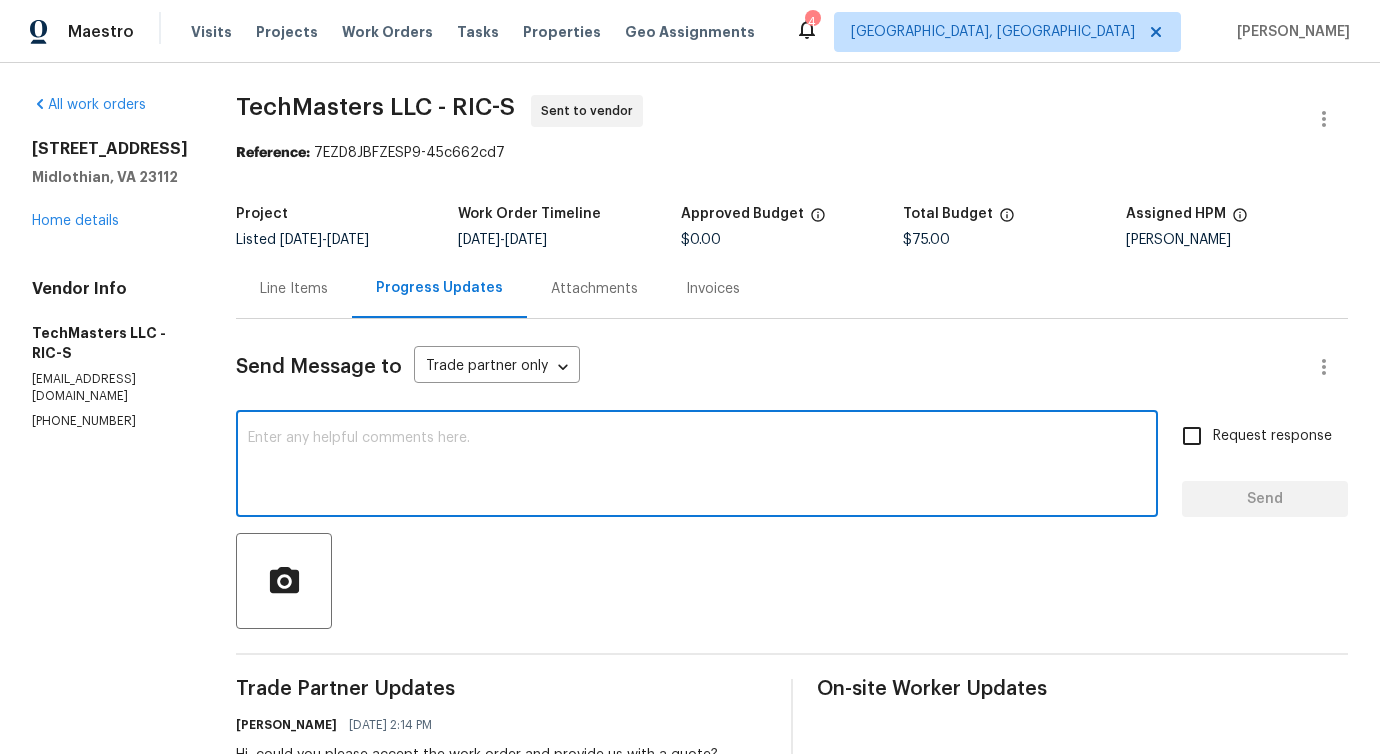 scroll, scrollTop: 0, scrollLeft: 0, axis: both 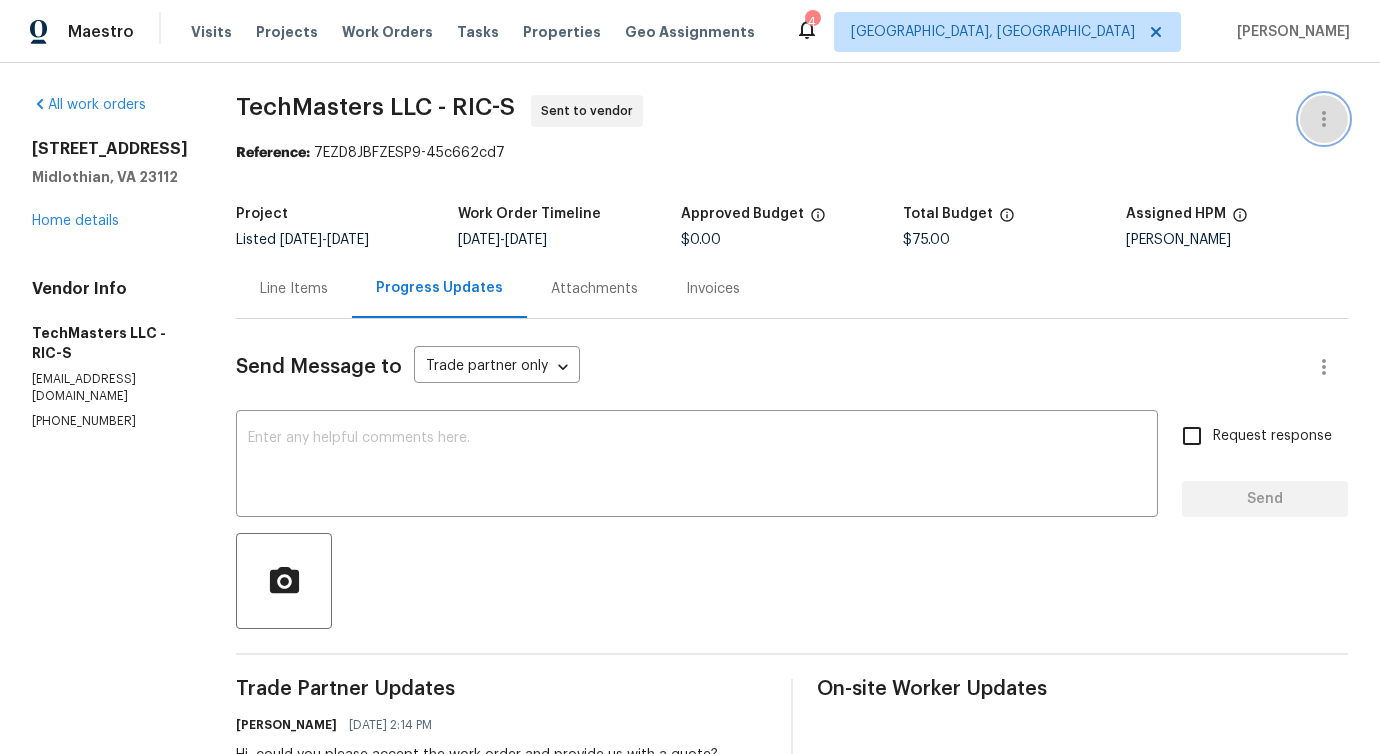 click at bounding box center [1324, 119] 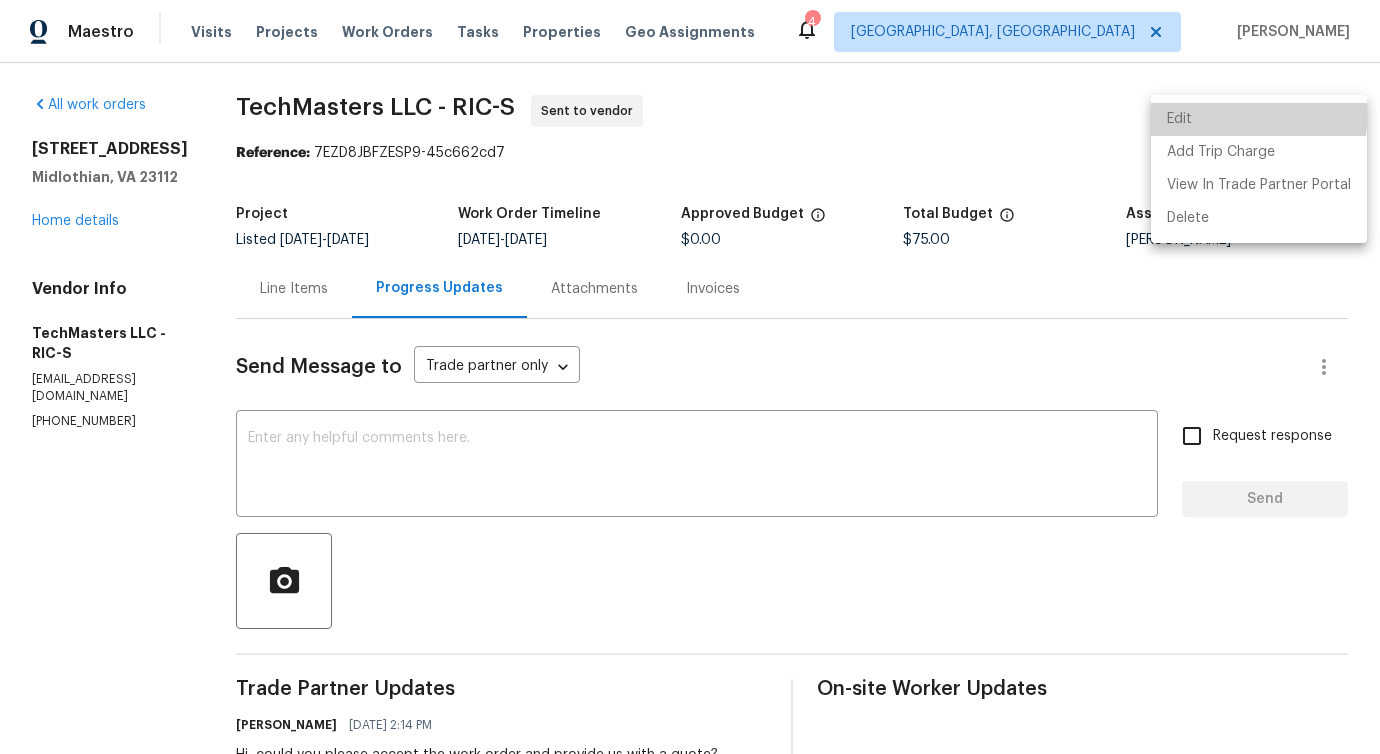 click on "Edit" at bounding box center [1259, 119] 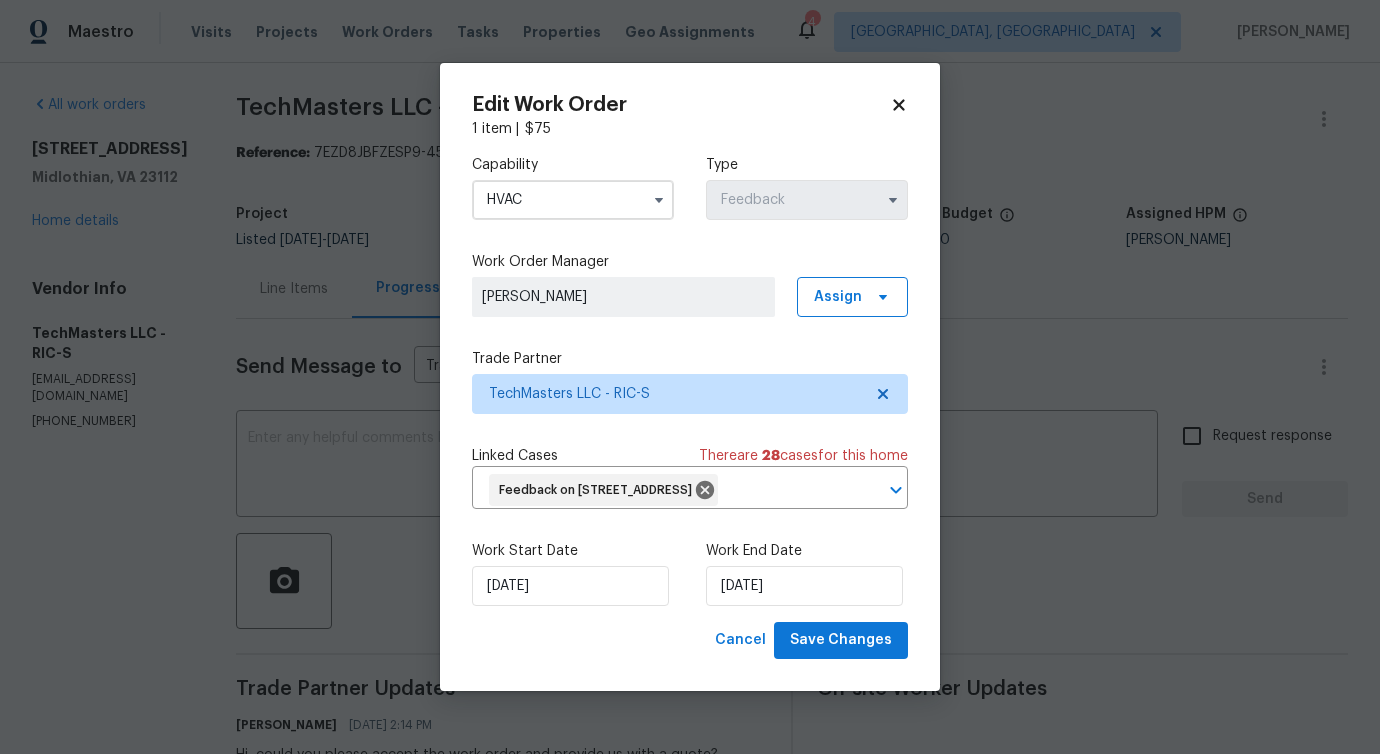 click on "HVAC" at bounding box center (573, 200) 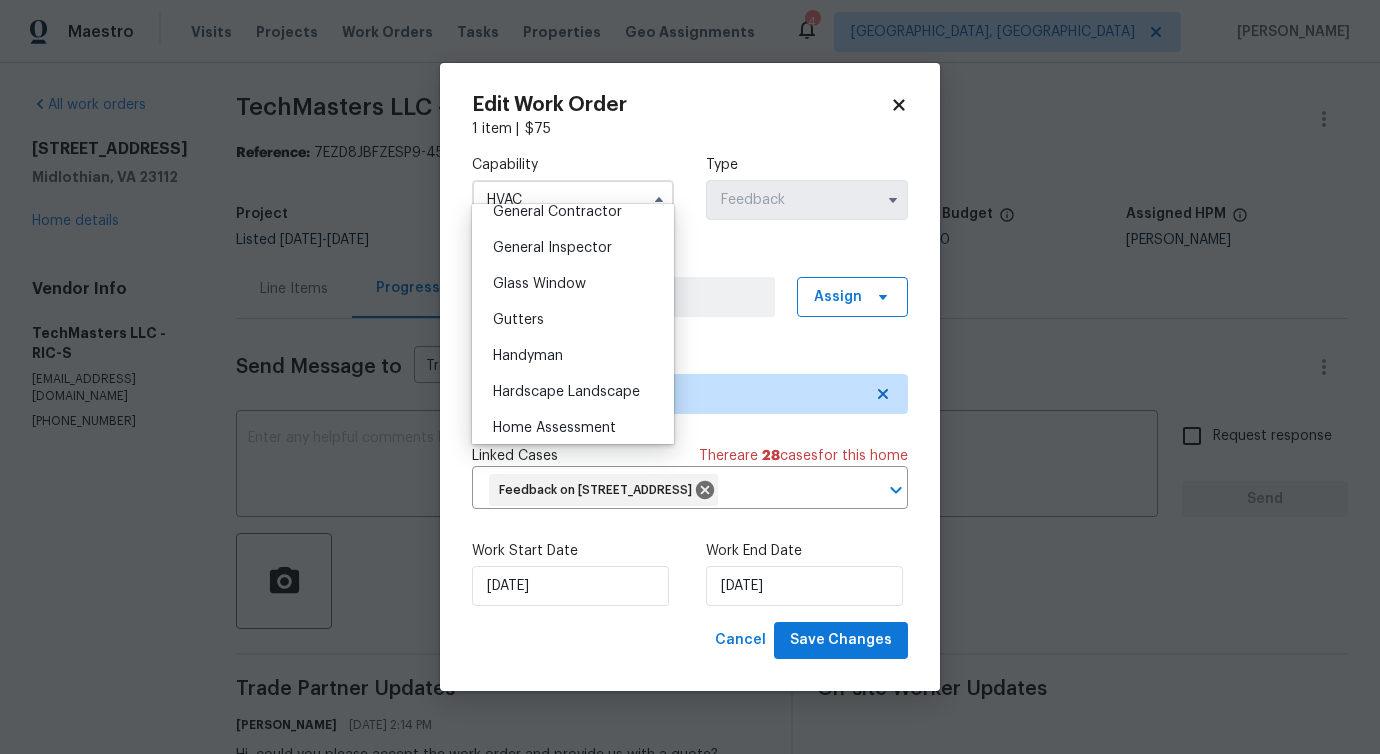 scroll, scrollTop: 990, scrollLeft: 0, axis: vertical 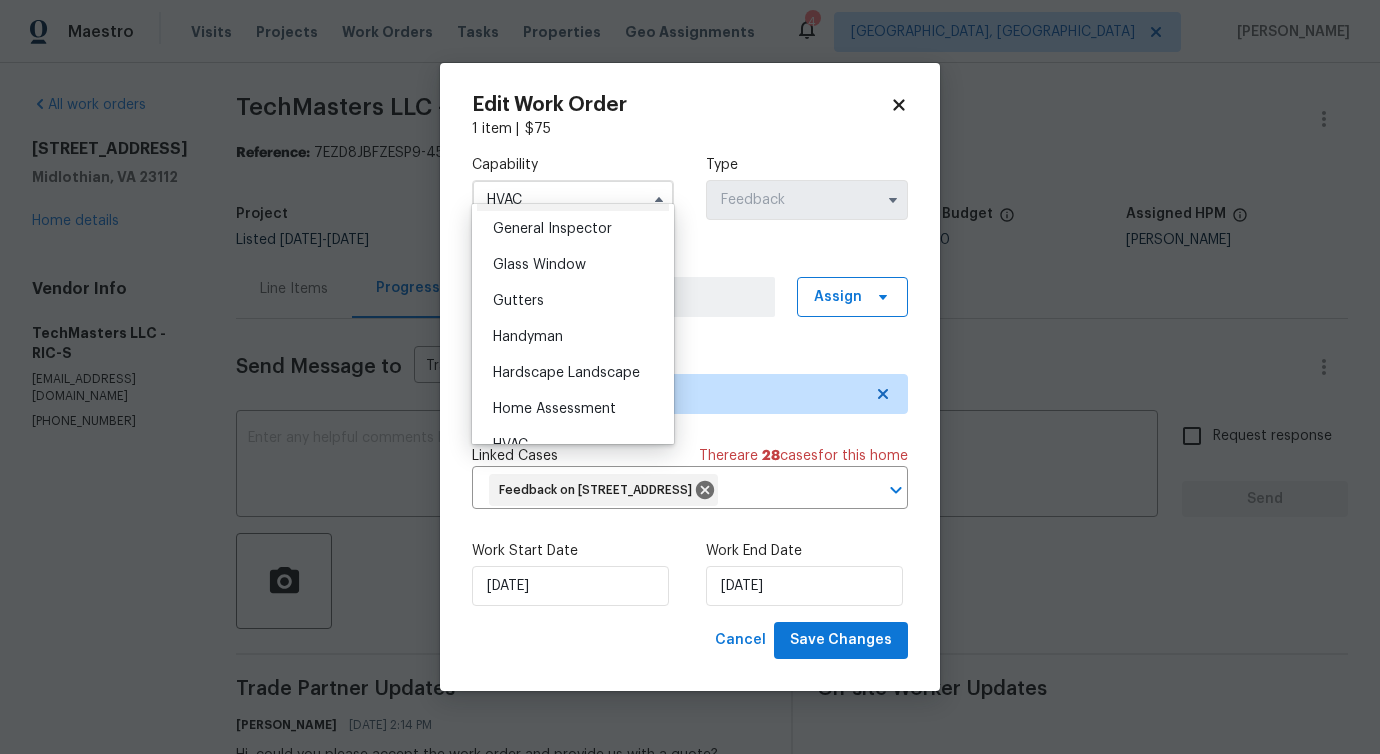 click on "General Contractor" at bounding box center (557, 193) 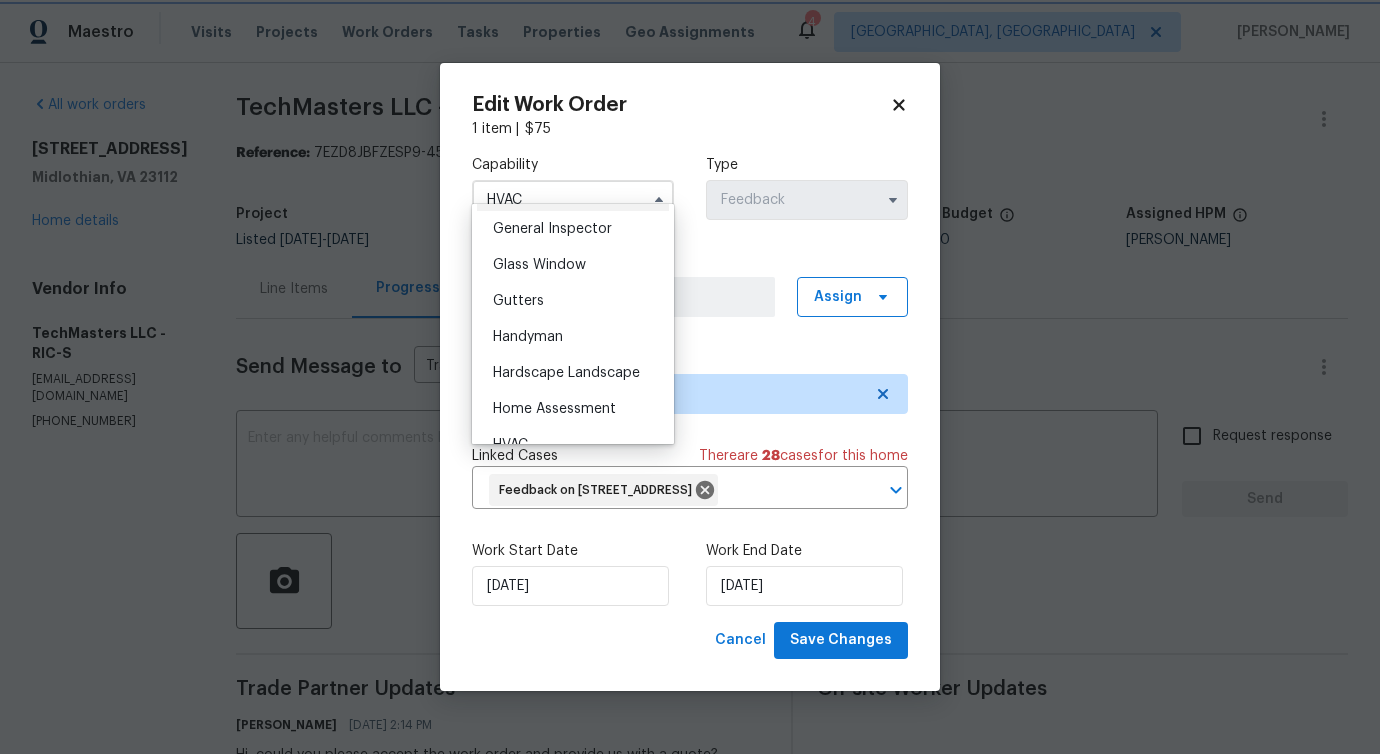 type on "General Contractor" 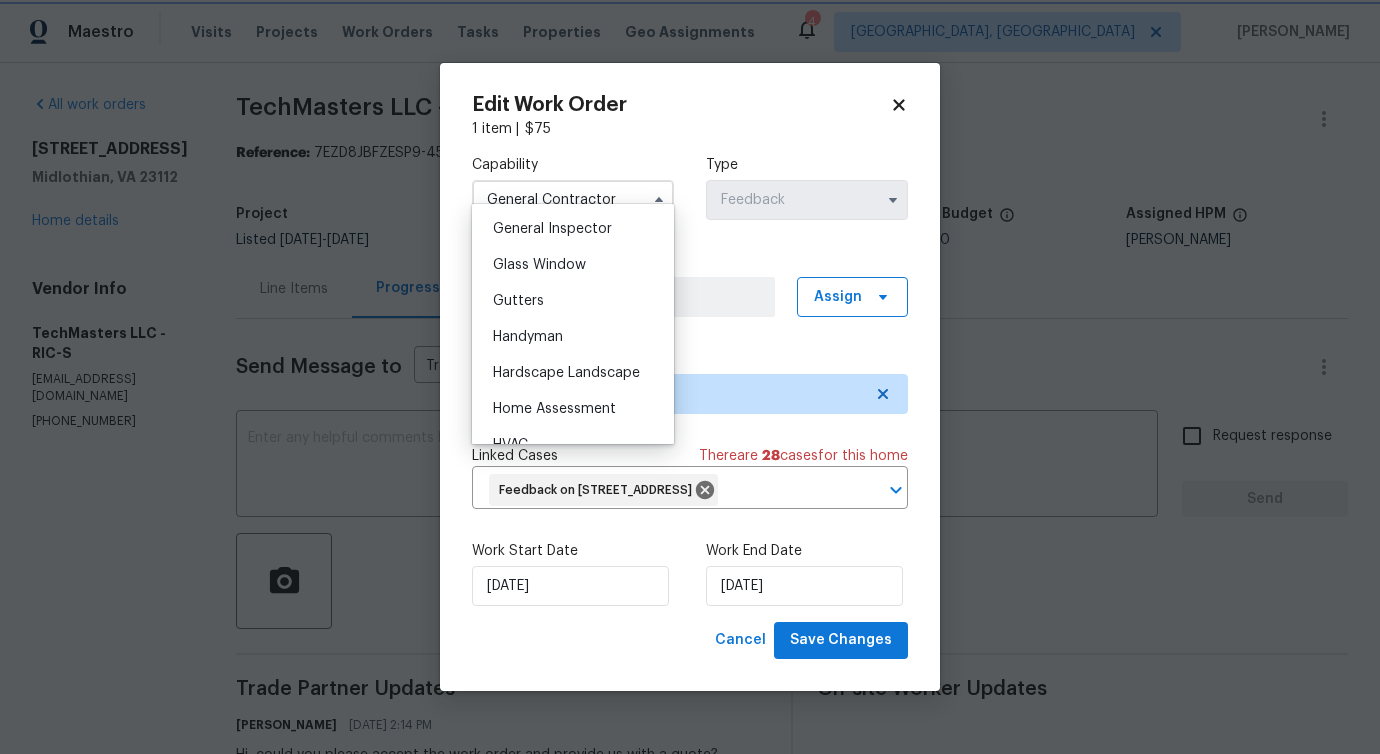 scroll, scrollTop: 940, scrollLeft: 0, axis: vertical 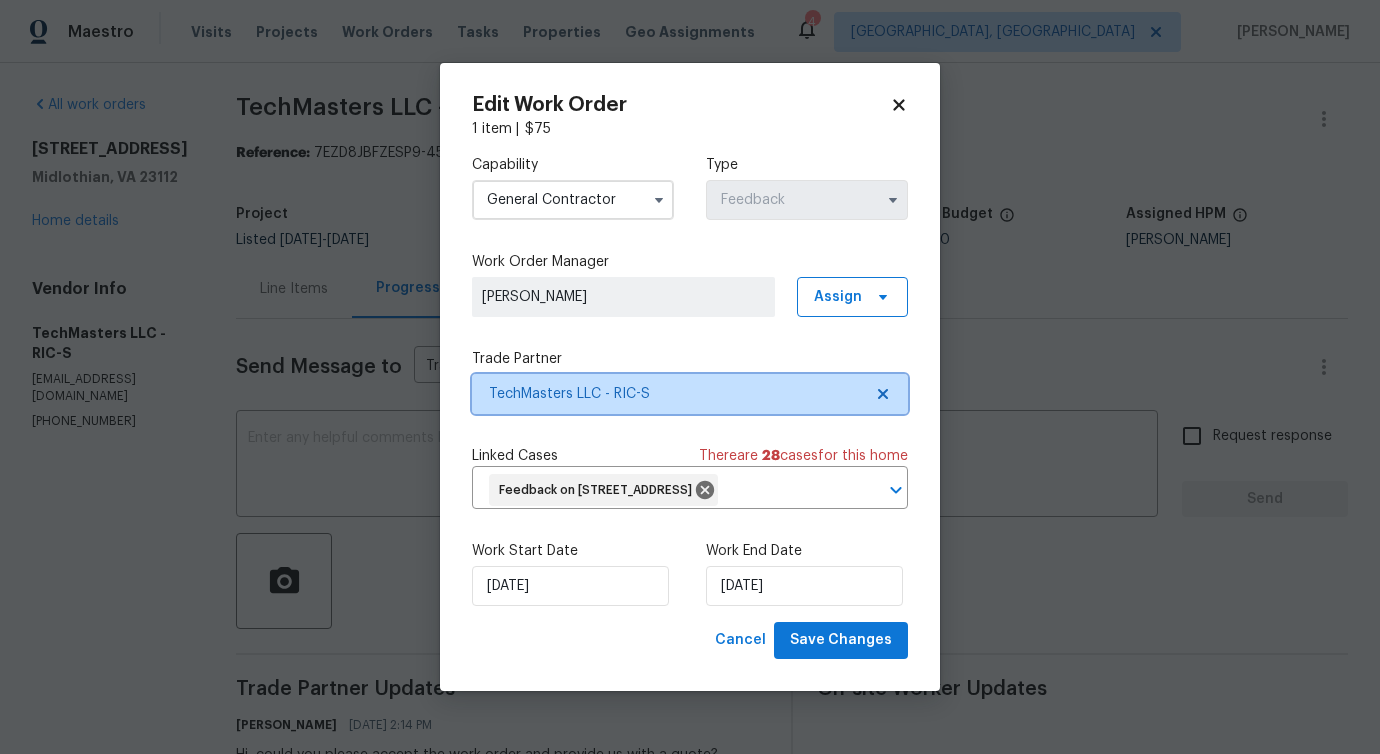 click on "TechMasters LLC - RIC-S" at bounding box center (675, 394) 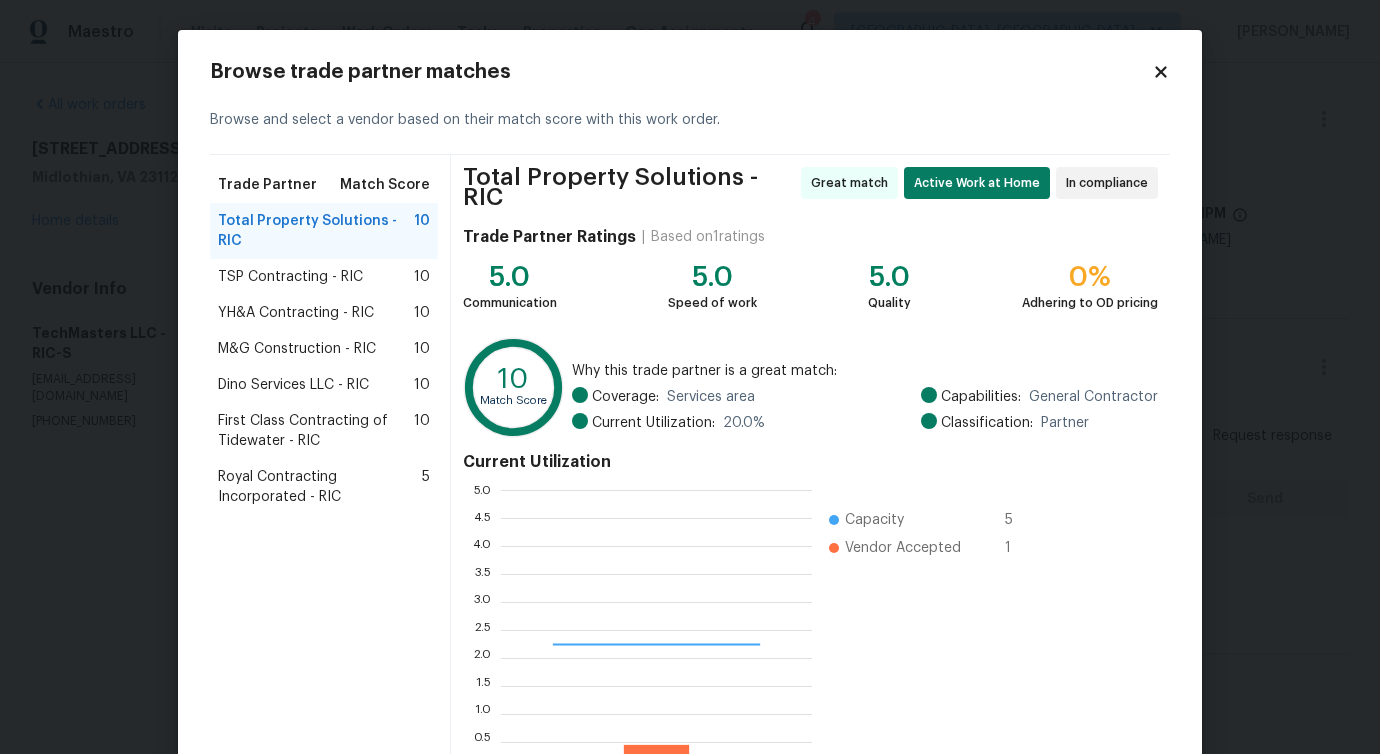 scroll, scrollTop: 2, scrollLeft: 2, axis: both 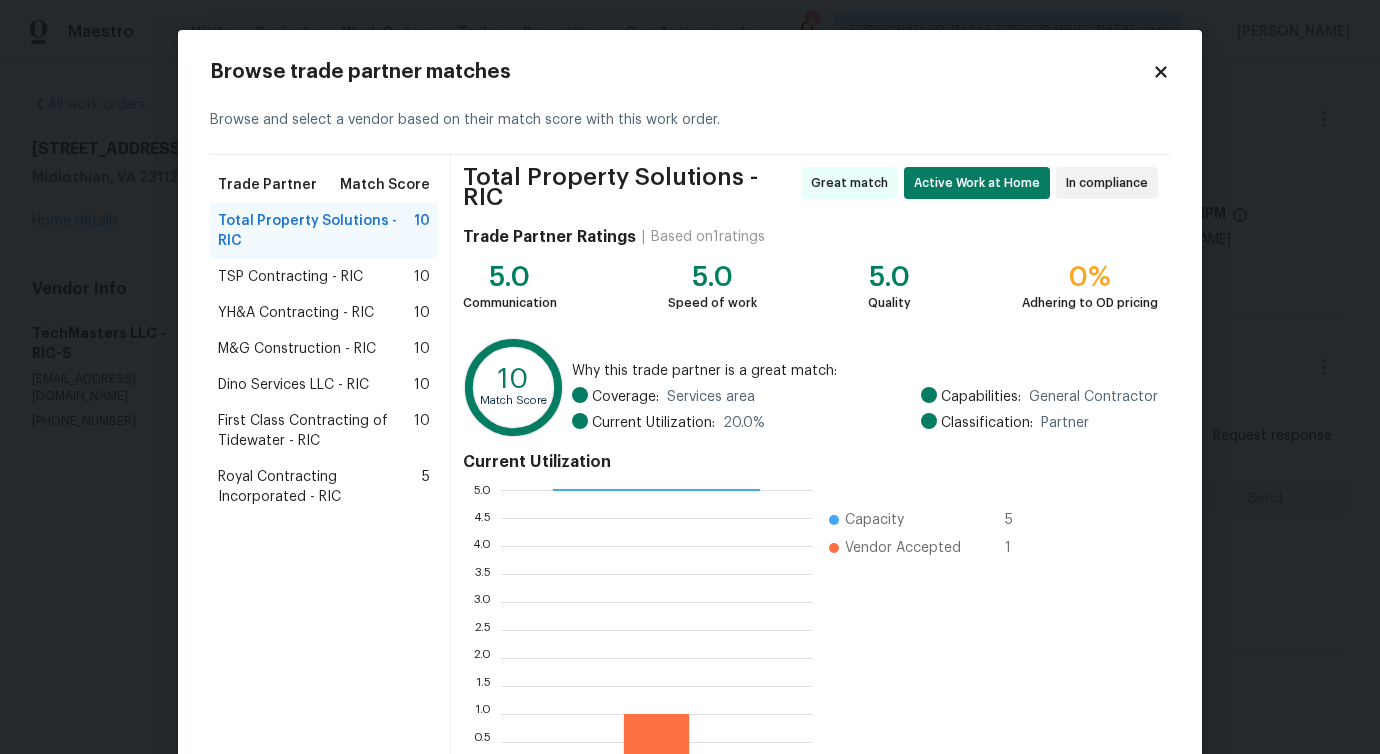 click on "YH&A Contracting - RIC" at bounding box center [296, 313] 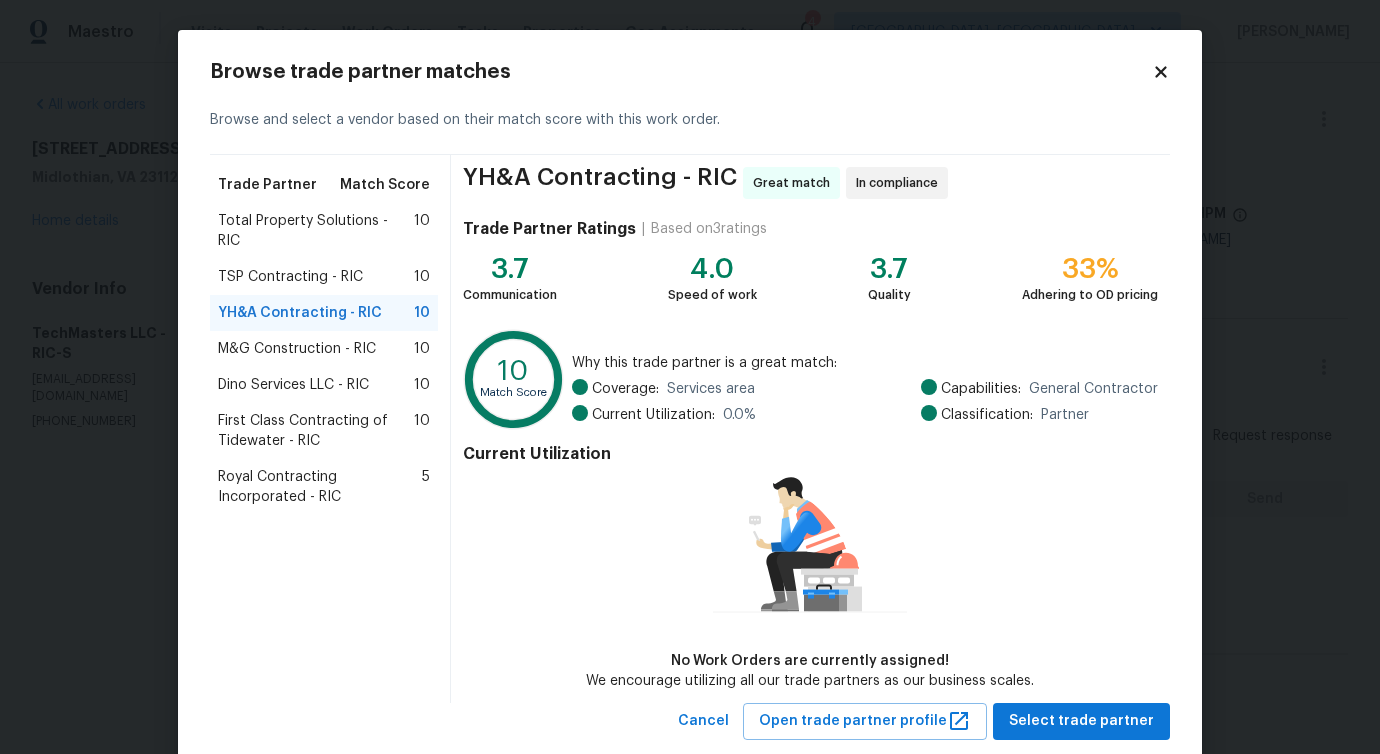 scroll, scrollTop: 46, scrollLeft: 0, axis: vertical 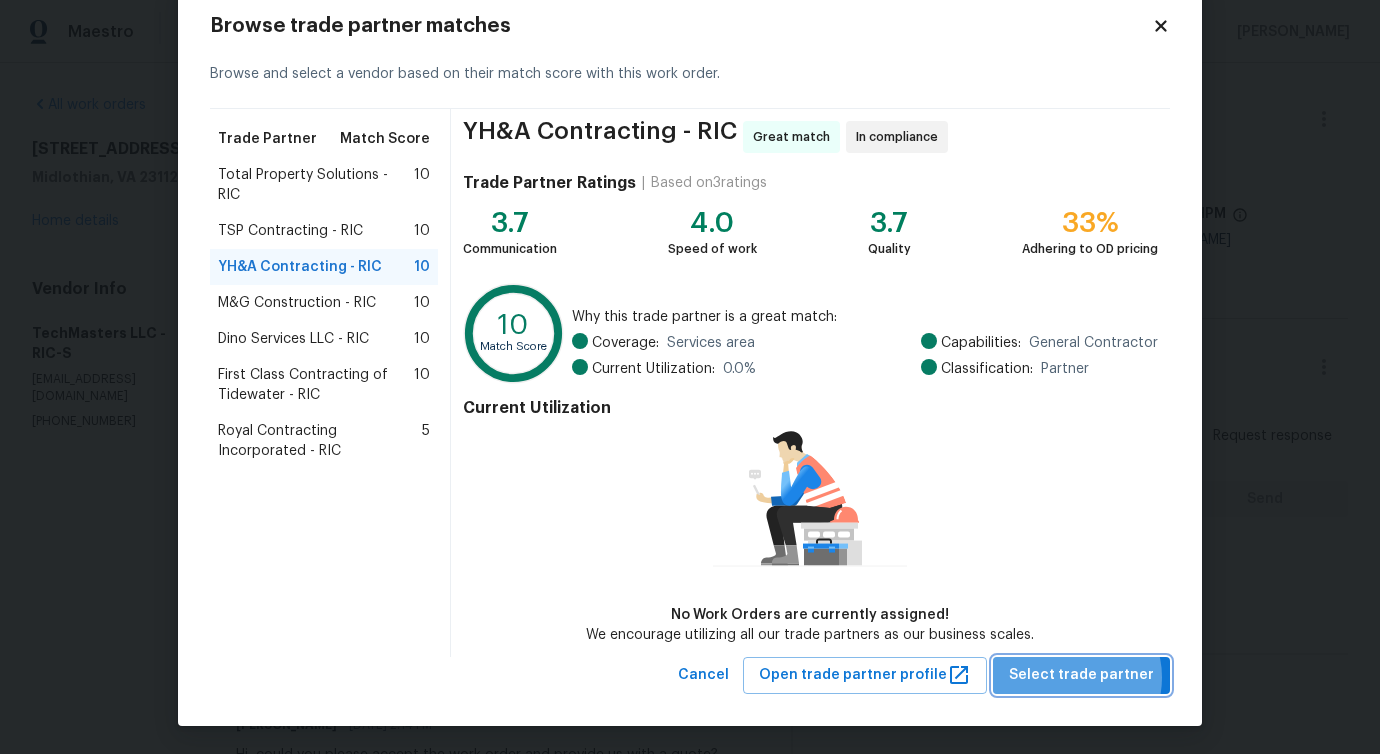 click on "Select trade partner" at bounding box center [1081, 675] 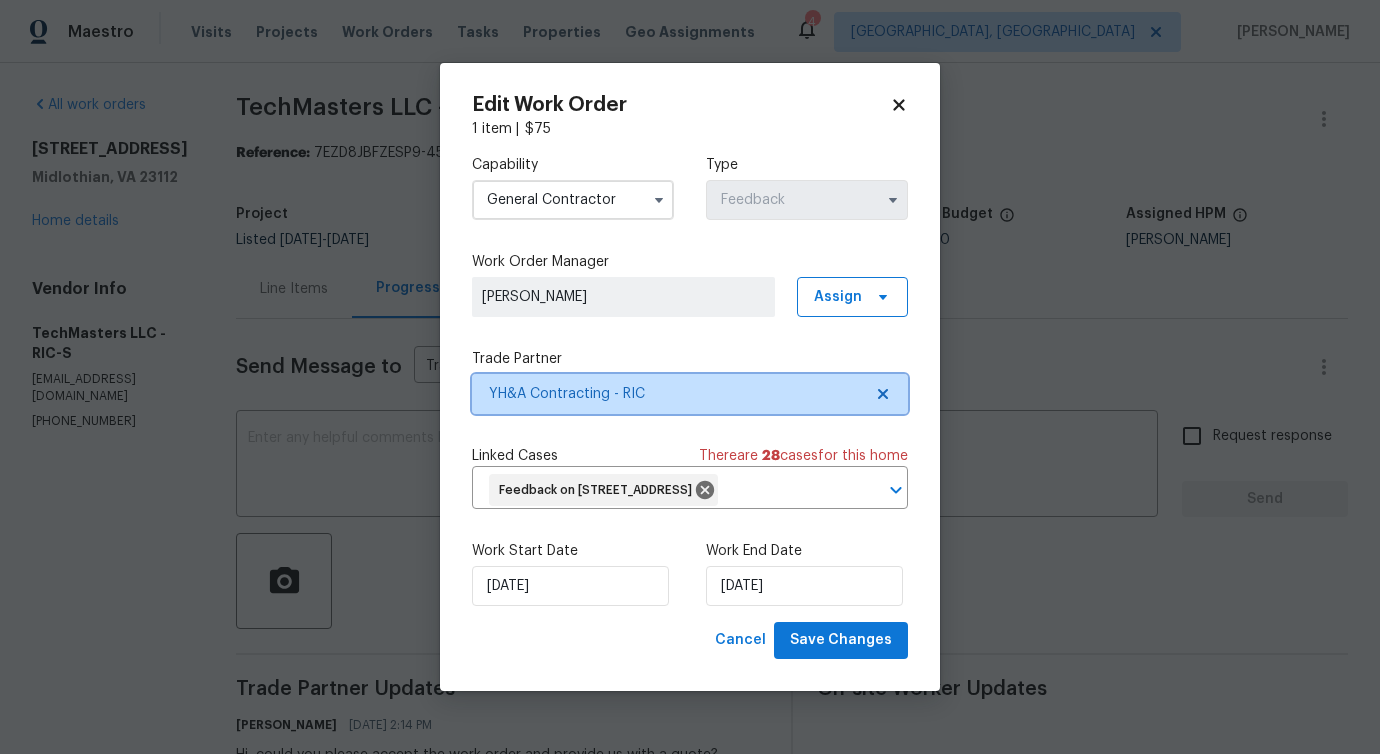 scroll, scrollTop: 0, scrollLeft: 0, axis: both 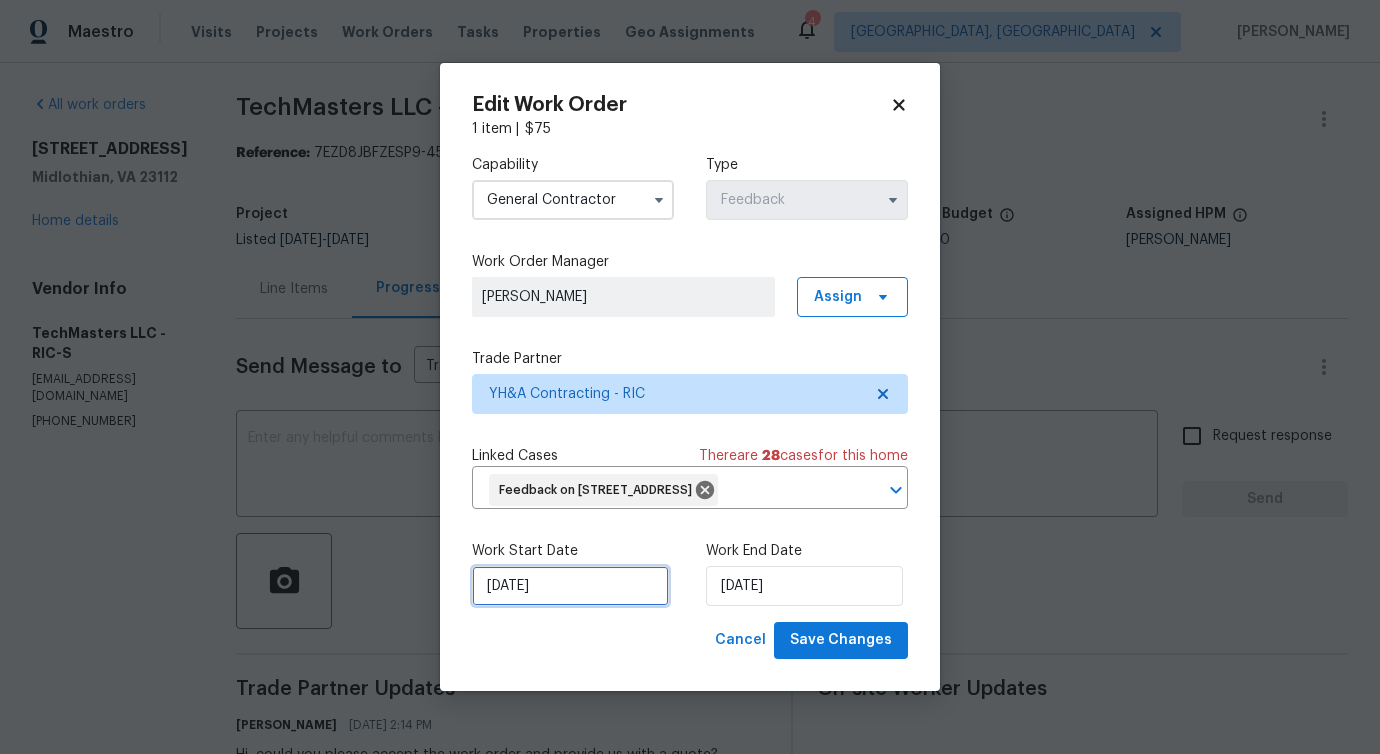 click on "7/11/2025" at bounding box center [570, 586] 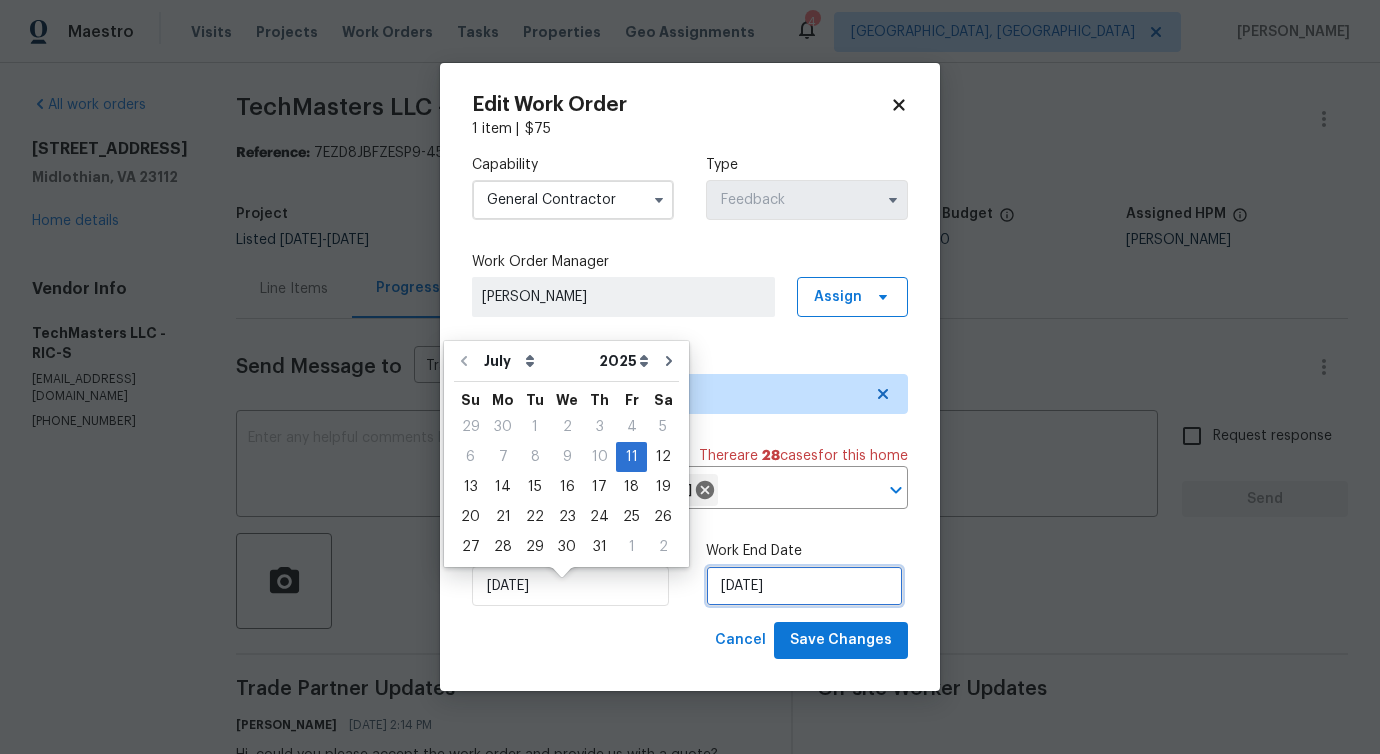 click on "7/13/2025" at bounding box center (804, 586) 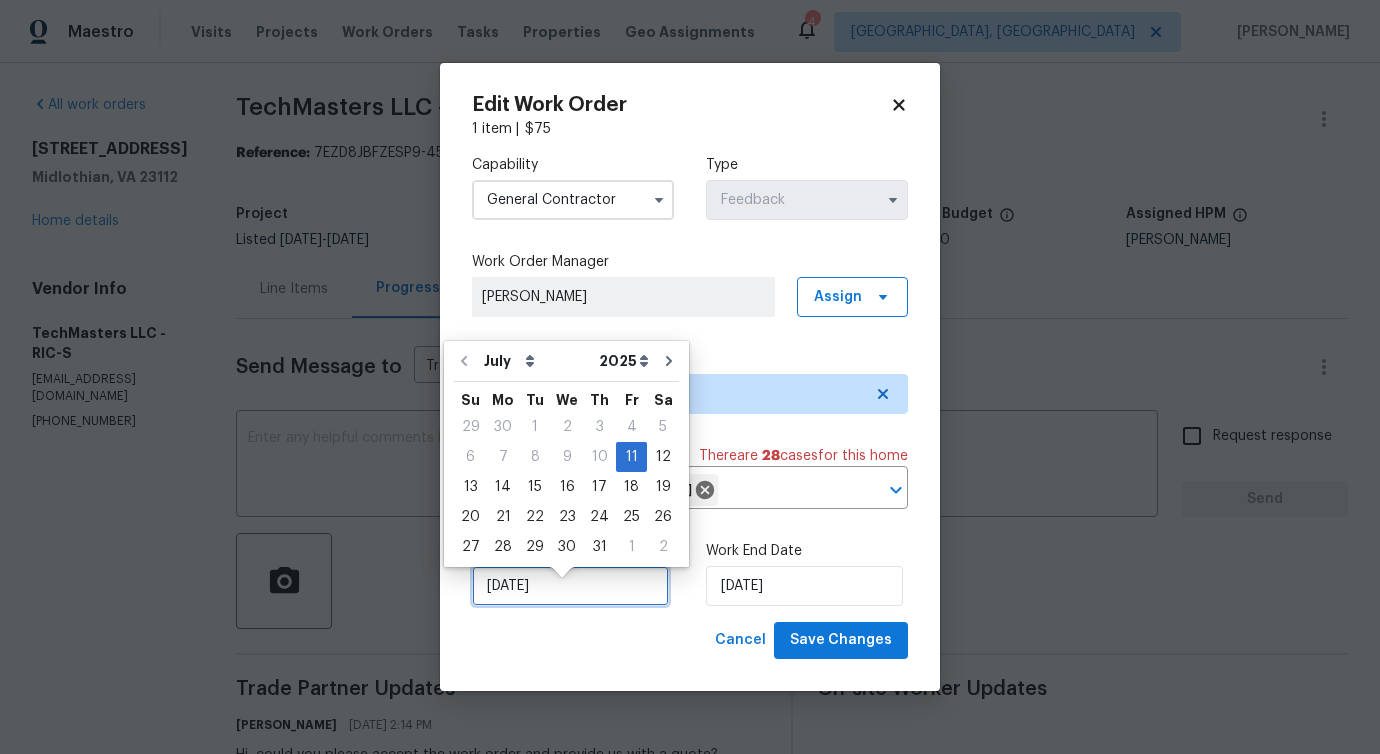 click on "7/11/2025" at bounding box center (570, 586) 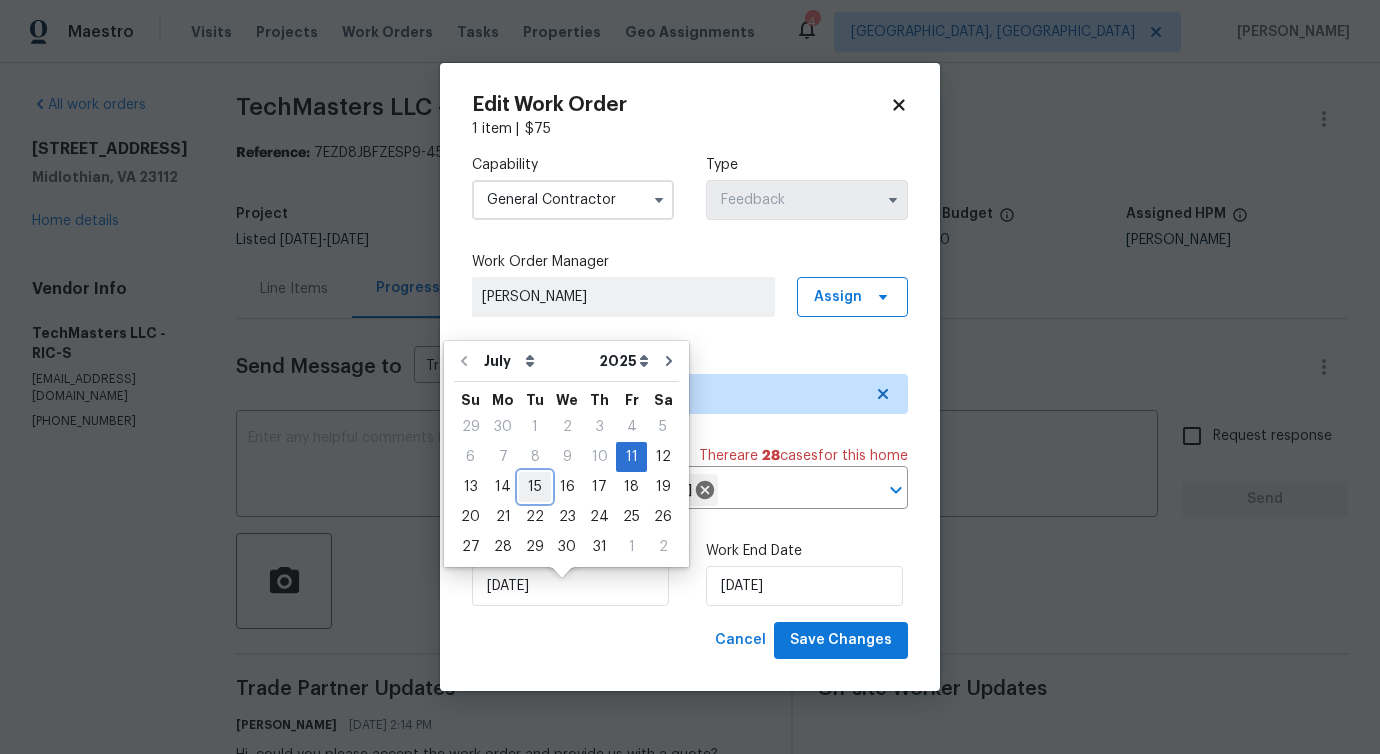 click on "15" at bounding box center (535, 487) 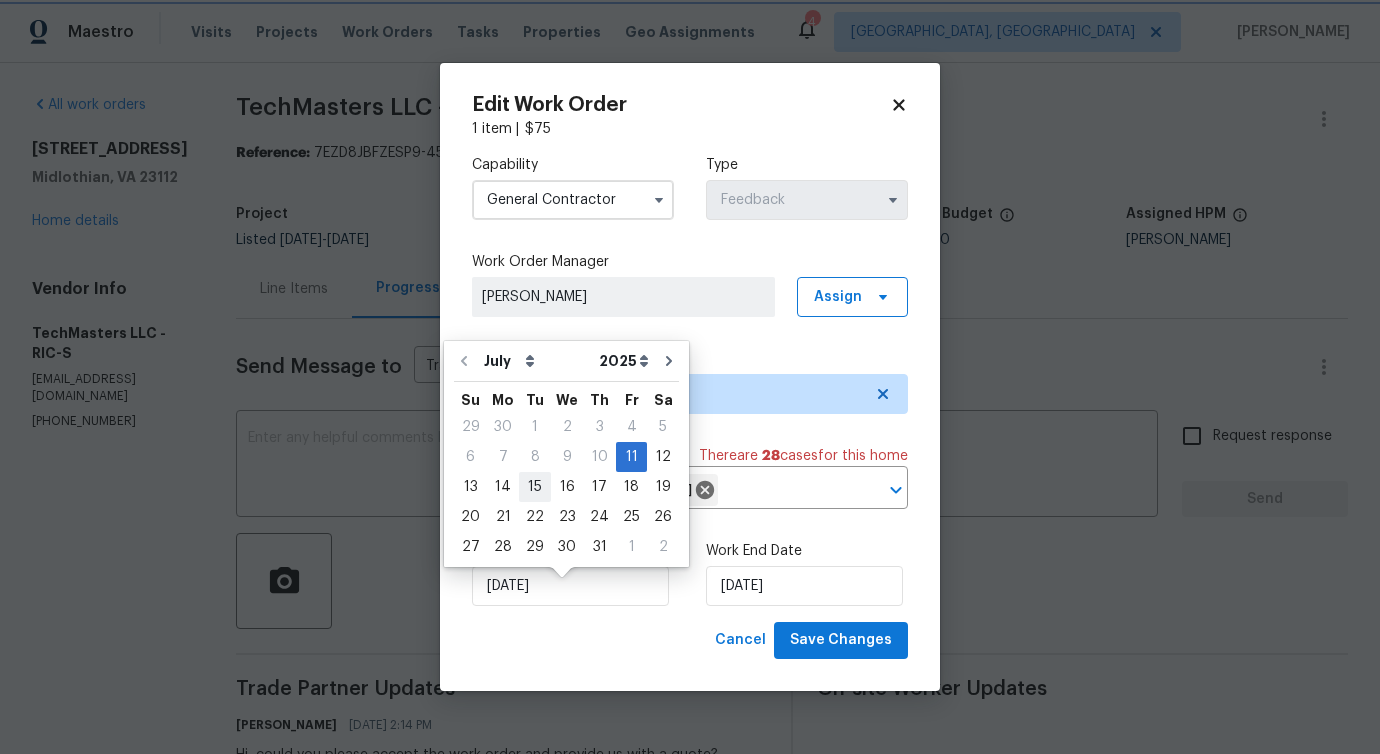 type on "7/15/2025" 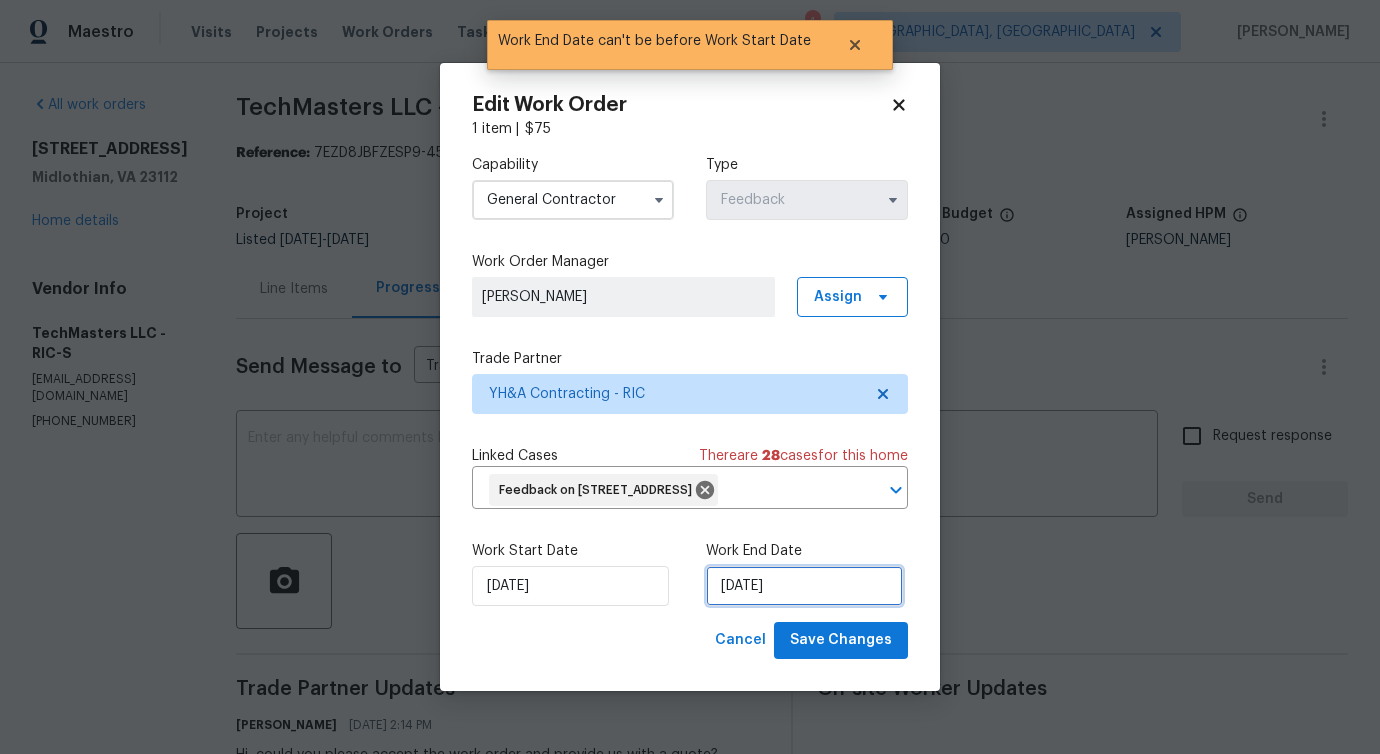 click on "7/15/2025" at bounding box center [804, 586] 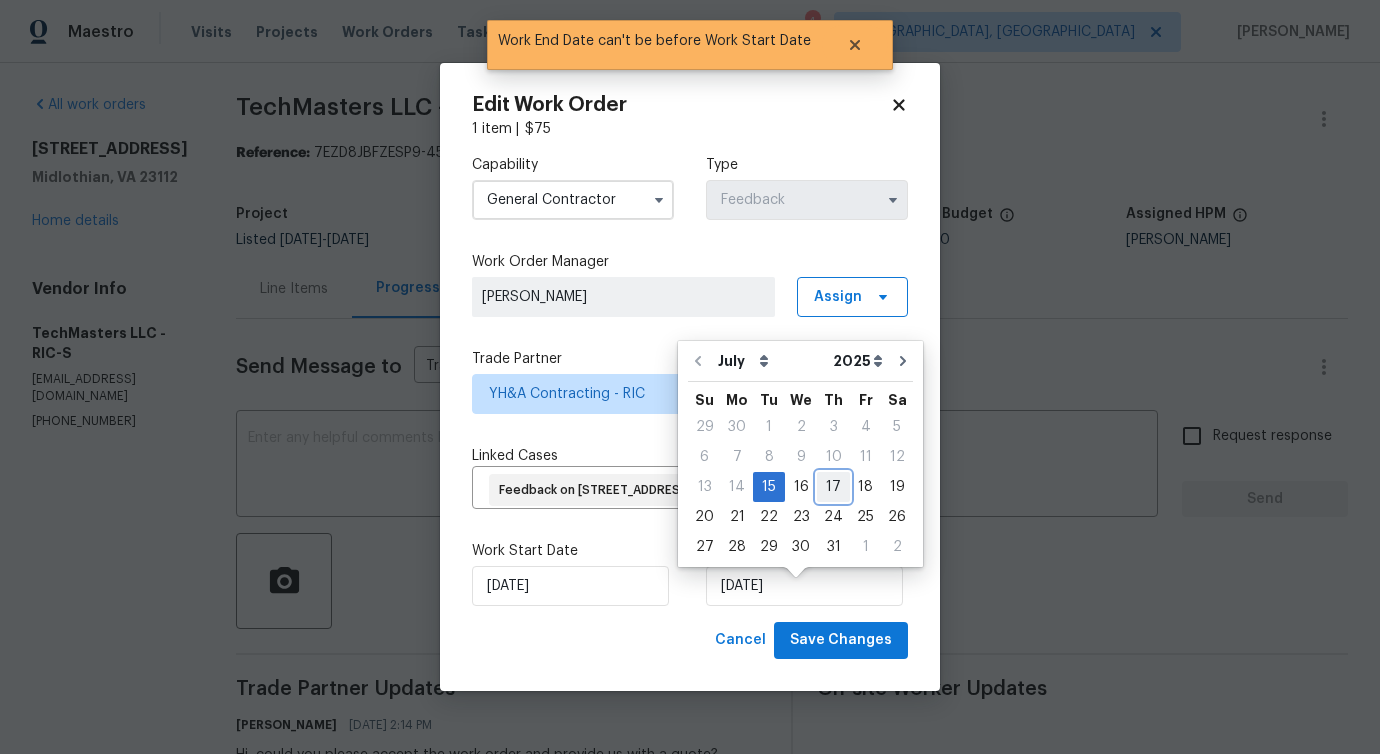 click on "17" at bounding box center [833, 487] 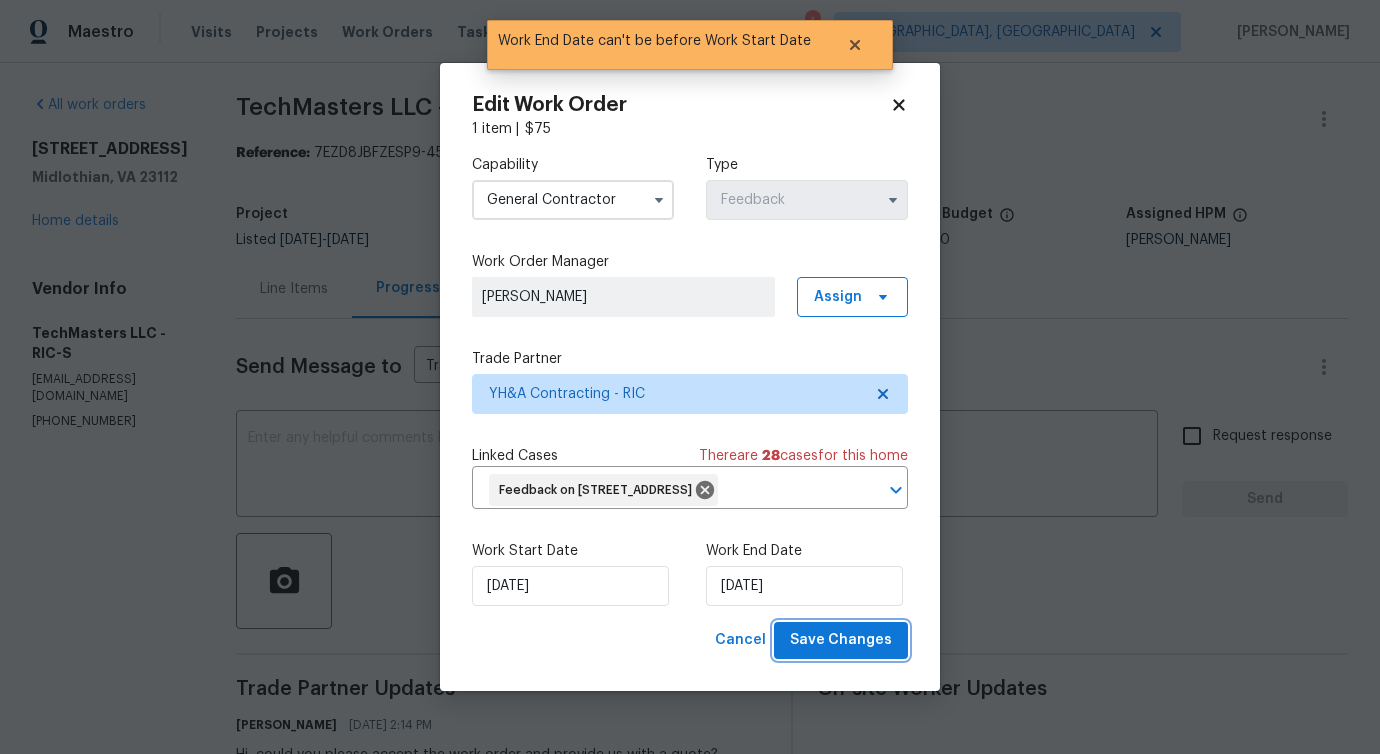 click on "Save Changes" at bounding box center (841, 640) 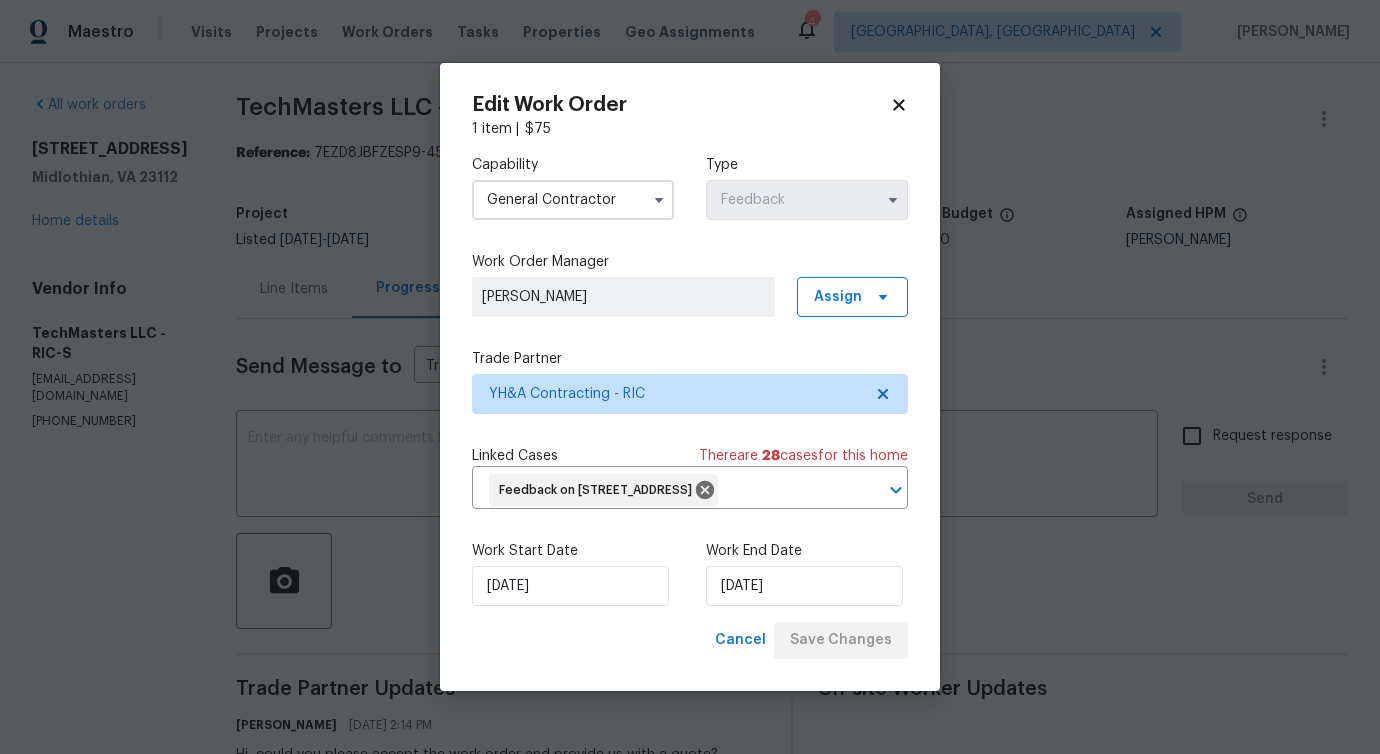 click on "Maestro Visits Projects Work Orders Tasks Properties Geo Assignments 4 Albuquerque, NM Pavithra Sekar All work orders 5311 Chestnut Bluff Pl Midlothian, VA 23112 Home details Vendor Info TechMasters LLC - RIC-S office@techmastersrva.com (804) 361-6071 TechMasters LLC - RIC-S Sent to vendor Reference:   7EZD8JBFZESP9-45c662cd7 Project Listed   6/12/2025  -  7/16/2025 Work Order Timeline 7/11/2025  -  7/13/2025 Approved Budget $0.00 Total Budget $75.00 Assigned HPM Christopher Neilson Line Items Progress Updates Attachments Invoices Send Message to Trade partner only Trade partner only ​ x ​ Request response Send Trade Partner Updates Pavithra Sekar 07/14/2025 2:14 PM Hi, could you please accept the work order and provide us with a quote? Pavithra Sekar 07/11/2025 2:09 PM On-site Worker Updates Work End Date can't be before Work Start Date
Edit Work Order 1 item | $ 75 Capability   General Contractor Type   Feedback Work Order Manager   Pavithra Sekar Assign Trade Partner   YH&A Contracting - RIC are" at bounding box center [690, 377] 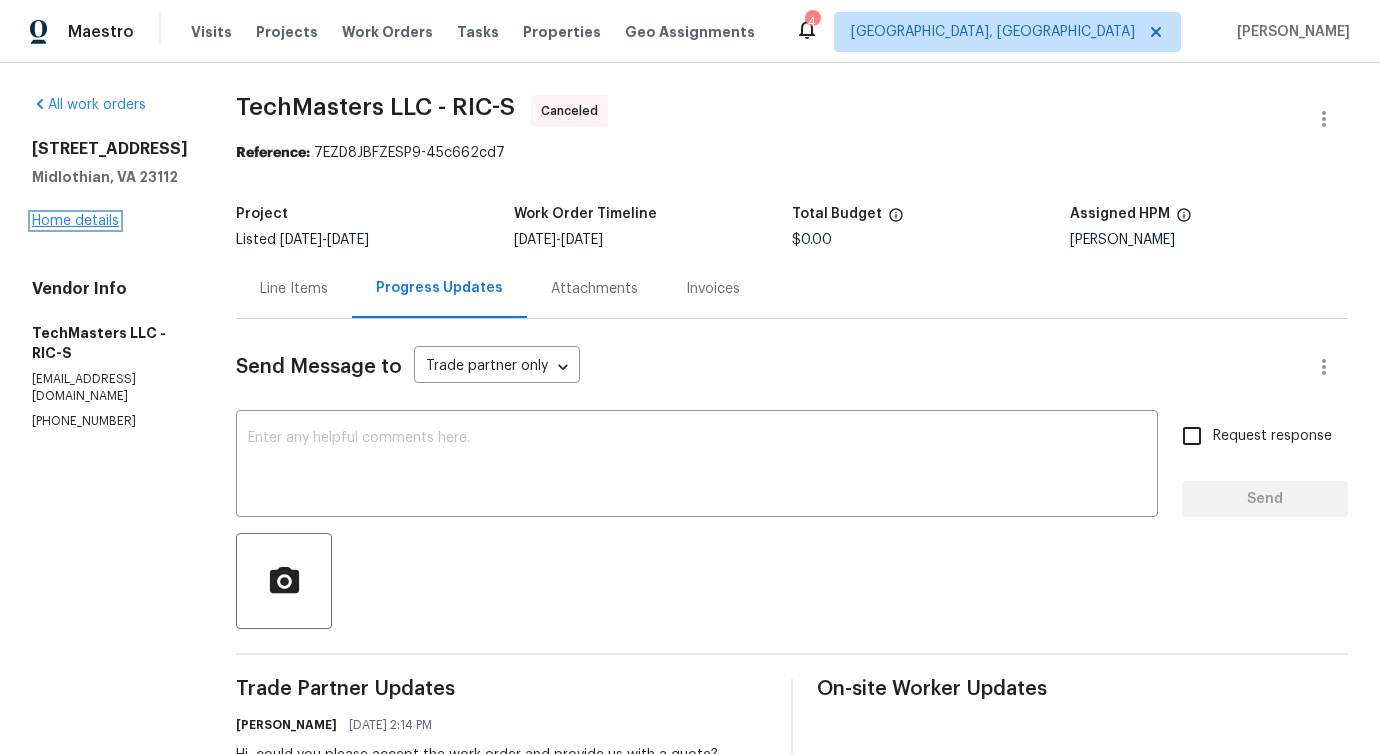 click on "Home details" at bounding box center (75, 221) 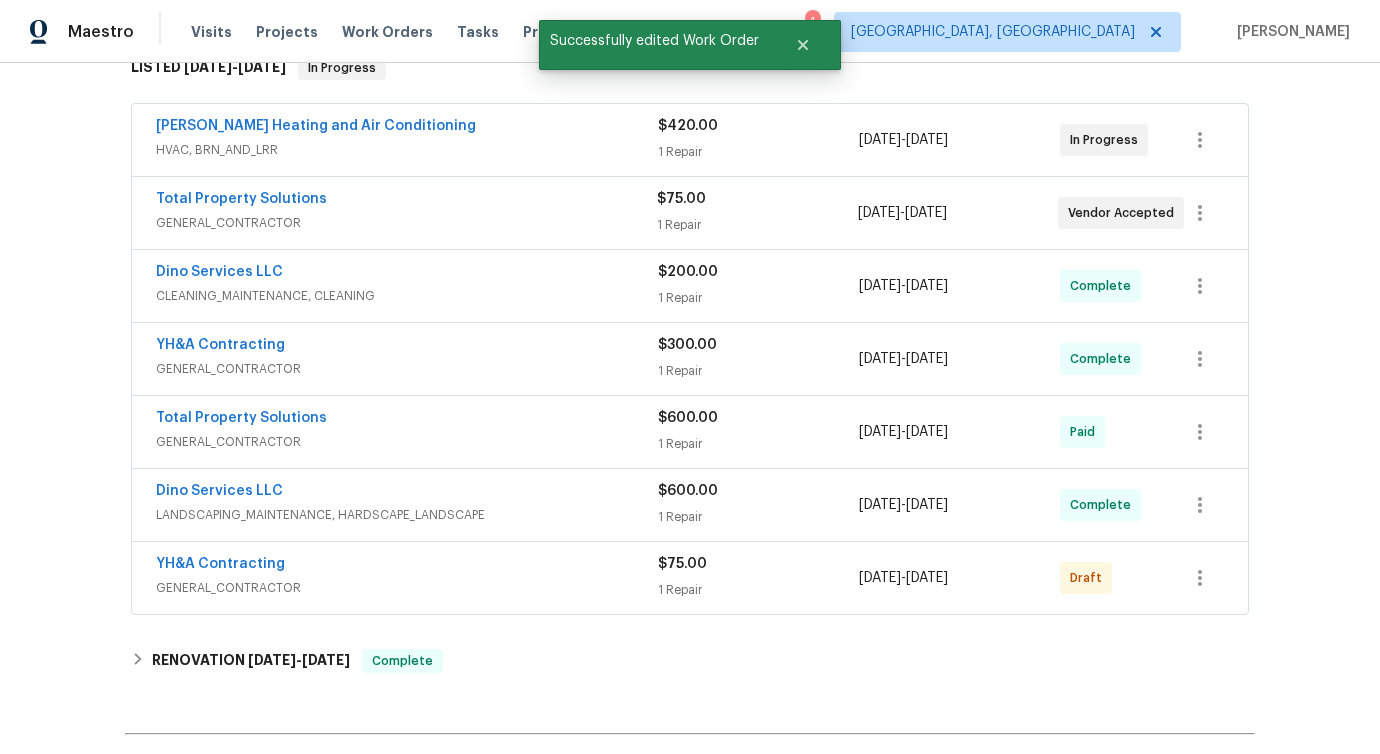 scroll, scrollTop: 513, scrollLeft: 0, axis: vertical 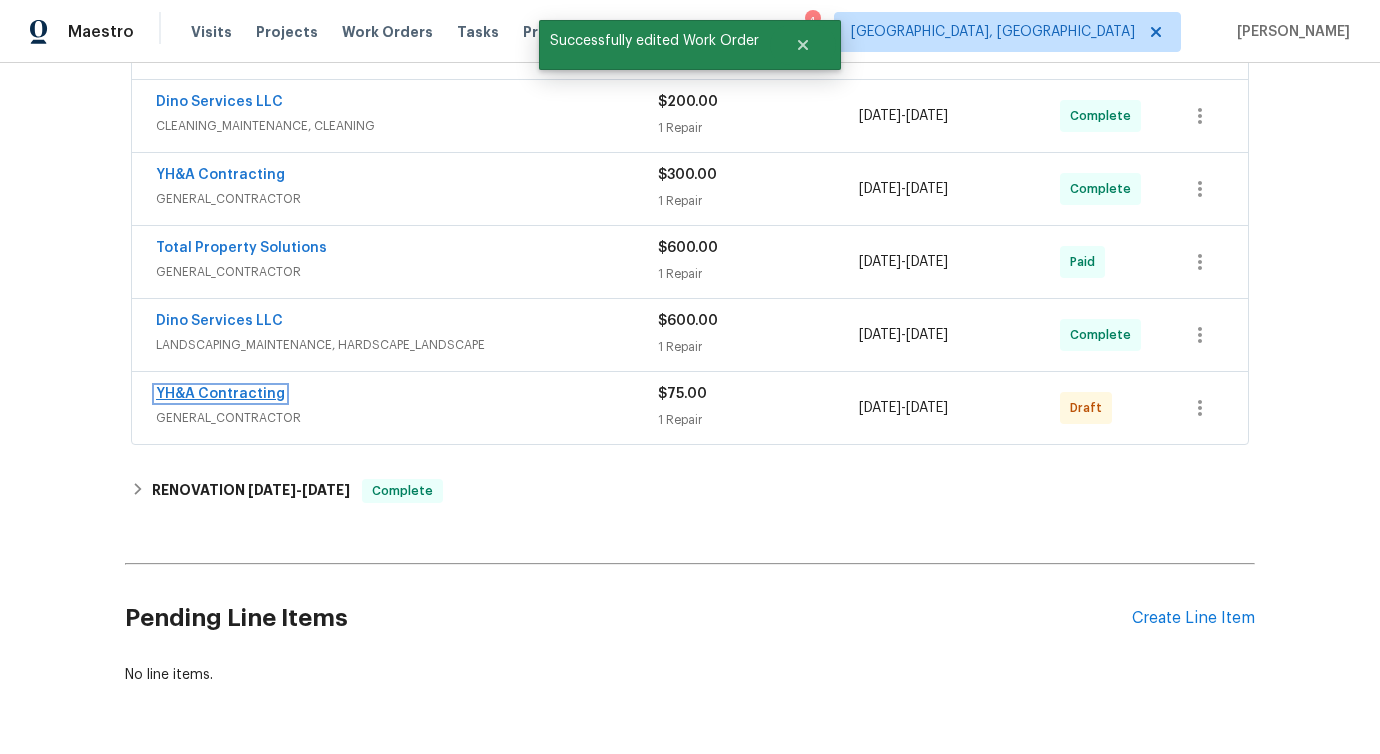 click on "YH&A Contracting" at bounding box center [220, 394] 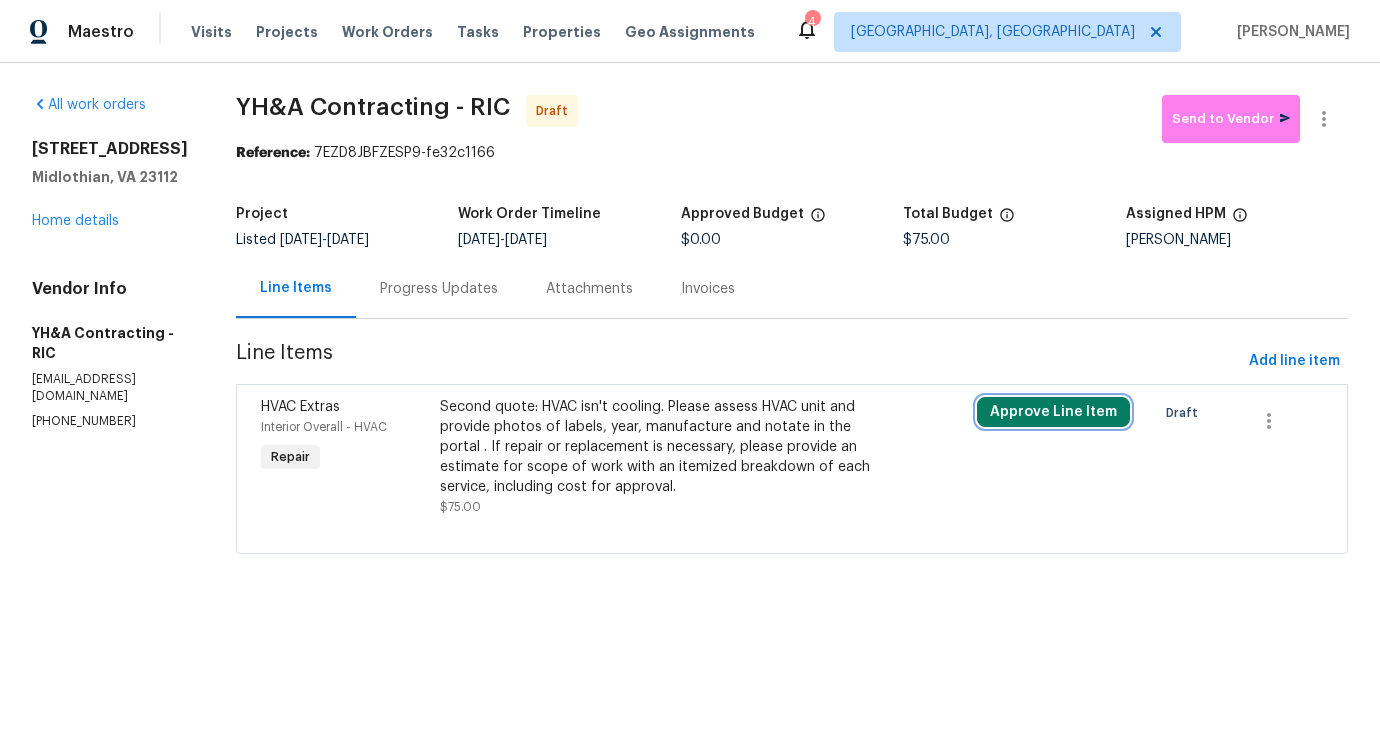 click on "Approve Line Item" at bounding box center (1053, 412) 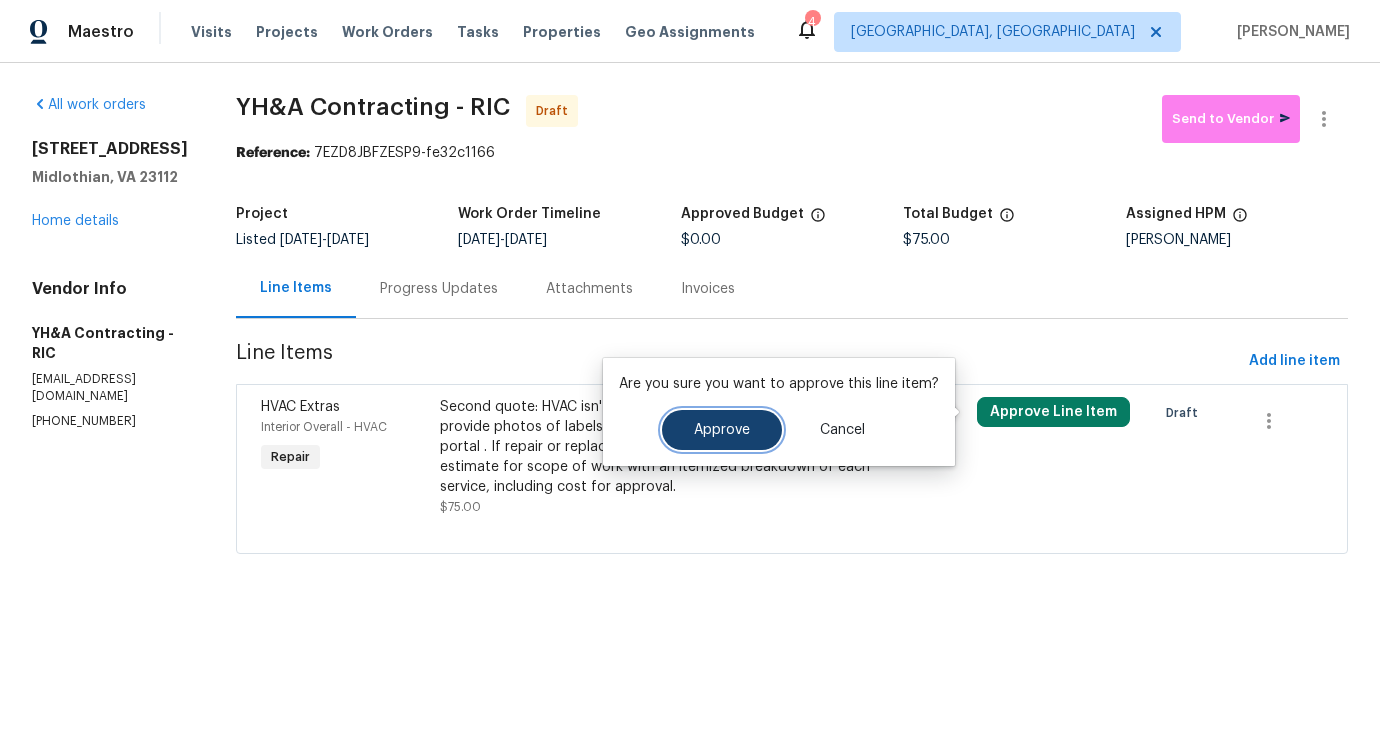 click on "Approve" at bounding box center (722, 430) 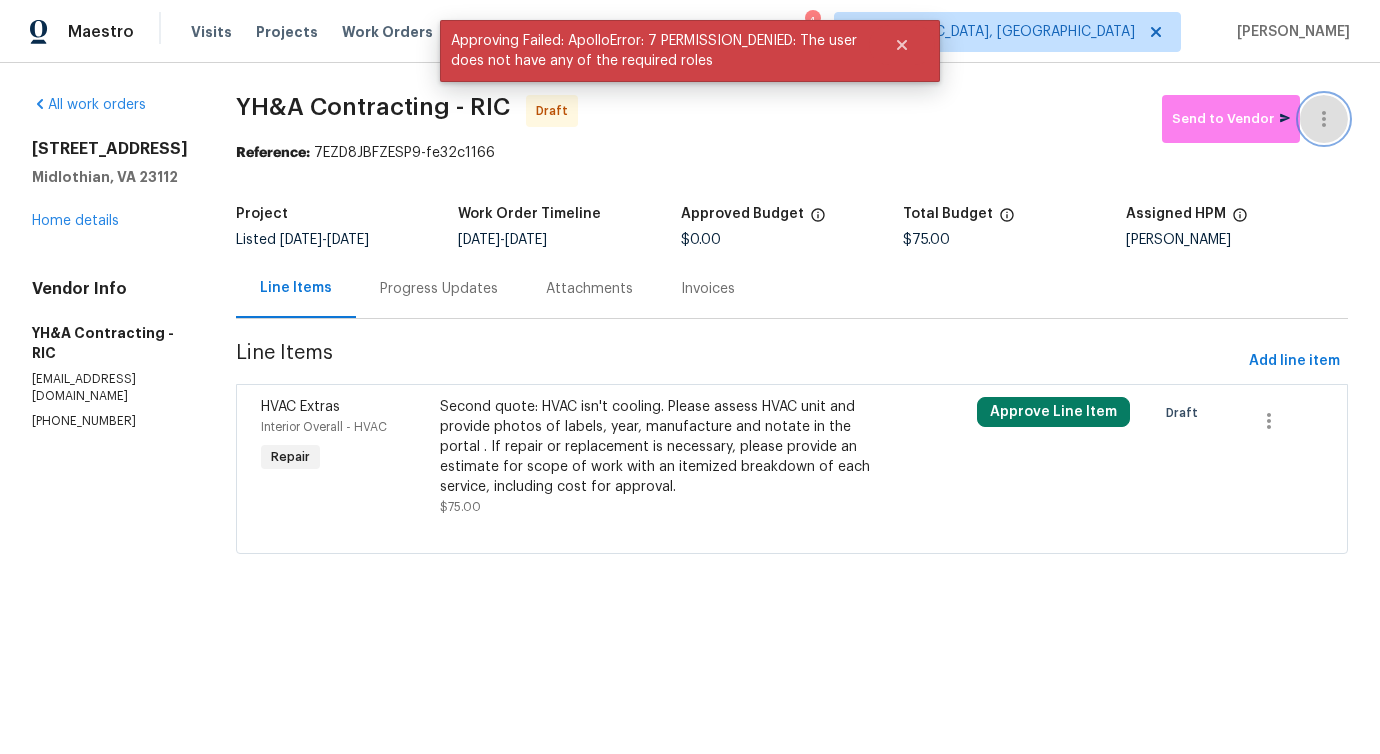 click 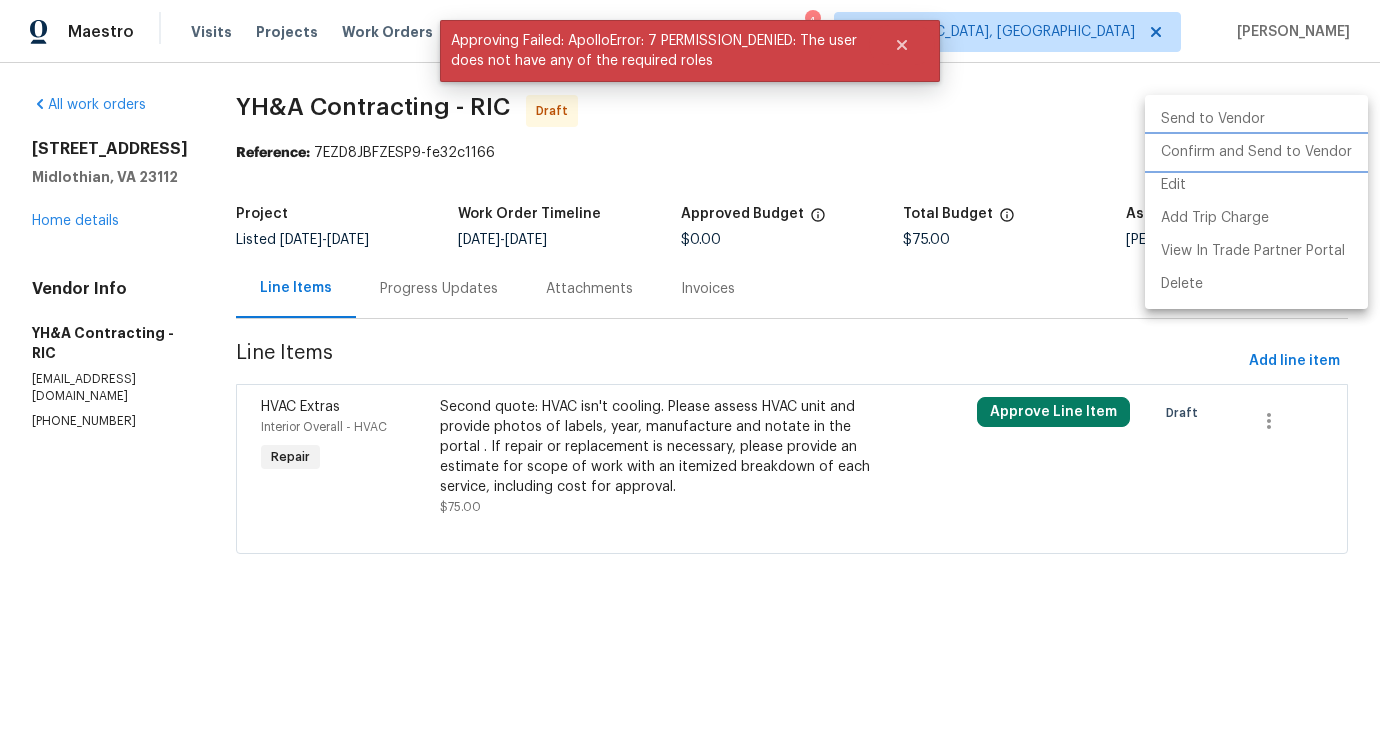 click on "Confirm and Send to Vendor" at bounding box center [1256, 152] 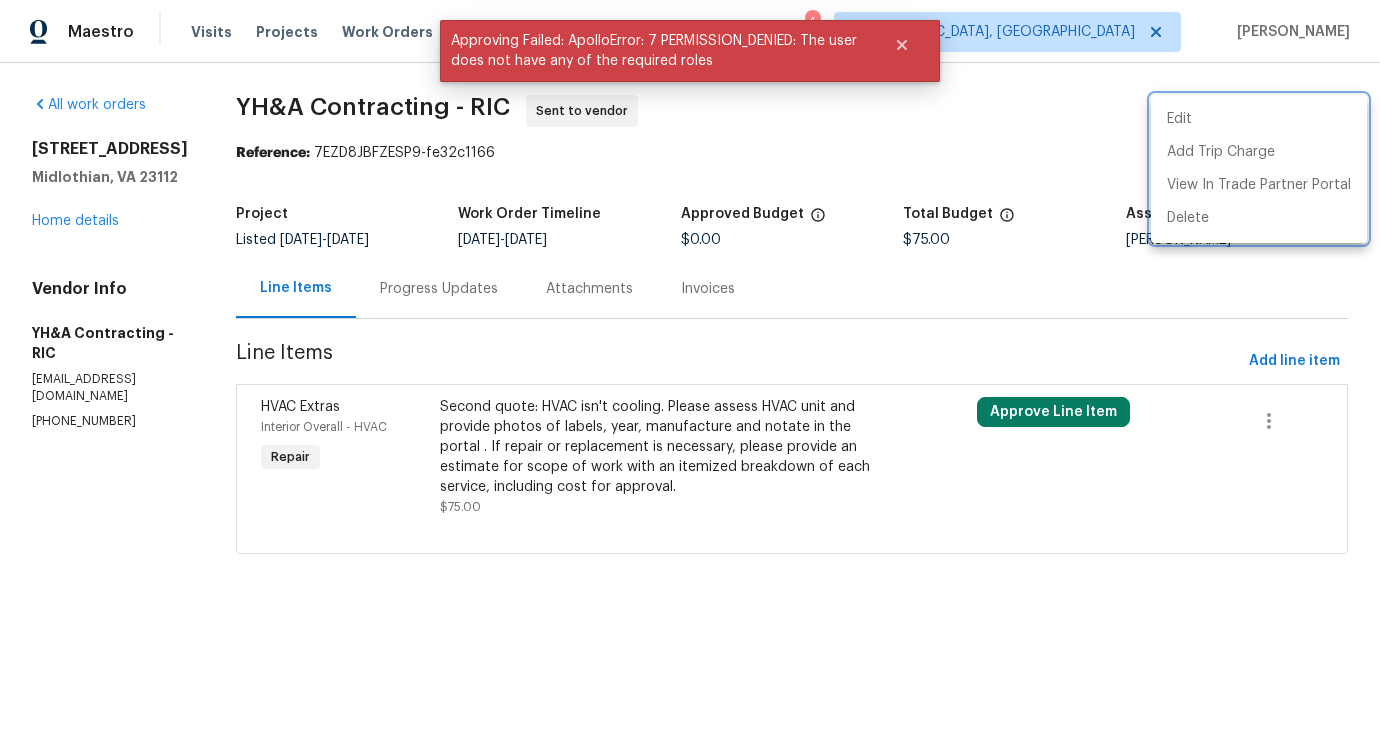 click at bounding box center [690, 377] 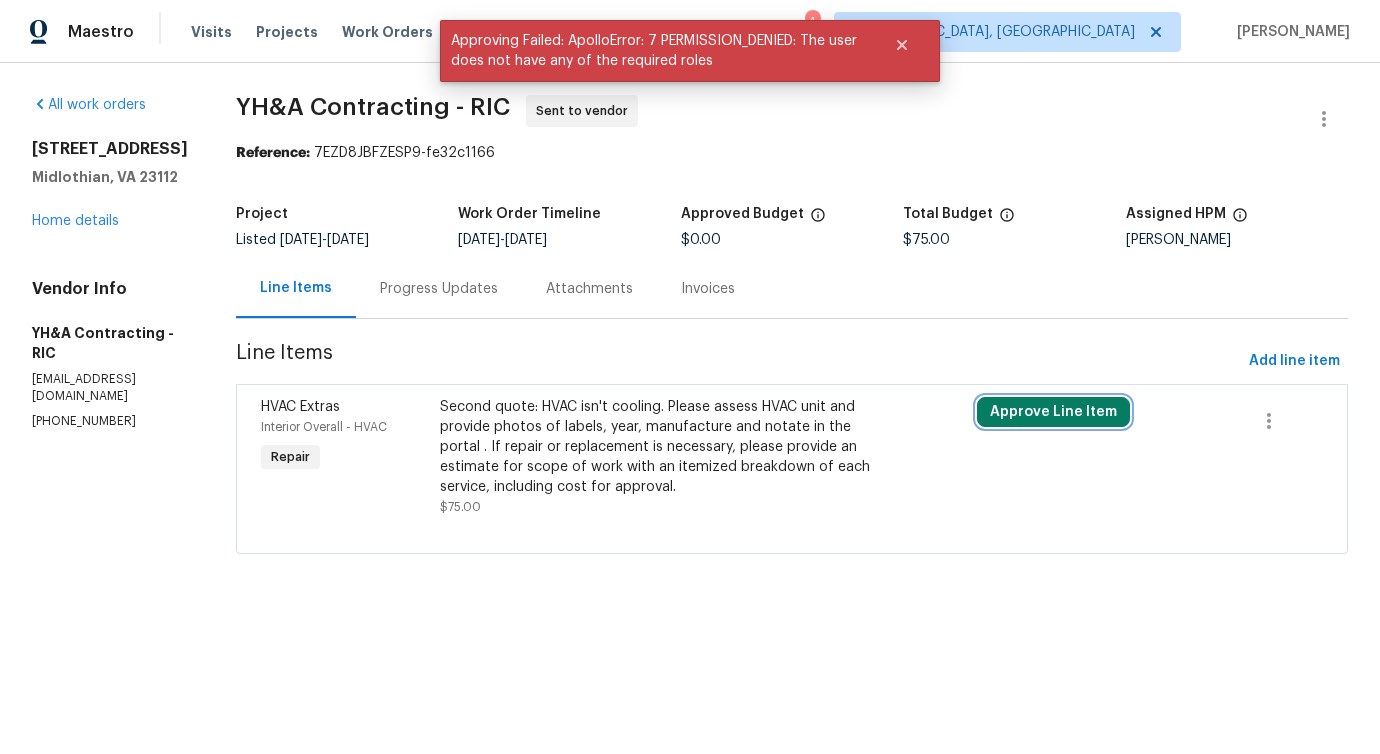 click on "Approve Line Item" at bounding box center [1053, 412] 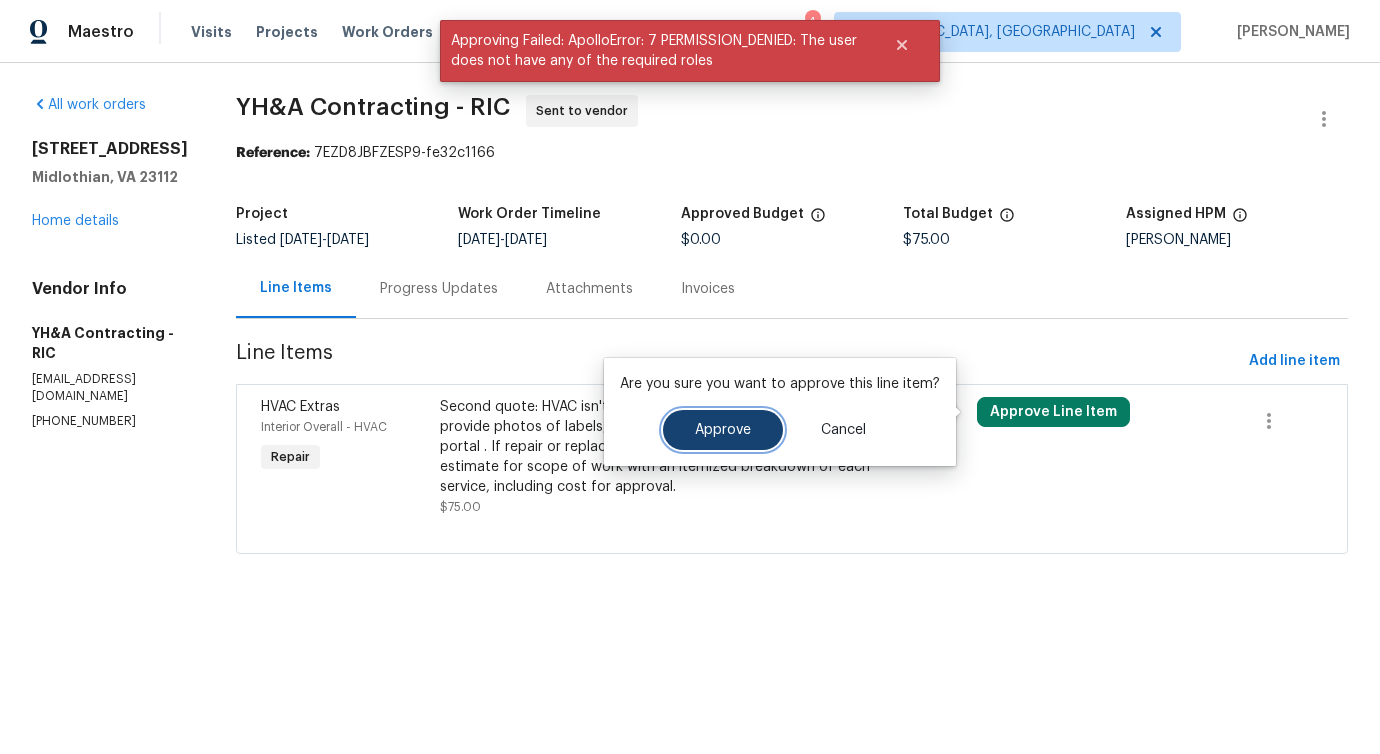 click on "Approve" at bounding box center (723, 430) 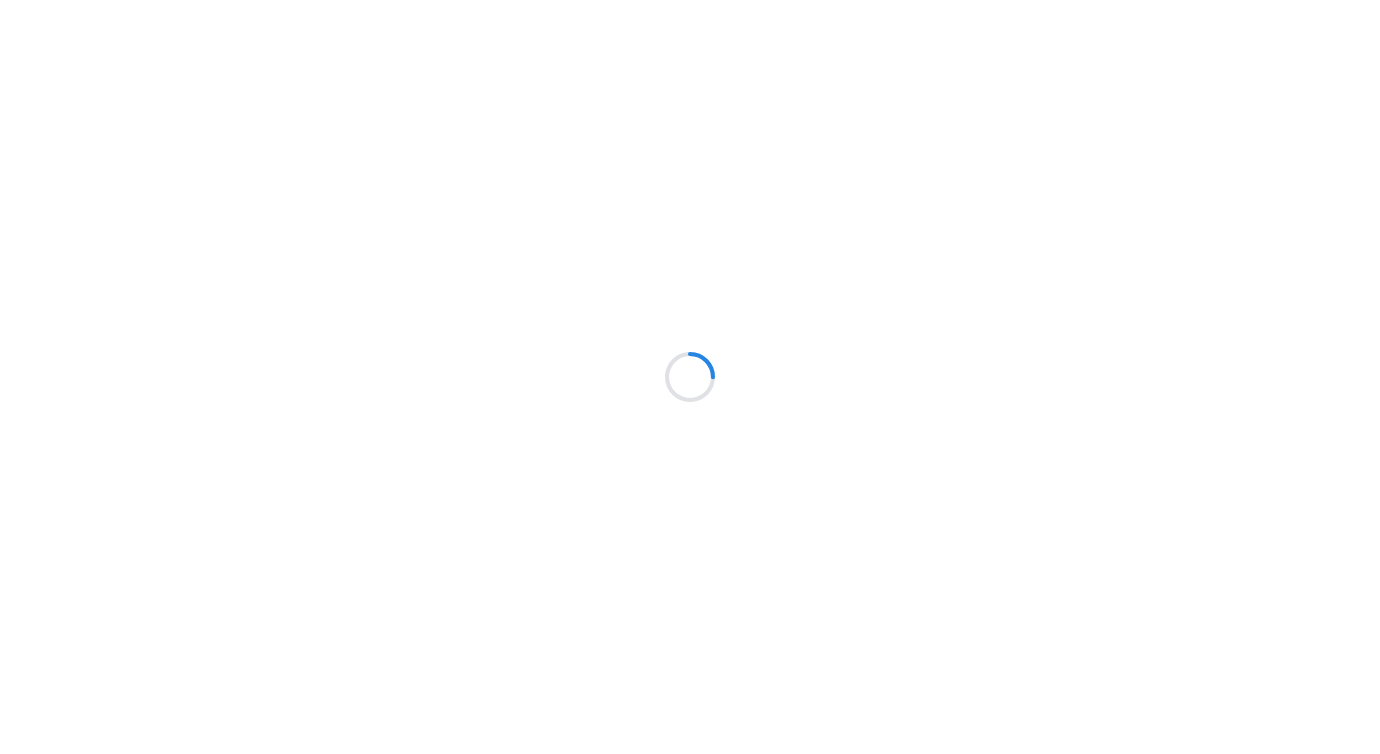 scroll, scrollTop: 0, scrollLeft: 0, axis: both 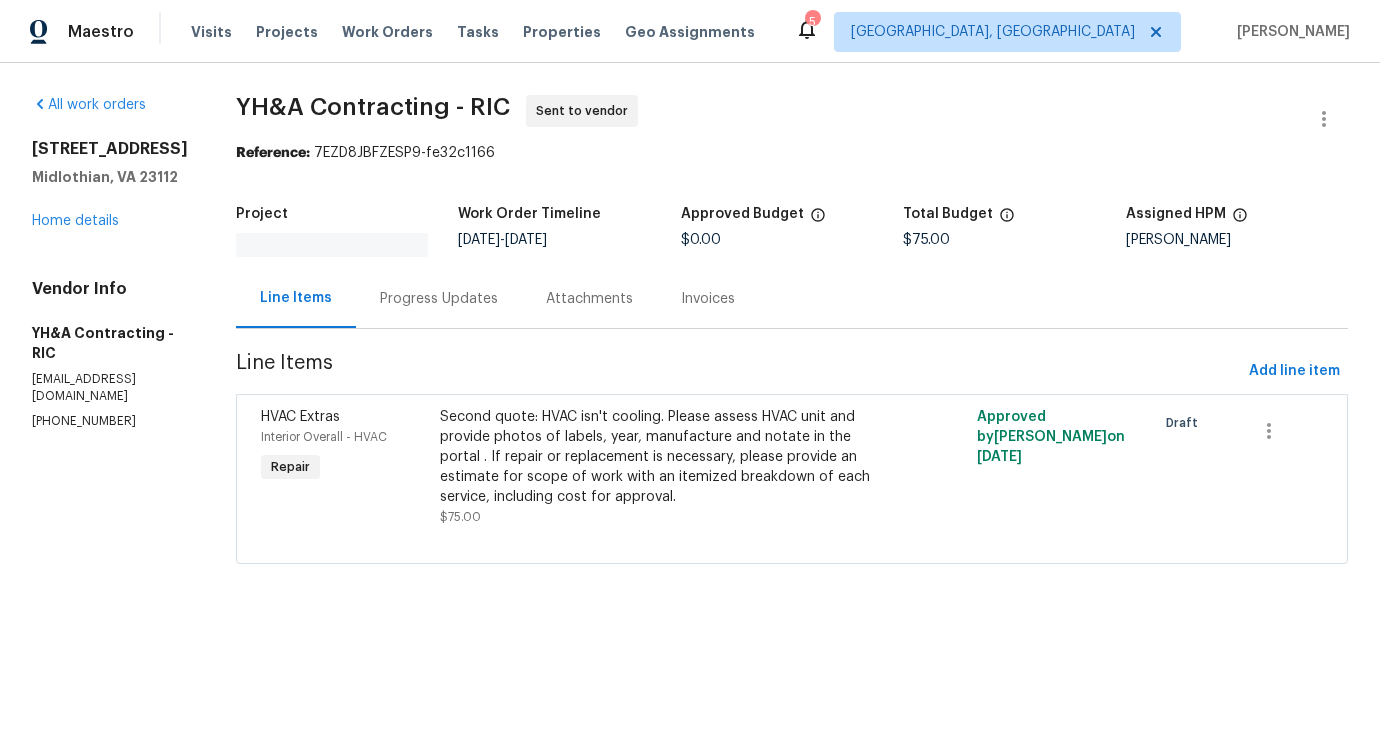 click on "Progress Updates" at bounding box center [439, 299] 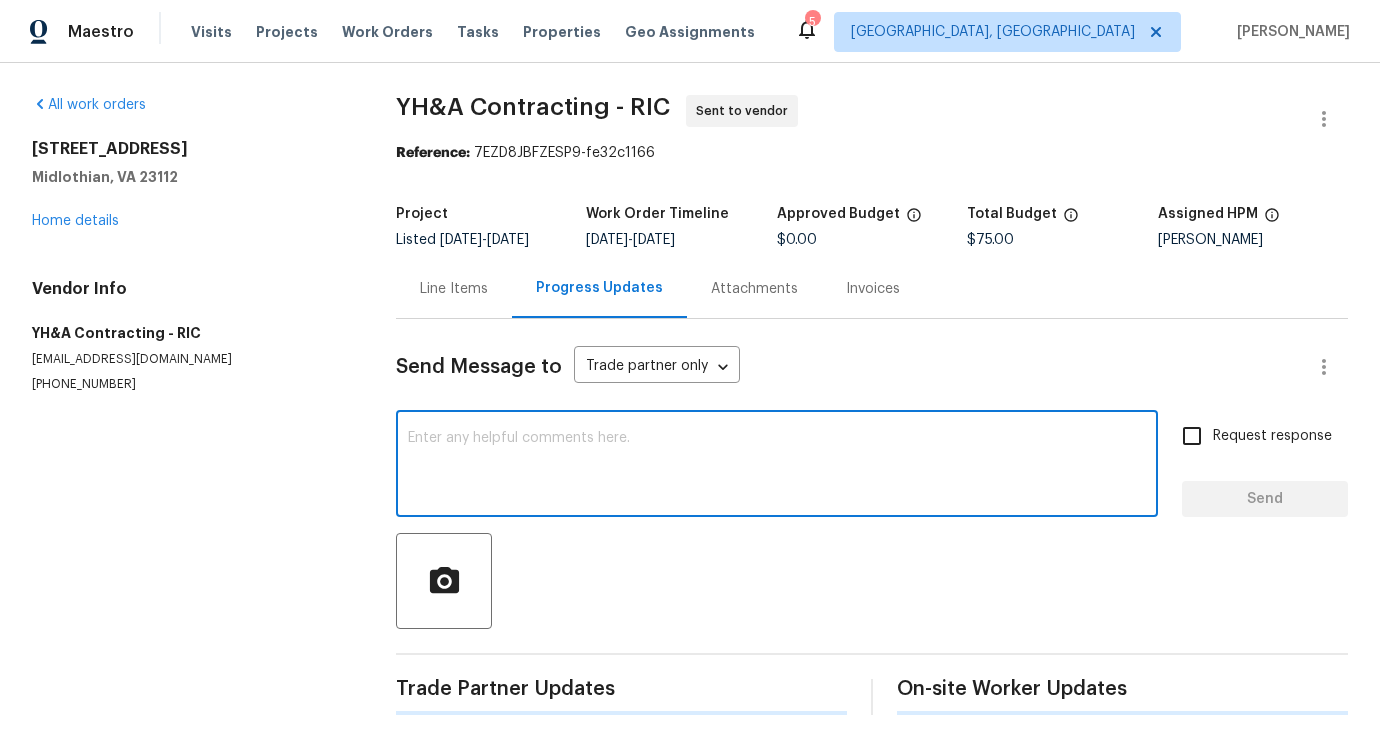 click at bounding box center [777, 466] 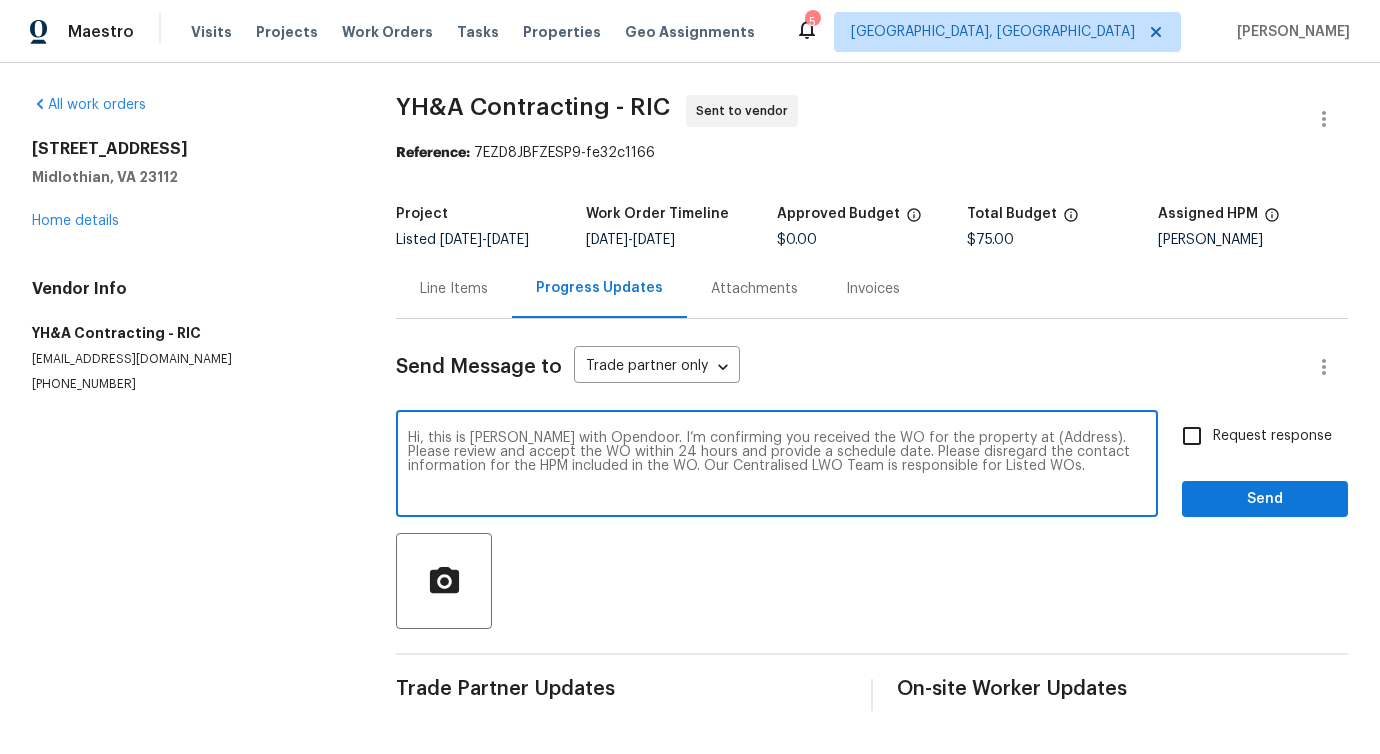 click on "Hi, this is Pavithra with Opendoor. I’m confirming you received the WO for the property at (Address). Please review and accept the WO within 24 hours and provide a schedule date. Please disregard the contact information for the HPM included in the WO. Our Centralised LWO Team is responsible for Listed WOs." at bounding box center [777, 466] 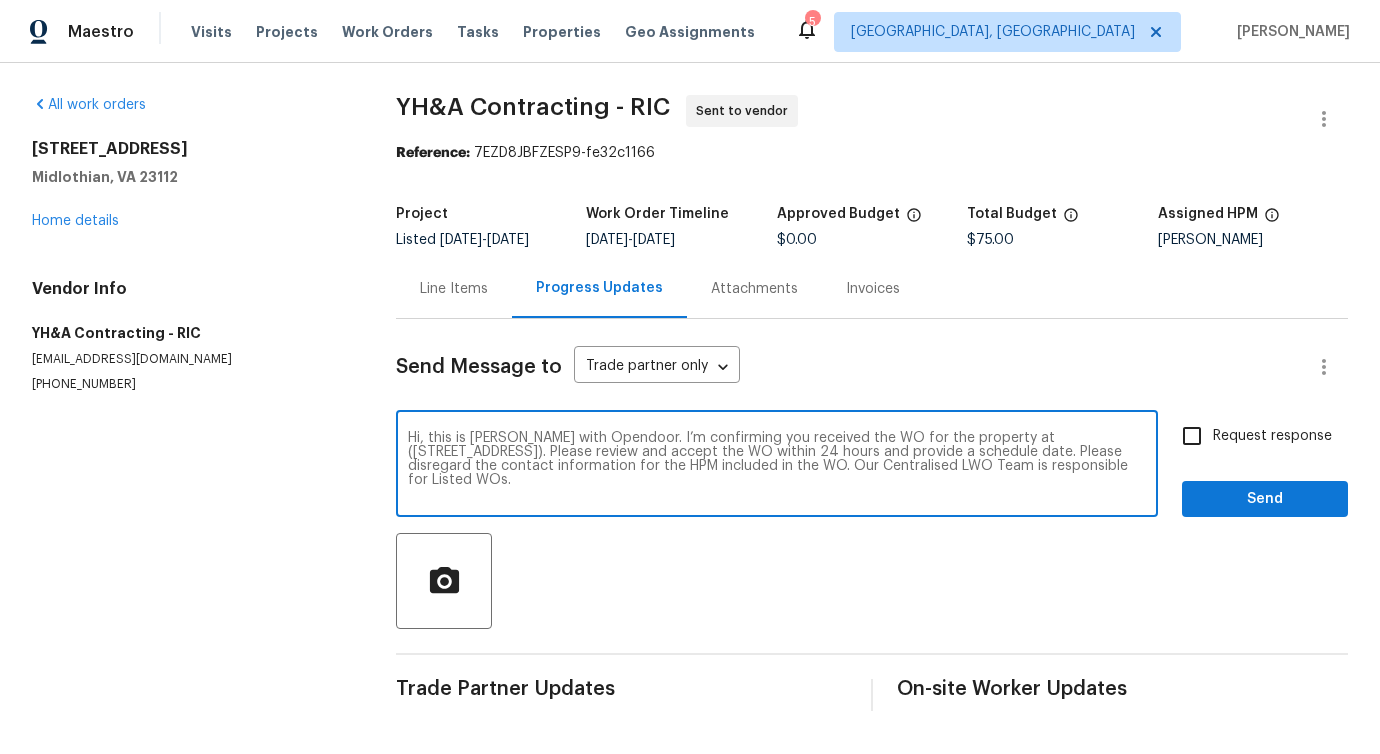 type on "Hi, this is Pavithra with Opendoor. I’m confirming you received the WO for the property at (5311 Chestnut Bluff Pl, Midlothian, VA 23112). Please review and accept the WO within 24 hours and provide a schedule date. Please disregard the contact information for the HPM included in the WO. Our Centralised LWO Team is responsible for Listed WOs." 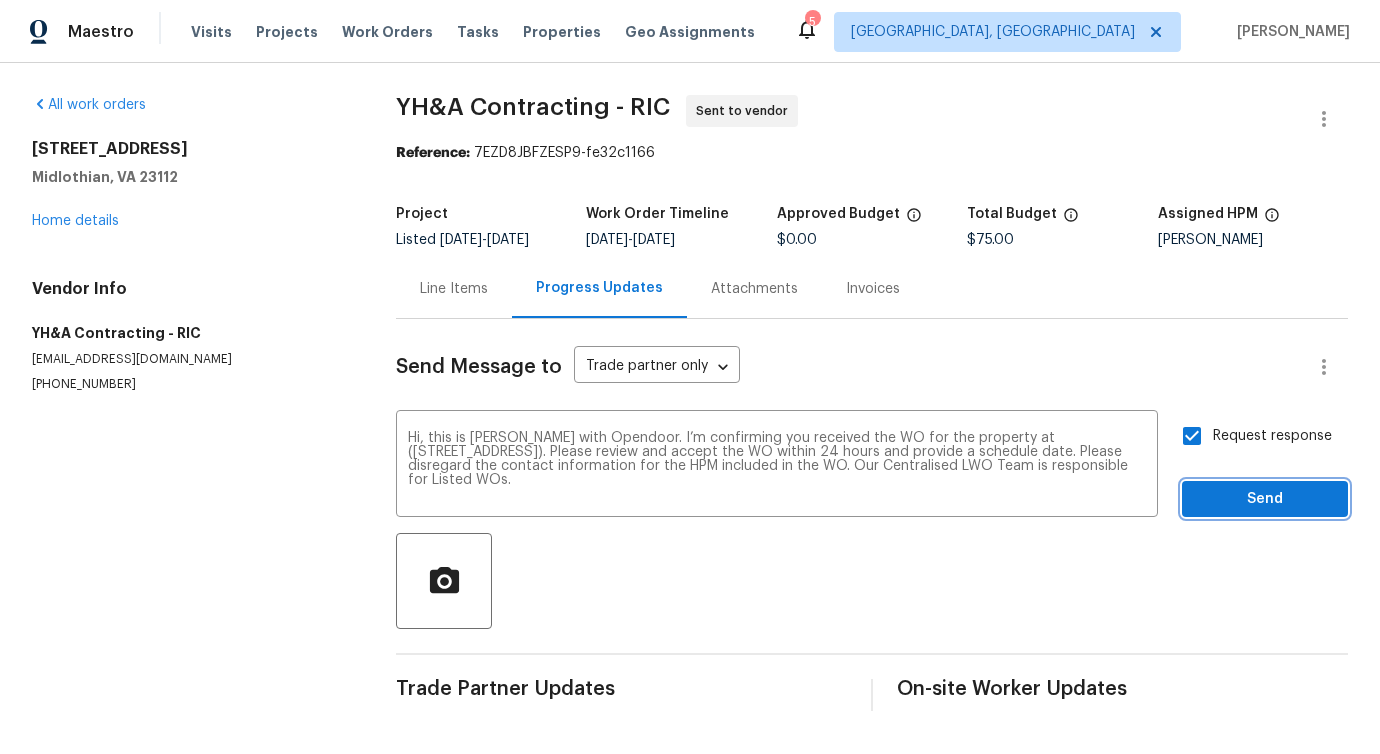 click on "Send" at bounding box center [1265, 499] 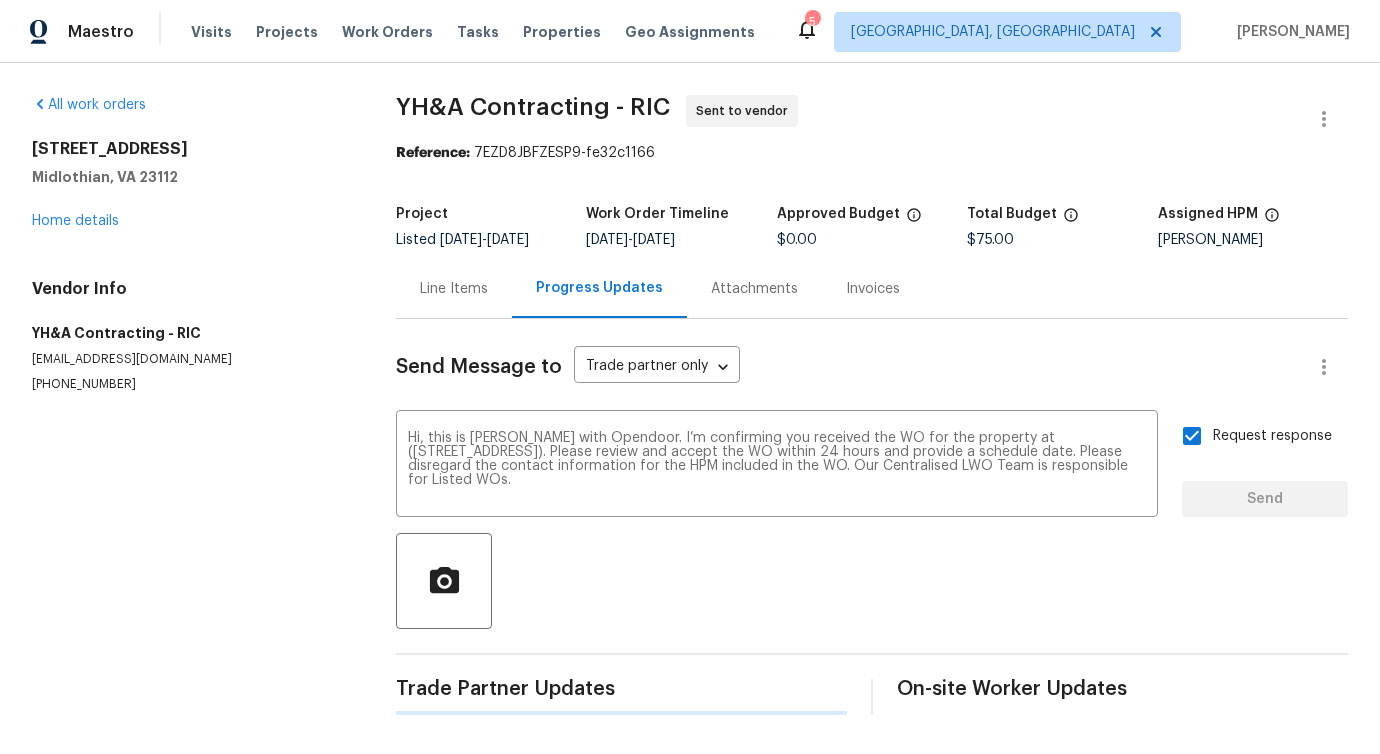 type 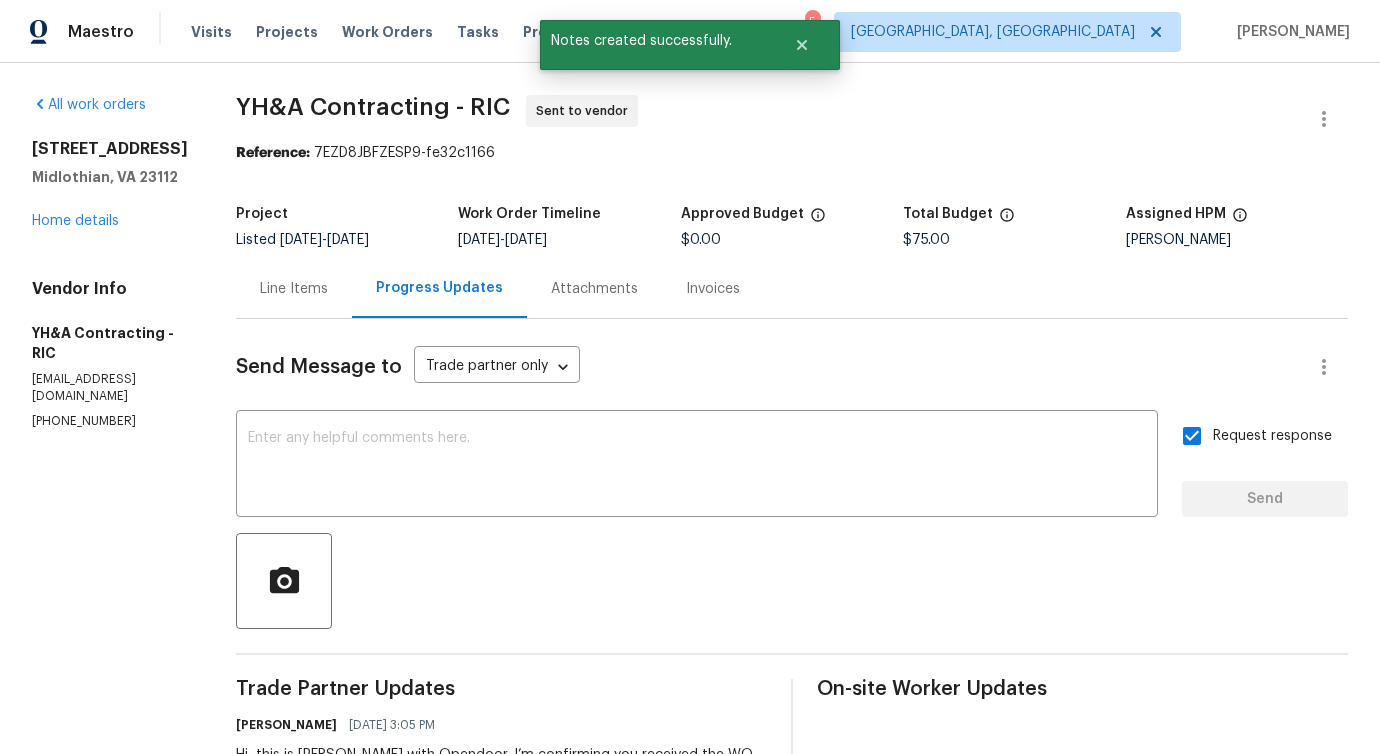 click on "Line Items" at bounding box center [294, 289] 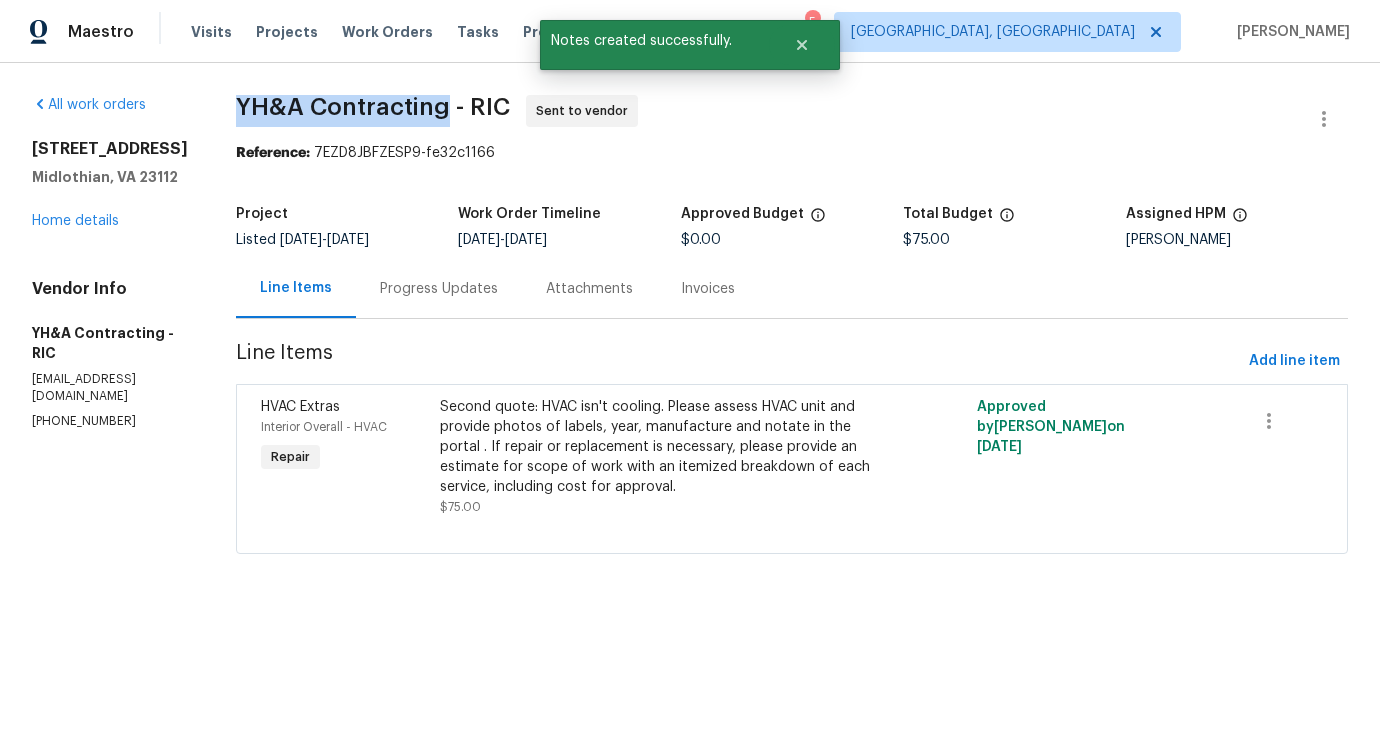 drag, startPoint x: 217, startPoint y: 97, endPoint x: 430, endPoint y: 106, distance: 213.19006 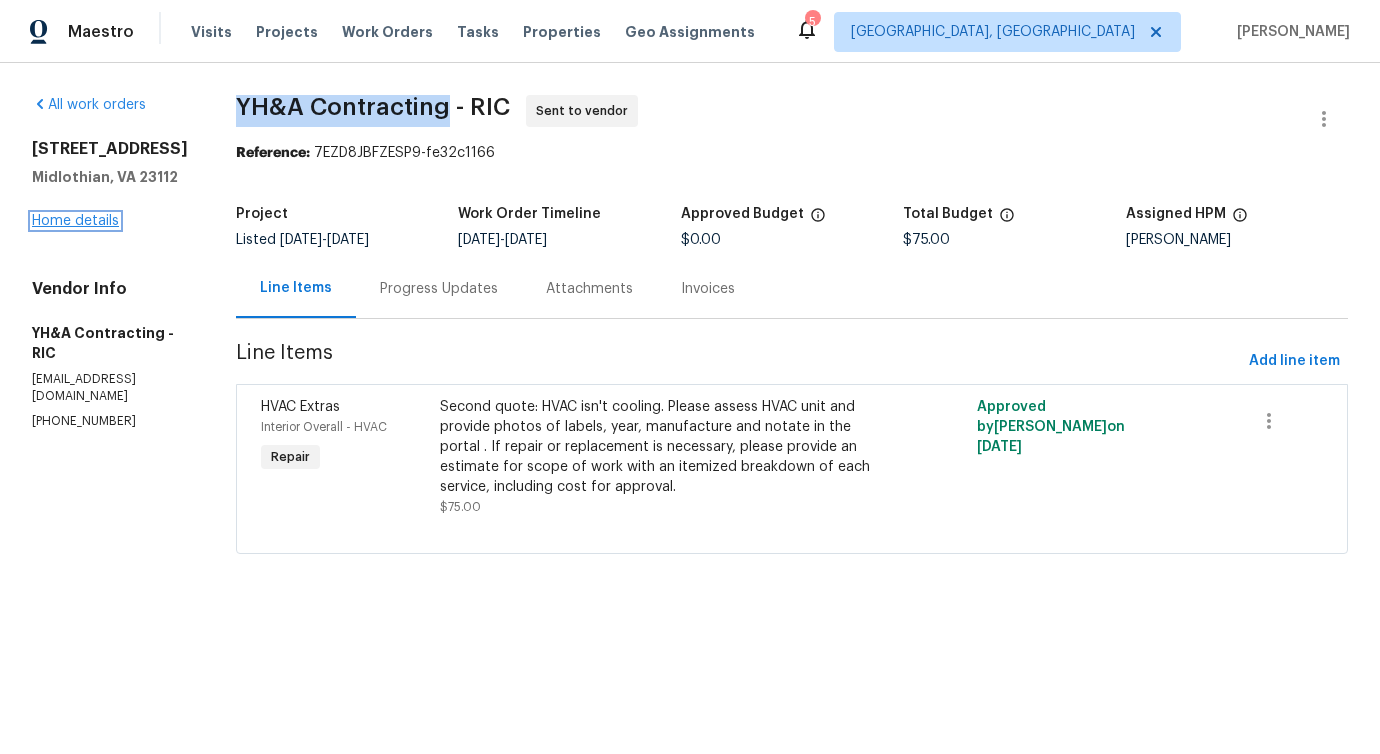 click on "Home details" at bounding box center [75, 221] 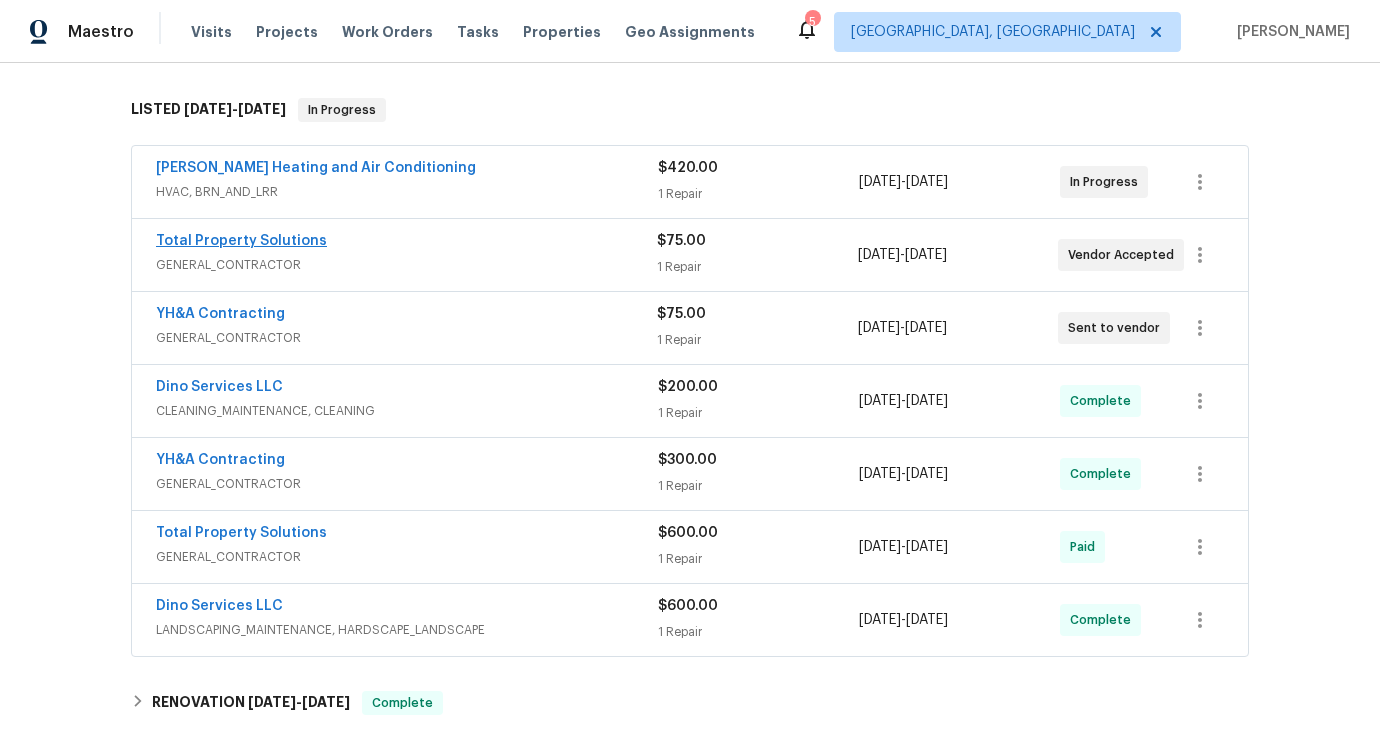 scroll, scrollTop: 0, scrollLeft: 0, axis: both 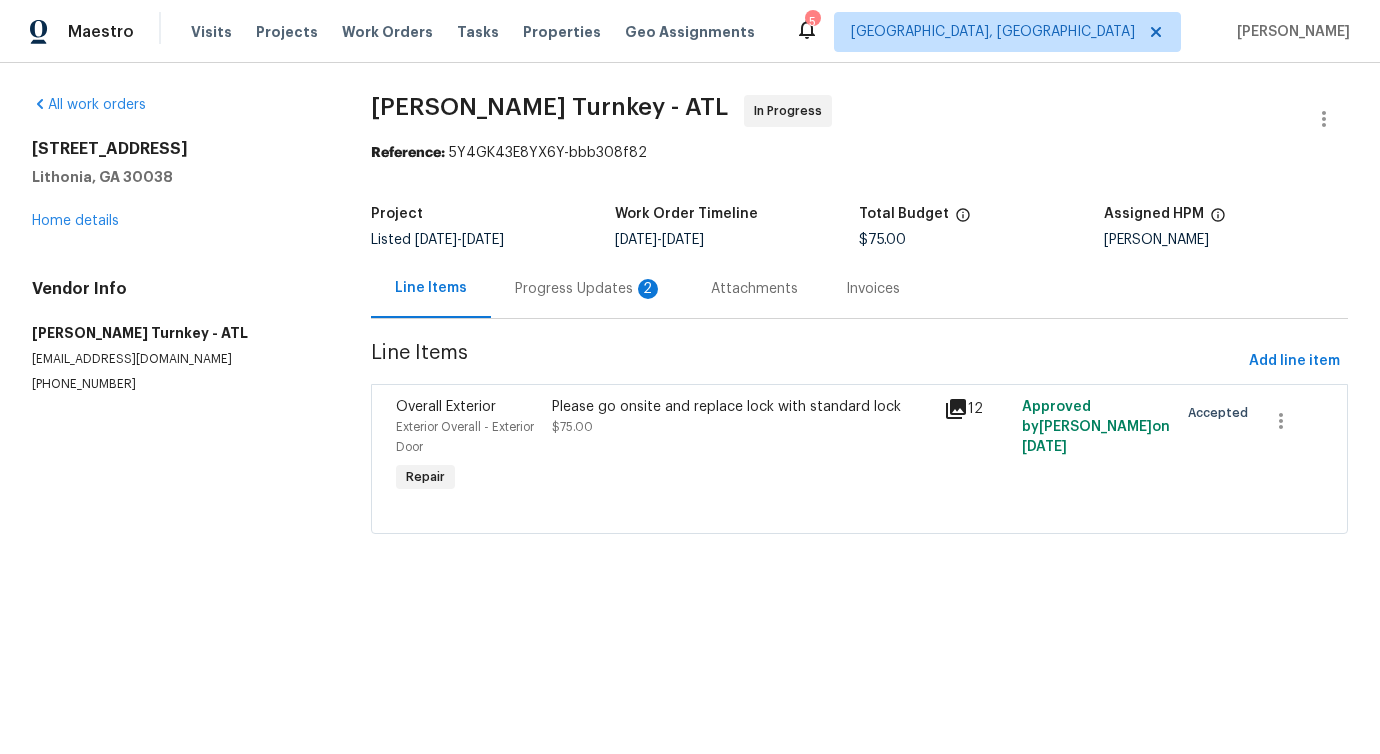 click on "Progress Updates 2" at bounding box center [589, 288] 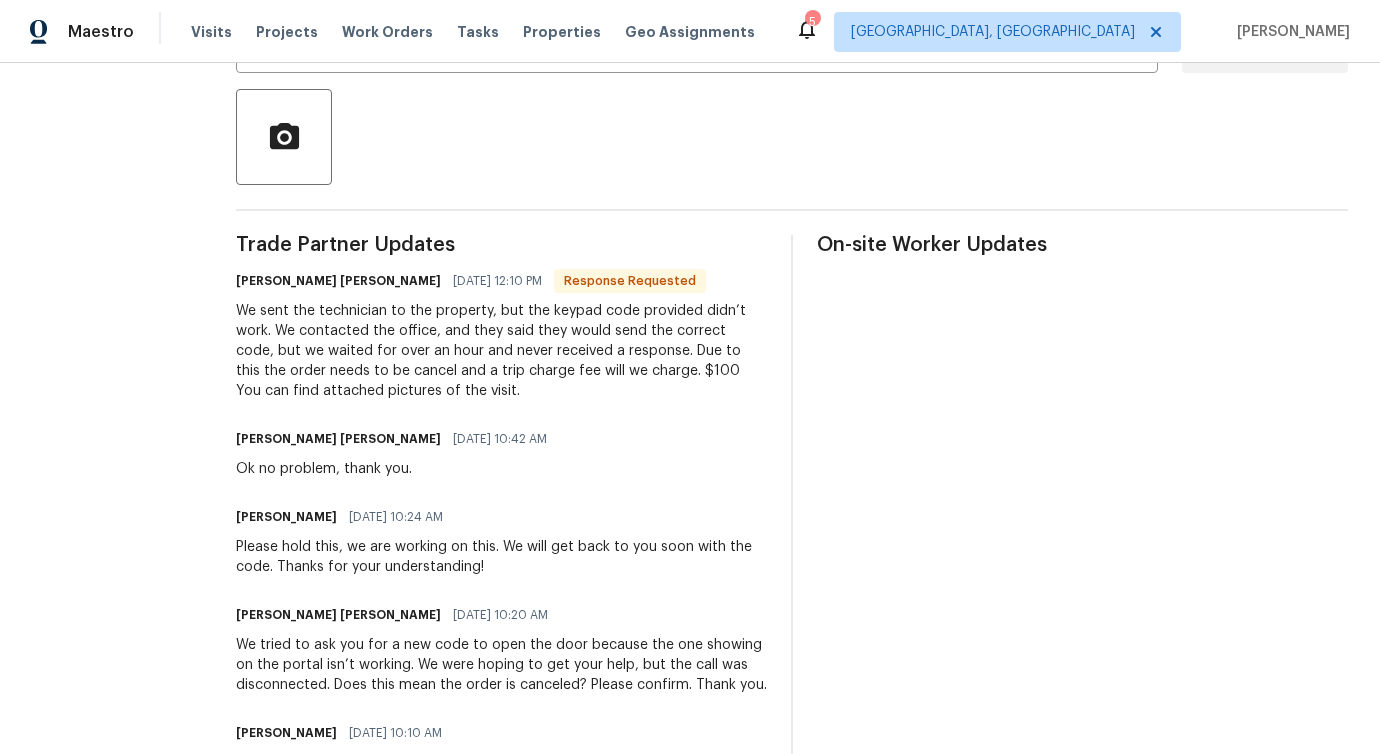 scroll, scrollTop: 0, scrollLeft: 0, axis: both 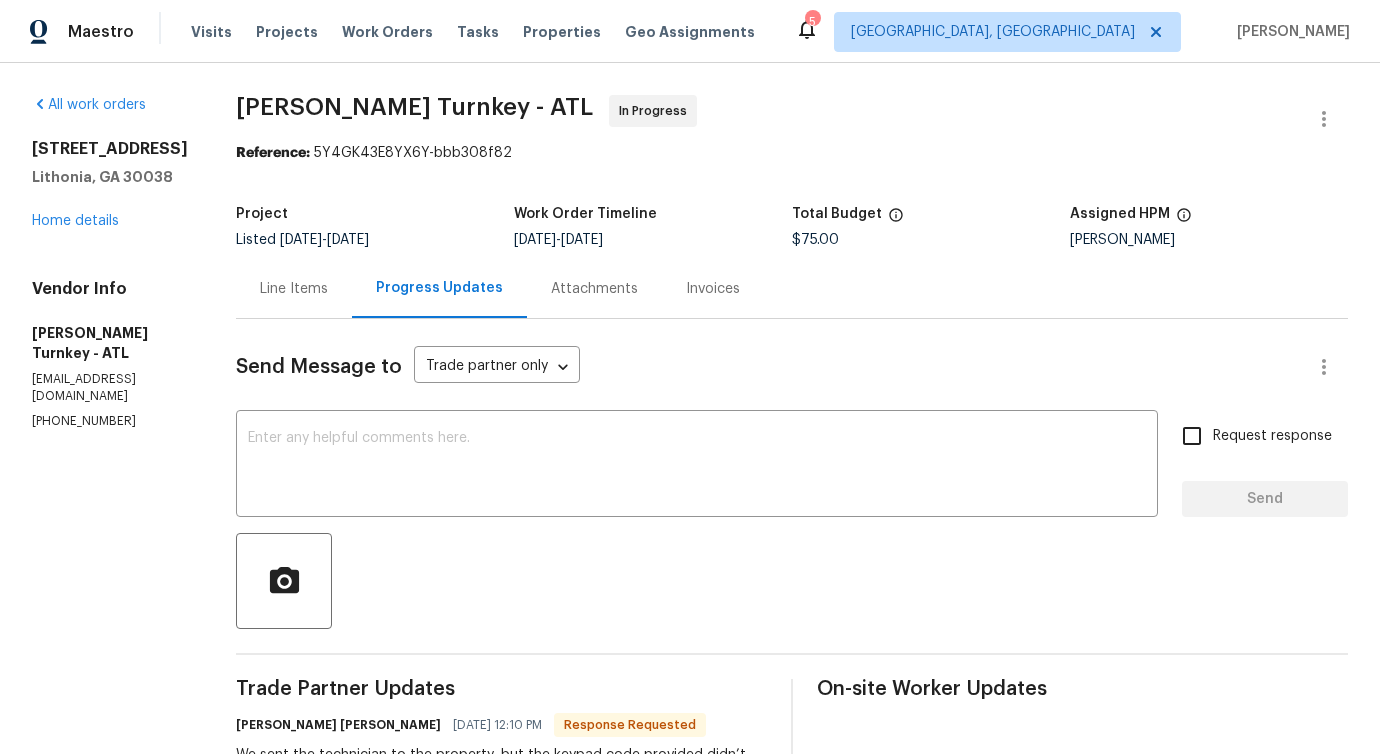 click on "Line Items" at bounding box center [294, 288] 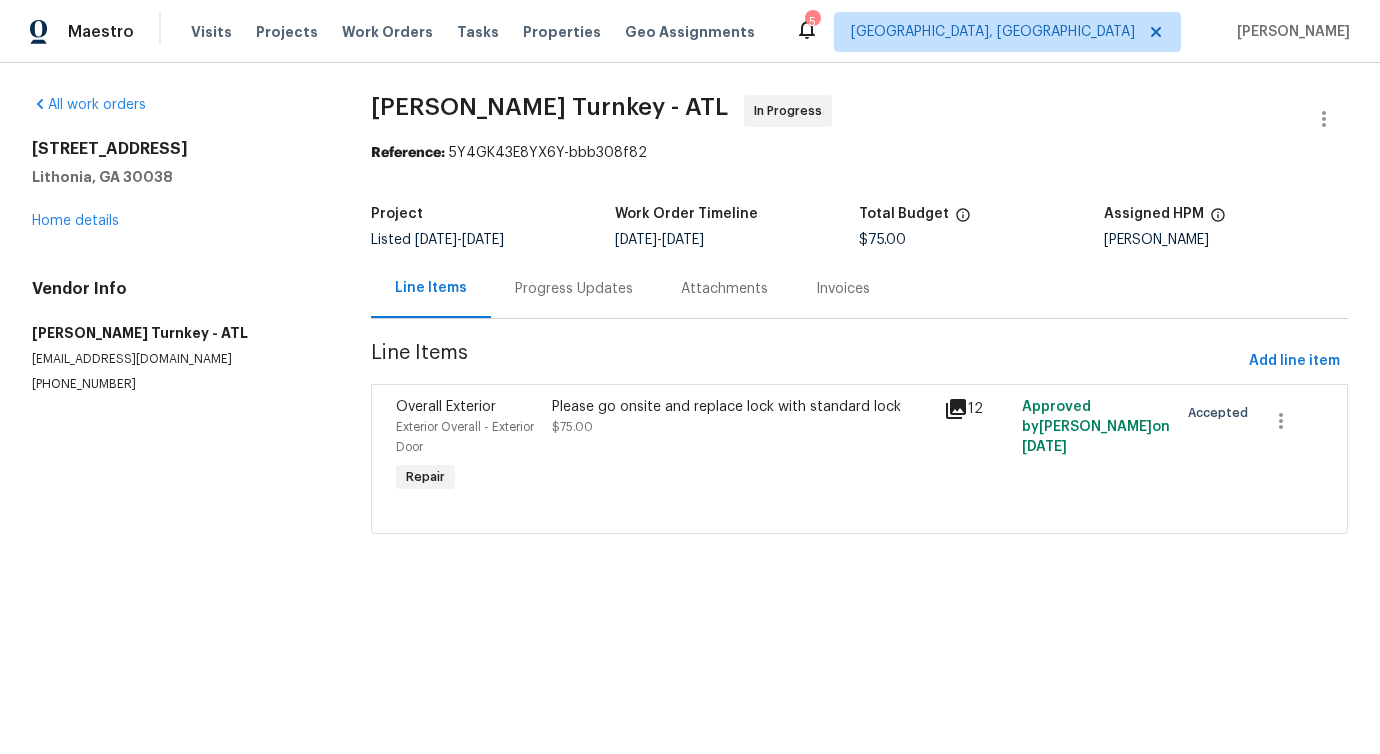 click on "Please go onsite and replace lock with standard lock $75.00" at bounding box center (741, 447) 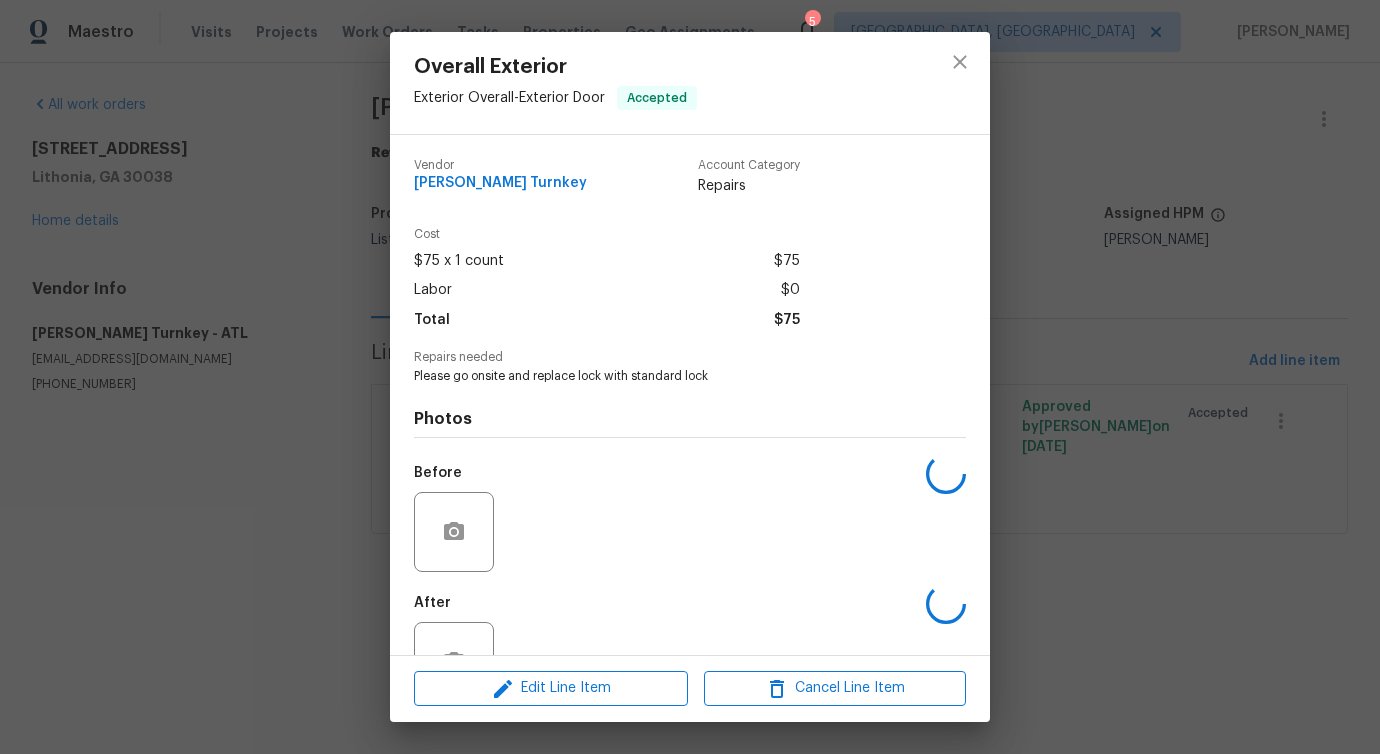 scroll, scrollTop: 67, scrollLeft: 0, axis: vertical 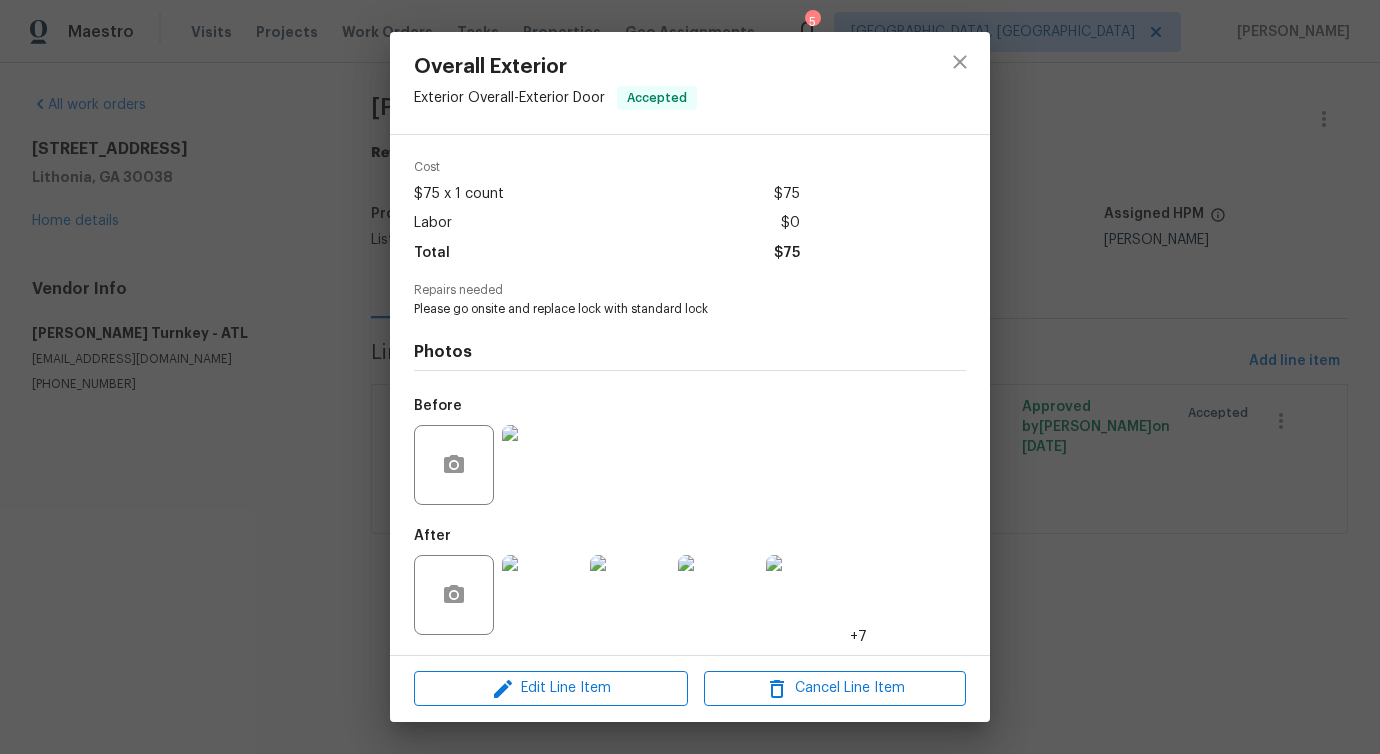 click at bounding box center (542, 595) 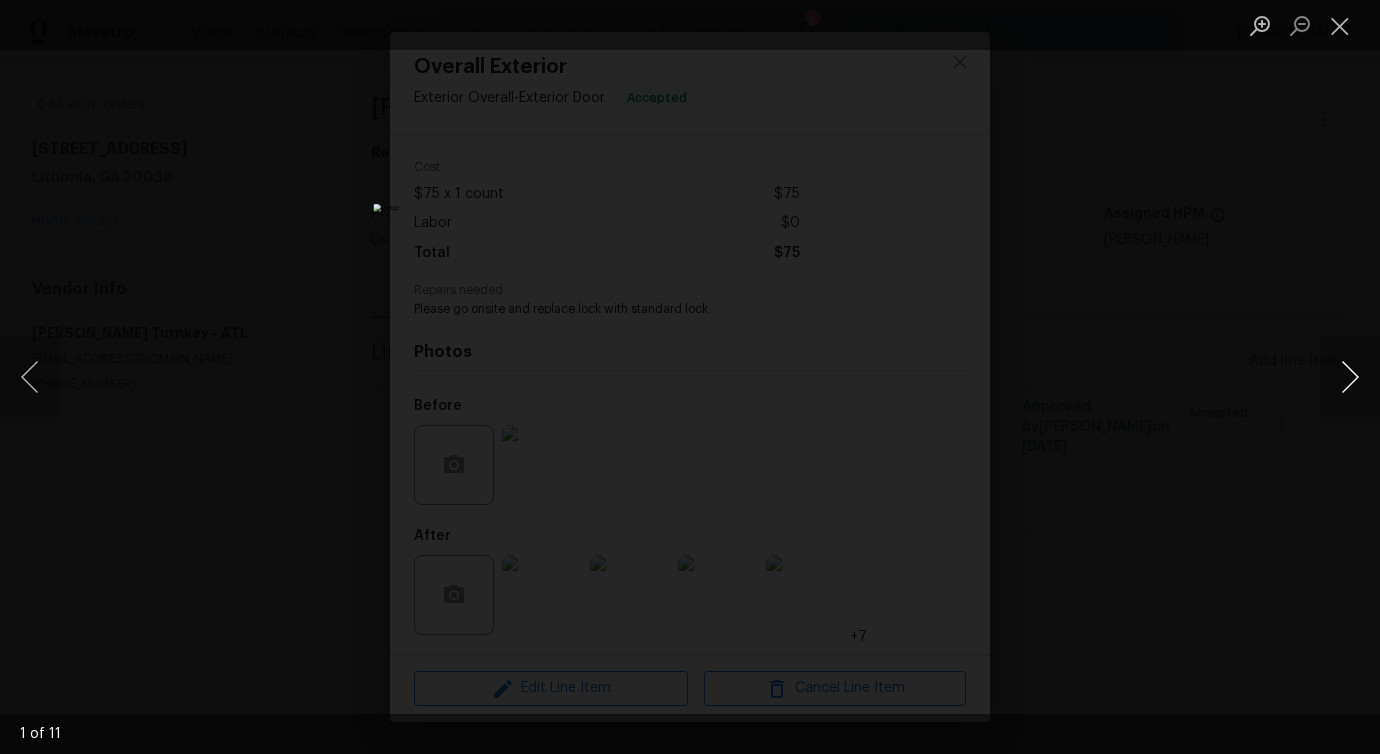 click at bounding box center [1350, 377] 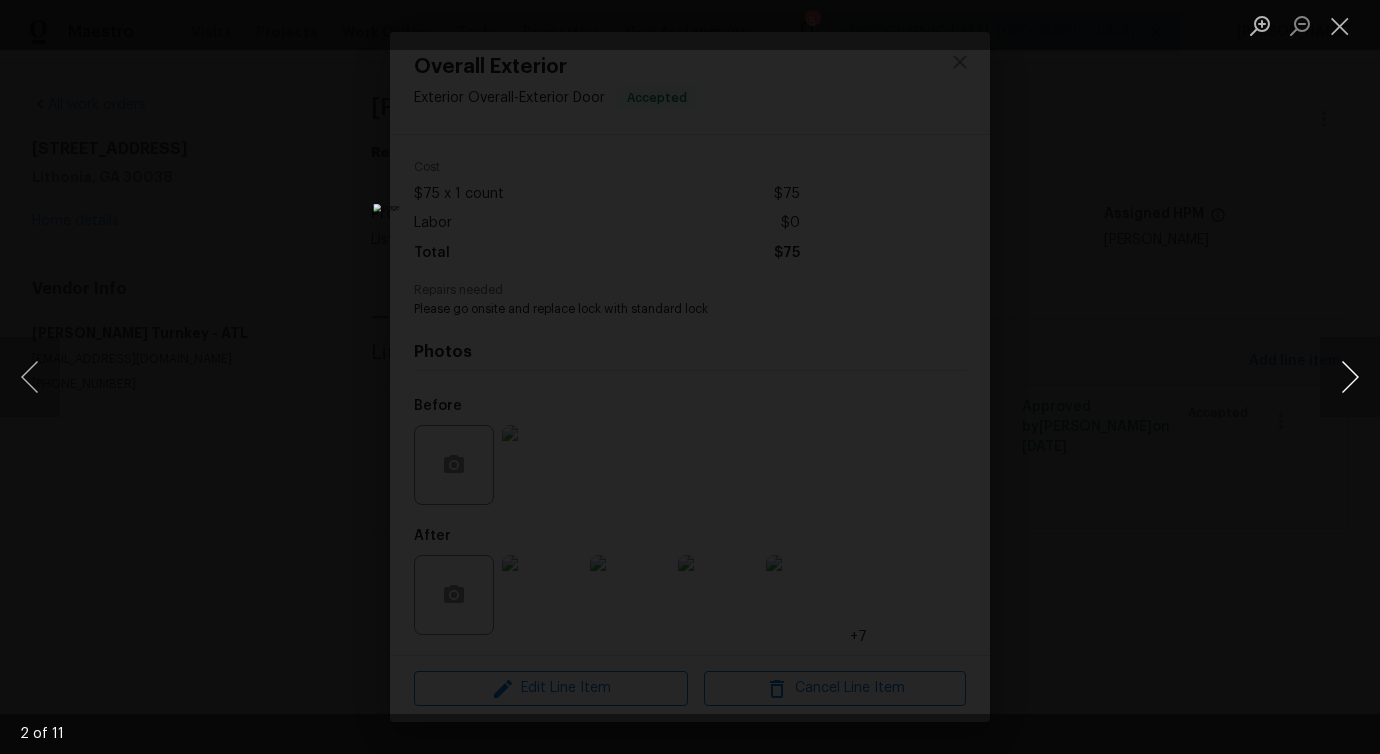 click at bounding box center [1350, 377] 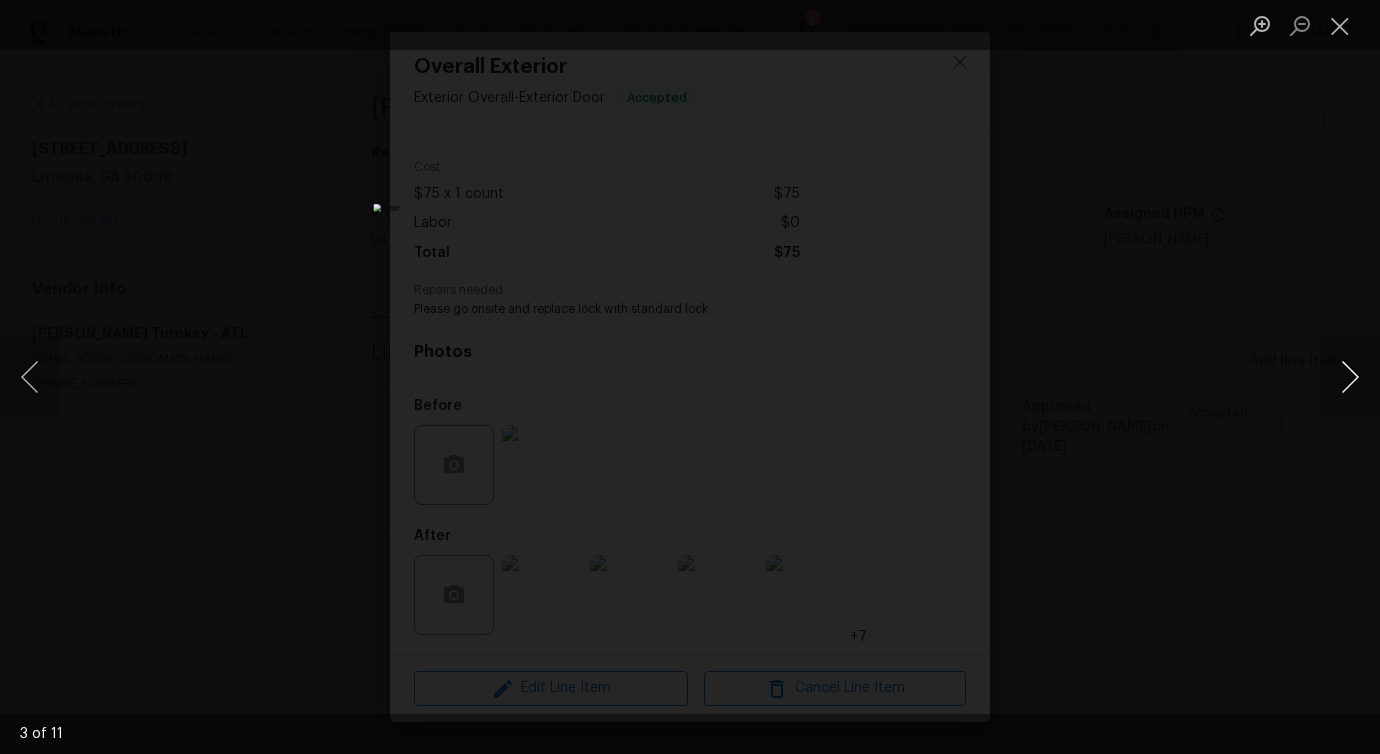 click at bounding box center [1350, 377] 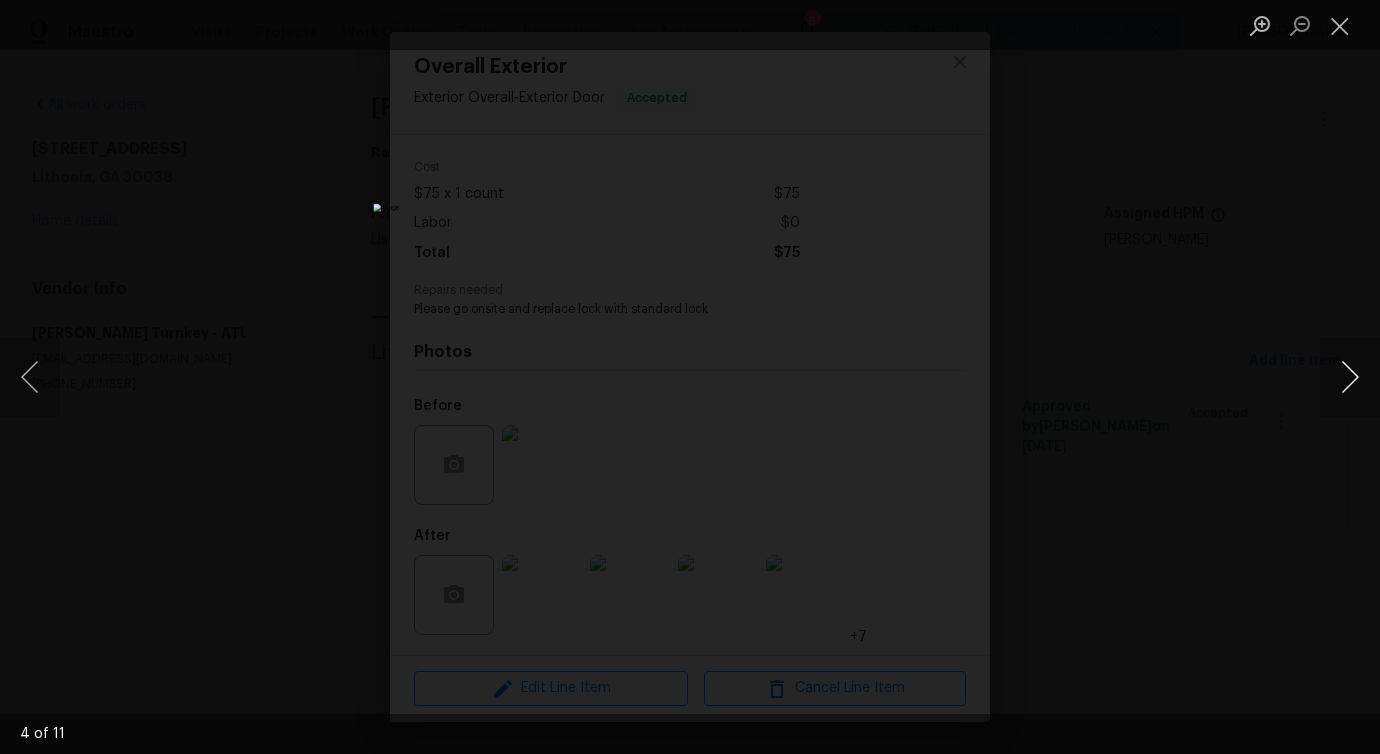 click at bounding box center (1350, 377) 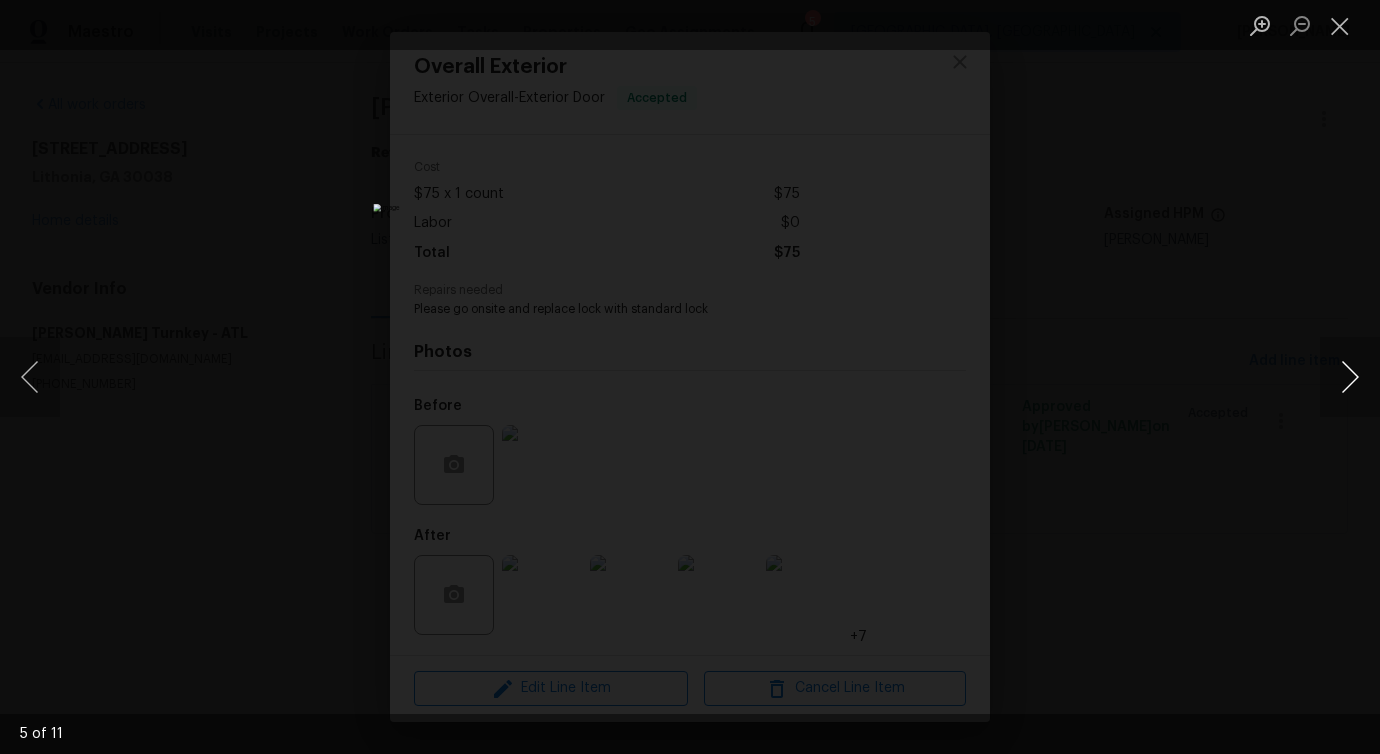 click at bounding box center (1350, 377) 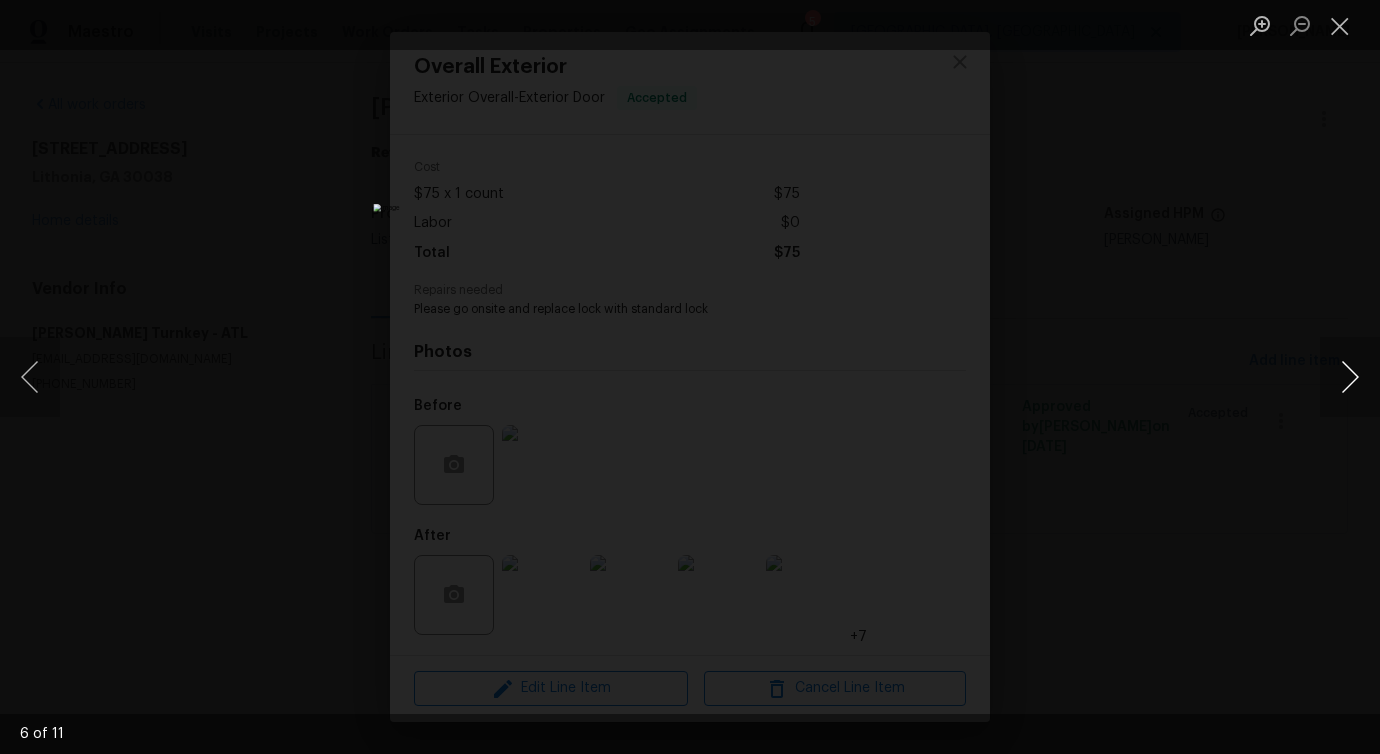 click at bounding box center (1350, 377) 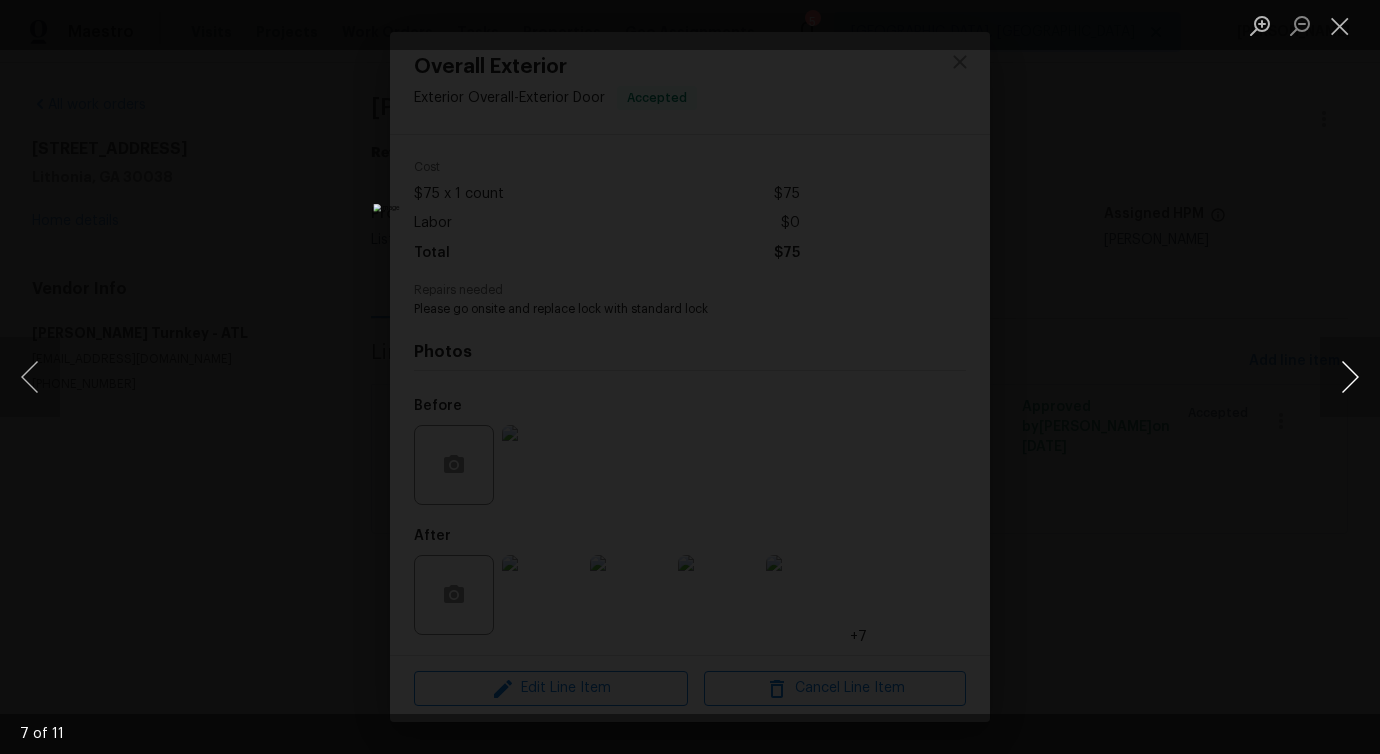 click at bounding box center [1350, 377] 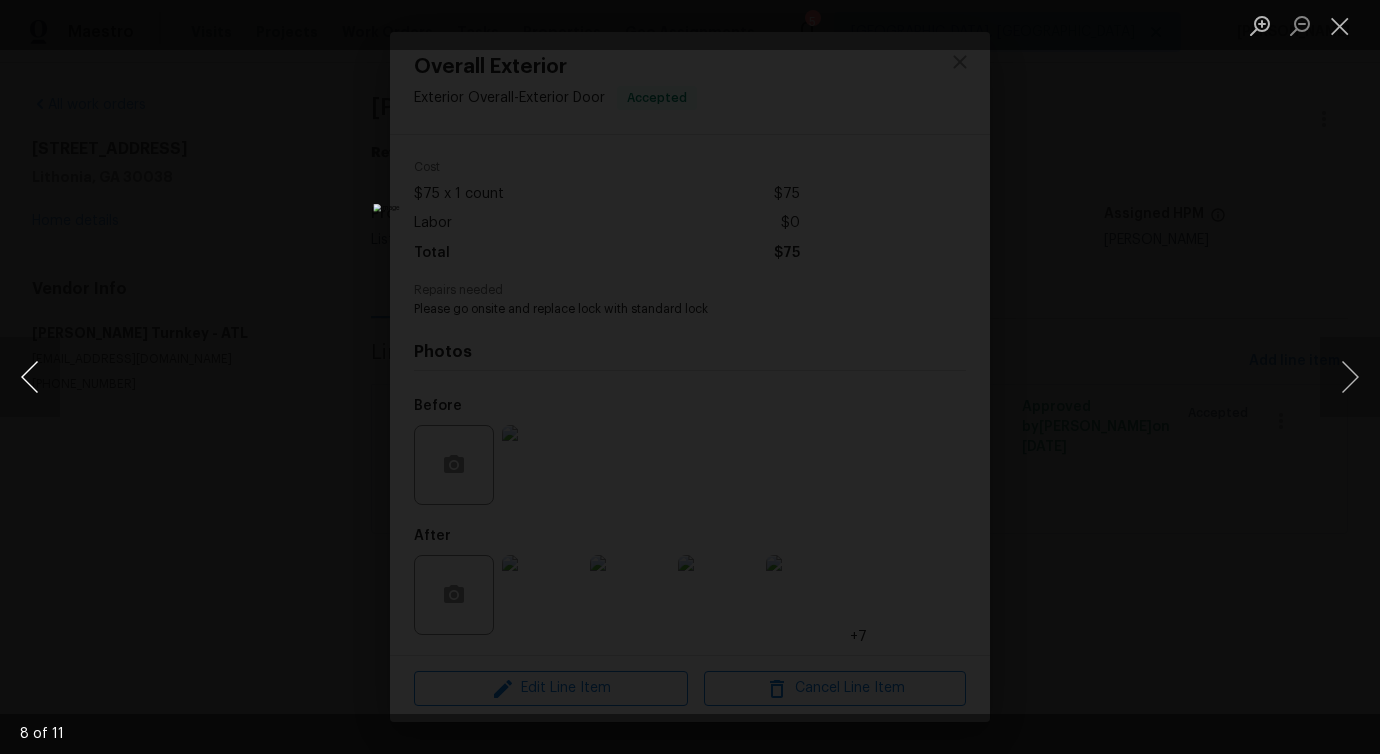 click at bounding box center (30, 377) 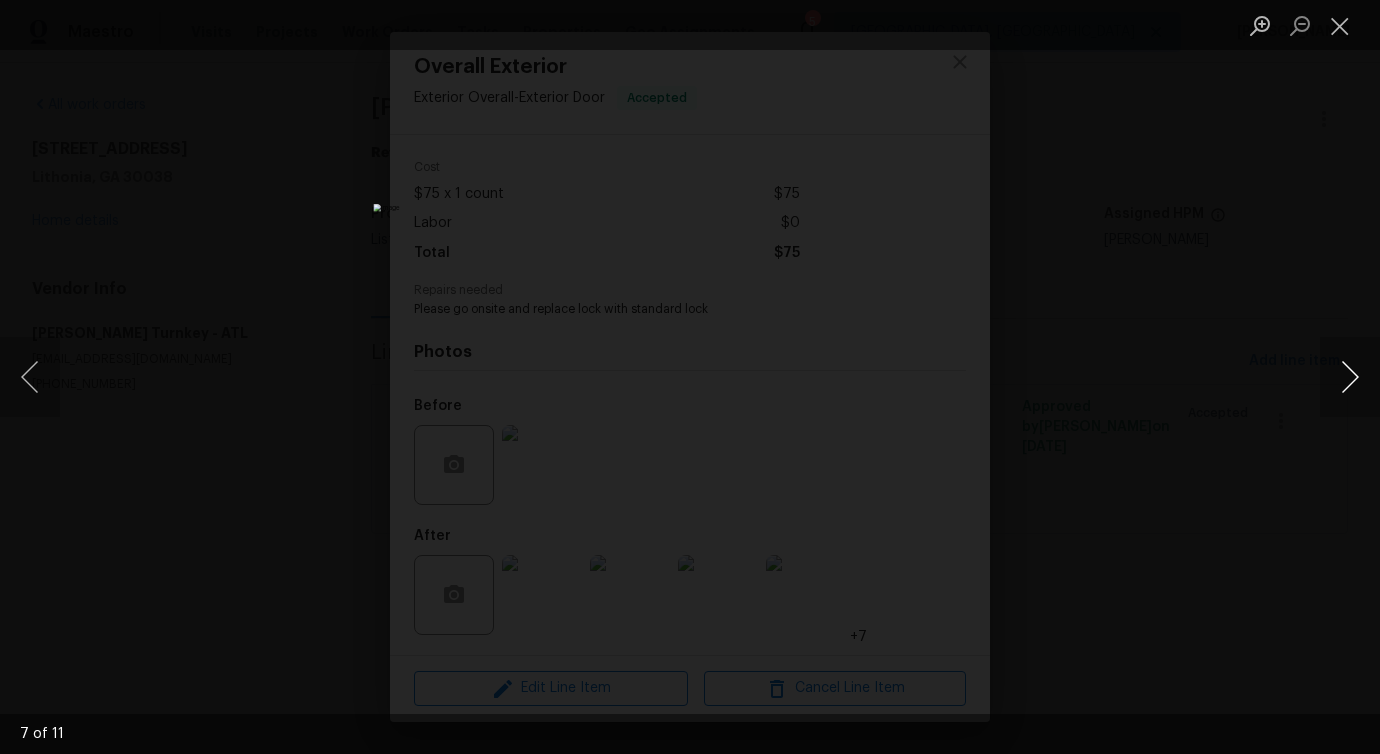 click at bounding box center [1350, 377] 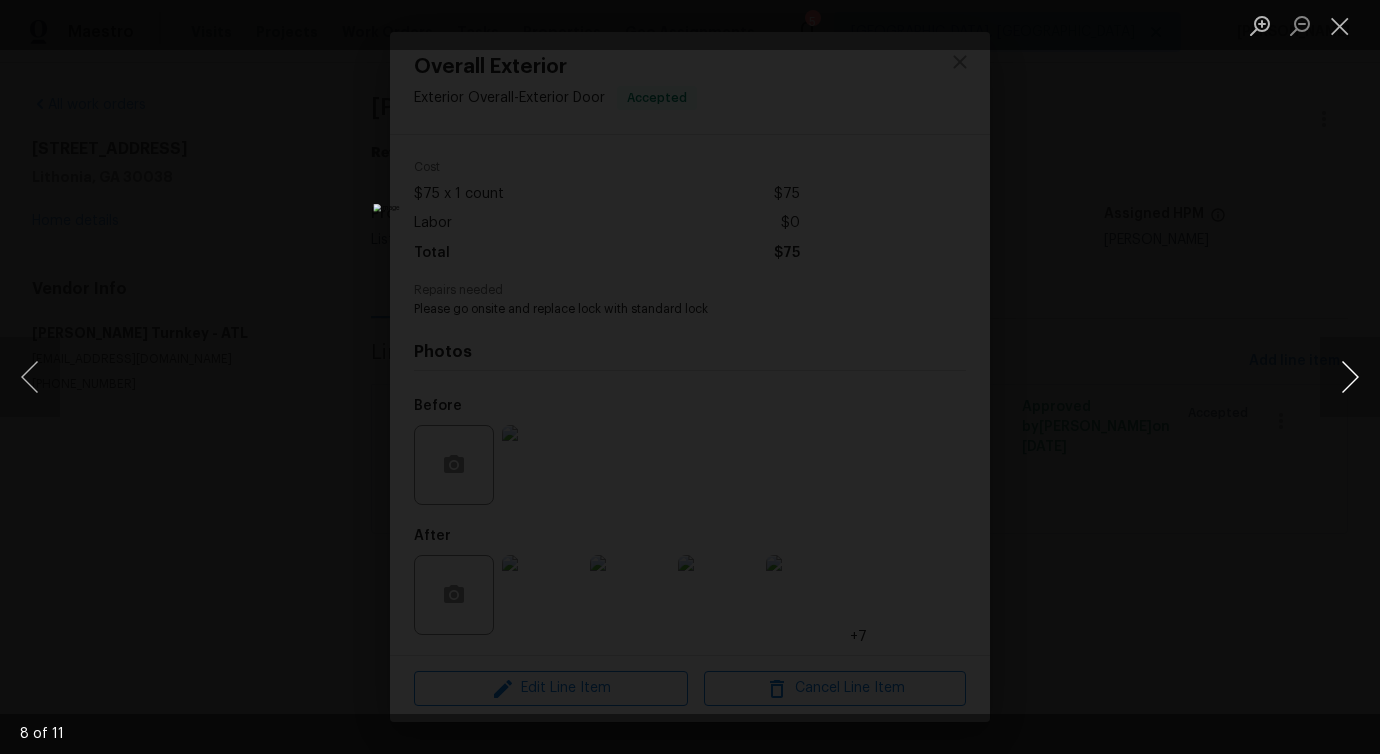 click at bounding box center (1350, 377) 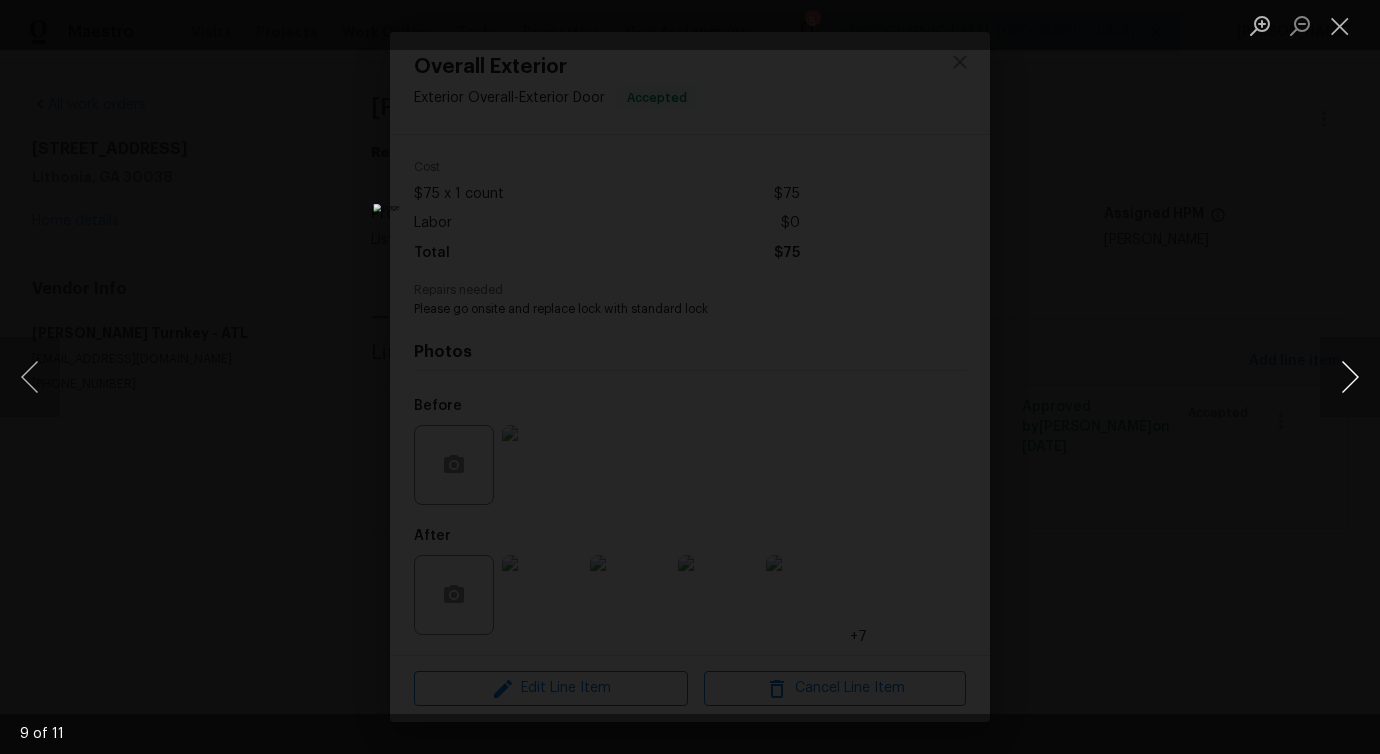 click at bounding box center [1350, 377] 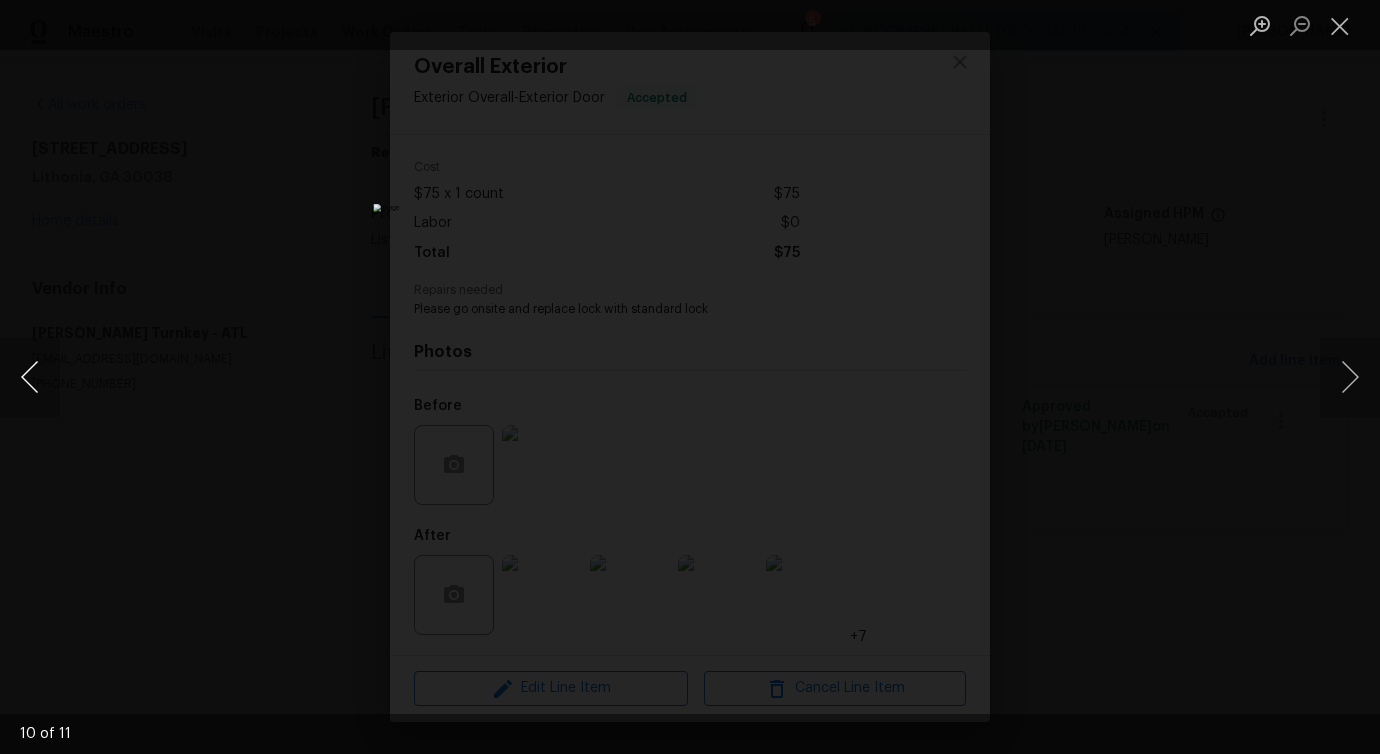 click at bounding box center [30, 377] 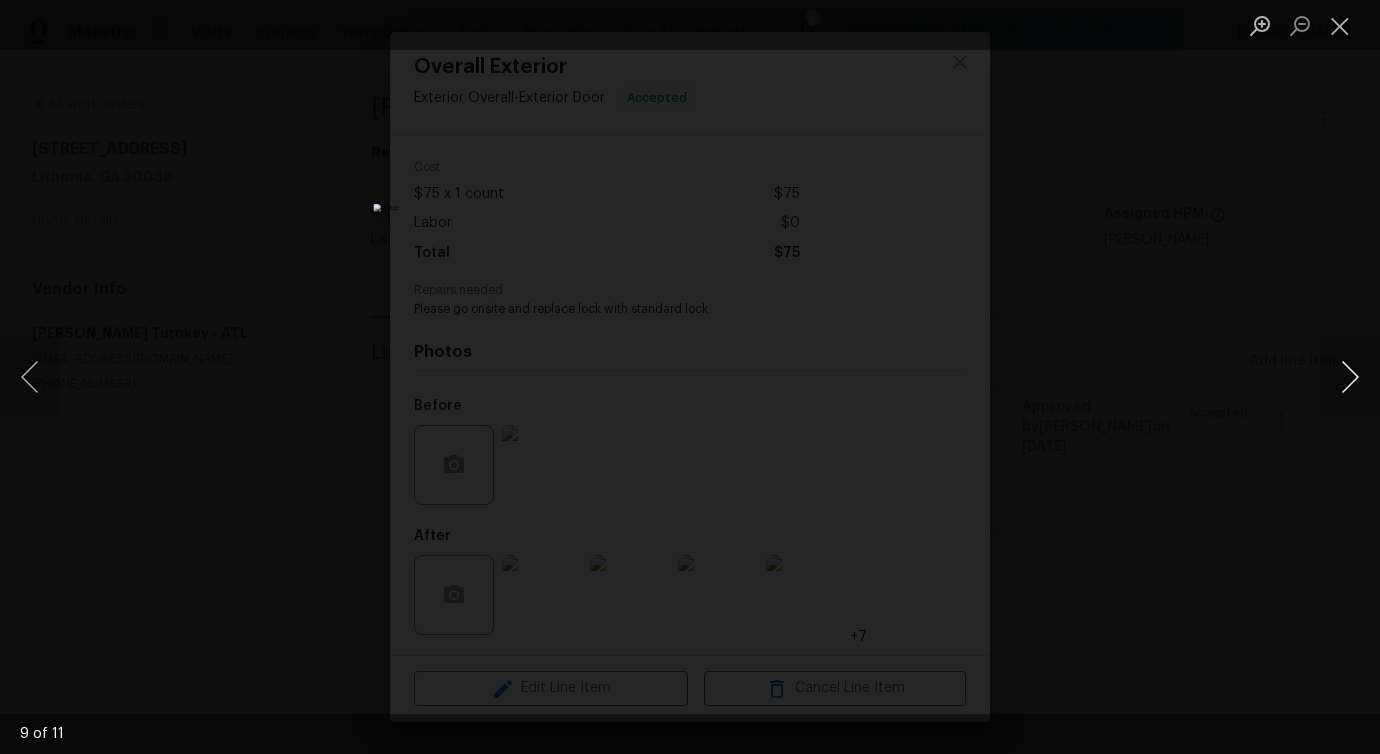 click at bounding box center (1350, 377) 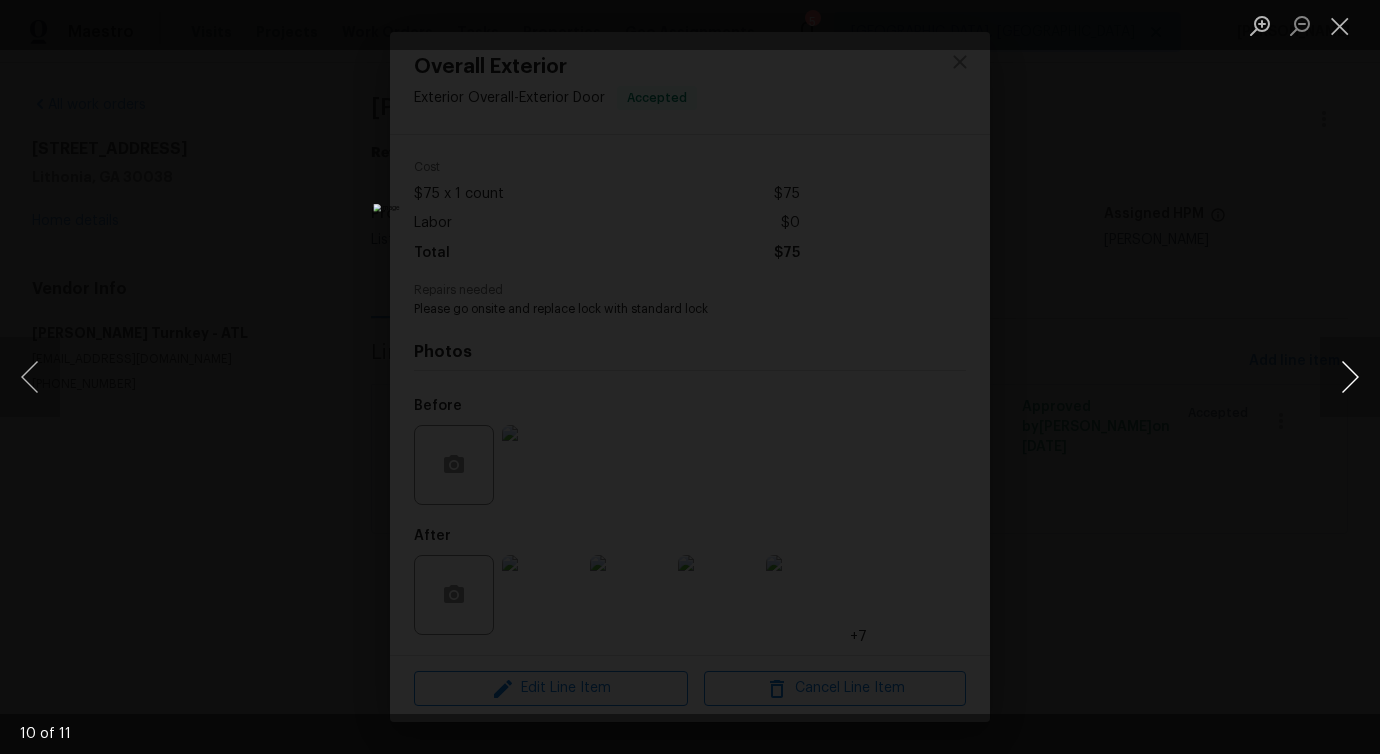click at bounding box center [1350, 377] 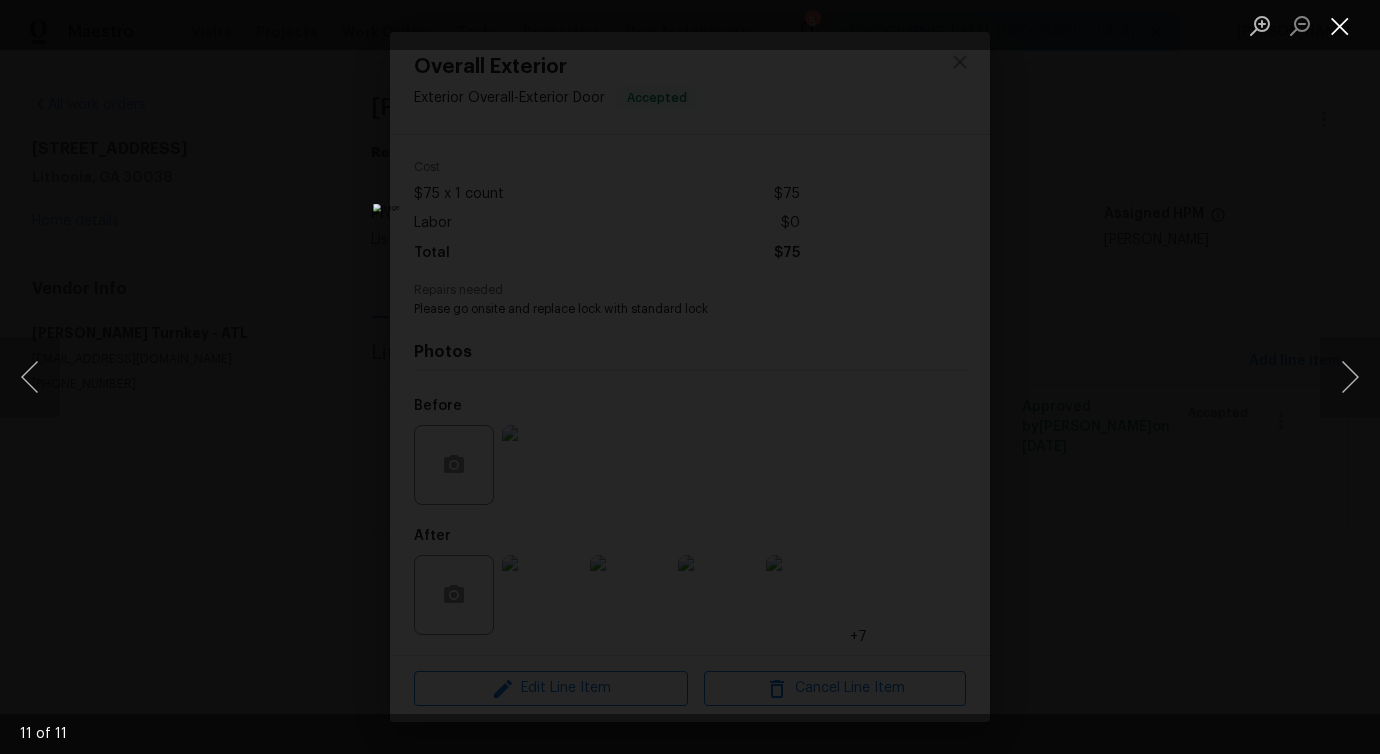 click at bounding box center (1340, 25) 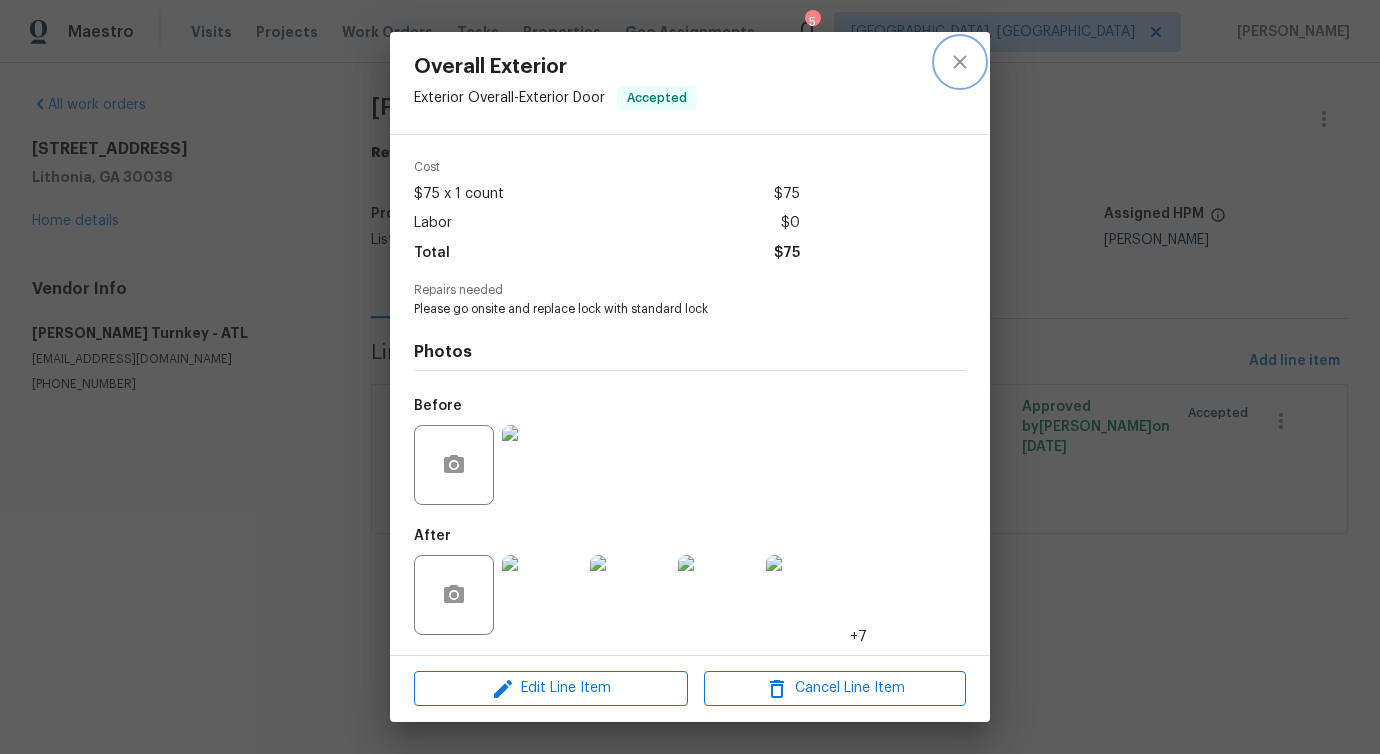 click 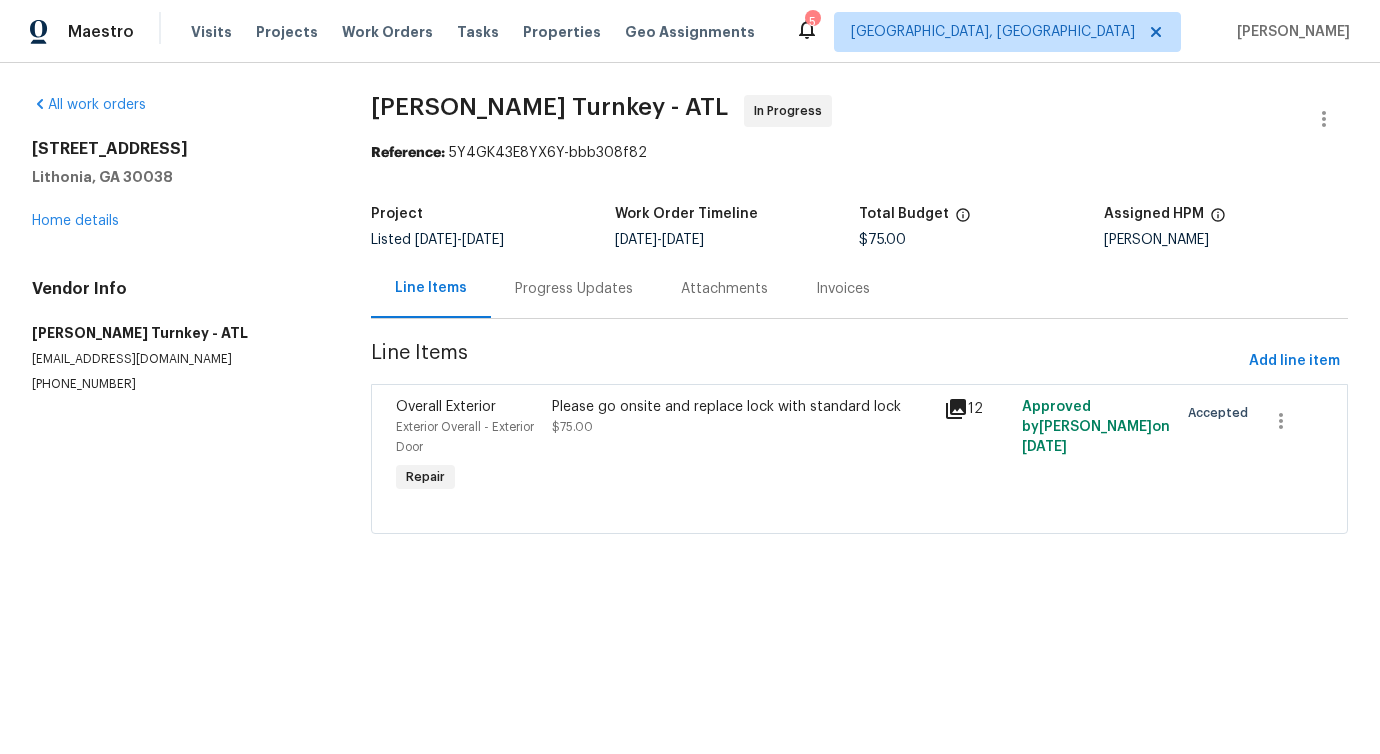 click on "Project Listed   7/8/2025  -  7/16/2025 Work Order Timeline 7/14/2025  -  7/16/2025 Total Budget $75.00 Assigned HPM Ryan Fogarty" at bounding box center [859, 227] 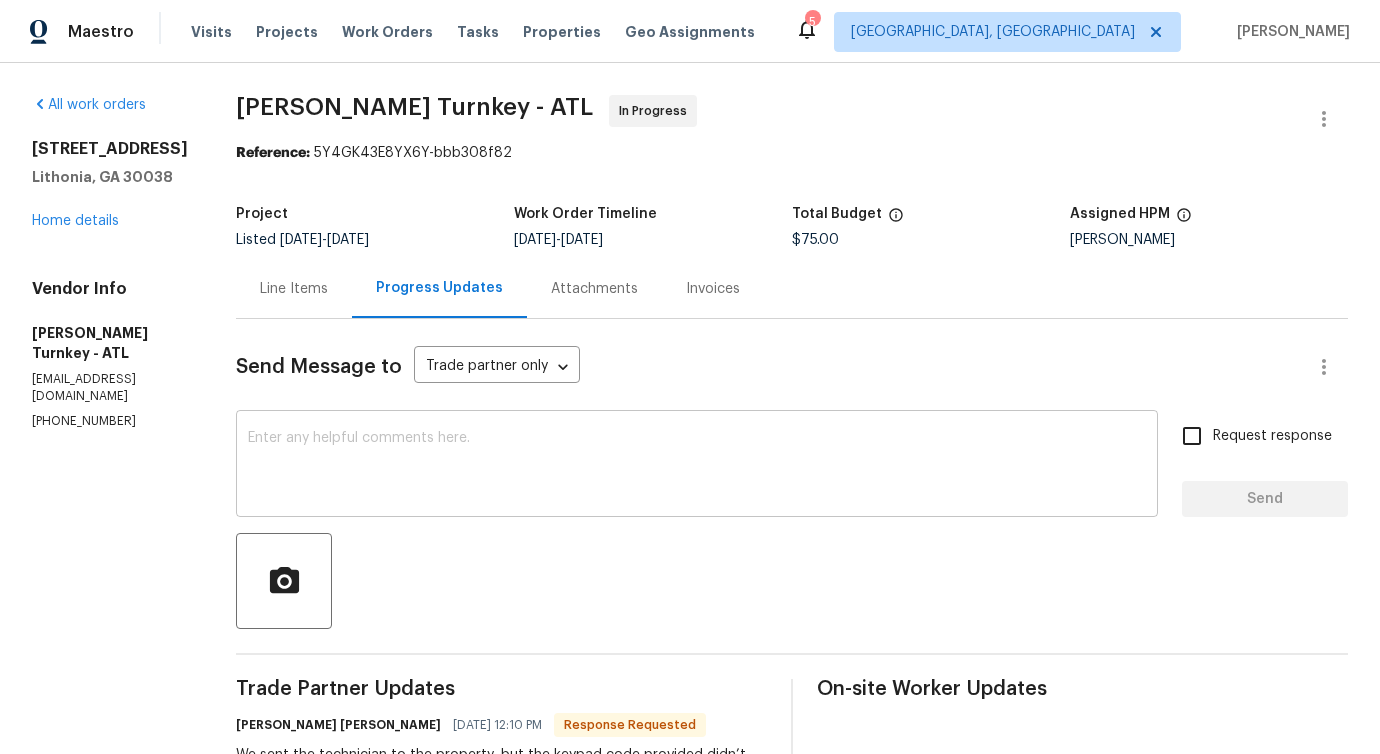 click on "x ​" at bounding box center [697, 466] 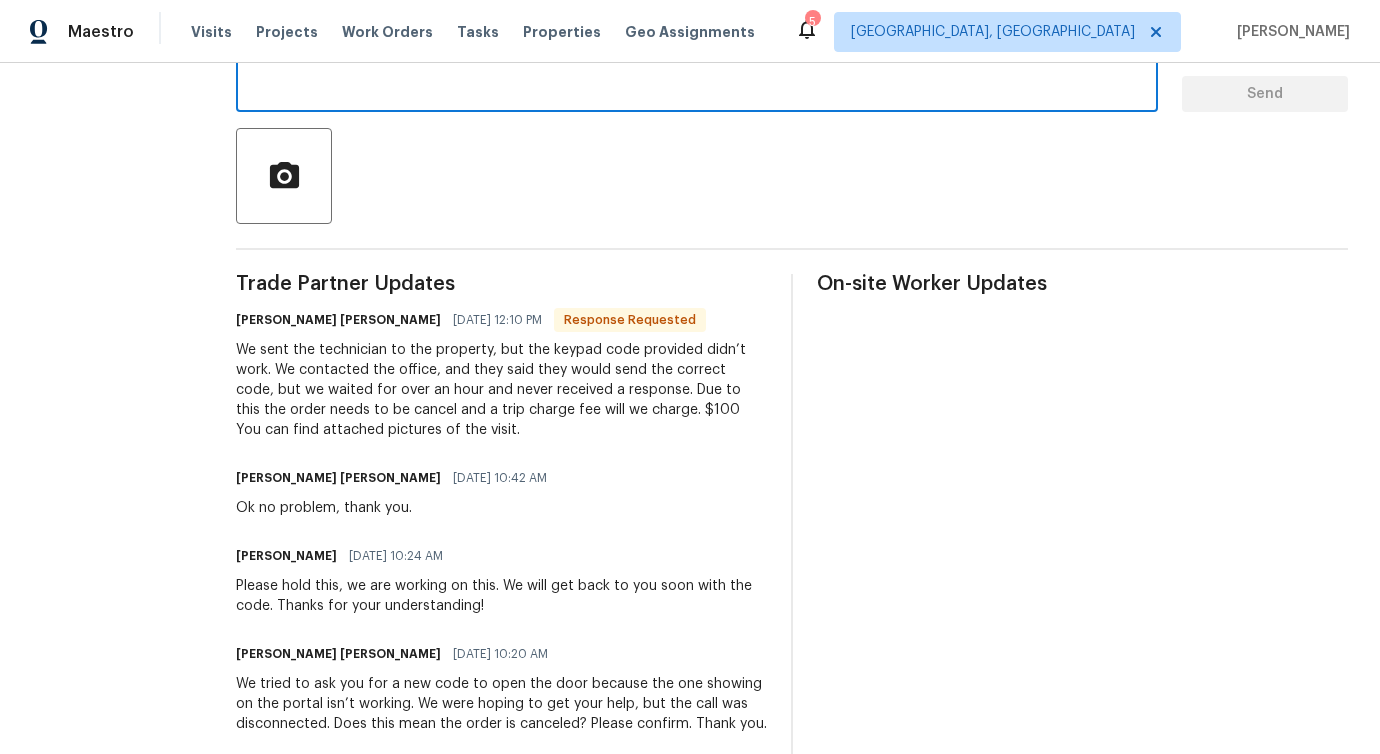 scroll, scrollTop: 0, scrollLeft: 0, axis: both 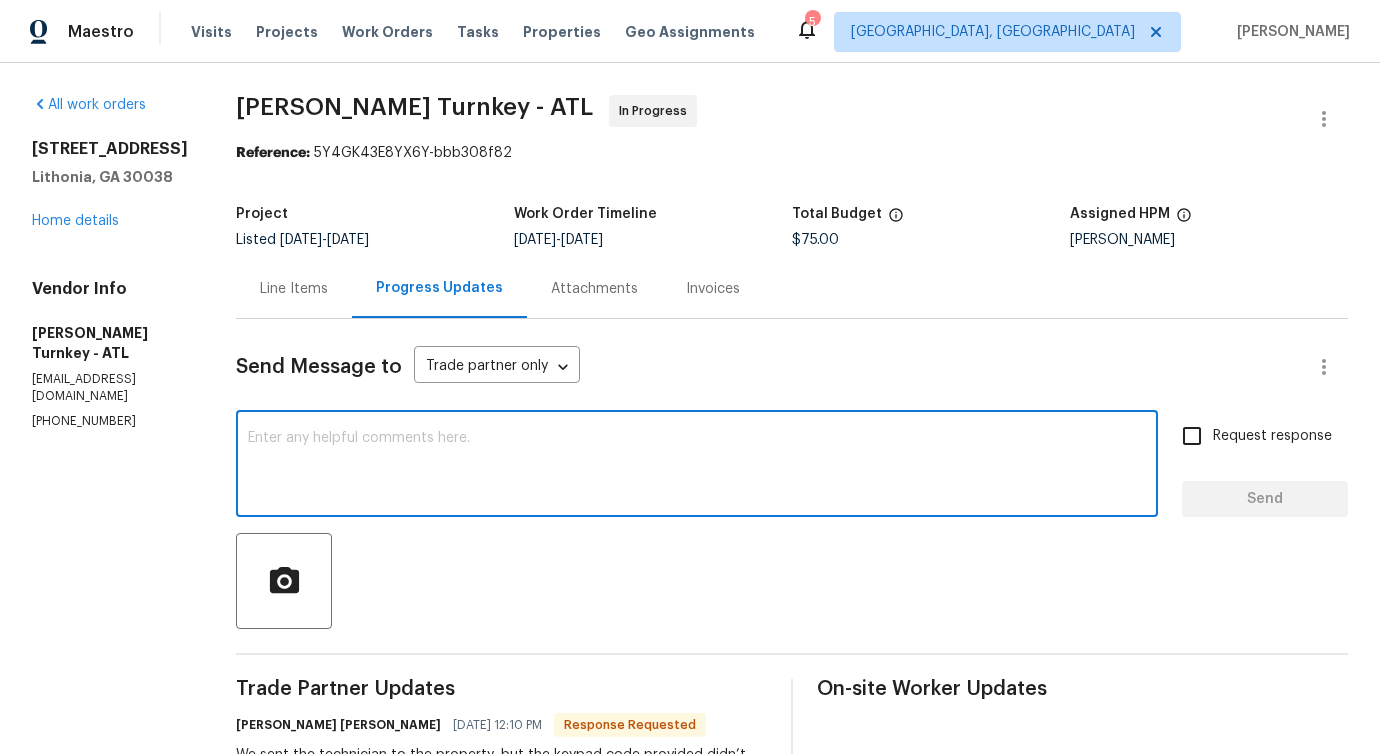 click at bounding box center (697, 466) 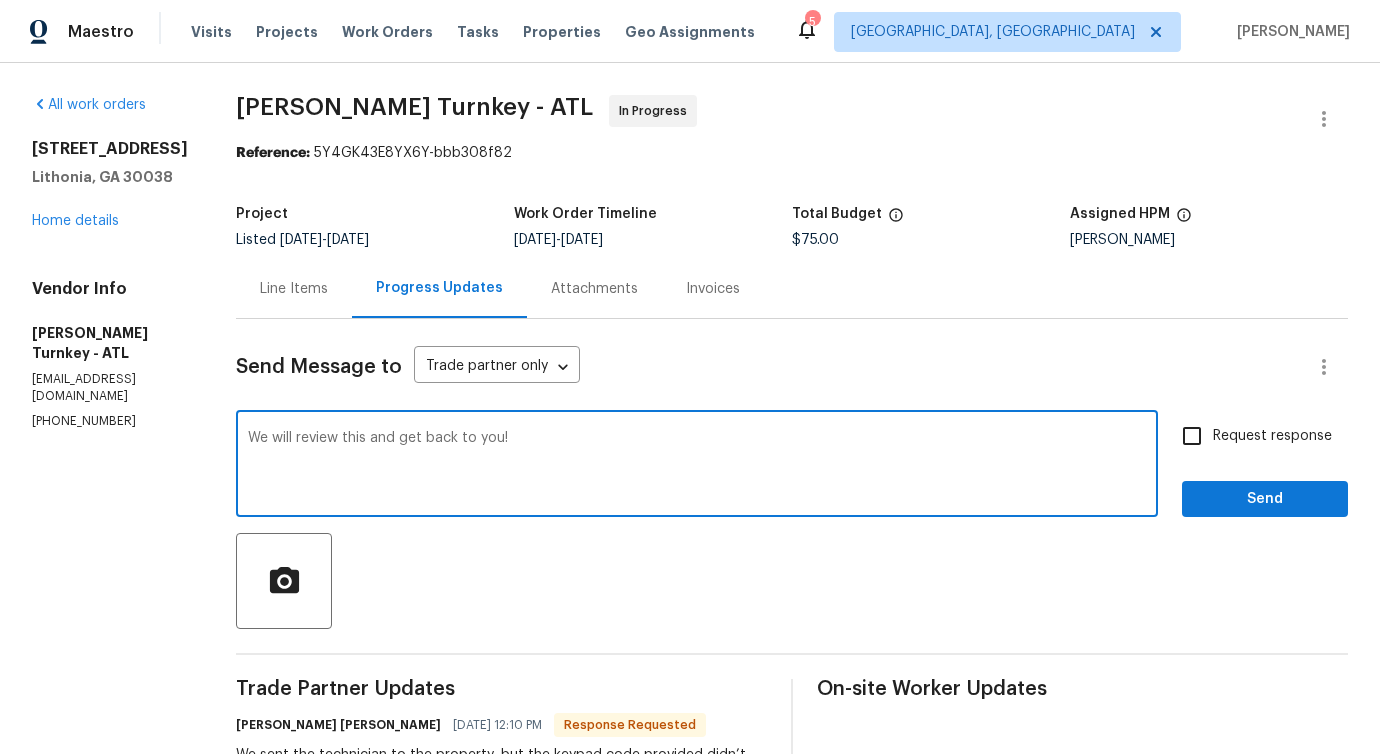 type on "We will review this and get back to you!" 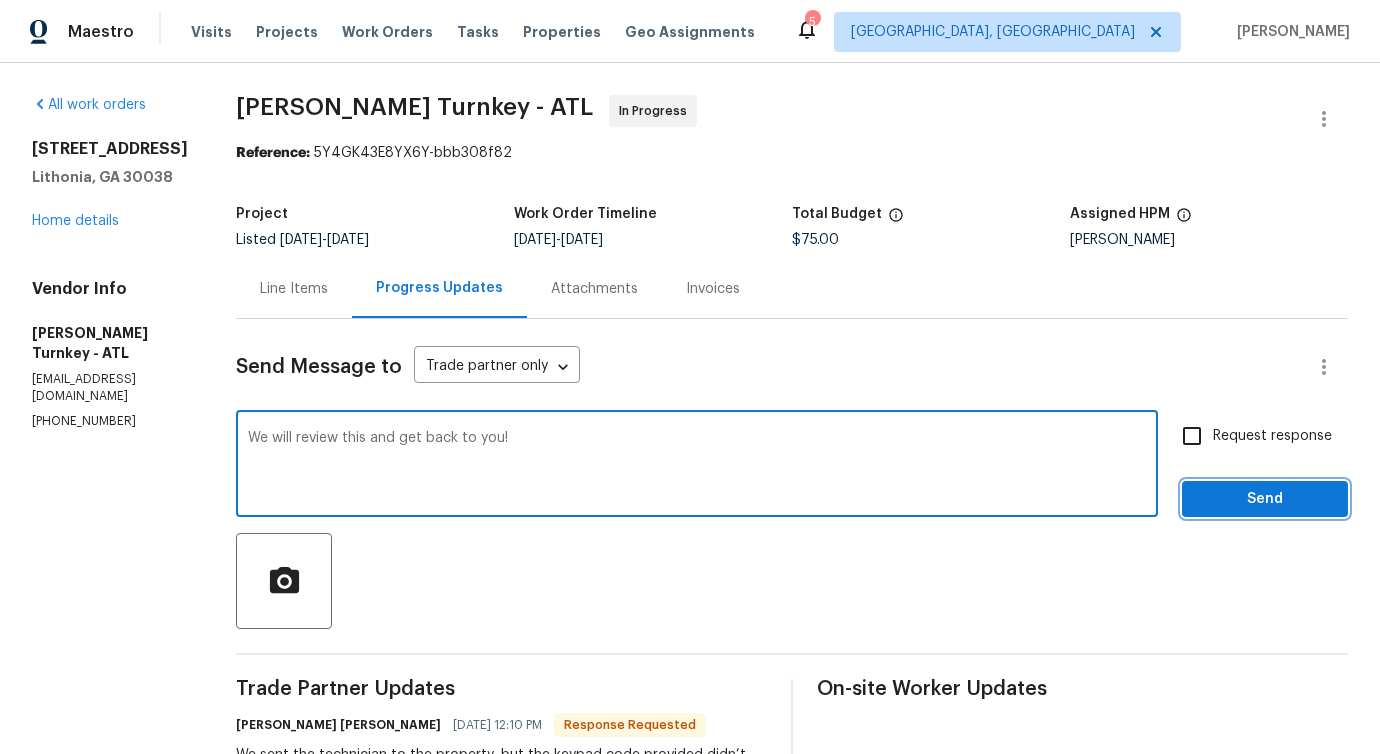 click on "Send" at bounding box center (1265, 499) 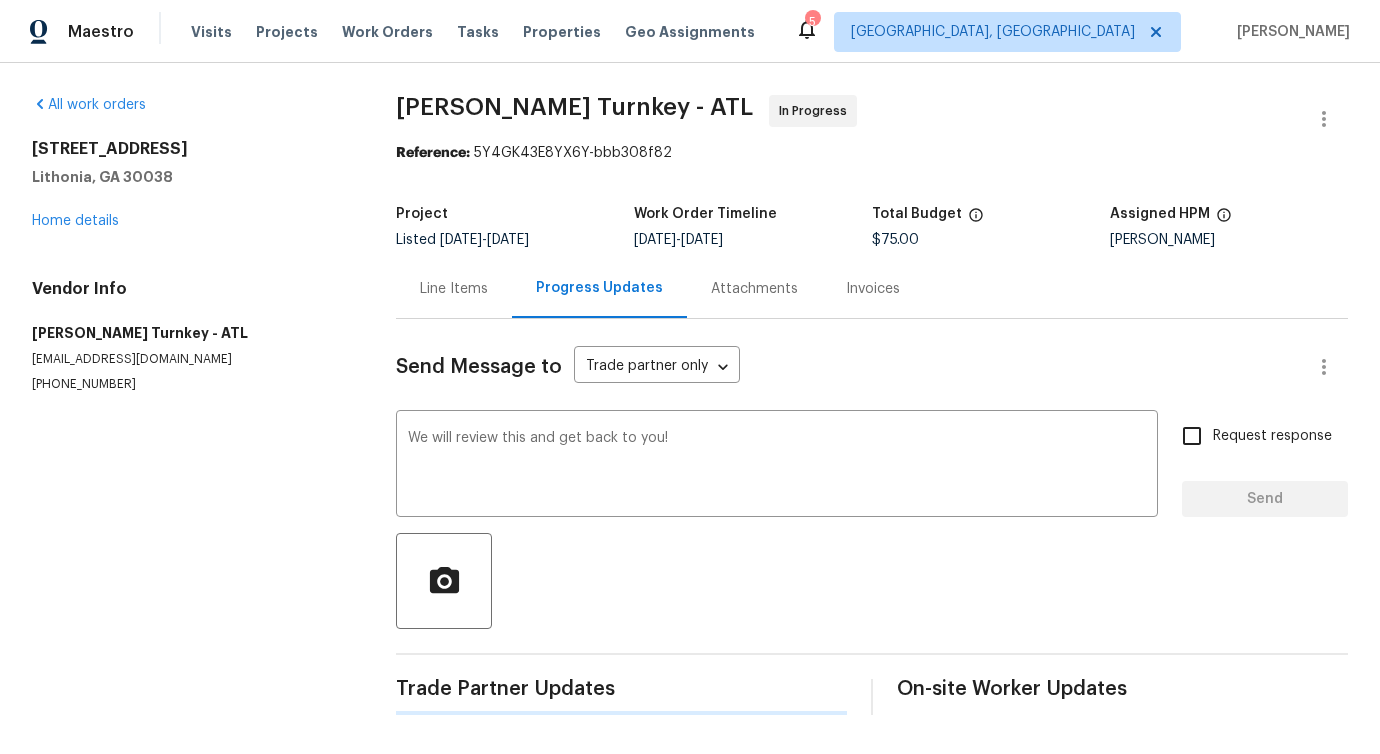 type 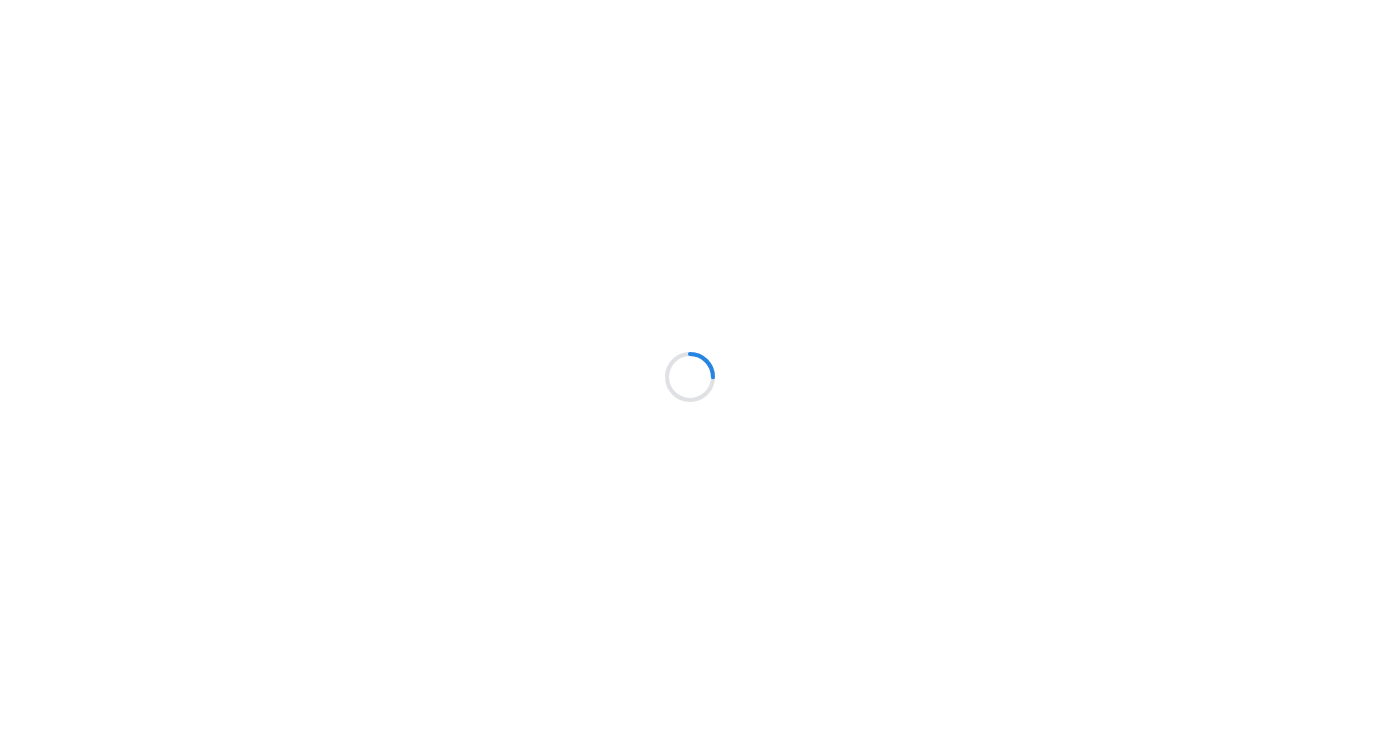 scroll, scrollTop: 0, scrollLeft: 0, axis: both 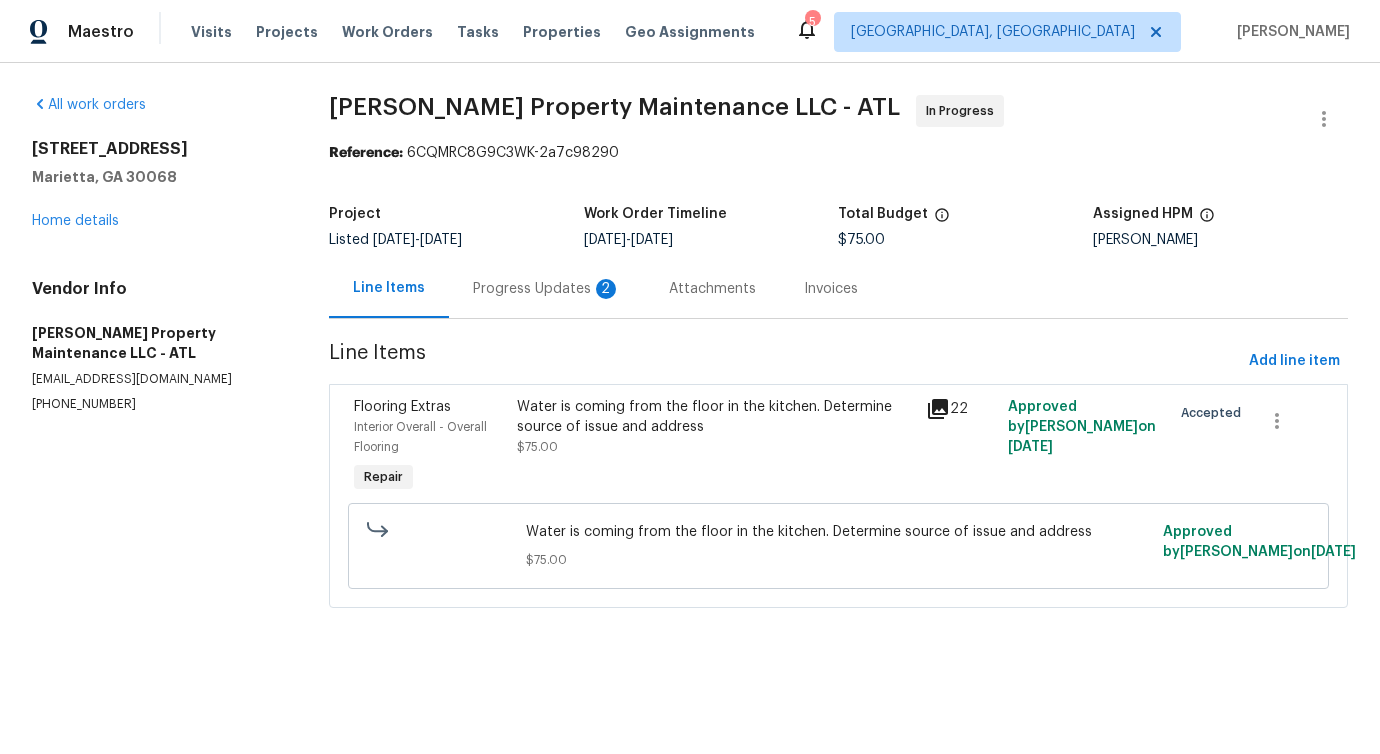 click on "Progress Updates 2" at bounding box center (547, 288) 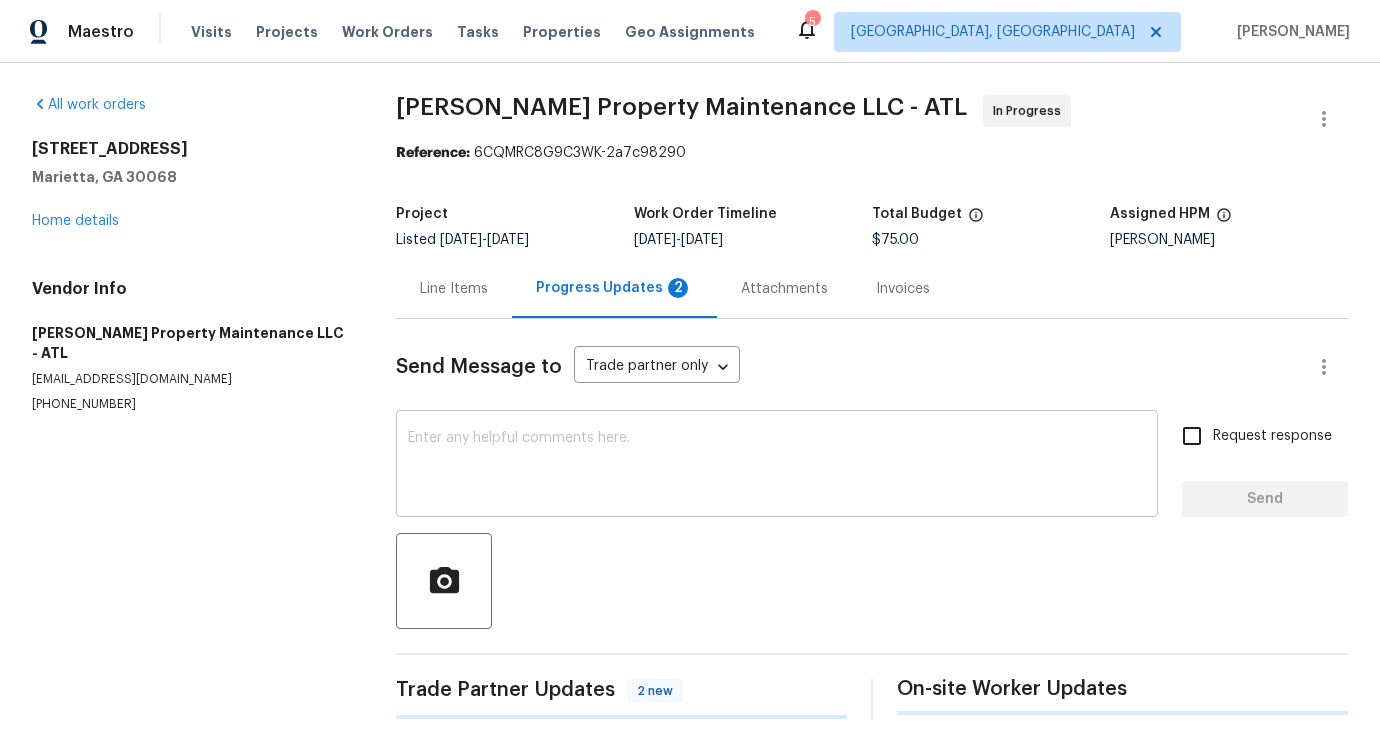 click at bounding box center (777, 466) 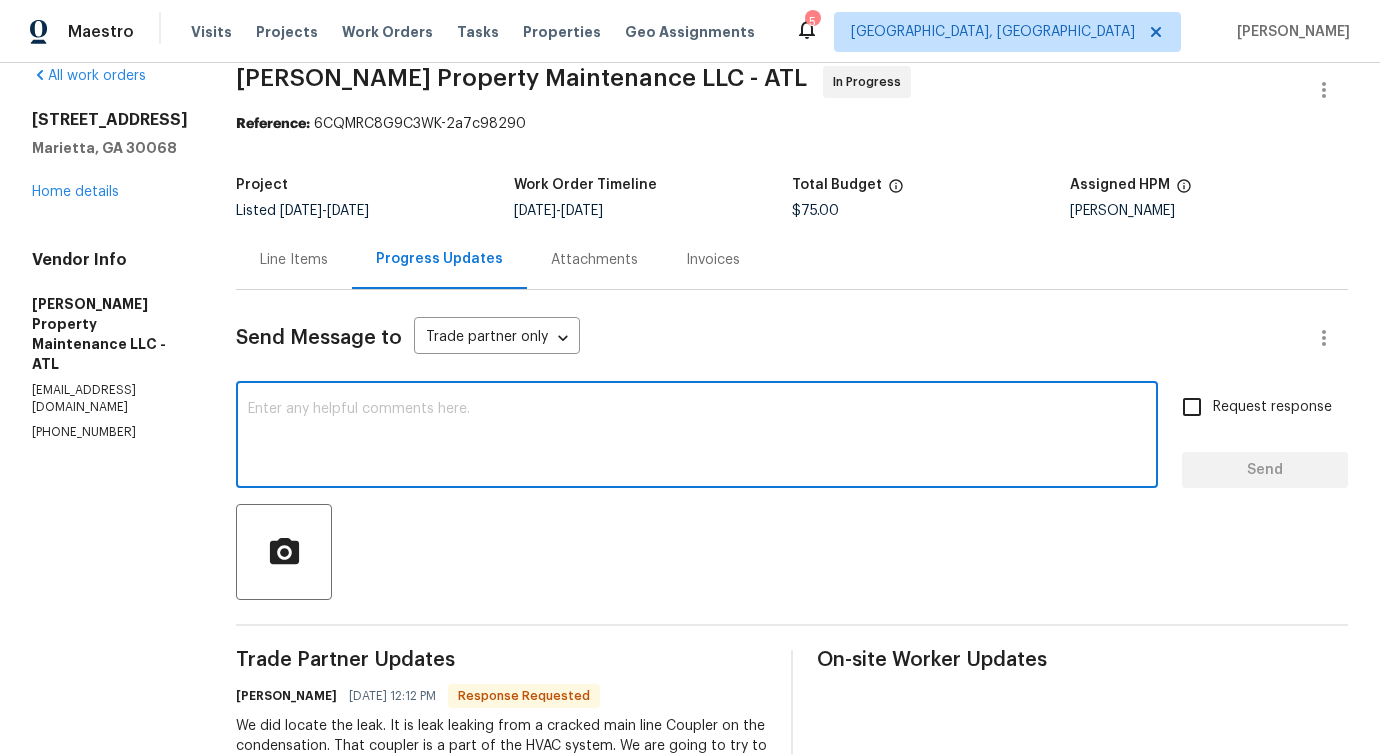 scroll, scrollTop: 0, scrollLeft: 0, axis: both 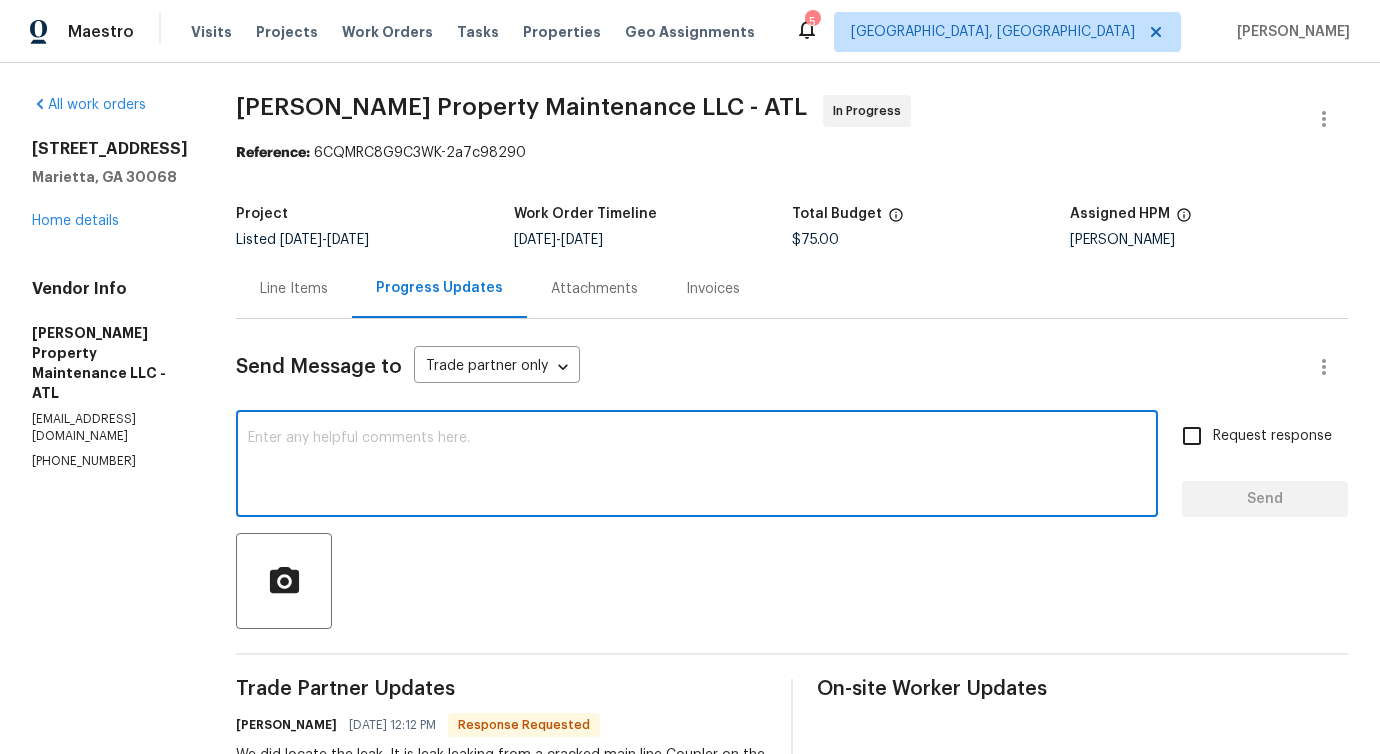 click on "Line Items" at bounding box center [294, 289] 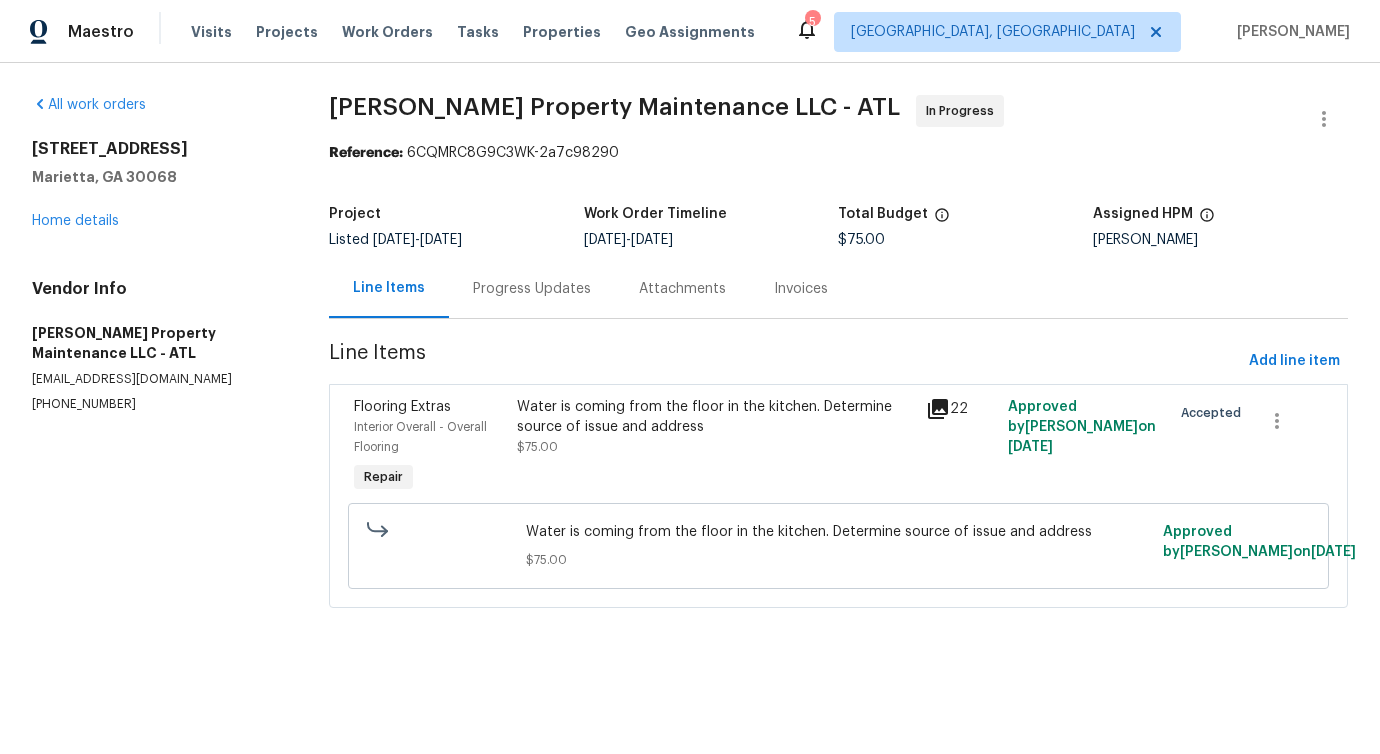 click on "Water is coming from the floor in the kitchen. Determine source of issue and address" at bounding box center (715, 417) 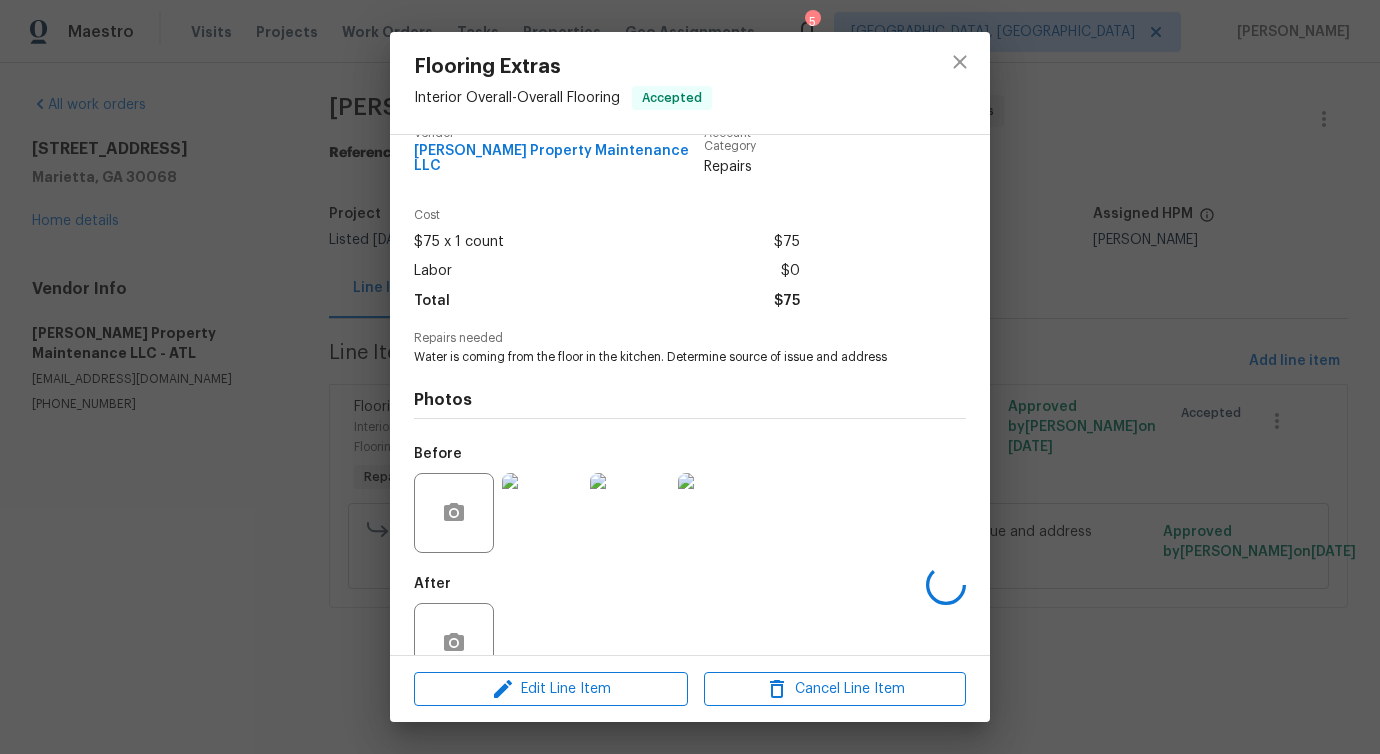 scroll, scrollTop: 67, scrollLeft: 0, axis: vertical 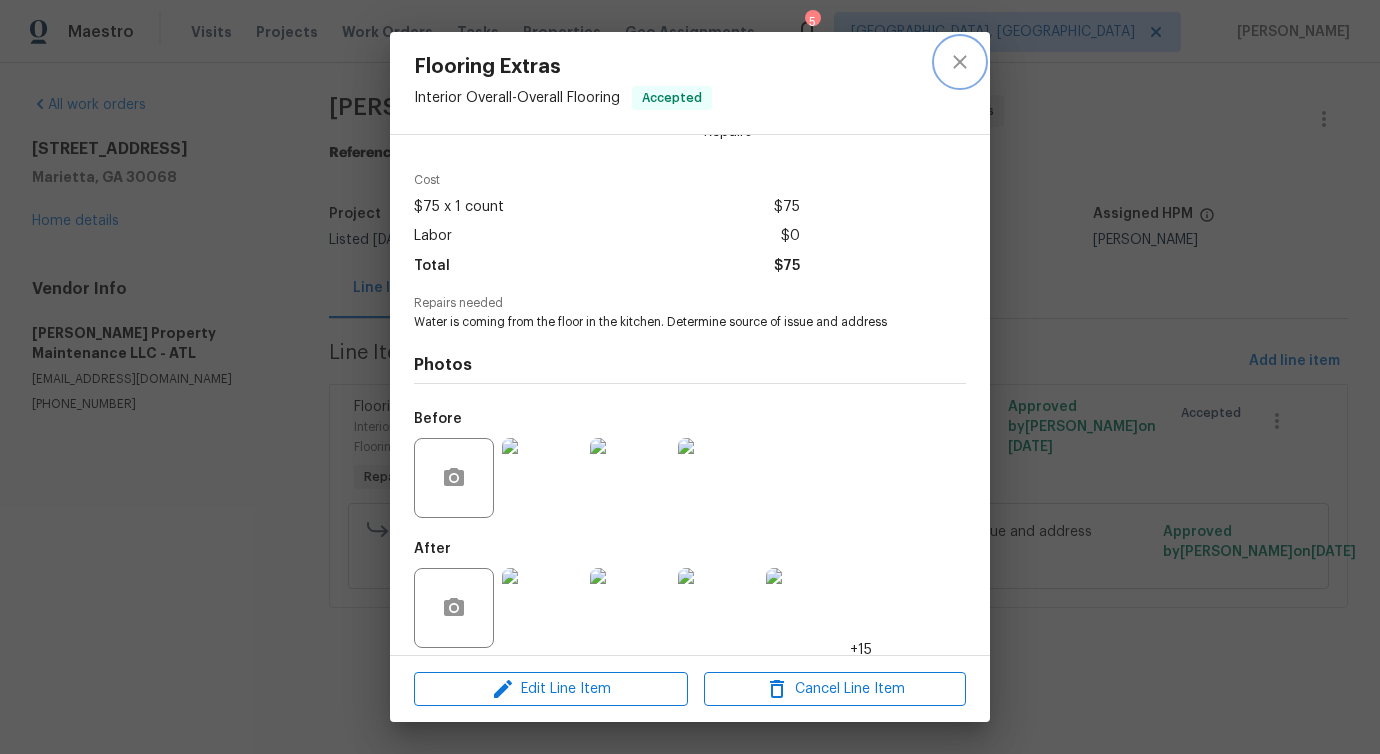 click at bounding box center [960, 62] 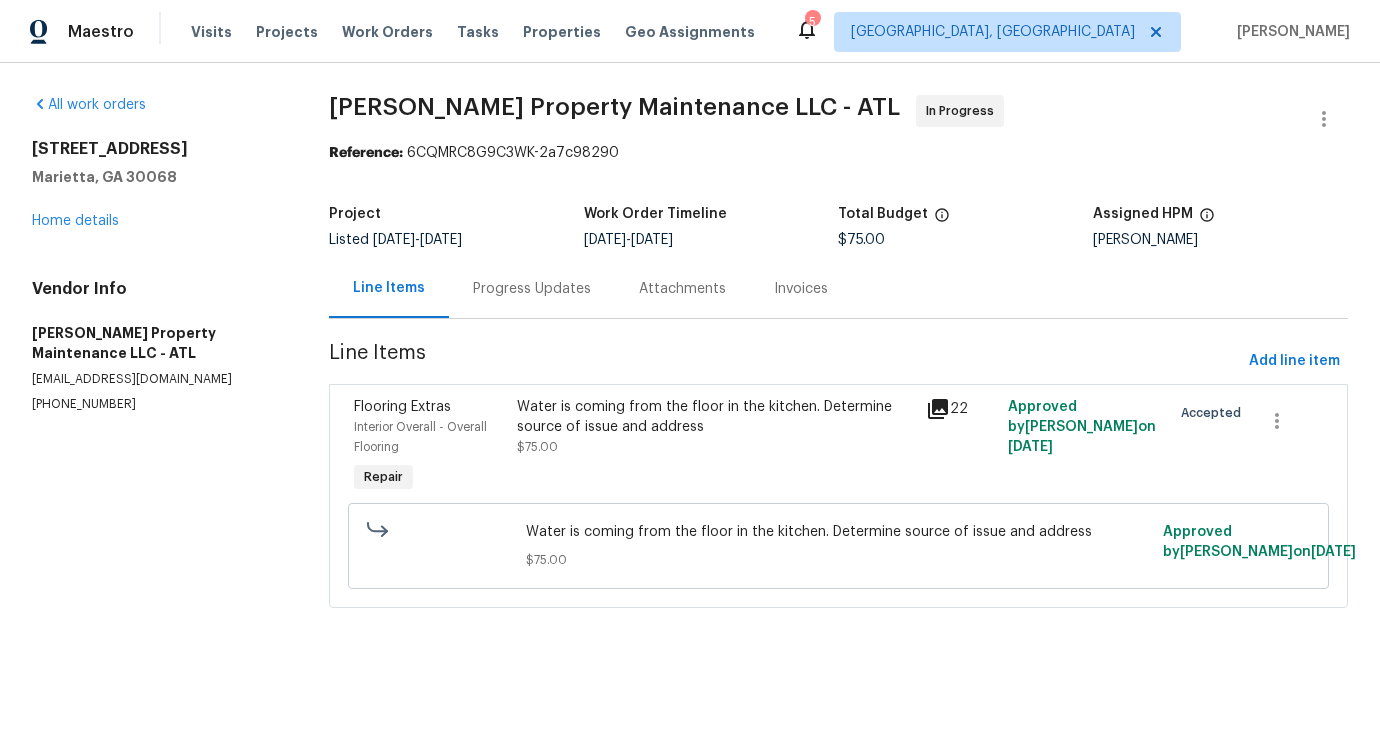 click on "Progress Updates" at bounding box center (532, 289) 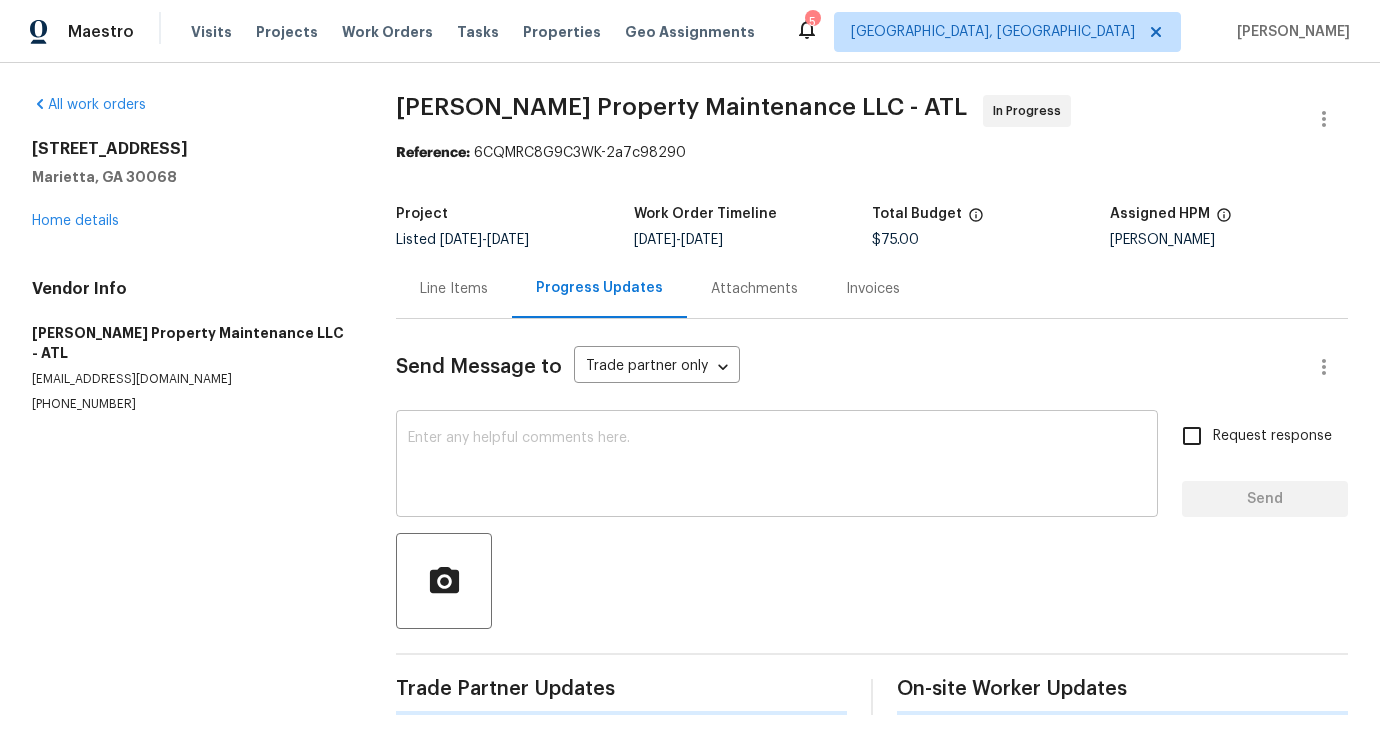 click at bounding box center [777, 466] 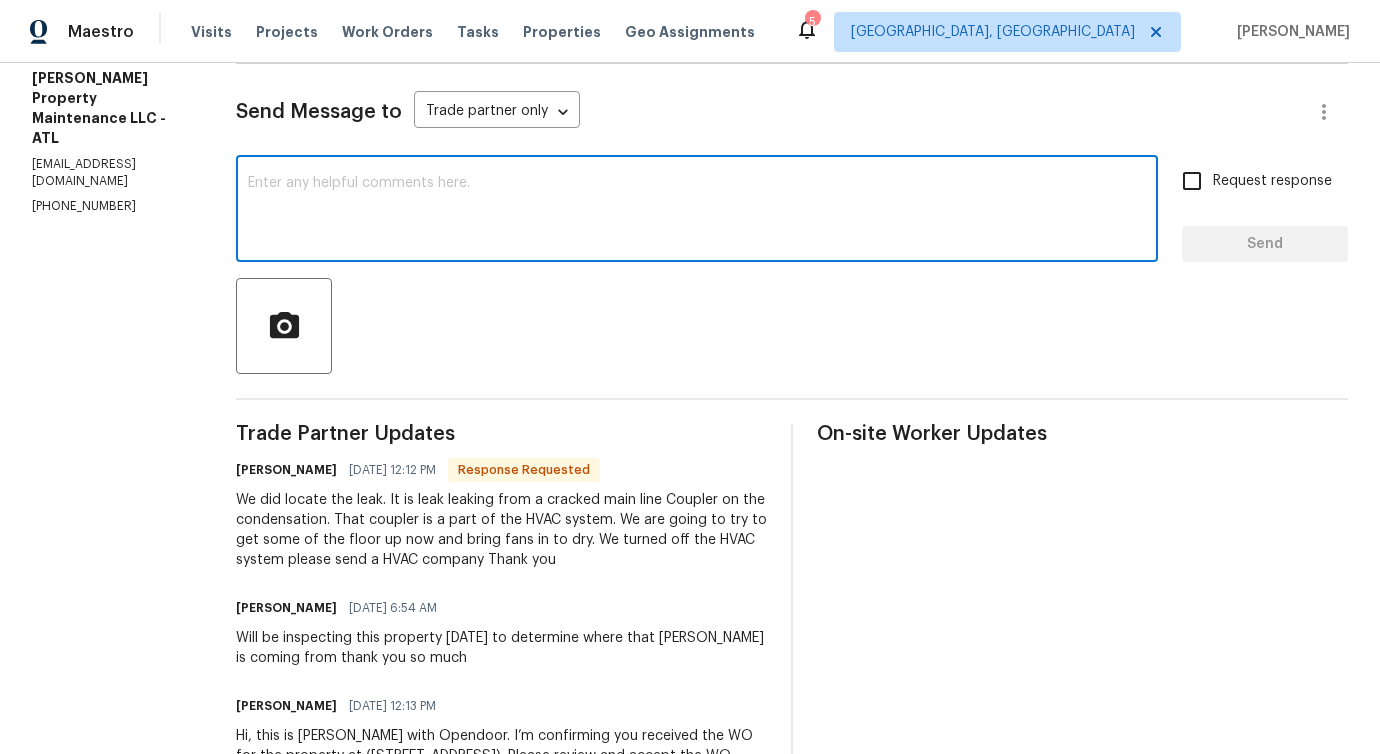 scroll, scrollTop: 361, scrollLeft: 0, axis: vertical 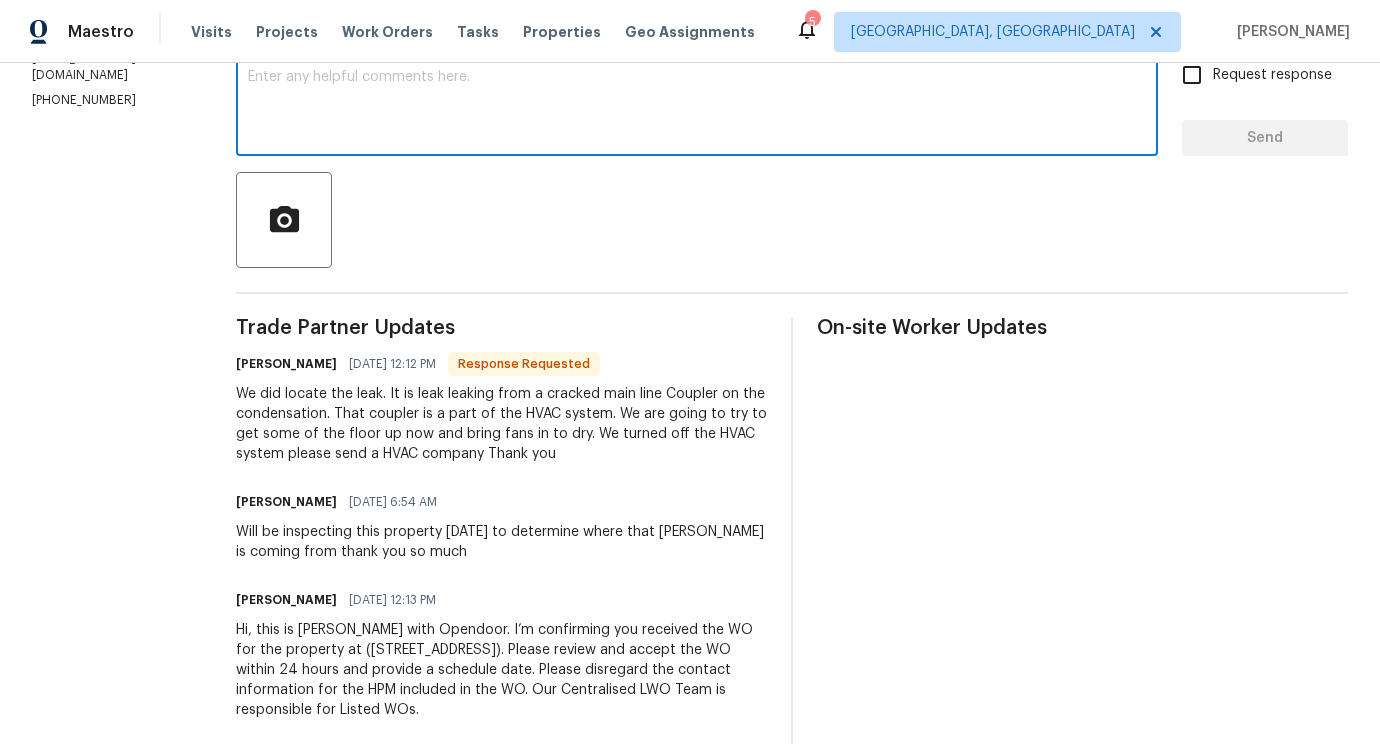 click on "We did locate the leak. It is leak leaking from a cracked main line Coupler on the condensation. That coupler is a part of the HVAC system. We are going to try to get some of the floor up now and bring fans in to dry. We turned off the HVAC system please send a HVAC company Thank you" at bounding box center [501, 424] 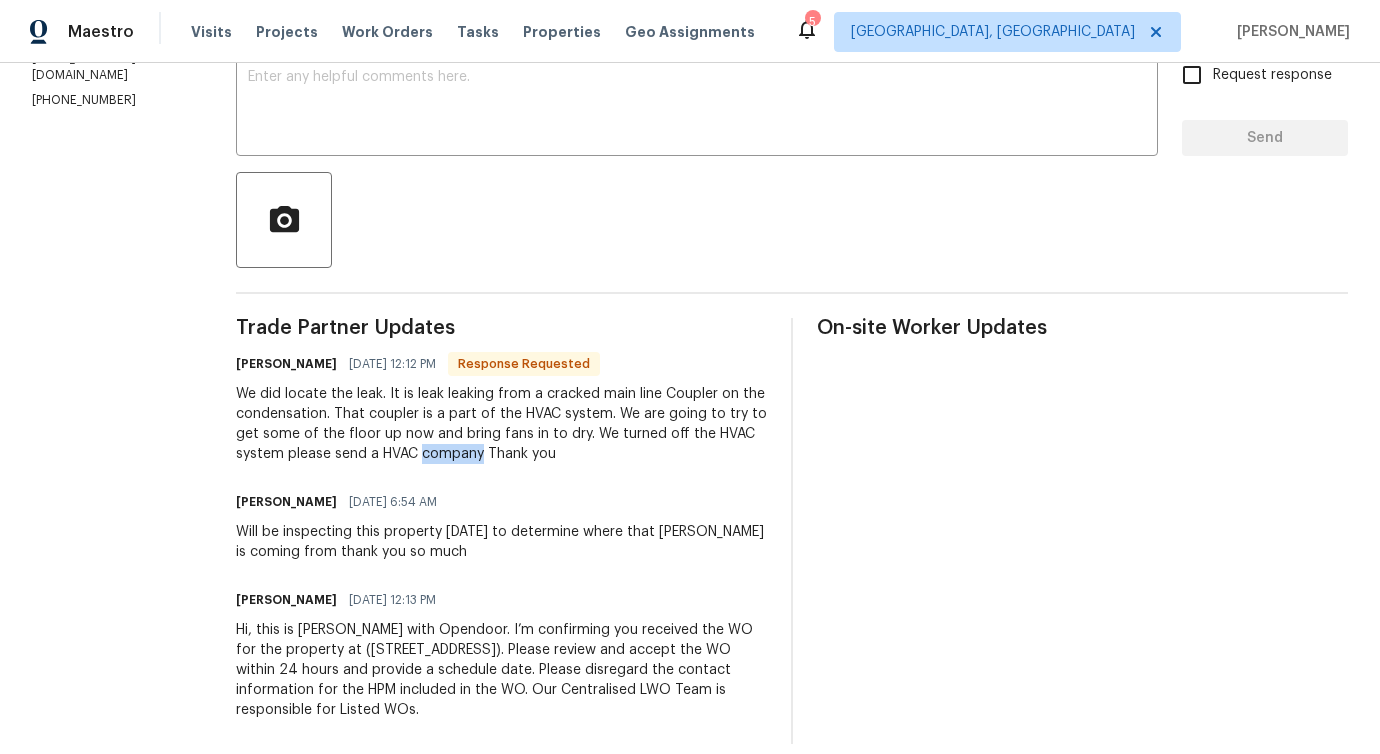 click on "We did locate the leak. It is leak leaking from a cracked main line Coupler on the condensation. That coupler is a part of the HVAC system. We are going to try to get some of the floor up now and bring fans in to dry. We turned off the HVAC system please send a HVAC company Thank you" at bounding box center (501, 424) 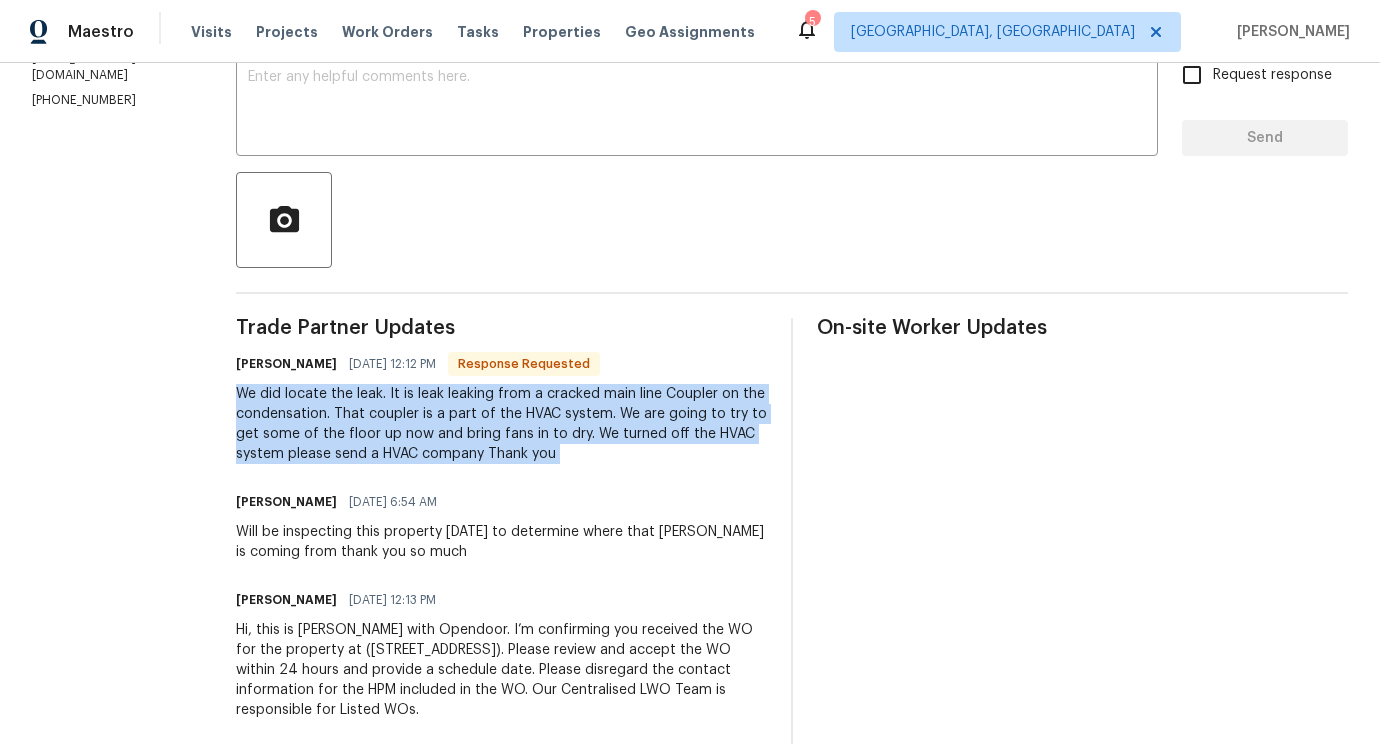 click on "We did locate the leak. It is leak leaking from a cracked main line Coupler on the condensation. That coupler is a part of the HVAC system. We are going to try to get some of the floor up now and bring fans in to dry. We turned off the HVAC system please send a HVAC company Thank you" at bounding box center (501, 424) 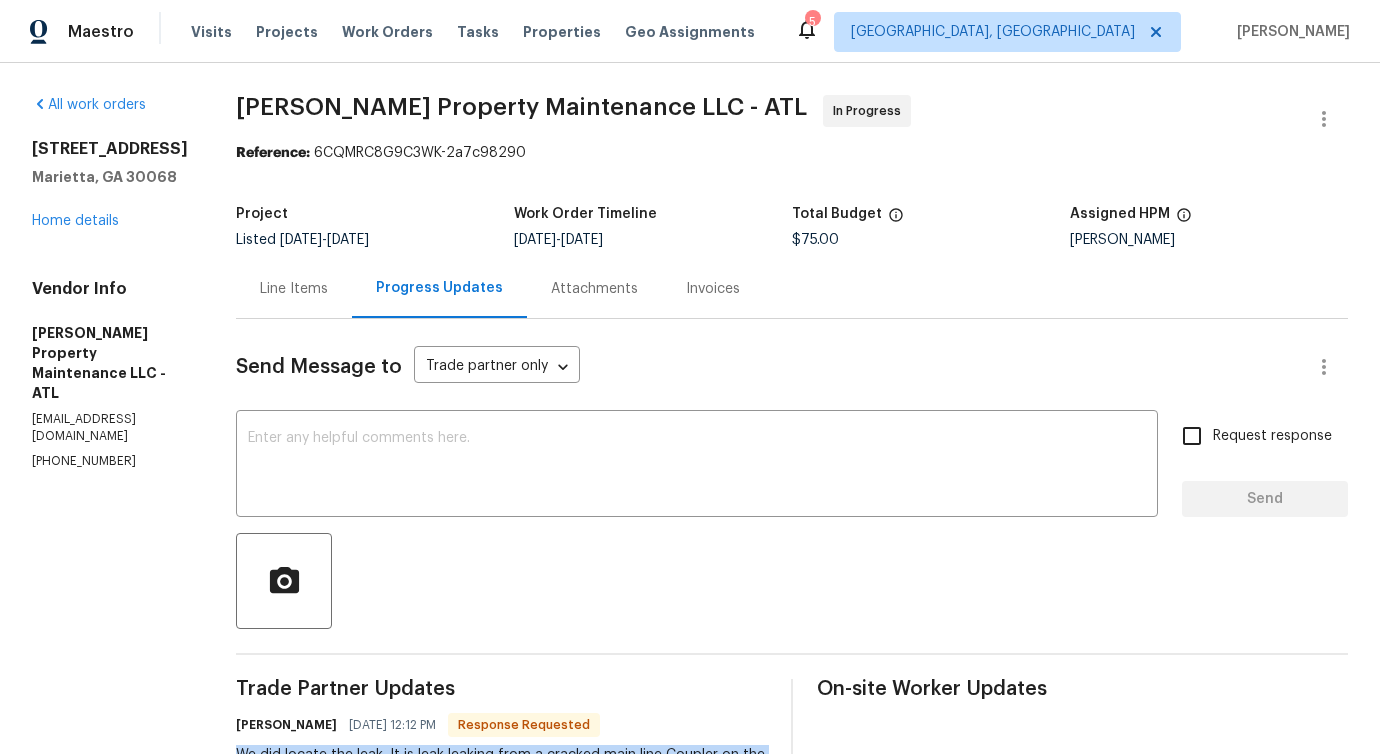 scroll, scrollTop: 398, scrollLeft: 0, axis: vertical 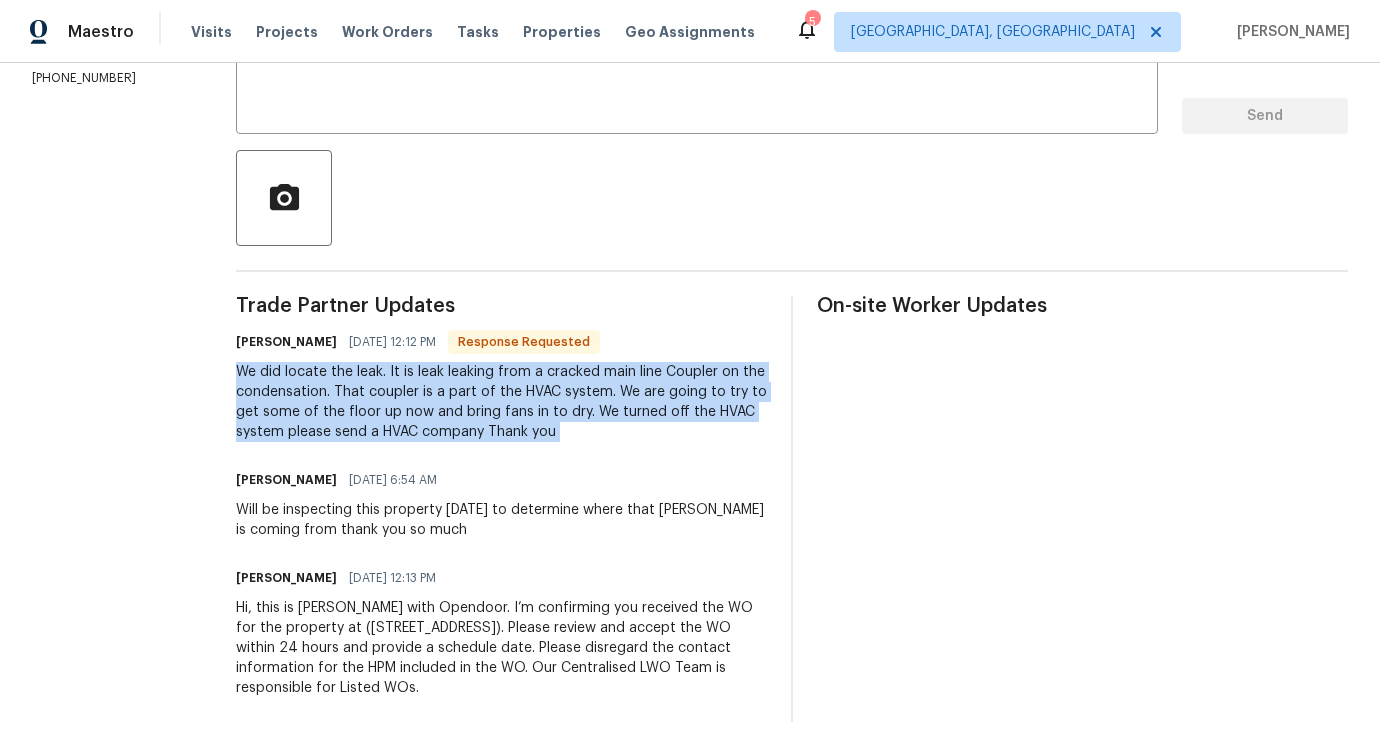 copy on "We did locate the leak. It is leak leaking from a cracked main line Coupler on the condensation. That coupler is a part of the HVAC system. We are going to try to get some of the floor up now and bring fans in to dry. We turned off the HVAC system please send a HVAC company Thank you" 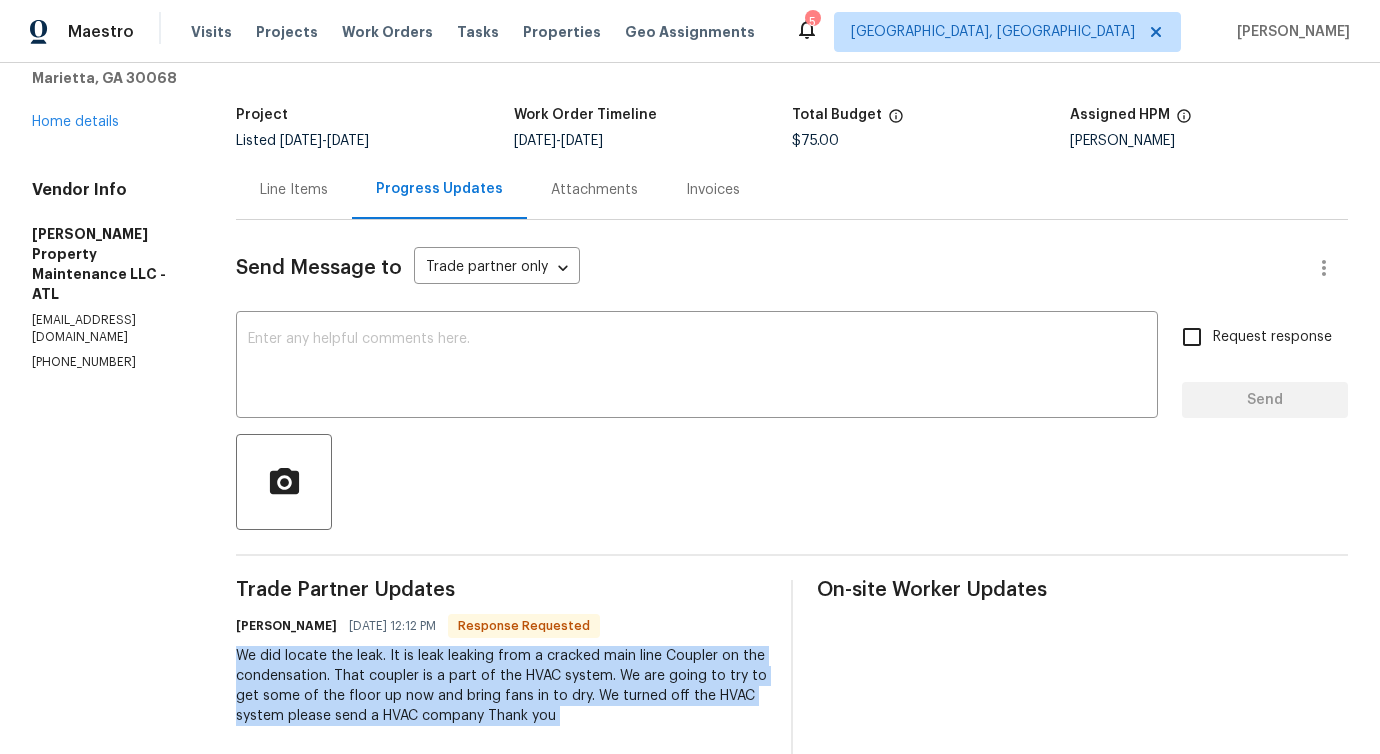 scroll, scrollTop: 0, scrollLeft: 0, axis: both 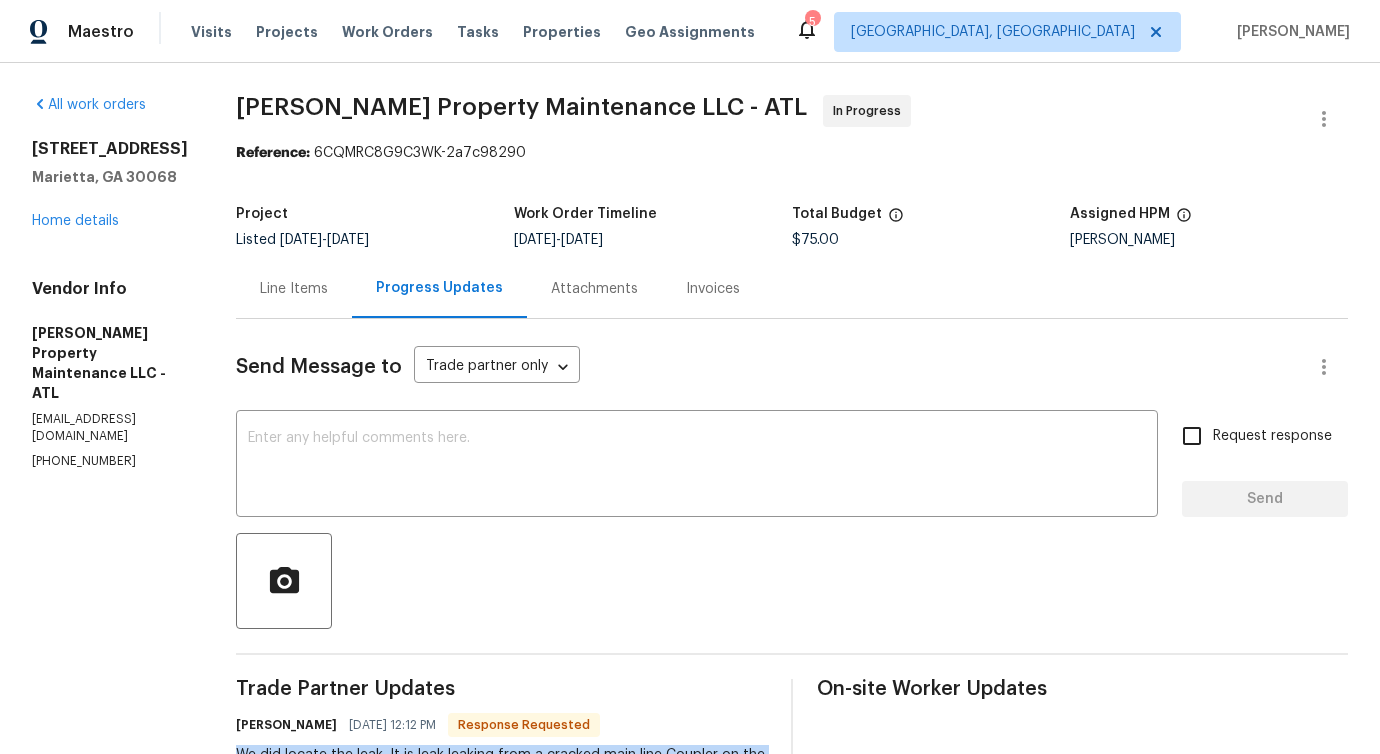 click on "Line Items" at bounding box center (294, 289) 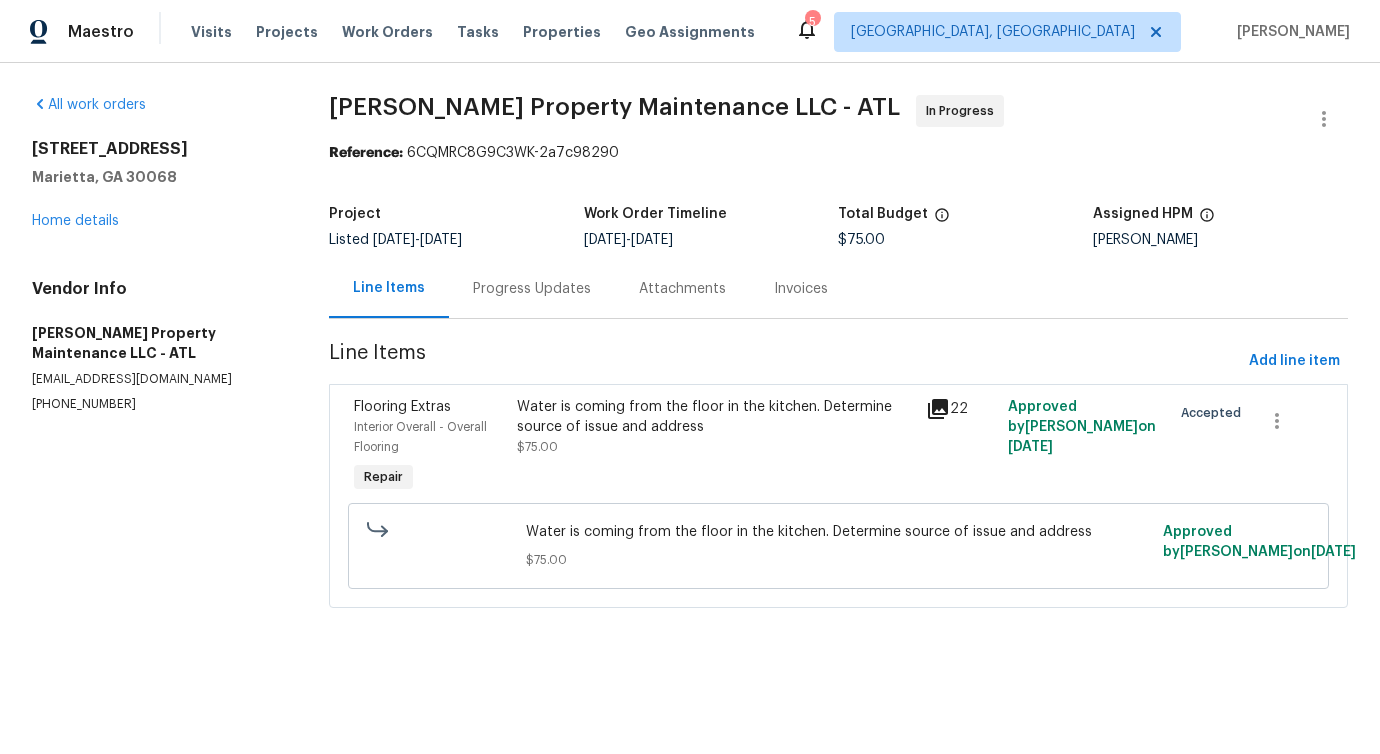 click on "Water is coming from the floor in the kitchen. Determine source of issue and address" at bounding box center [715, 417] 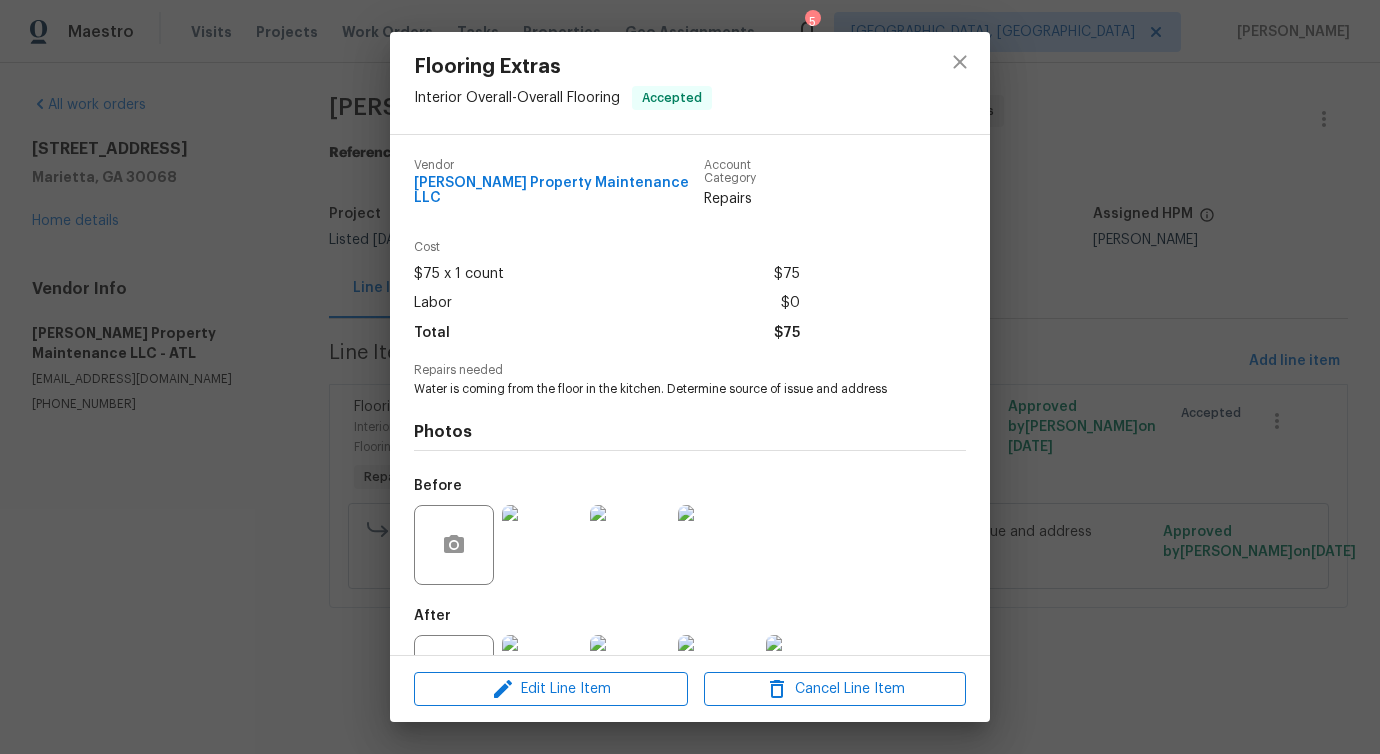 scroll, scrollTop: 67, scrollLeft: 0, axis: vertical 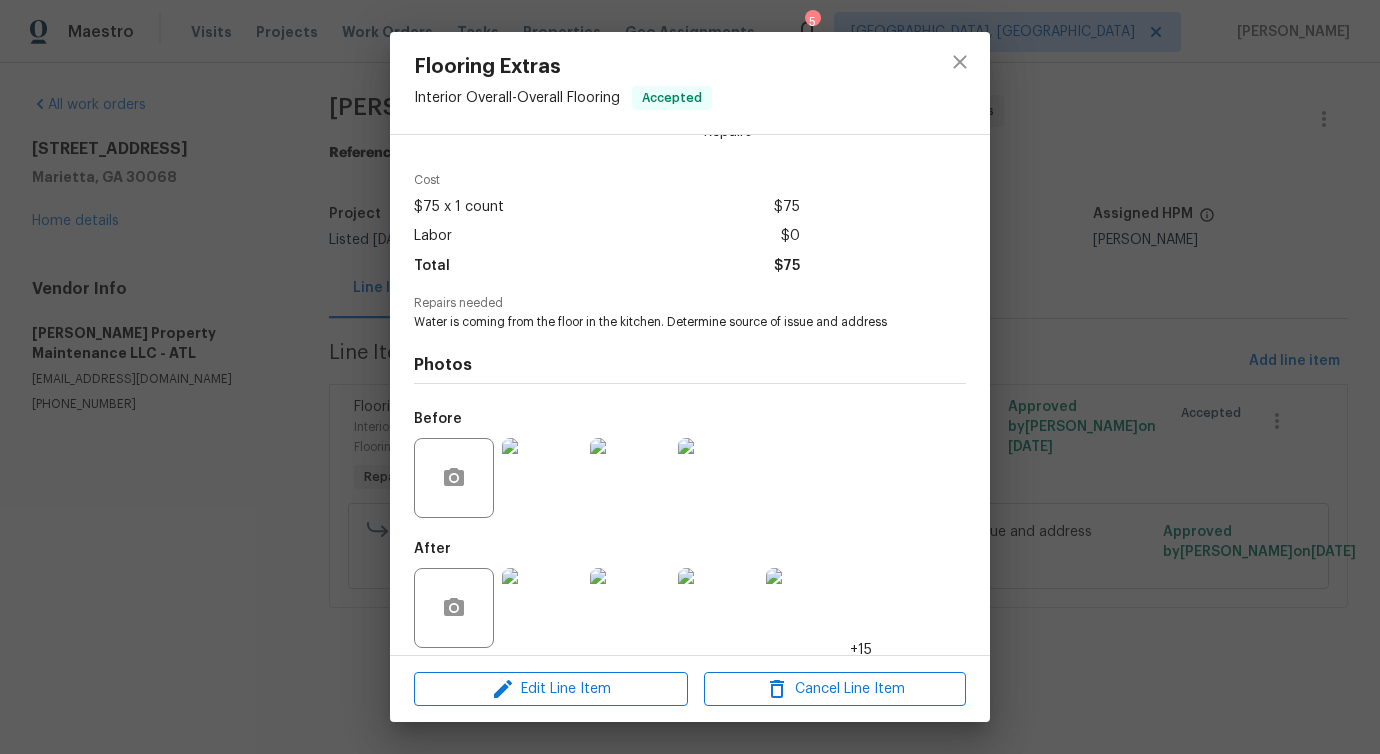 click at bounding box center [542, 608] 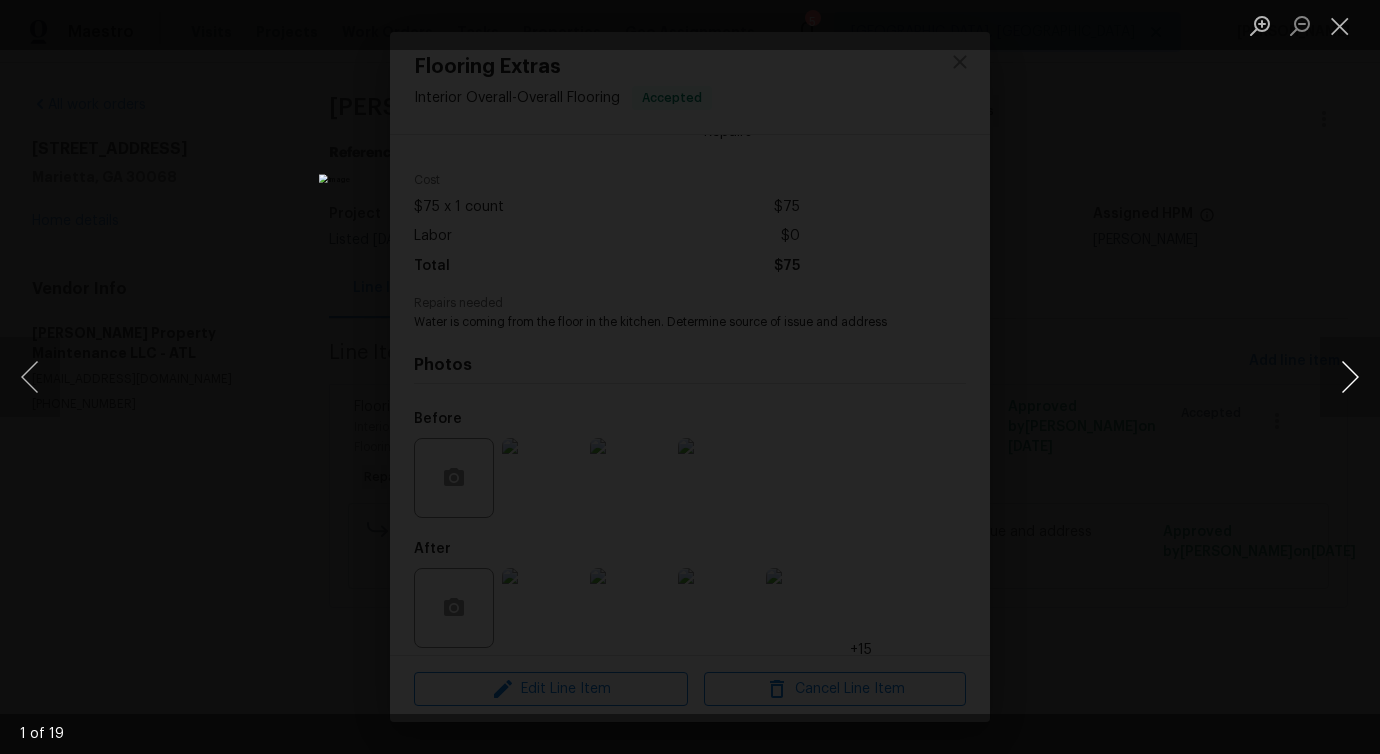 click at bounding box center [1350, 377] 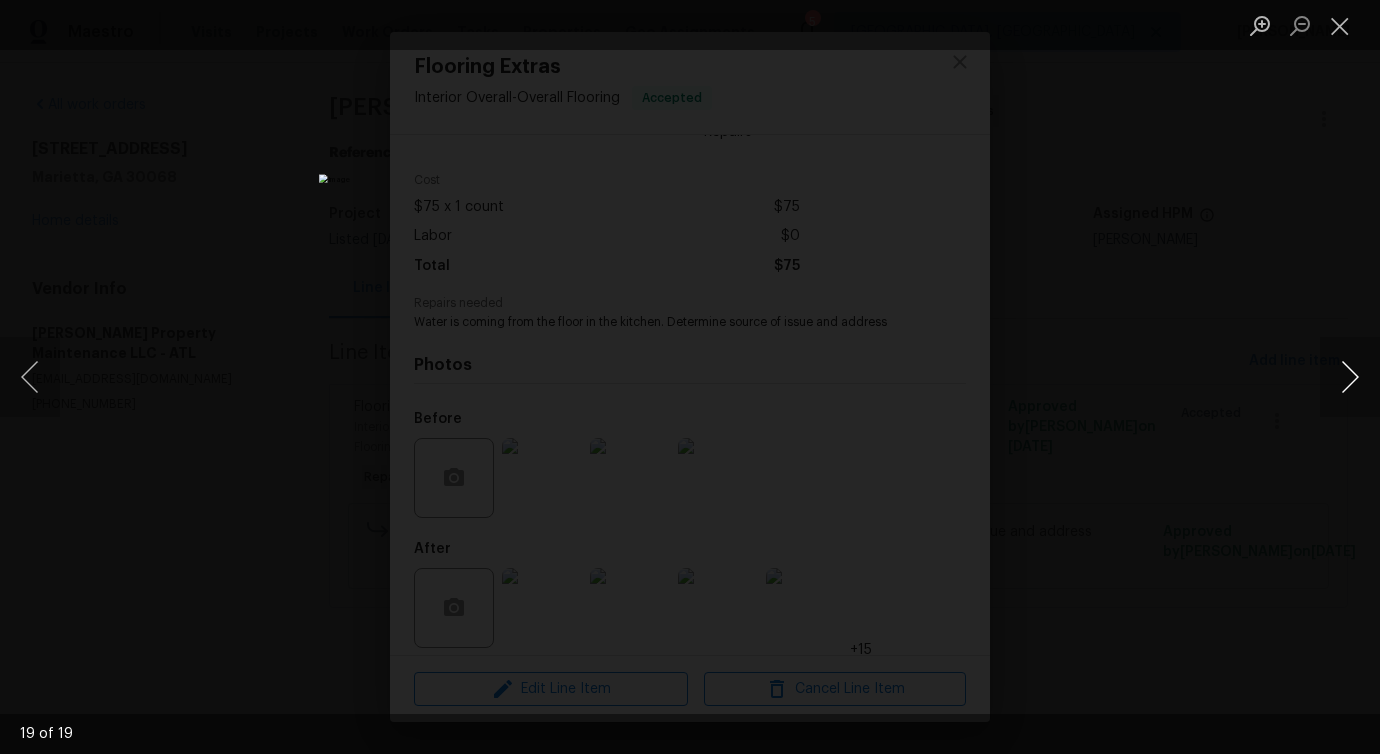click at bounding box center (1350, 377) 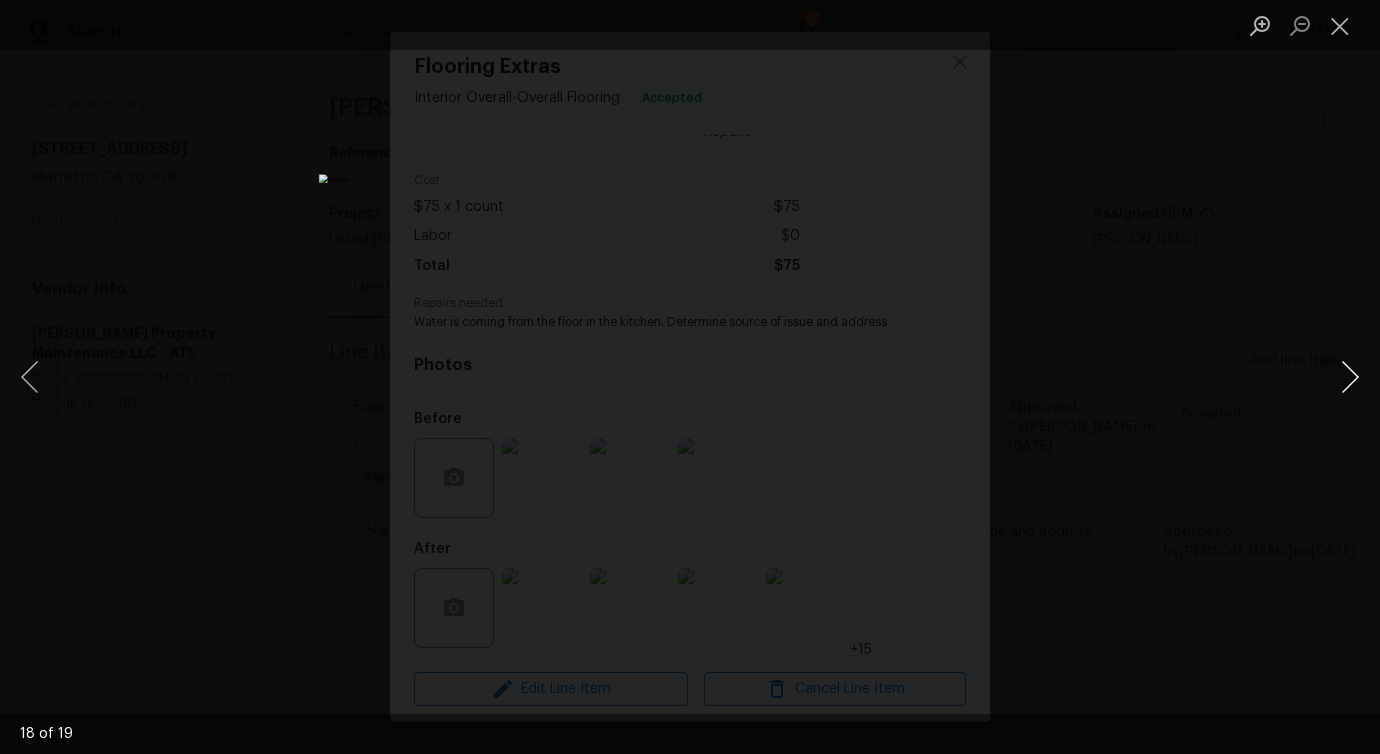 click at bounding box center [1350, 377] 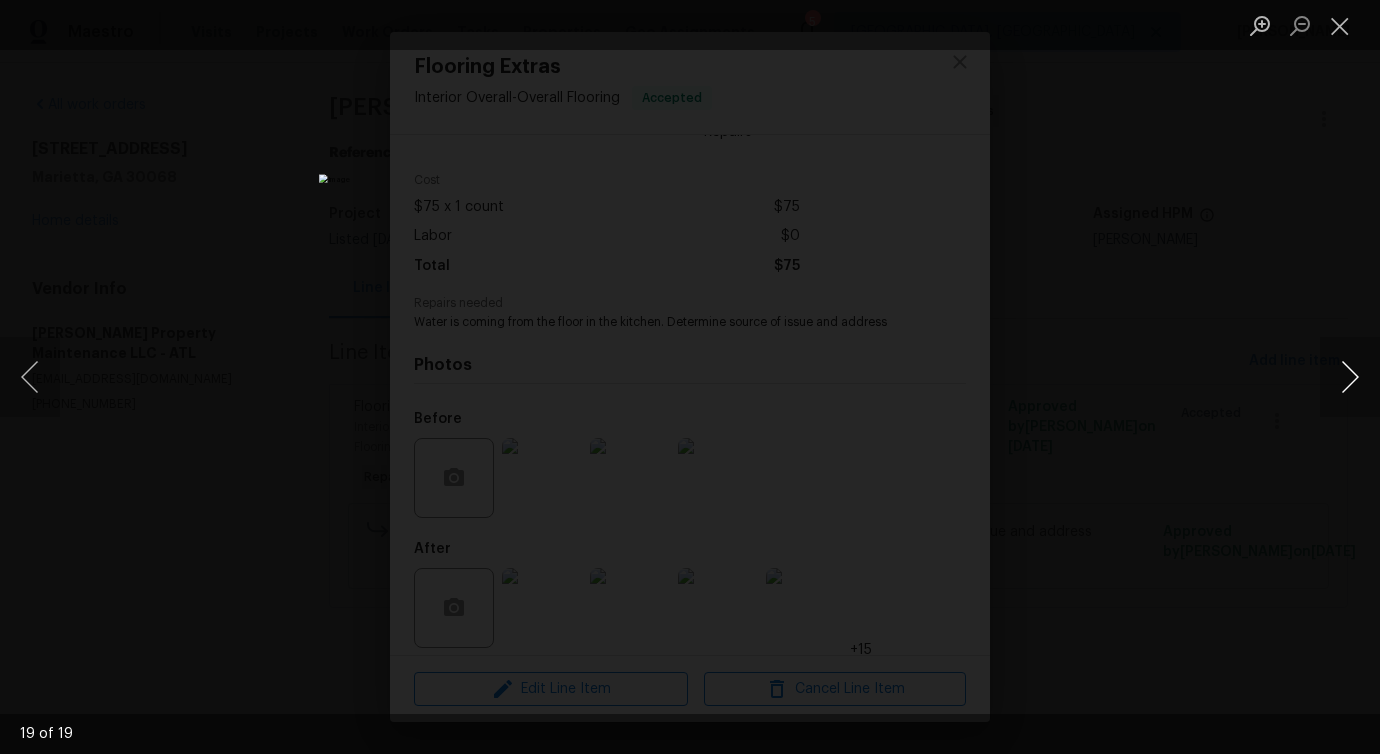 click at bounding box center [1350, 377] 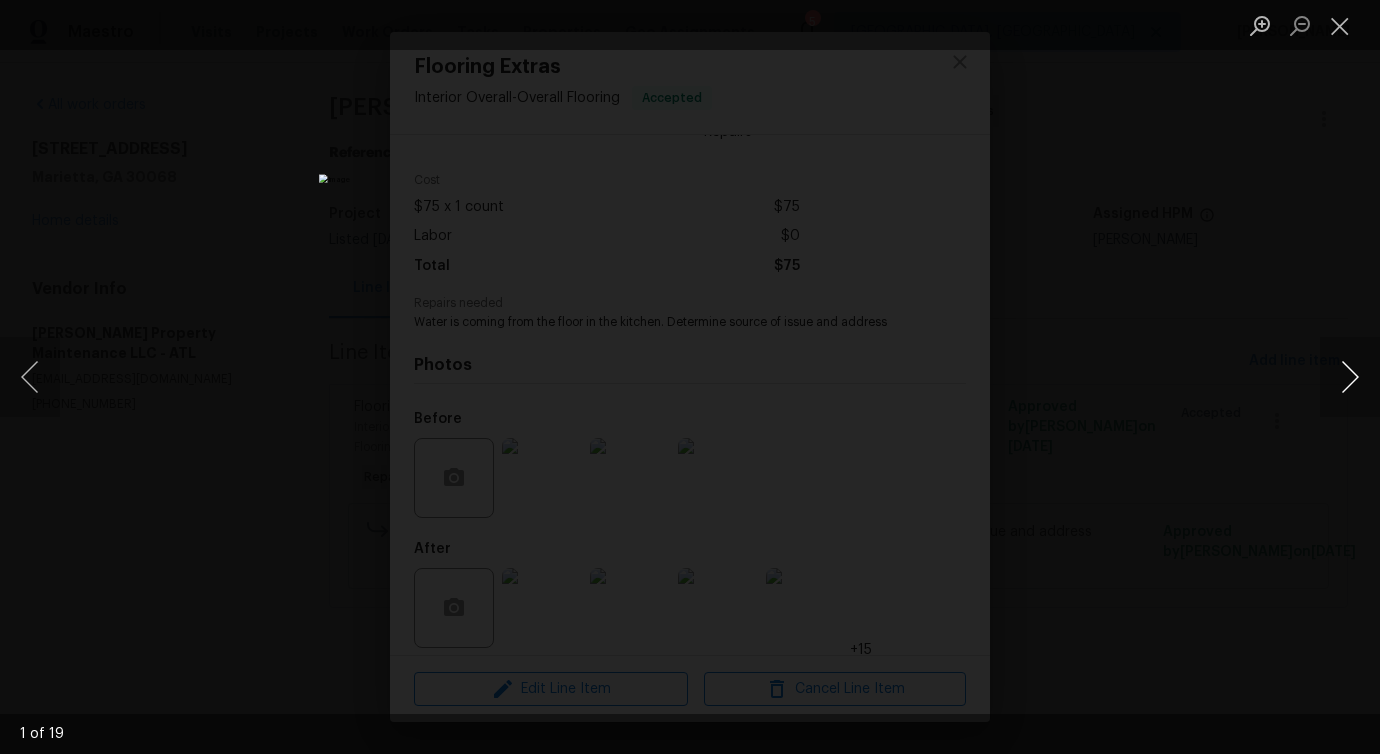 click at bounding box center [1350, 377] 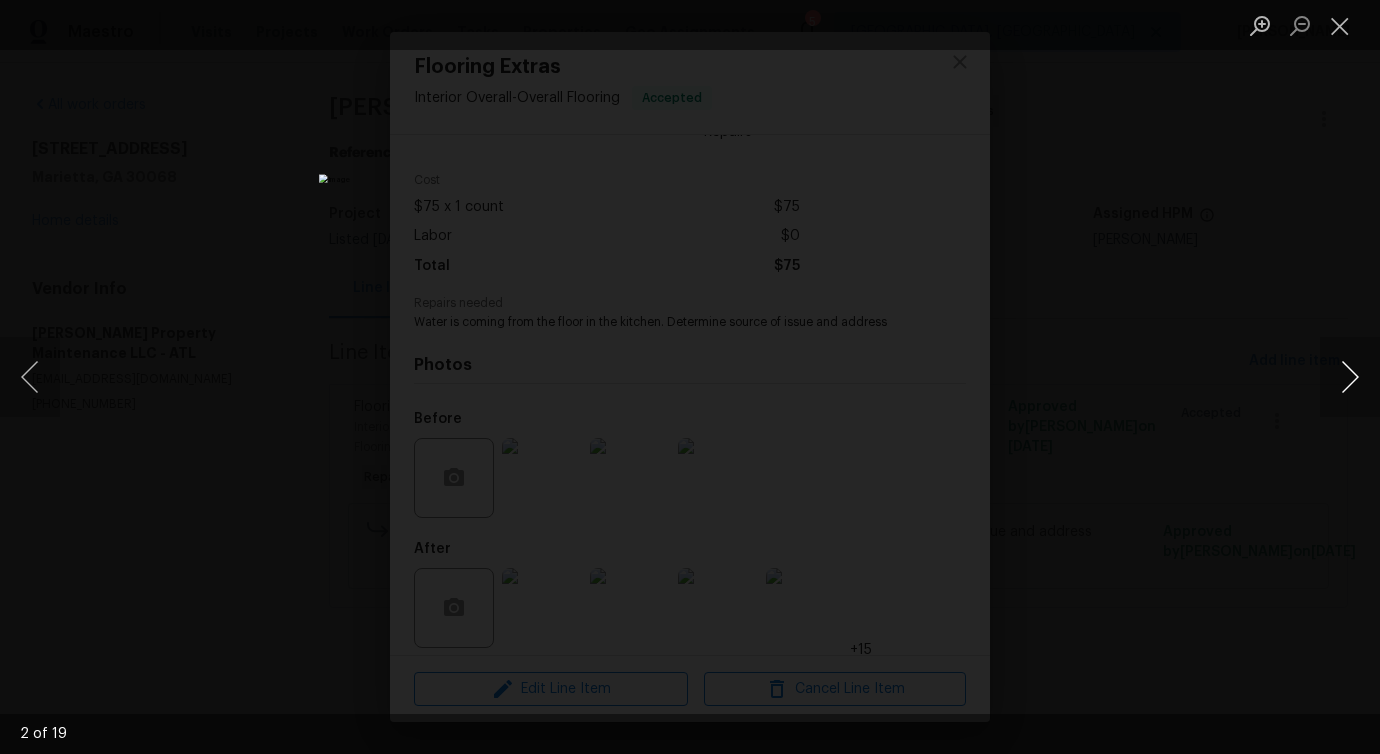 click at bounding box center [1350, 377] 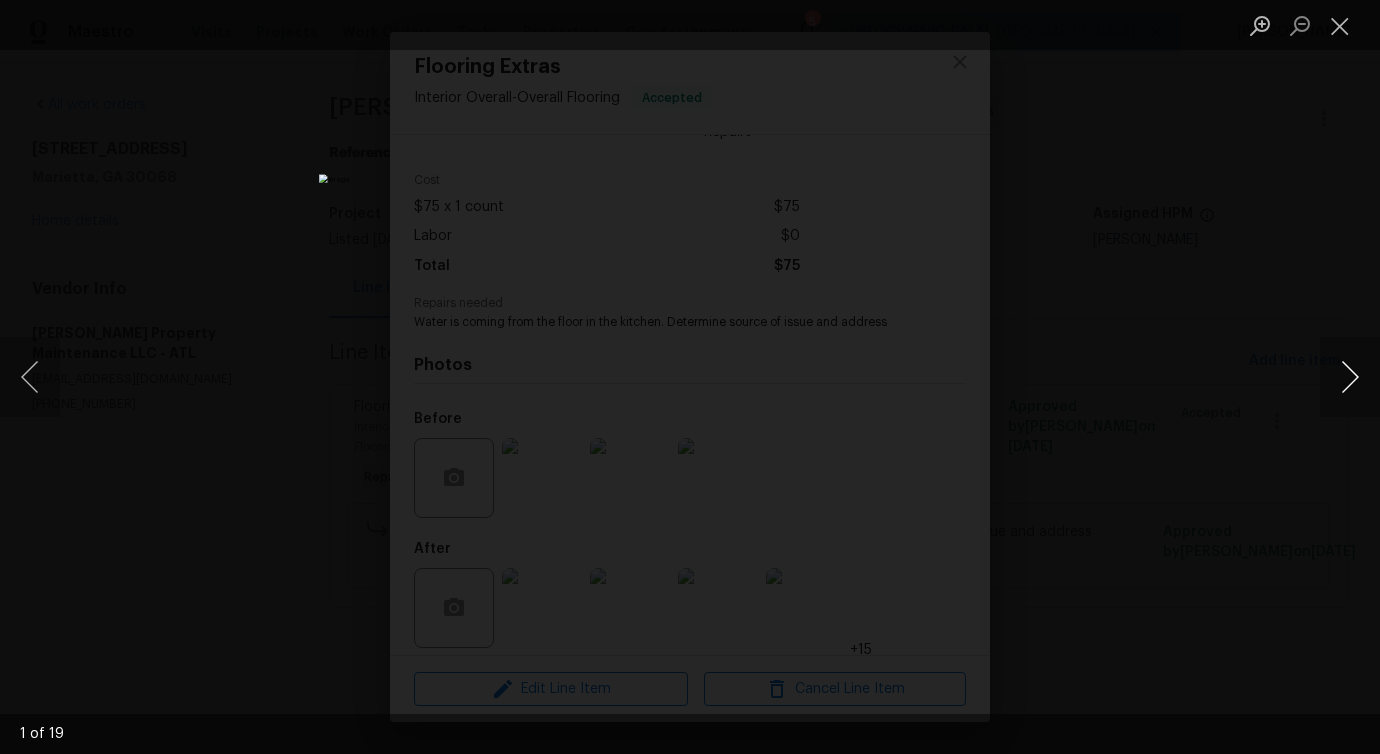 click at bounding box center [1350, 377] 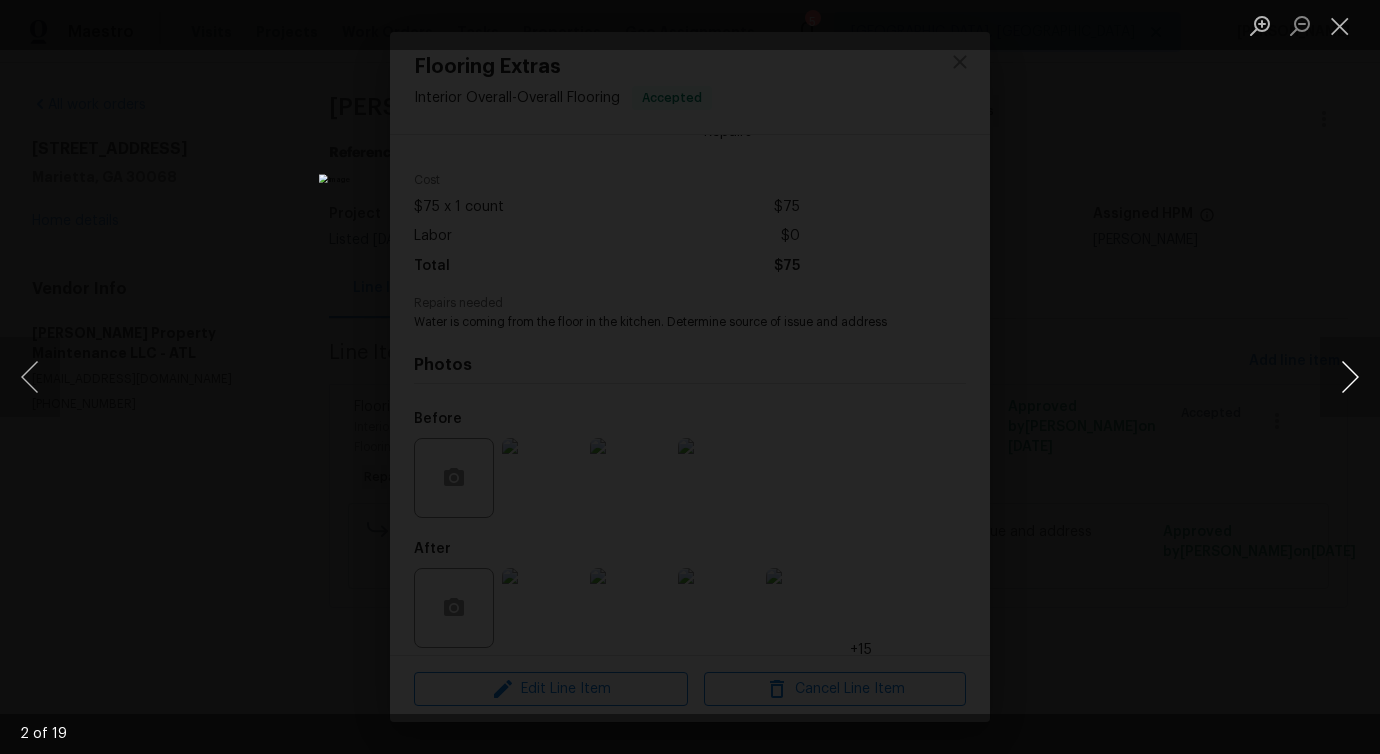 click at bounding box center (1350, 377) 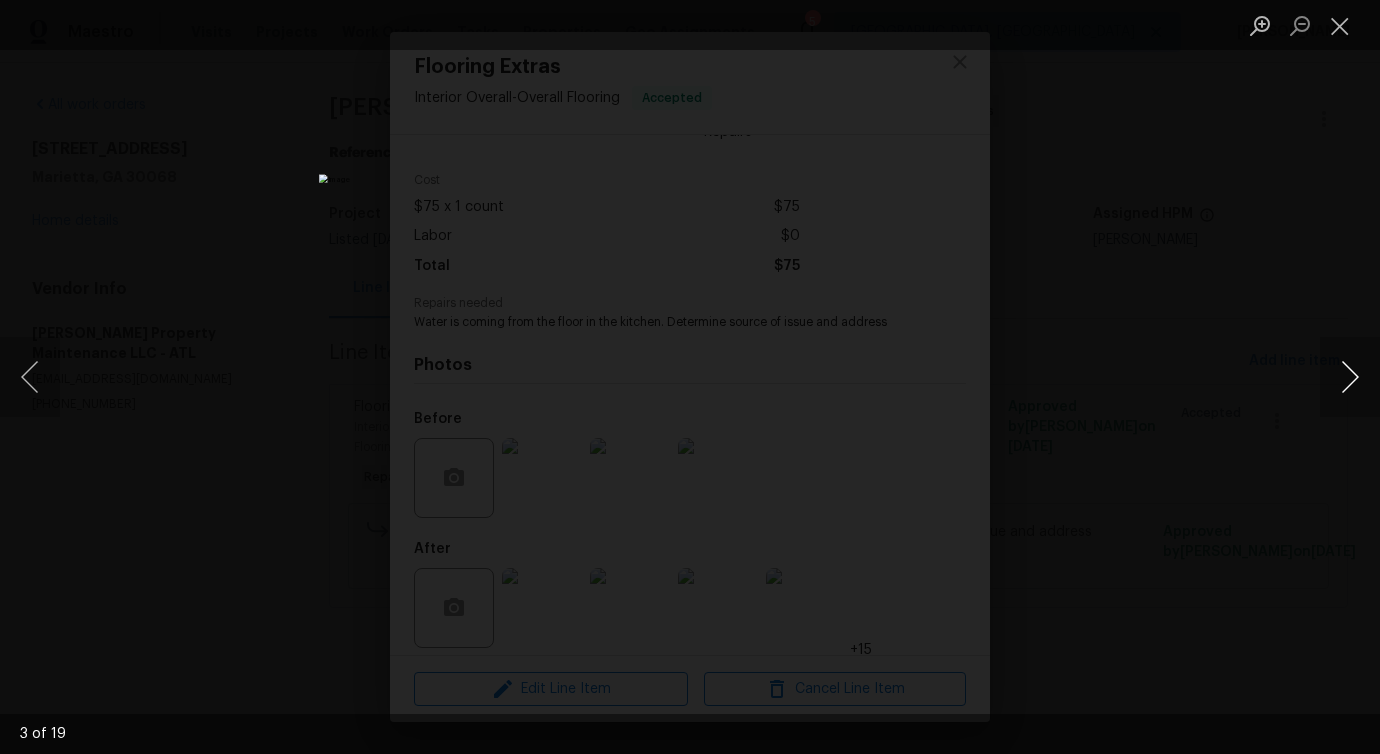 click at bounding box center (1350, 377) 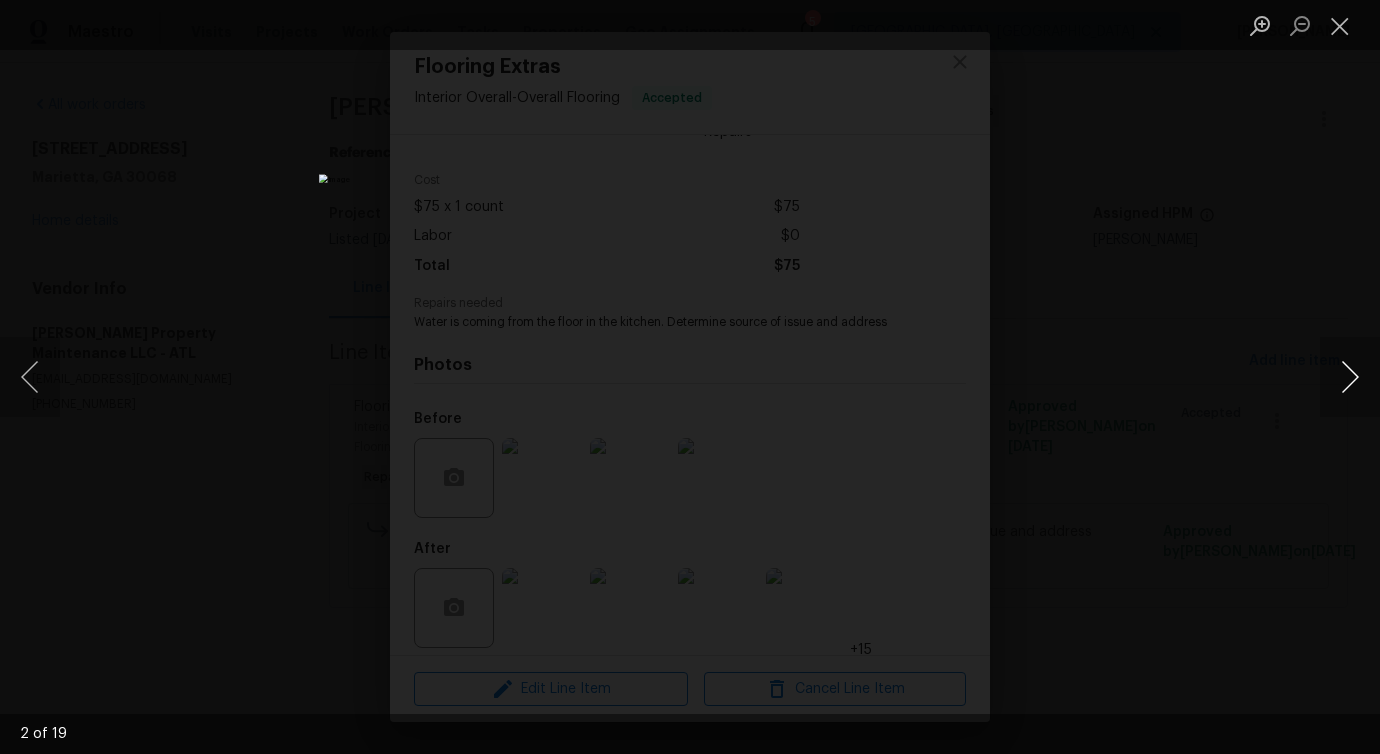 click at bounding box center (1350, 377) 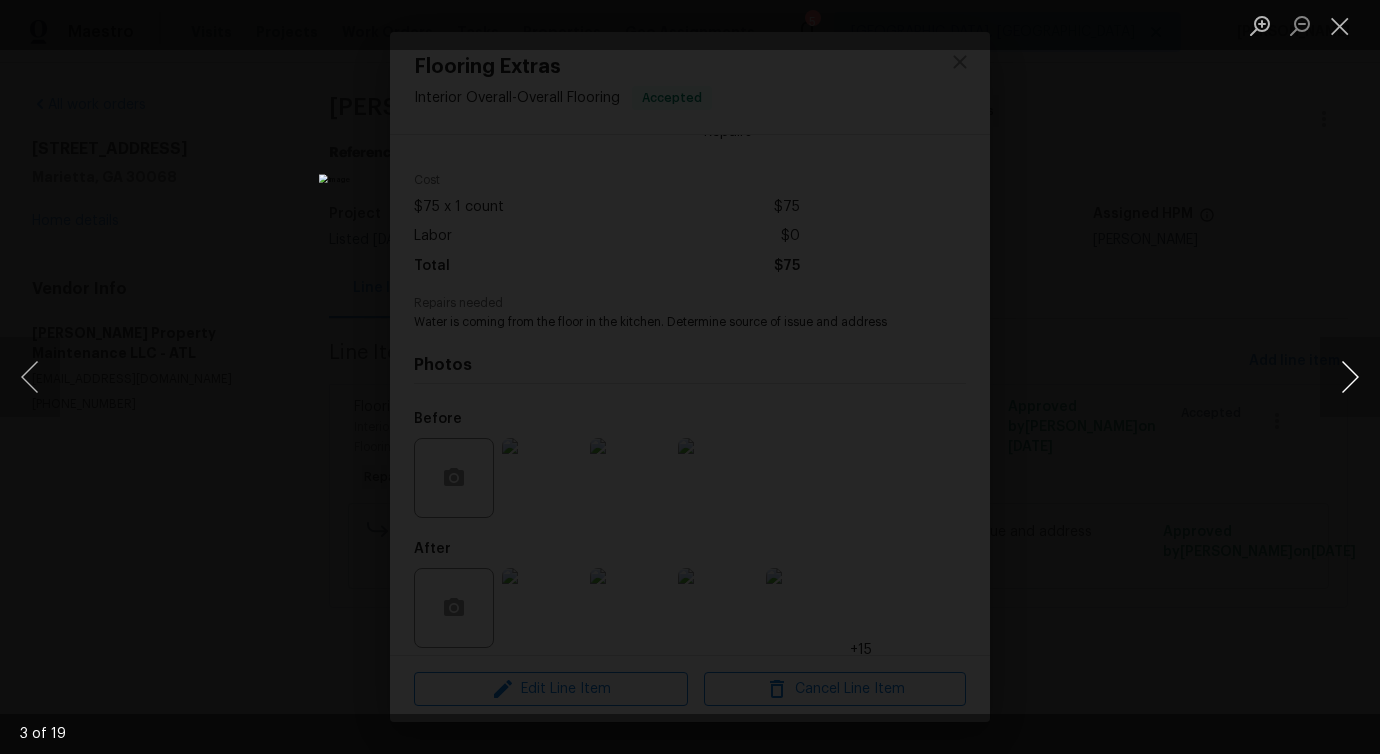 click at bounding box center (1350, 377) 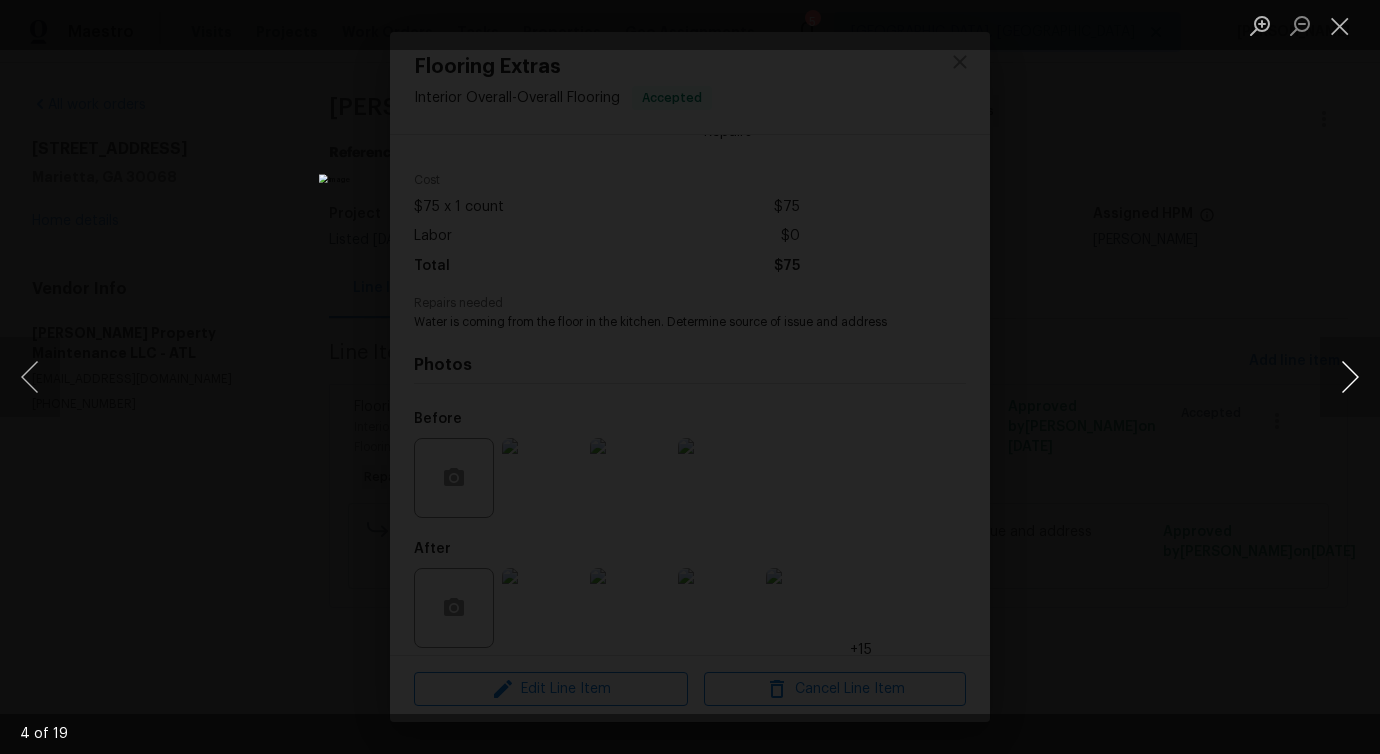 click at bounding box center [1350, 377] 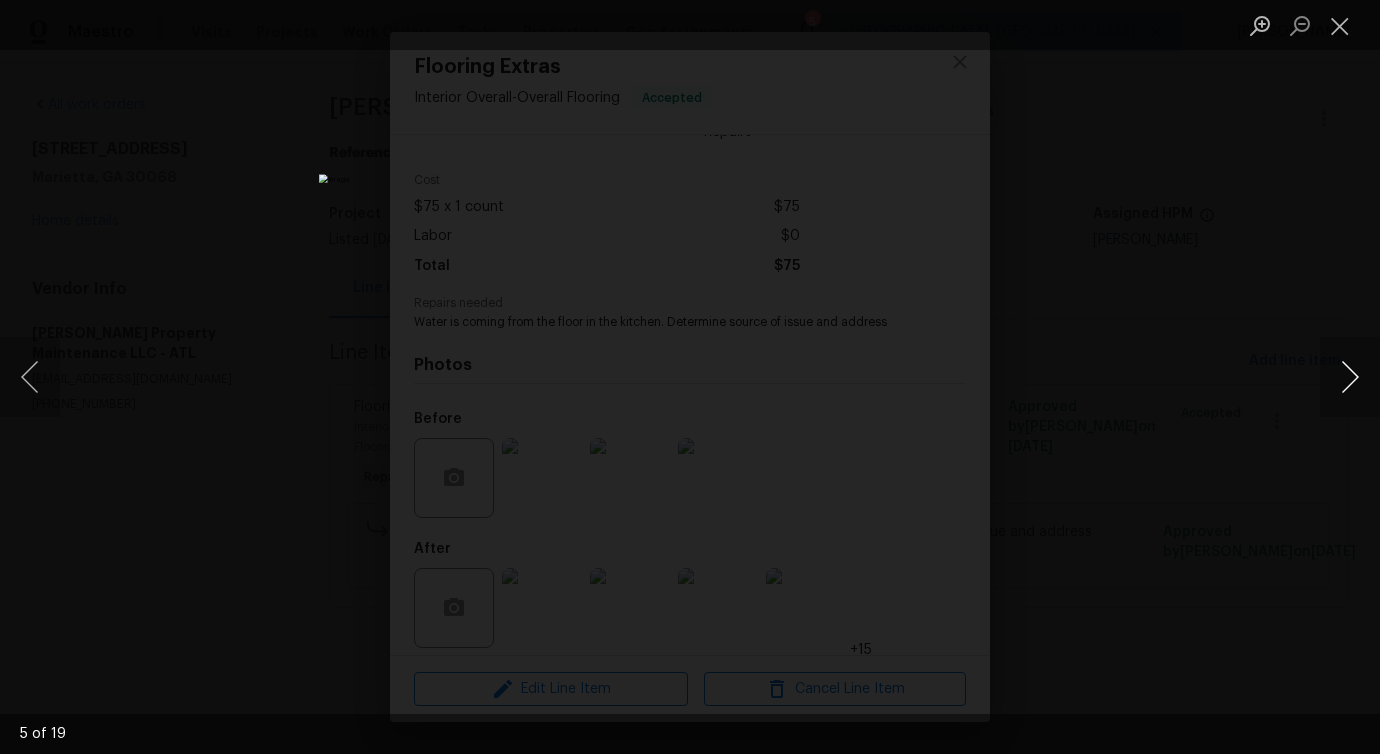 click at bounding box center (1350, 377) 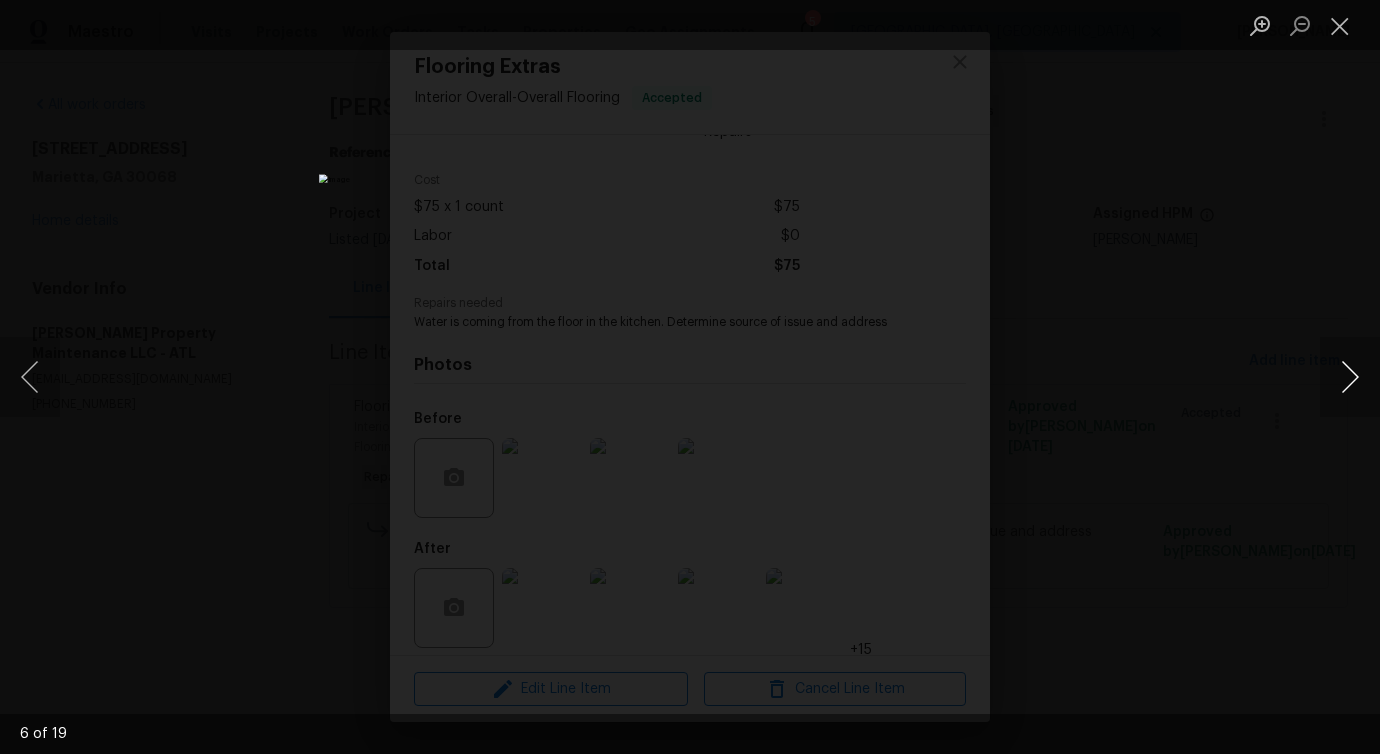 click at bounding box center [1350, 377] 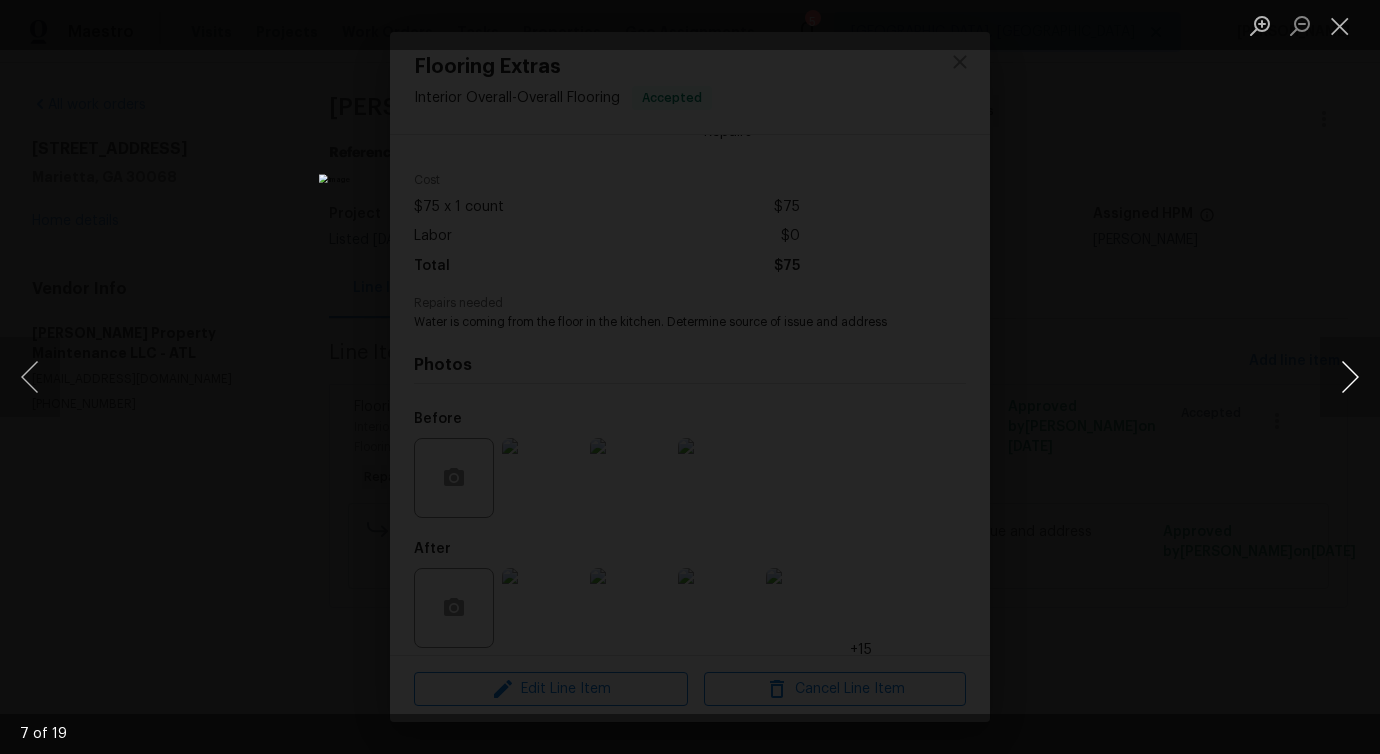 click at bounding box center [1350, 377] 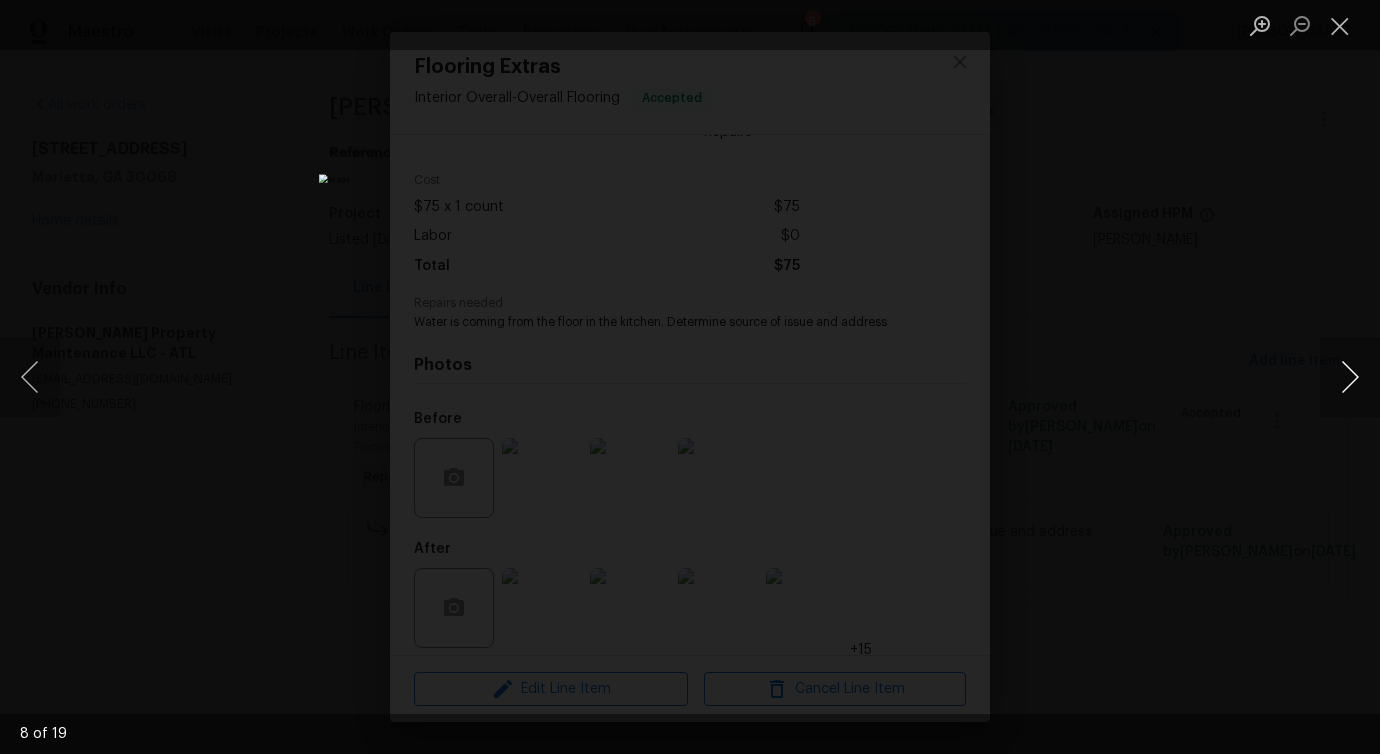 click at bounding box center (1350, 377) 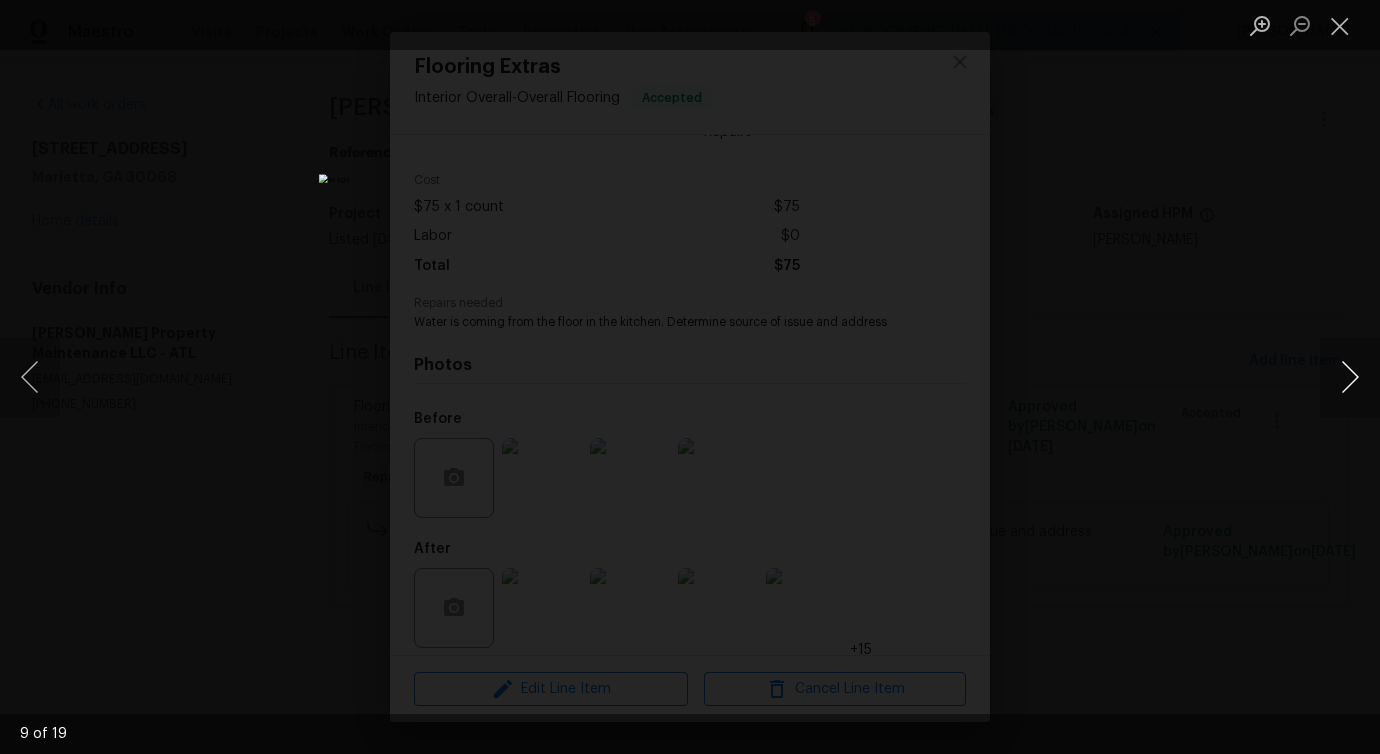 click at bounding box center [1350, 377] 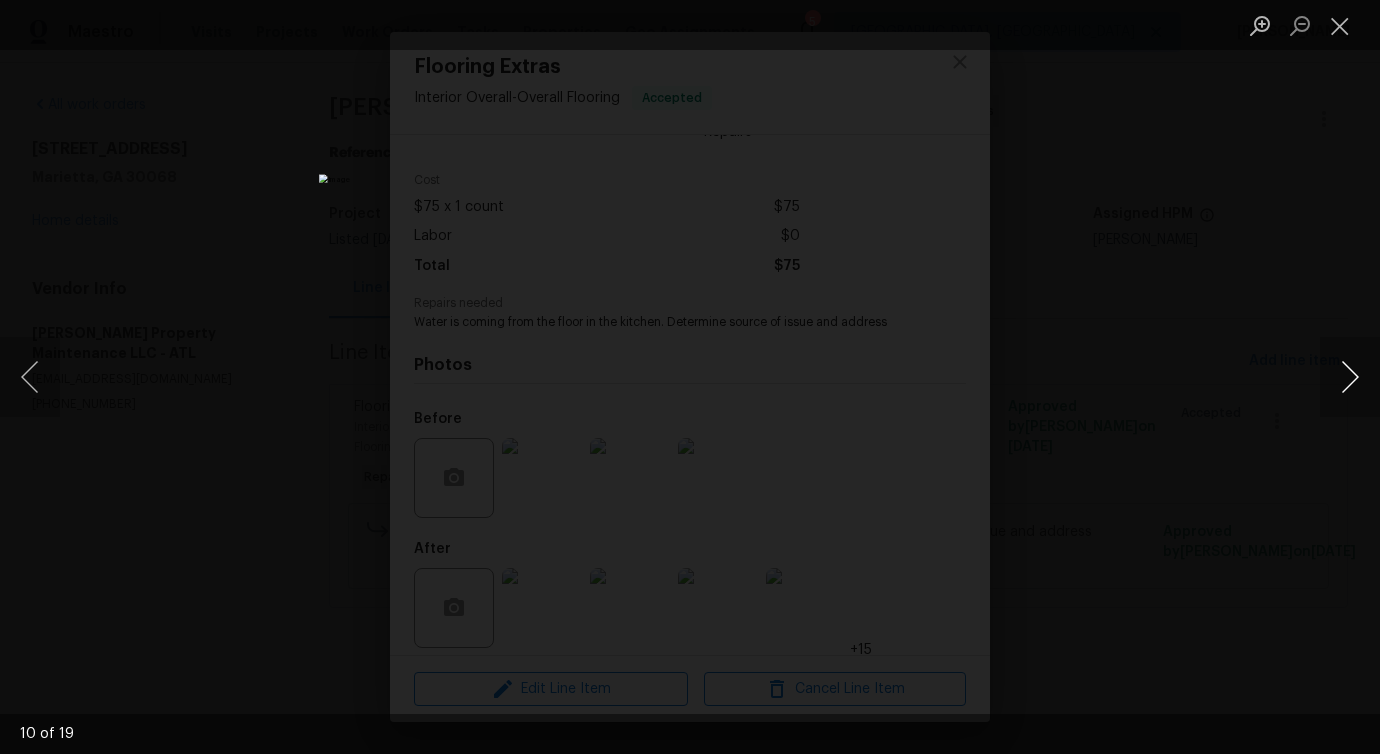 click at bounding box center (1350, 377) 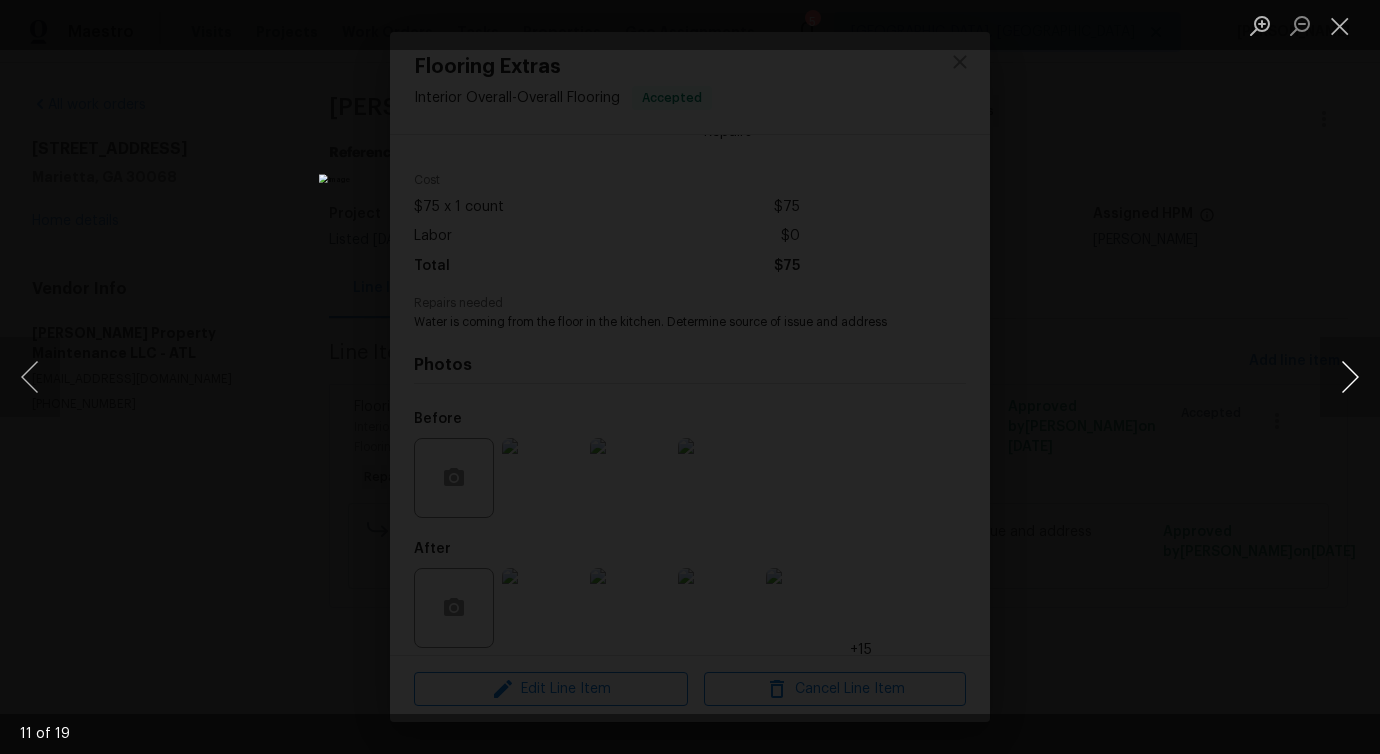click at bounding box center [1350, 377] 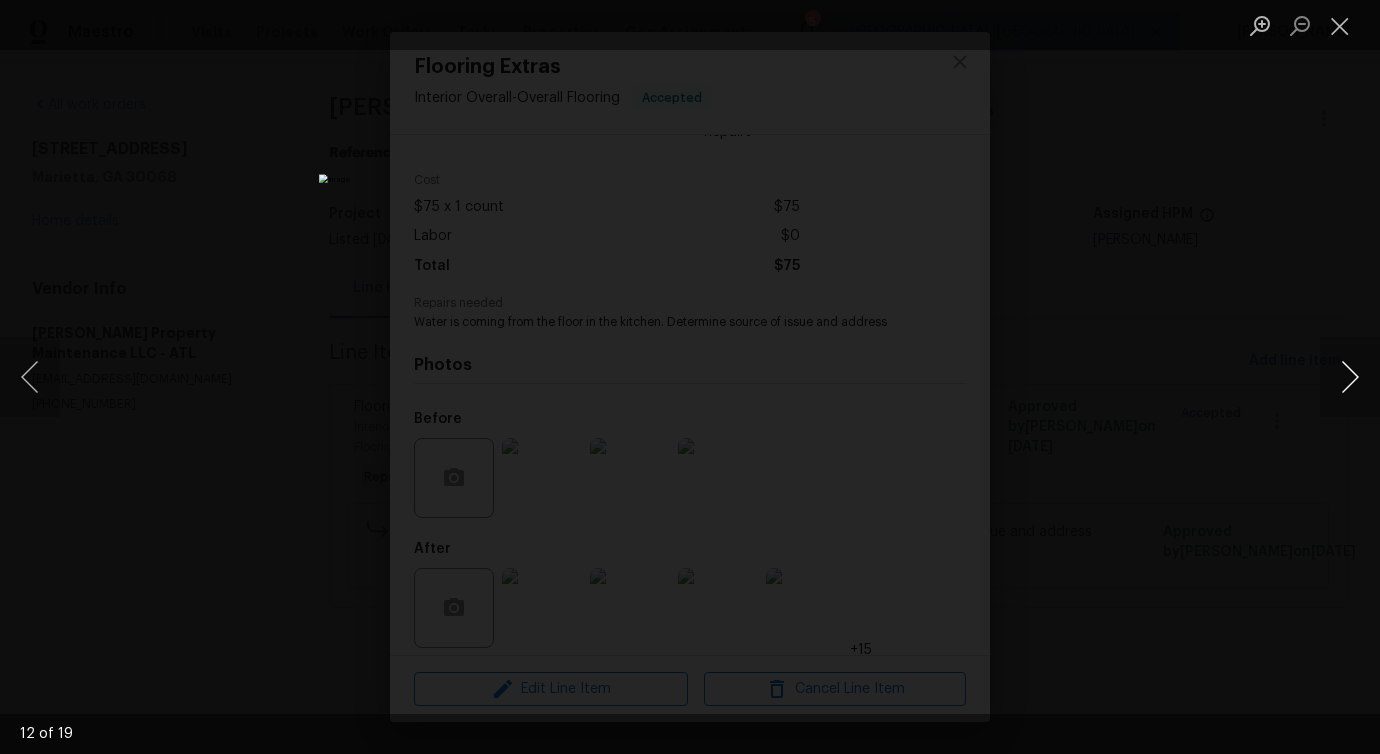 click at bounding box center (1350, 377) 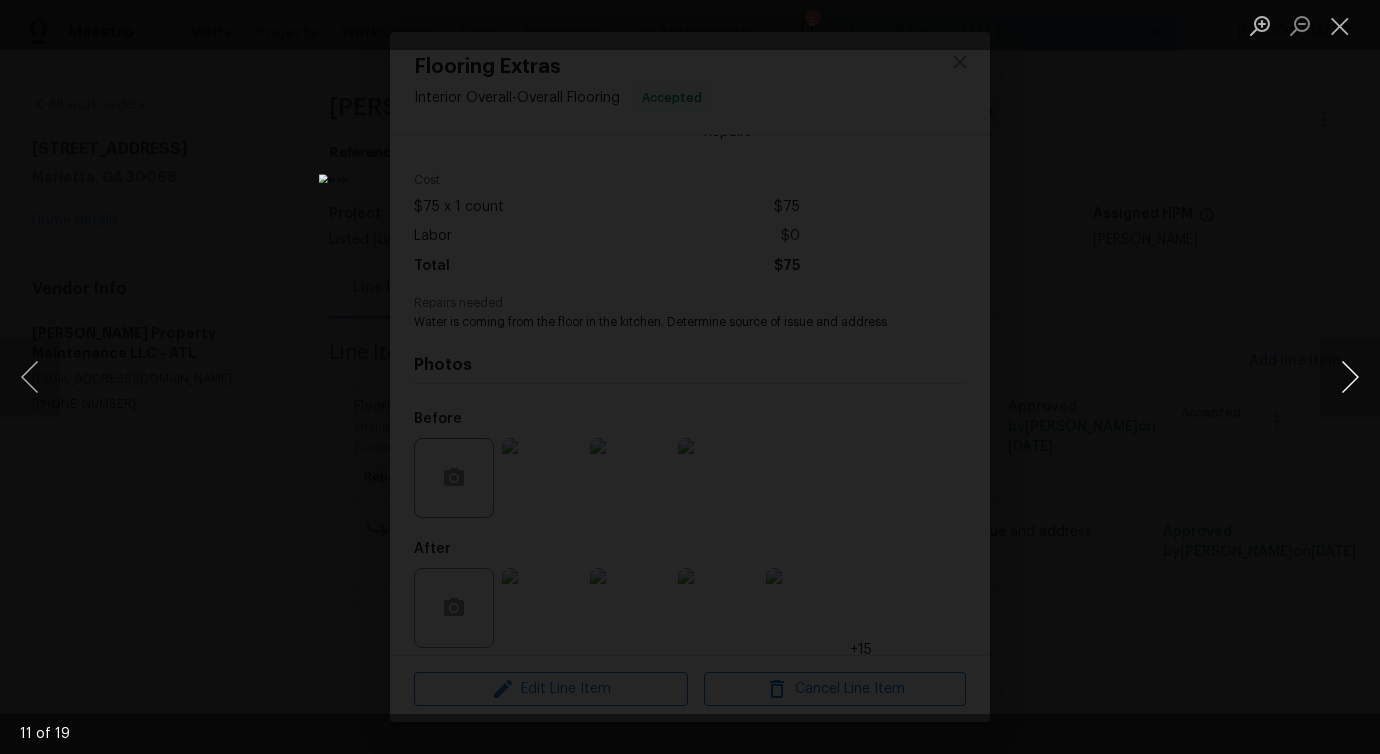 click at bounding box center [1350, 377] 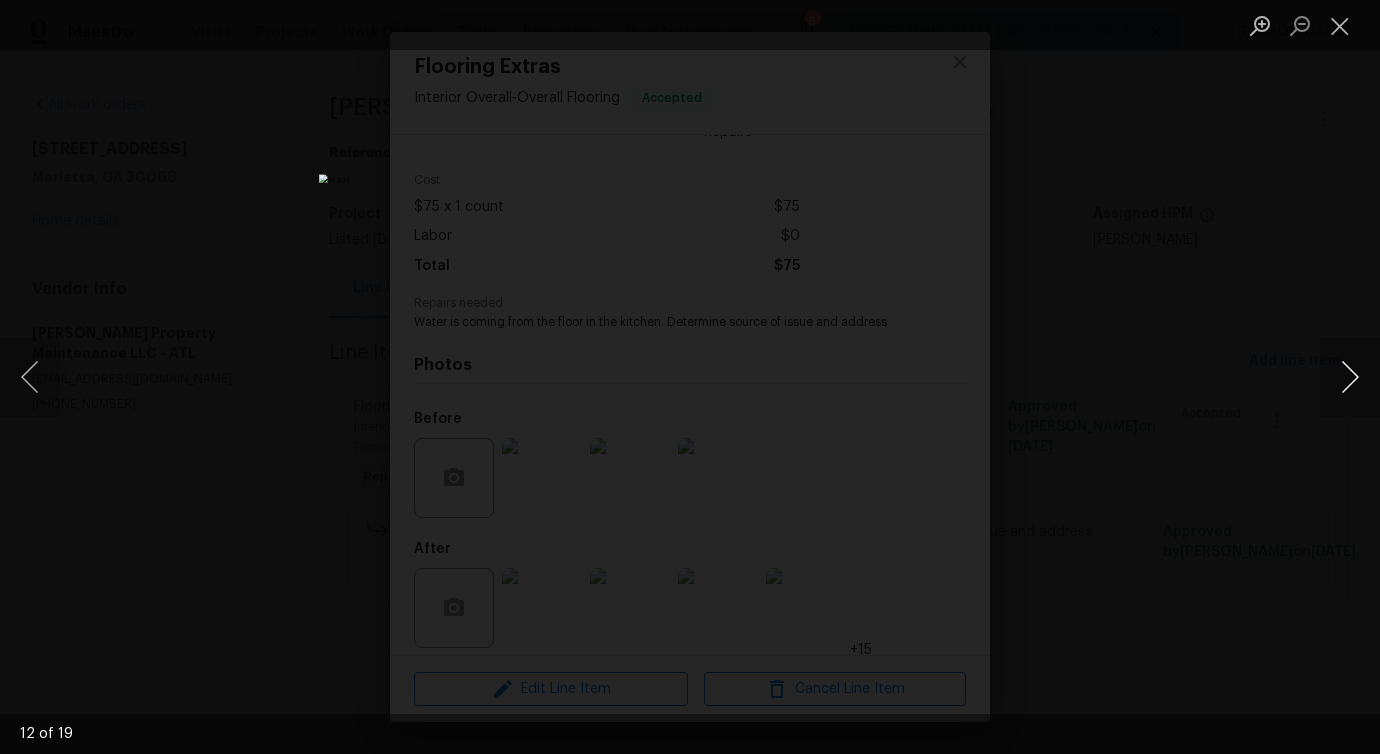 click at bounding box center [1350, 377] 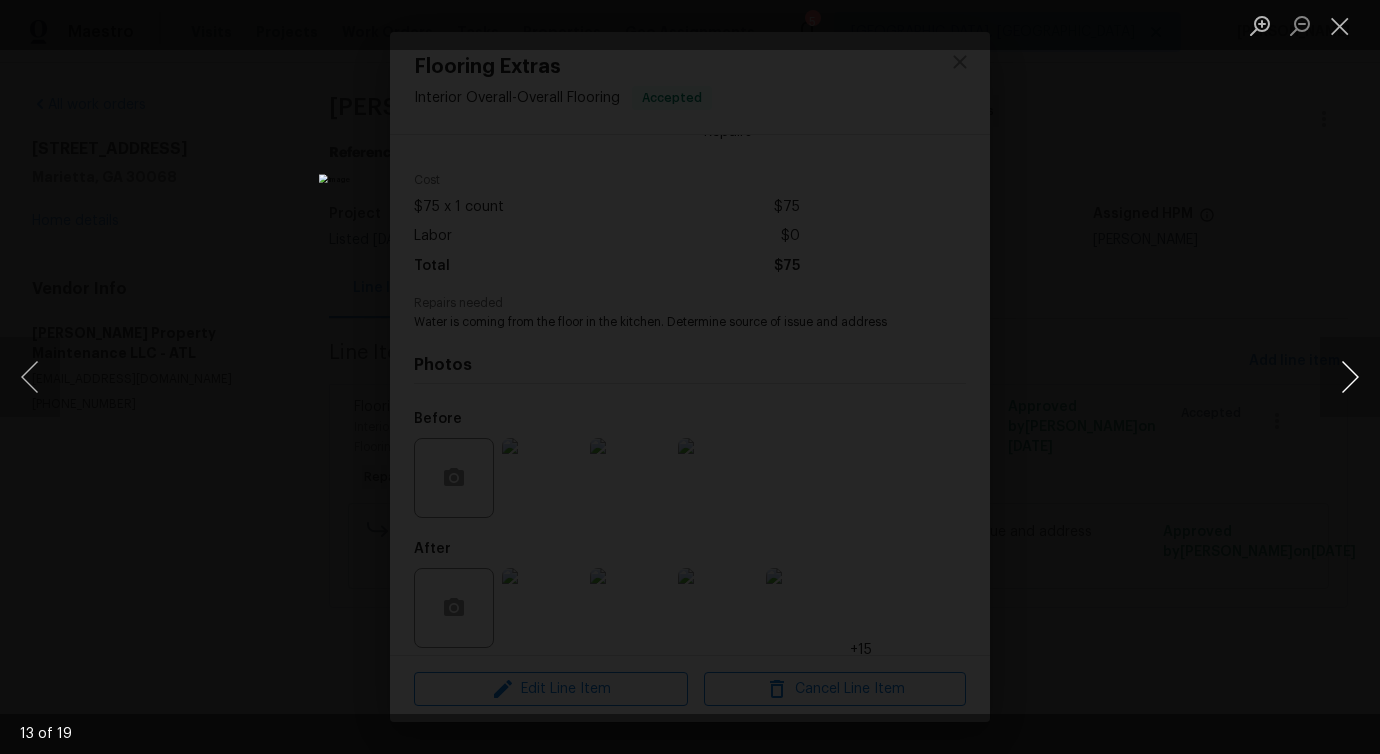 click at bounding box center (1350, 377) 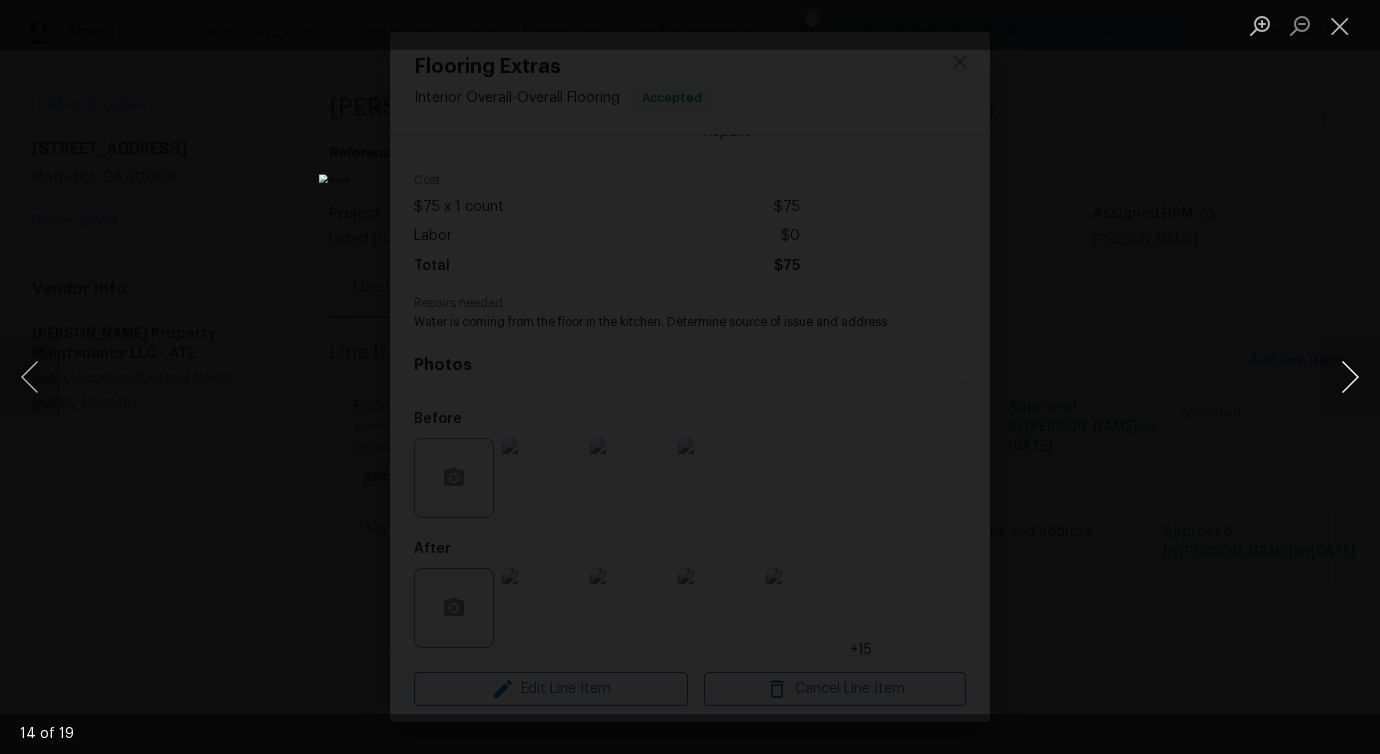 click at bounding box center [1350, 377] 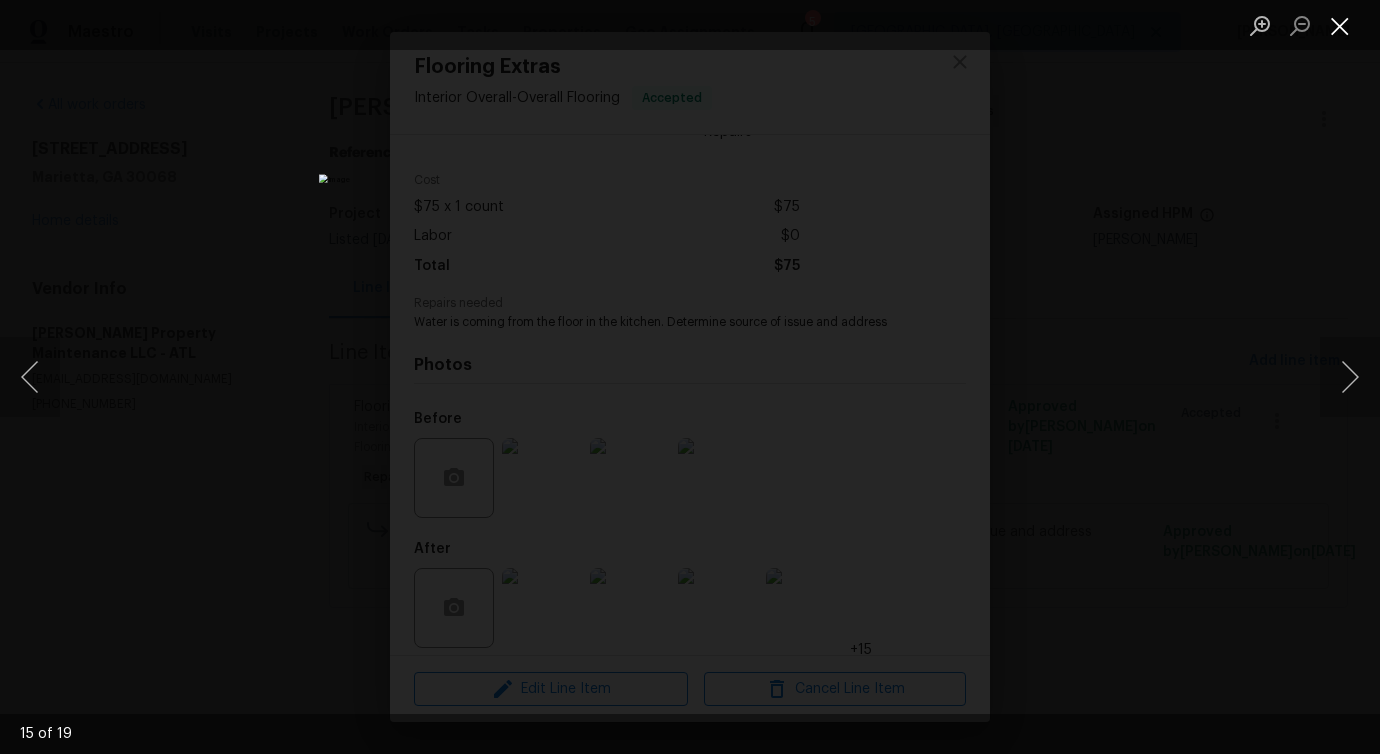 click at bounding box center (1340, 25) 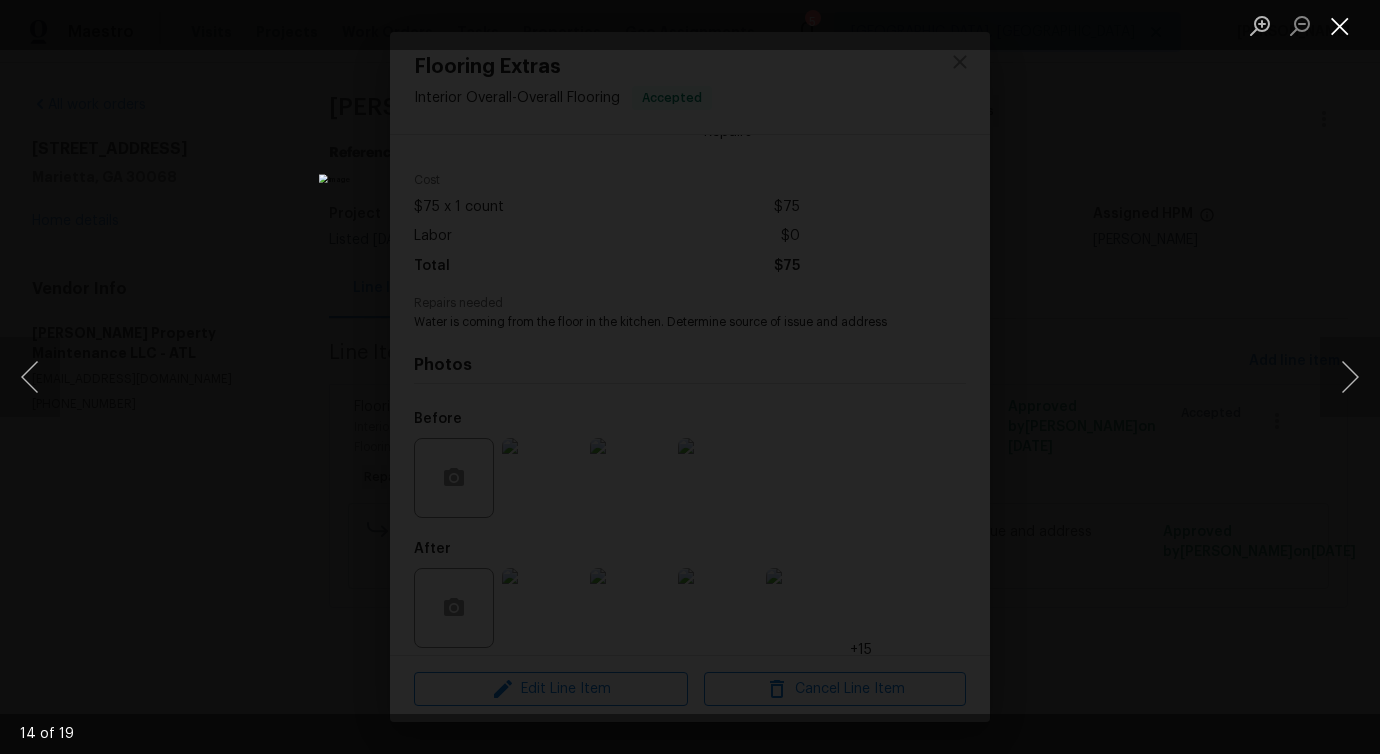 click at bounding box center [1340, 25] 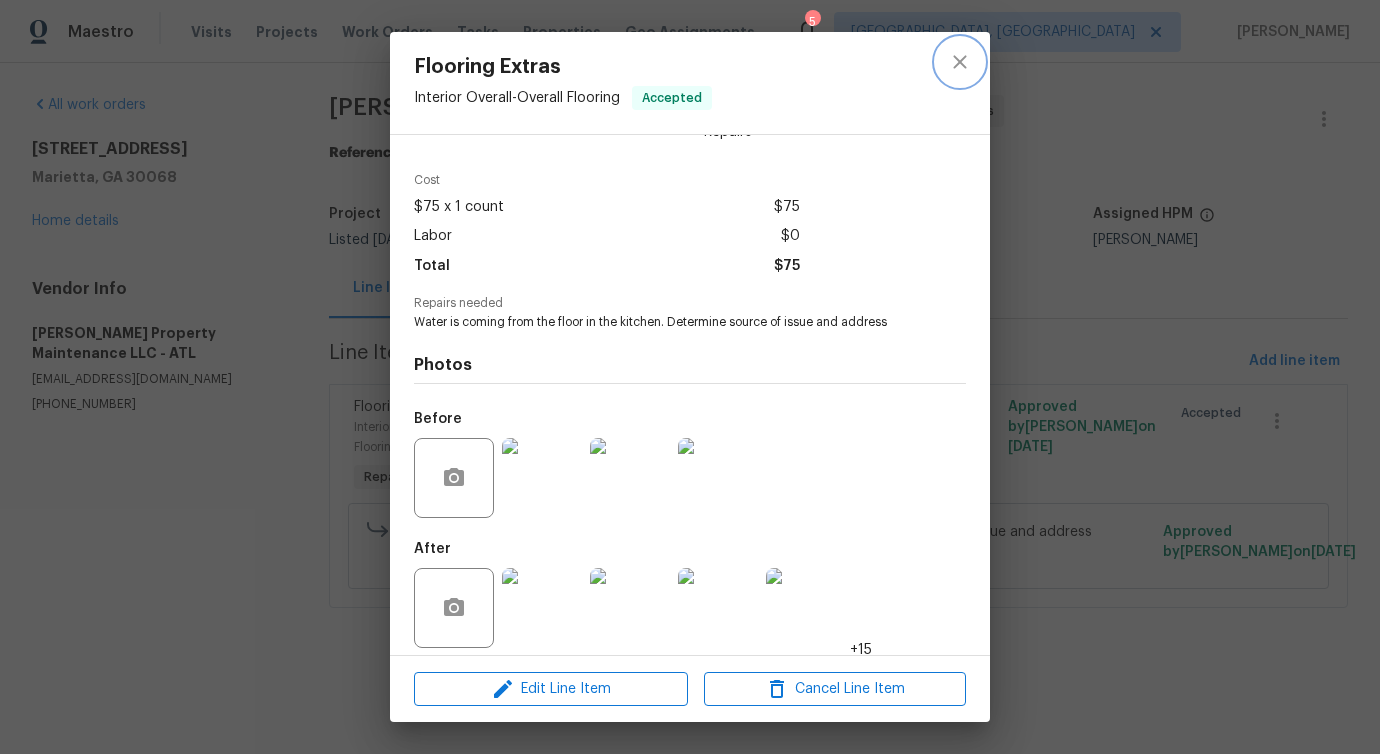 click at bounding box center [960, 62] 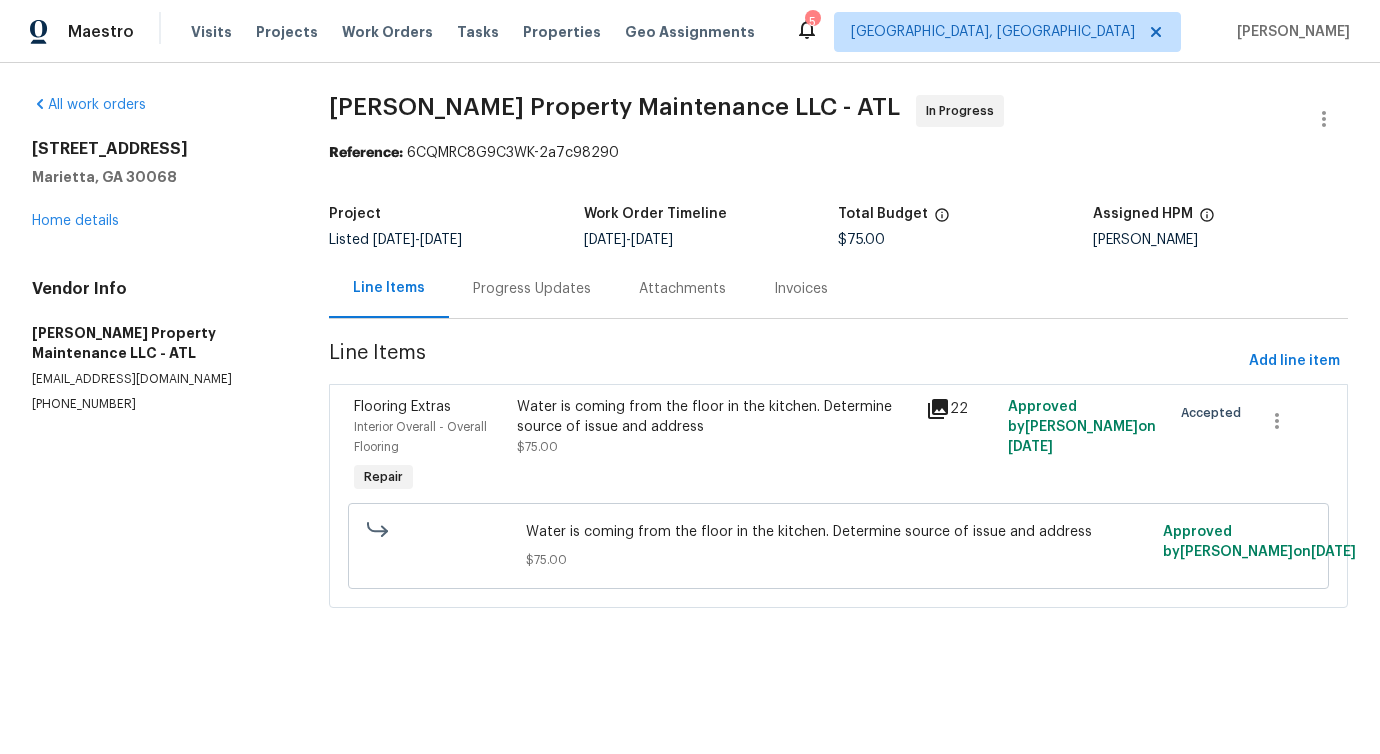 click on "Progress Updates" at bounding box center (532, 289) 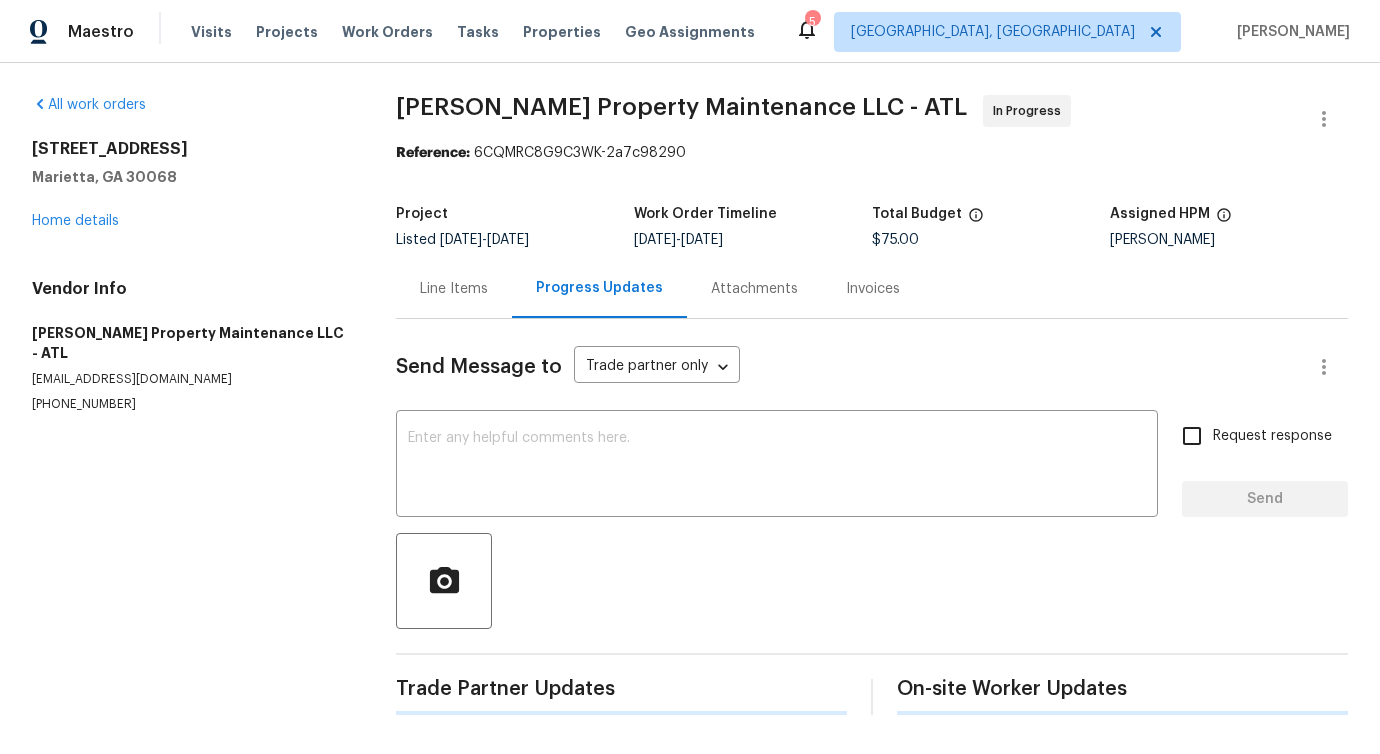 click on "Send Message to Trade partner only Trade partner only ​ x ​ Request response Send Trade Partner Updates On-site Worker Updates" at bounding box center [872, 517] 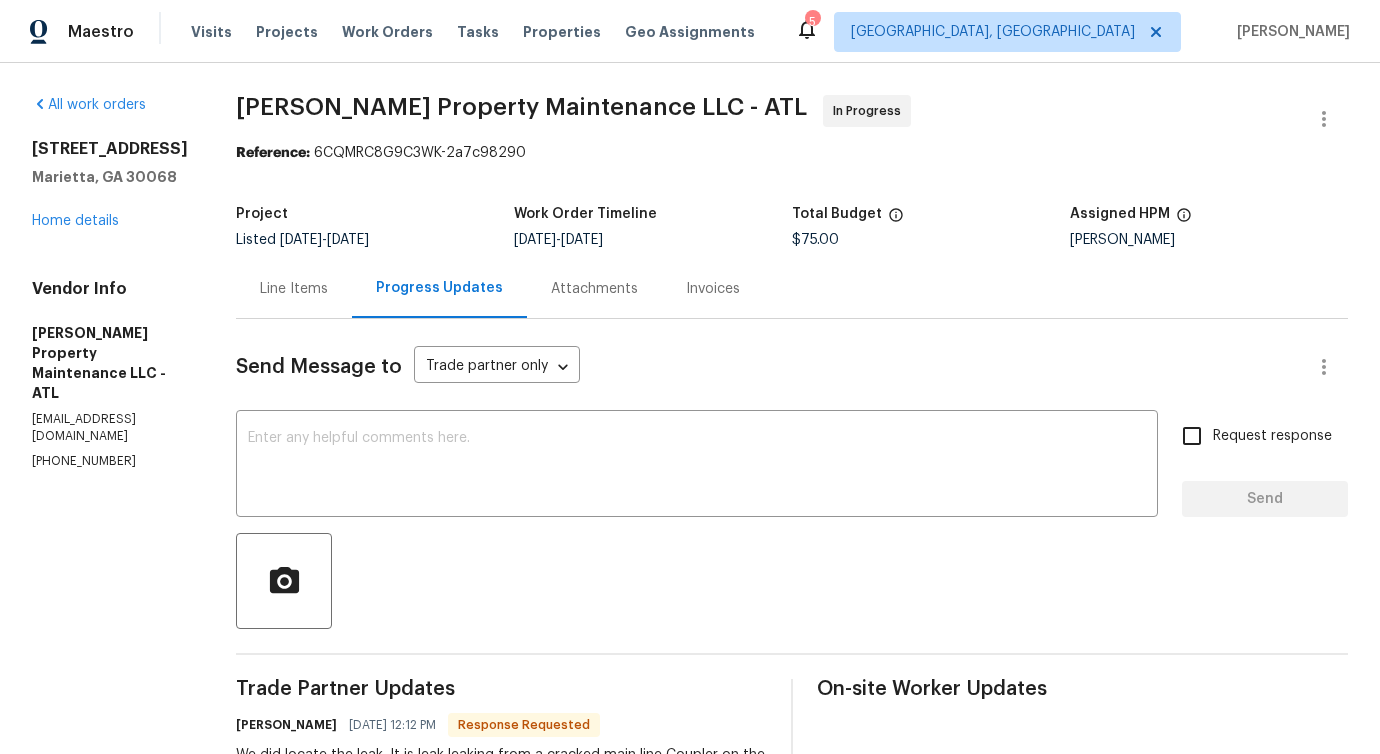 scroll, scrollTop: 398, scrollLeft: 0, axis: vertical 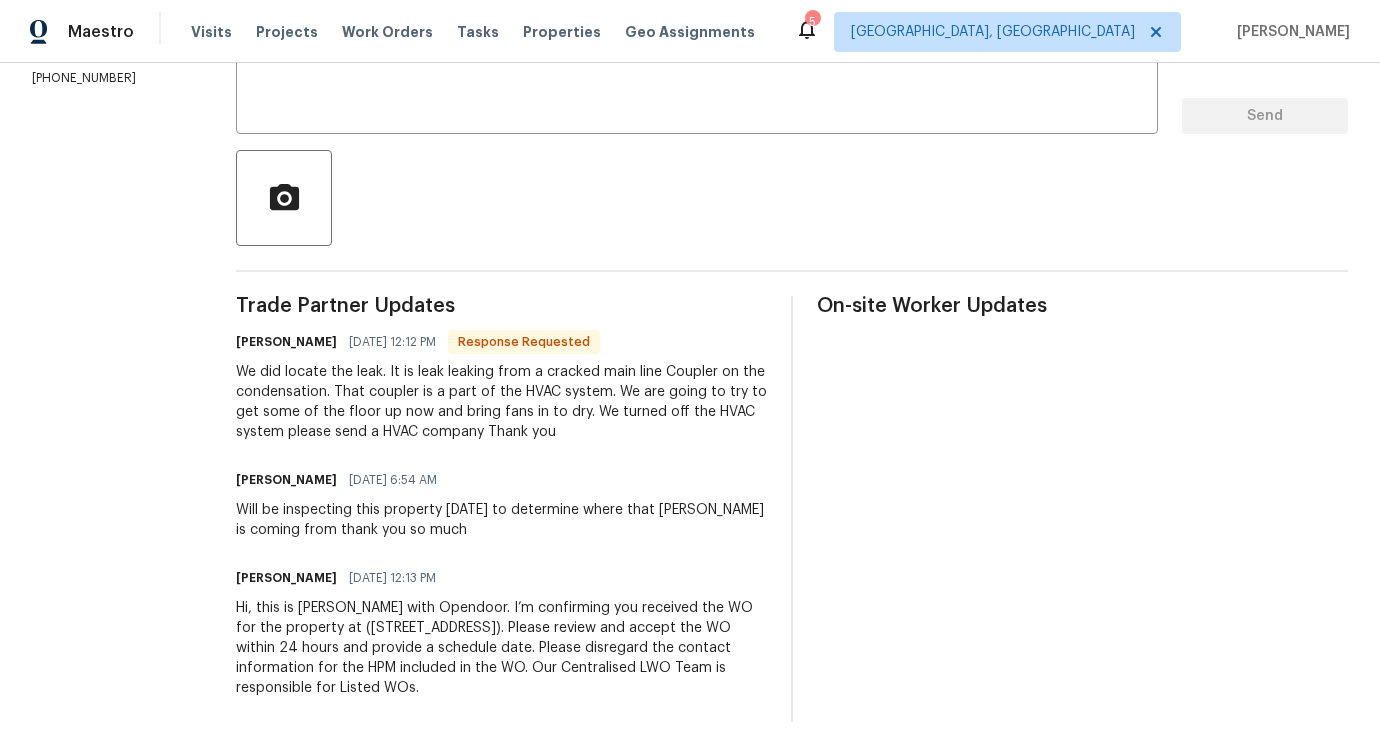 click on "We did locate the leak. It is leak leaking from a cracked main line Coupler on the condensation. That coupler is a part of the HVAC system. We are going to try to get some of the floor up now and bring fans in to dry. We turned off the HVAC system please send a HVAC company Thank you" at bounding box center (501, 402) 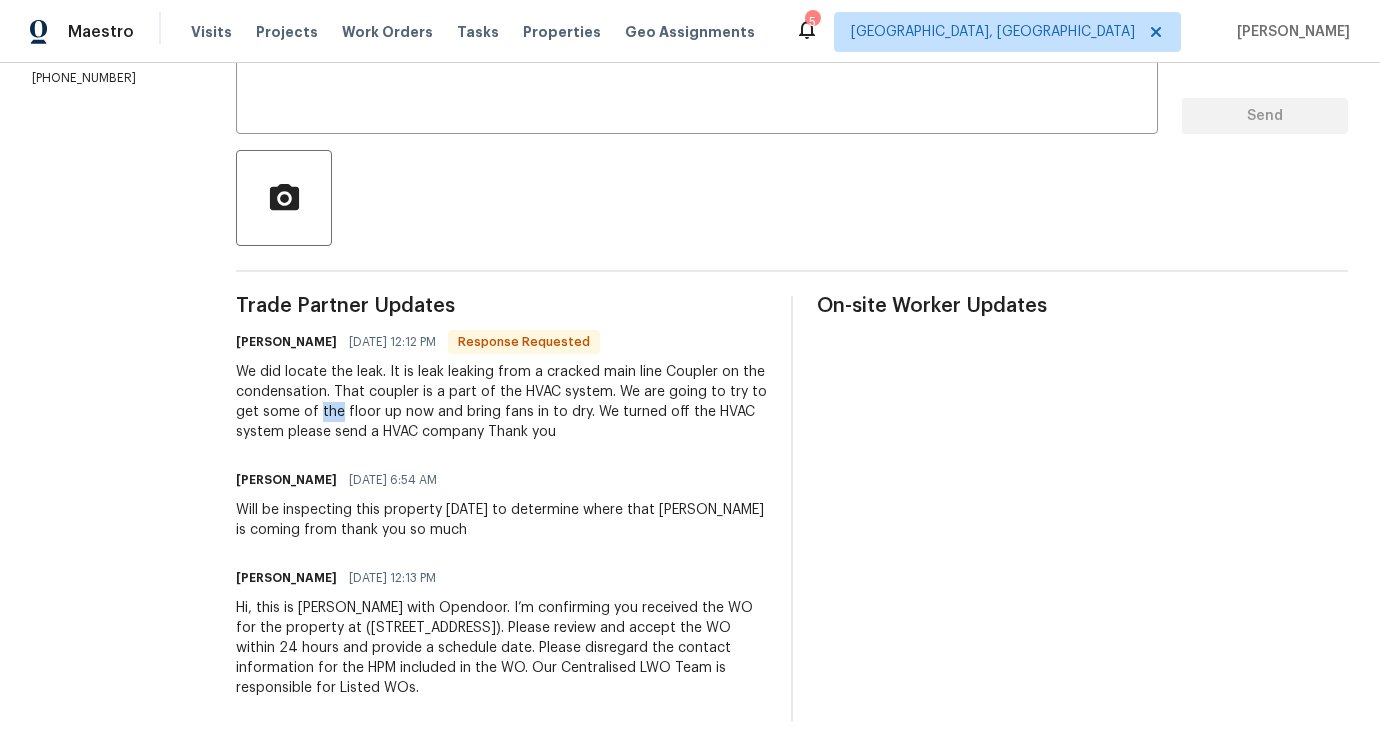 click on "We did locate the leak. It is leak leaking from a cracked main line Coupler on the condensation. That coupler is a part of the HVAC system. We are going to try to get some of the floor up now and bring fans in to dry. We turned off the HVAC system please send a HVAC company Thank you" at bounding box center (501, 402) 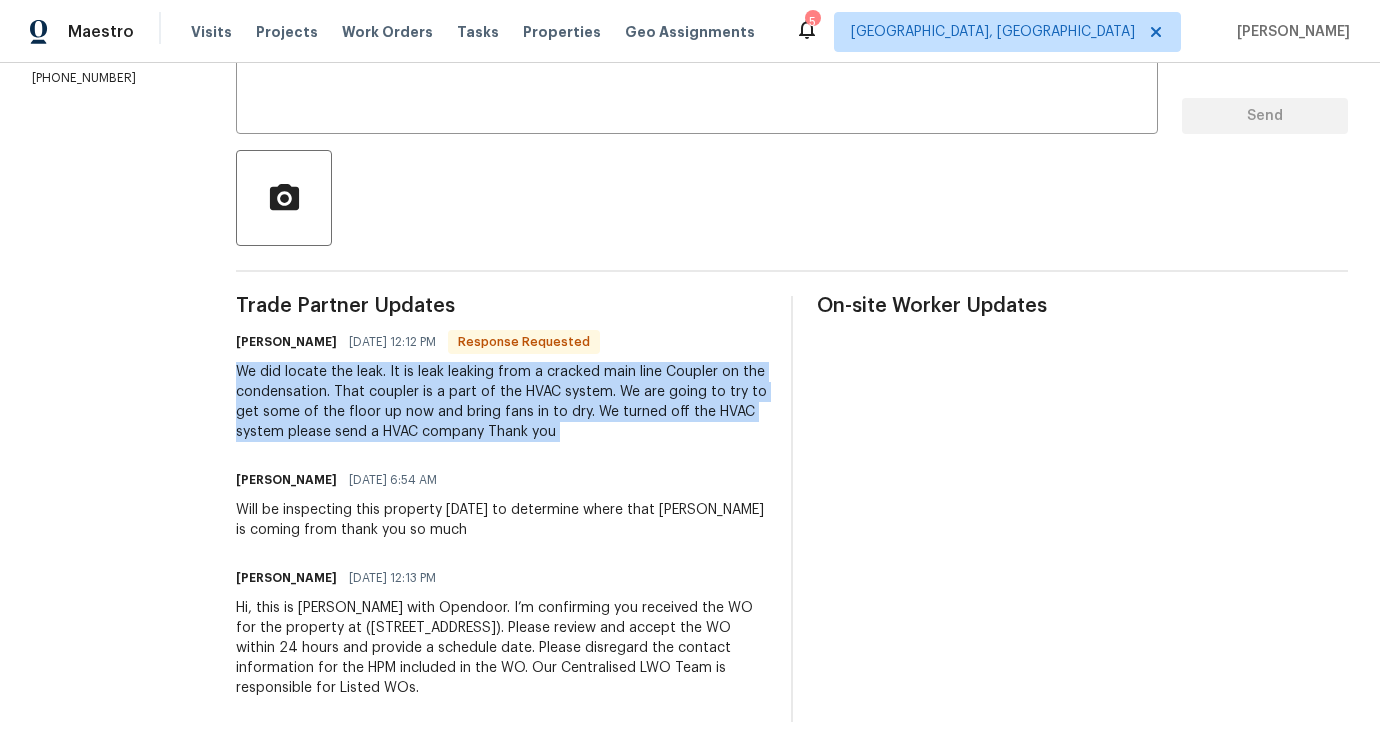 click on "We did locate the leak. It is leak leaking from a cracked main line Coupler on the condensation. That coupler is a part of the HVAC system. We are going to try to get some of the floor up now and bring fans in to dry. We turned off the HVAC system please send a HVAC company Thank you" at bounding box center [501, 402] 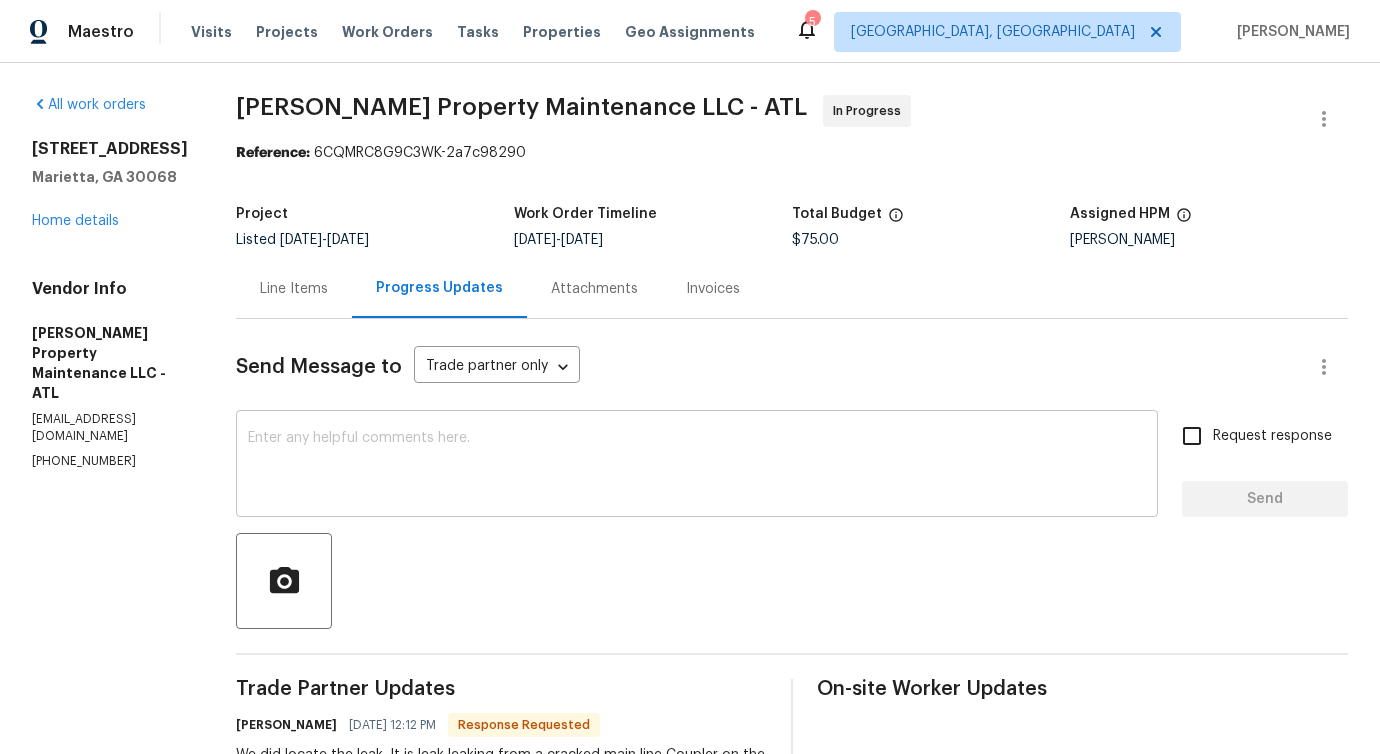 click at bounding box center [697, 466] 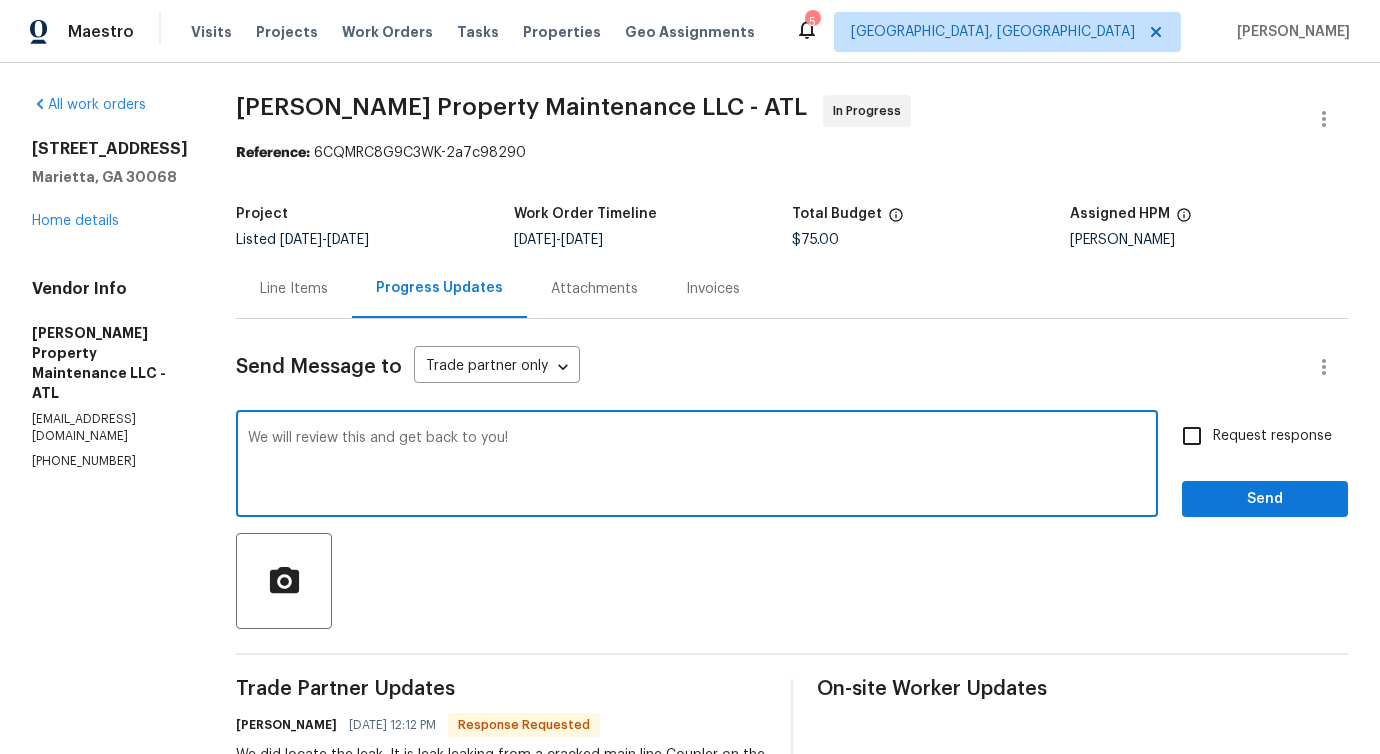 type on "We will review this and get back to you!" 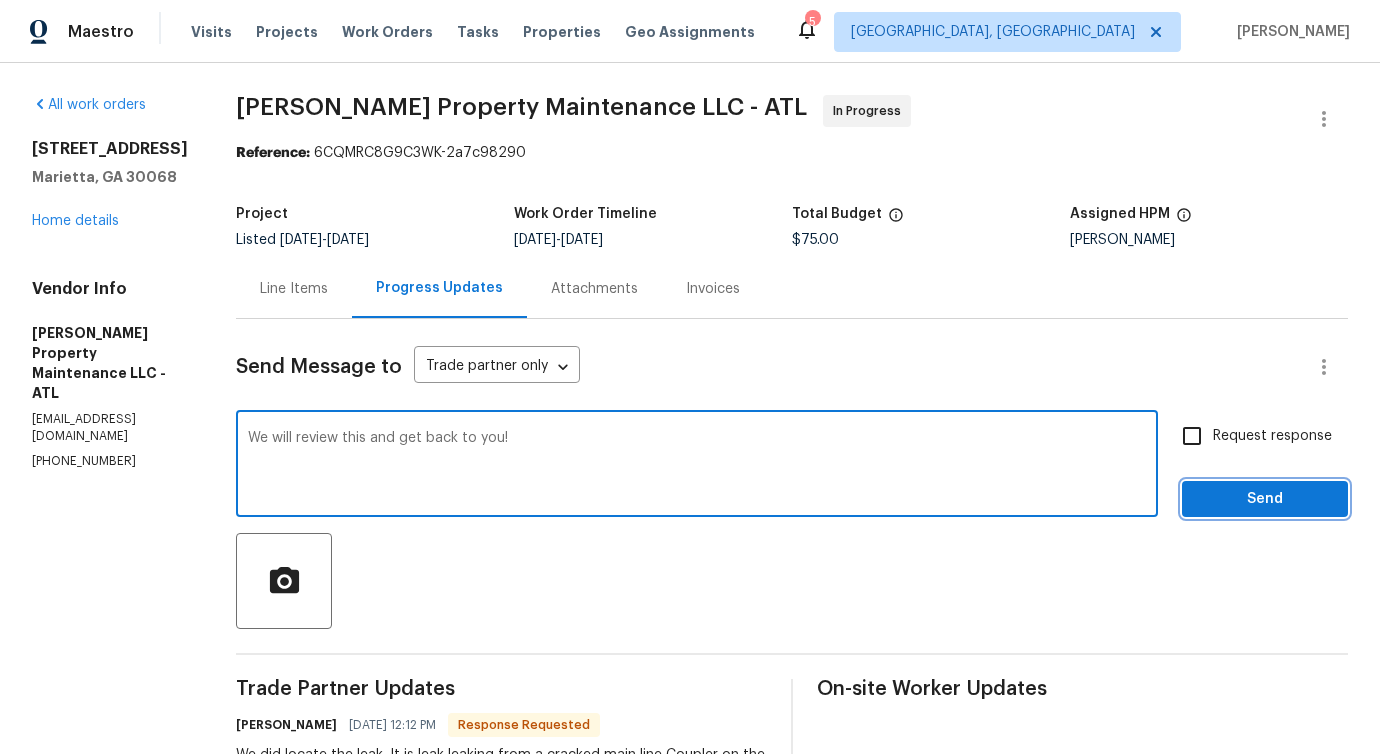 click on "Send" at bounding box center [1265, 499] 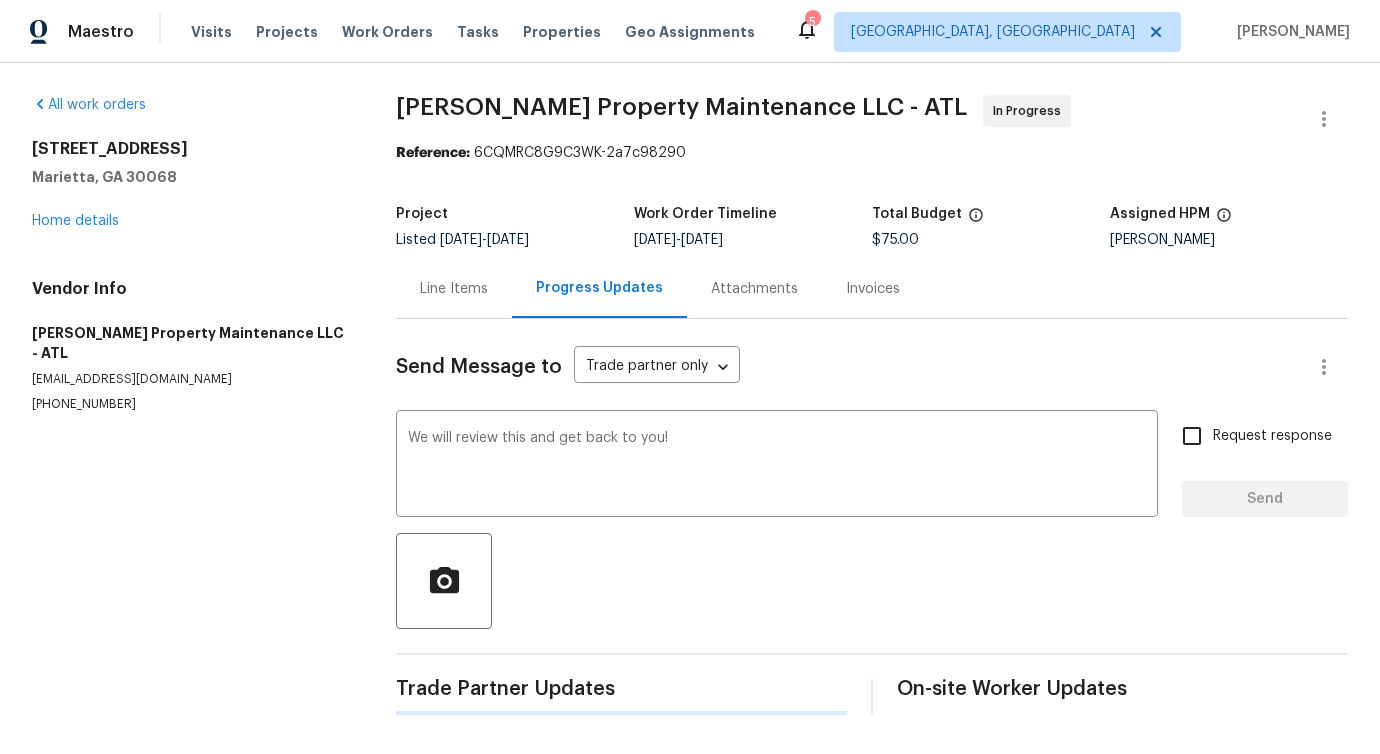 type 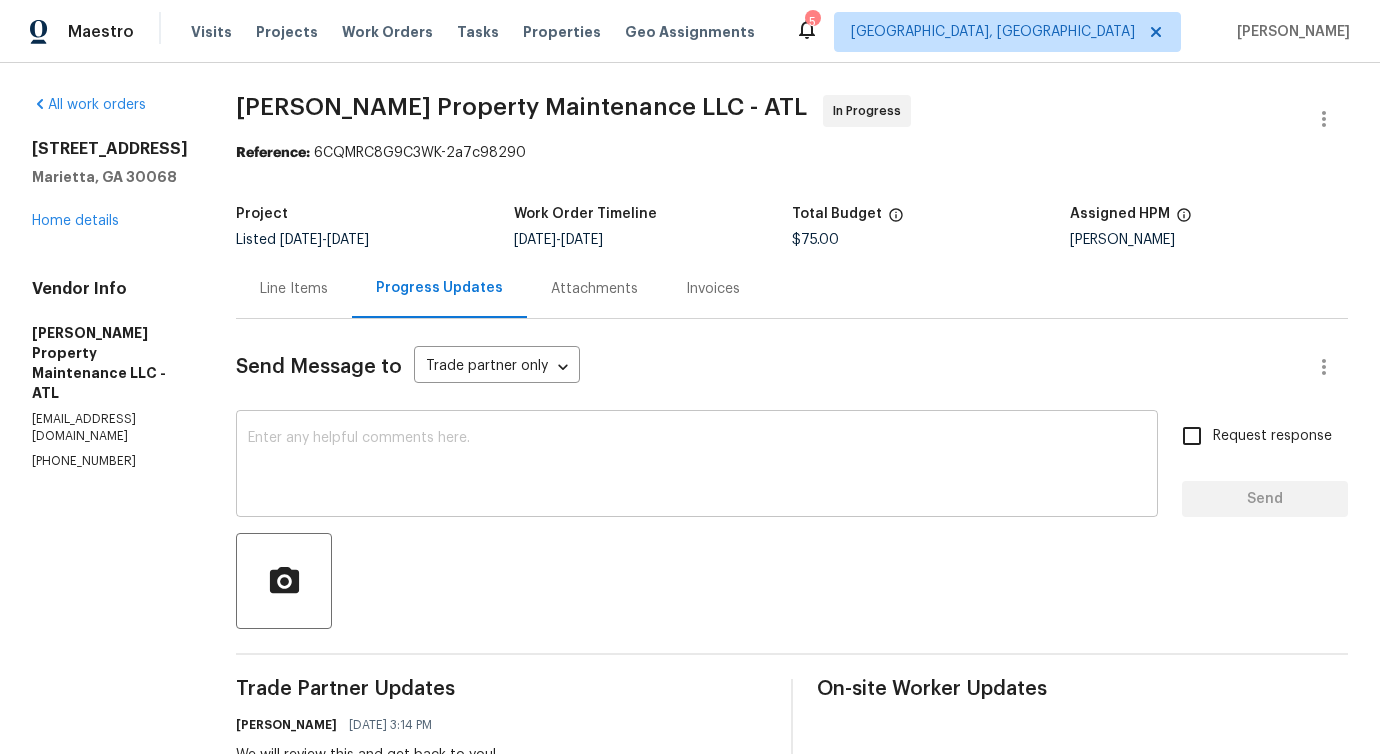 click on "x ​" at bounding box center (697, 466) 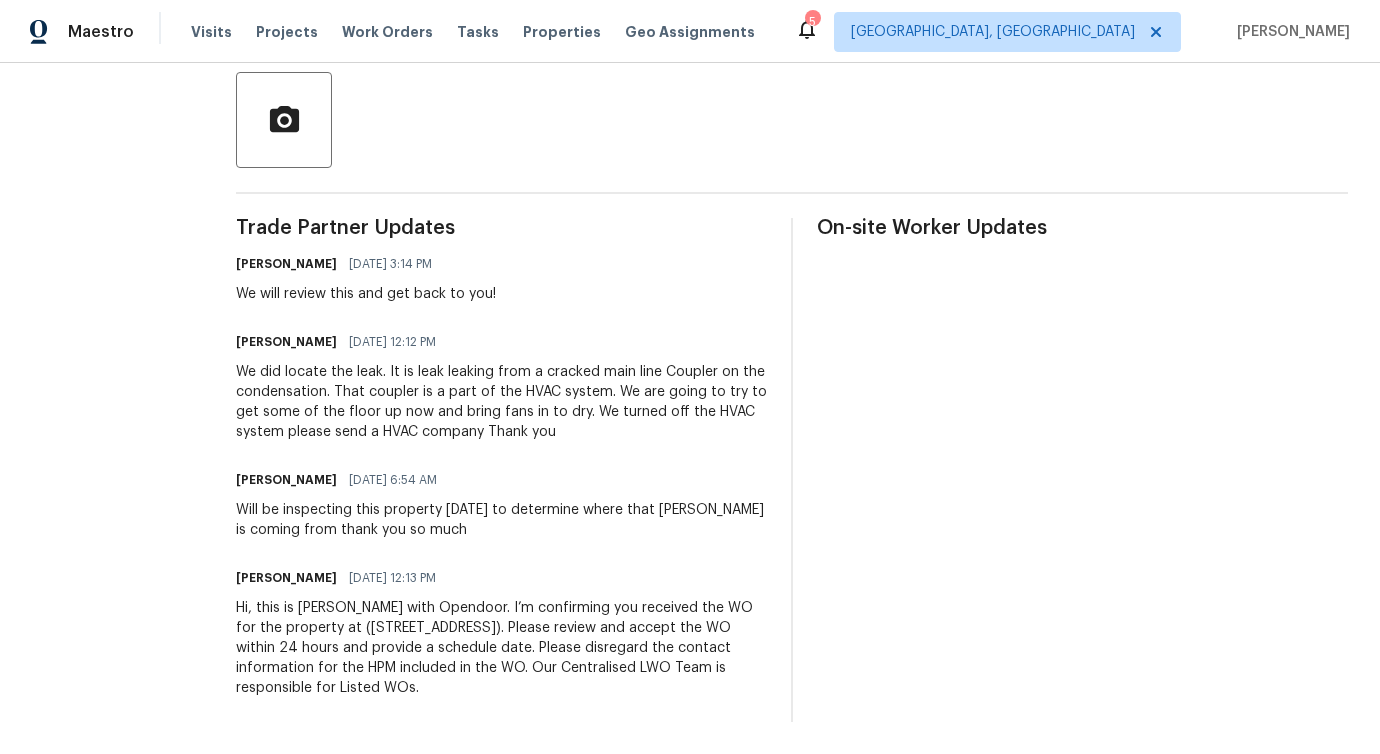 scroll, scrollTop: 0, scrollLeft: 0, axis: both 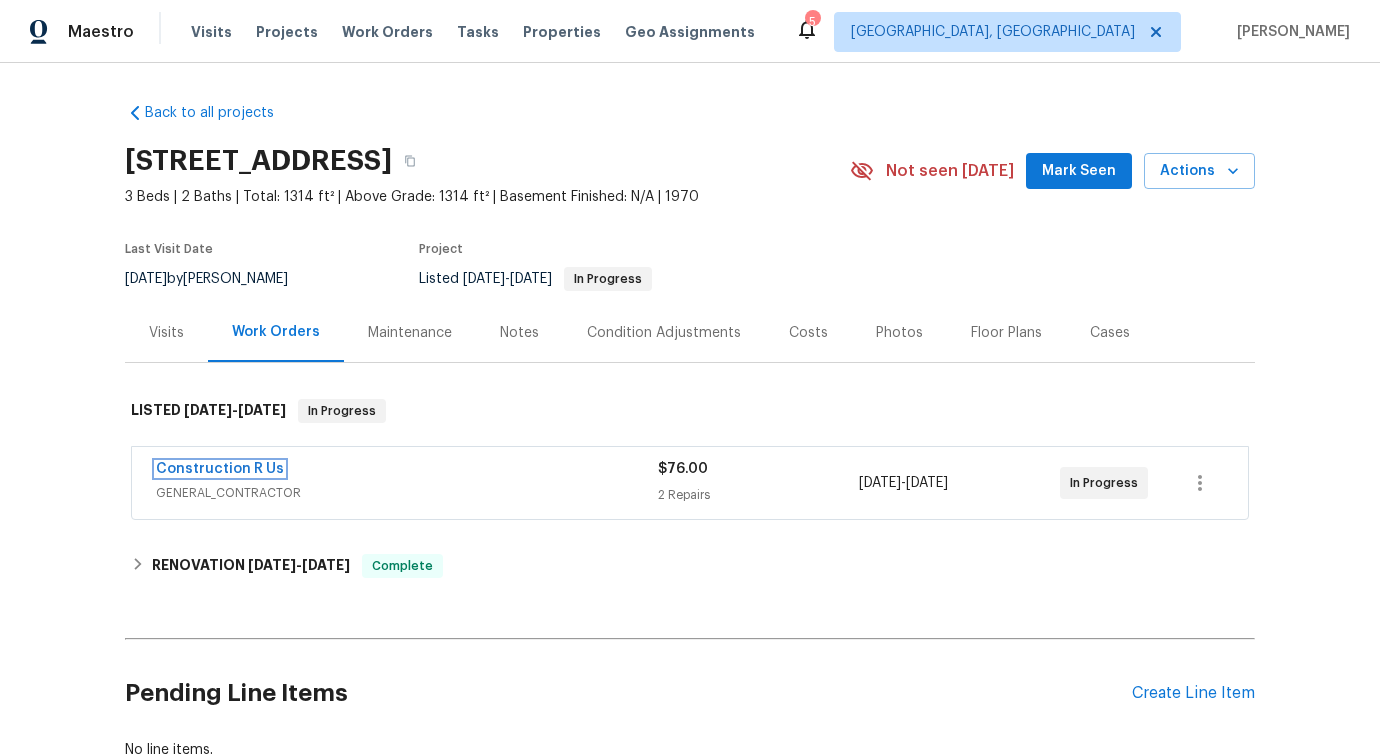 click on "Construction R Us" at bounding box center (220, 469) 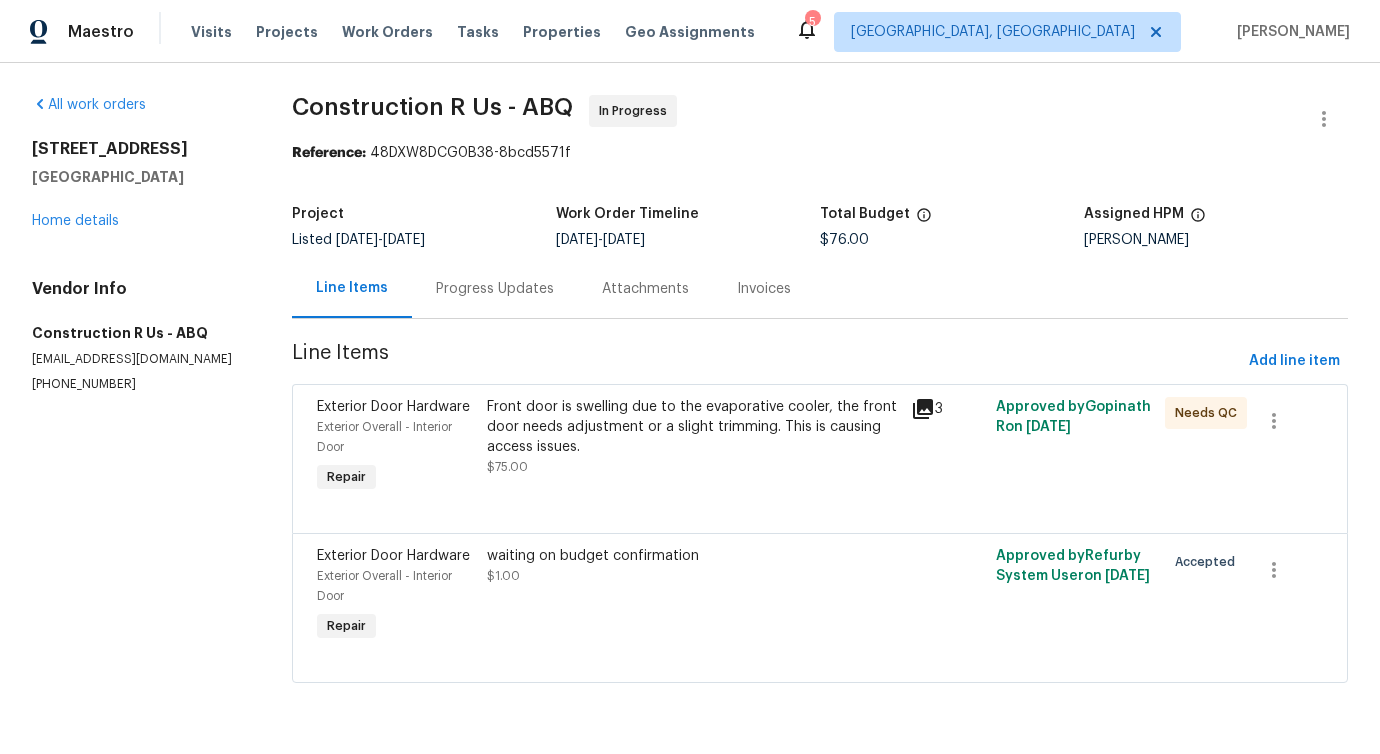 scroll, scrollTop: 2, scrollLeft: 0, axis: vertical 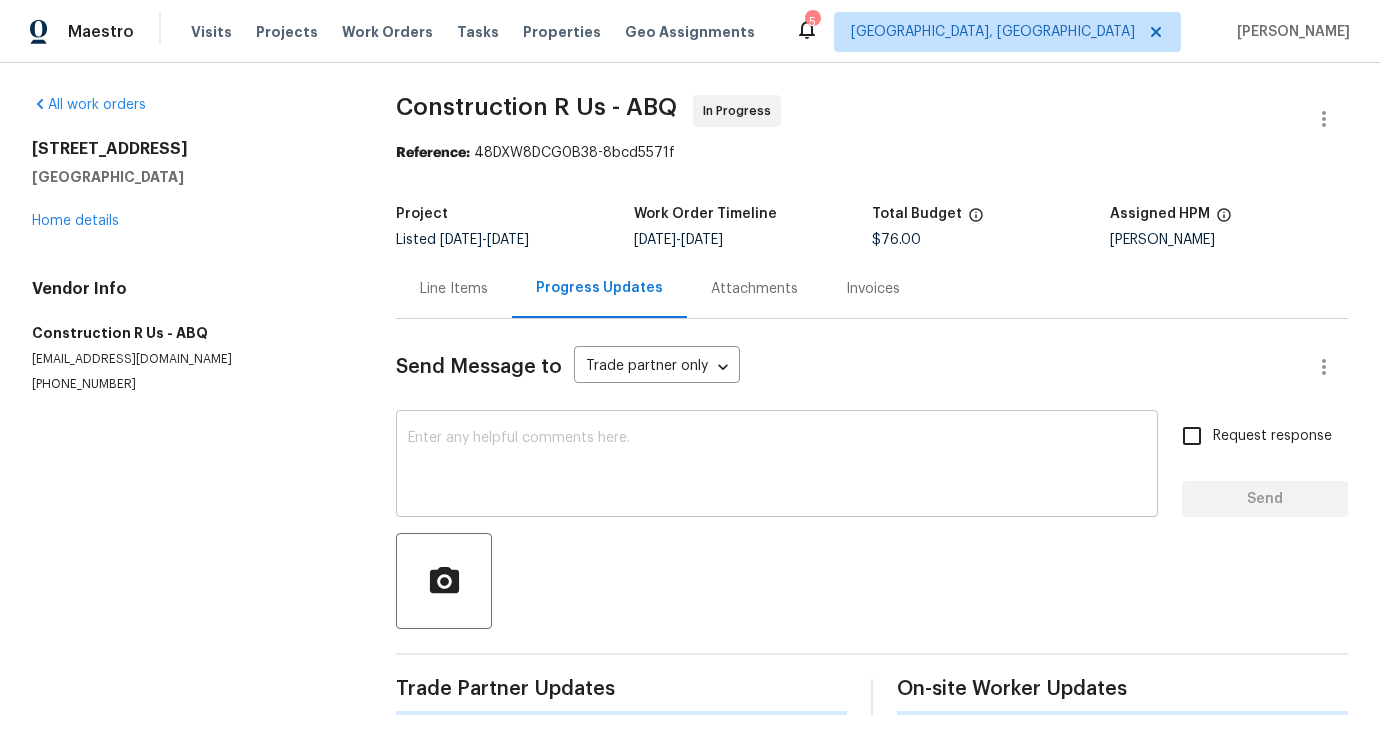 click at bounding box center [777, 466] 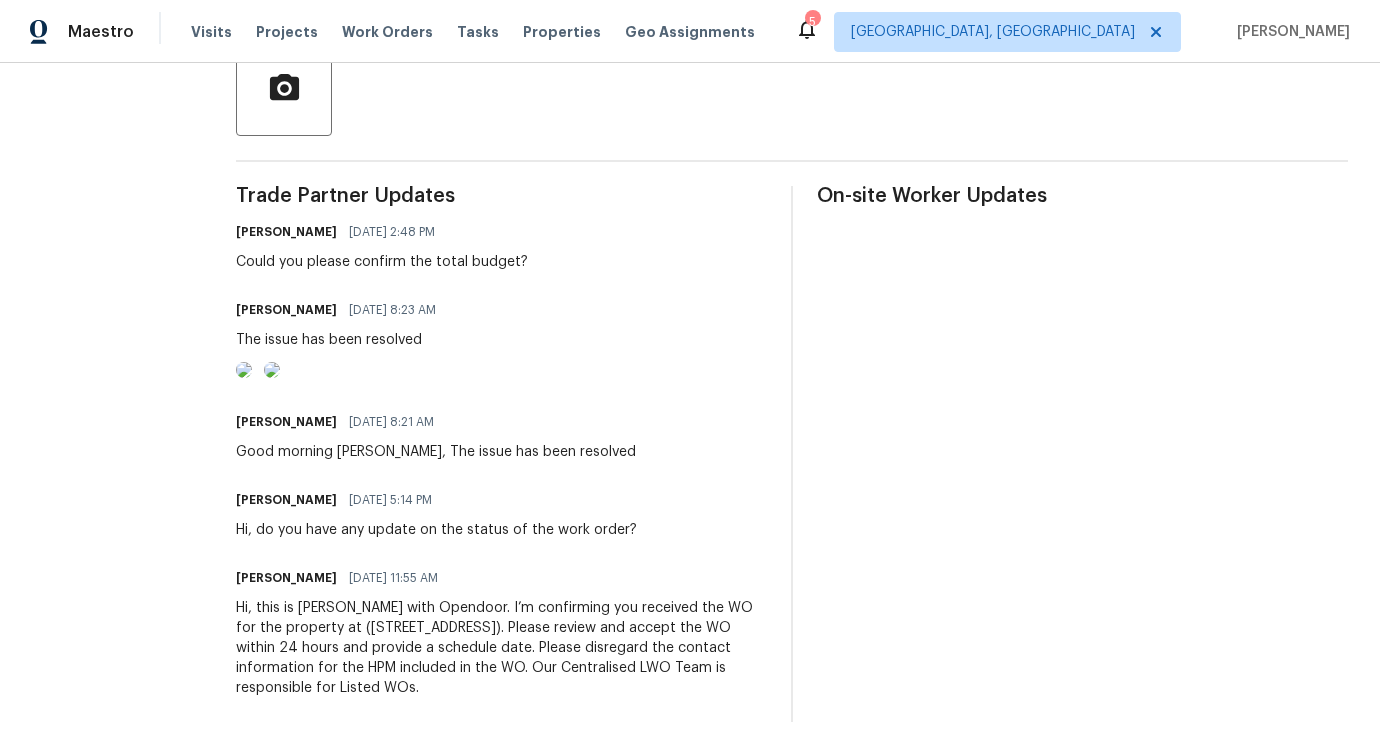 scroll, scrollTop: 510, scrollLeft: 0, axis: vertical 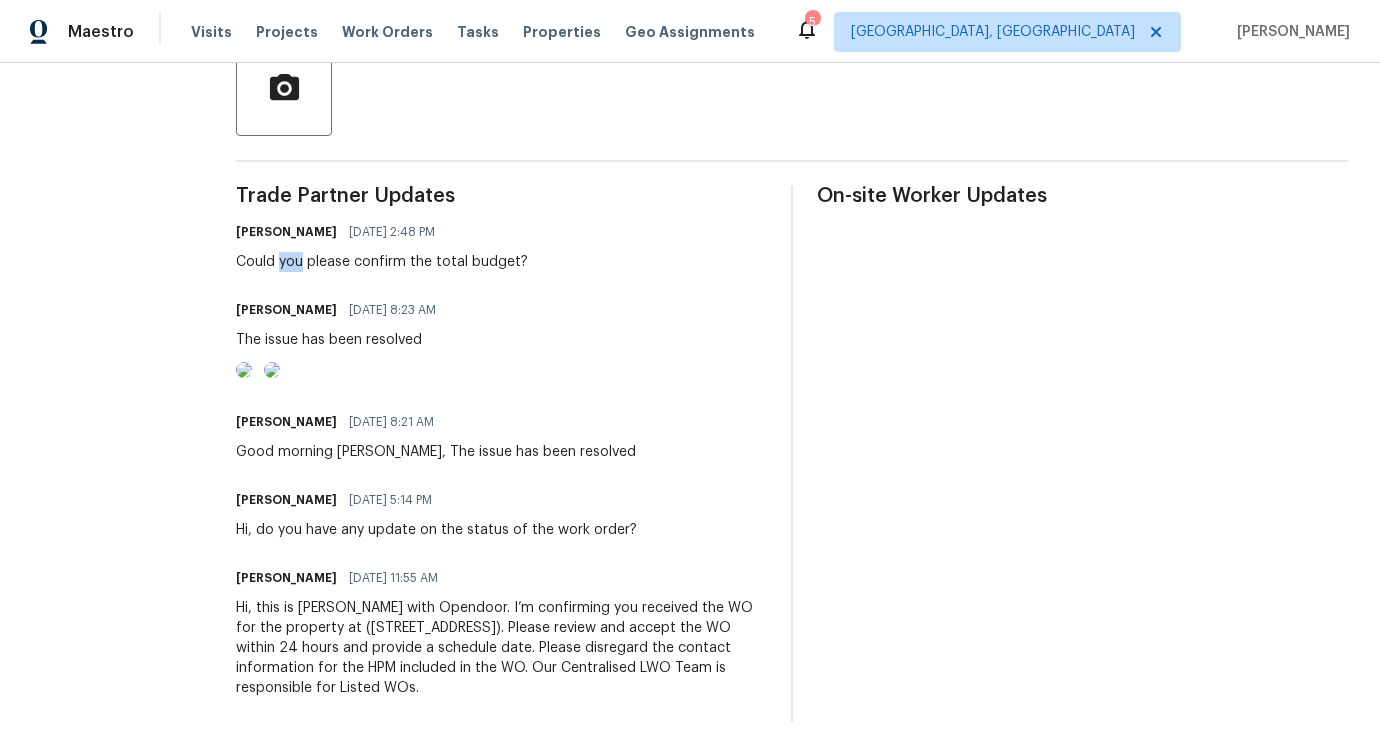 click on "Could you please confirm the total budget?" at bounding box center (382, 262) 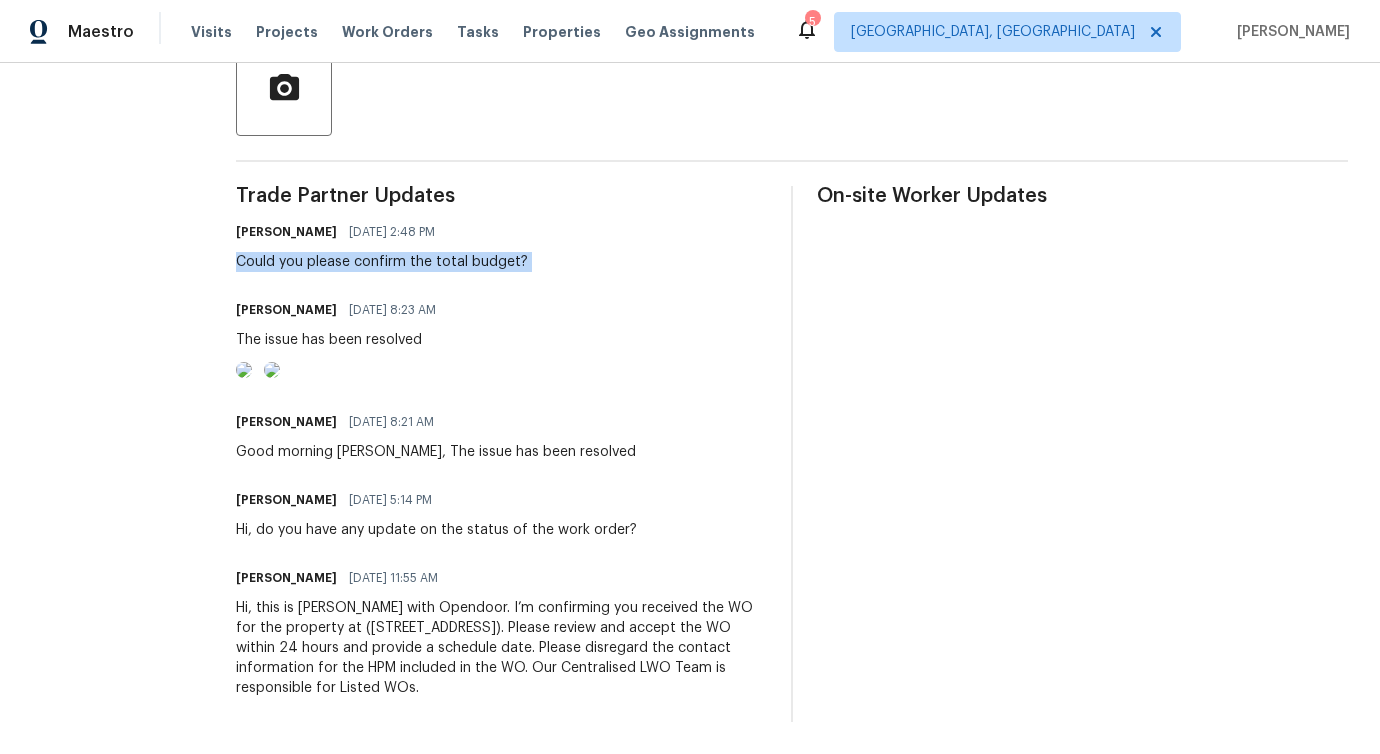 click on "Could you please confirm the total budget?" at bounding box center (382, 262) 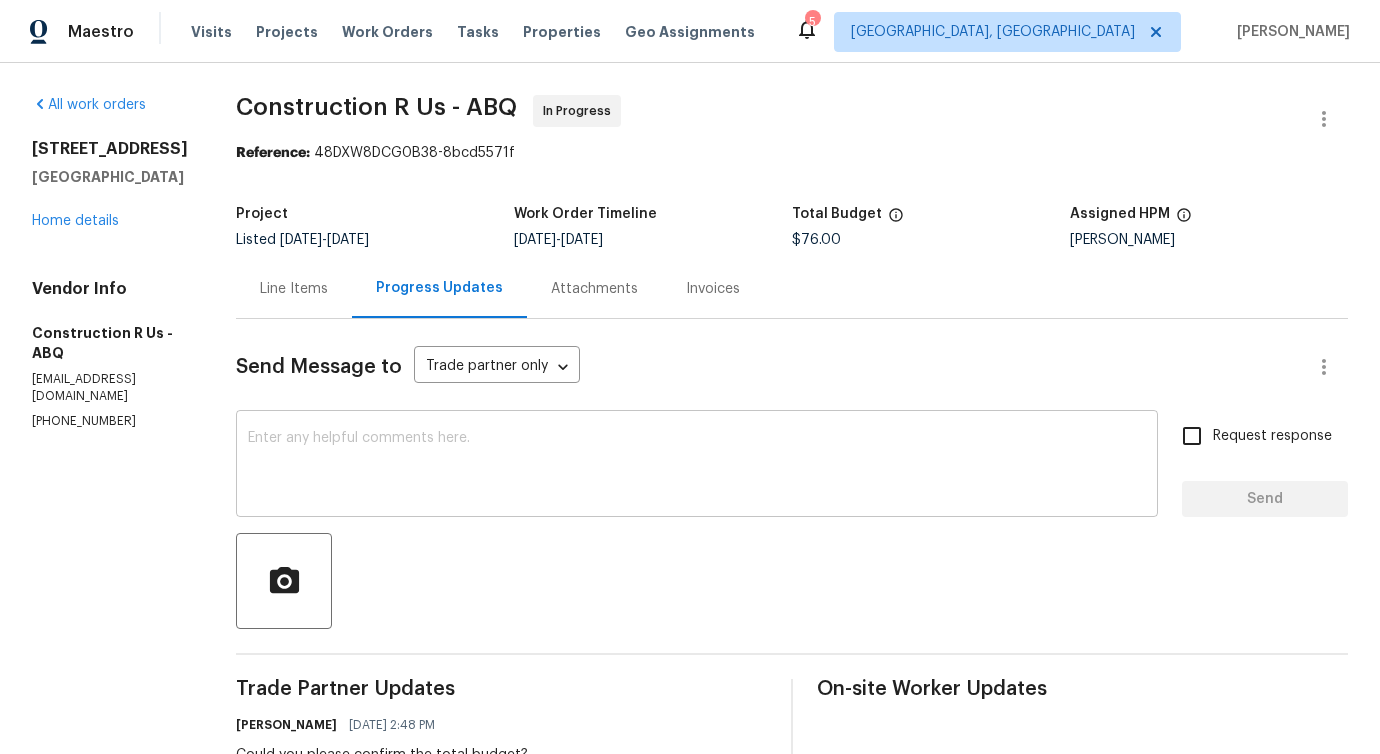 click at bounding box center (697, 466) 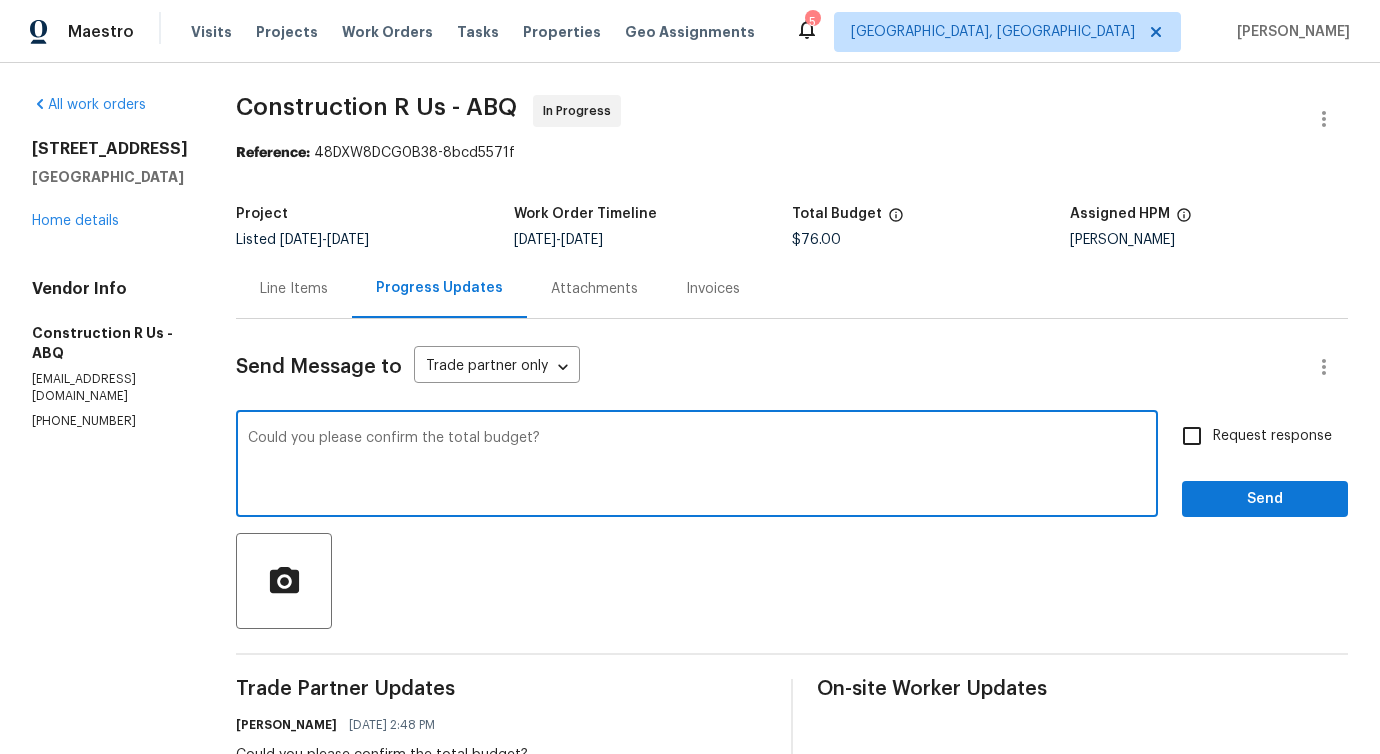 type on "Could you please confirm the total budget?" 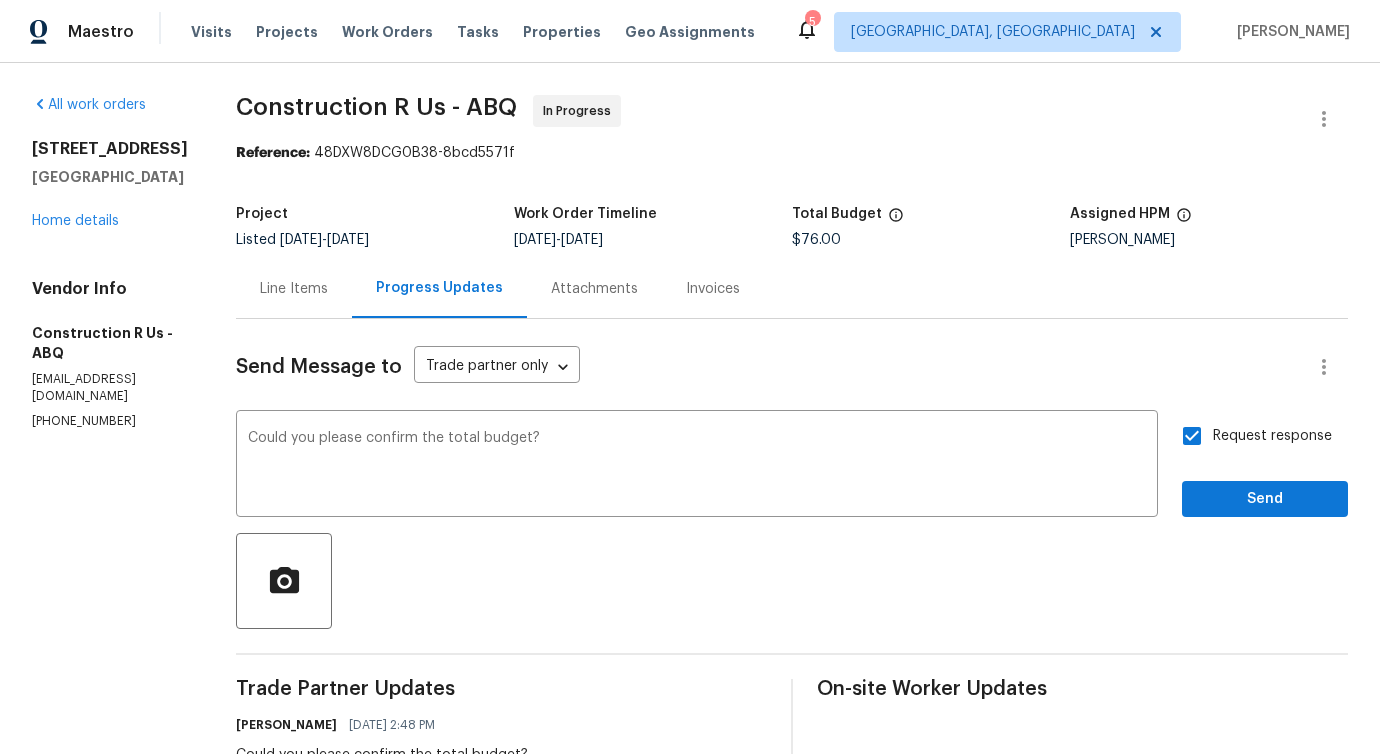 click on "Send Message to Trade partner only Trade partner only ​ Could you please confirm the total budget?
x ​ Request response Send Trade Partner Updates Pavithra Sekar 07/14/2025 2:48 PM Could you please confirm the total budget? Daniel Valles 07/12/2025 8:23 AM The issue has been resolved Daniel Valles 07/12/2025 8:21 AM Good morning Pavithra,
The issue has been resolved Pavithra Sekar 07/11/2025 5:14 PM Hi, do you have any update on the status of the work order? Pavithra Sekar 07/10/2025 11:55 AM Hi, this is Pavithra with Opendoor. I’m confirming you received the WO for the property at (1124 59th St NW, Albuquerque, NM 87105). Please review and accept the WO within 24 hours and provide a schedule date. Please disregard the contact information for the HPM included in the WO. Our Centralised LWO Team is responsible for Listed WOs. On-site Worker Updates" at bounding box center (792, 767) 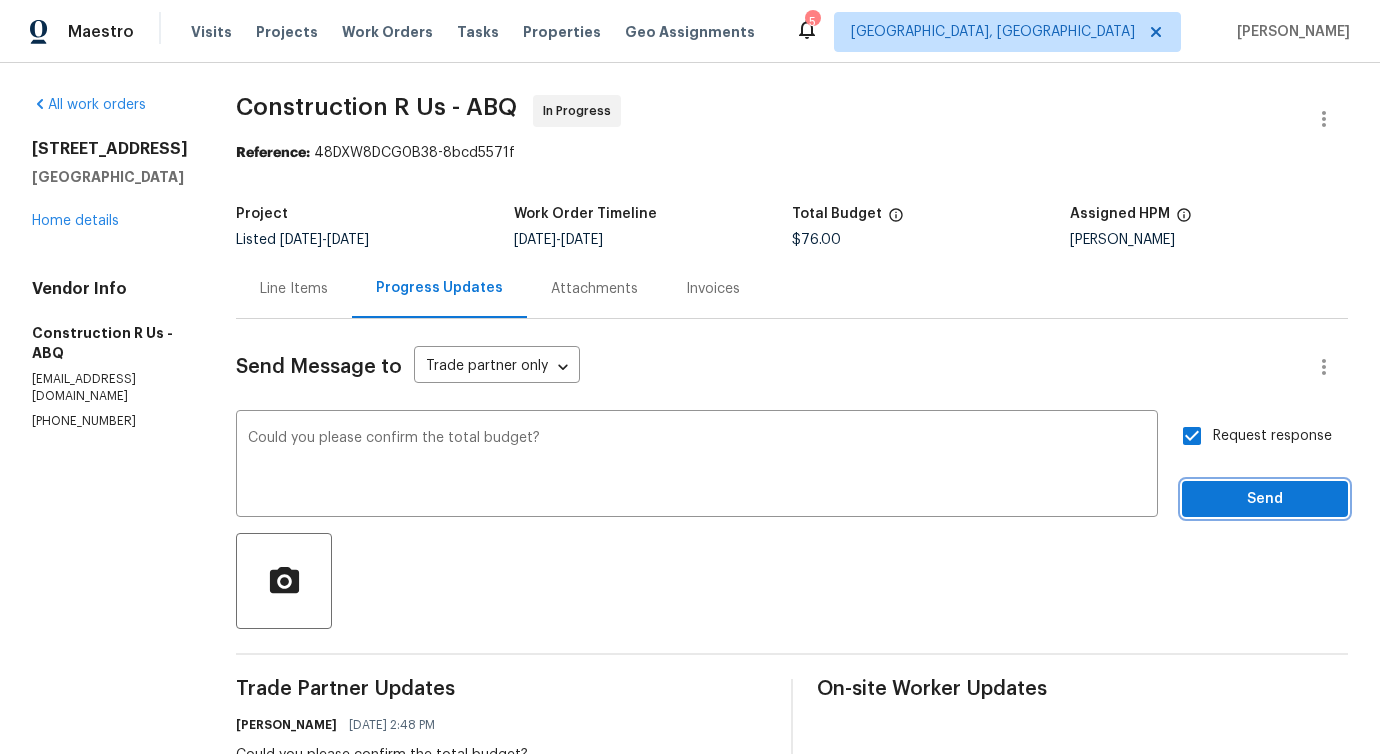 click on "Send" at bounding box center (1265, 499) 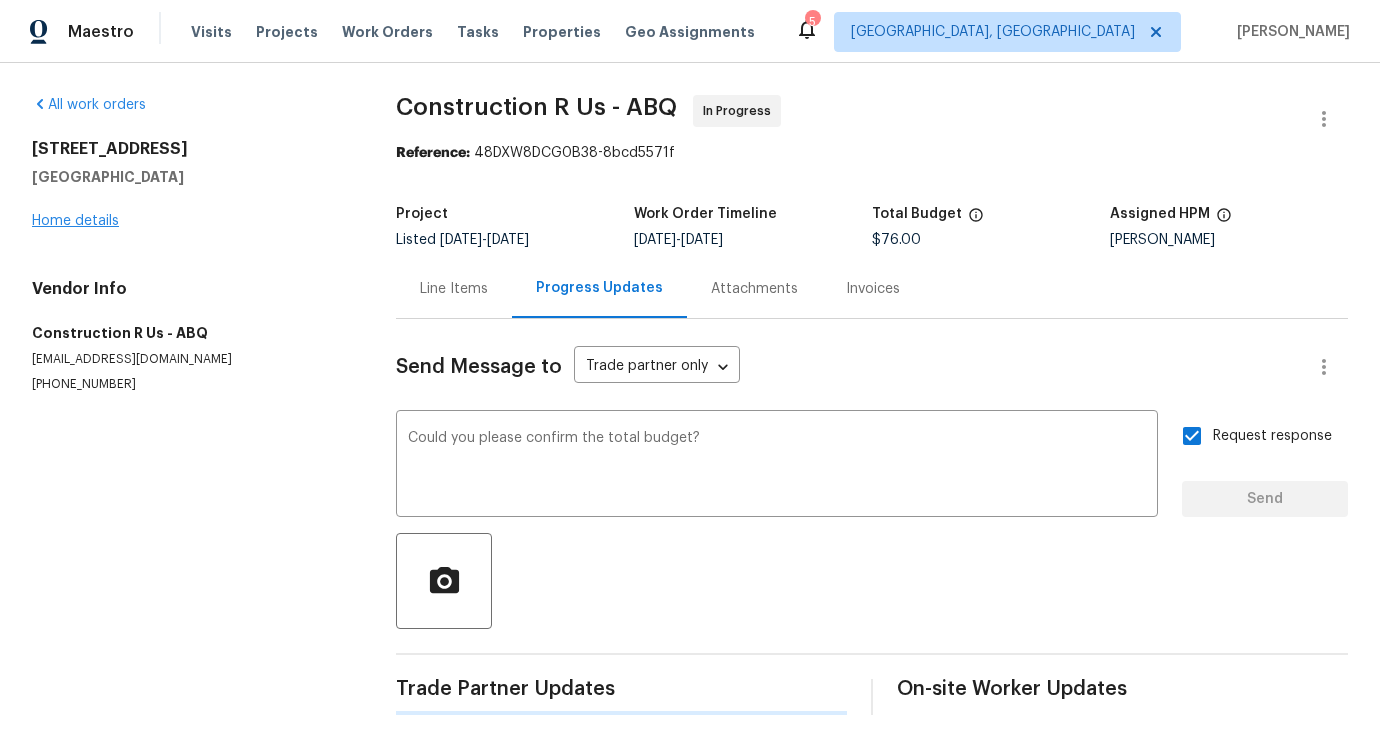 type 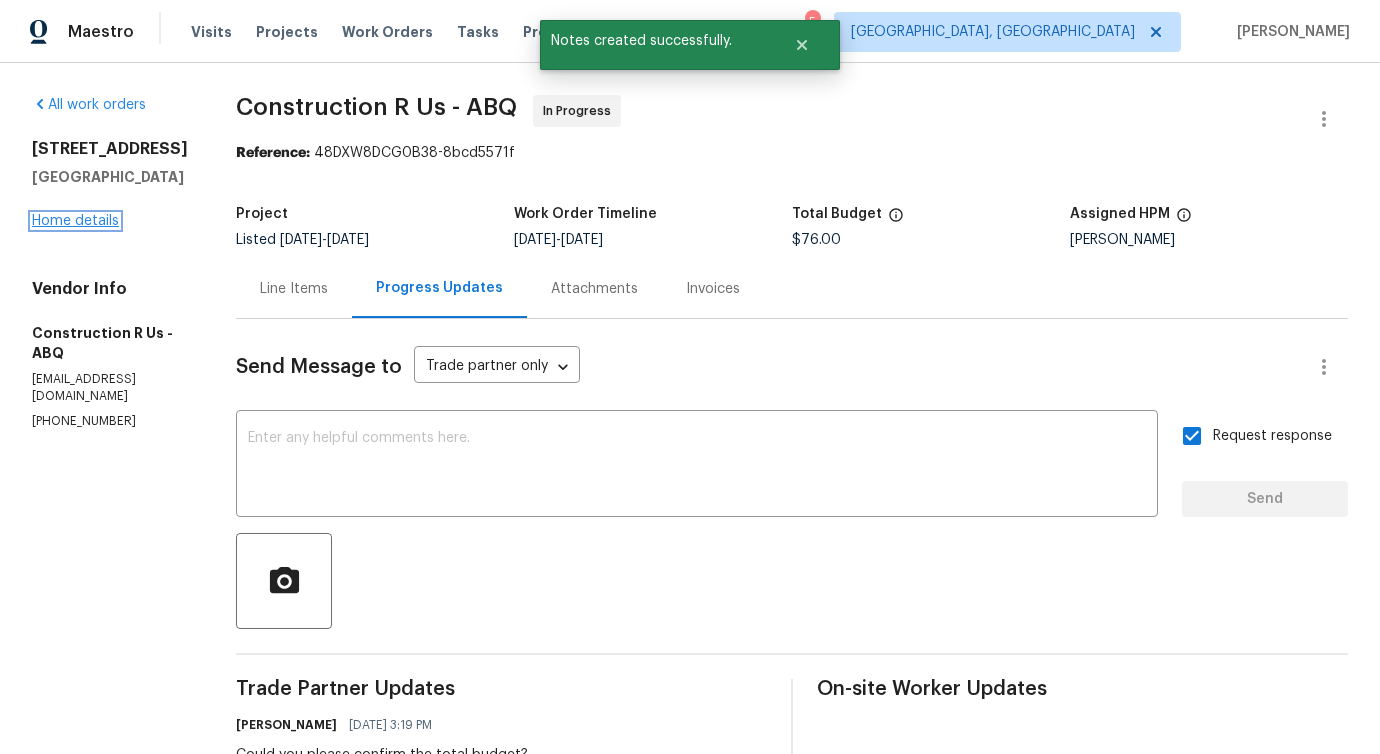 click on "Home details" at bounding box center (75, 221) 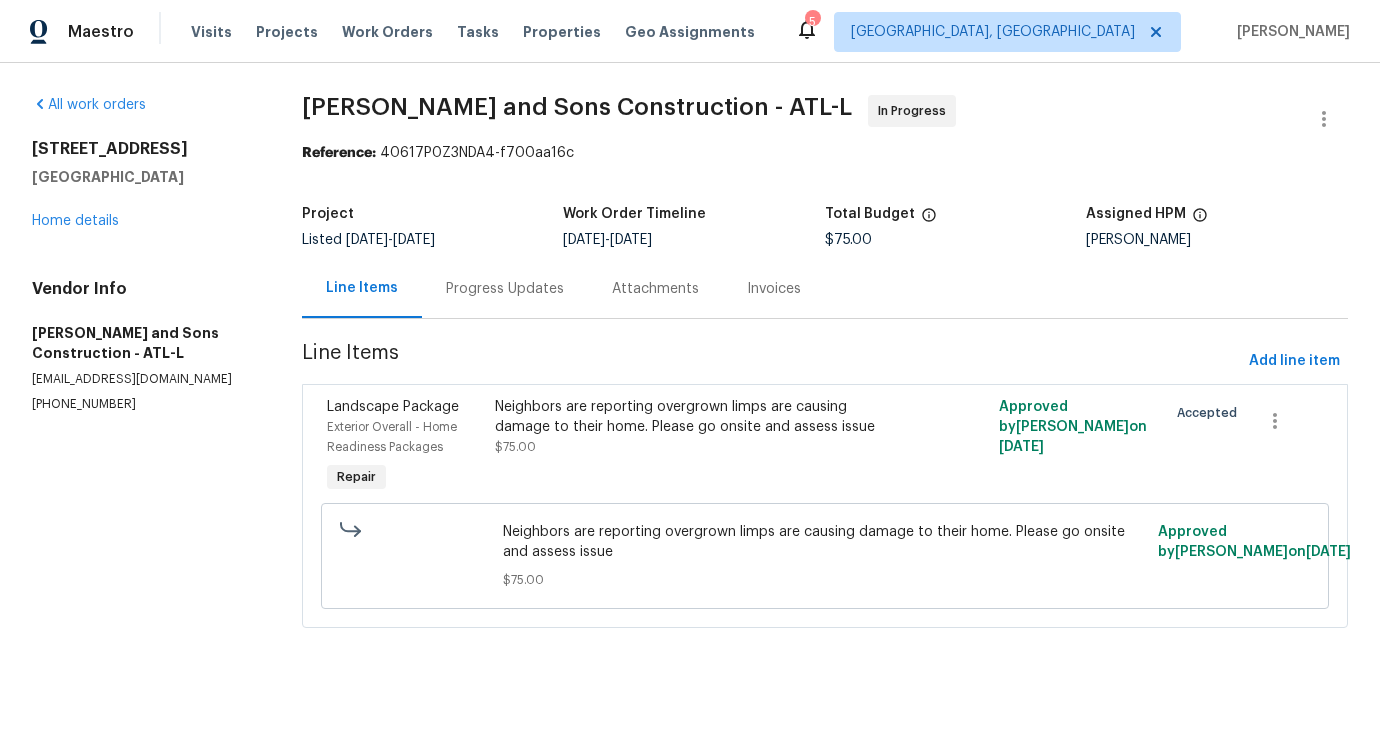 scroll, scrollTop: 0, scrollLeft: 0, axis: both 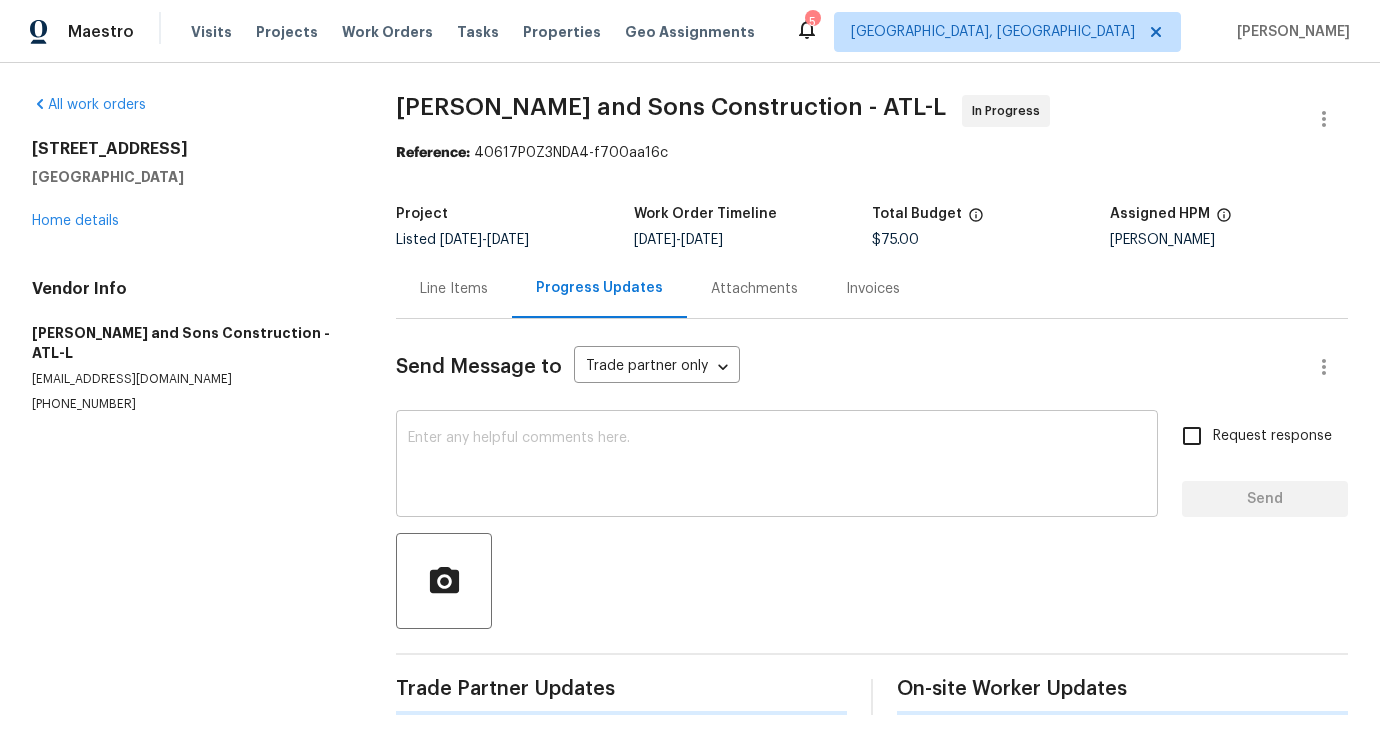 click at bounding box center [777, 466] 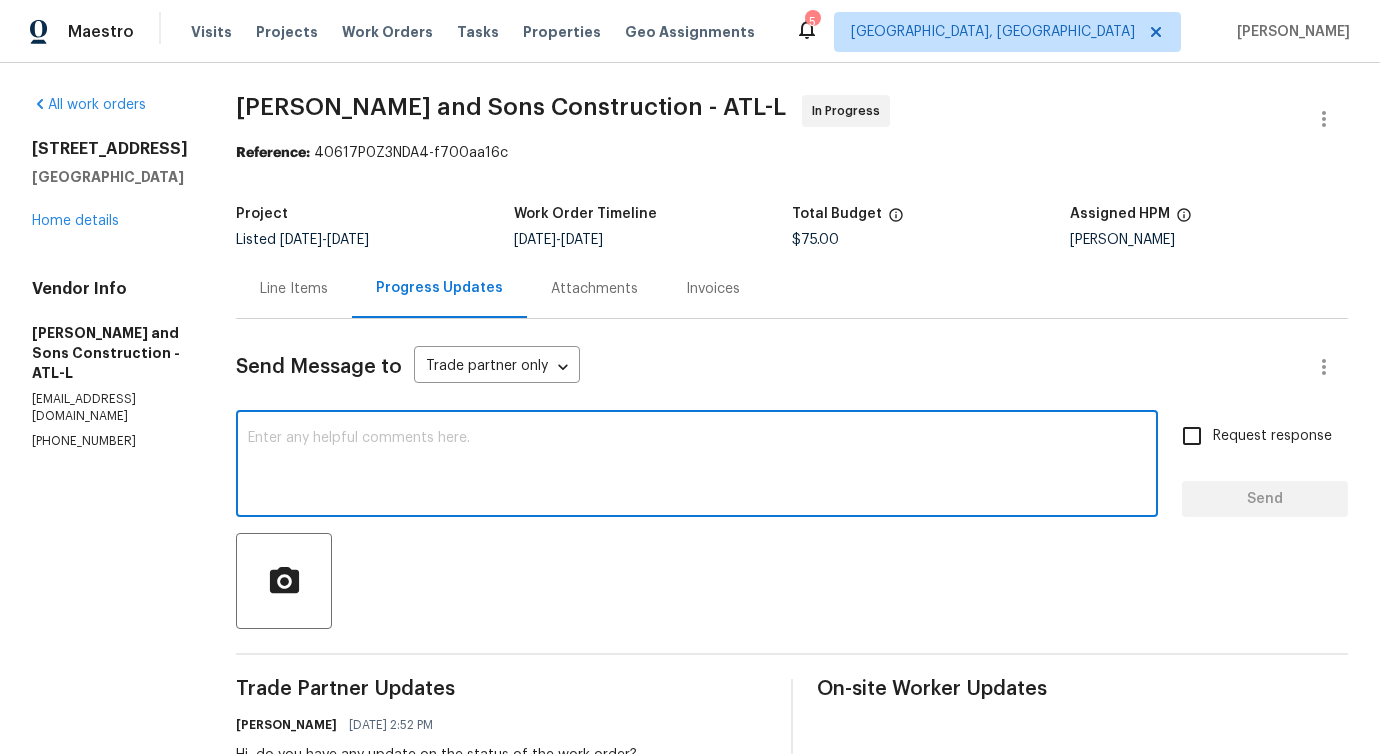 scroll, scrollTop: 318, scrollLeft: 0, axis: vertical 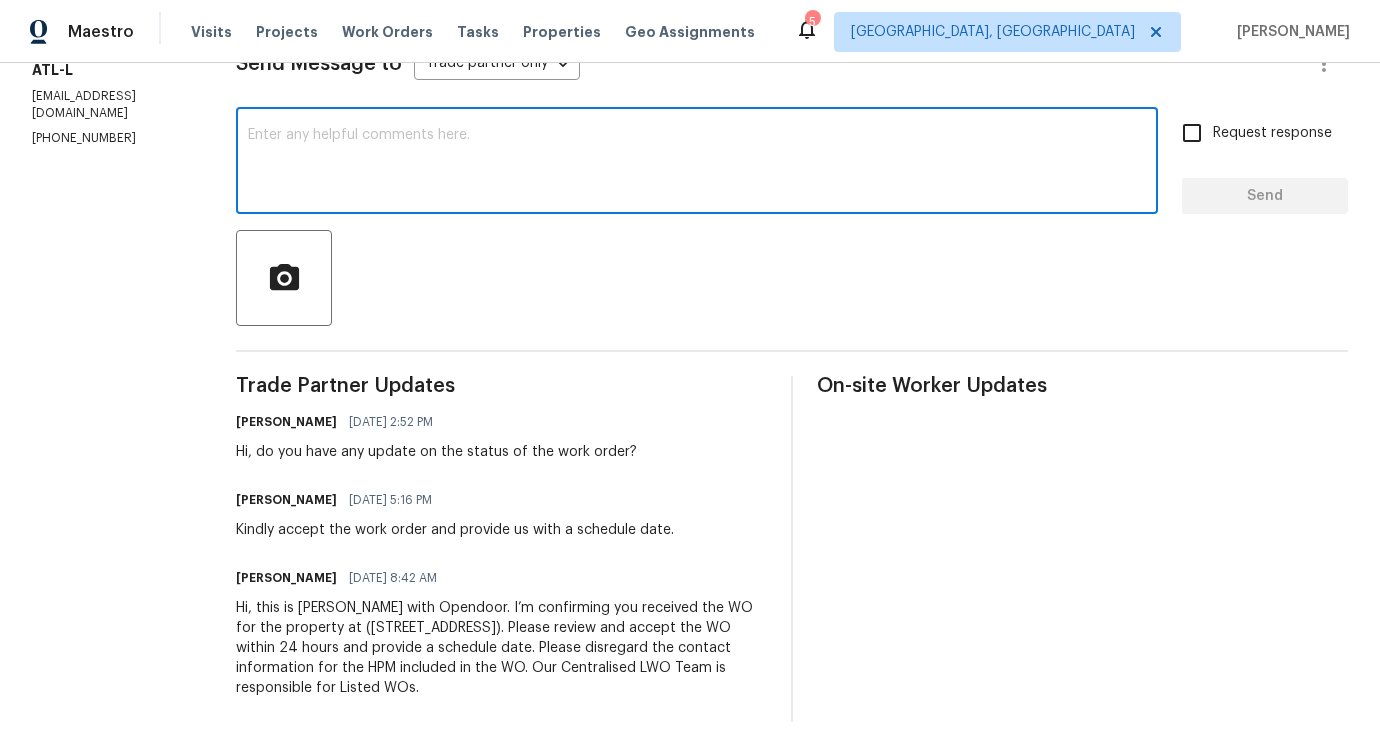 click on "Hi, do you have any update on the status of the work order?" at bounding box center [436, 452] 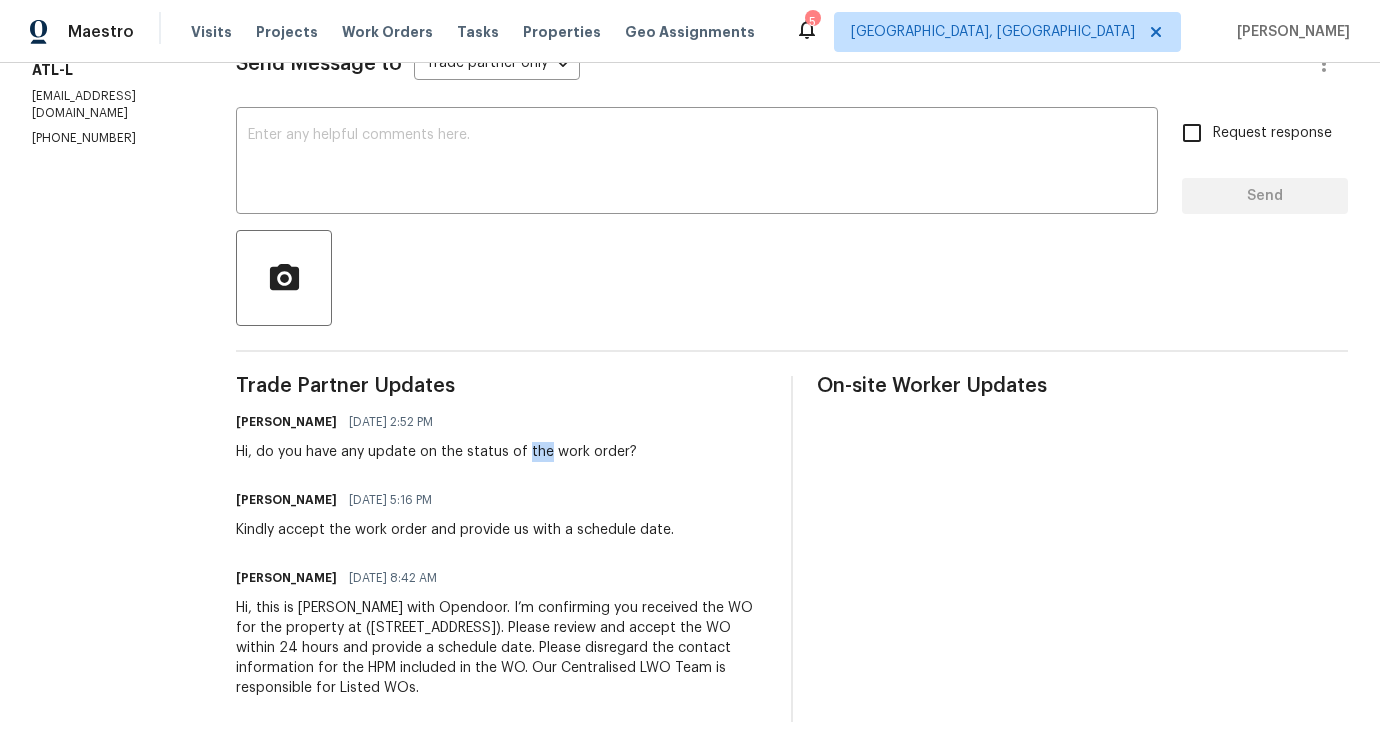 click on "Hi, do you have any update on the status of the work order?" at bounding box center (436, 452) 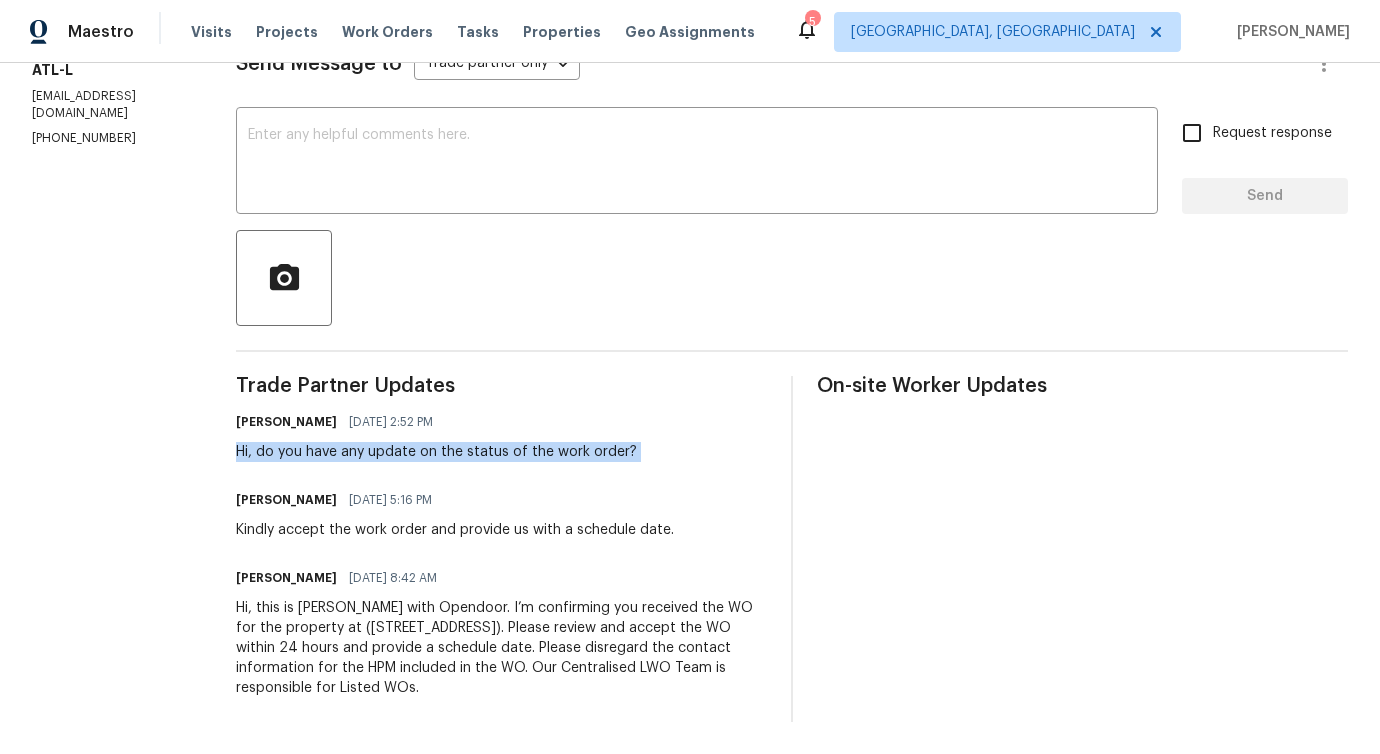 click on "Hi, do you have any update on the status of the work order?" at bounding box center (436, 452) 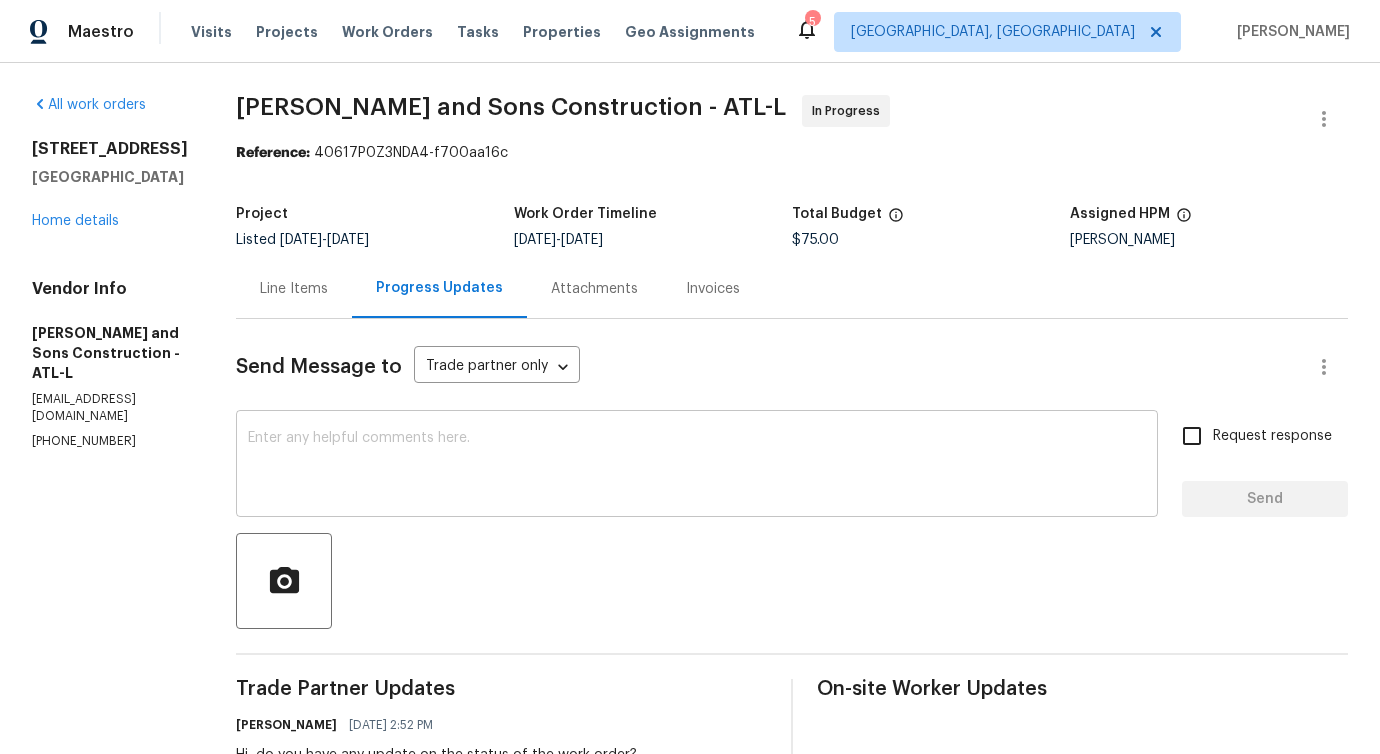 click at bounding box center (697, 466) 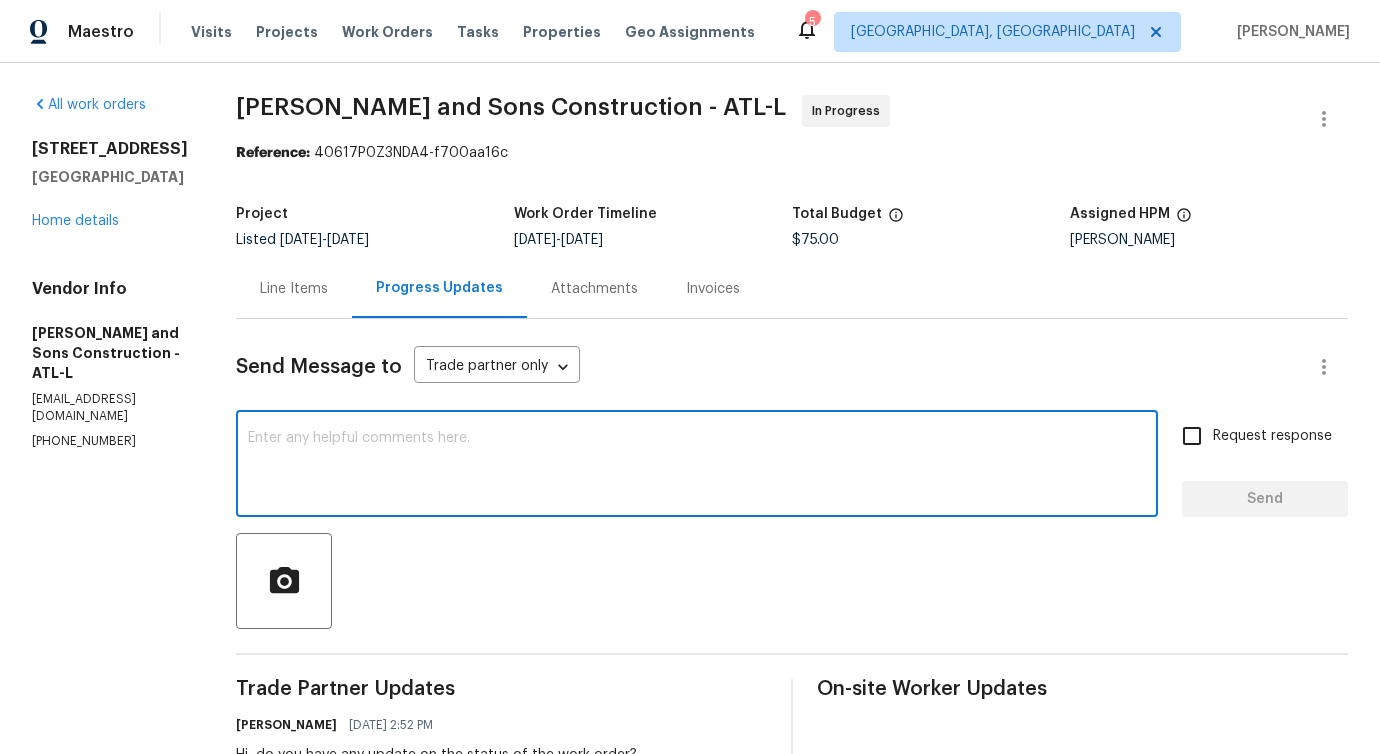 click at bounding box center [697, 466] 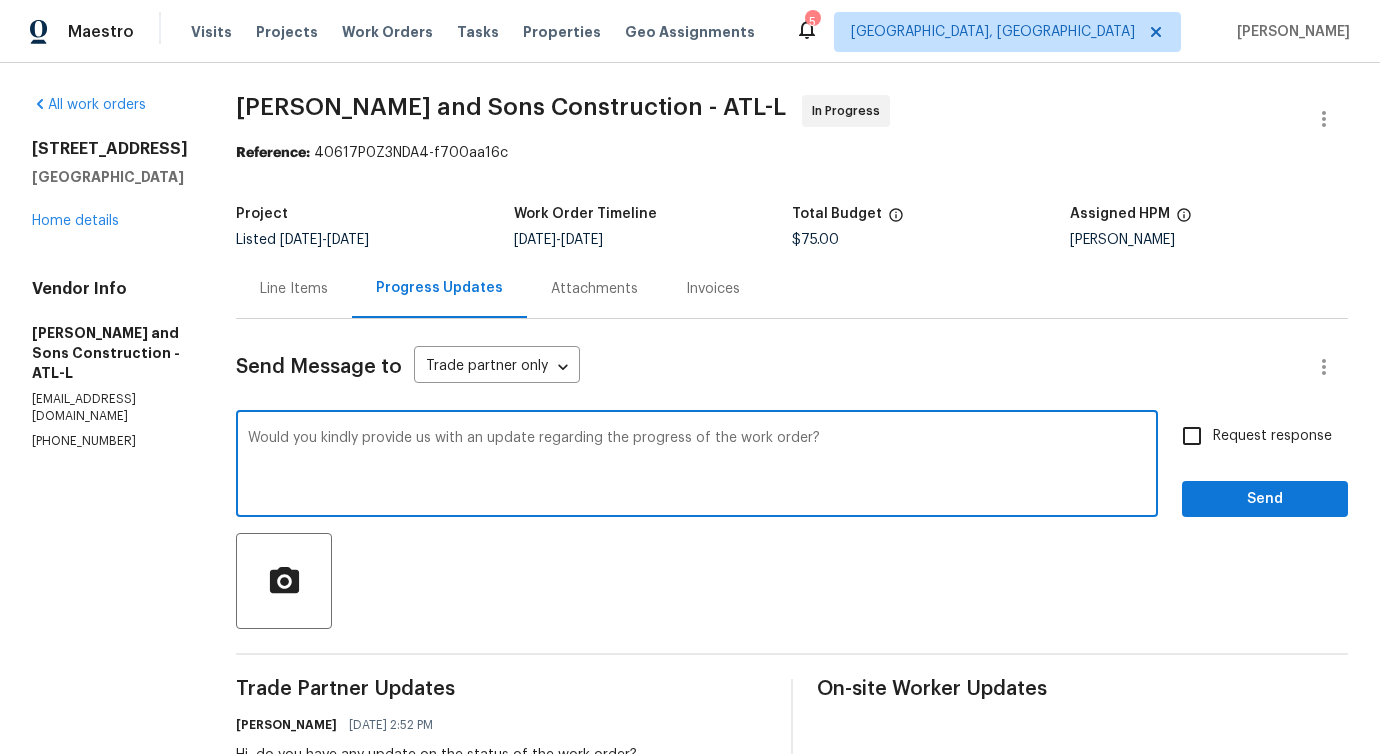 type on "Would you kindly provide us with an update regarding the progress of the work order?" 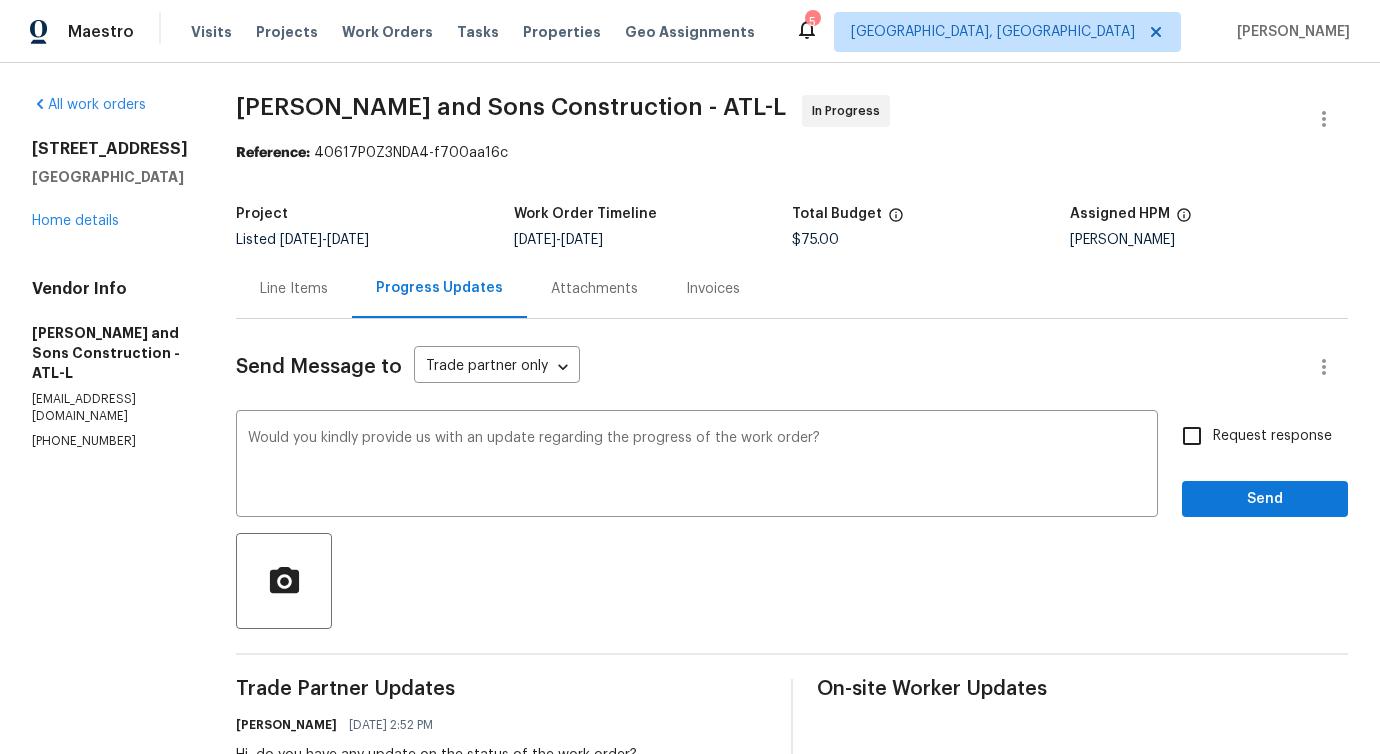 click on "Send Message to Trade partner only Trade partner only ​ Would you kindly provide us with an update regarding the progress of the work order?
x ​ Request response Send Trade Partner Updates Pavithra Sekar 07/14/2025 2:52 PM Hi, do you have any update on the status of the work order? Pavithra Sekar 07/11/2025 5:16 PM Kindly accept the work order and provide us with a schedule date. Pavithra Sekar 07/10/2025 8:42 AM Hi, this is Pavithra with Opendoor. I’m confirming you received the WO for the property at (3686 Sweetbriar Cir, Lithia Springs, GA 30122). Please review and accept the WO within 24 hours and provide a schedule date. Please disregard the contact information for the HPM included in the WO. Our Centralised LWO Team is responsible for Listed WOs. On-site Worker Updates" at bounding box center (792, 672) 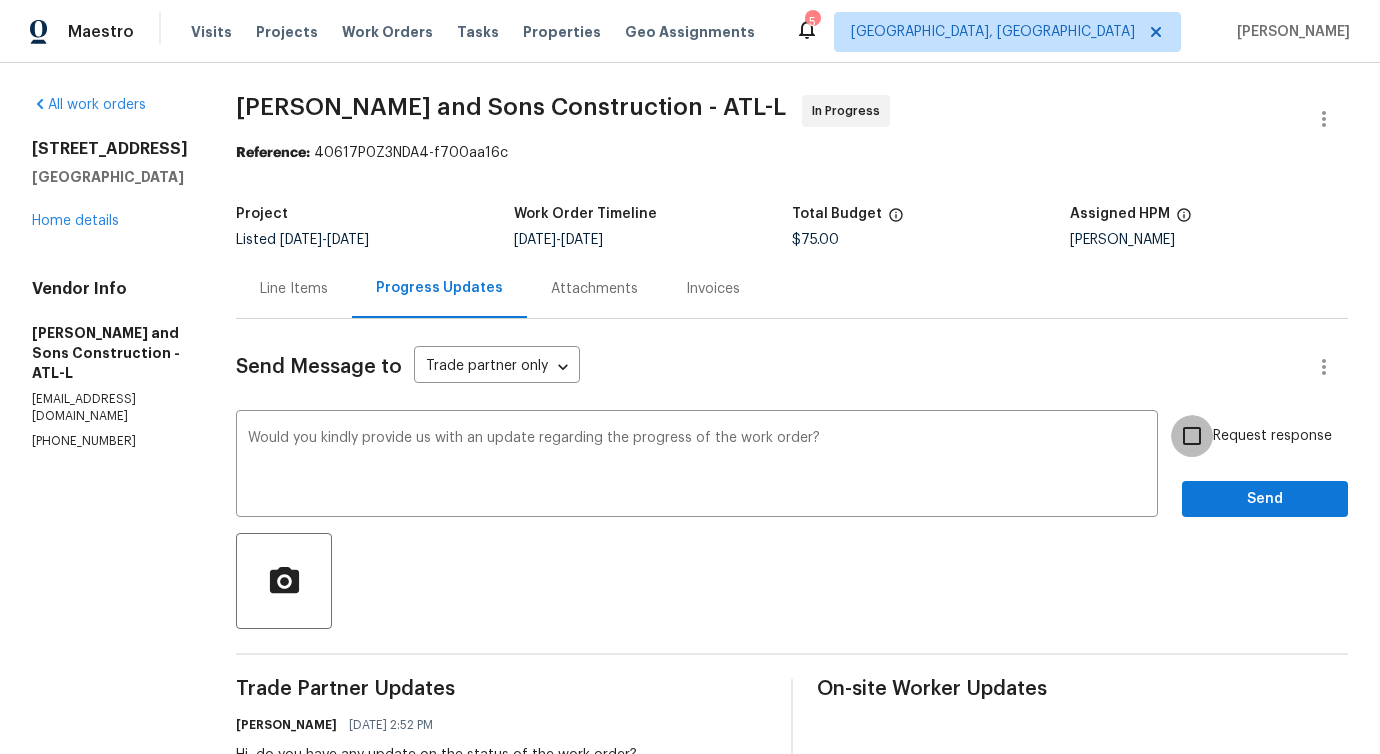 click on "Request response" at bounding box center [1192, 436] 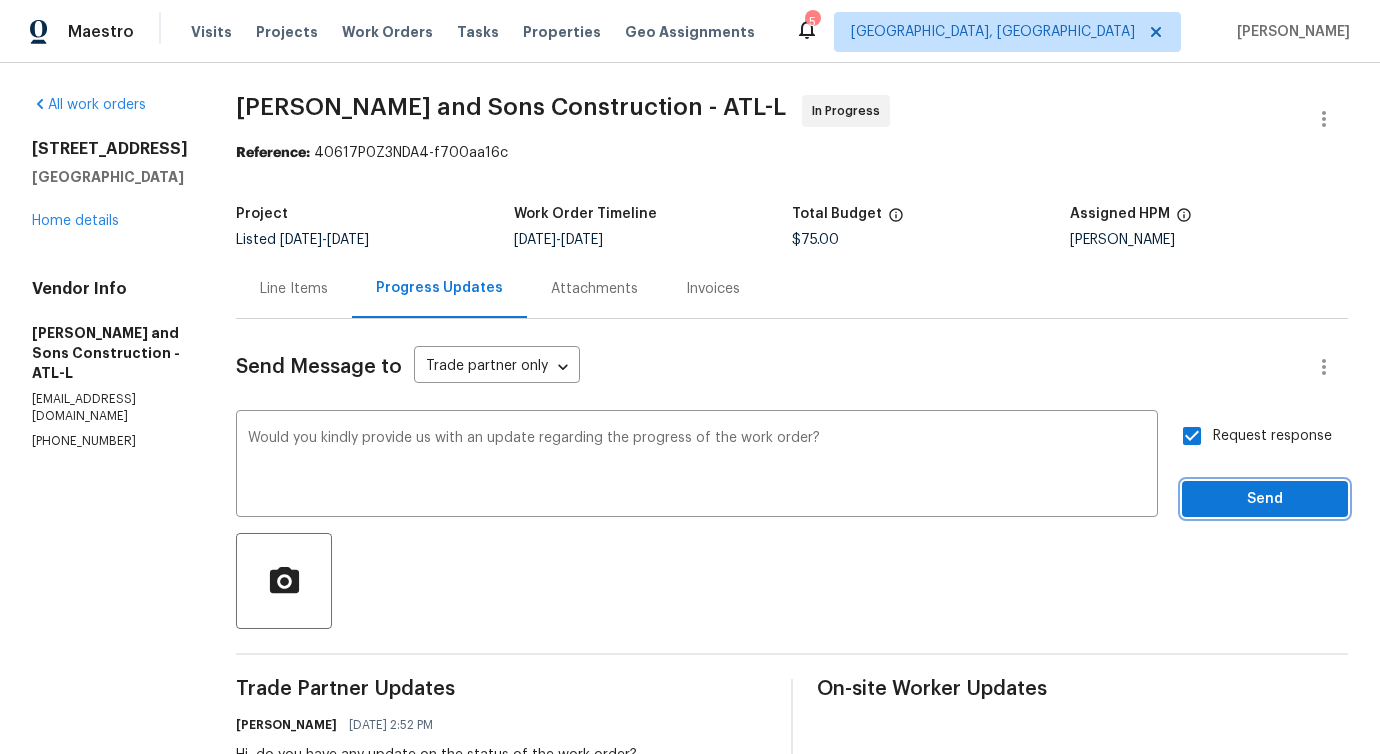 click on "Send" at bounding box center (1265, 499) 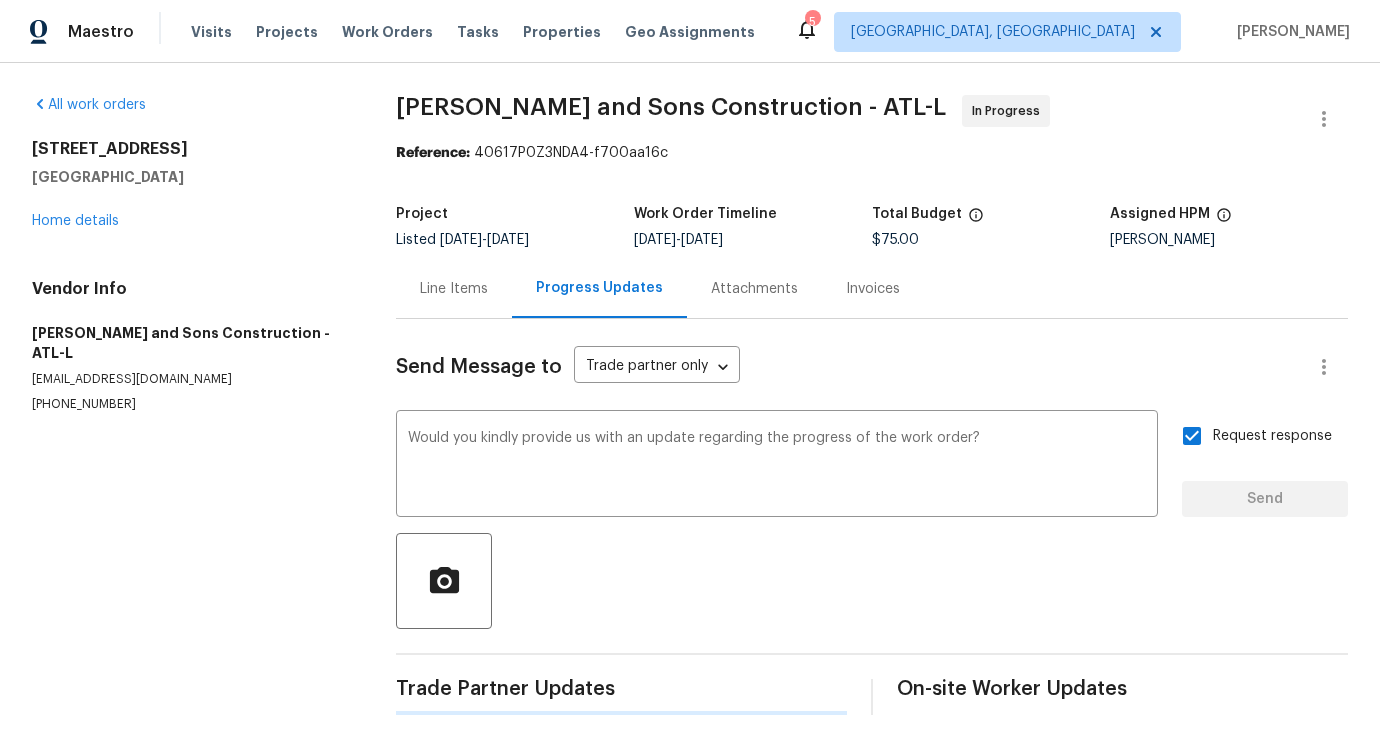 type 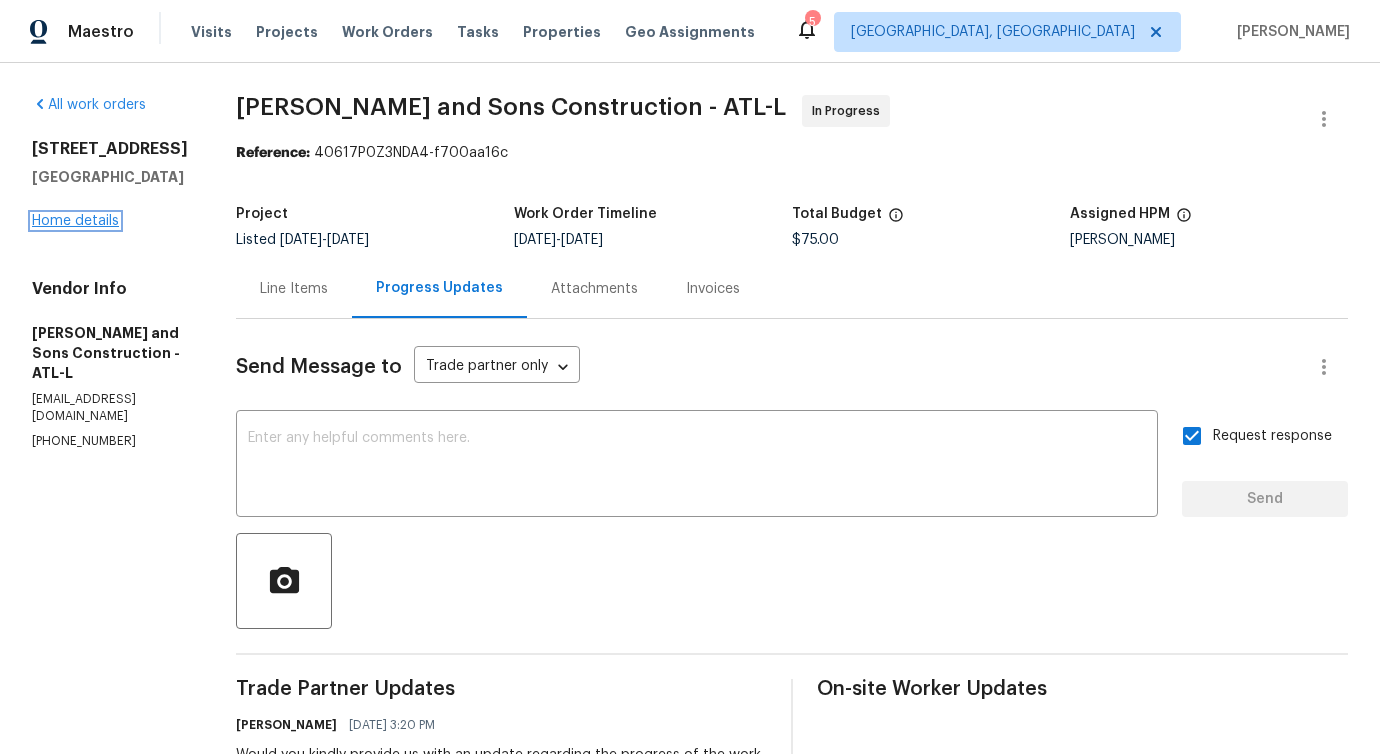click on "Home details" at bounding box center [75, 221] 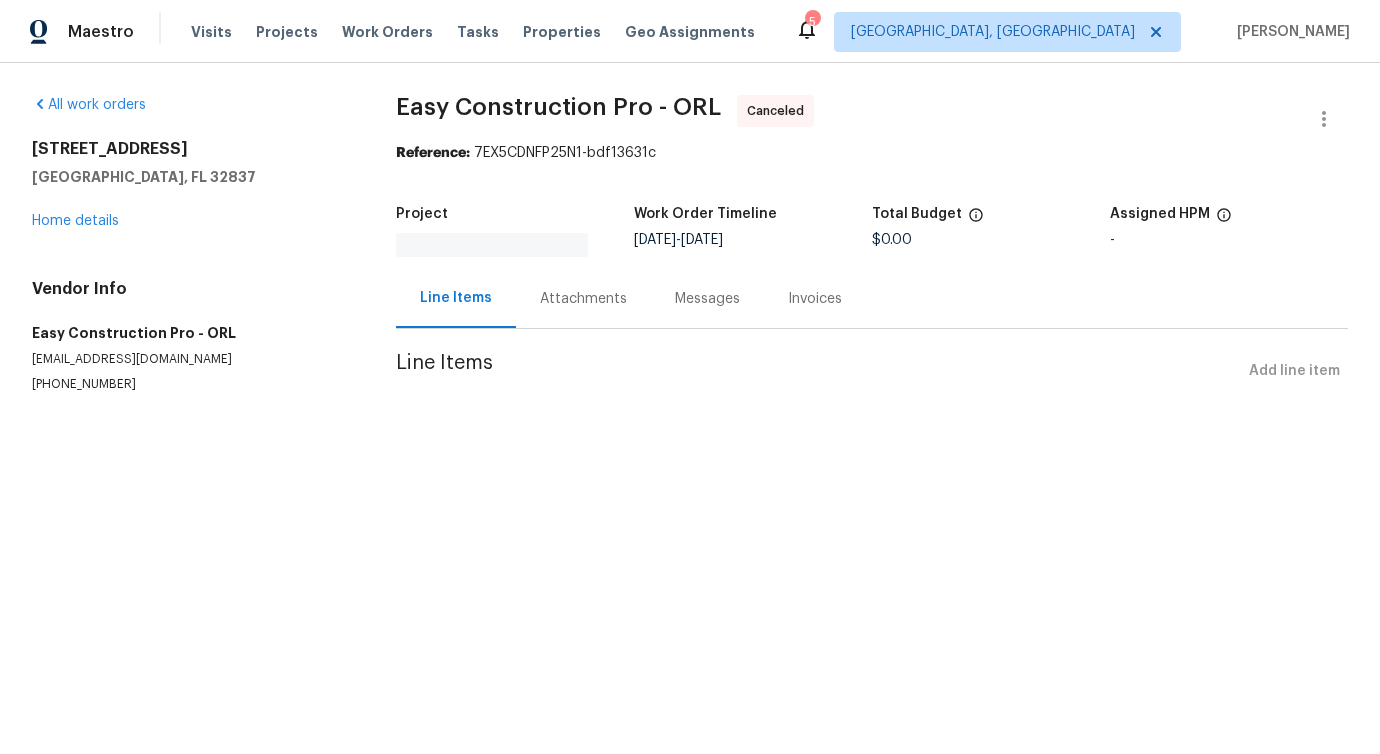 scroll, scrollTop: 0, scrollLeft: 0, axis: both 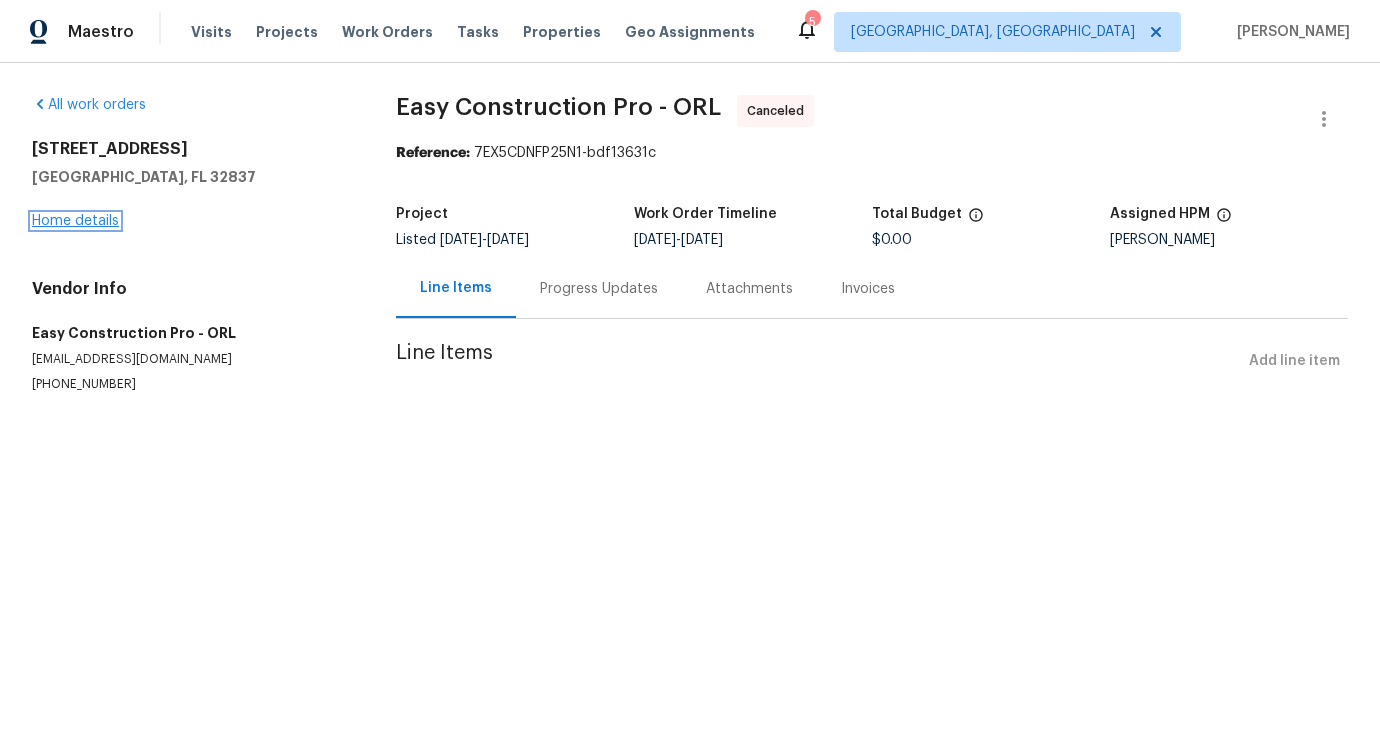click on "Home details" at bounding box center (75, 221) 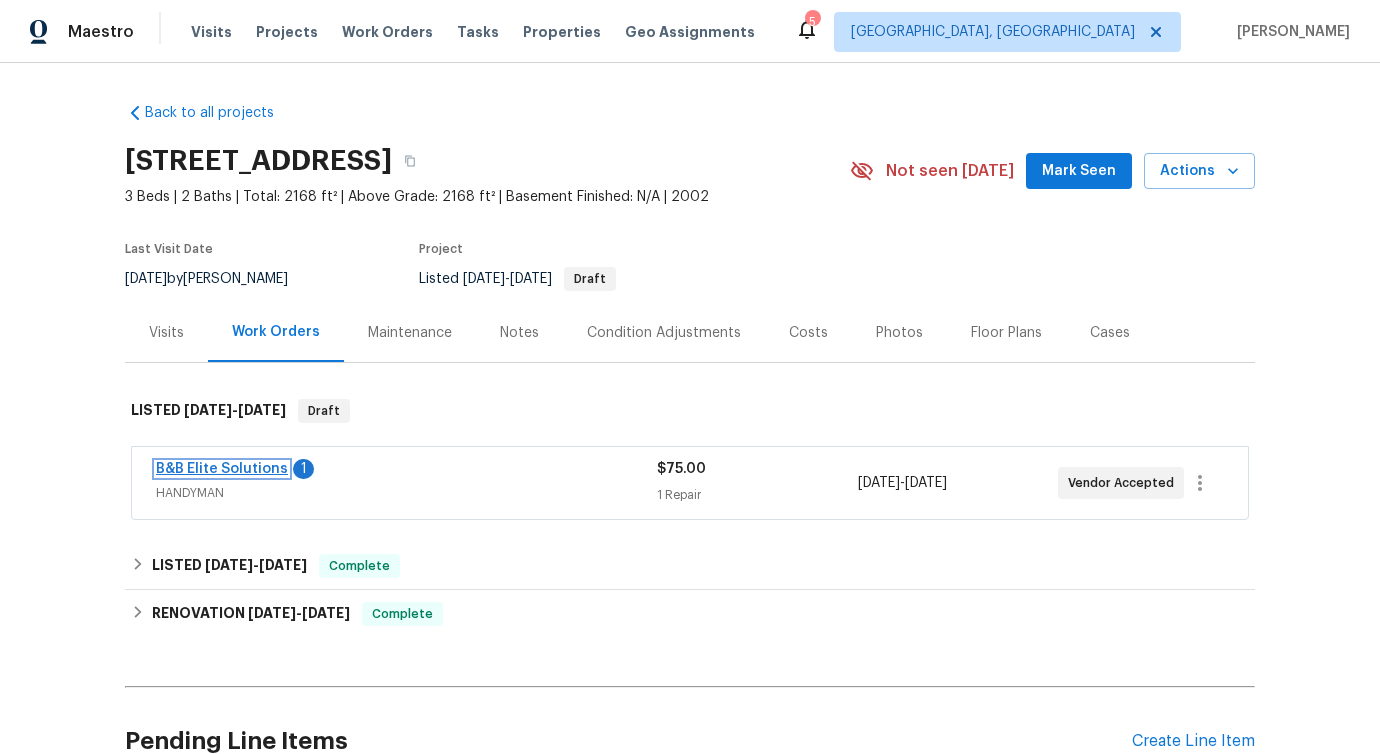 click on "B&B Elite Solutions" at bounding box center (222, 469) 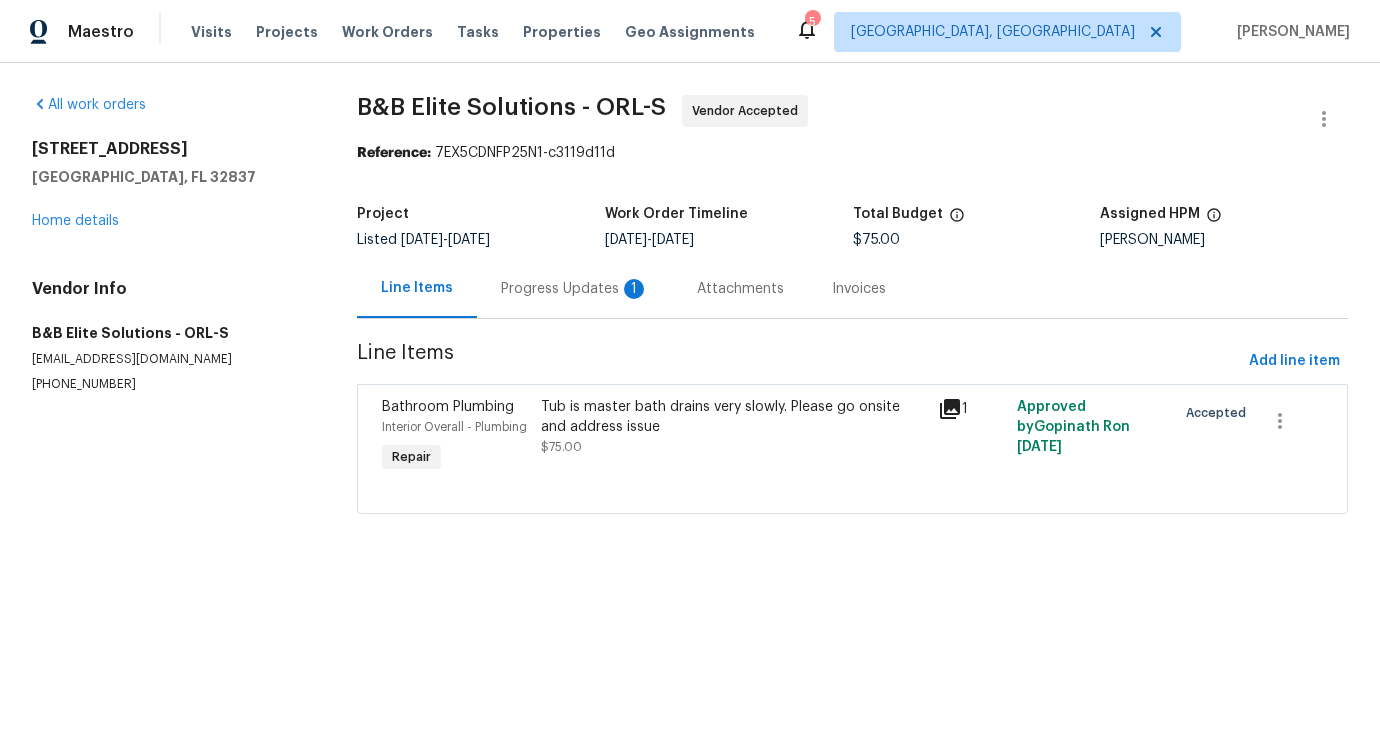 click on "Progress Updates 1" at bounding box center [575, 289] 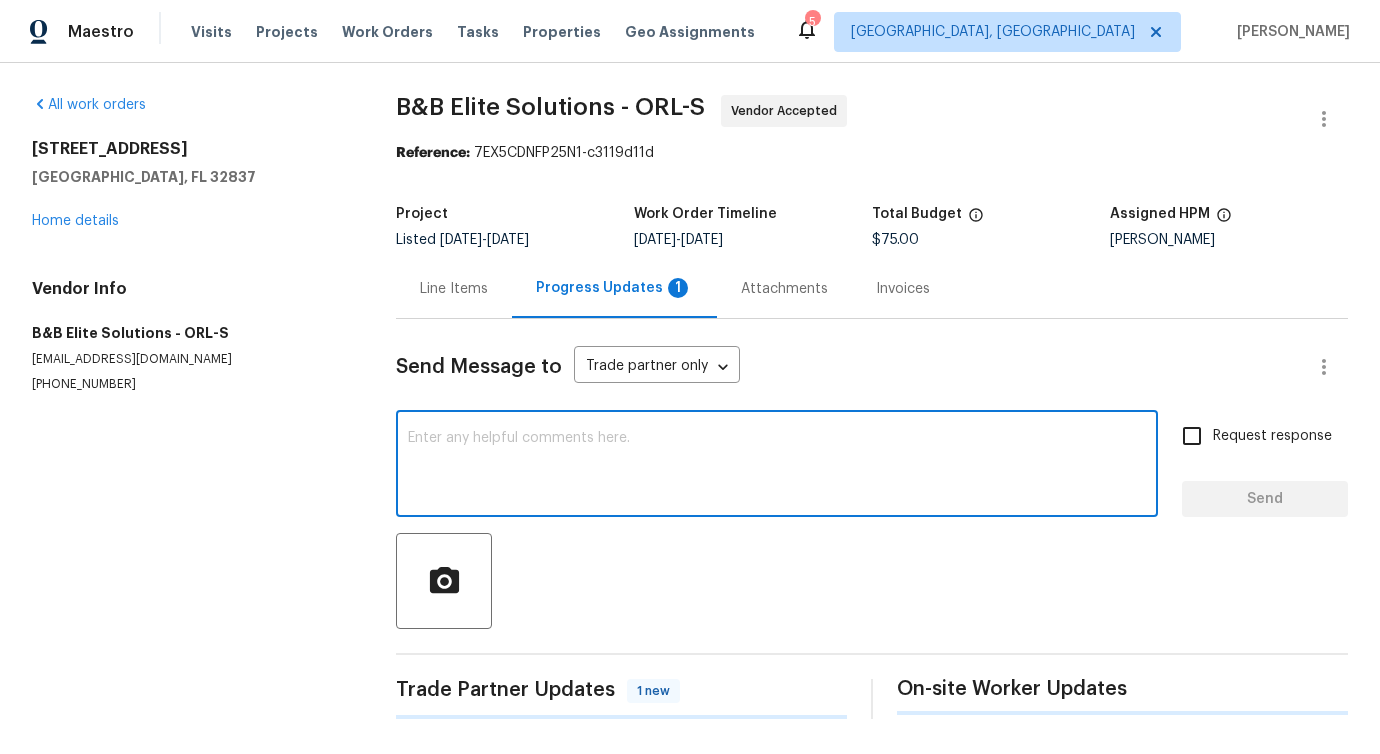 click at bounding box center [777, 466] 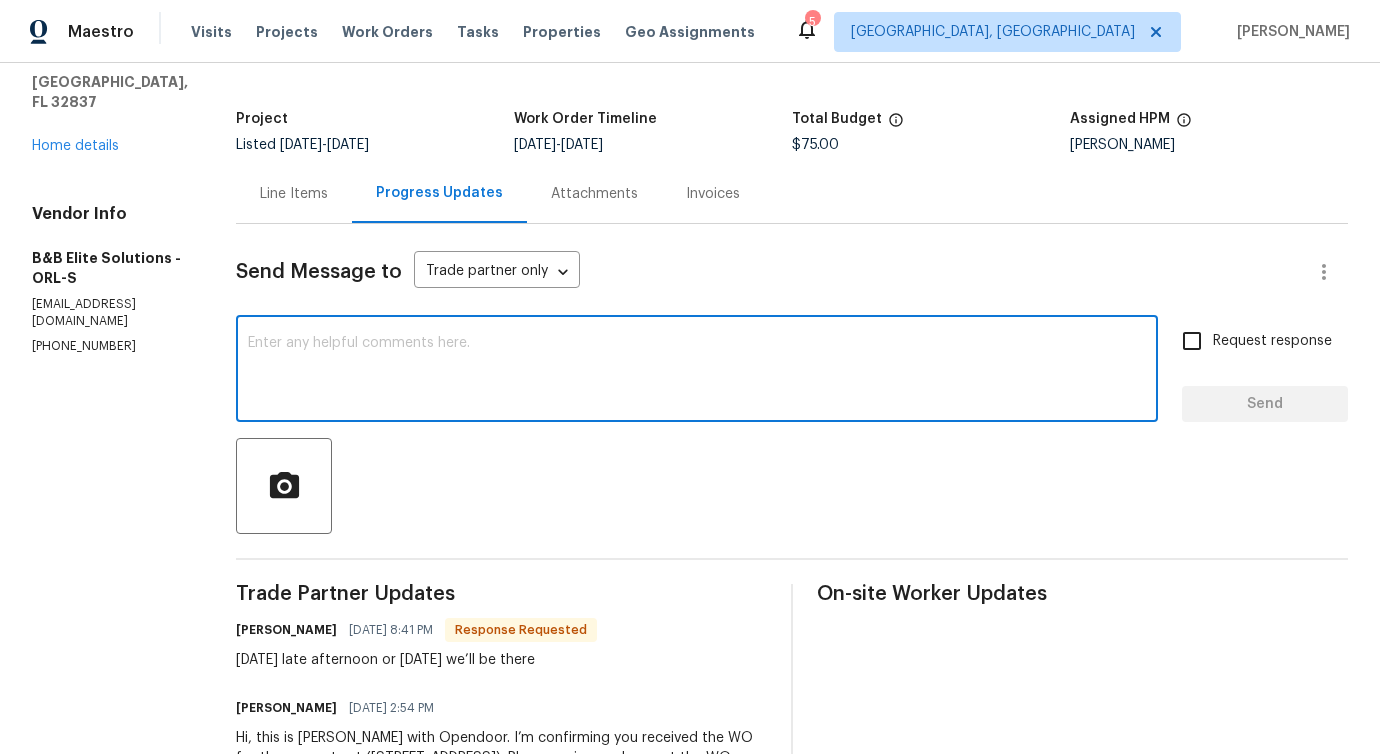 scroll, scrollTop: 240, scrollLeft: 0, axis: vertical 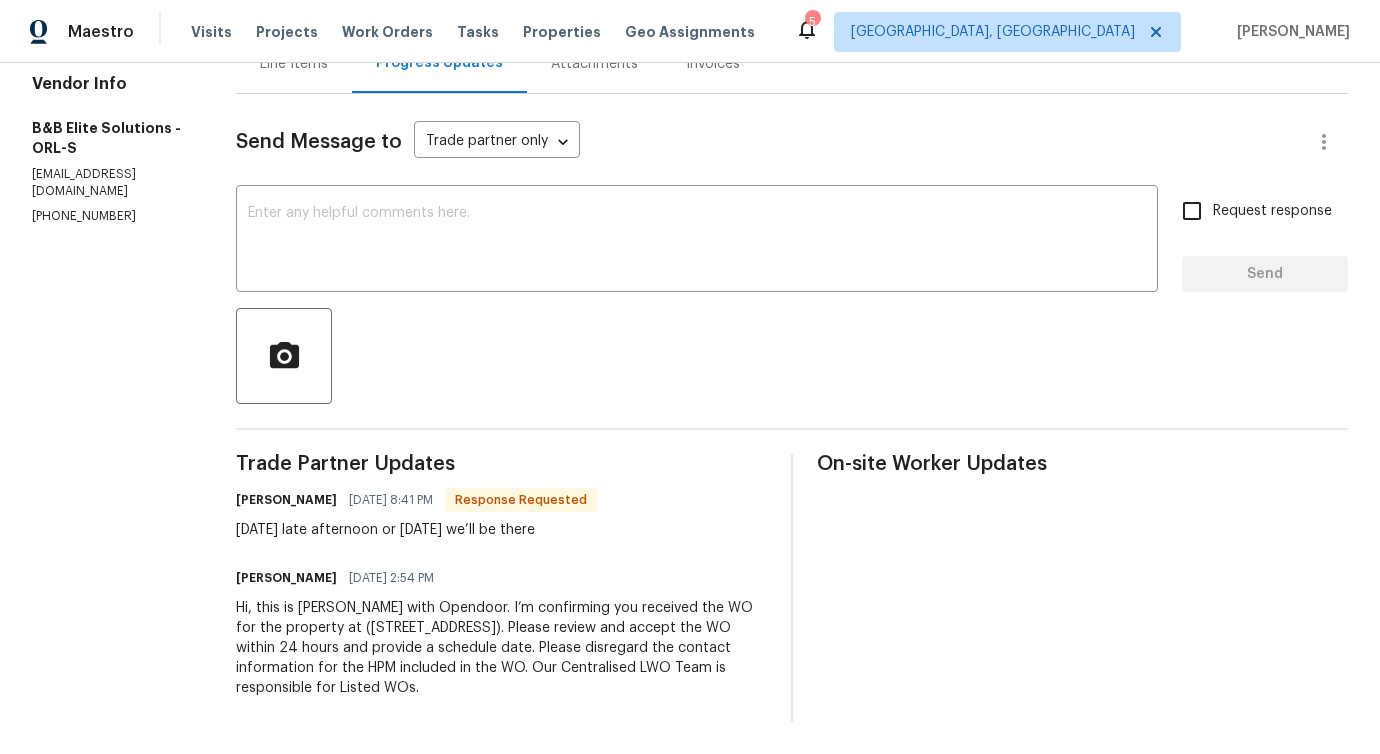 drag, startPoint x: 240, startPoint y: 515, endPoint x: 634, endPoint y: 518, distance: 394.0114 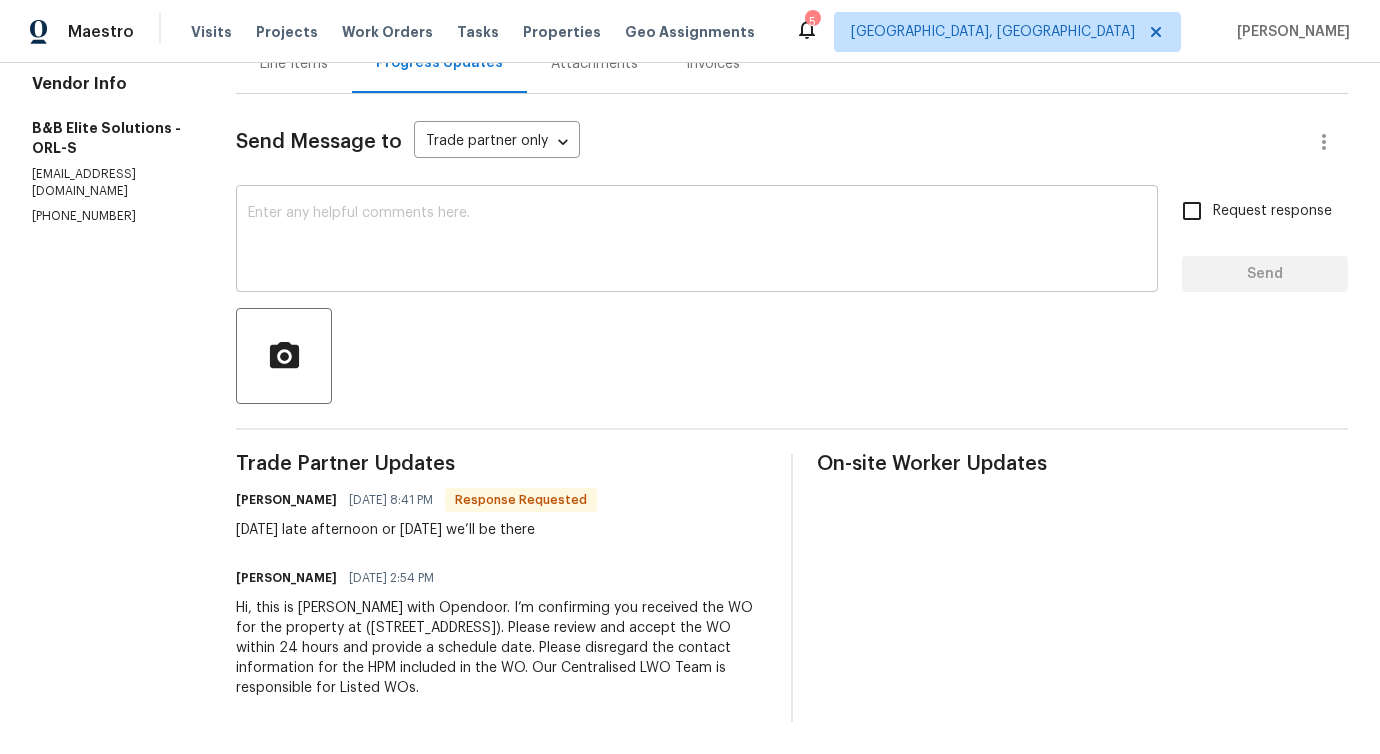 click at bounding box center (697, 241) 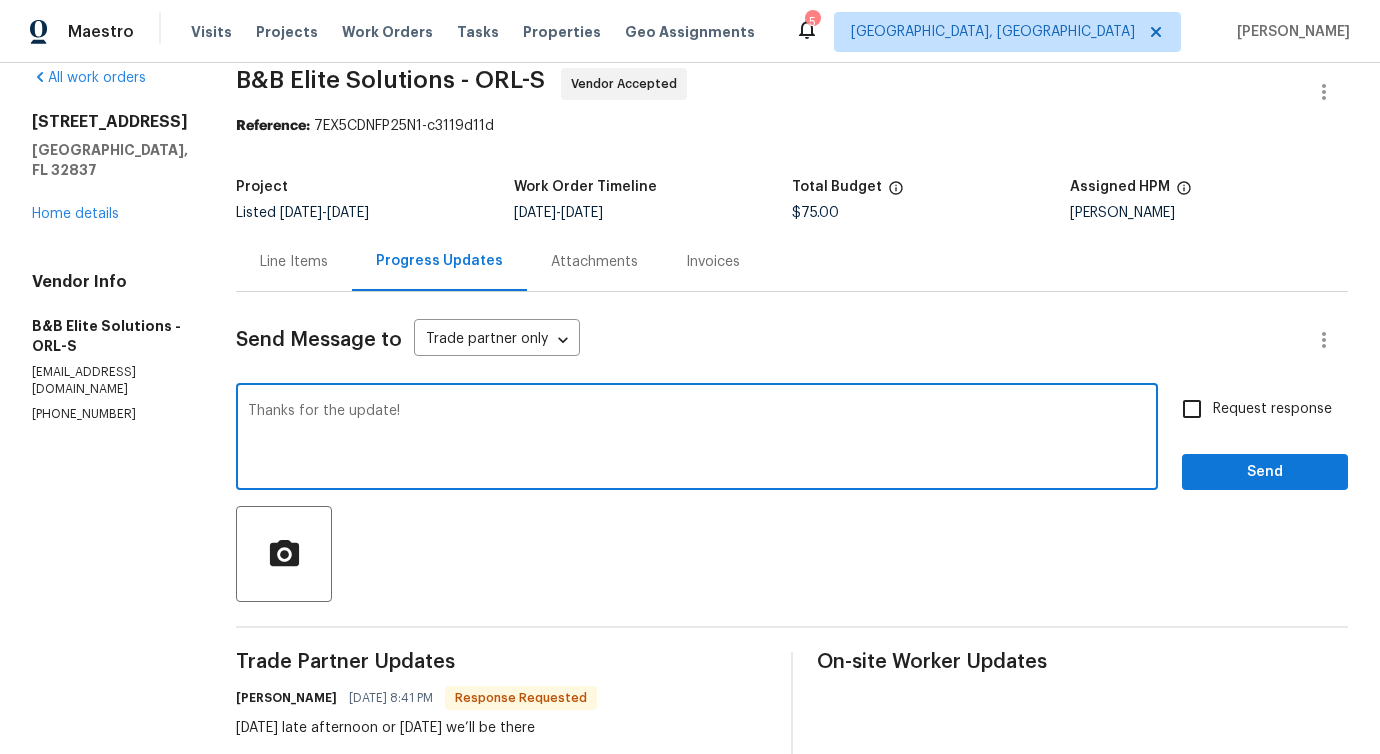 scroll, scrollTop: 0, scrollLeft: 0, axis: both 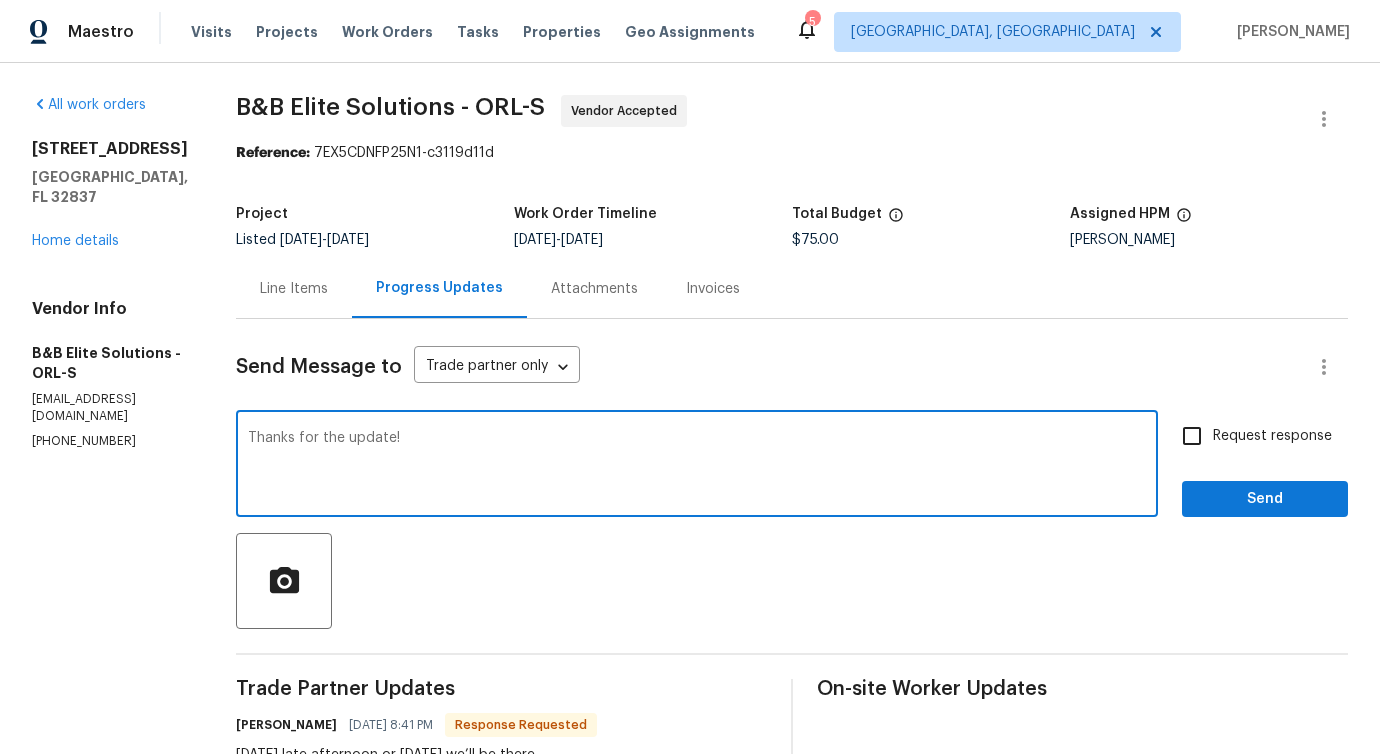 type on "Thanks for the update!" 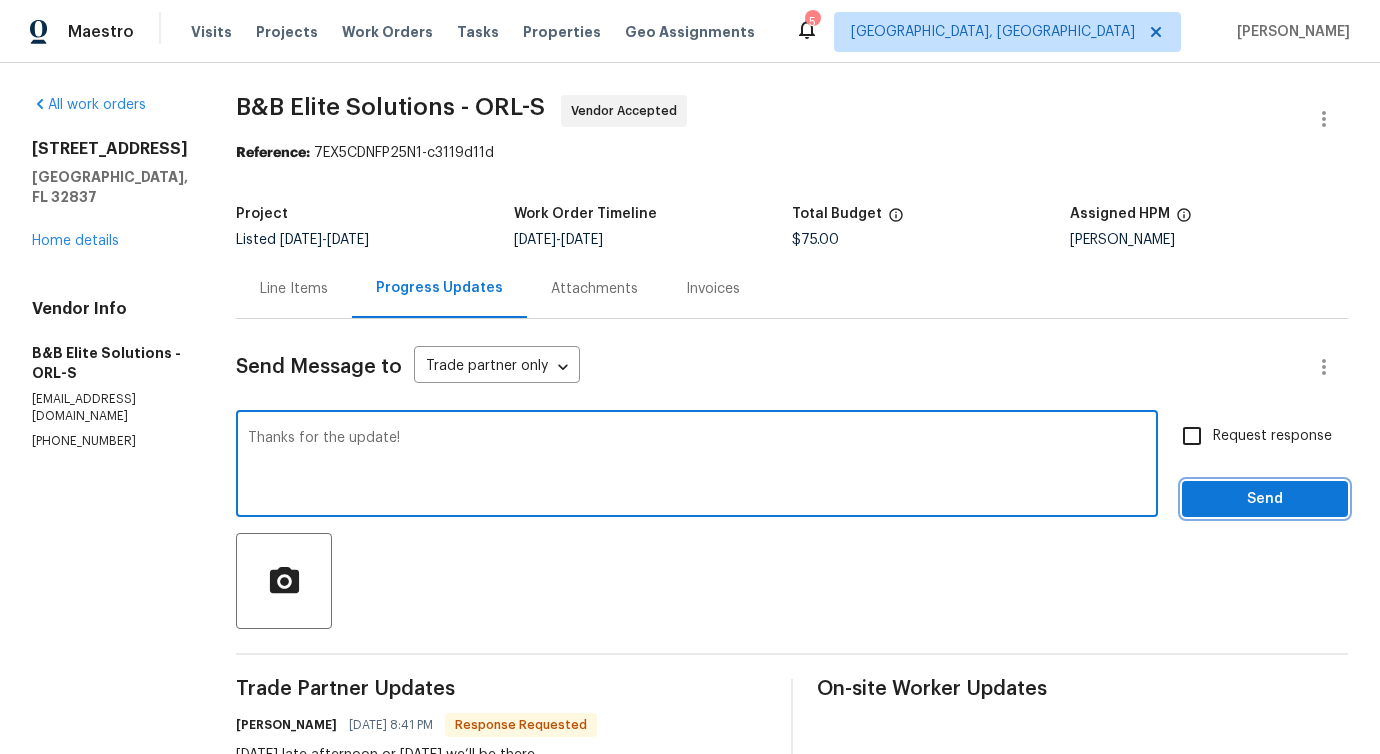 click on "Send" at bounding box center [1265, 499] 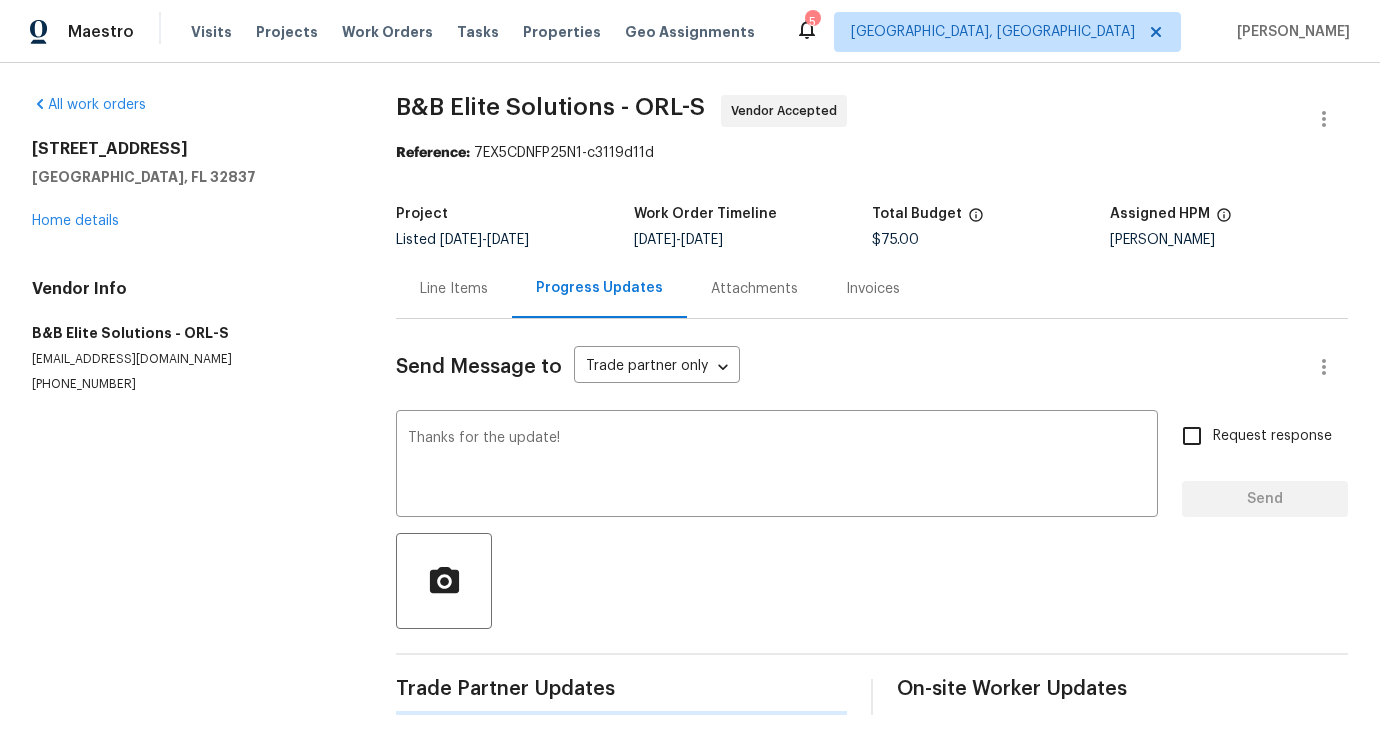 type 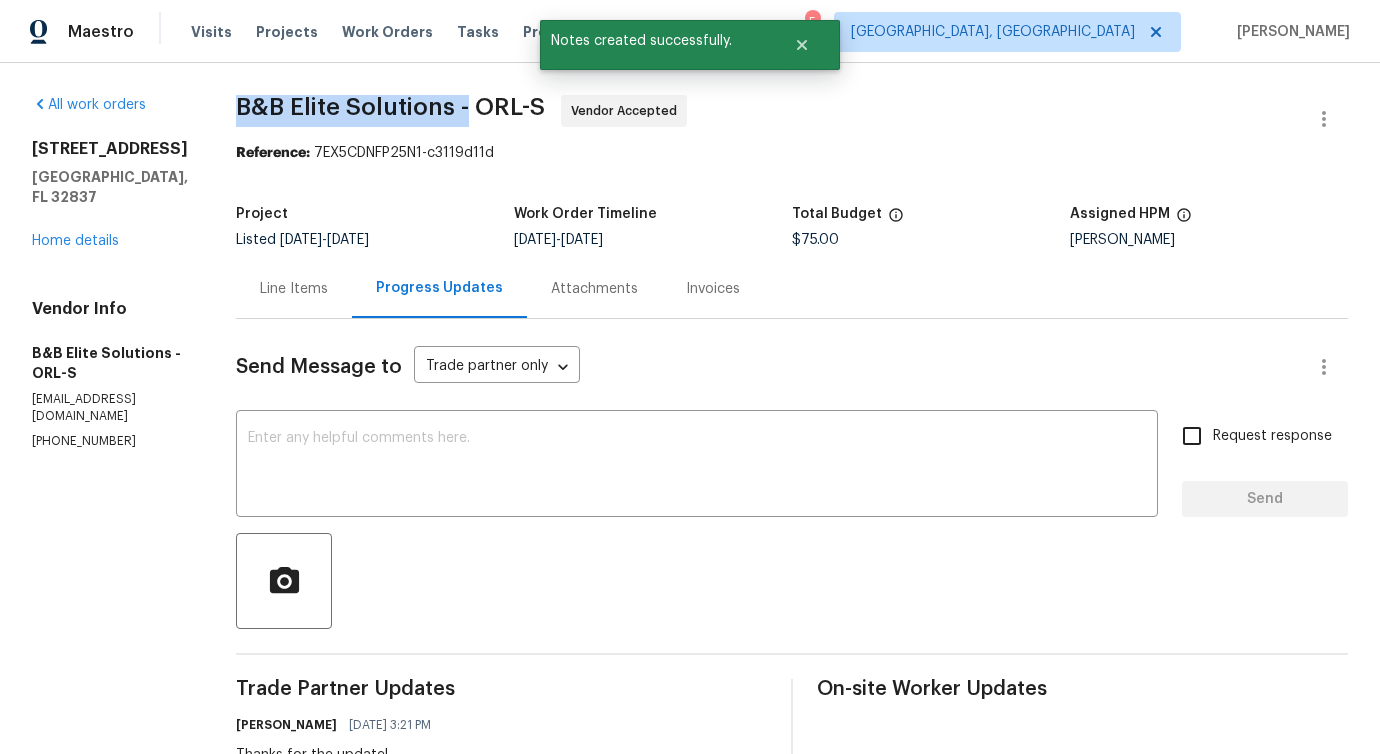 drag, startPoint x: 495, startPoint y: 112, endPoint x: 479, endPoint y: 118, distance: 17.088007 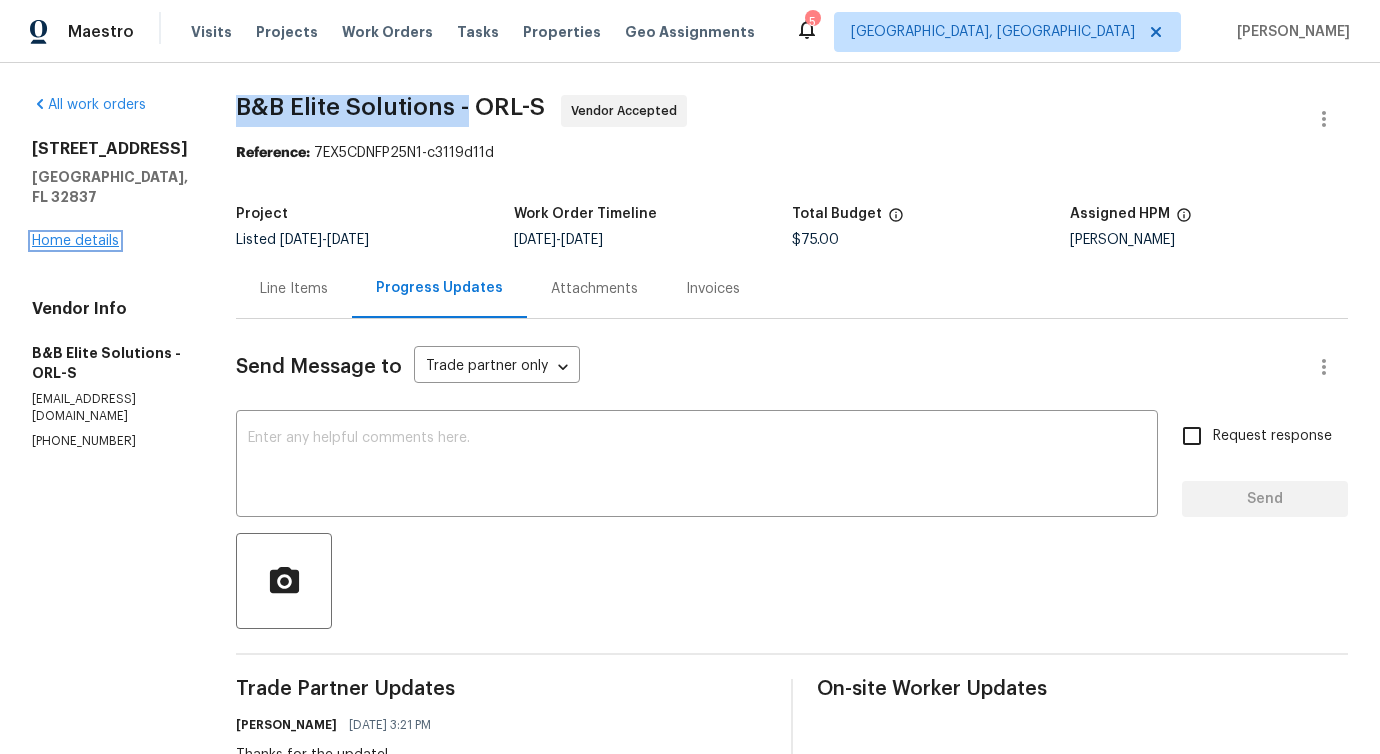 click on "Home details" at bounding box center (75, 241) 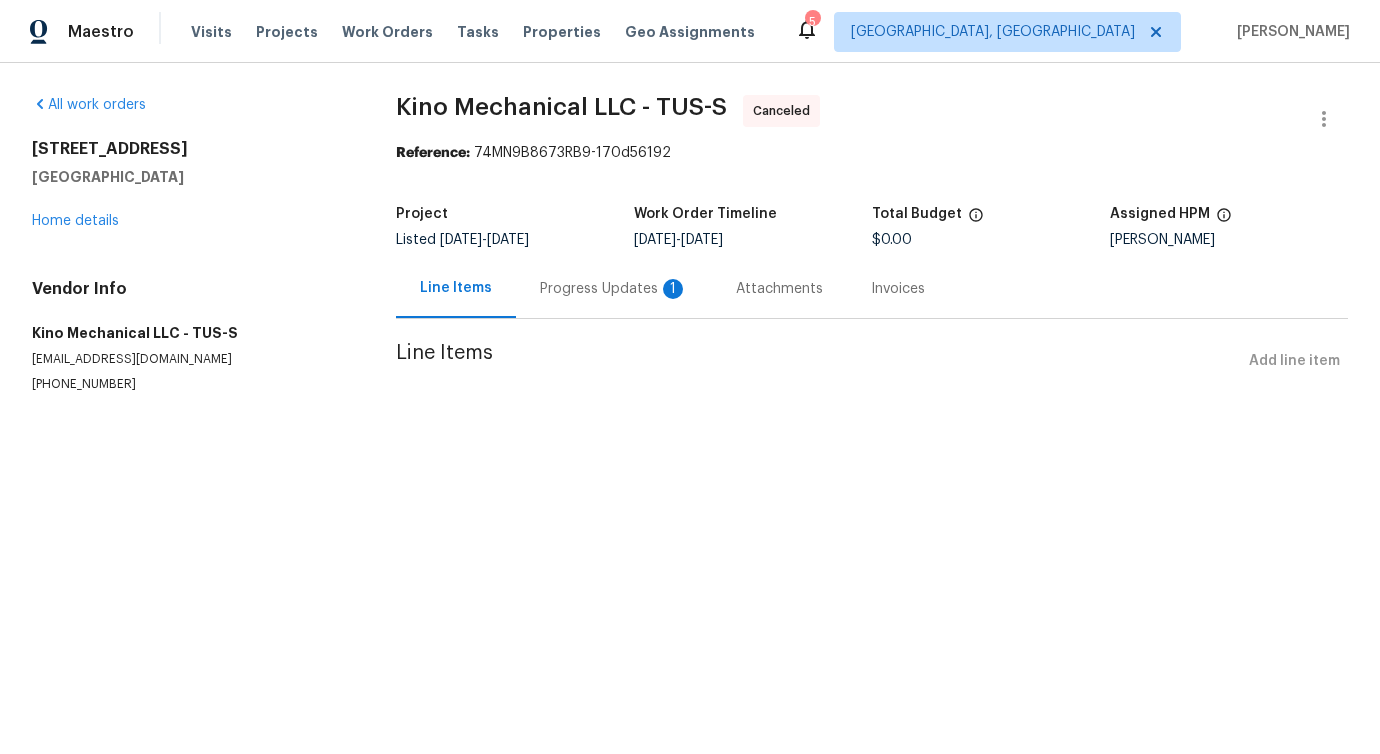 scroll, scrollTop: 0, scrollLeft: 0, axis: both 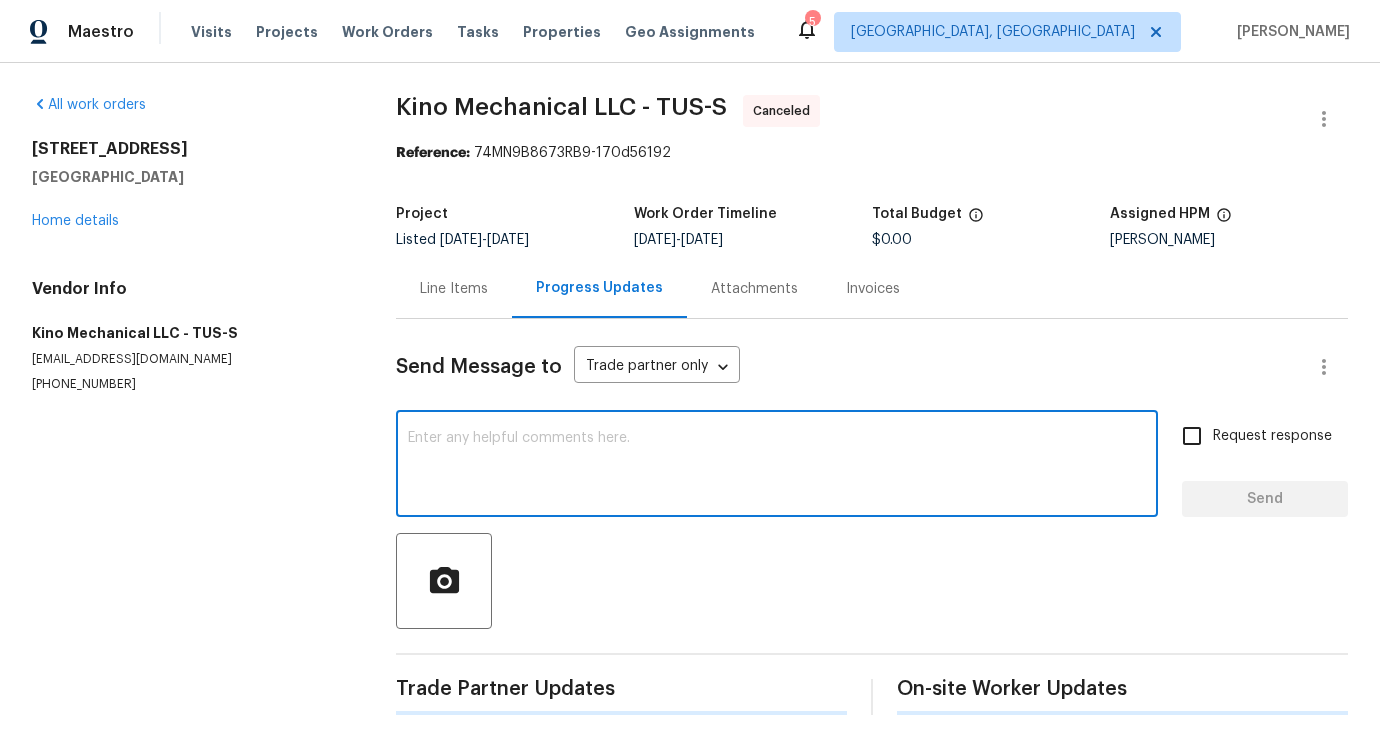 click at bounding box center [777, 466] 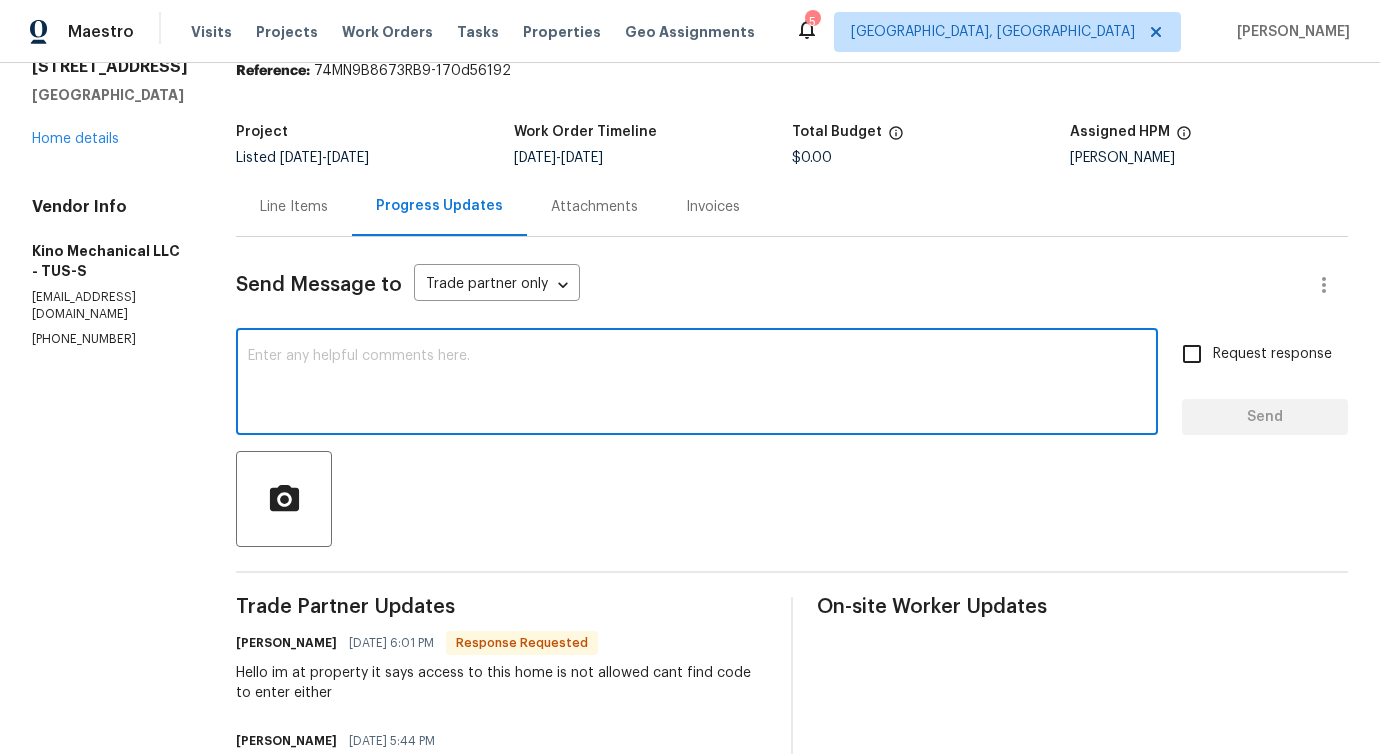 scroll, scrollTop: 0, scrollLeft: 0, axis: both 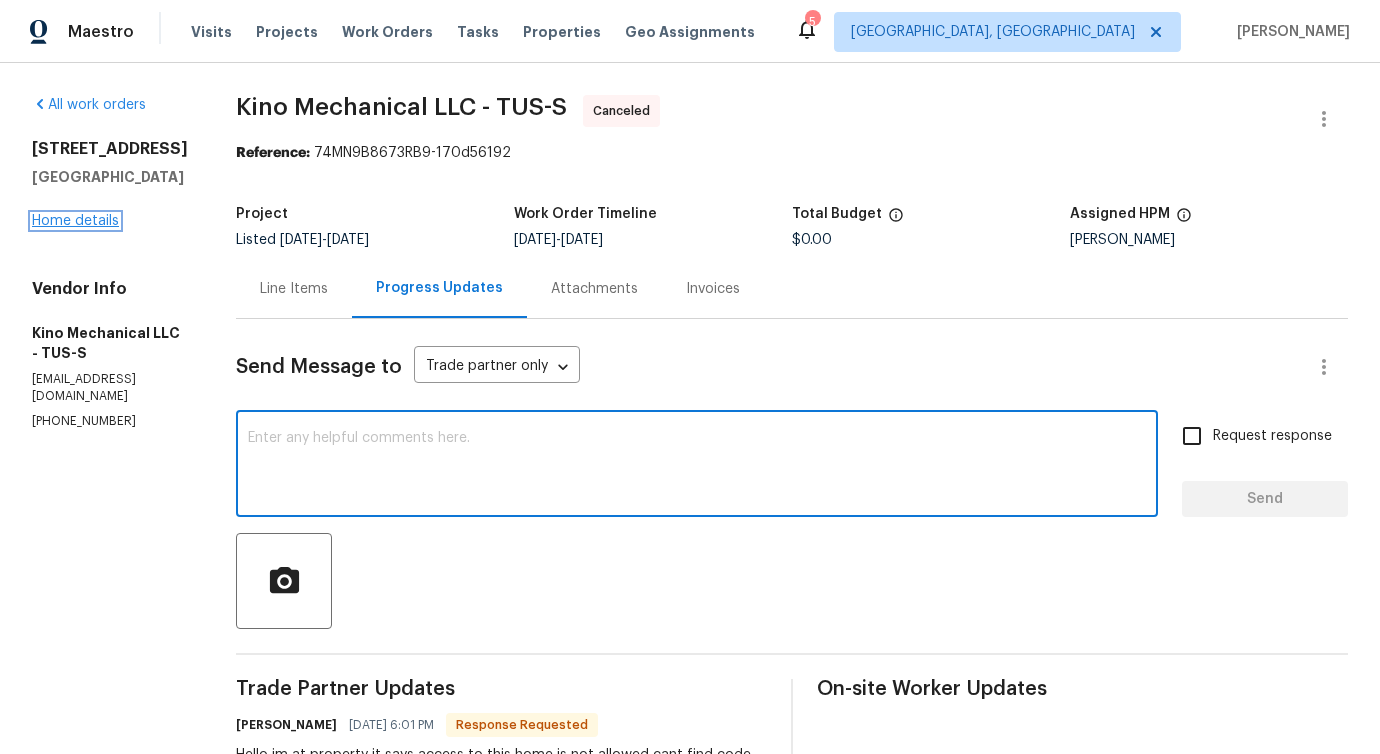 click on "Home details" at bounding box center [75, 221] 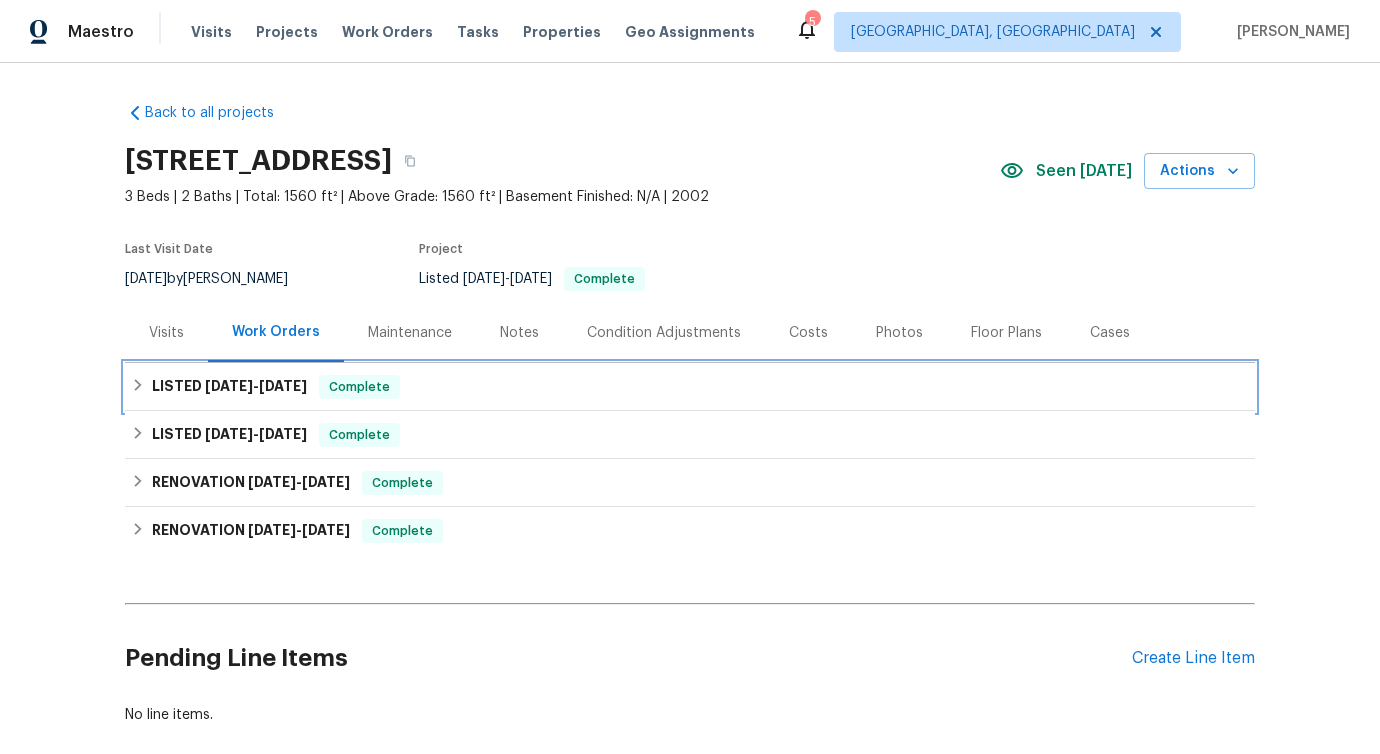 click on "LISTED   7/10/25  -  7/16/25 Complete" at bounding box center (690, 387) 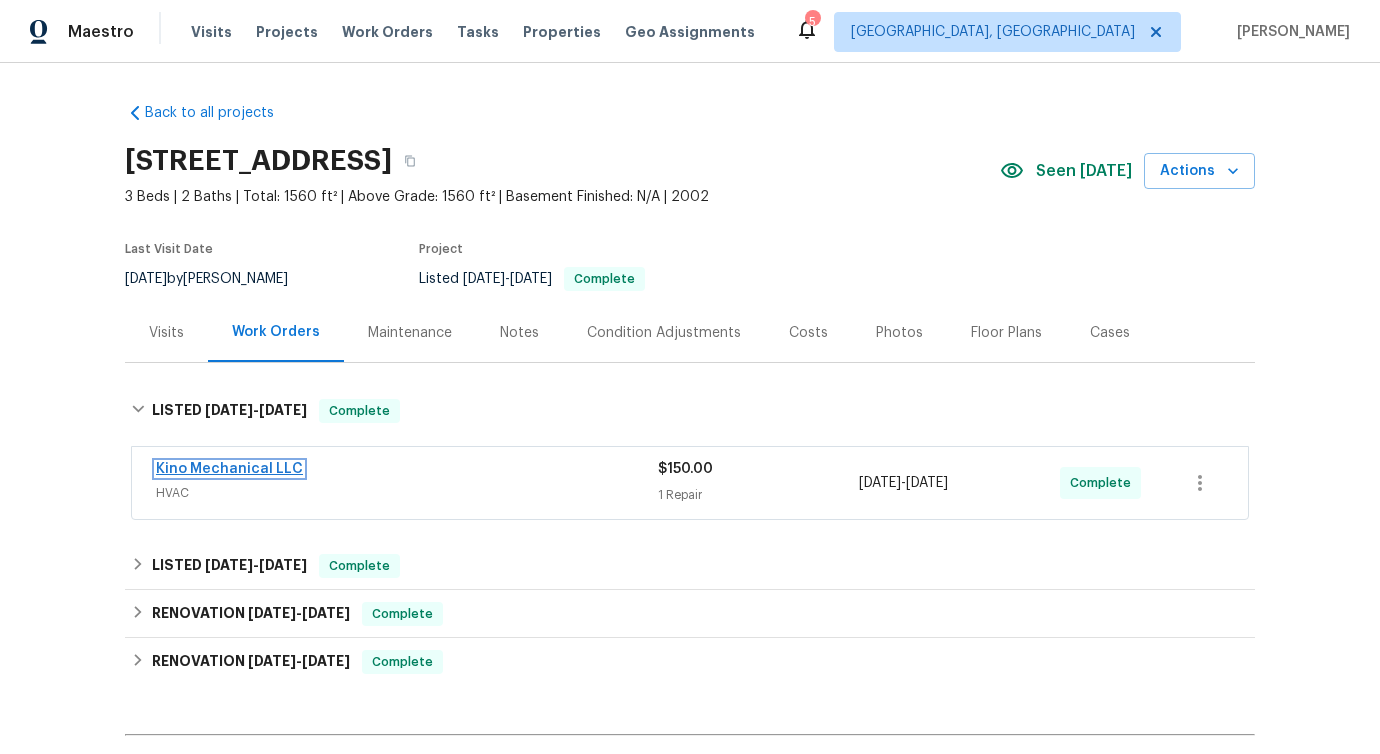 click on "Kino Mechanical LLC" at bounding box center [229, 469] 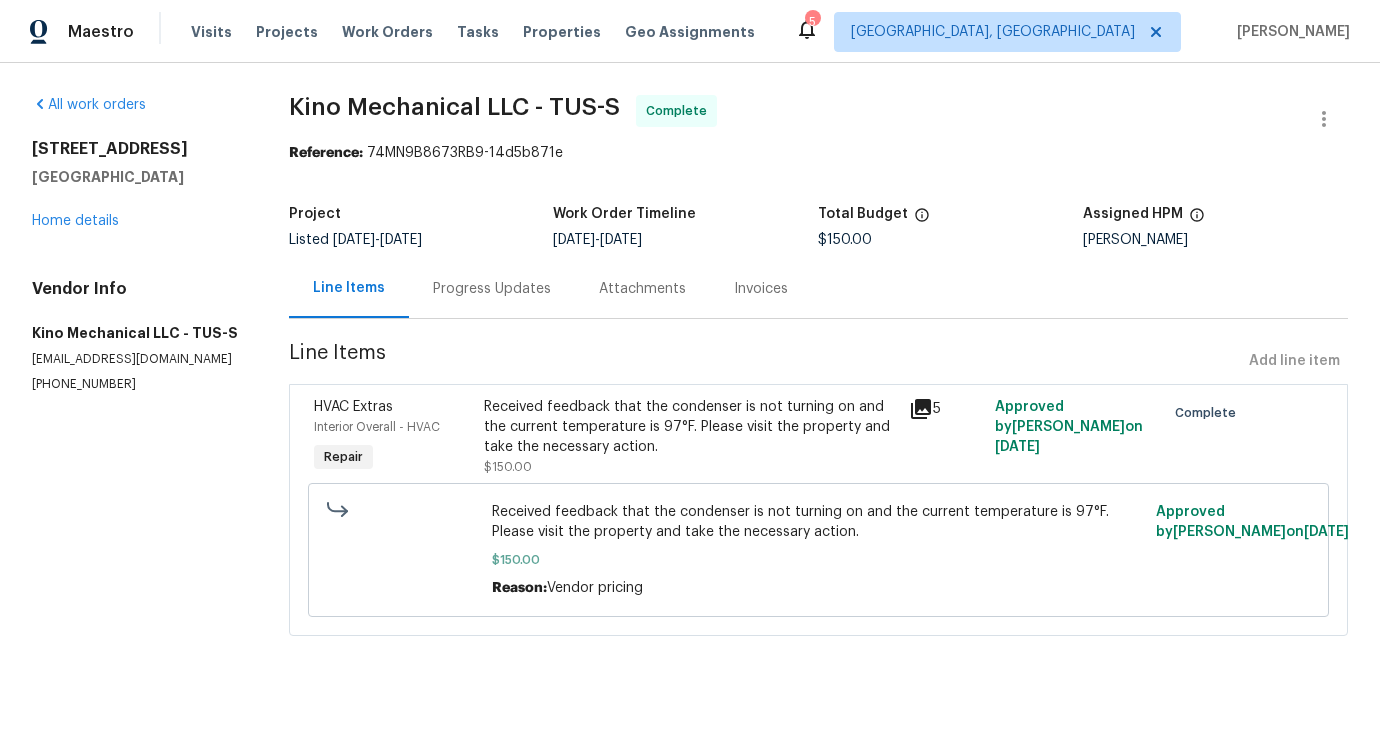 click on "Progress Updates" at bounding box center (492, 288) 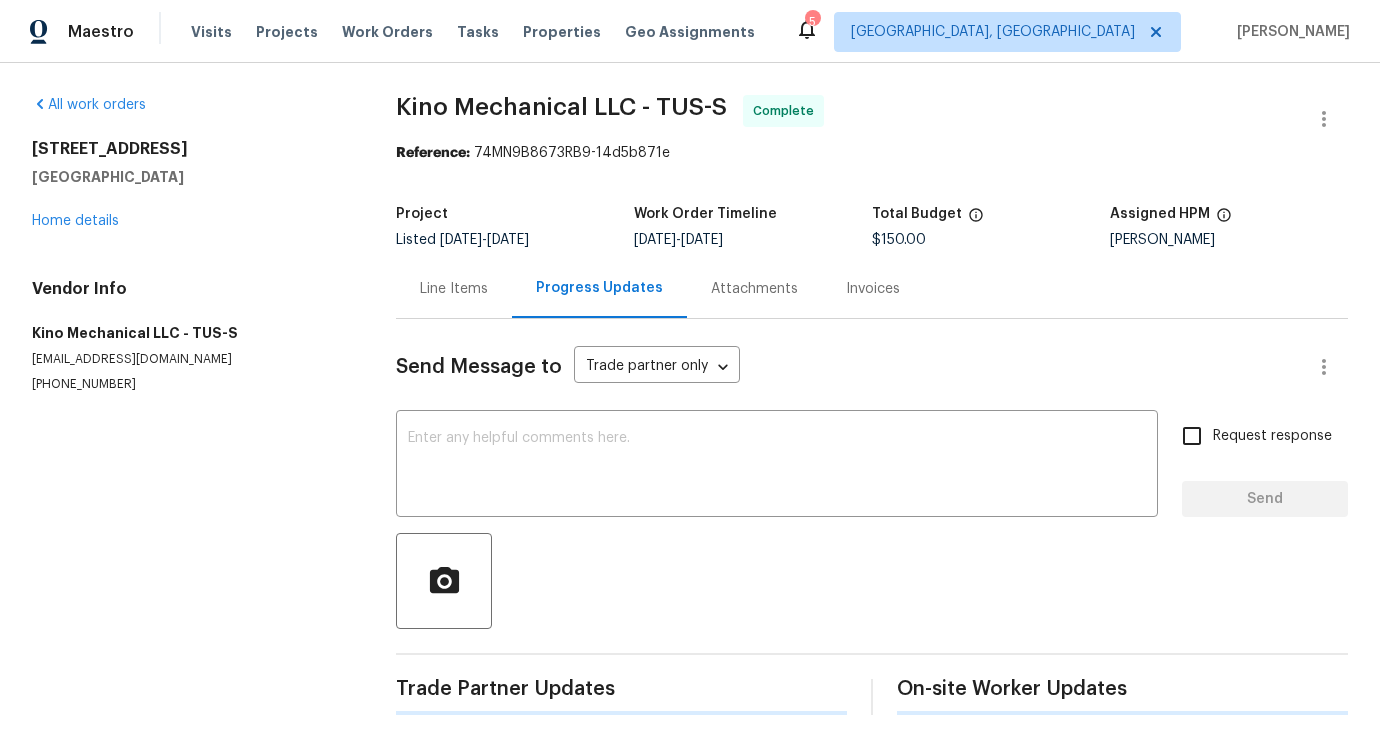 click at bounding box center [872, 581] 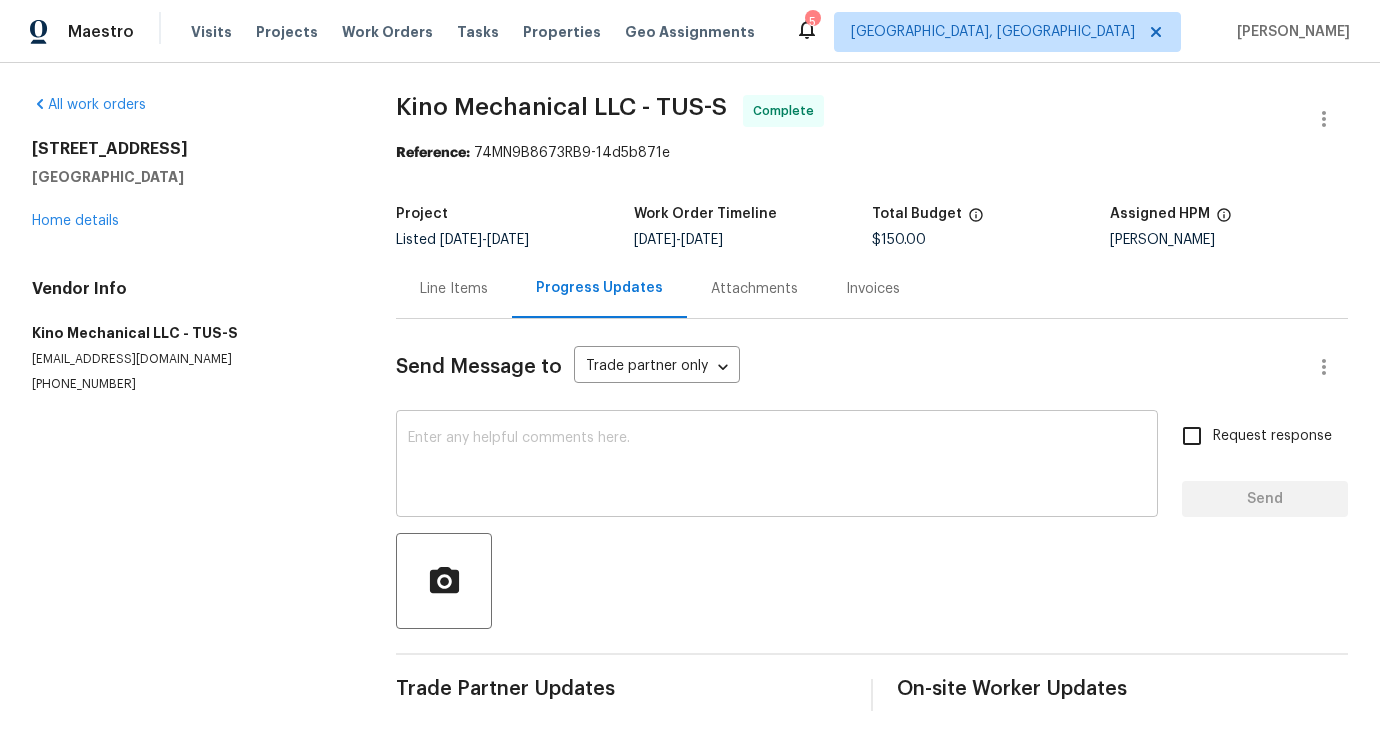 scroll, scrollTop: 4, scrollLeft: 0, axis: vertical 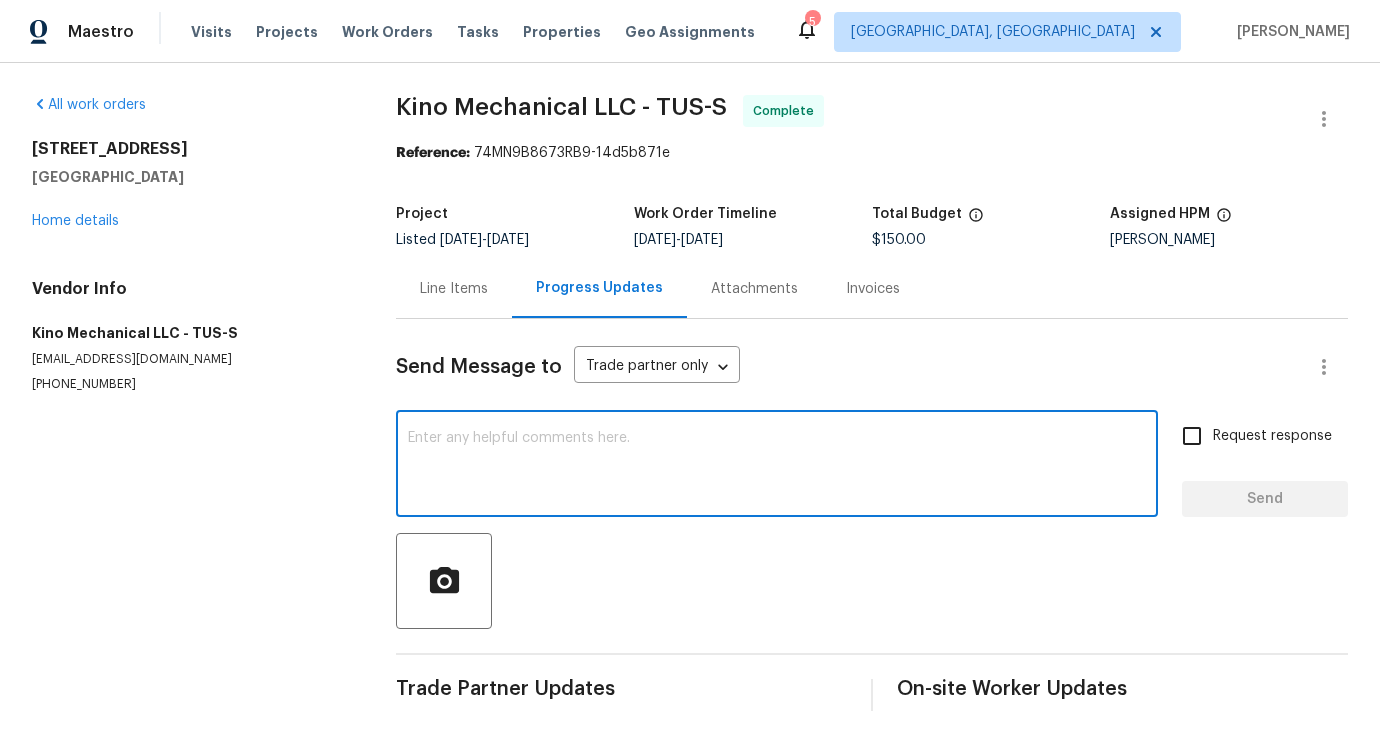 click at bounding box center [777, 466] 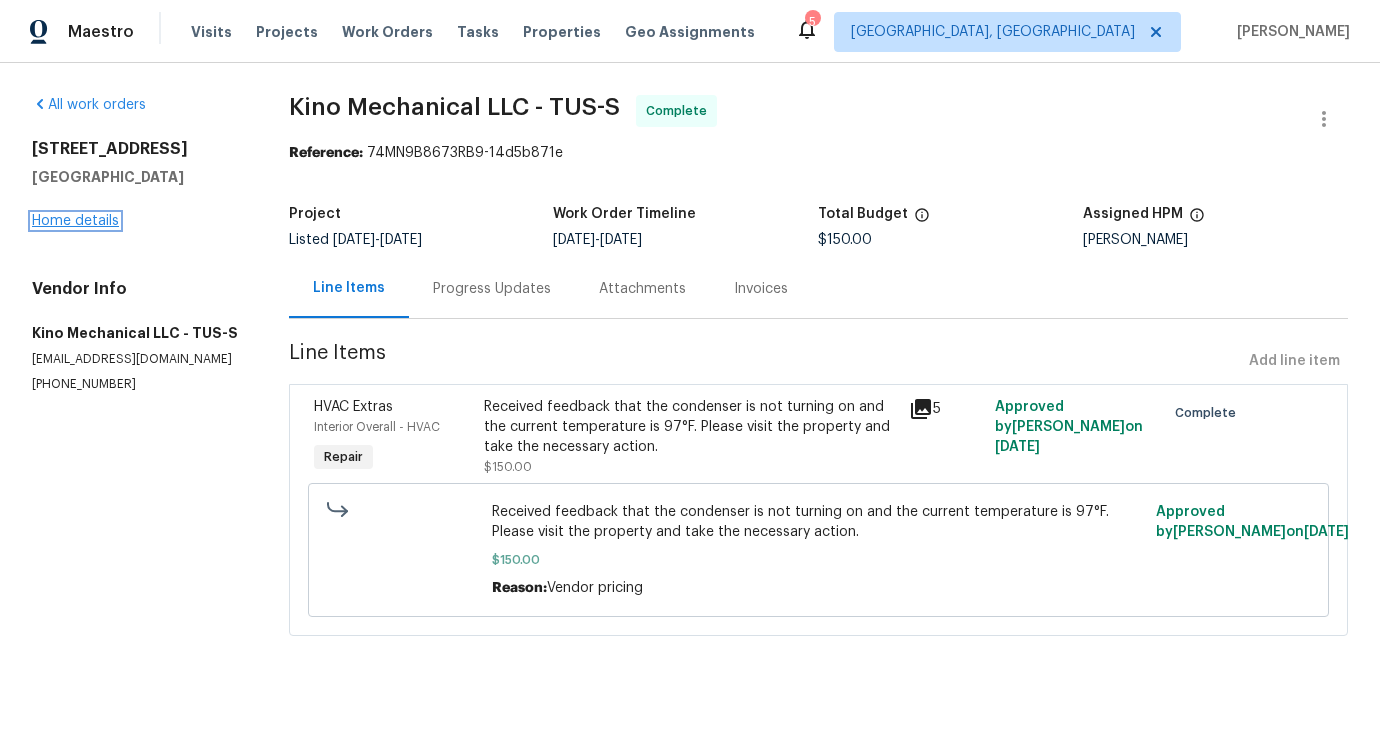 click on "Home details" at bounding box center (75, 221) 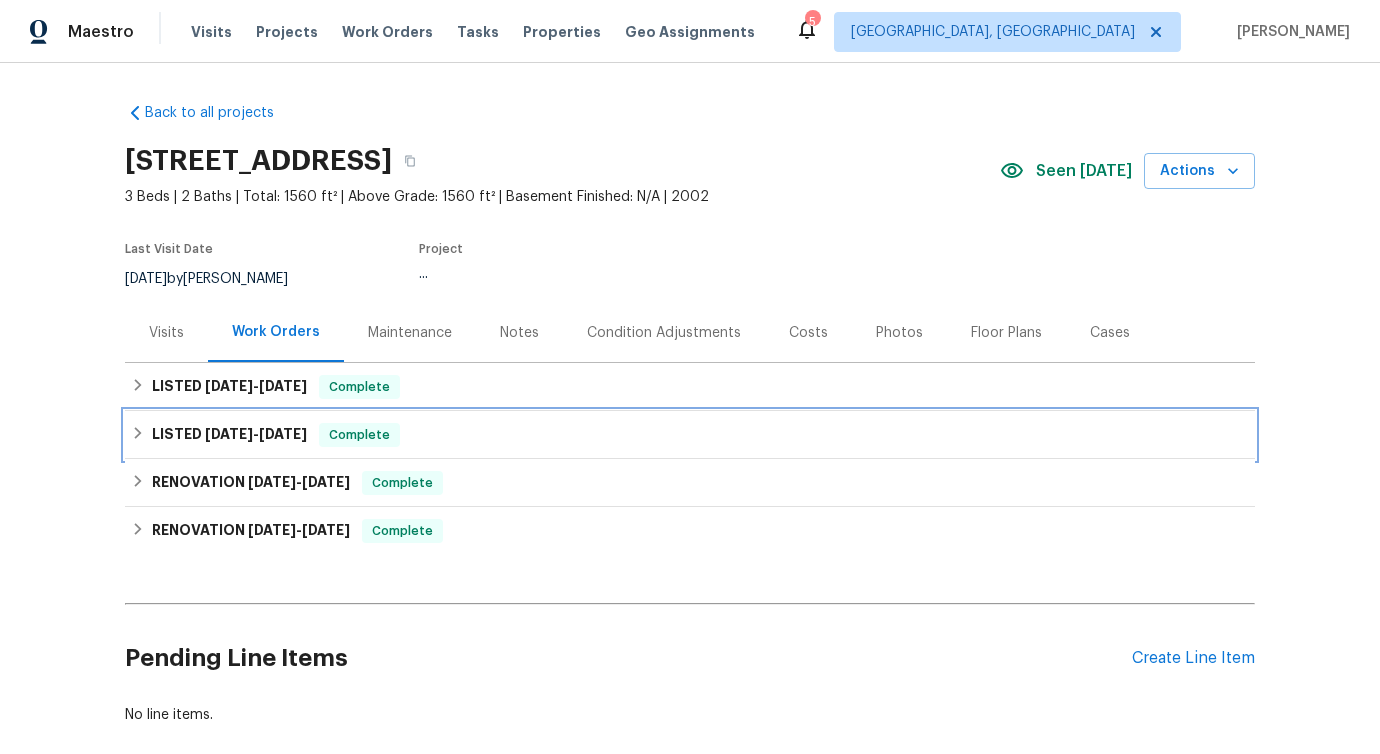 click on "5/13/25" at bounding box center (229, 434) 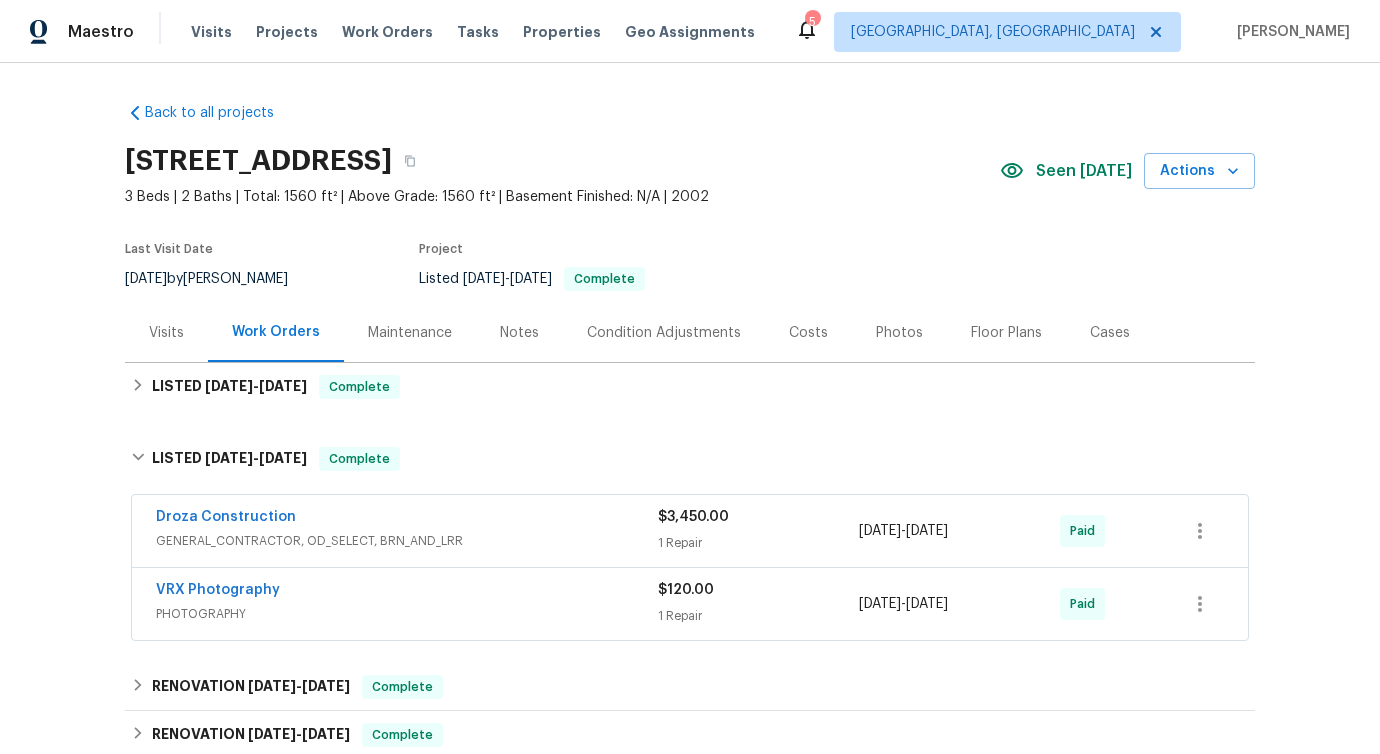 click on "Back to all projects 10075 N Mill Crossing Way, Tucson, AZ 85743 3 Beds | 2 Baths | Total: 1560 ft² | Above Grade: 1560 ft² | Basement Finished: N/A | 2002 Seen today Actions Last Visit Date 7/15/2025  by  John Perkins   Project Listed   7/10/2025  -  7/16/2025 Complete Visits Work Orders Maintenance Notes Condition Adjustments Costs Photos Floor Plans Cases LISTED   7/10/25  -  7/16/25 Complete Kino Mechanical LLC HVAC $150.00 1 Repair 7/14/2025  -  7/16/2025 Complete LISTED   5/13/25  -  5/15/25 Complete Droza Construction GENERAL_CONTRACTOR, OD_SELECT, BRN_AND_LRR $3,450.00 1 Repair 5/13/2025  -  5/15/2025 Paid VRX Photography PHOTOGRAPHY $120.00 1 Repair 5/13/2025  -  5/14/2025 Paid RENOVATION   5/8/25  -  5/12/25 Complete KAT Remodeling LLC GENERAL_CONTRACTOR, OD_SELECT $75.00 1 Repair 5/8/2025  -  5/12/2025 Paid RENOVATION   4/30/25  -  5/8/25 Complete Redi Carpet Inc FLOORING $3,281.81 2 Repairs 4/30/2025  -  5/7/2025 Paid Centralized Purchasing PAINTING, APPLIANCE, CABINETS, OD_SELECT $546.48  -" at bounding box center [690, 516] 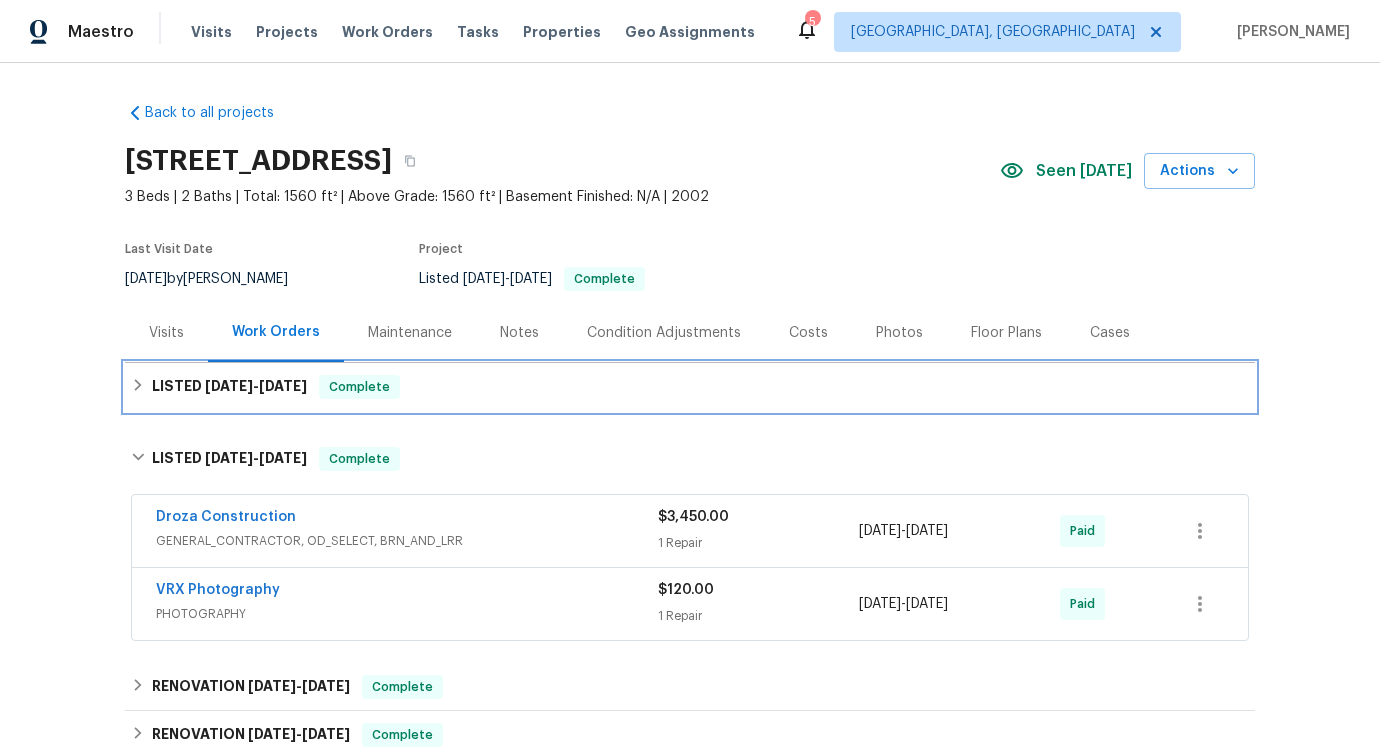 click on "LISTED   7/10/25  -  7/16/25 Complete" at bounding box center [690, 387] 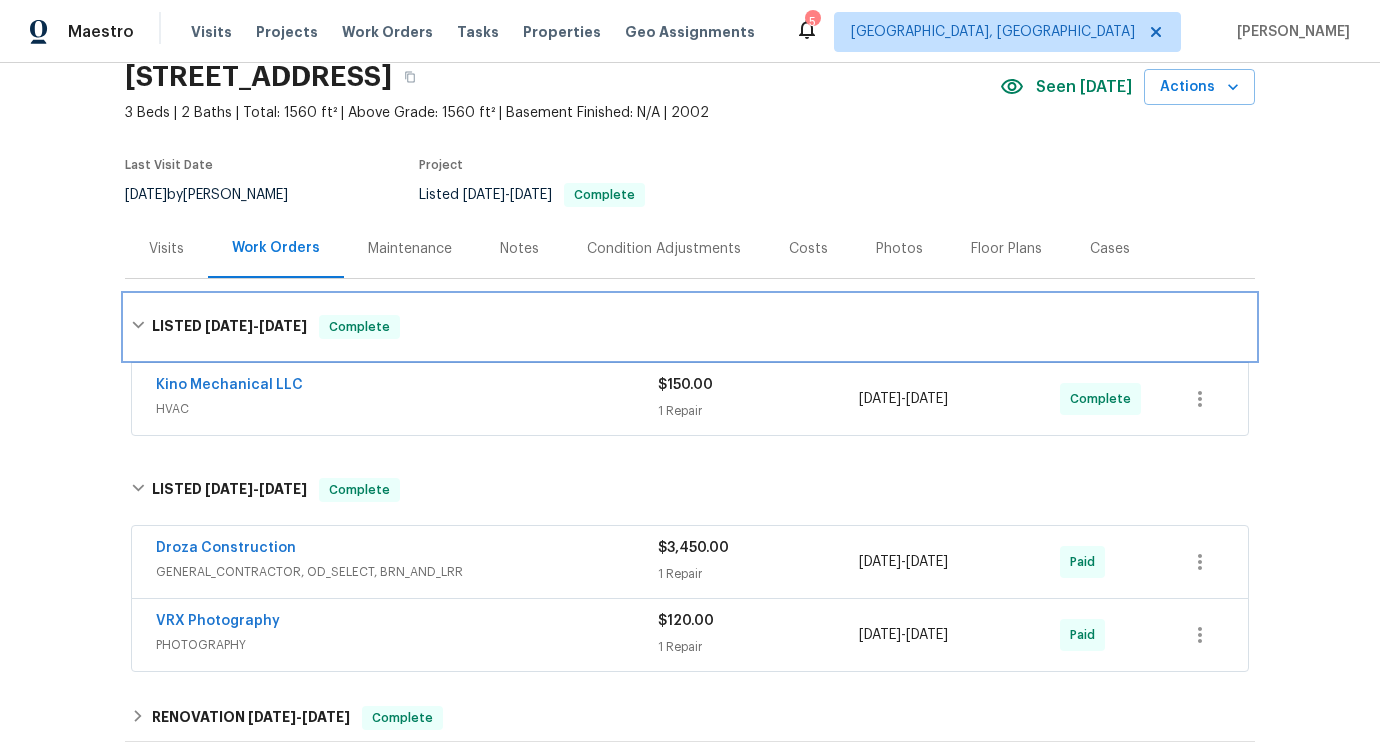 scroll, scrollTop: 170, scrollLeft: 0, axis: vertical 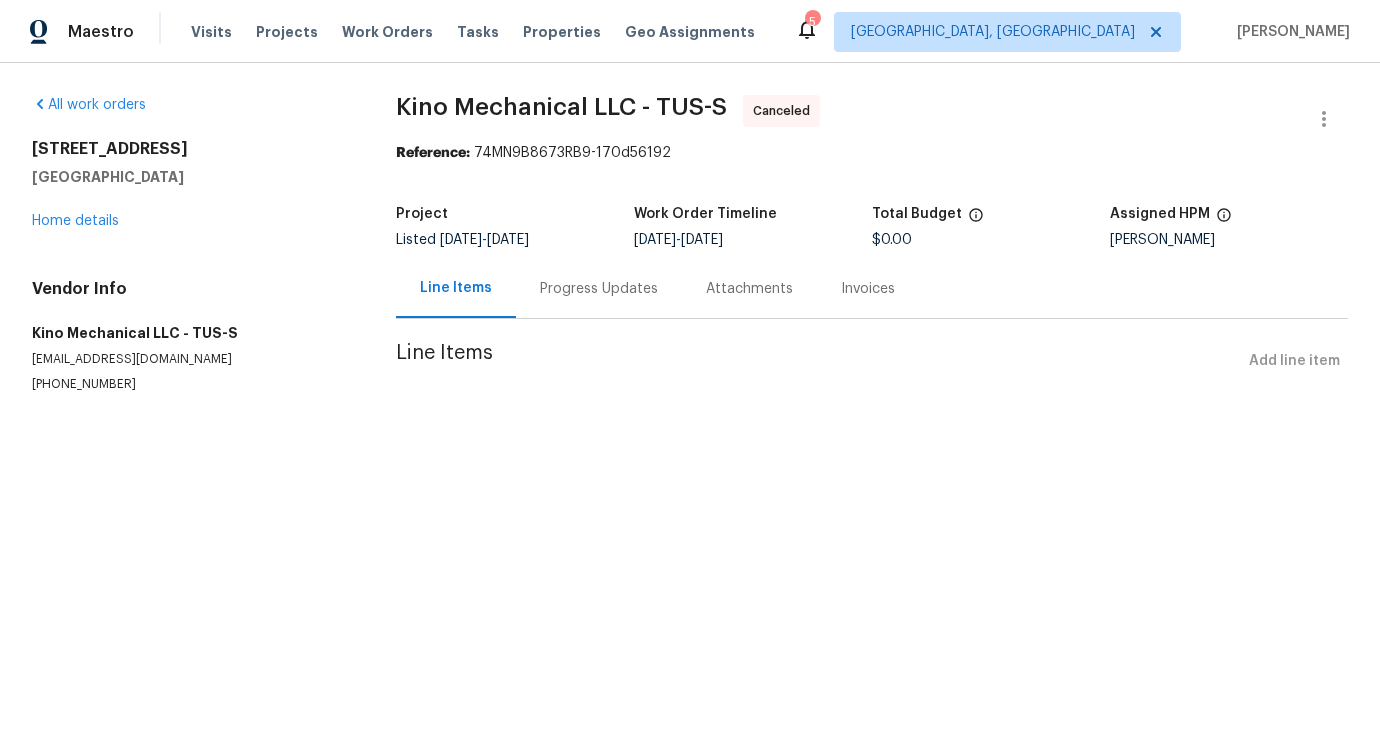 click on "Line Items Progress Updates Attachments Invoices" at bounding box center [872, 289] 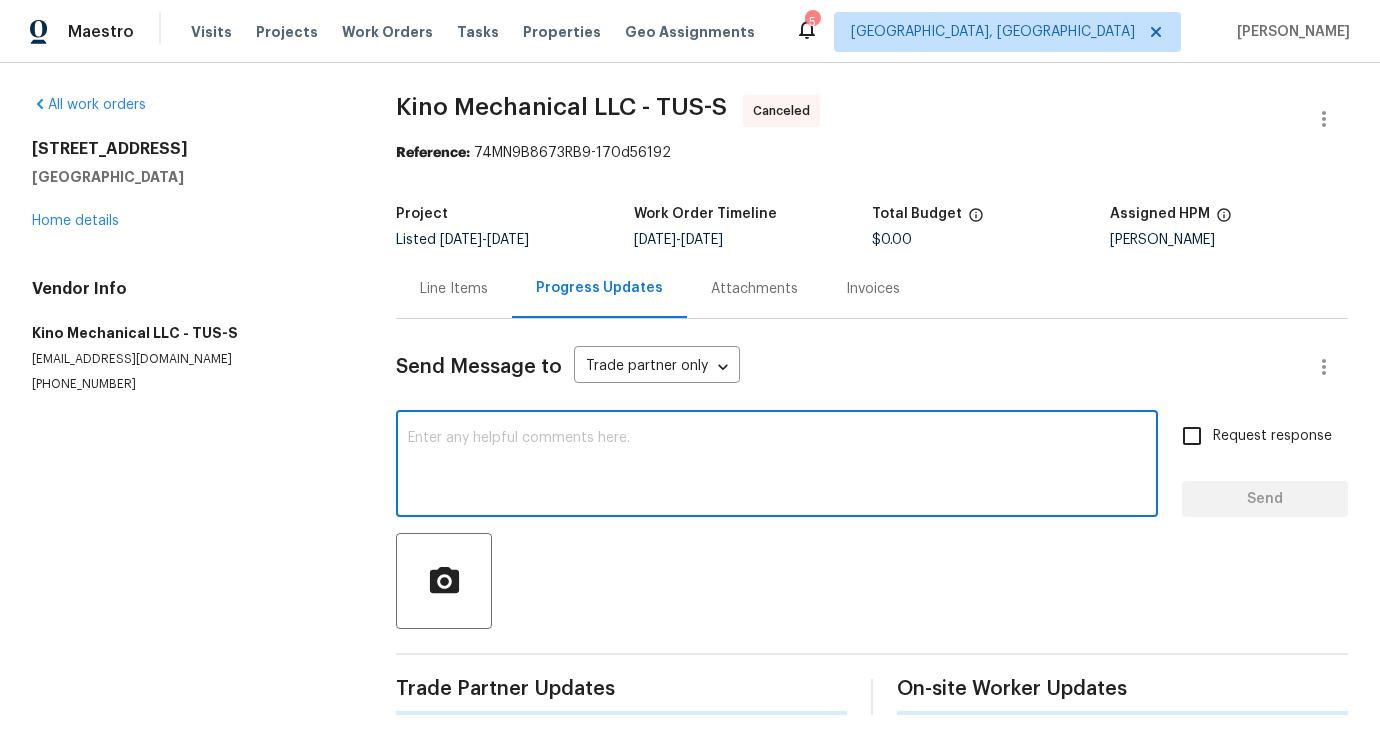 click at bounding box center (777, 466) 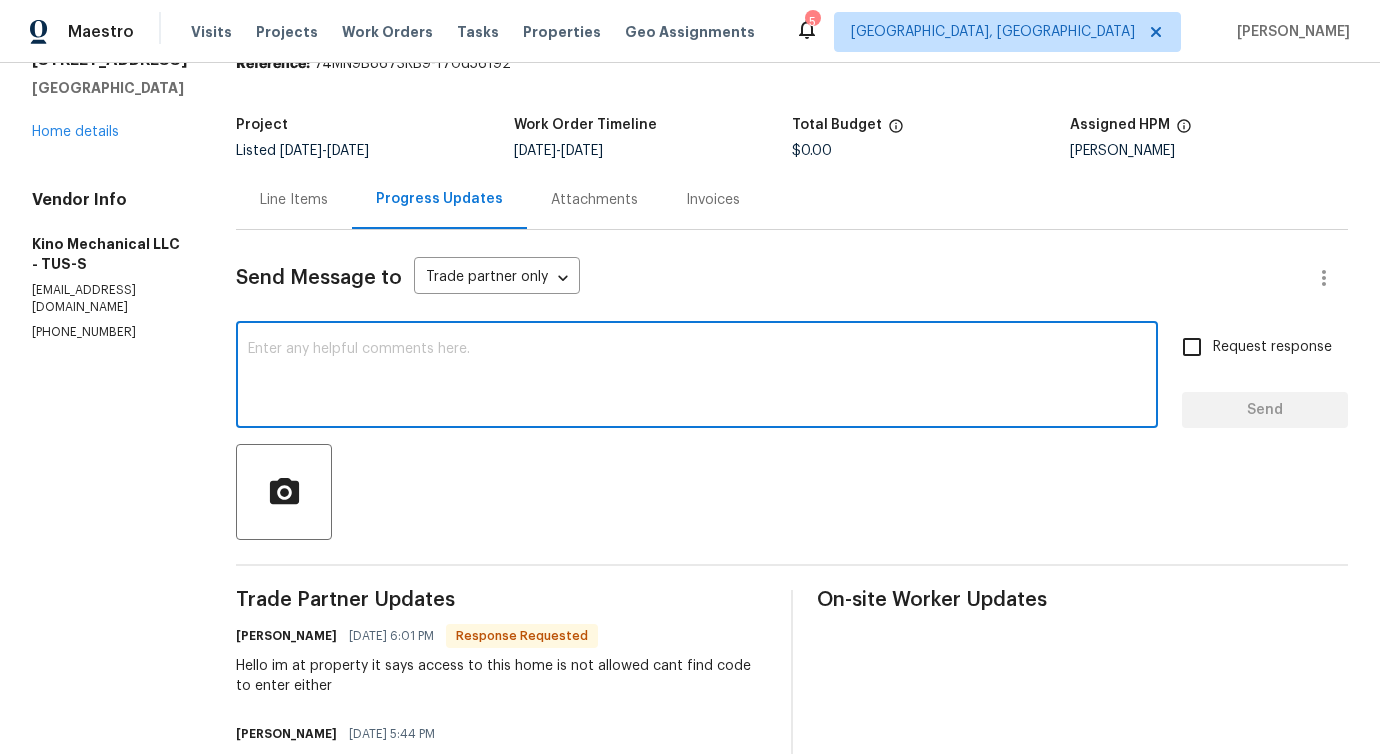 scroll, scrollTop: 0, scrollLeft: 0, axis: both 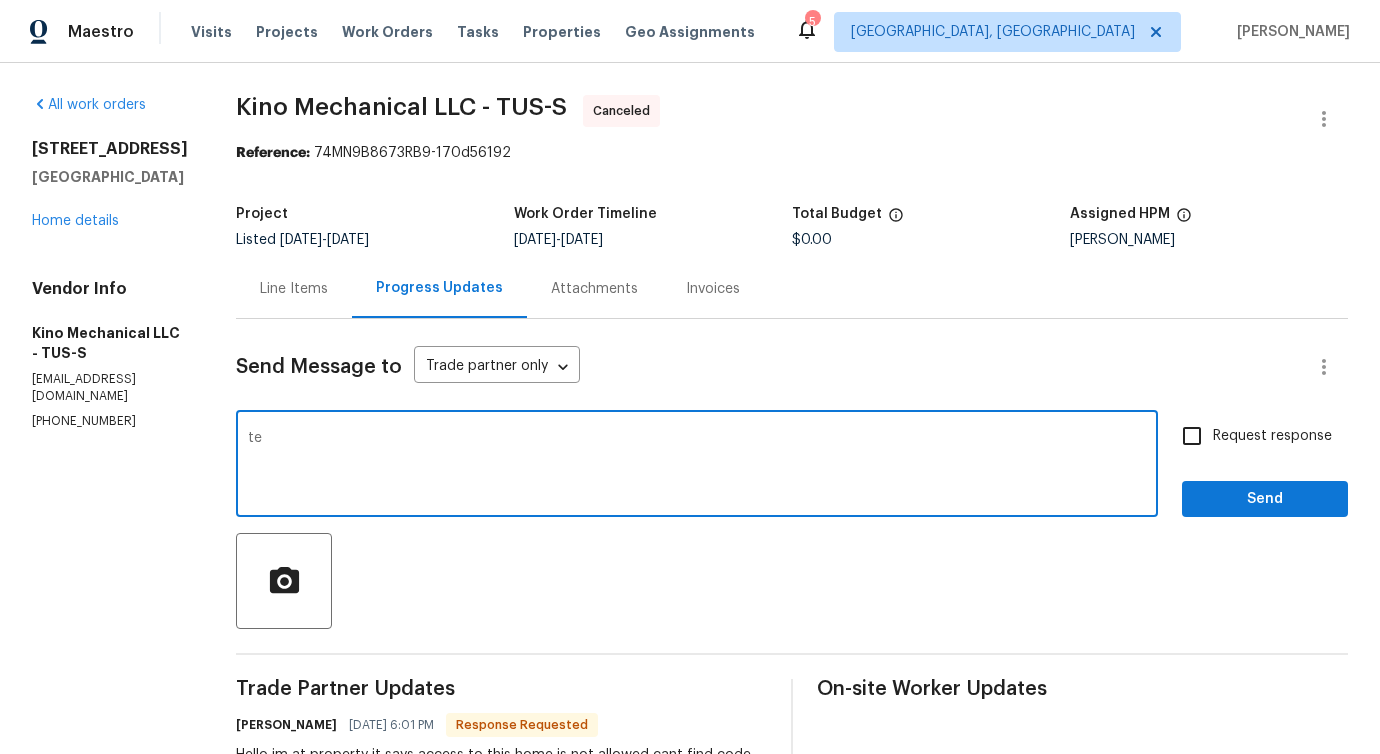 type on "t" 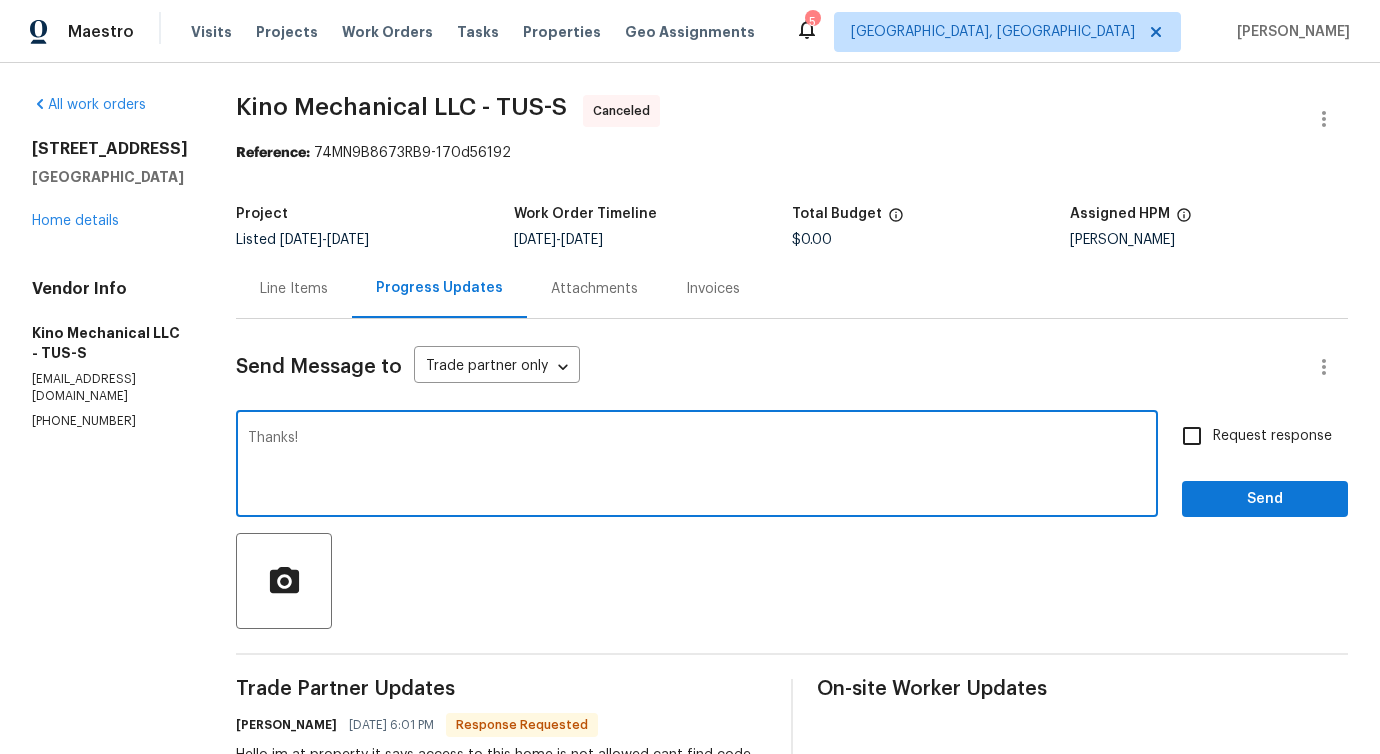 drag, startPoint x: 564, startPoint y: 469, endPoint x: 759, endPoint y: 469, distance: 195 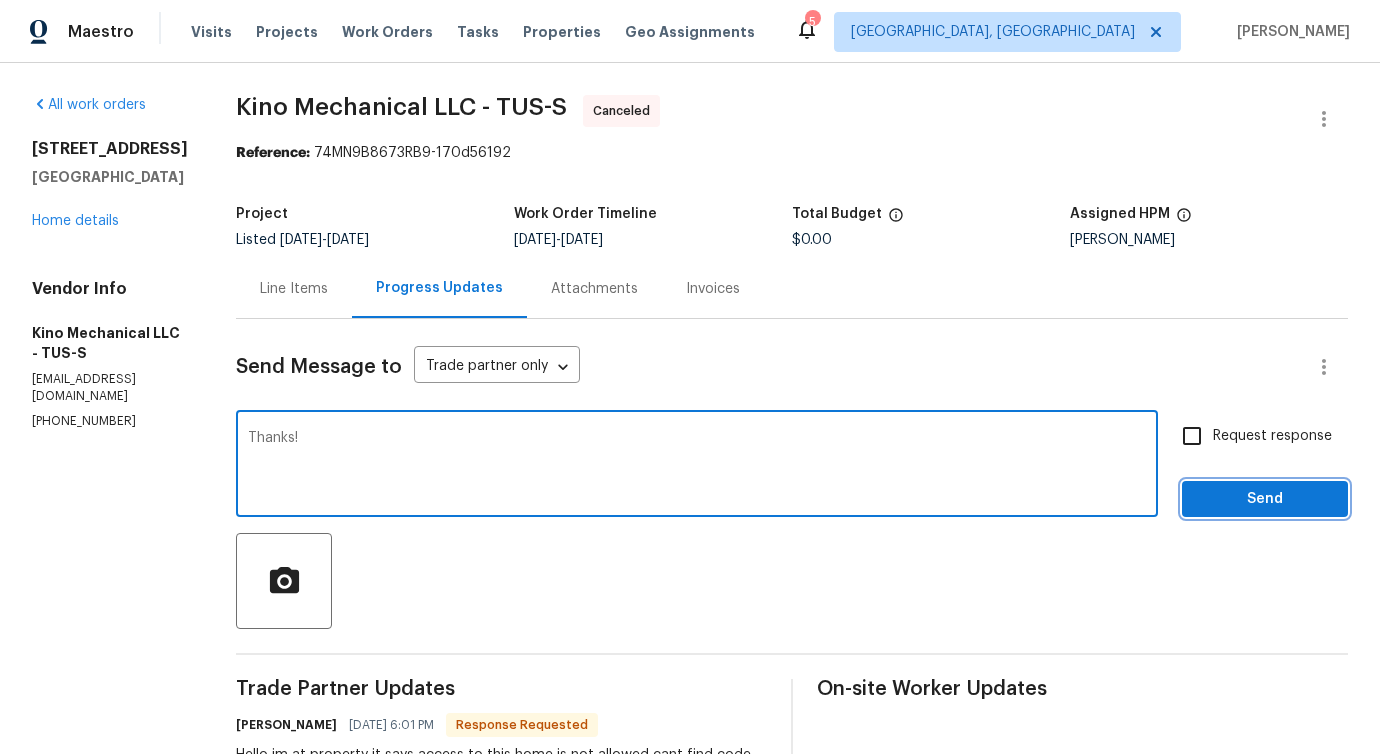 click on "Send" at bounding box center [1265, 499] 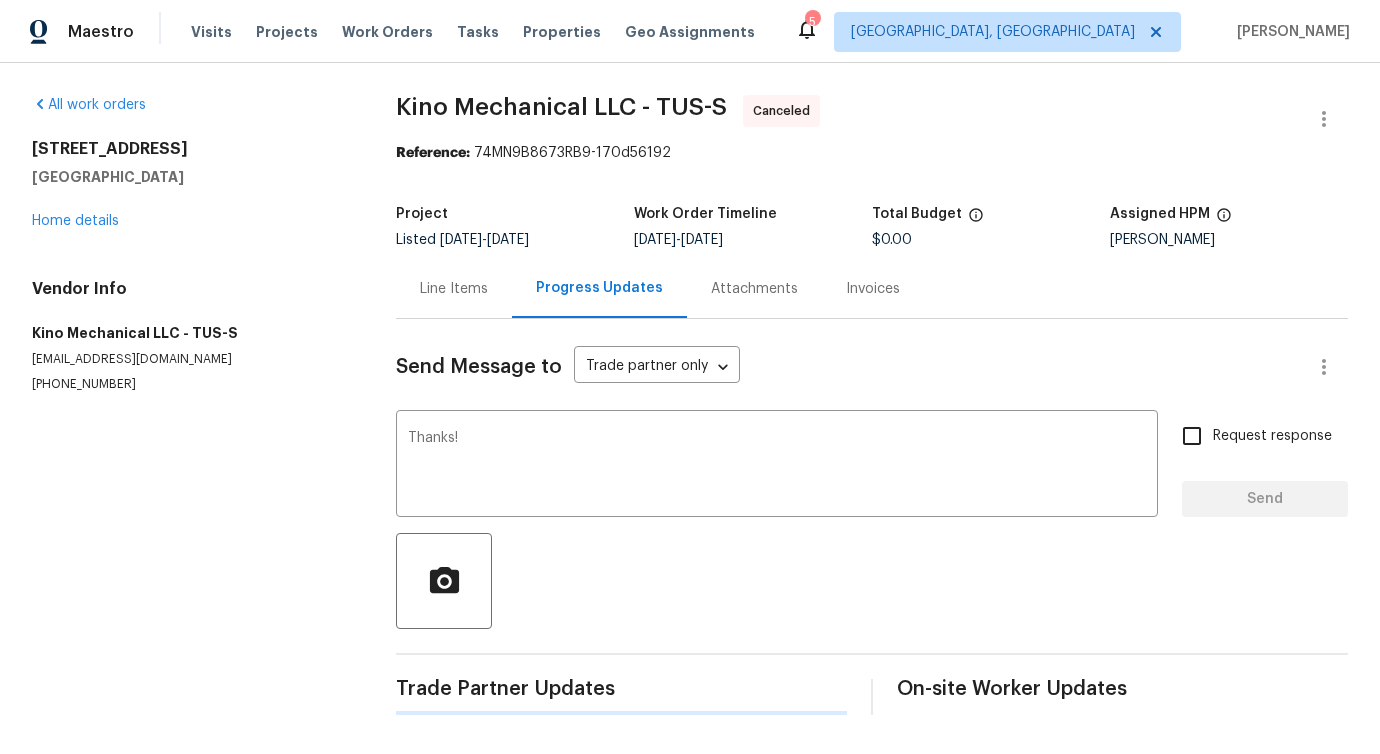 type 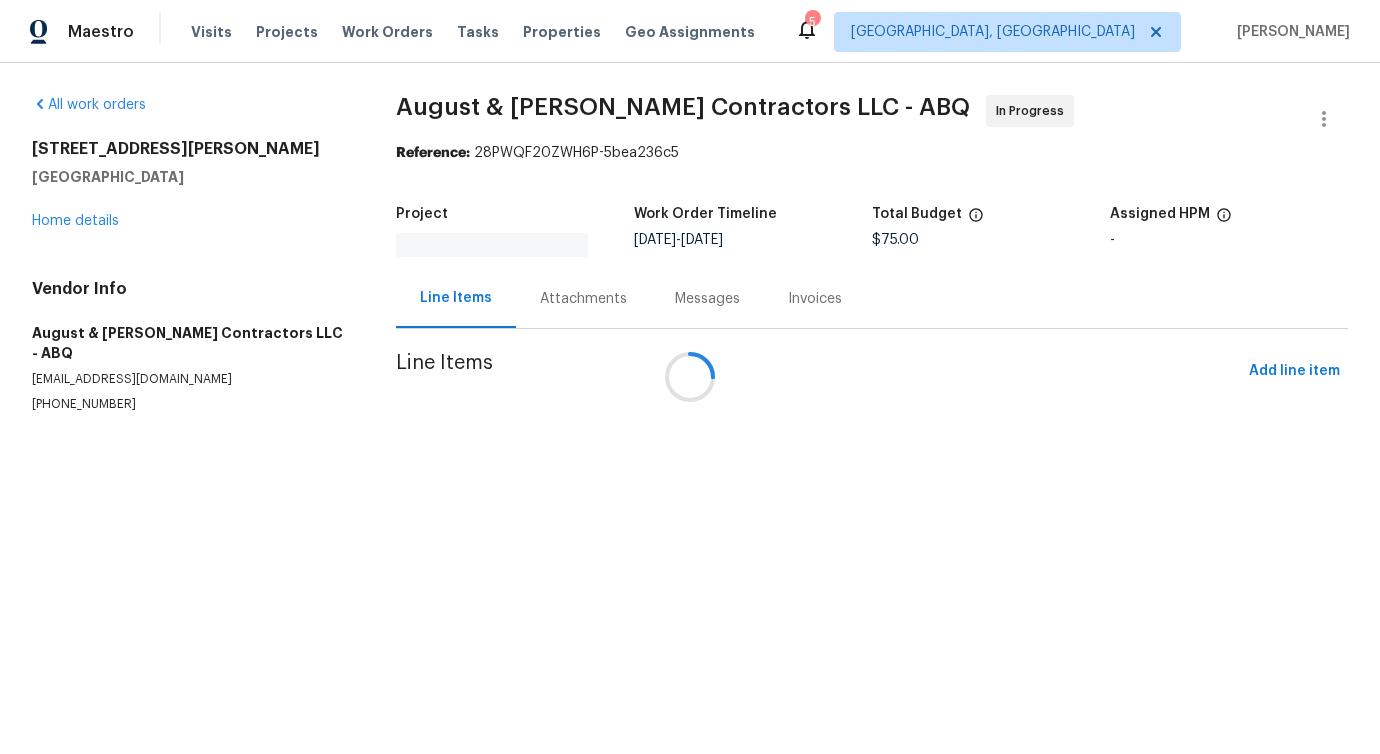 scroll, scrollTop: 0, scrollLeft: 0, axis: both 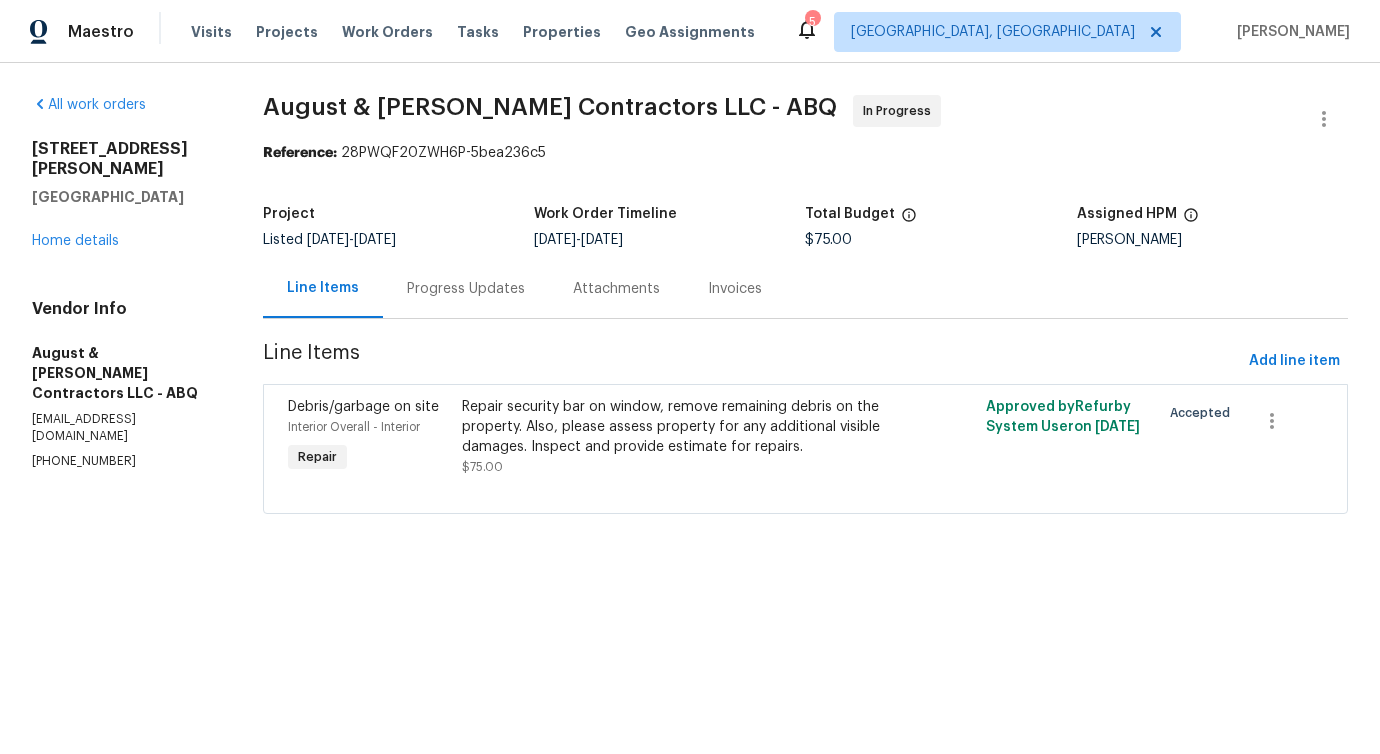 click on "Progress Updates" at bounding box center [466, 288] 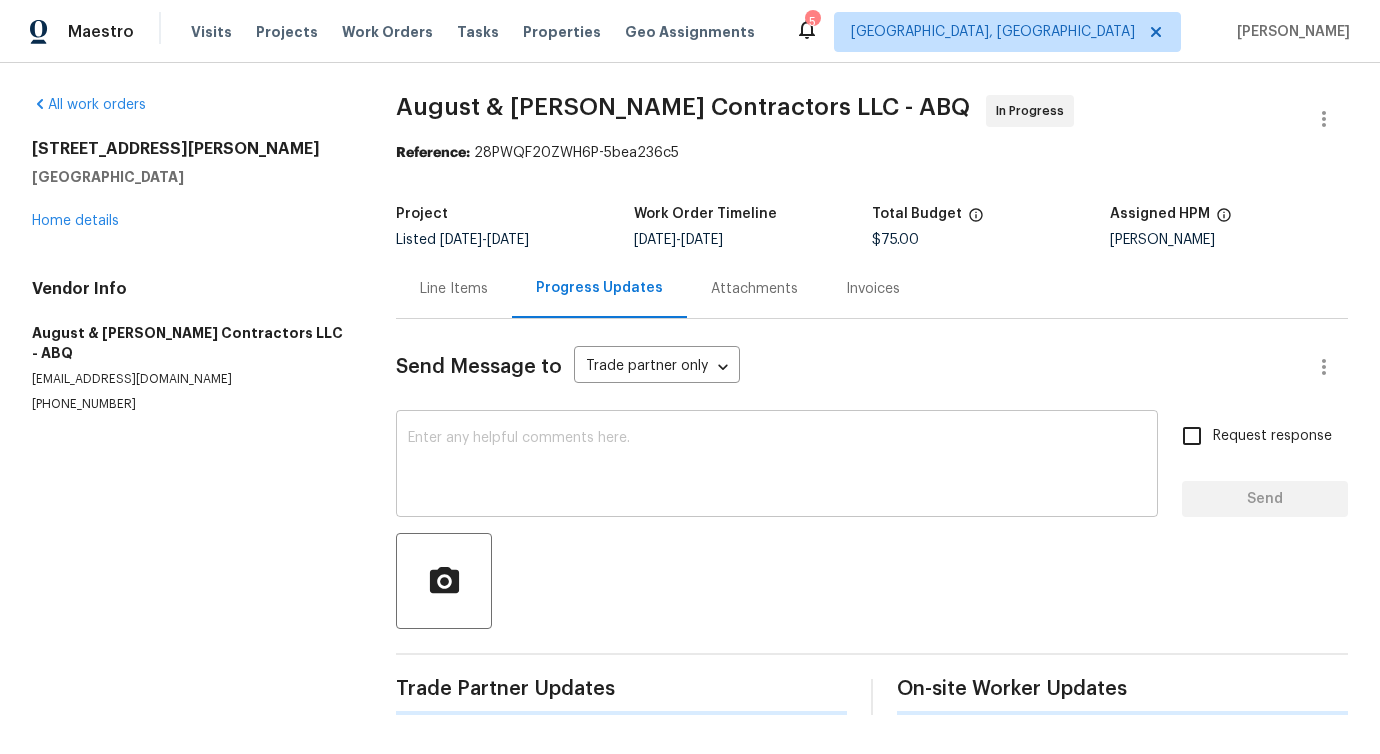 click on "x ​" at bounding box center (777, 466) 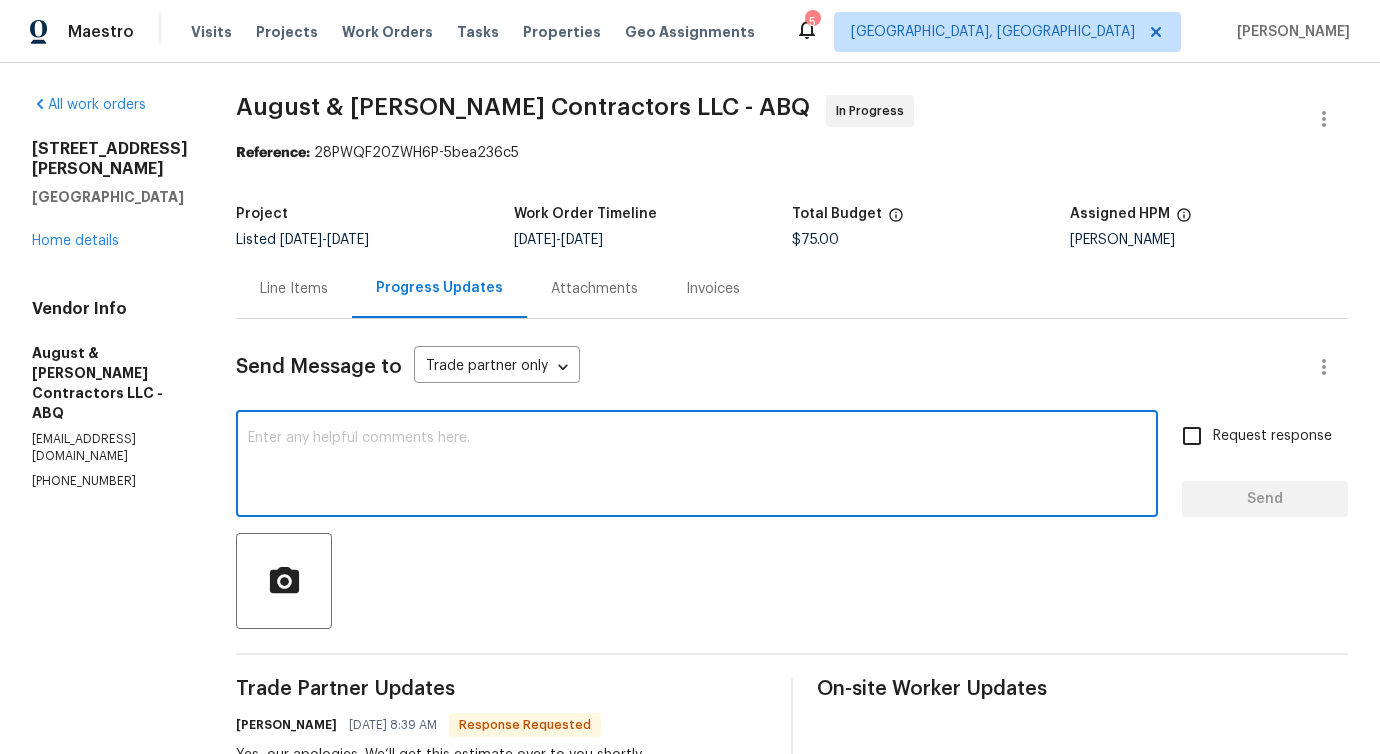 scroll, scrollTop: 391, scrollLeft: 0, axis: vertical 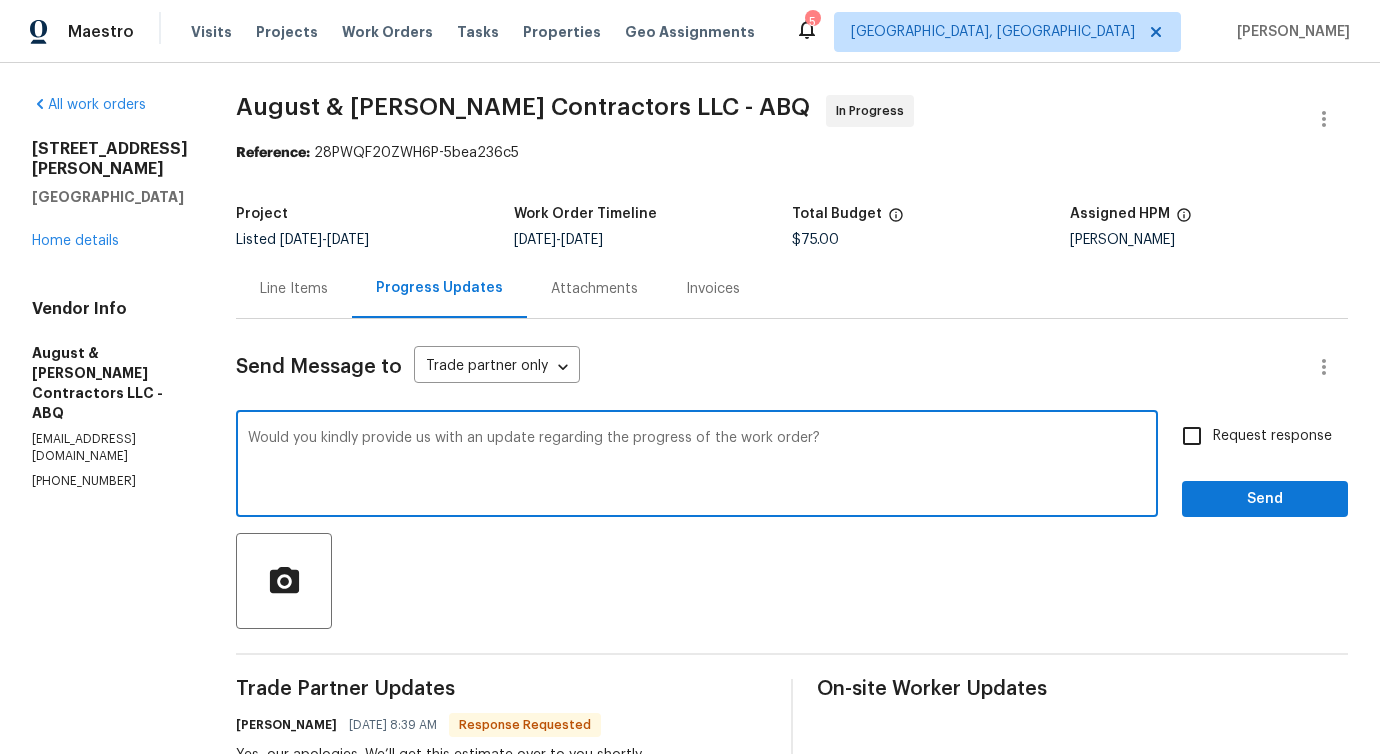 type on "Would you kindly provide us with an update regarding the progress of the work order?" 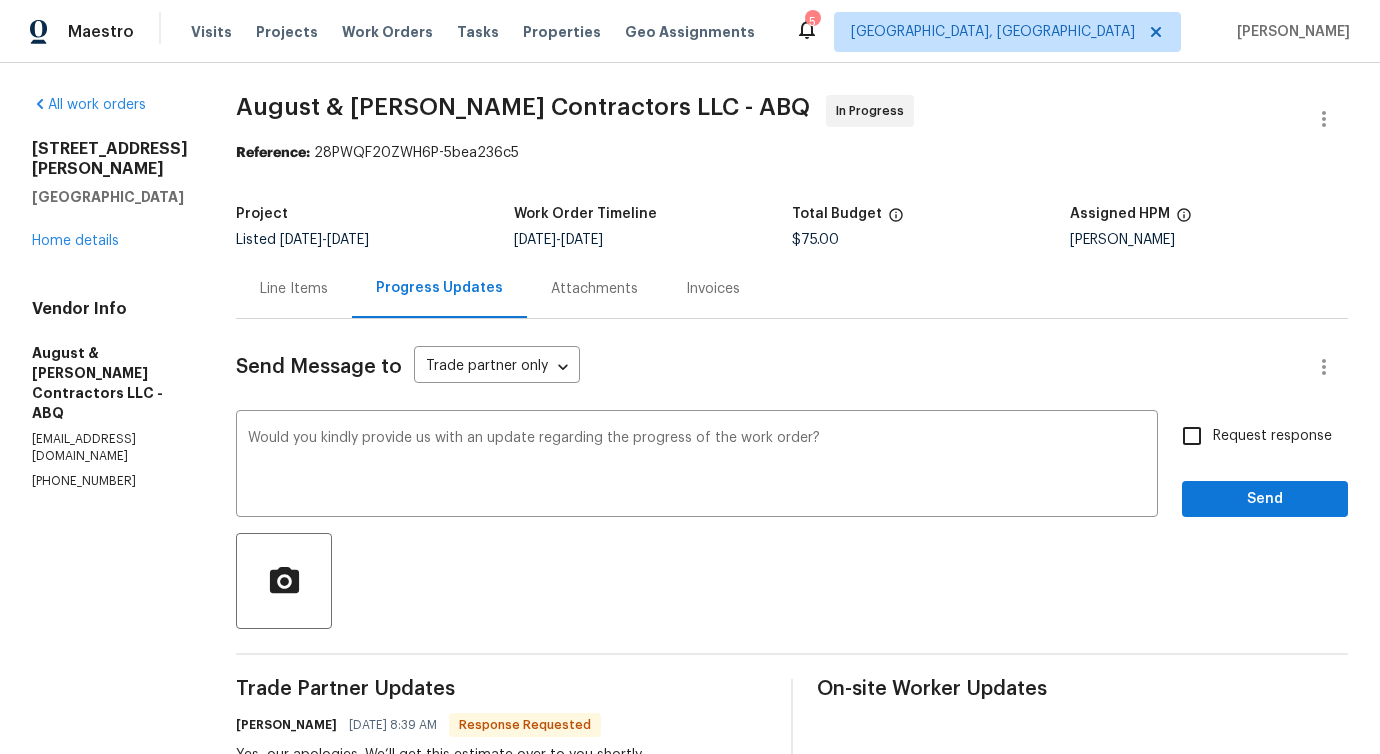 click on "Request response" at bounding box center (1272, 436) 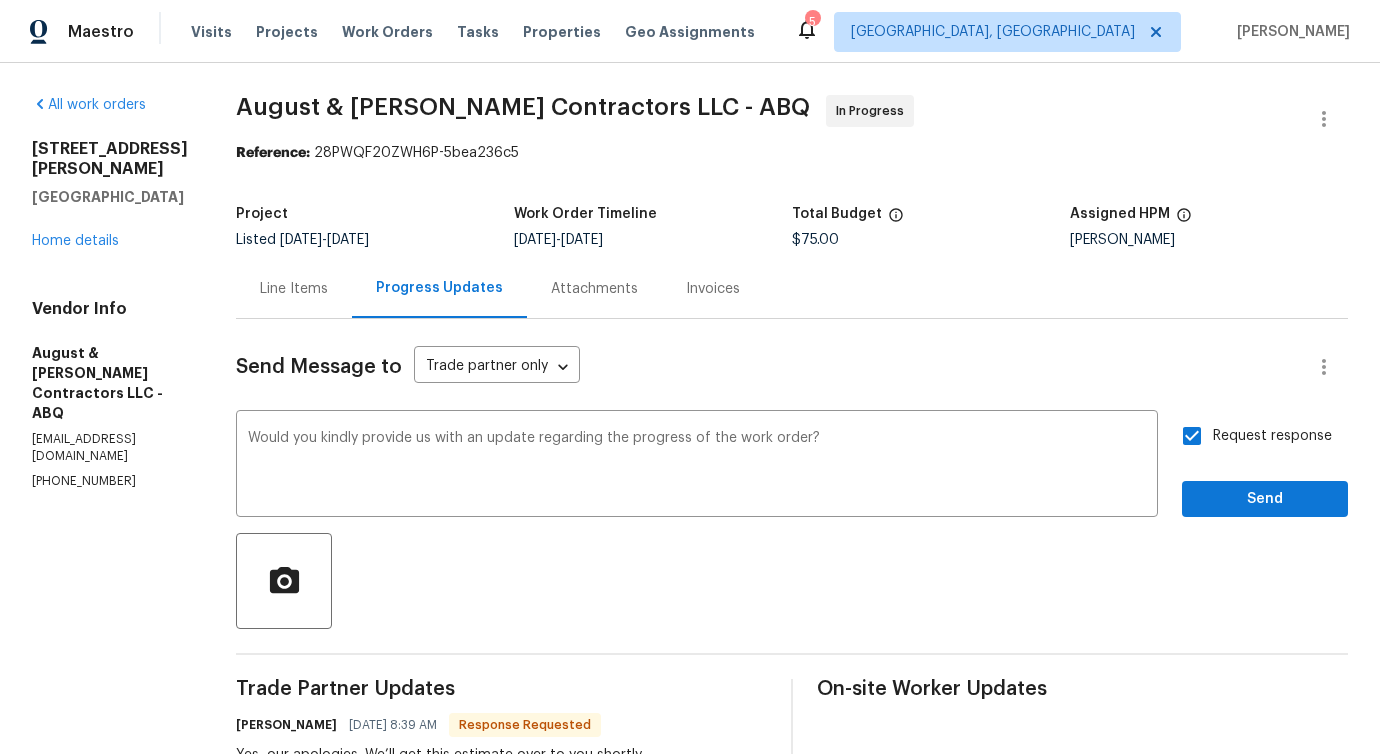 click on "Send Message to Trade partner only Trade partner only ​ Would you kindly provide us with an update regarding the progress of the work order?
x ​ Request response Send Trade Partner Updates Michelle Suttles 07/15/2025 8:39 AM Response Requested Yes, our apologies. We’ll get this estimate over to you shortly. Pavithra Sekar 07/14/2025 3:22 PM Hi, do you have any update on the status of the work order? Michelle Suttles 07/11/2025 9:28 AM Will be at the property this afternoon  to provide feedback and estimate Pavithra Sekar 07/11/2025 8:23 AM Hi, this is Pavithra with Opendoor. I’m confirming you received the WO for the property at (12342 Haines Ave NE, Albuquerque, NM 87112). Please review and accept the WO within 24 hours and provide a schedule date. Please disregard the contact information for the HPM included in the WO. Our Centralised LWO Team is responsible for Listed WOs. On-site Worker Updates" at bounding box center (792, 711) 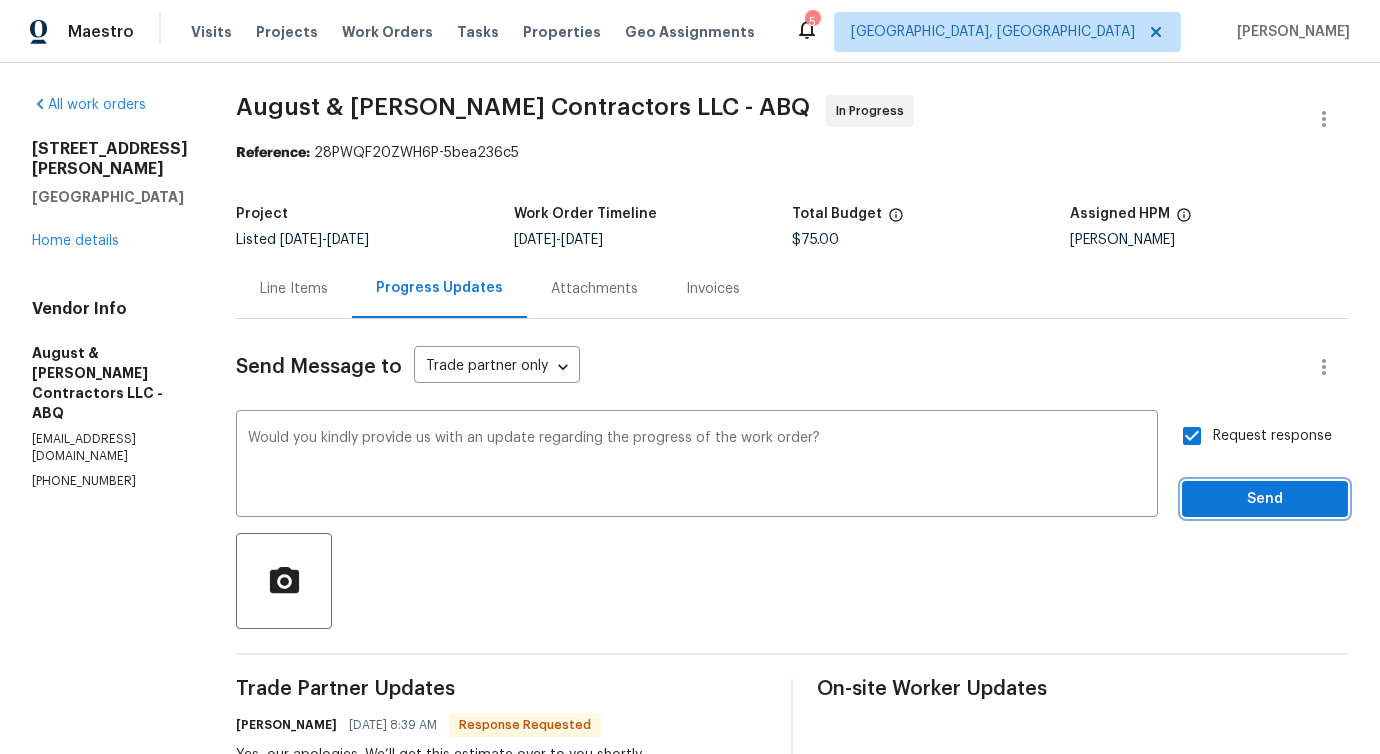 click on "Send" at bounding box center [1265, 499] 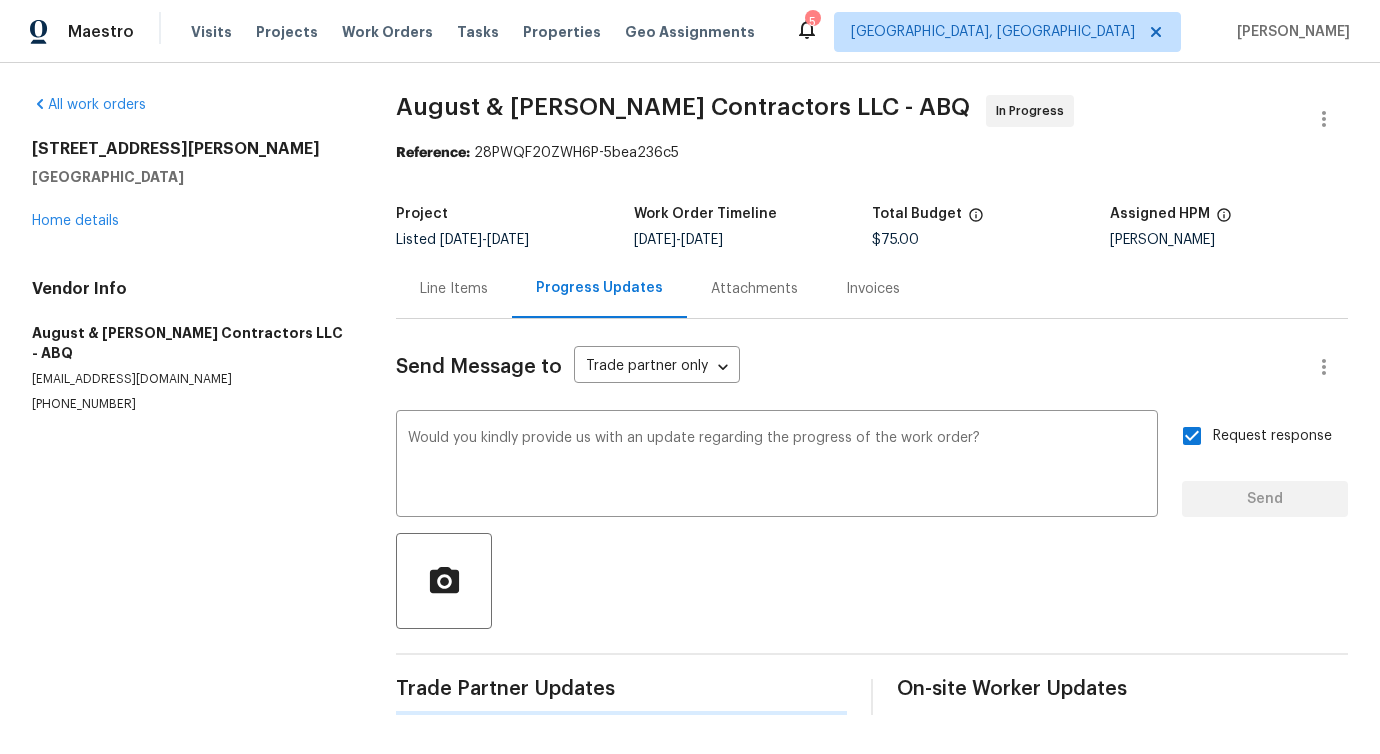 type 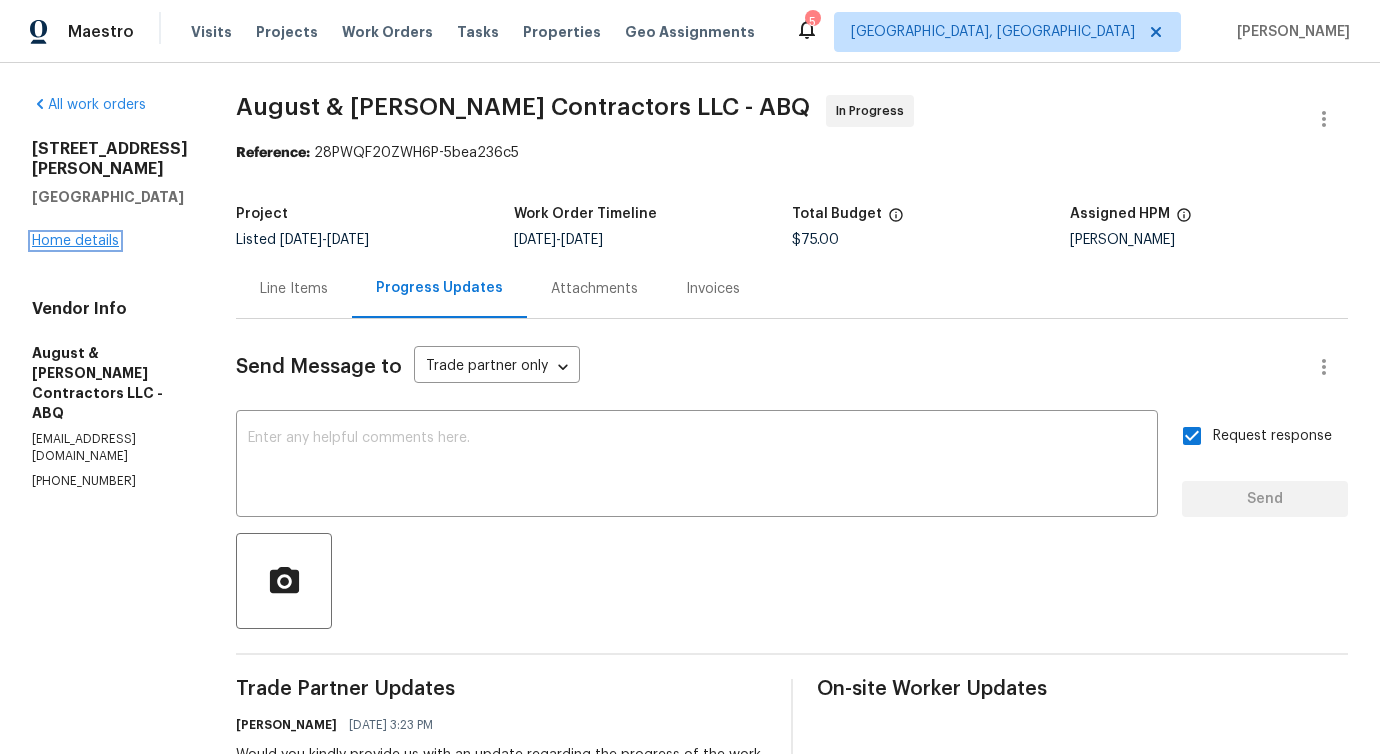 click on "Home details" at bounding box center (75, 241) 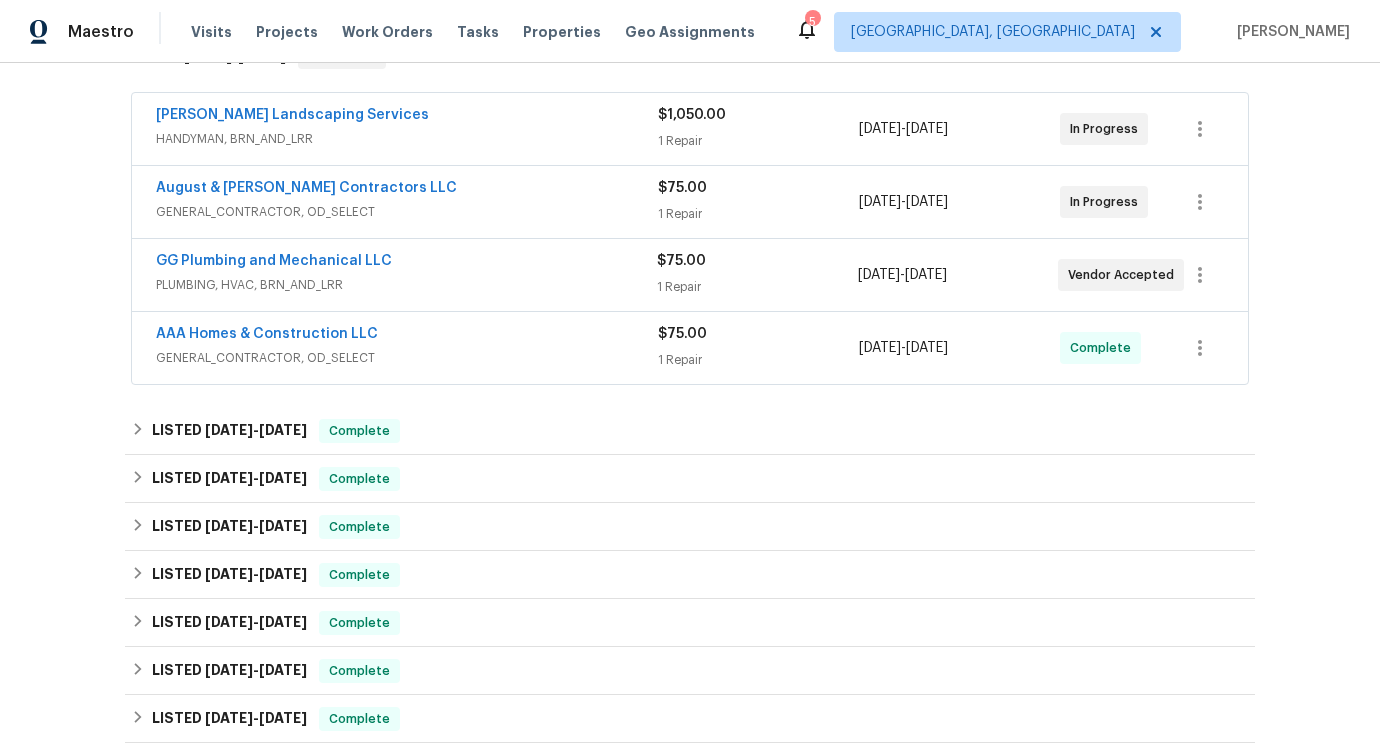 scroll, scrollTop: 242, scrollLeft: 0, axis: vertical 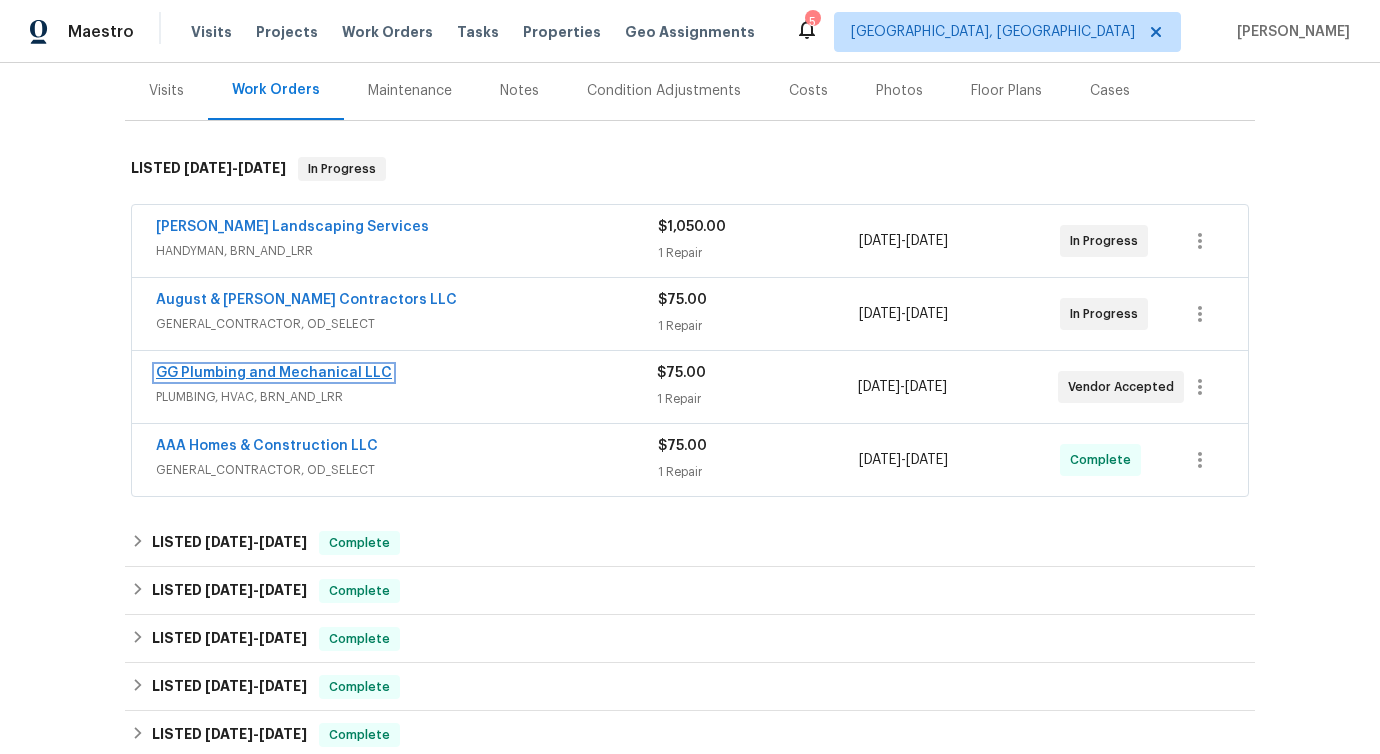 click on "GG Plumbing and Mechanical LLC" at bounding box center [274, 373] 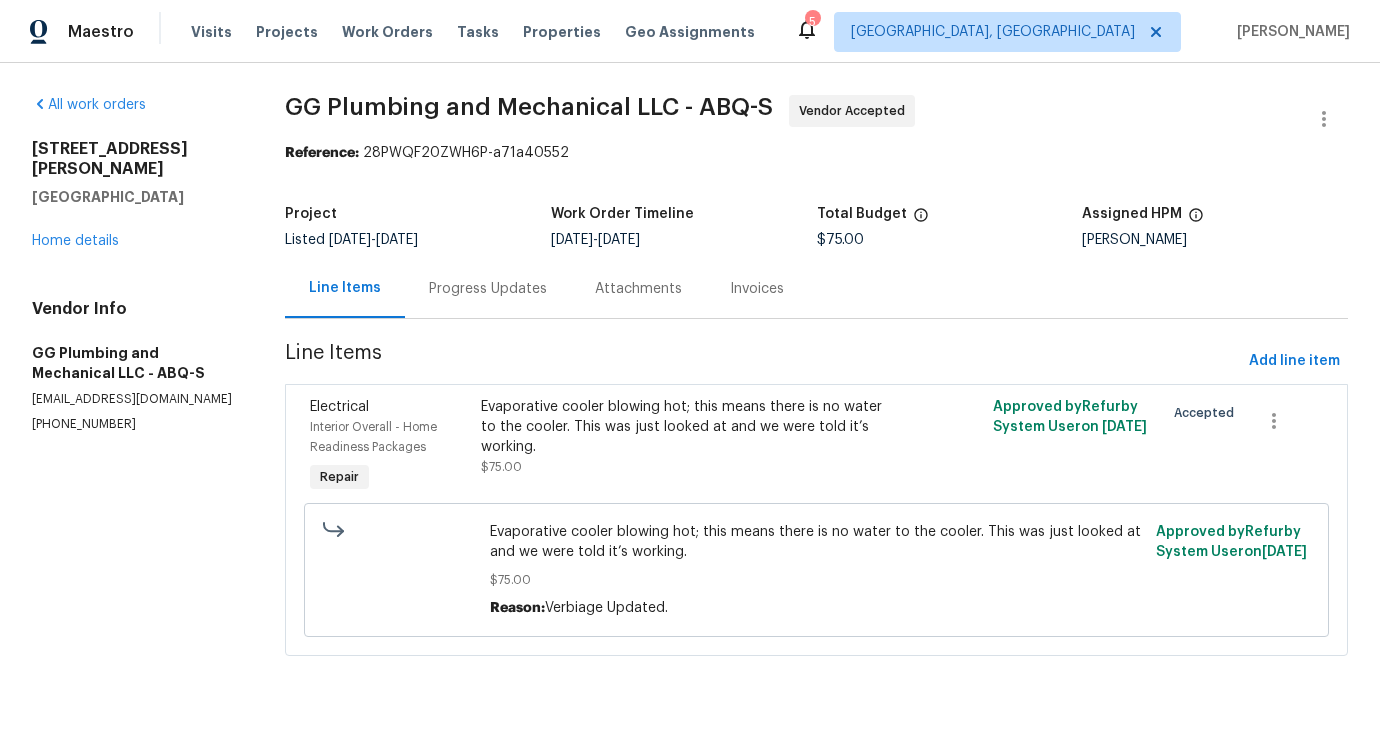 click on "Progress Updates" at bounding box center [488, 289] 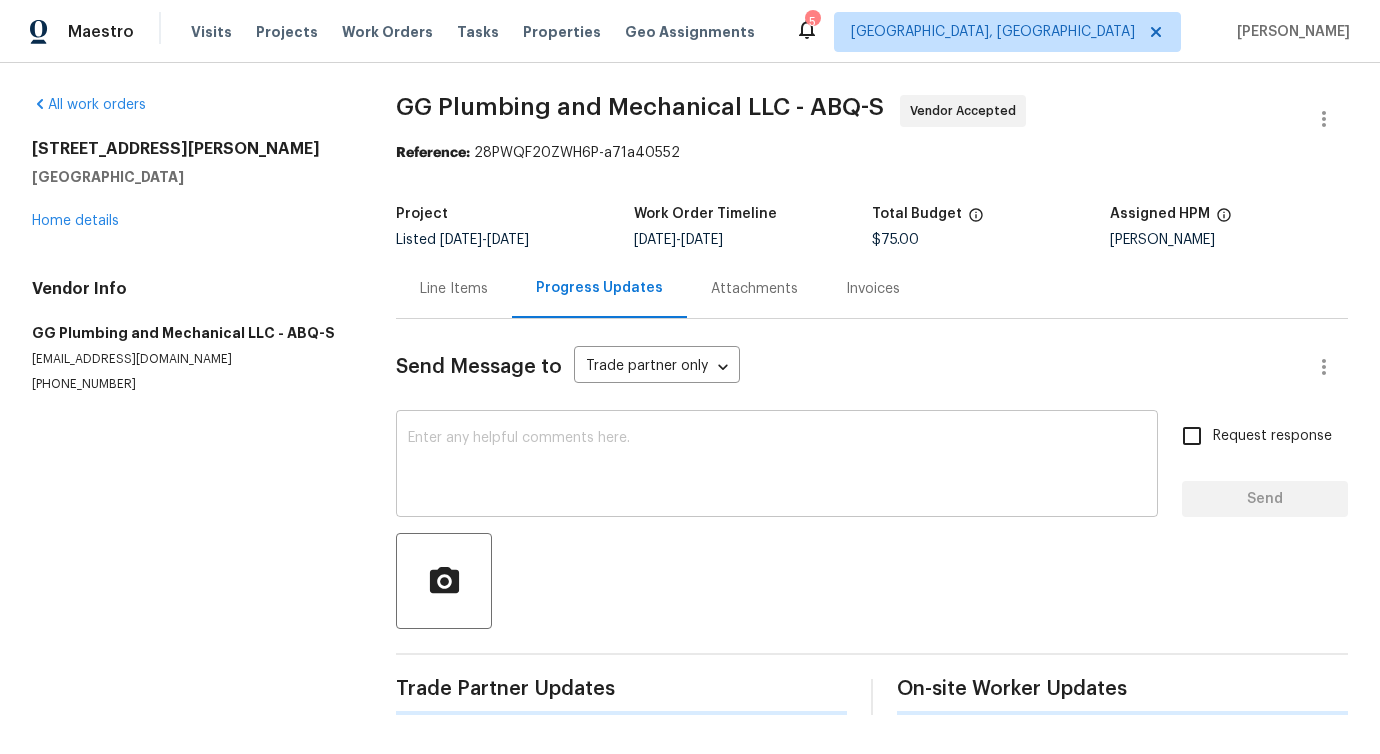 click on "x ​" at bounding box center [777, 466] 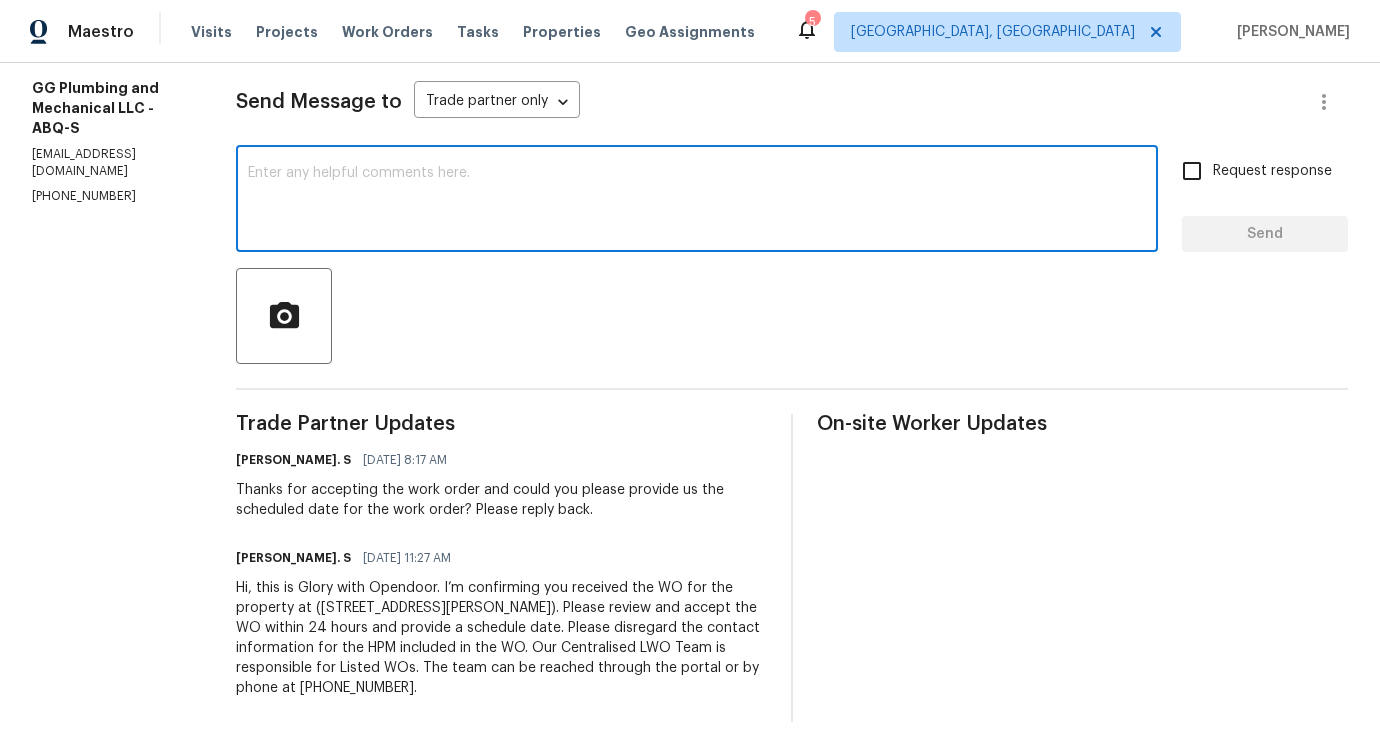 scroll, scrollTop: 0, scrollLeft: 0, axis: both 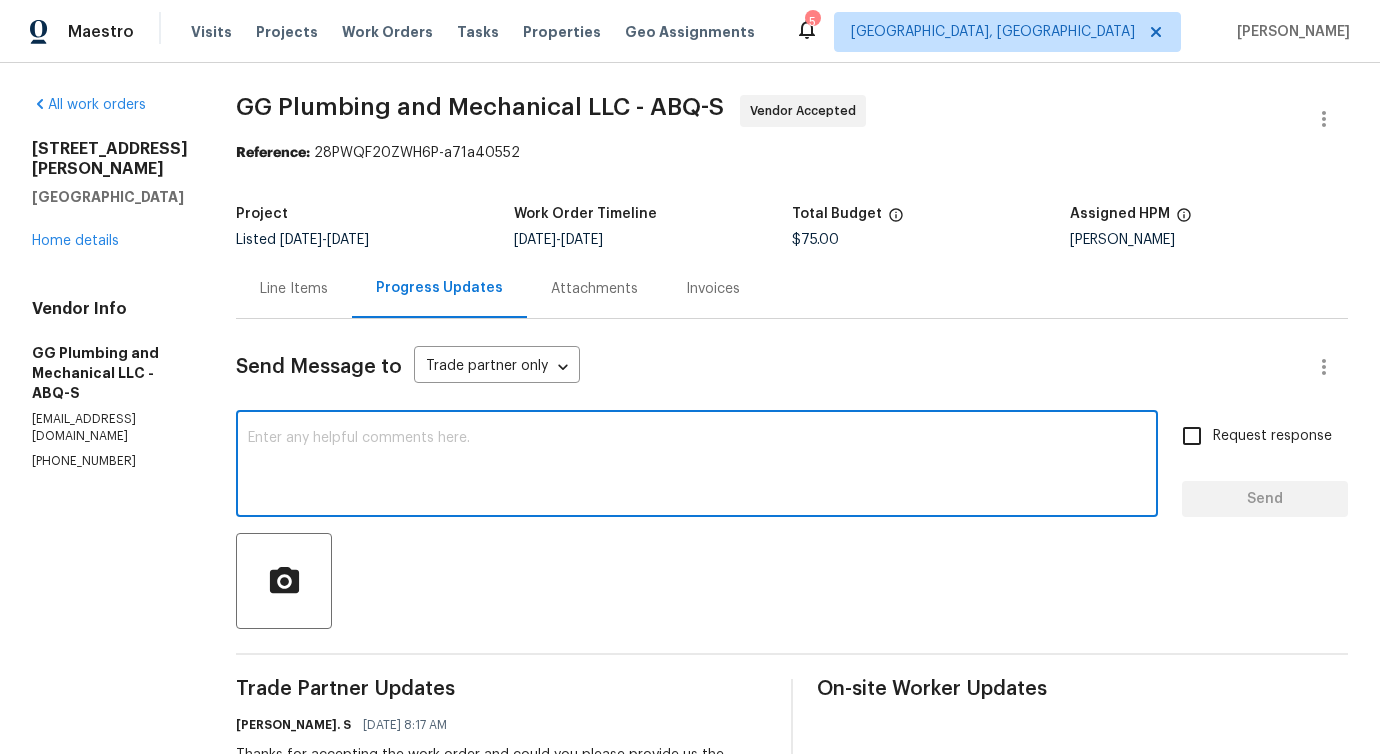click on "12342 Haines Ave NE Albuquerque, NM 87112 Home details" at bounding box center (110, 195) 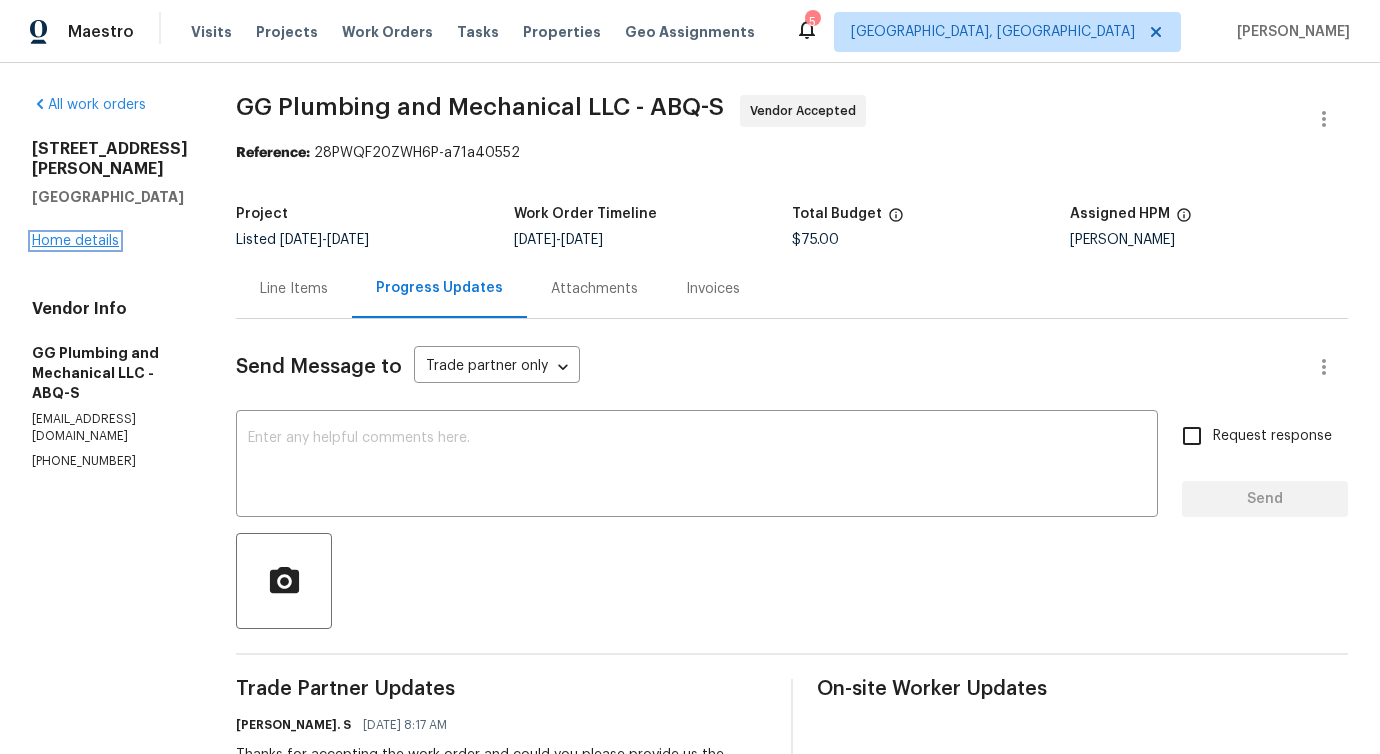 click on "Home details" at bounding box center (75, 241) 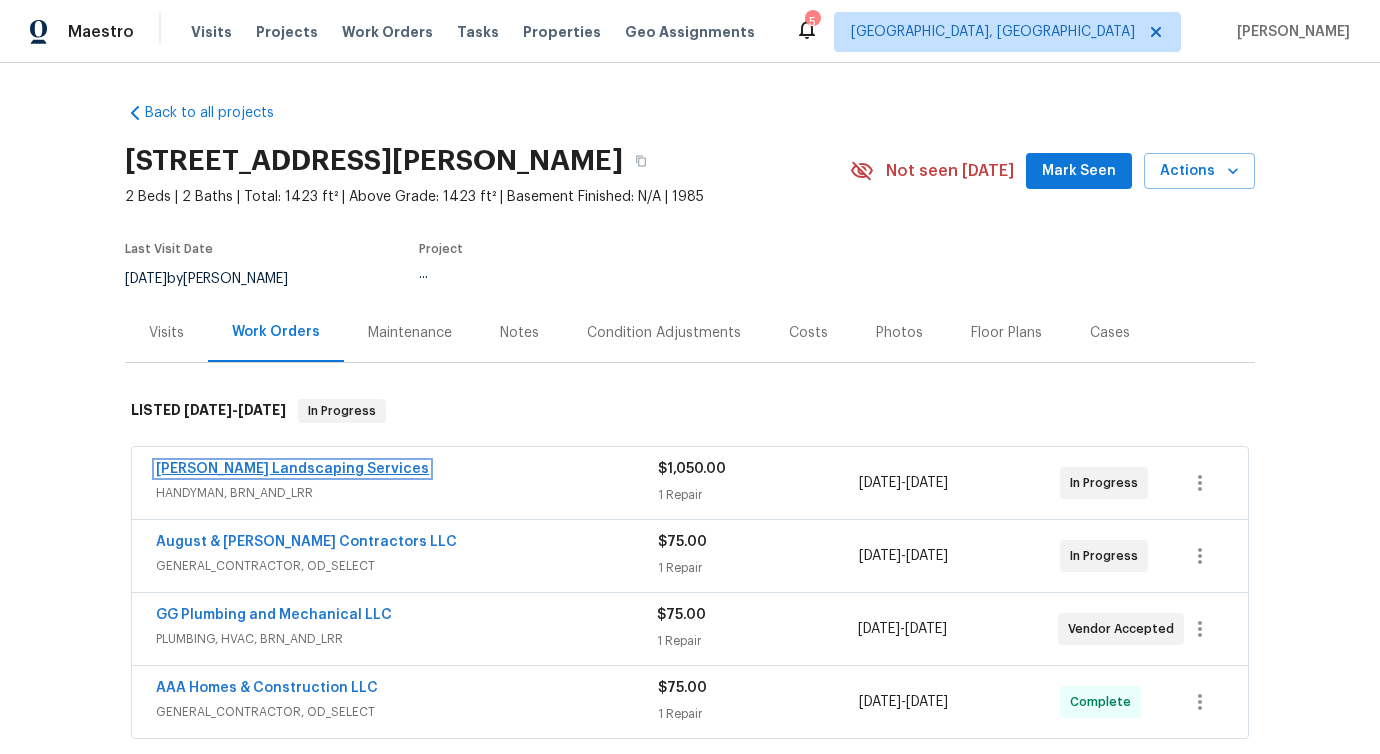 click on "Rodriguez Landscaping Services" at bounding box center [292, 469] 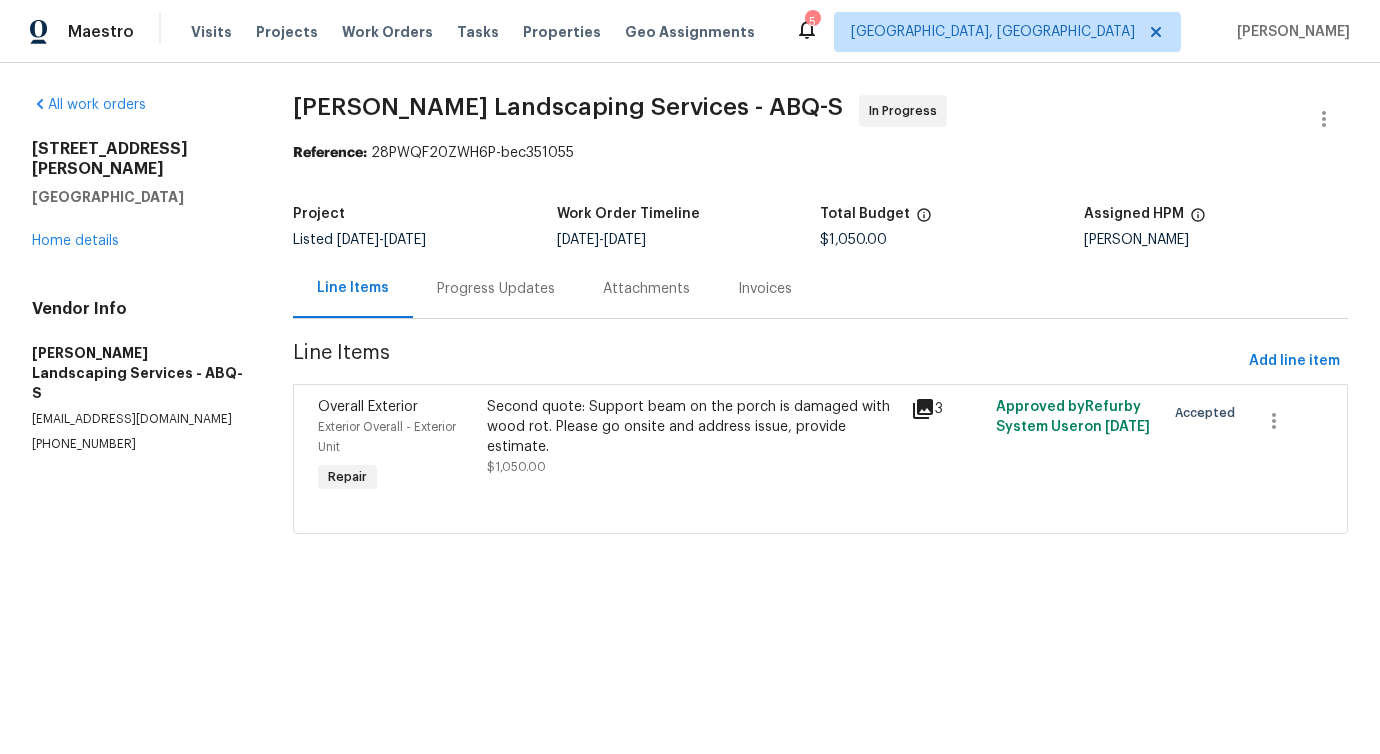 click on "Progress Updates" at bounding box center [496, 288] 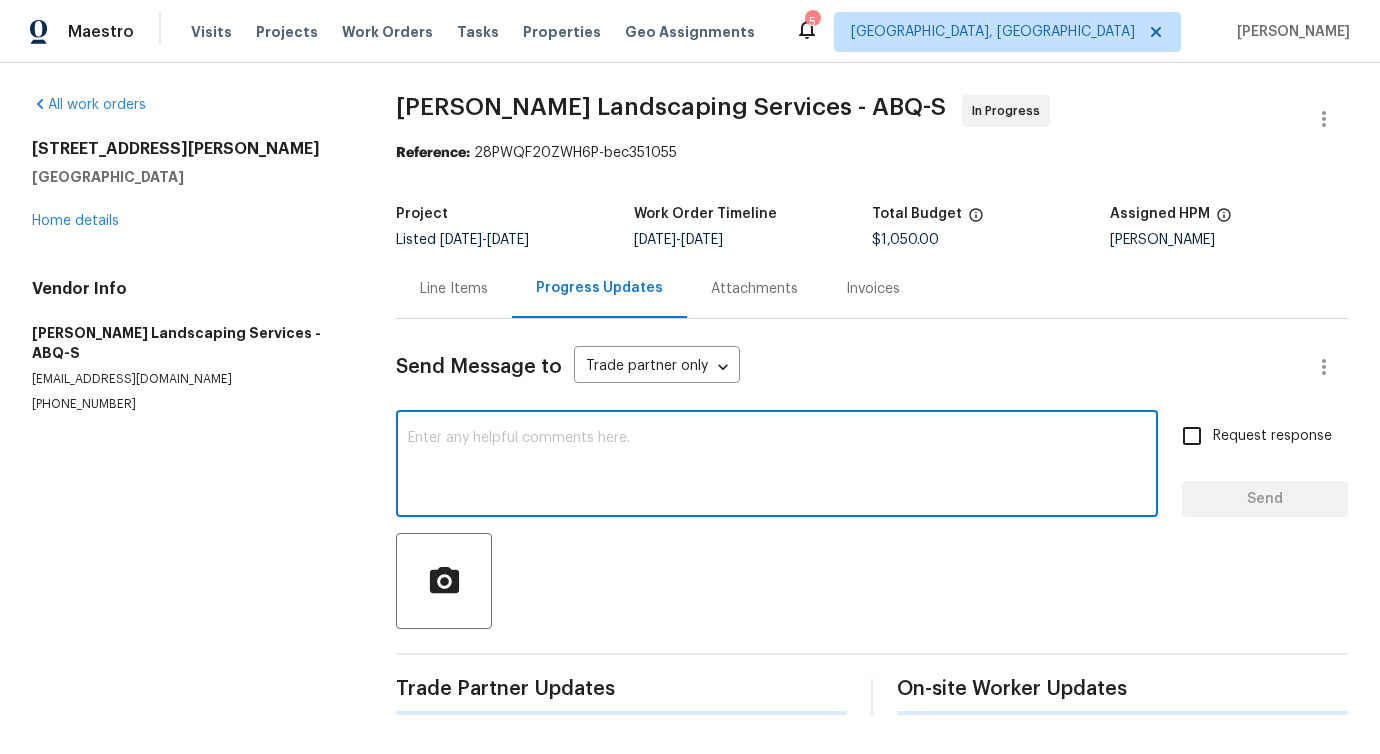 click at bounding box center [777, 466] 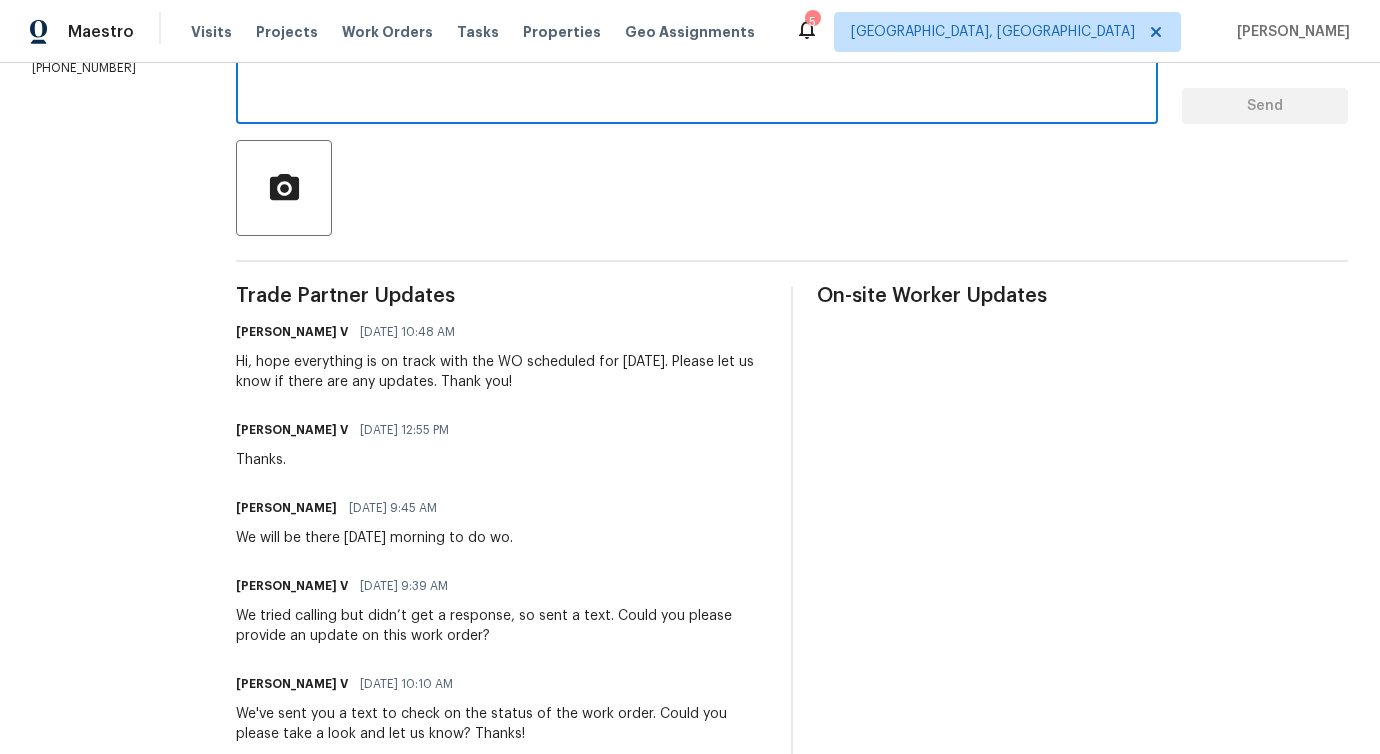 scroll, scrollTop: 0, scrollLeft: 0, axis: both 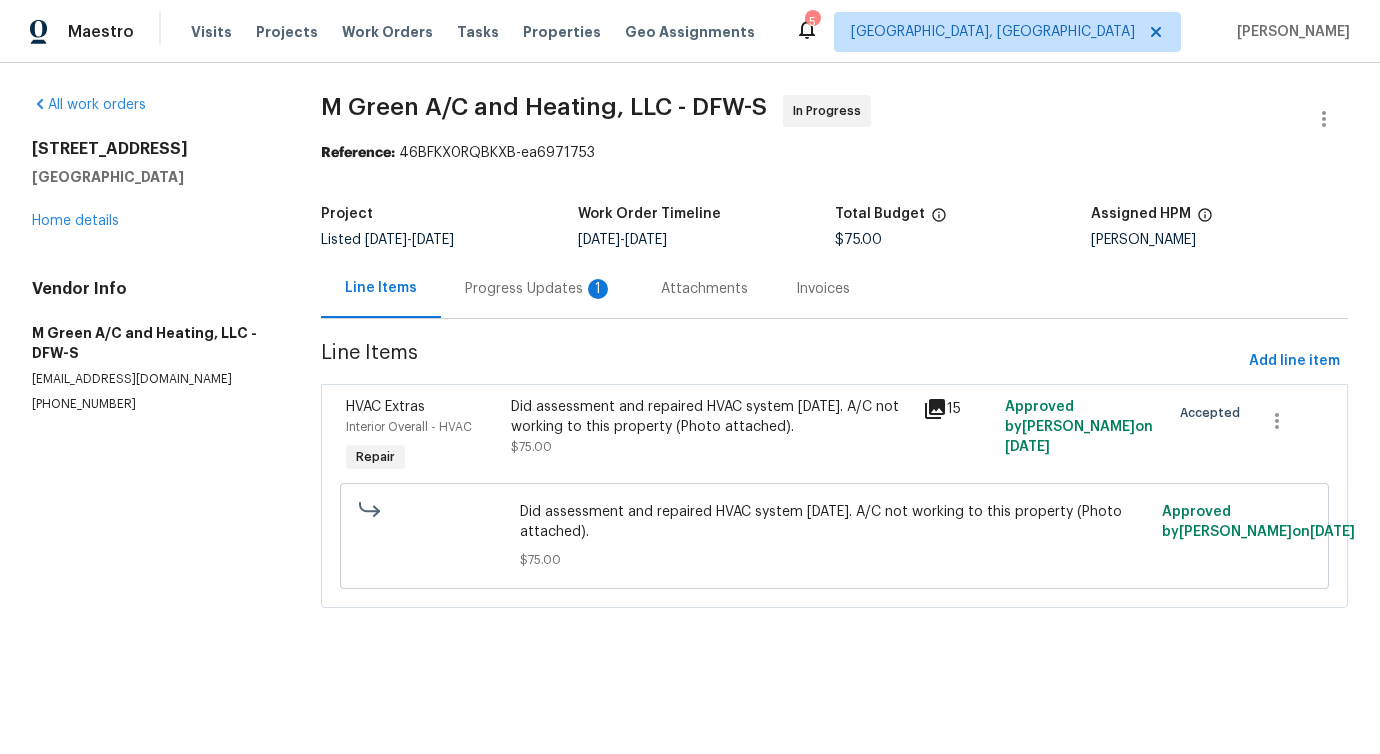 click on "Progress Updates 1" at bounding box center (539, 289) 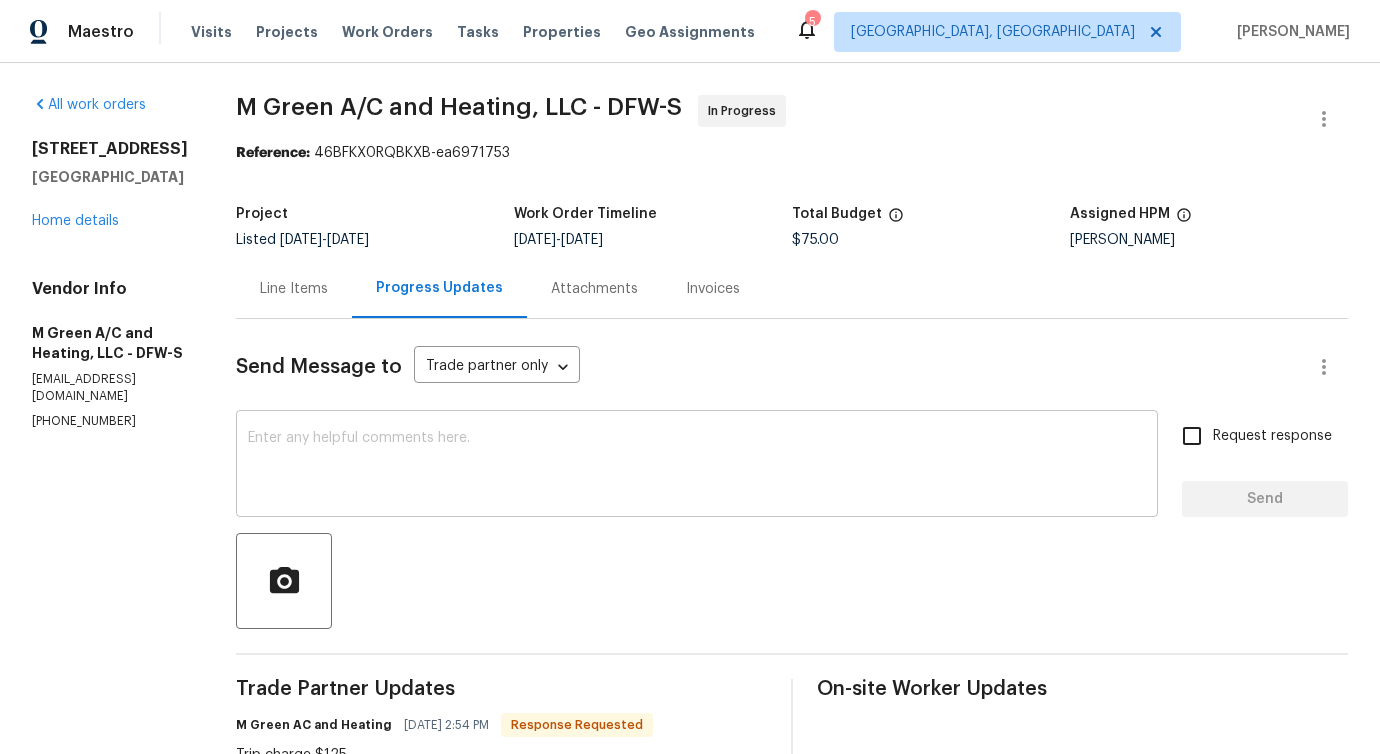 click at bounding box center (697, 466) 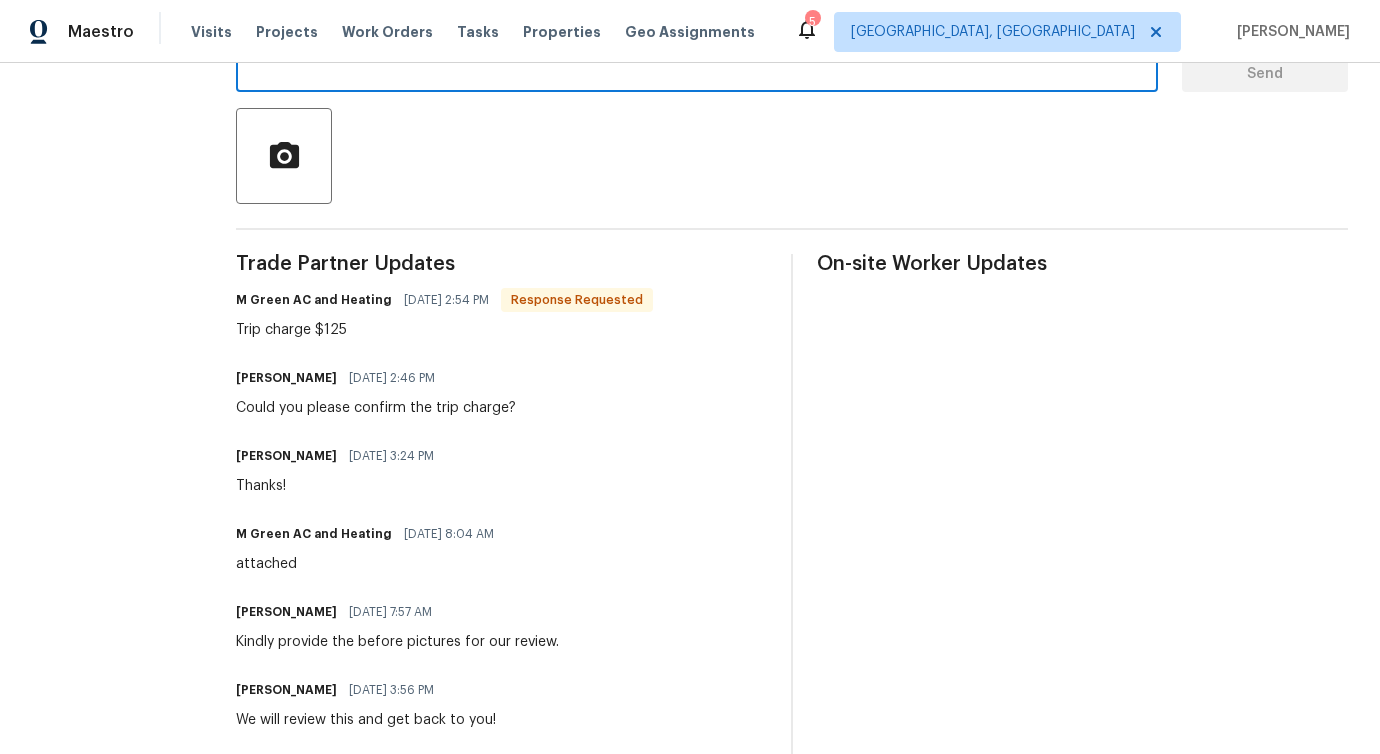 scroll, scrollTop: 0, scrollLeft: 0, axis: both 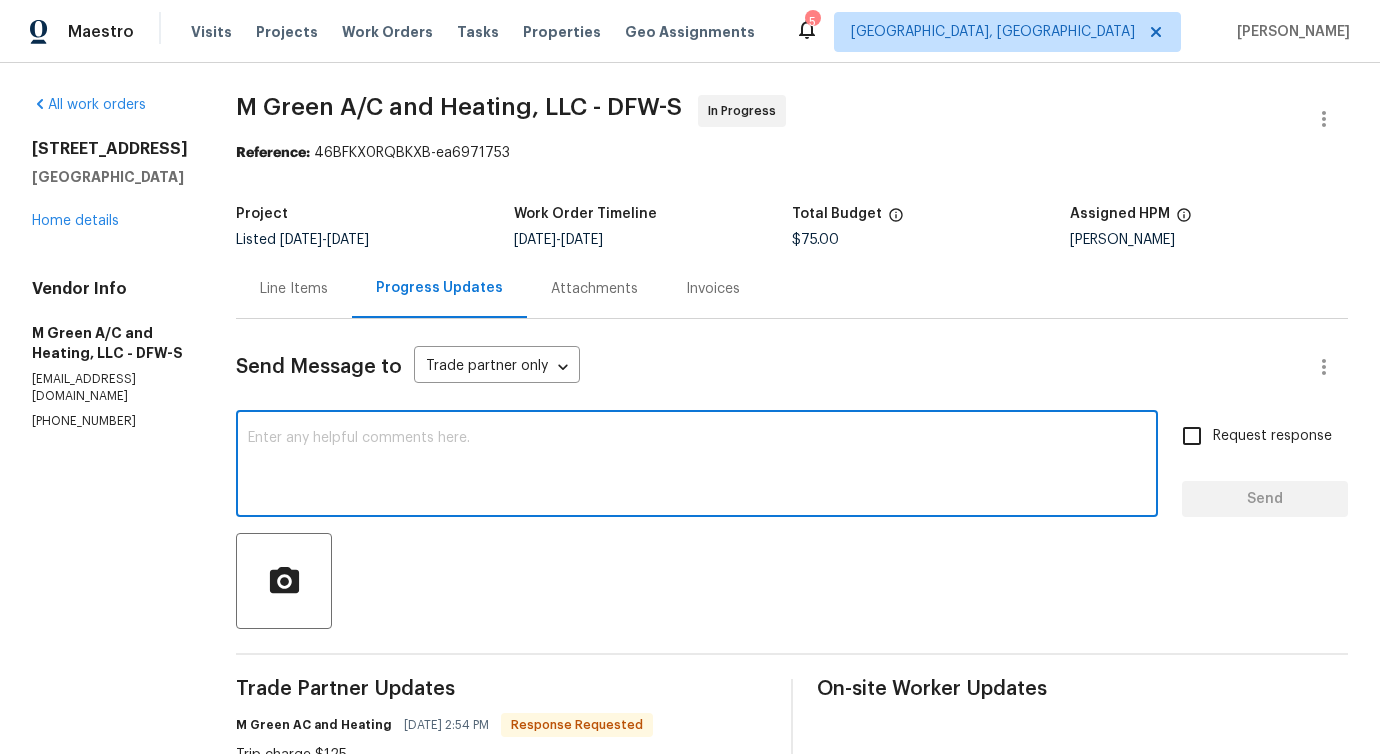 click on "Line Items" at bounding box center [294, 289] 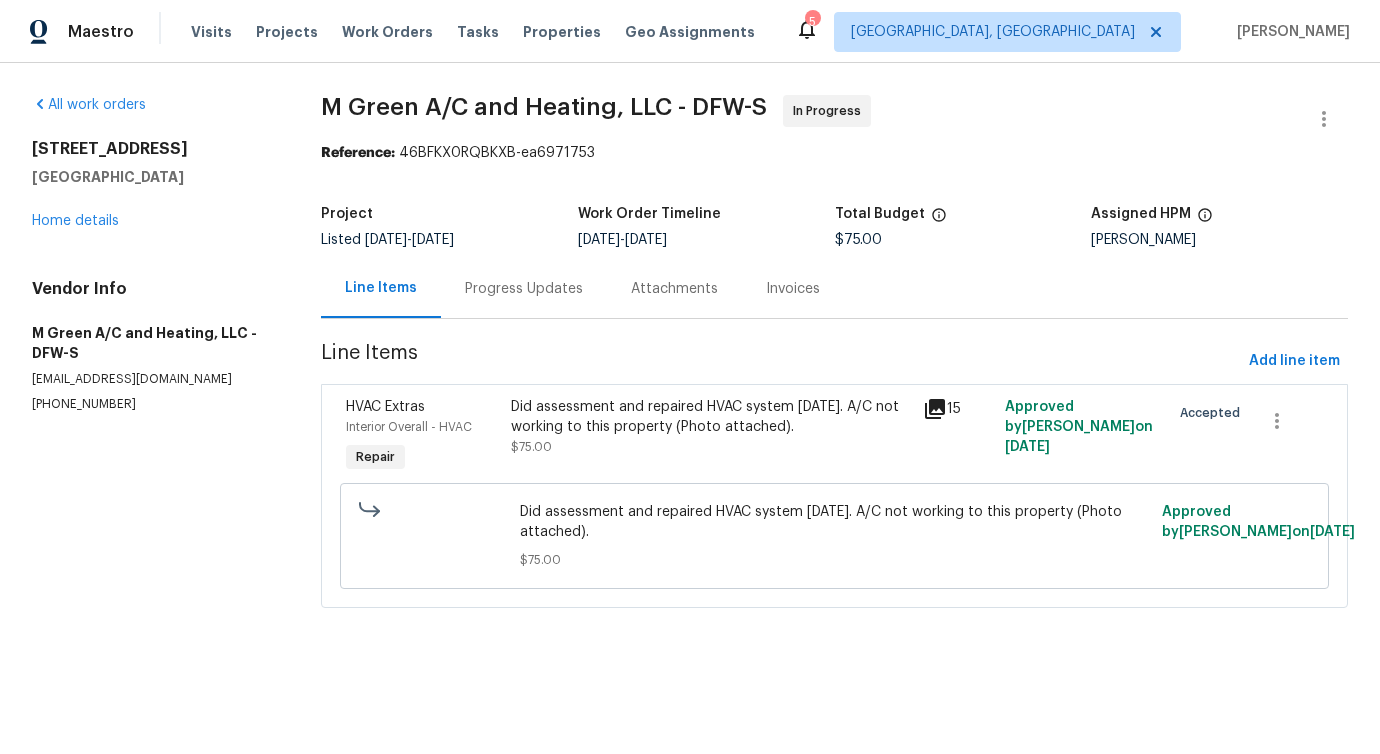 click on "Did assessment and repaired HVAC system [DATE].  A/C not working to this property (Photo attached)." at bounding box center [711, 417] 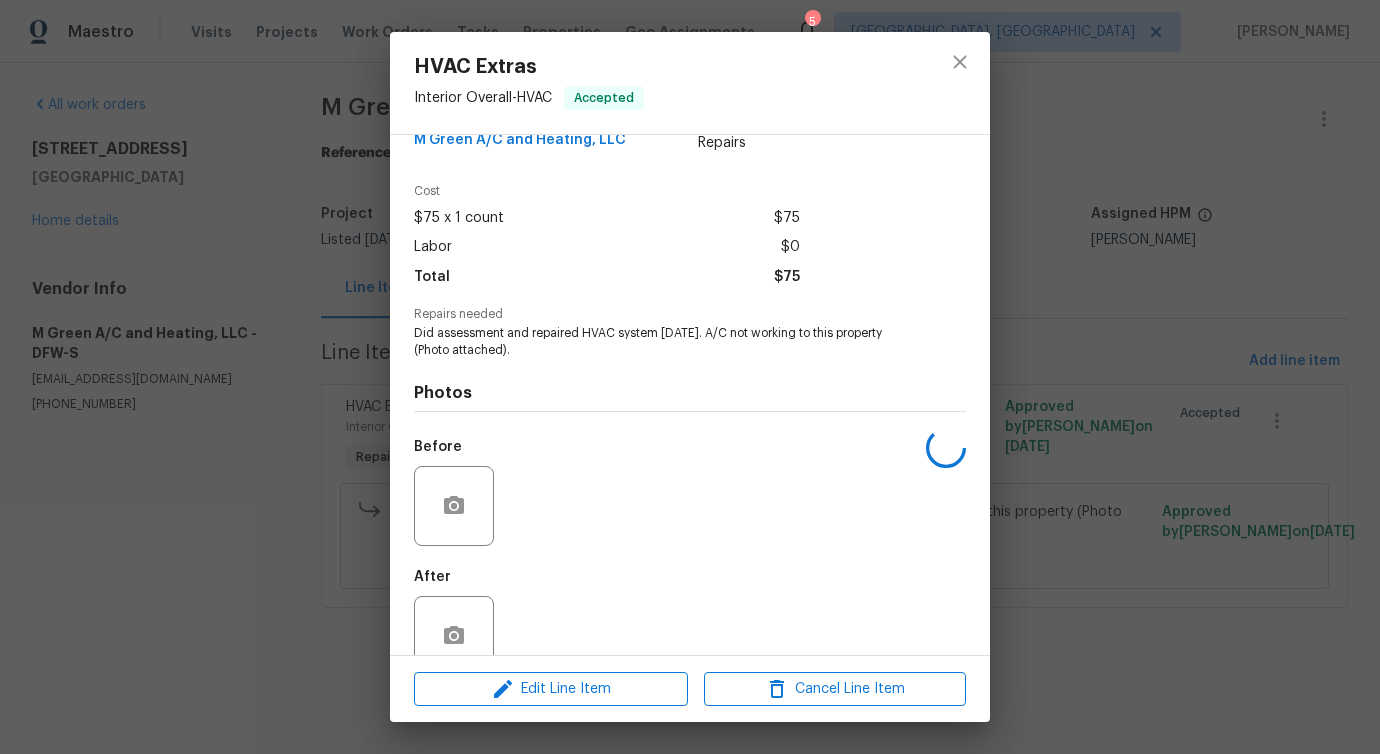 scroll, scrollTop: 84, scrollLeft: 0, axis: vertical 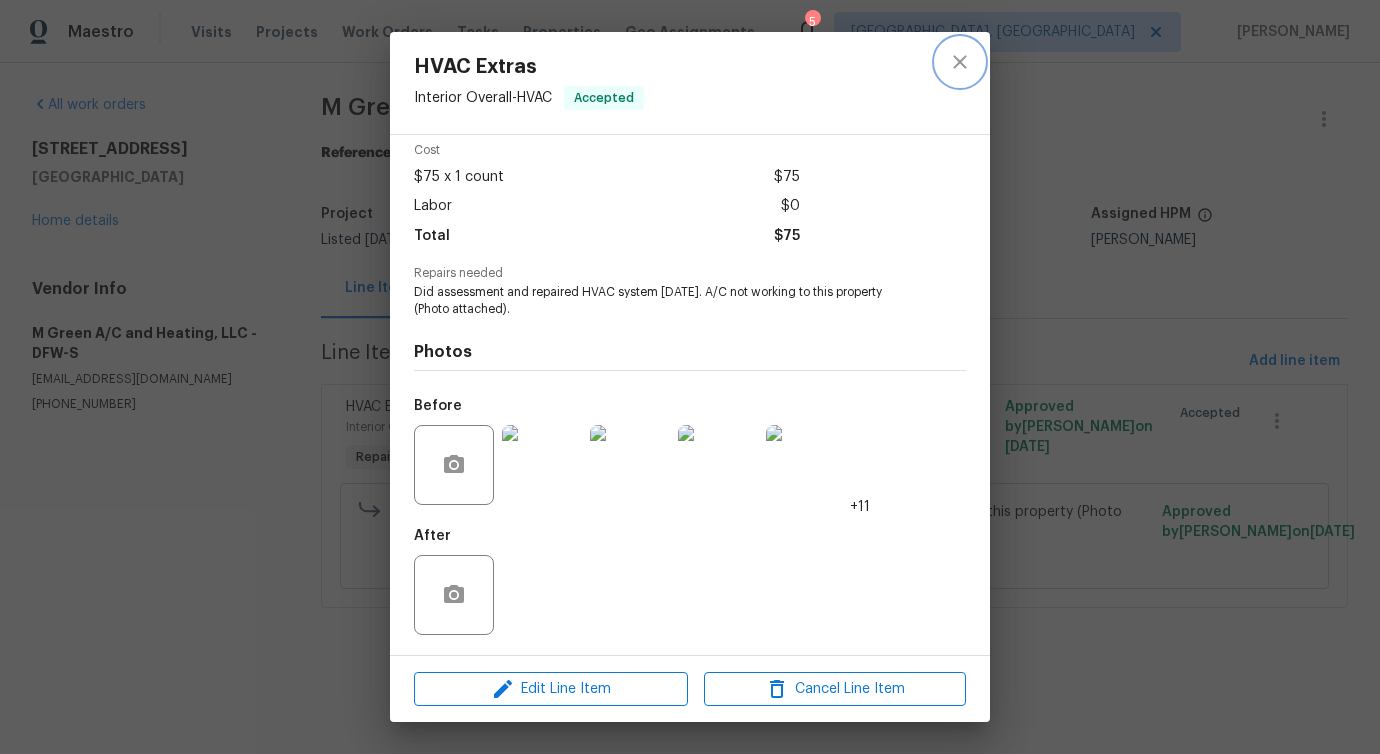 click at bounding box center (960, 62) 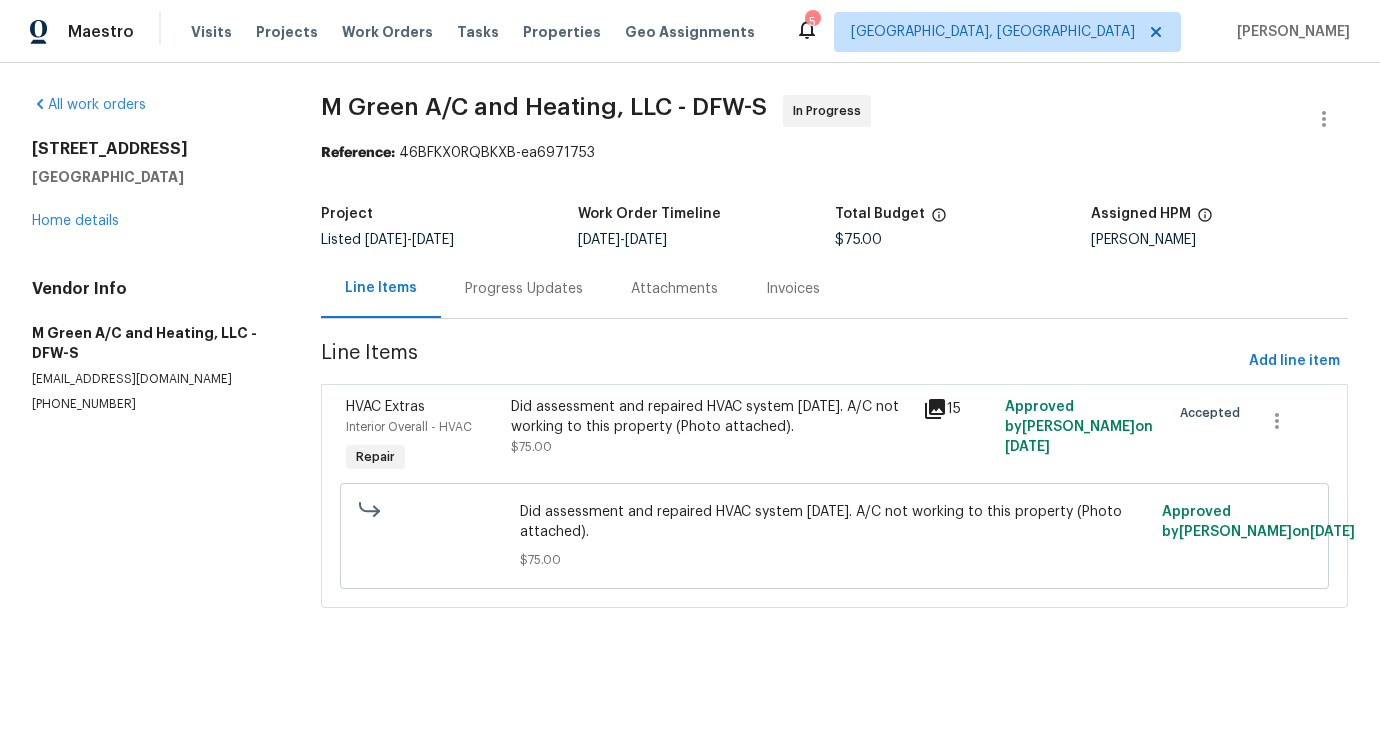 click on "Progress Updates" at bounding box center [524, 288] 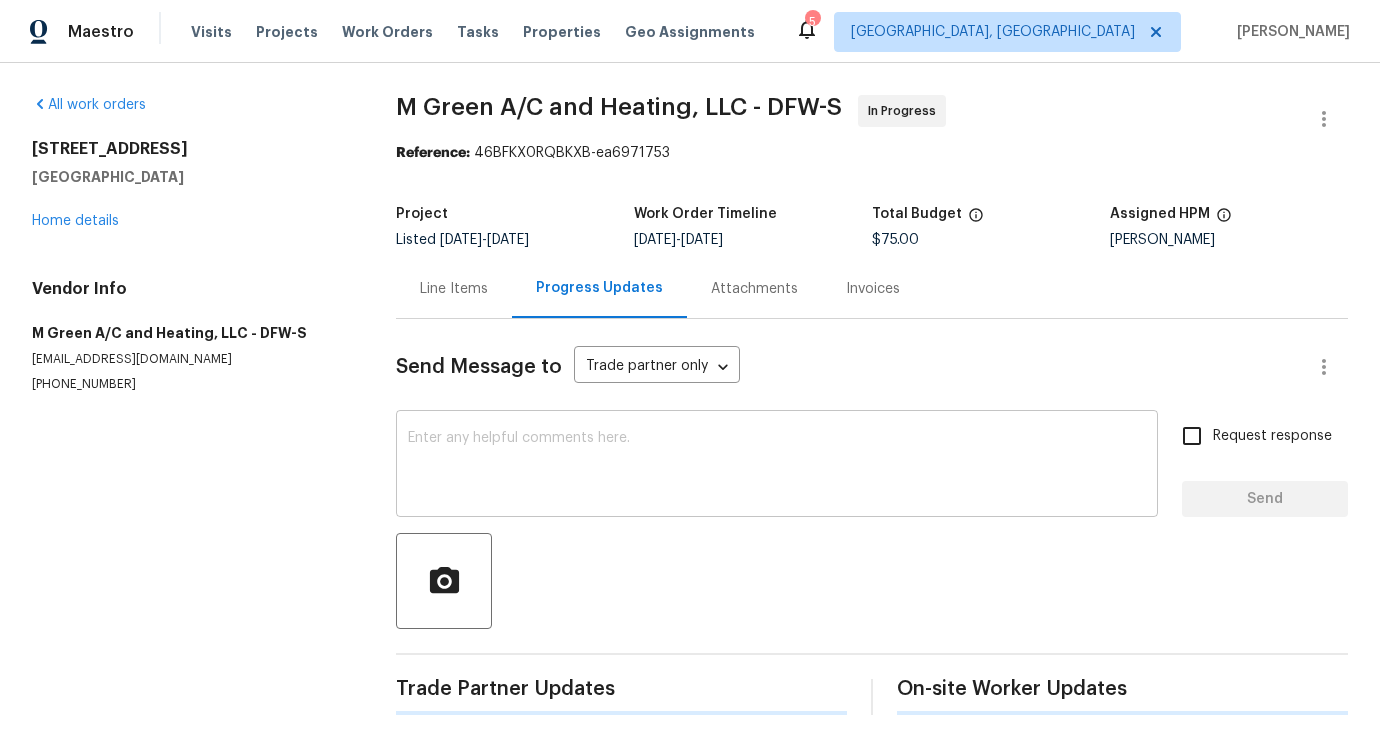 click at bounding box center (777, 466) 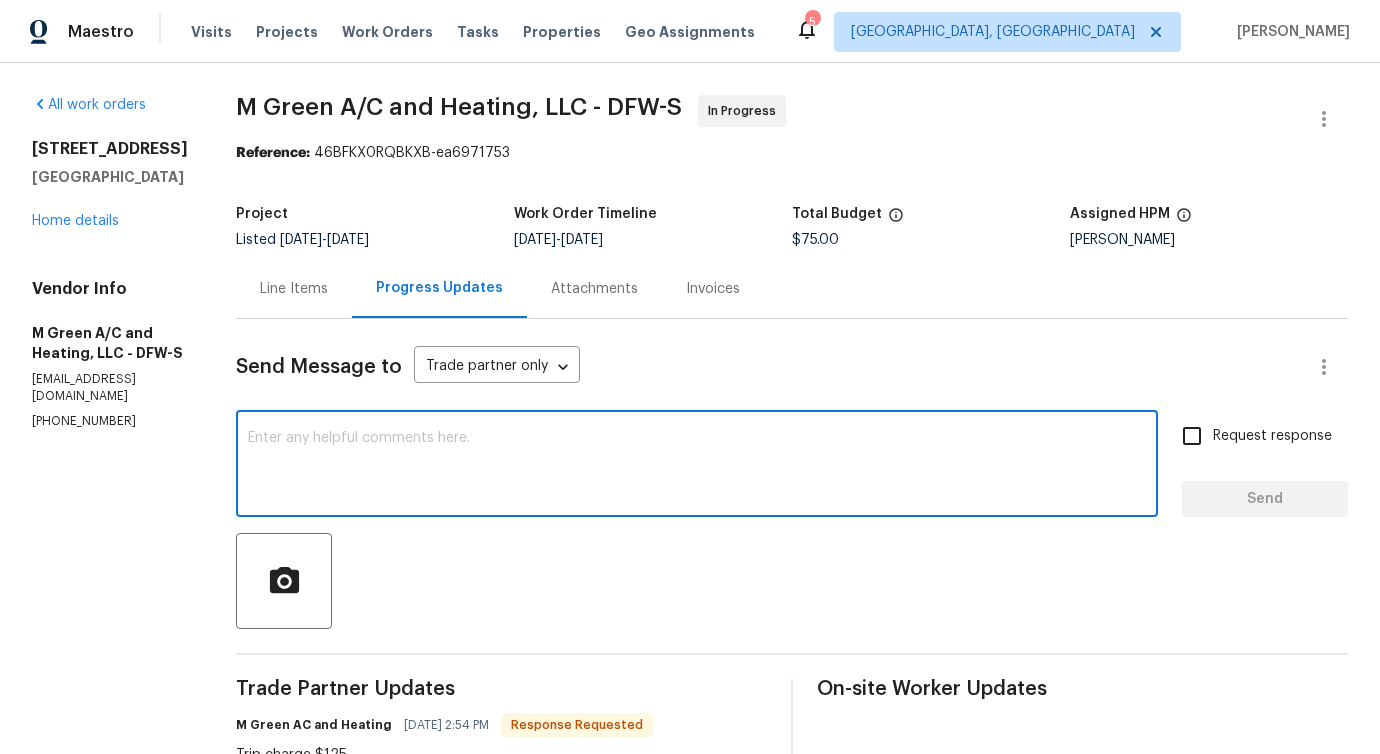 scroll, scrollTop: 616, scrollLeft: 0, axis: vertical 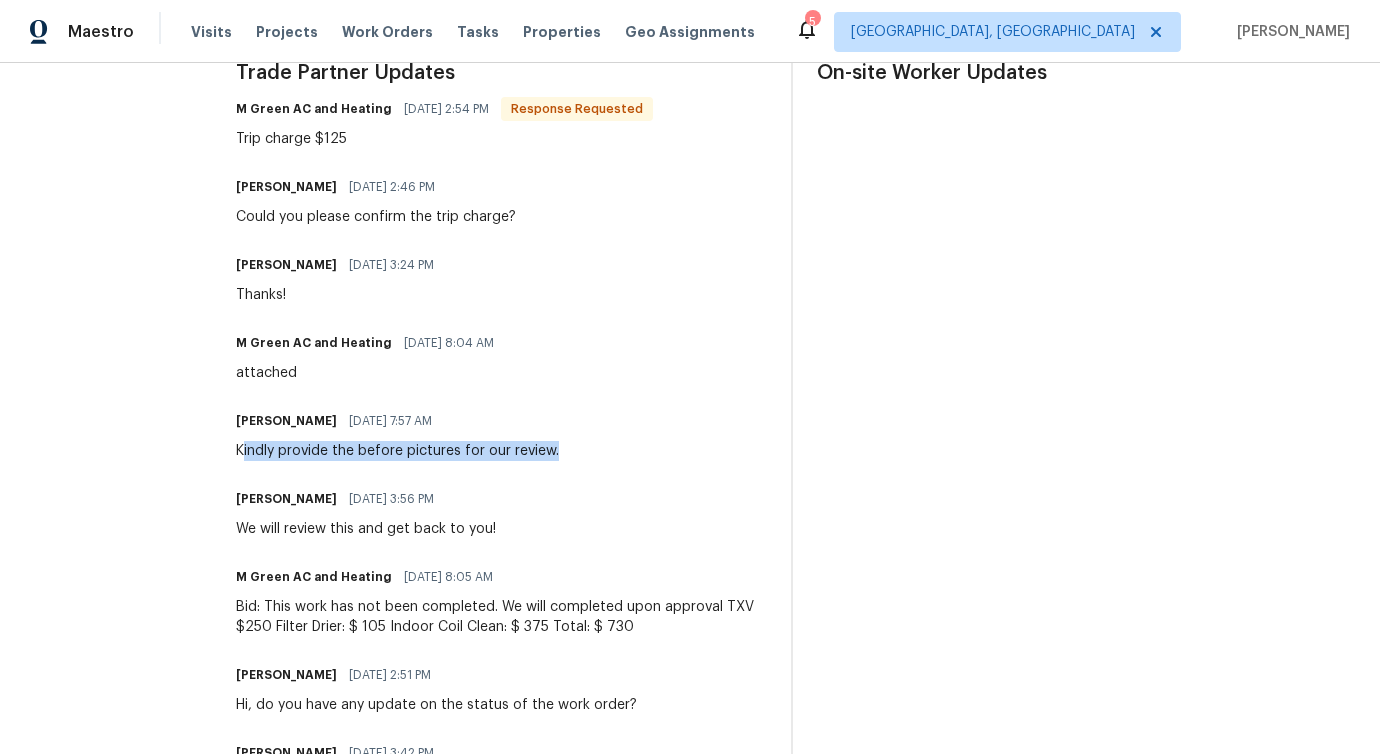 drag, startPoint x: 291, startPoint y: 450, endPoint x: 645, endPoint y: 461, distance: 354.17087 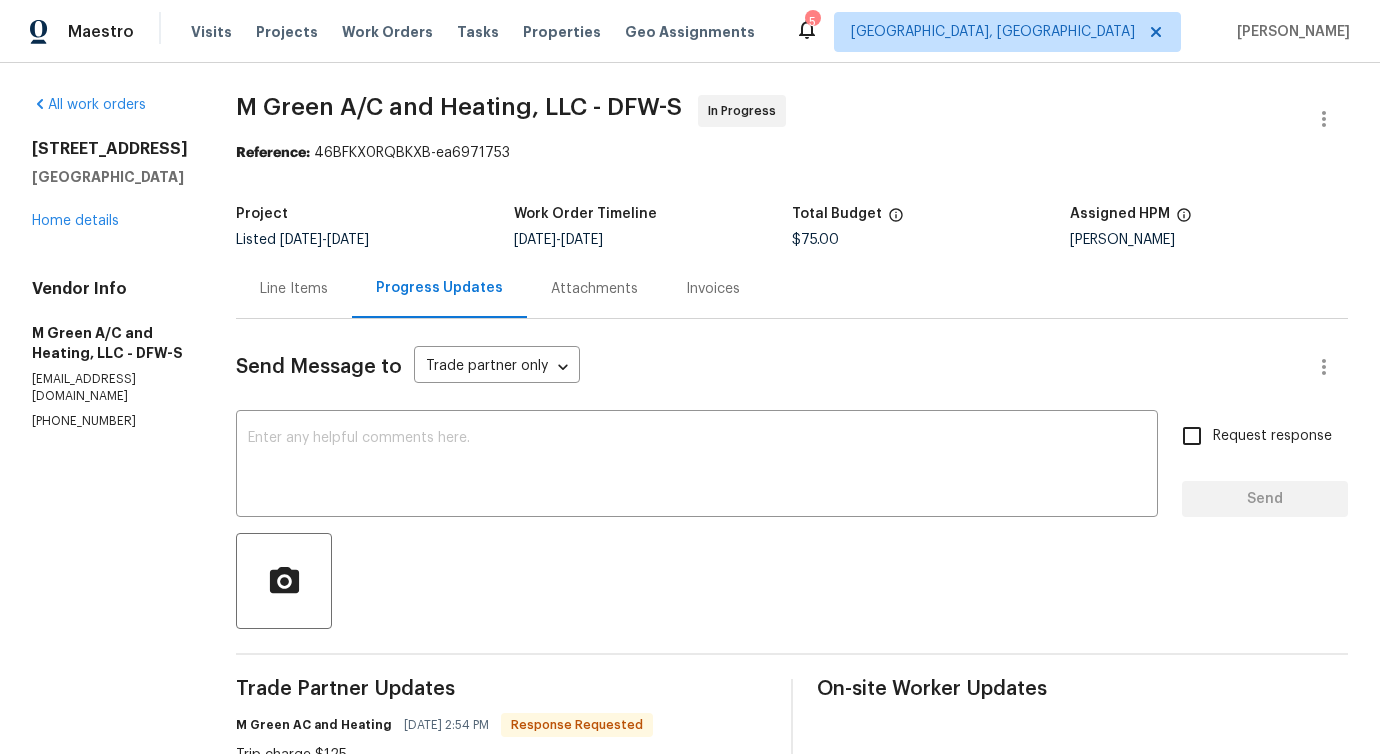click on "Line Items" at bounding box center (294, 288) 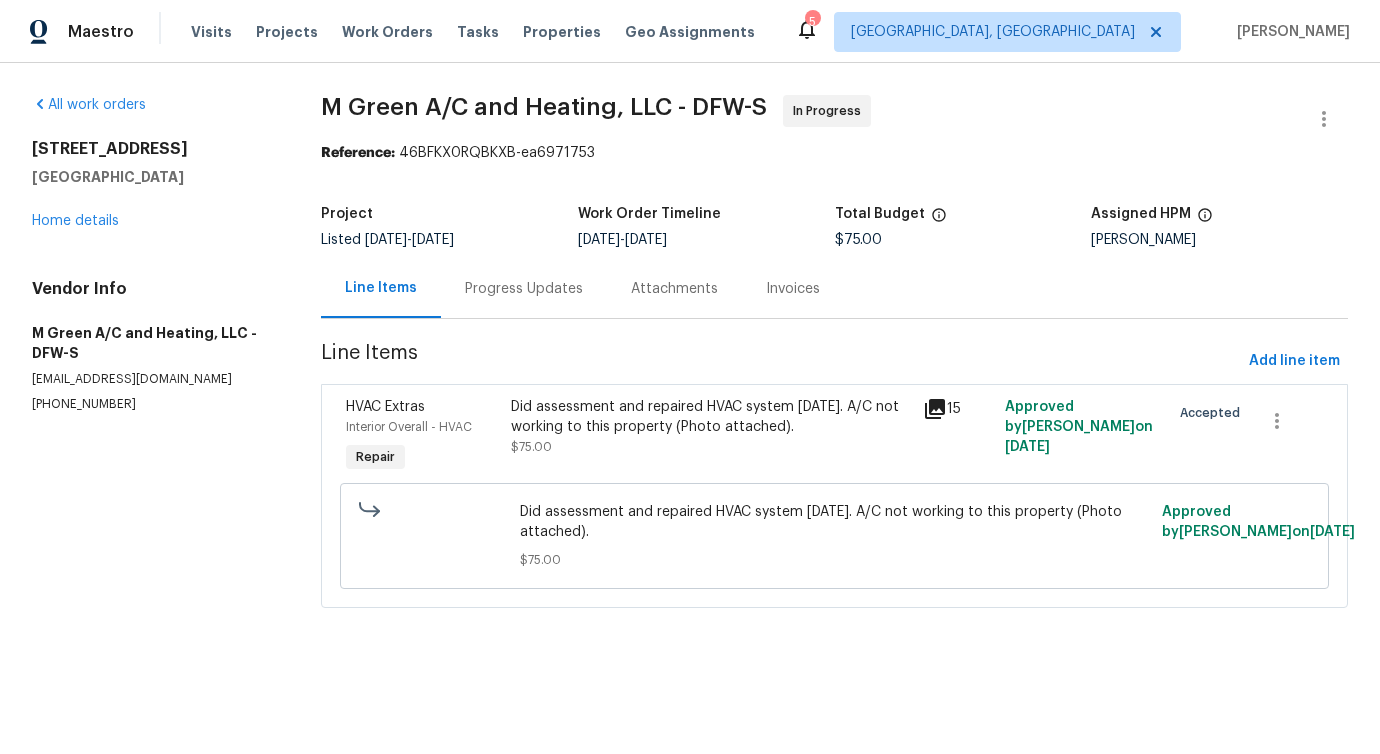 click on "Did assessment and repaired HVAC system 5/28/25.  A/C not working to this property (Photo attached)." at bounding box center [711, 417] 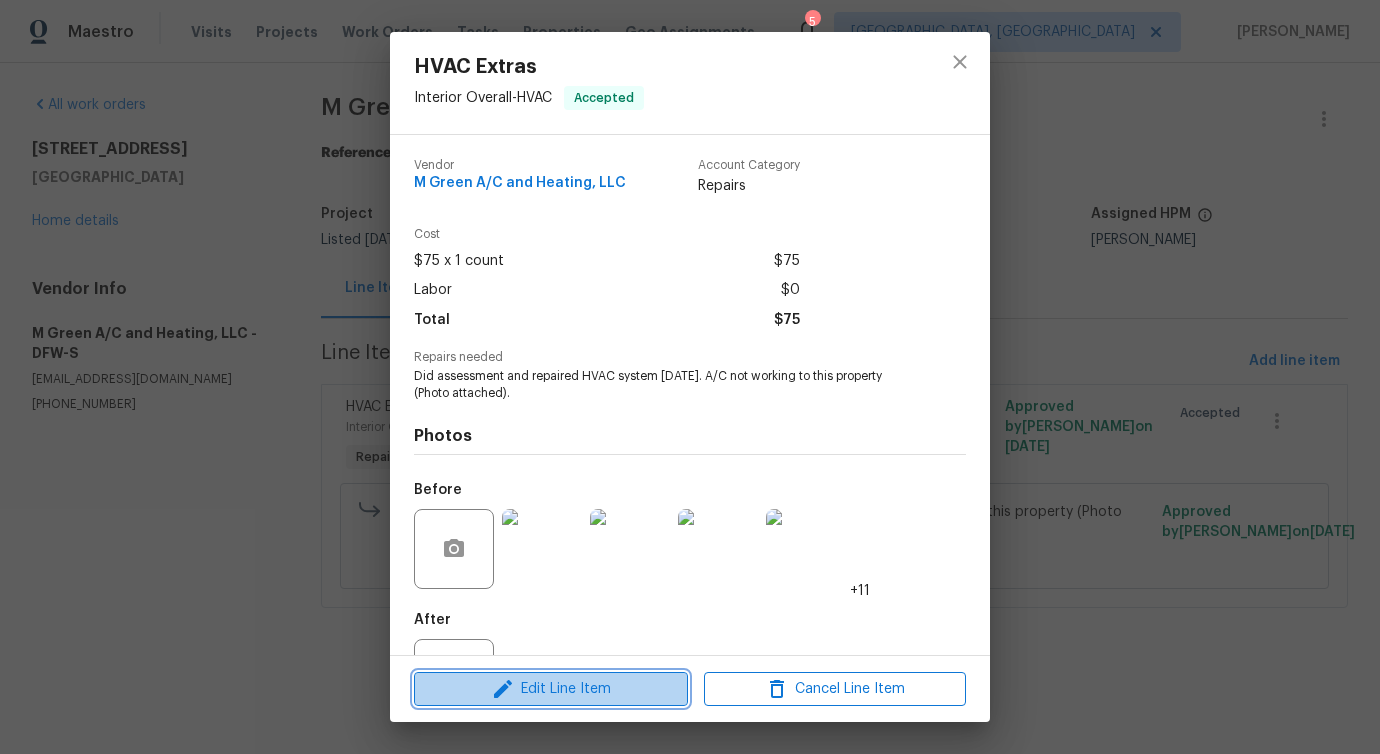 click 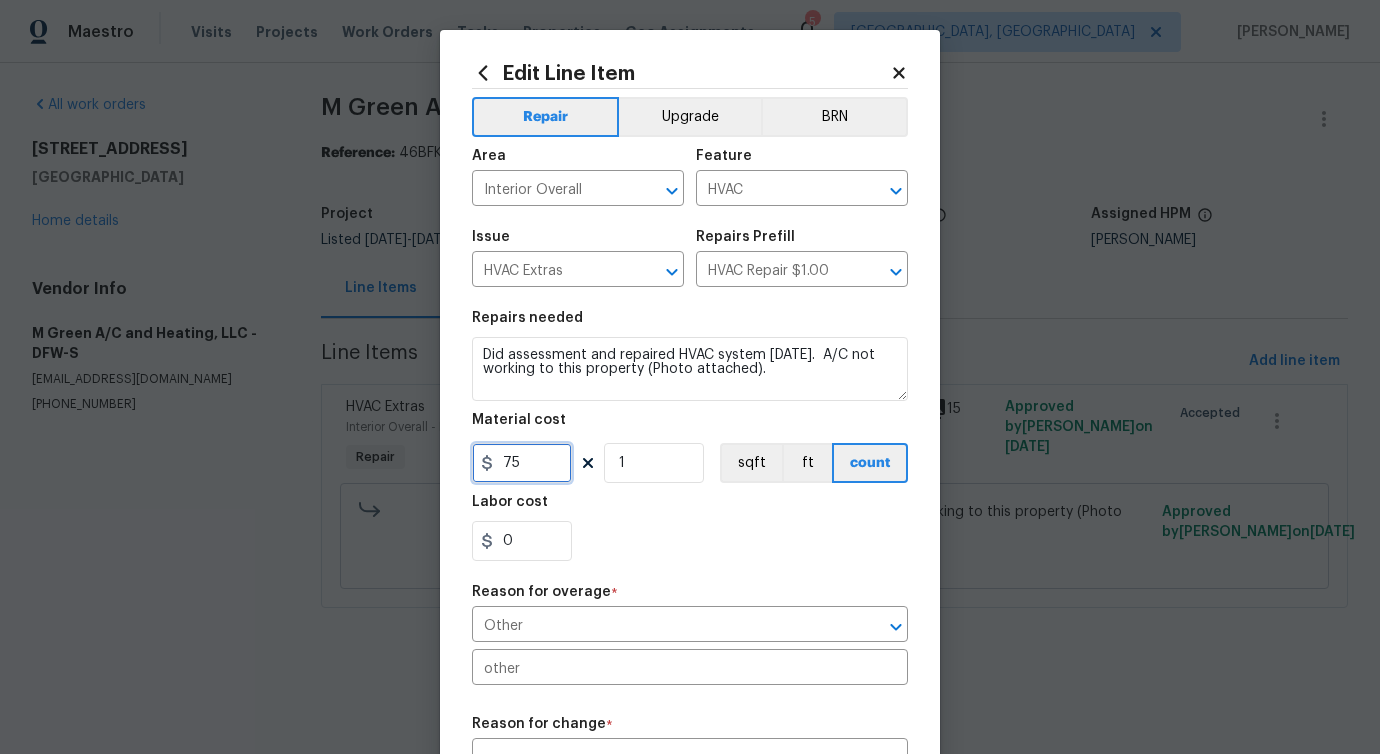 click on "75" at bounding box center [522, 463] 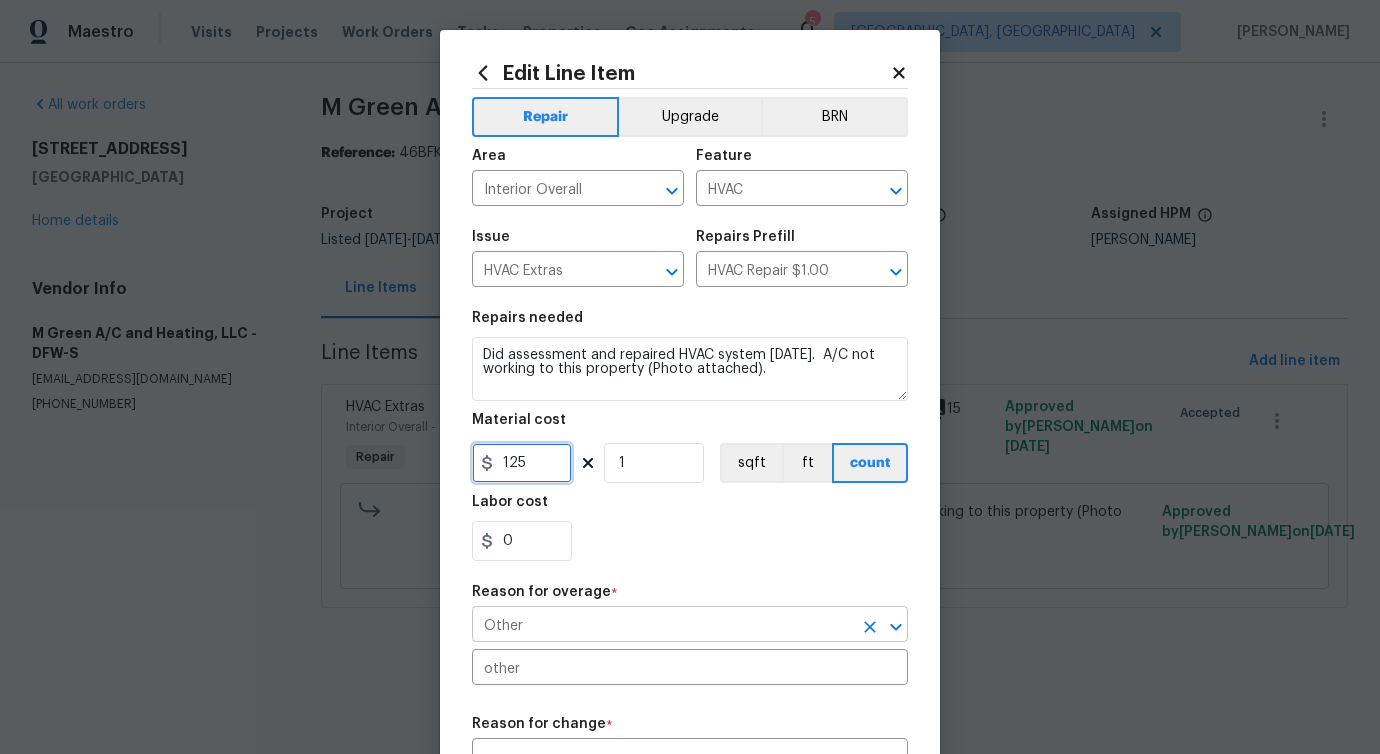 scroll, scrollTop: 385, scrollLeft: 0, axis: vertical 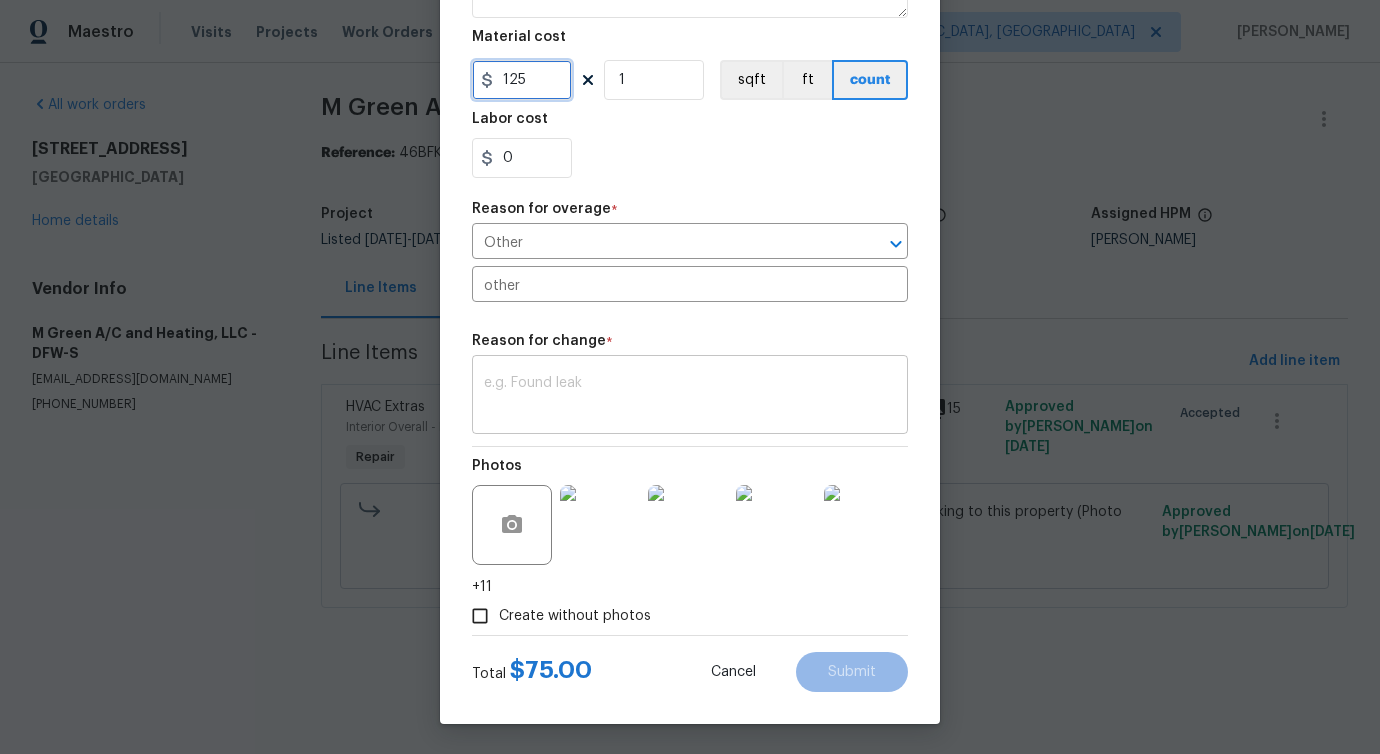 type on "125" 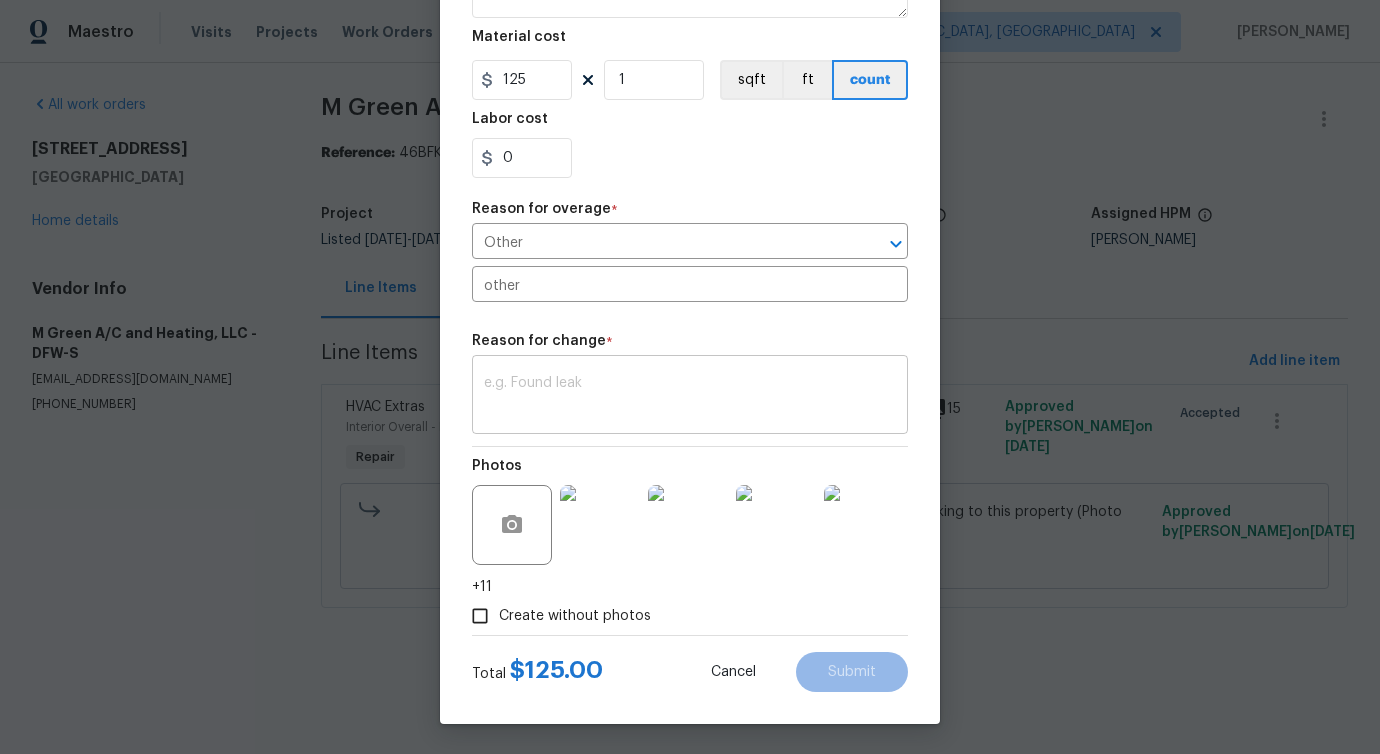 click on "x ​" at bounding box center [690, 397] 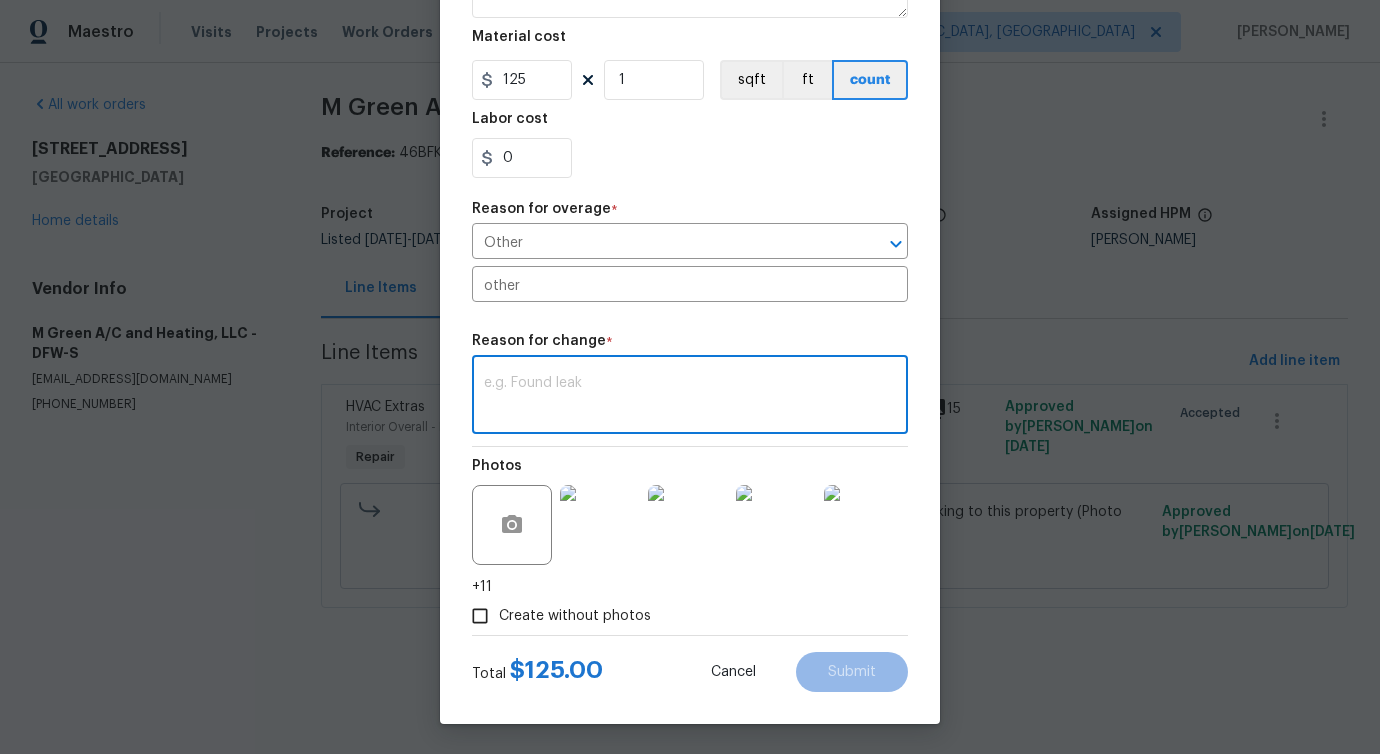 click at bounding box center (690, 446) 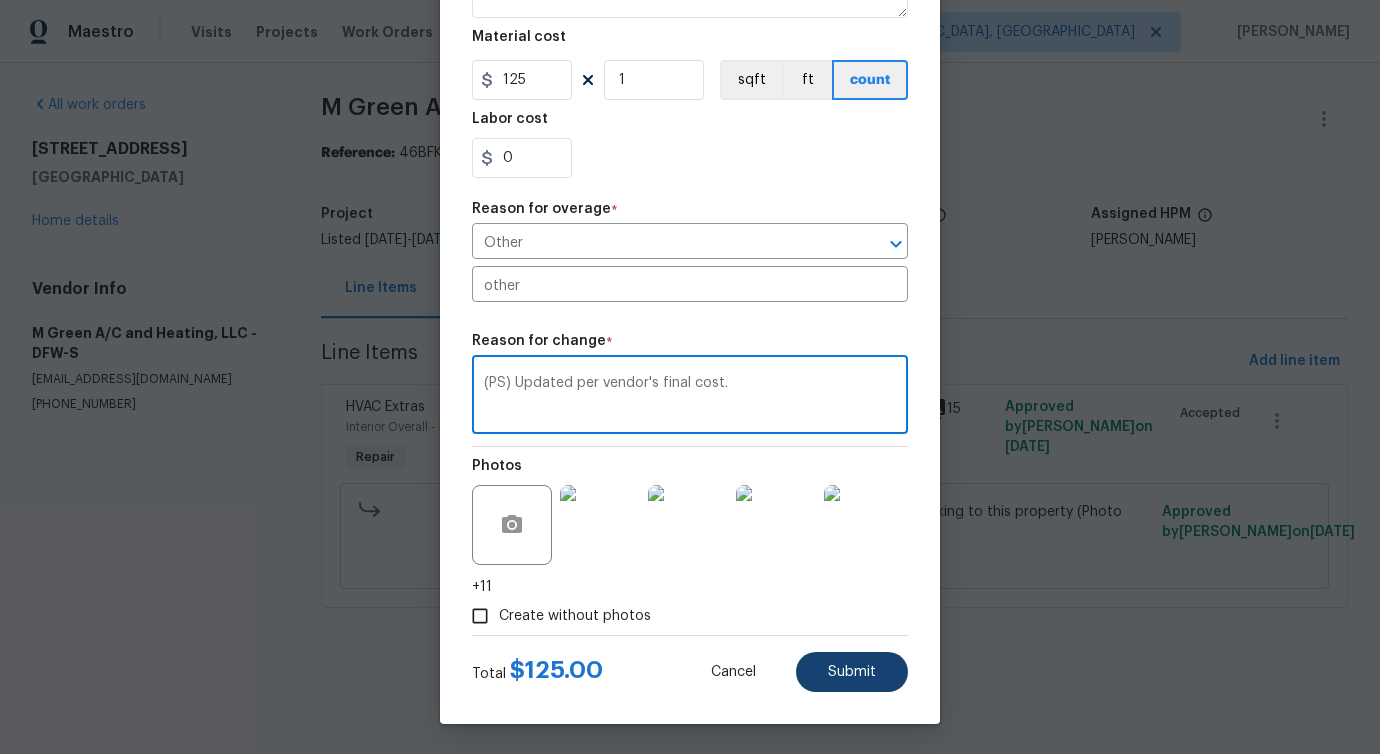 type on "(PS) Updated per vendor's final cost." 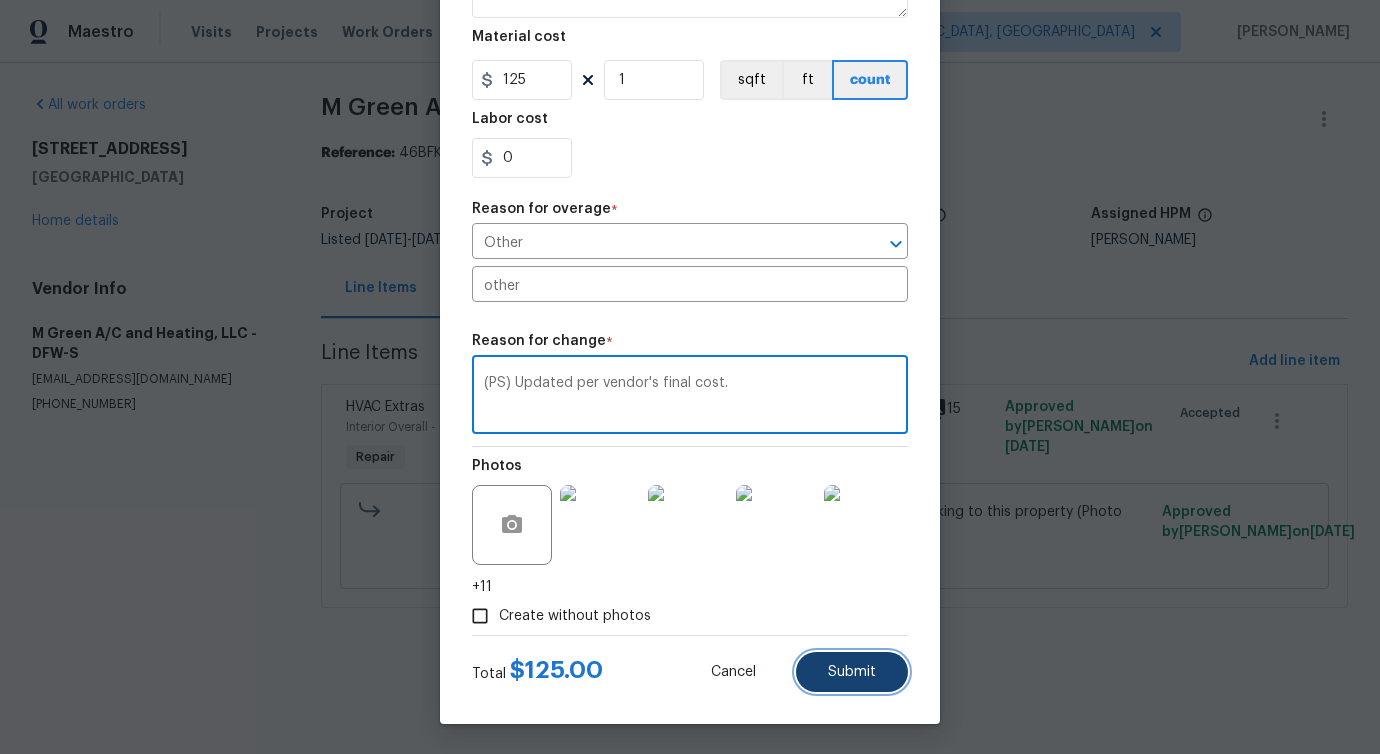 click on "Submit" at bounding box center (852, 672) 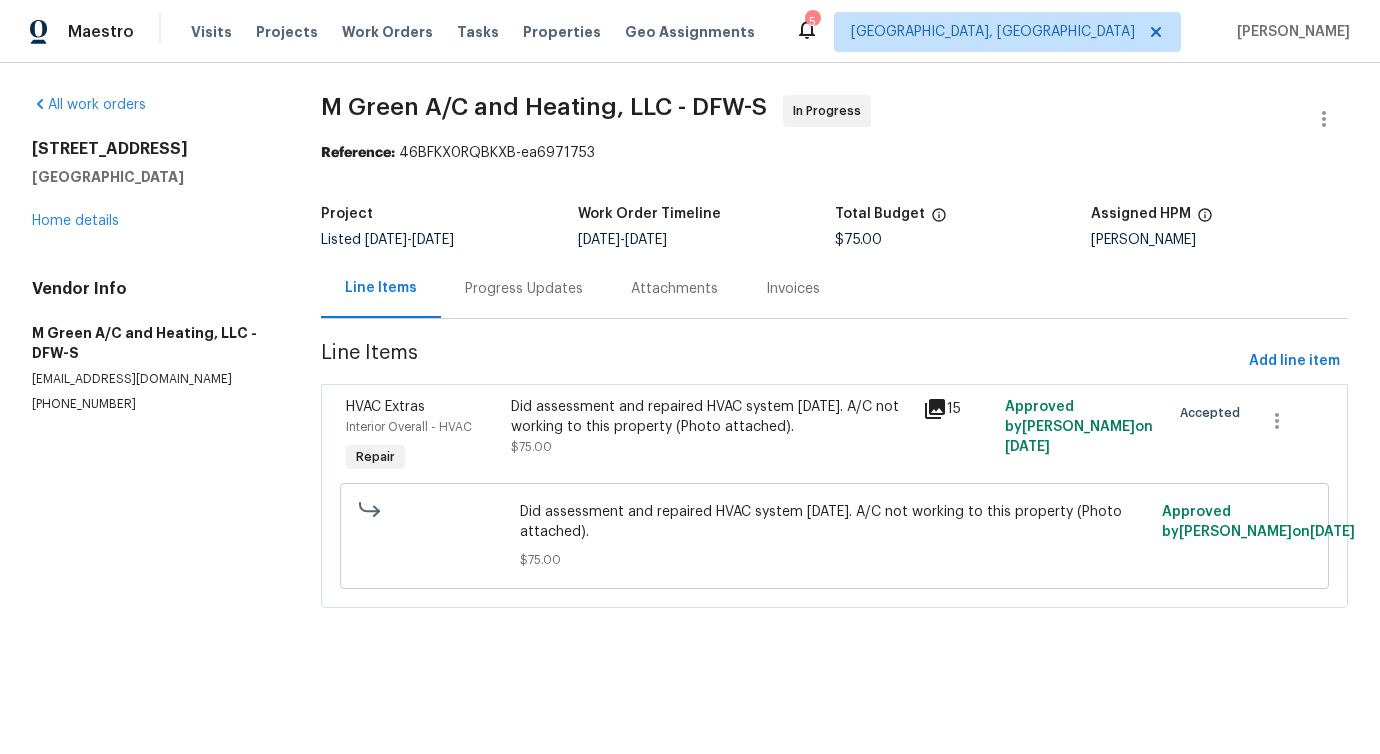 click on "Maestro Visits Projects Work Orders Tasks Properties Geo Assignments 5 Albuquerque, NM Pavithra Sekar All work orders 117 Avondale Ave Azle, TX 76020 Home details Vendor Info M Green A/C and Heating, LLC - DFW-S m.greenairconditioning@yahoo.com (972) 415-3696 M Green A/C and Heating, LLC - DFW-S In Progress Reference:   46BFKX0RQBKXB-ea6971753 Project Listed   5/13/2025  -  7/4/2025 Work Order Timeline 7/3/2025  -  7/4/2025 Total Budget $75.00 Assigned HPM Spencer Kleintop Line Items Progress Updates Attachments Invoices Line Items Add line item HVAC Extras Interior Overall - HVAC Repair Did assessment and repaired HVAC system 5/28/25.  A/C not working to this property (Photo attached). $75.00   15 Approved by  Pavithra Sekar  on   7/2/2025 Accepted Did assessment and repaired HVAC system 5/28/25.  A/C not working to this property (Photo attached). $75.00 Approved by  Pavithra Sekar  on  7/2/2025
Edit Line Item Repair Upgrade BRN Area Interior Overall ​ Feature HVAC ​ Issue HVAC Extras ​ ​ 125 1" at bounding box center [690, 332] 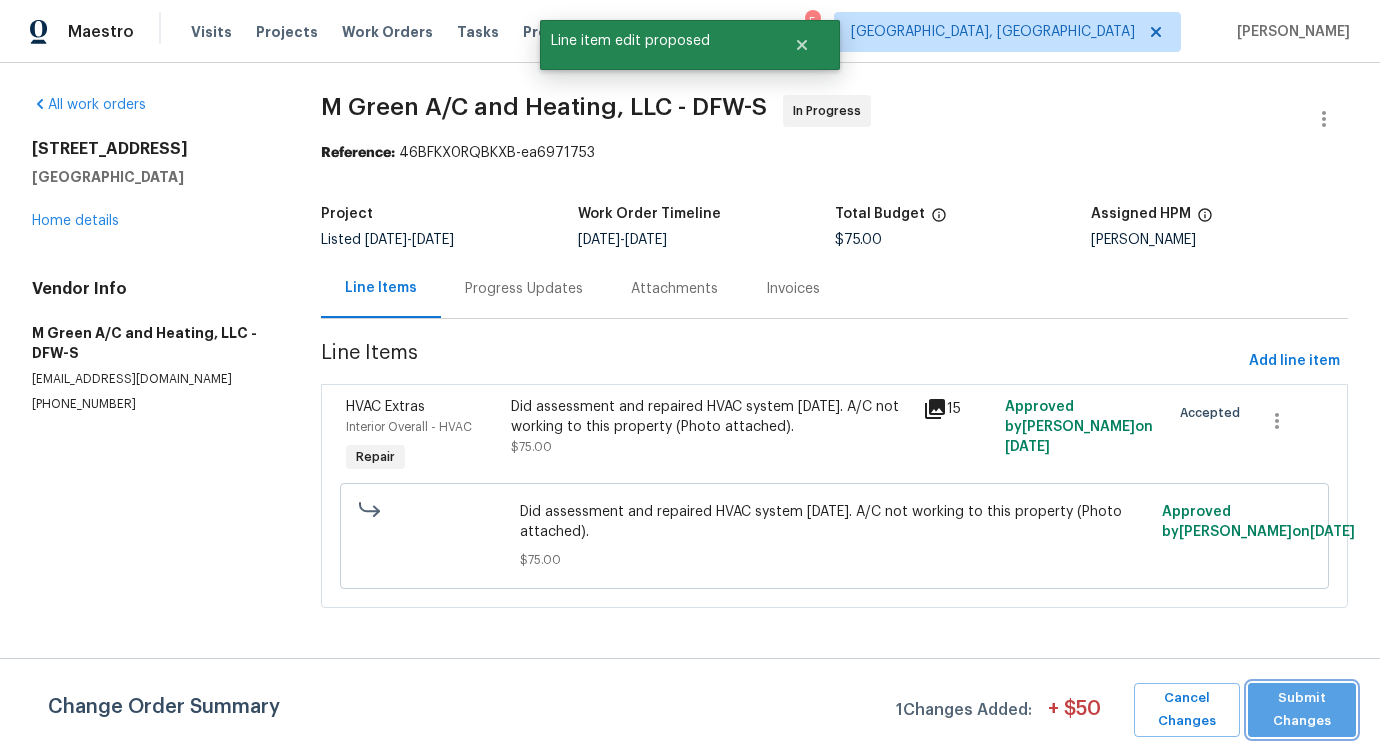 click on "Submit Changes" at bounding box center [1302, 710] 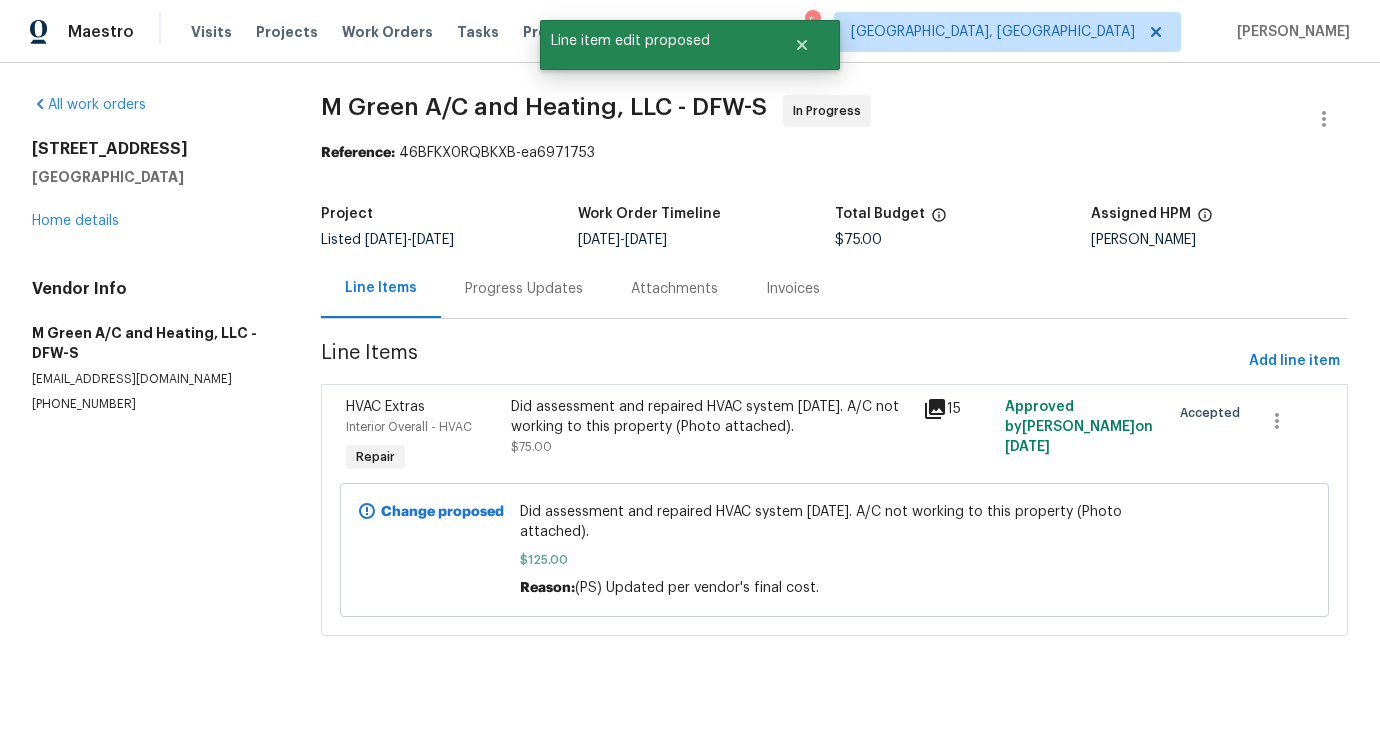 click on "Did assessment and repaired HVAC system 5/28/25.  A/C not working to this property (Photo attached)." at bounding box center (711, 417) 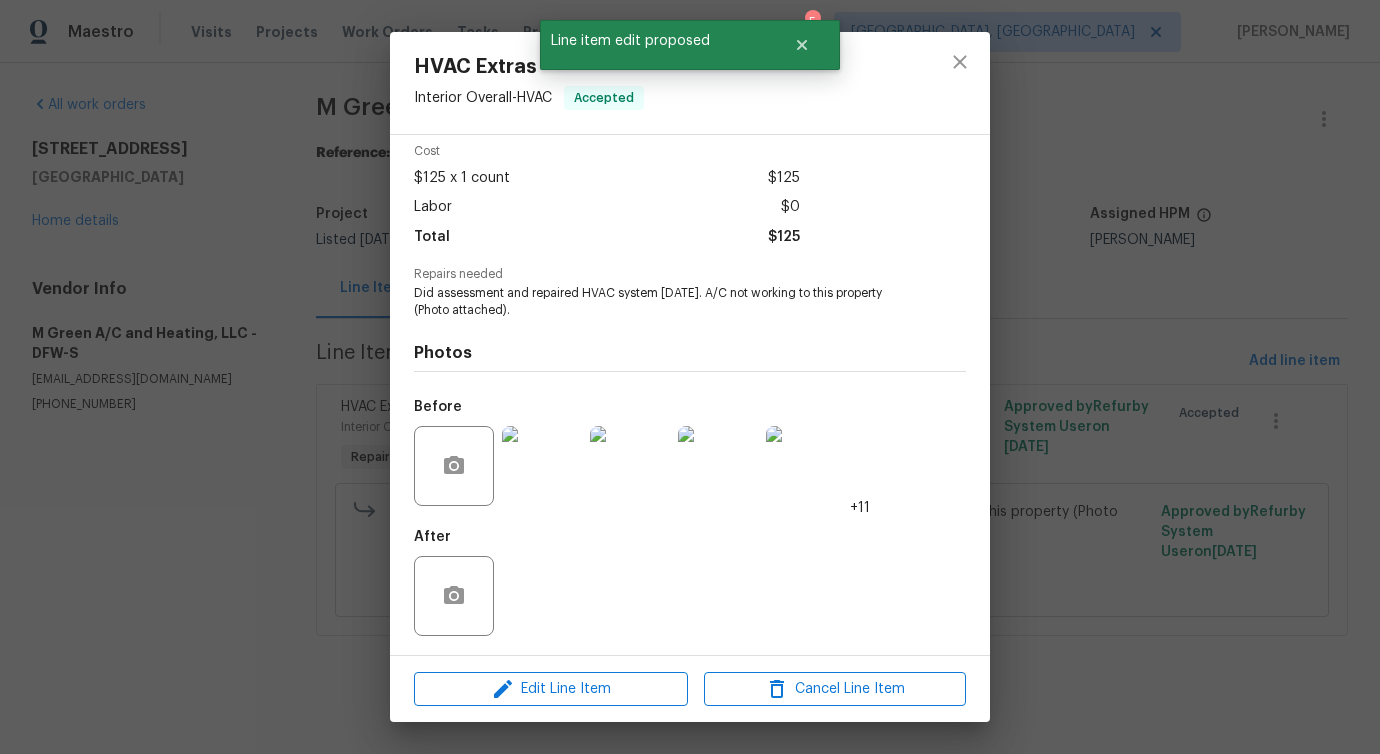 scroll, scrollTop: 84, scrollLeft: 0, axis: vertical 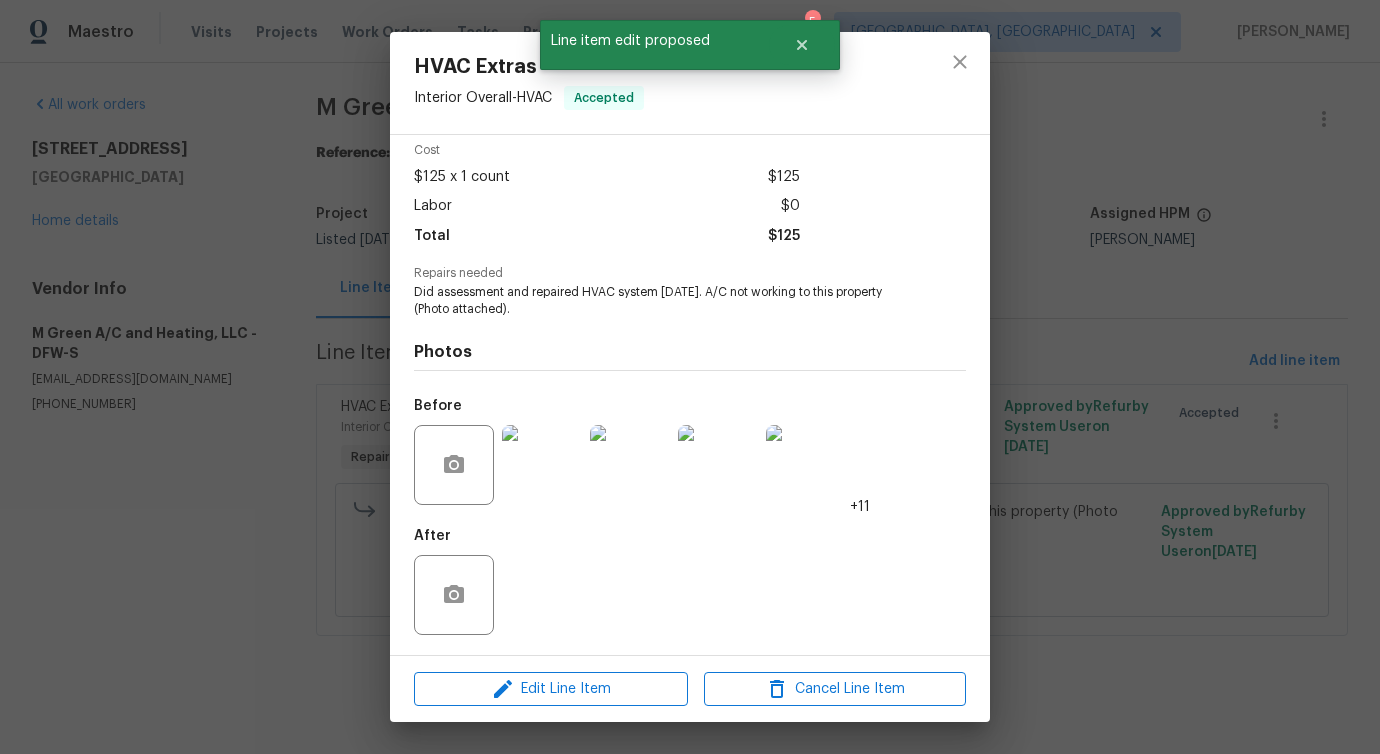 click at bounding box center [630, 465] 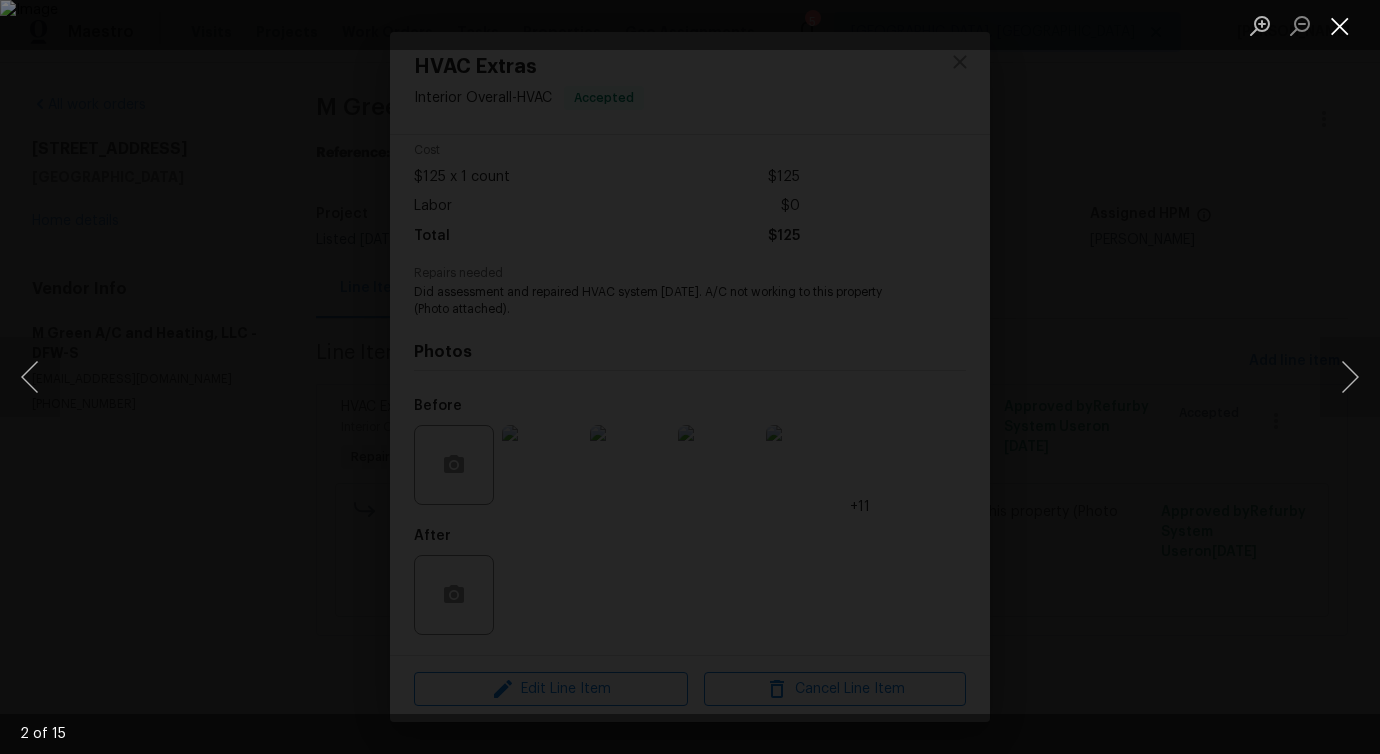 click at bounding box center (1340, 25) 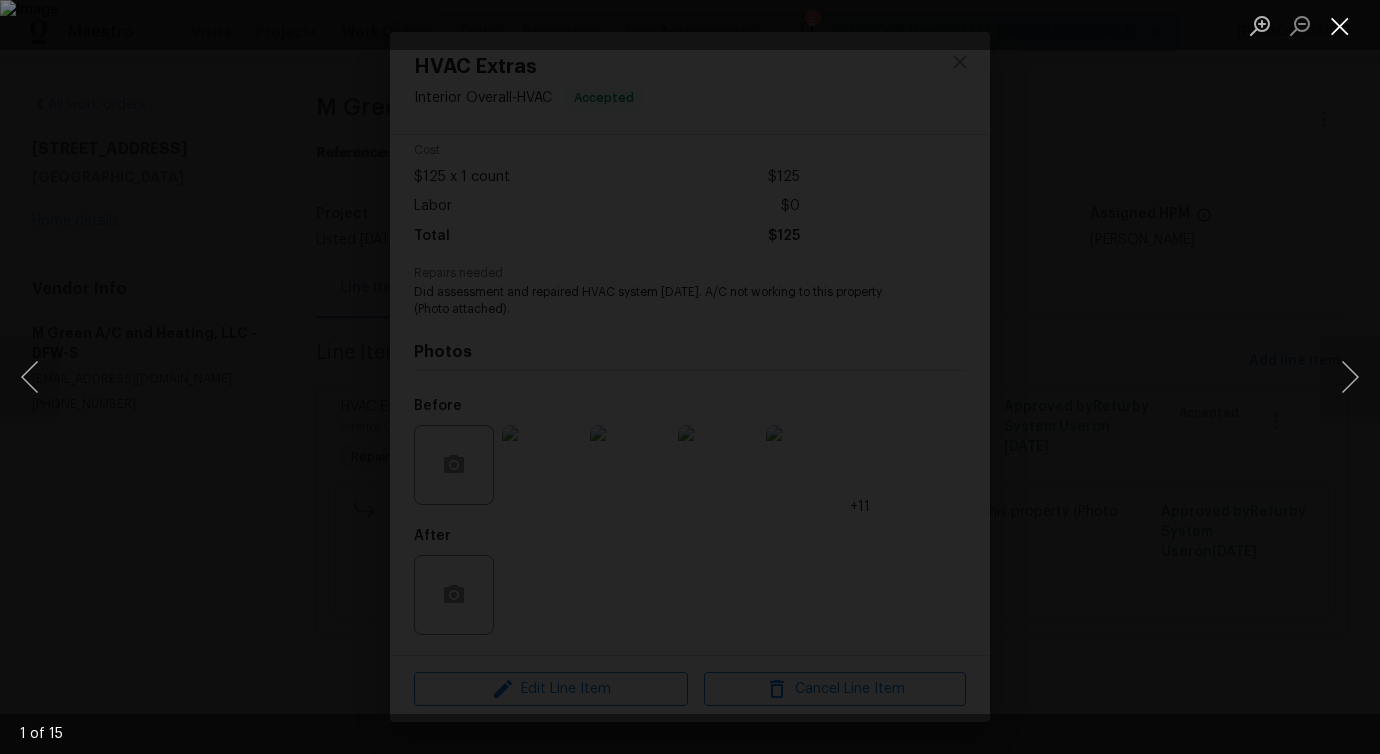 click at bounding box center (1340, 25) 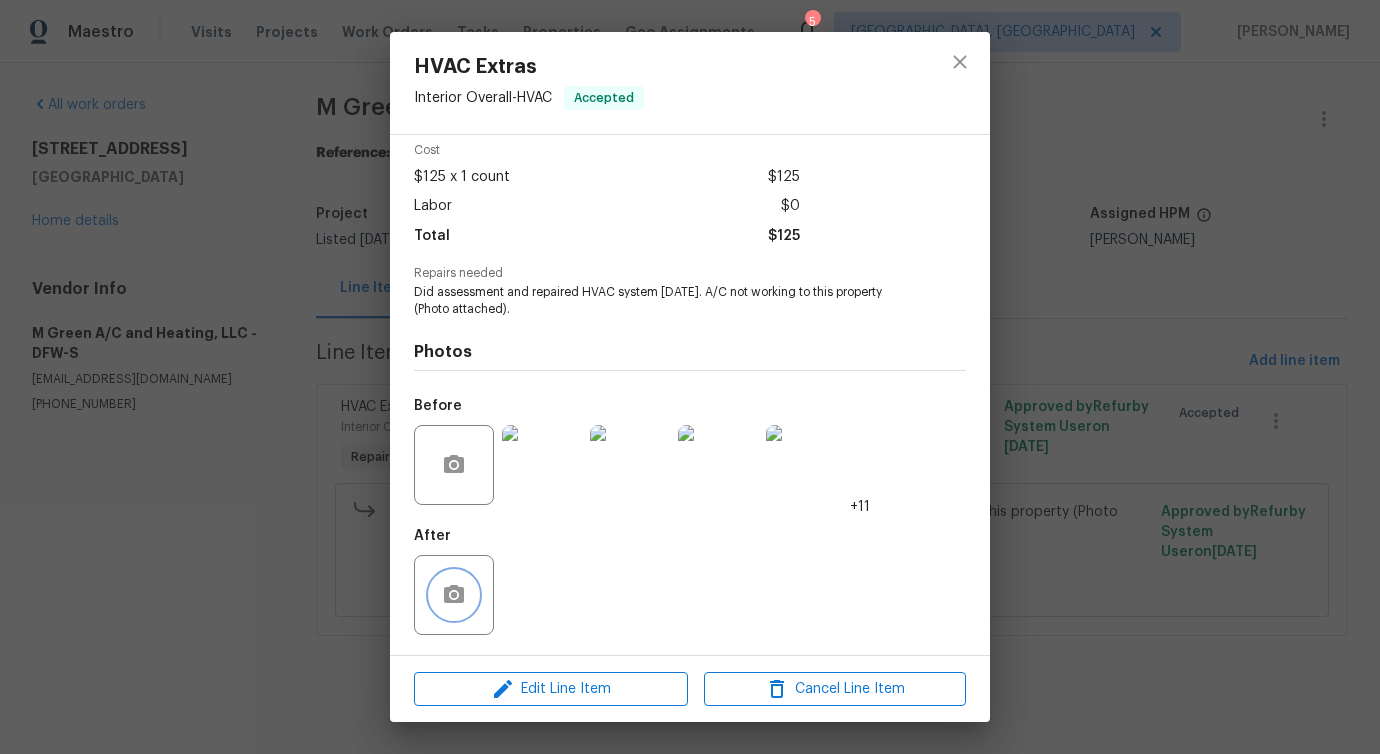 click 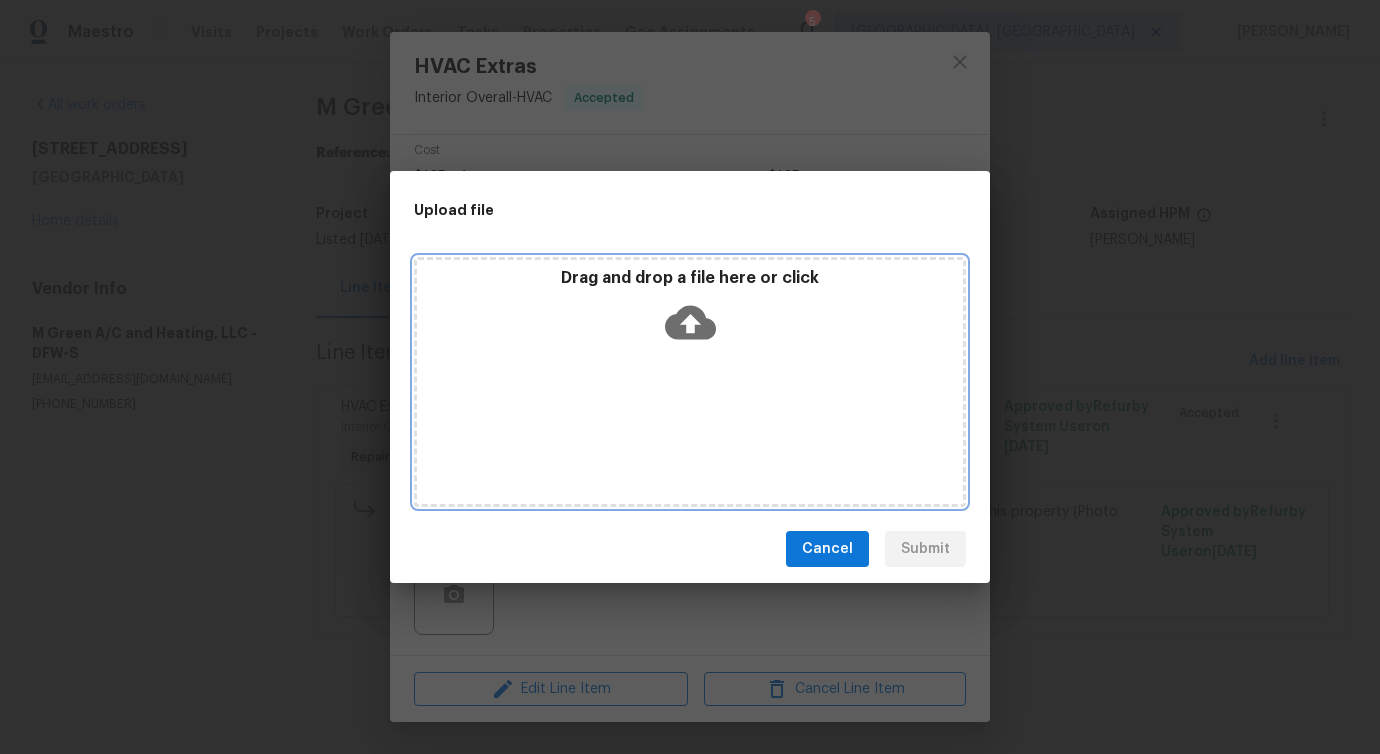 click 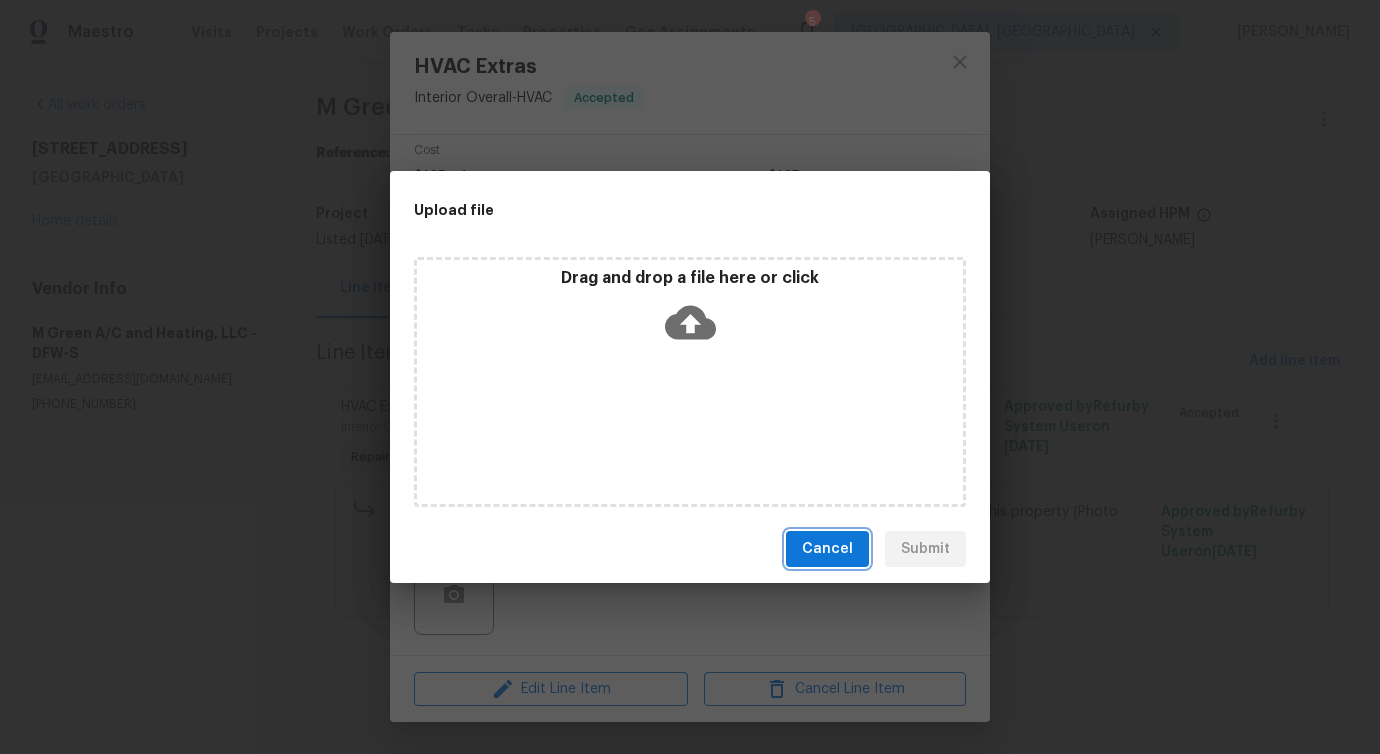 click on "Cancel" at bounding box center [827, 549] 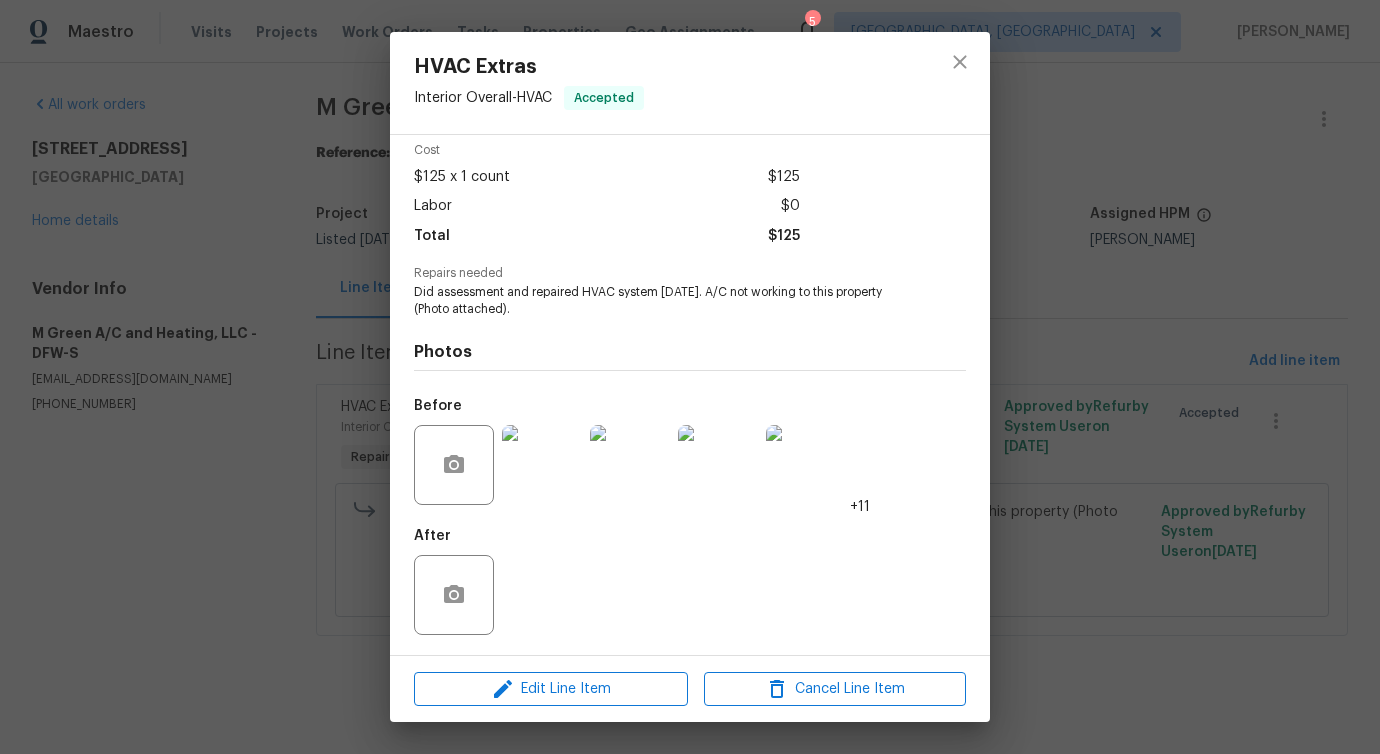 click at bounding box center (630, 465) 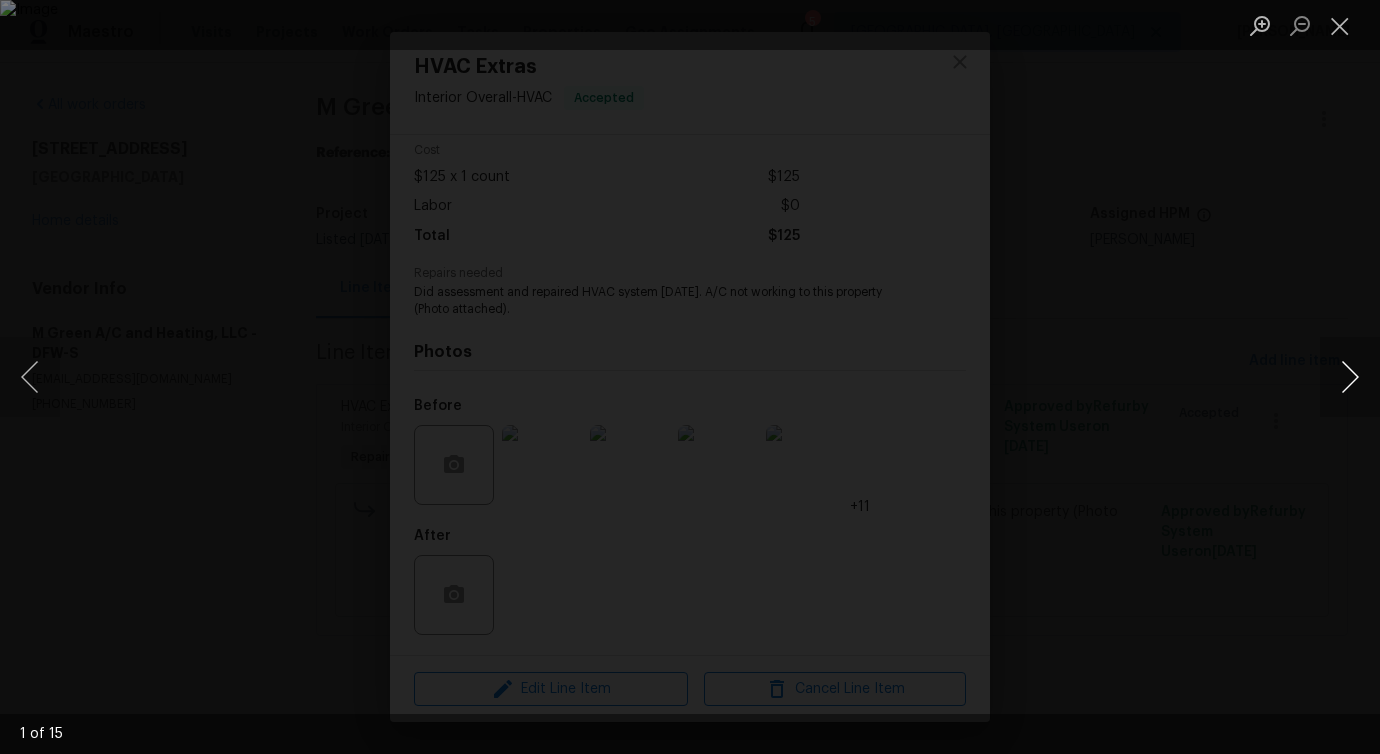 click at bounding box center (1350, 377) 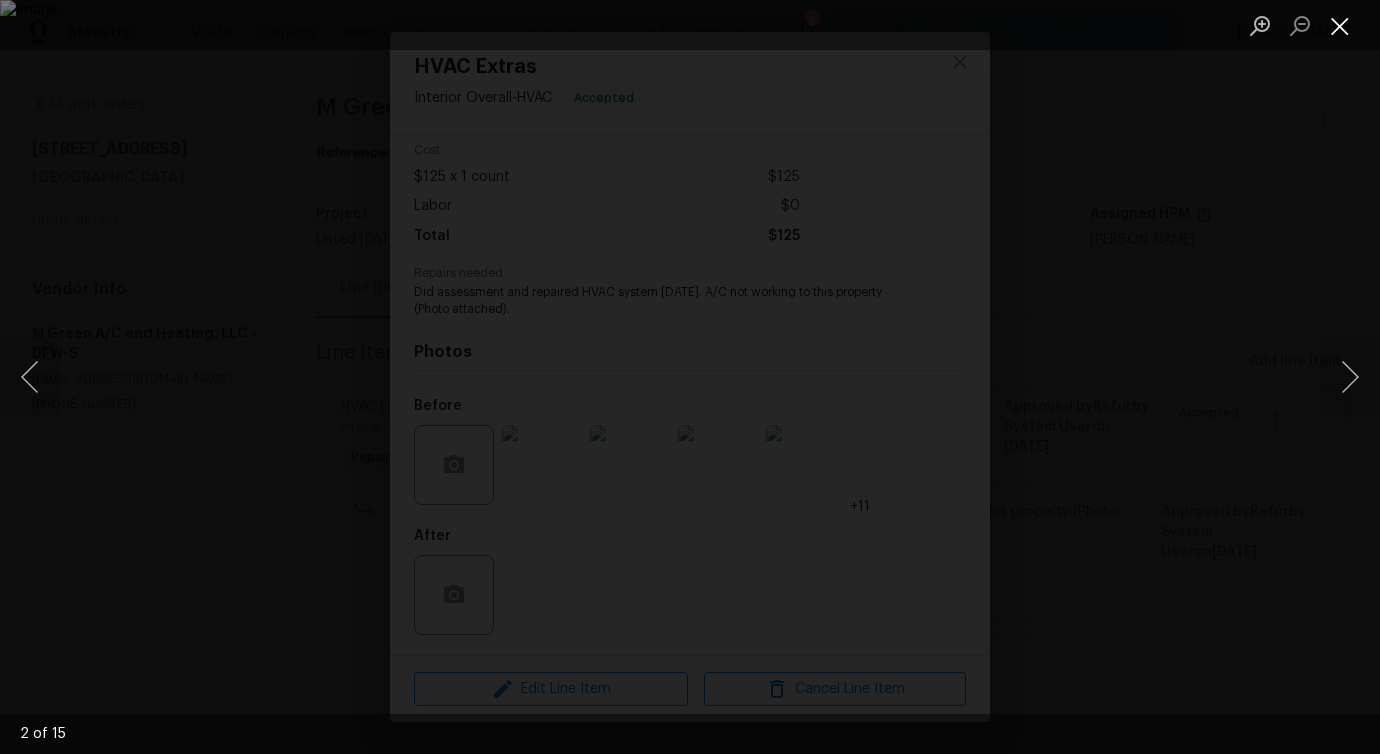 click at bounding box center (1340, 25) 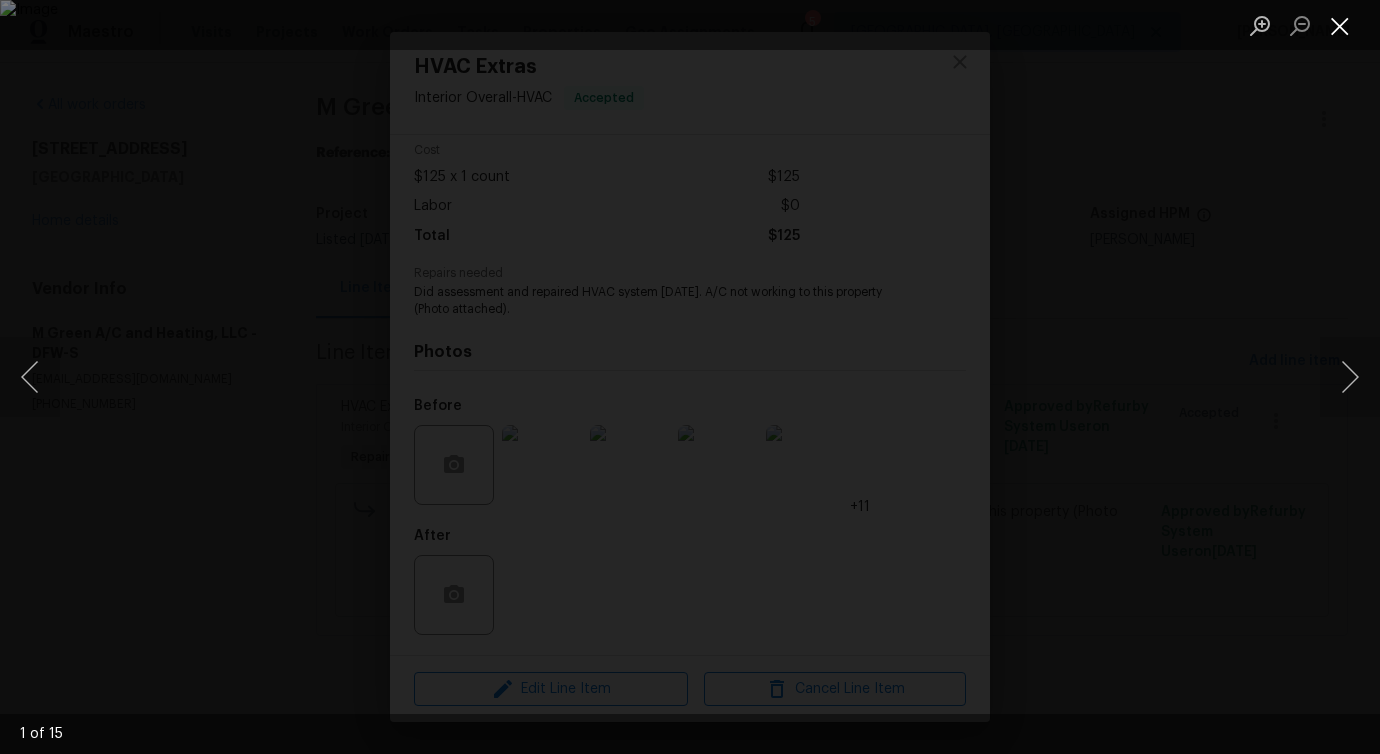 click at bounding box center (1340, 25) 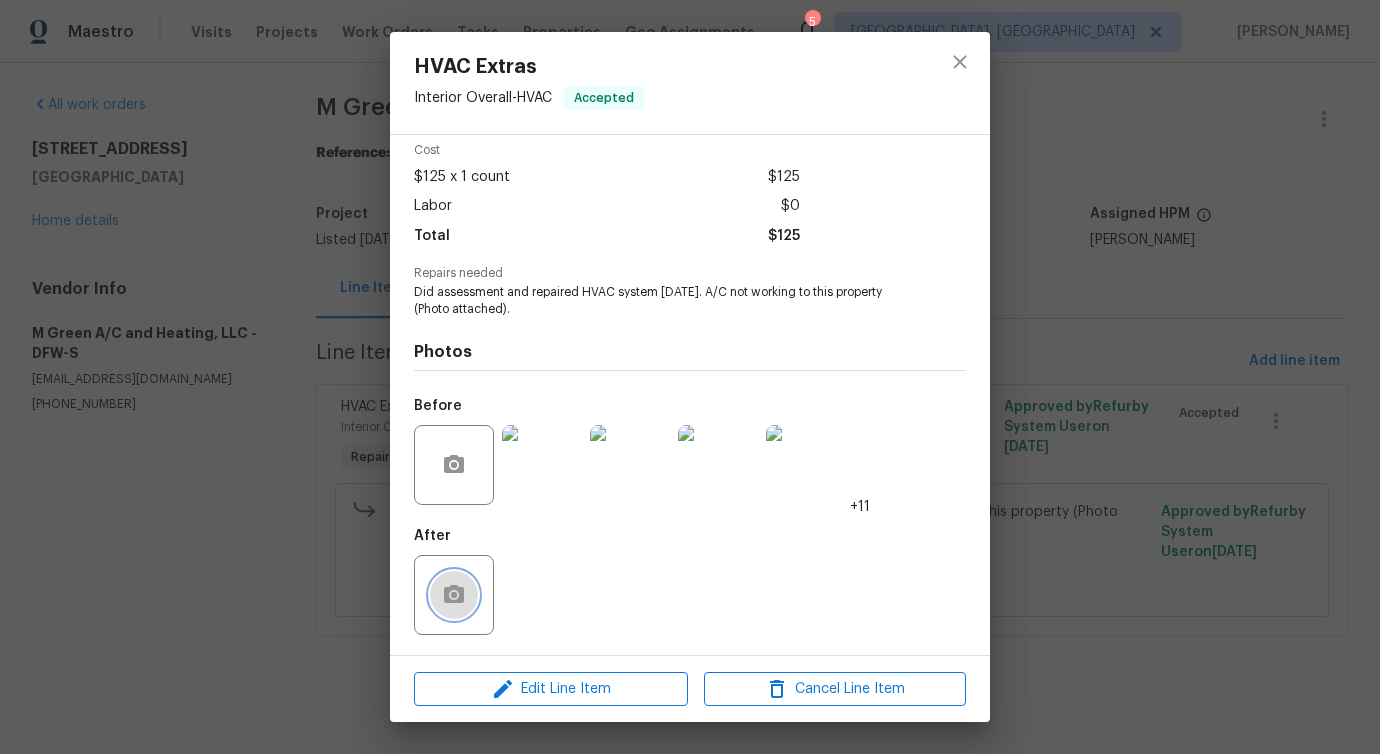 click 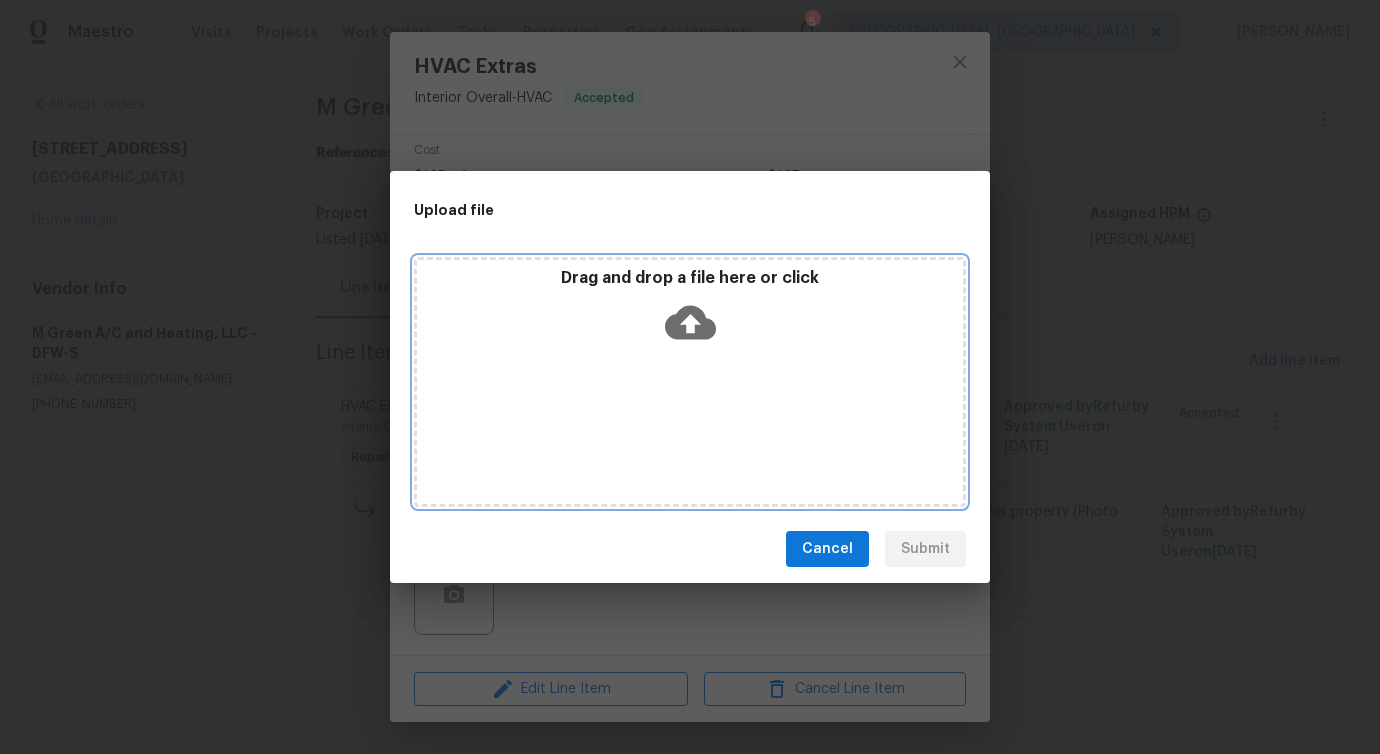 click 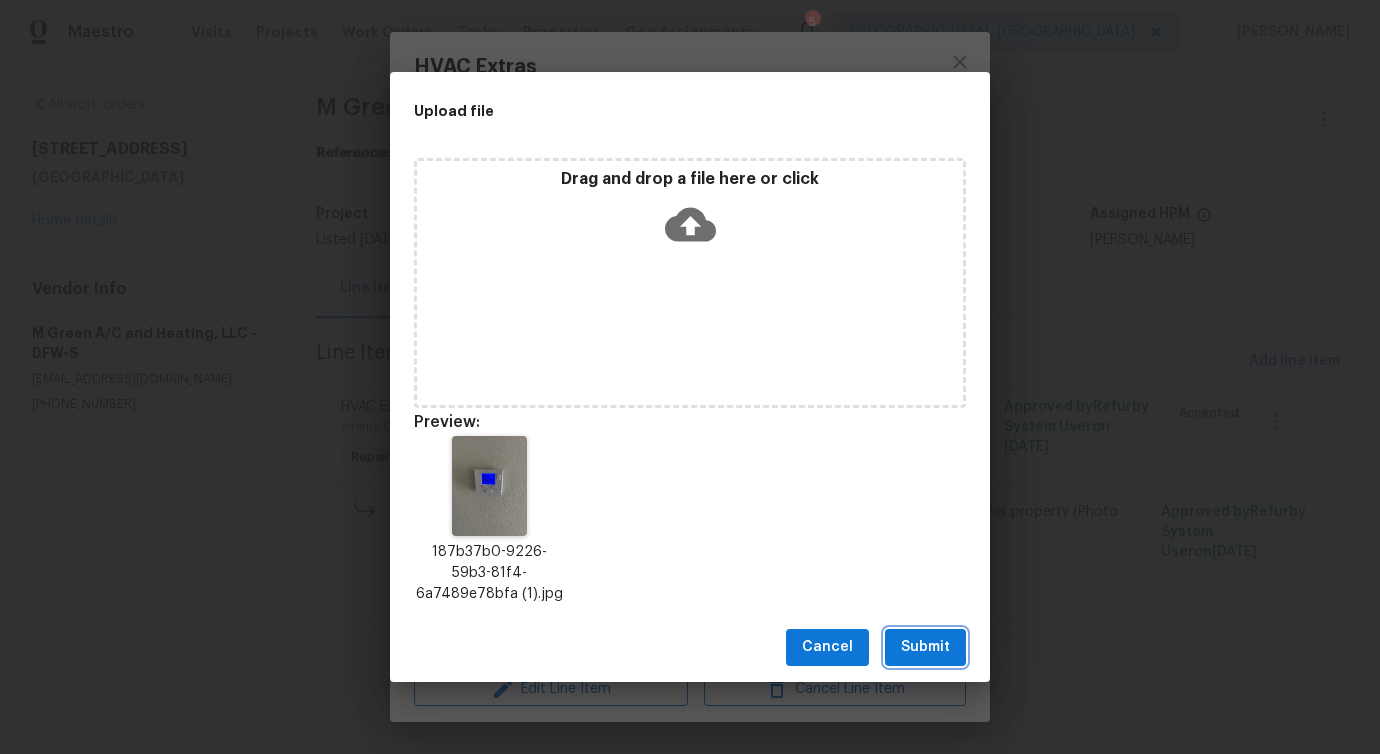 click on "Submit" at bounding box center (925, 647) 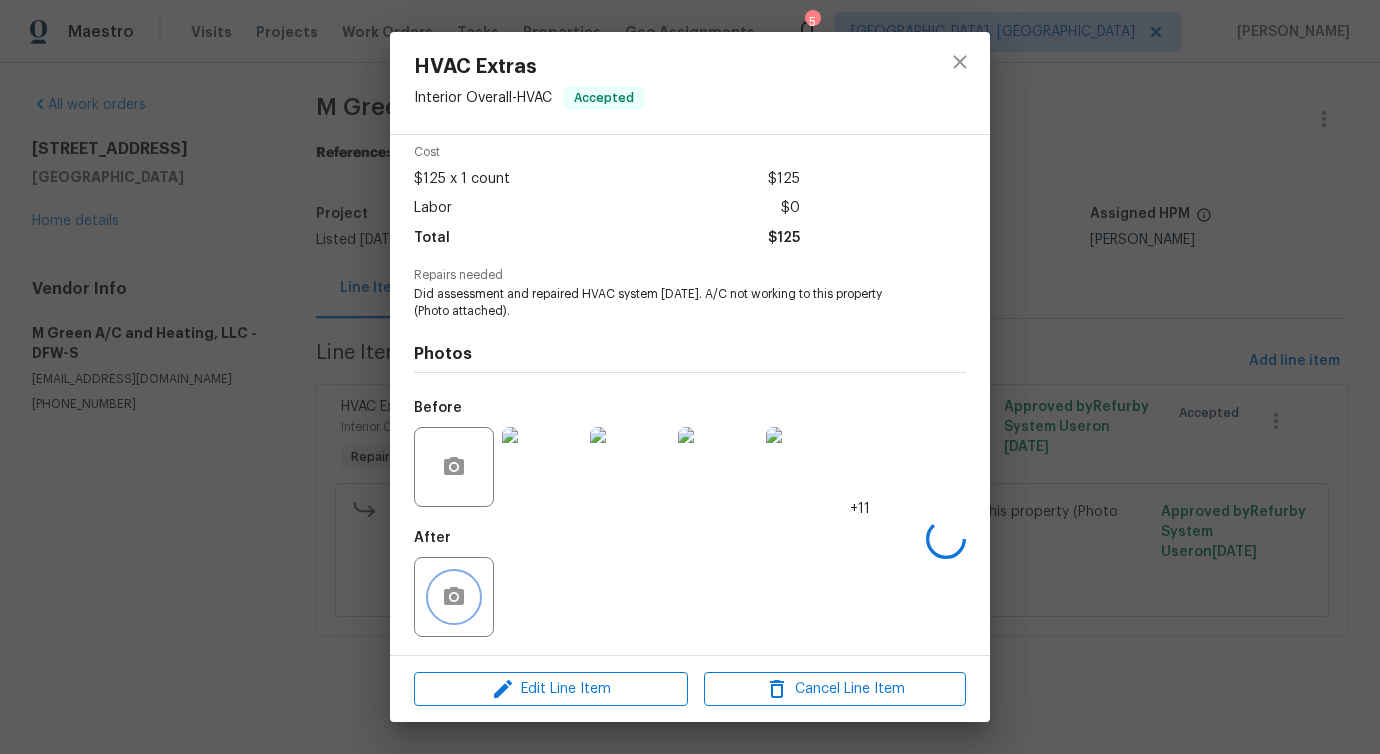scroll, scrollTop: 84, scrollLeft: 0, axis: vertical 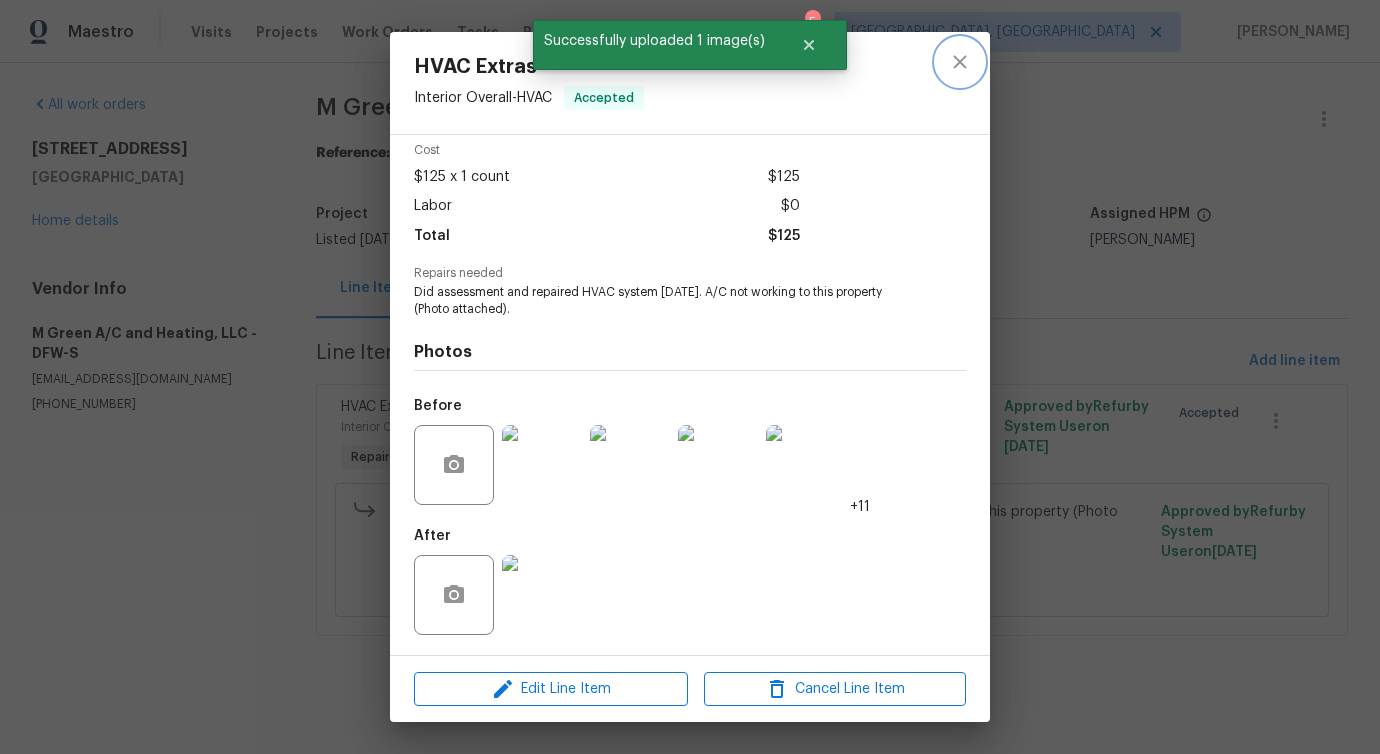 click at bounding box center (960, 62) 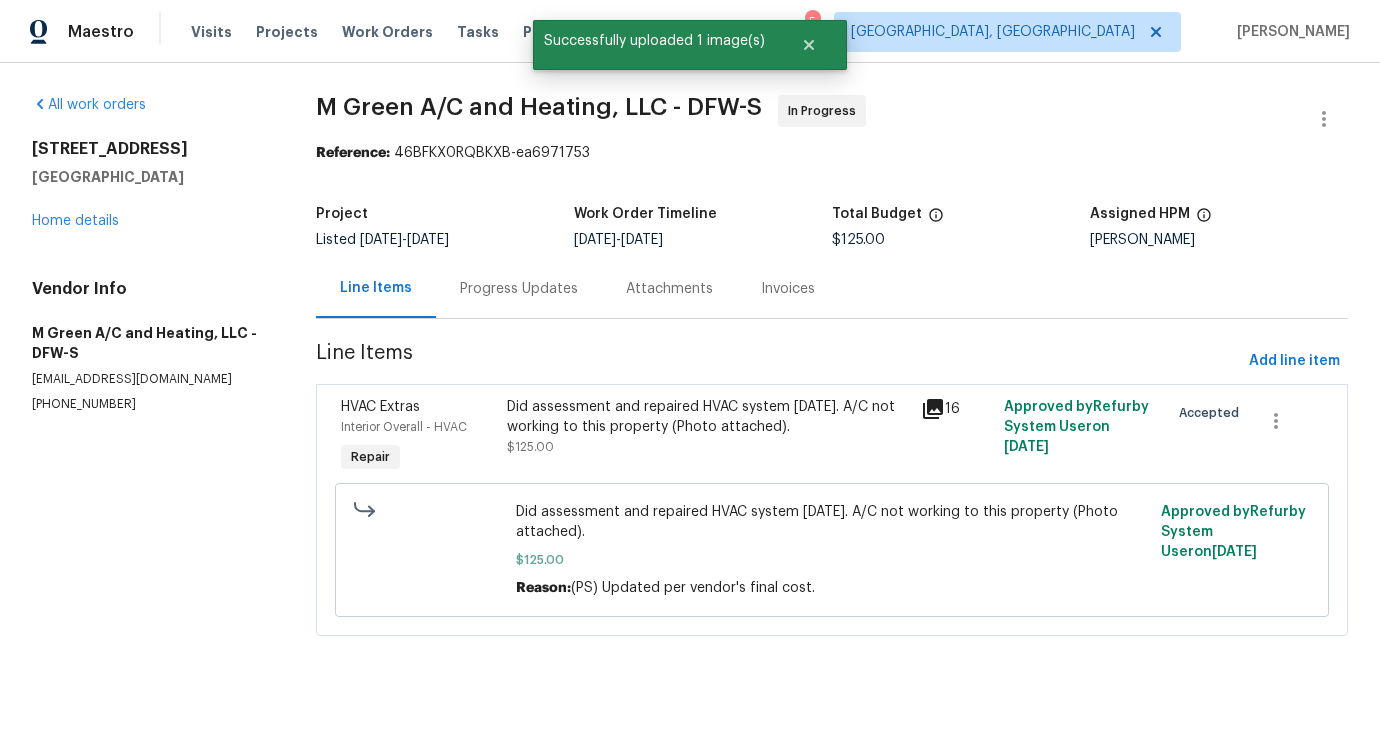 click on "Progress Updates" at bounding box center (519, 289) 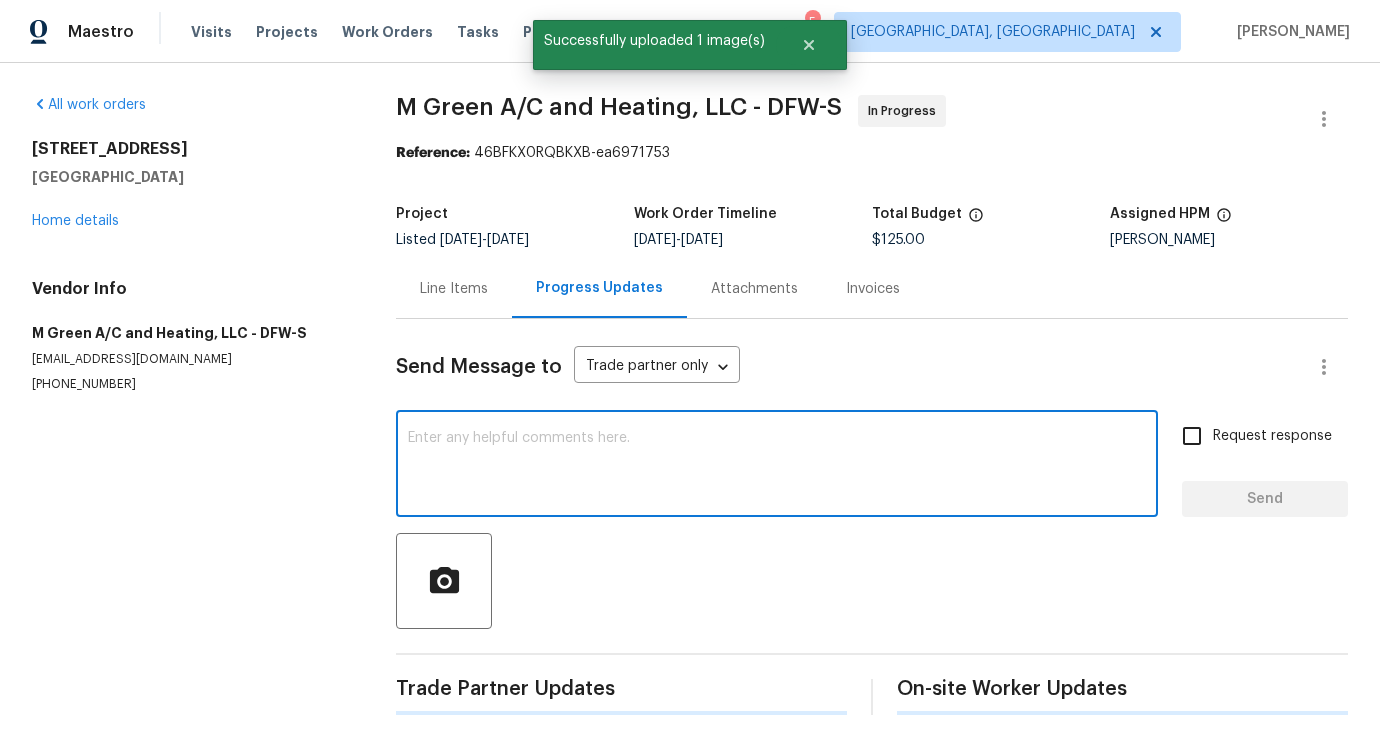 click at bounding box center (777, 466) 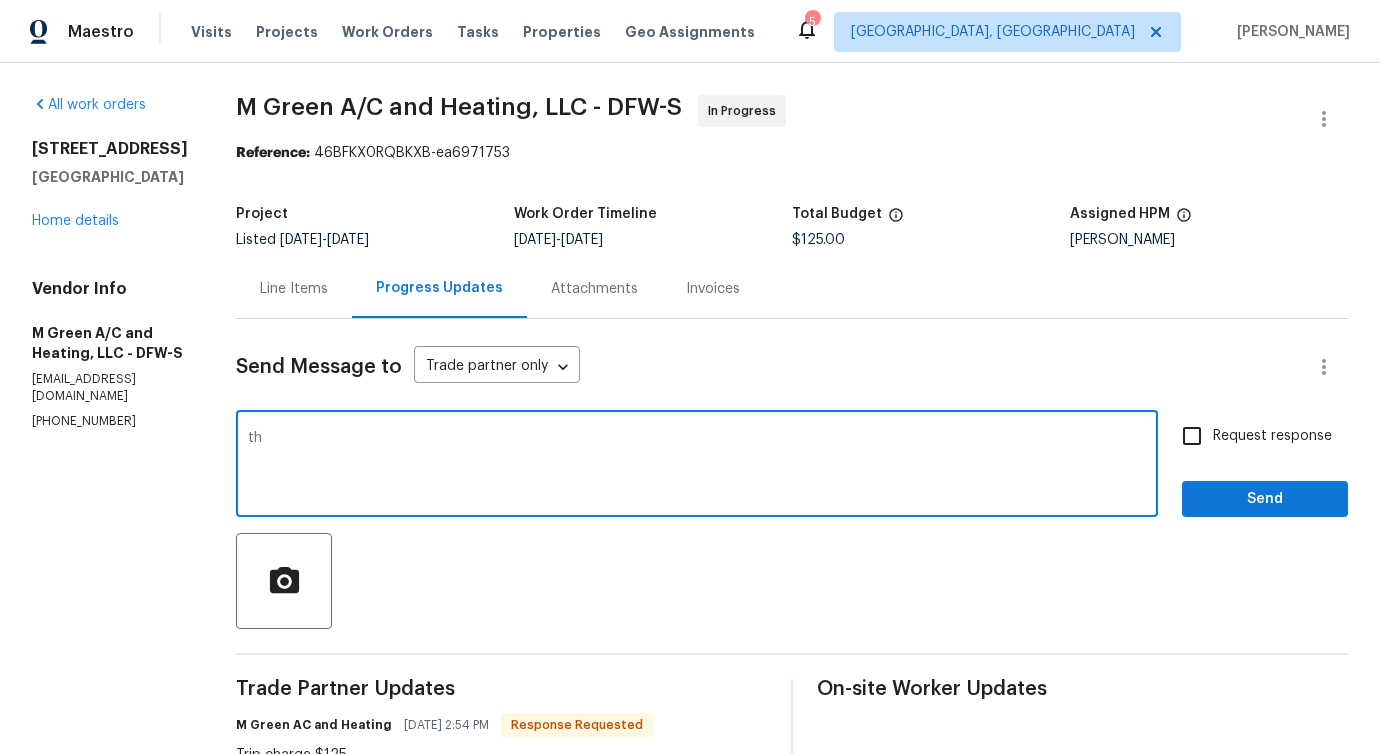 type on "t" 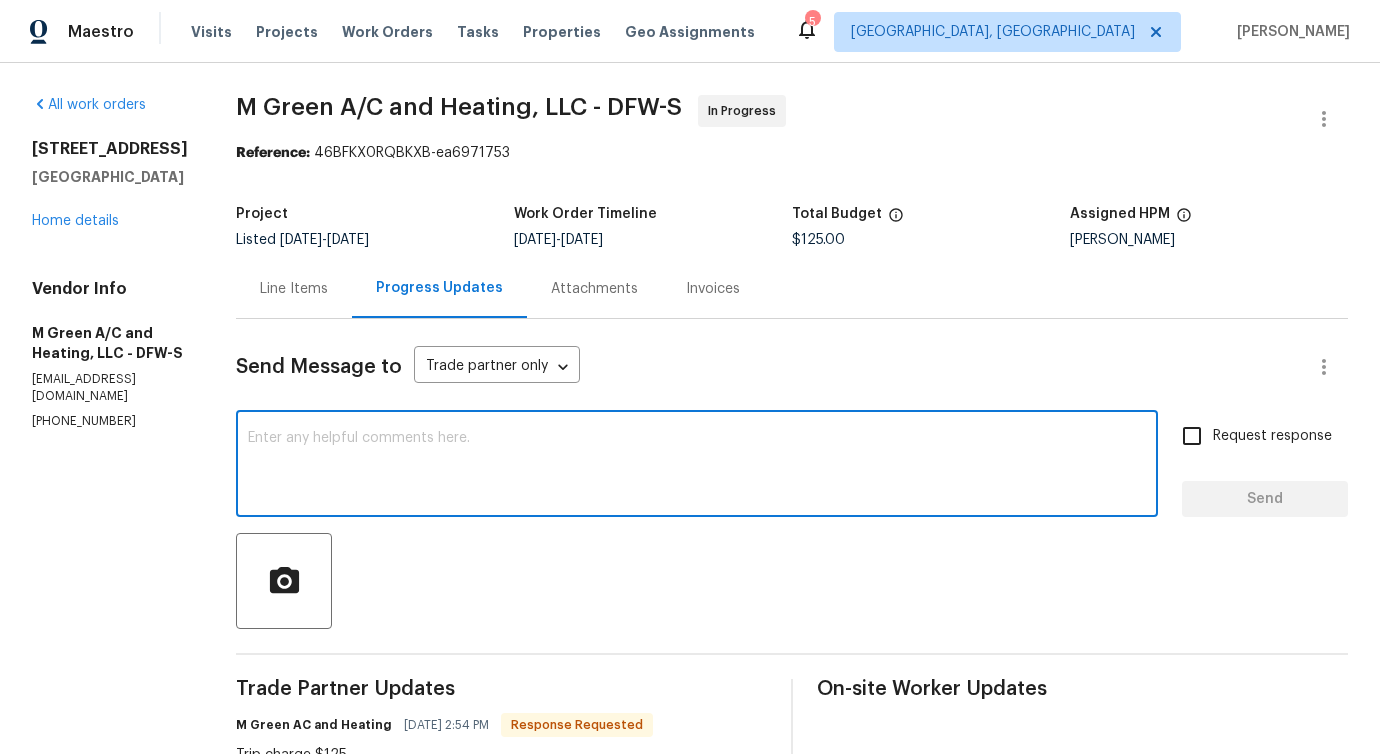 type on "t" 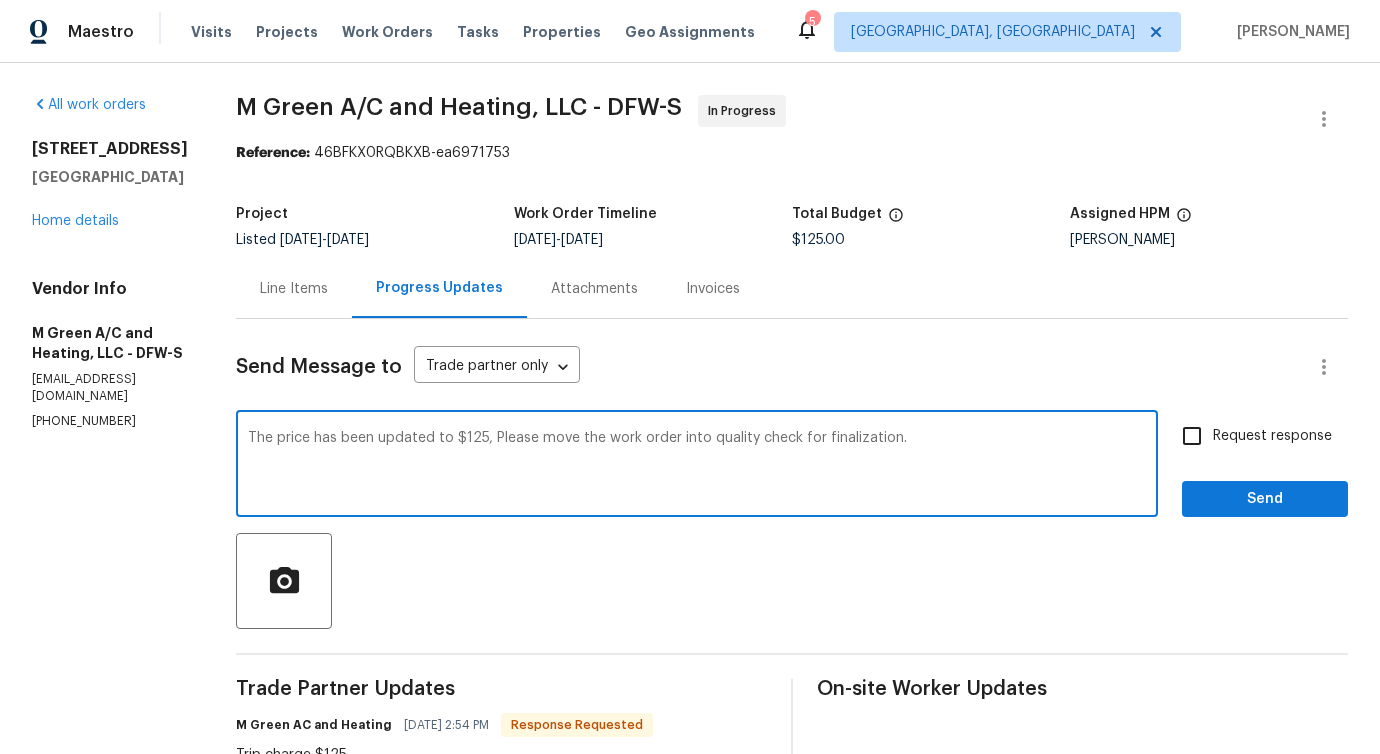 type on "The price has been updated to $125, Please move the work order into quality check for finalization." 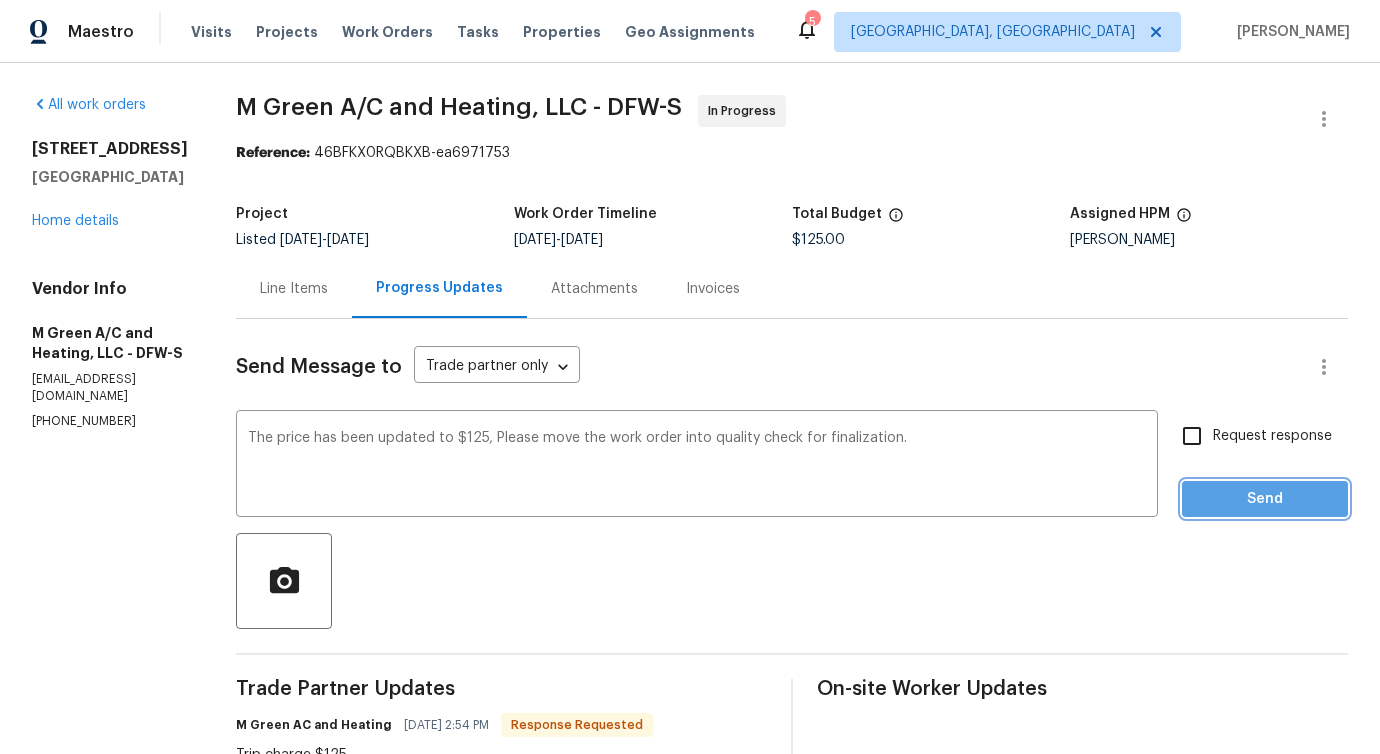 click on "Send" at bounding box center (1265, 499) 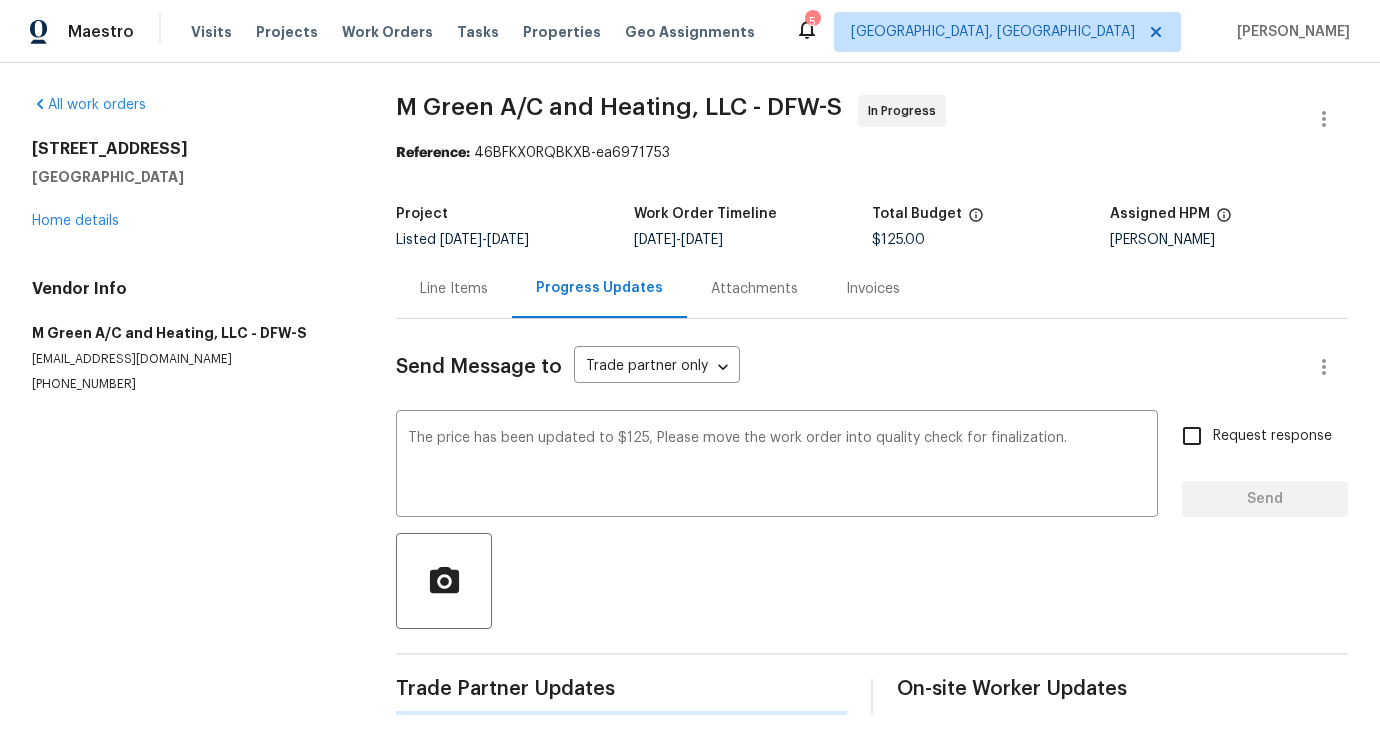type 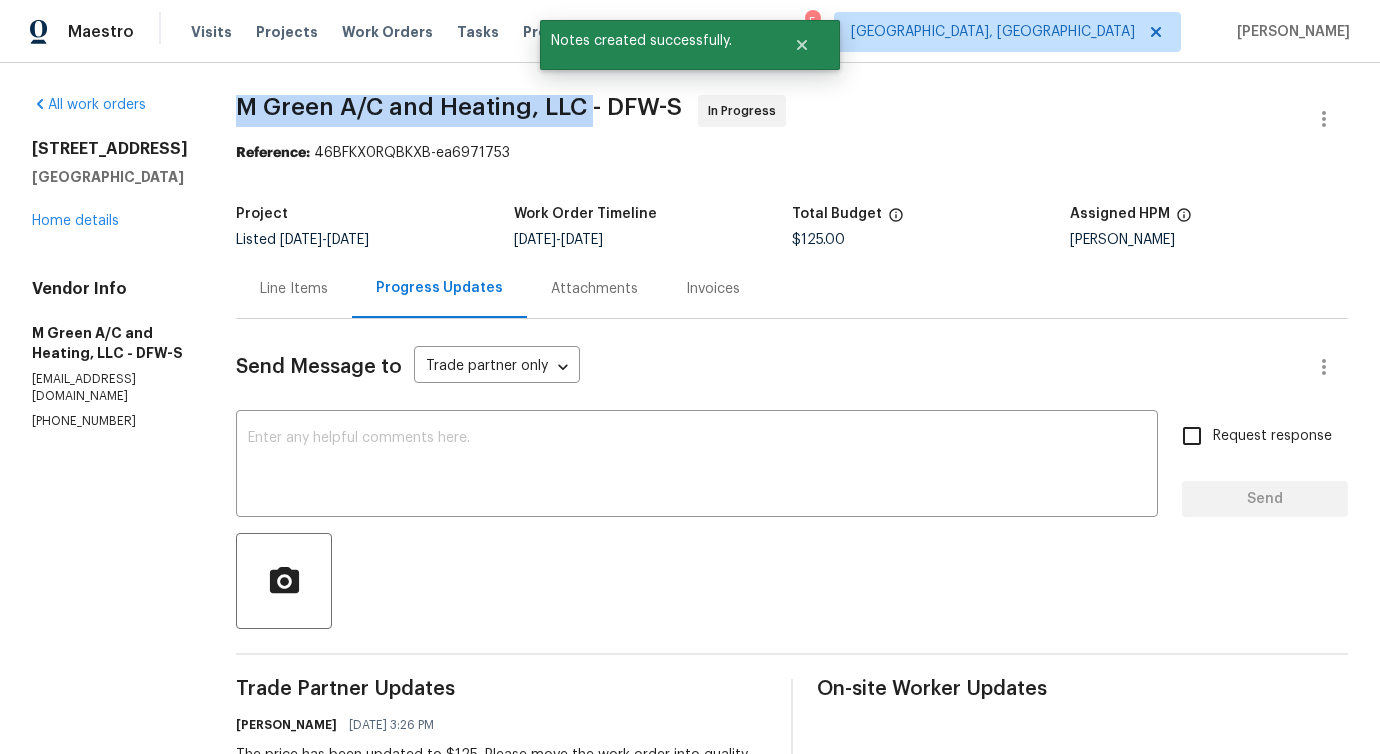drag, startPoint x: 289, startPoint y: 108, endPoint x: 643, endPoint y: 111, distance: 354.01273 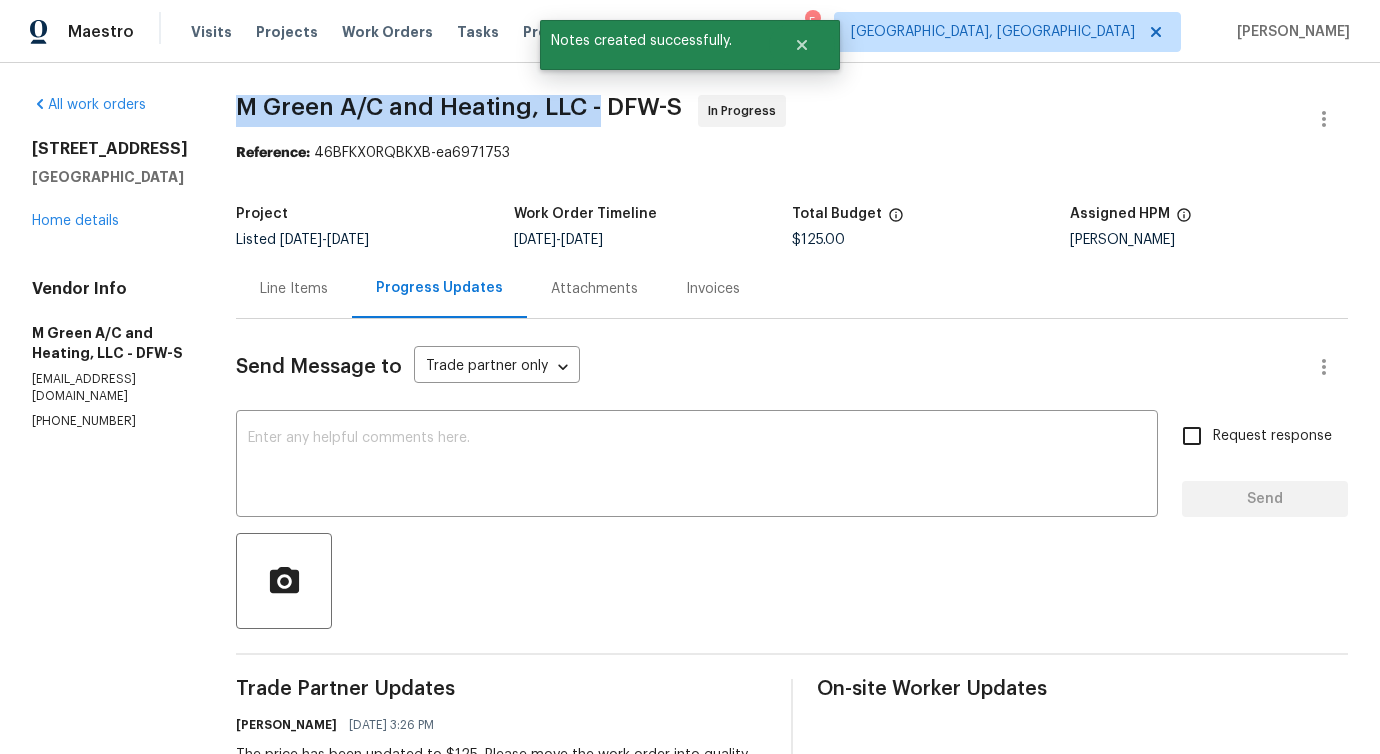 drag, startPoint x: 285, startPoint y: 102, endPoint x: 648, endPoint y: 114, distance: 363.1983 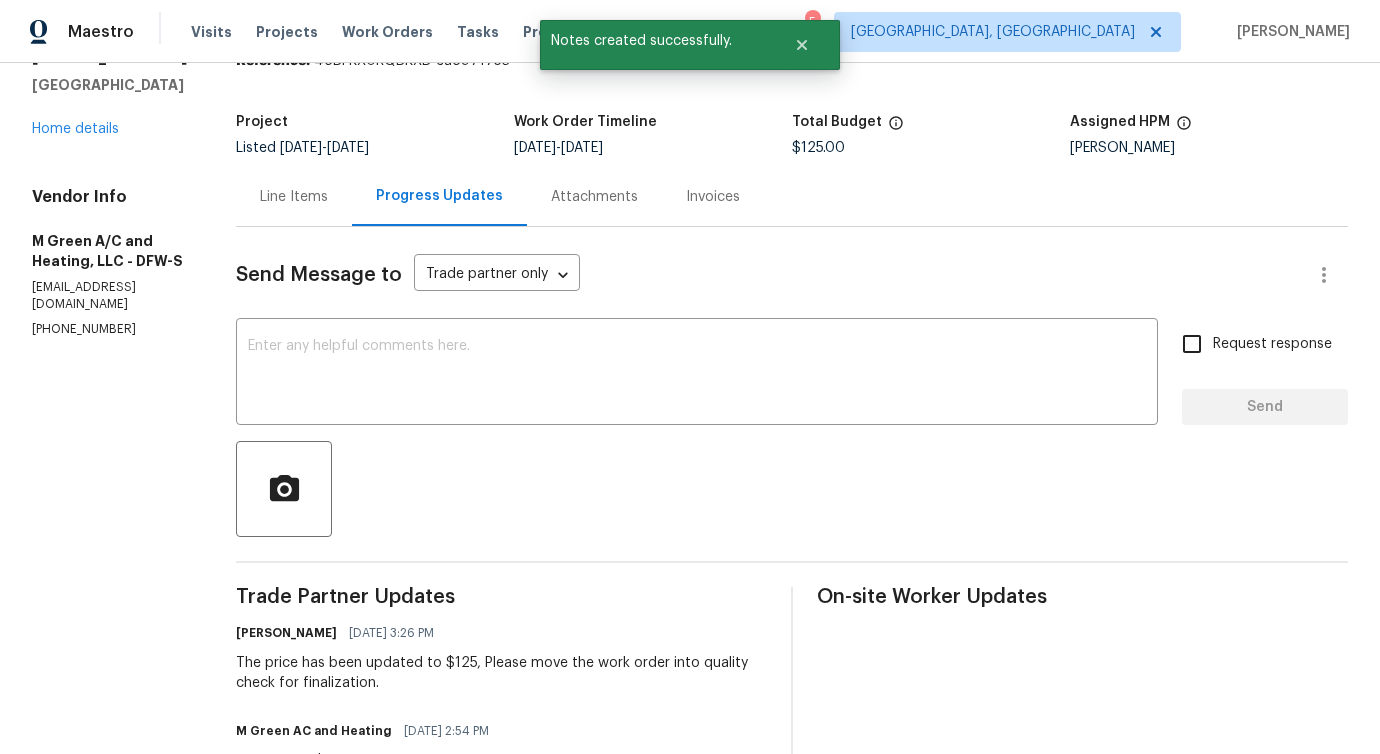 scroll, scrollTop: 206, scrollLeft: 0, axis: vertical 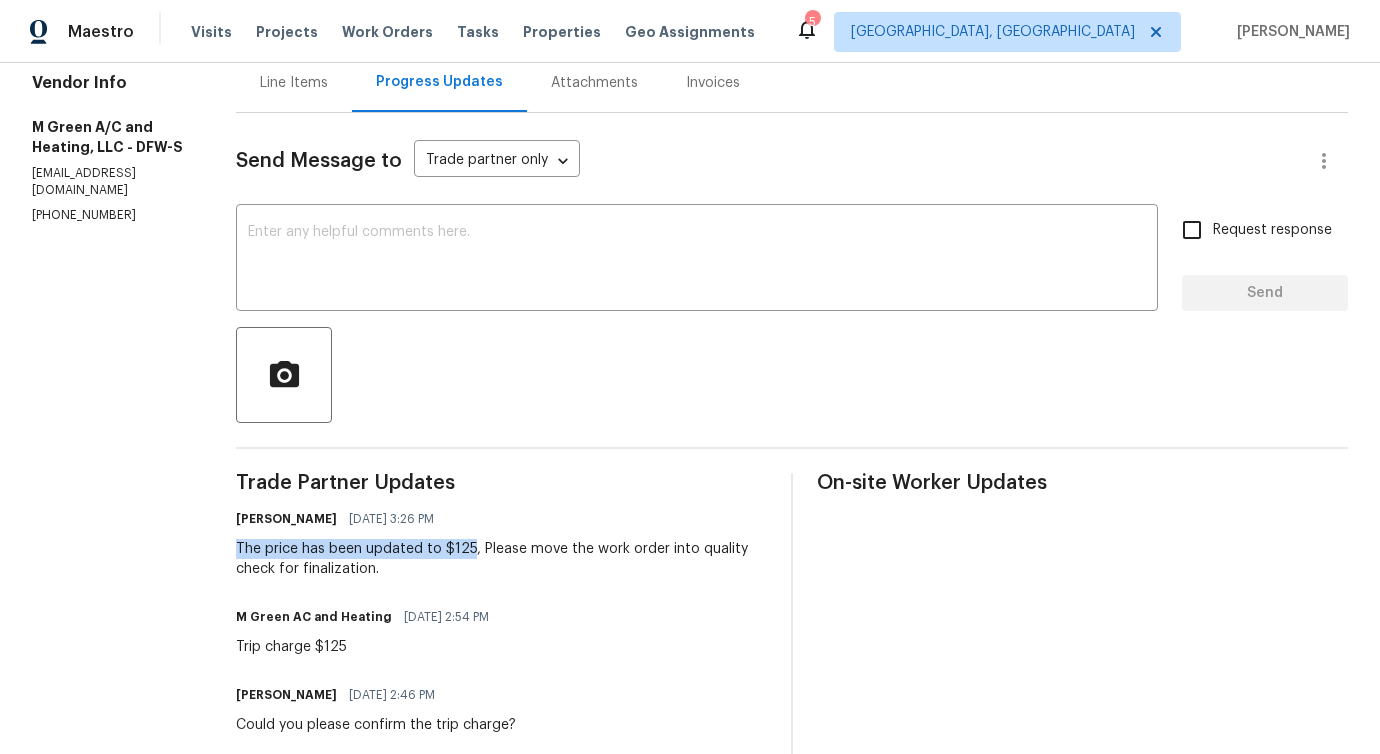 drag, startPoint x: 276, startPoint y: 546, endPoint x: 518, endPoint y: 554, distance: 242.1322 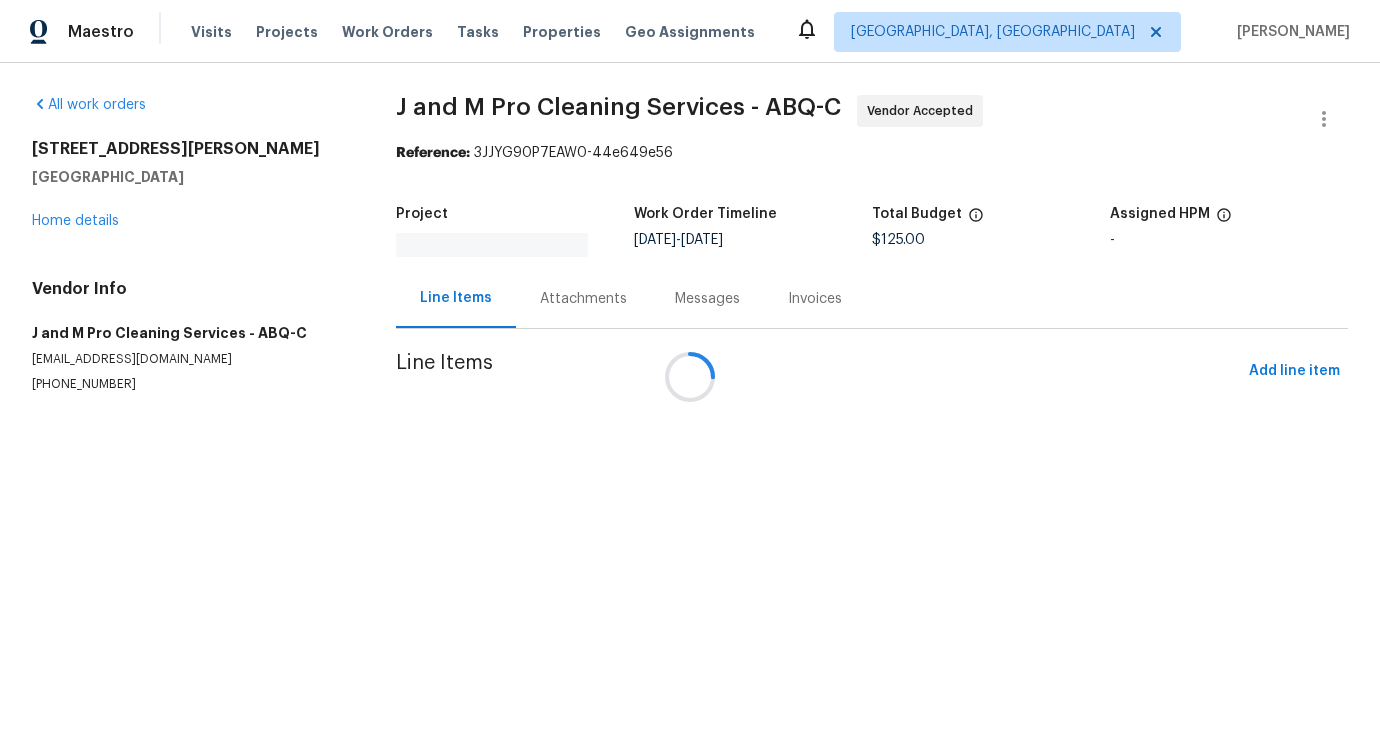 scroll, scrollTop: 0, scrollLeft: 0, axis: both 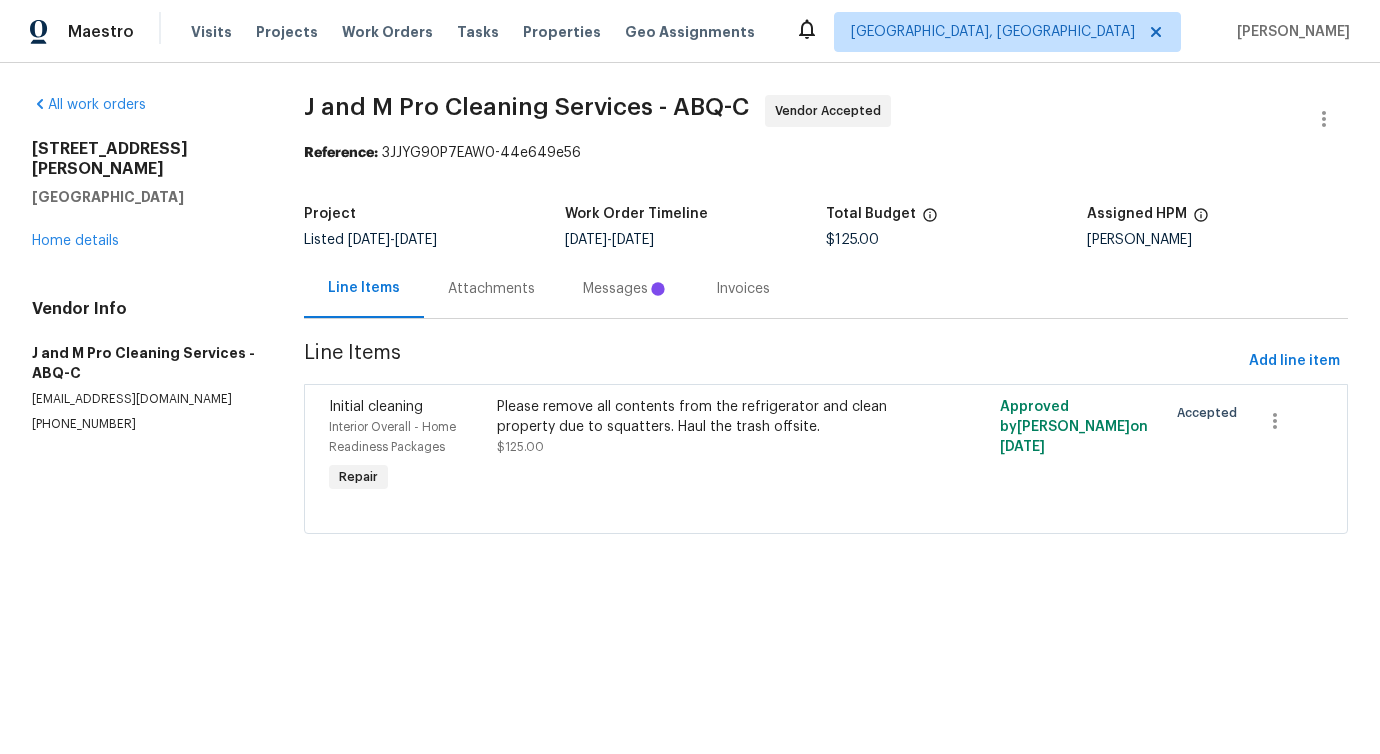 click on "Messages" at bounding box center [625, 289] 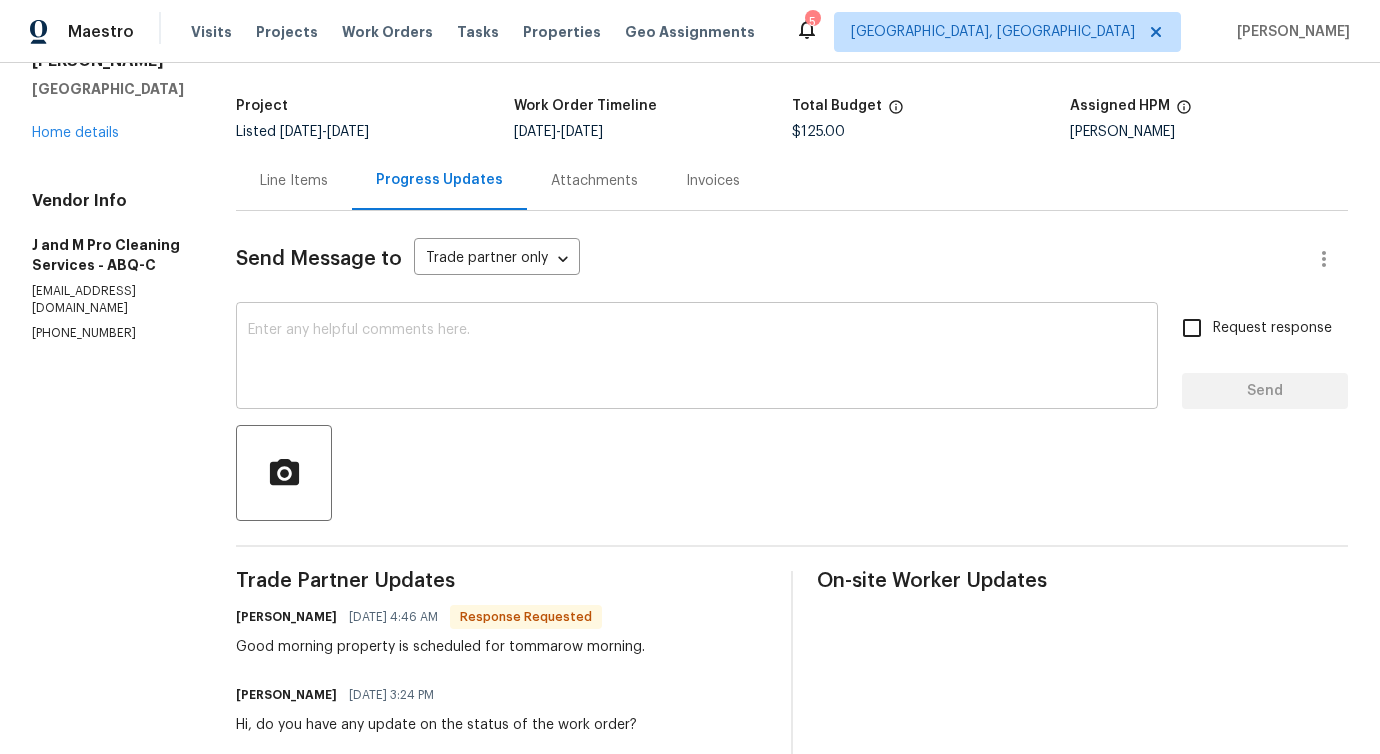 scroll, scrollTop: 0, scrollLeft: 0, axis: both 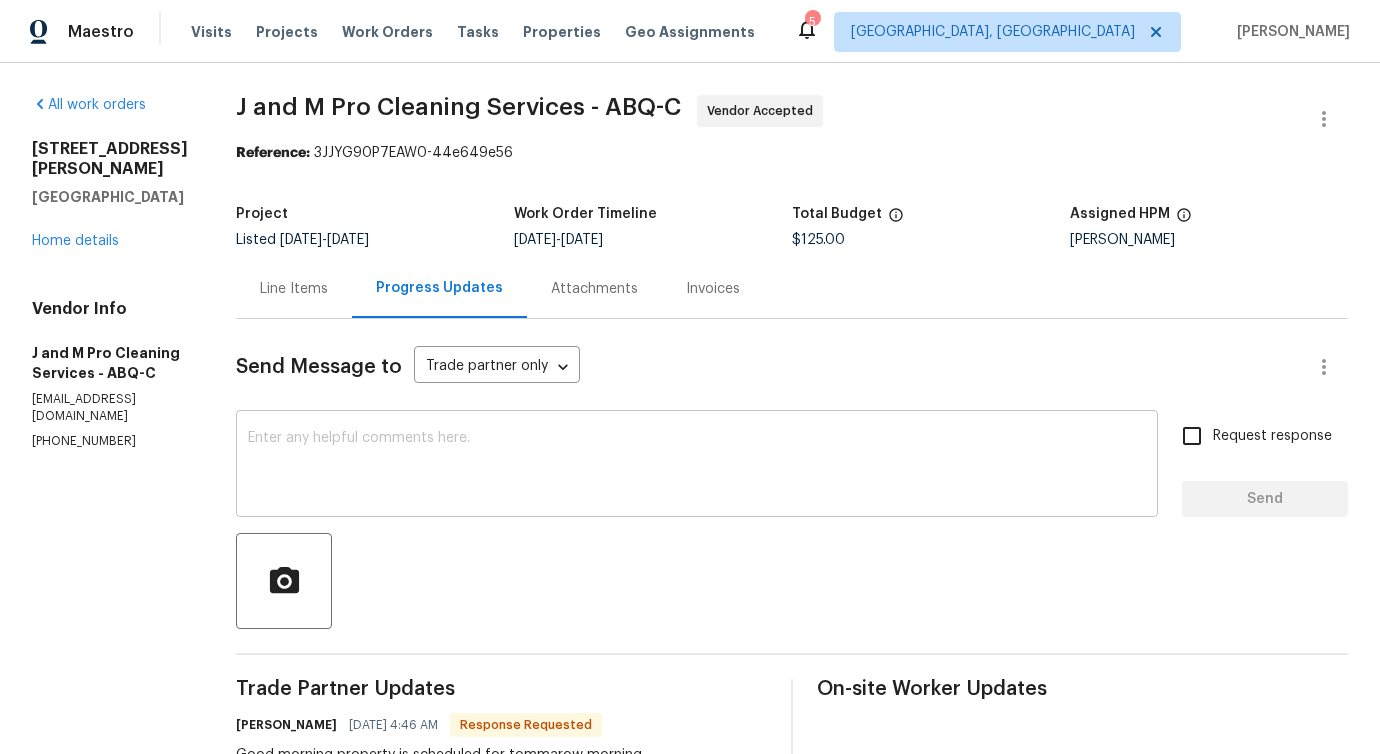 click on "x ​" at bounding box center (697, 466) 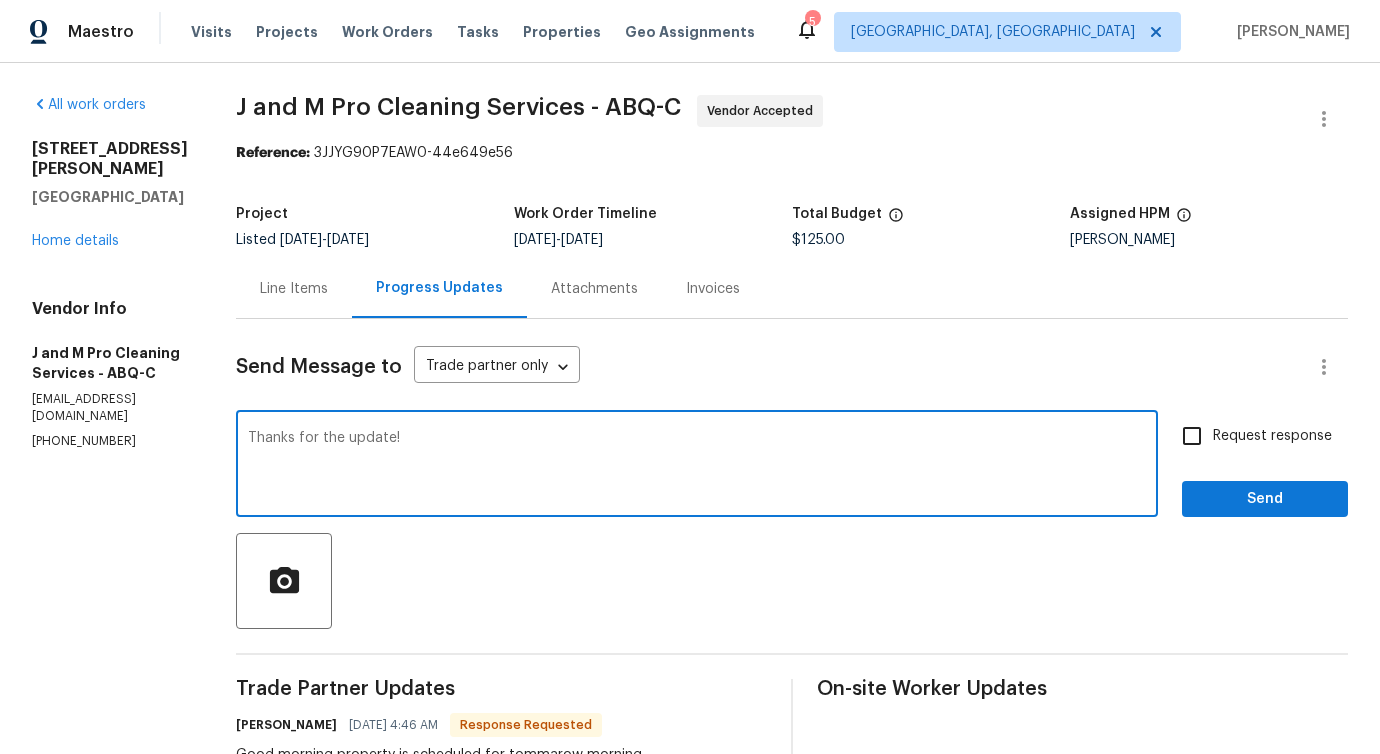 type on "Thanks for the update!" 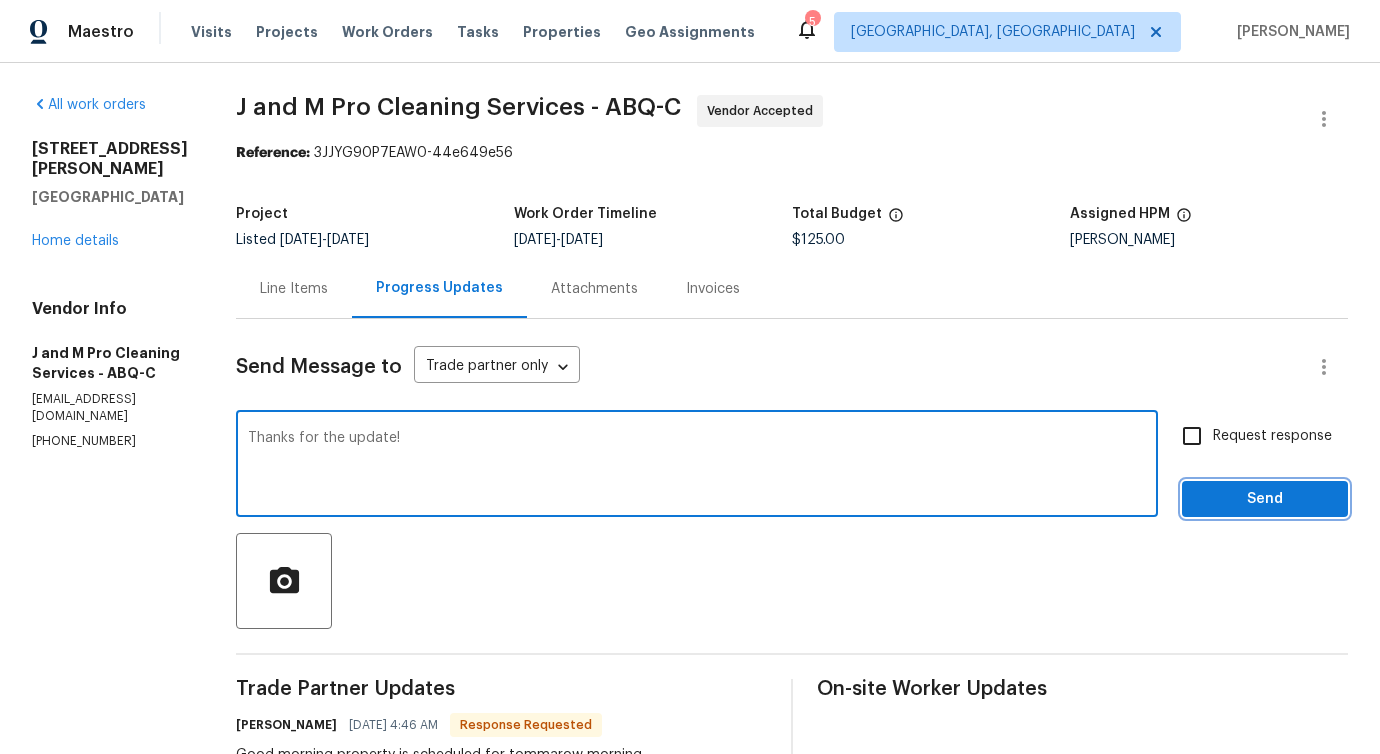 click on "Send" at bounding box center (1265, 499) 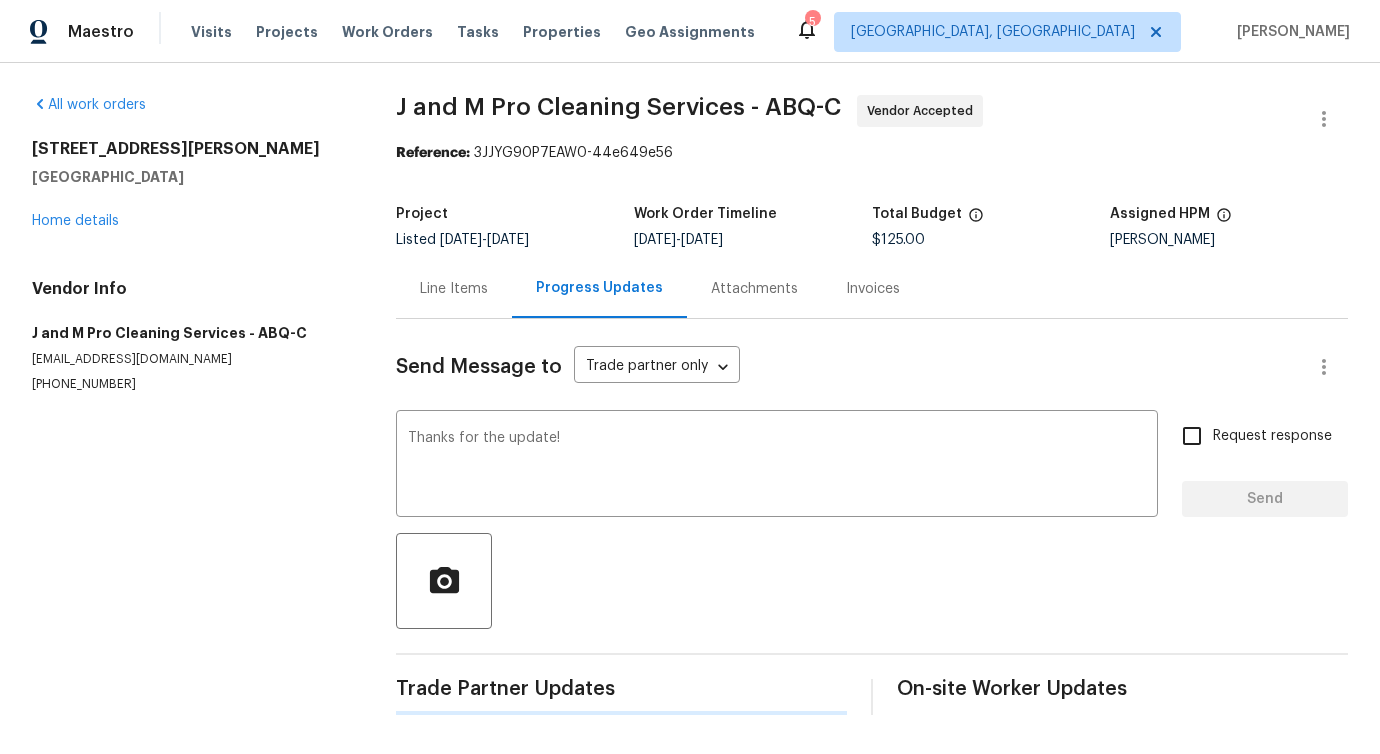 type 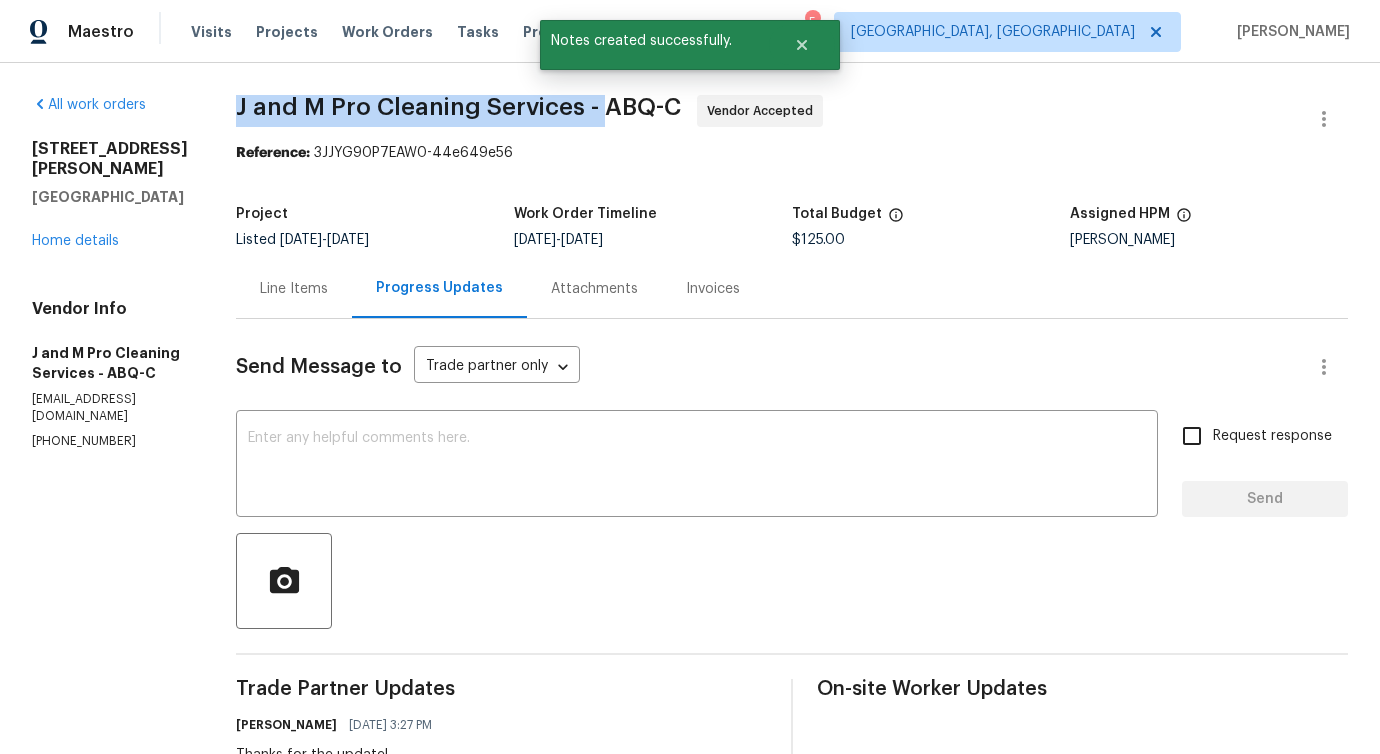 drag, startPoint x: 294, startPoint y: 109, endPoint x: 664, endPoint y: 115, distance: 370.04865 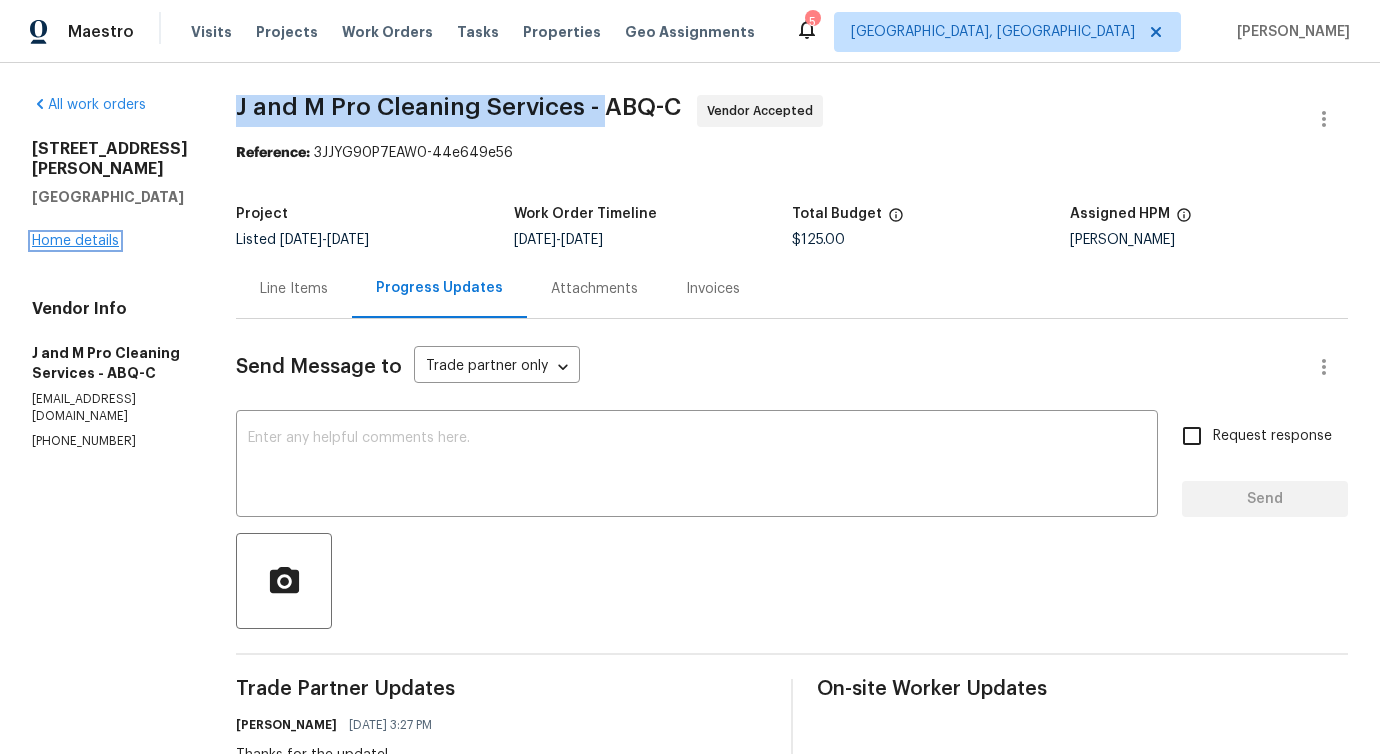 click on "Home details" at bounding box center [75, 241] 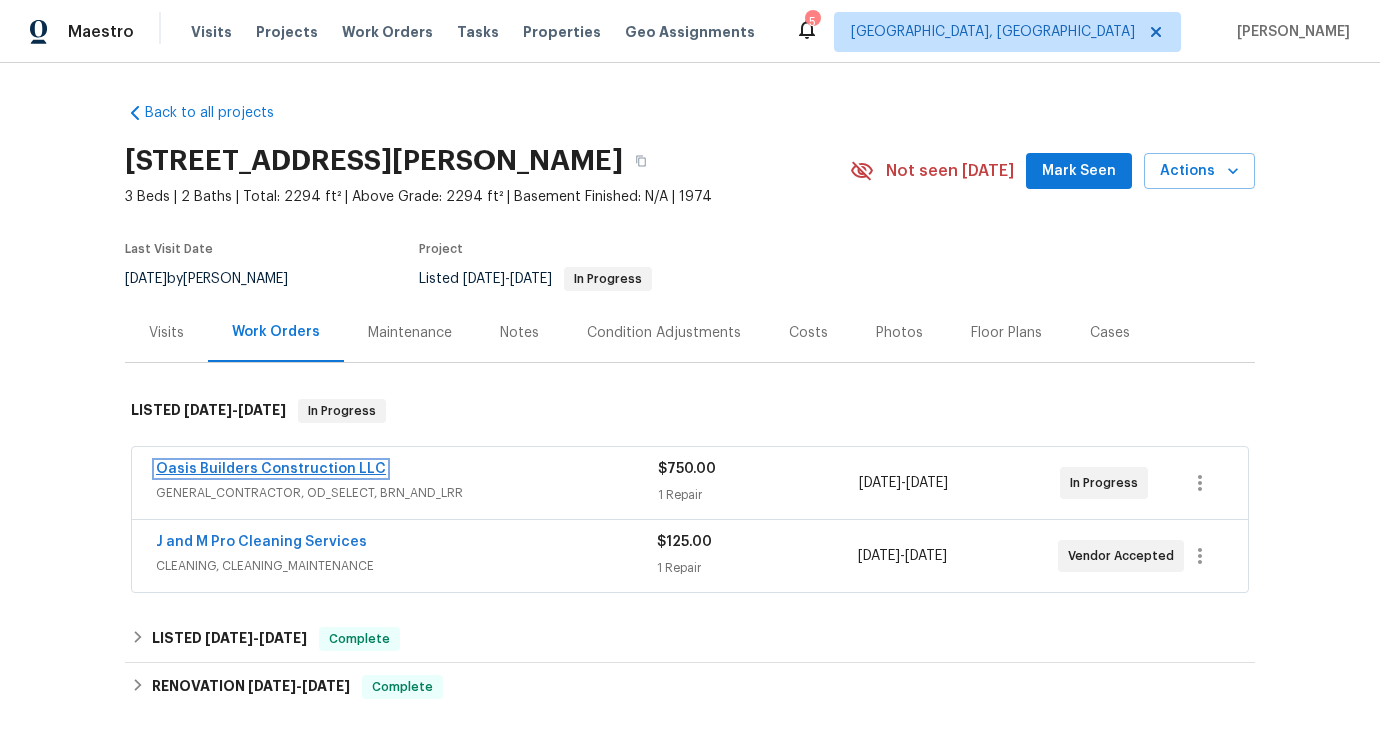 click on "Oasis Builders Construction LLC" at bounding box center (271, 469) 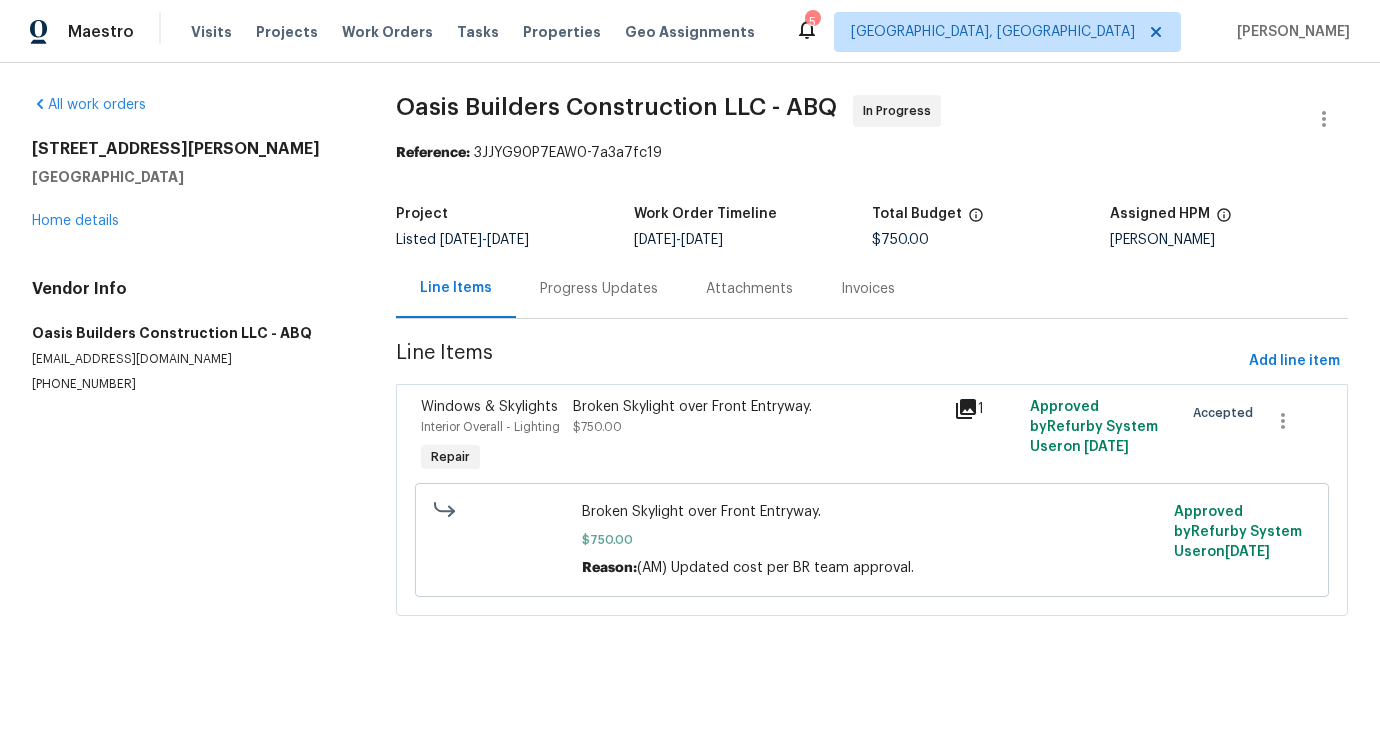 click on "Progress Updates" at bounding box center [599, 288] 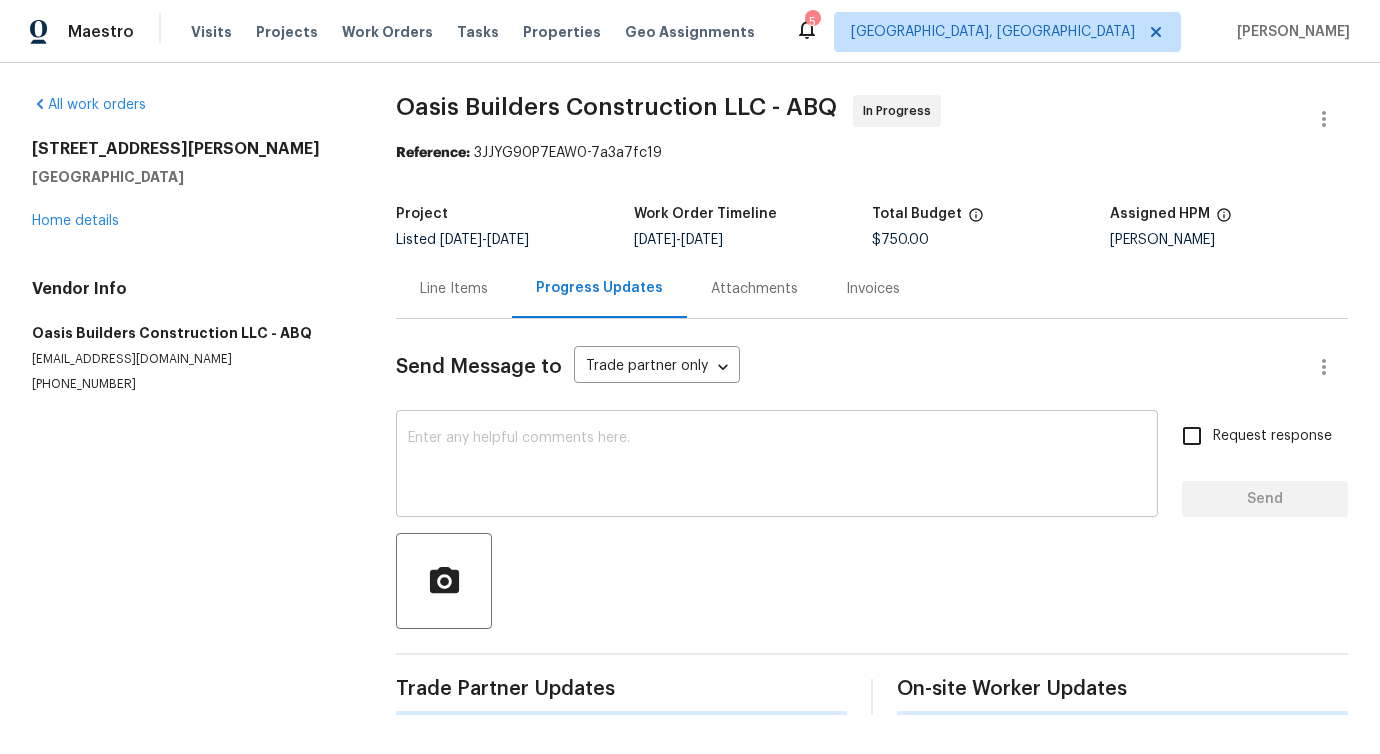 click at bounding box center [777, 466] 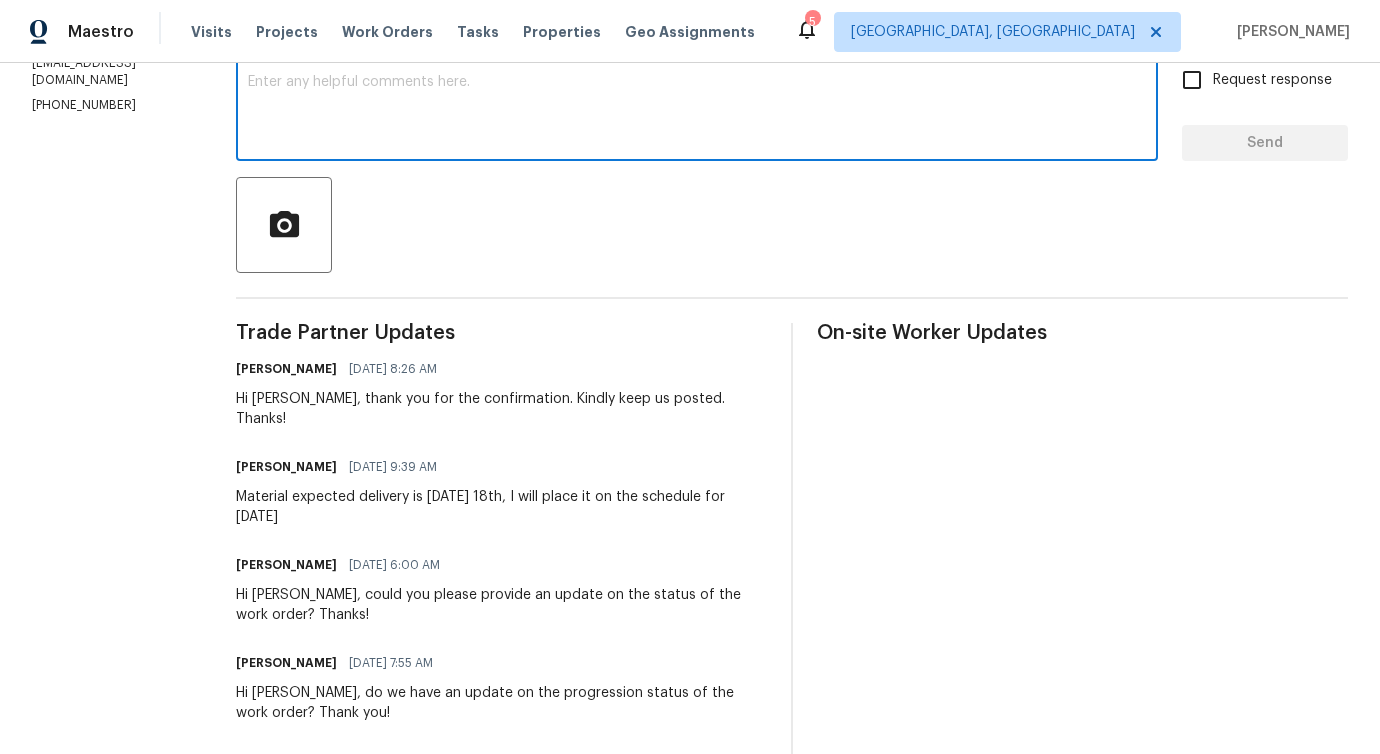 scroll, scrollTop: 0, scrollLeft: 0, axis: both 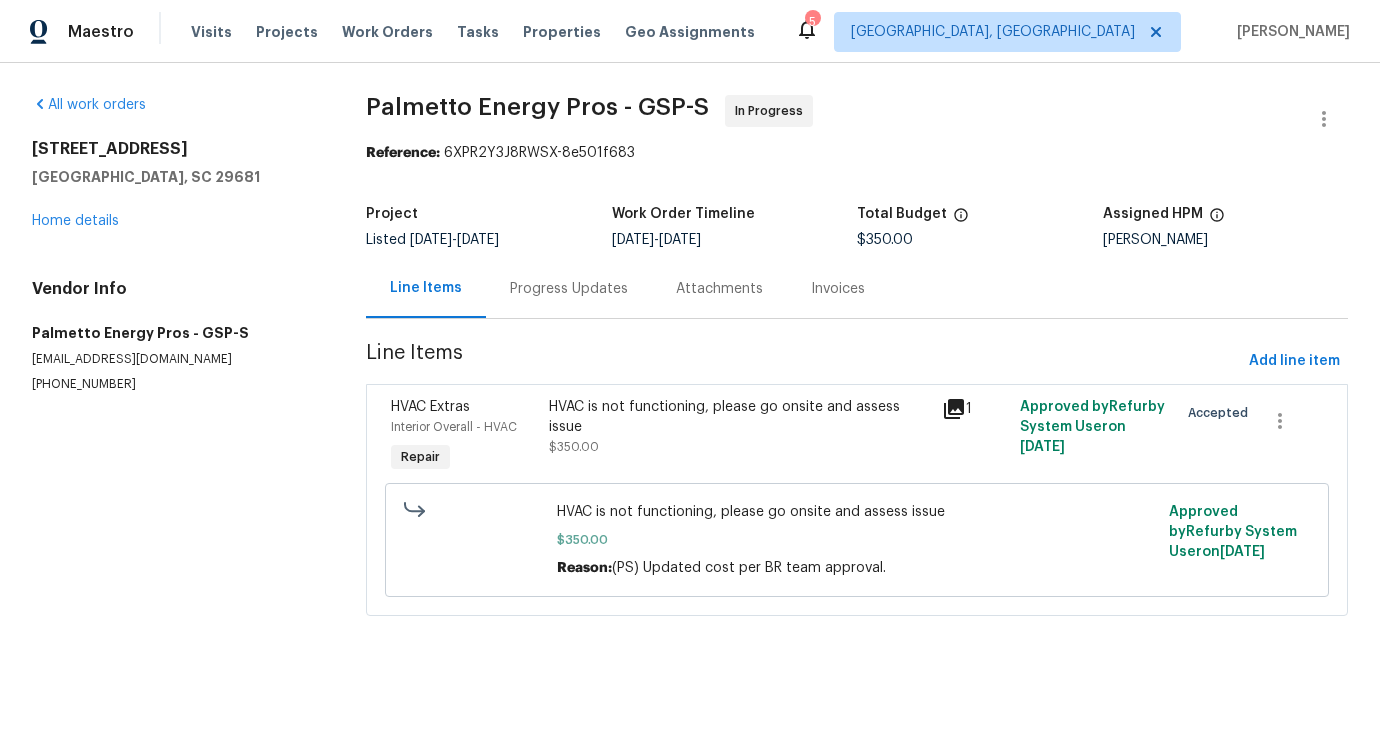 click on "Progress Updates" at bounding box center [569, 288] 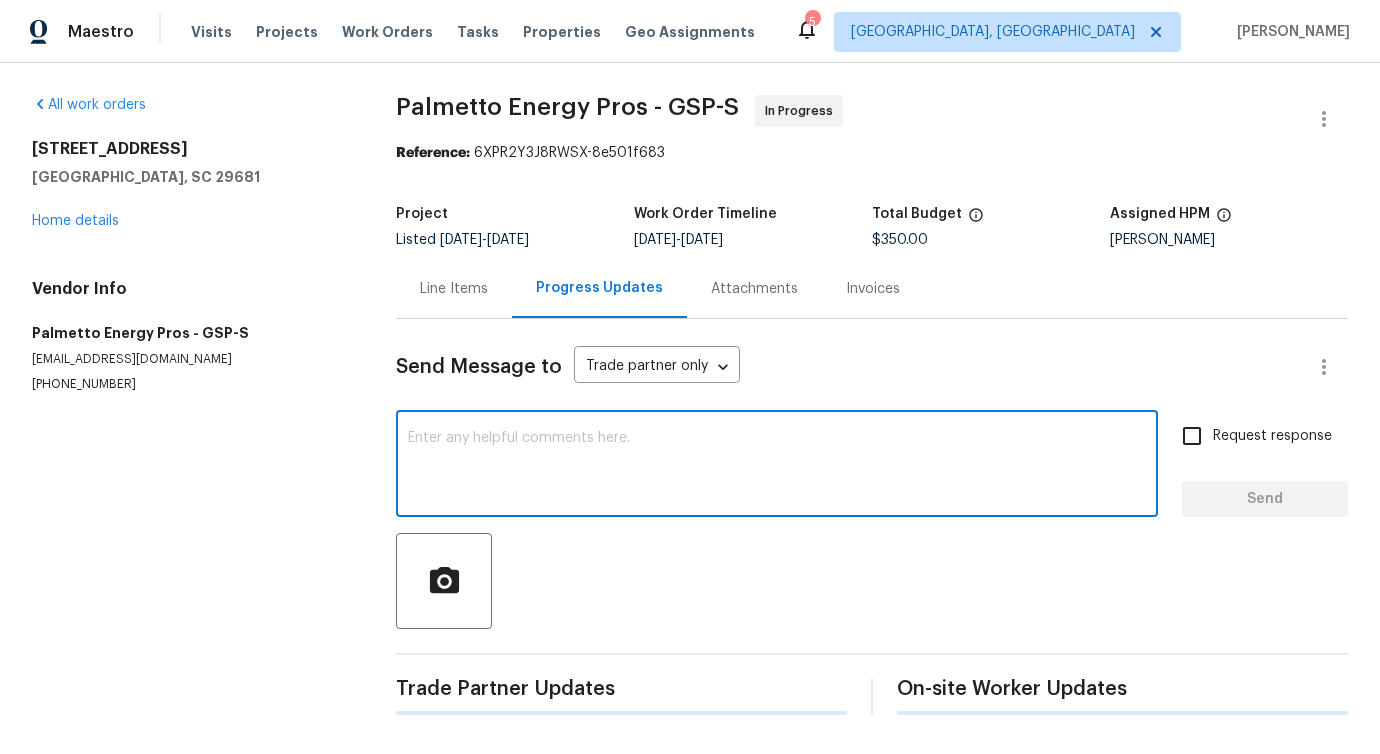 click at bounding box center [777, 466] 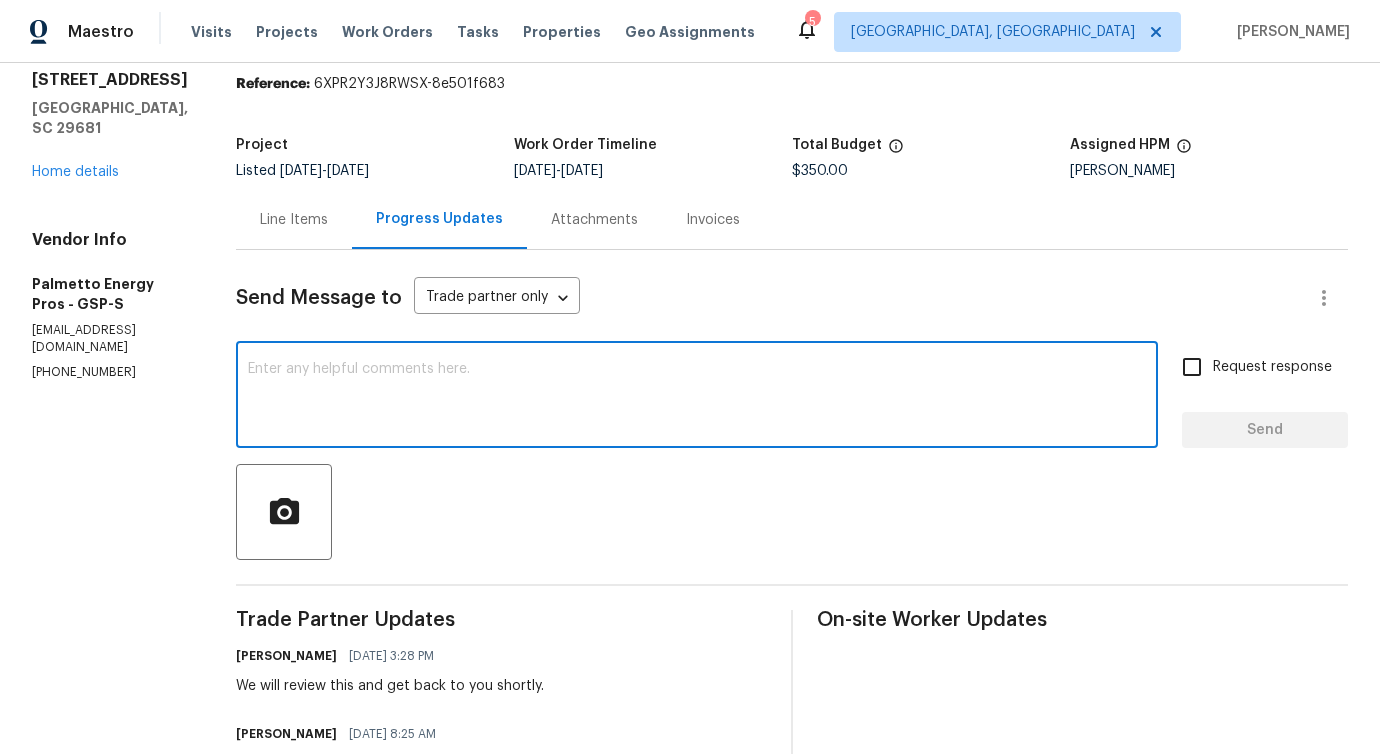 scroll, scrollTop: 0, scrollLeft: 0, axis: both 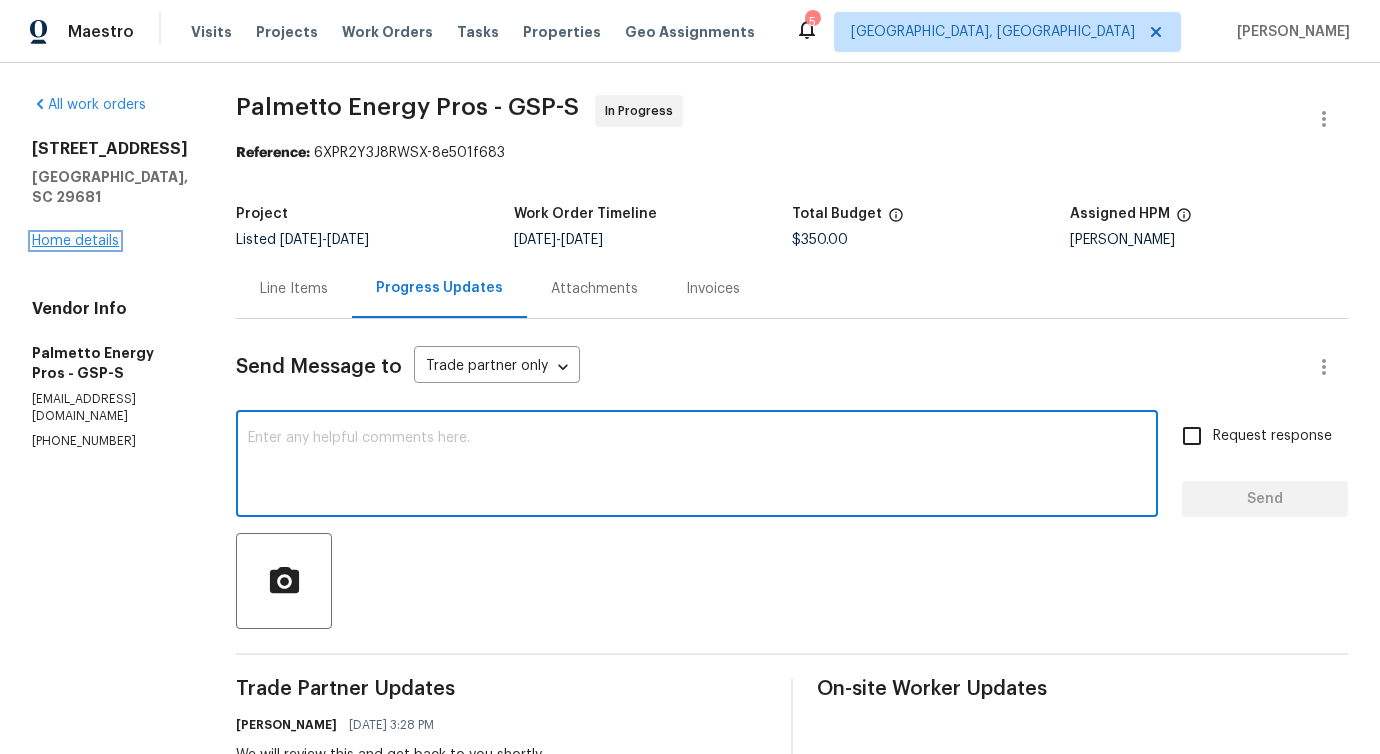 click on "Home details" at bounding box center (75, 241) 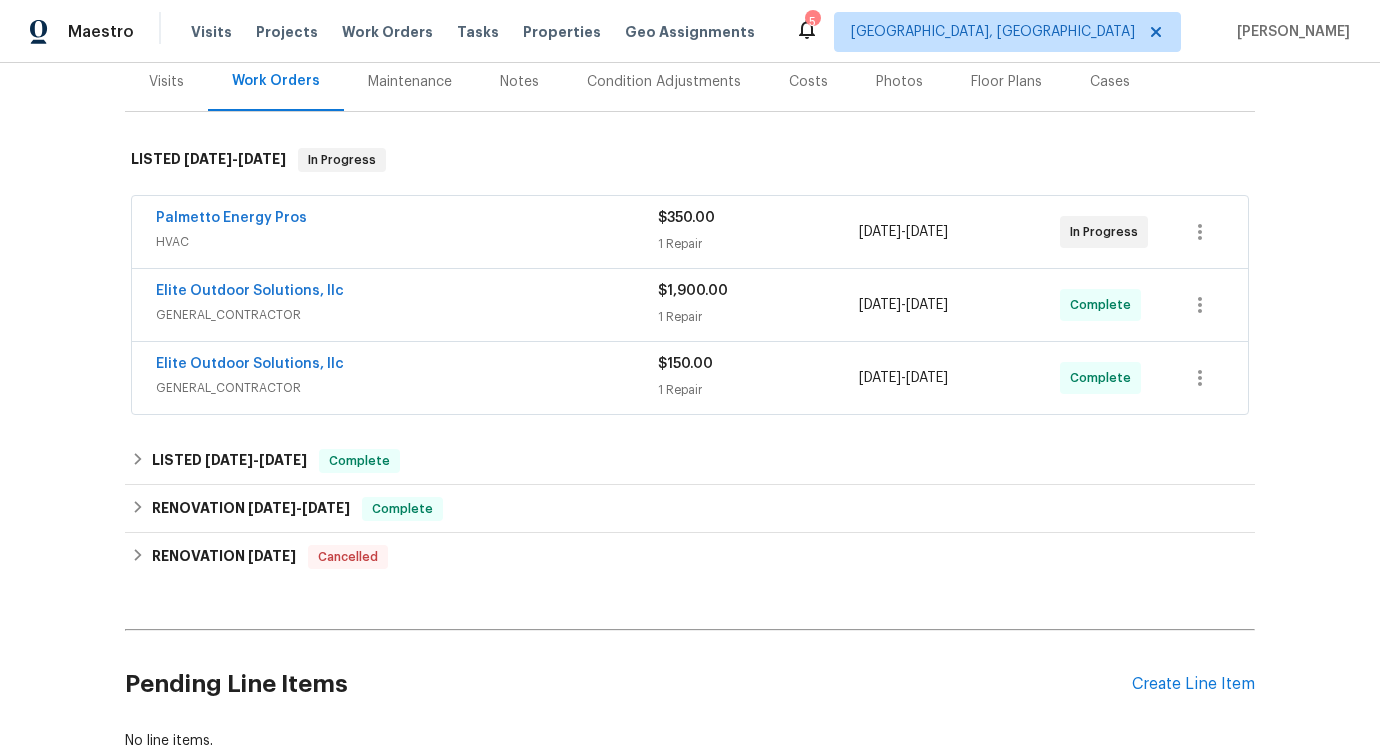 scroll, scrollTop: 0, scrollLeft: 0, axis: both 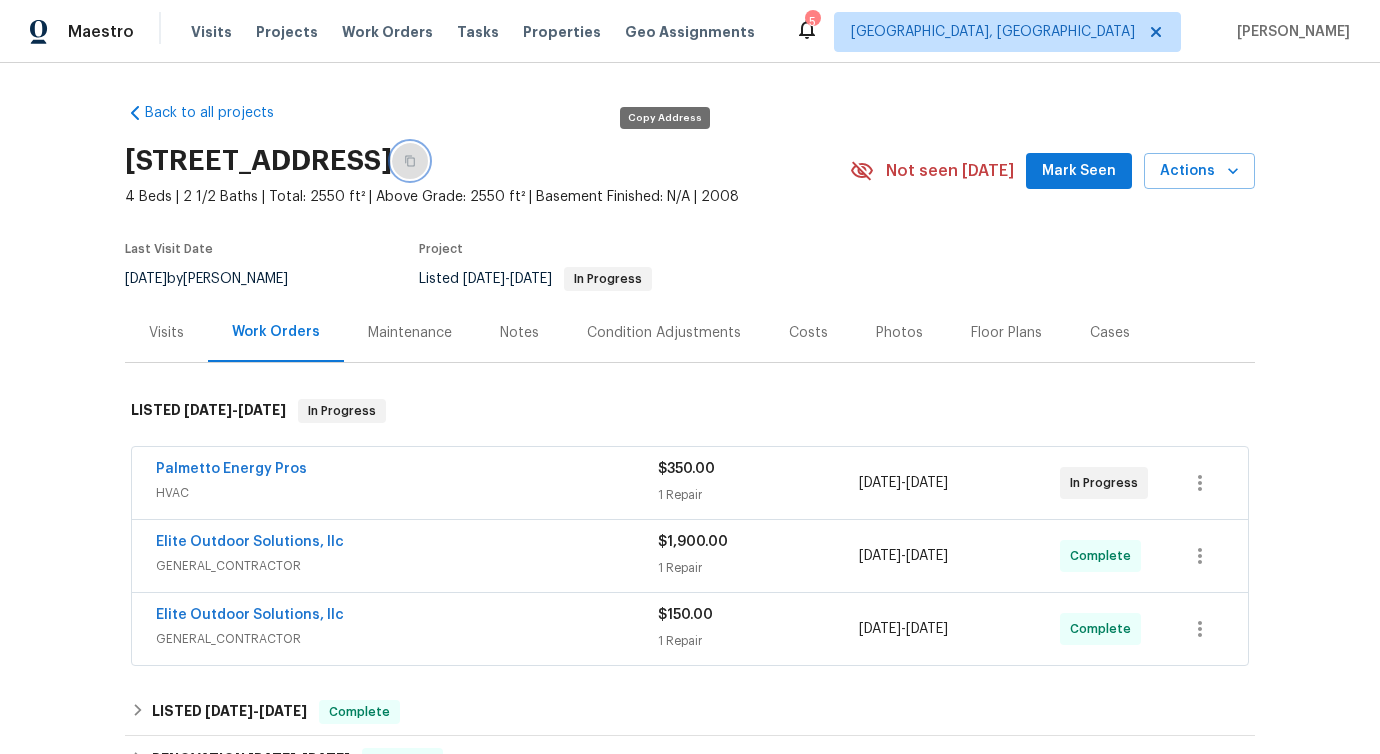 click 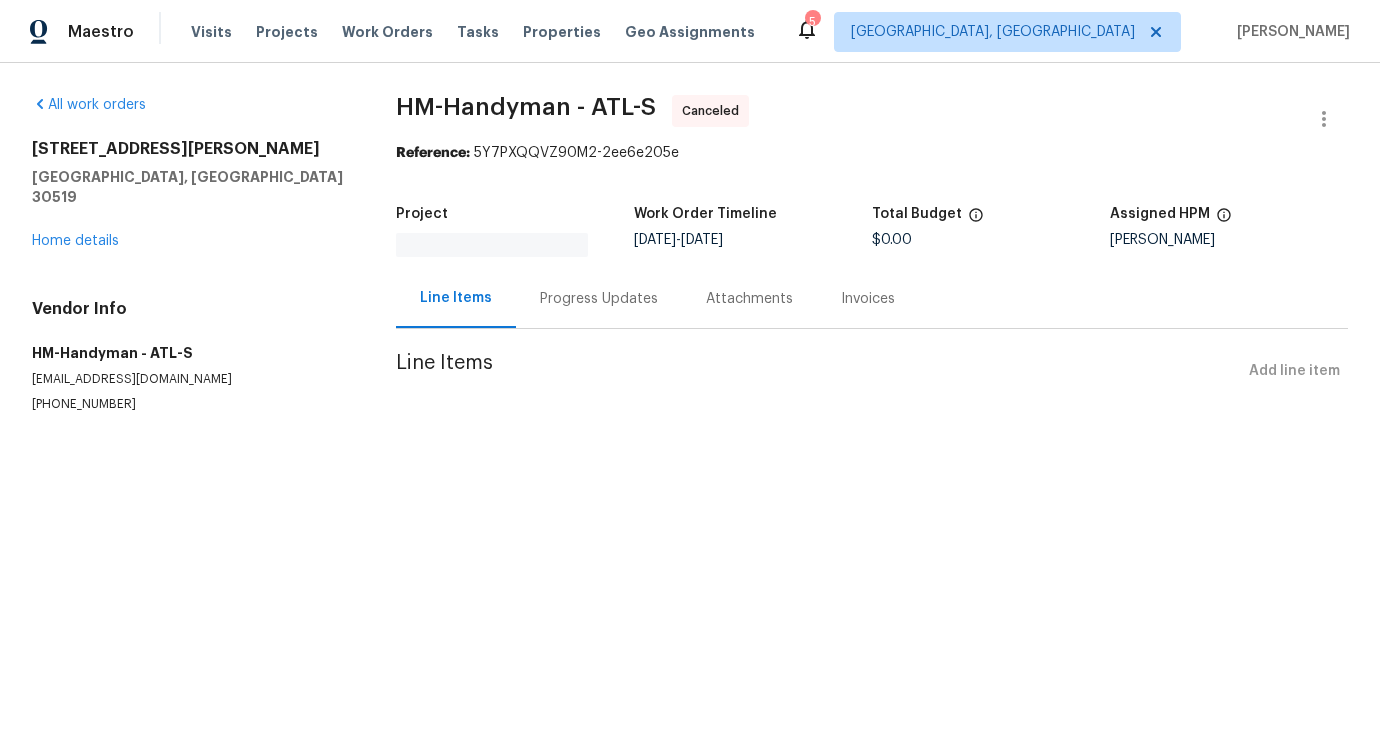 scroll, scrollTop: 0, scrollLeft: 0, axis: both 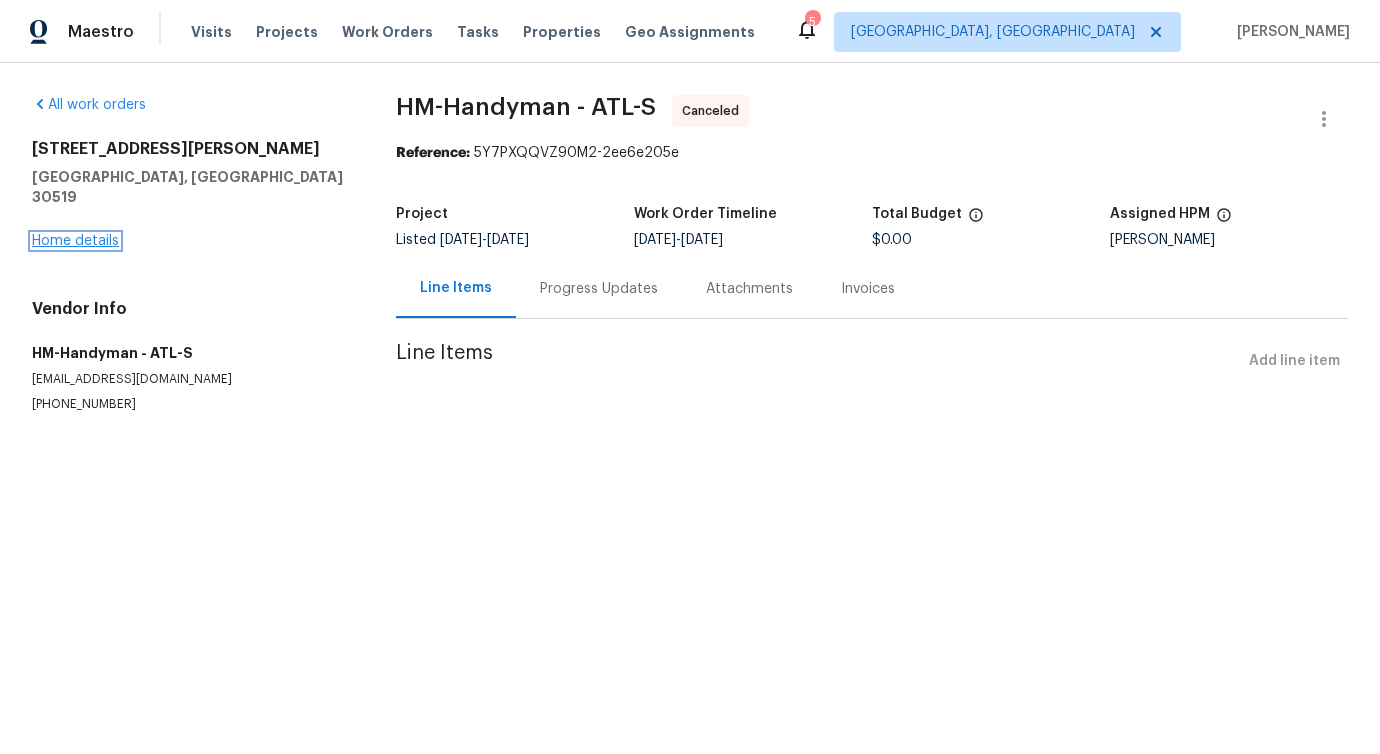 click on "Home details" at bounding box center [75, 241] 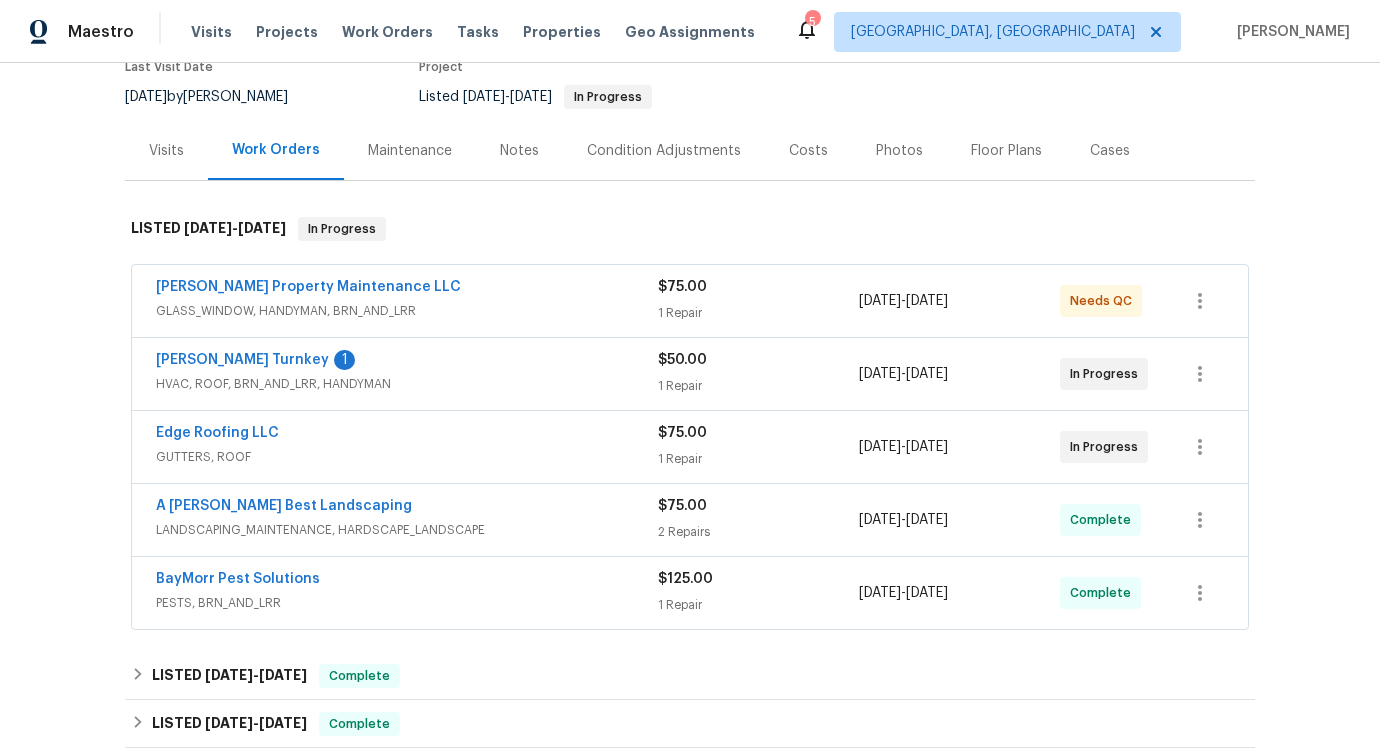 scroll, scrollTop: 198, scrollLeft: 0, axis: vertical 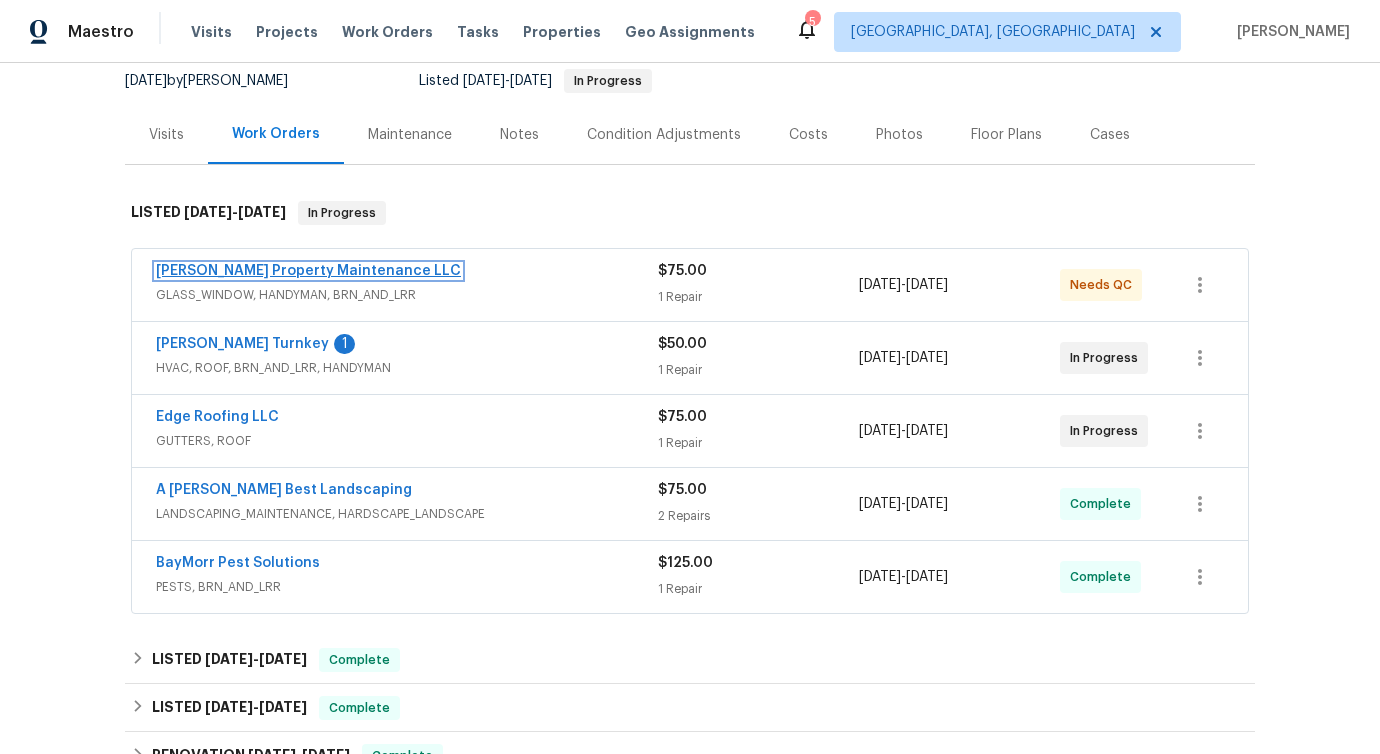 click on "[PERSON_NAME] Property Maintenance LLC" at bounding box center [308, 271] 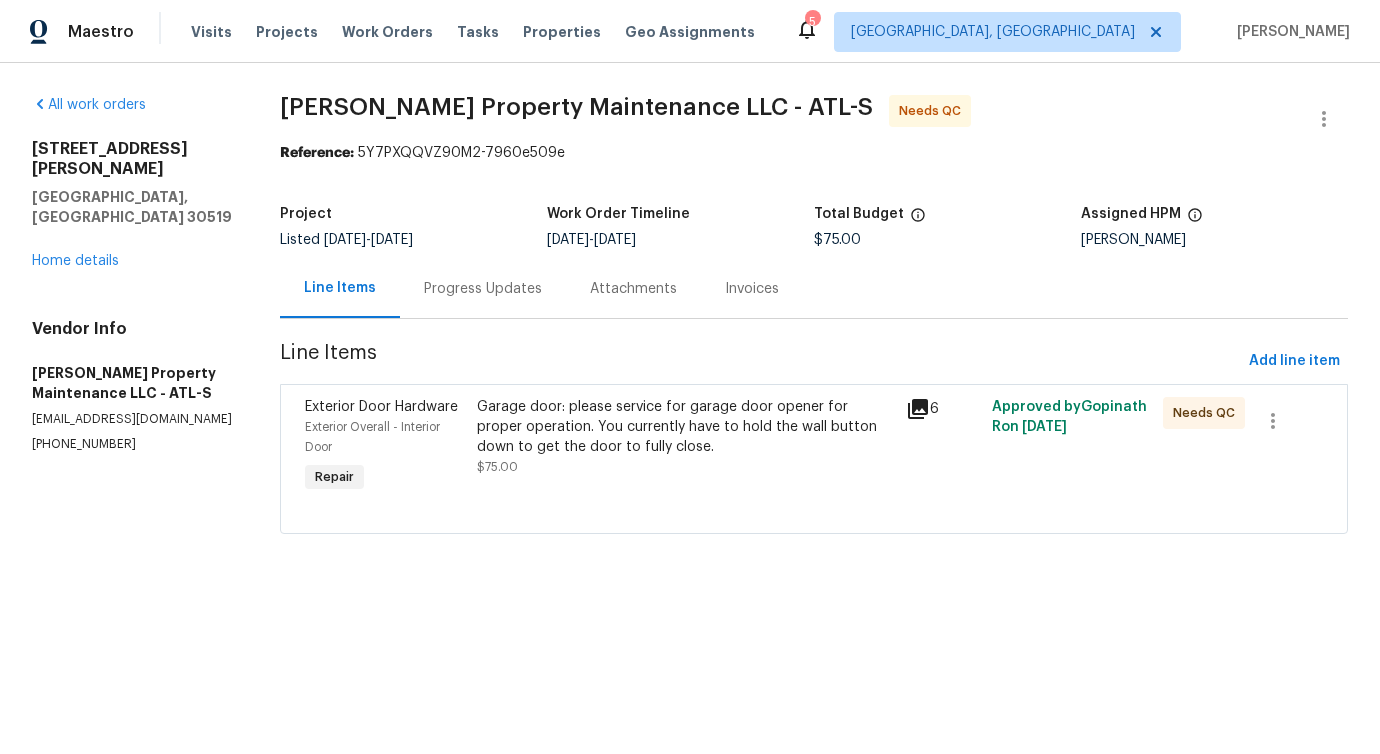click on "Progress Updates" at bounding box center (483, 289) 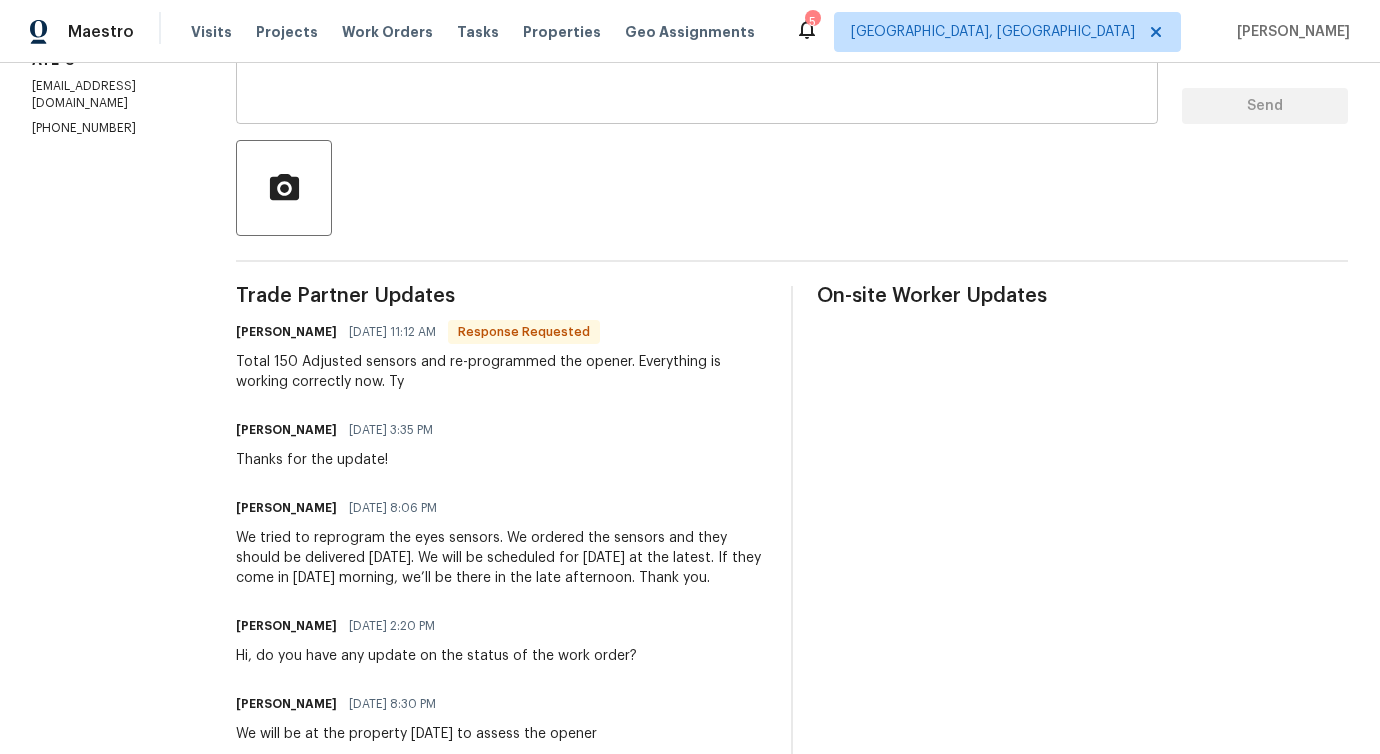 scroll, scrollTop: 0, scrollLeft: 0, axis: both 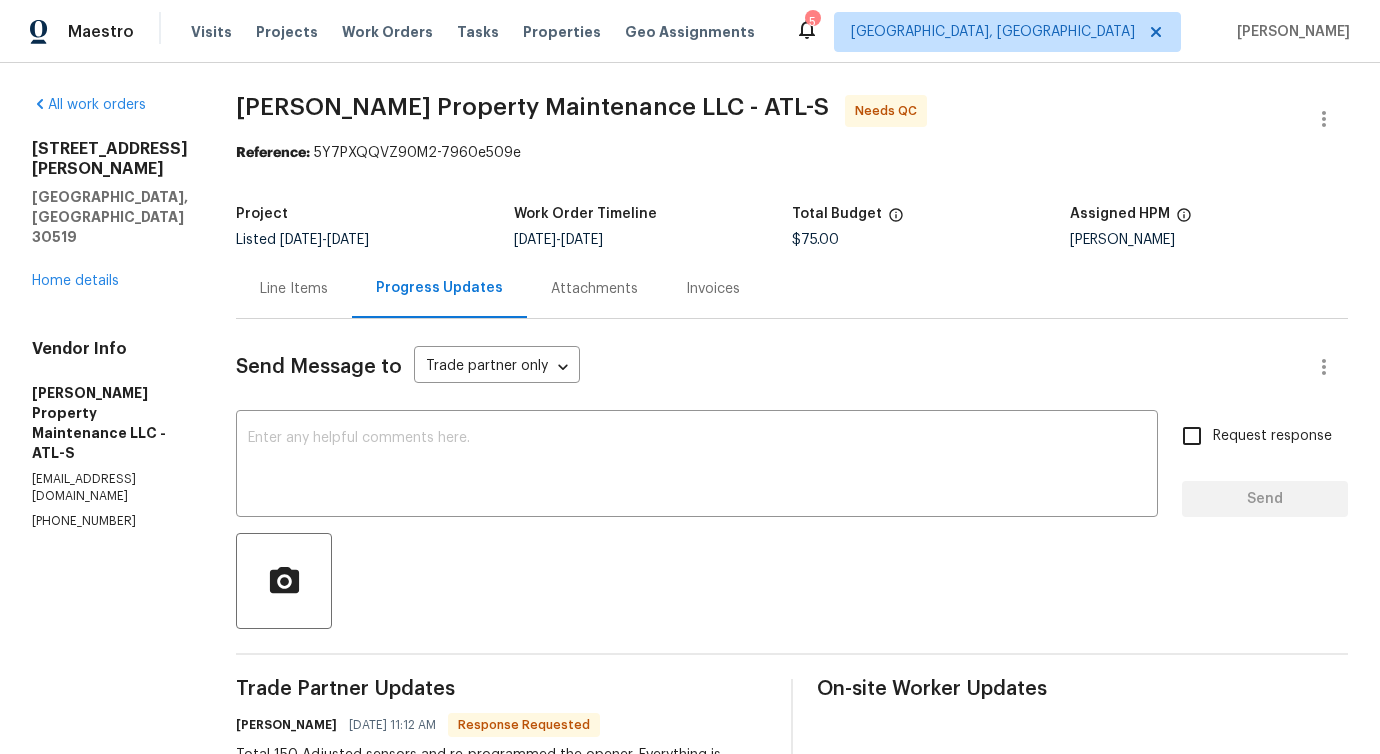 click on "Line Items" at bounding box center (294, 289) 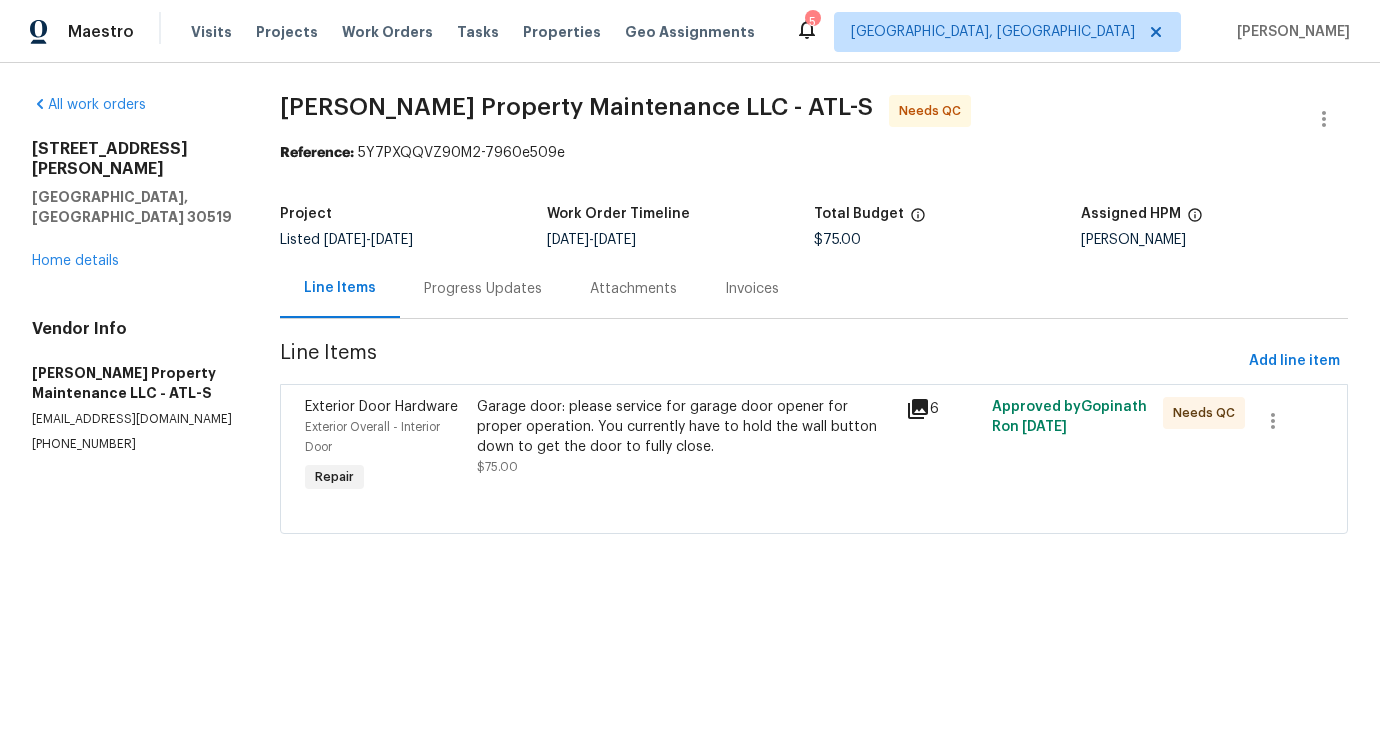 click on "Progress Updates" at bounding box center [483, 289] 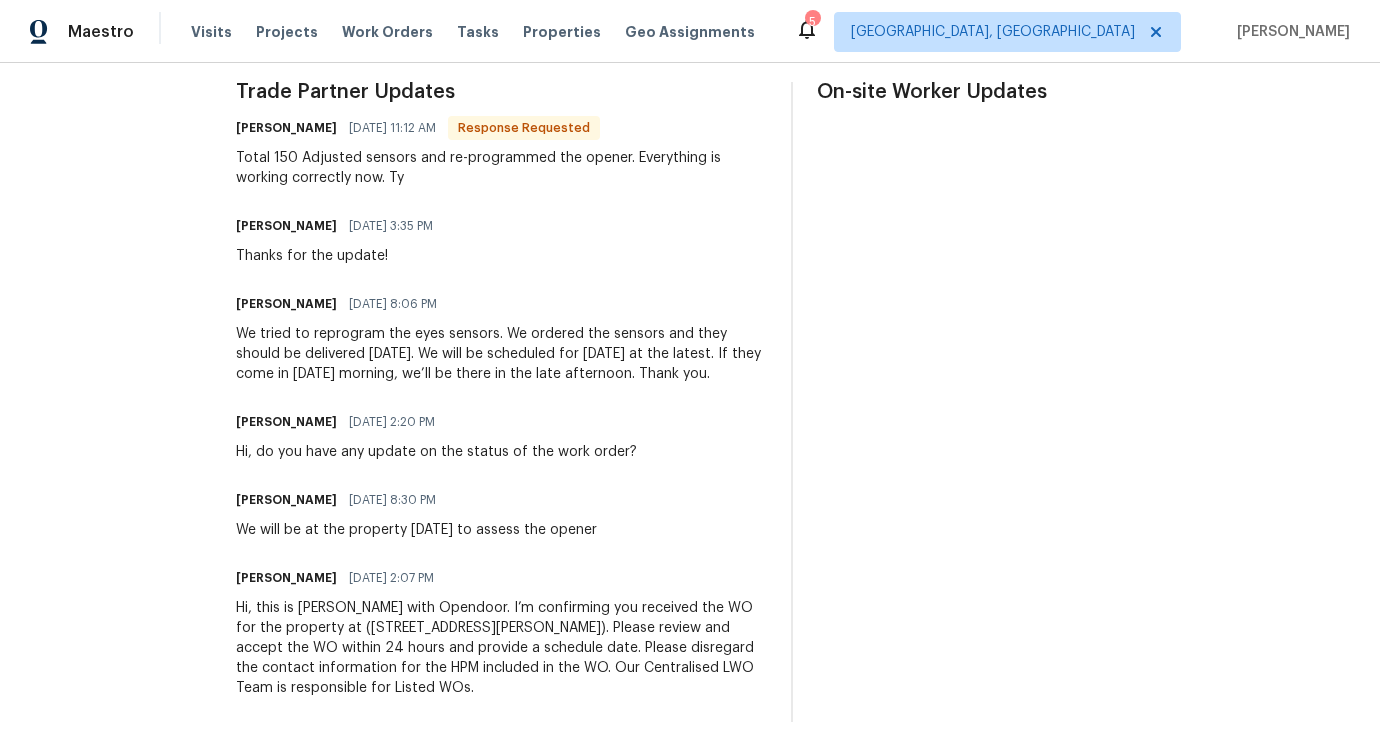 scroll, scrollTop: 0, scrollLeft: 0, axis: both 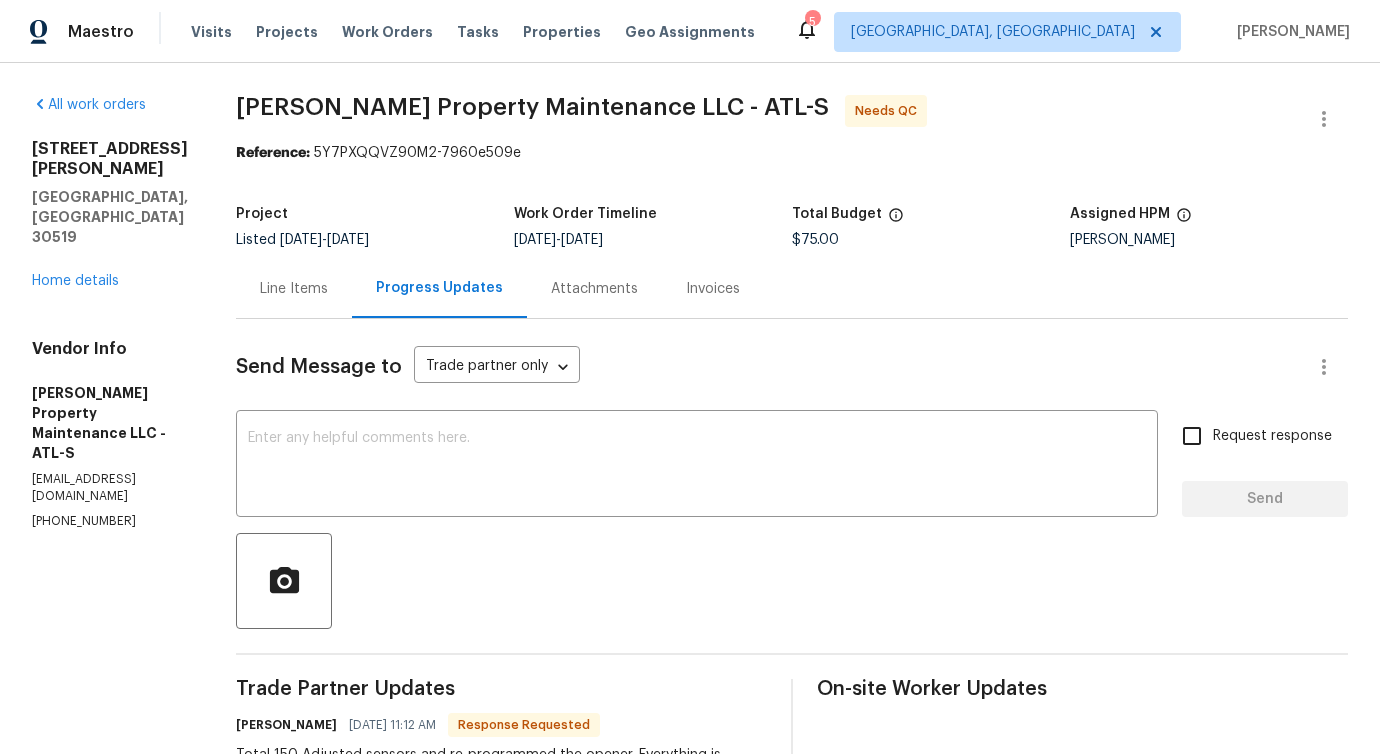 click on "Line Items" at bounding box center (294, 289) 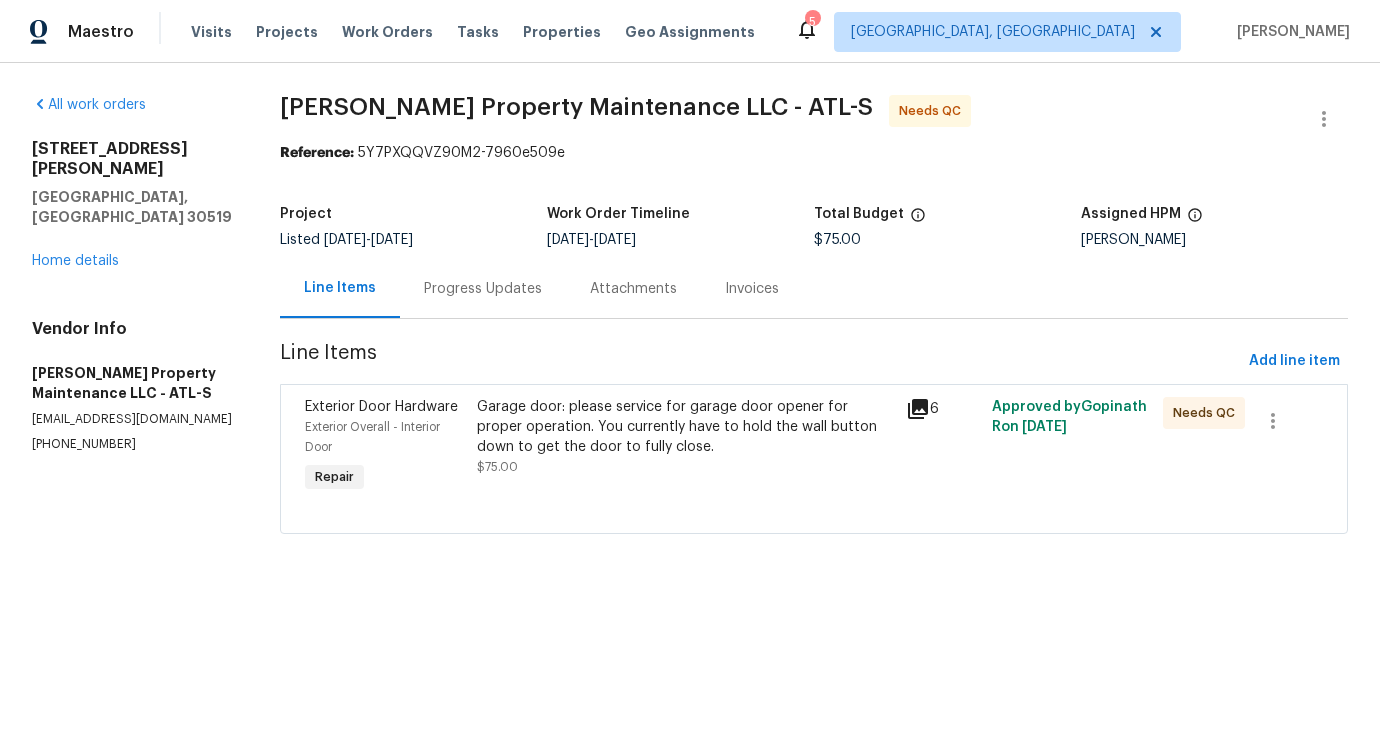 click on "Garage door: please service for garage door opener for proper operation. You currently have to hold the wall button down to get the door to fully close." at bounding box center [685, 427] 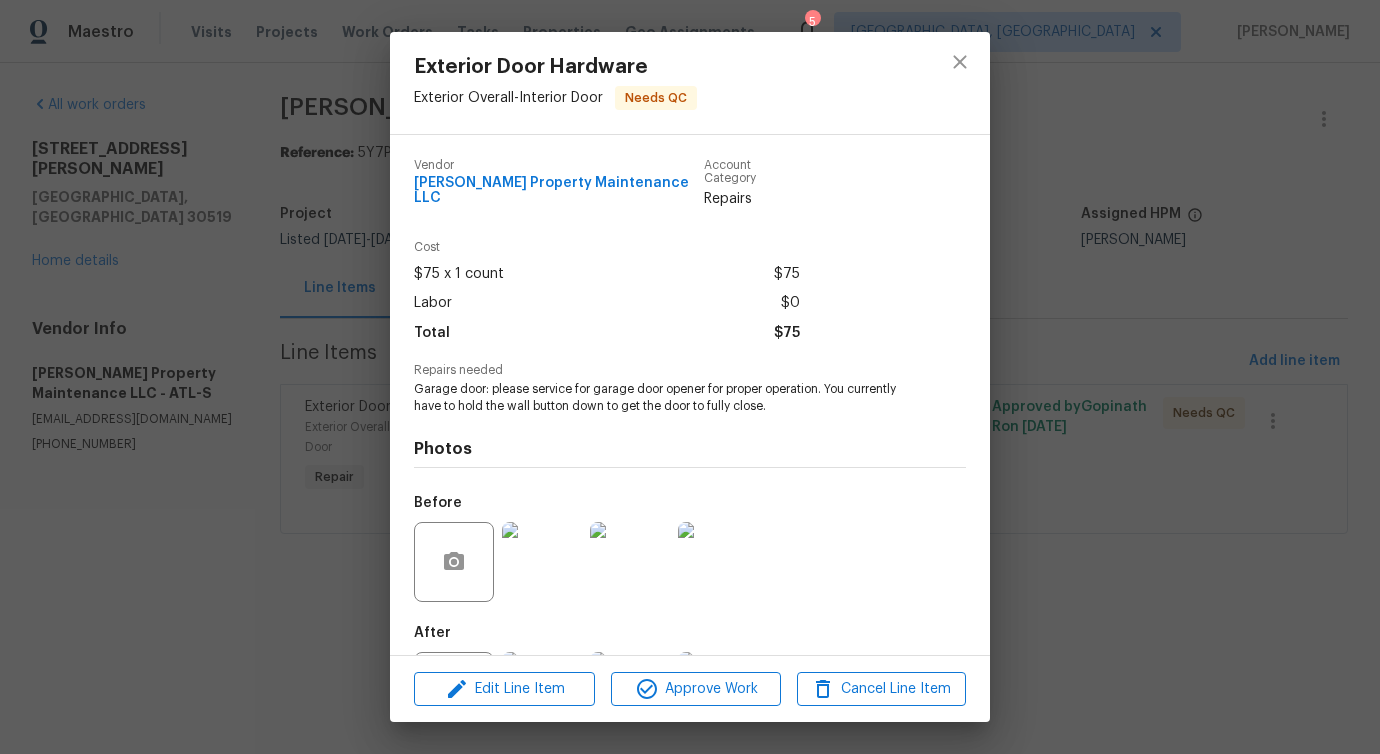 scroll, scrollTop: 84, scrollLeft: 0, axis: vertical 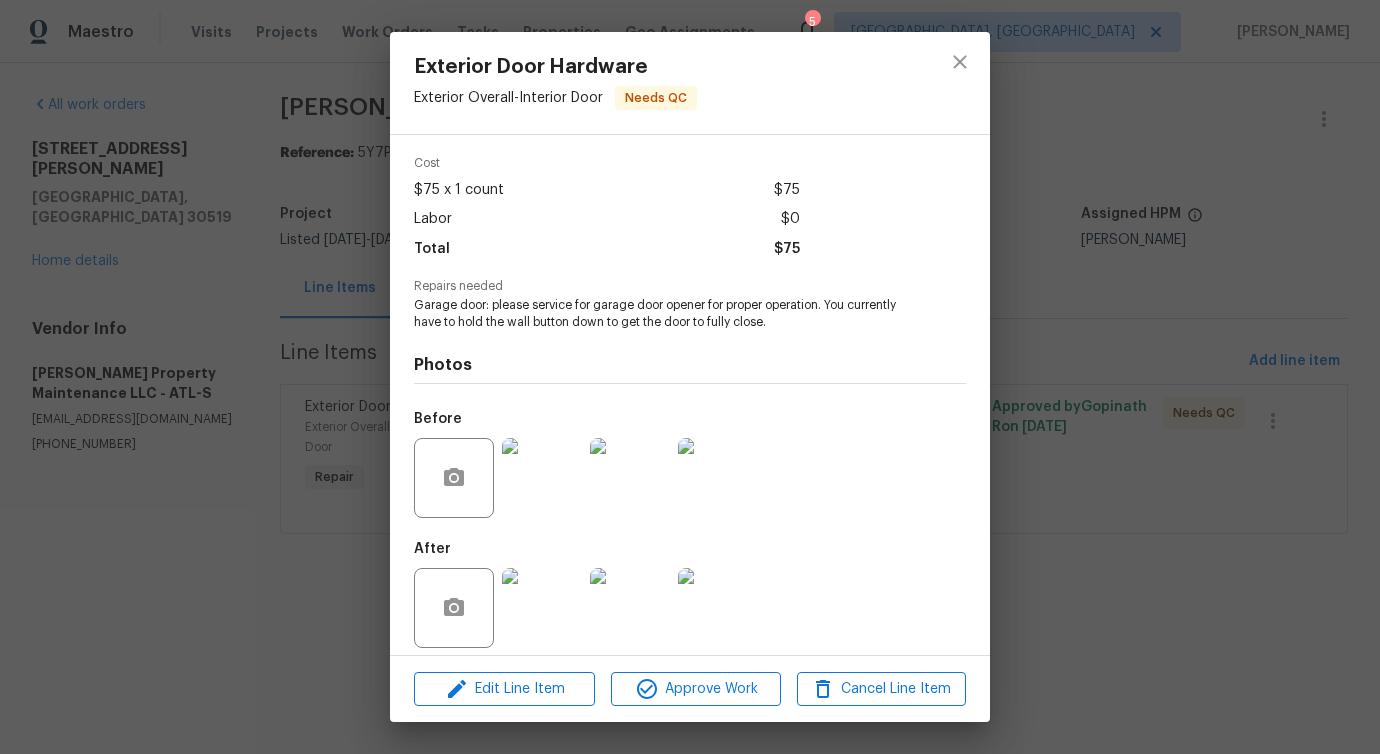 click at bounding box center [542, 478] 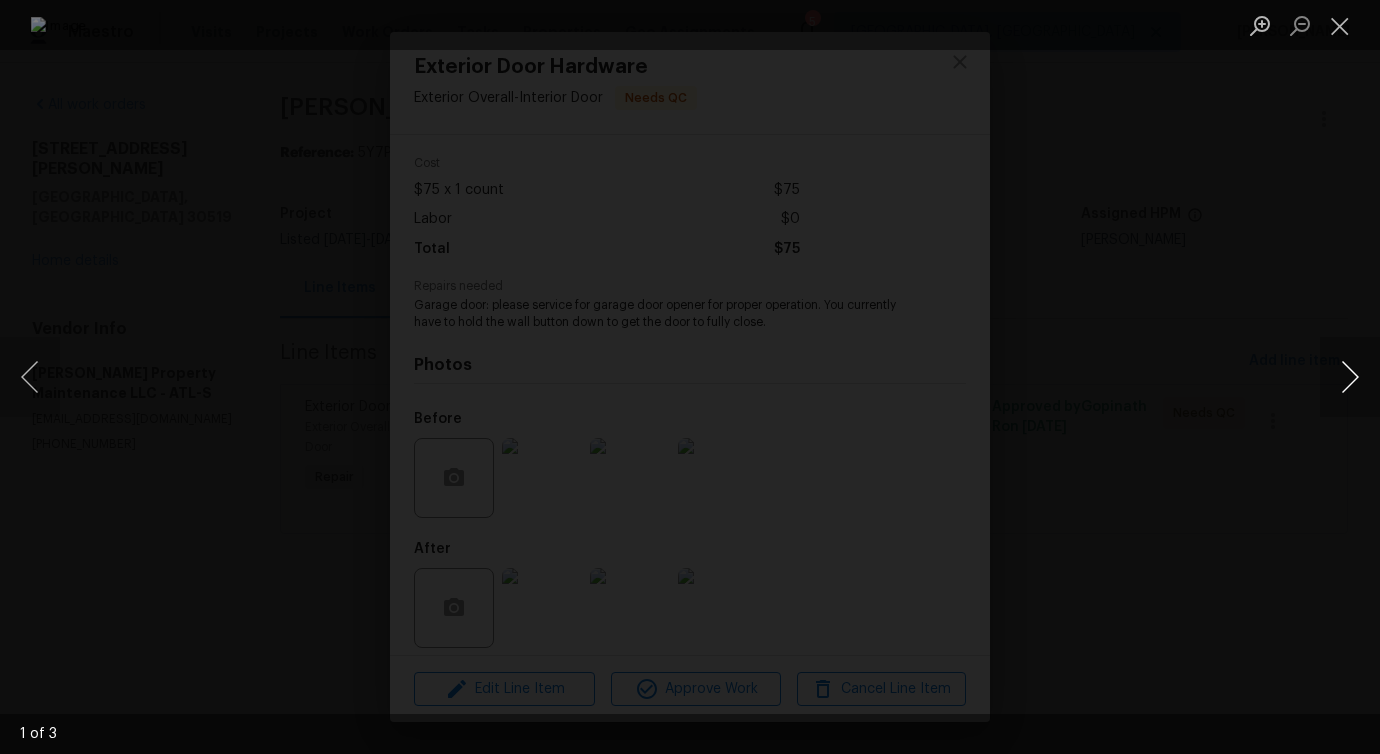 click at bounding box center (1350, 377) 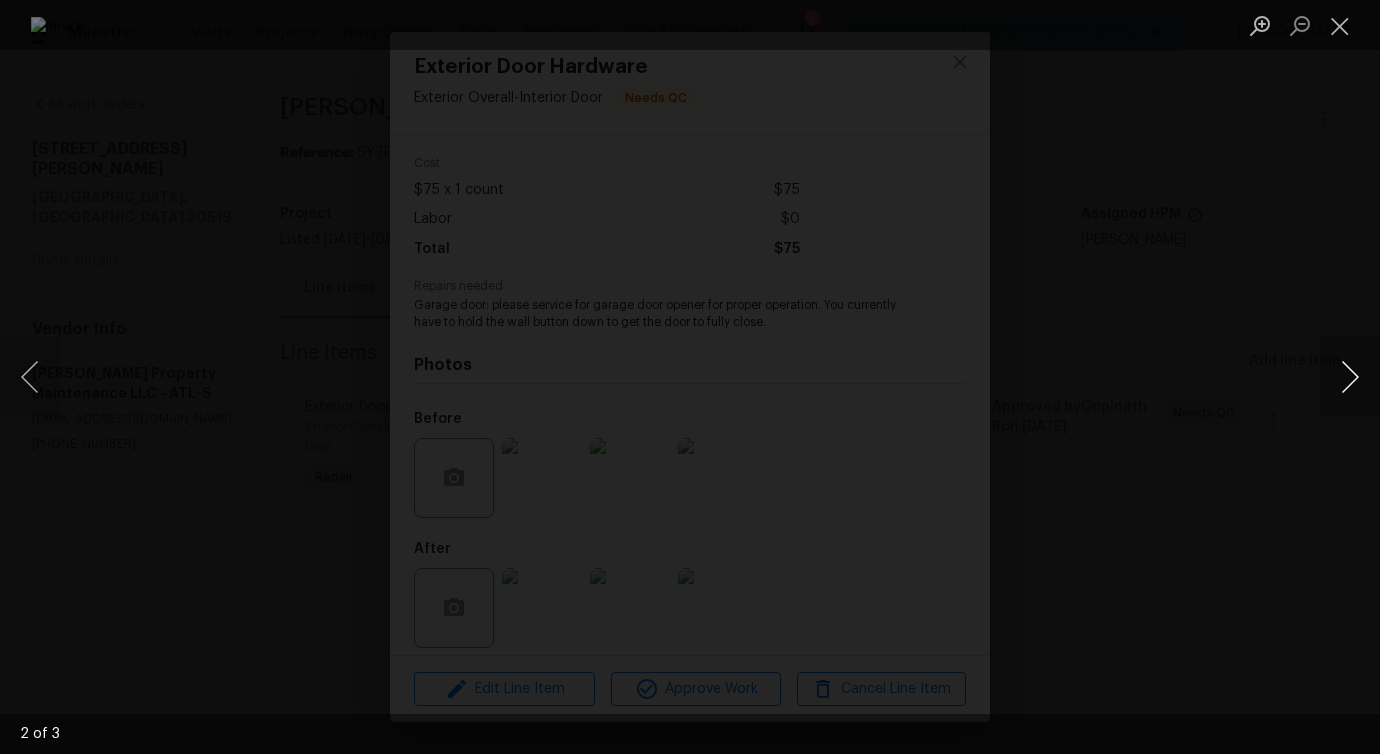 click at bounding box center (1350, 377) 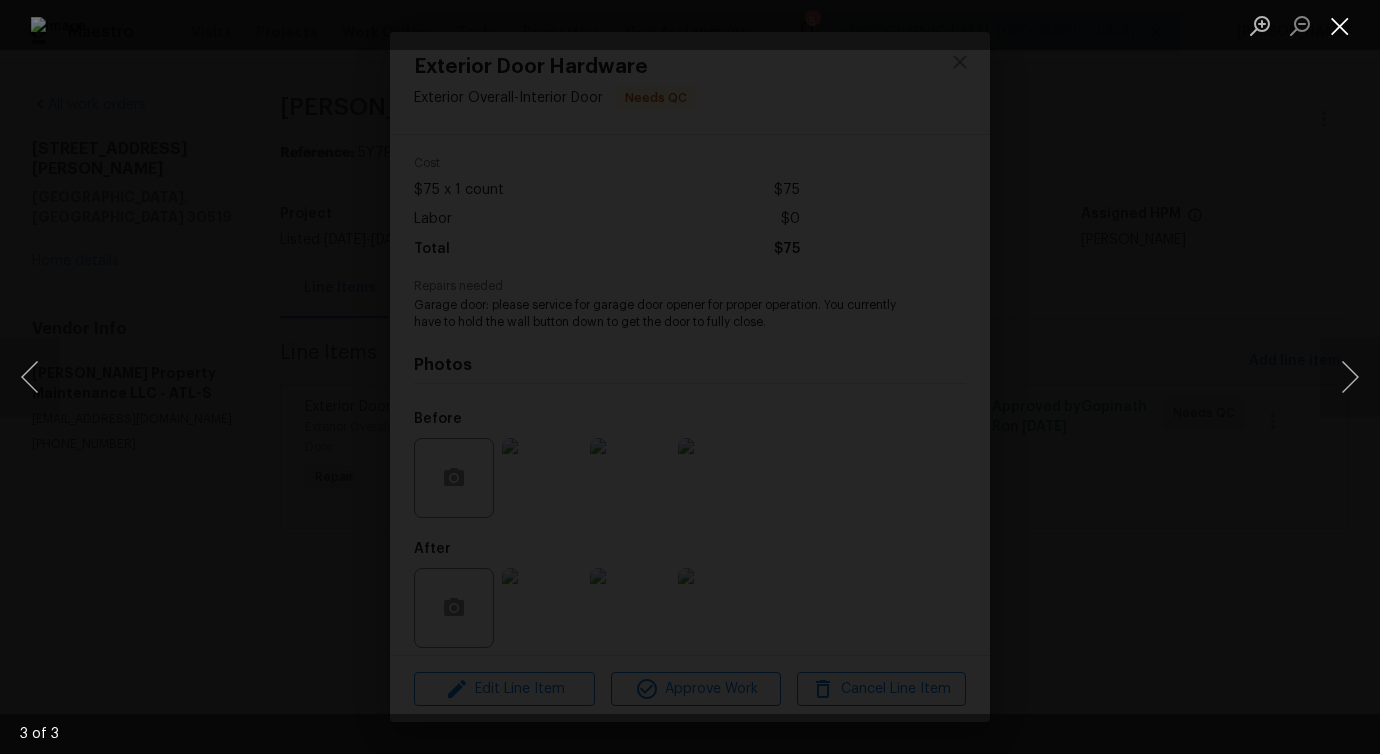 click at bounding box center (1340, 25) 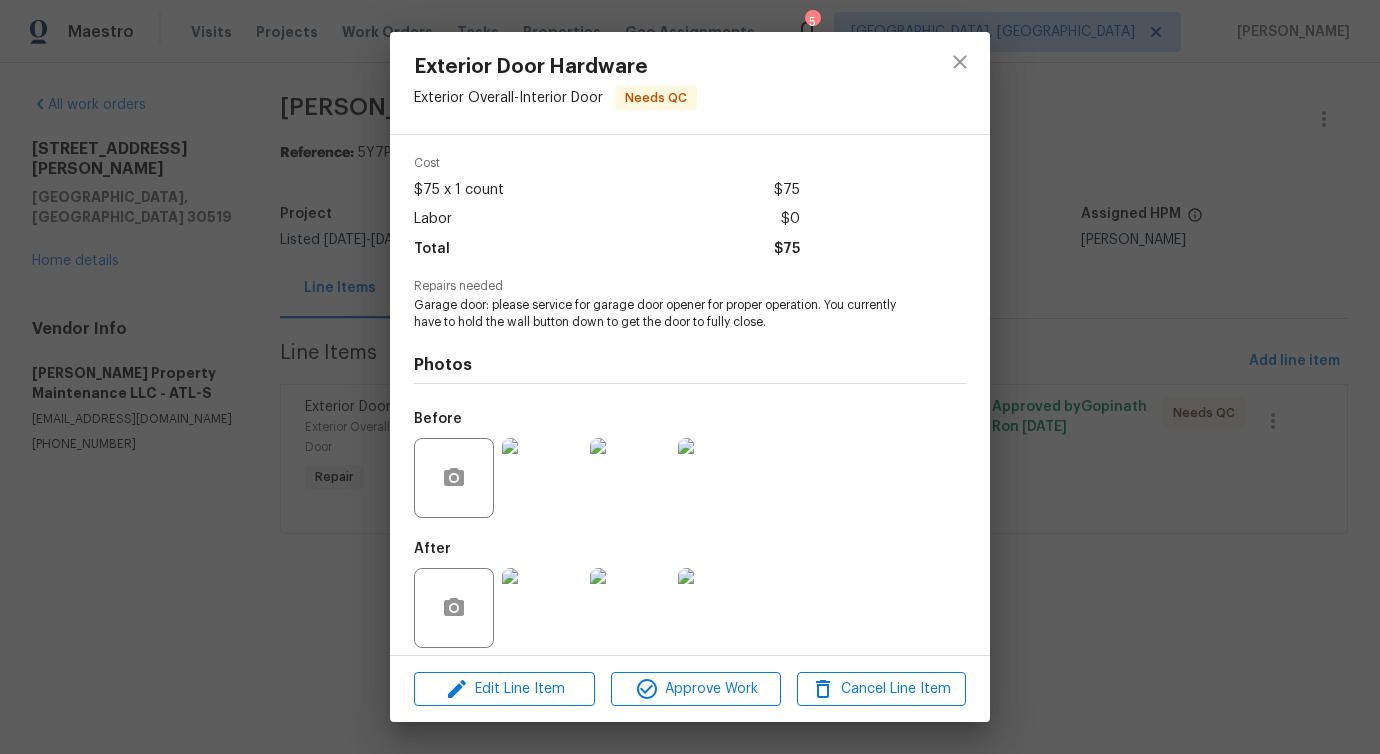 click at bounding box center (542, 608) 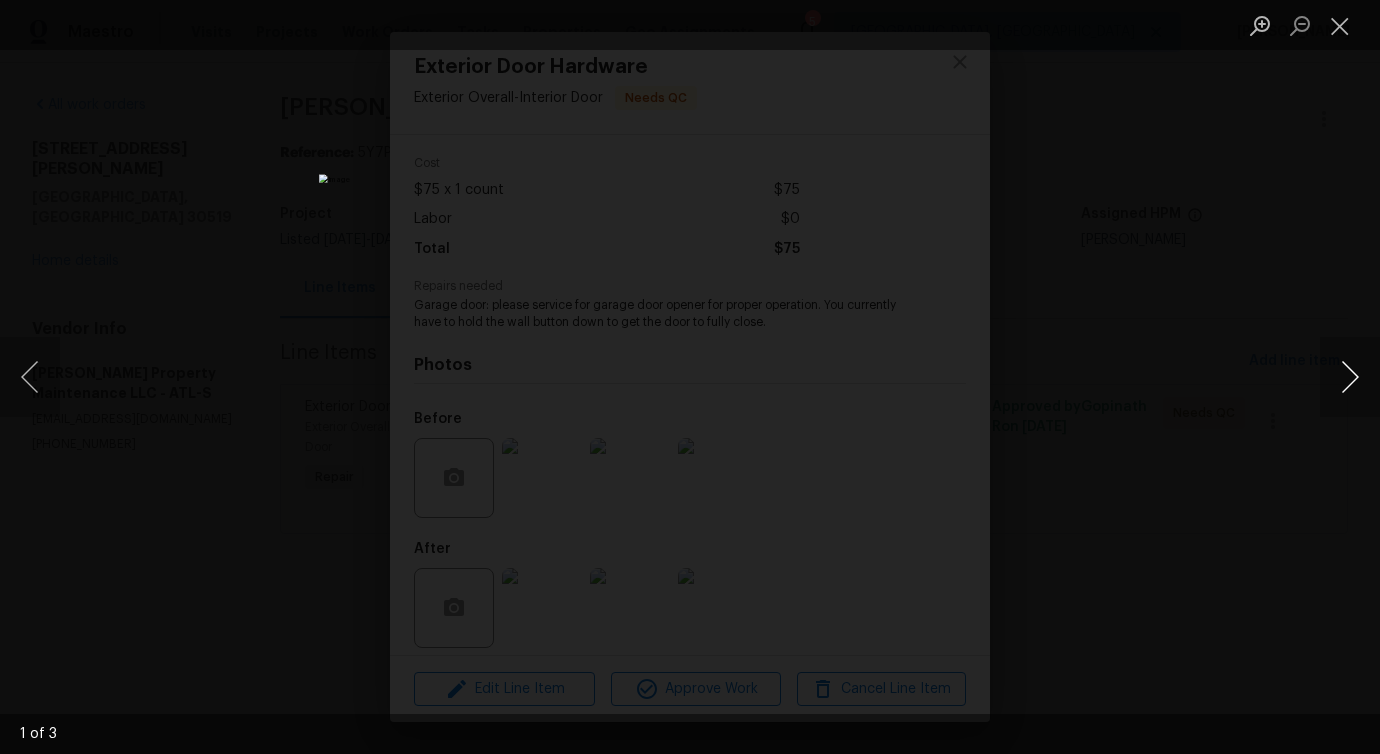 click at bounding box center [1350, 377] 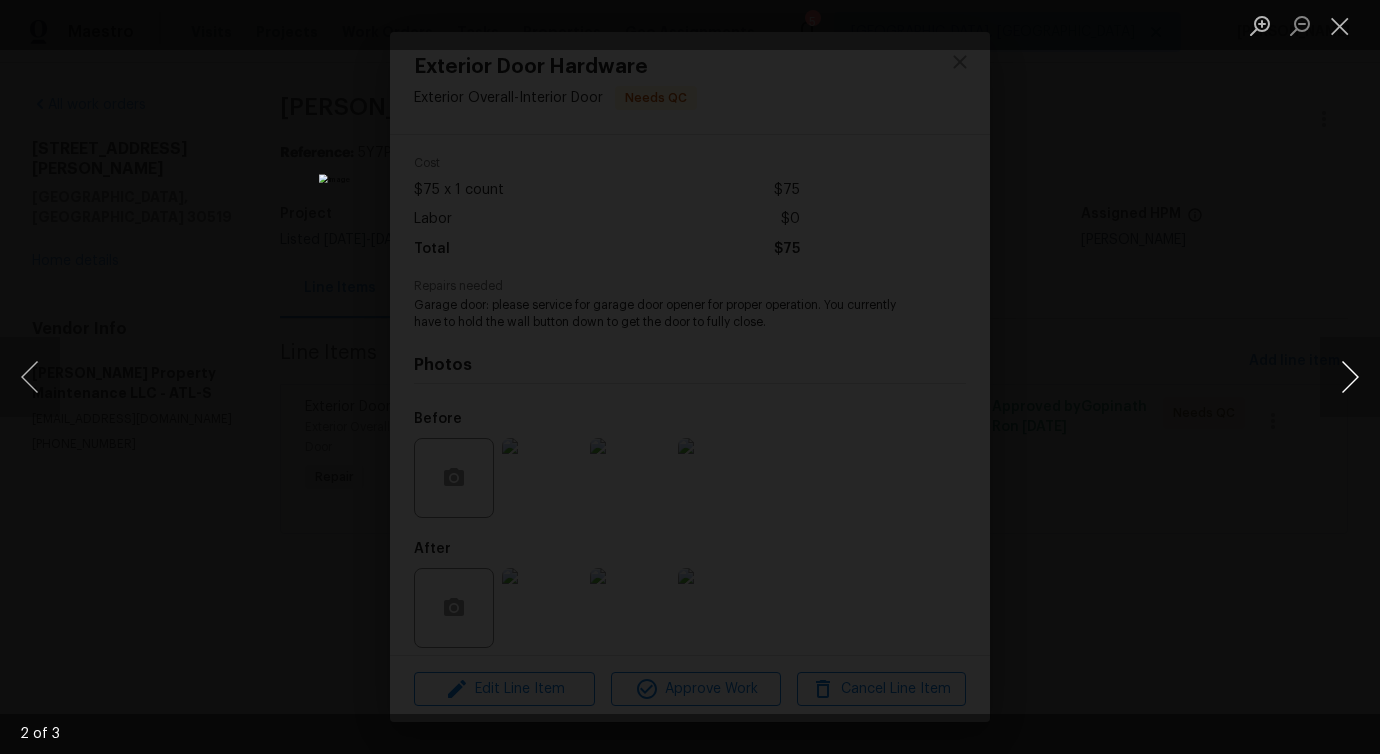 click at bounding box center (1350, 377) 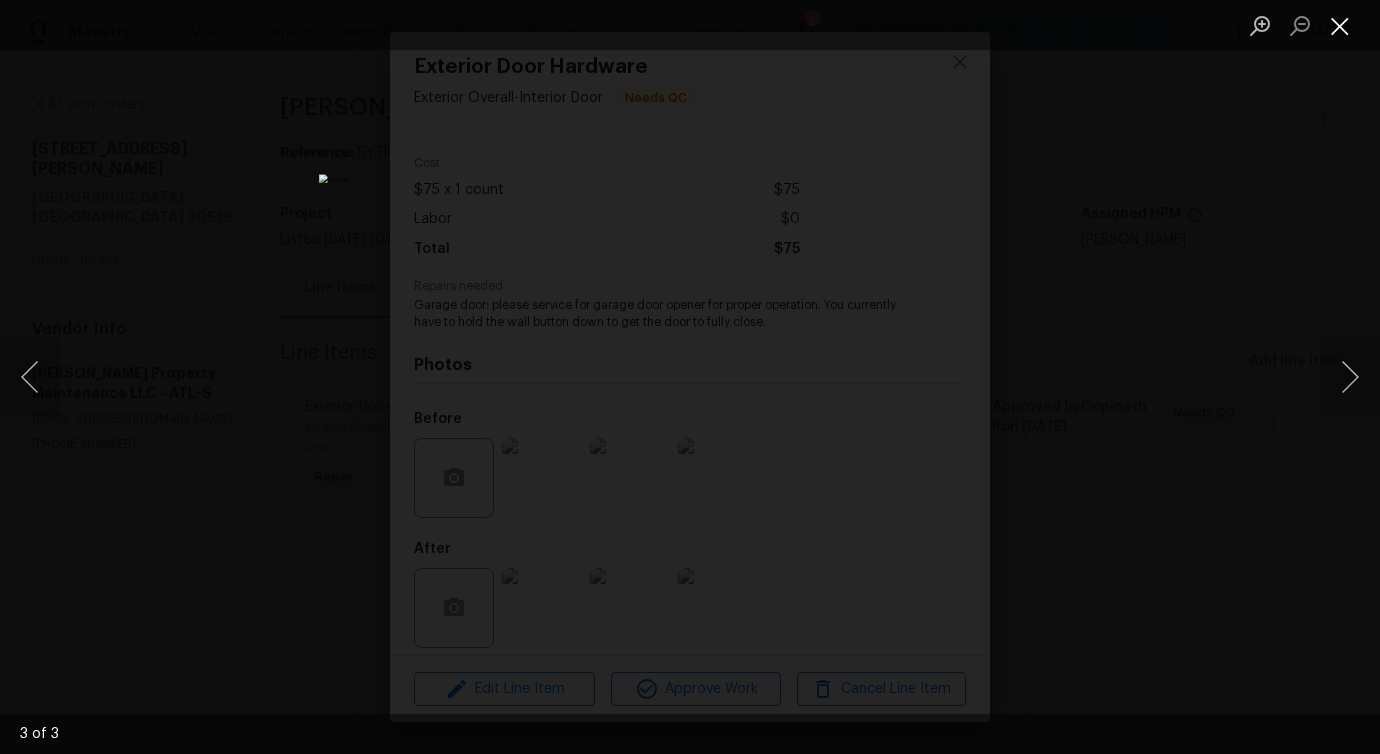 click at bounding box center [1340, 25] 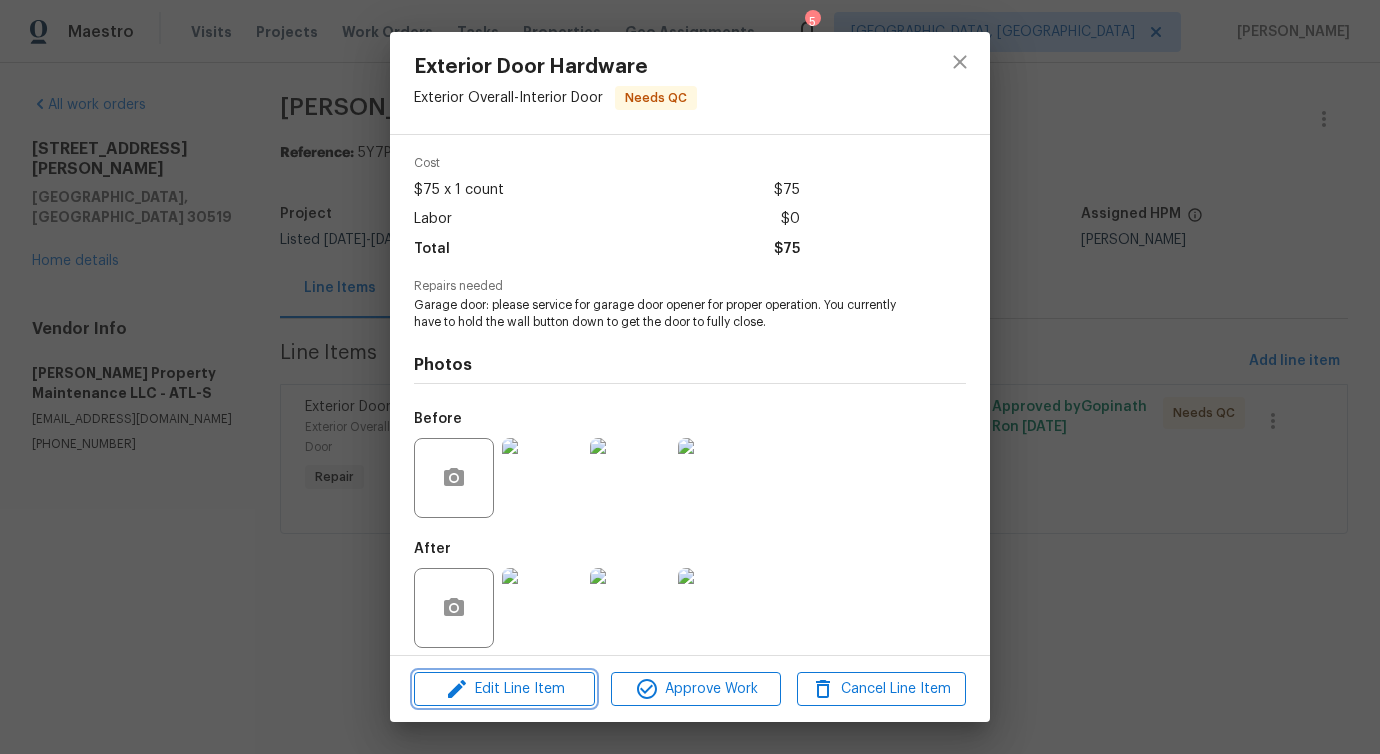 click on "Edit Line Item" at bounding box center [504, 689] 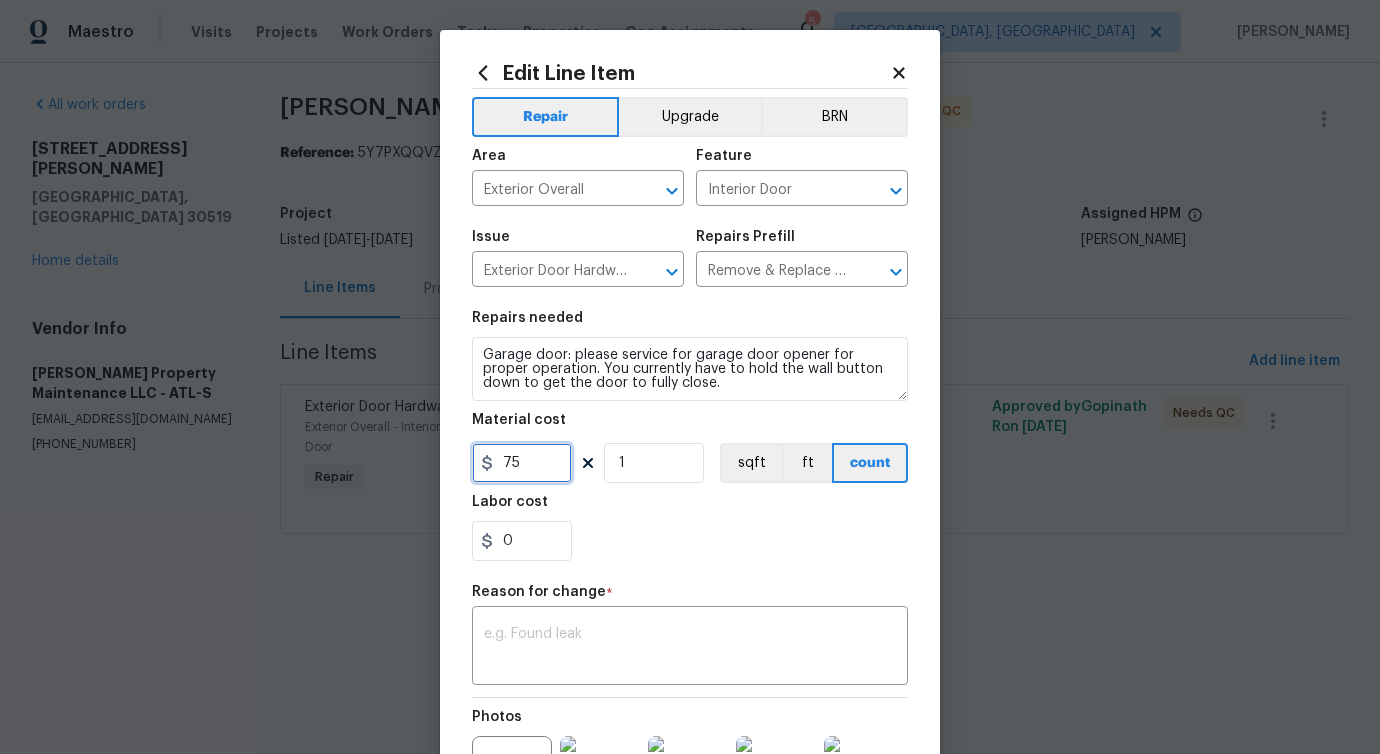 click on "75" at bounding box center [522, 463] 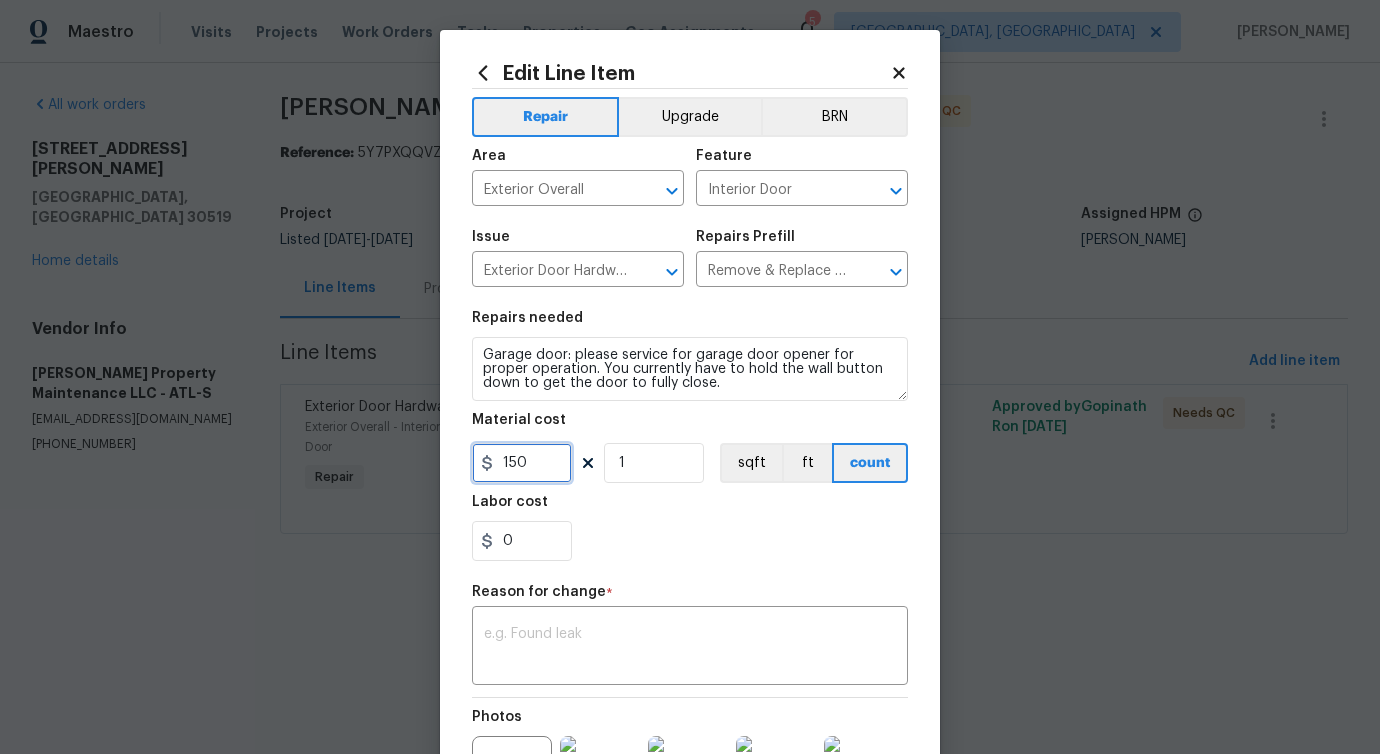 type on "150" 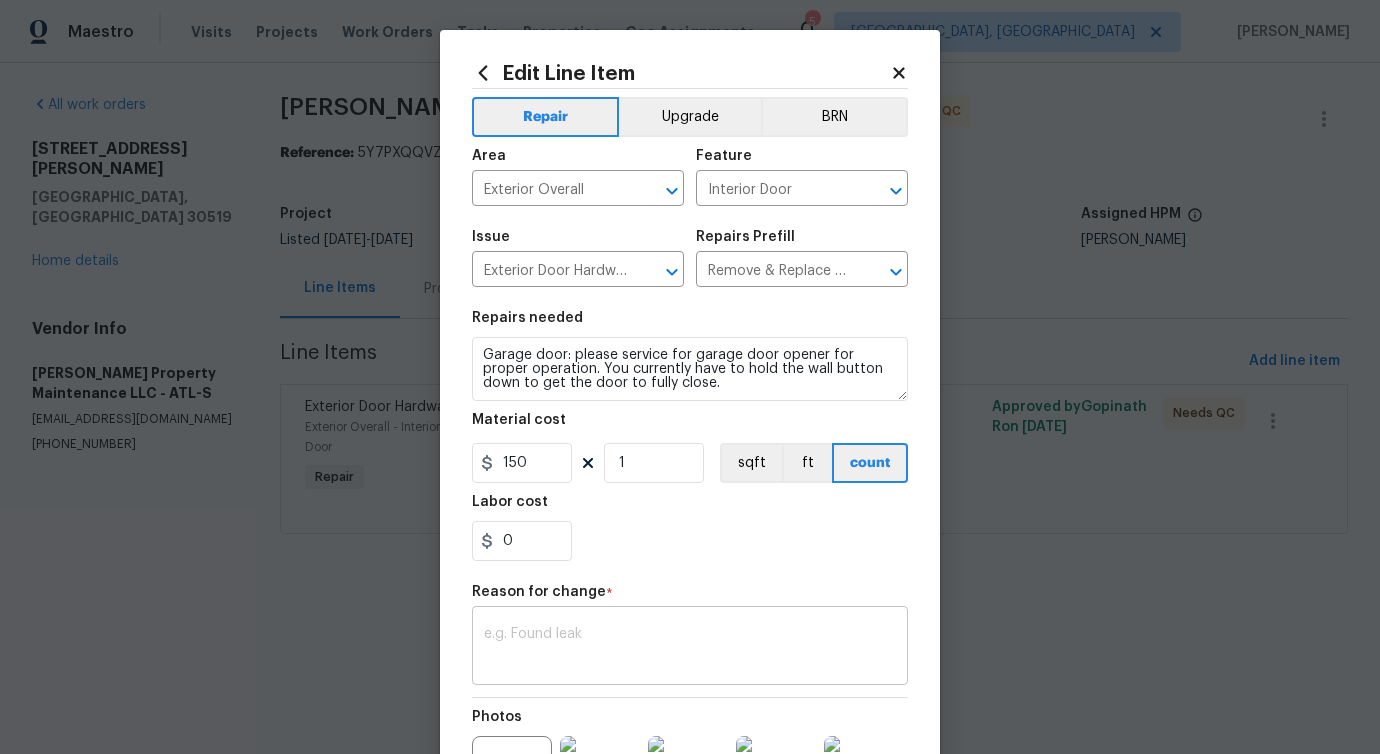 click at bounding box center [690, 648] 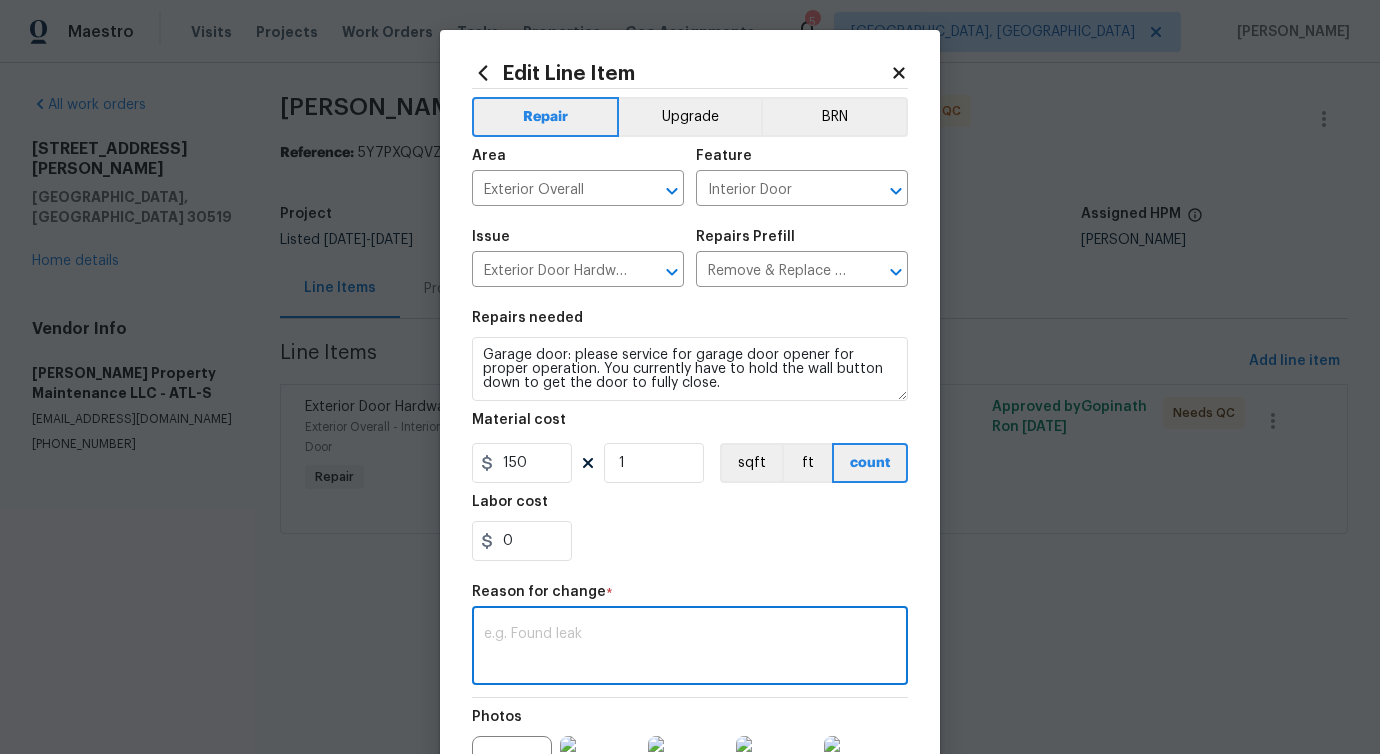 paste on "(PS) Updated per vendor's final cost." 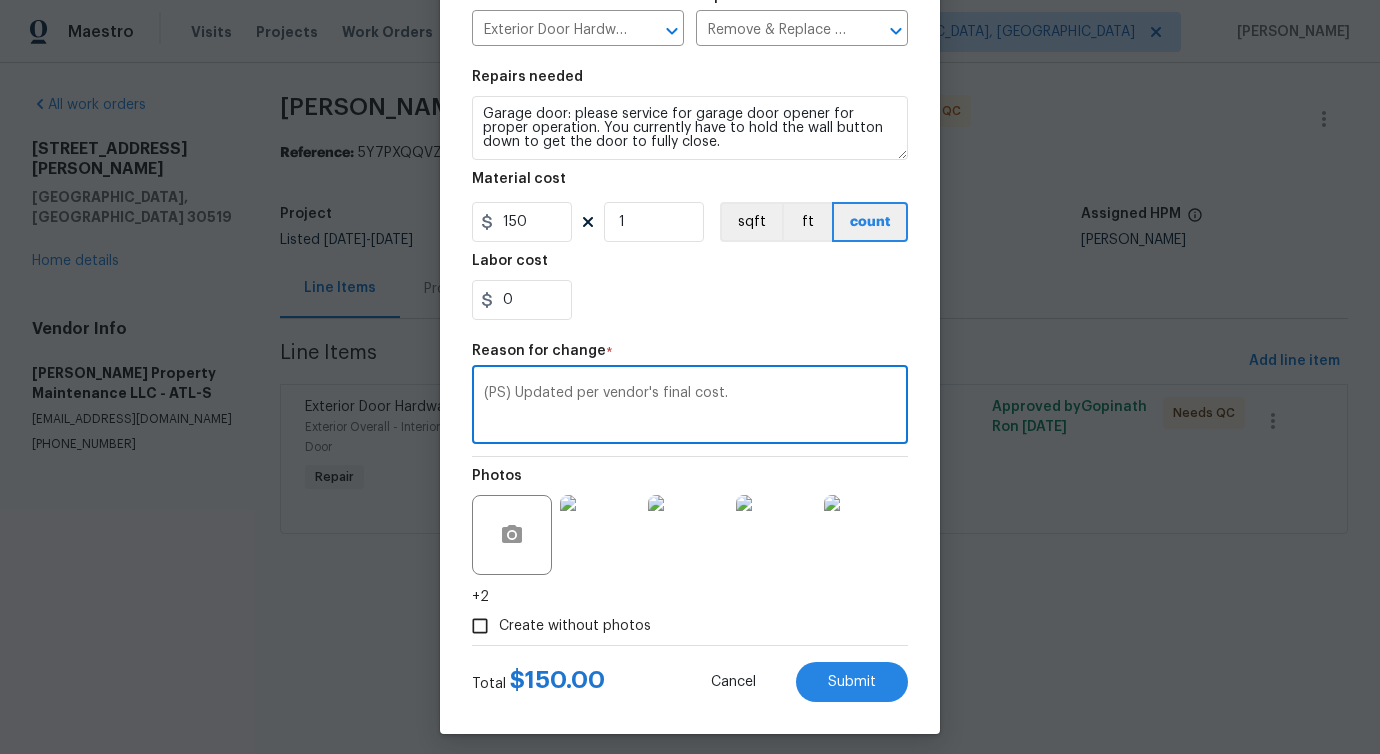 scroll, scrollTop: 252, scrollLeft: 0, axis: vertical 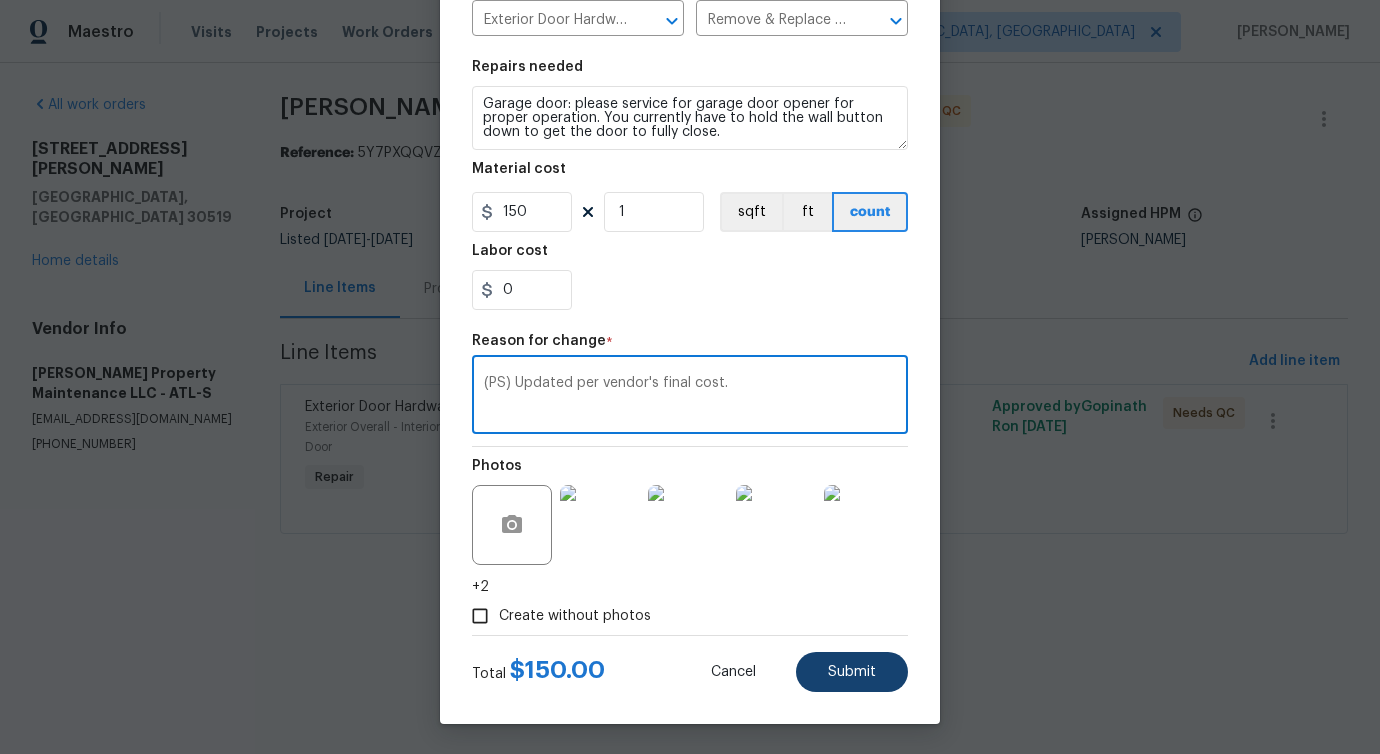 type on "(PS) Updated per vendor's final cost." 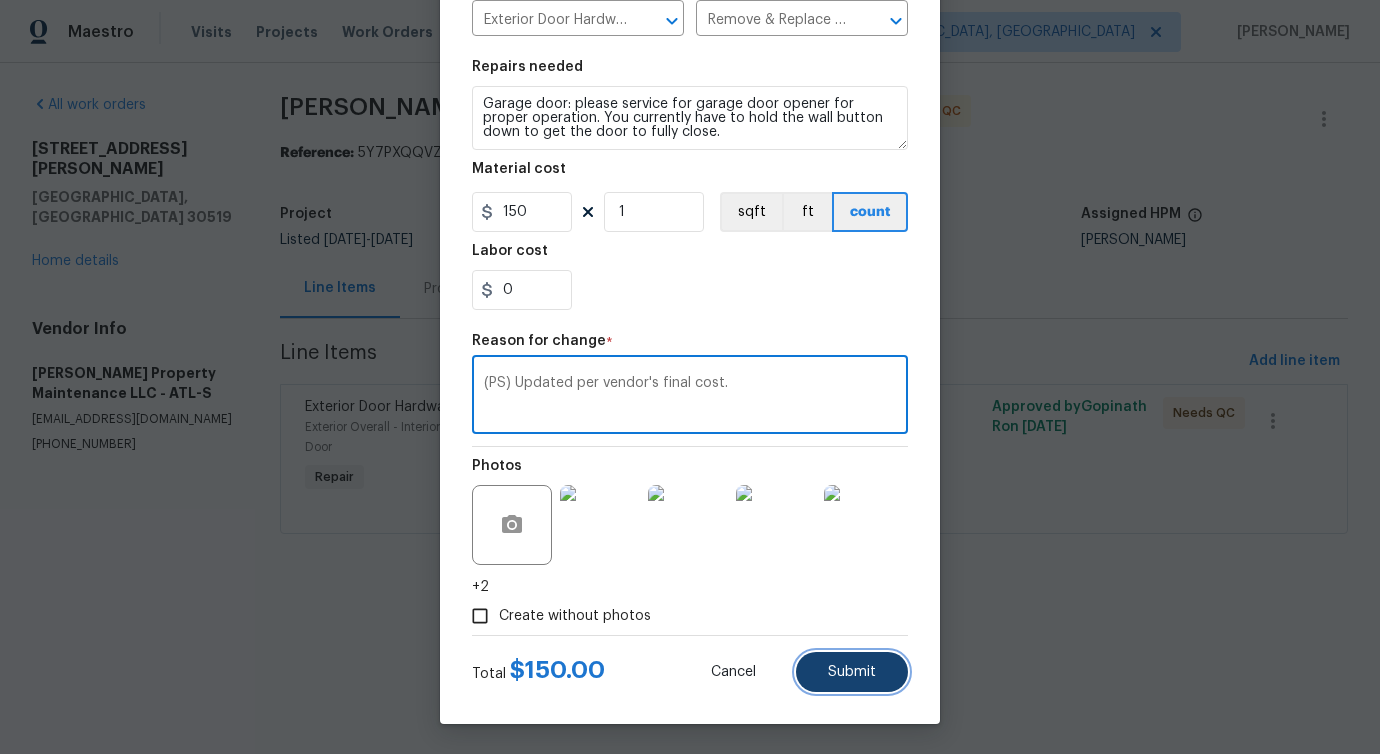 click on "Submit" at bounding box center (852, 672) 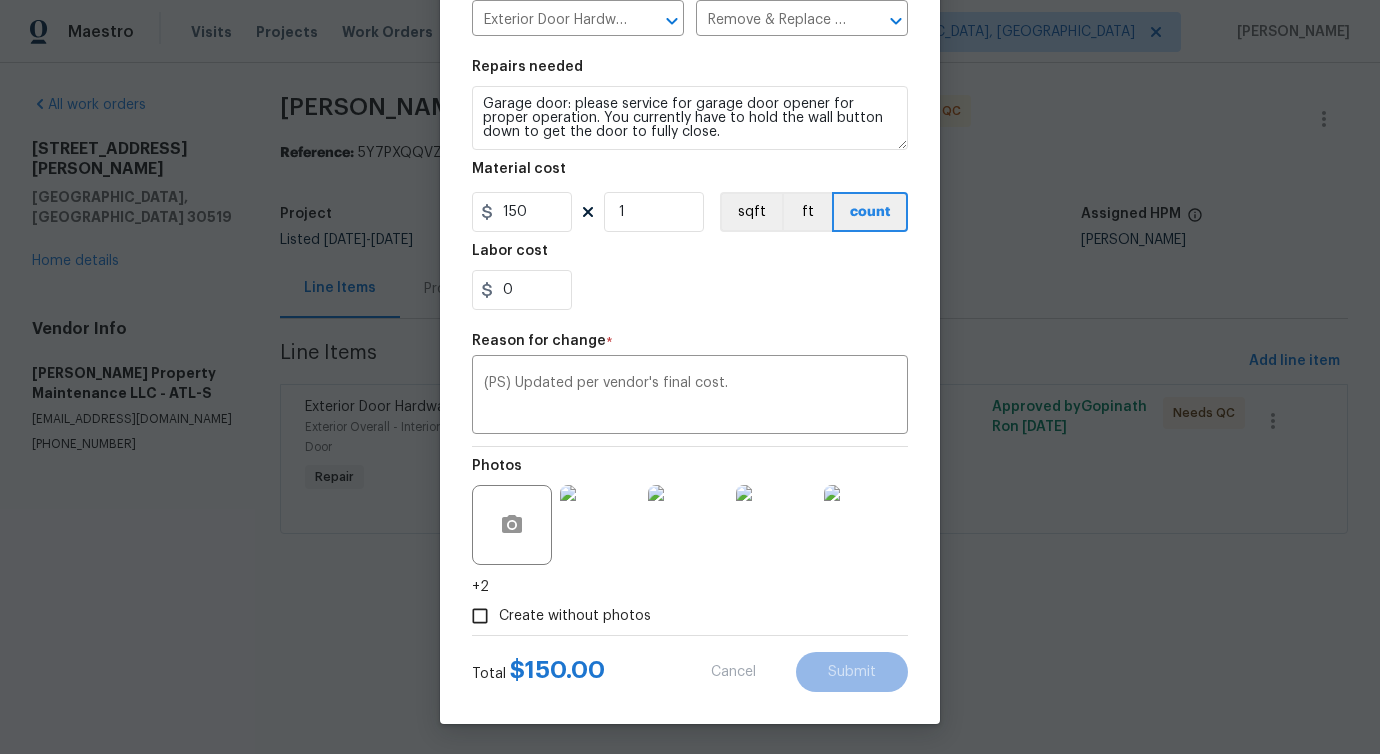 click on "Maestro Visits Projects Work Orders Tasks Properties Geo Assignments 5 Albuquerque, NM Pavithra Sekar All work orders 2910 Blake Towers Ln Buford, GA 30519 Home details Vendor Info Glen Property Maintenance LLC - ATL-S glenproperty23@yahoo.com (770) 235-8482 Glen Property Maintenance LLC - ATL-S Needs QC Reference:   5Y7PXQQVZ90M2-7960e509e Project Listed   7/8/2025  -  7/16/2025 Work Order Timeline 7/10/2025  -  7/12/2025 Total Budget $75.00 Assigned HPM Scott Smathers Line Items Progress Updates Attachments Invoices Line Items Add line item Exterior Door Hardware Exterior Overall - Interior Door Repair Garage door: please service for garage door opener for proper operation. You currently have to hold the wall button down to get the door to fully close. $75.00   6 Approved by  Gopinath R  on   7/10/2025 Needs QC
Edit Line Item Repair Upgrade BRN Area Exterior Overall ​ Feature Interior Door ​ Issue Exterior Door Hardware ​ Repairs Prefill Remove & Replace Door Handle (Economy) $72.61 ​ 150 1 ft" at bounding box center [690, 295] 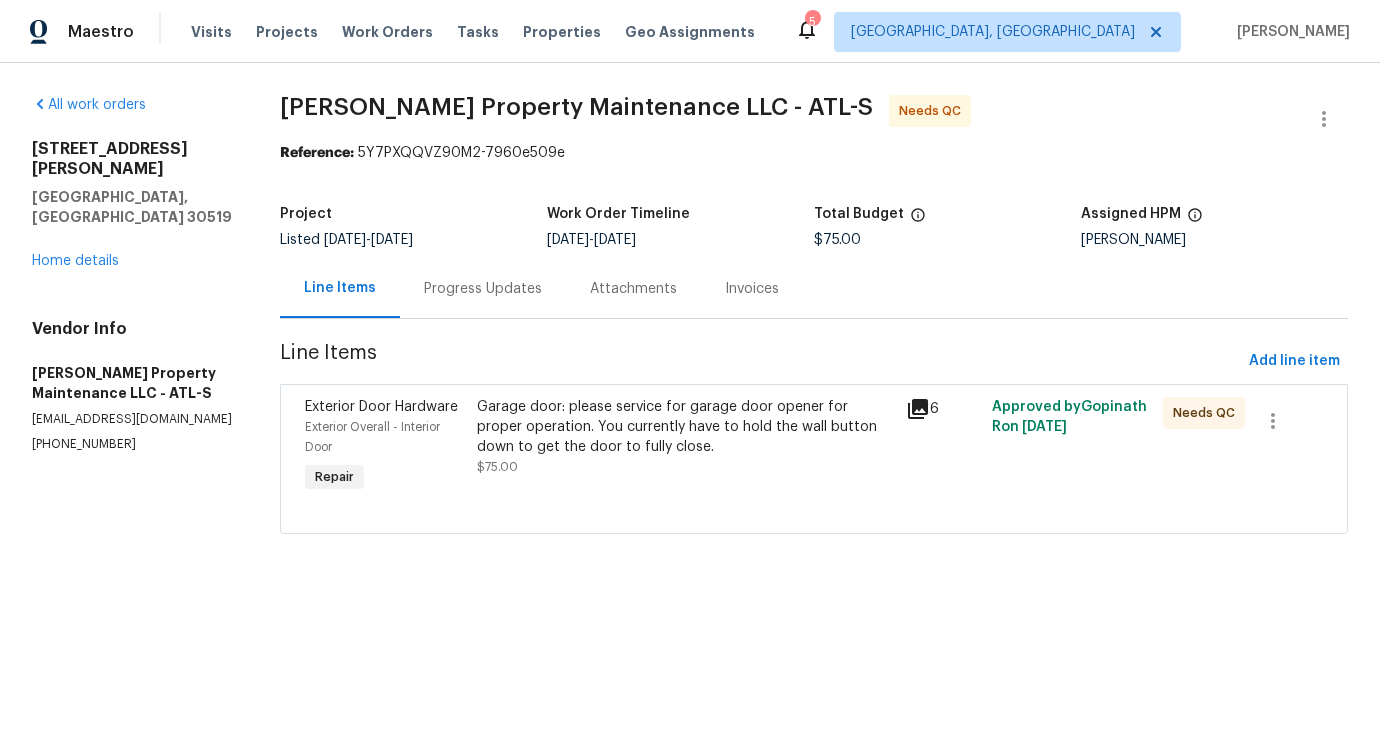 scroll, scrollTop: 0, scrollLeft: 0, axis: both 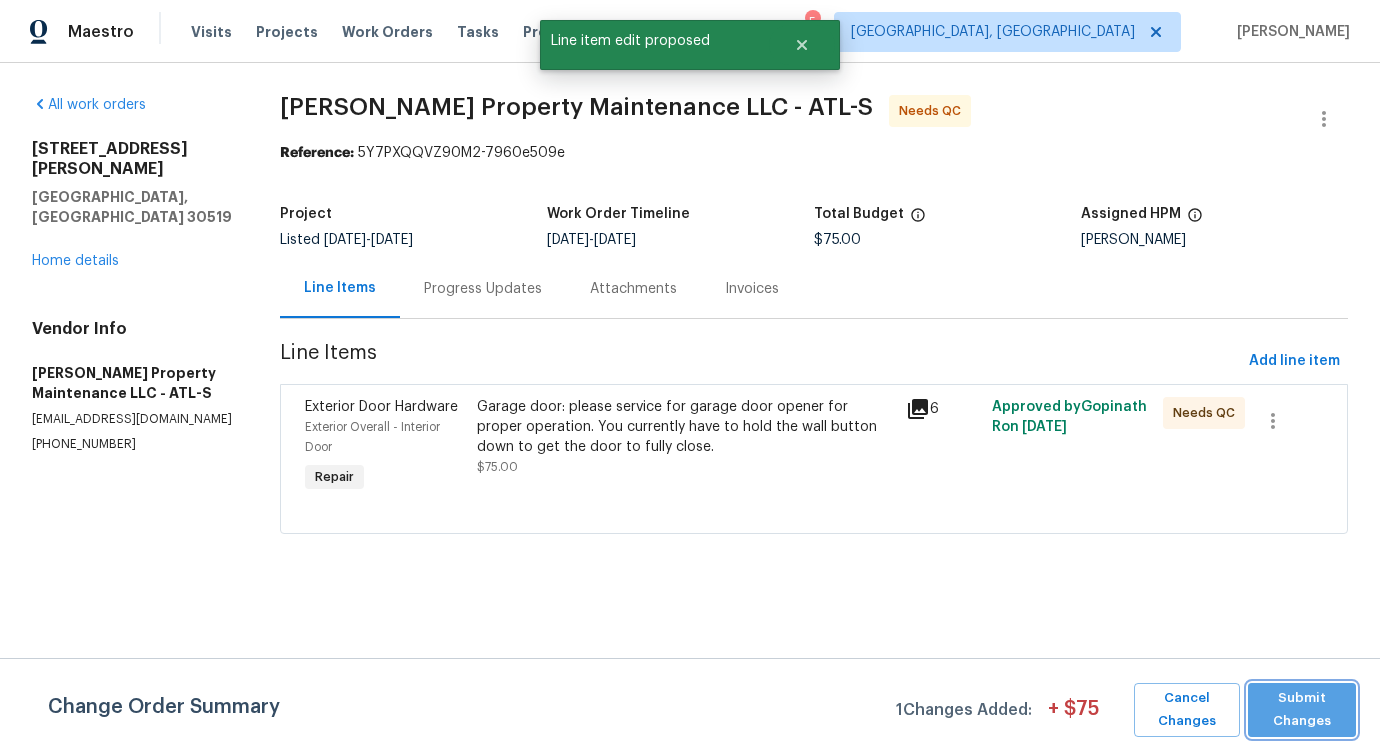 click on "Submit Changes" at bounding box center [1302, 710] 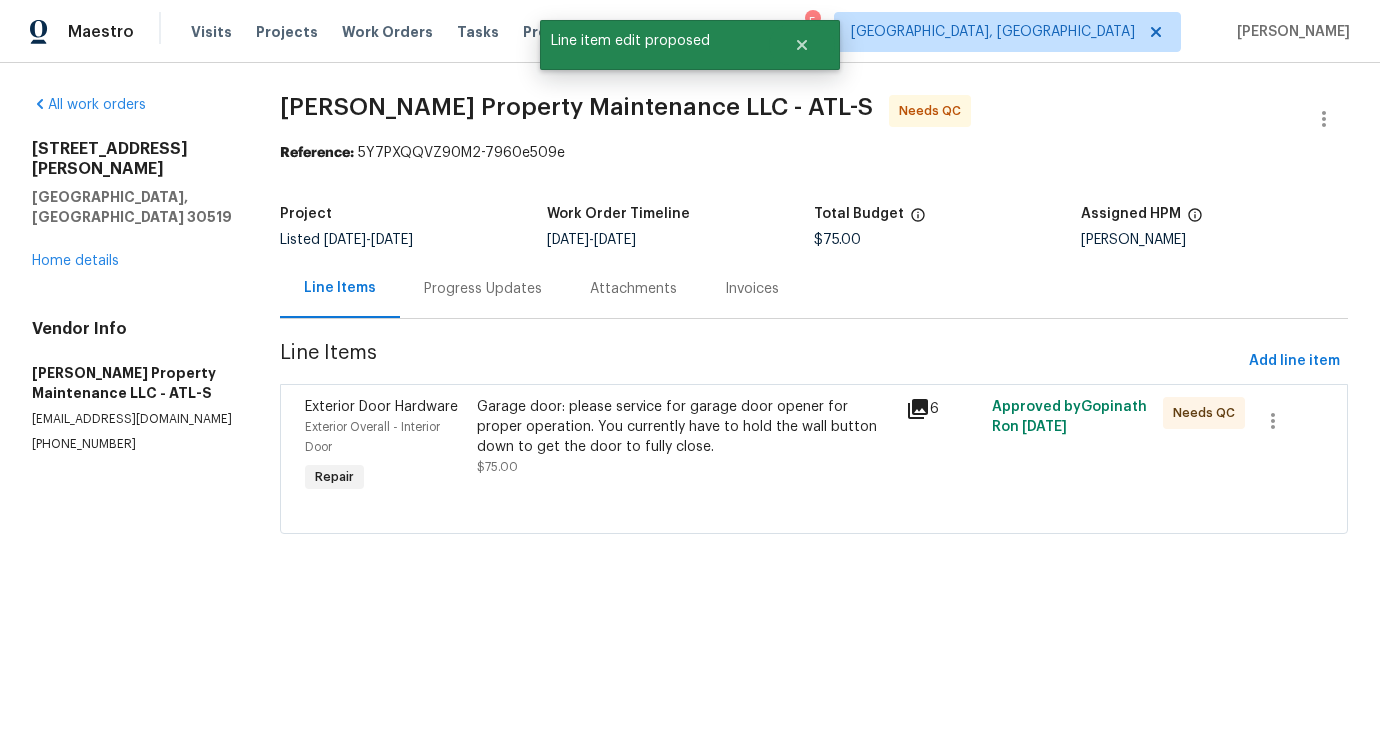 click on "Progress Updates" at bounding box center (483, 289) 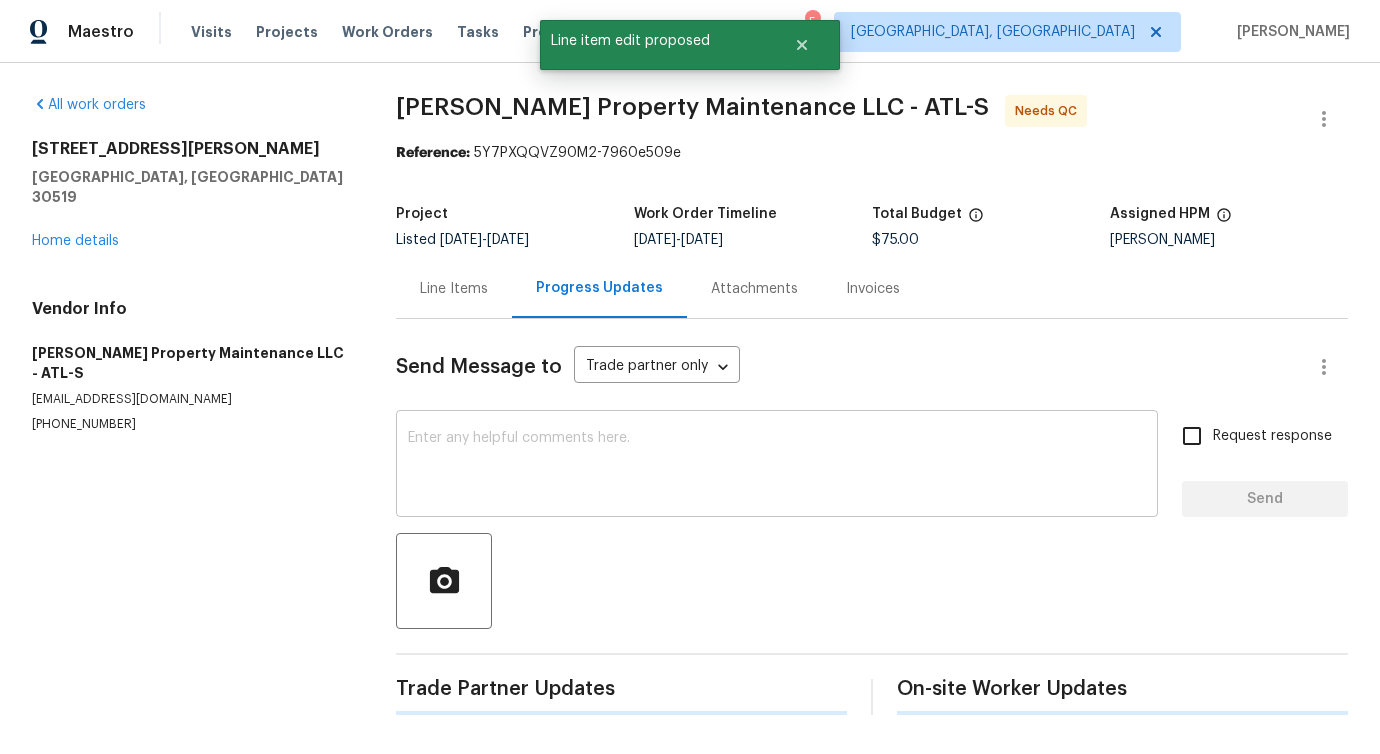 click at bounding box center [777, 466] 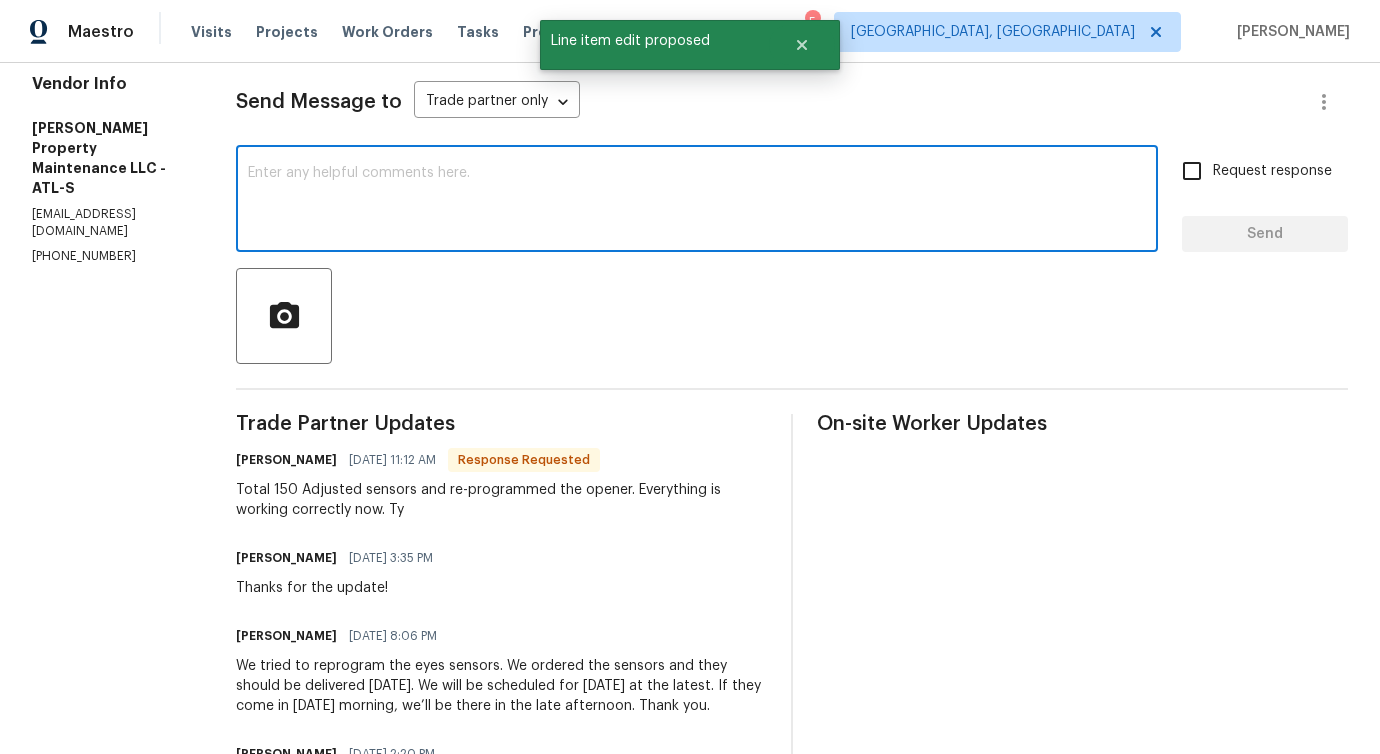 scroll, scrollTop: 0, scrollLeft: 0, axis: both 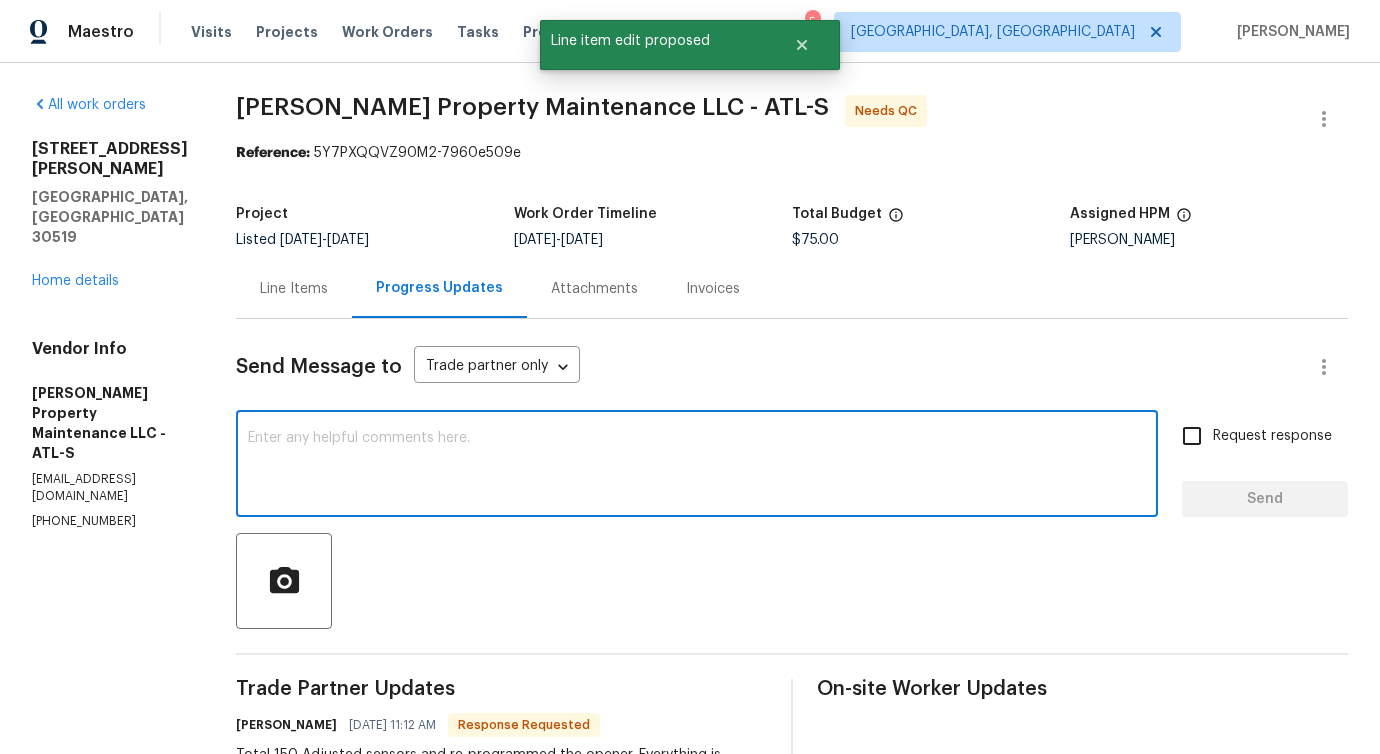click on "Line Items" at bounding box center (294, 289) 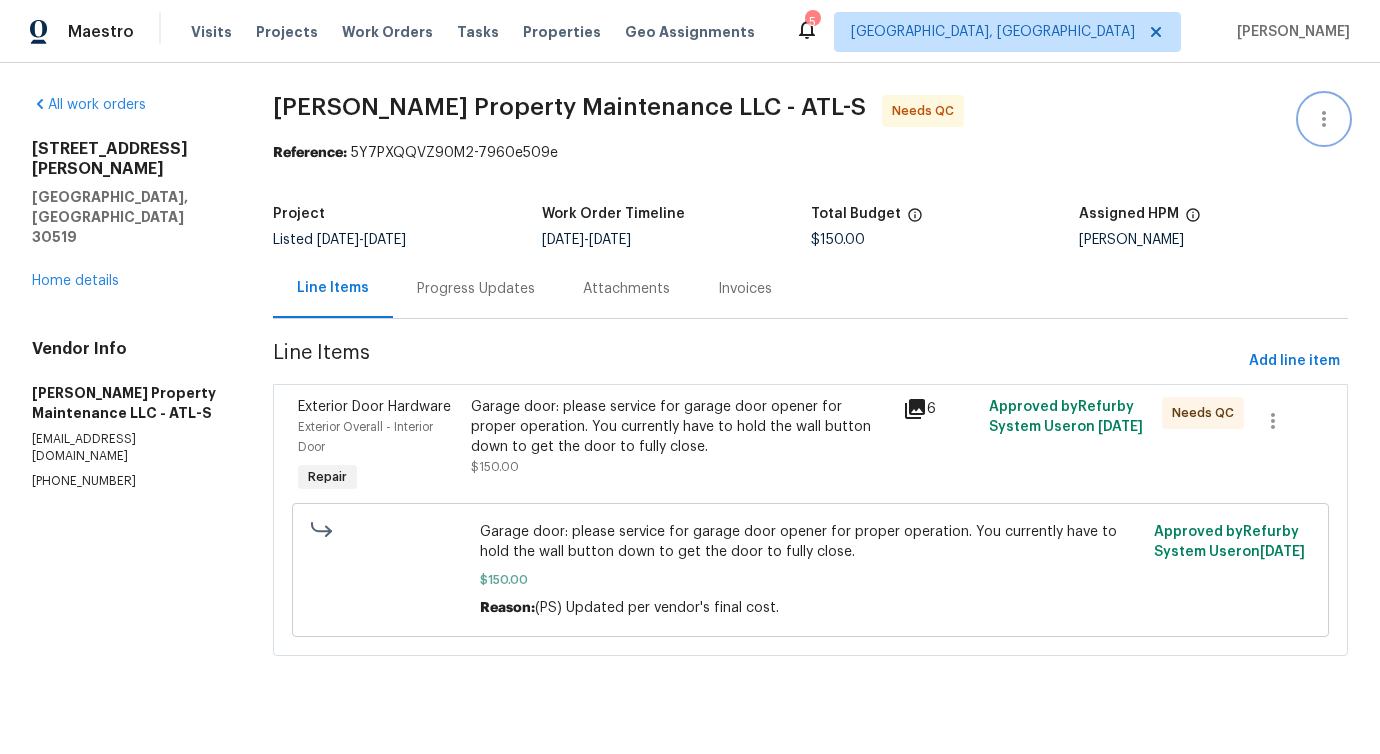 click at bounding box center (1324, 119) 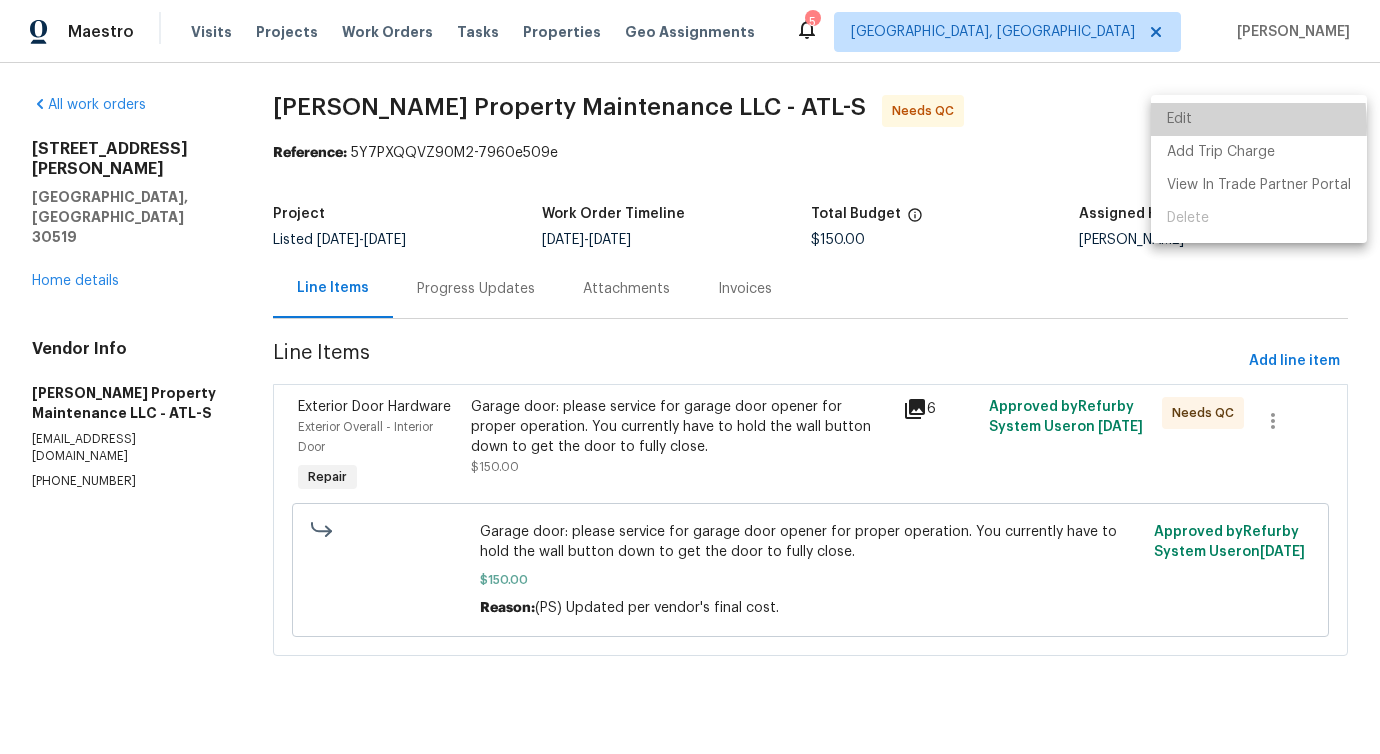 click on "Edit" at bounding box center [1259, 119] 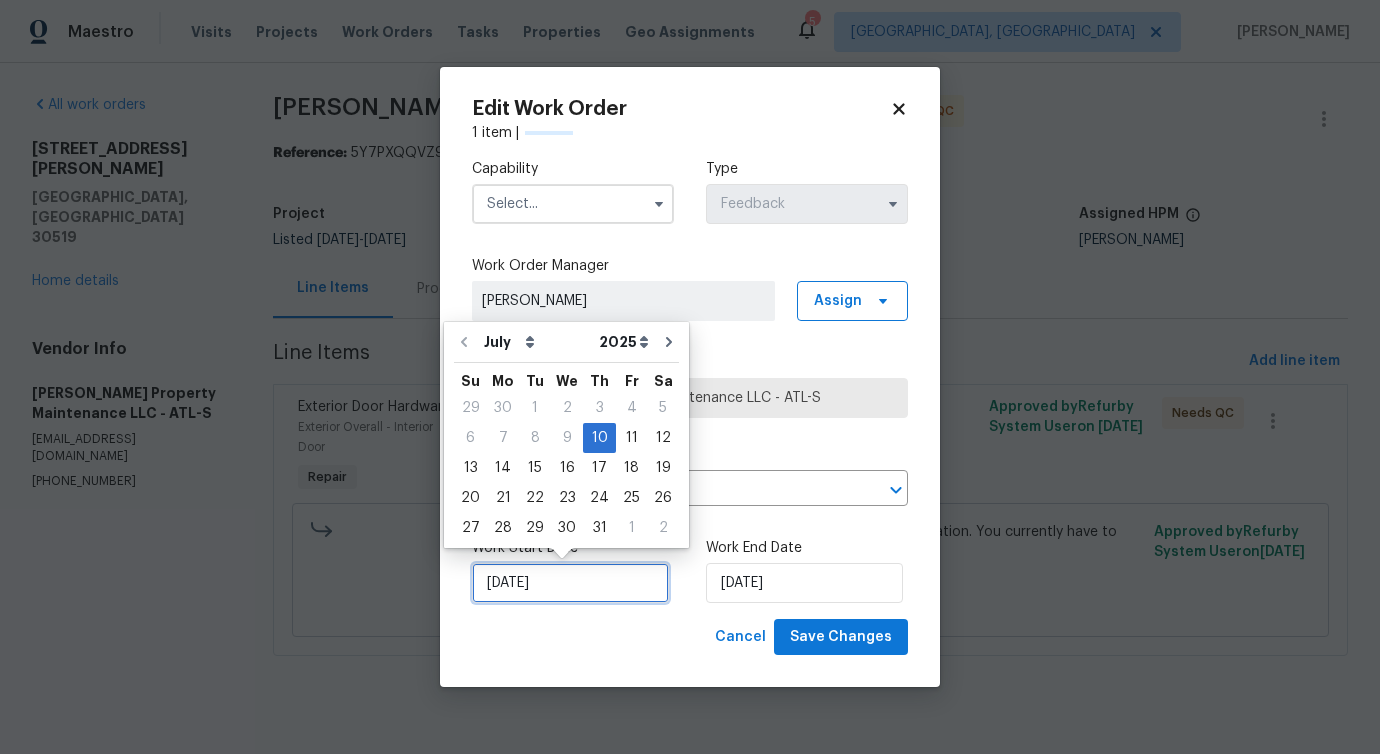 click on "7/10/2025" at bounding box center (570, 583) 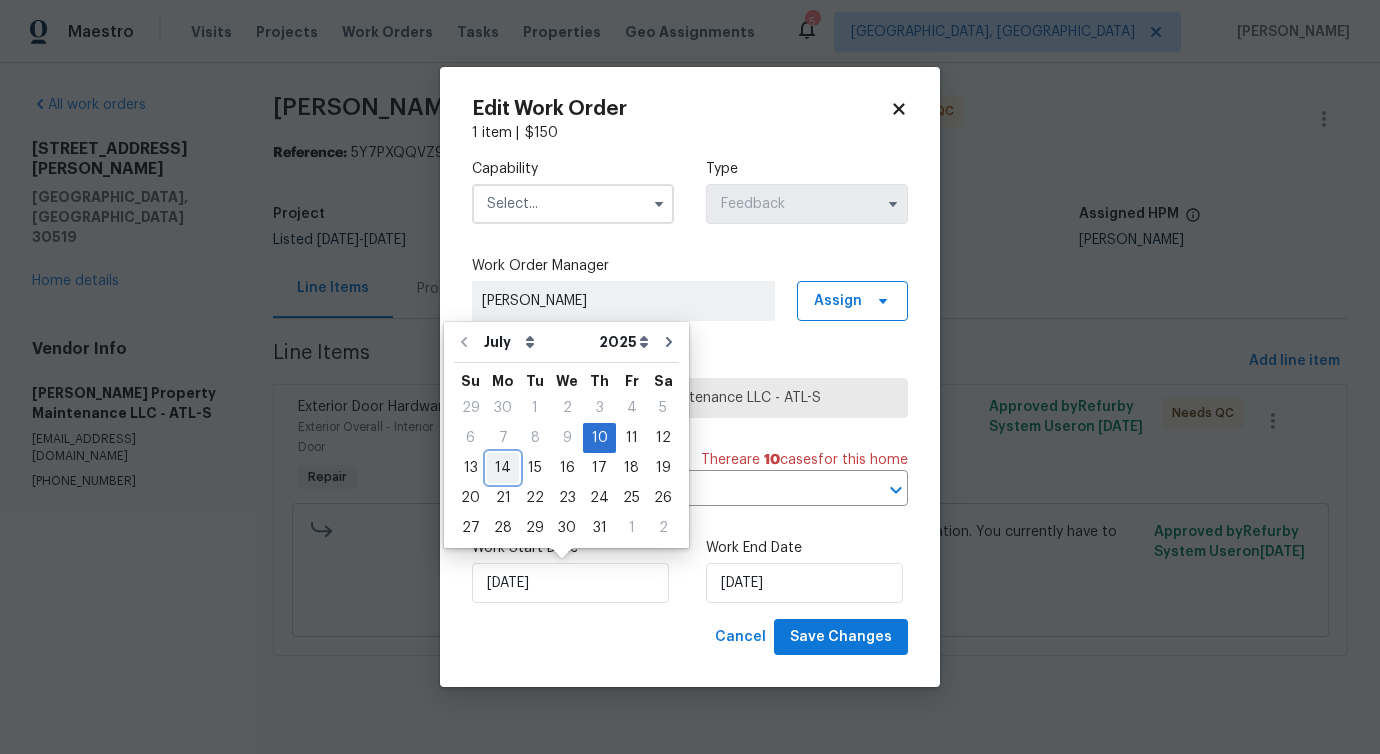 click on "14" at bounding box center (503, 468) 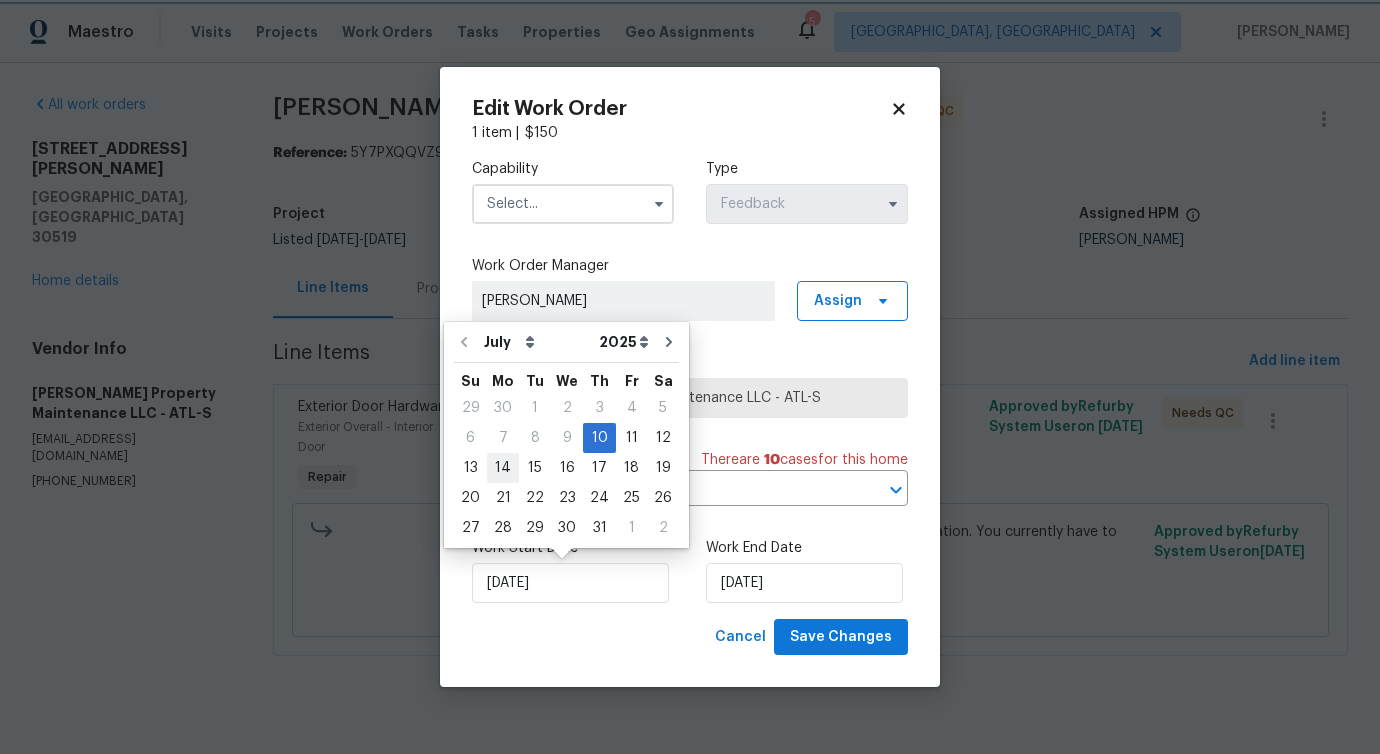 type on "[DATE]" 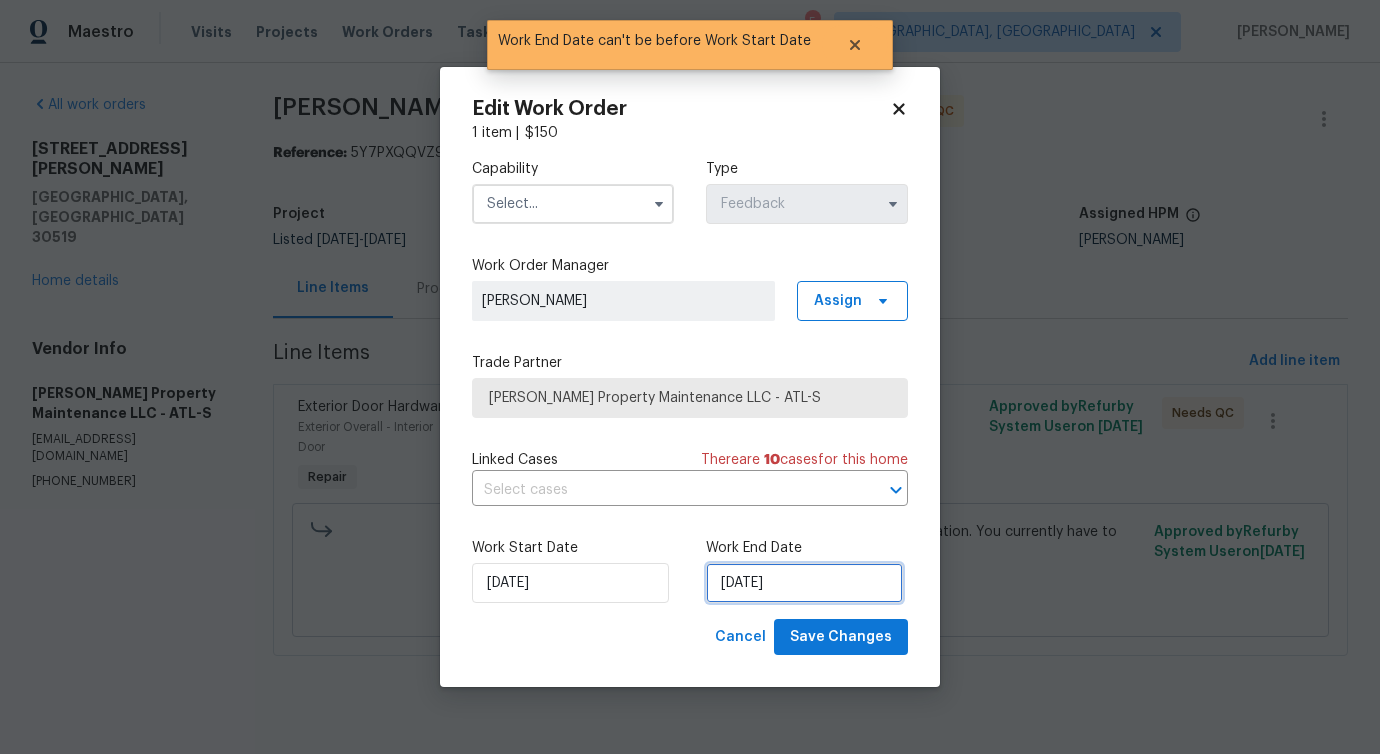 click on "[DATE]" at bounding box center (804, 583) 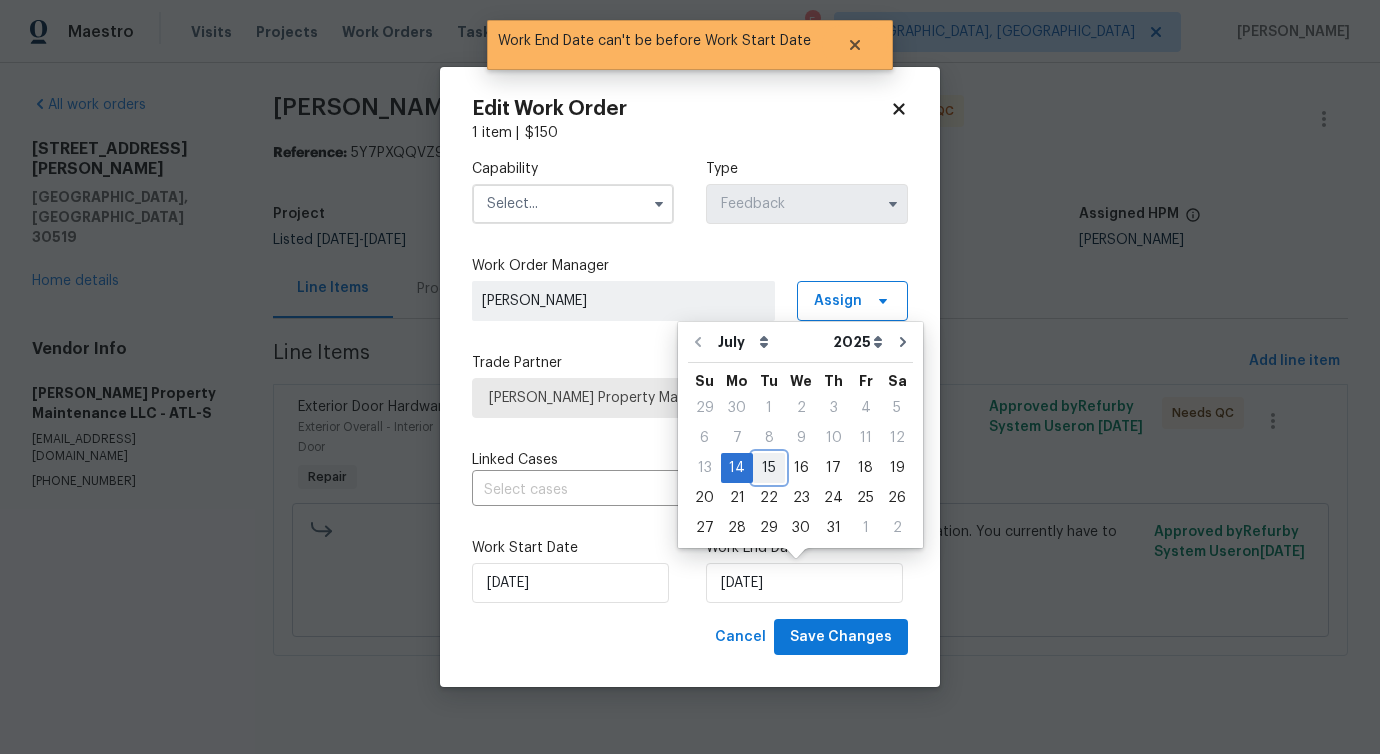 click on "15" at bounding box center (769, 468) 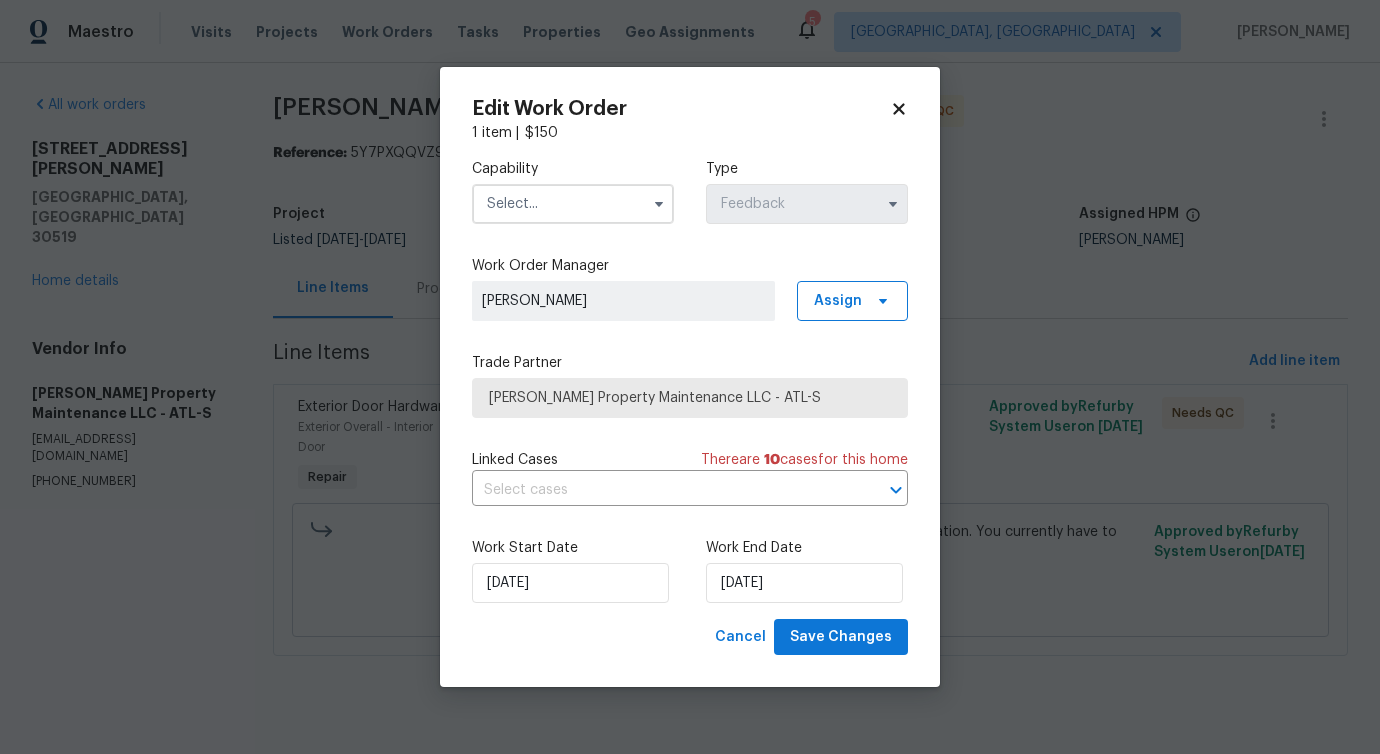 click at bounding box center (573, 204) 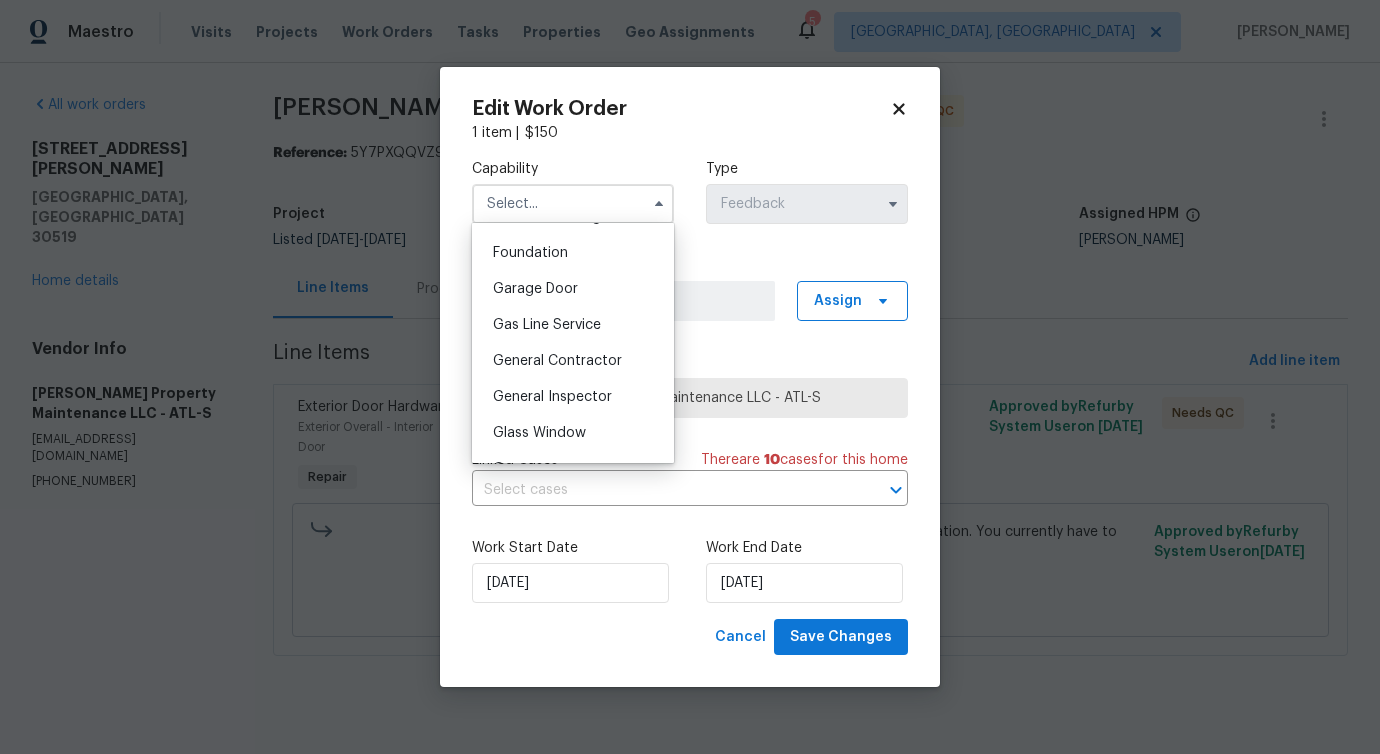 scroll, scrollTop: 990, scrollLeft: 0, axis: vertical 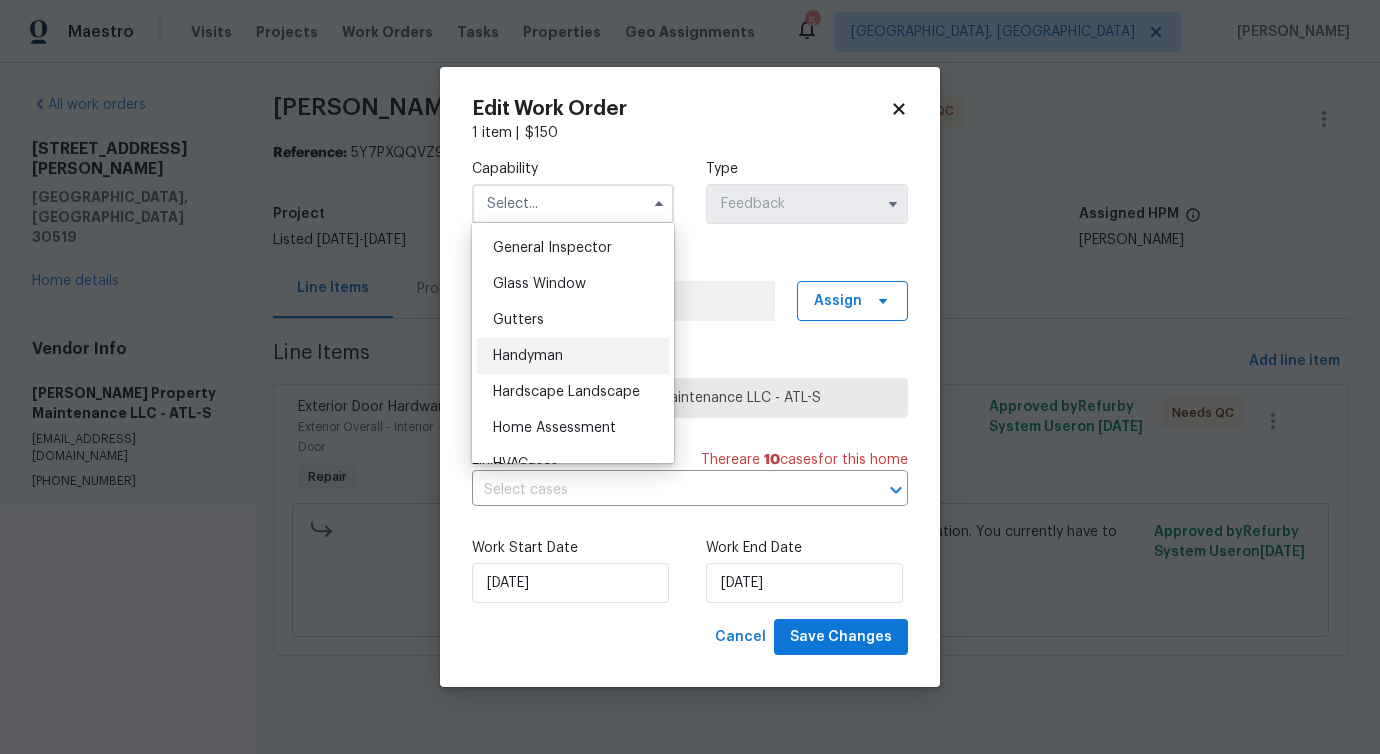 click on "Handyman" at bounding box center [573, 356] 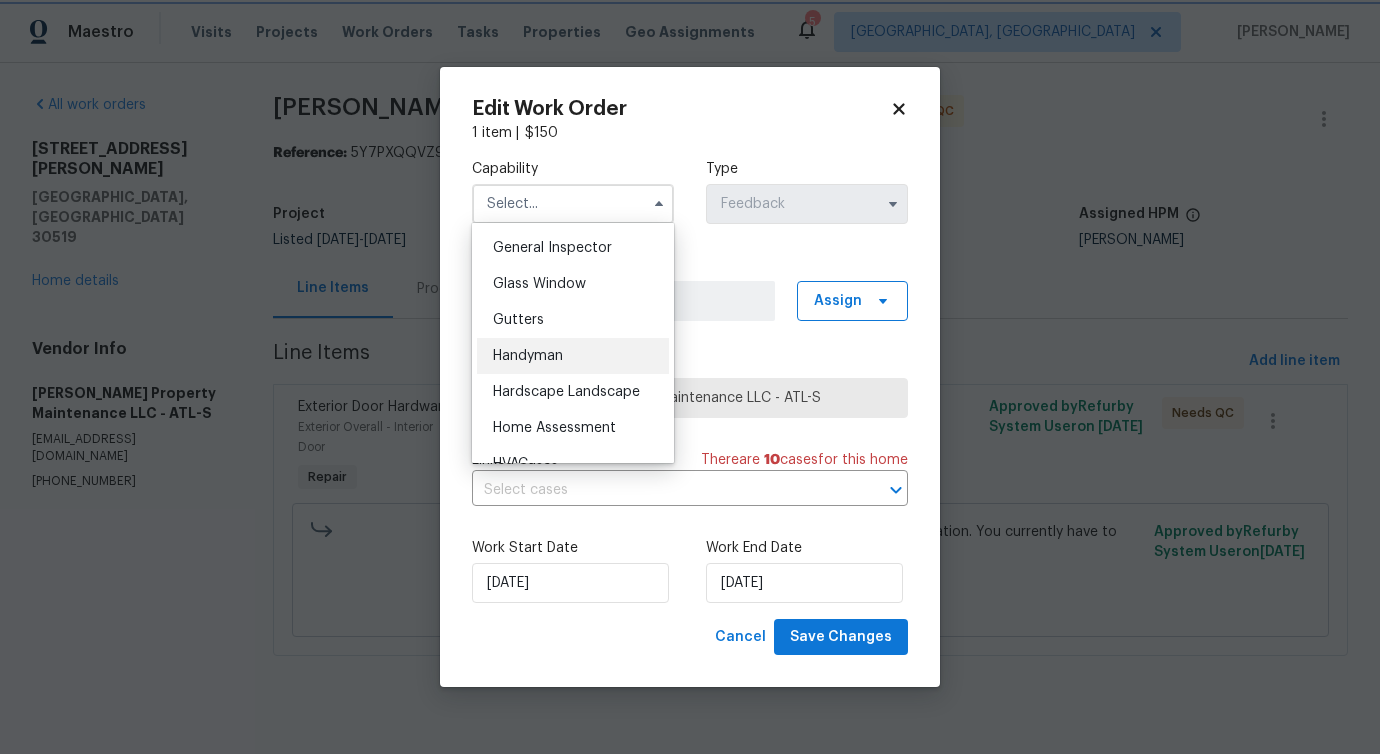type on "Handyman" 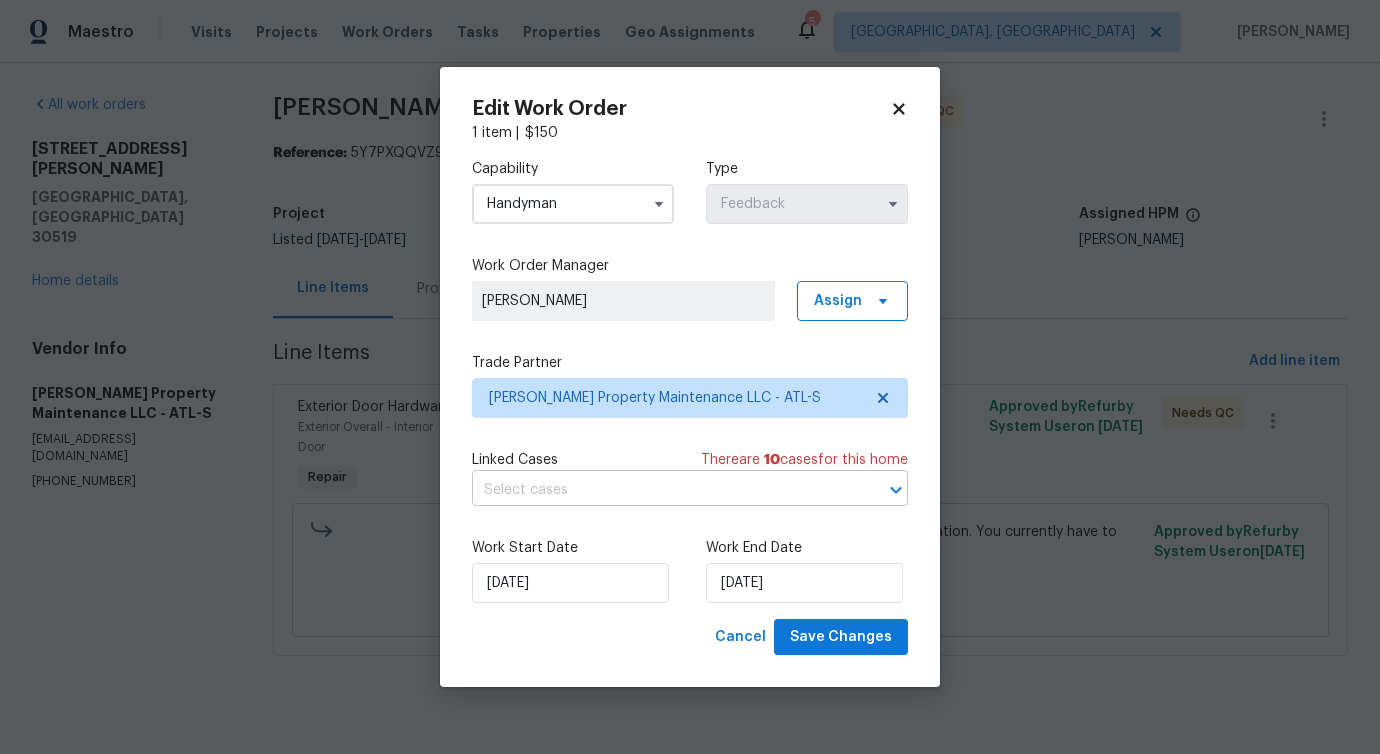 click at bounding box center (662, 490) 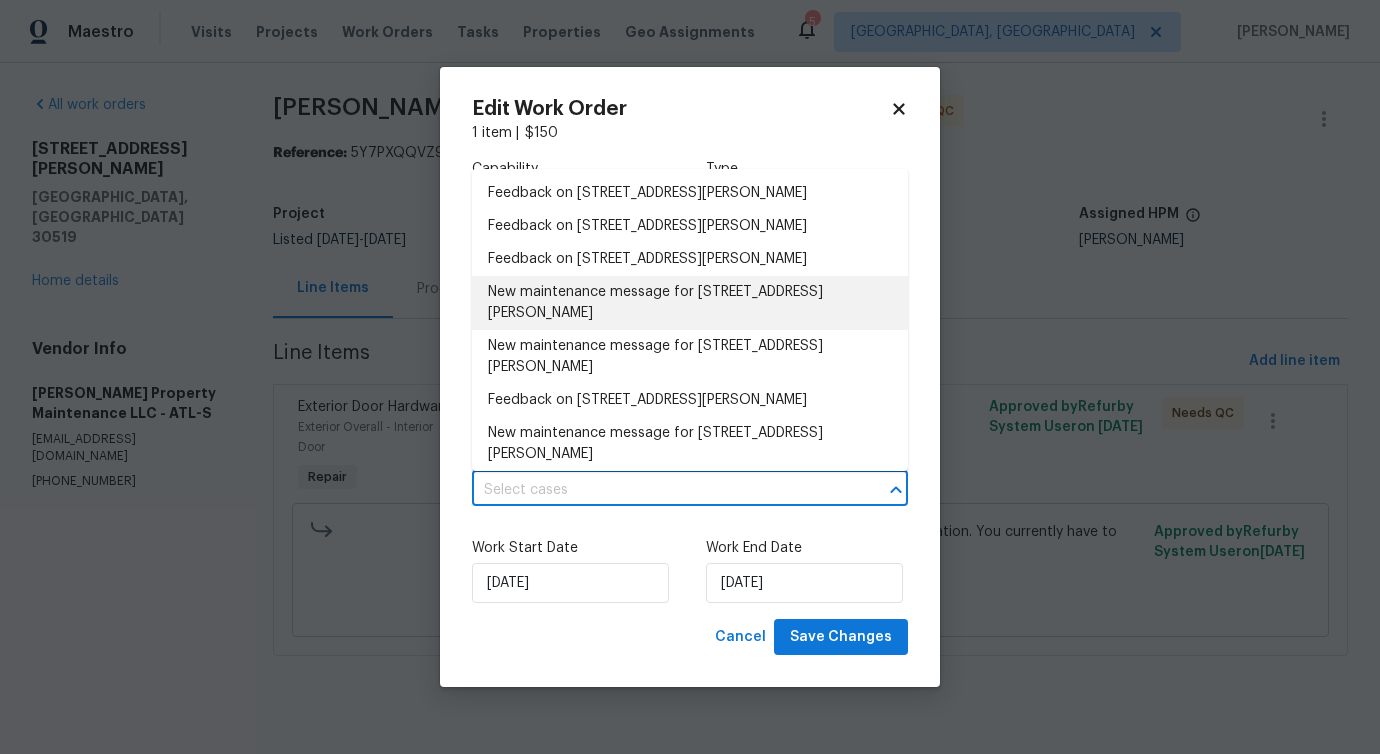click on "New maintenance message for 2910 Blake Towers Ln , Buford, GA 30519" at bounding box center [690, 303] 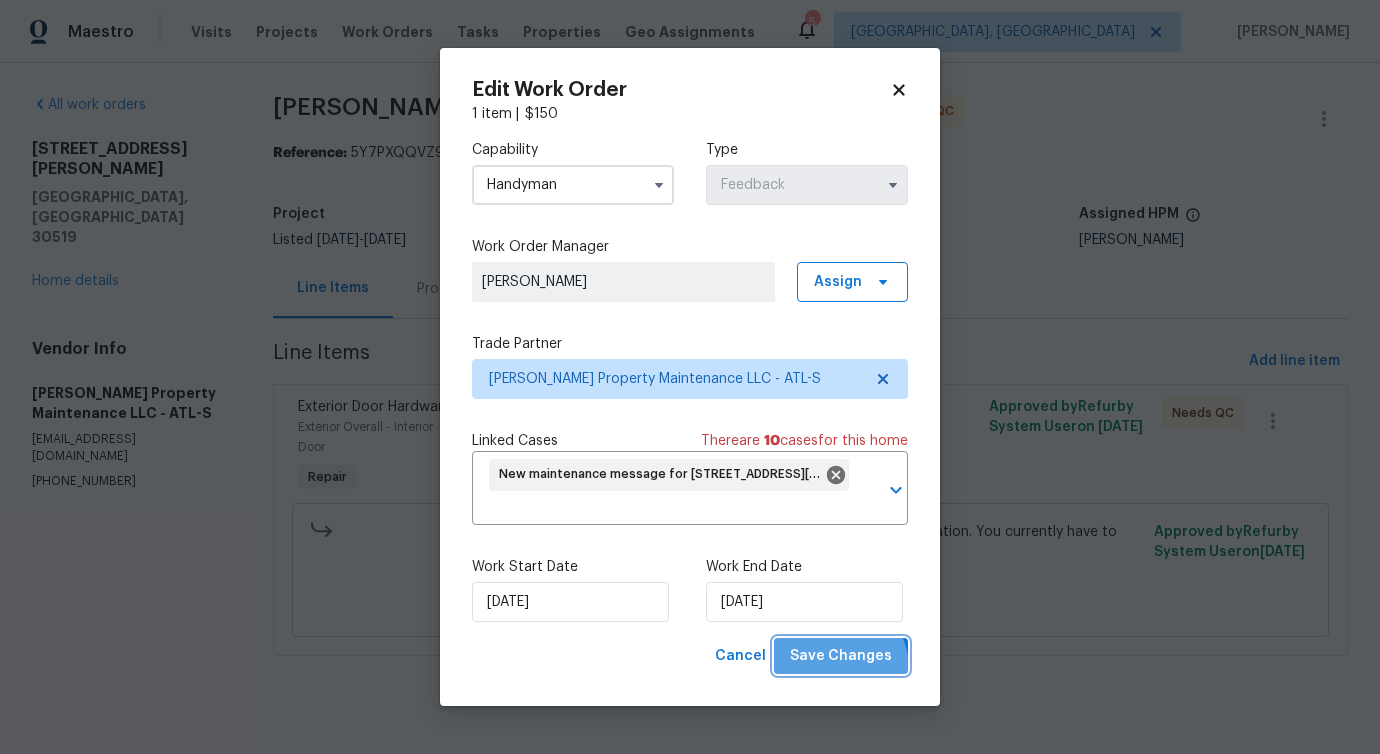 click on "Save Changes" at bounding box center (841, 656) 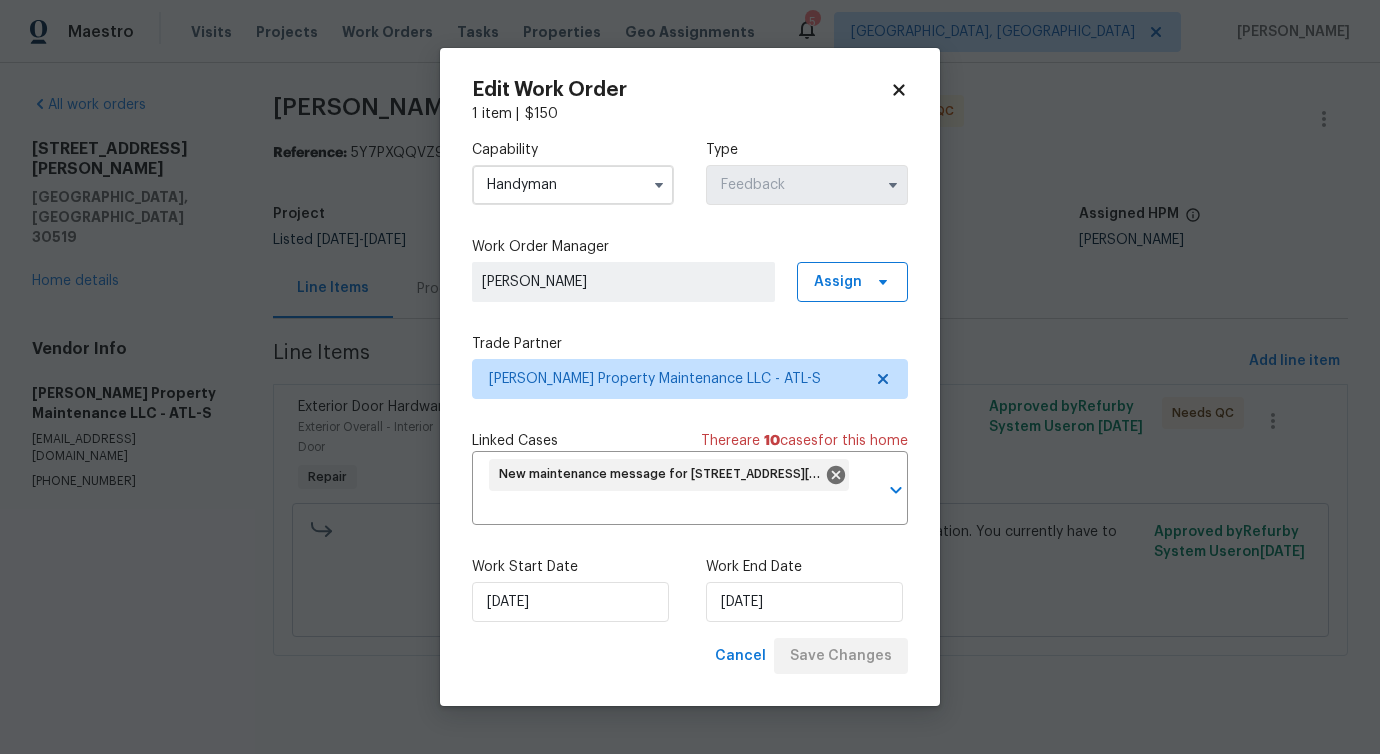 click on "Maestro Visits Projects Work Orders Tasks Properties Geo Assignments 5 Albuquerque, NM Pavithra Sekar All work orders 2910 Blake Towers Ln Buford, GA 30519 Home details Vendor Info Glen Property Maintenance LLC - ATL-S glenproperty23@yahoo.com (770) 235-8482 Glen Property Maintenance LLC - ATL-S Needs QC Reference:   5Y7PXQQVZ90M2-7960e509e Project Listed   7/8/2025  -  7/16/2025 Work Order Timeline 7/10/2025  -  7/12/2025 Total Budget $150.00 Assigned HPM Scott Smathers Line Items Progress Updates Attachments Invoices Line Items Add line item Exterior Door Hardware Exterior Overall - Interior Door Repair Garage door: please service for garage door opener for proper operation. You currently have to hold the wall button down to get the door to fully close. $150.00   6 Approved by  Refurby System User  on   7/15/2025 Needs QC Garage door: please service for garage door opener for proper operation. You currently have to hold the wall button down to get the door to fully close. $150.00 Reason:  Approved by   on" at bounding box center (690, 356) 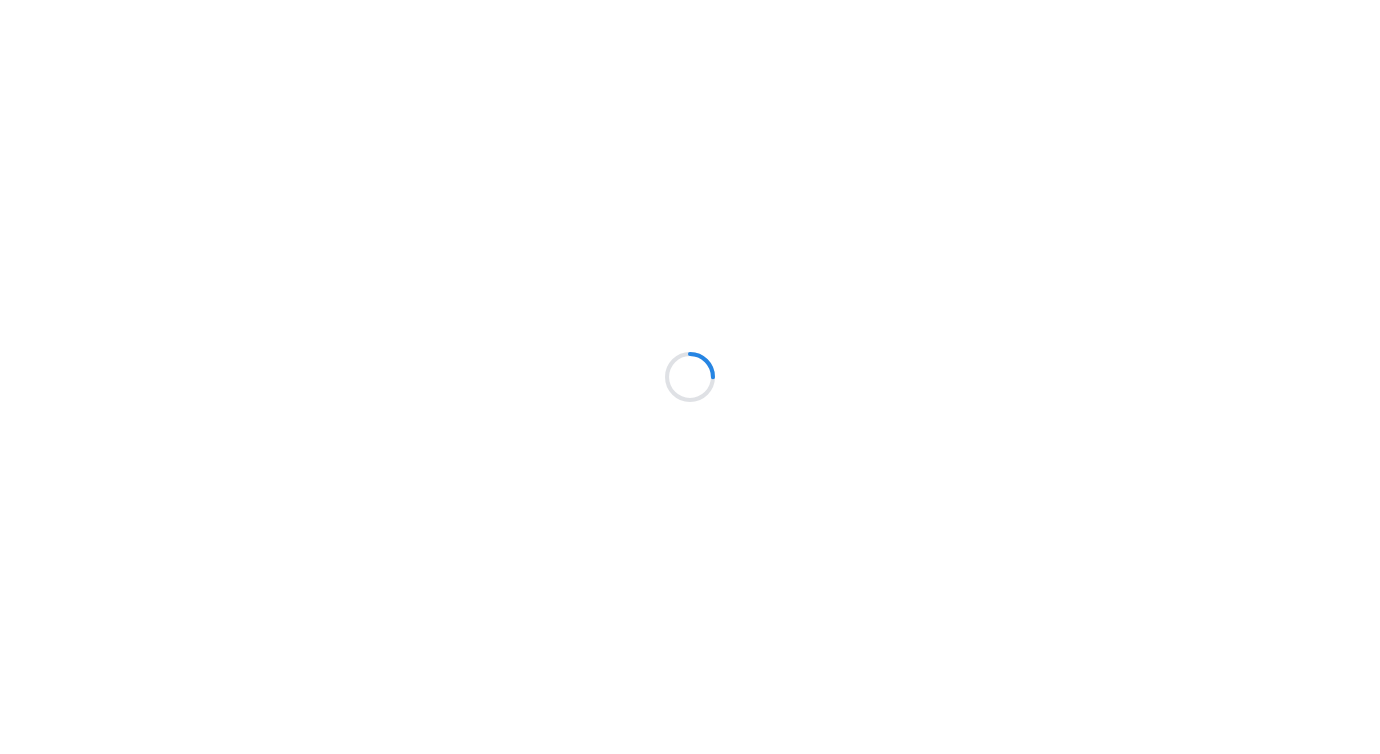 scroll, scrollTop: 0, scrollLeft: 0, axis: both 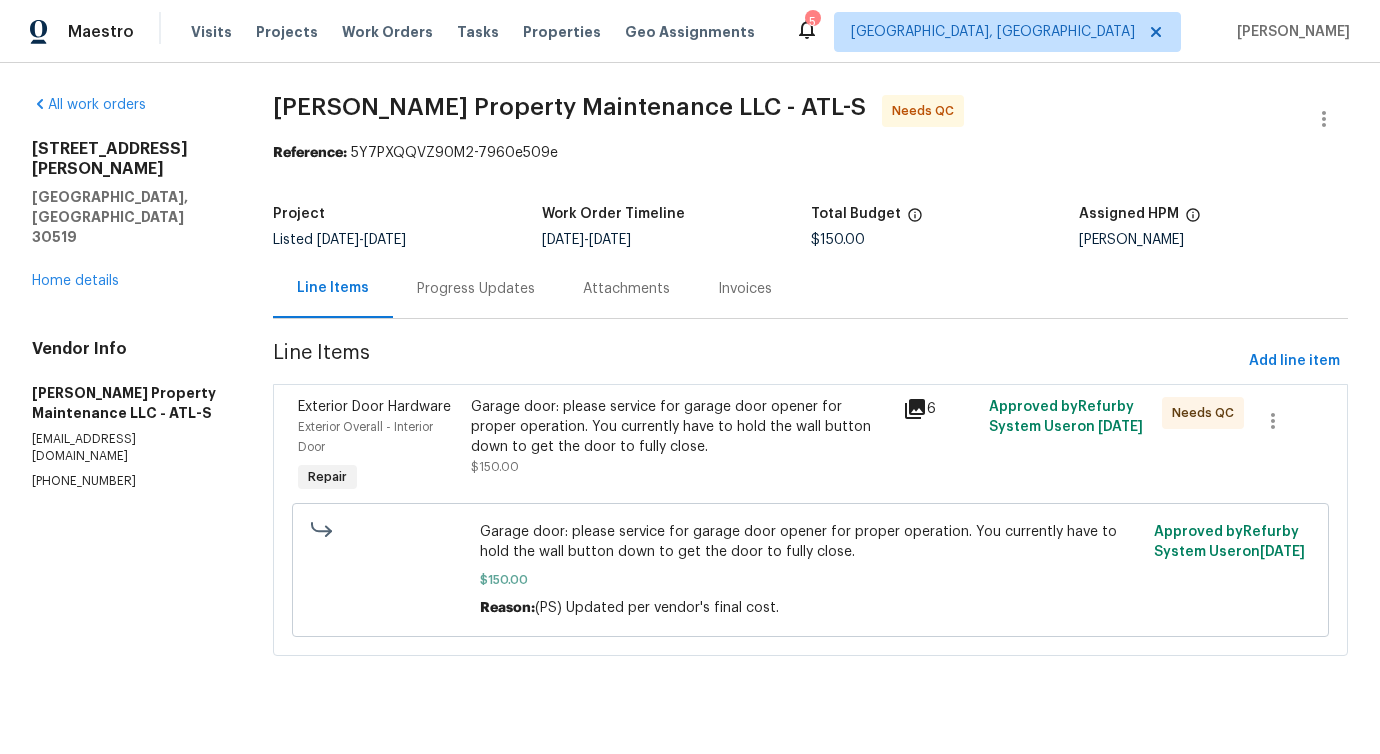 click on "Garage door: please service for garage door opener for proper operation. You currently have to hold the wall button down to get the door to fully close." at bounding box center (681, 427) 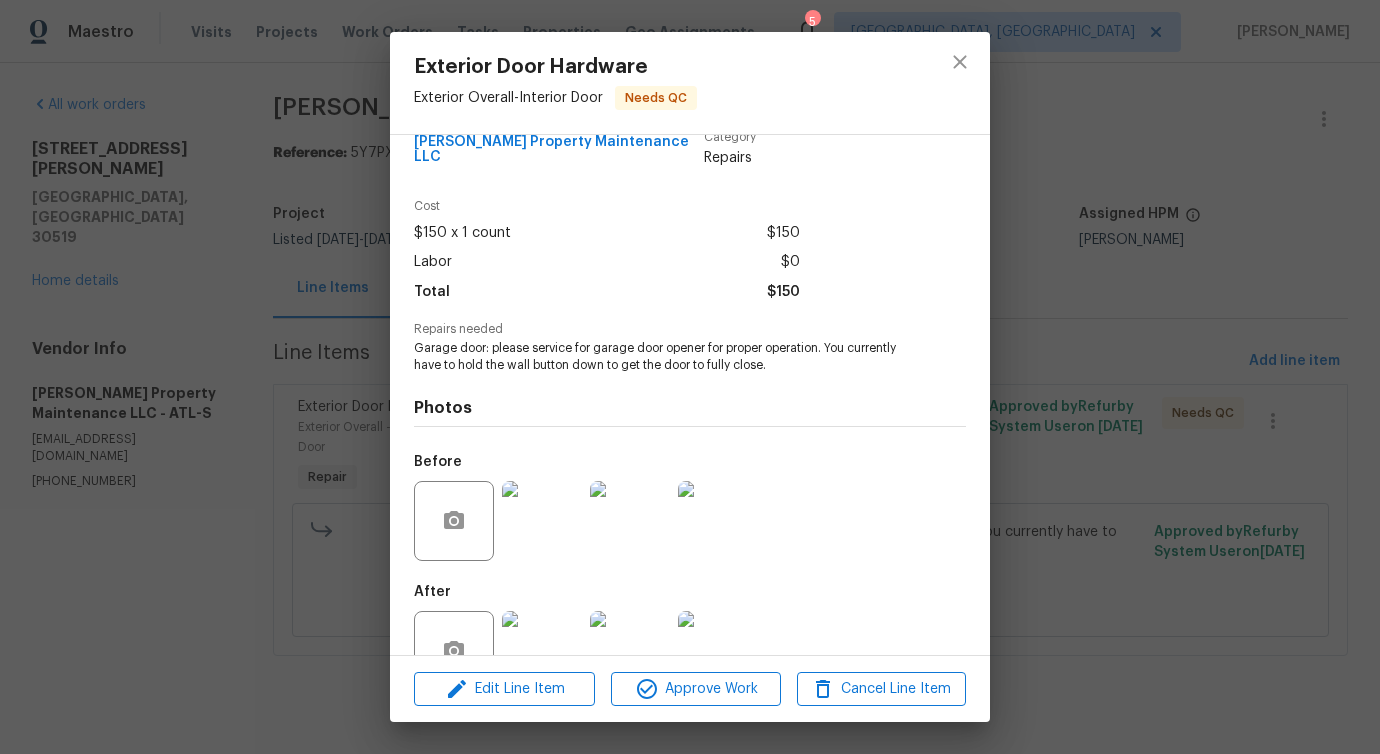 scroll, scrollTop: 84, scrollLeft: 0, axis: vertical 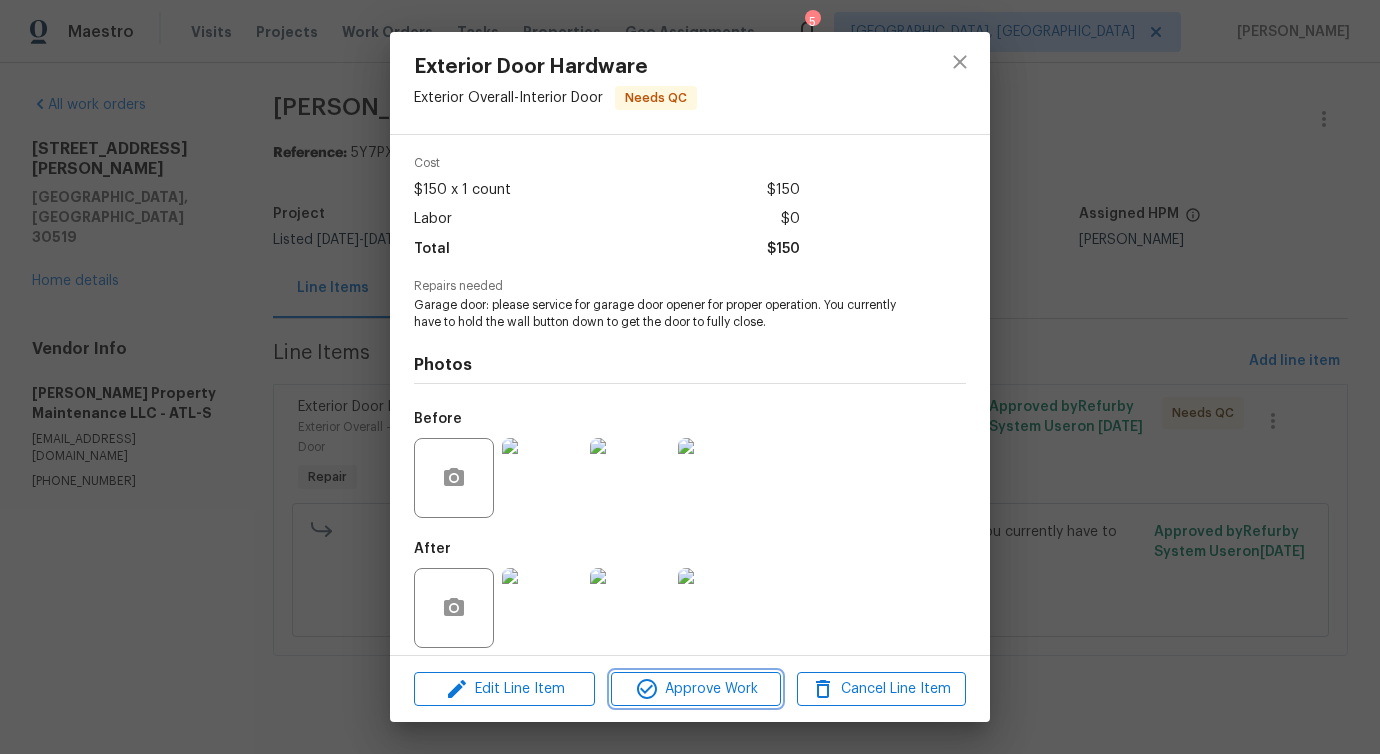 click on "Approve Work" at bounding box center (695, 689) 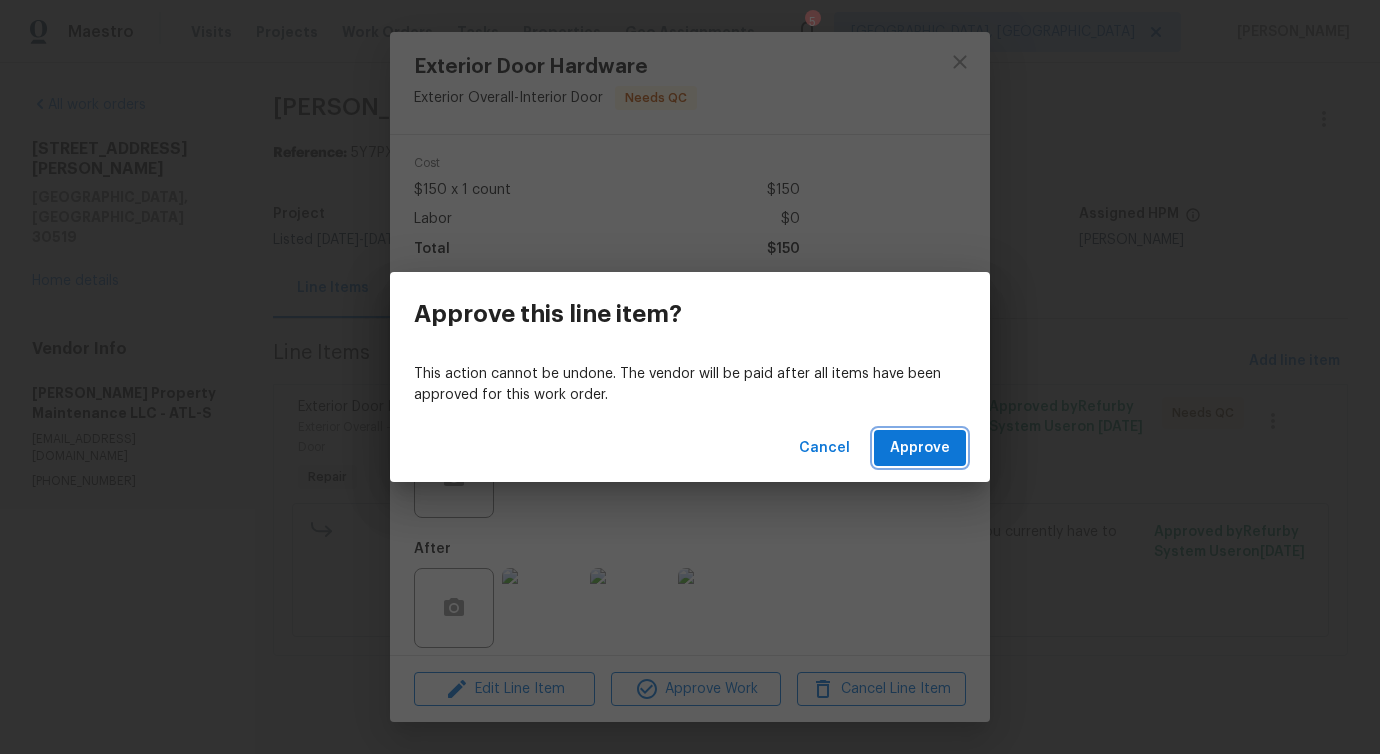 click on "Approve" at bounding box center (920, 448) 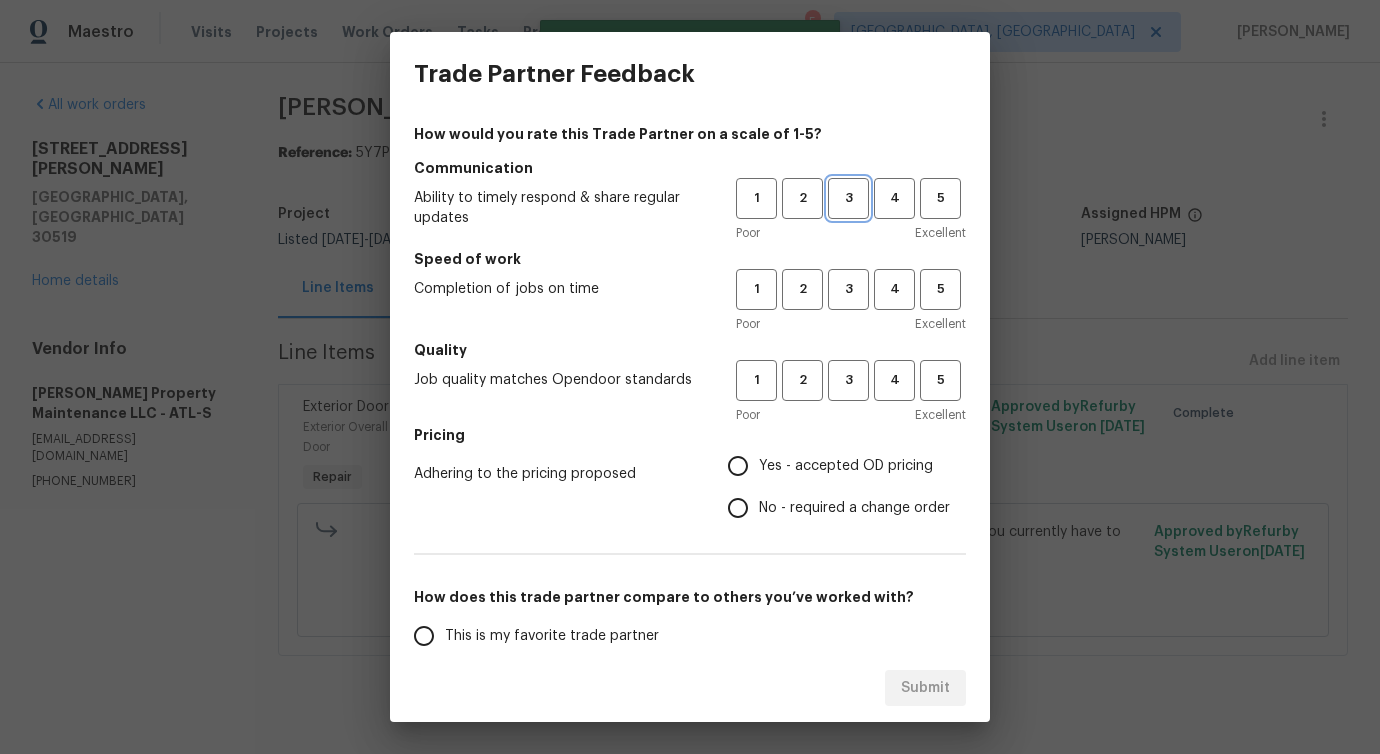 click on "3" at bounding box center (848, 198) 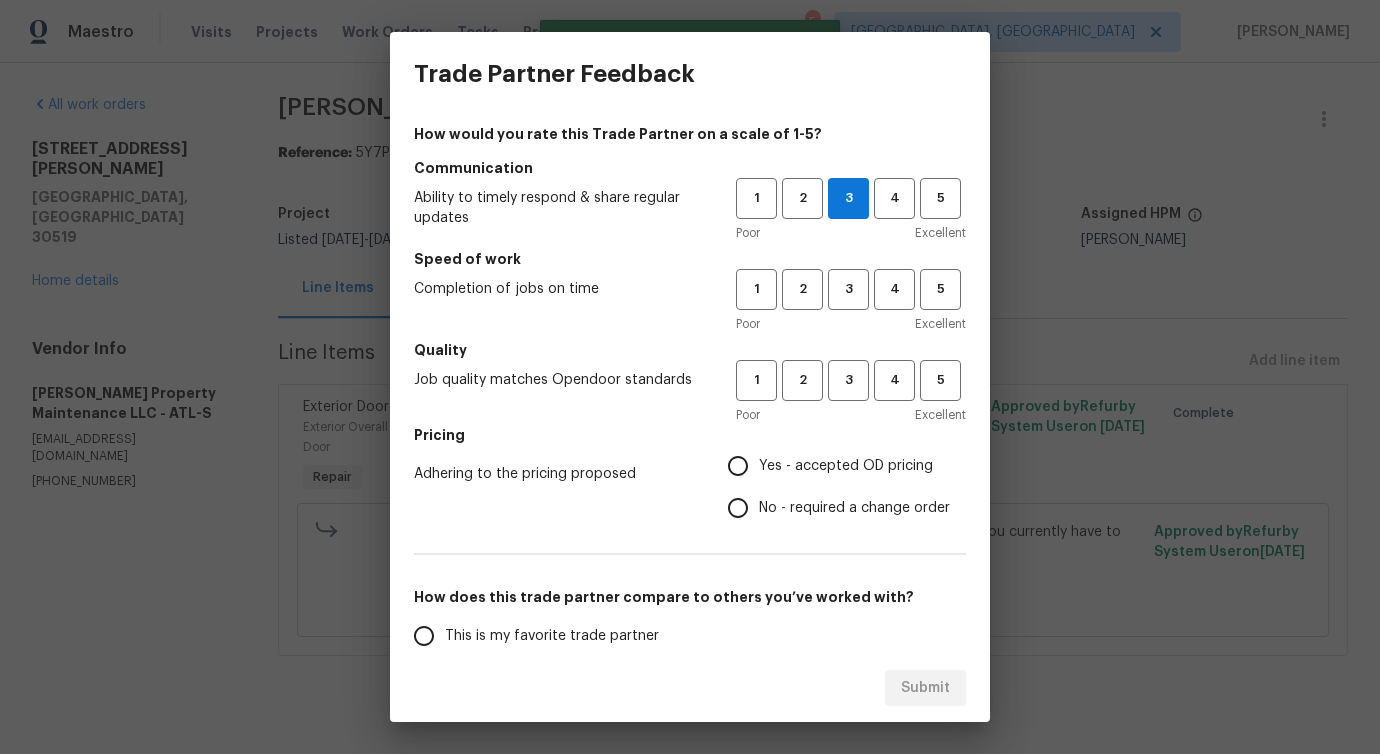 click on "Speed of work" at bounding box center [690, 259] 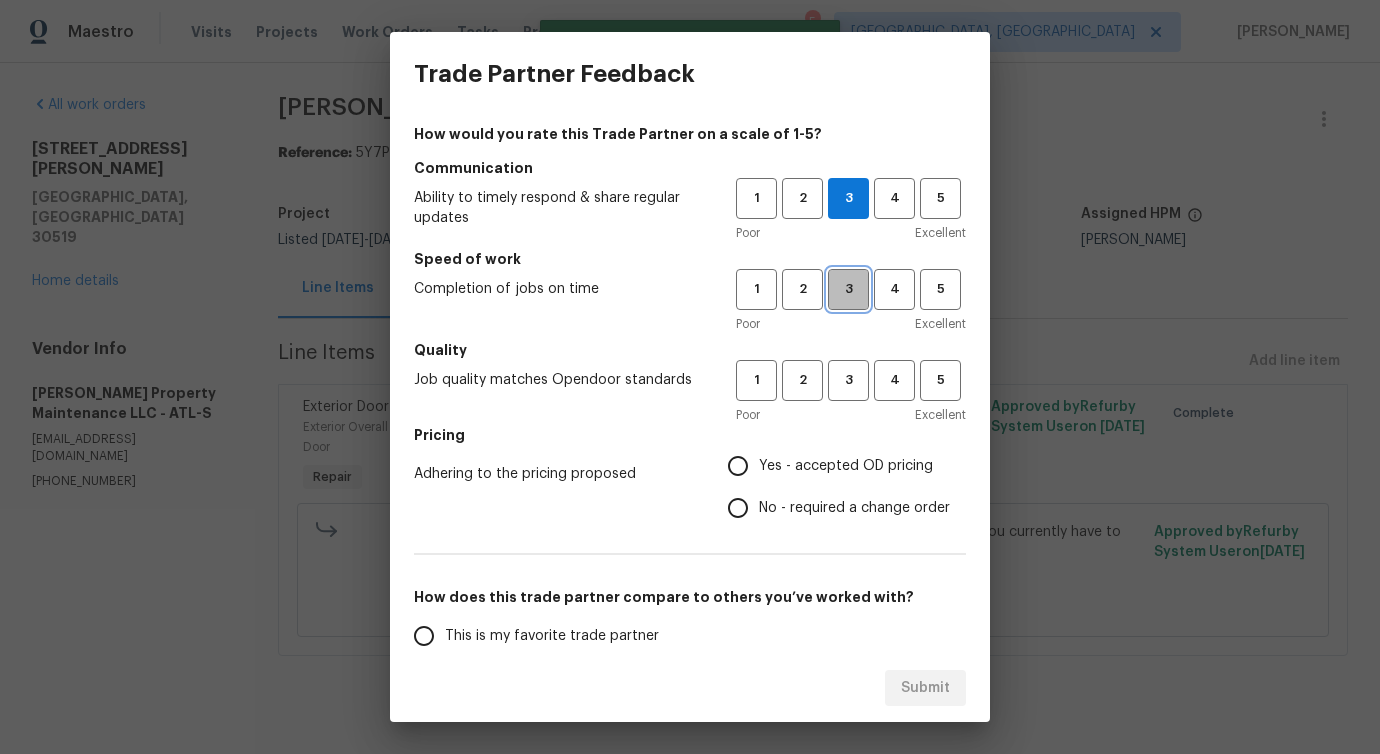 click on "3" at bounding box center [848, 289] 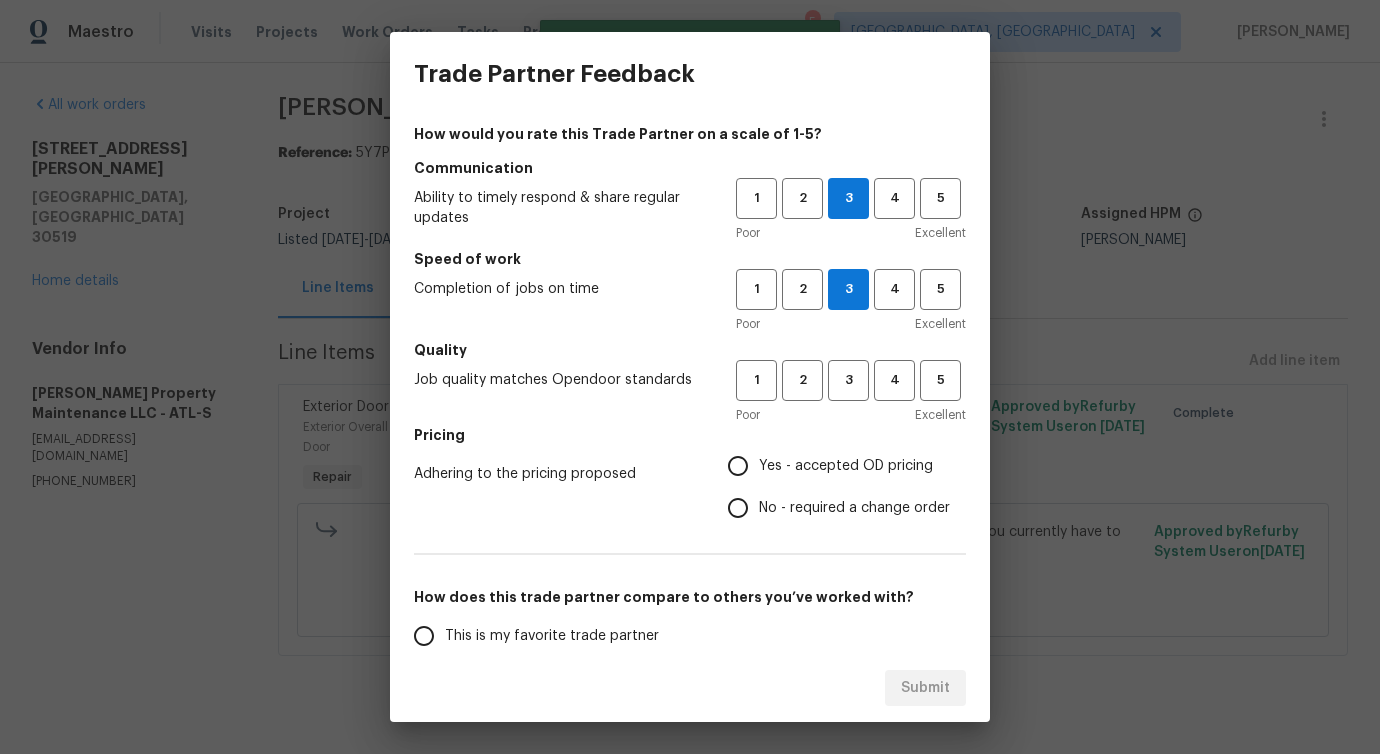 click on "Poor Excellent" at bounding box center (851, 415) 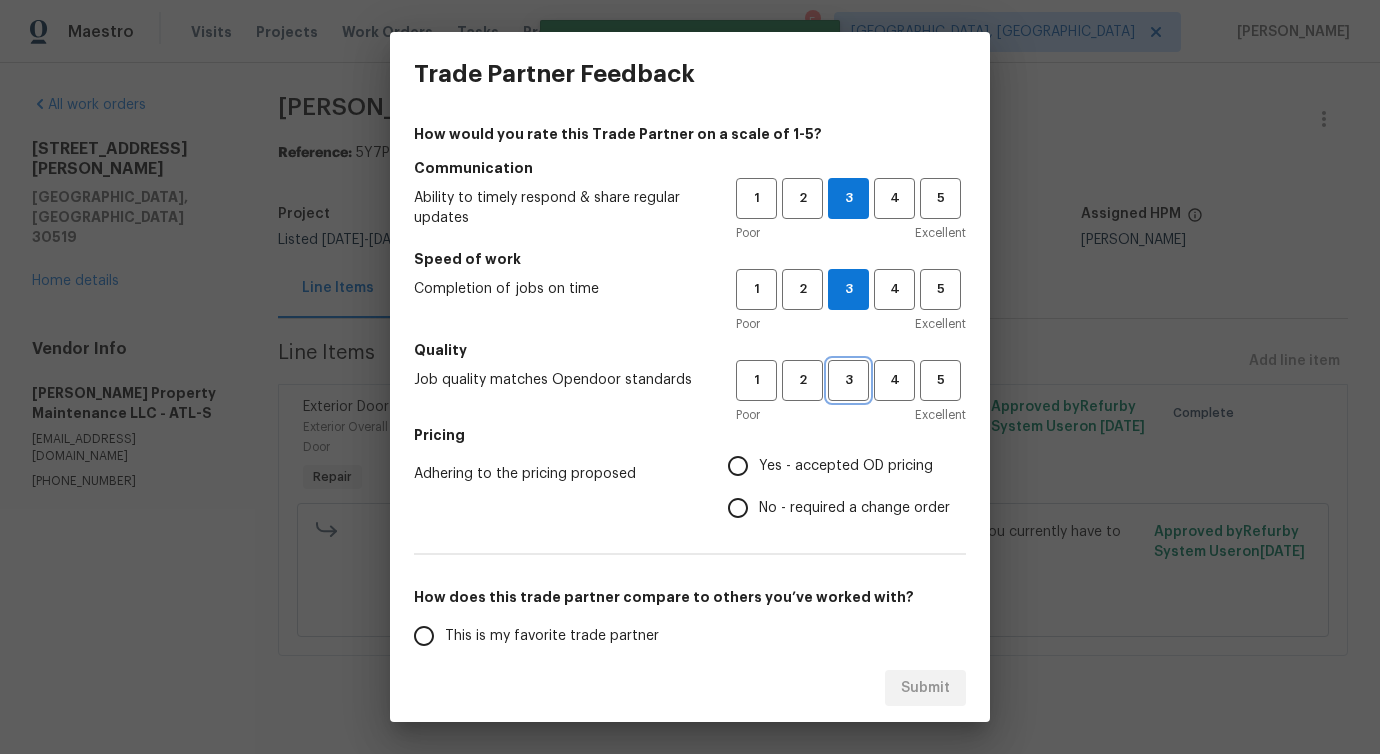 click on "3" at bounding box center [848, 380] 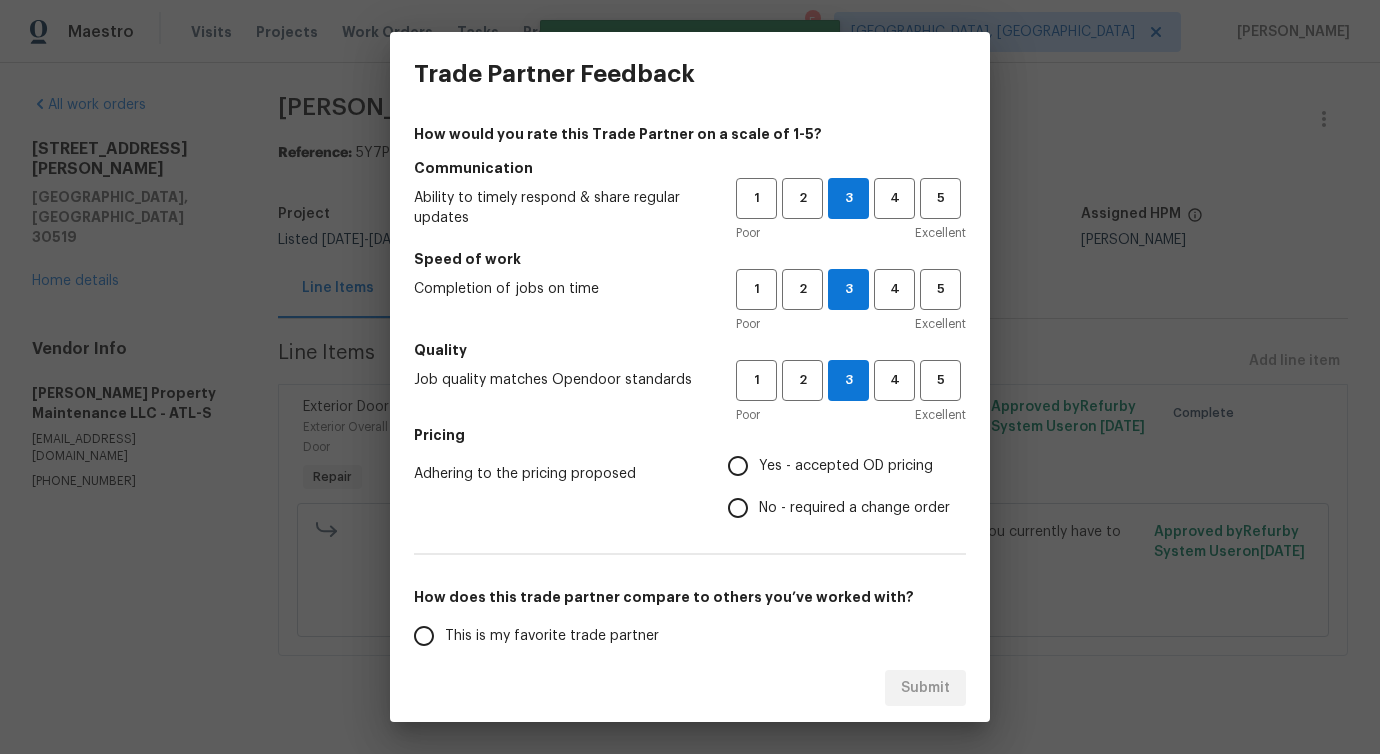 click on "No - required a change order" at bounding box center (833, 508) 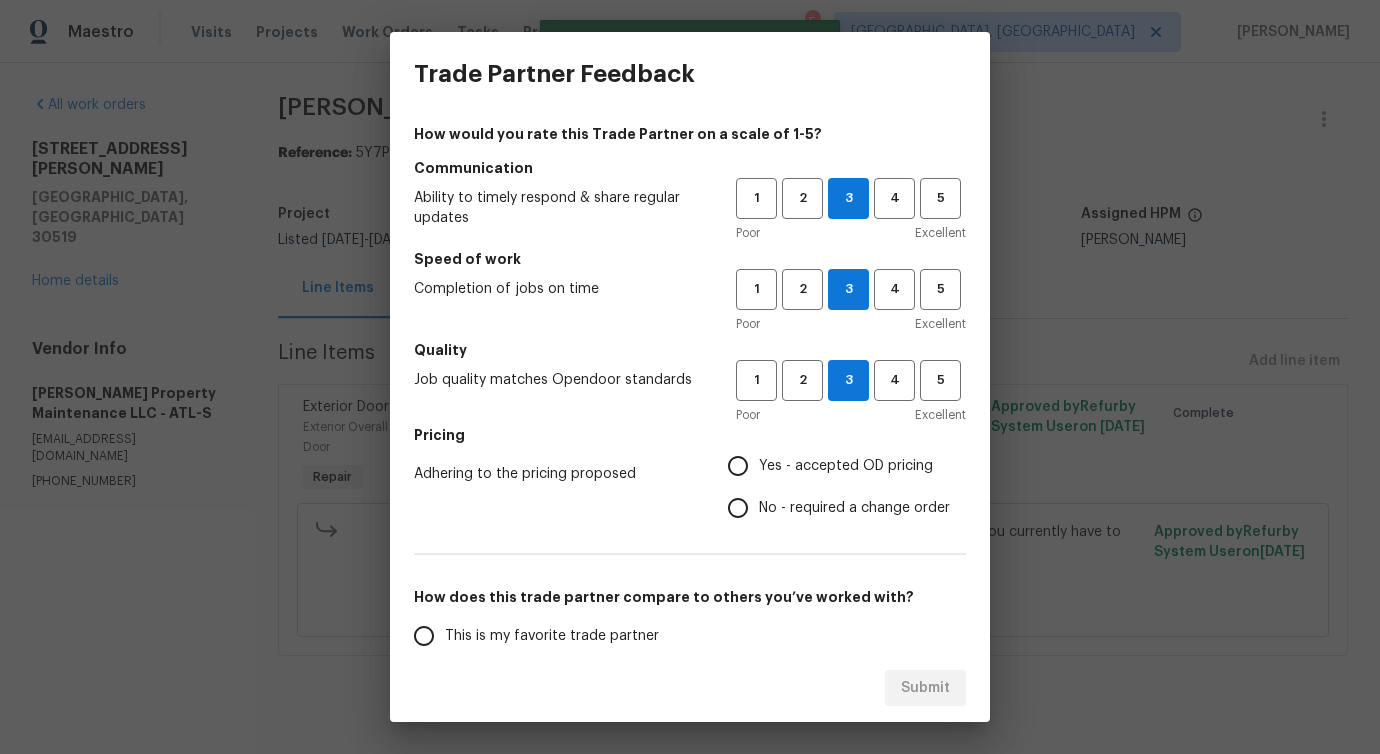 click on "No - required a change order" at bounding box center [738, 508] 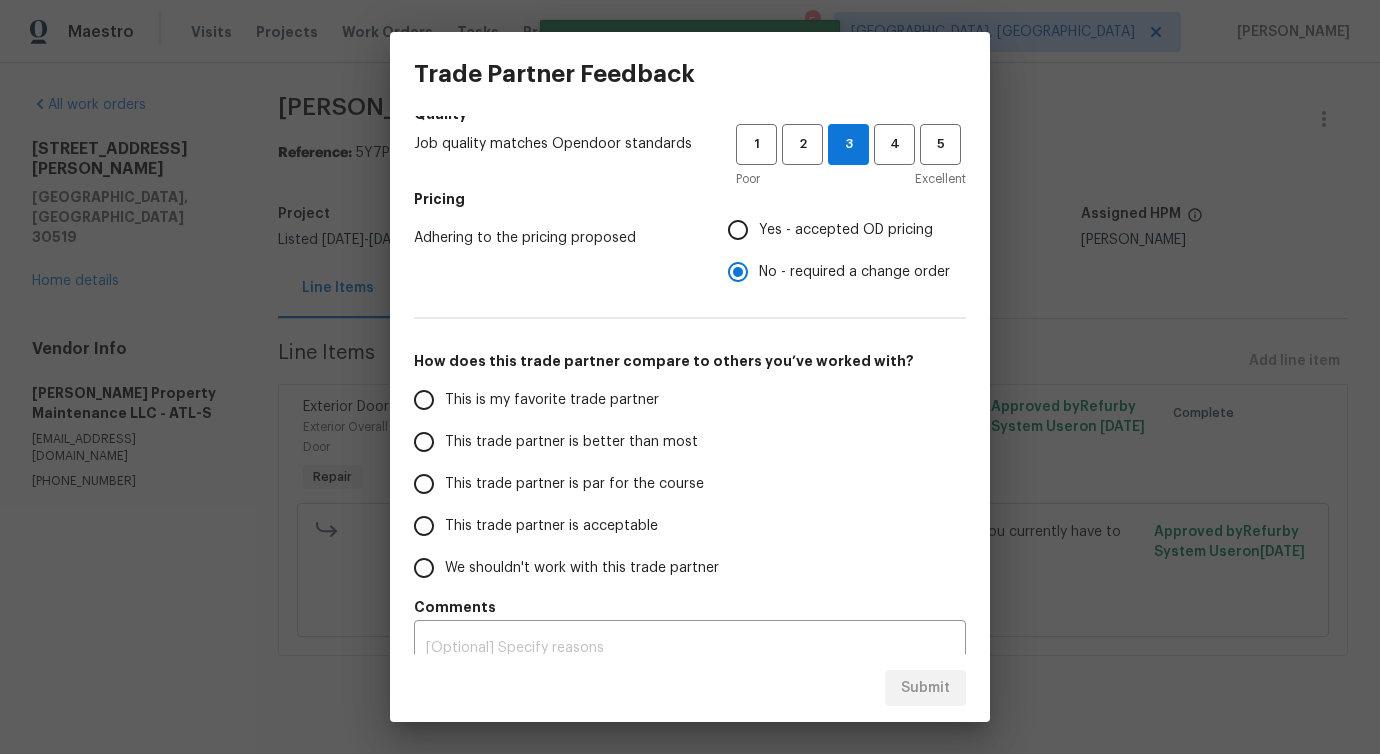 scroll, scrollTop: 261, scrollLeft: 0, axis: vertical 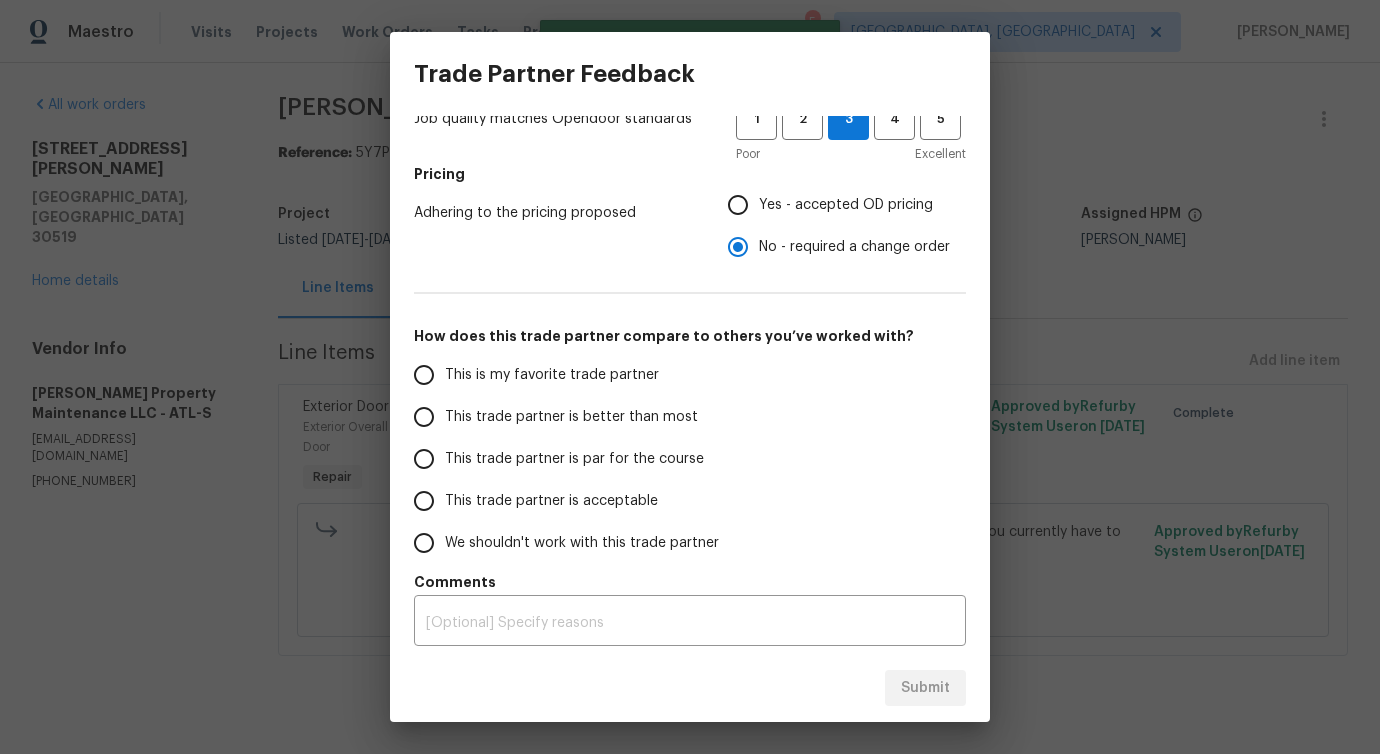 click on "This trade partner is better than most" at bounding box center (571, 417) 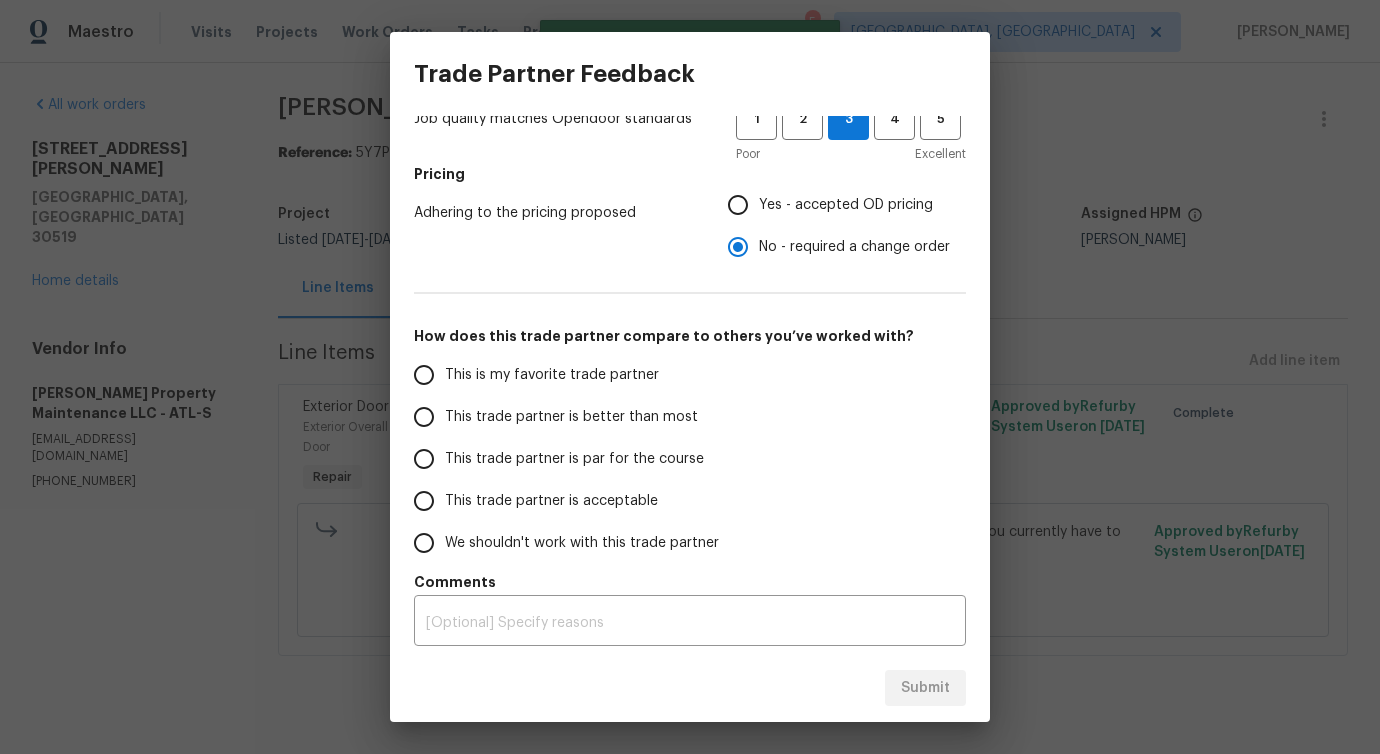 click on "This trade partner is better than most" at bounding box center [424, 417] 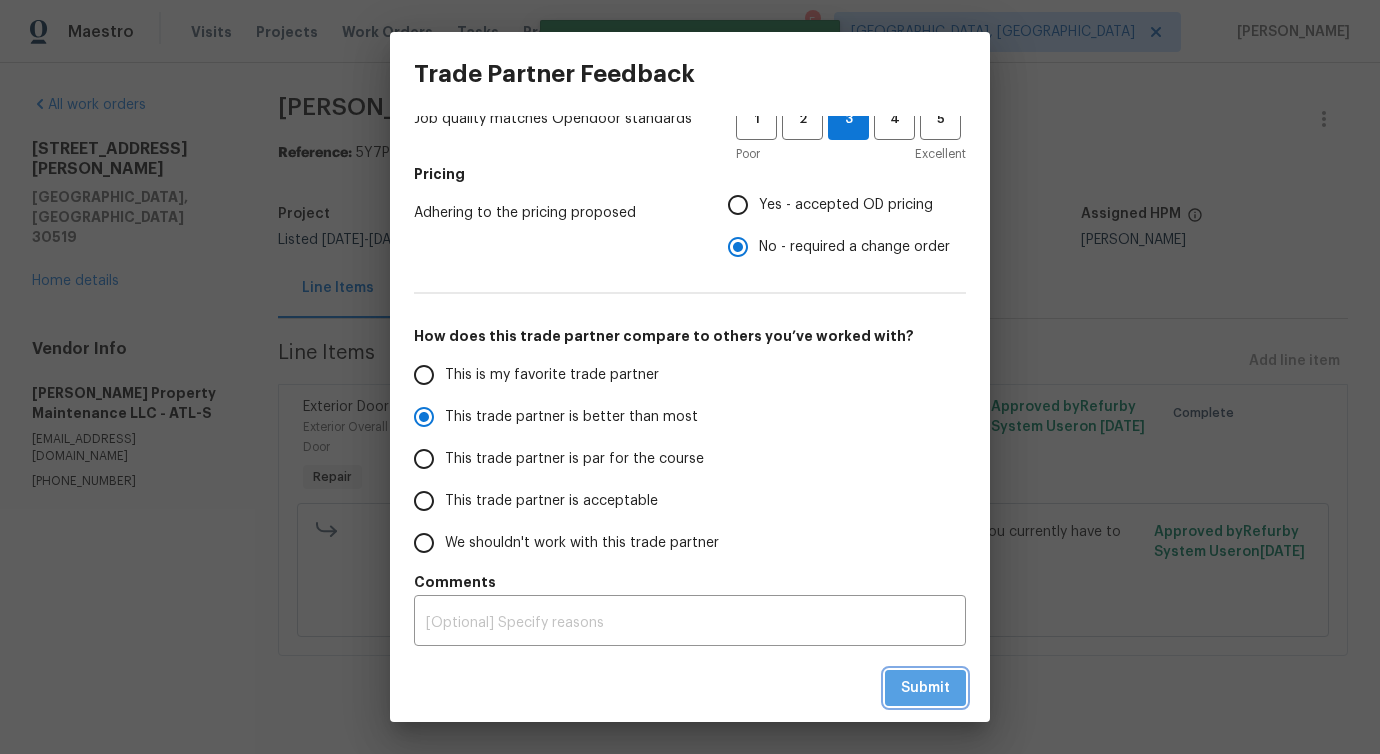 click on "Submit" at bounding box center [925, 688] 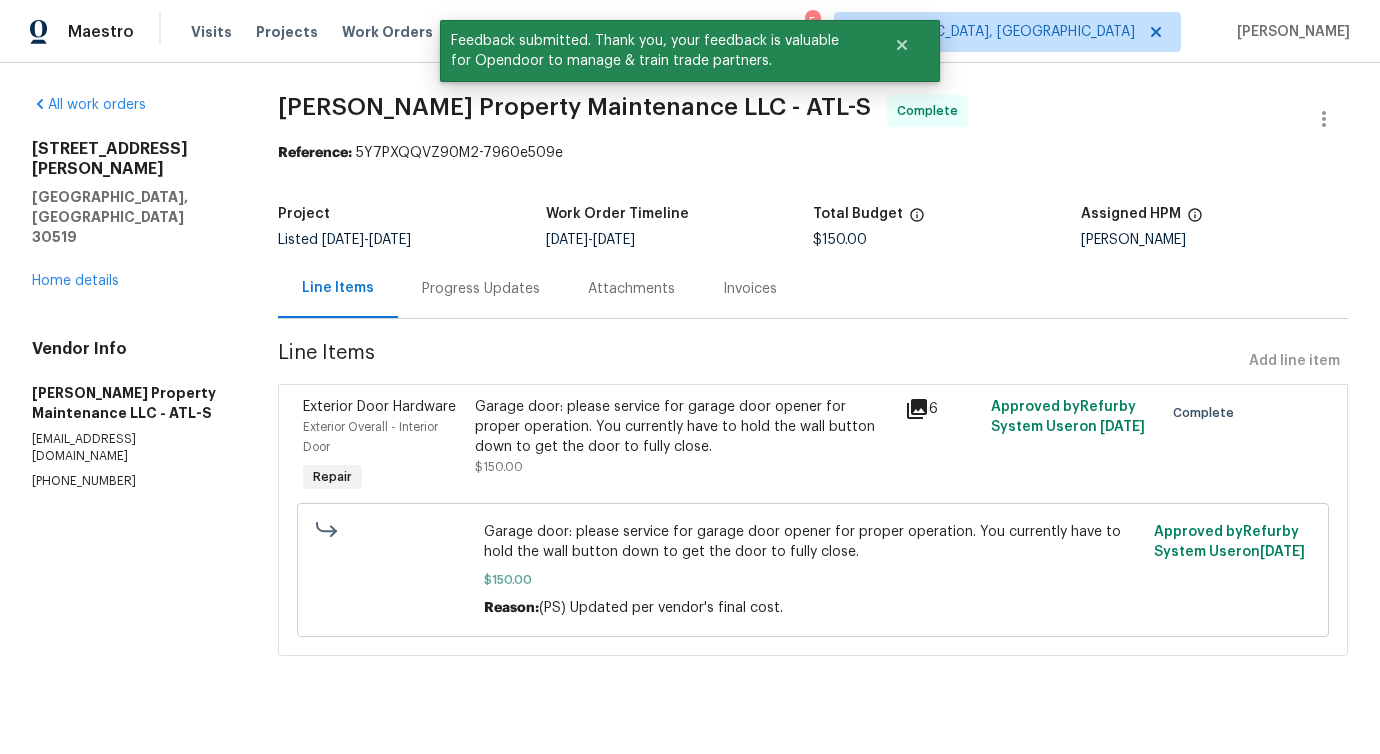 click on "Progress Updates" at bounding box center [481, 289] 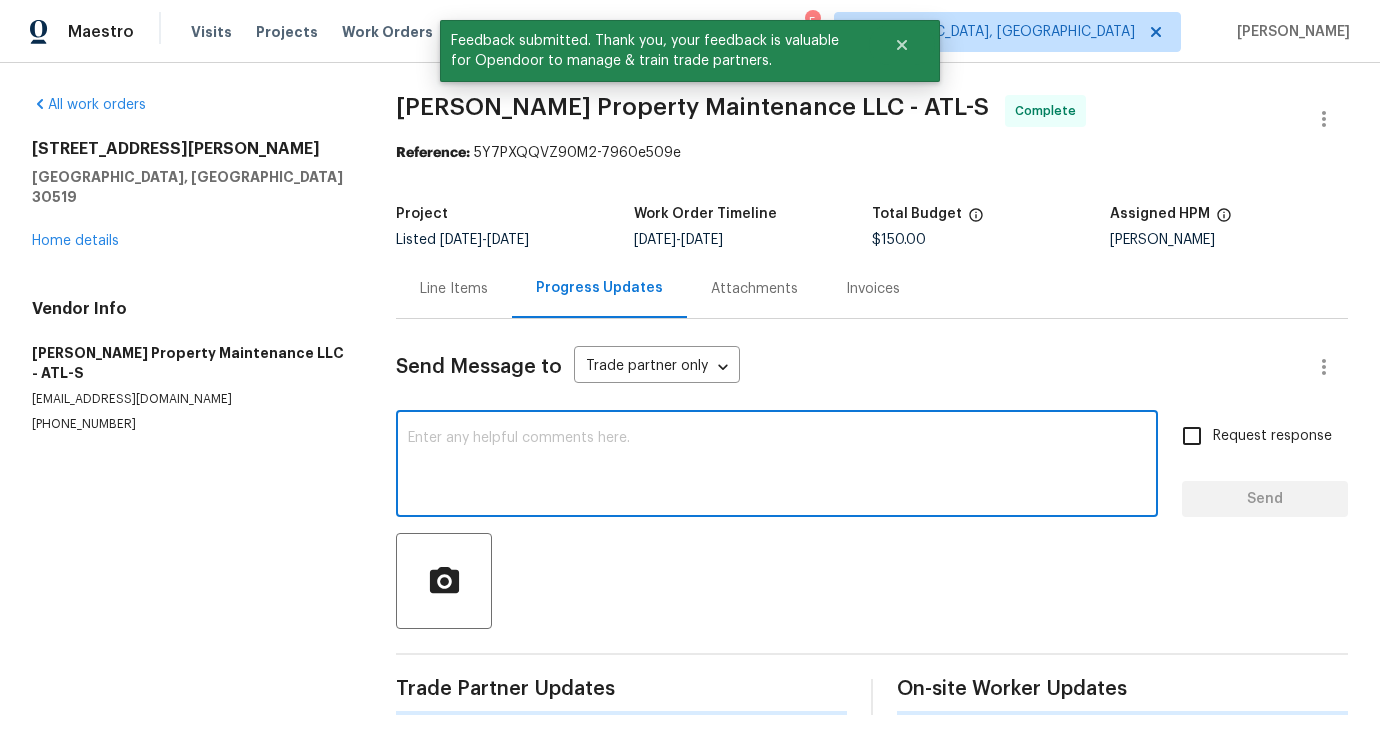 click at bounding box center [777, 466] 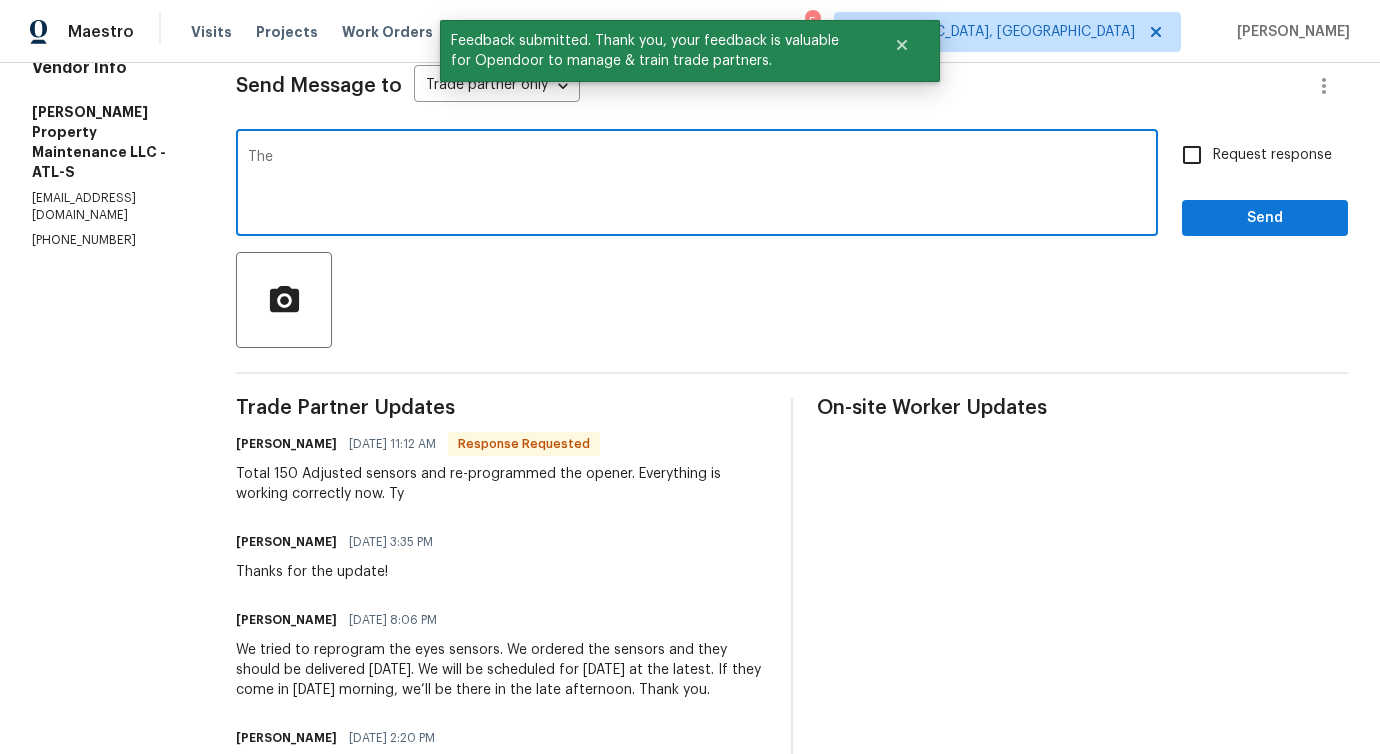 scroll, scrollTop: 0, scrollLeft: 0, axis: both 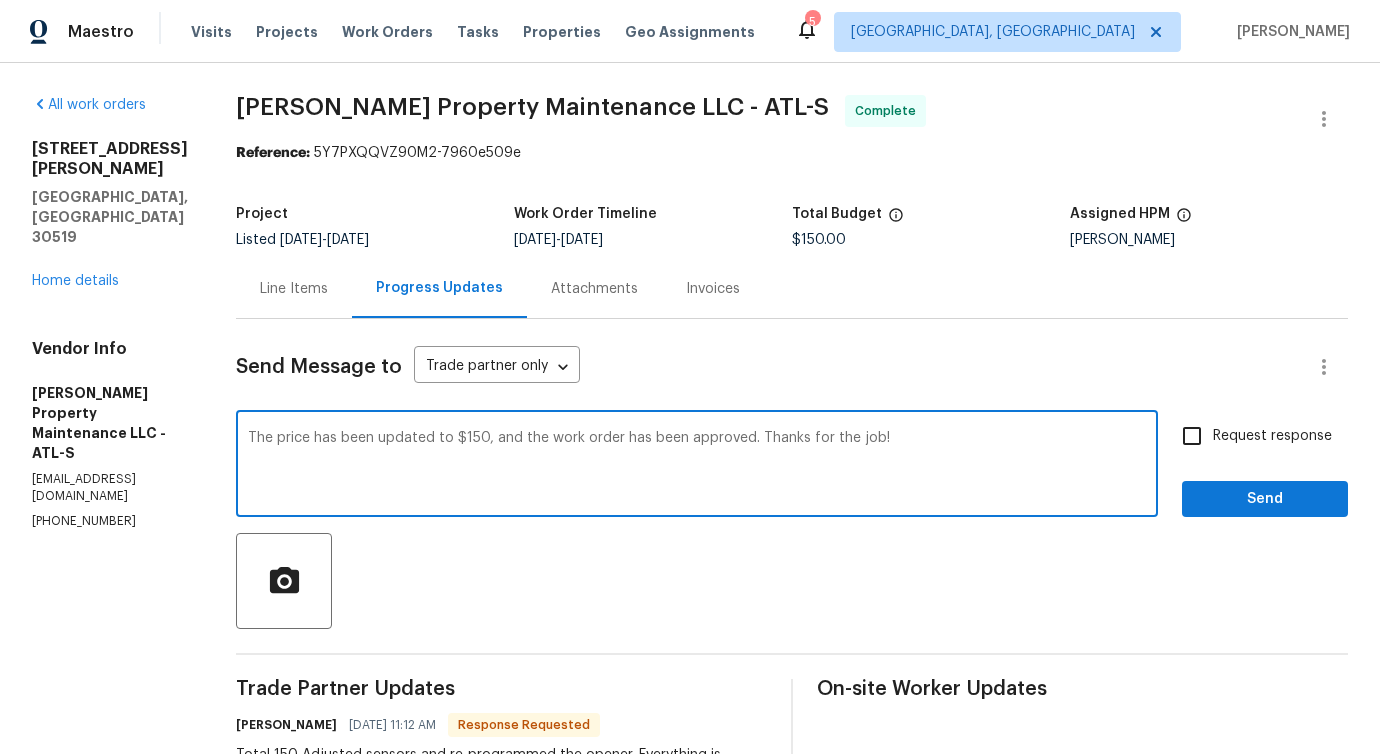 type on "The price has been updated to $150, and the work order has been approved. Thanks for the job!" 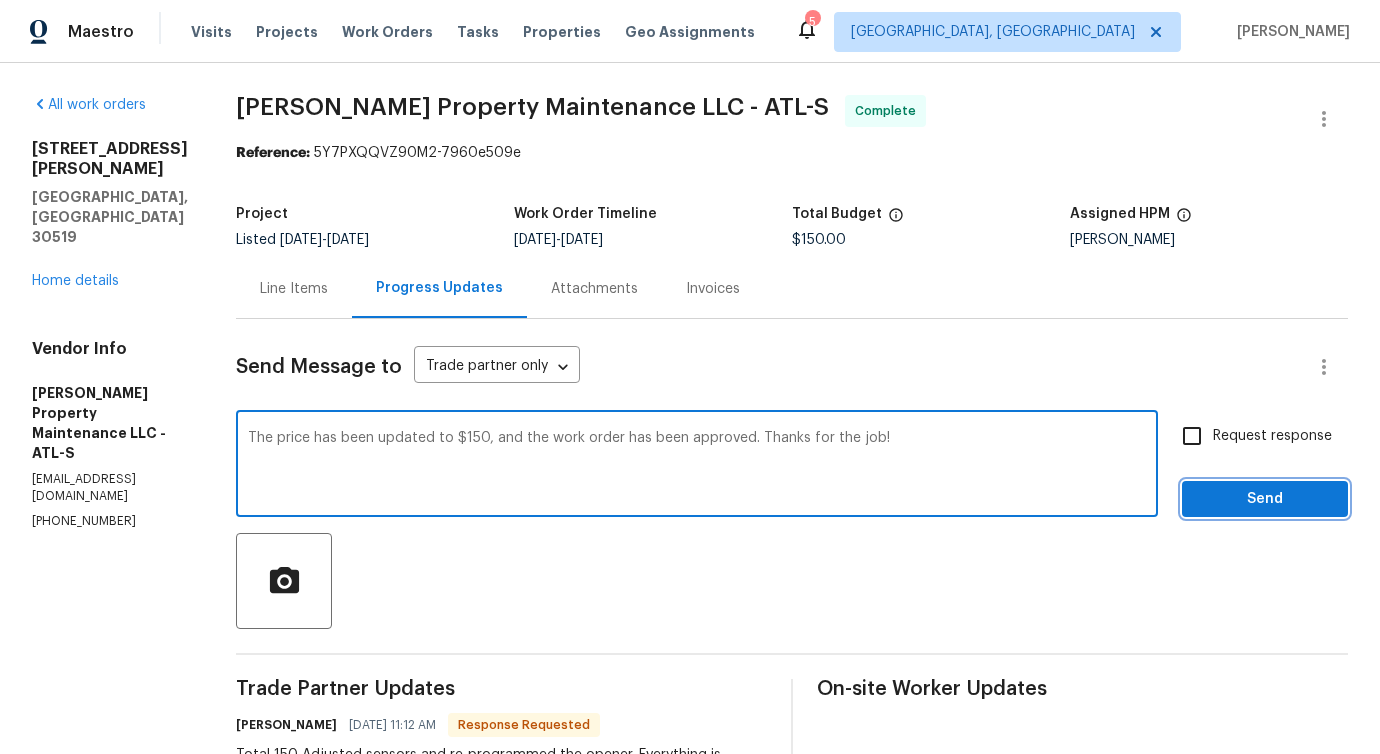 click on "Send" at bounding box center (1265, 499) 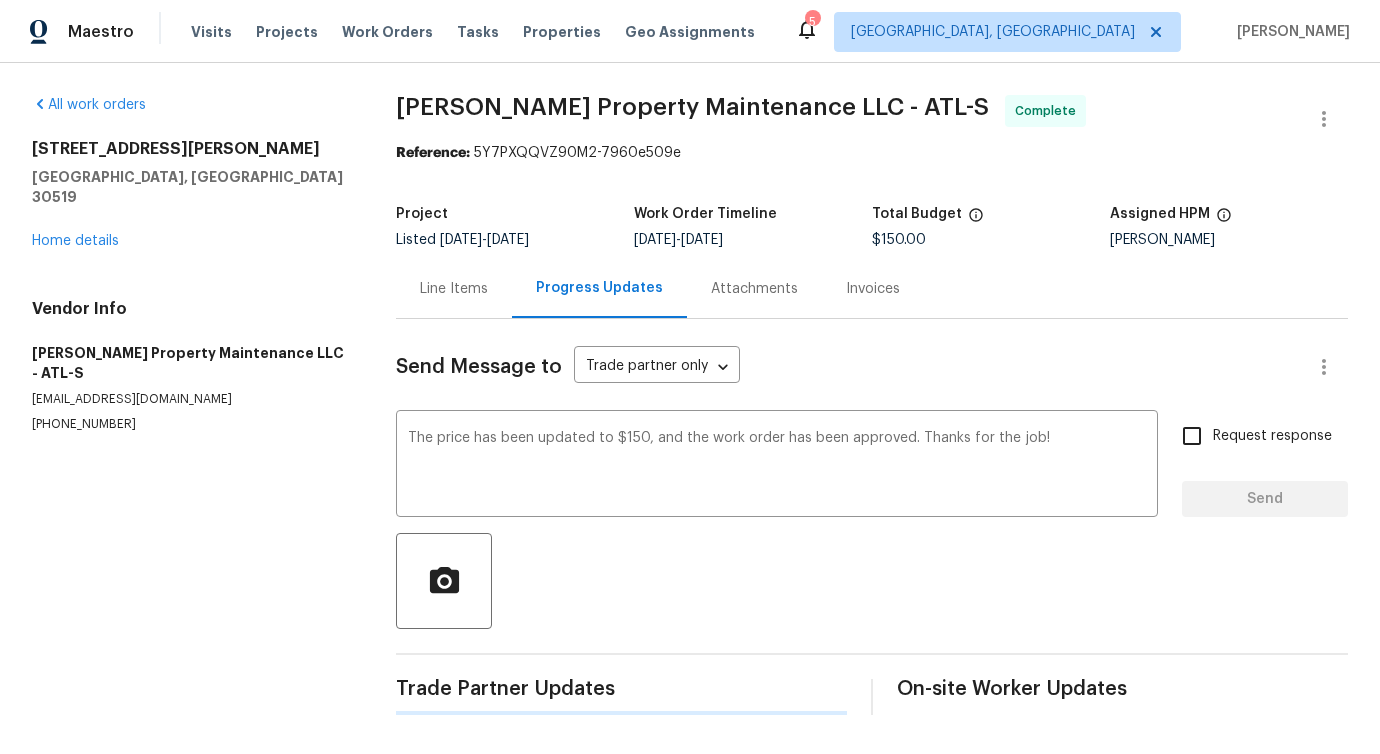 type 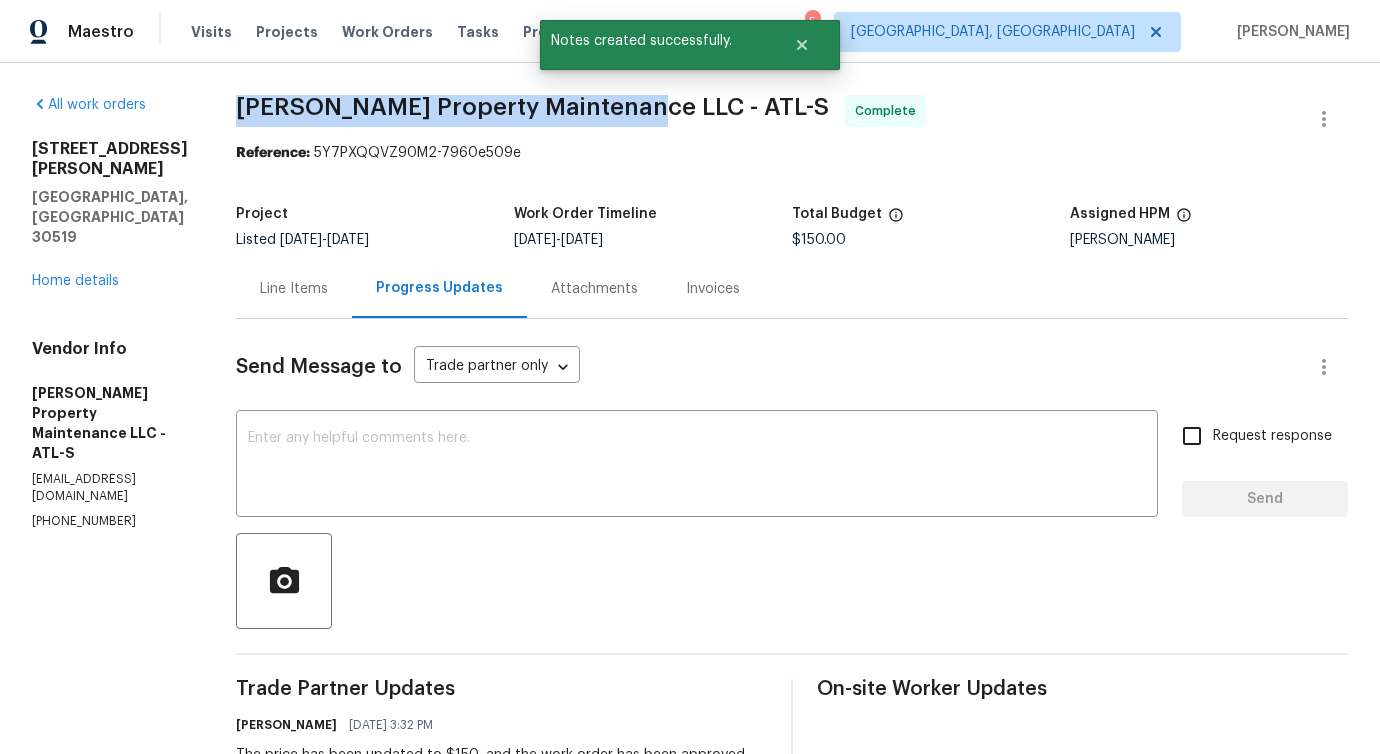 drag, startPoint x: 247, startPoint y: 101, endPoint x: 620, endPoint y: 115, distance: 373.26263 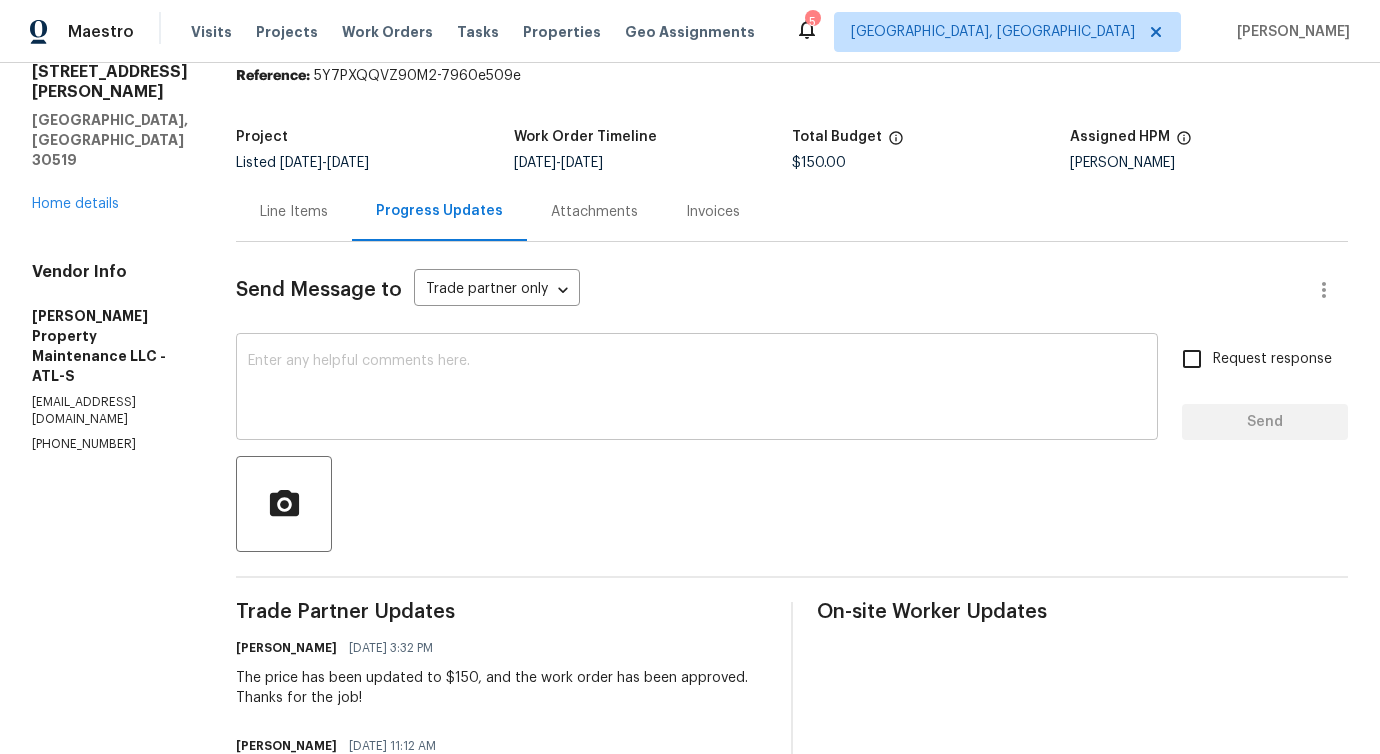 scroll, scrollTop: 191, scrollLeft: 0, axis: vertical 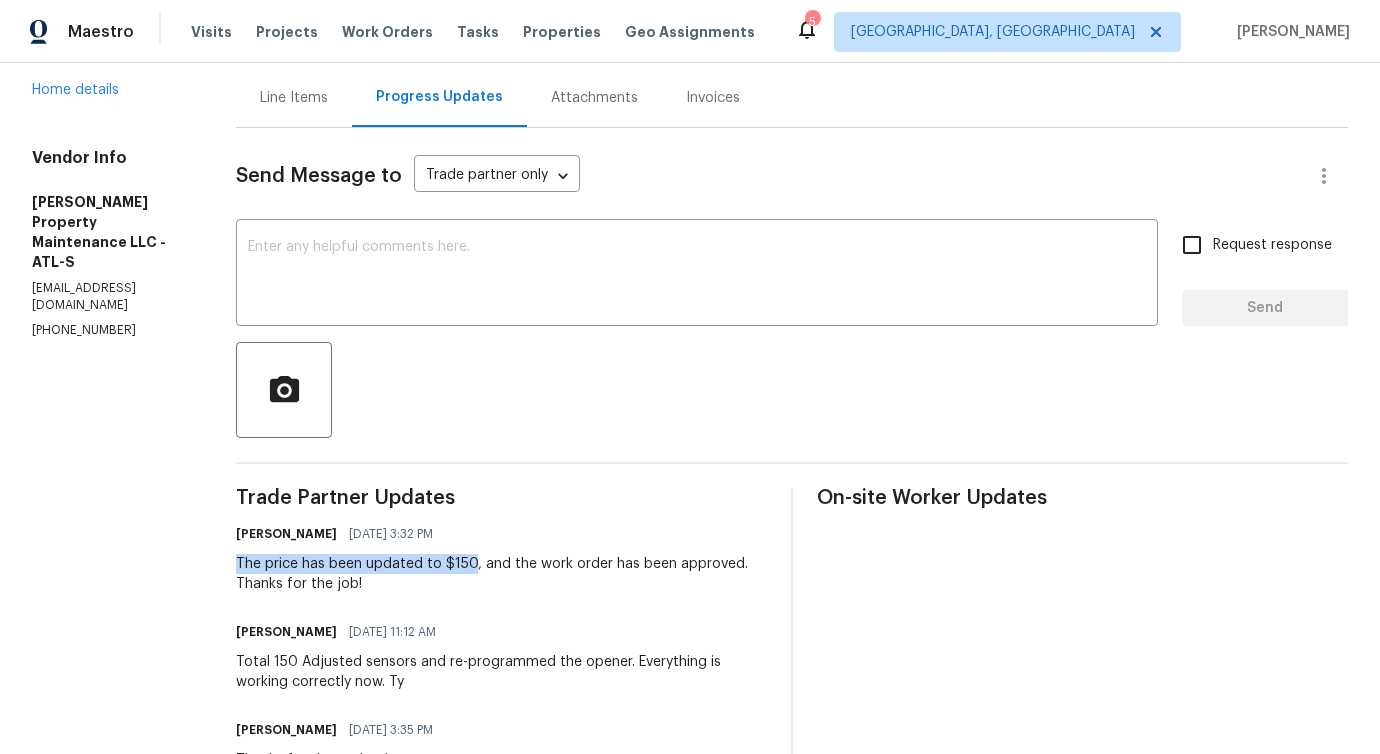 drag, startPoint x: 225, startPoint y: 567, endPoint x: 472, endPoint y: 565, distance: 247.0081 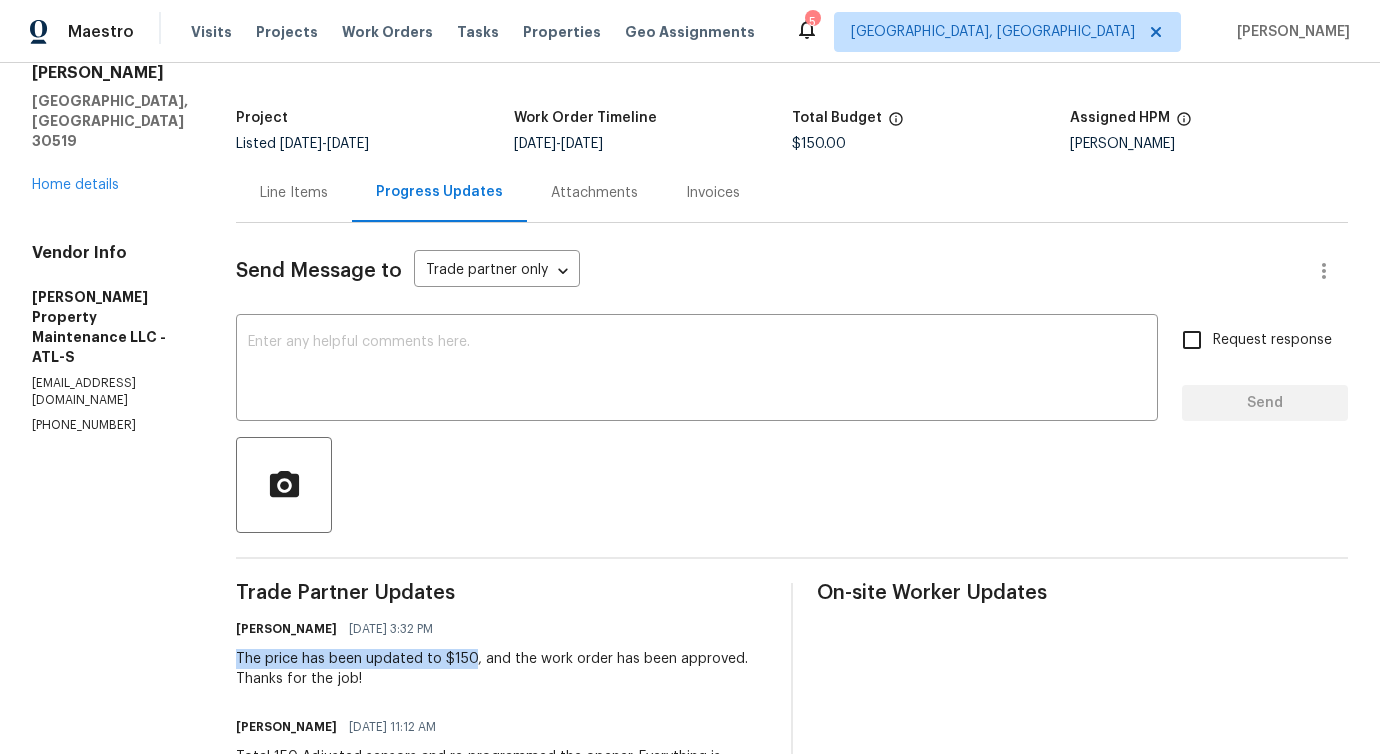 scroll, scrollTop: 0, scrollLeft: 0, axis: both 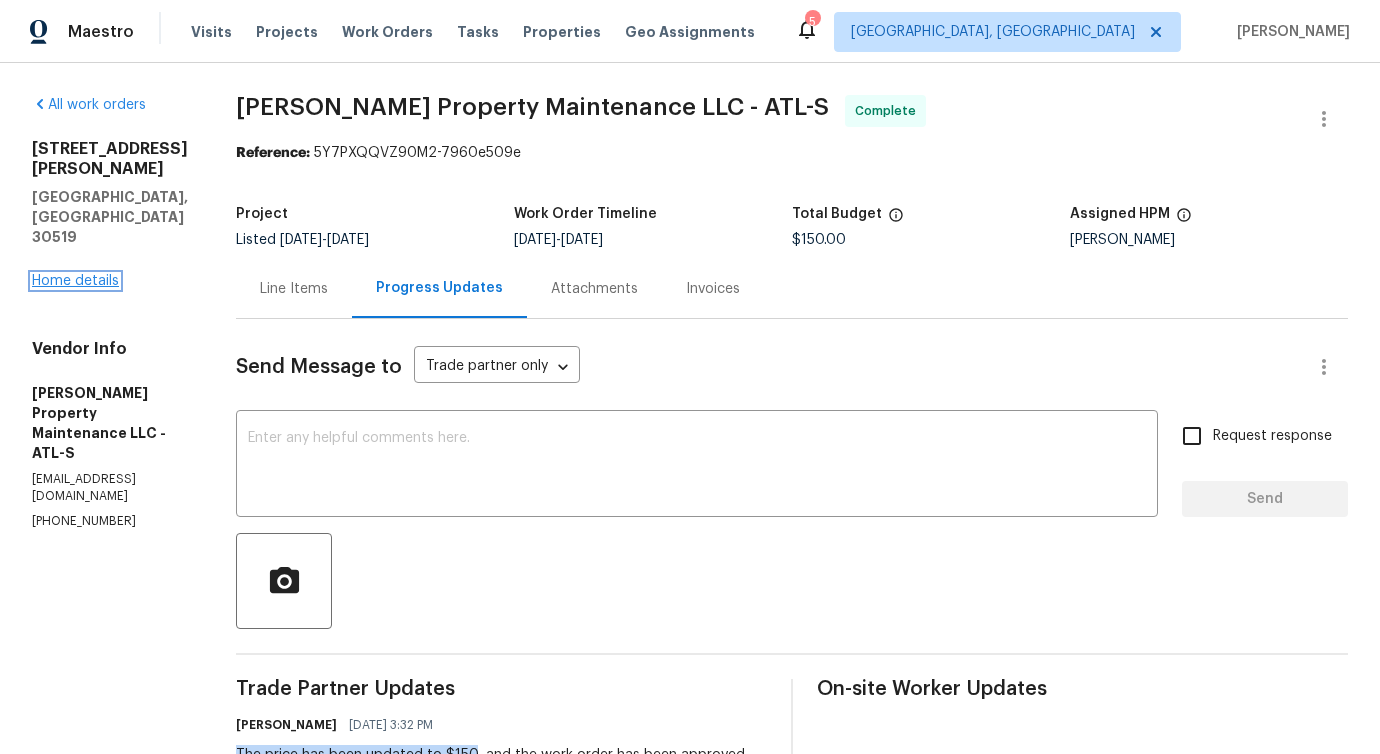 click on "Home details" at bounding box center [75, 281] 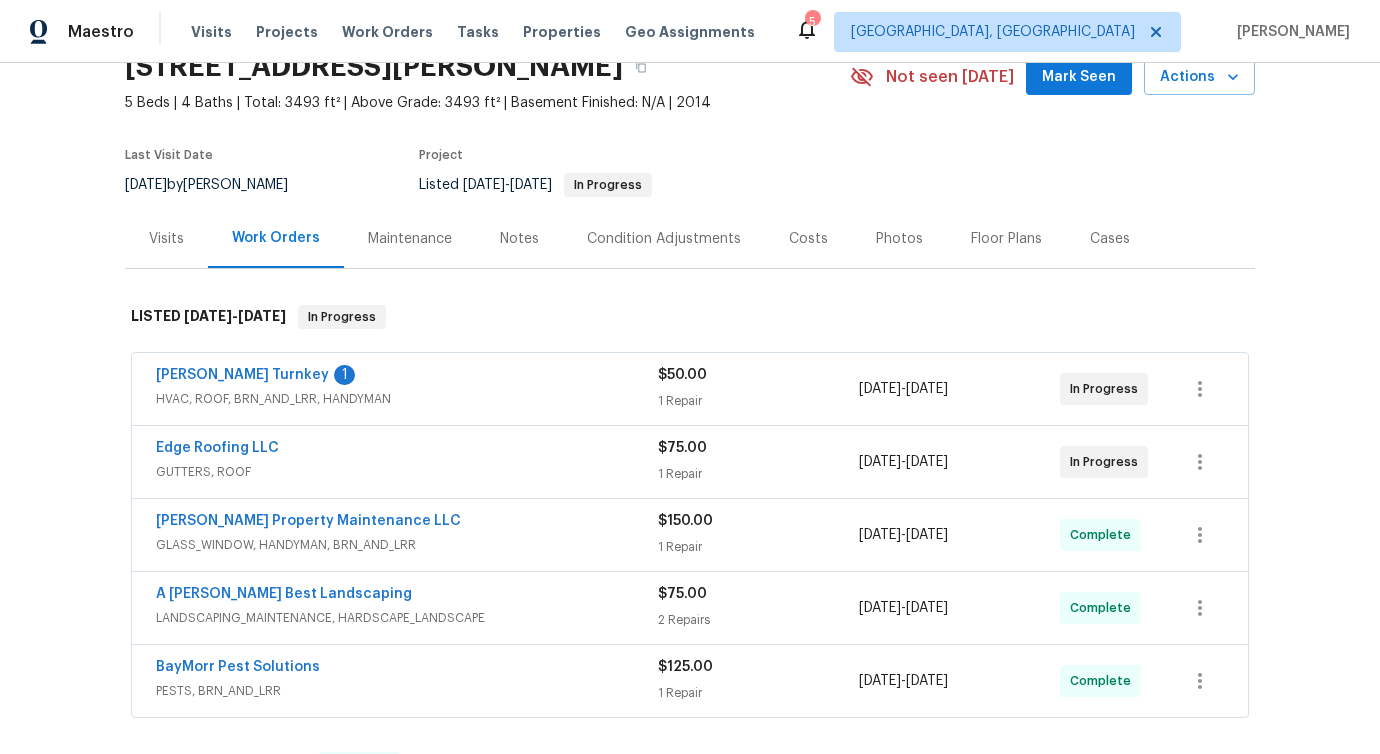 scroll, scrollTop: 163, scrollLeft: 0, axis: vertical 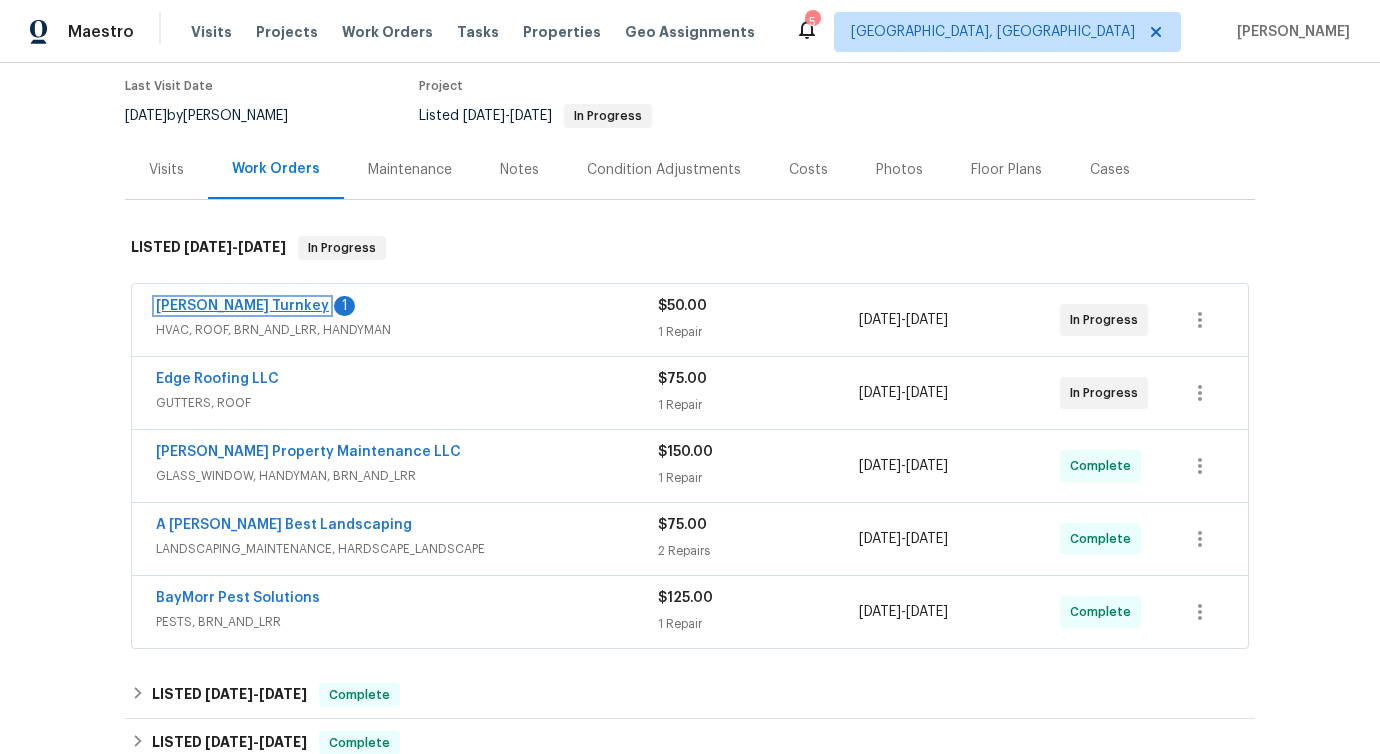 click on "Davis Turnkey" at bounding box center (242, 306) 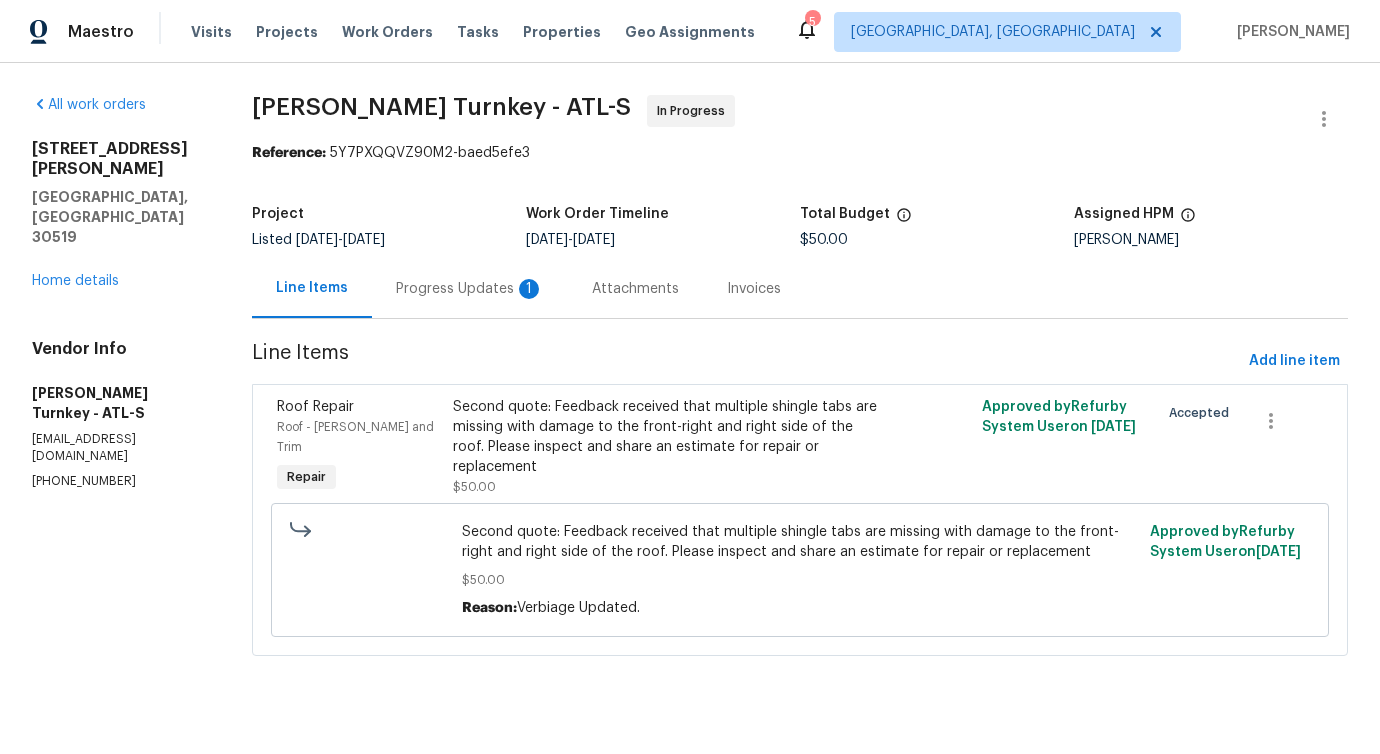 click on "1" at bounding box center [529, 289] 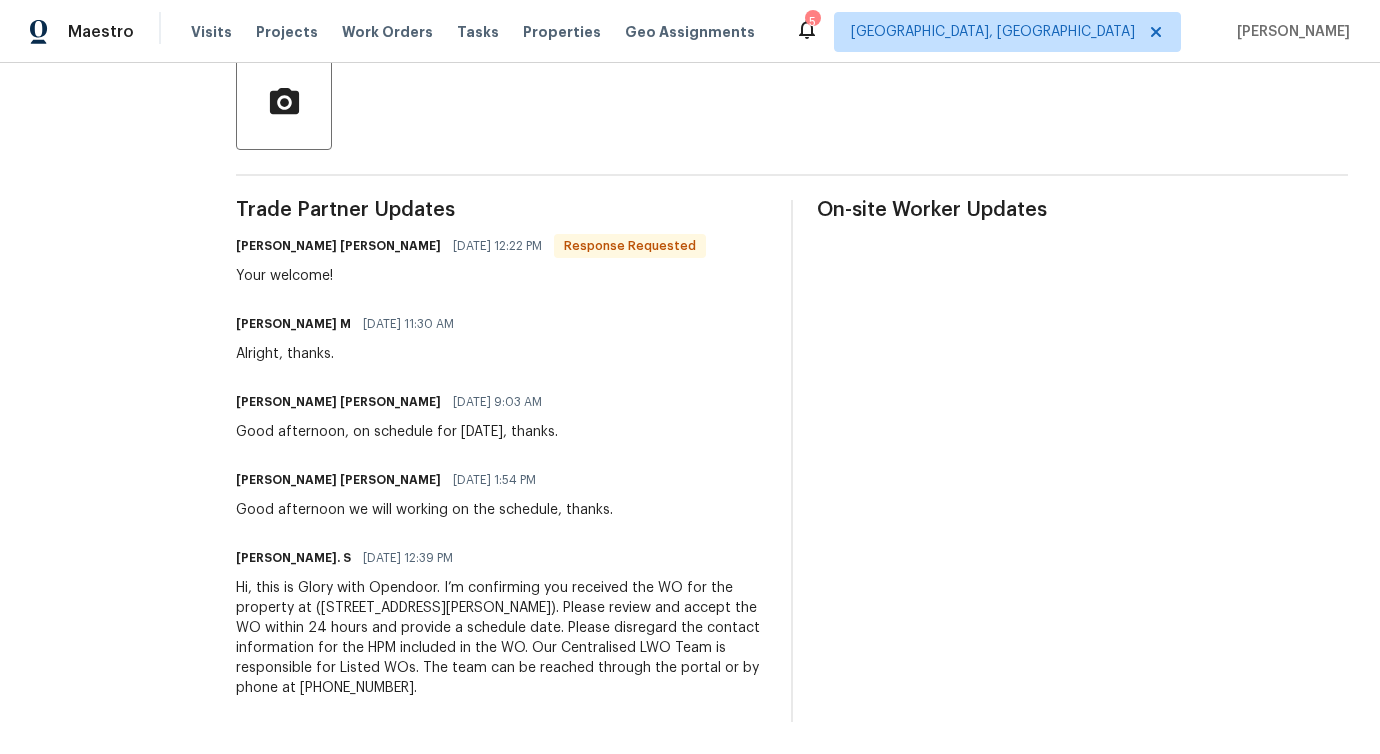scroll, scrollTop: 0, scrollLeft: 0, axis: both 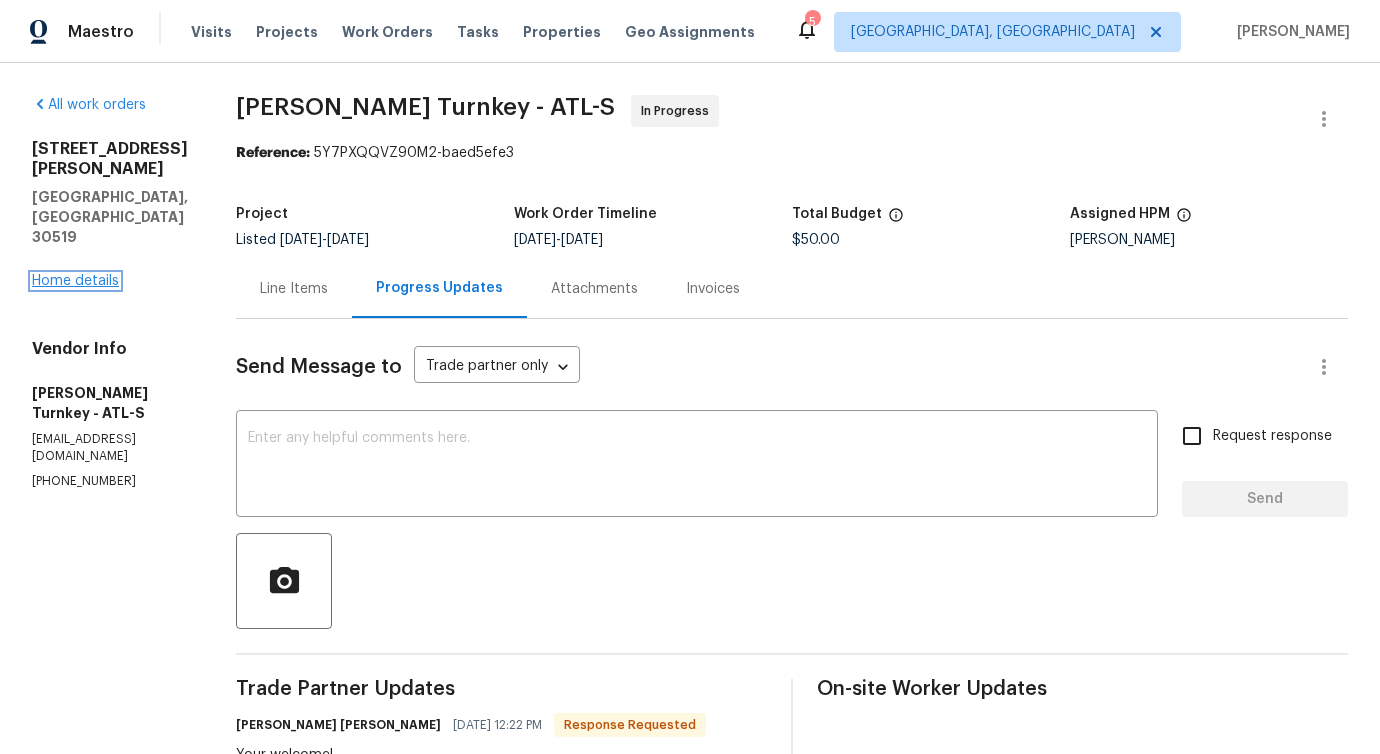 click on "Home details" at bounding box center [75, 281] 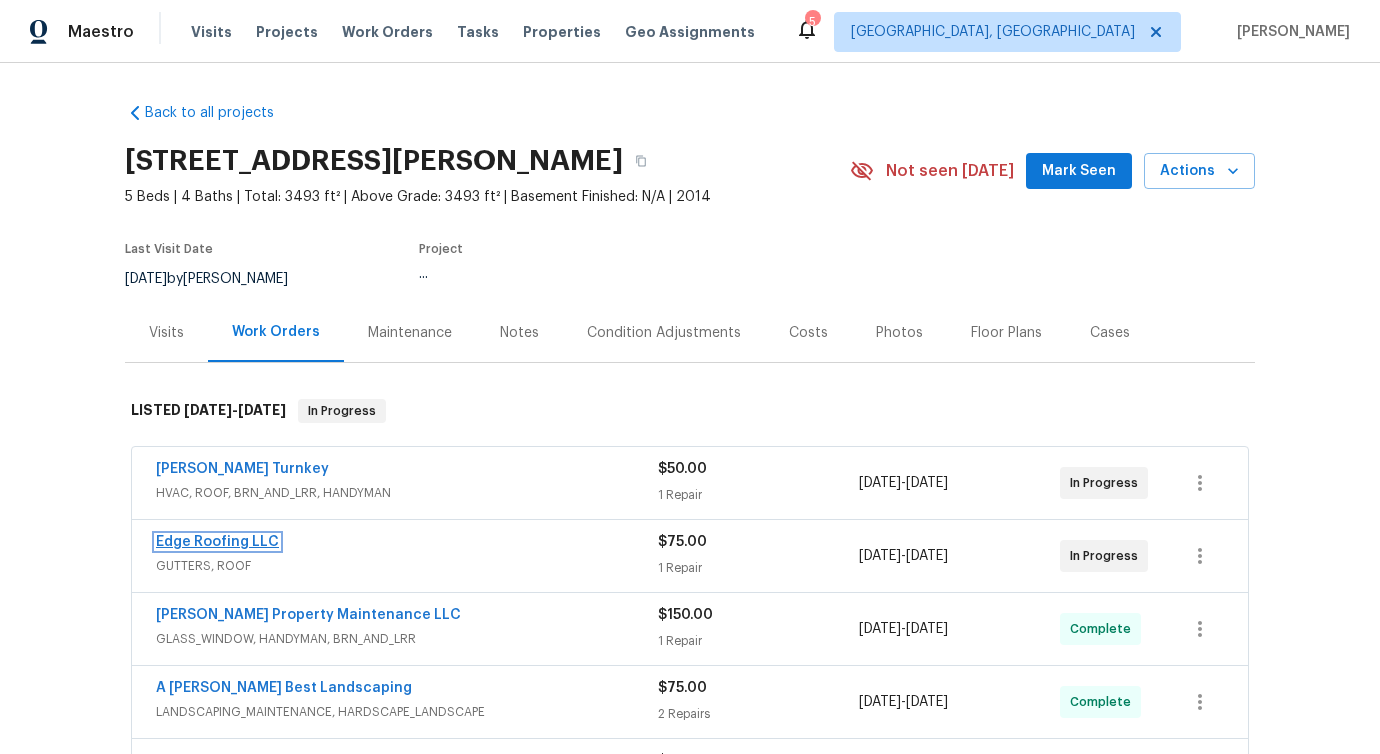 click on "Edge Roofing LLC" at bounding box center [217, 542] 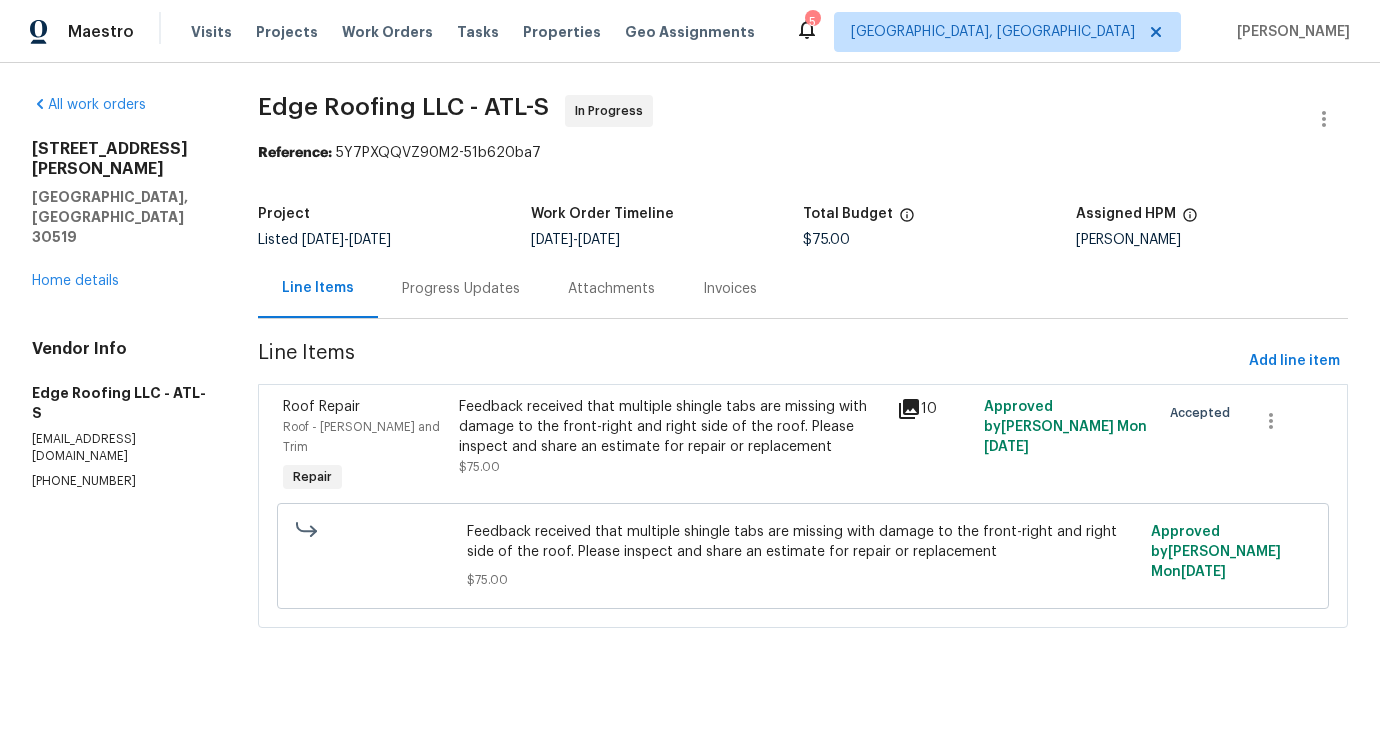 click on "Progress Updates" at bounding box center (461, 288) 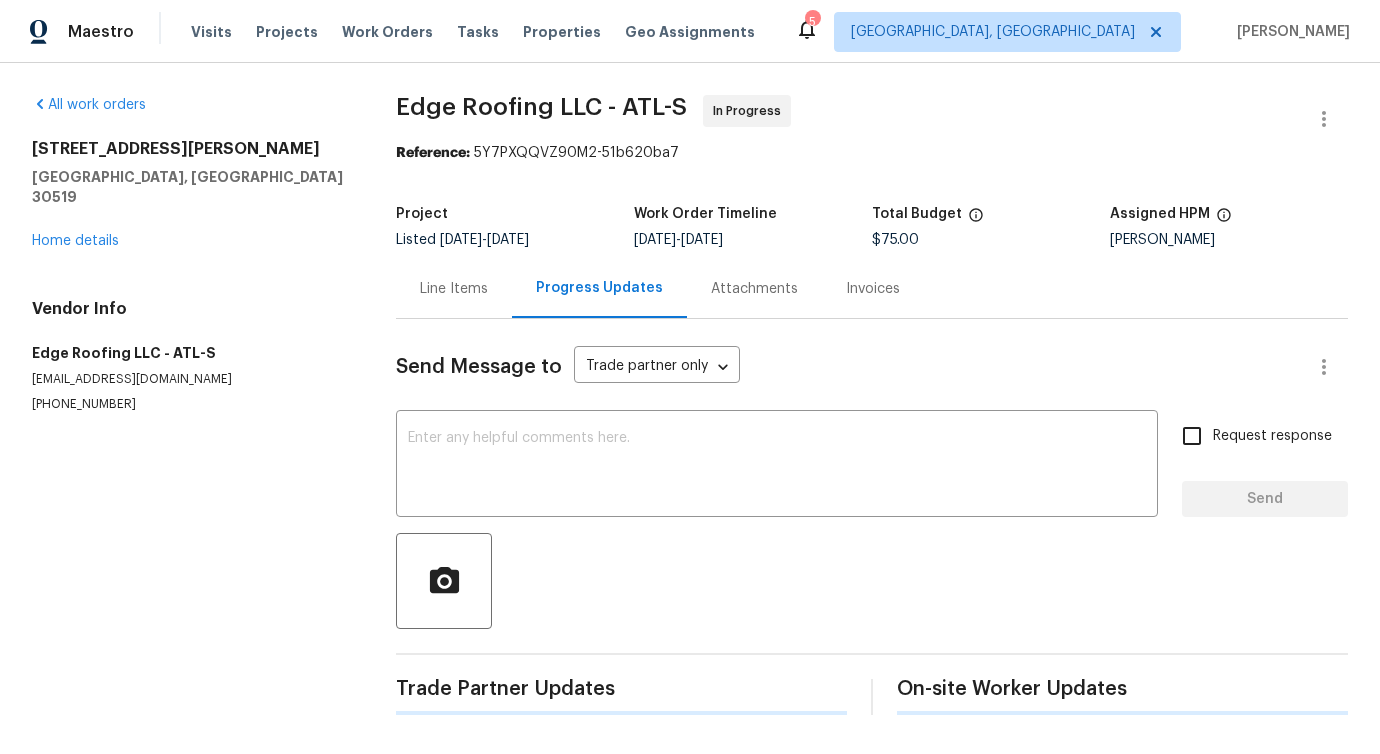 click on "Send Message to Trade partner only Trade partner only ​ x ​ Request response Send Trade Partner Updates On-site Worker Updates" at bounding box center [872, 517] 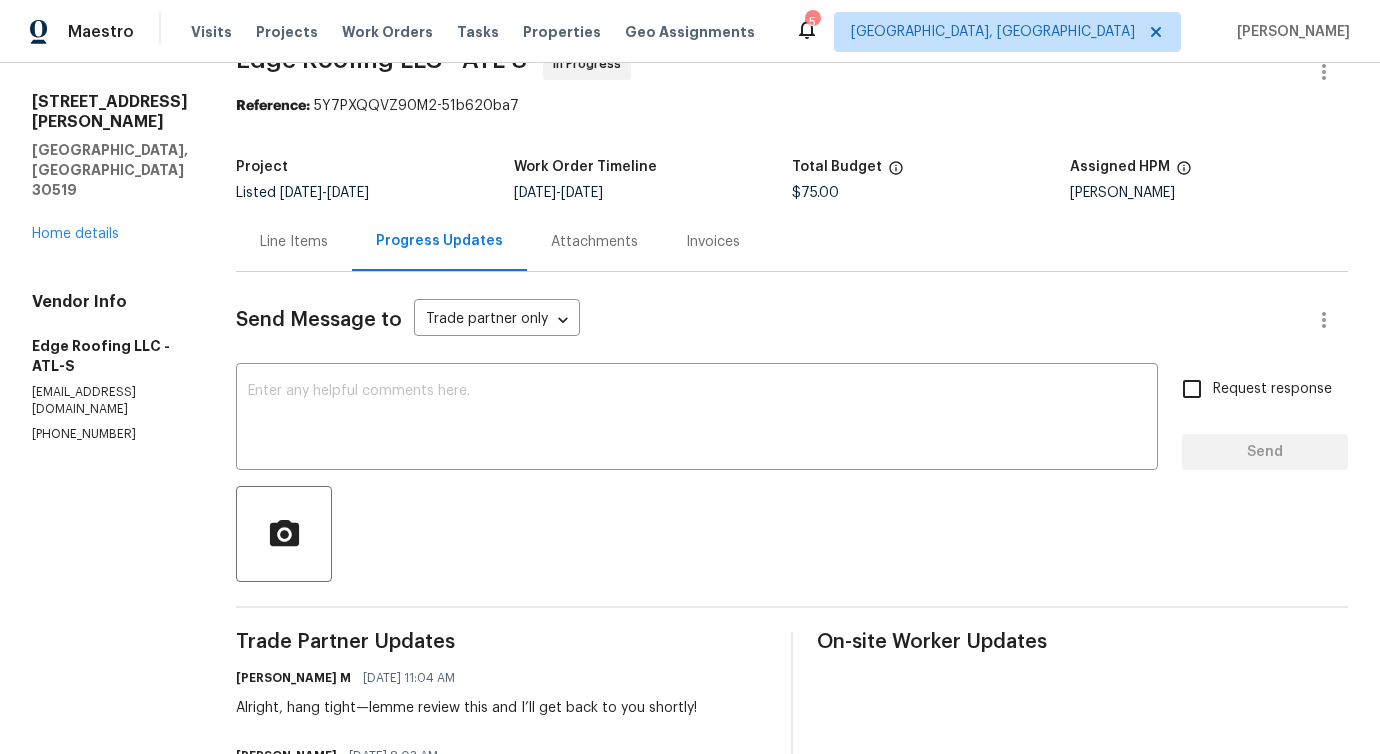 scroll, scrollTop: 0, scrollLeft: 0, axis: both 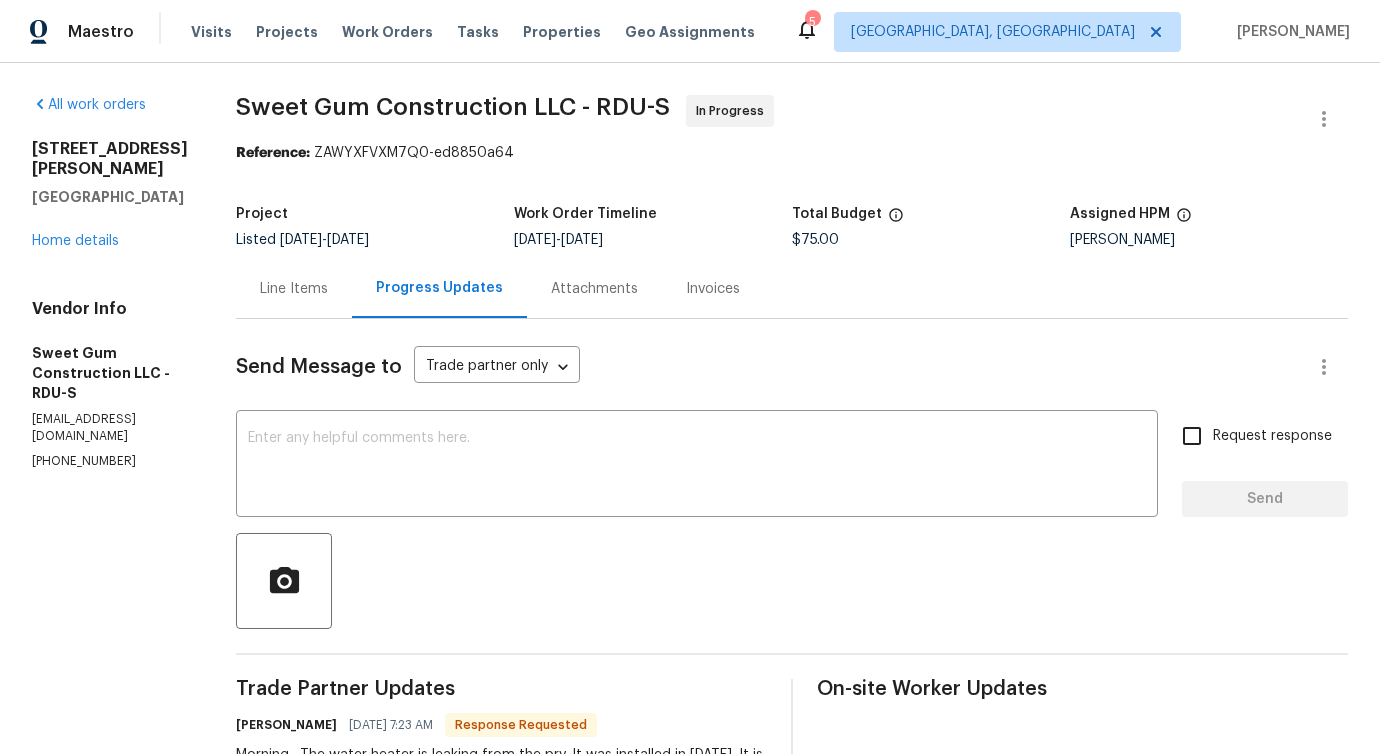 click on "Line Items" at bounding box center (294, 288) 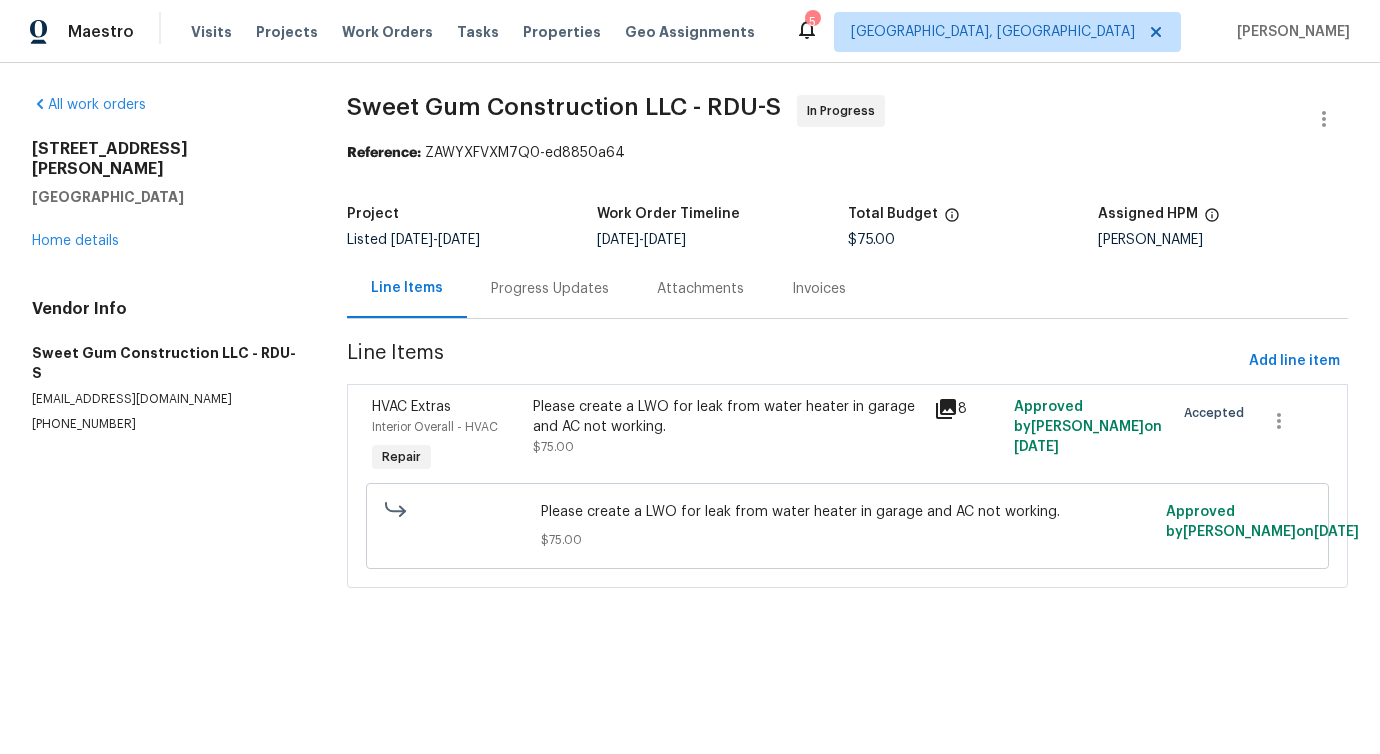 click on "Please create a LWO for leak from water heater in garage and AC not working." at bounding box center (727, 417) 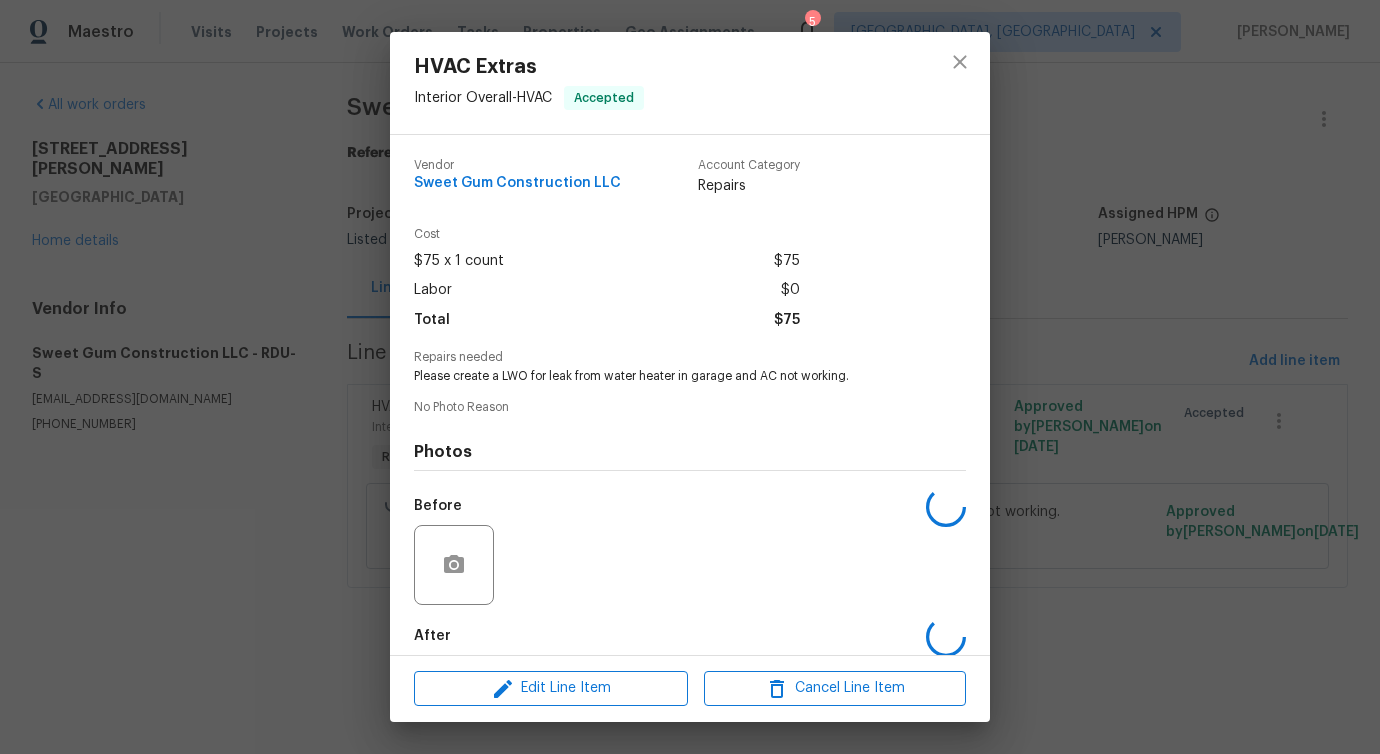 scroll, scrollTop: 100, scrollLeft: 0, axis: vertical 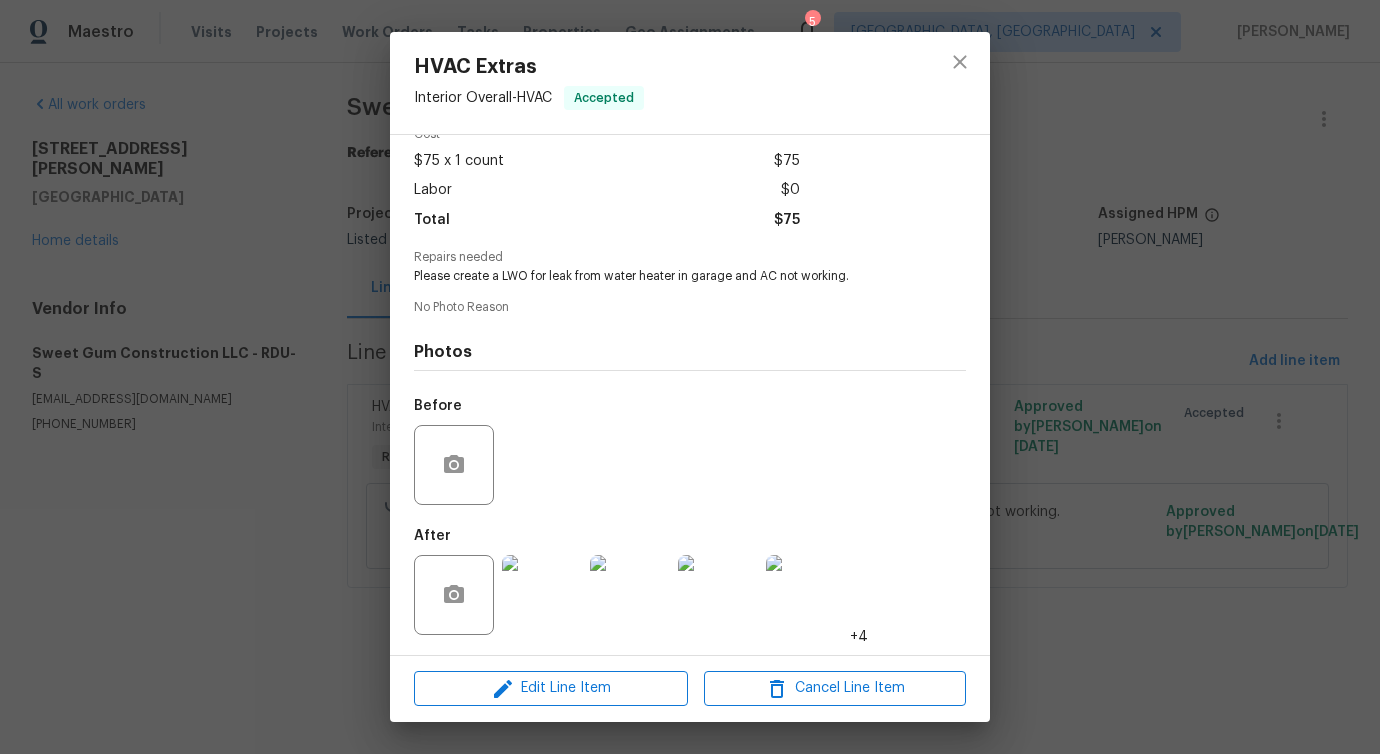 click at bounding box center [542, 595] 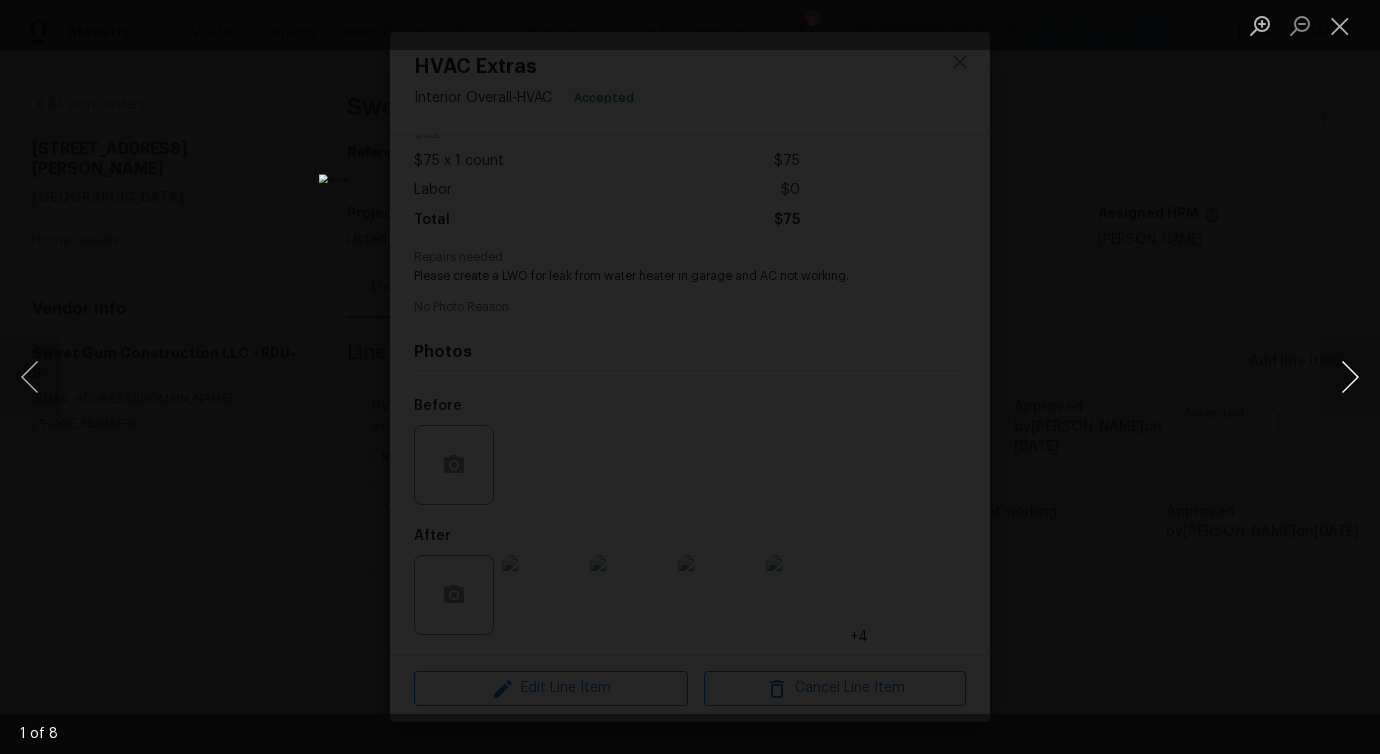 click at bounding box center (1350, 377) 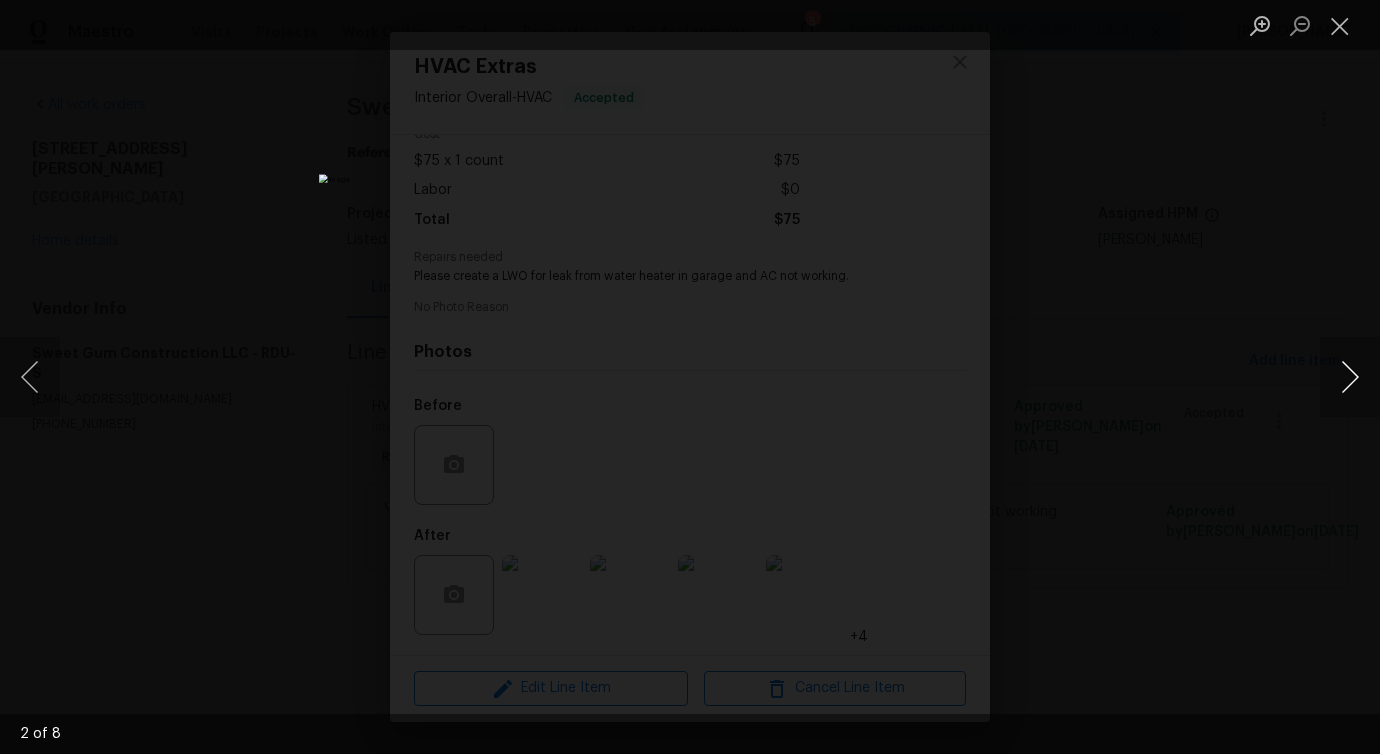 click at bounding box center [1350, 377] 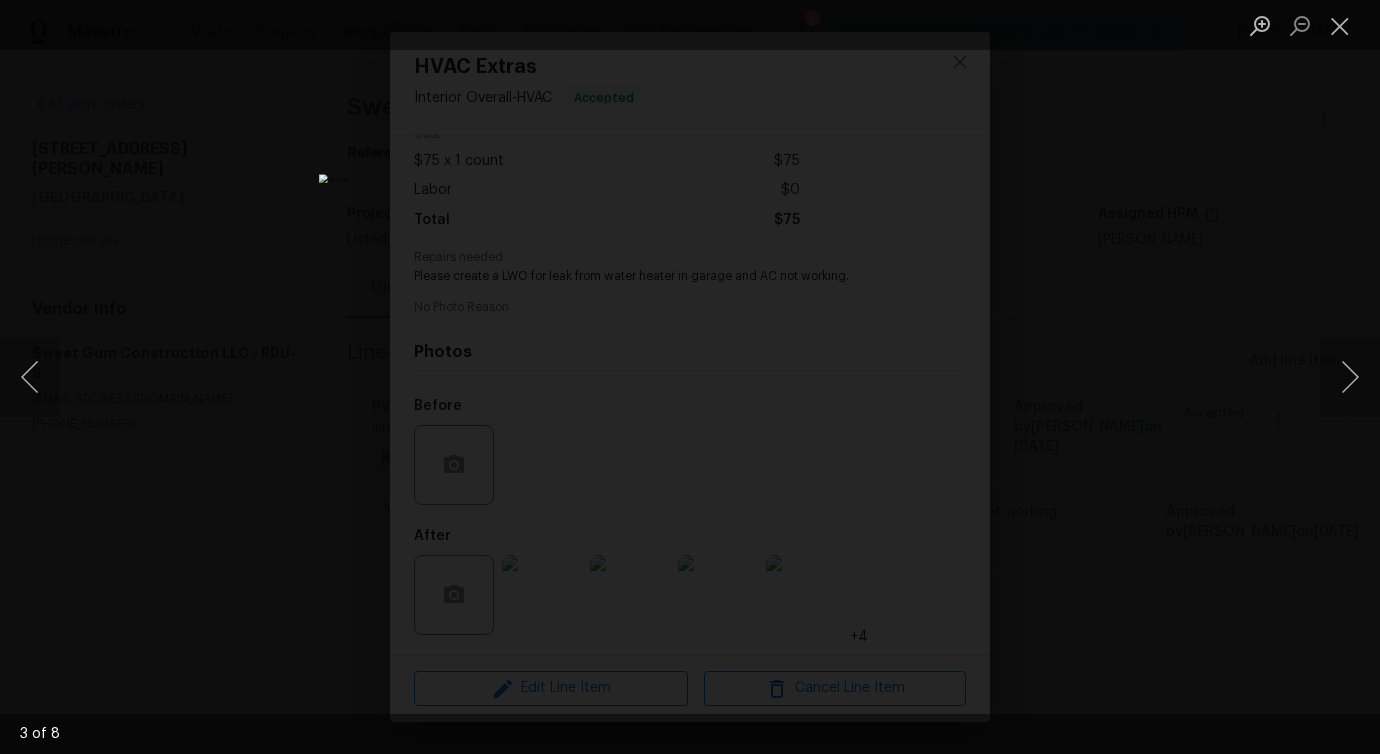 click at bounding box center [690, 376] 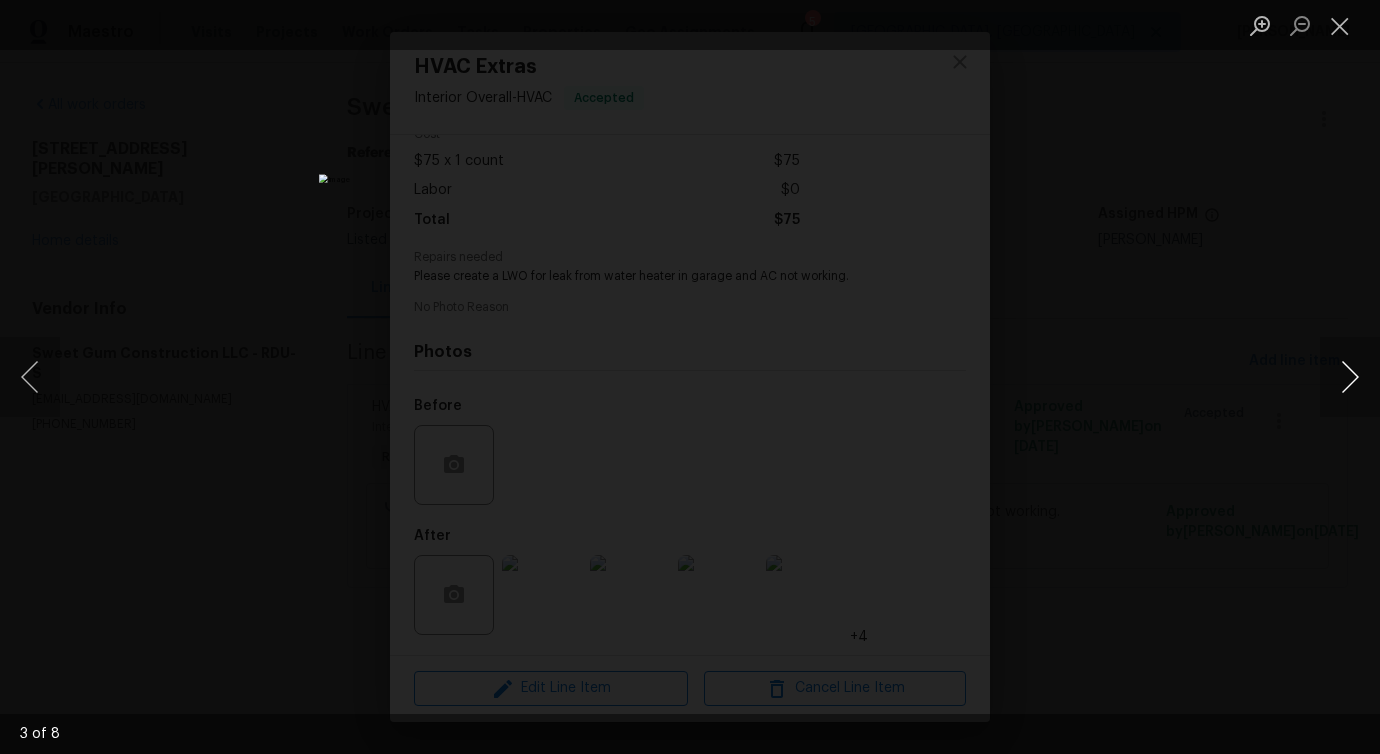 click at bounding box center (1350, 377) 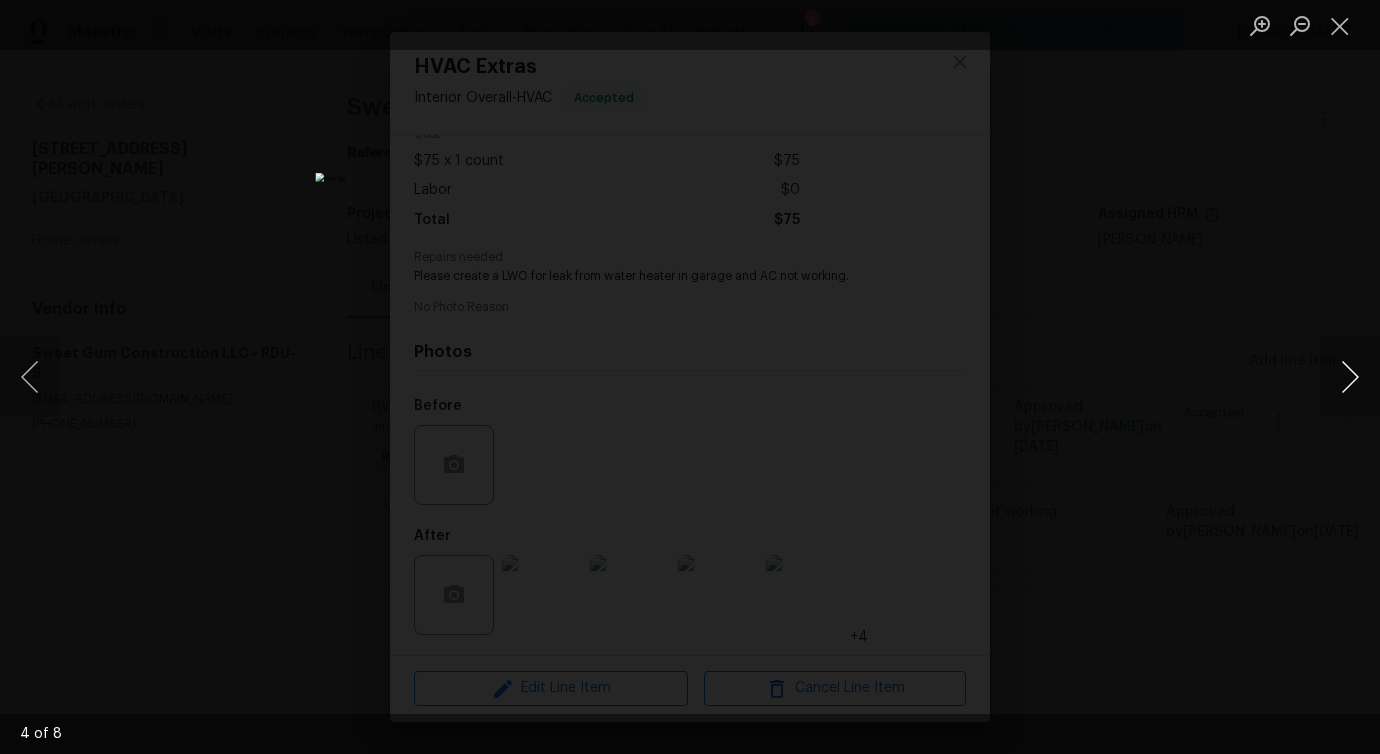 click at bounding box center (1350, 377) 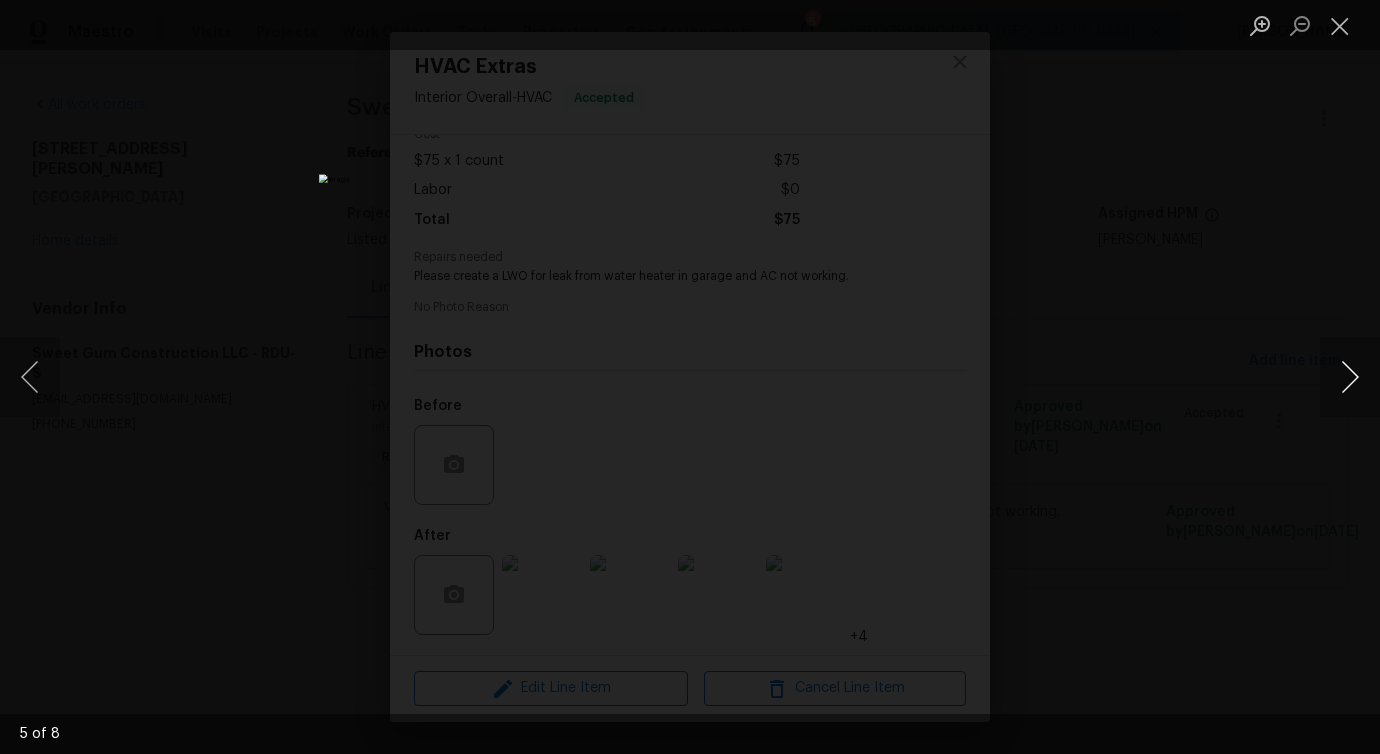 click at bounding box center (1350, 377) 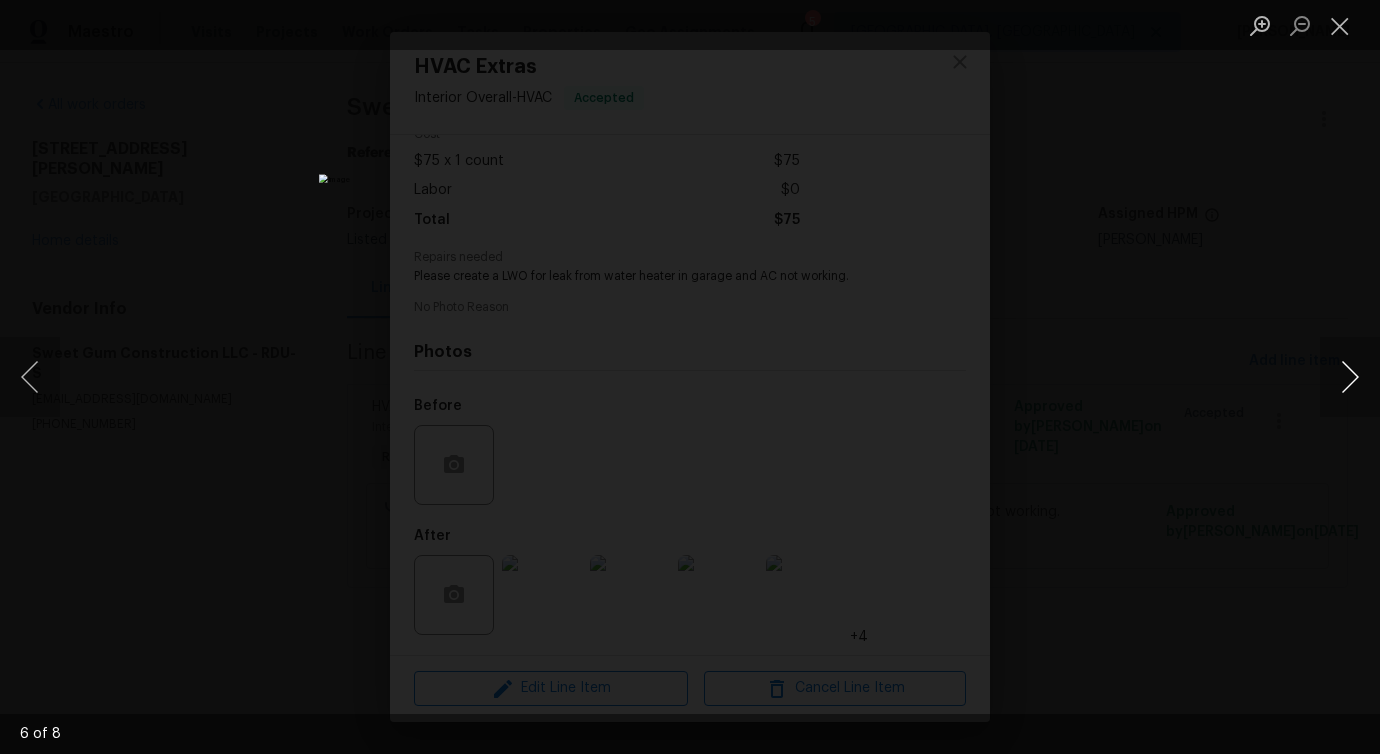 click at bounding box center [1350, 377] 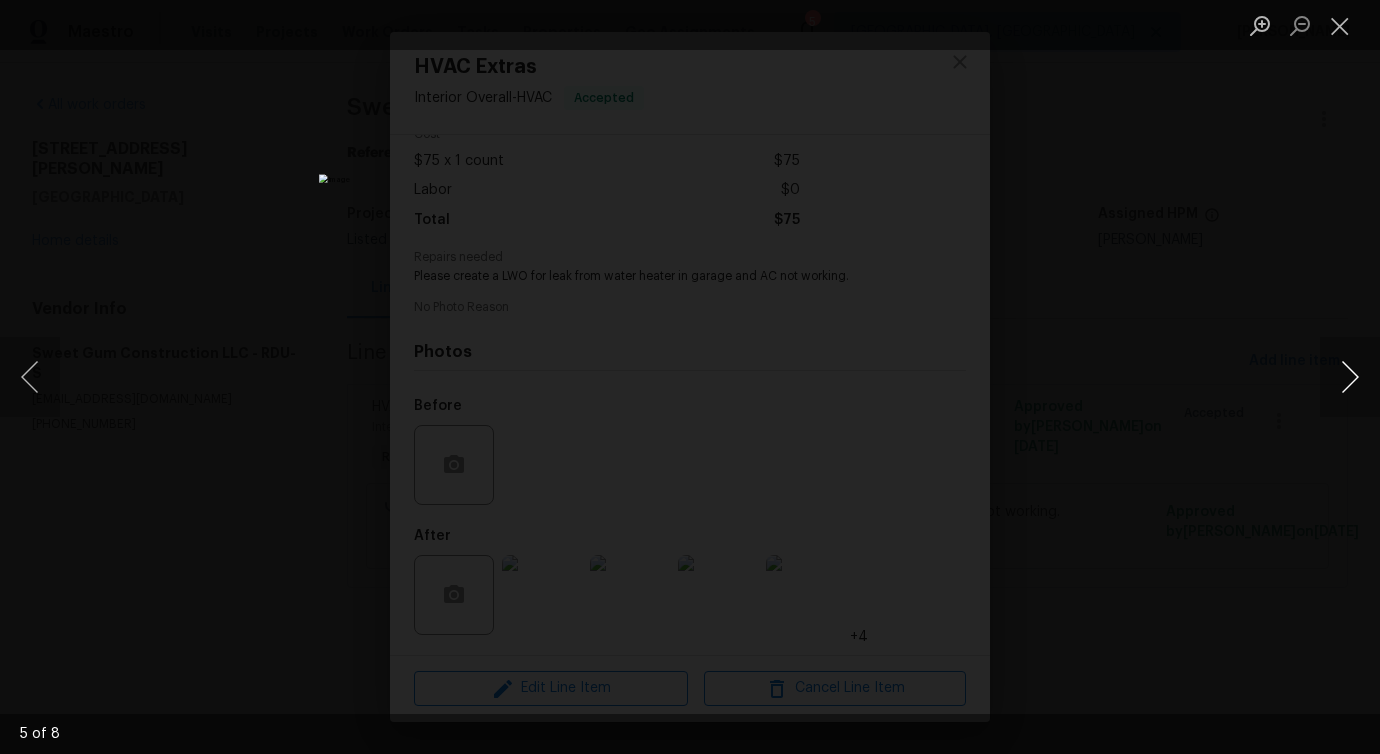 click at bounding box center [1350, 377] 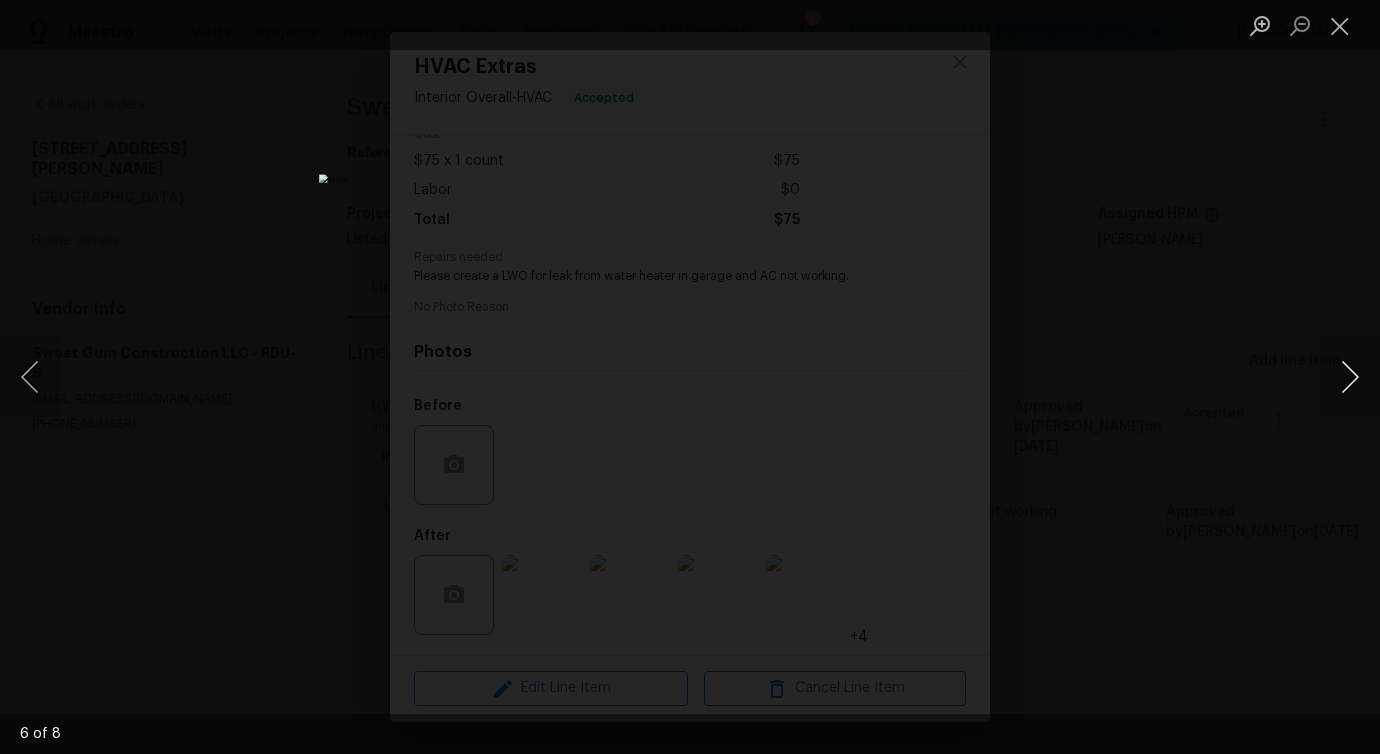 click at bounding box center (1350, 377) 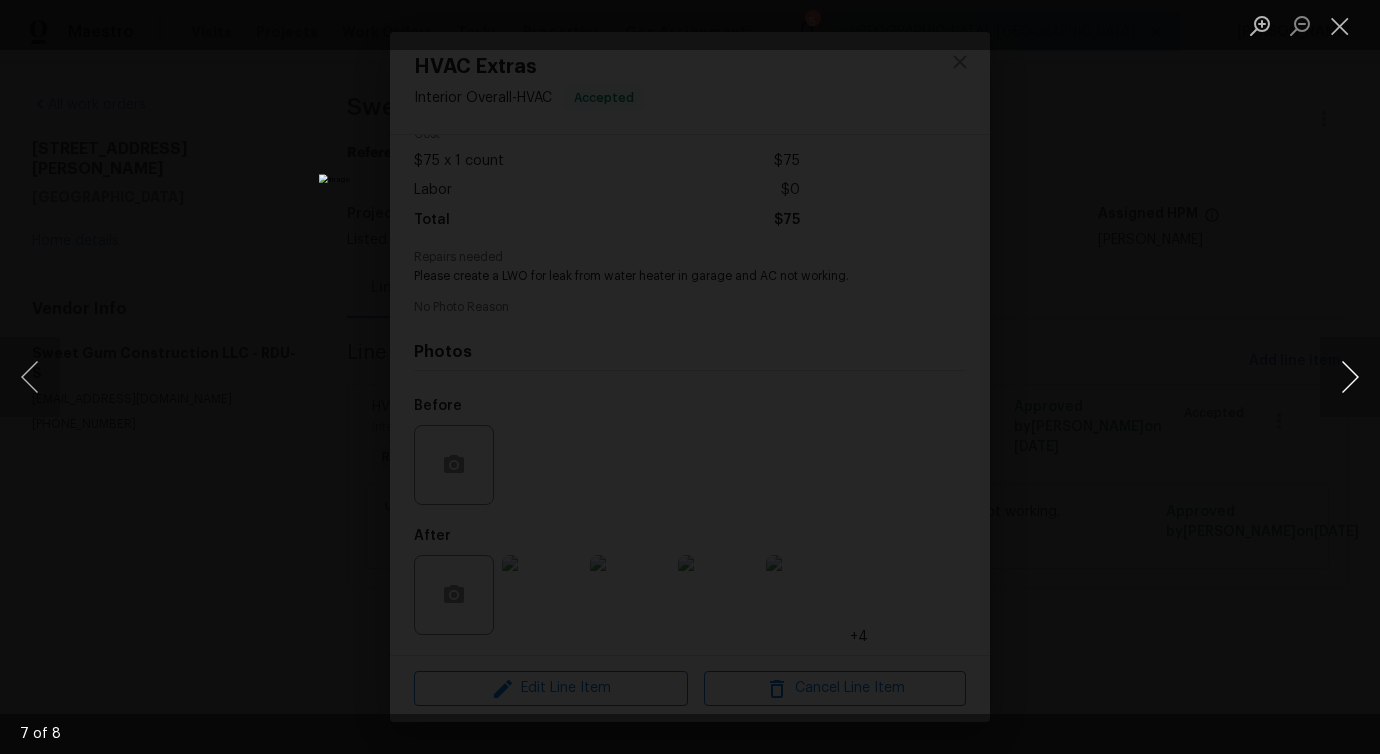 click at bounding box center (1350, 377) 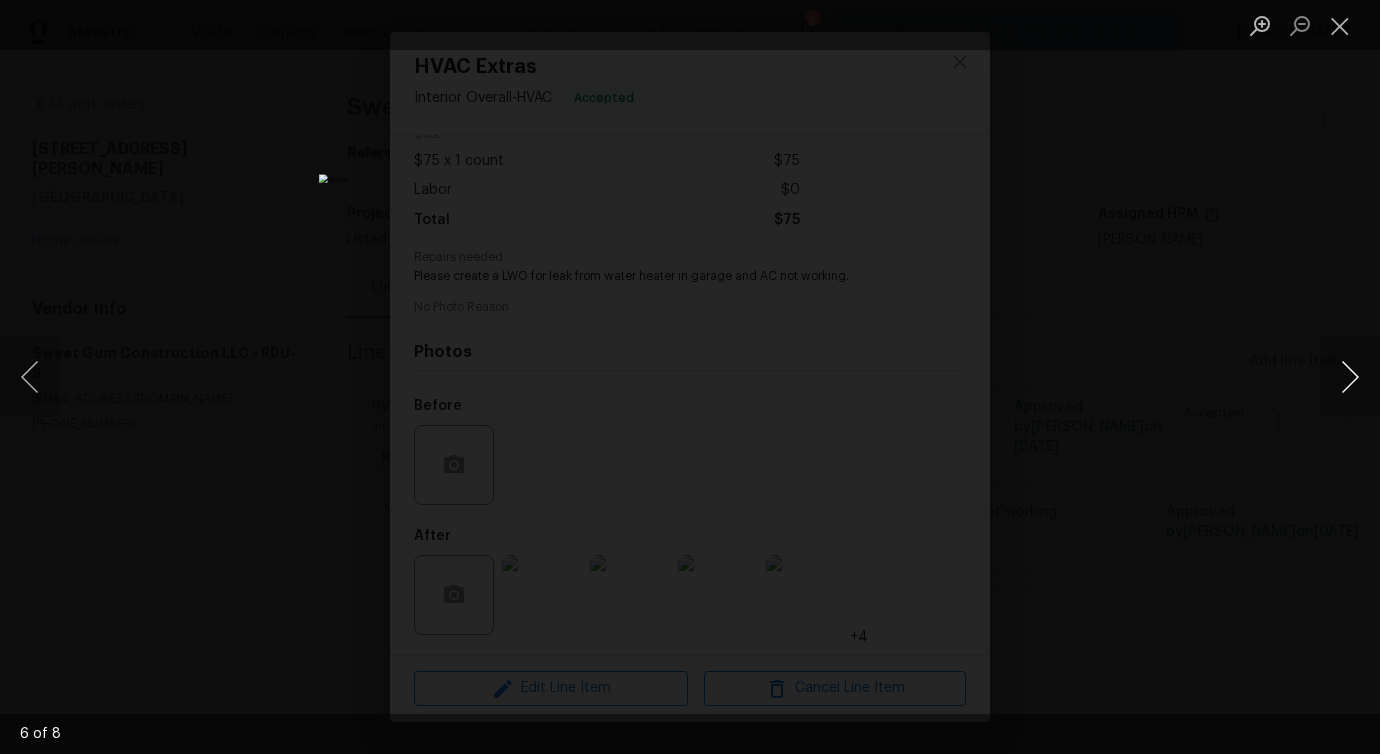 click at bounding box center (1350, 377) 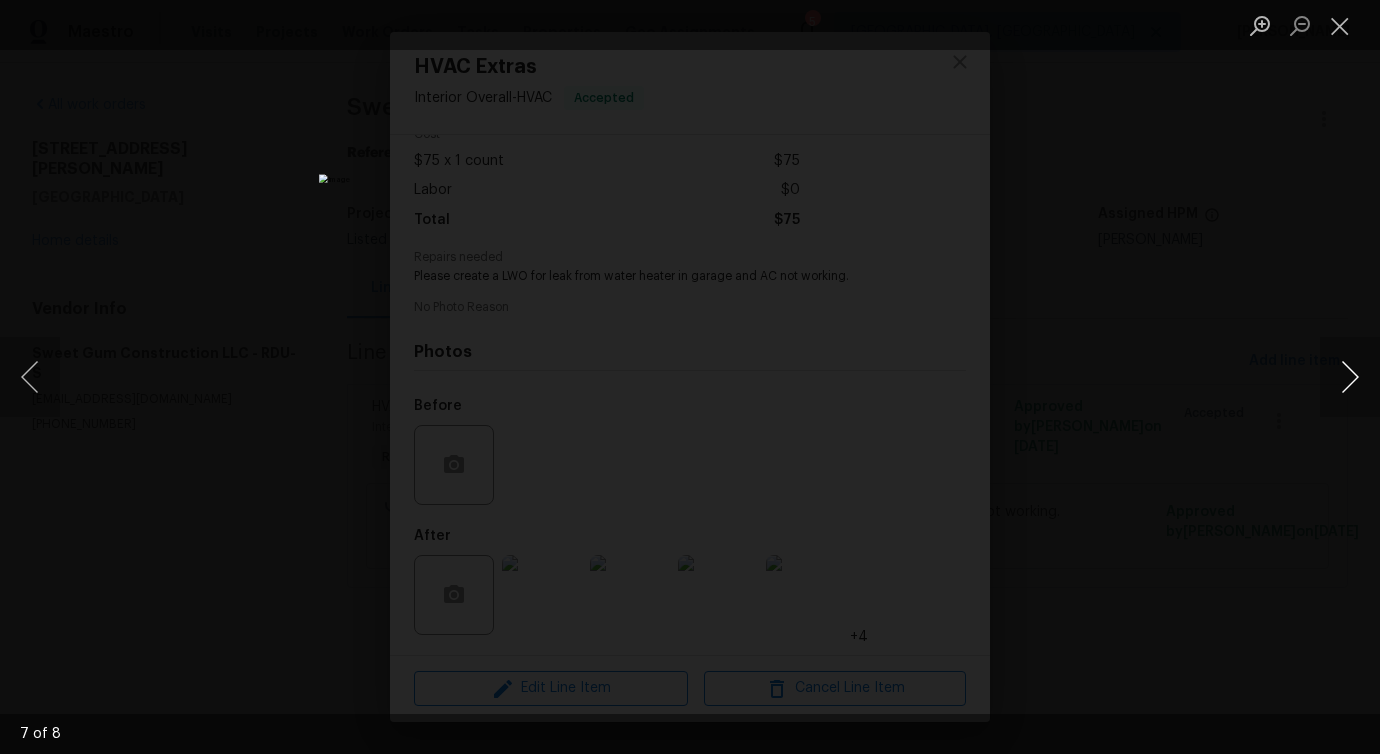 click at bounding box center (1350, 377) 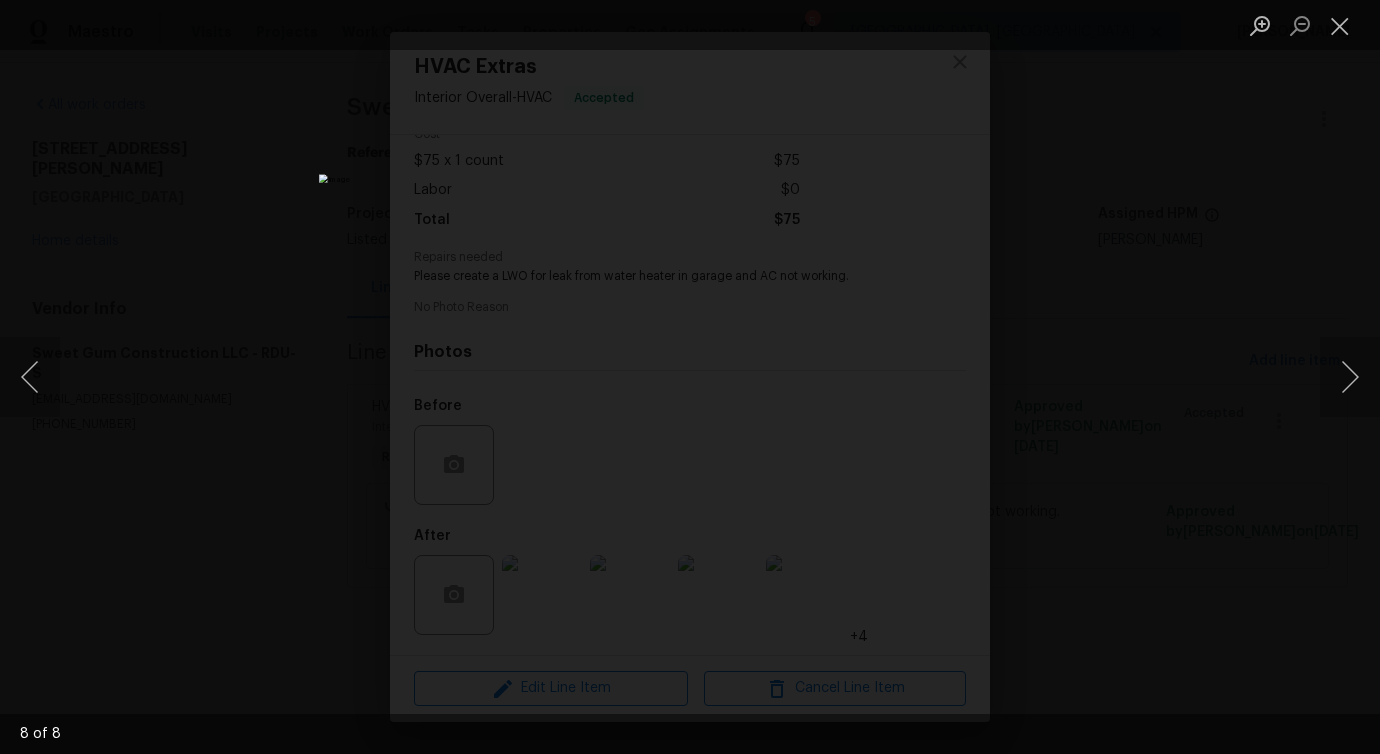 click at bounding box center [690, 376] 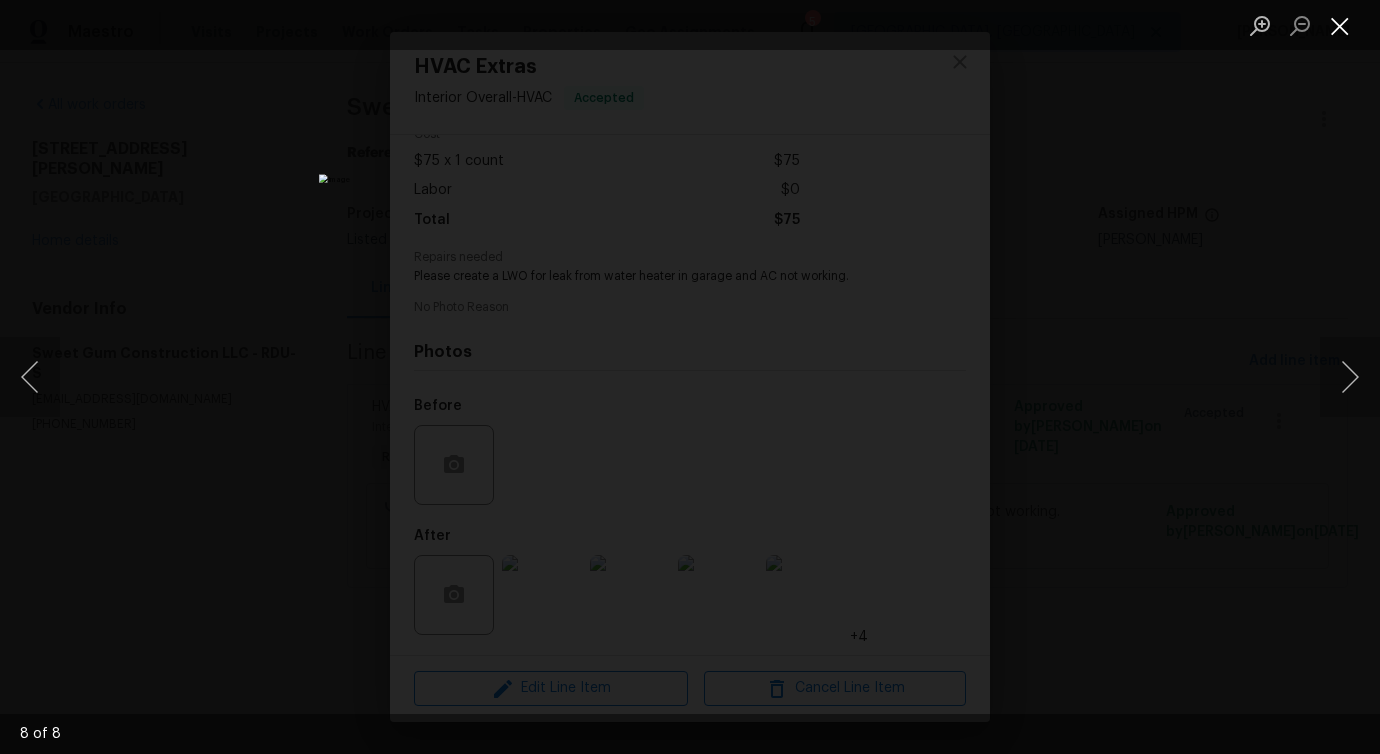 click at bounding box center [1340, 25] 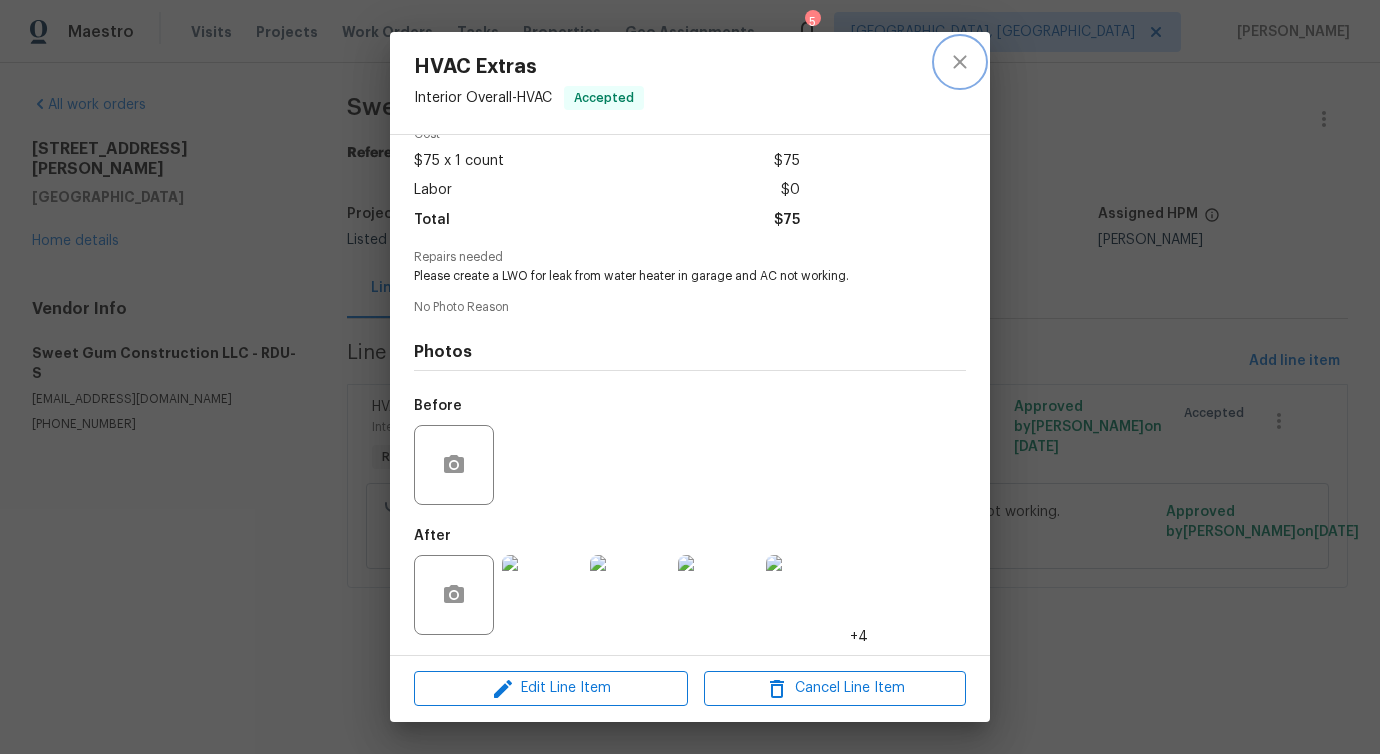 click at bounding box center (960, 62) 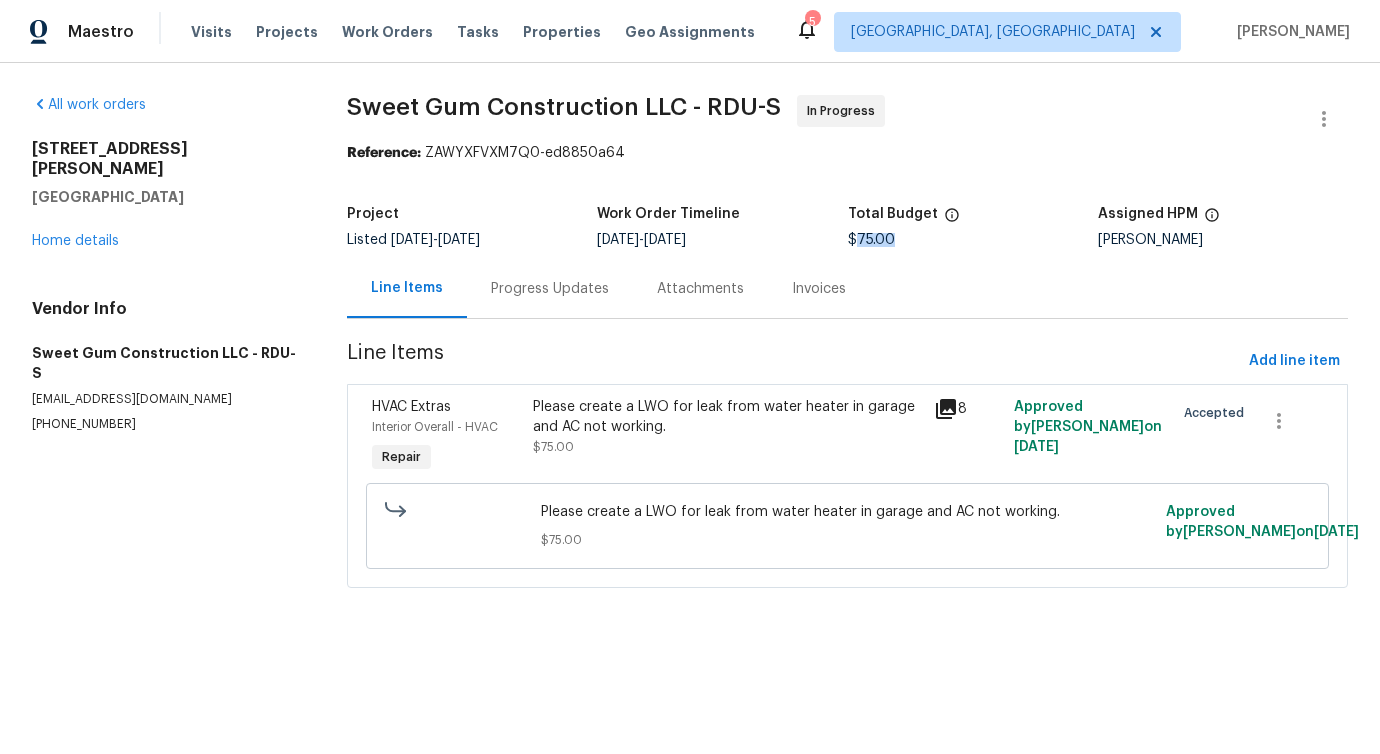drag, startPoint x: 844, startPoint y: 237, endPoint x: 907, endPoint y: 239, distance: 63.03174 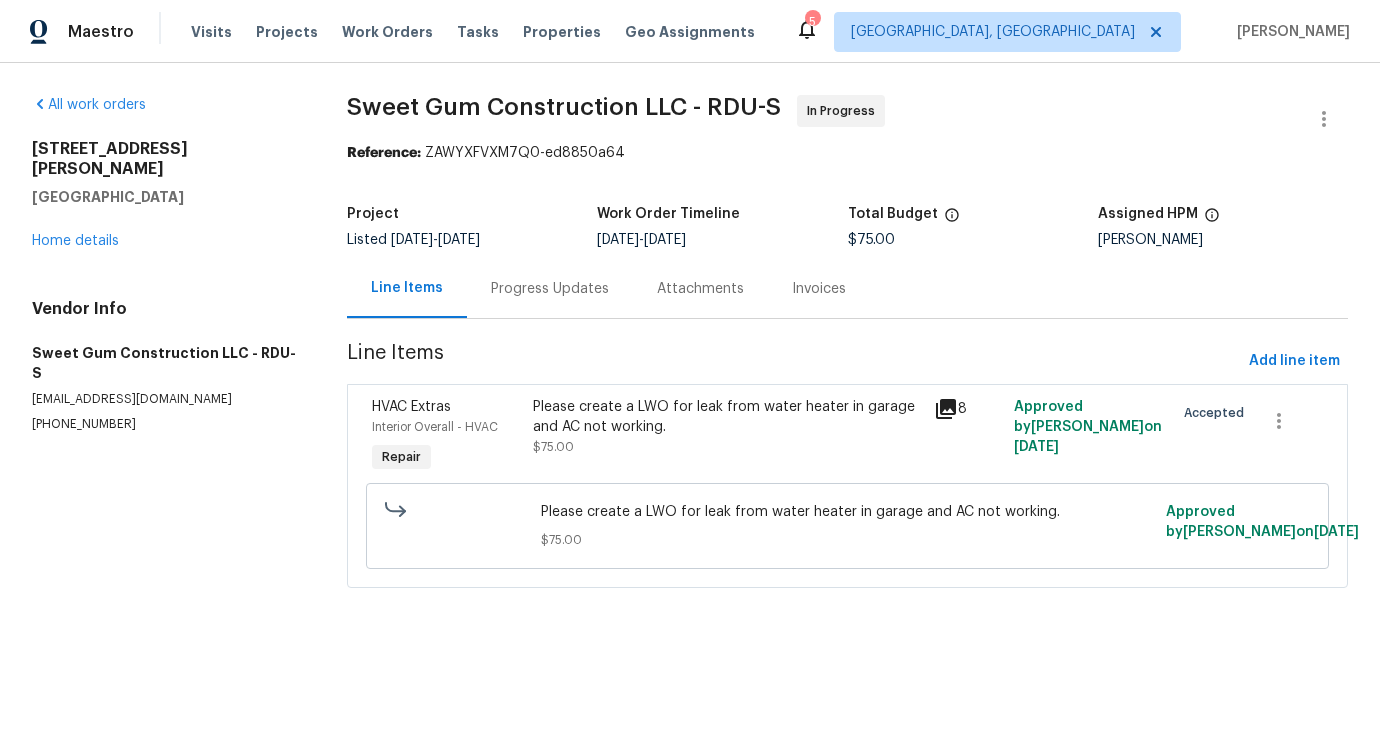 click on "Progress Updates" at bounding box center [550, 289] 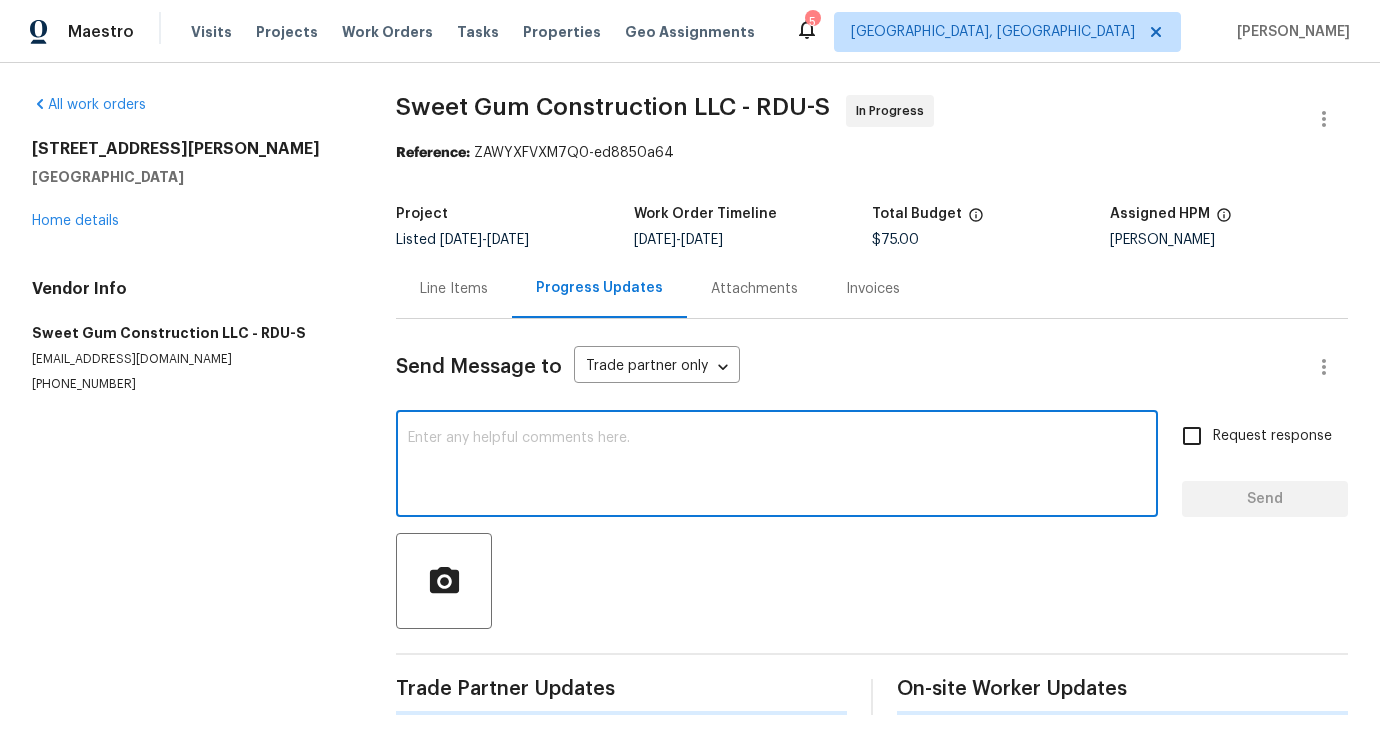 click at bounding box center [777, 466] 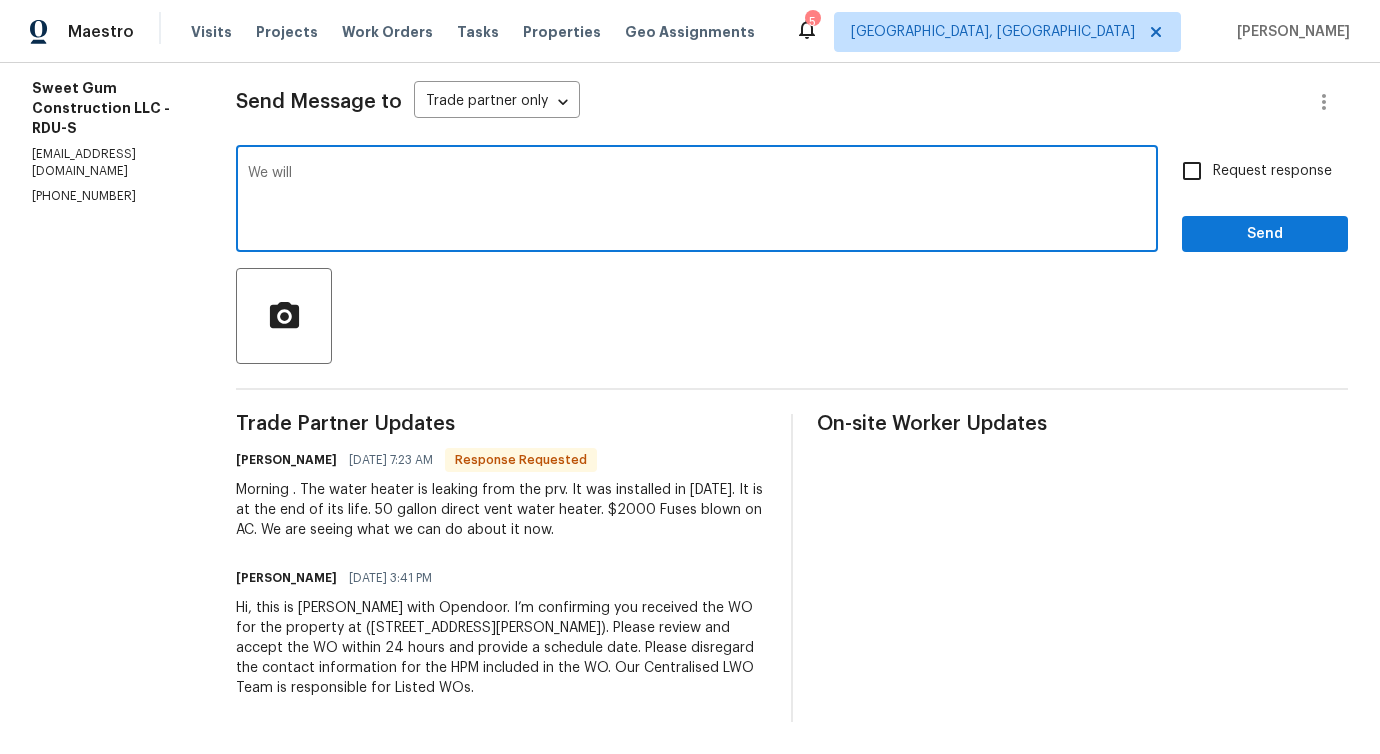 scroll, scrollTop: 275, scrollLeft: 0, axis: vertical 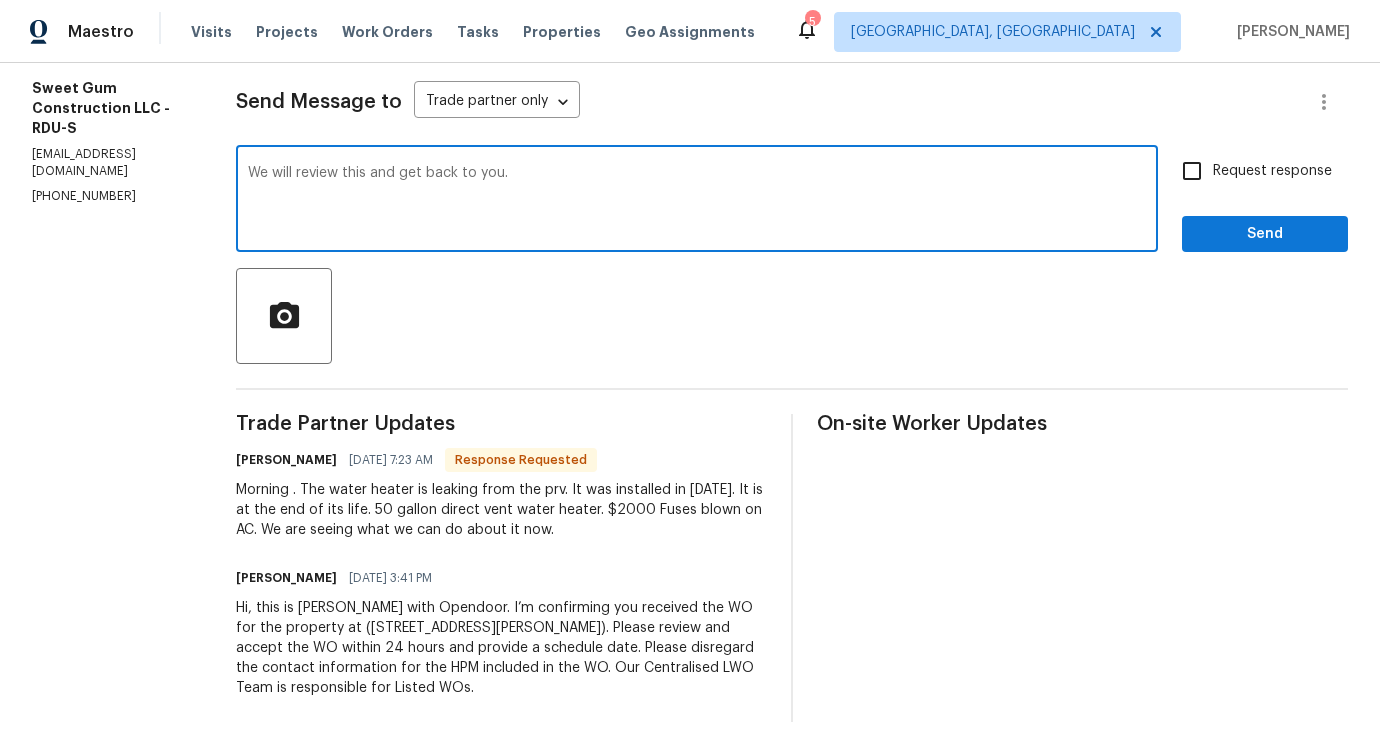 type on "We will review this and get back to you." 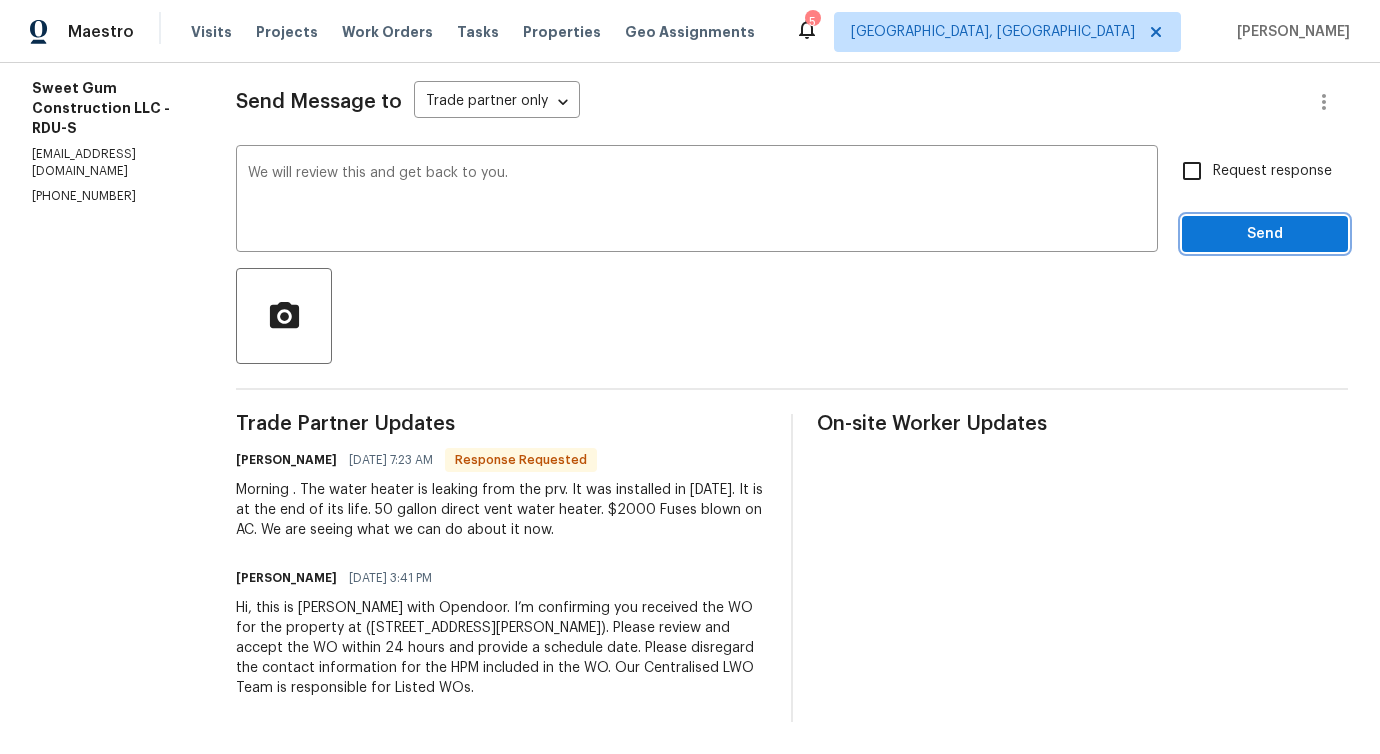 click on "Send" at bounding box center (1265, 234) 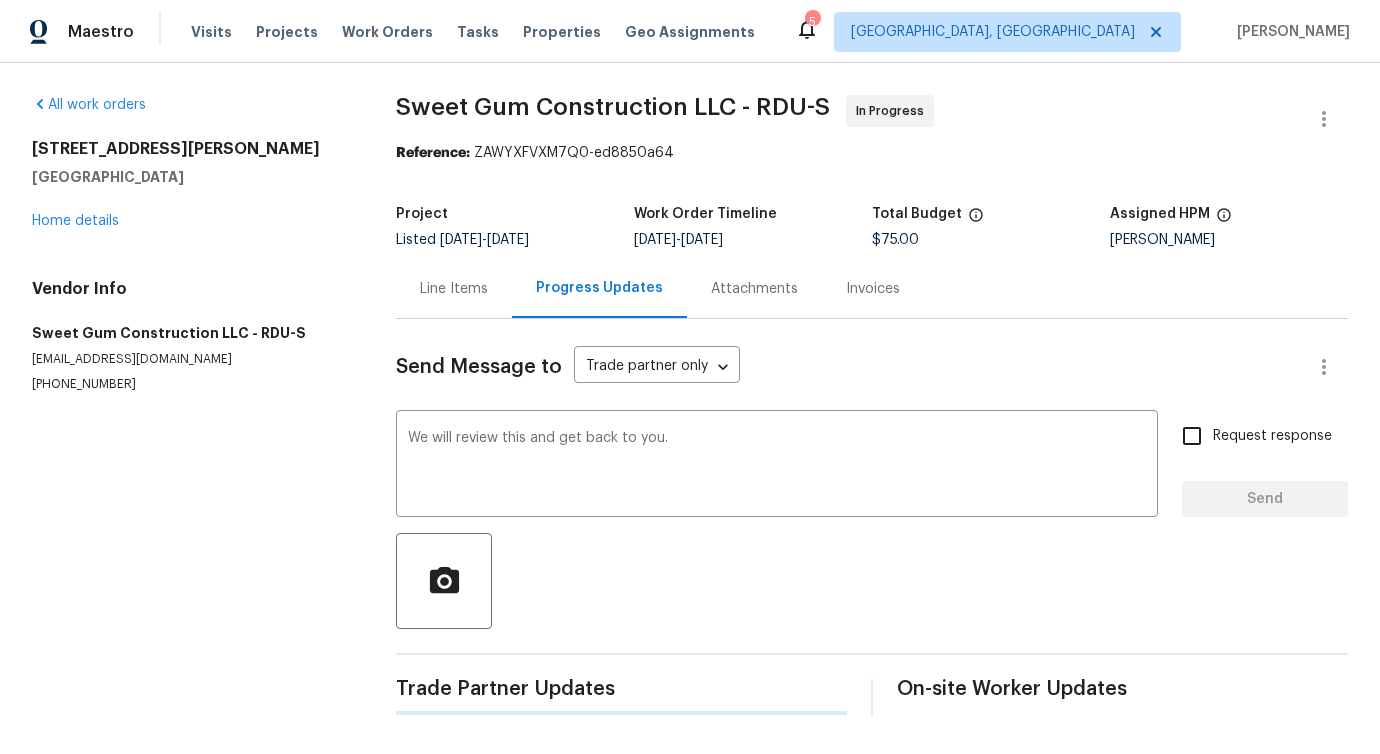 type 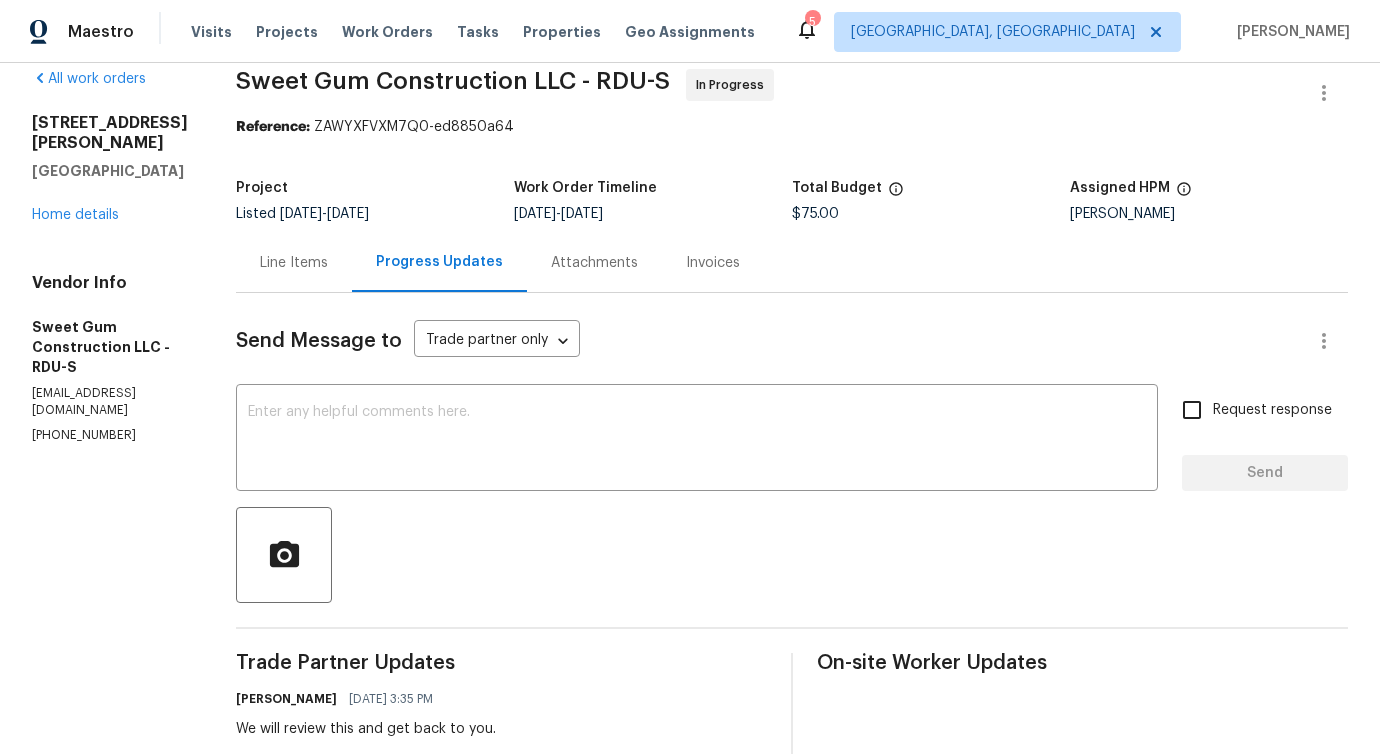 scroll, scrollTop: 0, scrollLeft: 0, axis: both 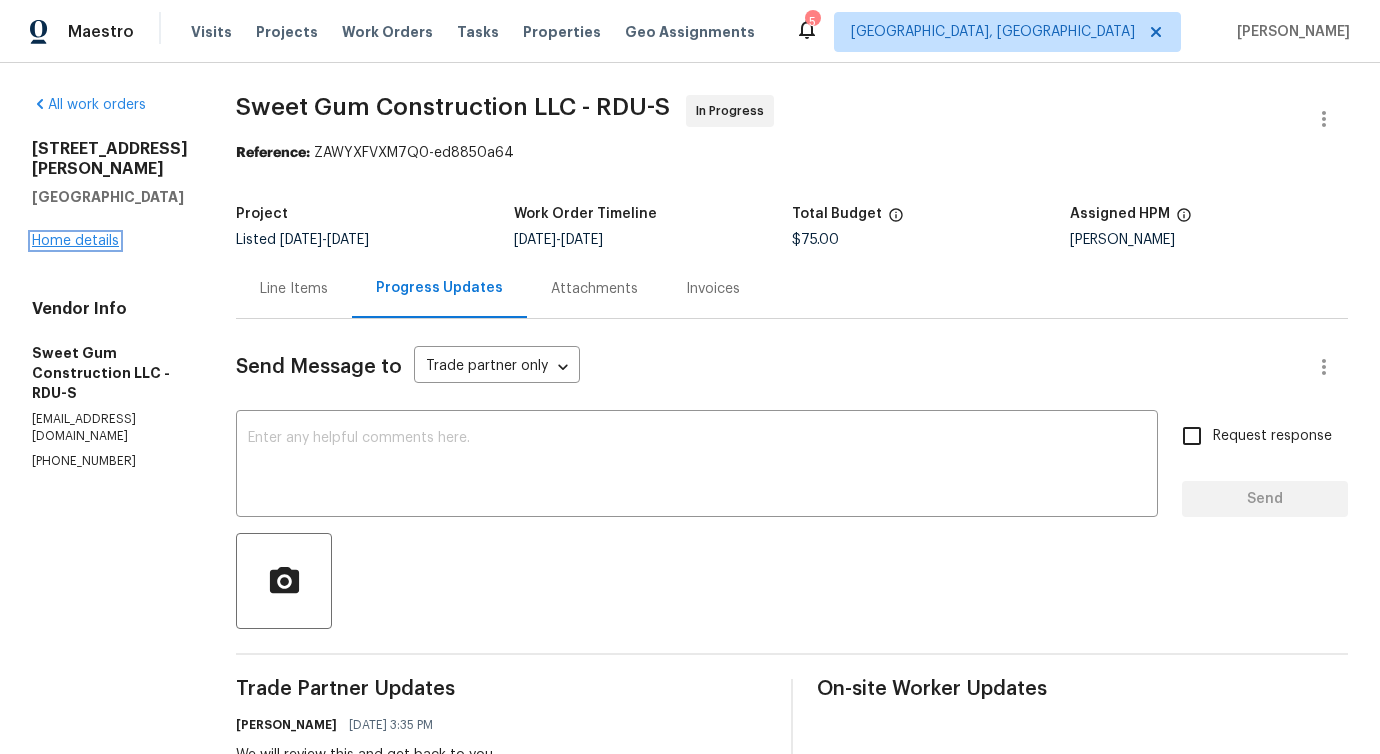 click on "Home details" at bounding box center (75, 241) 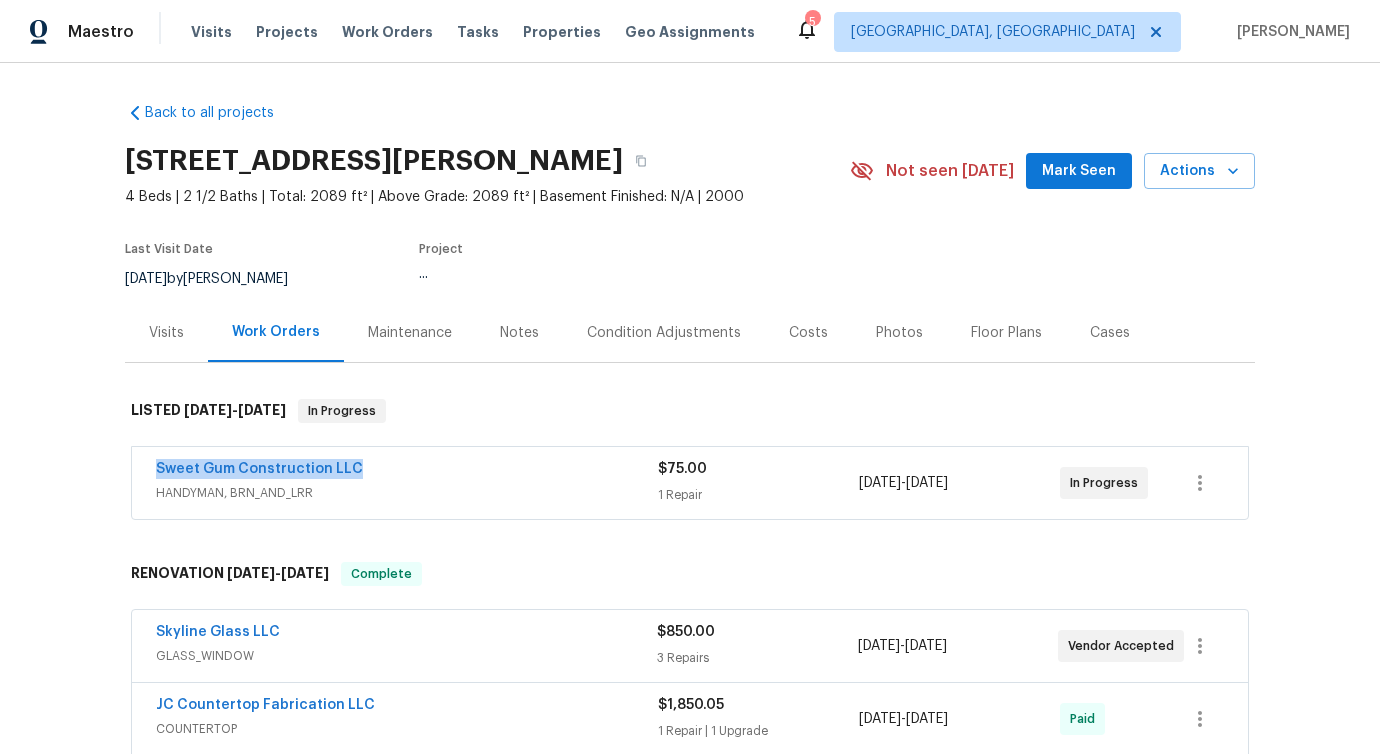 drag, startPoint x: 369, startPoint y: 474, endPoint x: 275, endPoint y: 459, distance: 95.189285 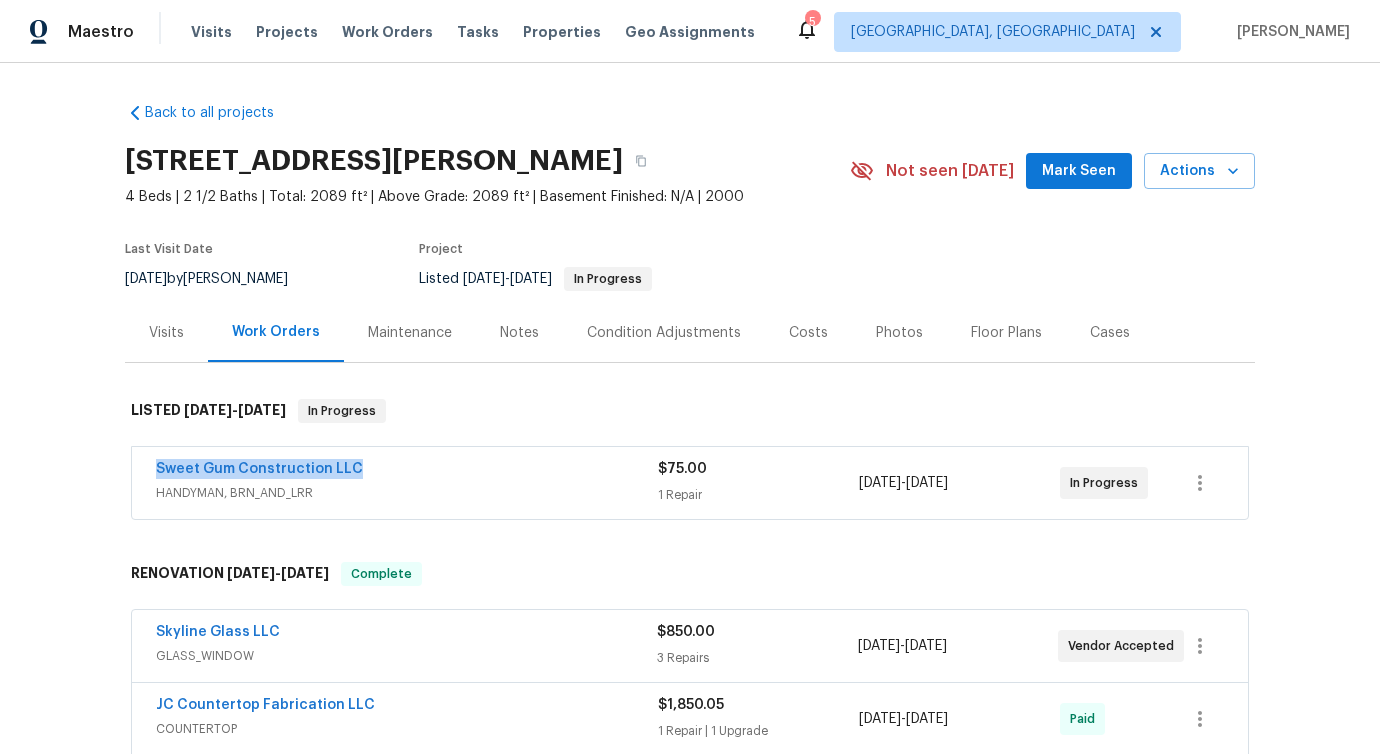 copy on "Sweet Gum Construction LLC" 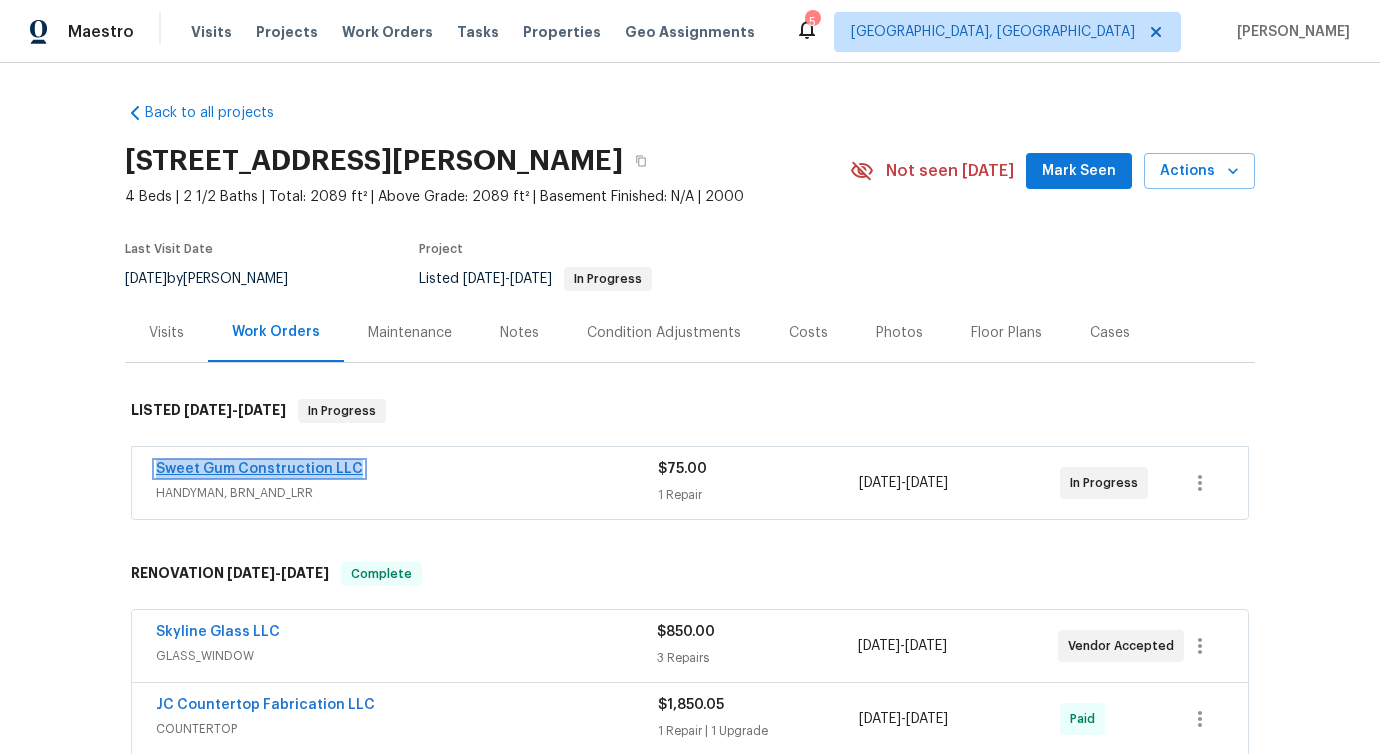 click on "Sweet Gum Construction LLC" at bounding box center [259, 469] 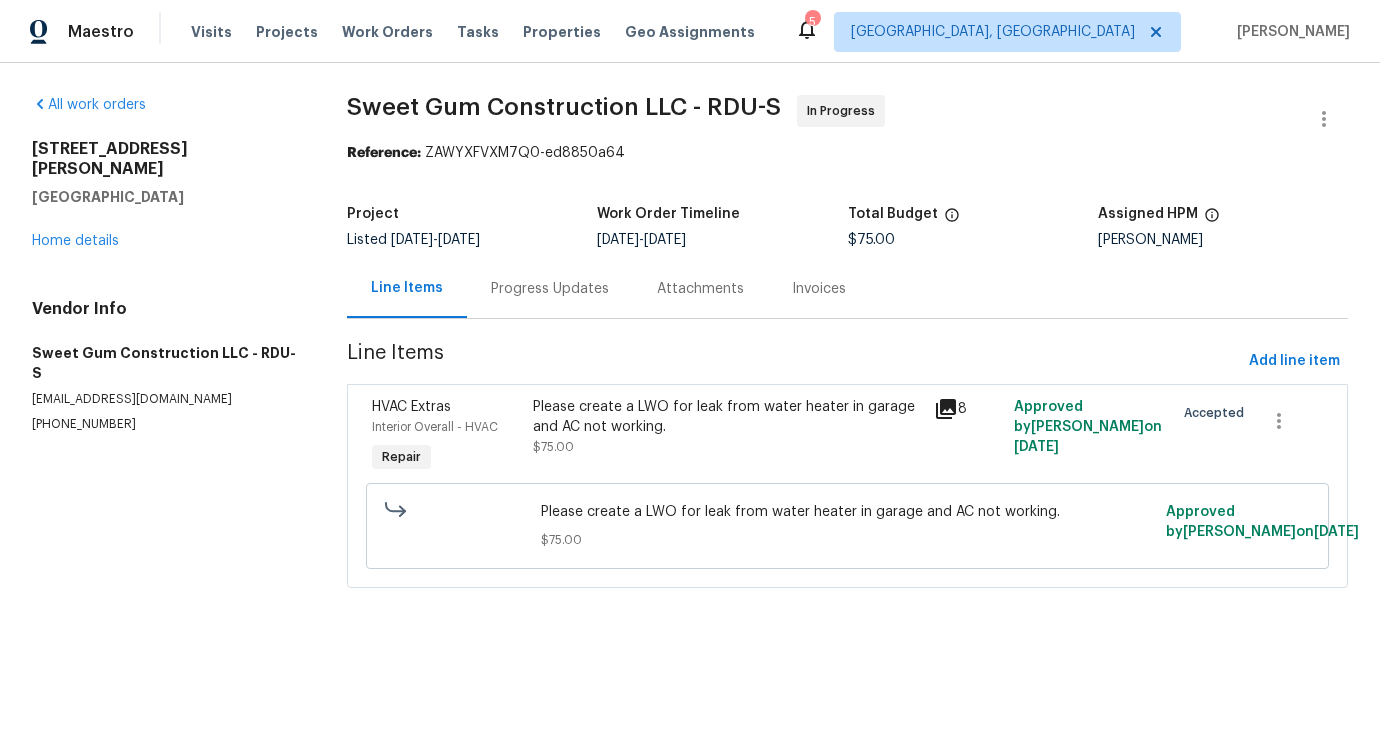 click on "Progress Updates" at bounding box center [550, 289] 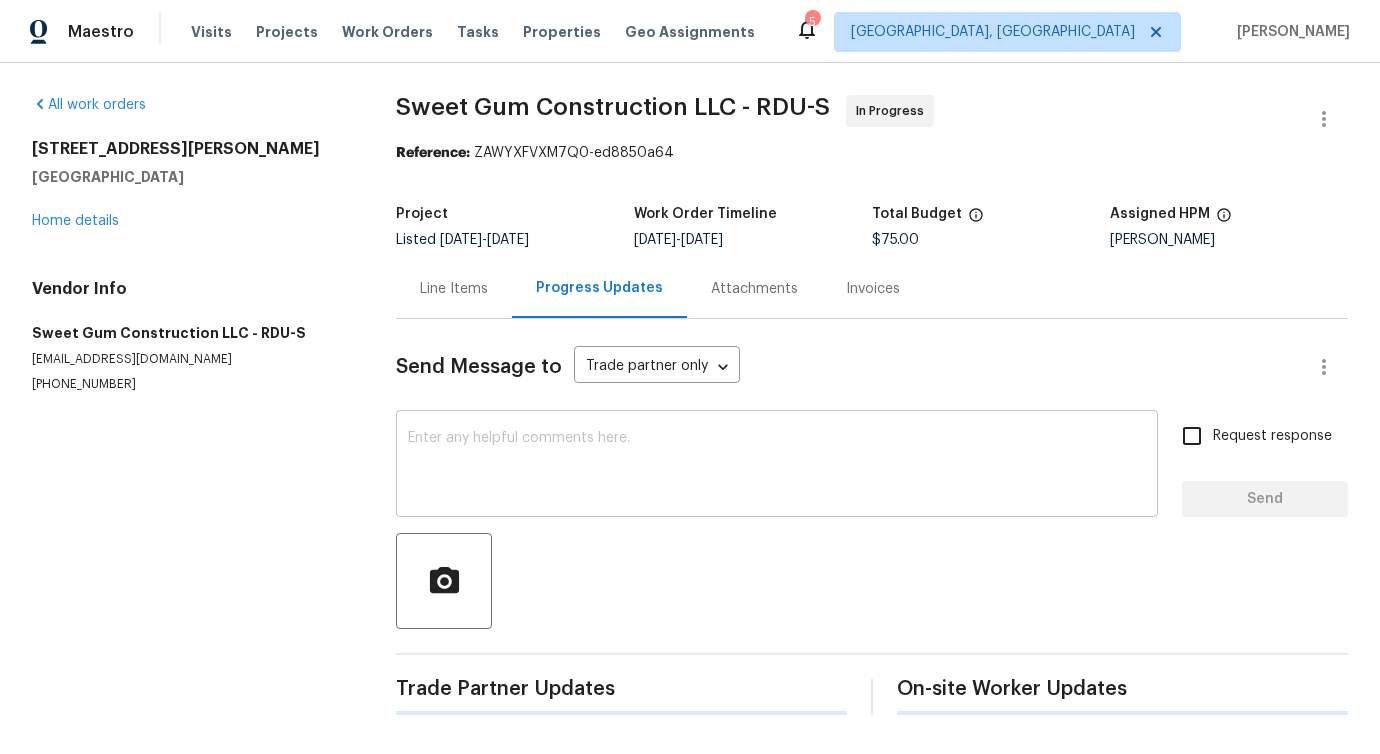 click at bounding box center [777, 466] 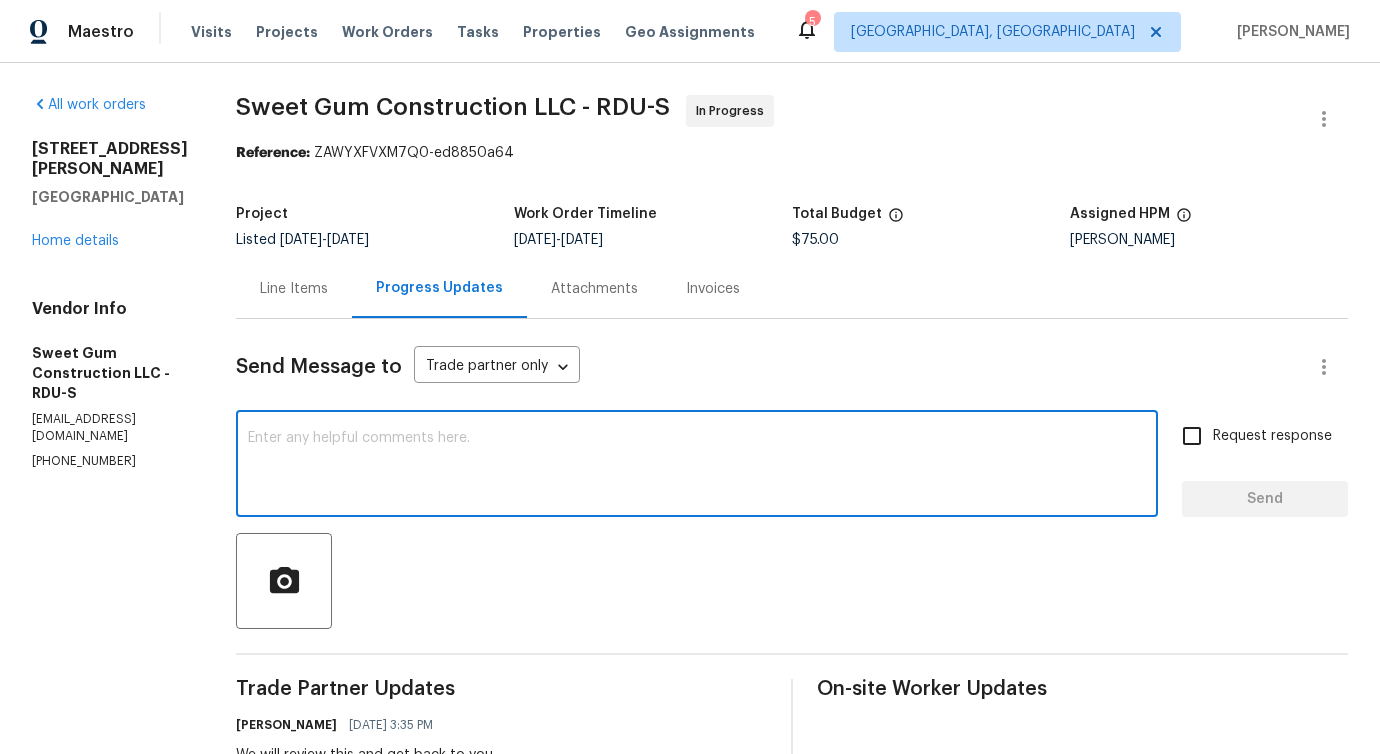 scroll, scrollTop: 170, scrollLeft: 0, axis: vertical 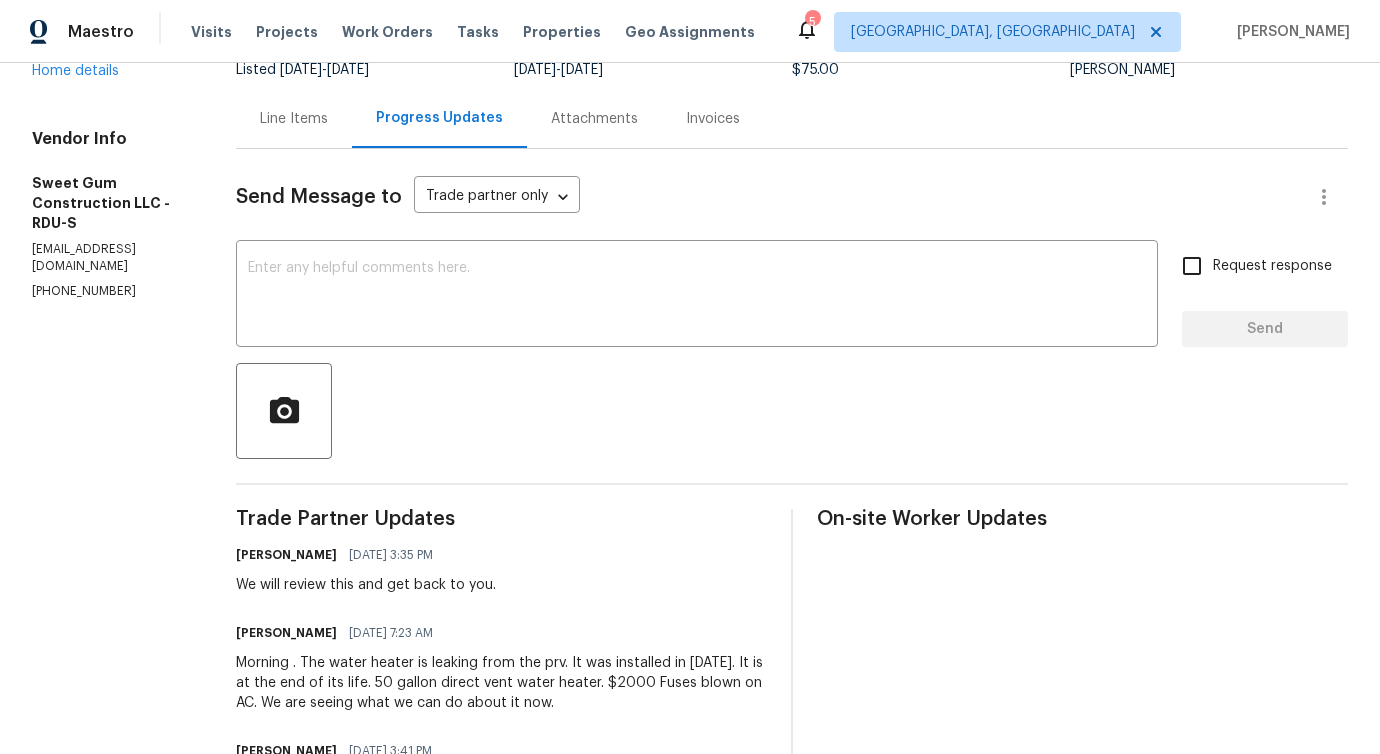 click on "Morning . The water heater is leaking from the prv. It was installed in 2016. It is at the end of its life.
50 gallon direct vent water heater. $2000
Fuses blown on AC. We are seeing what we can do about it now." at bounding box center [501, 683] 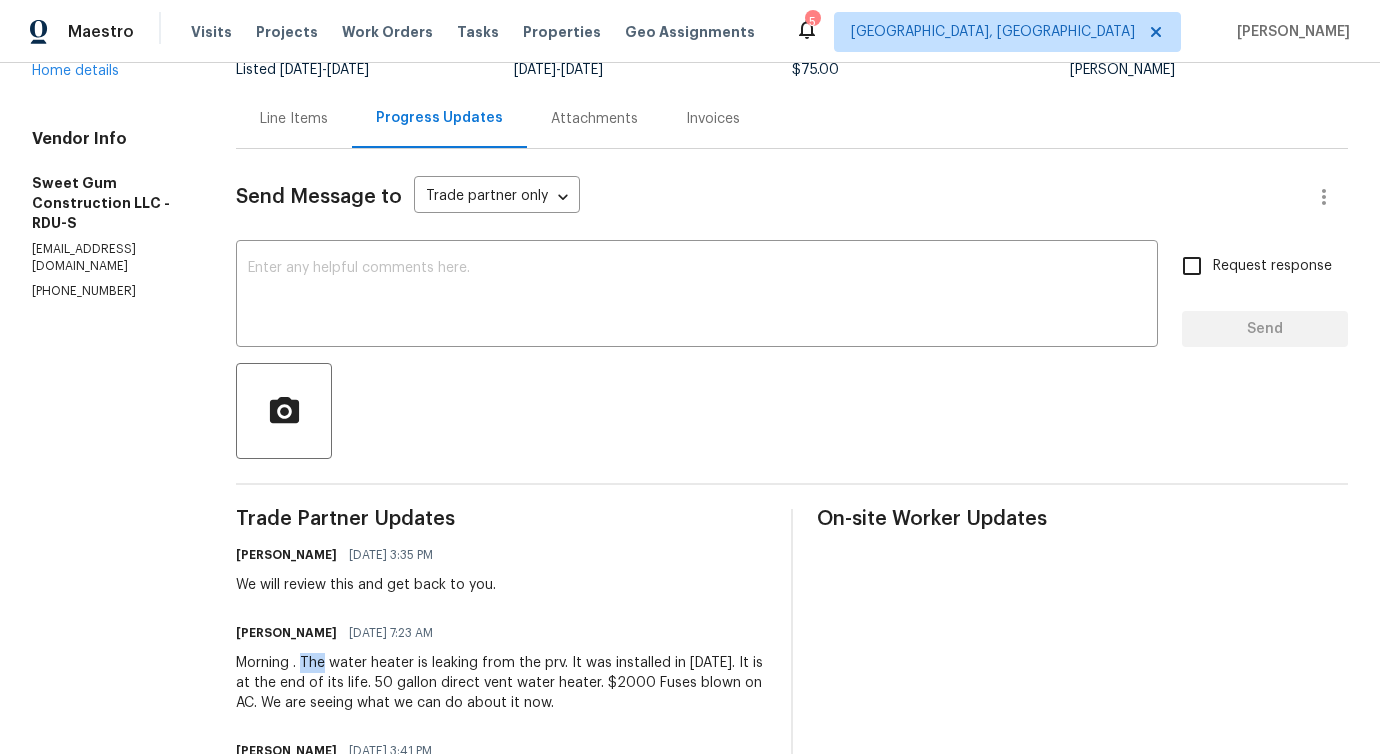 click on "Morning . The water heater is leaking from the prv. It was installed in 2016. It is at the end of its life.
50 gallon direct vent water heater. $2000
Fuses blown on AC. We are seeing what we can do about it now." at bounding box center [501, 683] 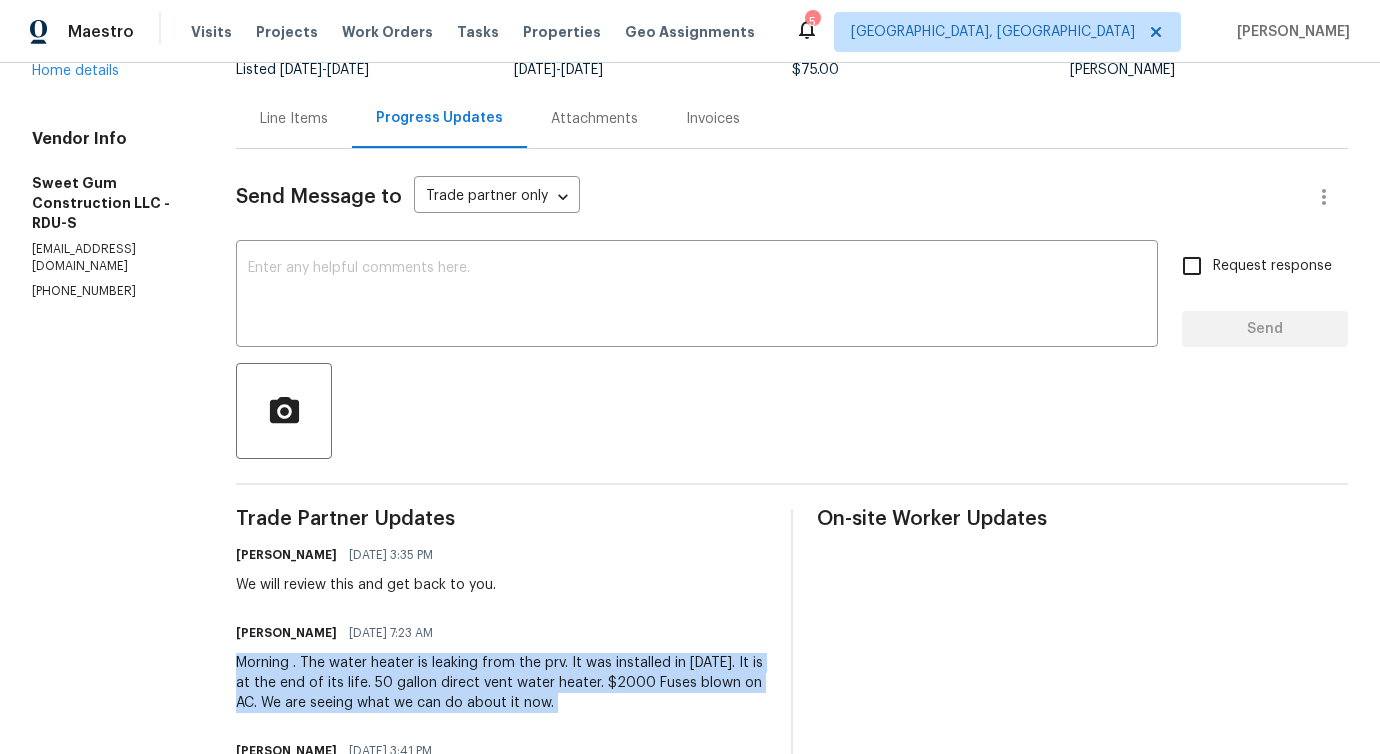 click on "Morning . The water heater is leaking from the prv. It was installed in 2016. It is at the end of its life.
50 gallon direct vent water heater. $2000
Fuses blown on AC. We are seeing what we can do about it now." at bounding box center (501, 683) 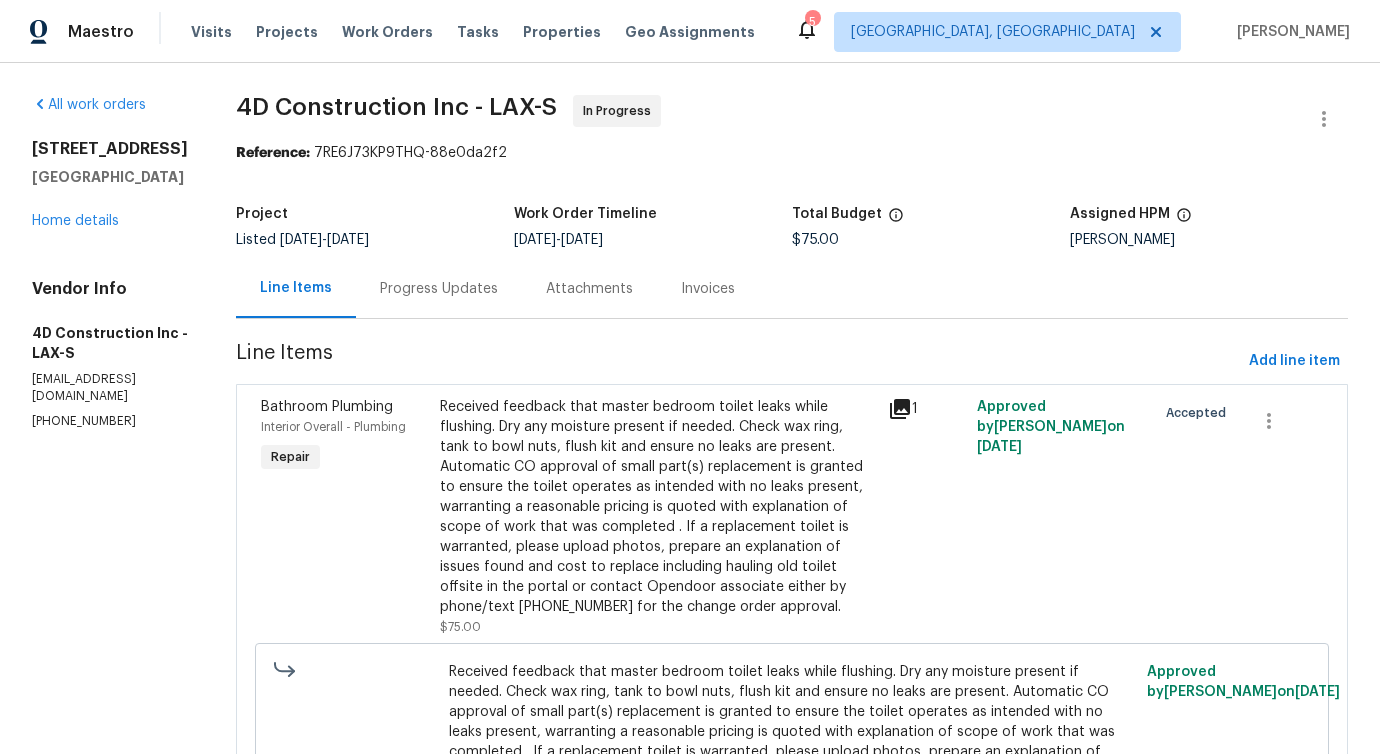 scroll, scrollTop: 0, scrollLeft: 0, axis: both 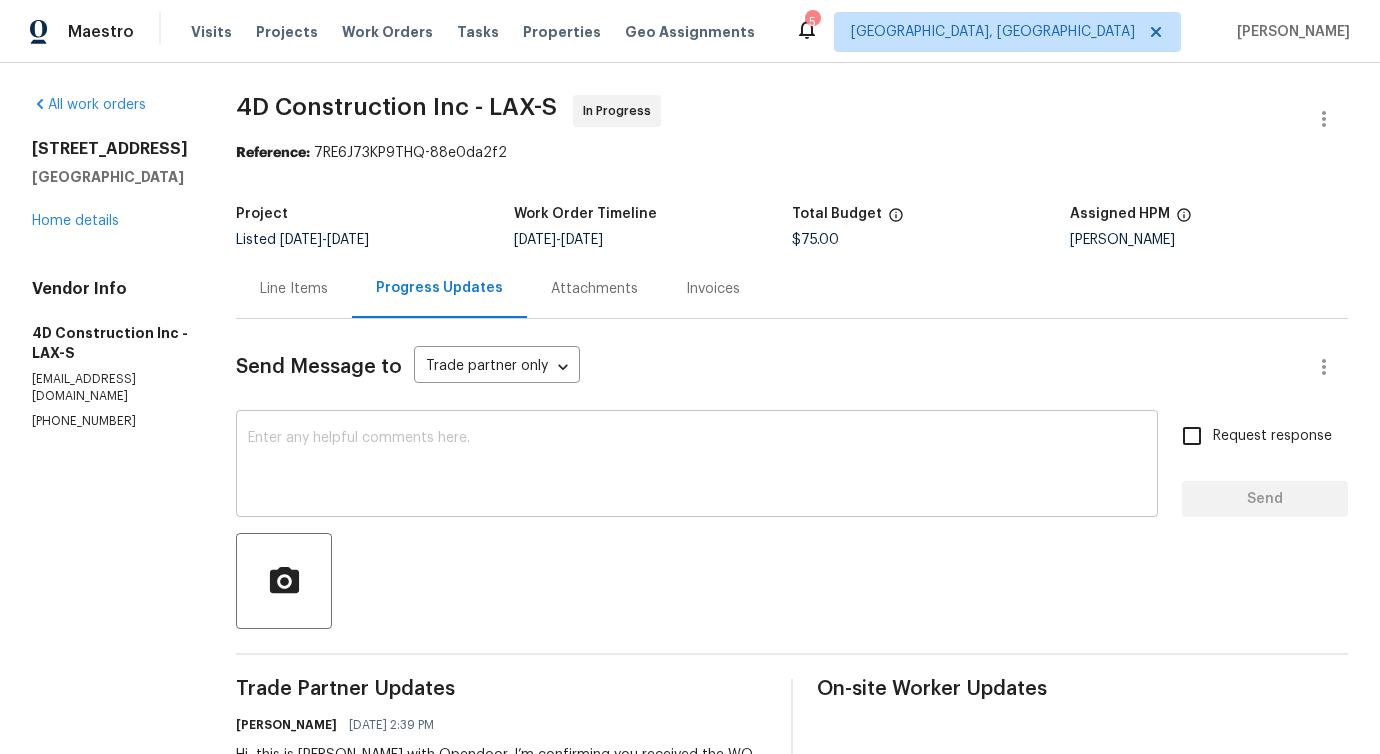 click at bounding box center (697, 466) 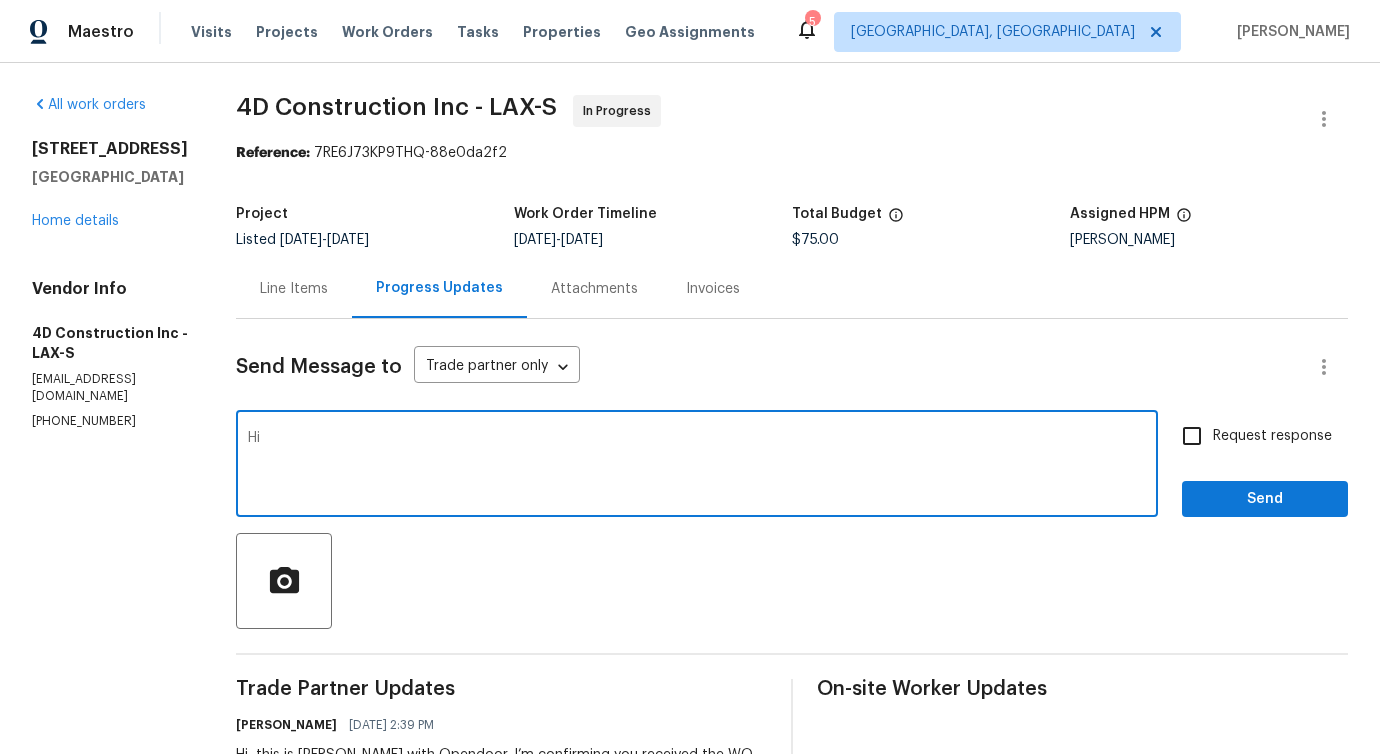 type on "H" 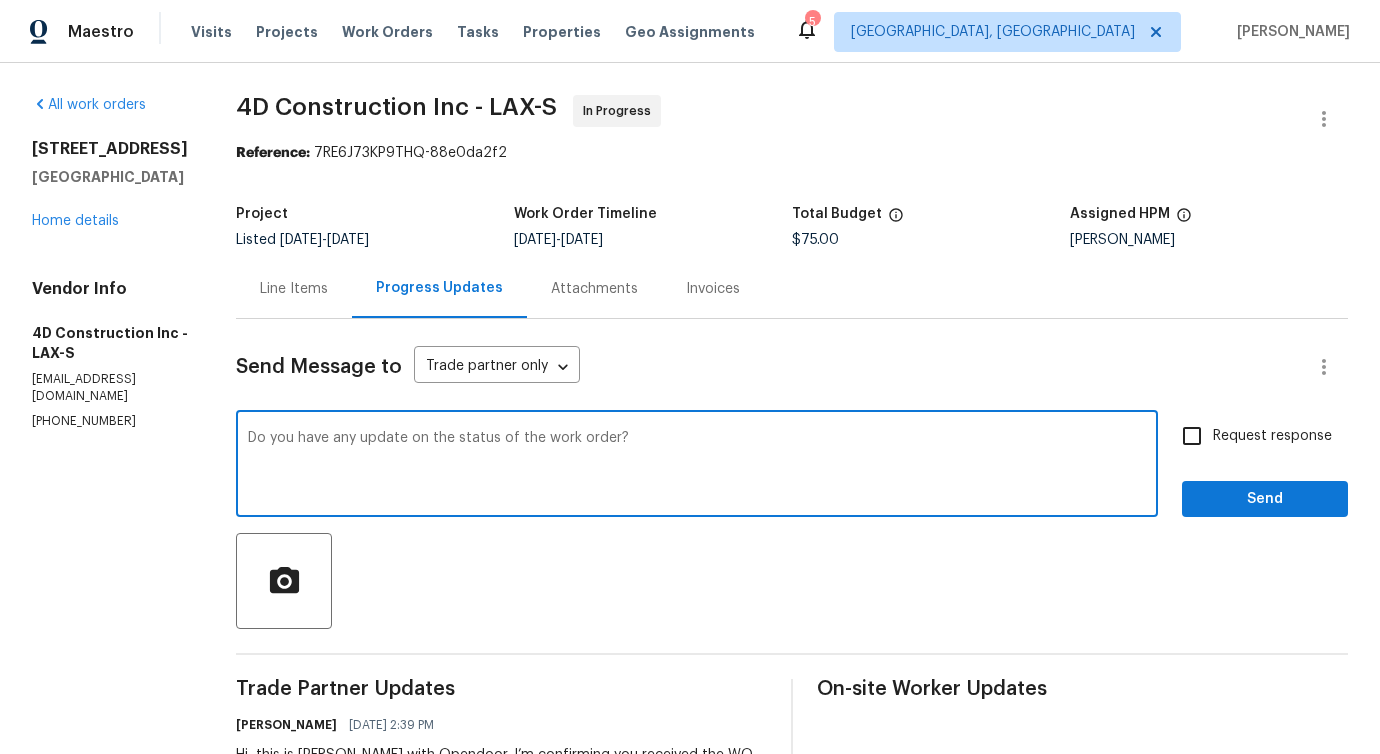 type on "Do you have any update on the status of the work order?" 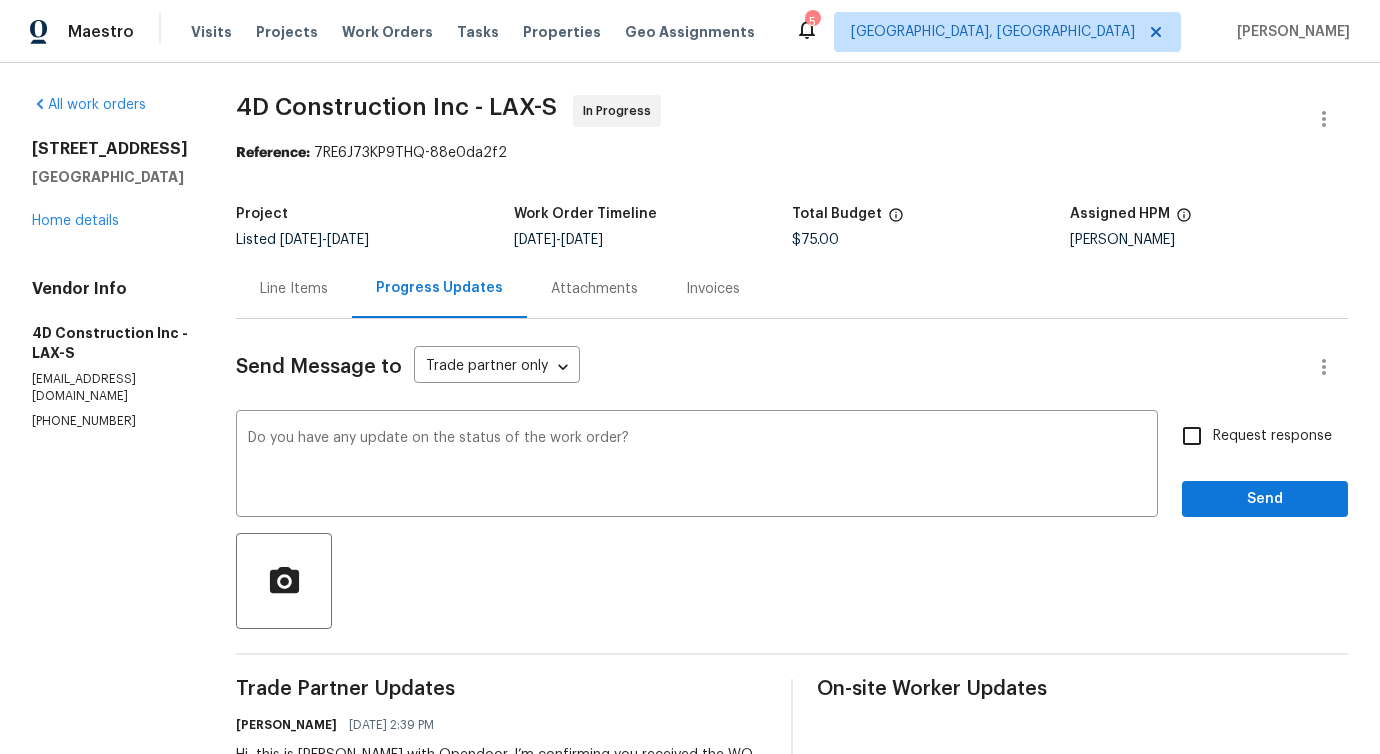 click on "Send Message to Trade partner only Trade partner only ​ Do you have any update on the status of the work order? x ​ Request response Send Trade Partner Updates [PERSON_NAME] [DATE] 2:39 PM Hi, this is [PERSON_NAME] with Opendoor. I’m confirming you received the WO for the property at ([STREET_ADDRESS]). Please review and accept the WO within 24 hours and provide a schedule date. Please disregard the contact information for the HPM included in the WO. Our Centralised LWO Team is responsible for Listed WOs. On-site Worker Updates" at bounding box center [792, 594] 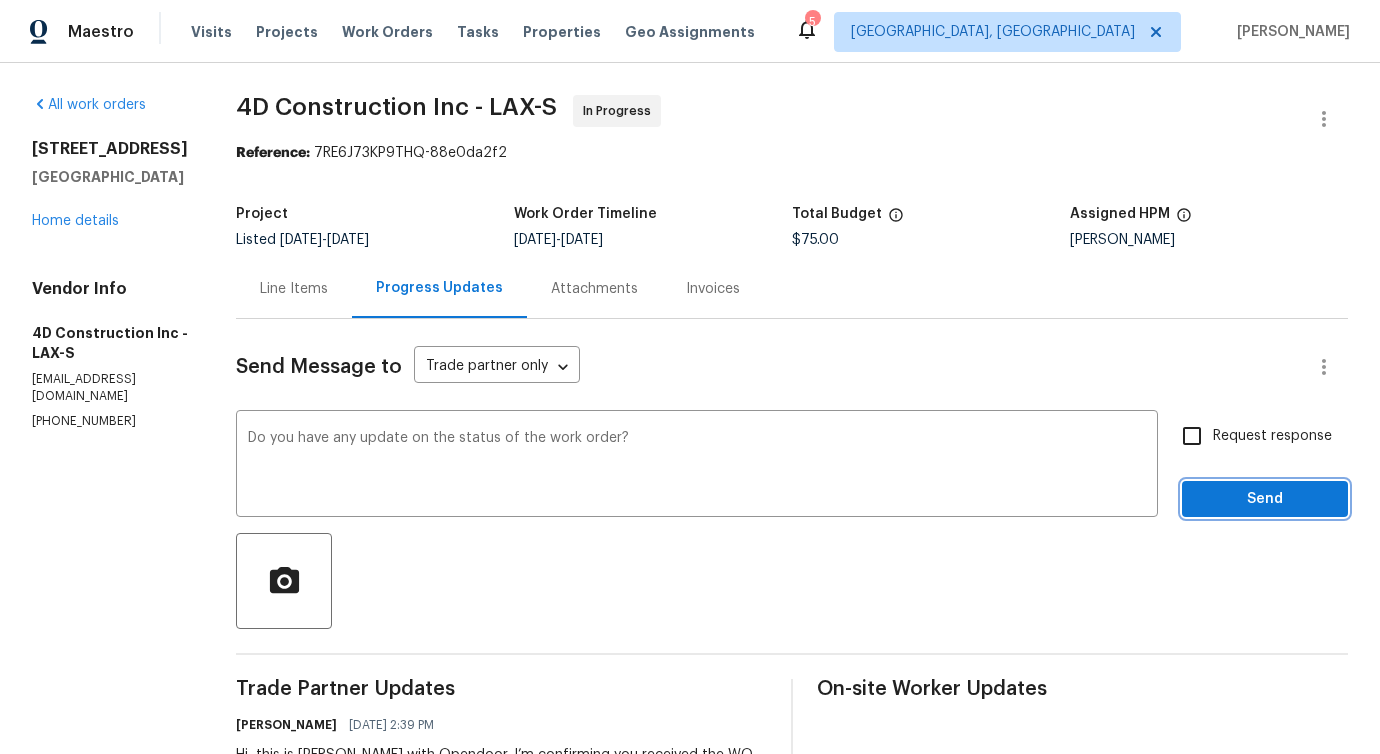 click on "Send" at bounding box center (1265, 499) 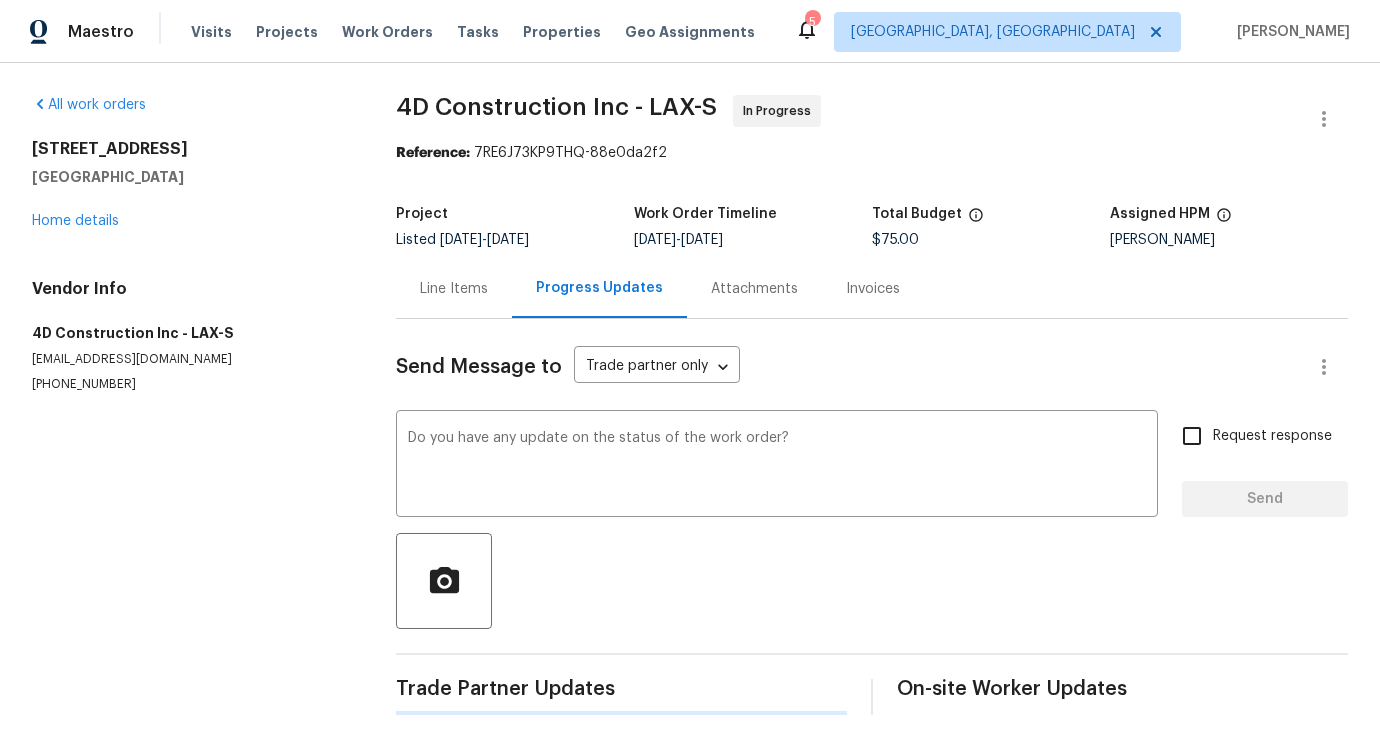 type 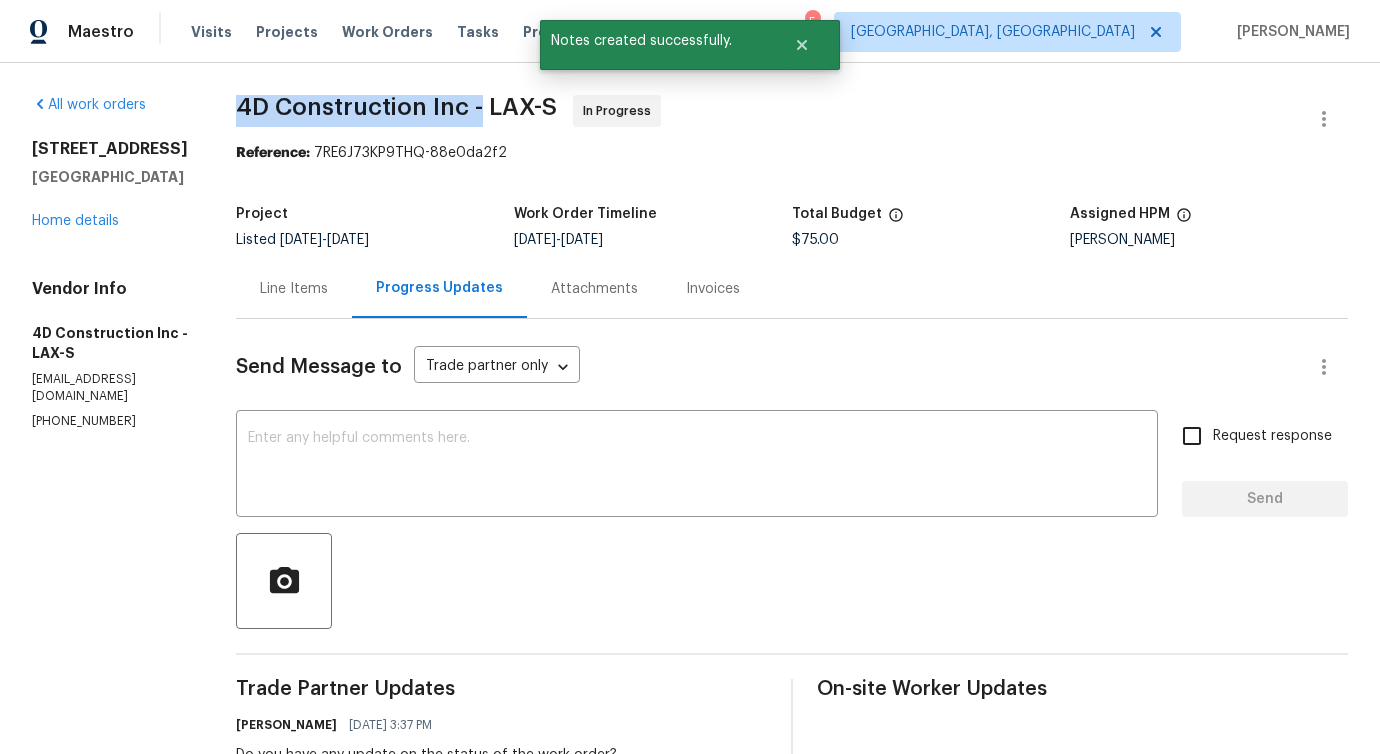 drag, startPoint x: 243, startPoint y: 115, endPoint x: 484, endPoint y: 111, distance: 241.03319 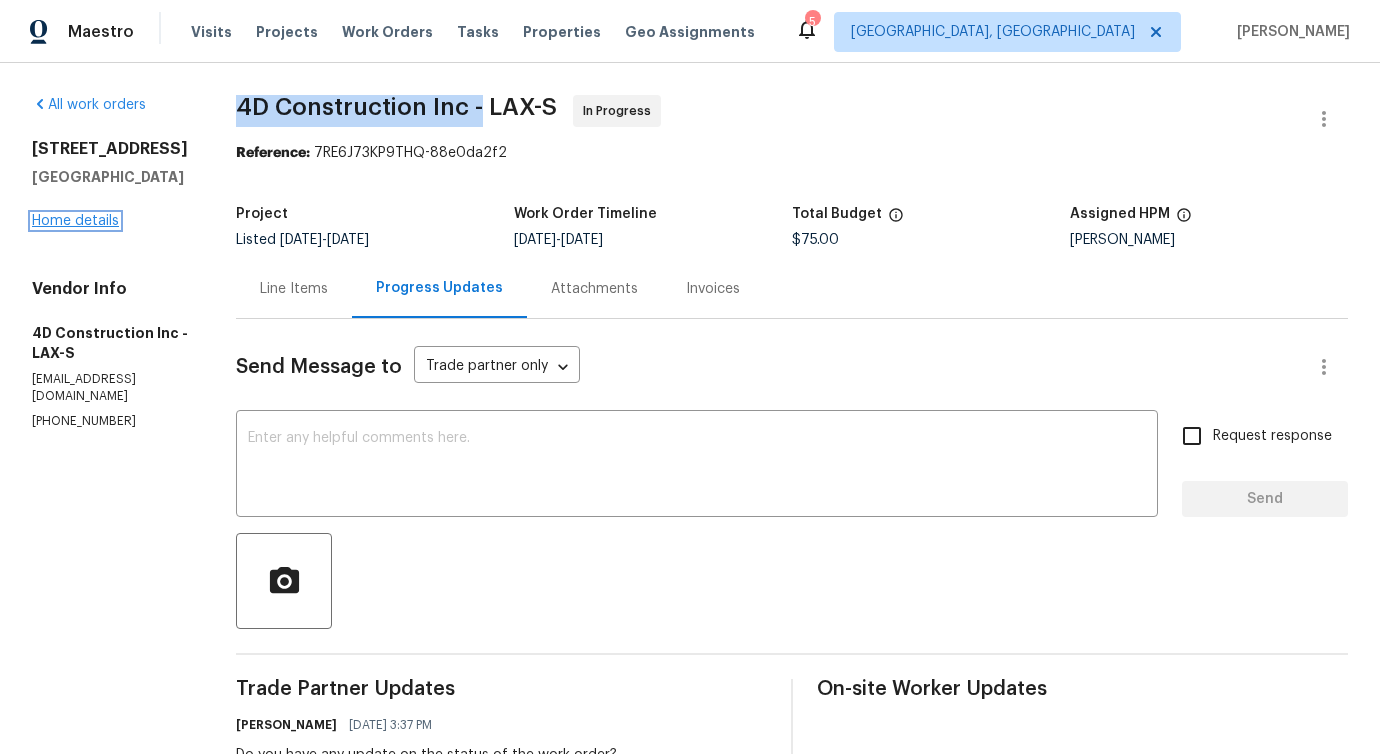 click on "Home details" at bounding box center (75, 221) 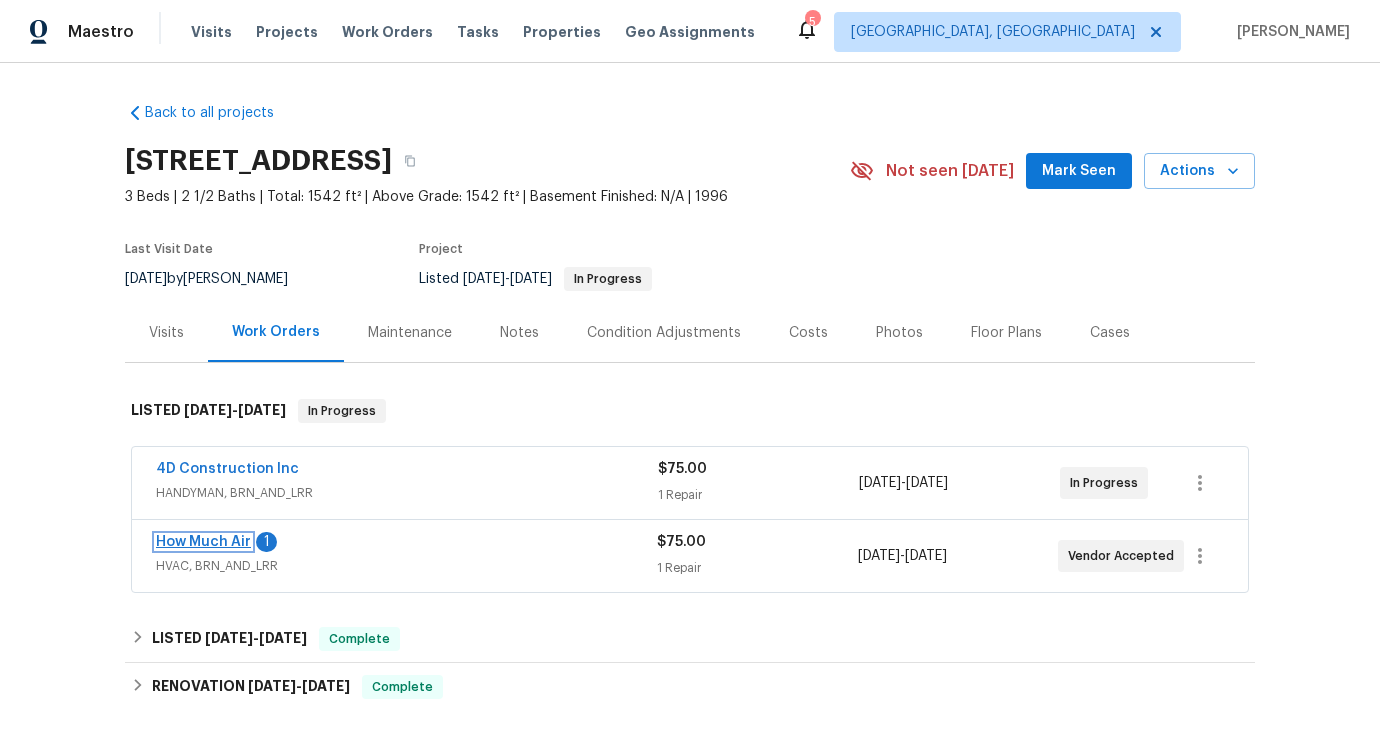 click on "How Much Air" at bounding box center [203, 542] 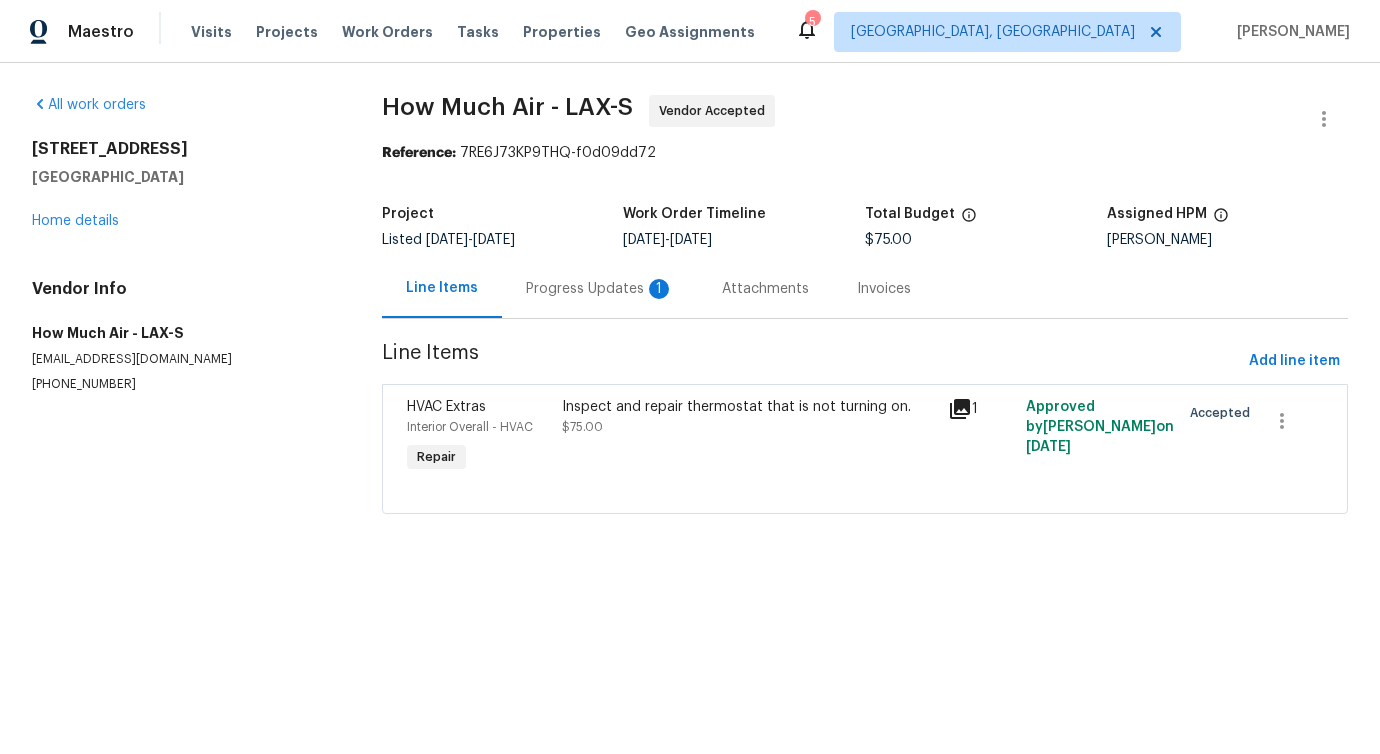 click on "Progress Updates 1" at bounding box center [600, 288] 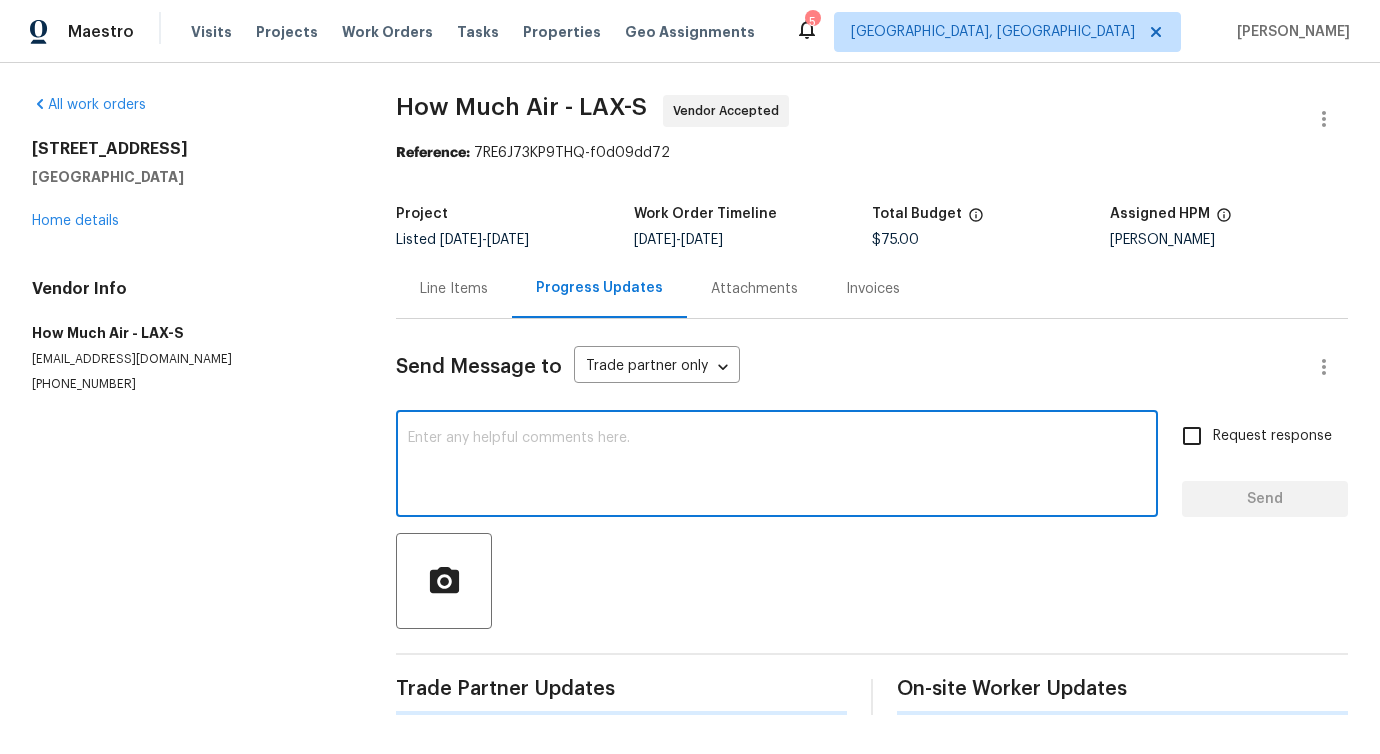 click at bounding box center (777, 466) 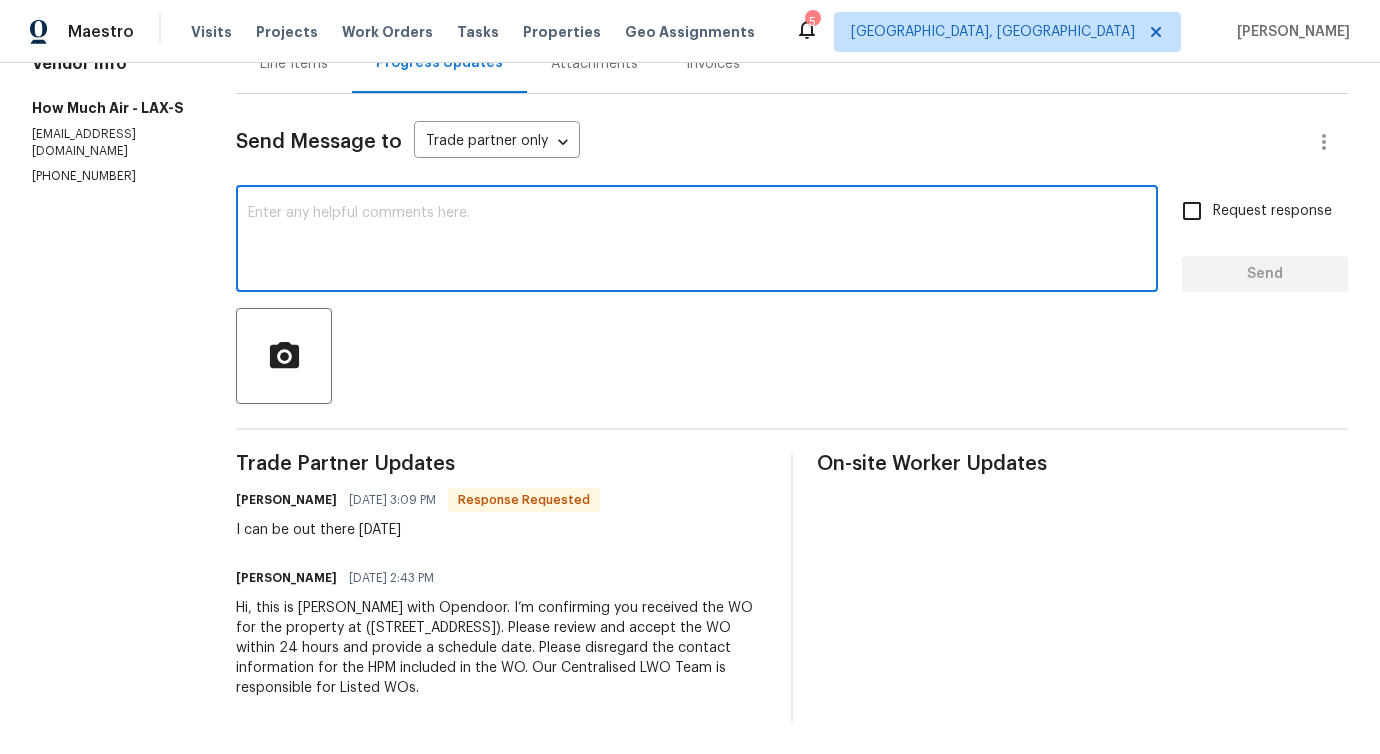 scroll, scrollTop: 0, scrollLeft: 0, axis: both 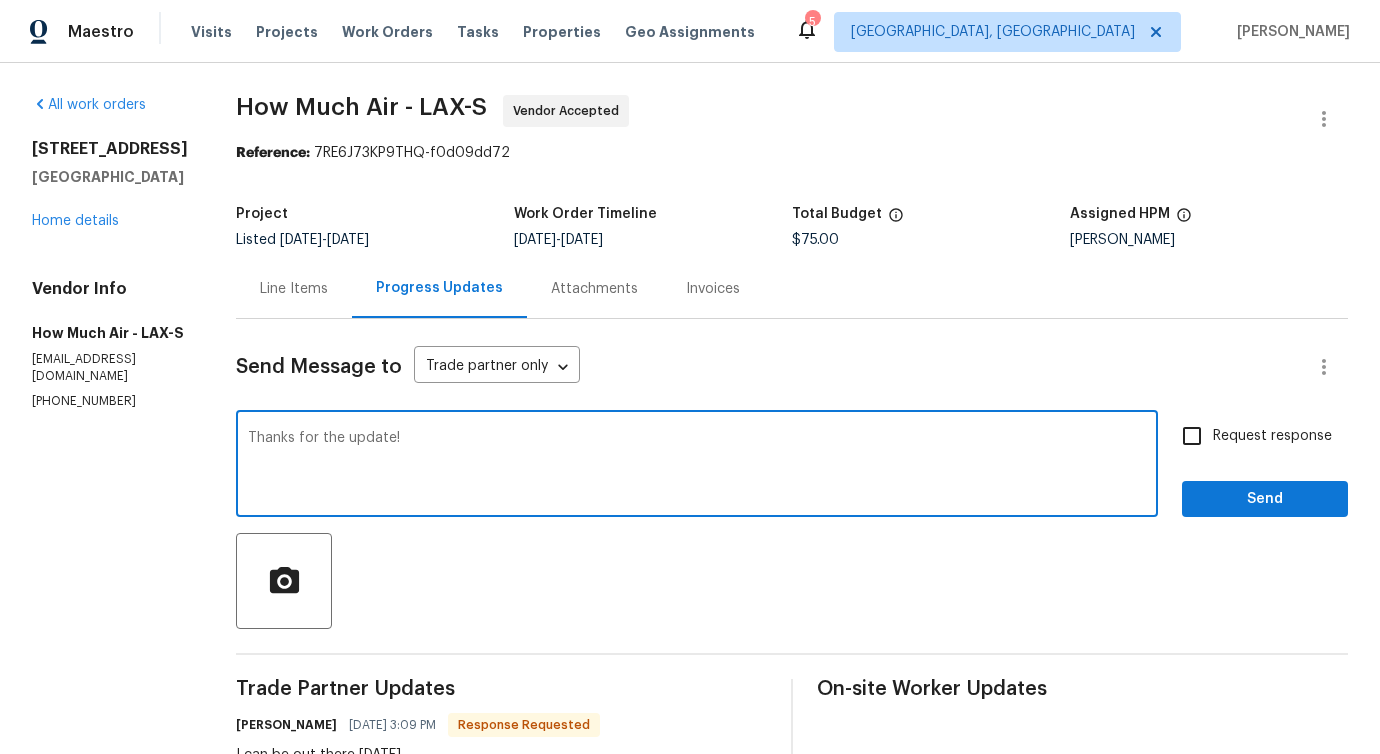 type on "Thanks for the update!" 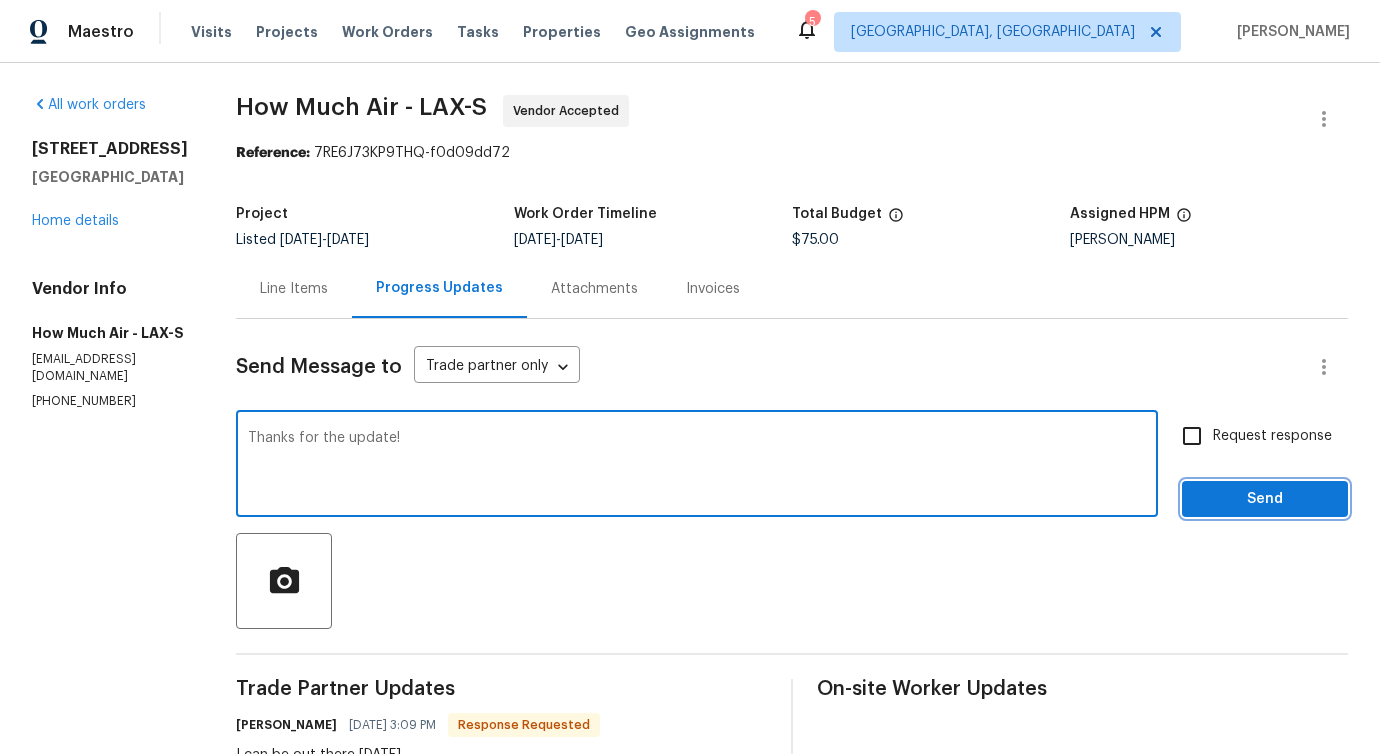 click on "Send" at bounding box center [1265, 499] 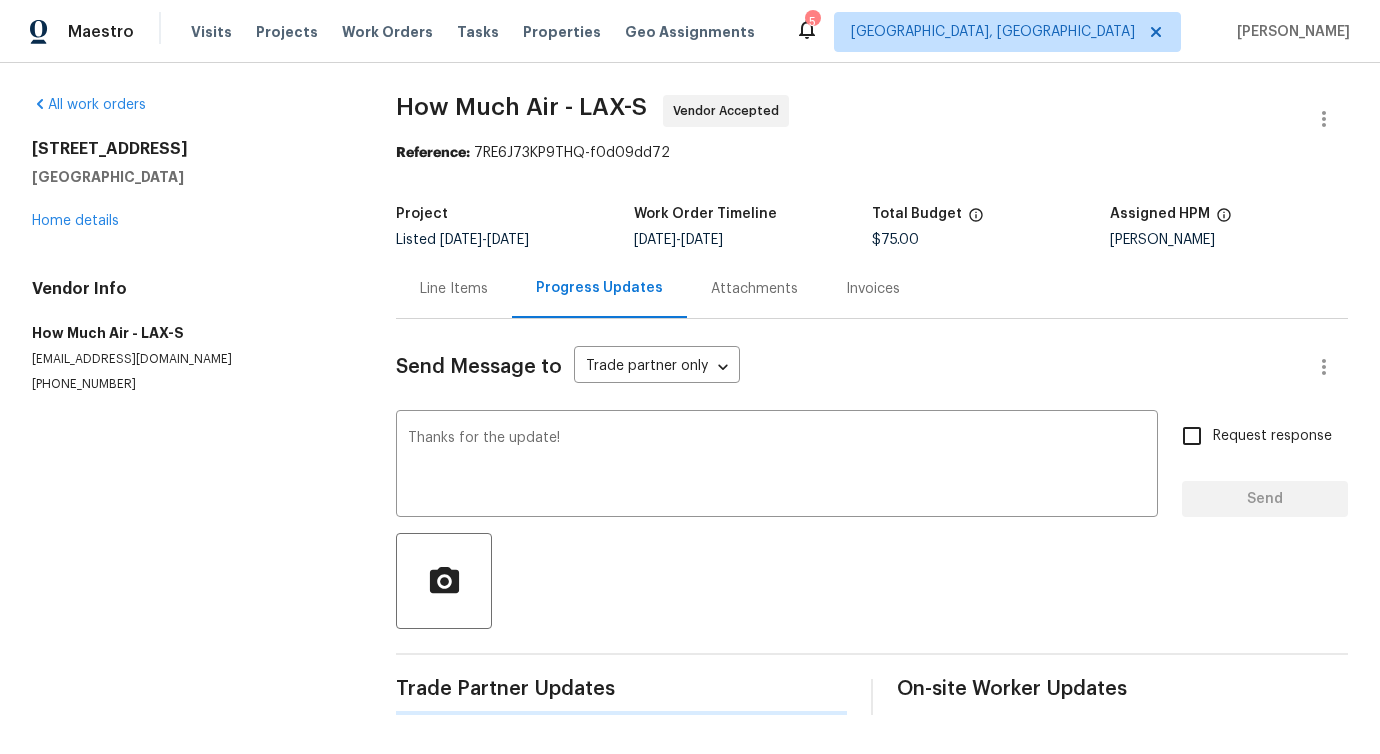 type 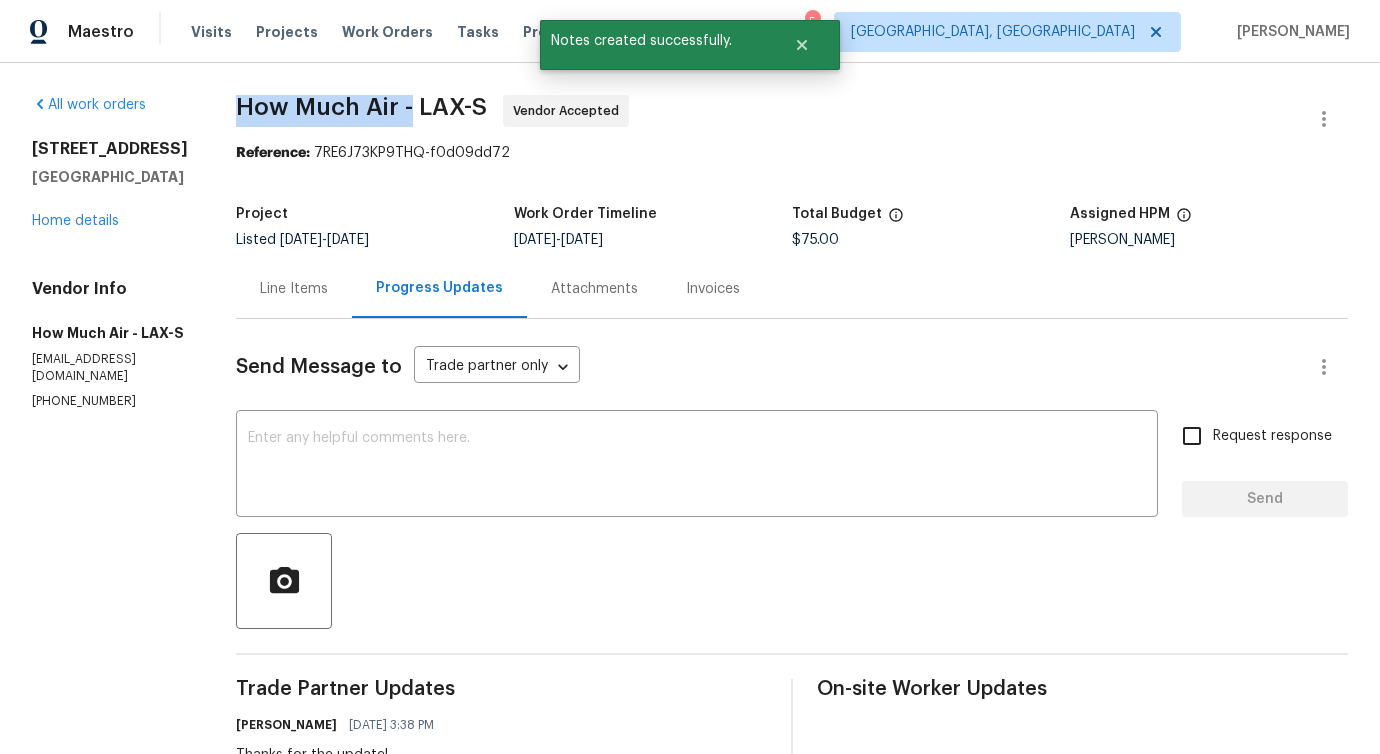 drag, startPoint x: 213, startPoint y: 102, endPoint x: 406, endPoint y: 107, distance: 193.06476 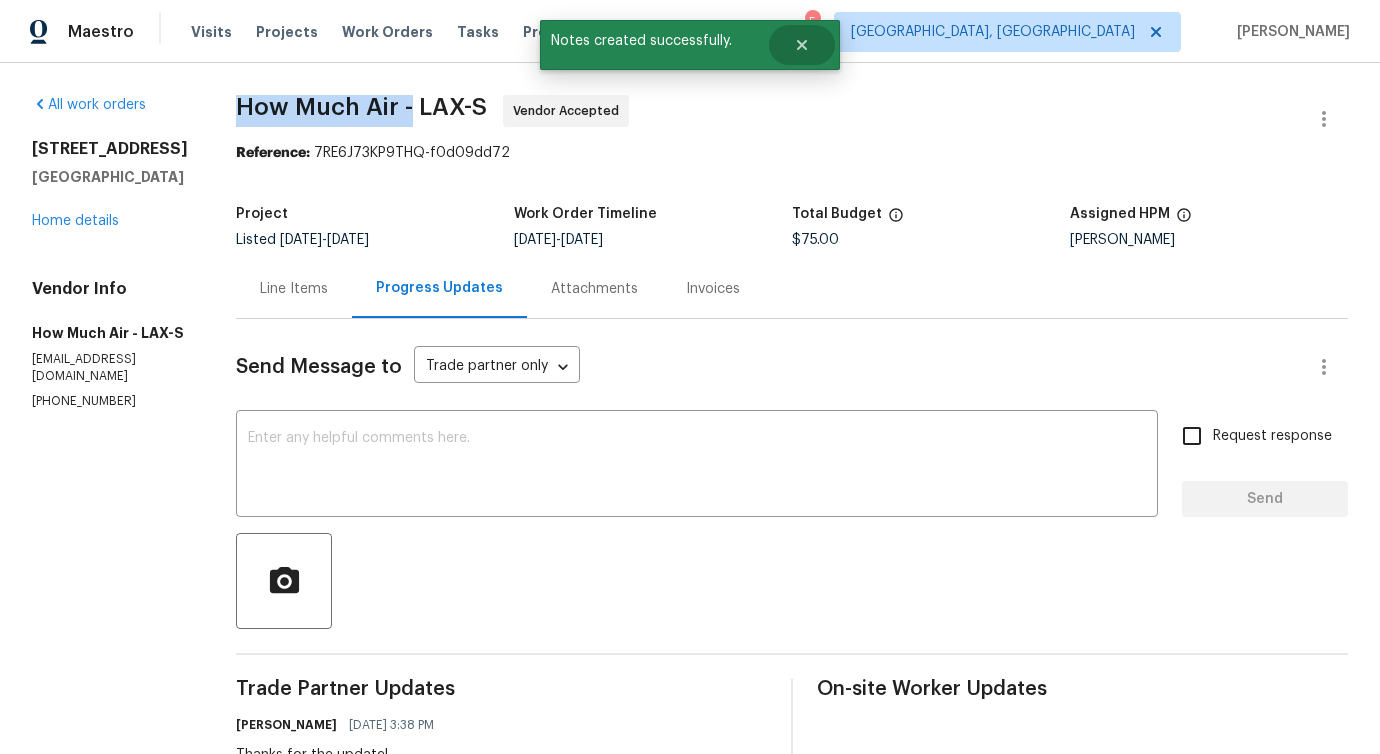 copy on "How Much Air -" 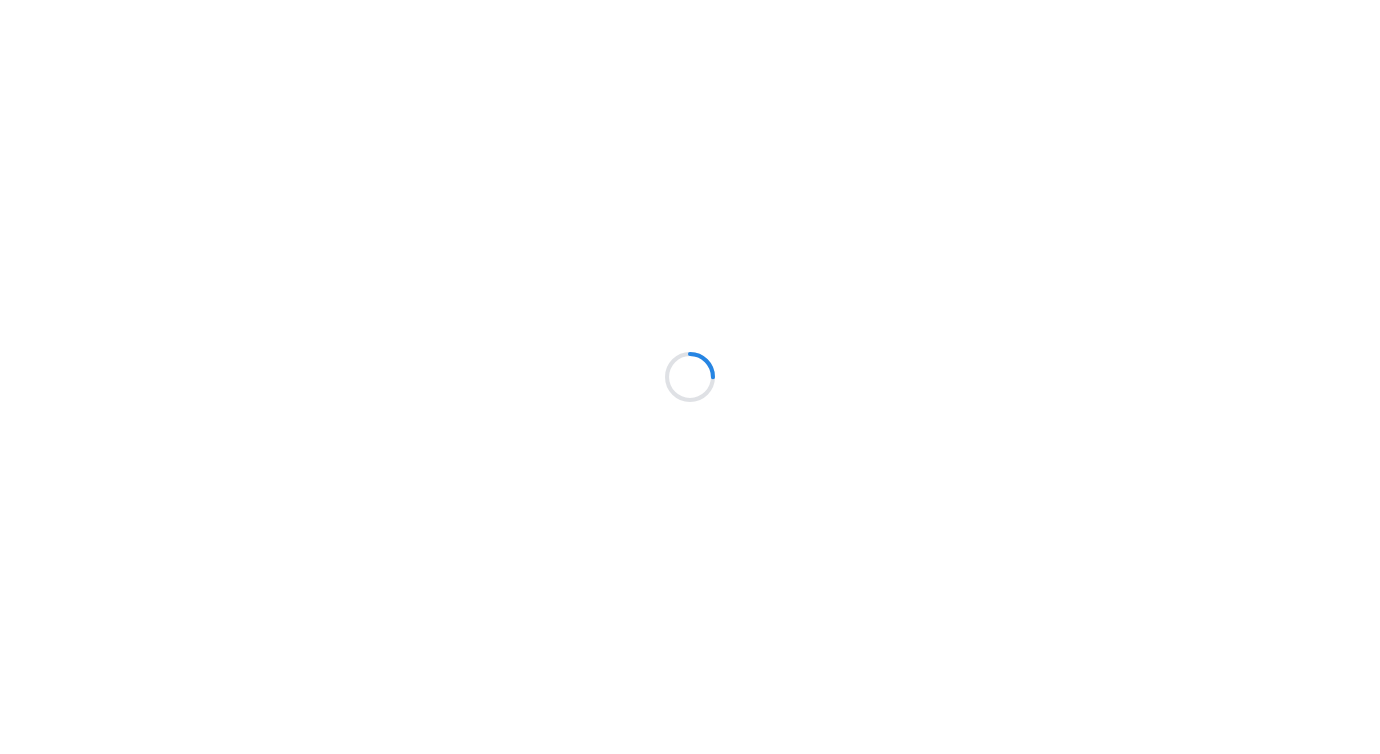 scroll, scrollTop: 0, scrollLeft: 0, axis: both 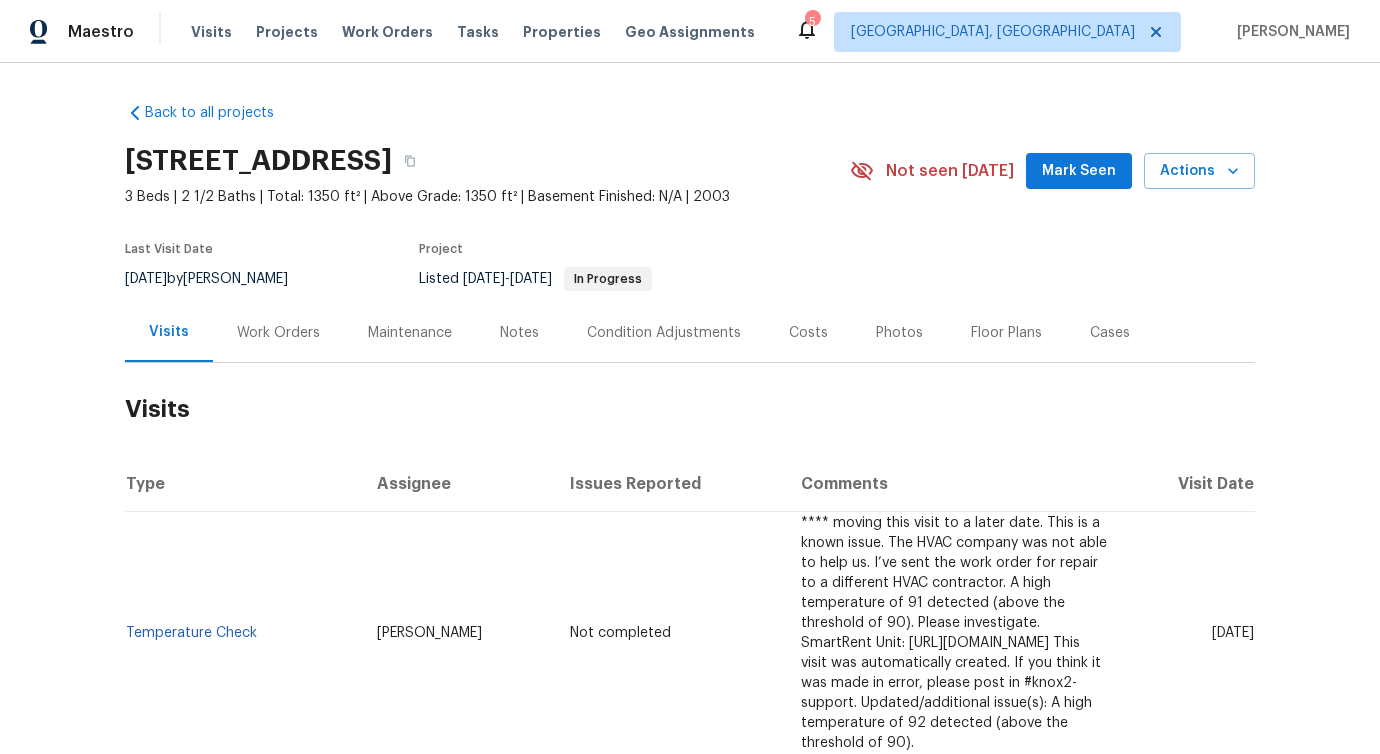 click on "Work Orders" at bounding box center (278, 332) 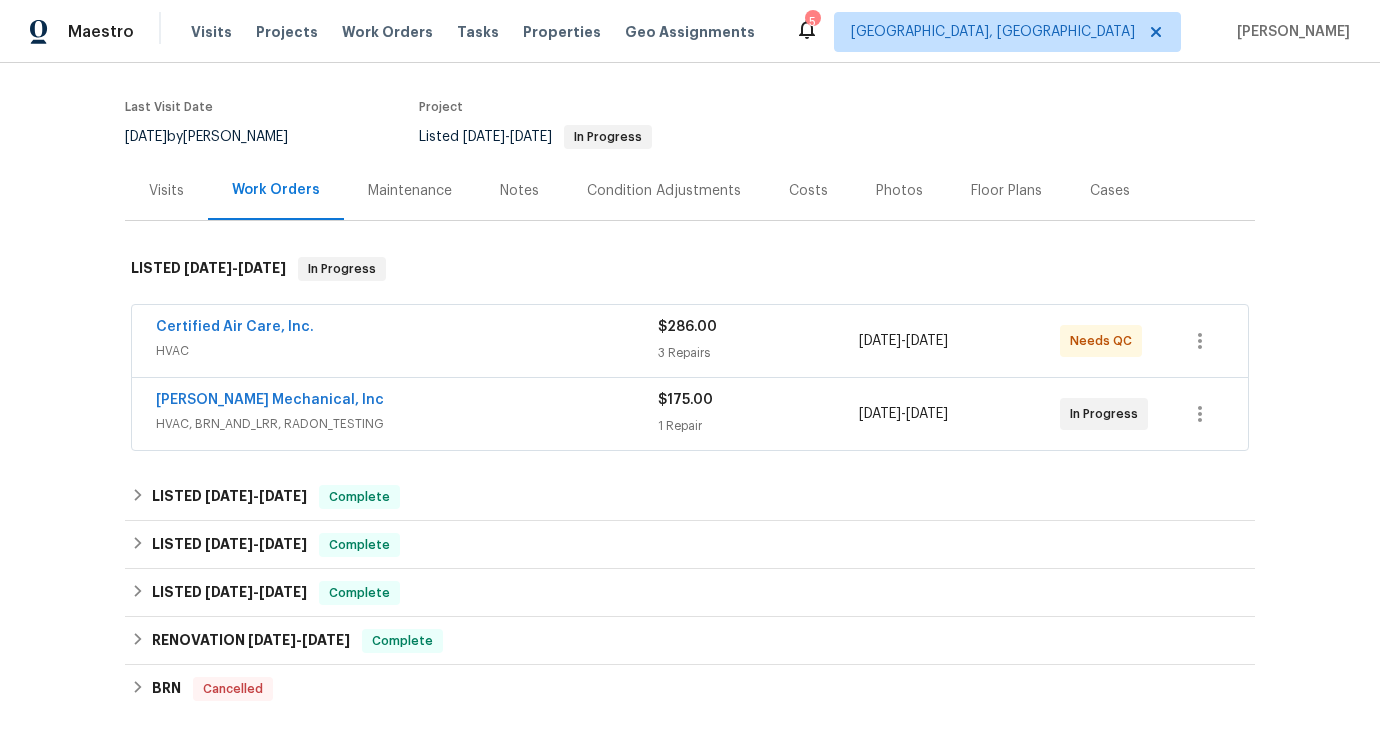 scroll, scrollTop: 146, scrollLeft: 0, axis: vertical 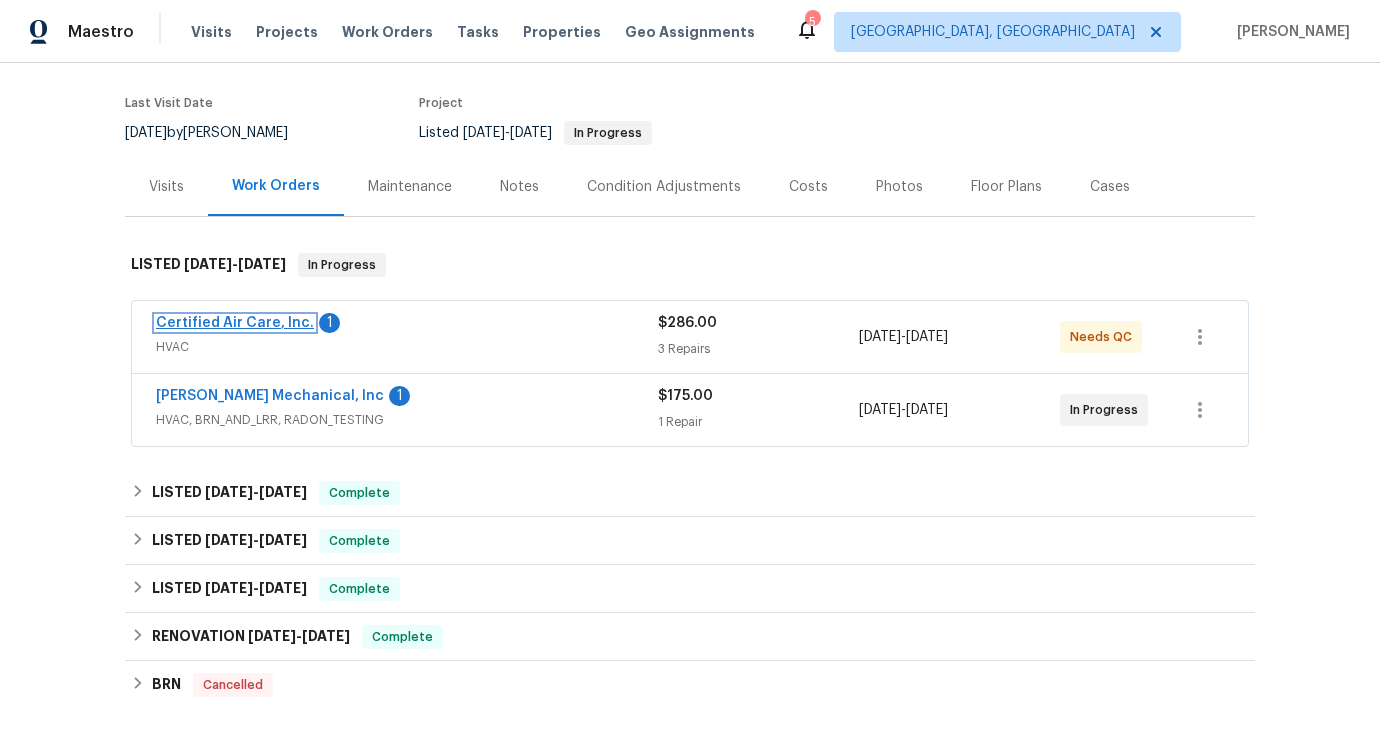 click on "Certified Air Care, Inc." at bounding box center (235, 323) 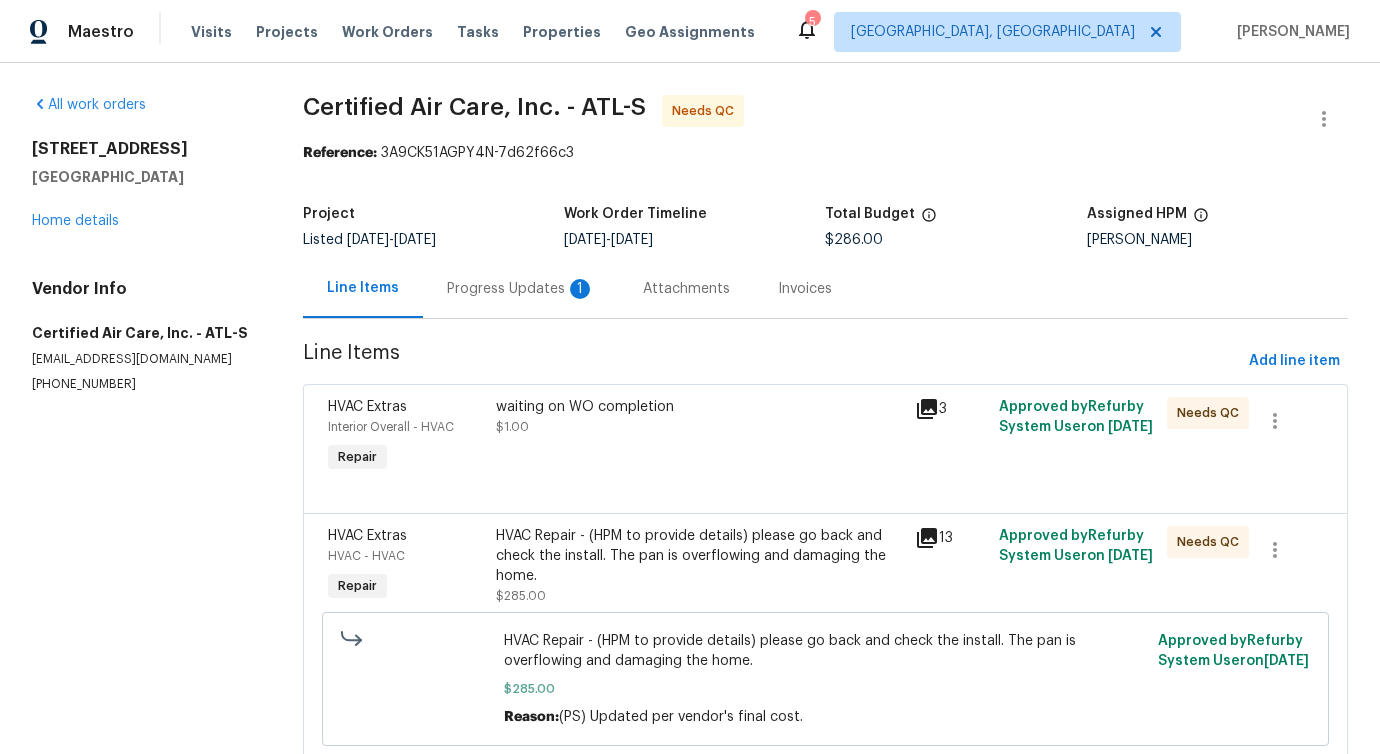 click on "1" at bounding box center (580, 289) 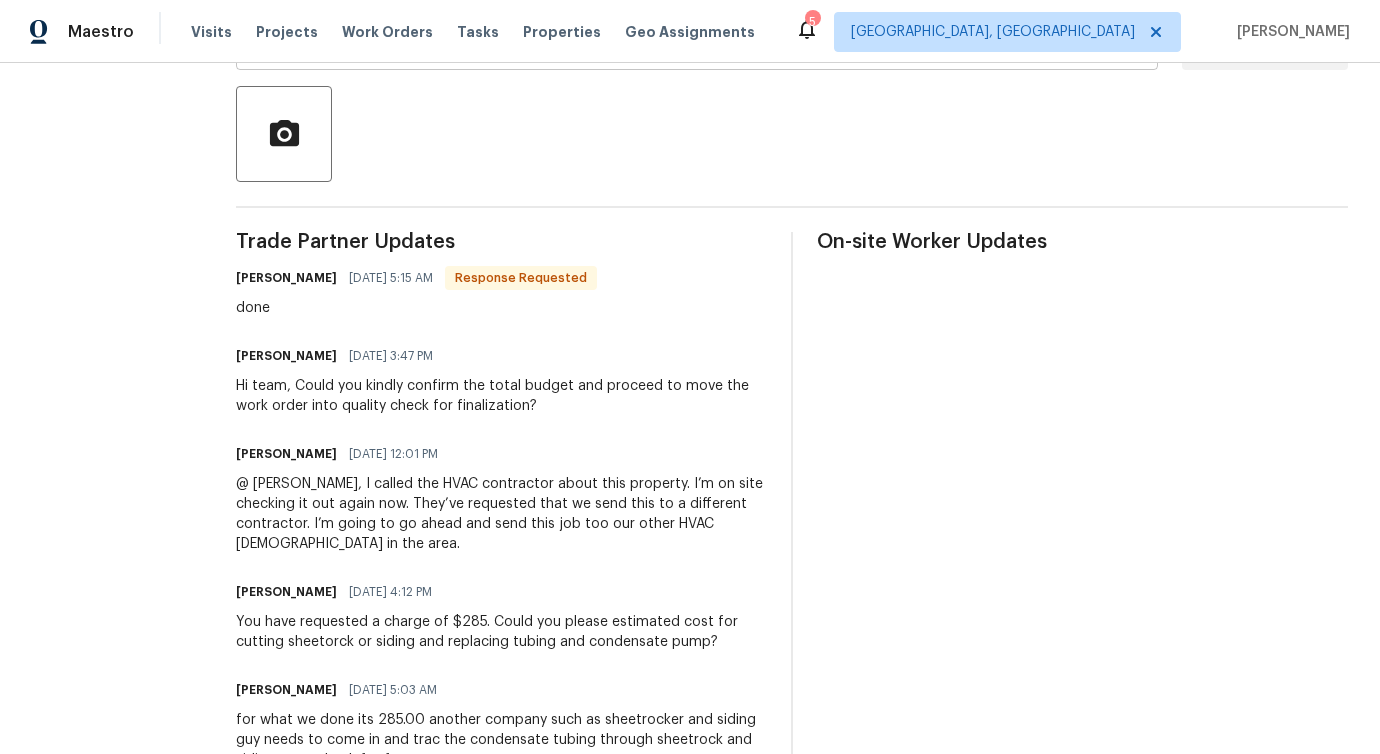 scroll, scrollTop: 0, scrollLeft: 0, axis: both 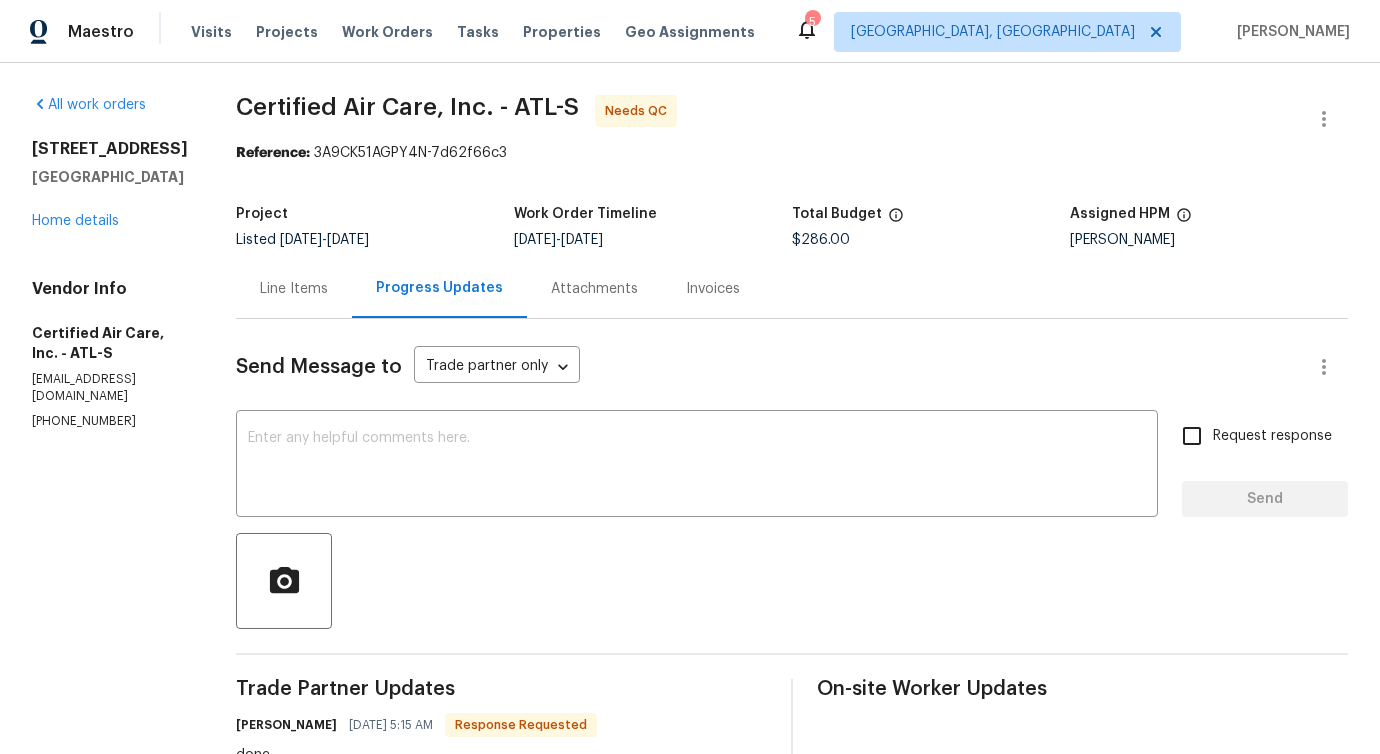 click on "Line Items" at bounding box center (294, 289) 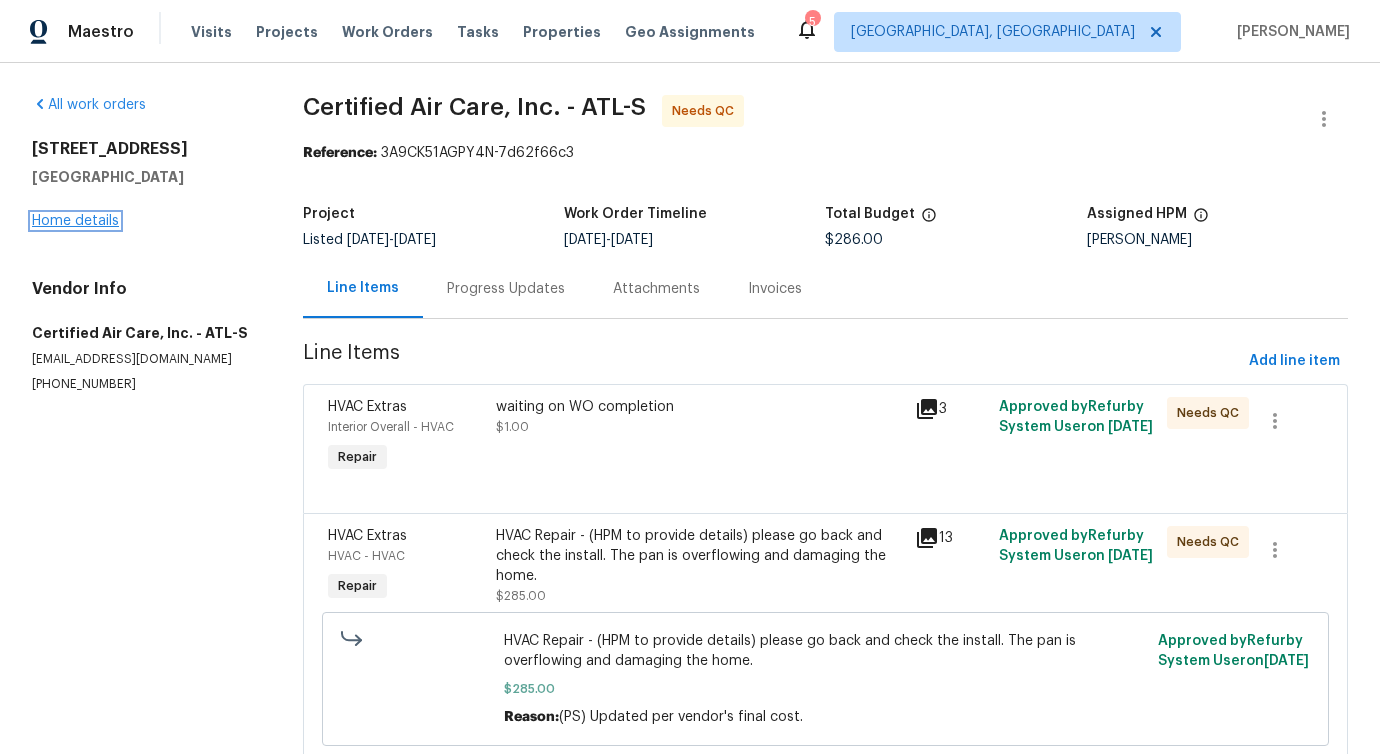 click on "Home details" at bounding box center [75, 221] 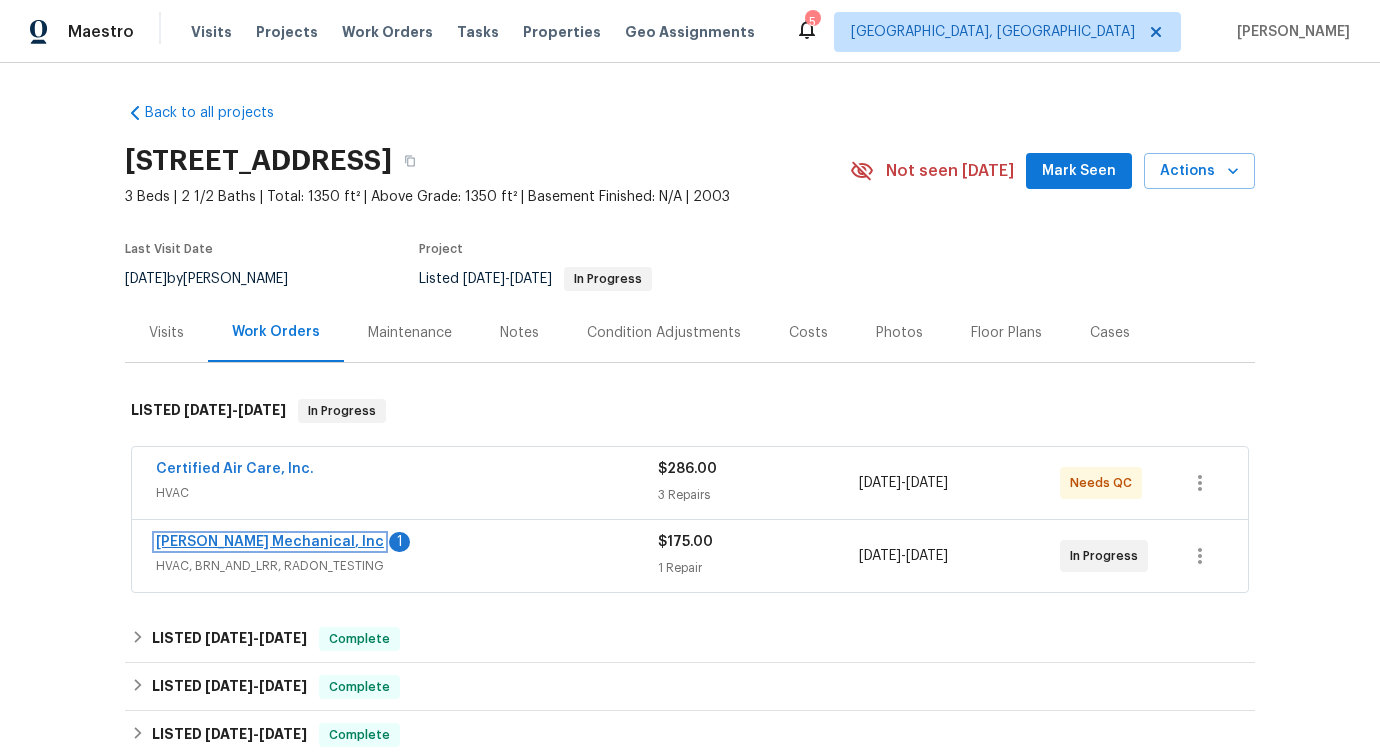 click on "JH Martin Mechanical, Inc" at bounding box center (270, 542) 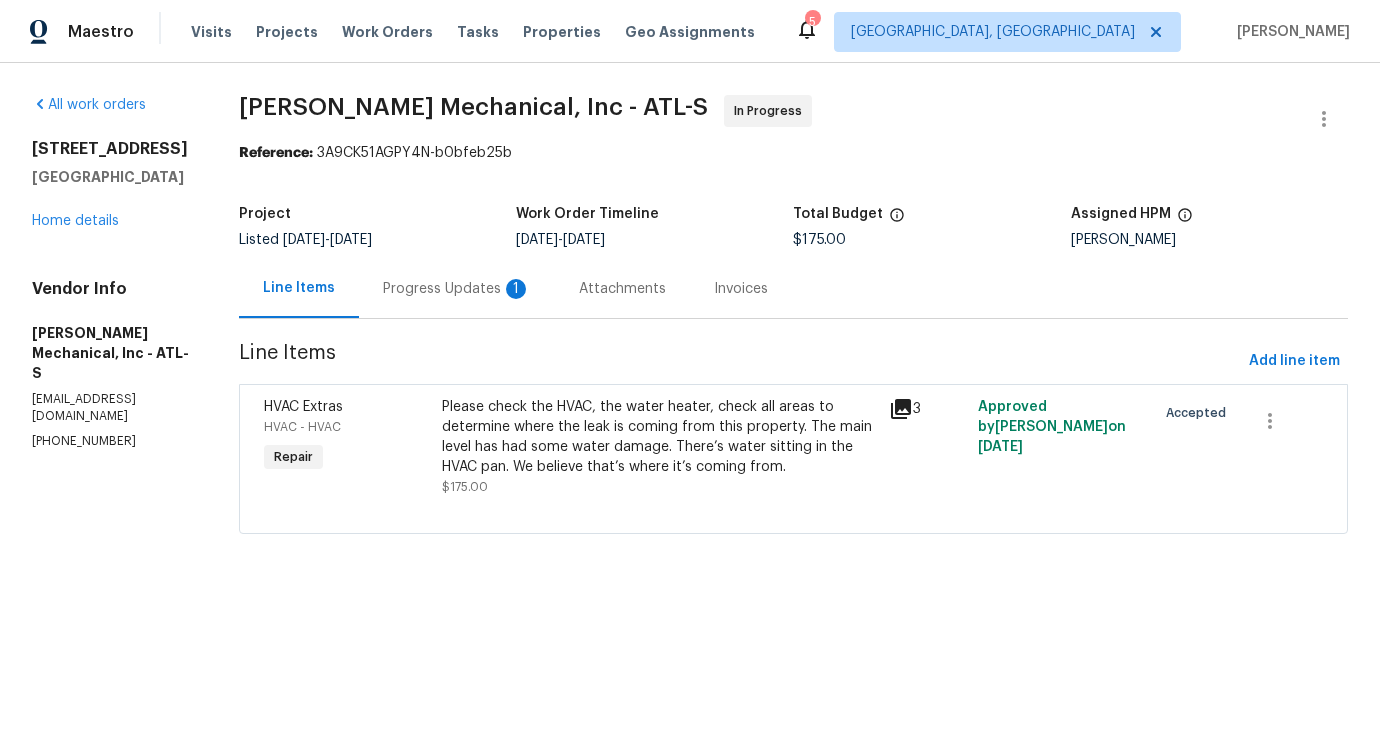 click on "Progress Updates 1" at bounding box center [457, 288] 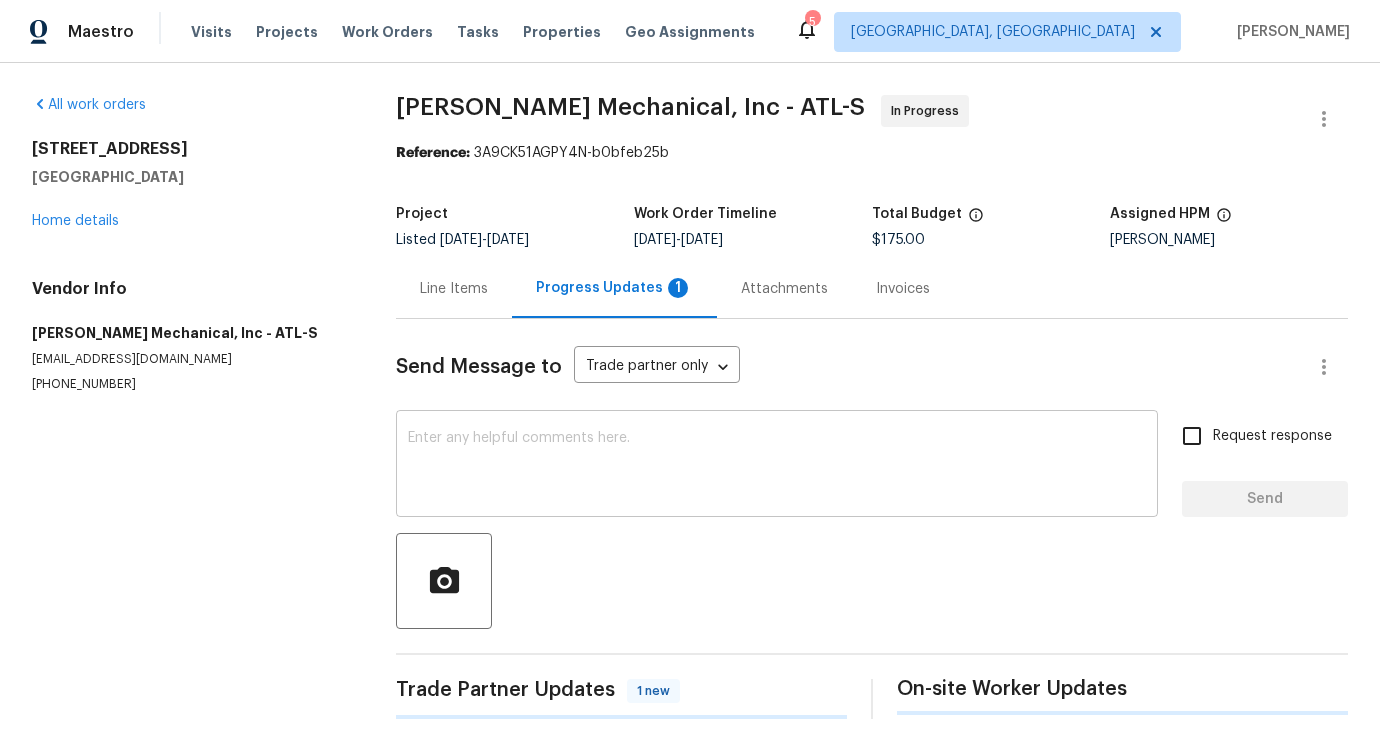 click at bounding box center (777, 466) 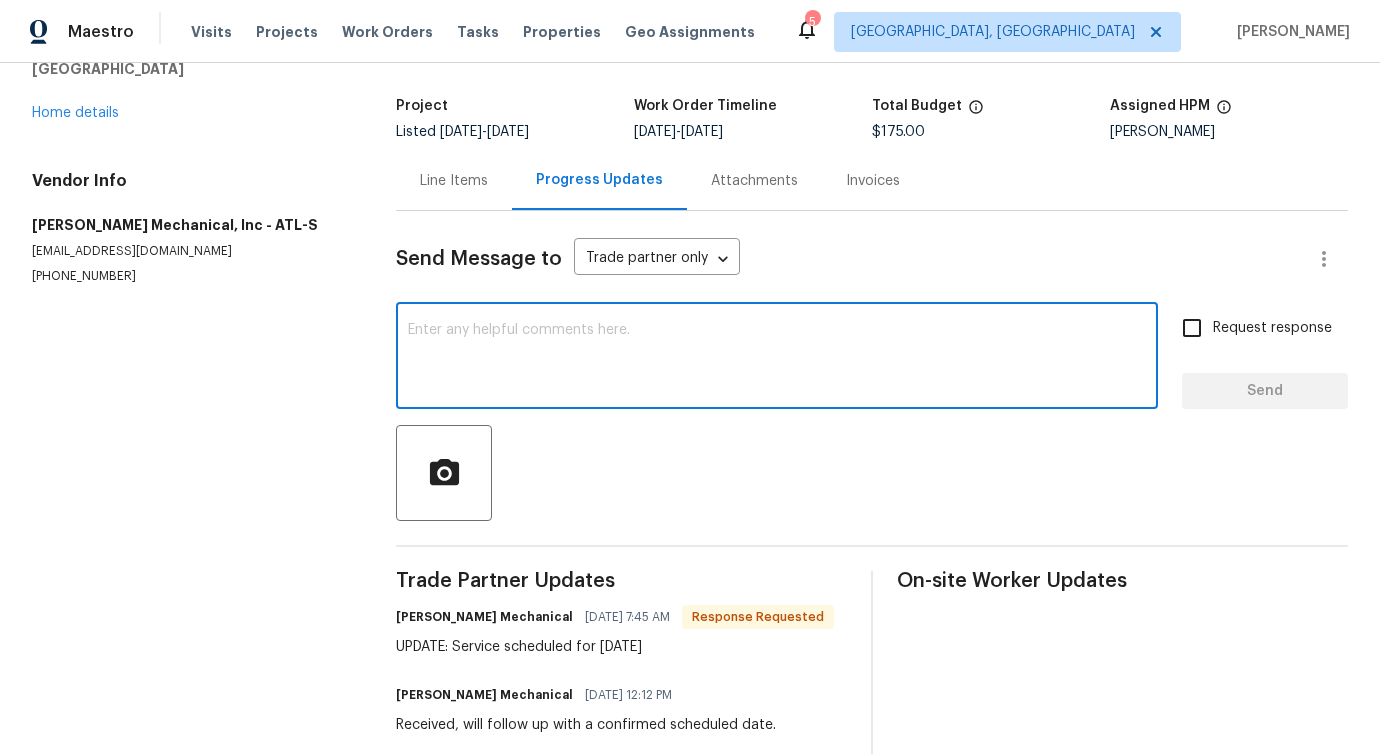 scroll, scrollTop: 160, scrollLeft: 0, axis: vertical 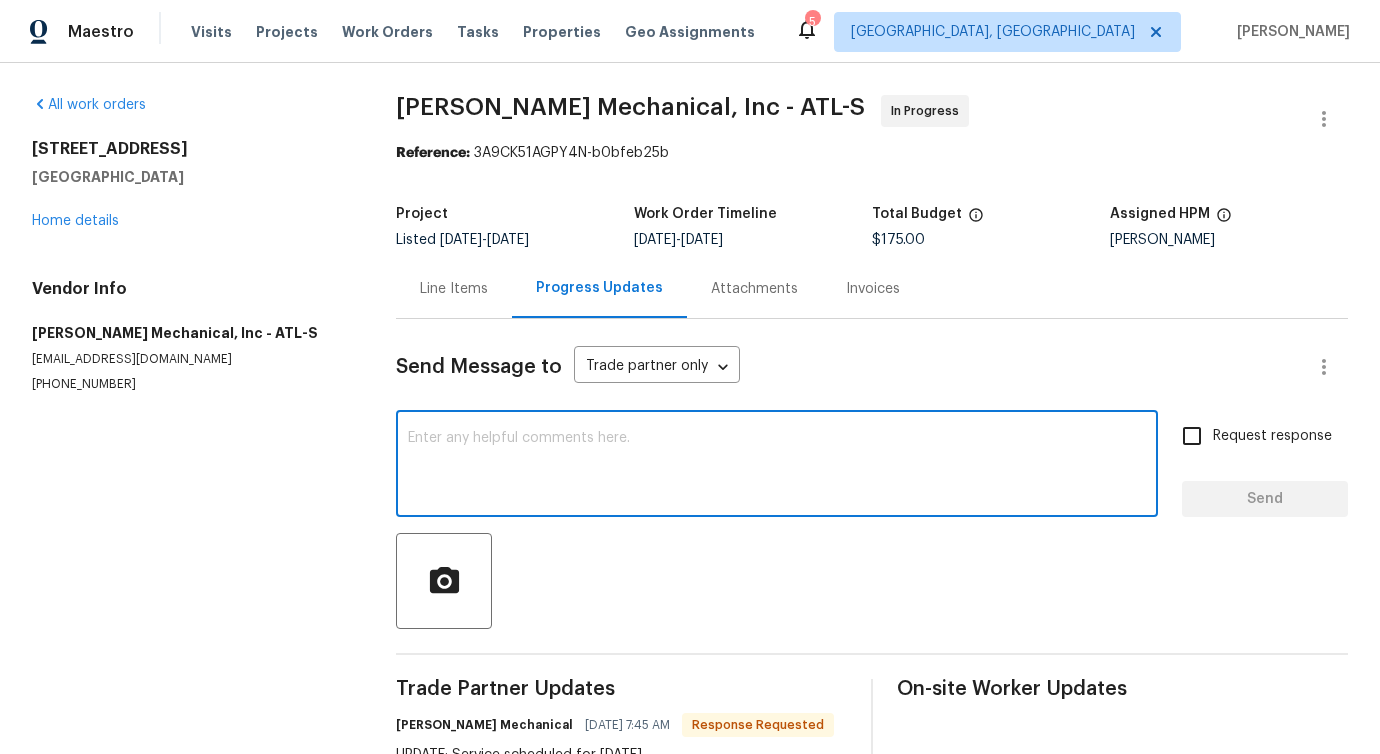 click on "Line Items" at bounding box center (454, 288) 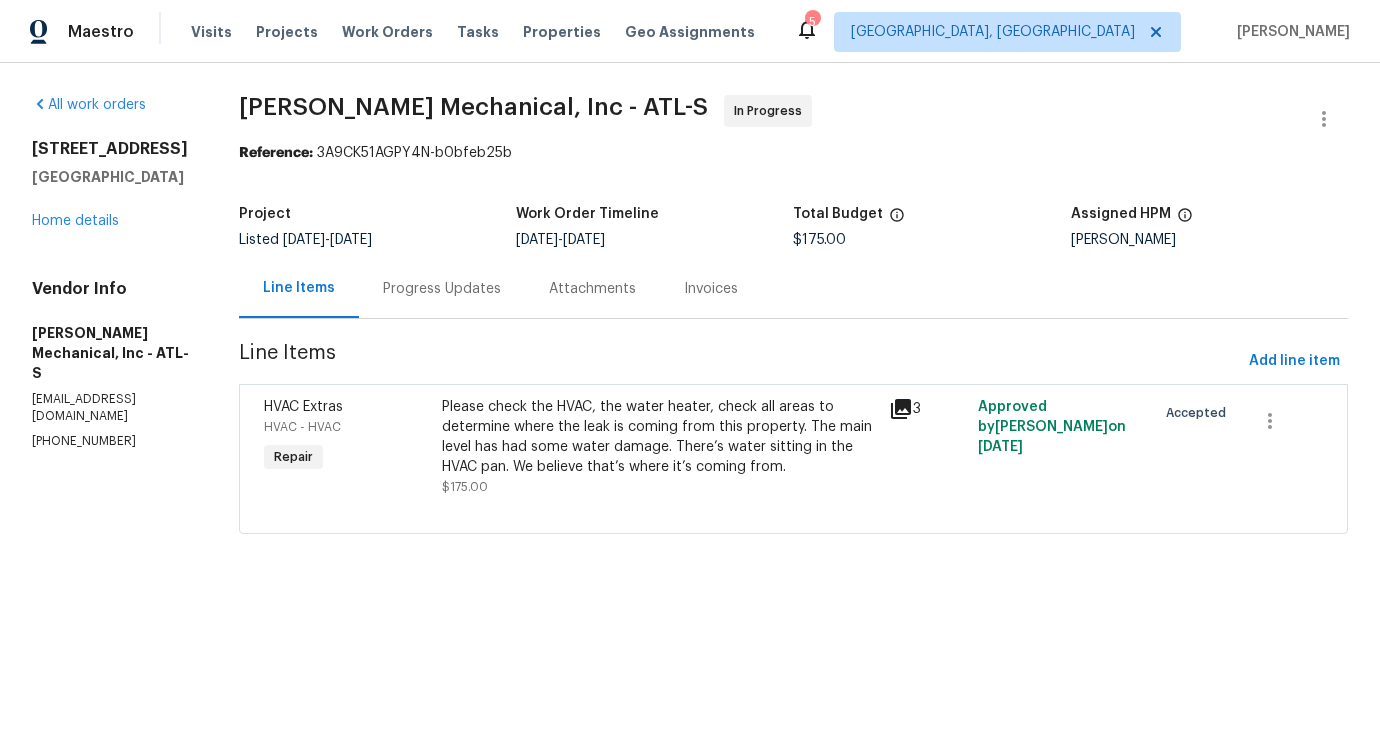 click on "3180 Oakley Pl Union City, GA 30291 Home details" at bounding box center [111, 185] 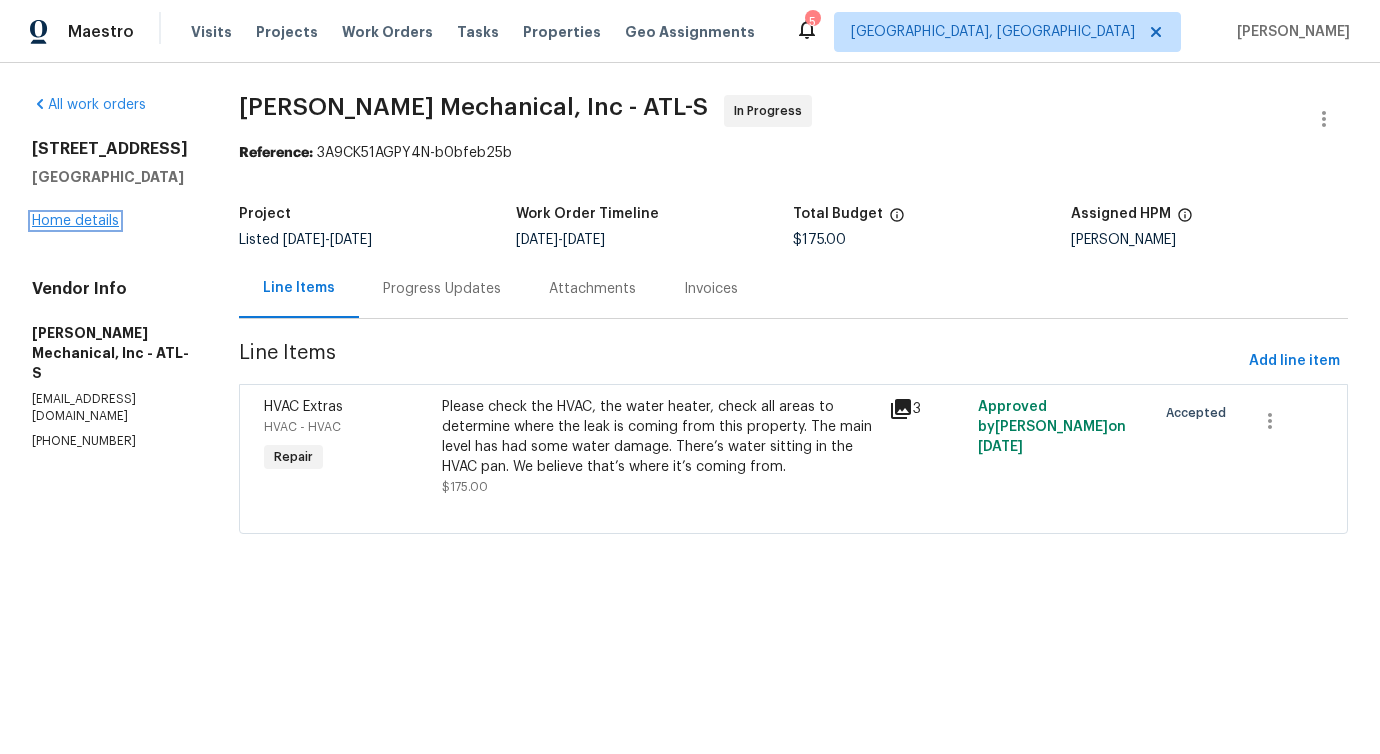 click on "Home details" at bounding box center (75, 221) 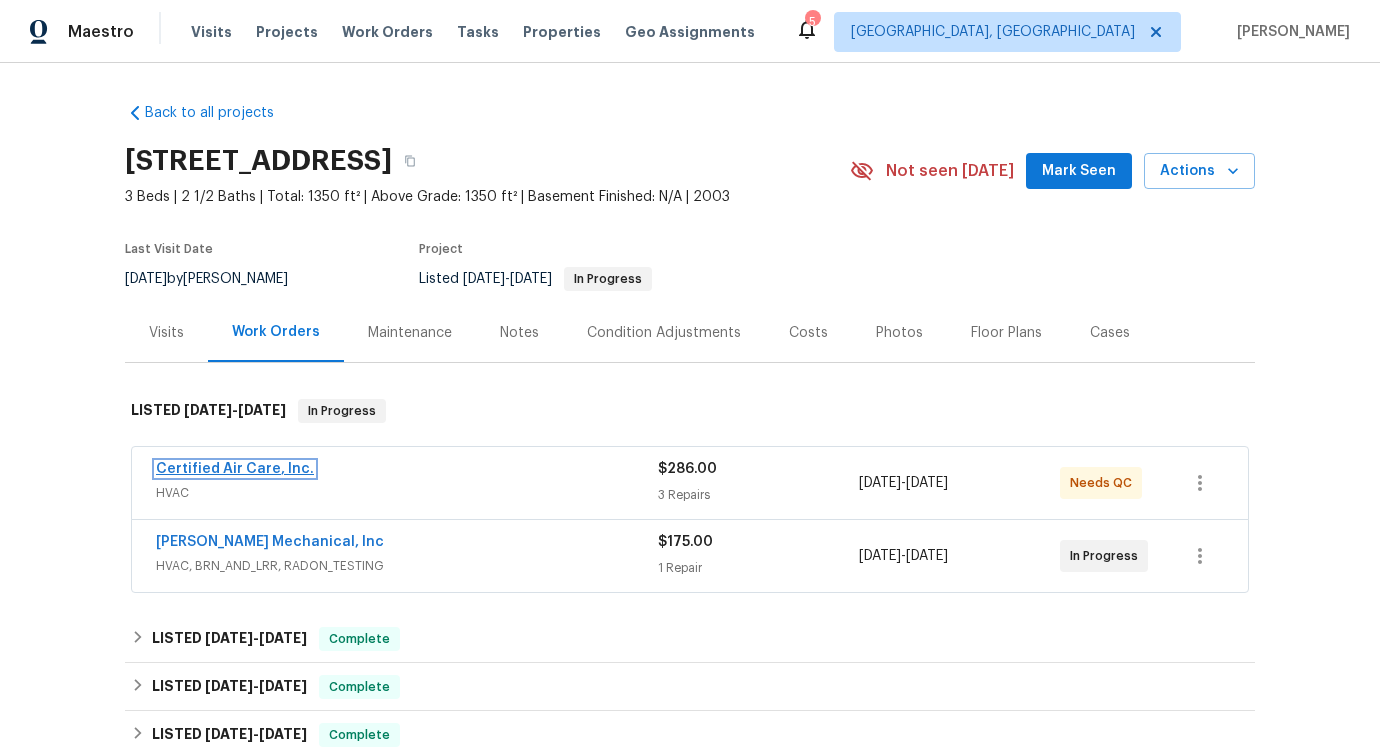 click on "Certified Air Care, Inc." at bounding box center [235, 469] 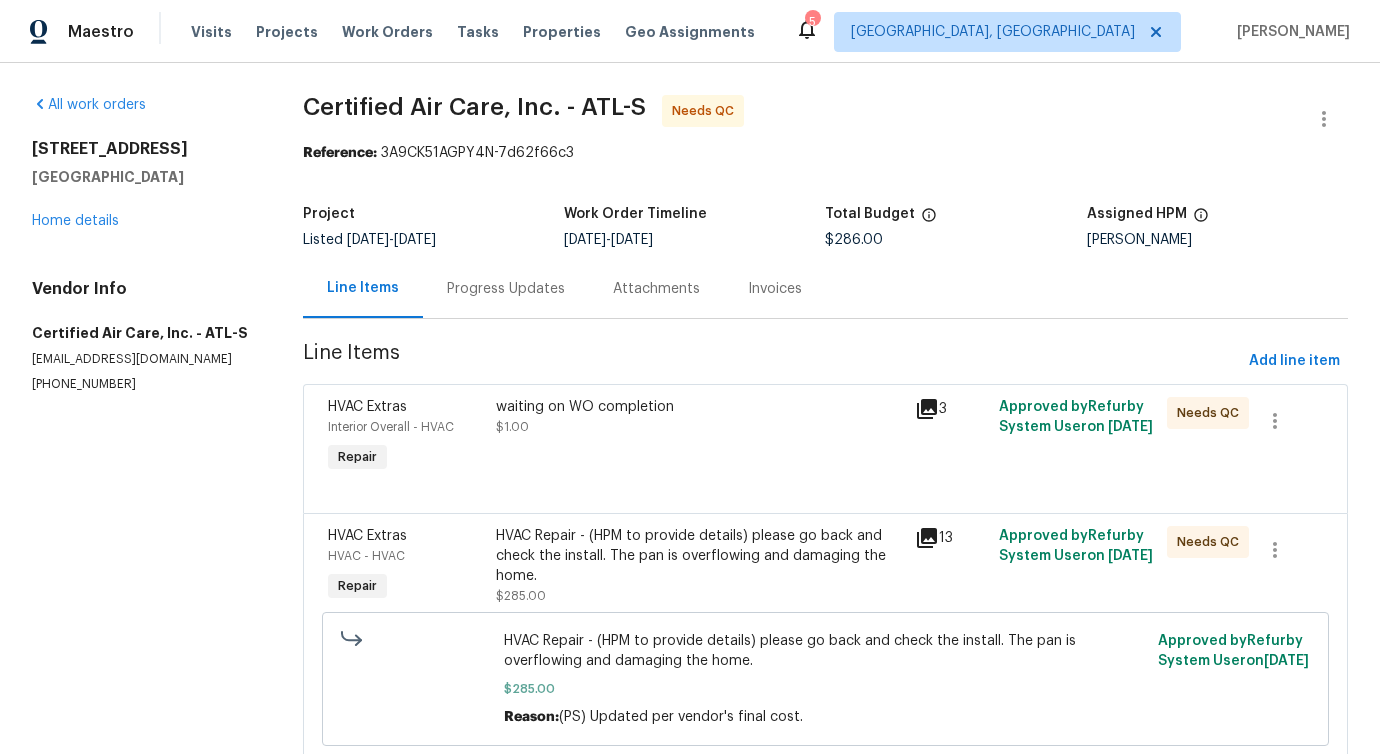 scroll, scrollTop: 83, scrollLeft: 0, axis: vertical 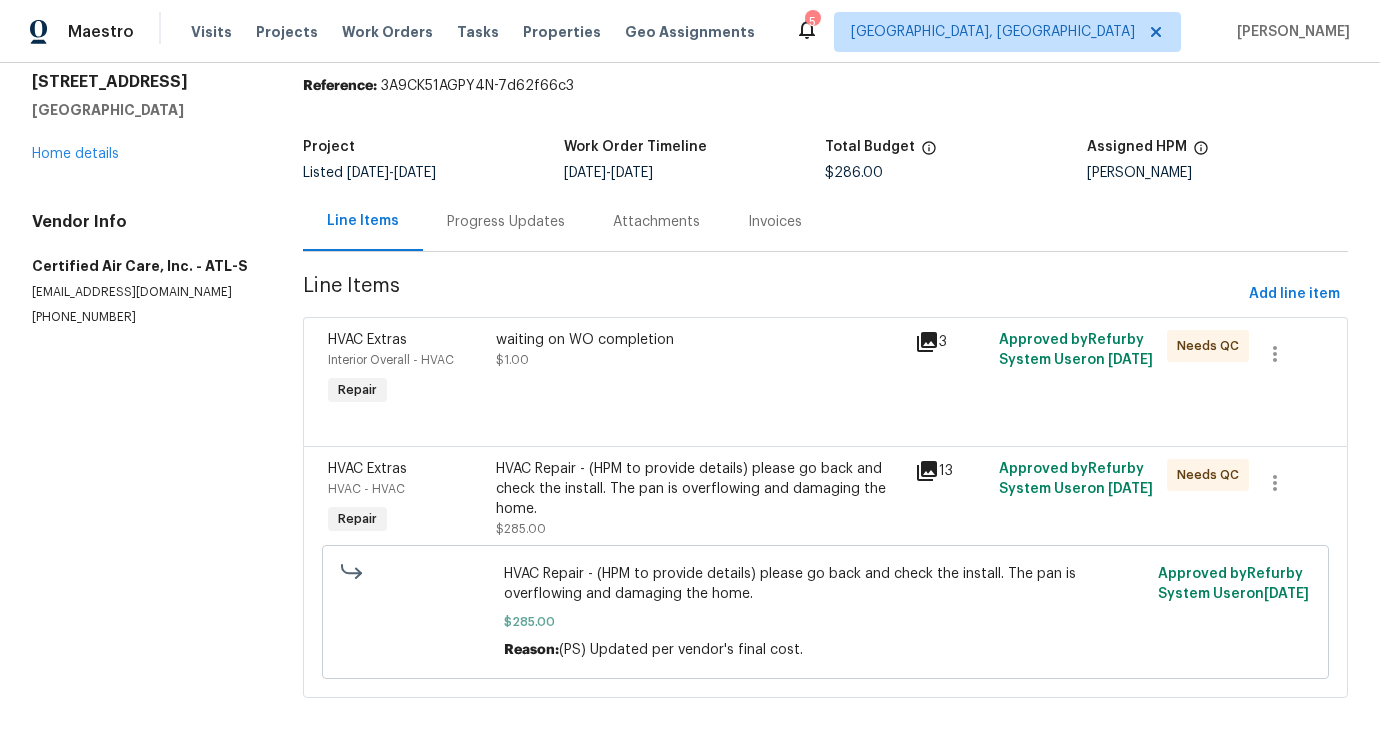 click on "HVAC Repair - (HPM to provide details) please go back and check the install. The pan is overflowing and damaging the home." at bounding box center [700, 489] 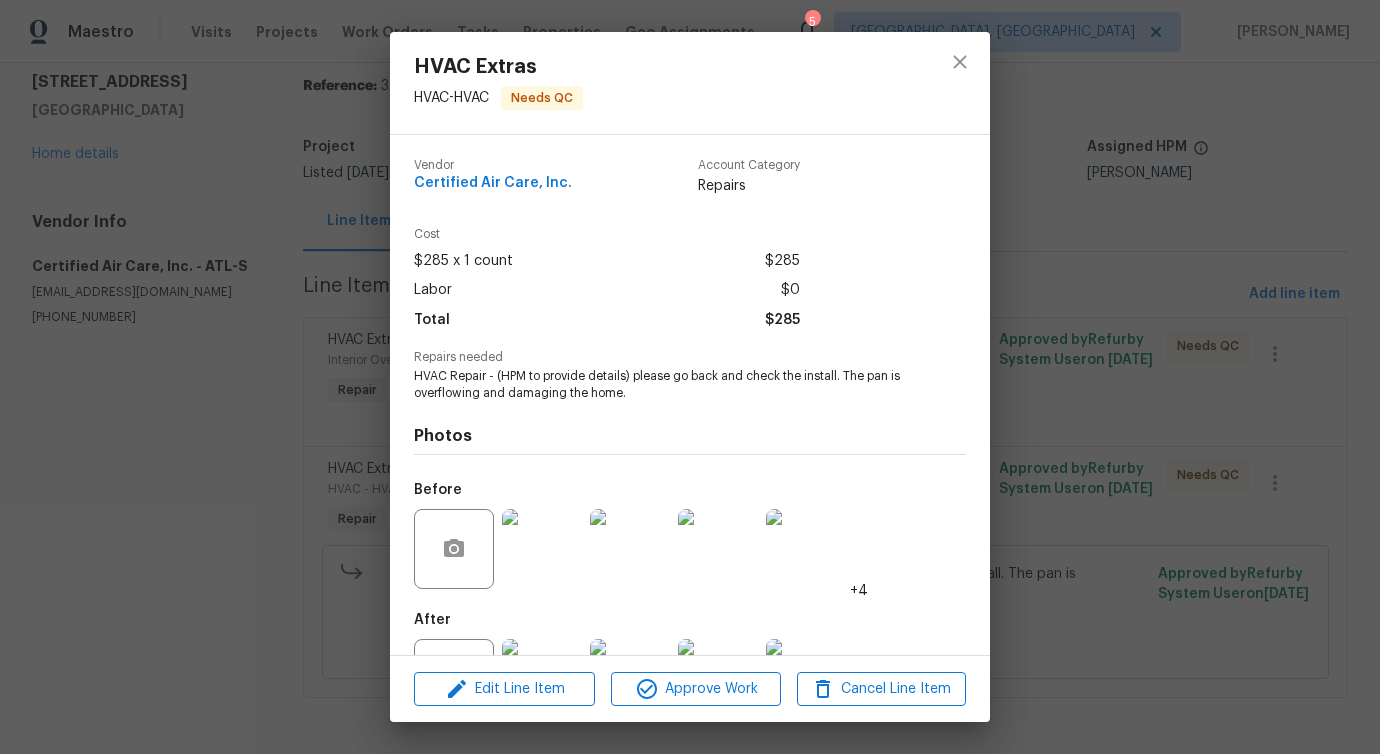 scroll, scrollTop: 84, scrollLeft: 0, axis: vertical 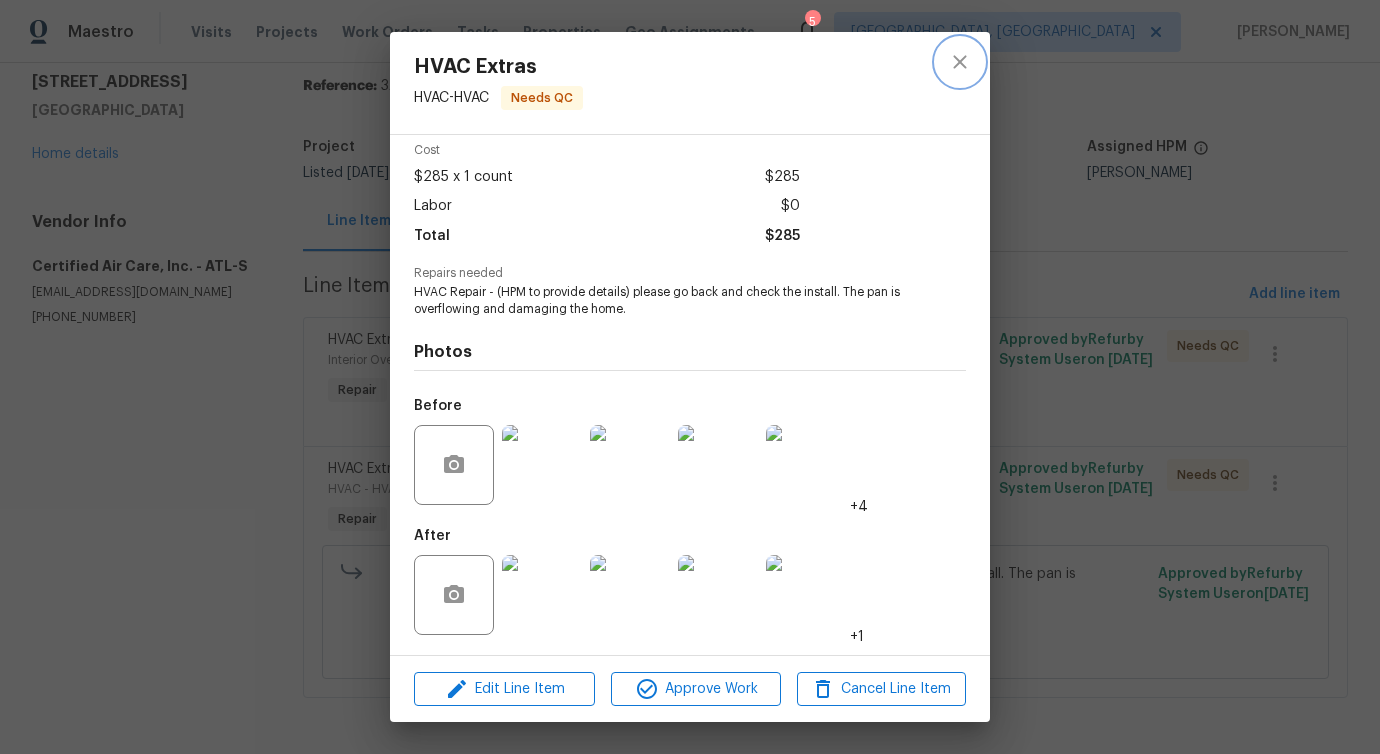 click 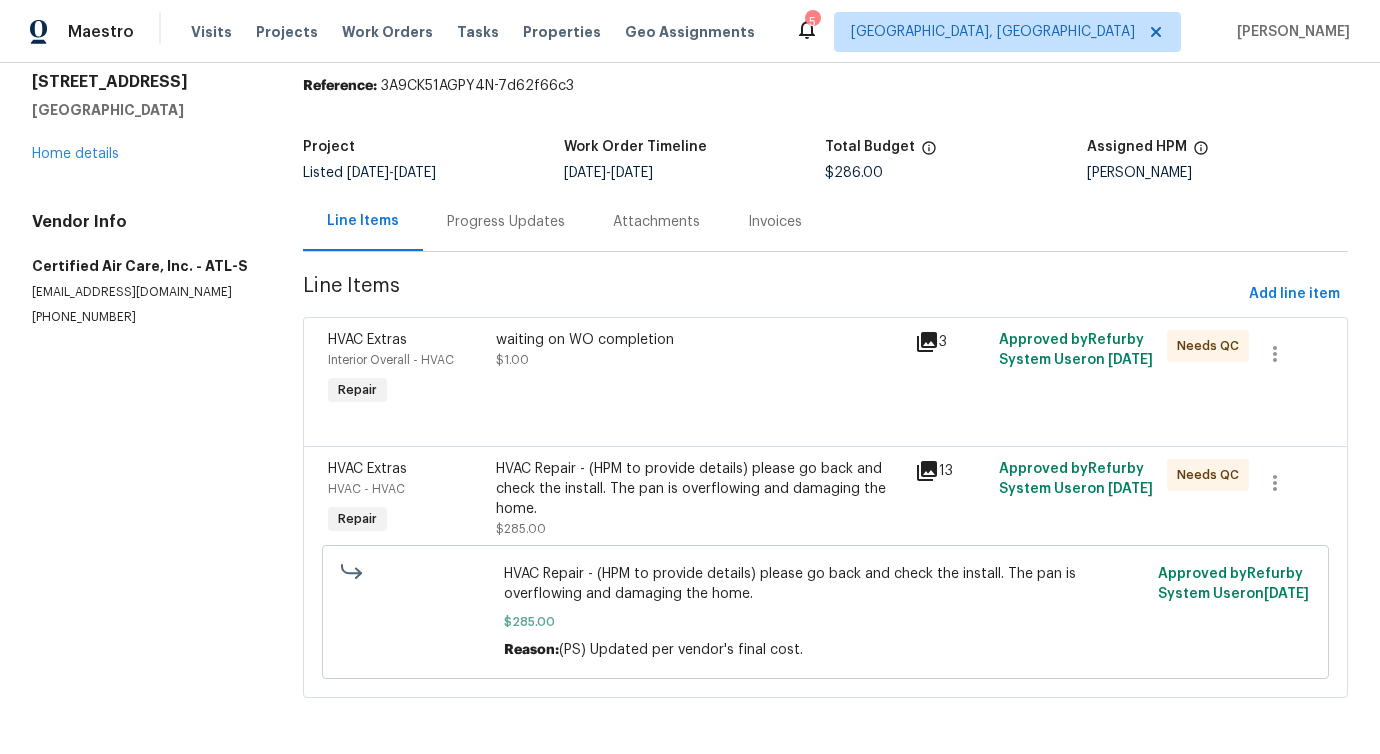 click on "Progress Updates" at bounding box center (506, 222) 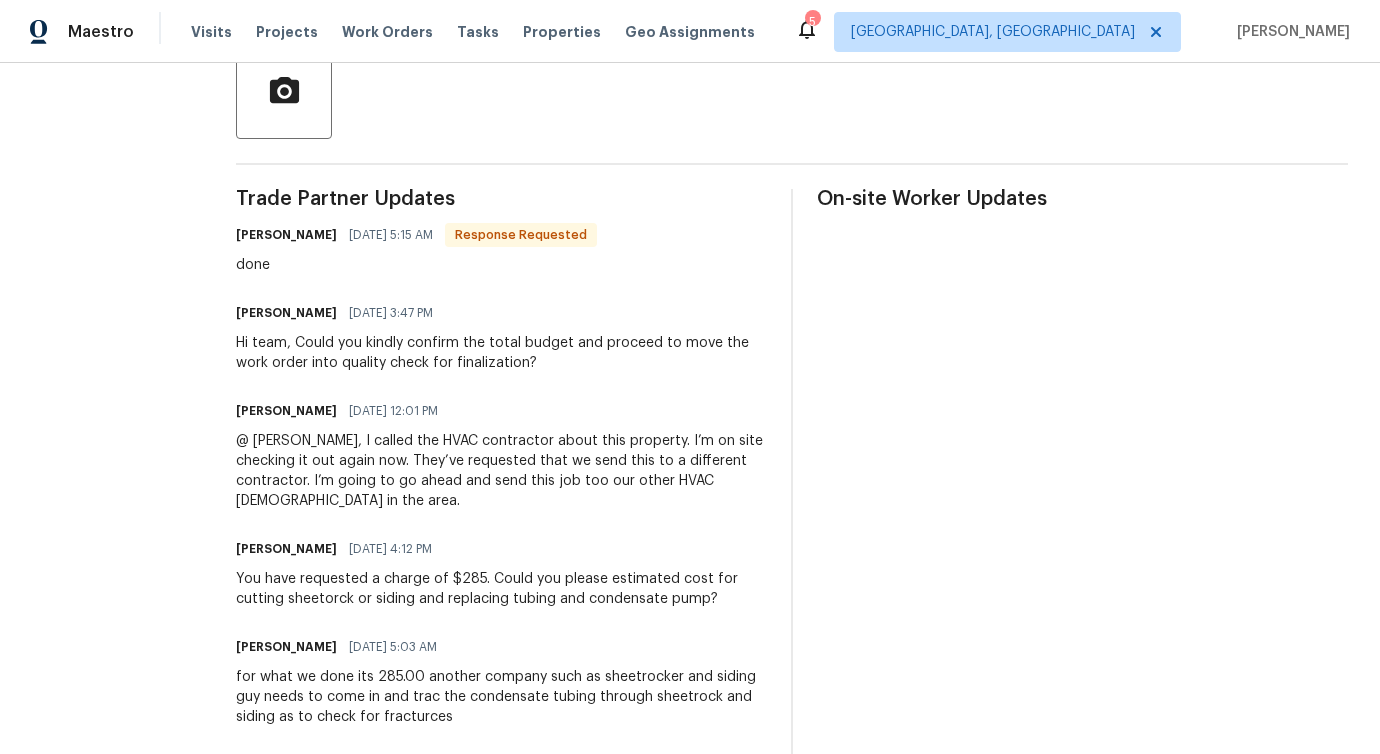 scroll, scrollTop: 480, scrollLeft: 0, axis: vertical 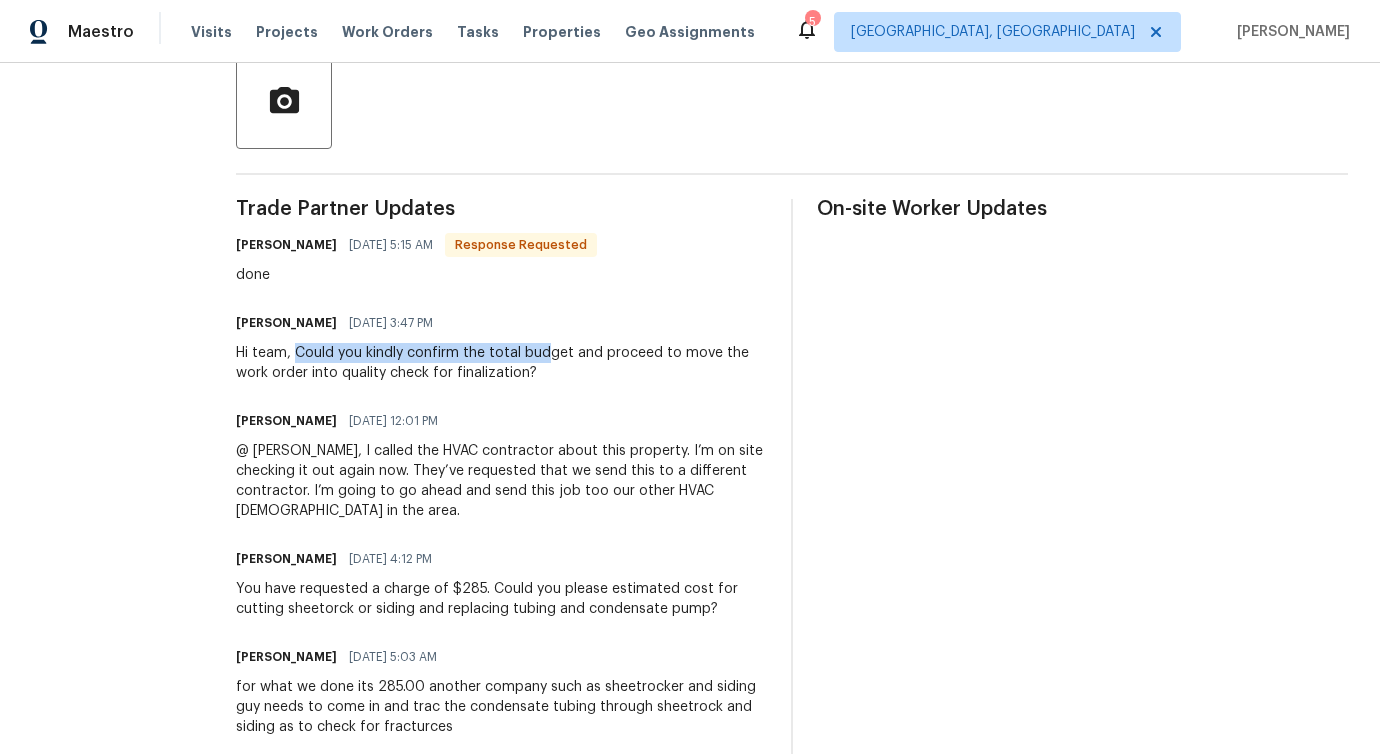 drag, startPoint x: 292, startPoint y: 355, endPoint x: 547, endPoint y: 359, distance: 255.03137 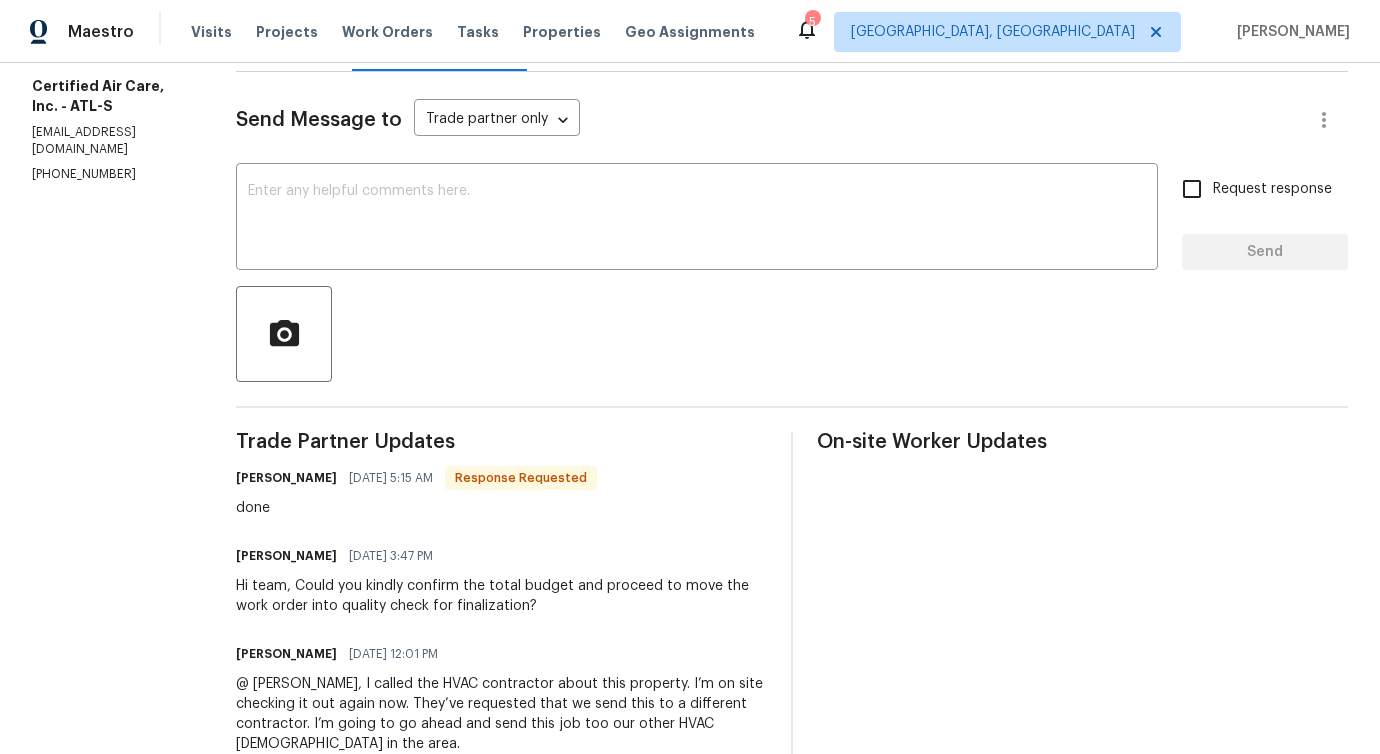 scroll, scrollTop: 393, scrollLeft: 0, axis: vertical 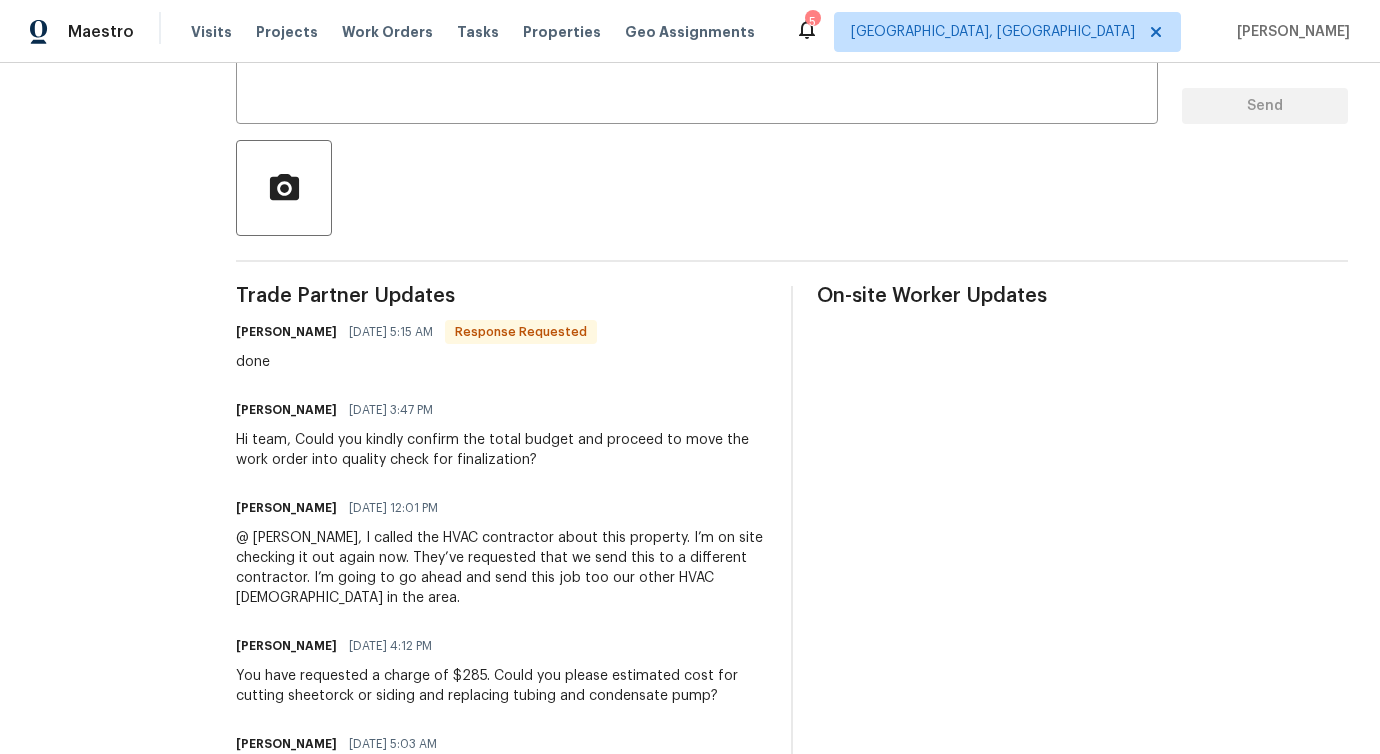click on "Hi team,
Could you kindly confirm the total budget and proceed to move the work order into quality check for finalization?" at bounding box center [501, 450] 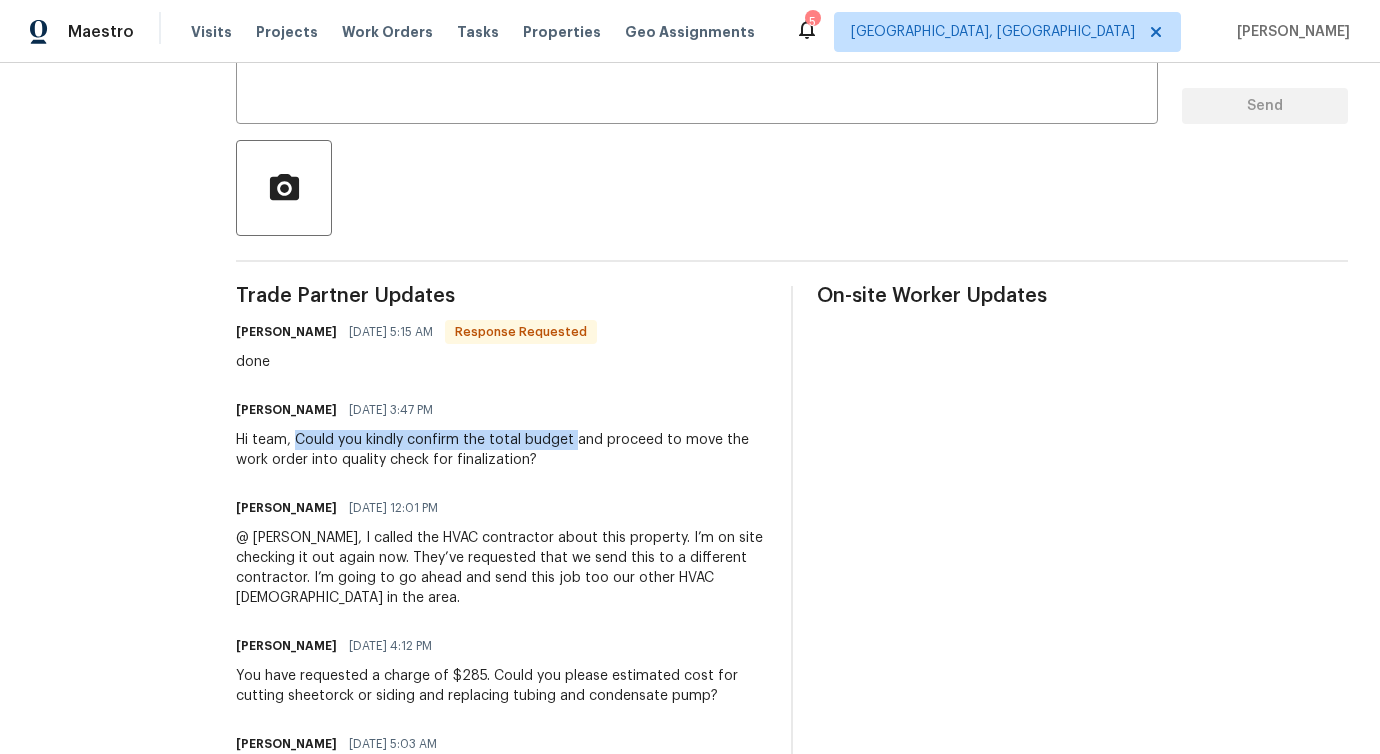 drag, startPoint x: 295, startPoint y: 440, endPoint x: 572, endPoint y: 438, distance: 277.00723 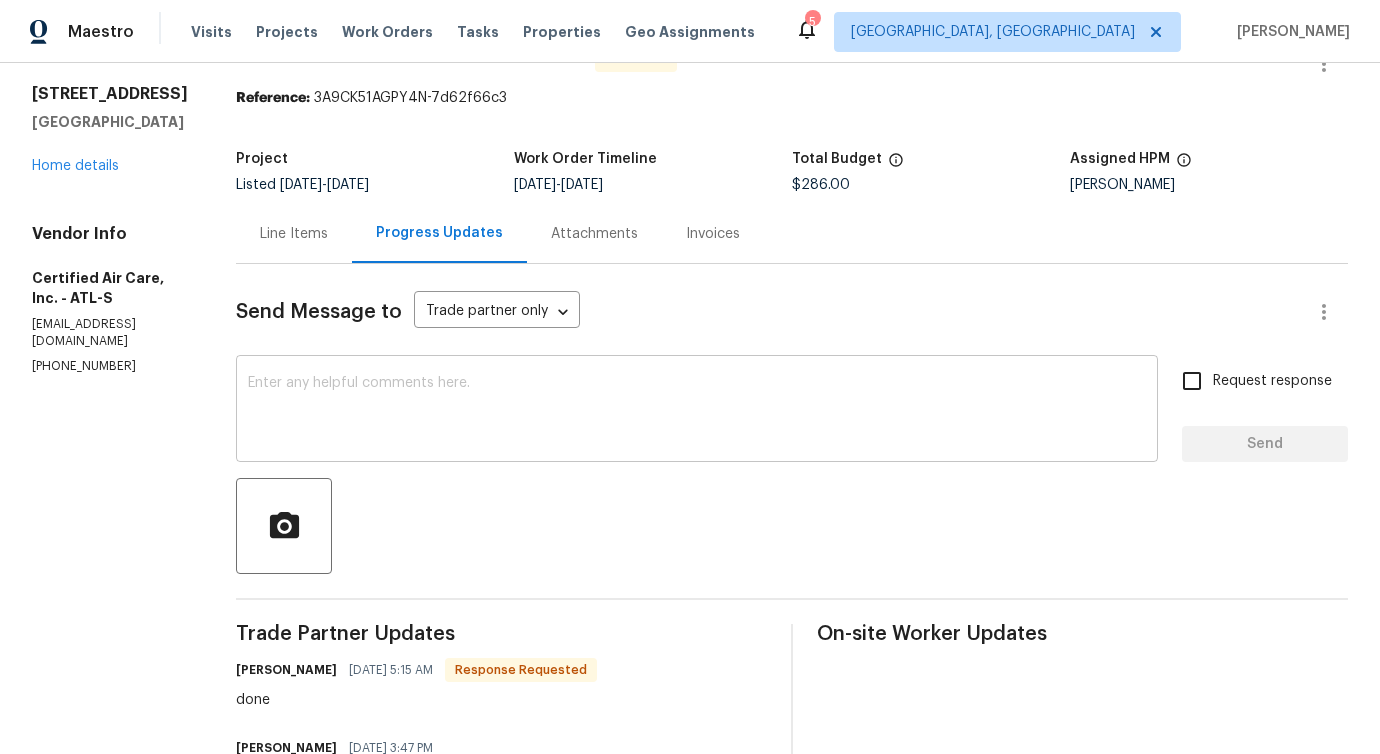 click at bounding box center [697, 411] 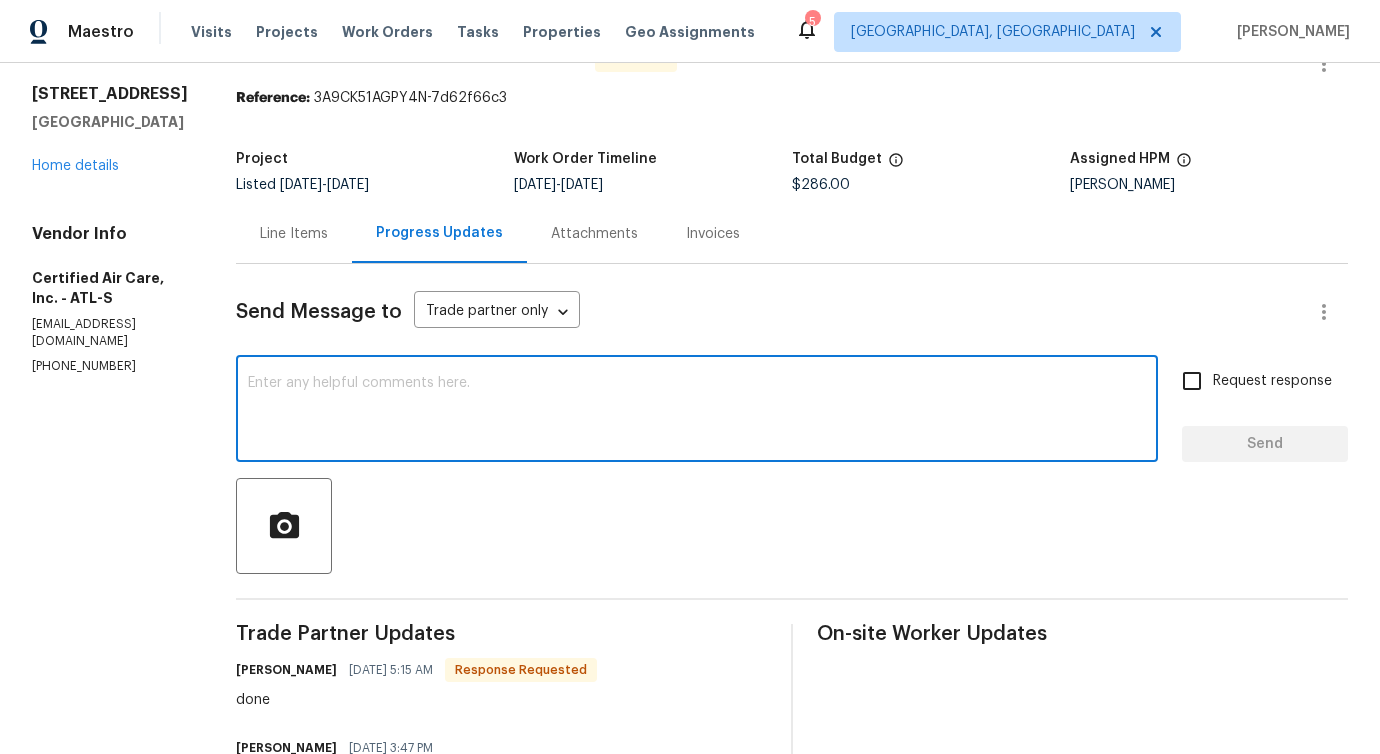 paste on "Could you kindly confirm the total budget" 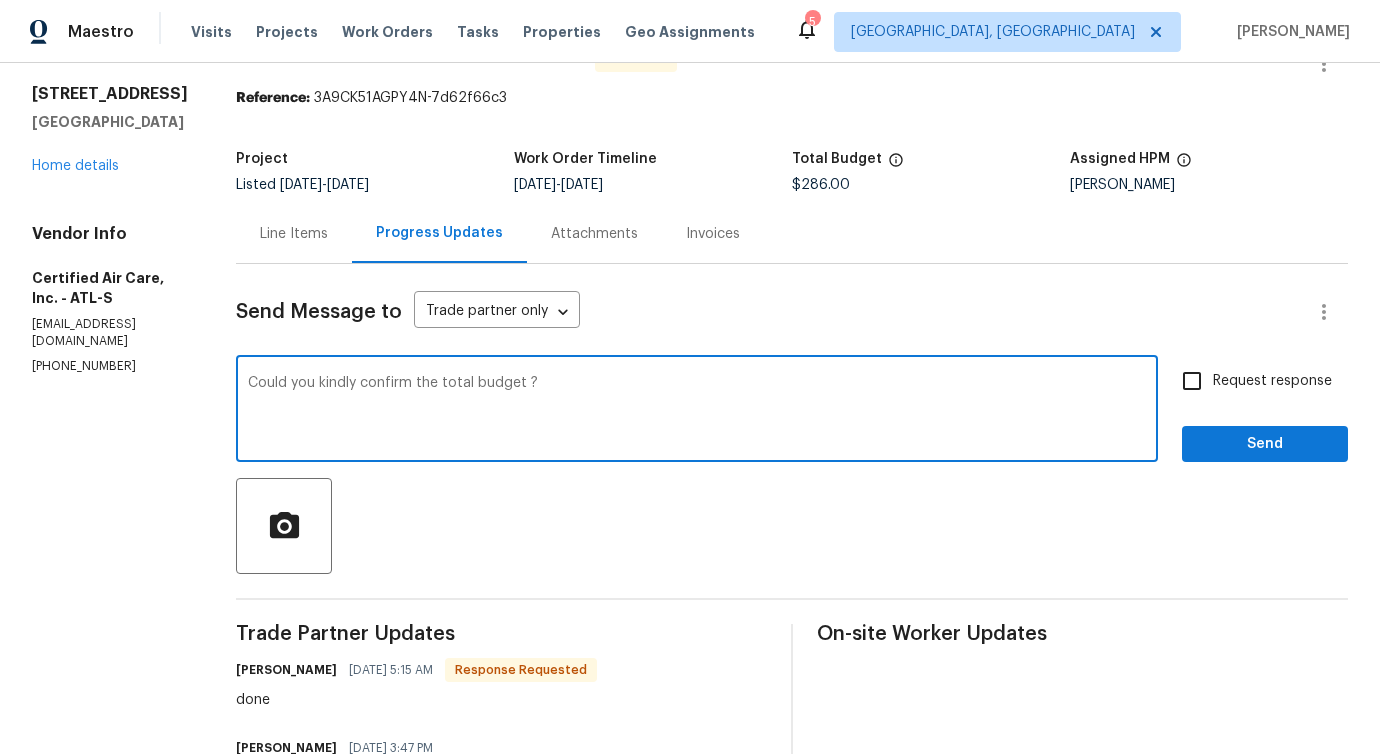 type on "Could you kindly confirm the total budget ?" 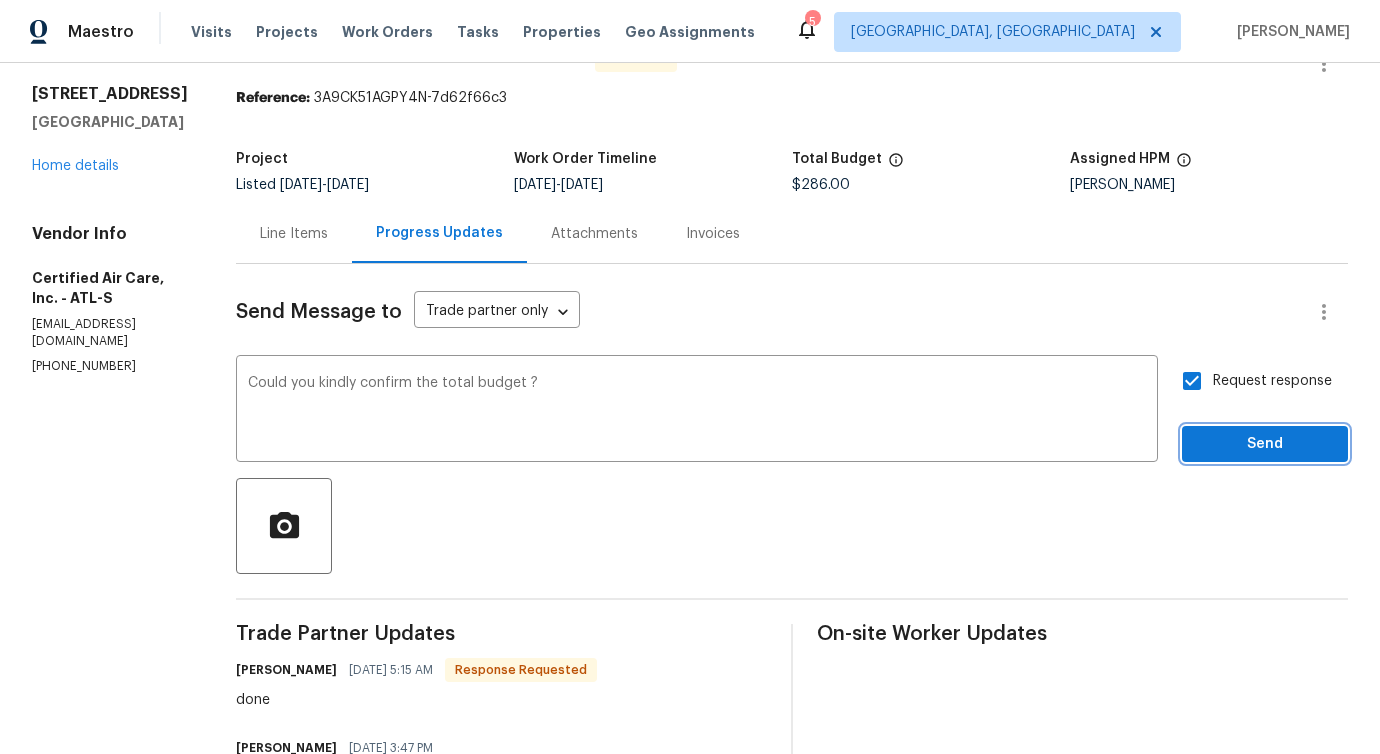 click on "Send" at bounding box center [1265, 444] 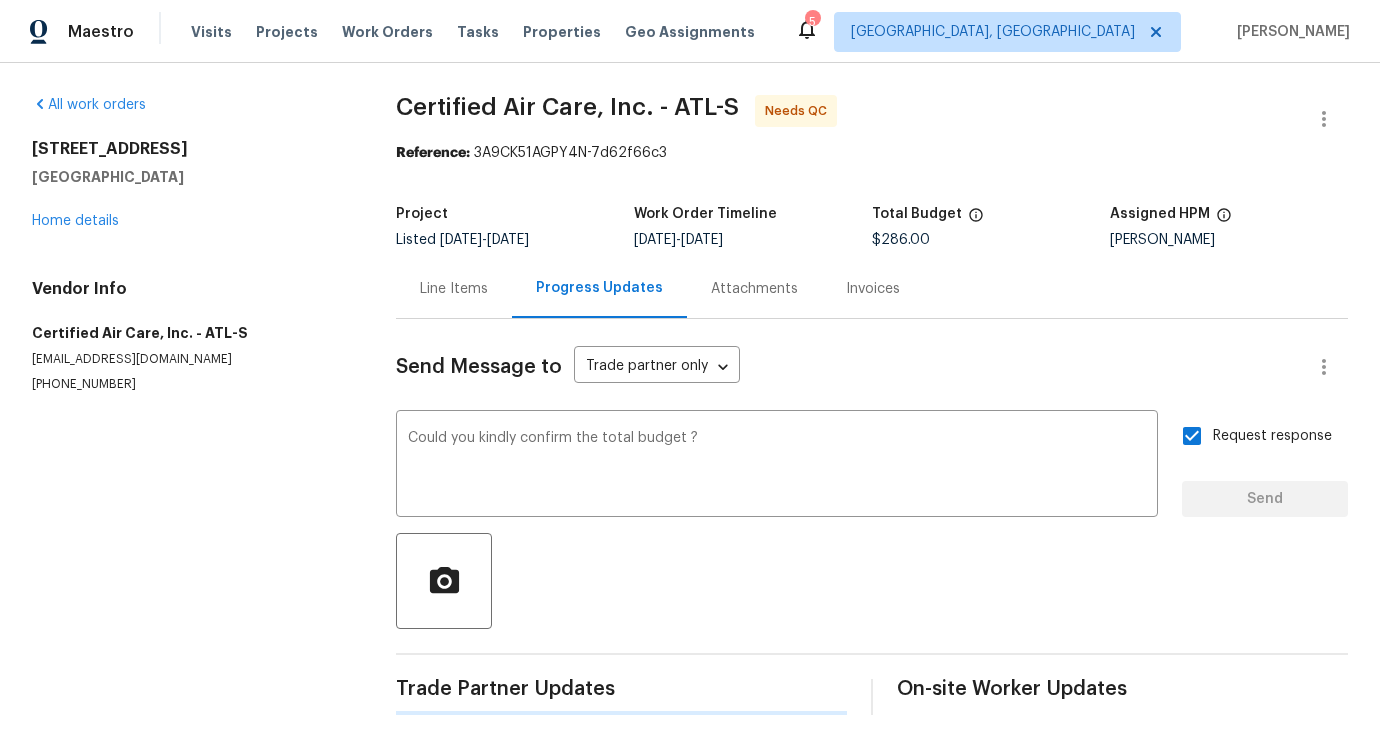 scroll, scrollTop: 2, scrollLeft: 0, axis: vertical 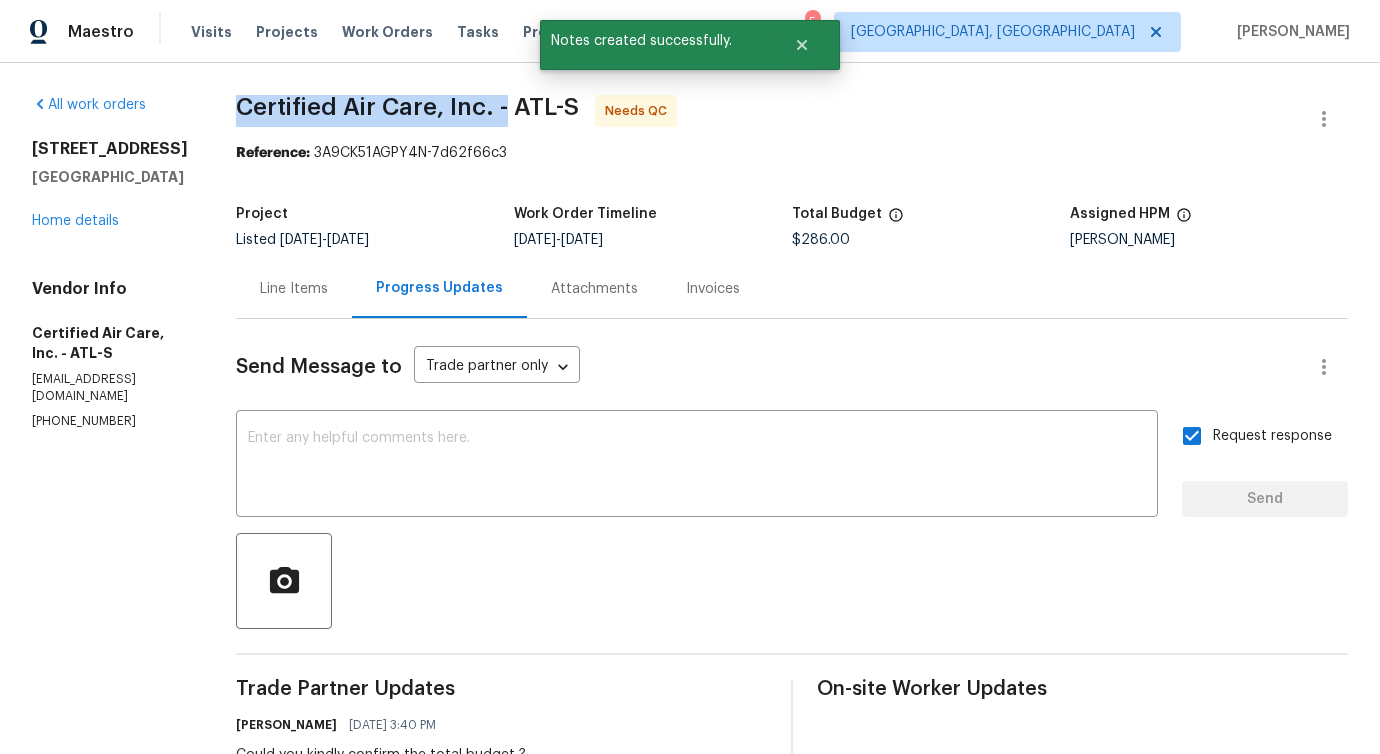 drag, startPoint x: 251, startPoint y: 110, endPoint x: 849, endPoint y: 55, distance: 600.5239 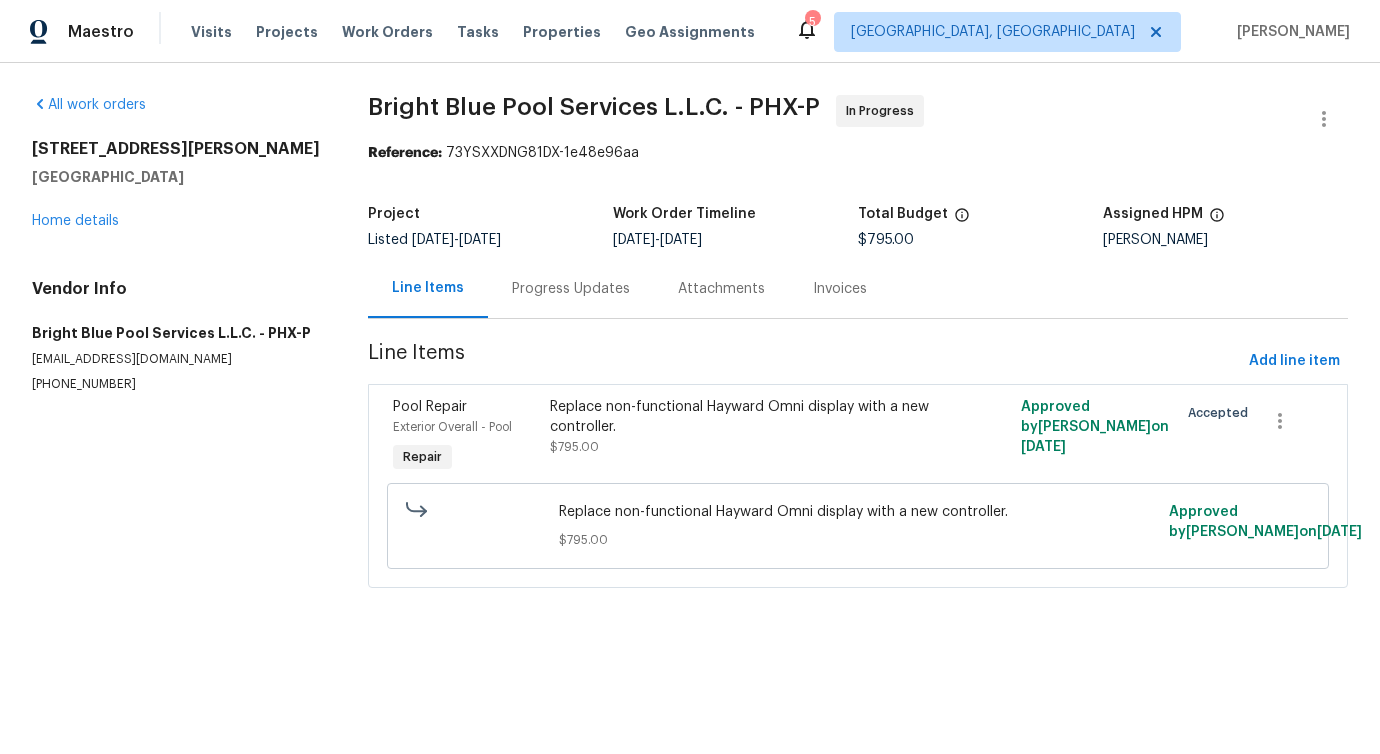 scroll, scrollTop: 0, scrollLeft: 0, axis: both 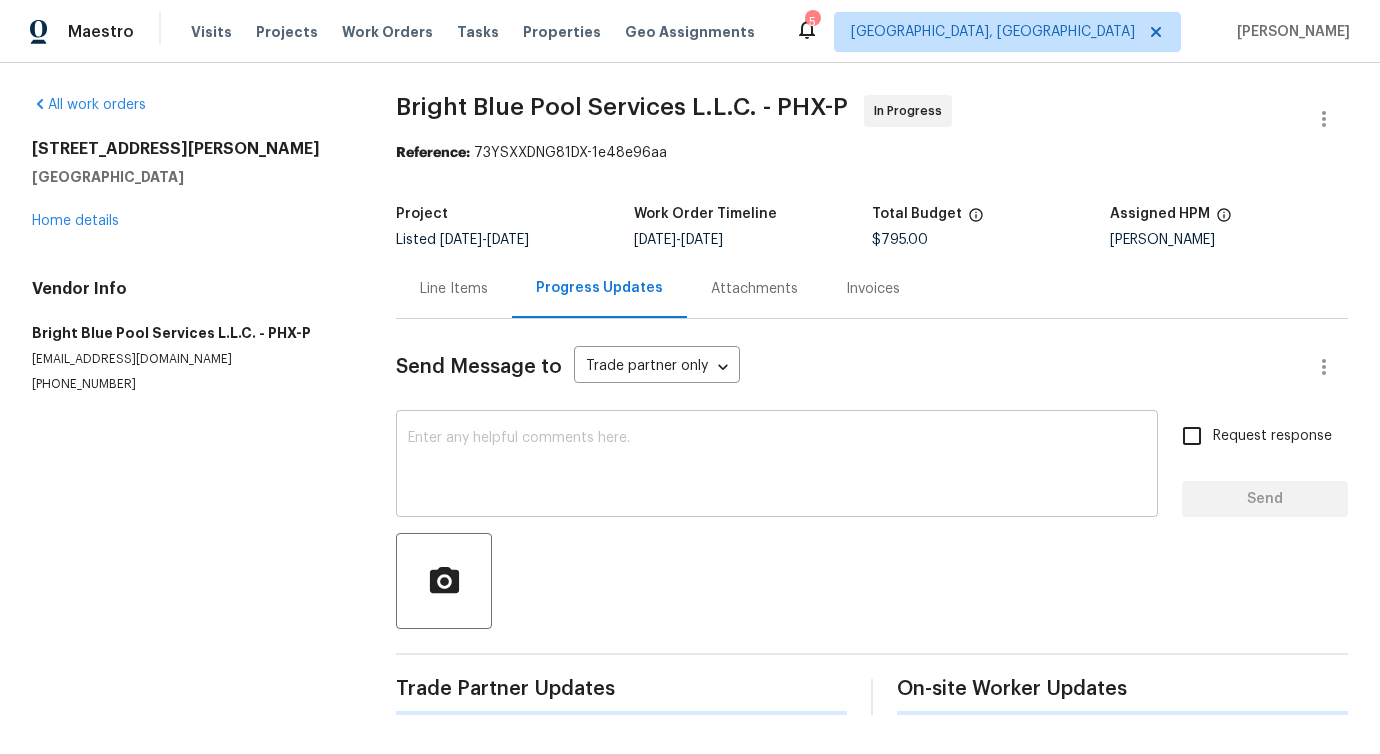click at bounding box center (777, 466) 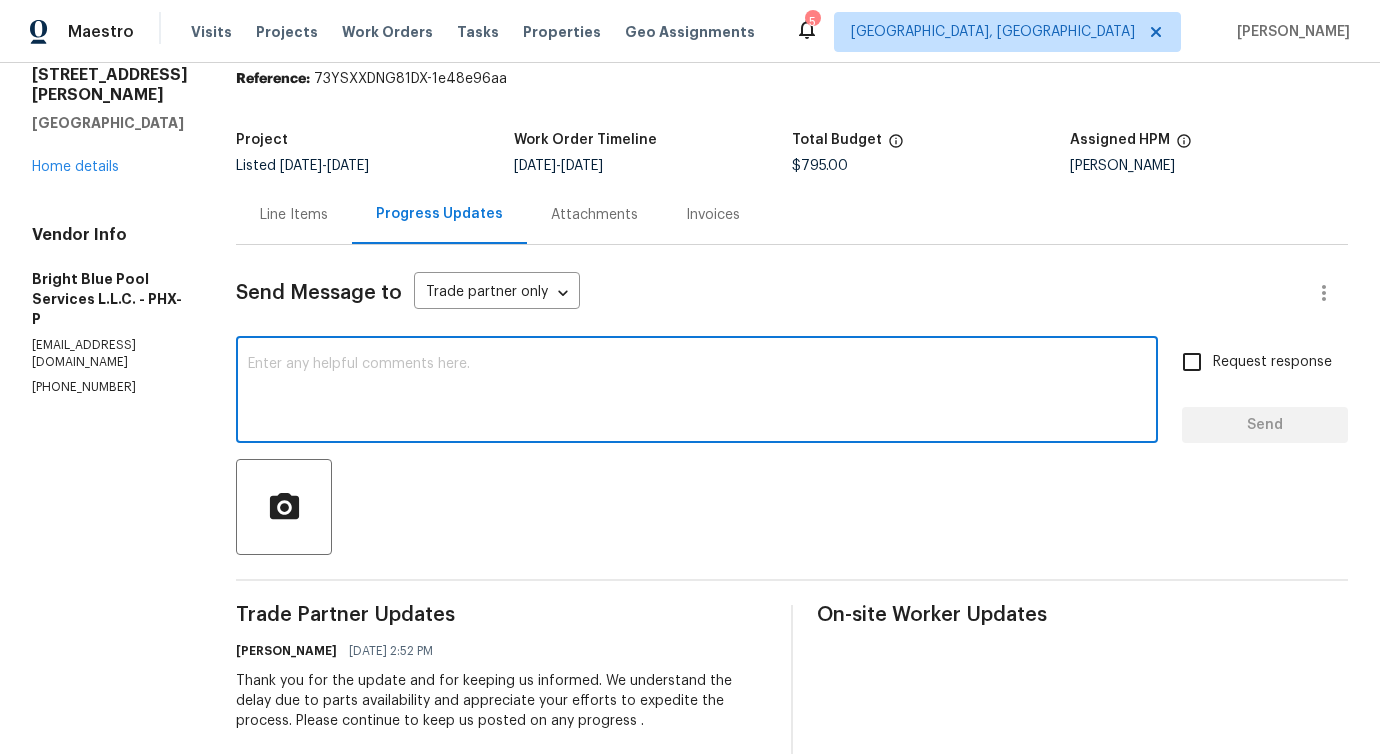 scroll, scrollTop: 0, scrollLeft: 0, axis: both 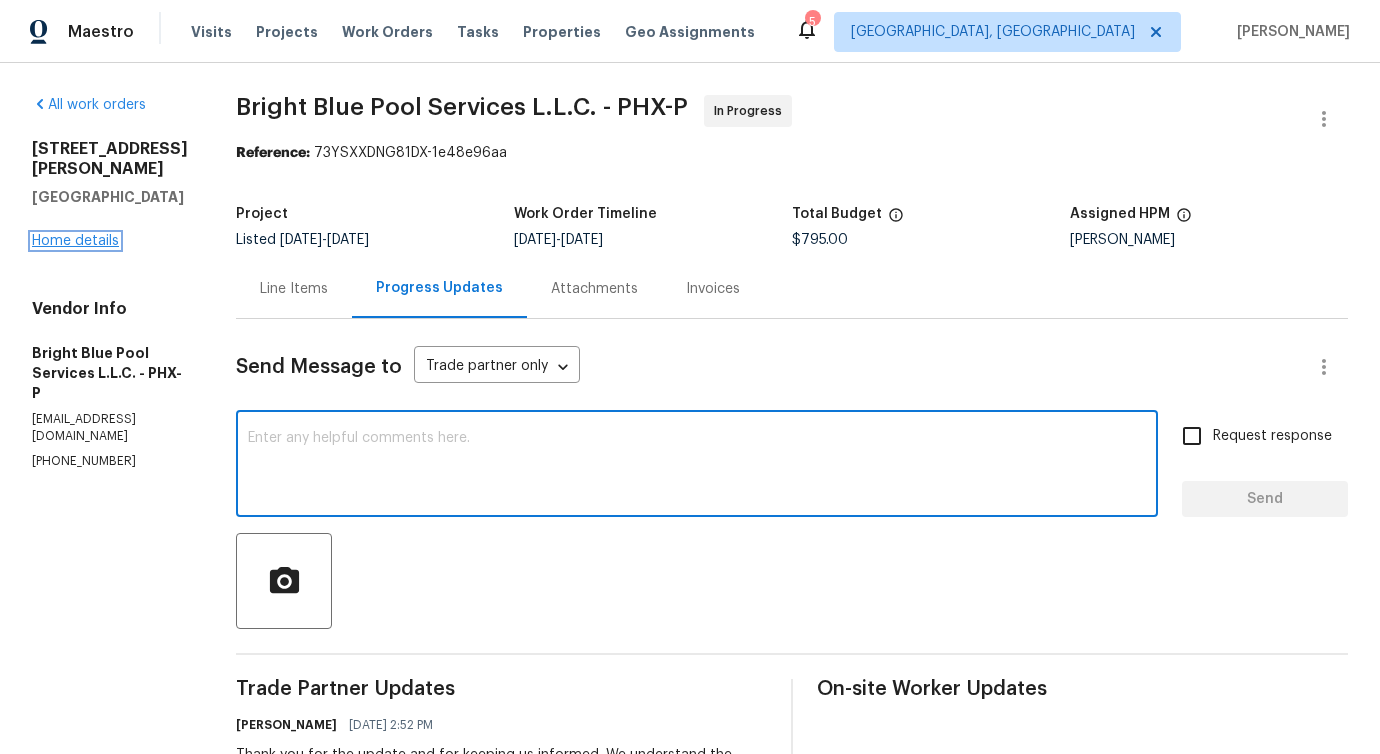 click on "Home details" at bounding box center [75, 241] 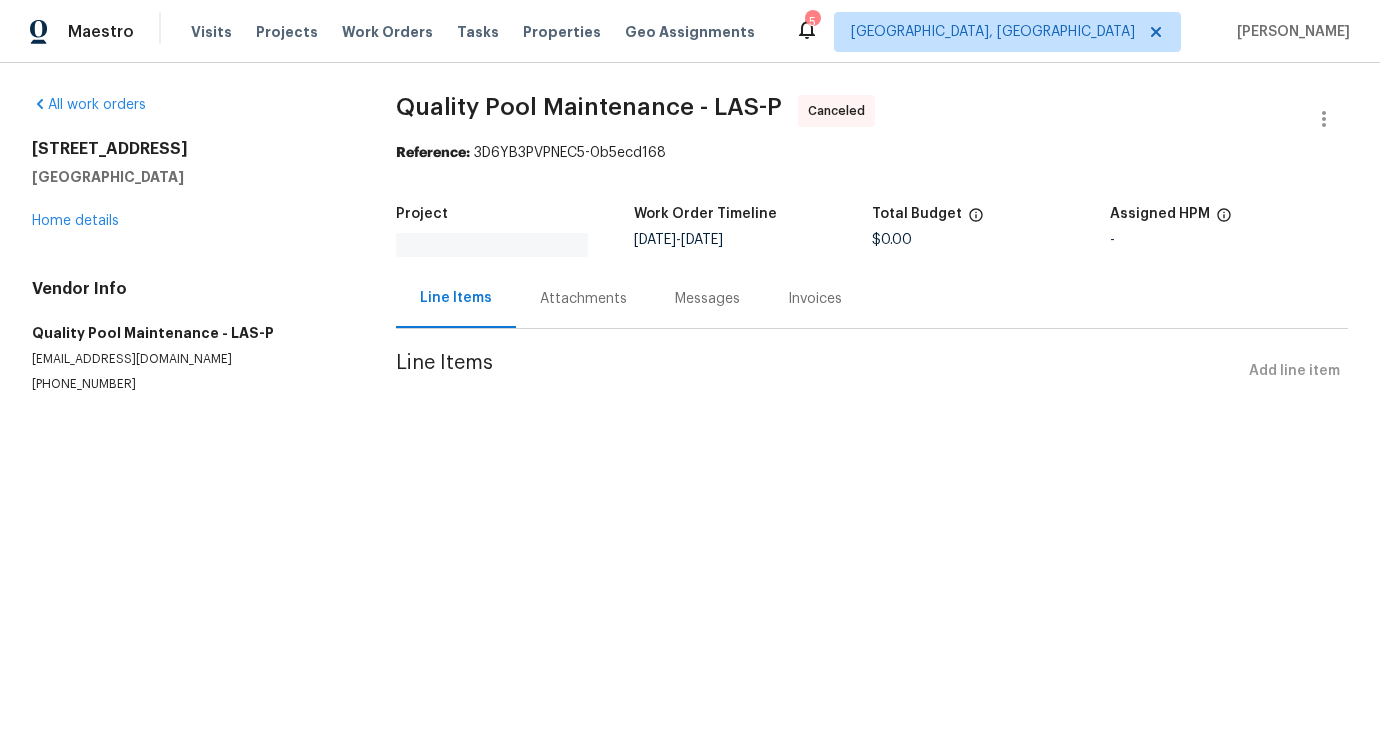 scroll, scrollTop: 0, scrollLeft: 0, axis: both 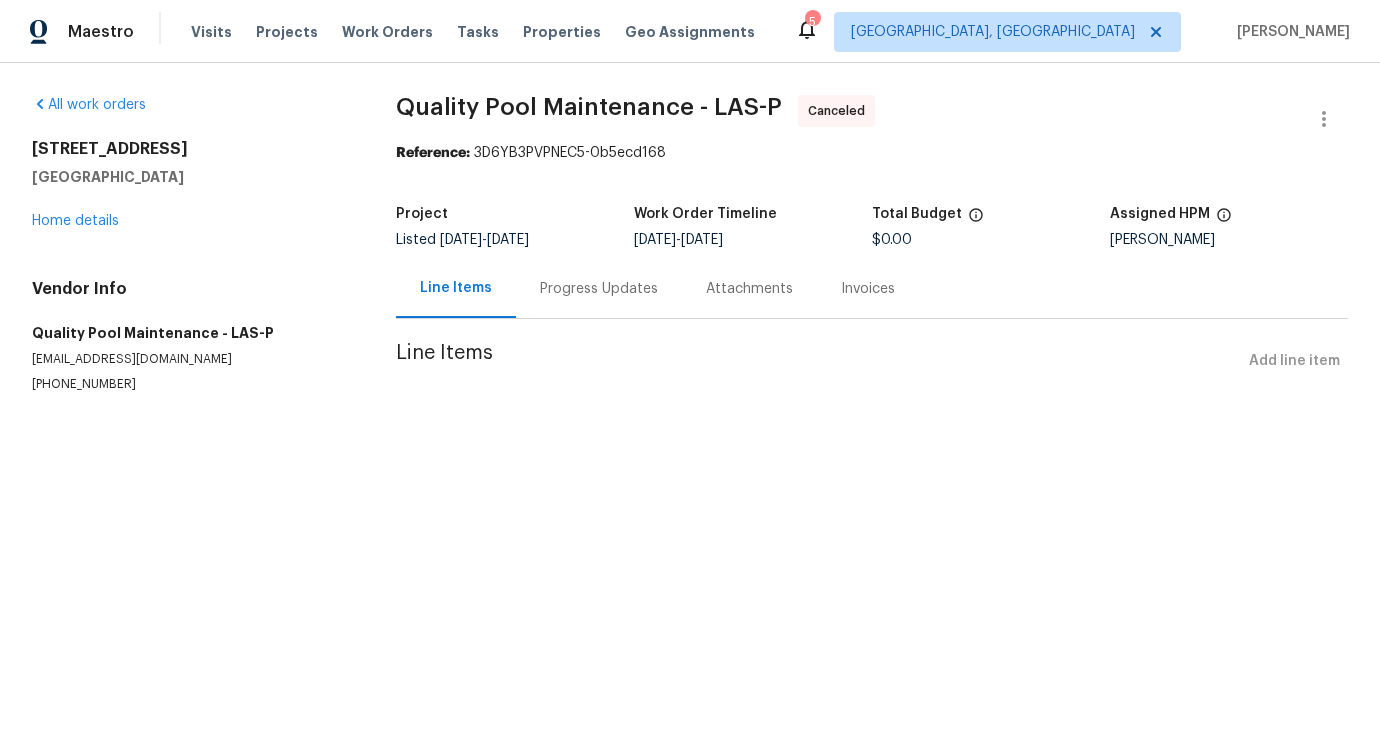 click on "[STREET_ADDRESS] Home details" at bounding box center (190, 185) 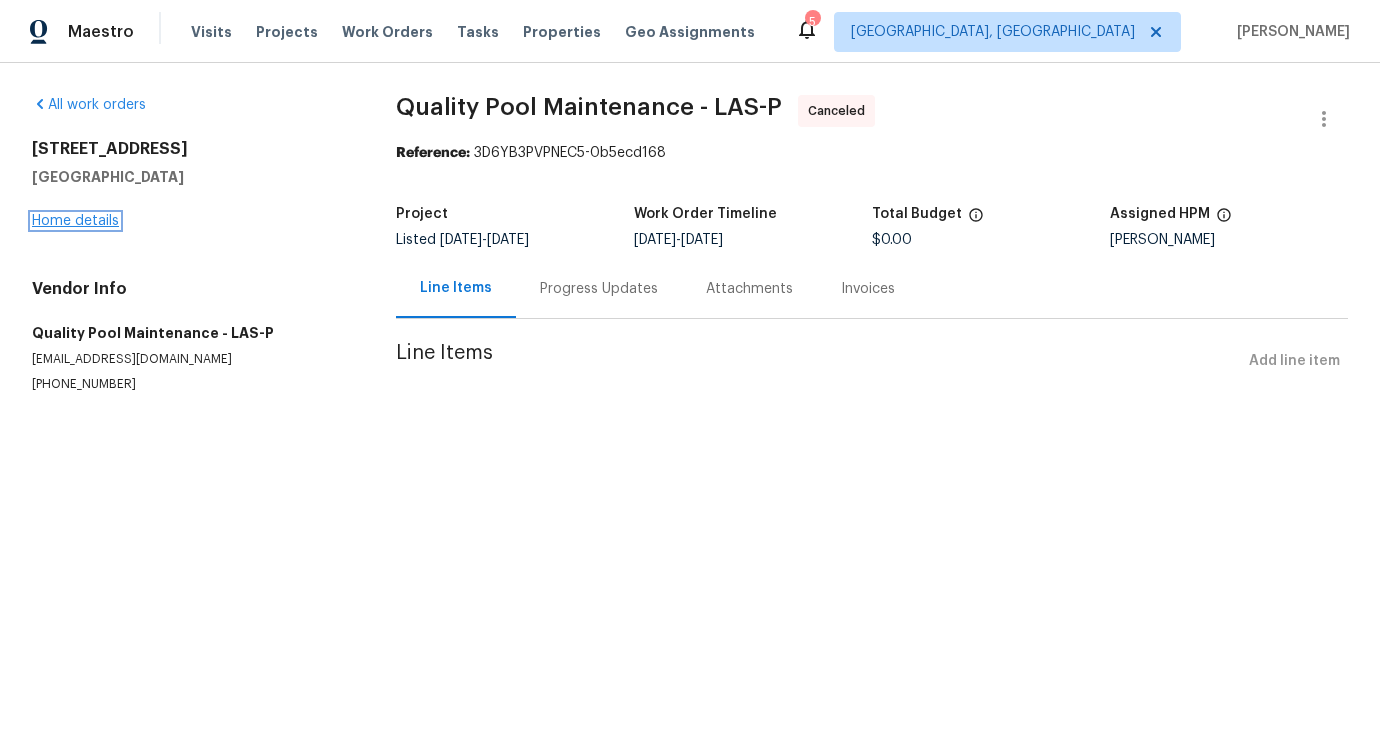 click on "Home details" at bounding box center [75, 221] 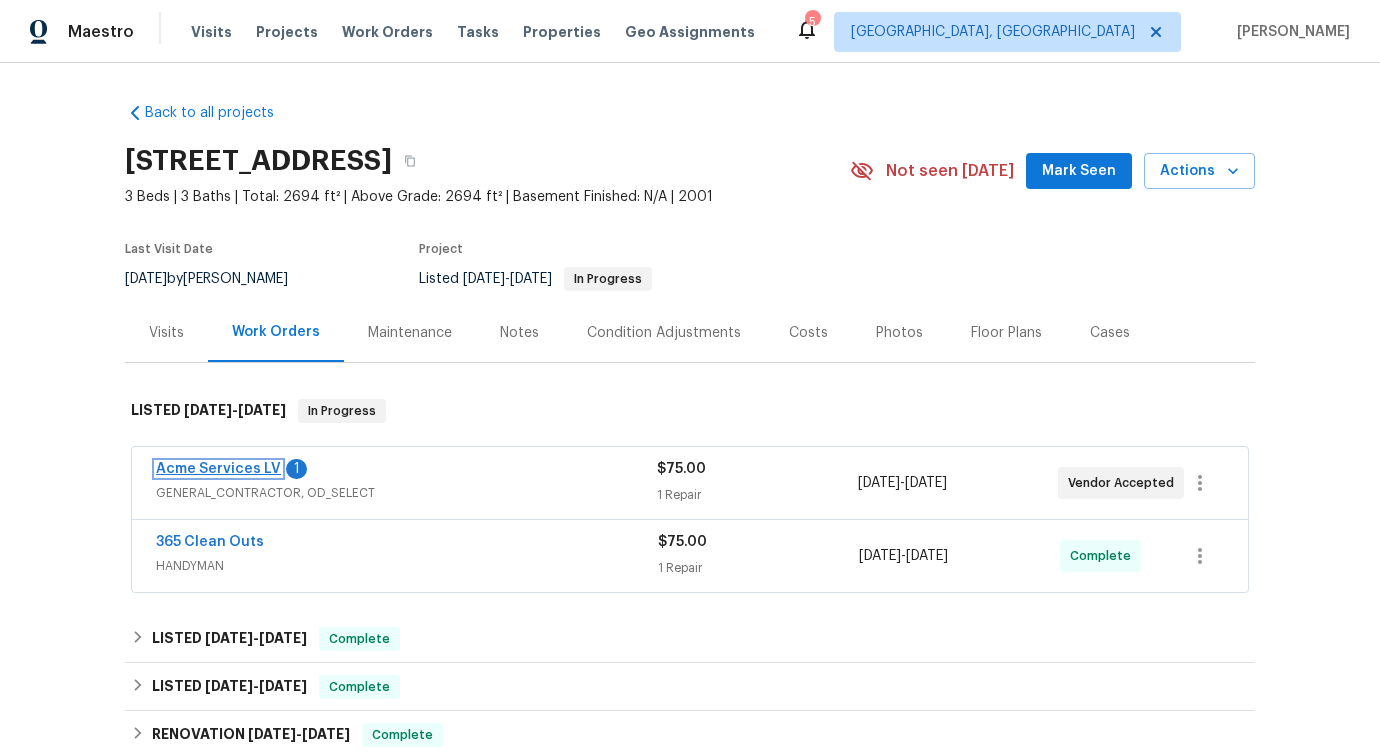 click on "Acme Services LV" at bounding box center (218, 469) 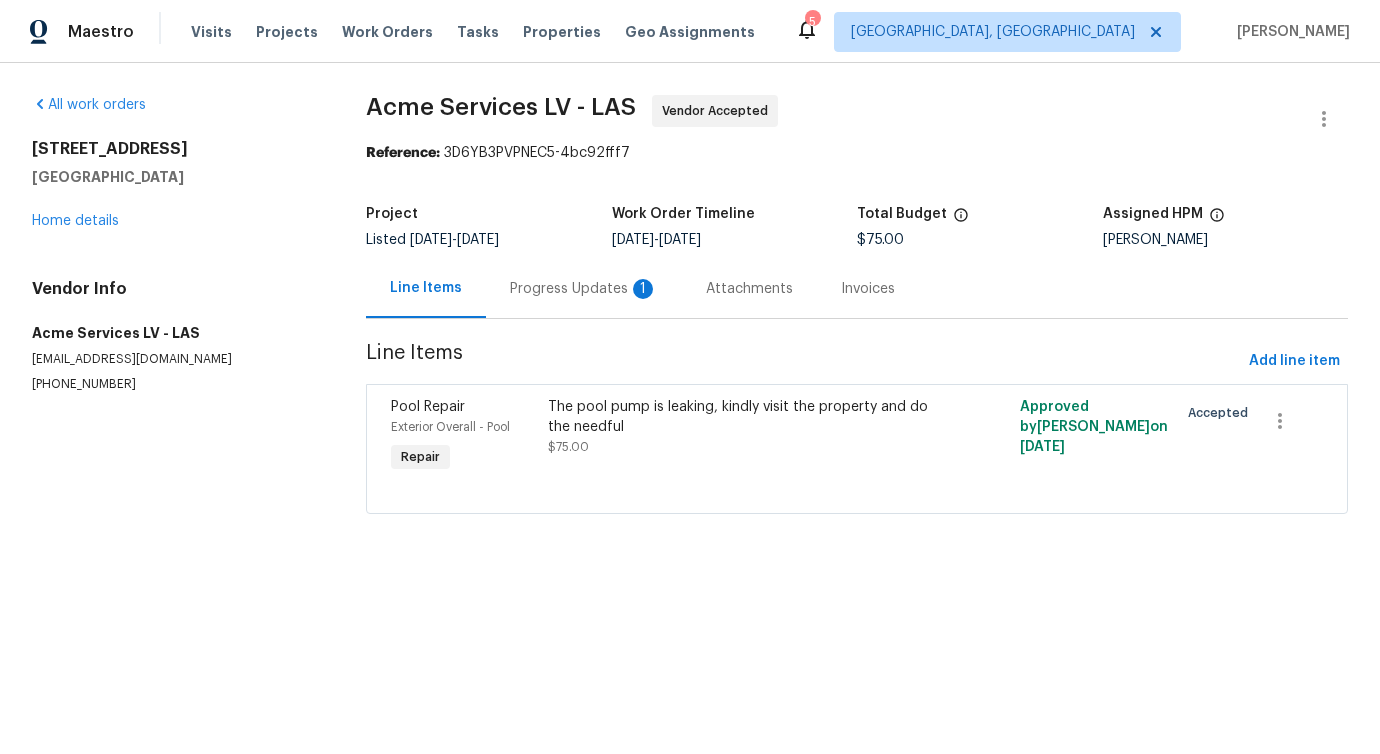 click on "Progress Updates 1" at bounding box center [584, 288] 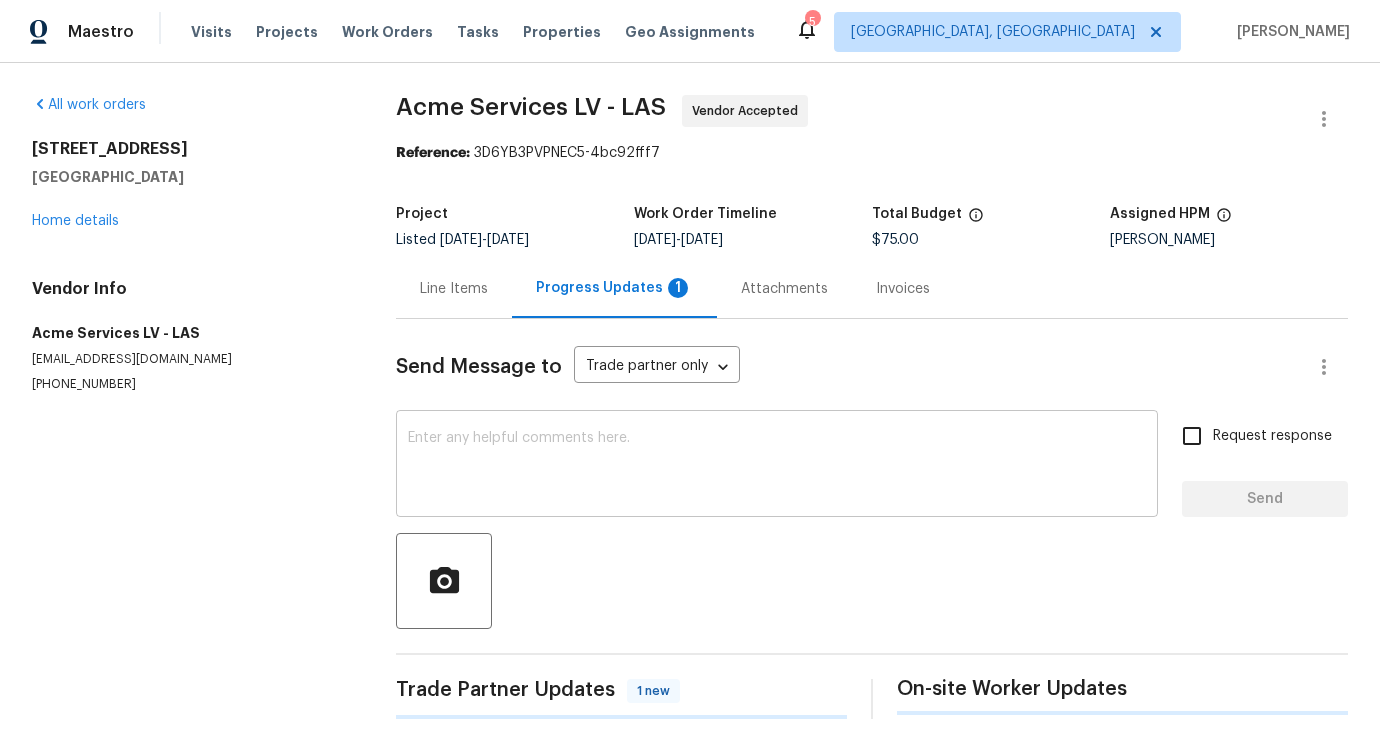 click on "x ​" at bounding box center (777, 466) 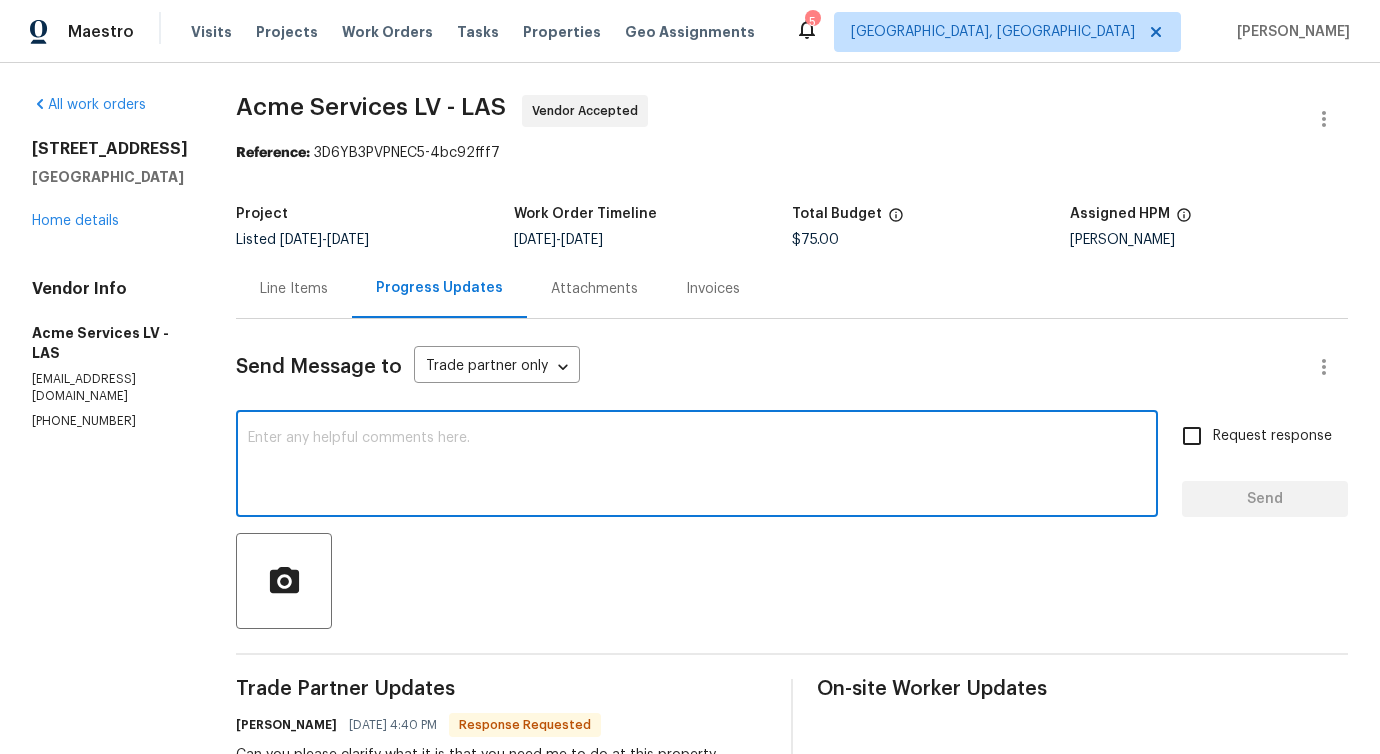 scroll, scrollTop: 240, scrollLeft: 0, axis: vertical 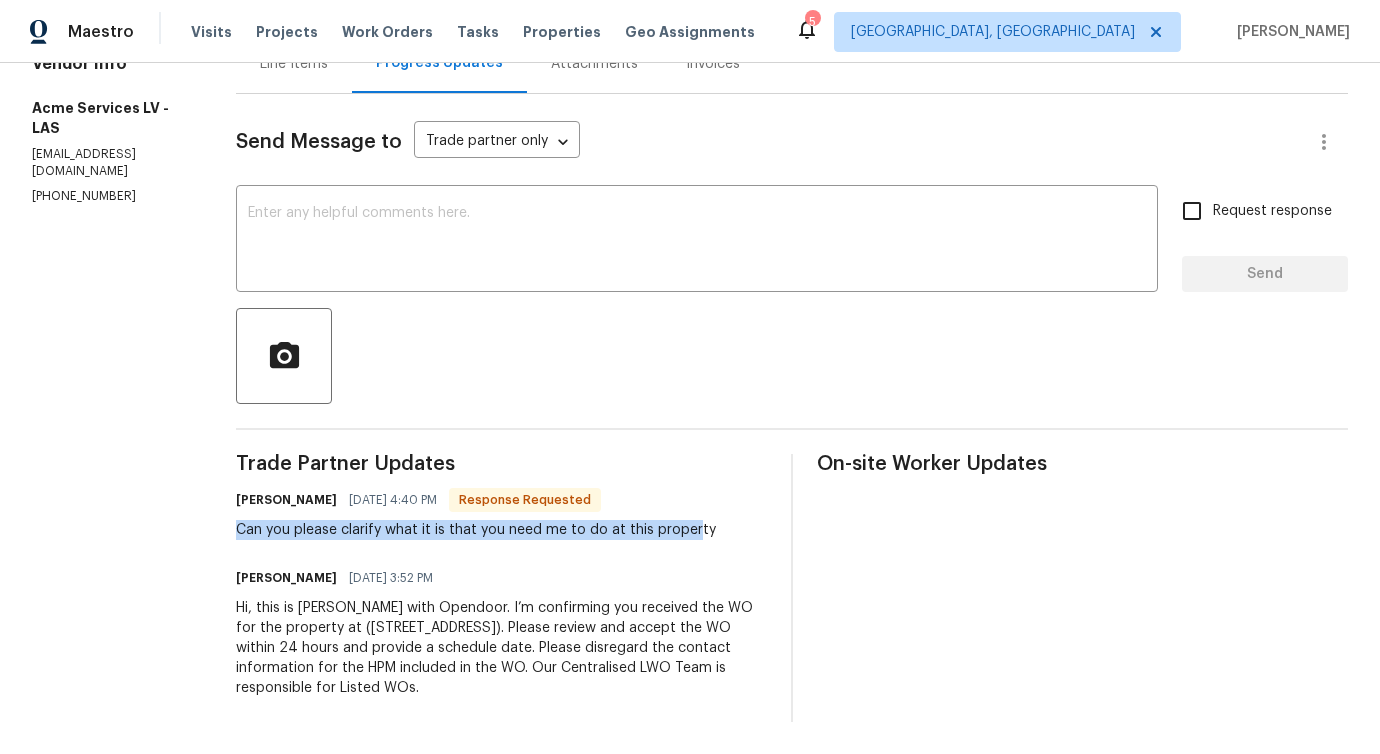 drag, startPoint x: 227, startPoint y: 515, endPoint x: 690, endPoint y: 517, distance: 463.00433 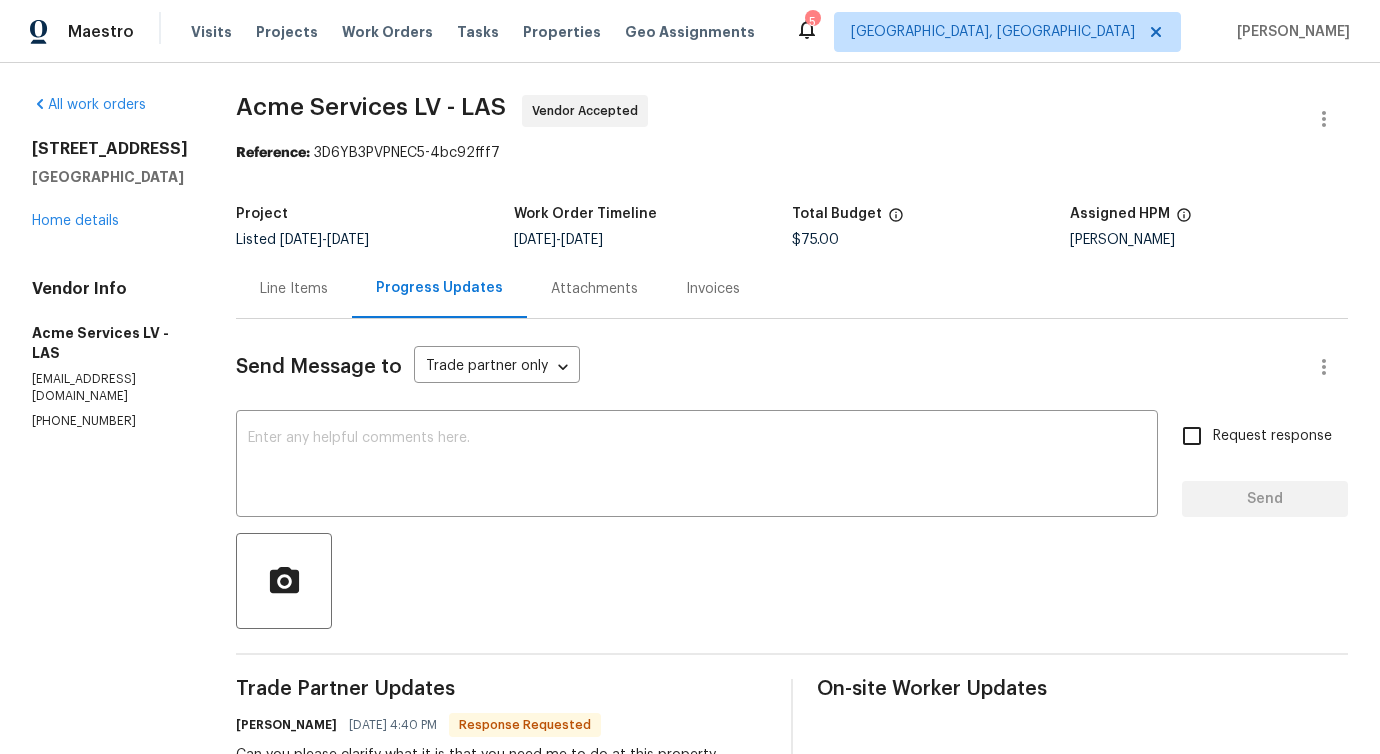 click on "Line Items" at bounding box center [294, 289] 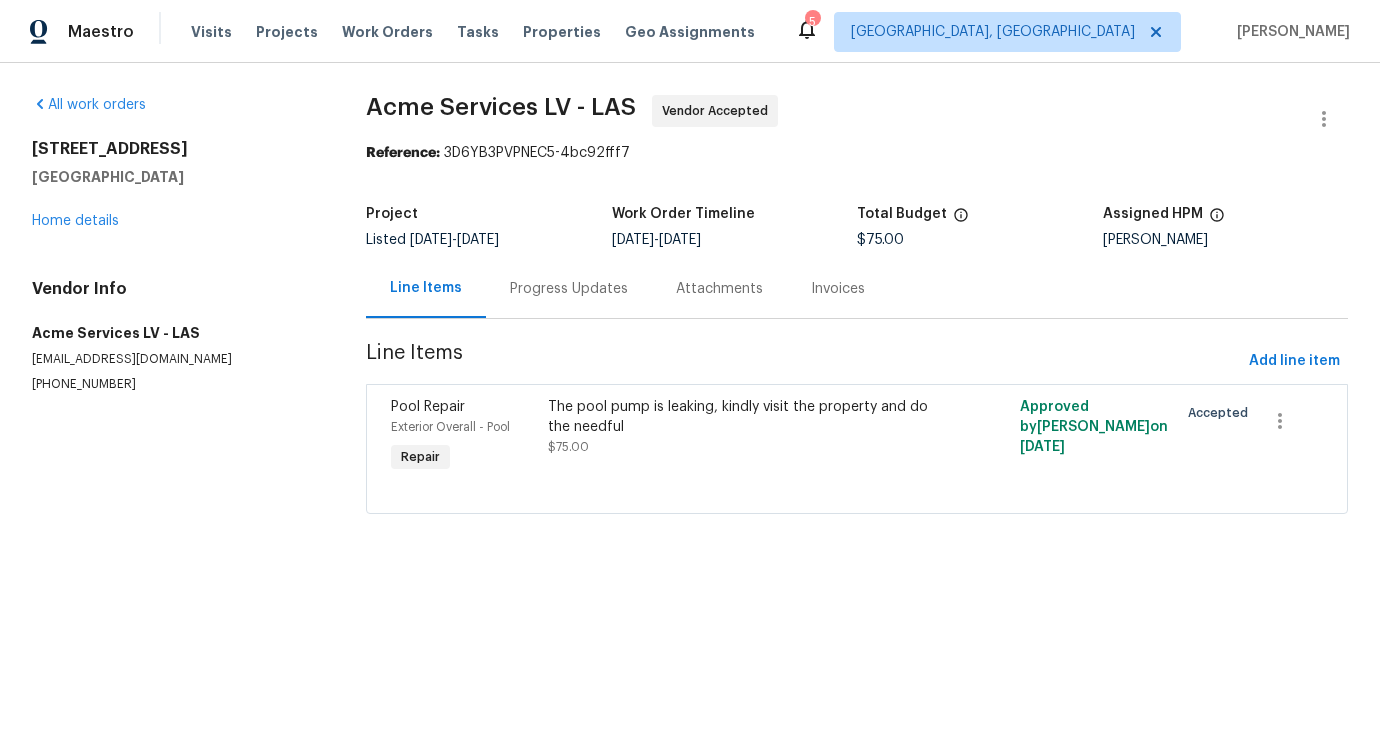 click on "Progress Updates" at bounding box center [569, 289] 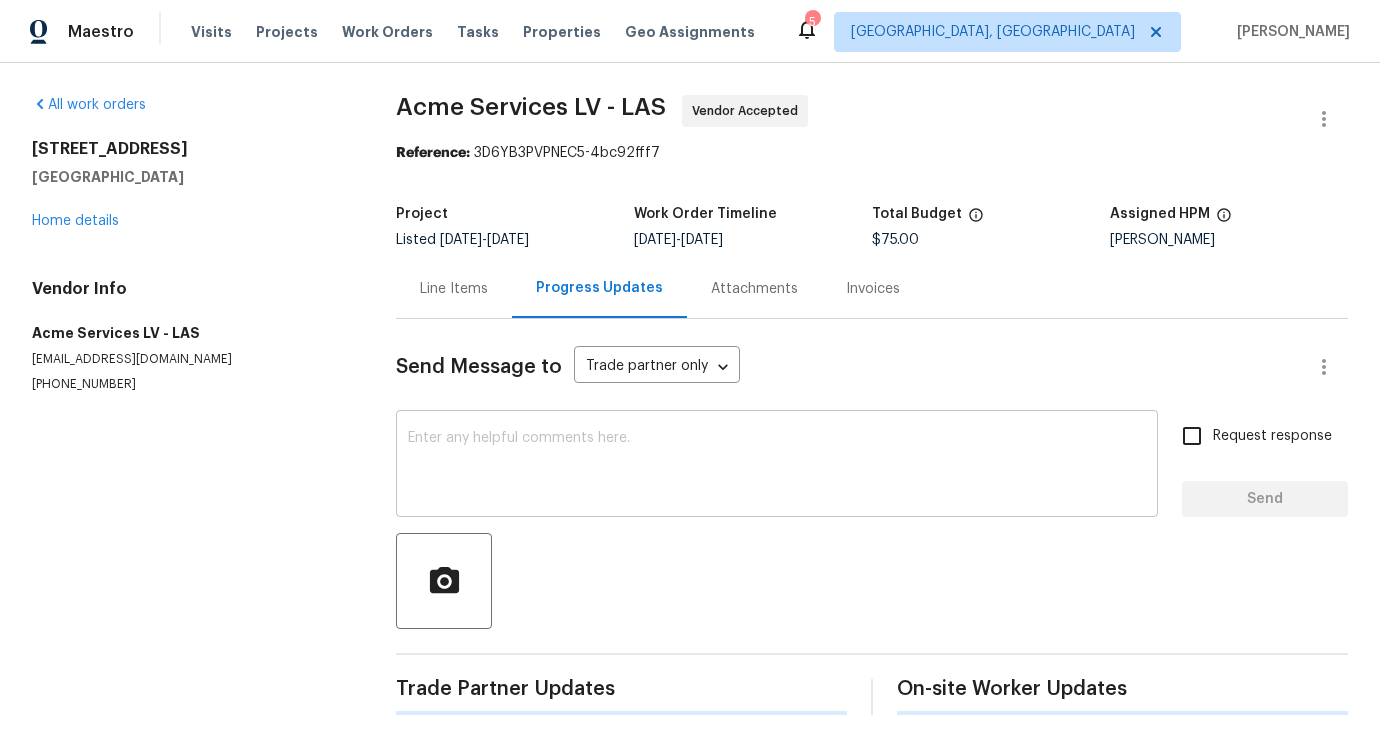 click at bounding box center (777, 466) 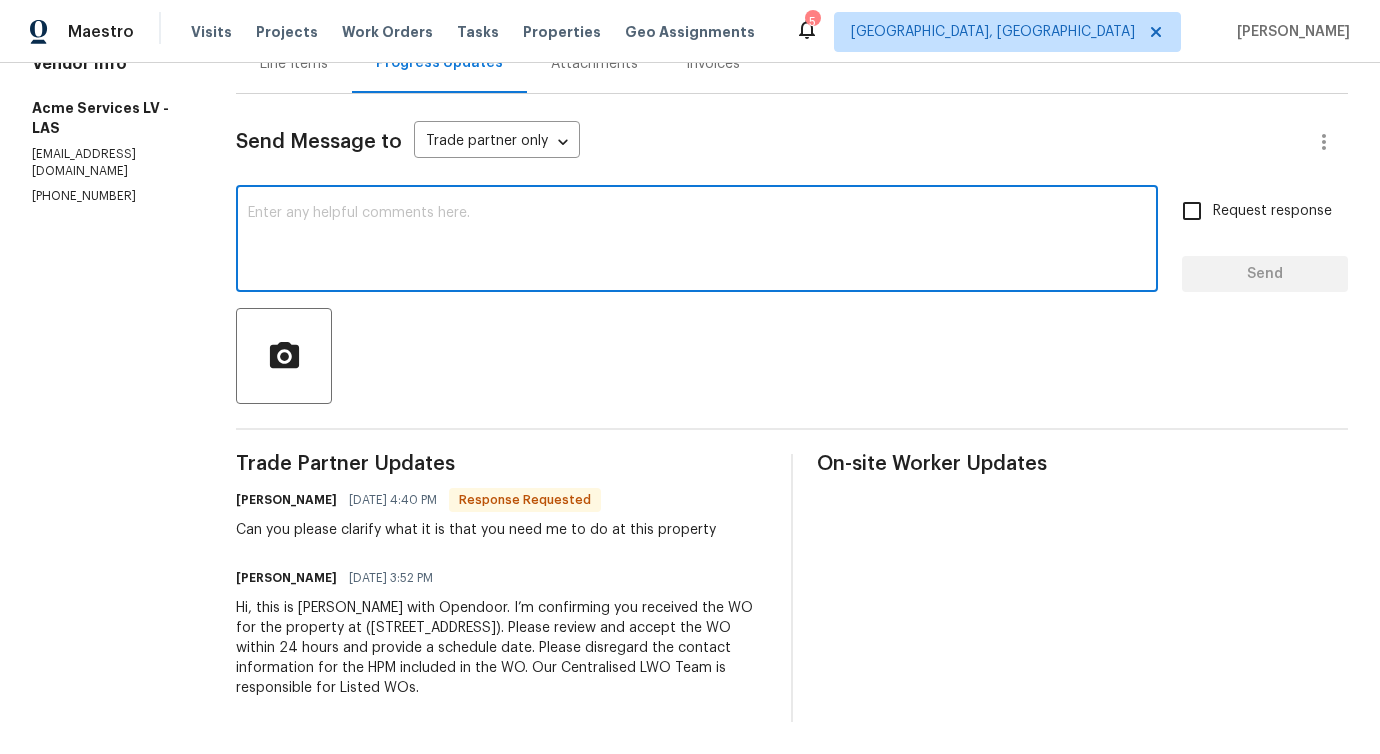 scroll, scrollTop: 0, scrollLeft: 0, axis: both 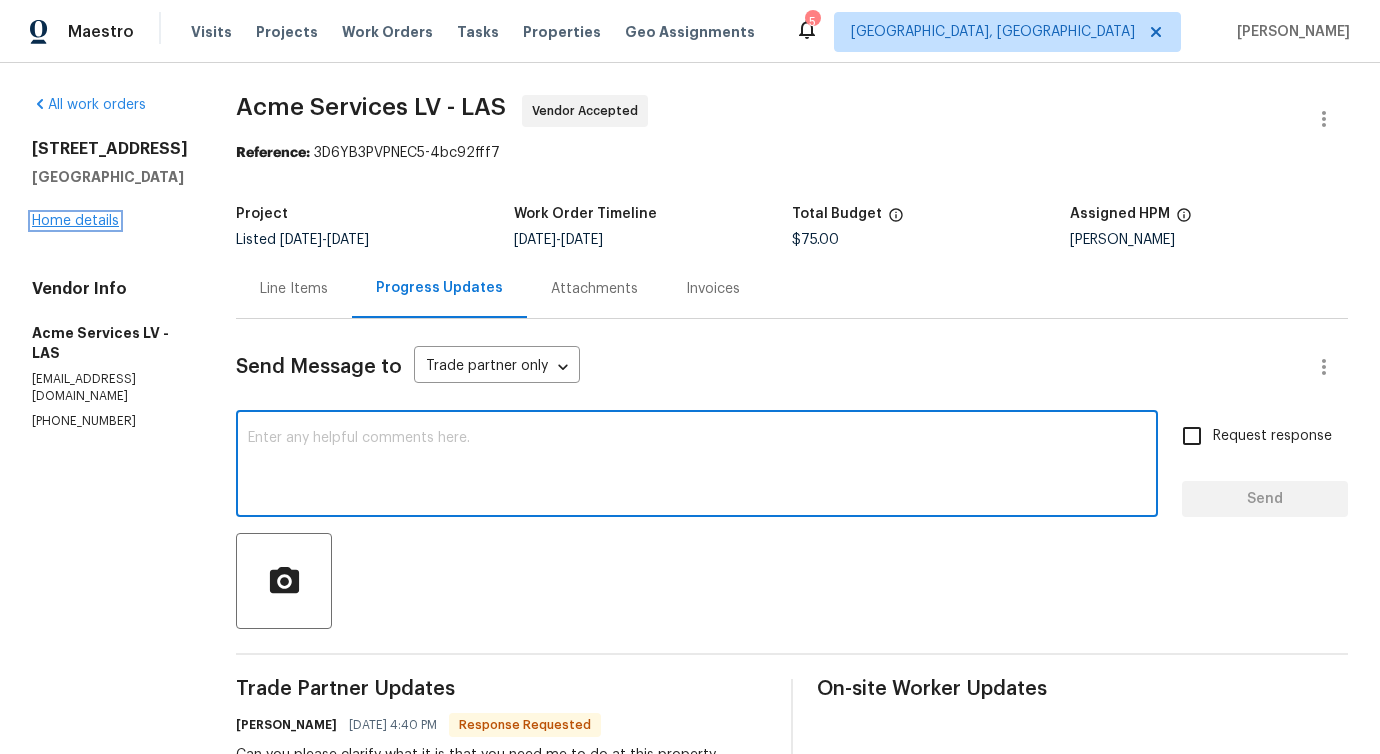 click on "Home details" at bounding box center [75, 221] 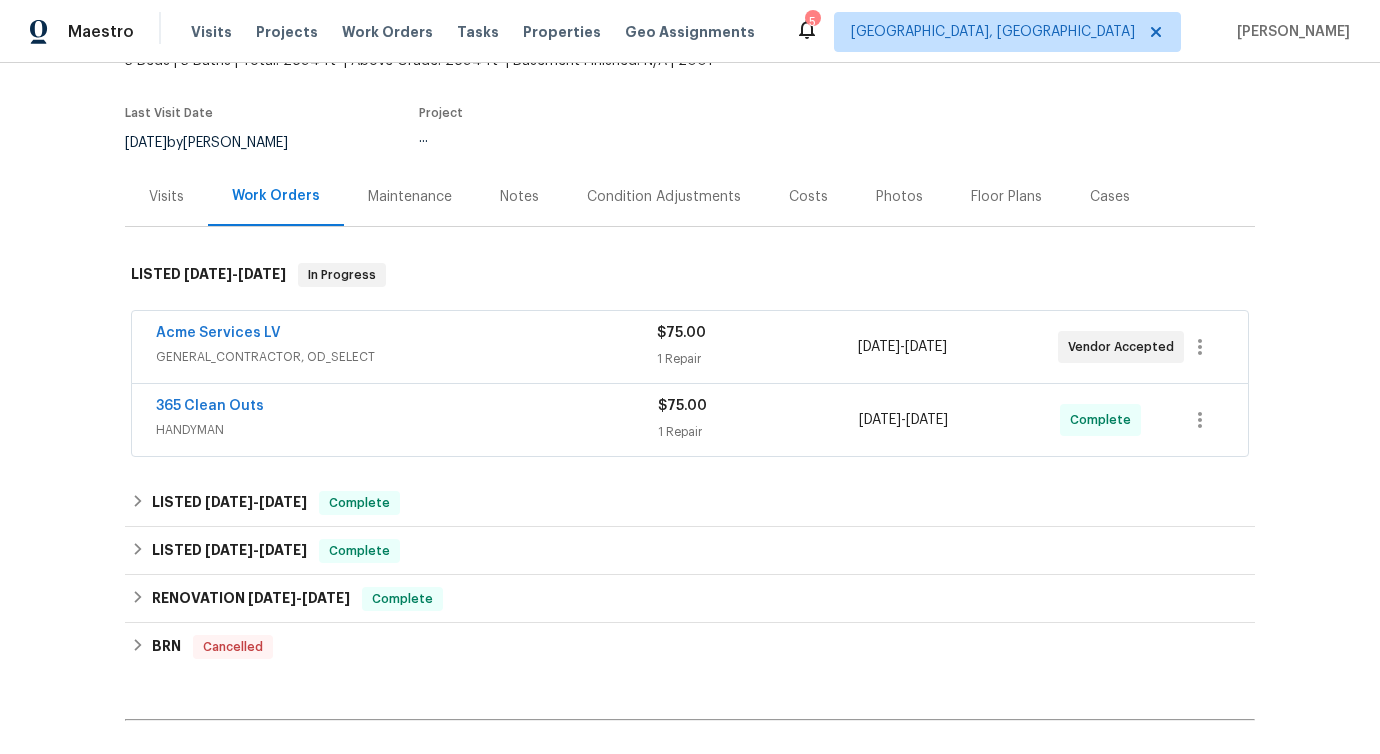 scroll, scrollTop: 184, scrollLeft: 0, axis: vertical 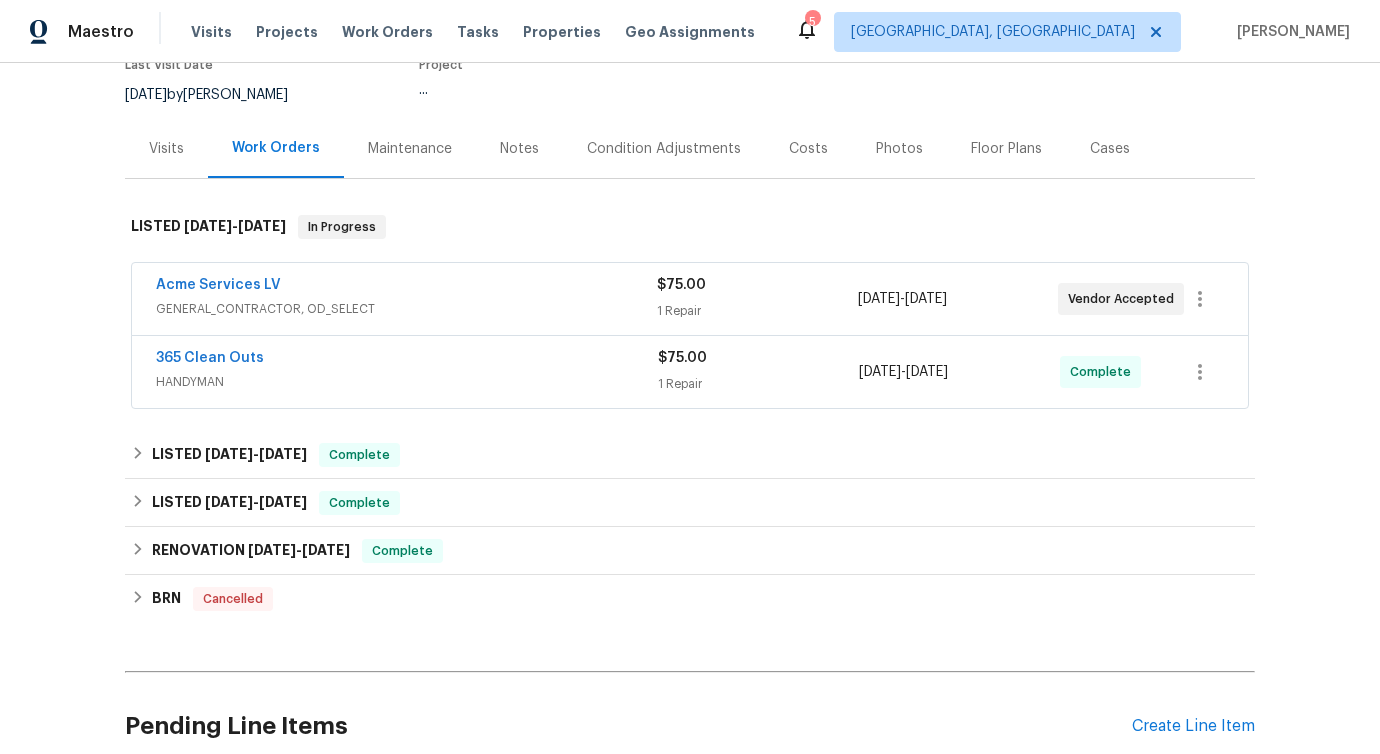 click on "365 Clean Outs HANDYMAN $75.00 1 Repair [DATE]  -  [DATE] Complete" at bounding box center (690, 372) 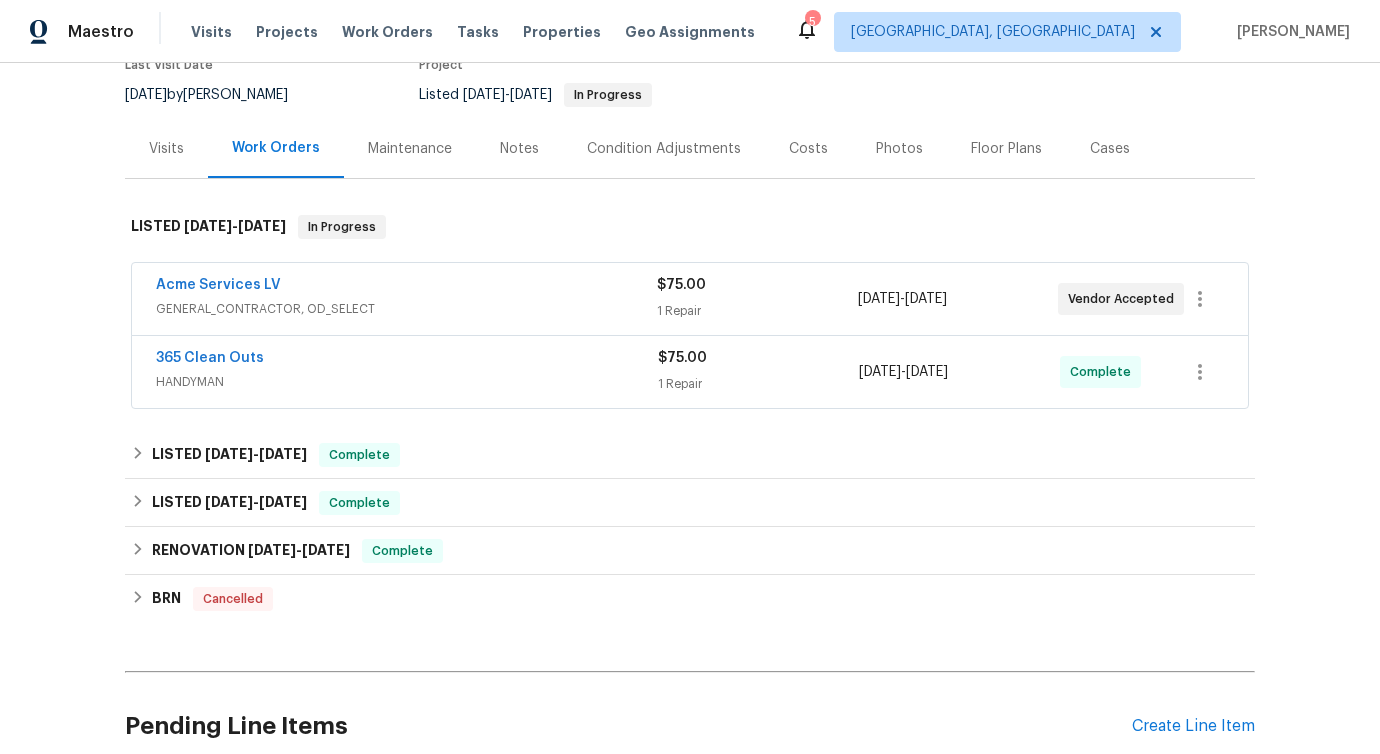 click on "365 Clean Outs" at bounding box center (407, 360) 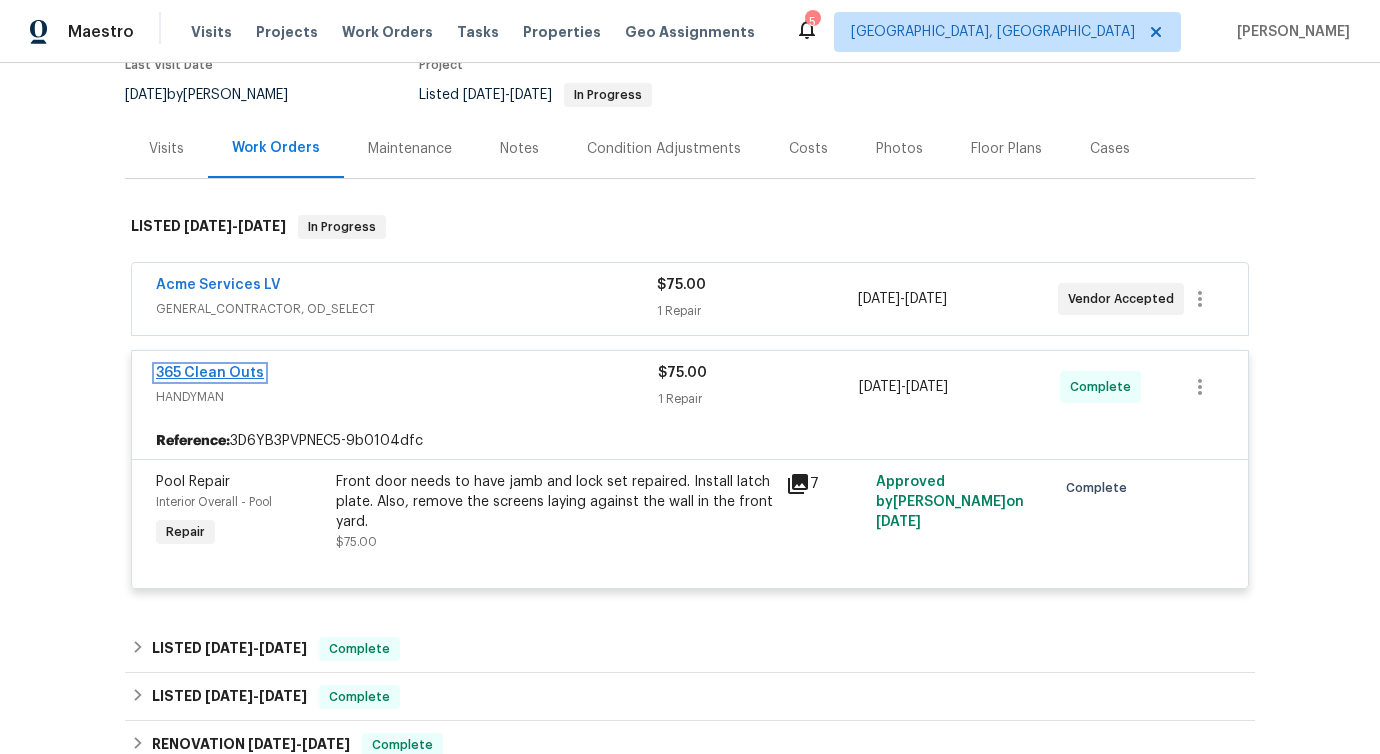 click on "365 Clean Outs" at bounding box center [210, 373] 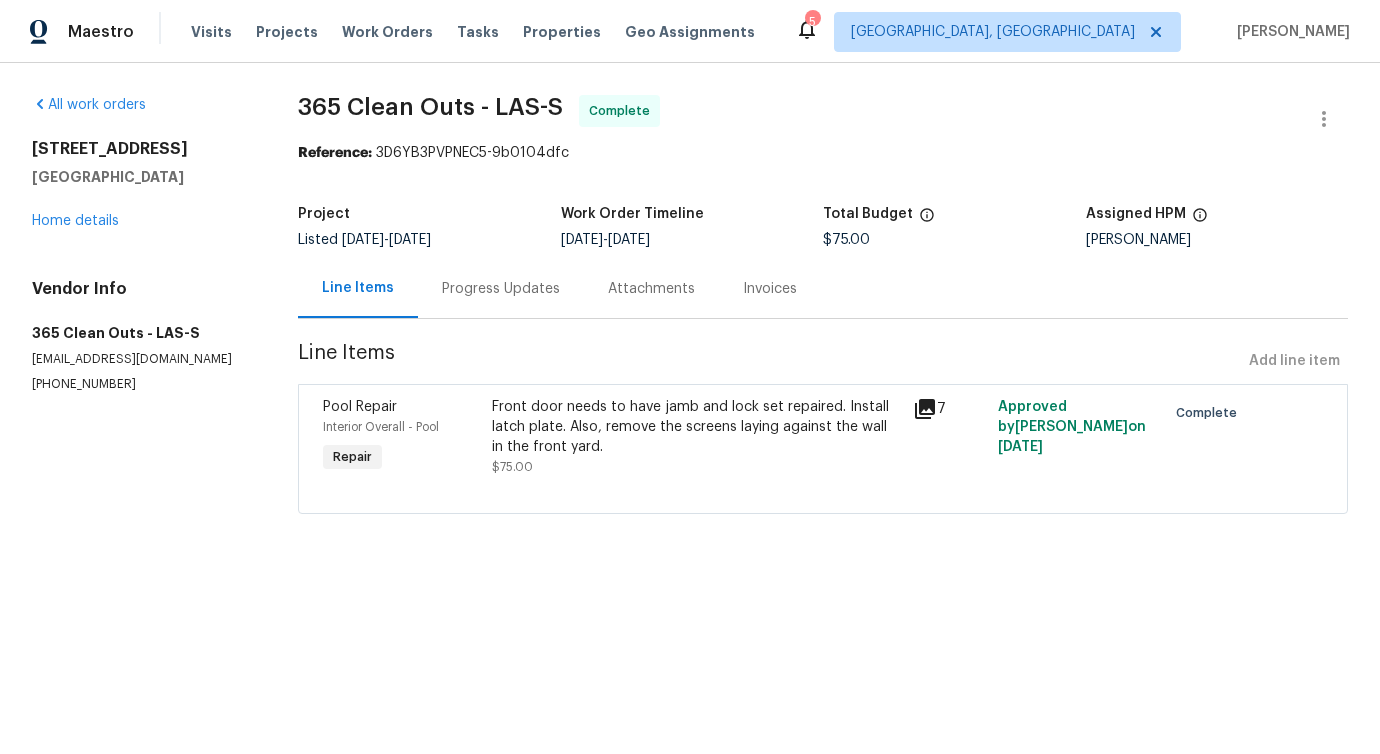 click on "Progress Updates" at bounding box center [501, 289] 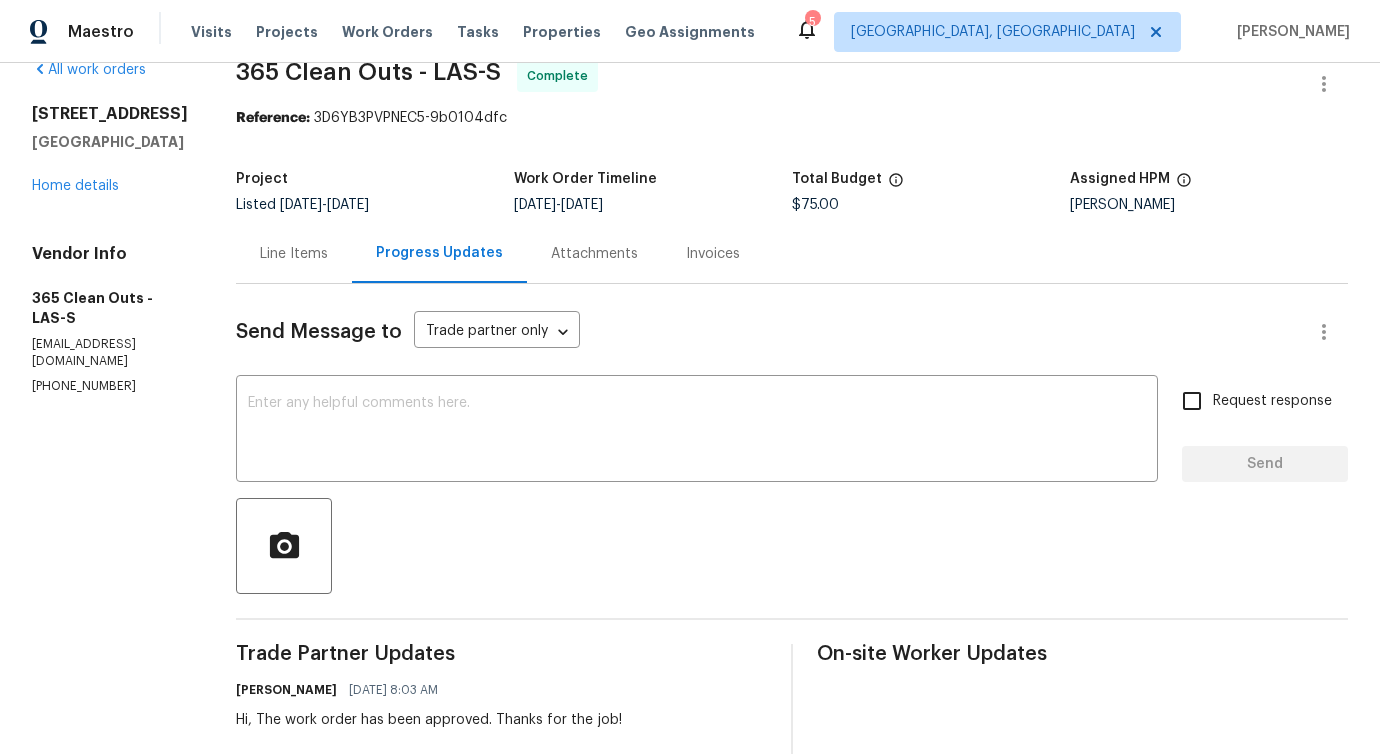 scroll, scrollTop: 0, scrollLeft: 0, axis: both 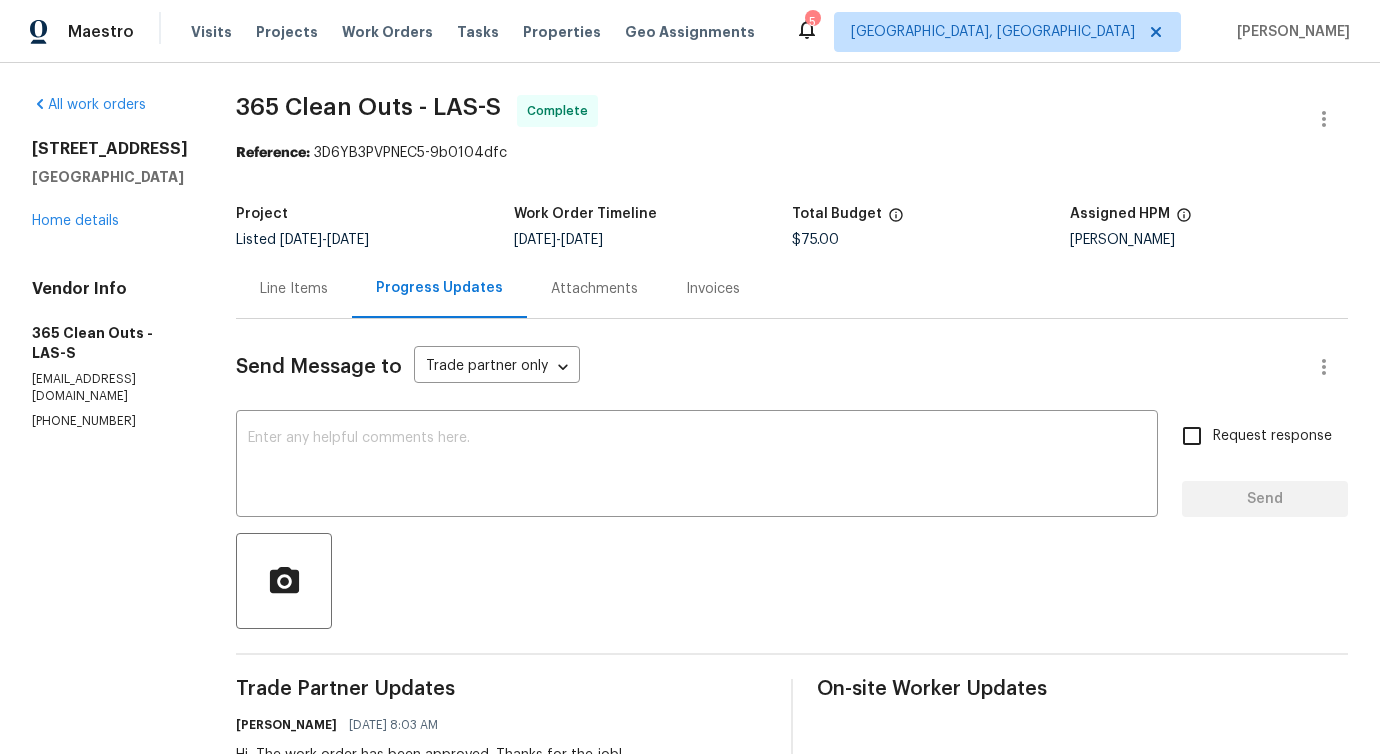 click on "7942 Quail Mountain Ln Las Vegas, NV 89131 Home details" at bounding box center (110, 185) 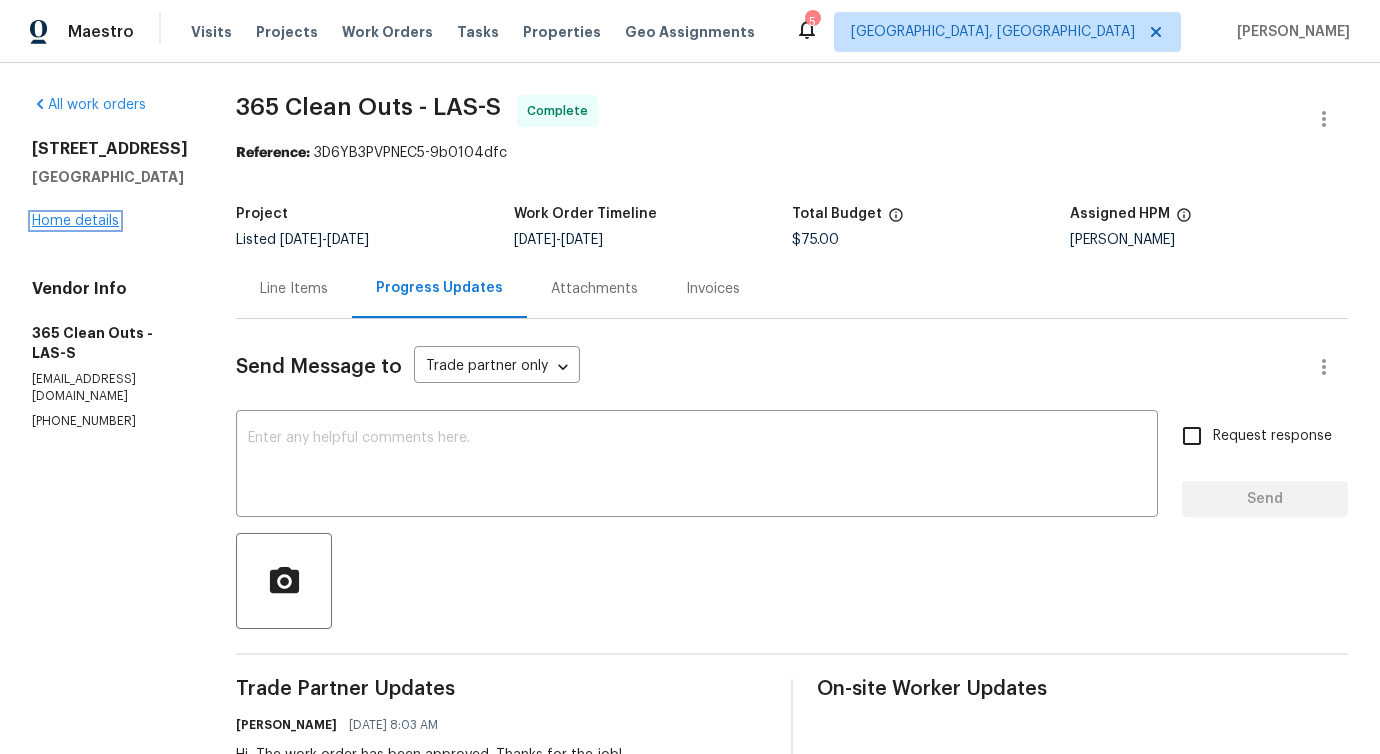 click on "Home details" at bounding box center (75, 221) 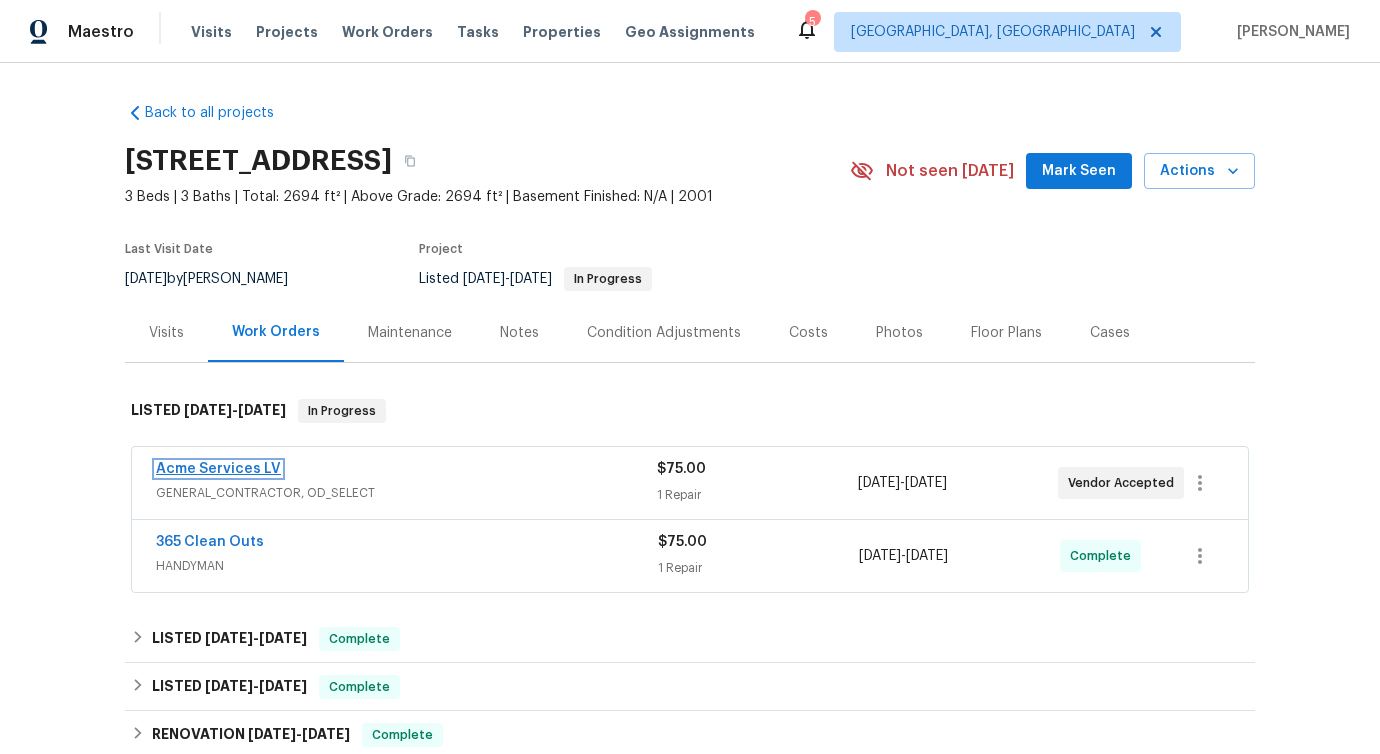click on "Acme Services LV" at bounding box center (218, 469) 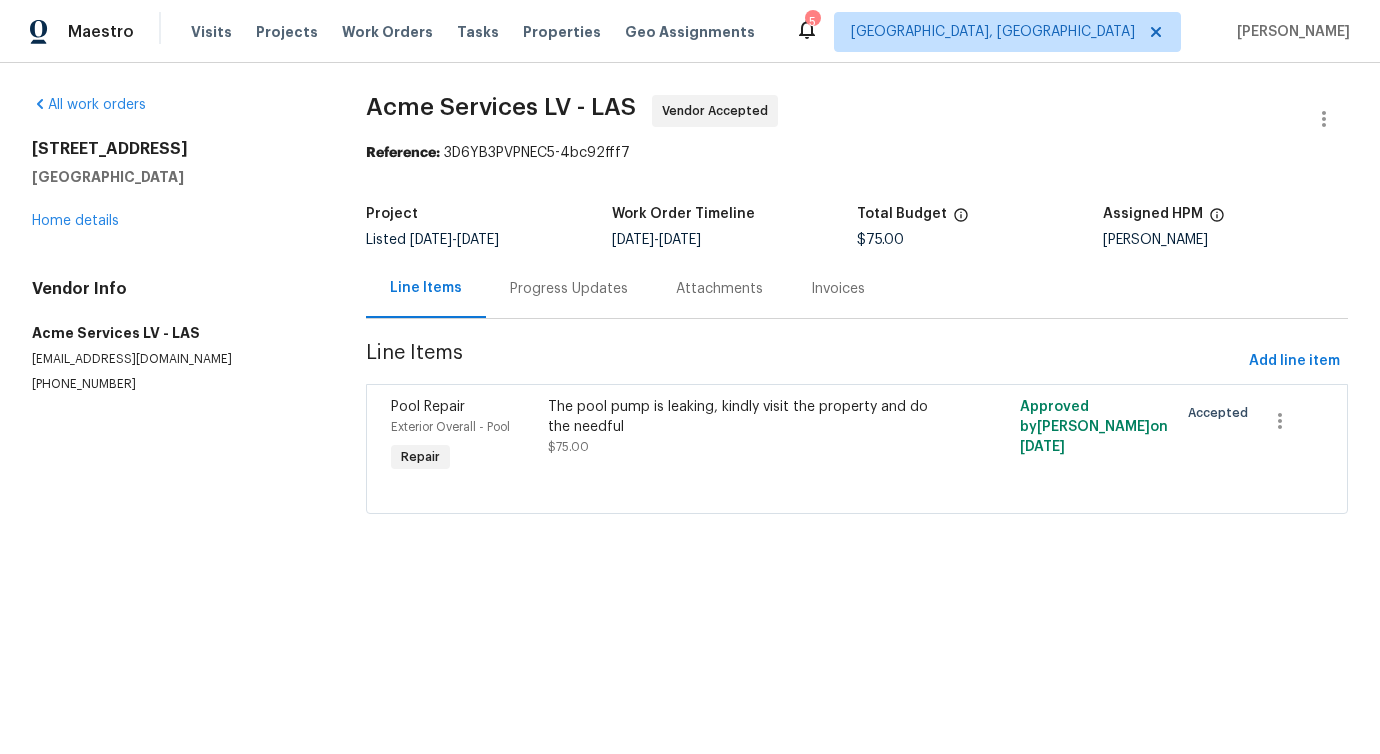 click on "Progress Updates" at bounding box center [569, 289] 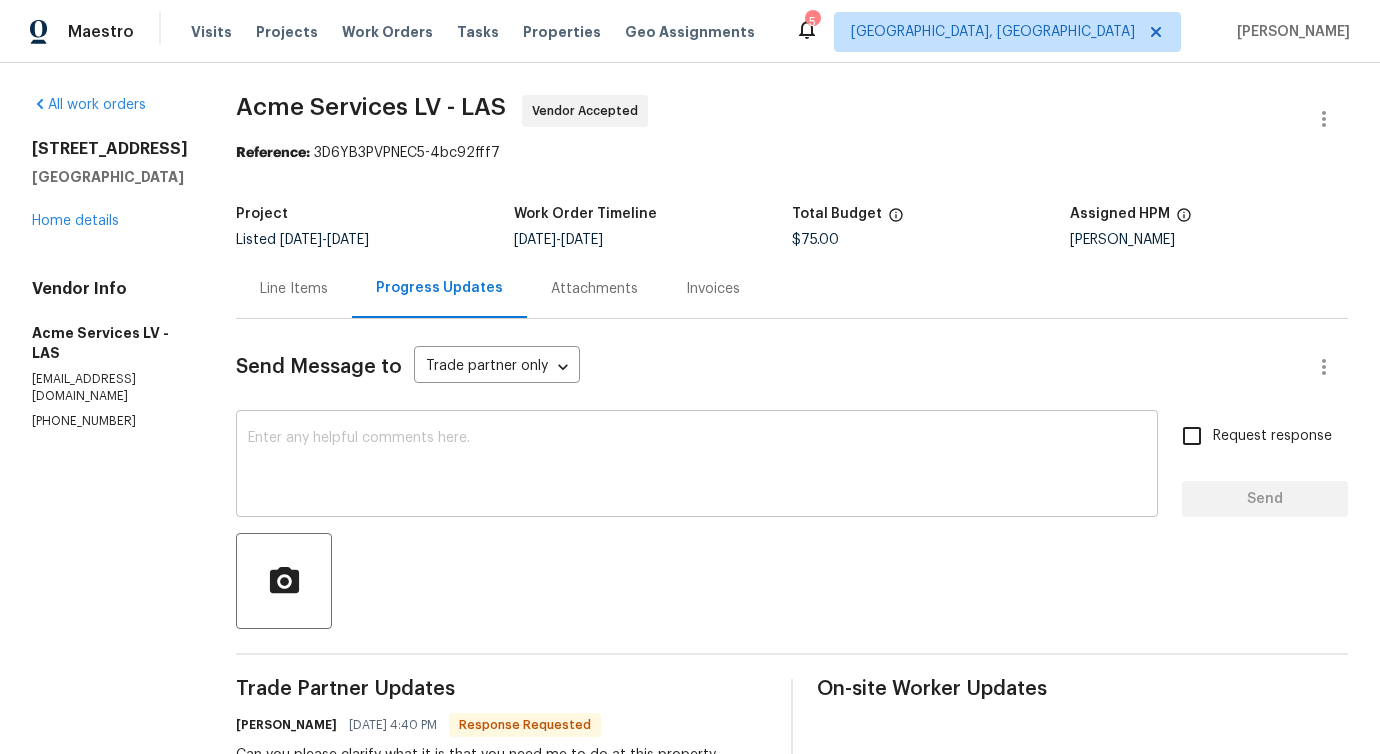 click at bounding box center (697, 466) 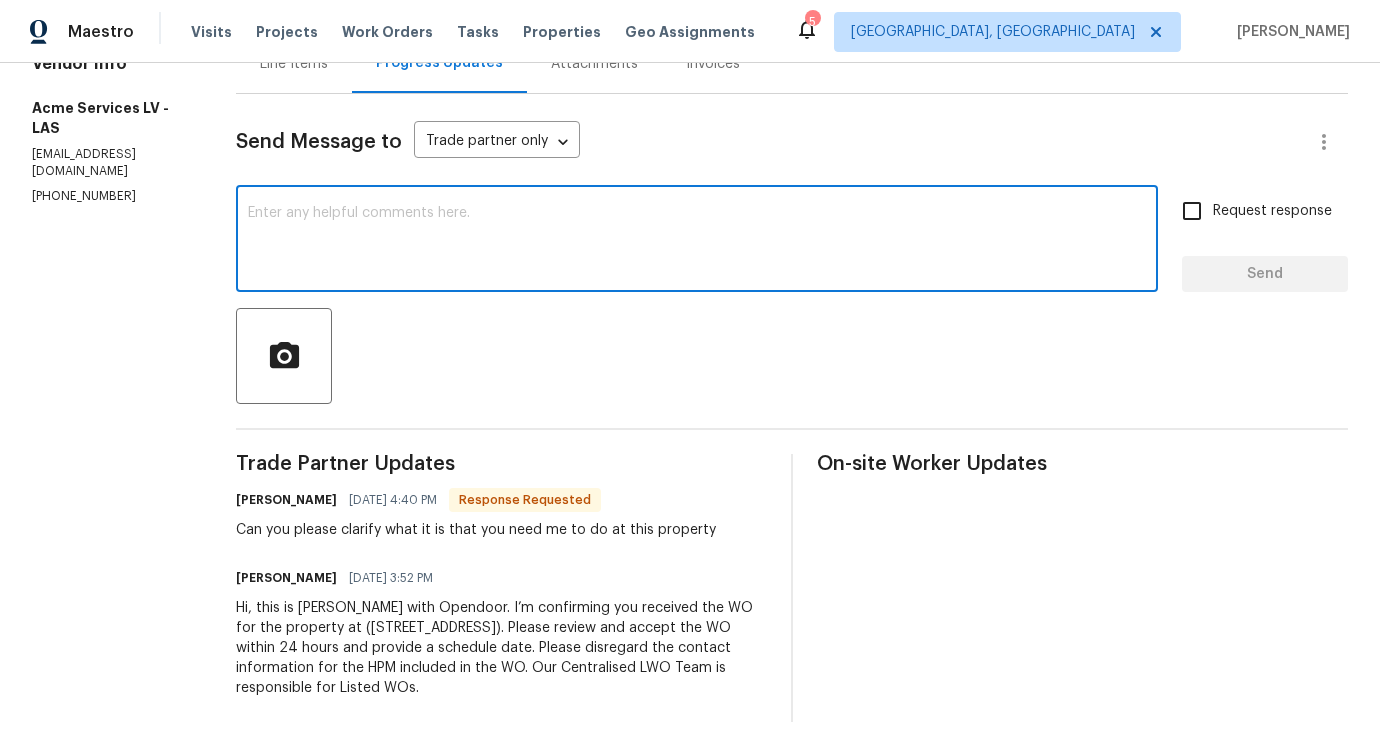 scroll, scrollTop: 0, scrollLeft: 0, axis: both 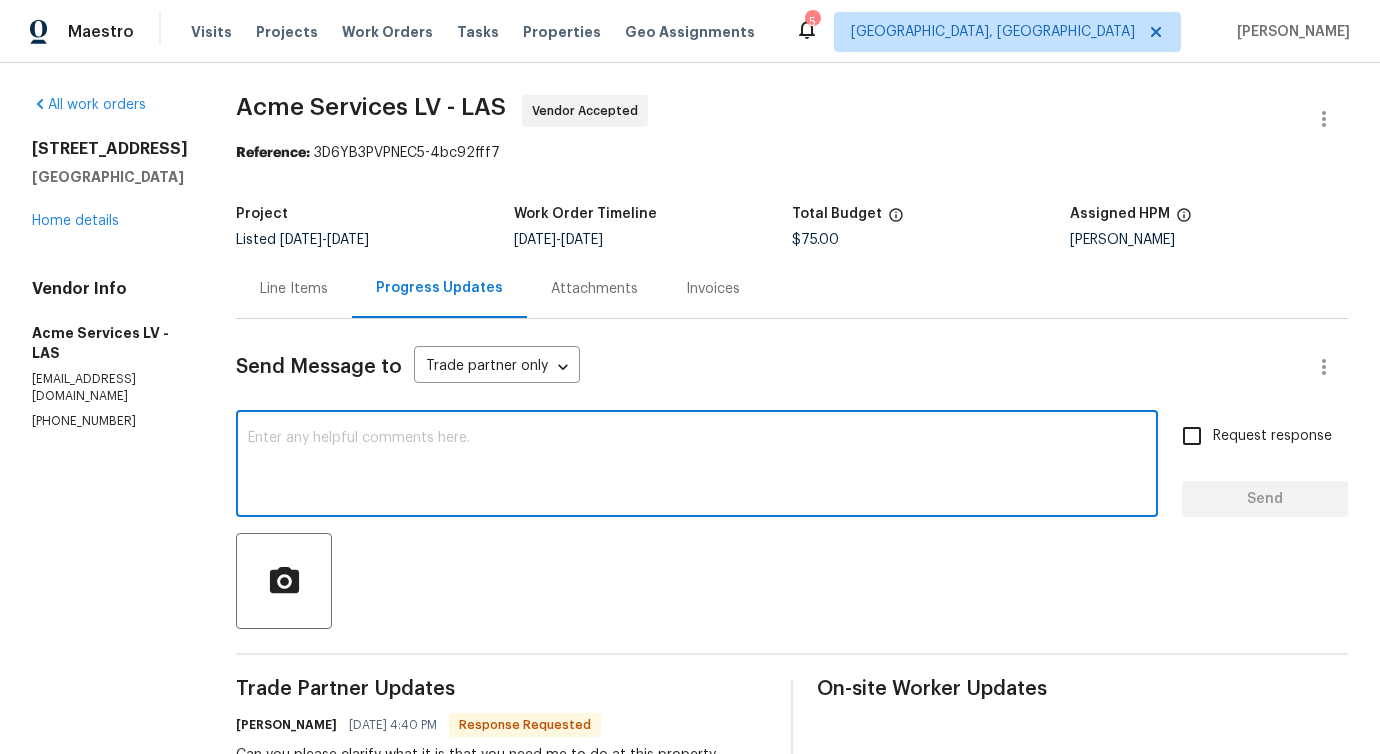 click on "Line Items" at bounding box center (294, 288) 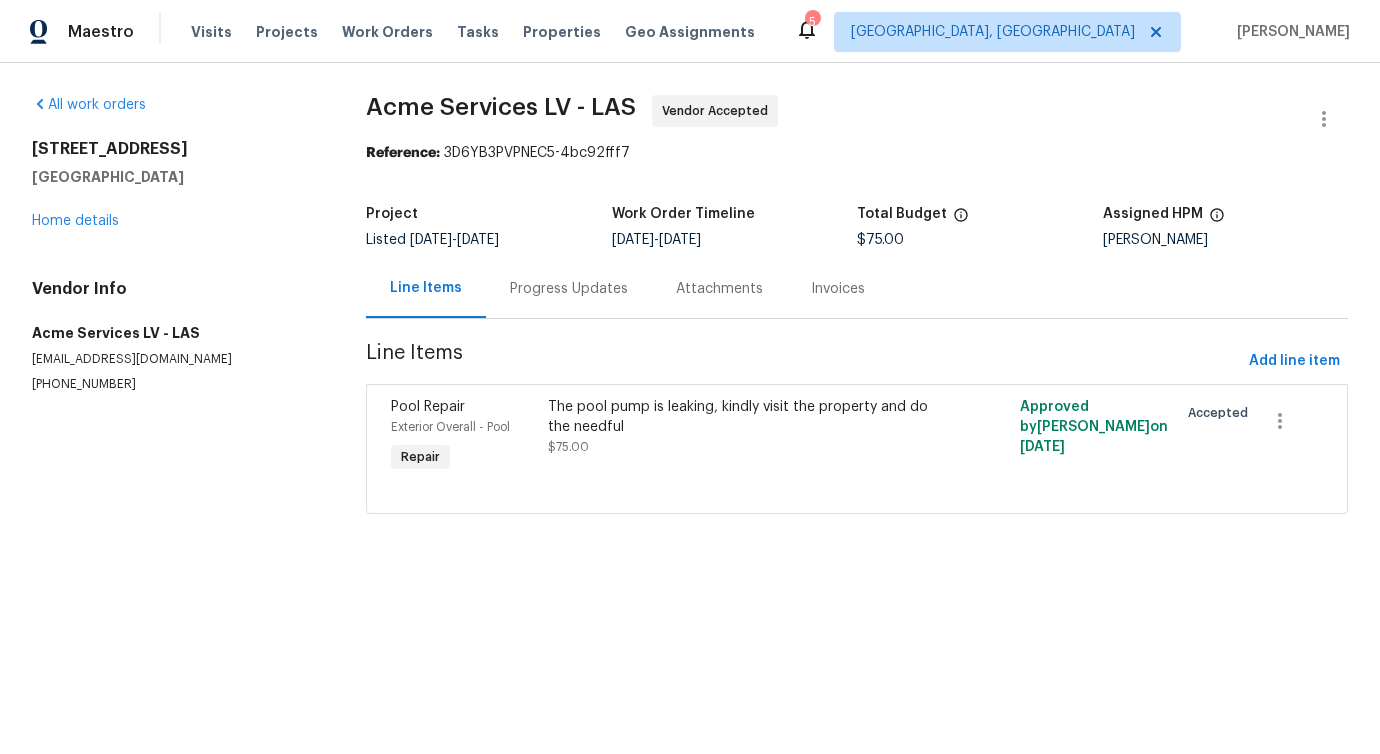 click on "Progress Updates" at bounding box center (569, 289) 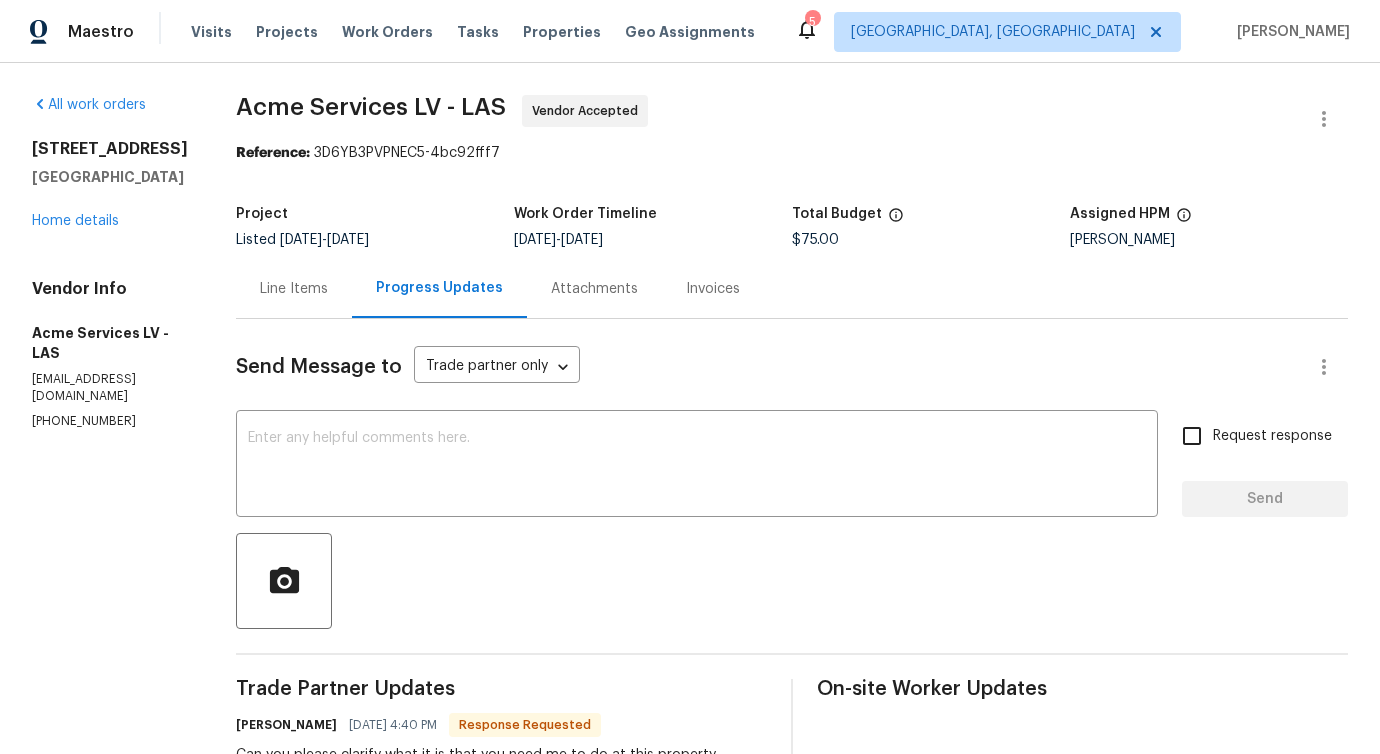 click on "Line Items" at bounding box center (294, 288) 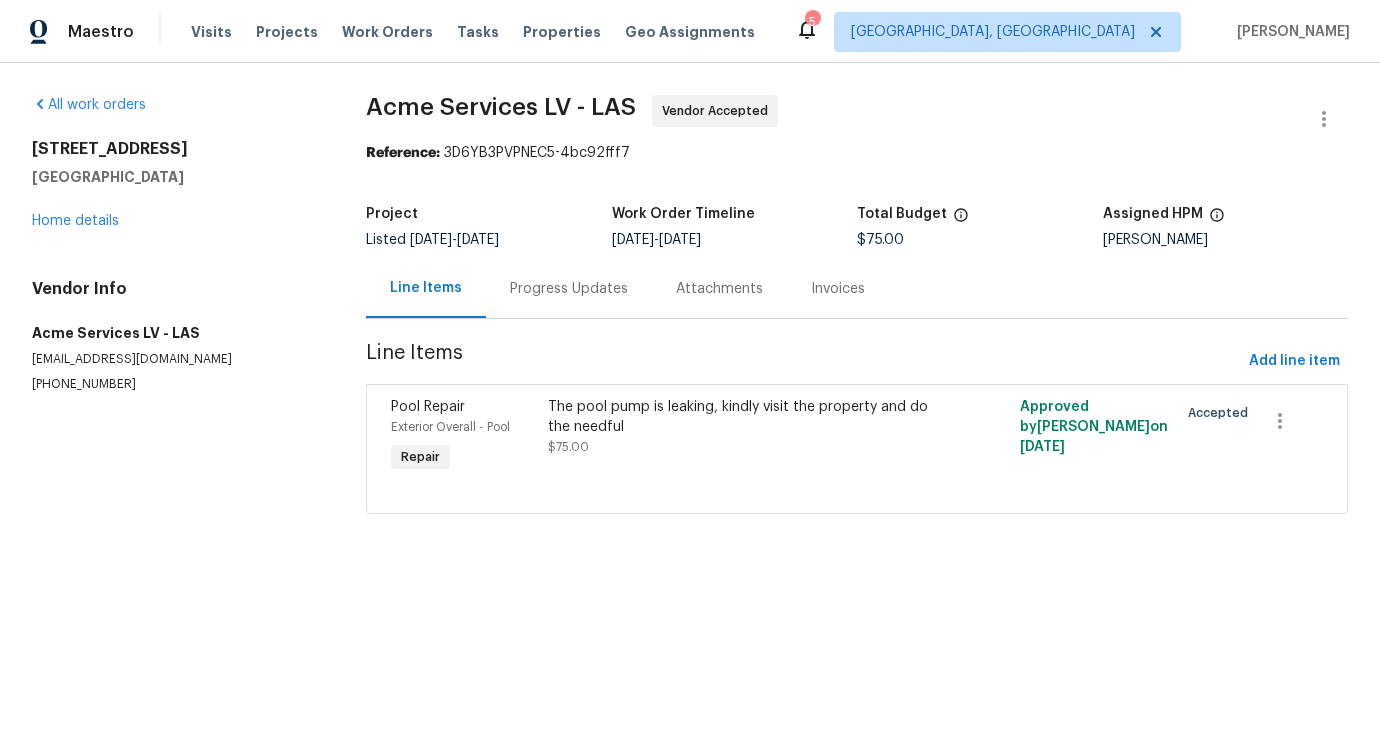 click on "Progress Updates" at bounding box center (569, 289) 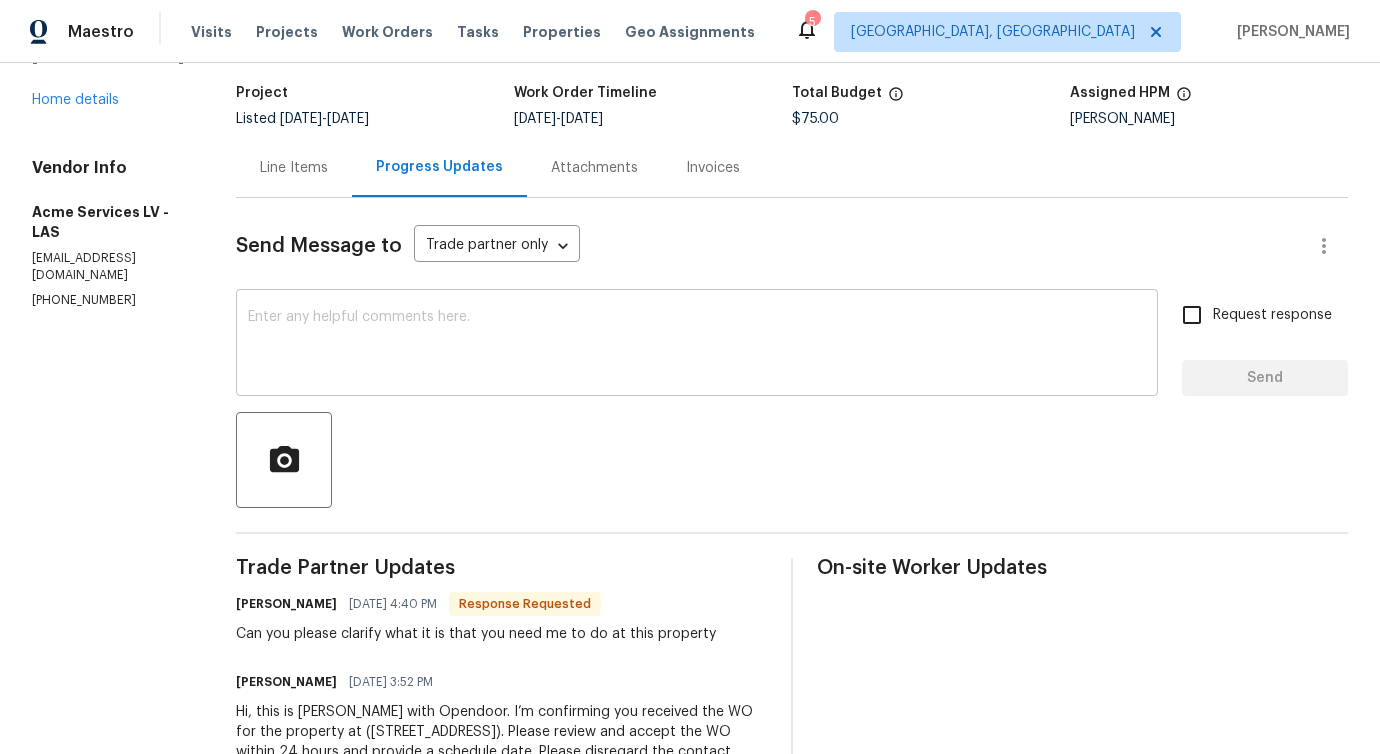 scroll, scrollTop: 0, scrollLeft: 0, axis: both 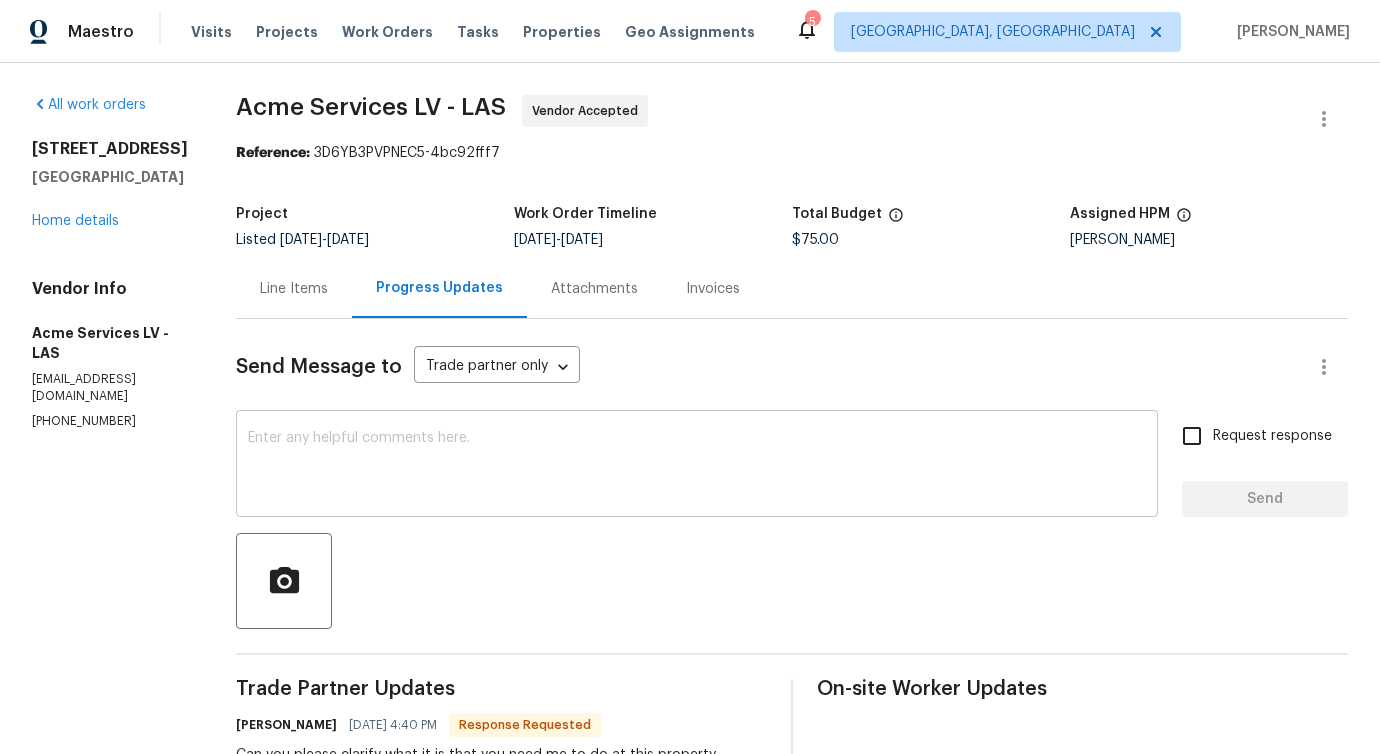 click at bounding box center [697, 466] 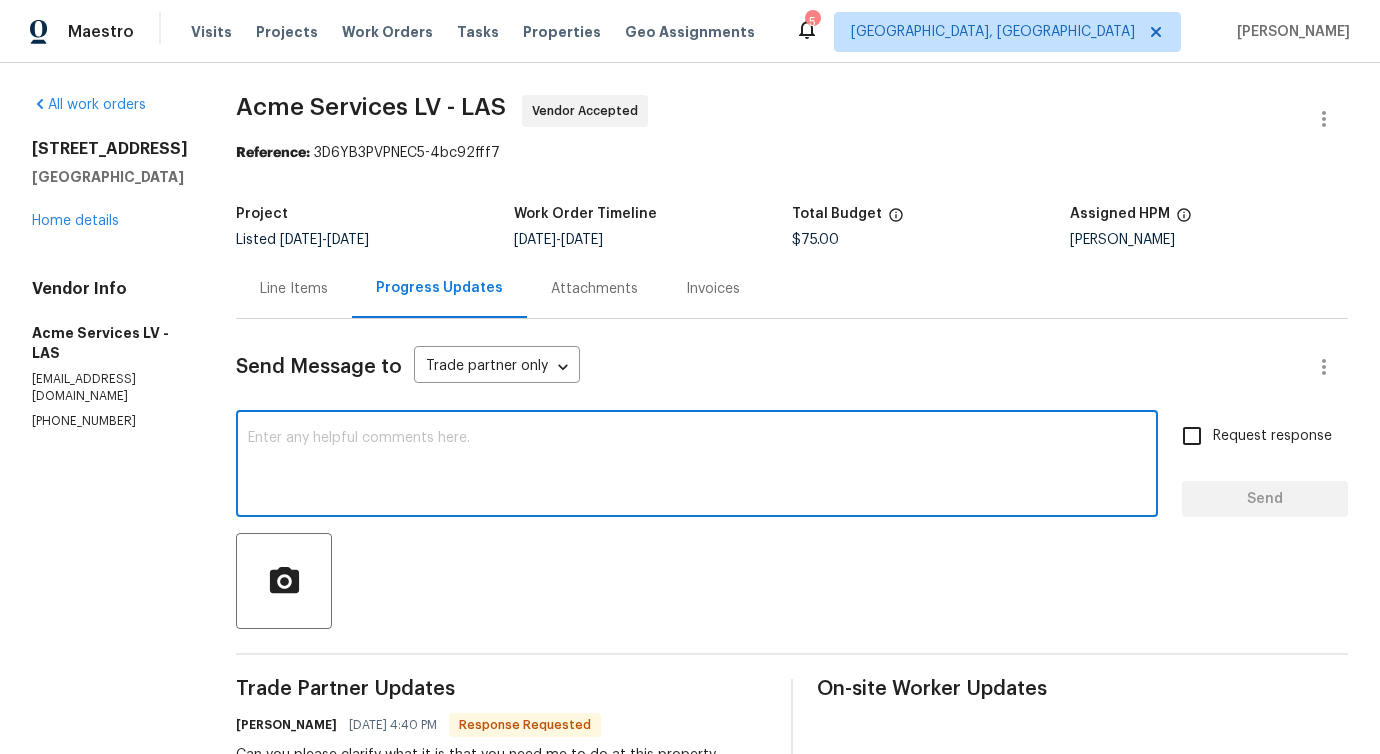click on "Line Items" at bounding box center (294, 289) 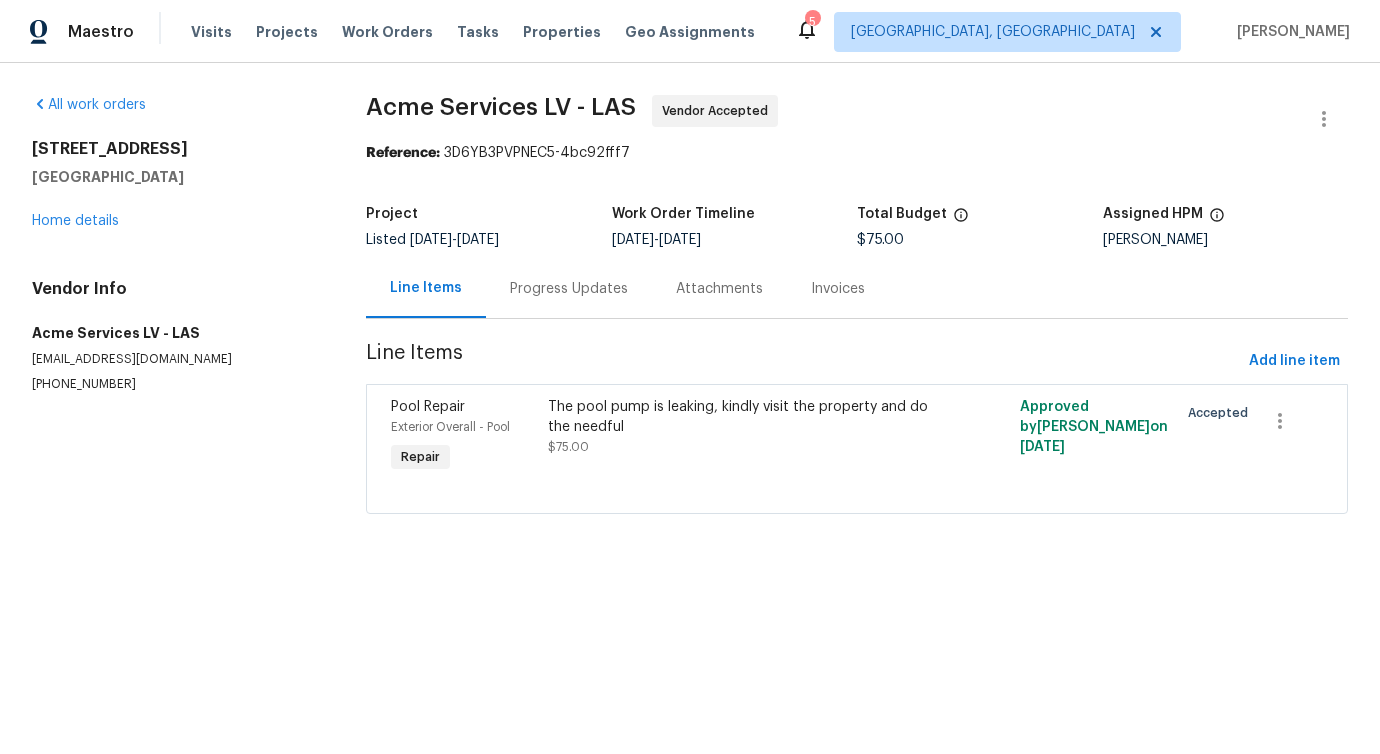 click on "Progress Updates" at bounding box center (569, 288) 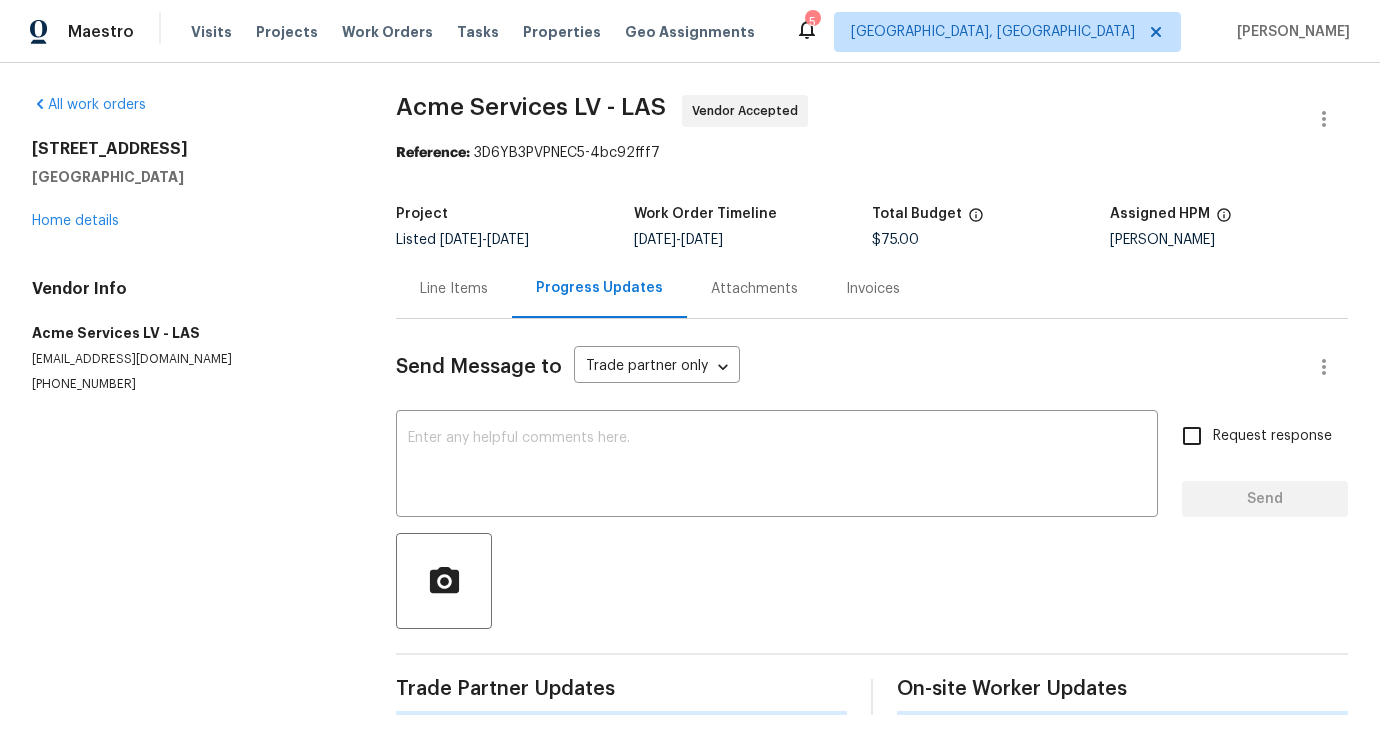 drag, startPoint x: 559, startPoint y: 299, endPoint x: 558, endPoint y: 403, distance: 104.00481 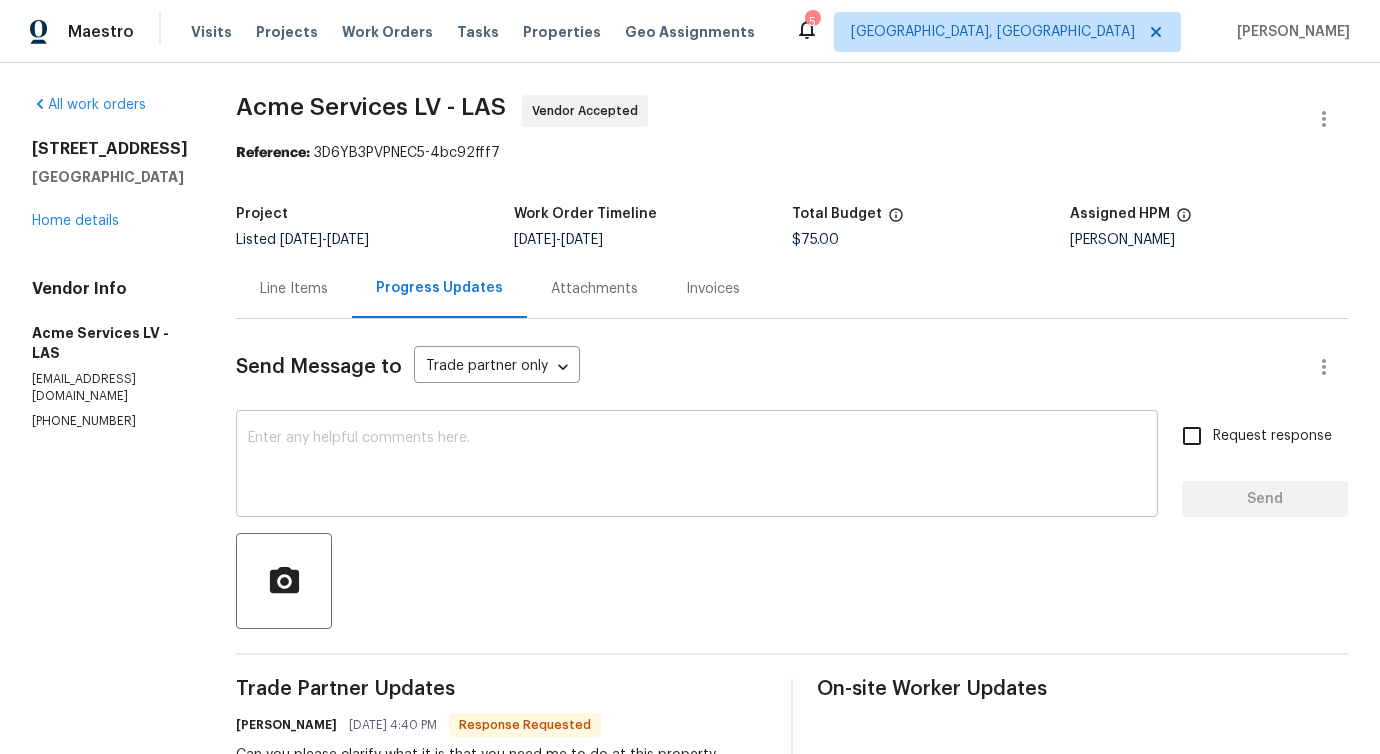click at bounding box center [697, 466] 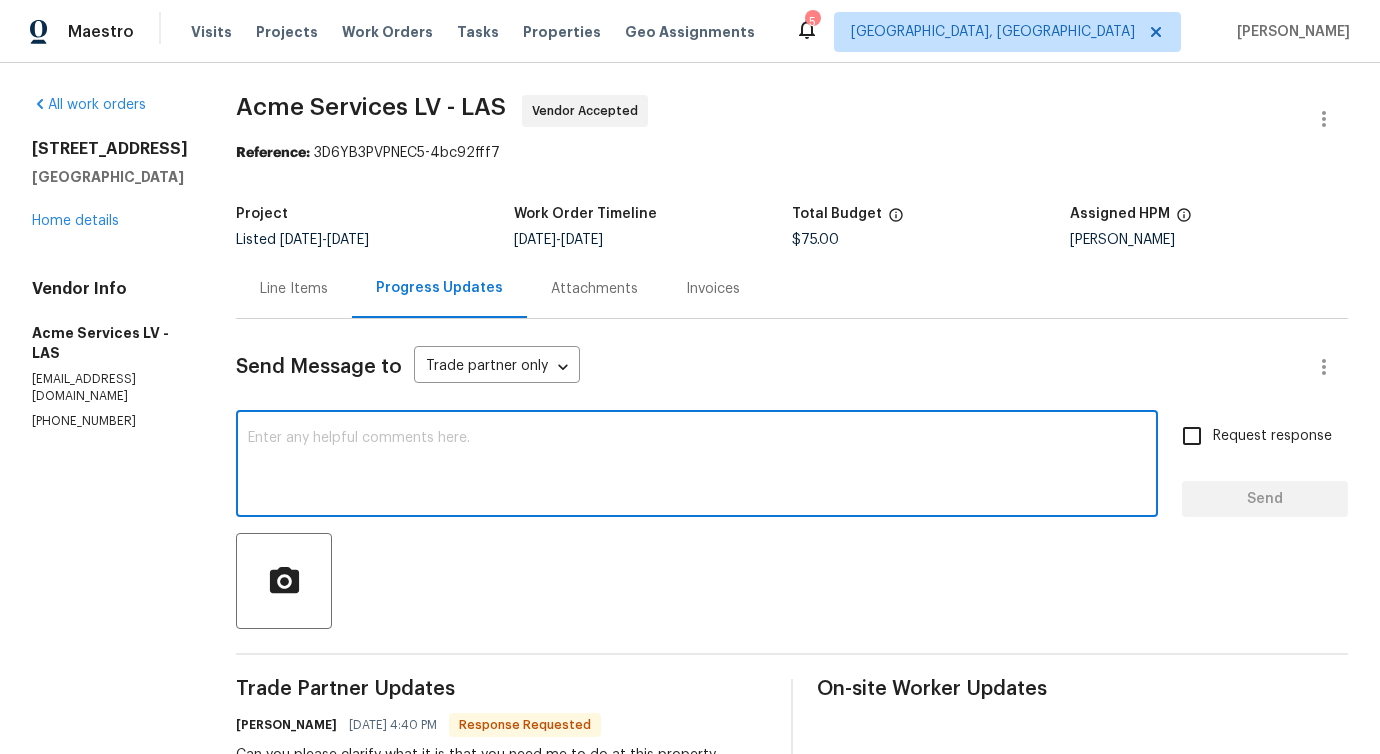 paste on "We've identified a leak coming from the pool pump that needs to be addressed." 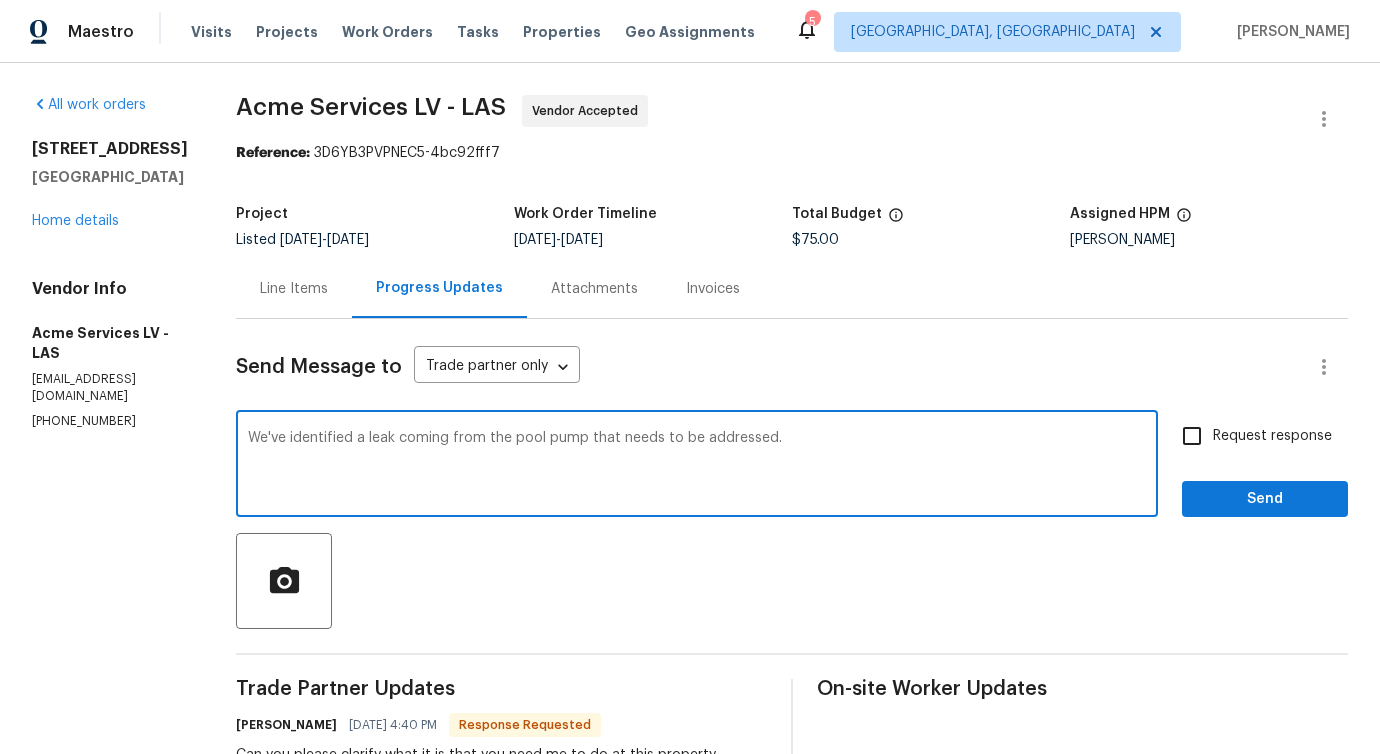 type on "We've identified a leak coming from the pool pump that needs to be addressed." 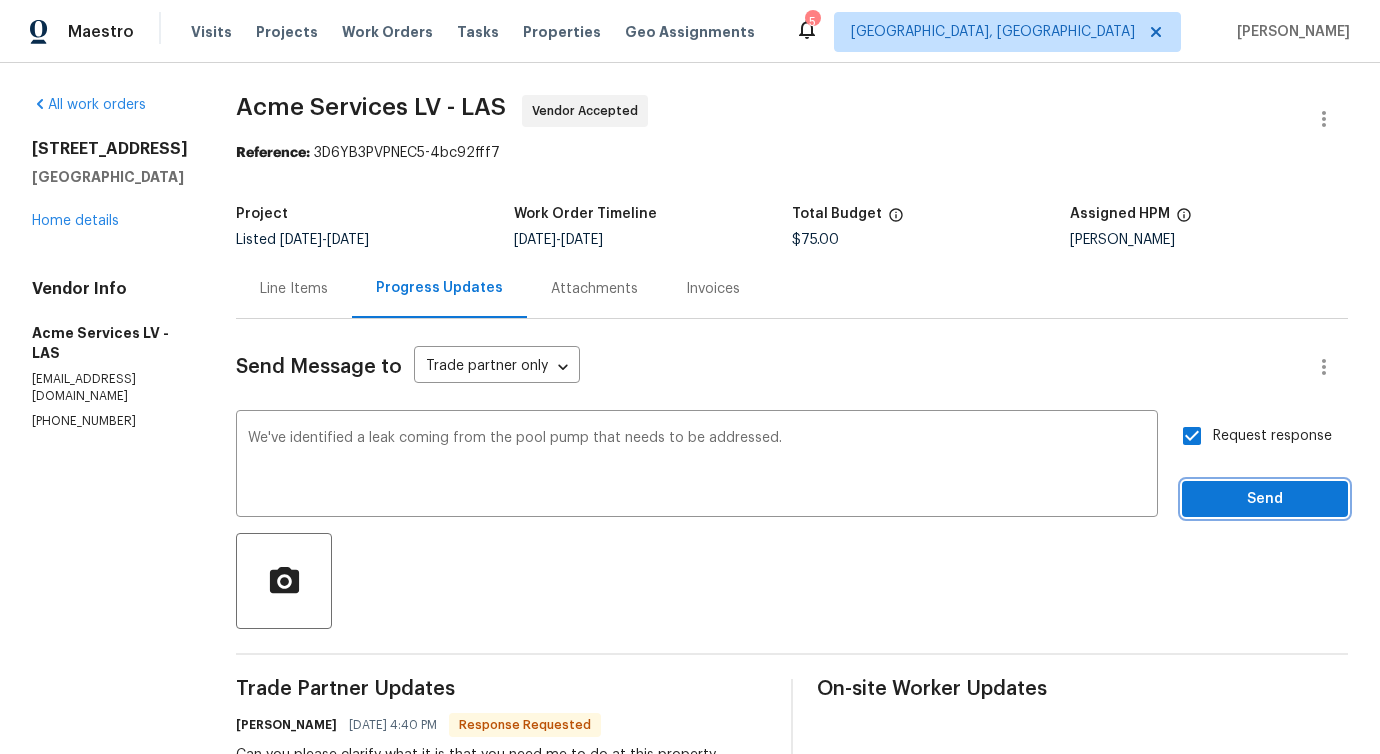 click on "Send" at bounding box center (1265, 499) 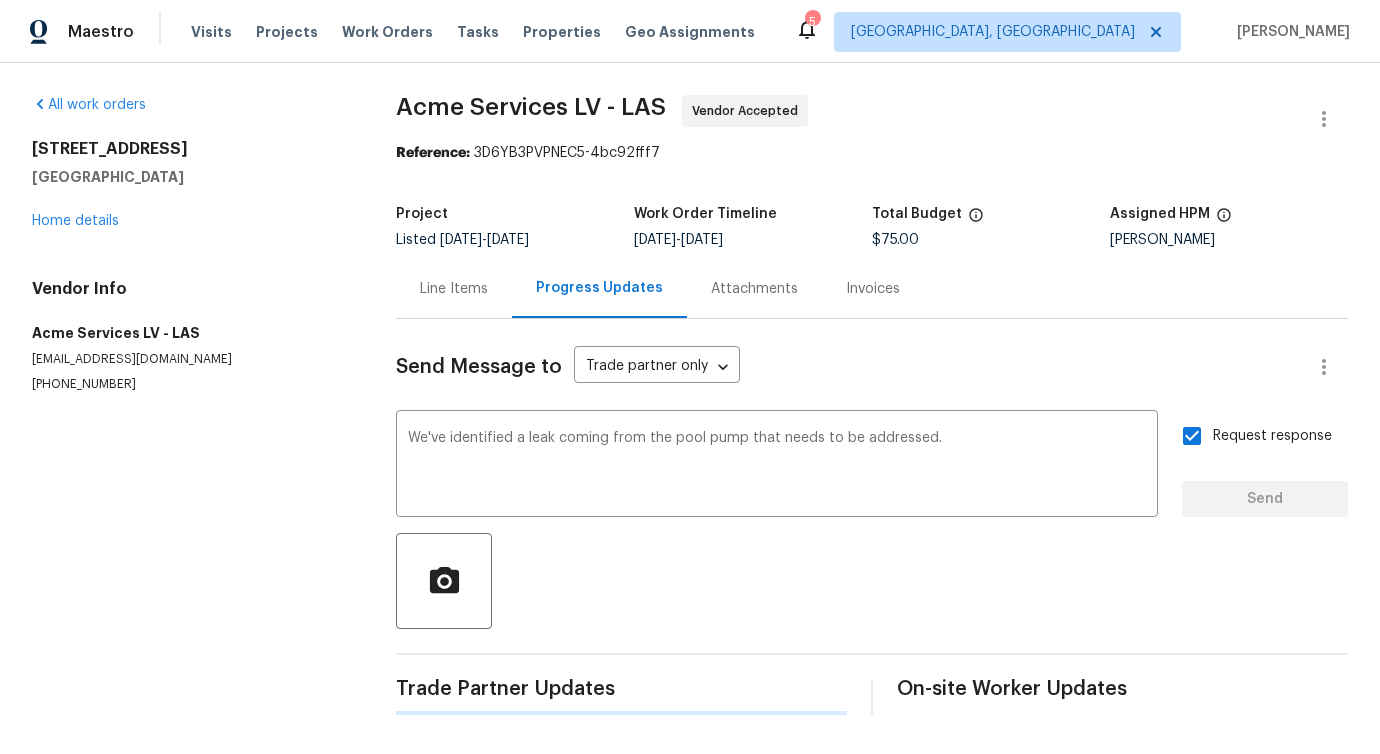 type 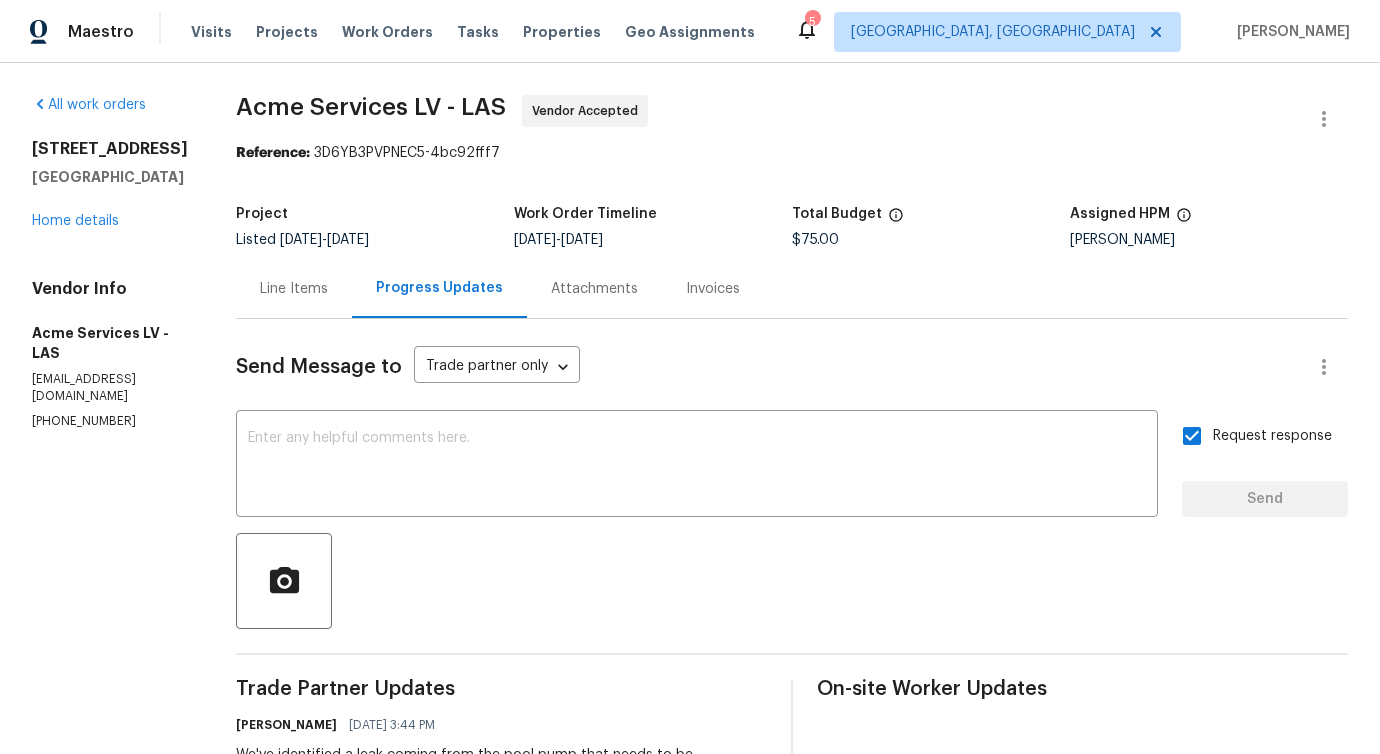 click on "Send Message to Trade partner only Trade partner only ​ x ​ Request response Send Trade Partner Updates Pavithra Sekar 07/15/2025 3:44 PM We've identified a leak coming from the pool pump that needs to be addressed. Elena Diaz 07/14/2025 4:40 PM Can you please clarify what it is that you need me to do at this property Pavithra Sekar 07/14/2025 3:52 PM Hi, this is Pavithra with Opendoor. I’m confirming you received the WO for the property at (7942 Quail Mountain Ln, Las Vegas, NV 89131). Please review and accept the WO within 24 hours and provide a schedule date. Please disregard the contact information for the HPM included in the WO. Our Centralised LWO Team is responsible for Listed WOs. On-site Worker Updates" at bounding box center (792, 682) 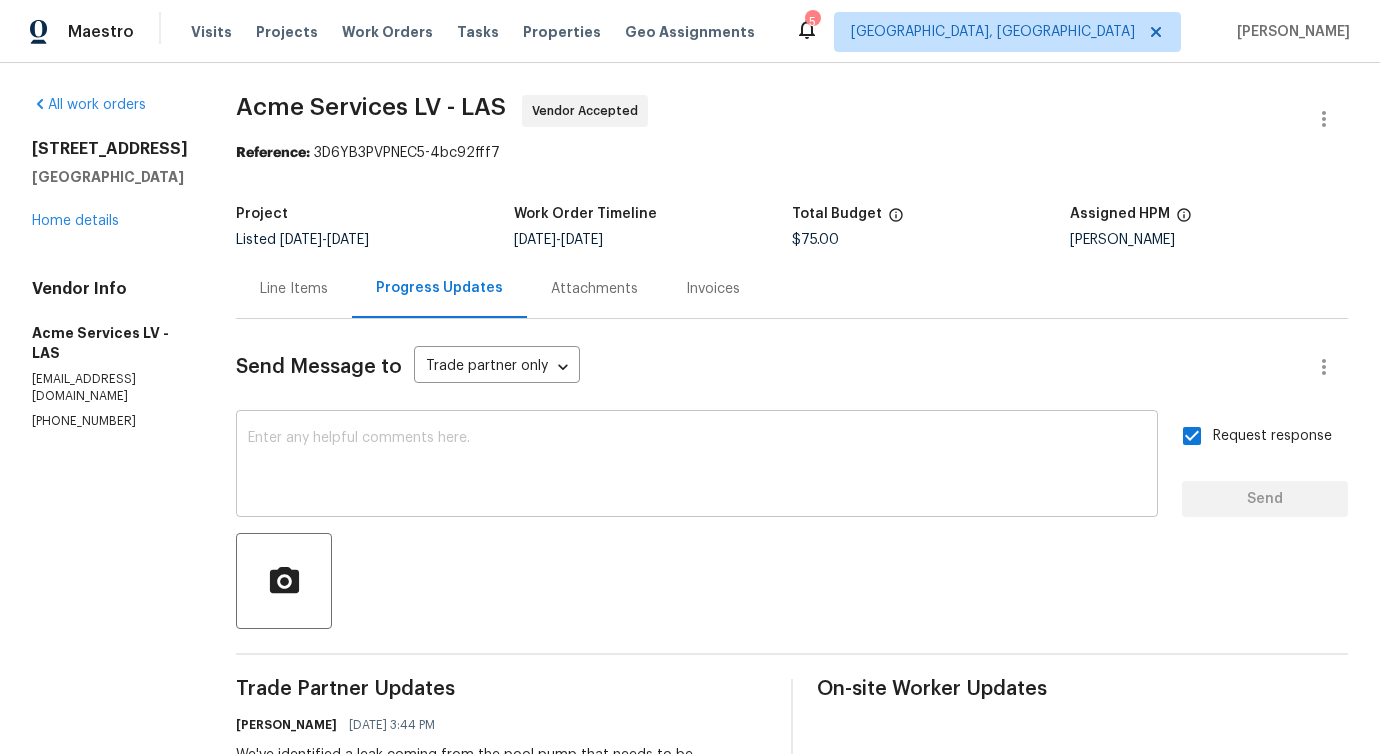 click at bounding box center (697, 466) 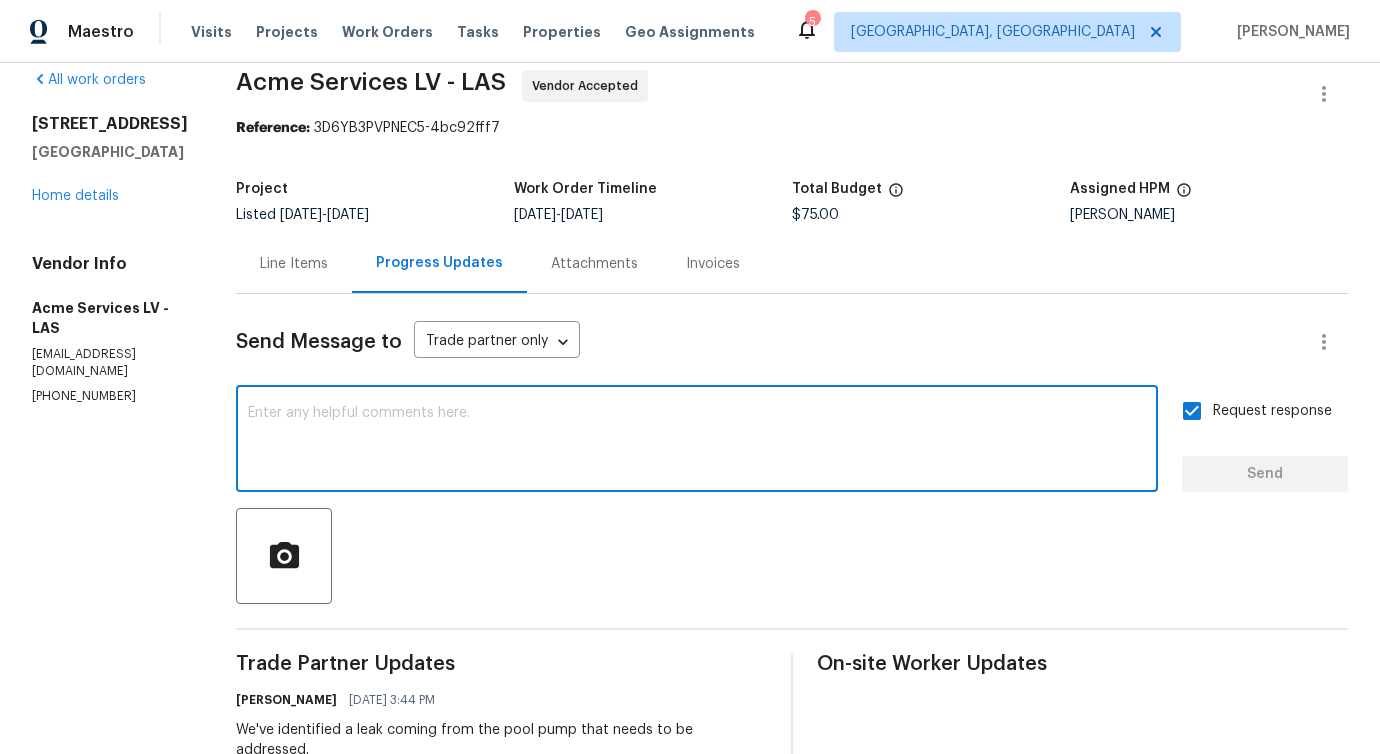 scroll, scrollTop: 0, scrollLeft: 0, axis: both 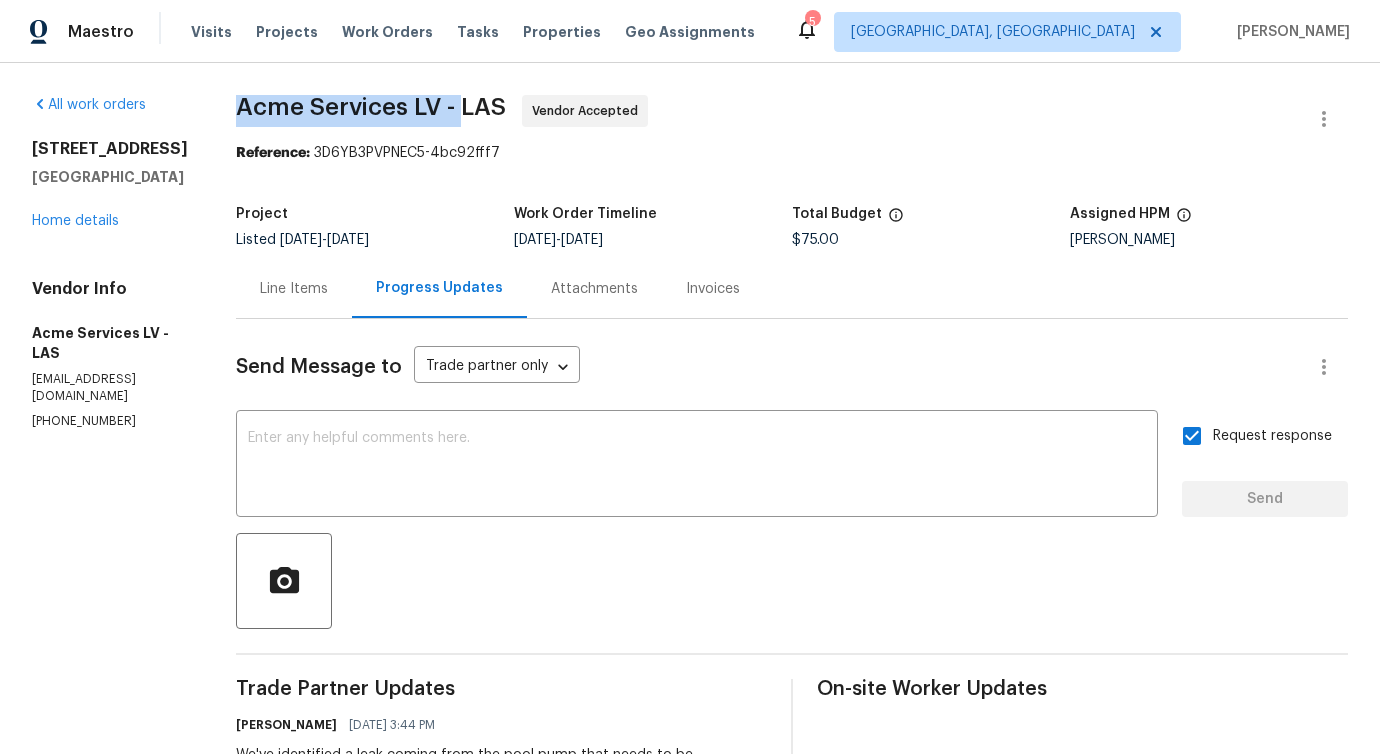 drag, startPoint x: 237, startPoint y: 109, endPoint x: 458, endPoint y: 122, distance: 221.38202 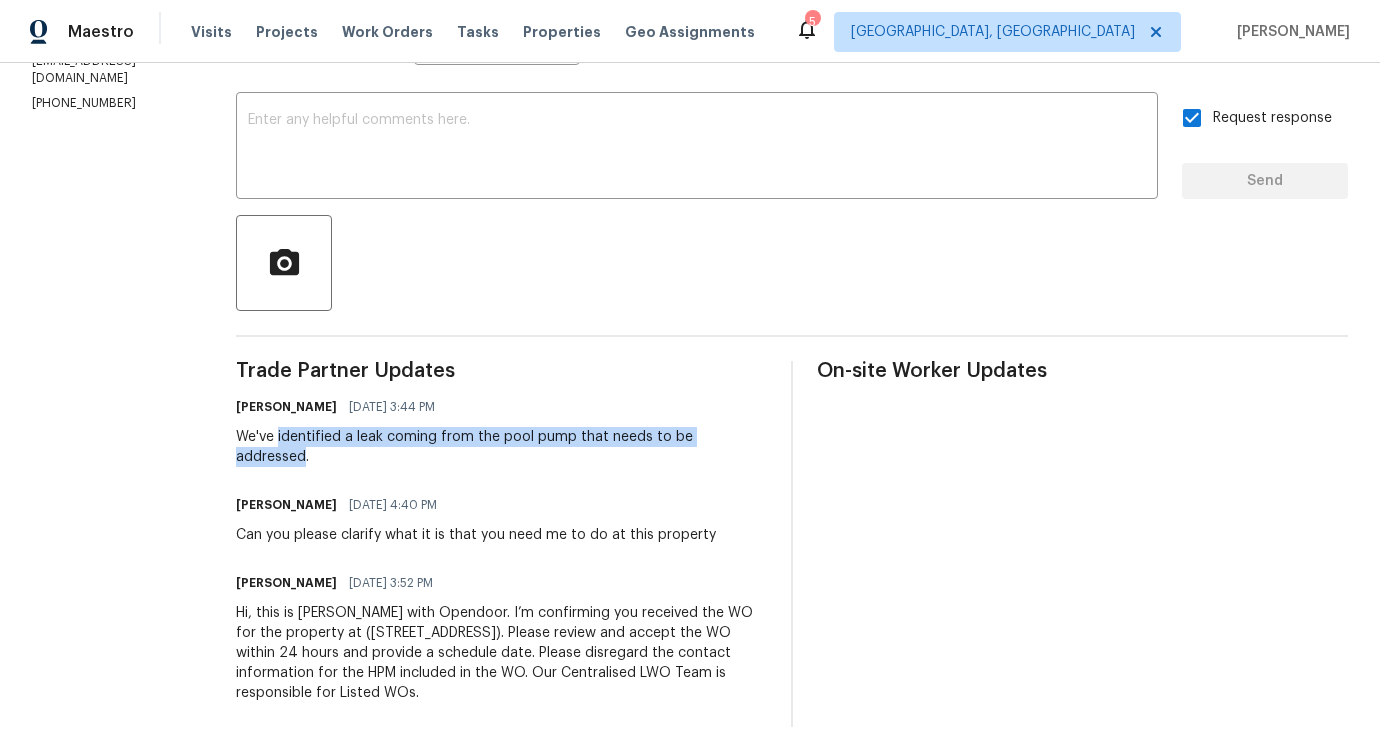 drag, startPoint x: 278, startPoint y: 438, endPoint x: 751, endPoint y: 446, distance: 473.06766 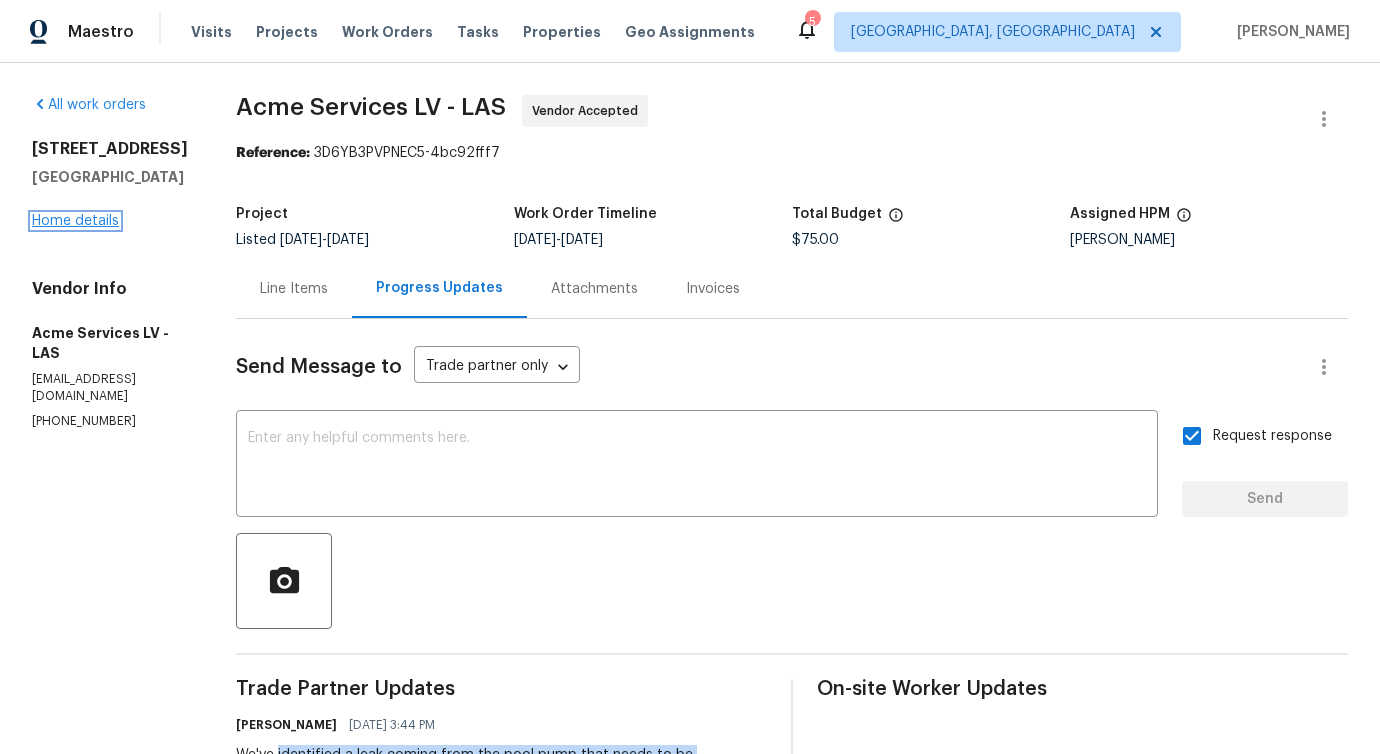 click on "Home details" at bounding box center [75, 221] 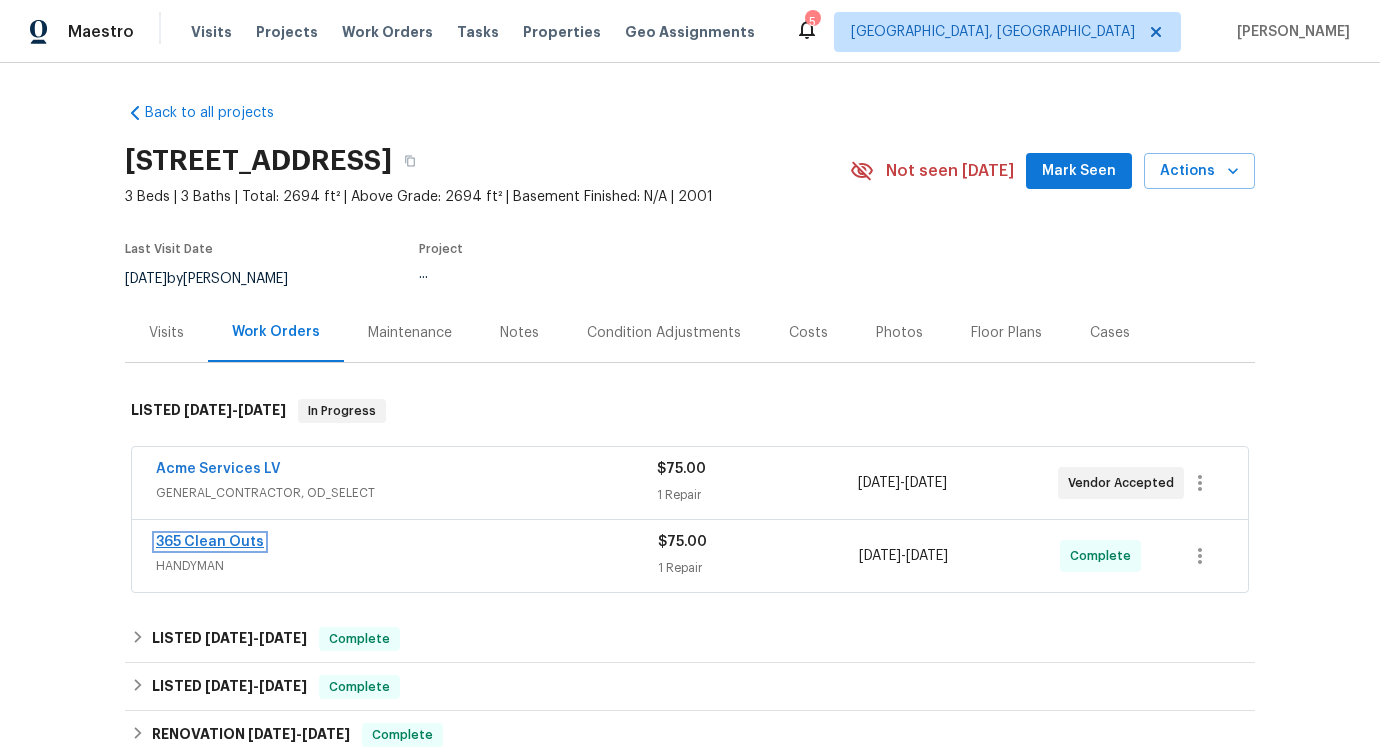 click on "365 Clean Outs" at bounding box center [210, 542] 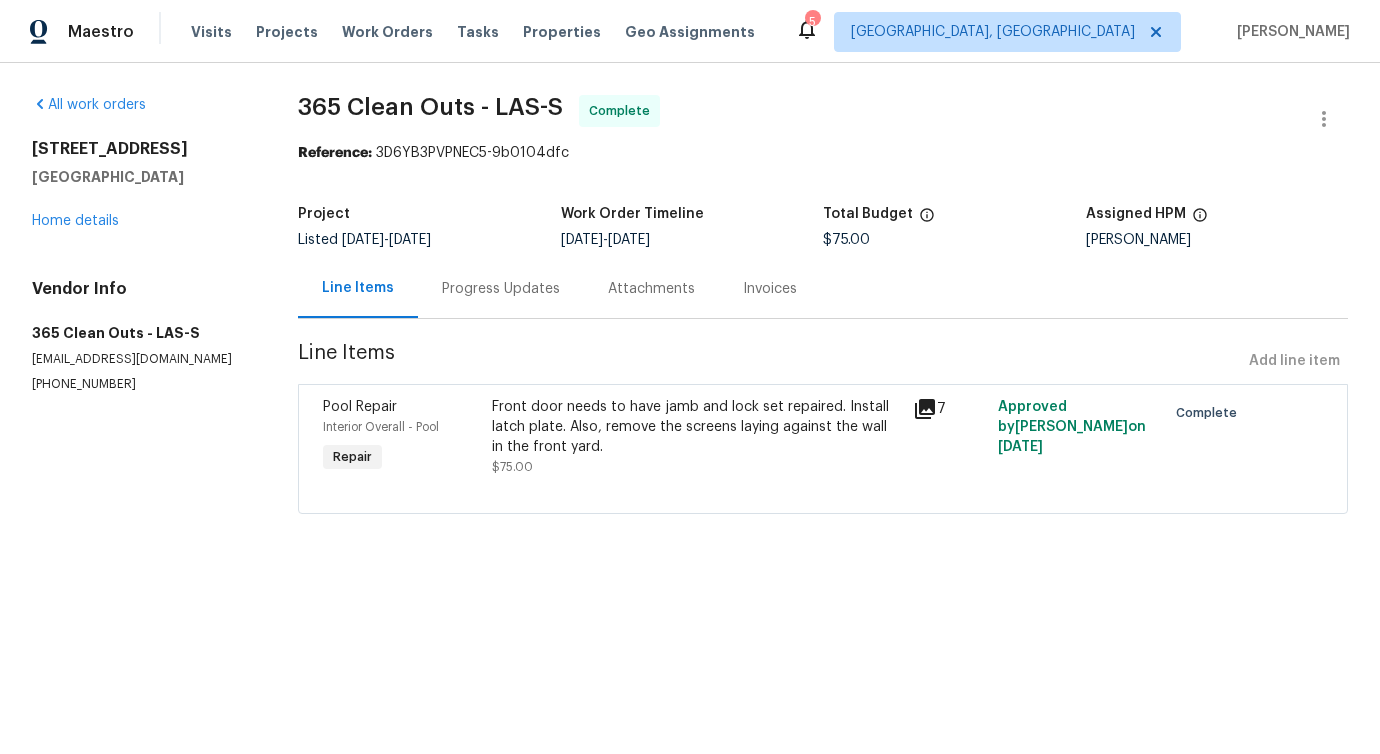 click on "Progress Updates" at bounding box center [501, 289] 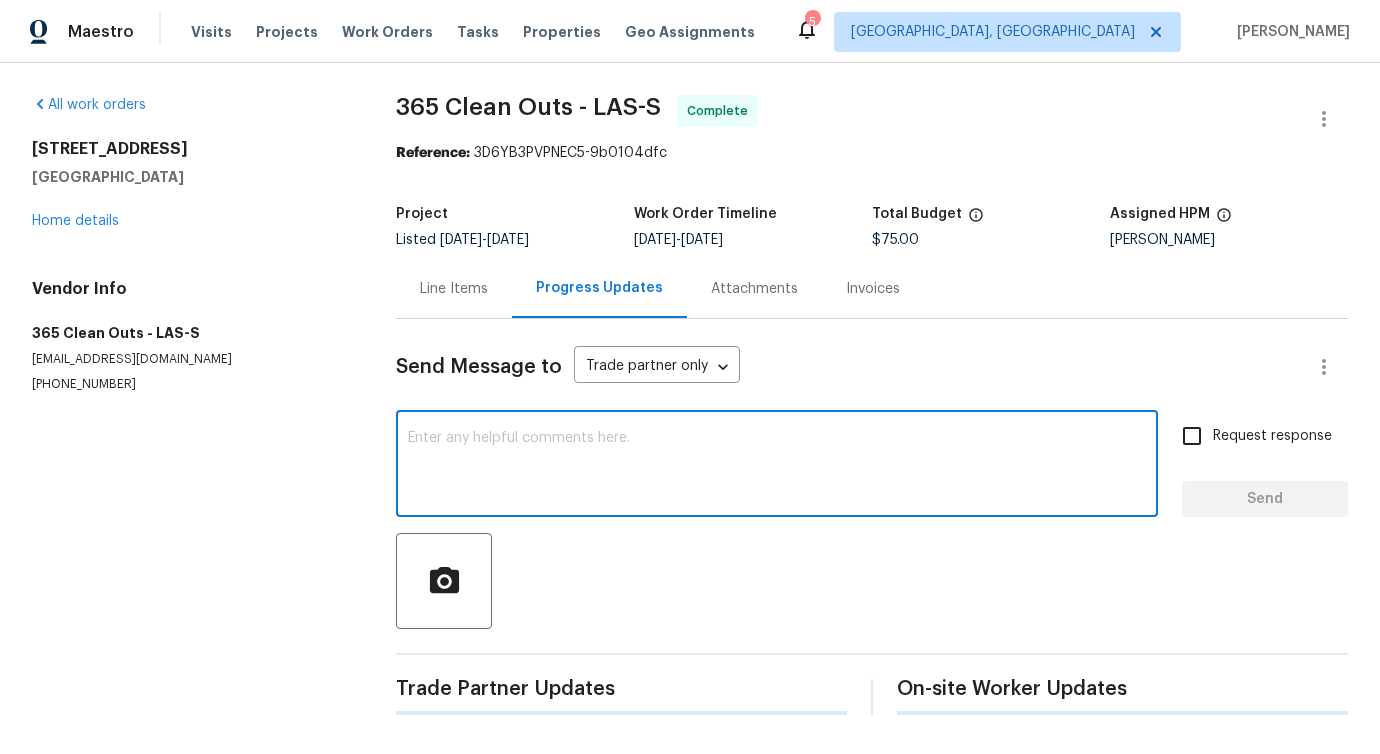 click at bounding box center (777, 466) 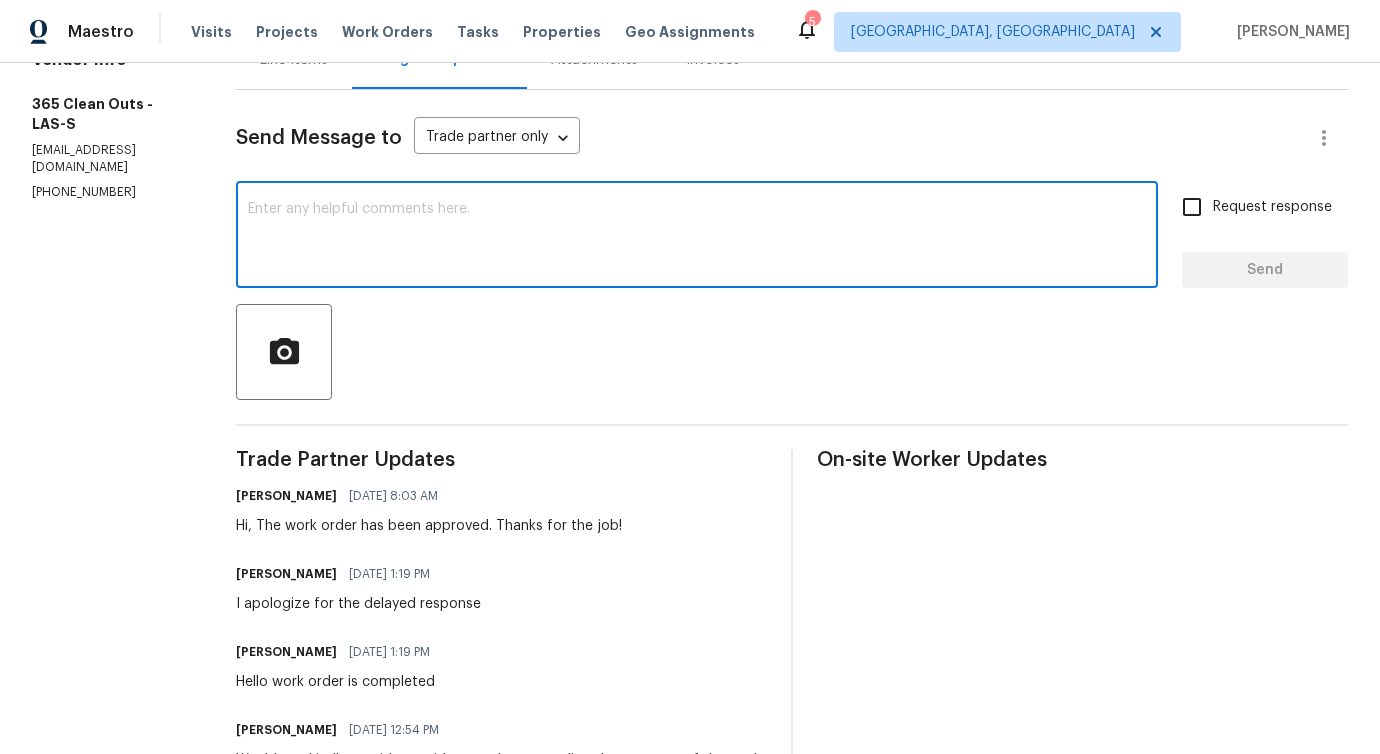 scroll, scrollTop: 392, scrollLeft: 0, axis: vertical 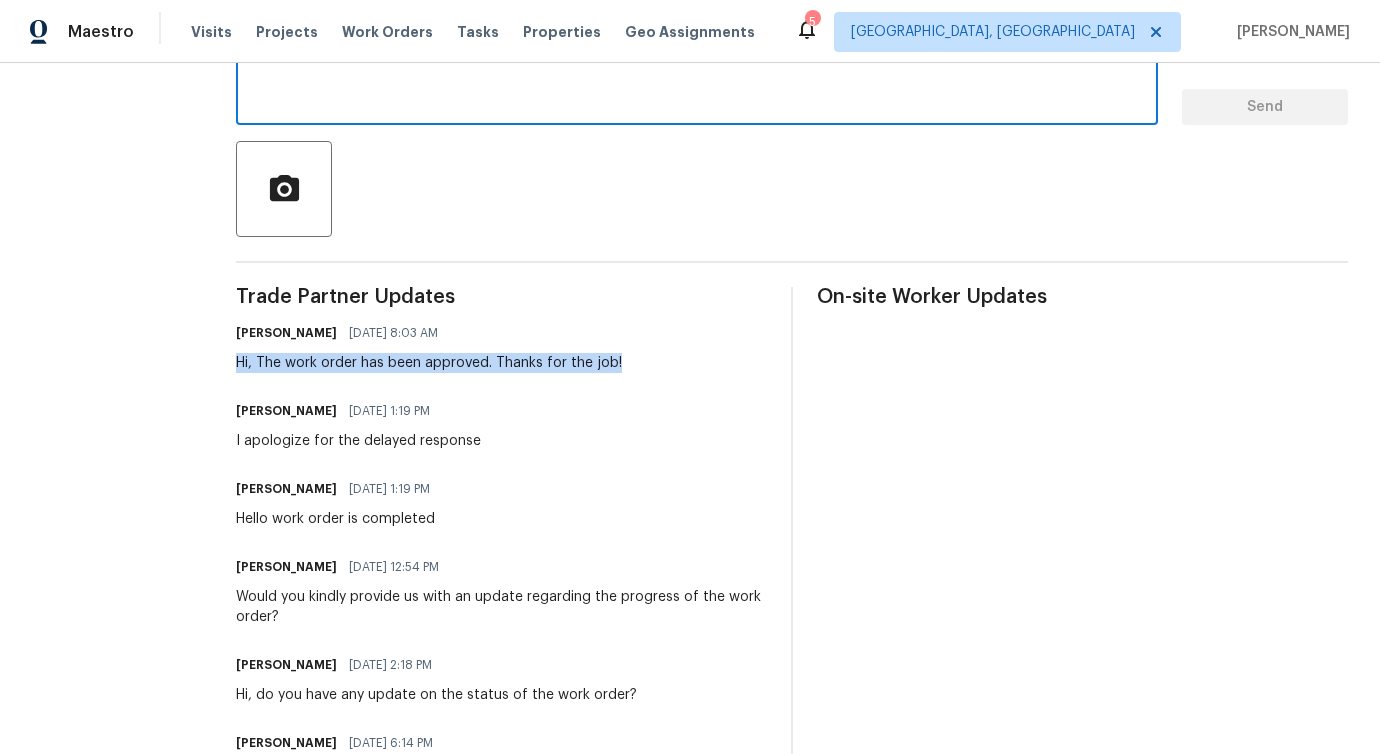 drag, startPoint x: 226, startPoint y: 360, endPoint x: 685, endPoint y: 366, distance: 459.0392 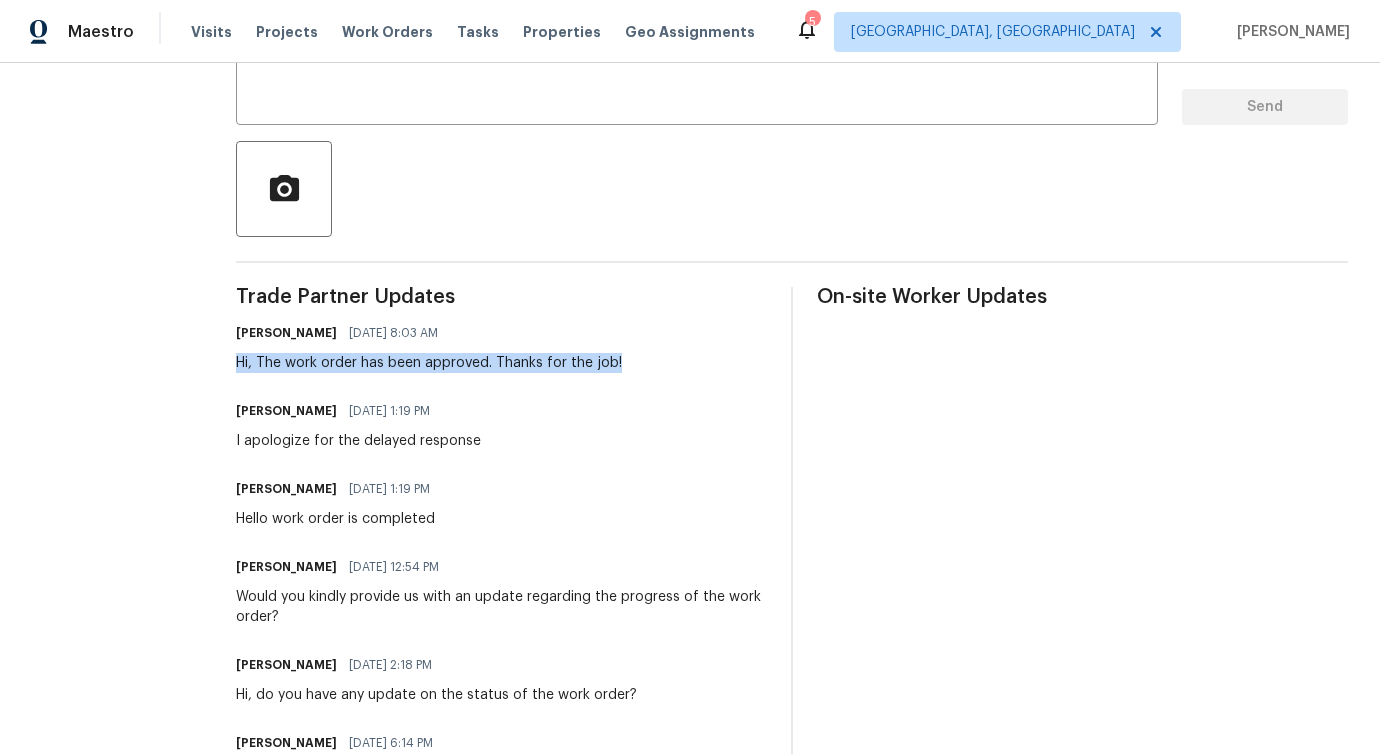 scroll, scrollTop: 0, scrollLeft: 0, axis: both 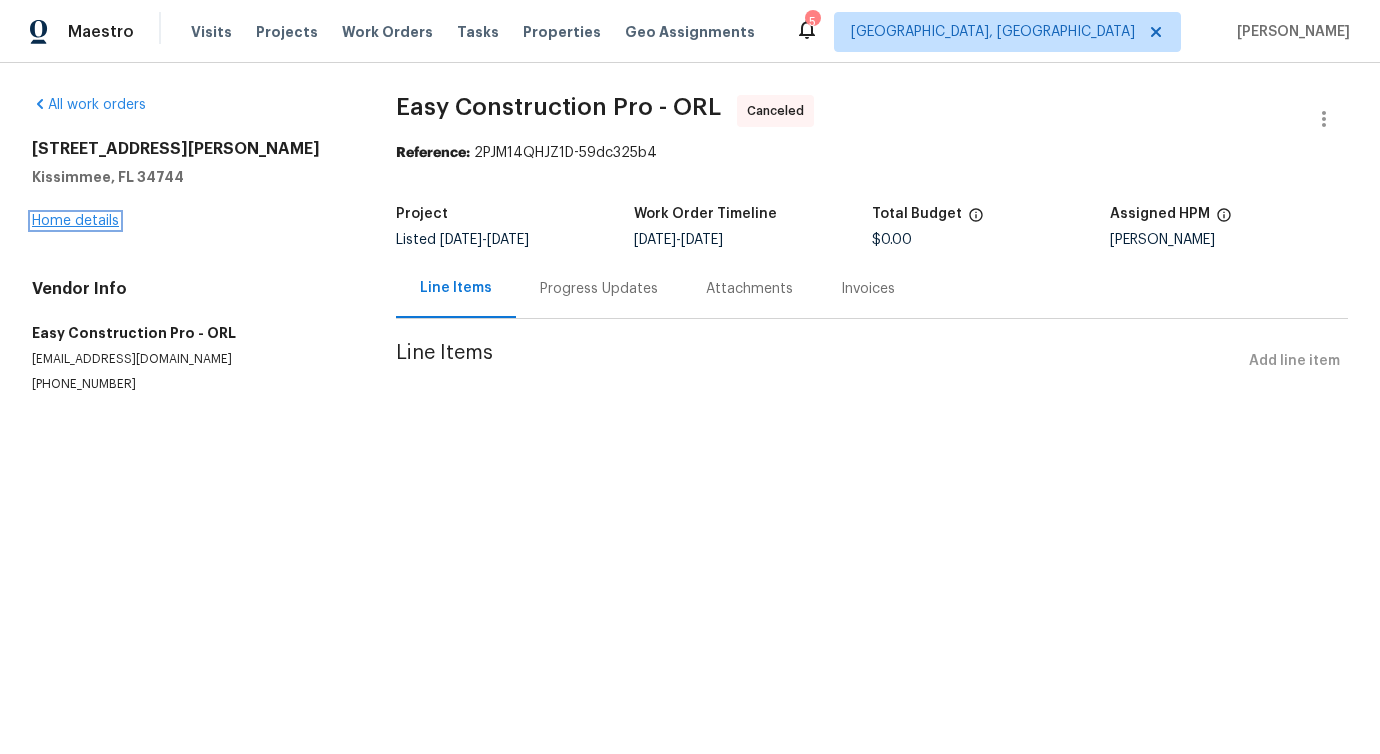 click on "Home details" at bounding box center [75, 221] 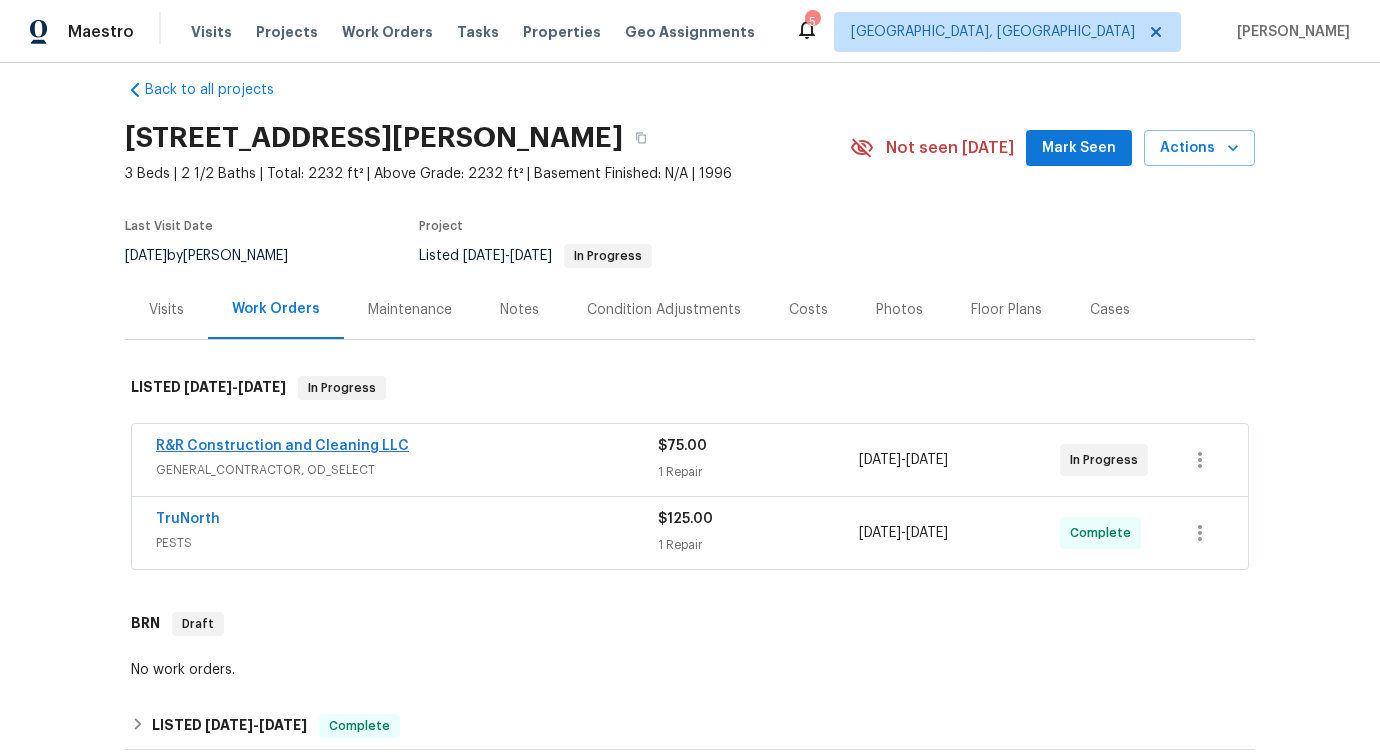 scroll, scrollTop: 38, scrollLeft: 0, axis: vertical 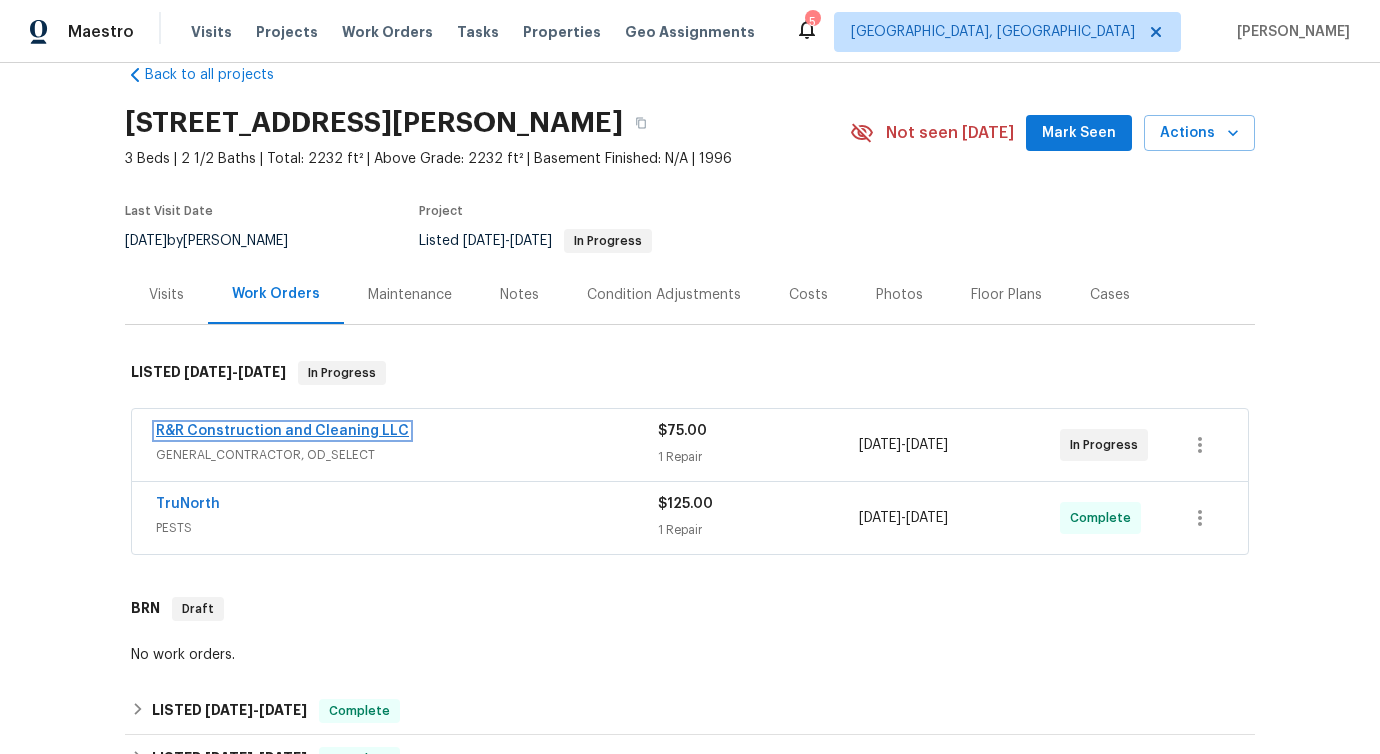 click on "R&R Construction and Cleaning LLC" at bounding box center (282, 431) 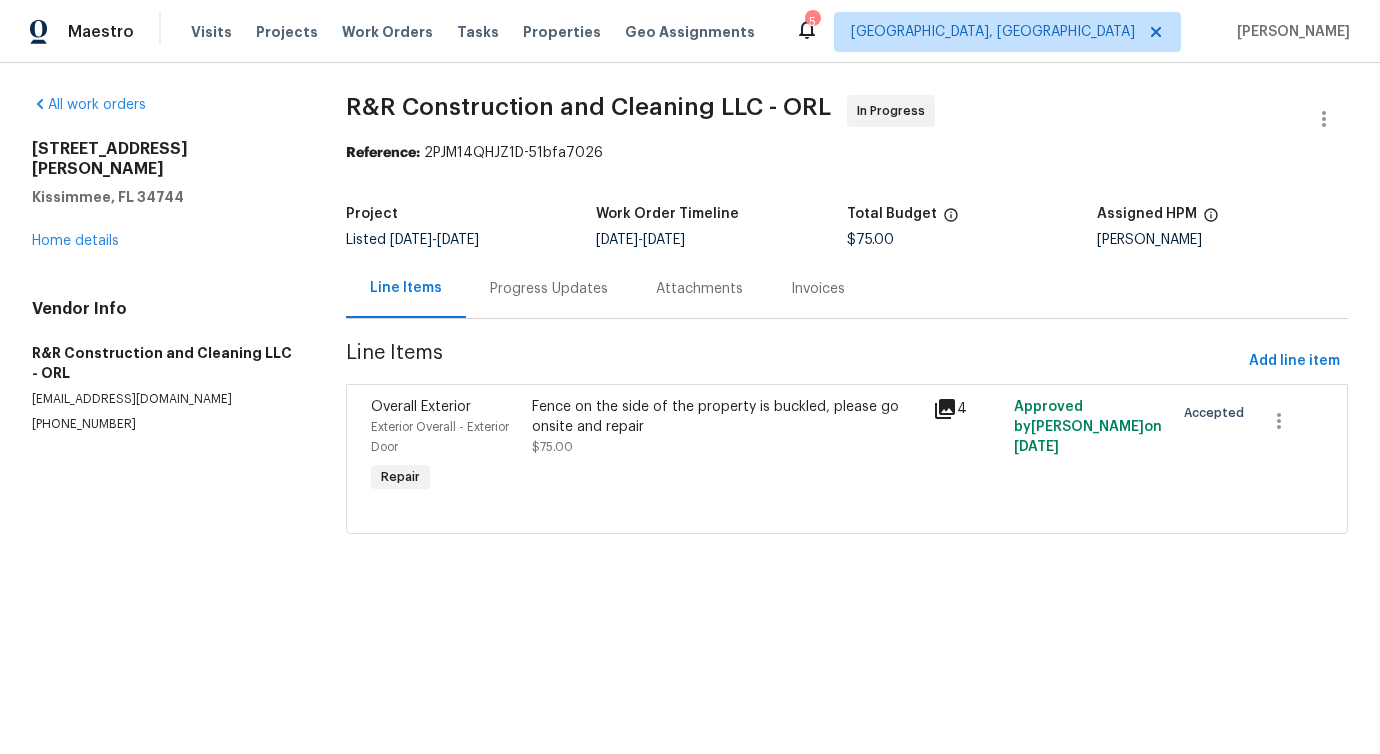 click on "Progress Updates" at bounding box center [549, 289] 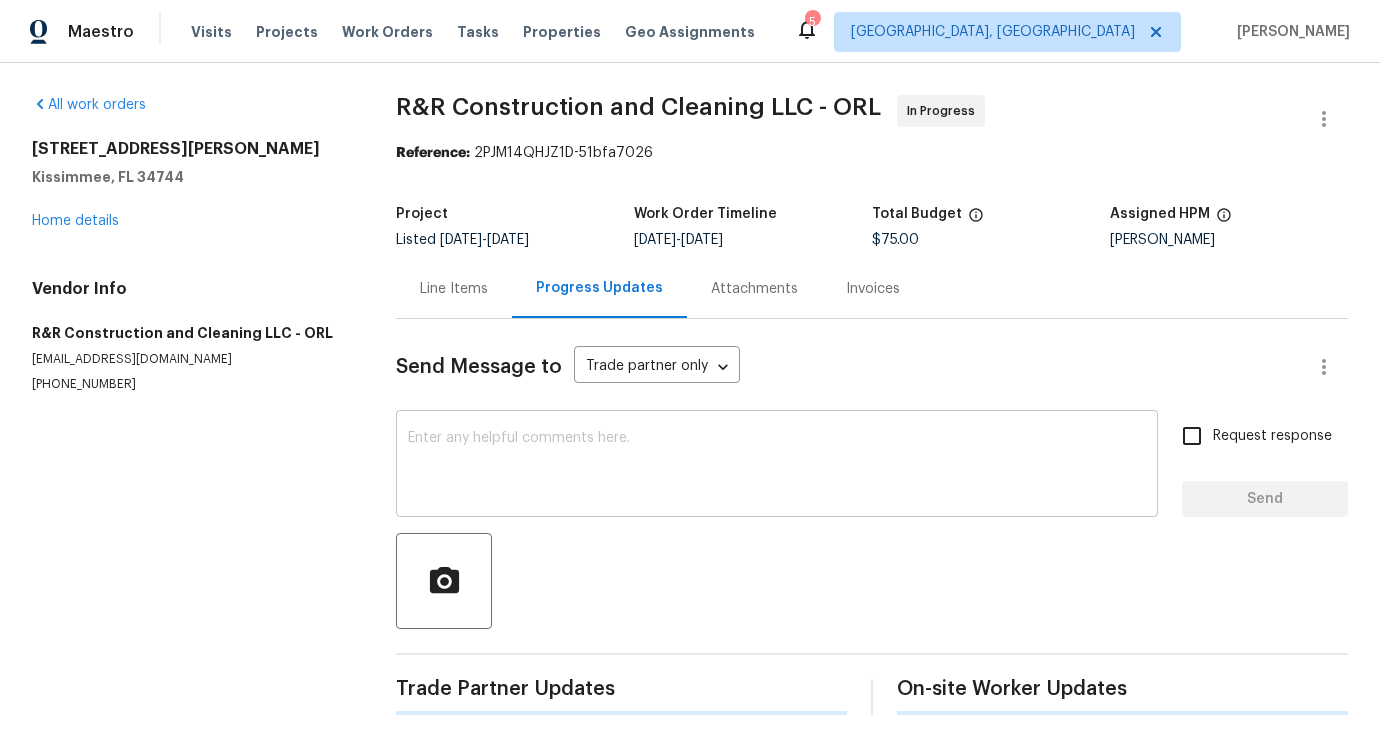 click at bounding box center [777, 466] 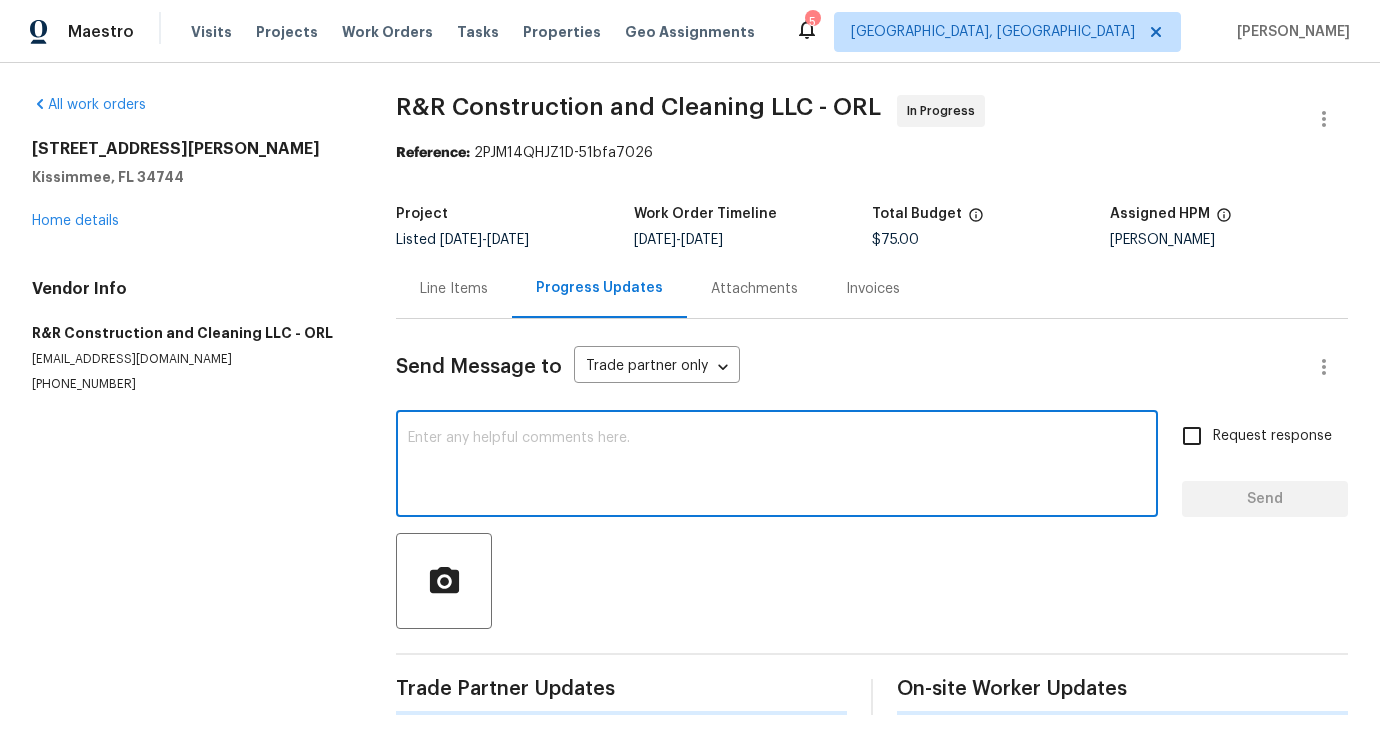 scroll, scrollTop: 8, scrollLeft: 0, axis: vertical 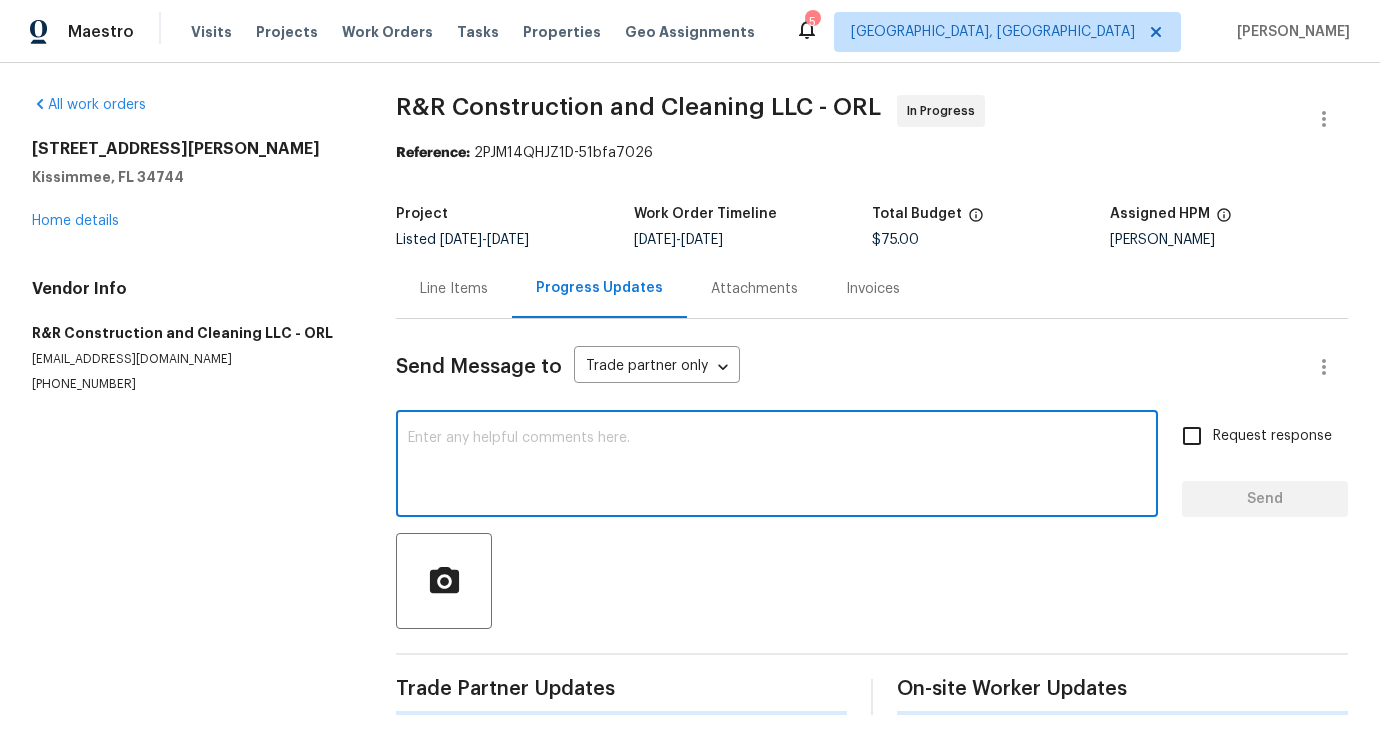click at bounding box center [777, 466] 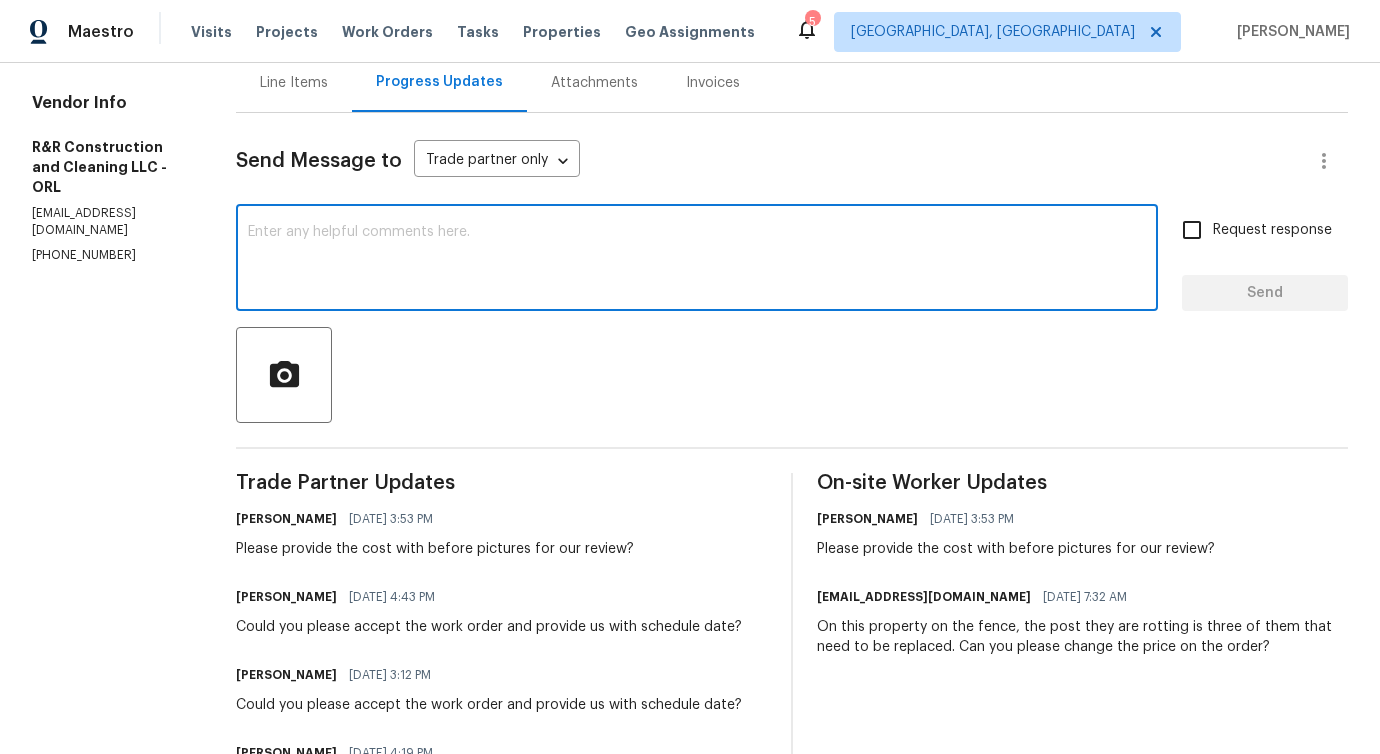 scroll, scrollTop: 207, scrollLeft: 0, axis: vertical 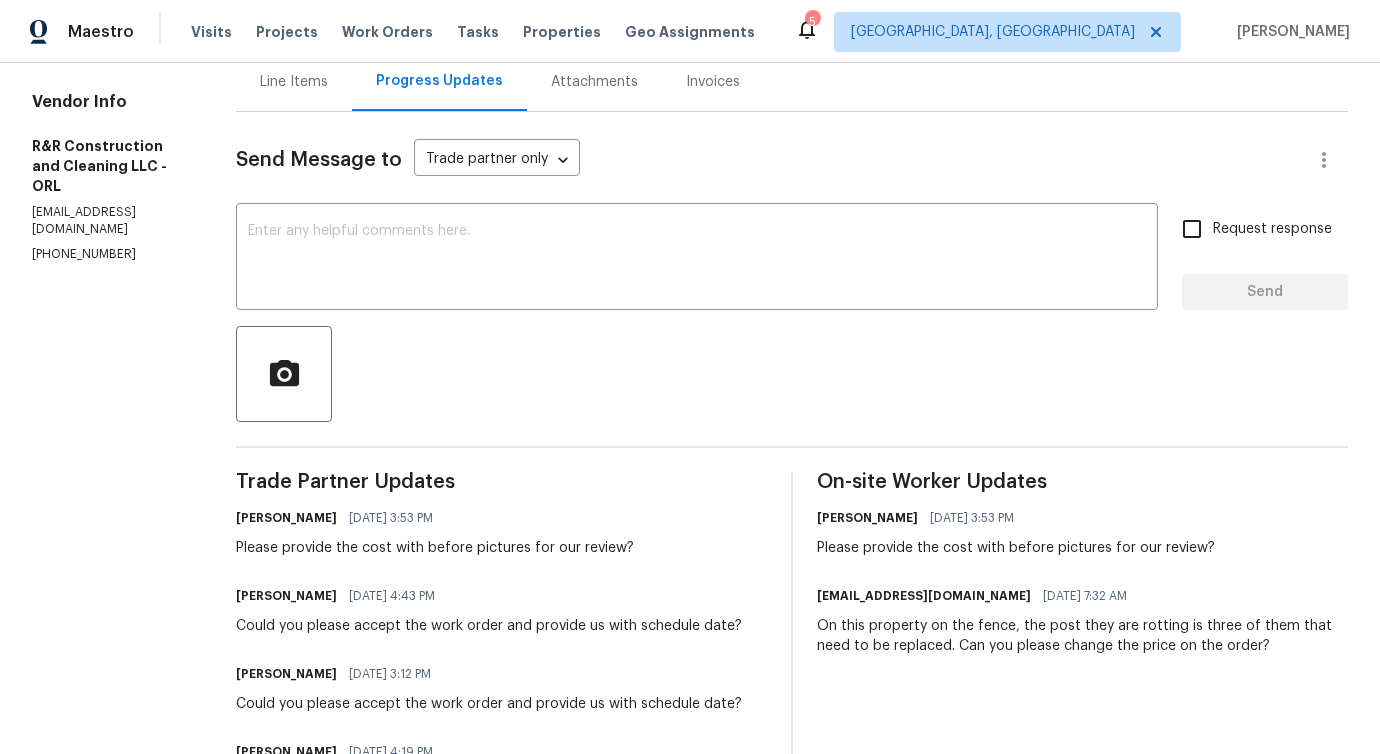 click on "Please provide the cost with before pictures for our review?" at bounding box center [435, 548] 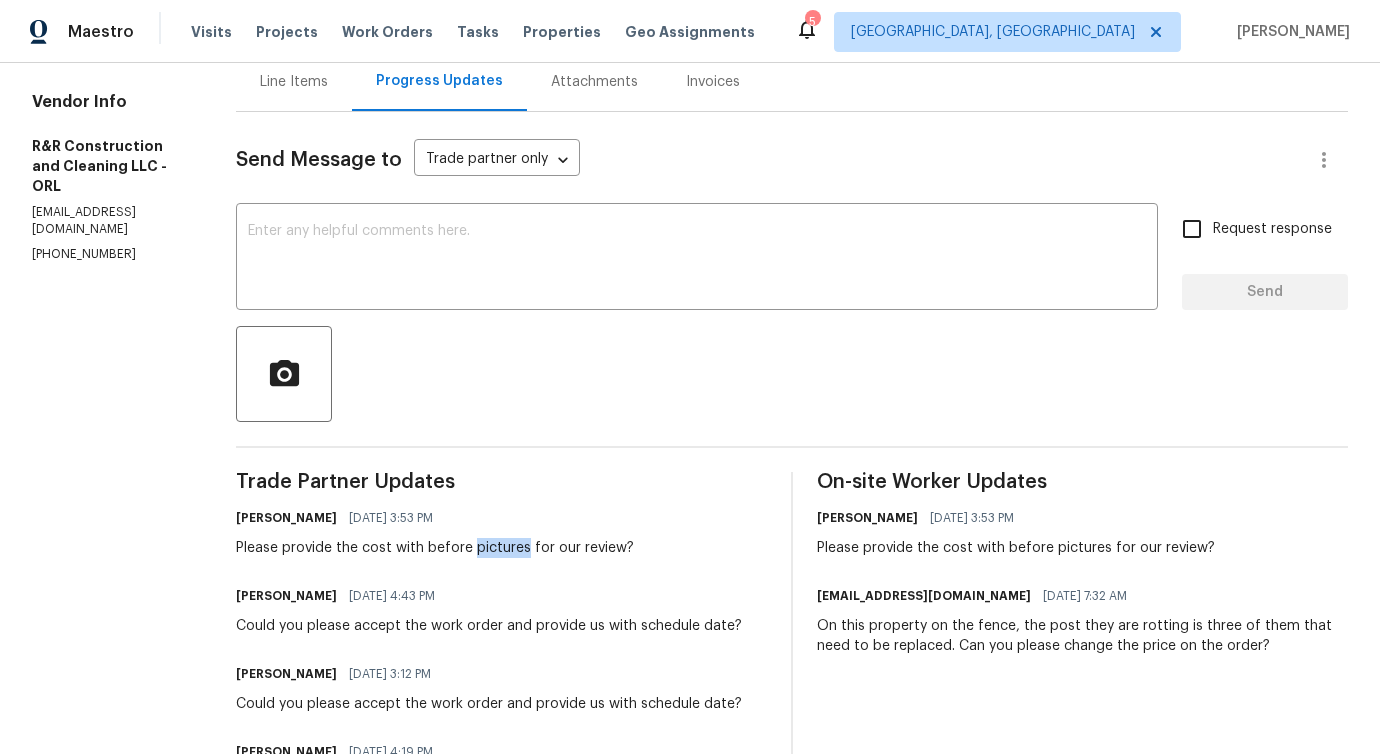 click on "Please provide the cost with before pictures for our review?" at bounding box center (435, 548) 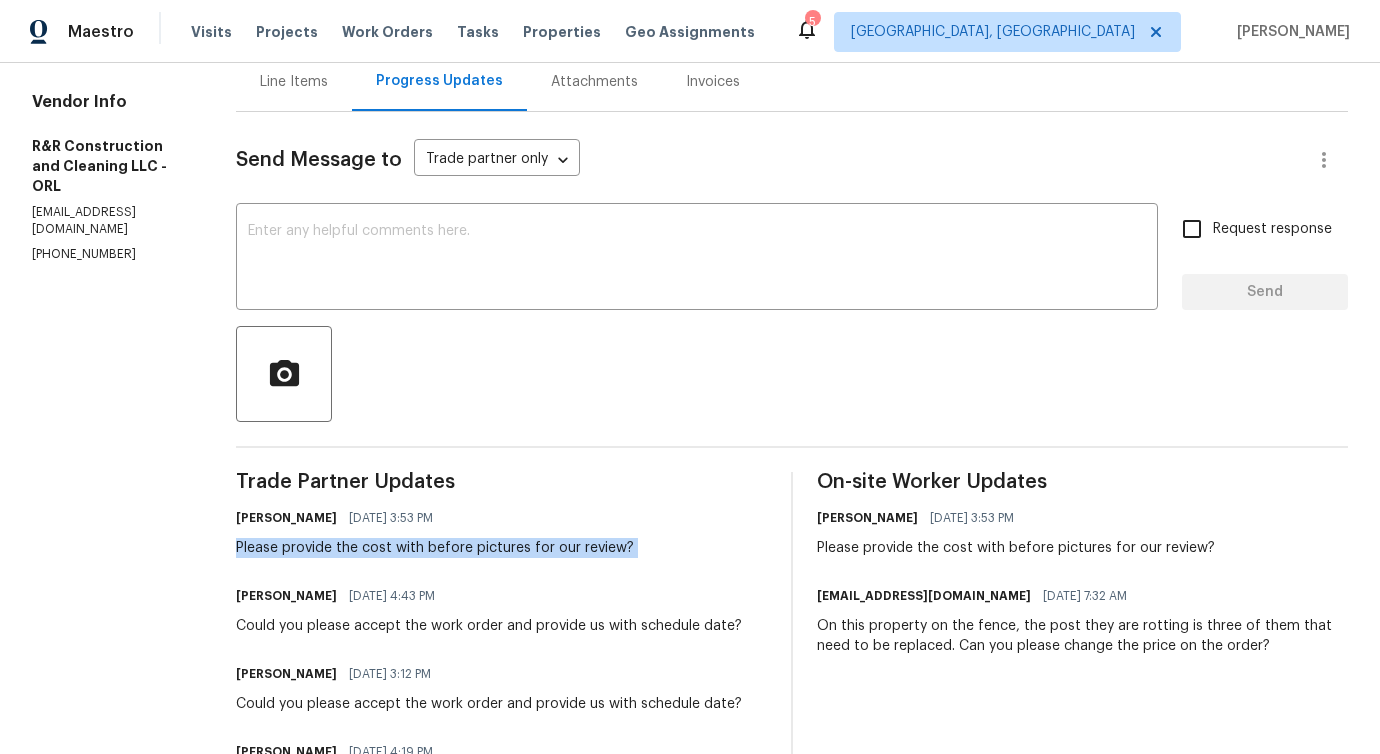 click on "Please provide the cost with before pictures for our review?" at bounding box center (435, 548) 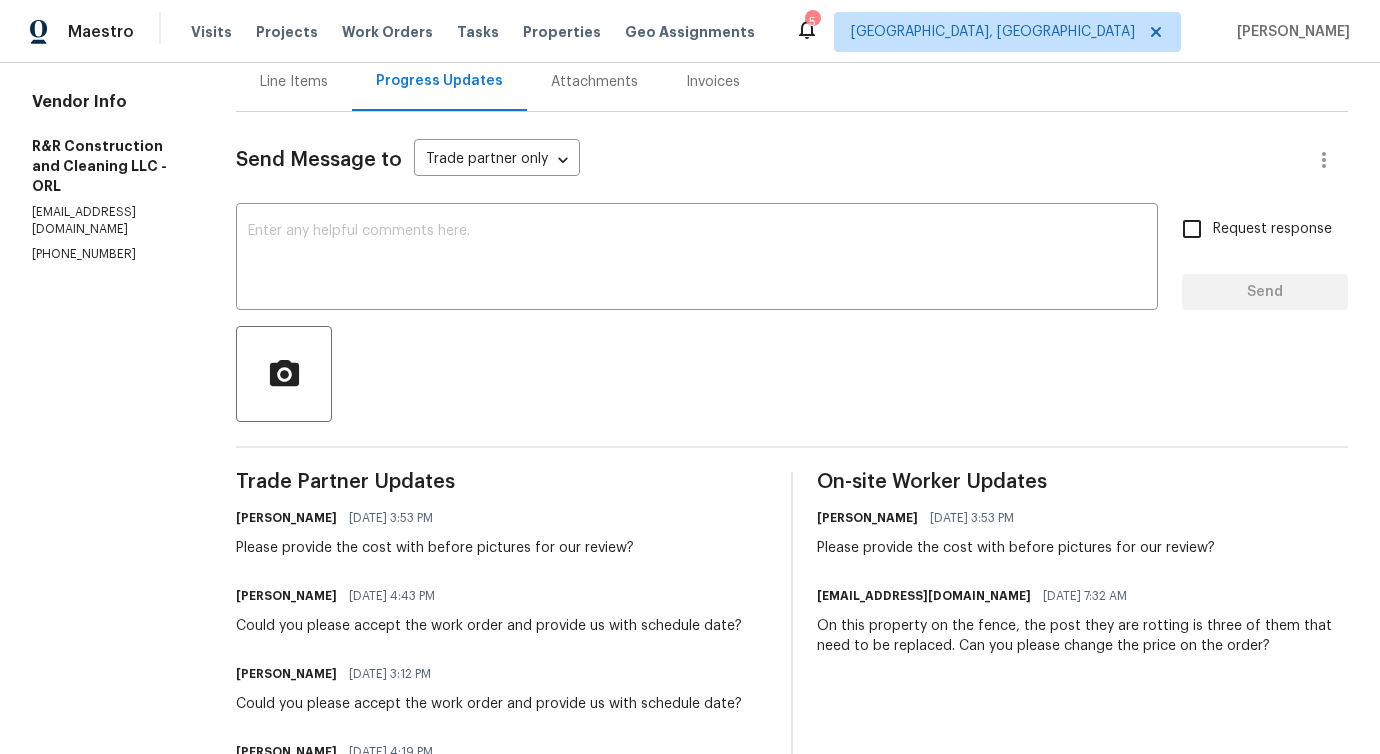 click on "Send Message to Trade partner only Trade partner only ​ x ​ Request response Send Trade Partner Updates Pavithra Sekar 07/14/2025 3:53 PM Please provide the cost with before pictures for our review? Pavithra Sekar 07/11/2025 4:43 PM Could you please accept the work order and provide us with schedule date? Pavithra Sekar 07/10/2025 3:12 PM Could you please accept the work order and provide us with schedule date? Pavithra Sekar 07/09/2025 4:19 PM Hi, this is Pavithra with Opendoor. I’m confirming you received the WO for the property at (148 Harwood Cir, Kissimmee, FL 34744). Please review and accept the WO within 24 hours and provide a schedule date. Please disregard the contact information for the HPM included in the WO. Our Centralised LWO Team is responsible for Listed WOs. On-site Worker Updates Pavithra Sekar 07/14/2025 3:53 PM Please provide the cost with before pictures for our review? ryrconstruction.44llc@gmail.com 07/13/2025 7:32 AM" at bounding box center (792, 504) 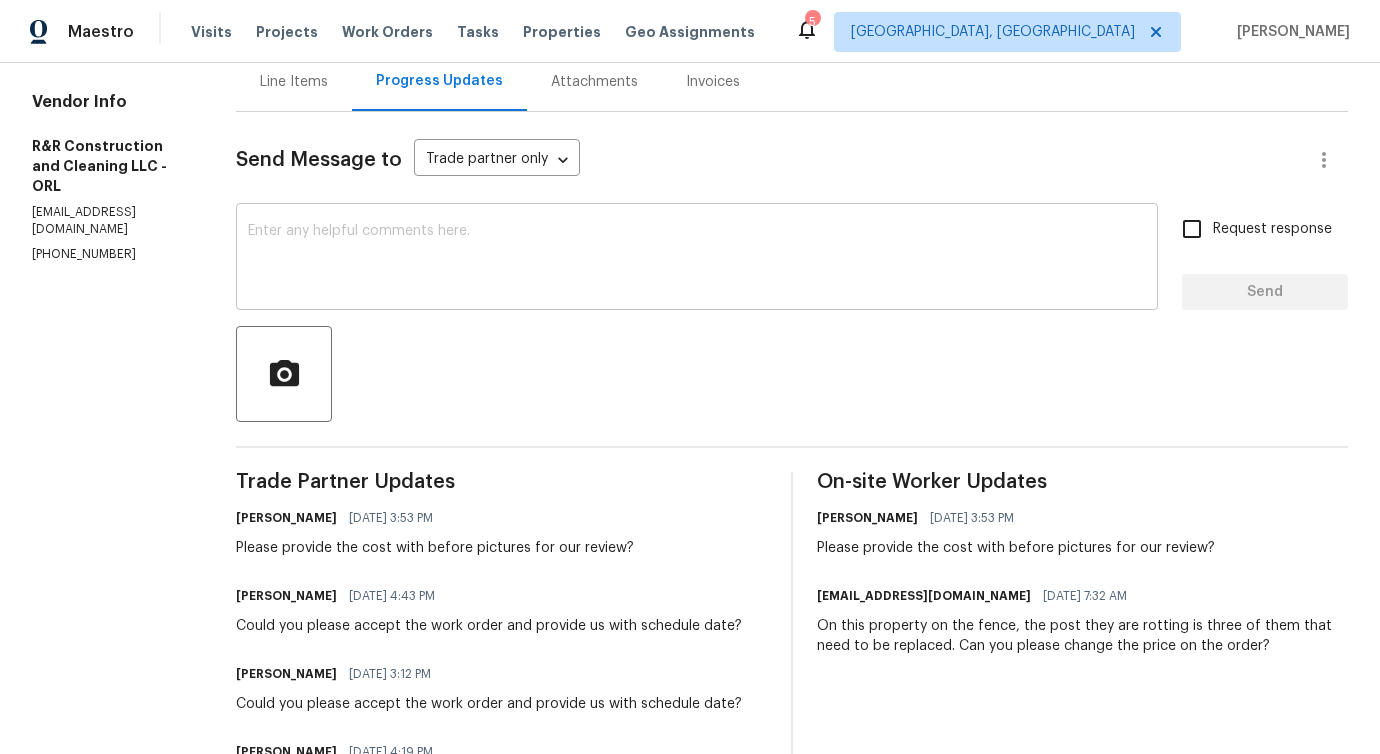 click at bounding box center [697, 259] 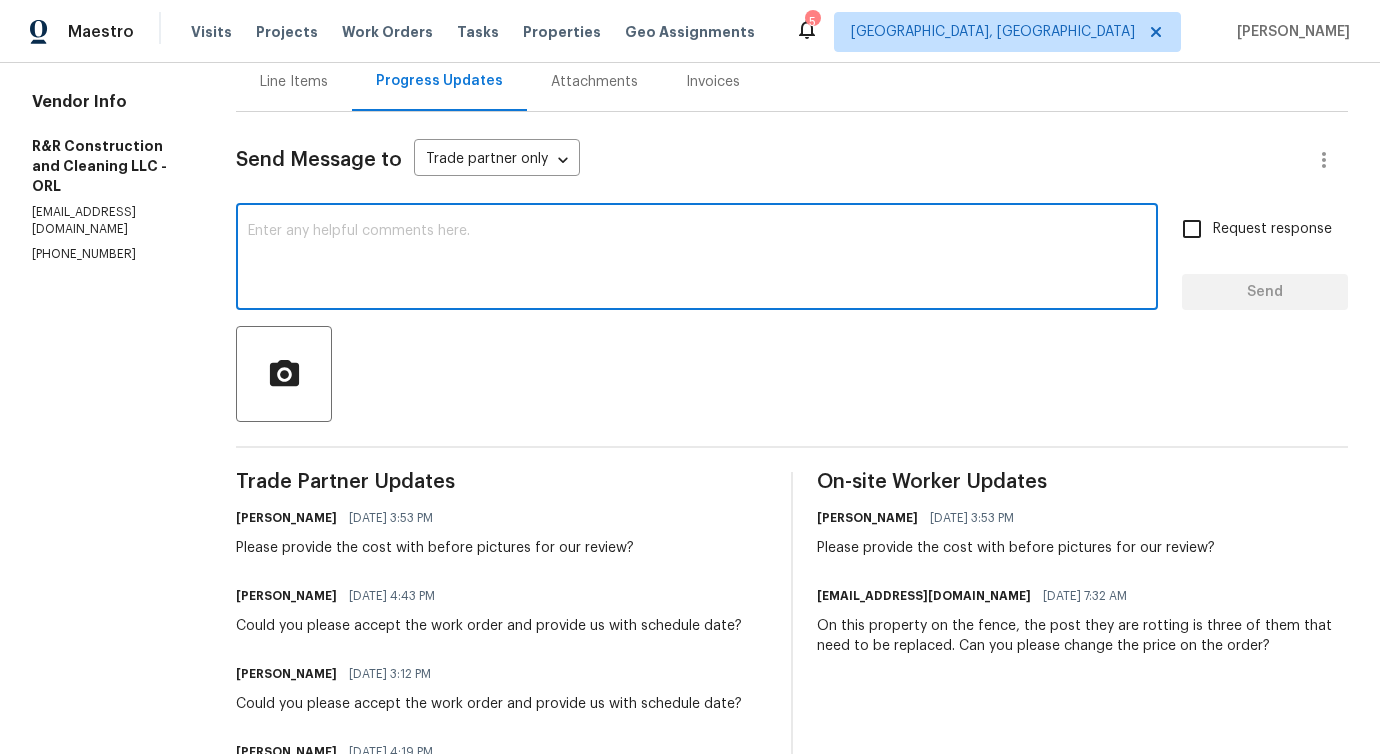 paste on "Please provide the cost with before pictures for our review?" 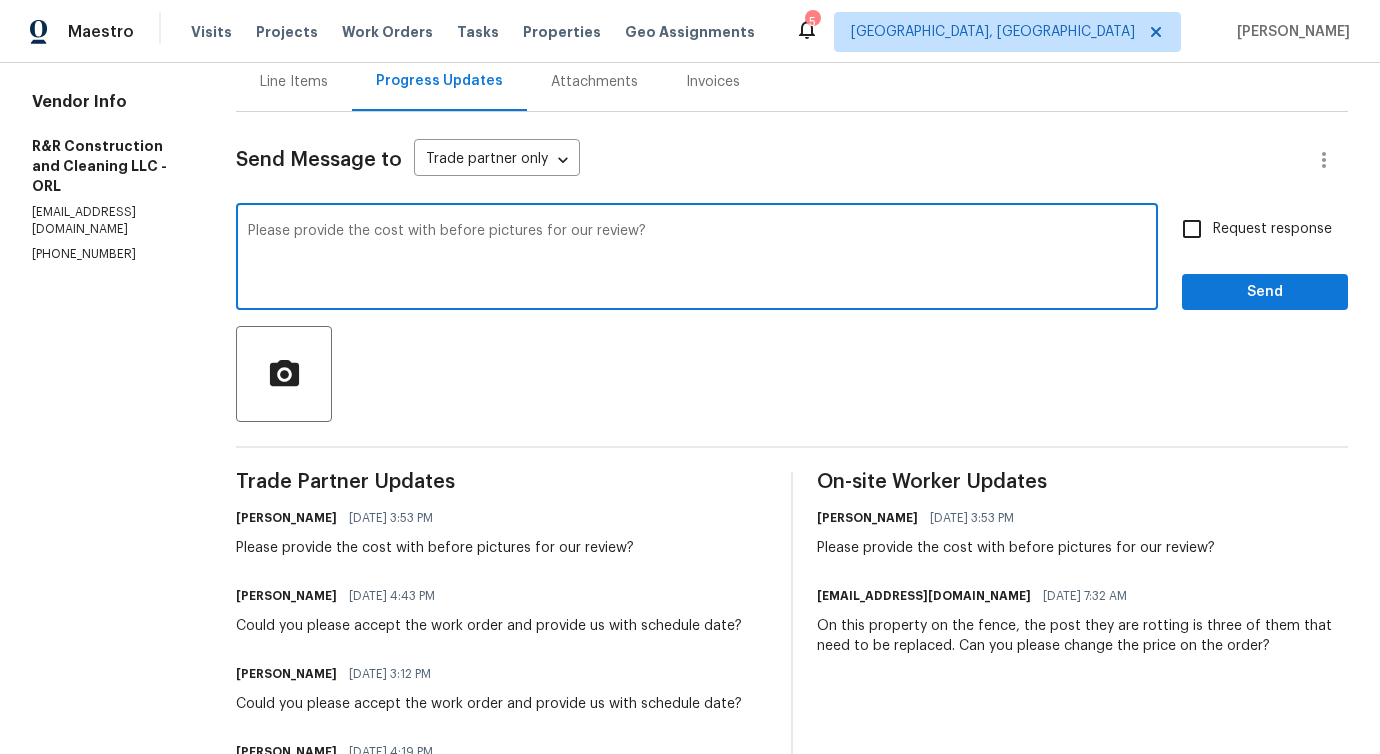 type on "Please provide the cost with before pictures for our review?" 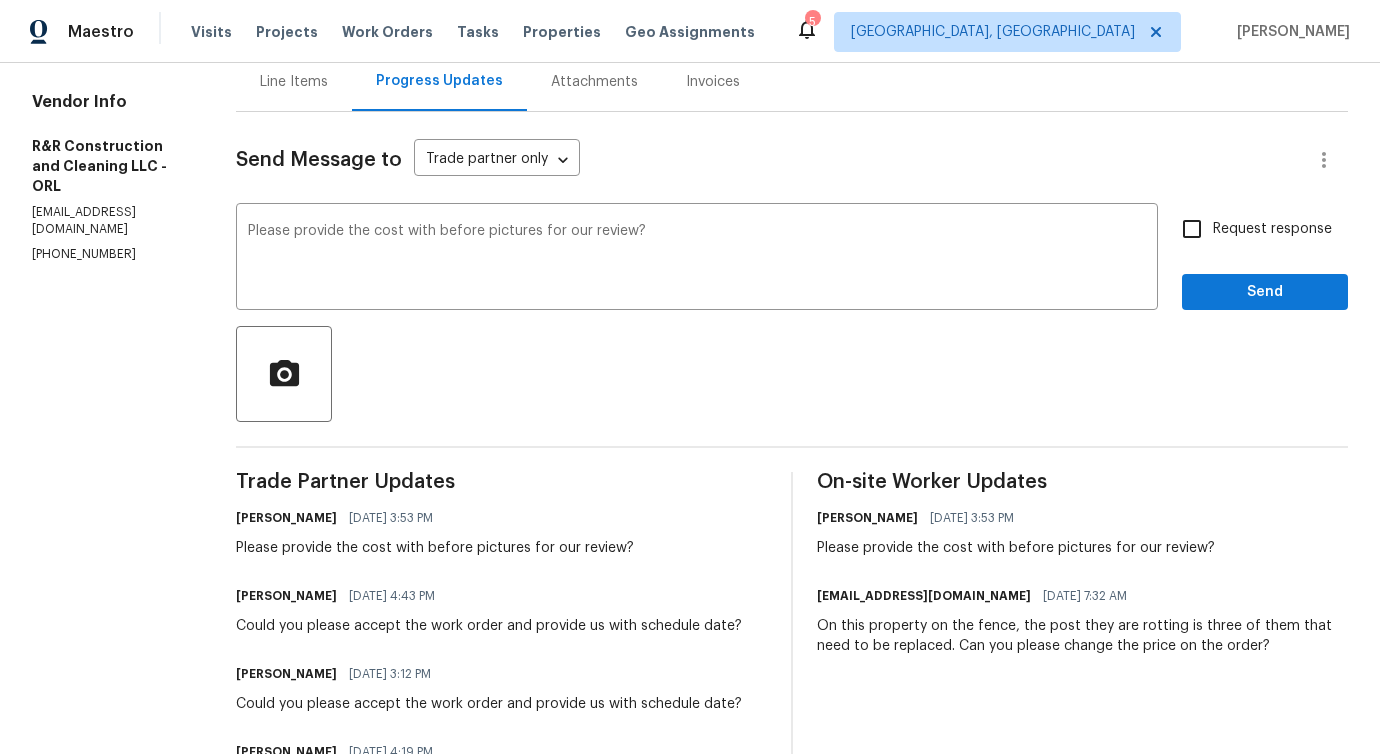 click on "Request response" at bounding box center (1251, 229) 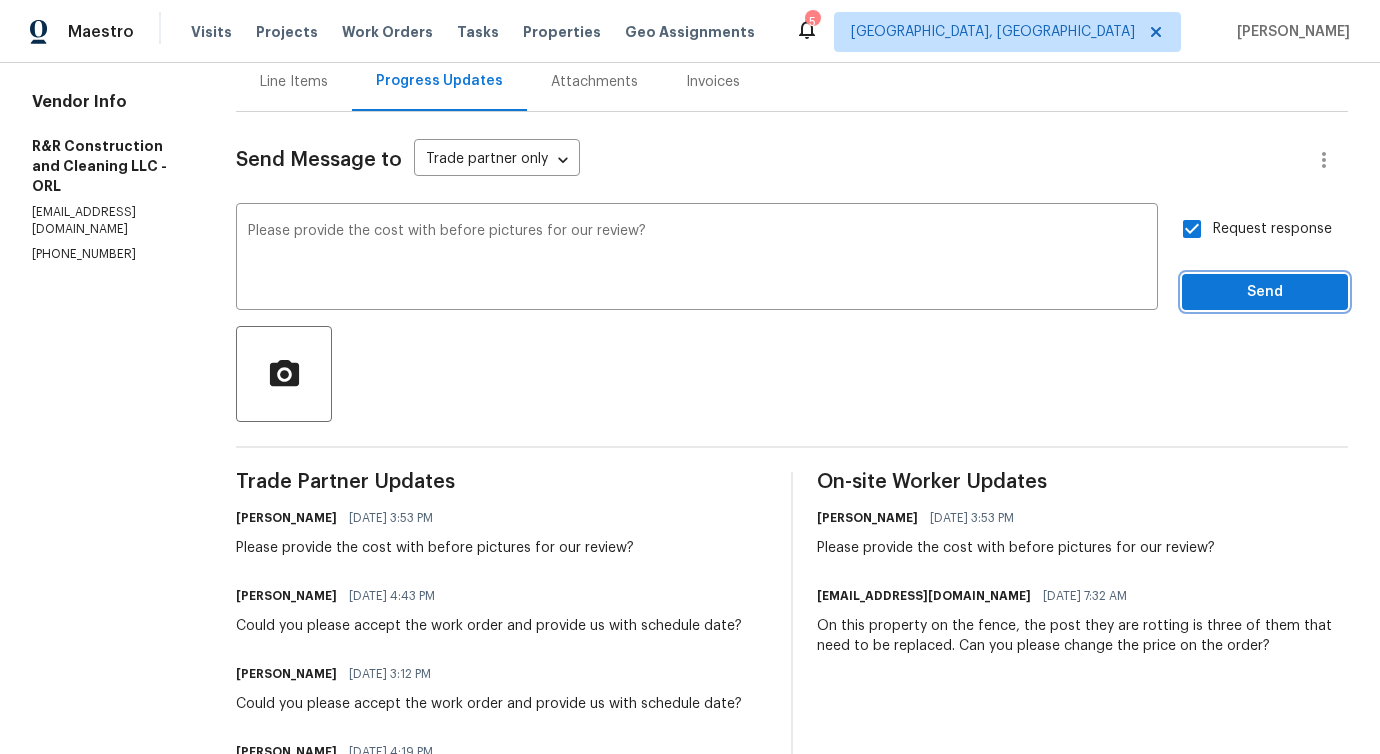 click on "Send" at bounding box center (1265, 292) 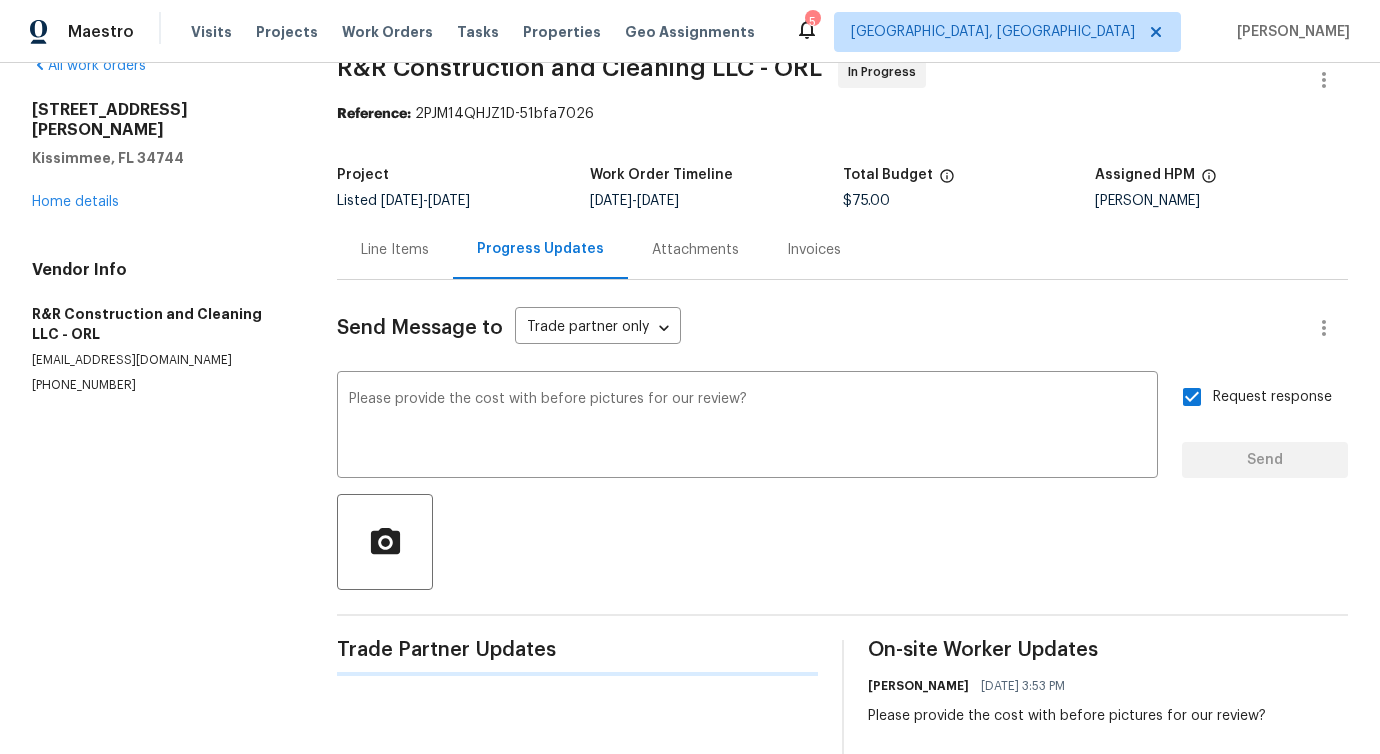 scroll, scrollTop: 0, scrollLeft: 0, axis: both 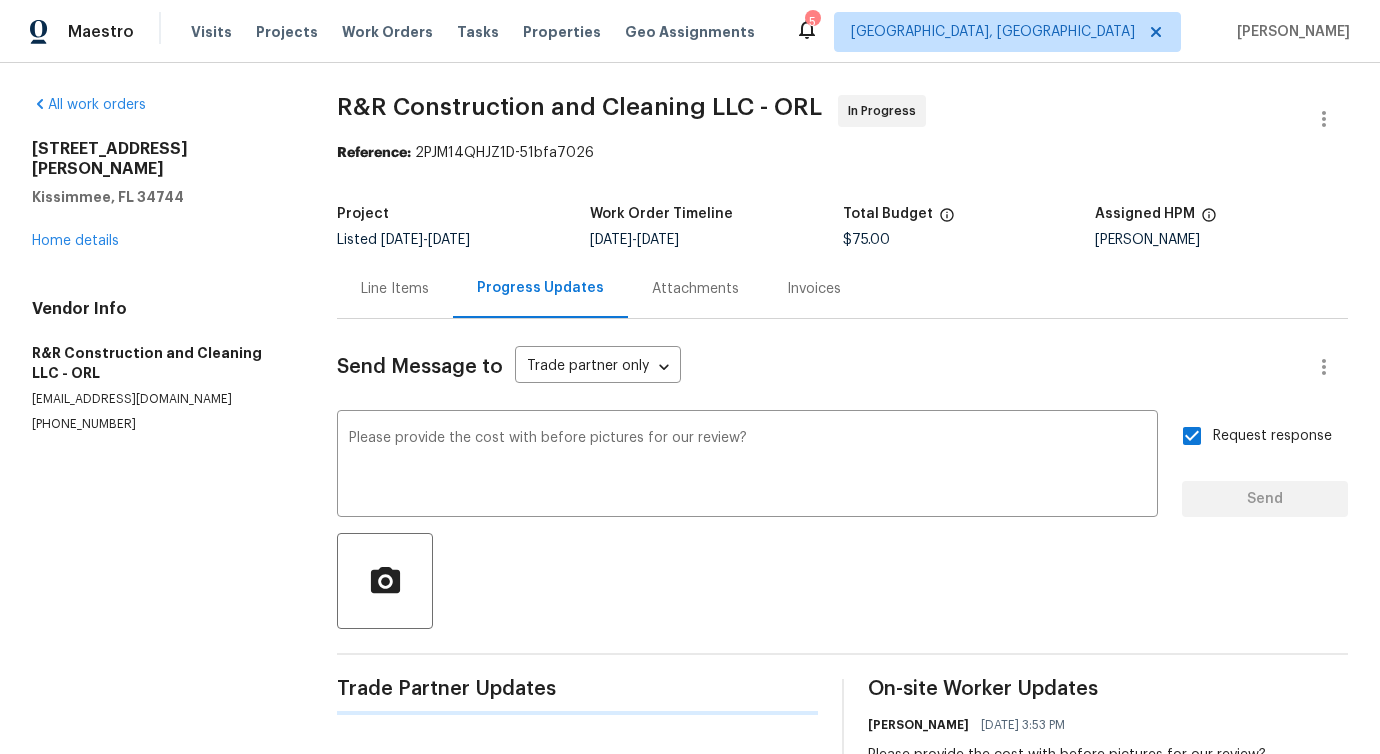 type 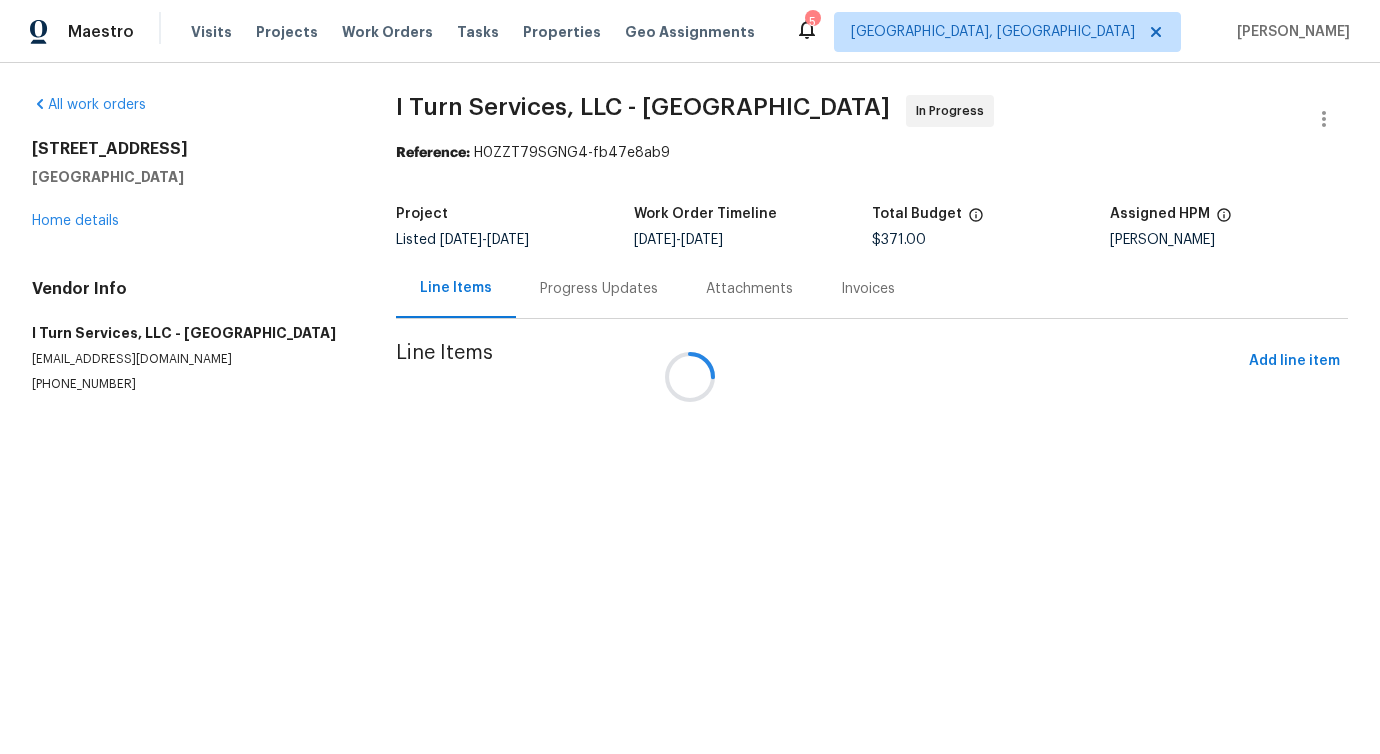 scroll, scrollTop: 0, scrollLeft: 0, axis: both 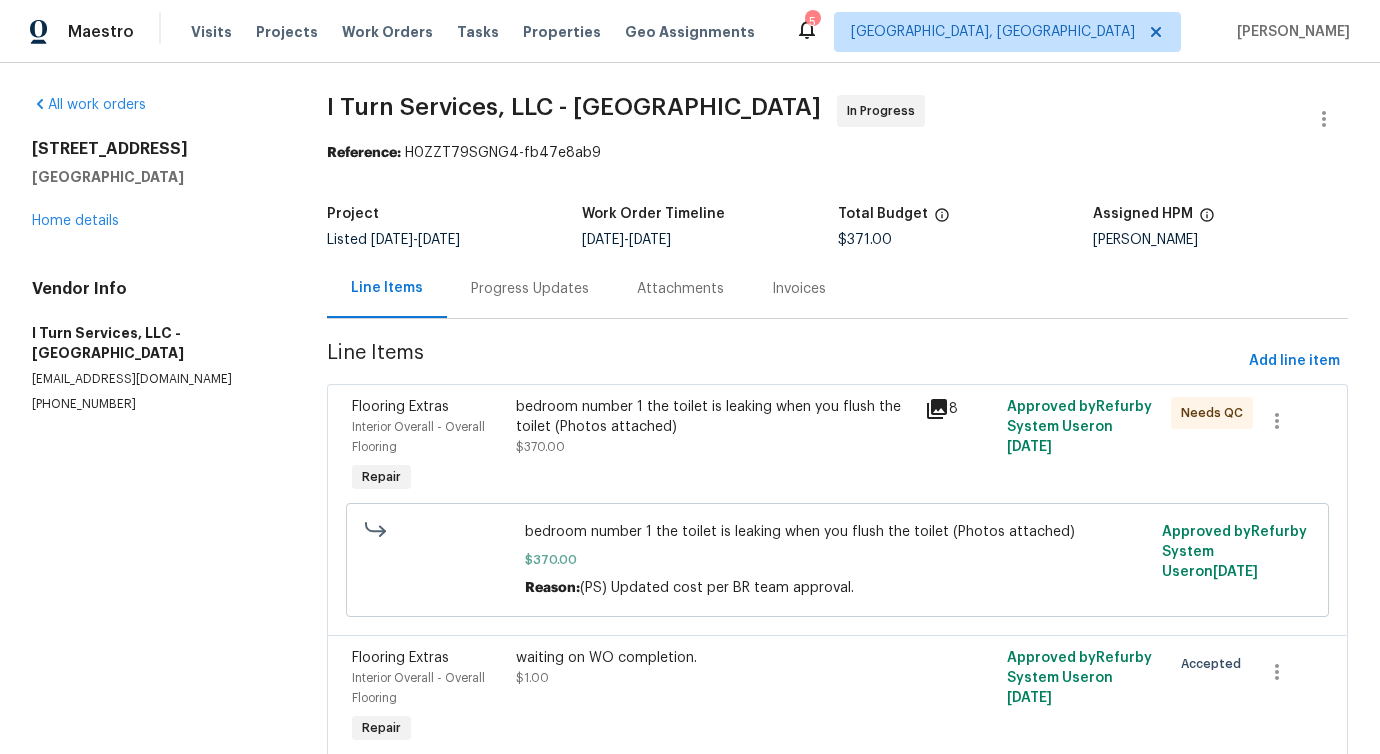 click on "Progress Updates" at bounding box center [530, 289] 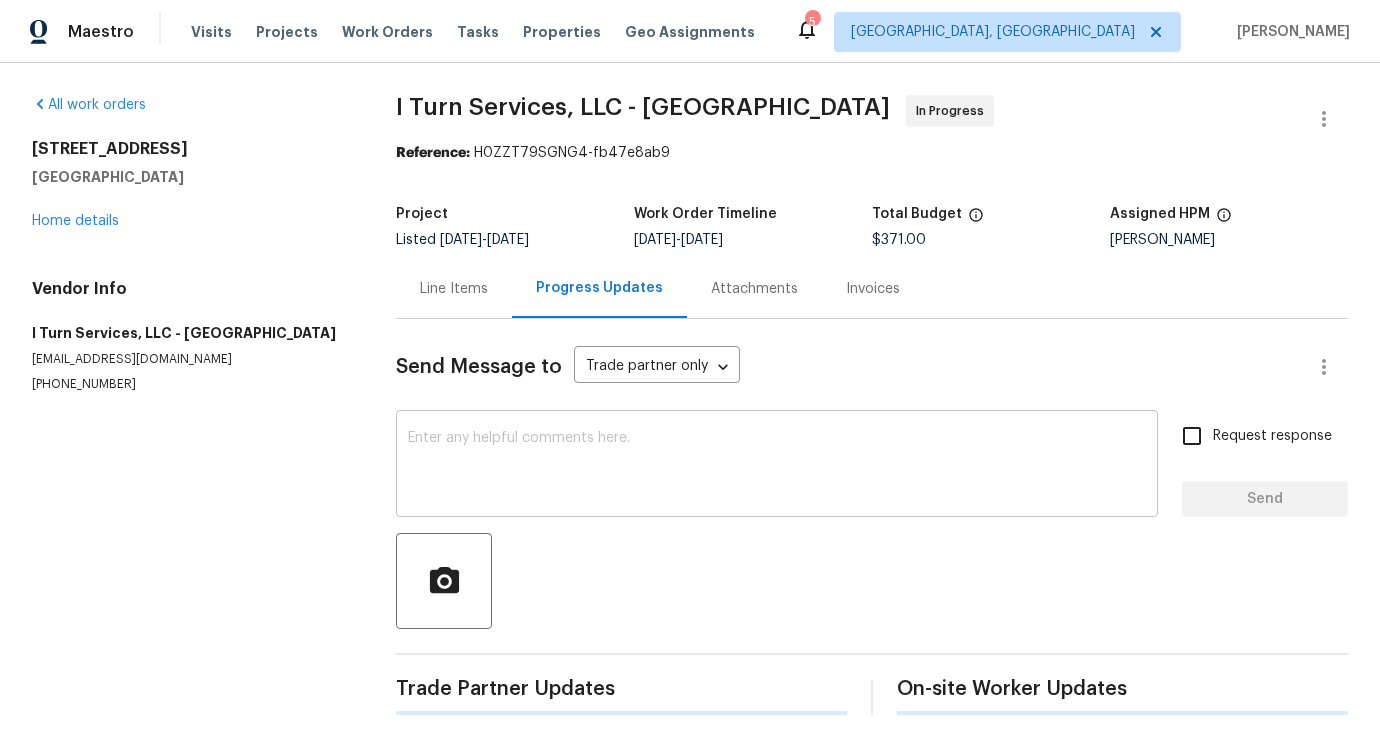 click at bounding box center [777, 466] 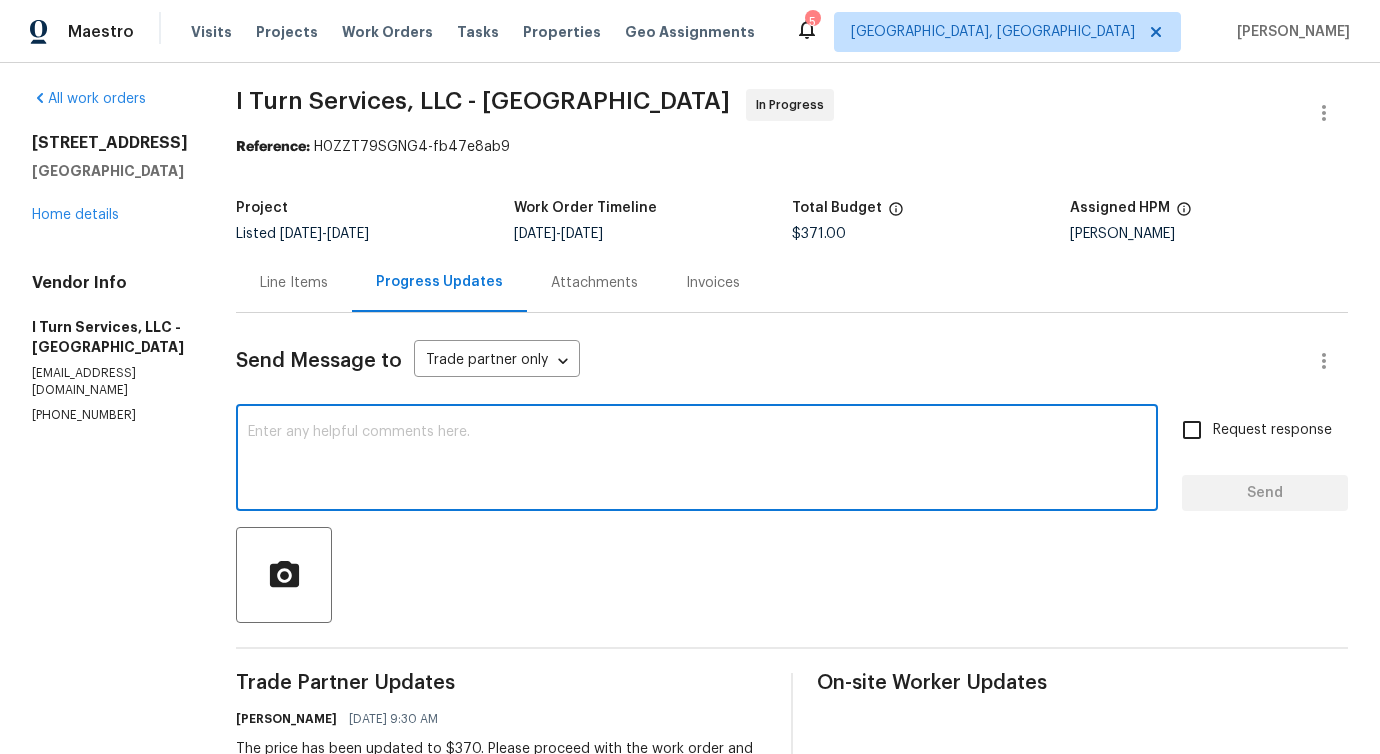 scroll, scrollTop: 161, scrollLeft: 0, axis: vertical 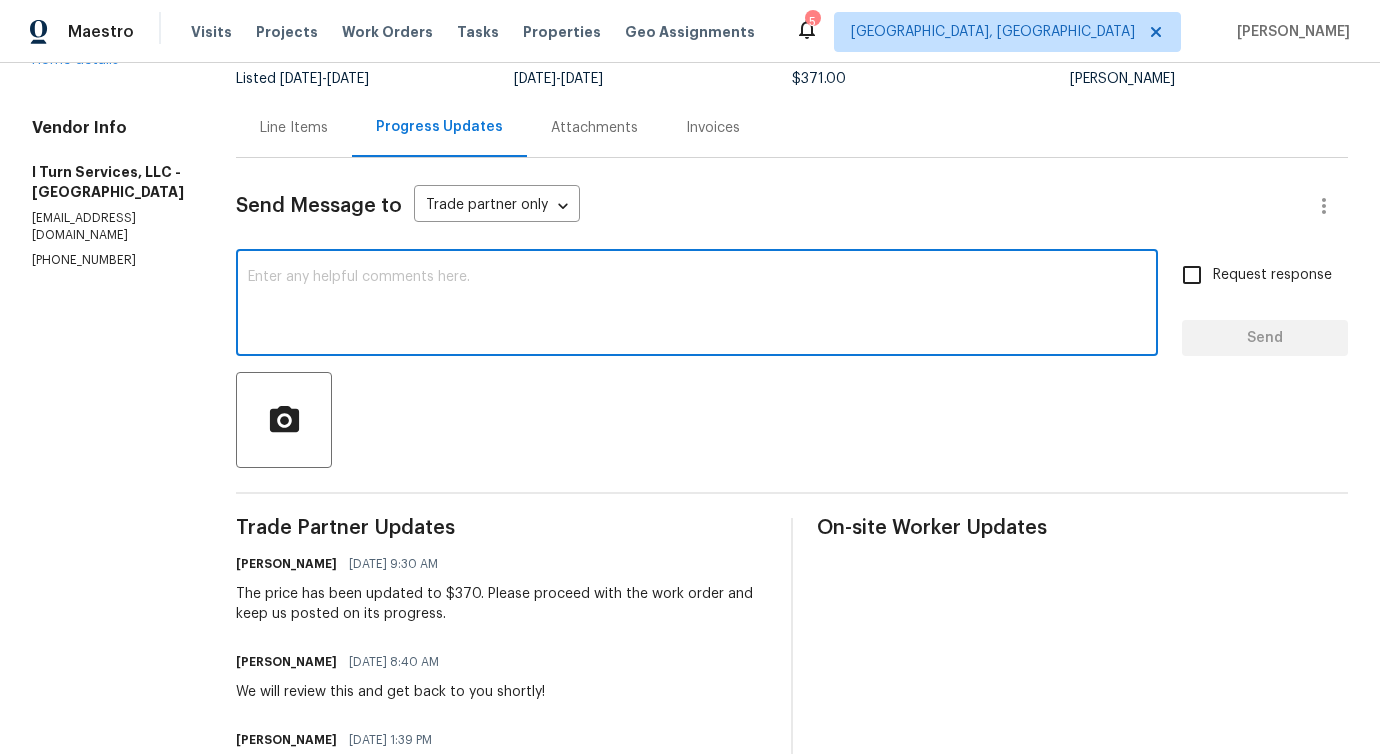 click at bounding box center (697, 305) 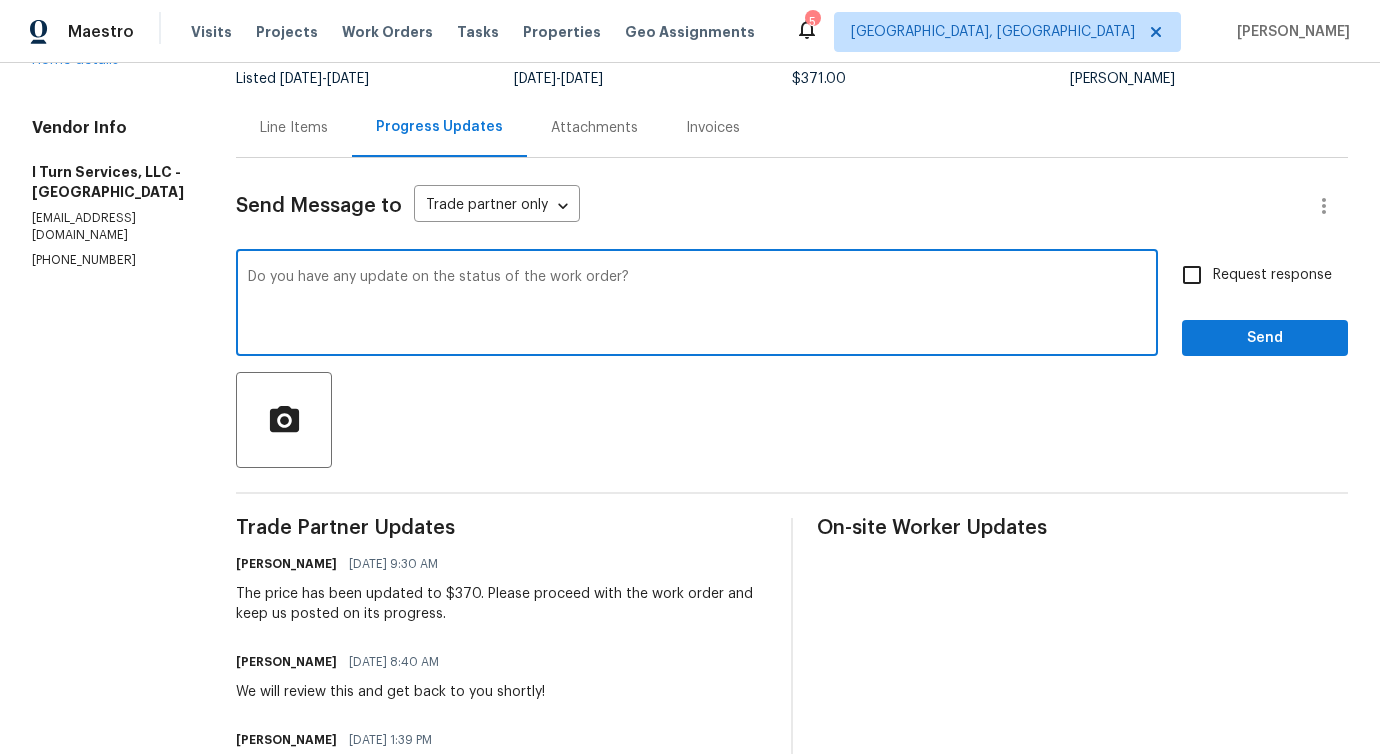 type on "Do you have any update on the status of the work order?" 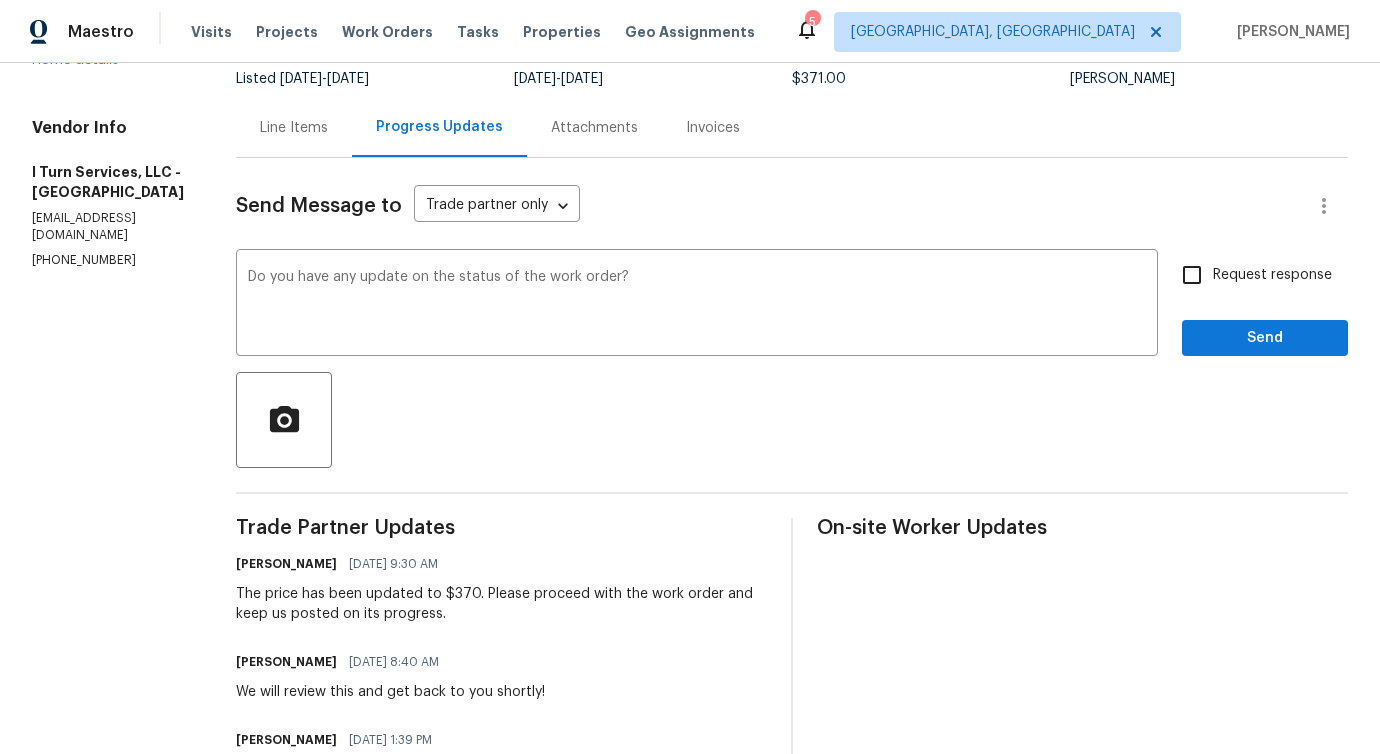 click on "All work orders [STREET_ADDRESS] Home details Vendor Info I Turn Services, LLC - TPA [EMAIL_ADDRESS][DOMAIN_NAME] [PHONE_NUMBER] I Turn Services, LLC - TPA In Progress Reference:   H0ZZT79SGNG4-fb47e8ab9 Project Listed   [DATE]  -  [DATE] Work Order Timeline [DATE]  -  [DATE] Total Budget $371.00 Assigned HPM [PERSON_NAME] Line Items Progress Updates Attachments Invoices Send Message to Trade partner only Trade partner only ​ Do you have any update on the status of the work order? x ​ Request response Send Trade Partner Updates [PERSON_NAME] [DATE] 9:30 AM The price has been updated to $370. Please proceed with the work order and keep us posted on its progress. [PERSON_NAME] [DATE] 8:40 AM We will review this and get back to you shortly! [PERSON_NAME] [DATE] 1:39 PM **Price $370 [PERSON_NAME] [DATE] 1:37 PM [PERSON_NAME] [DATE] 9:08 AM Hi, do you have any update on the status of the work order? [PERSON_NAME] [DATE] 2:26 PM On-site Worker Updates" at bounding box center [690, 576] 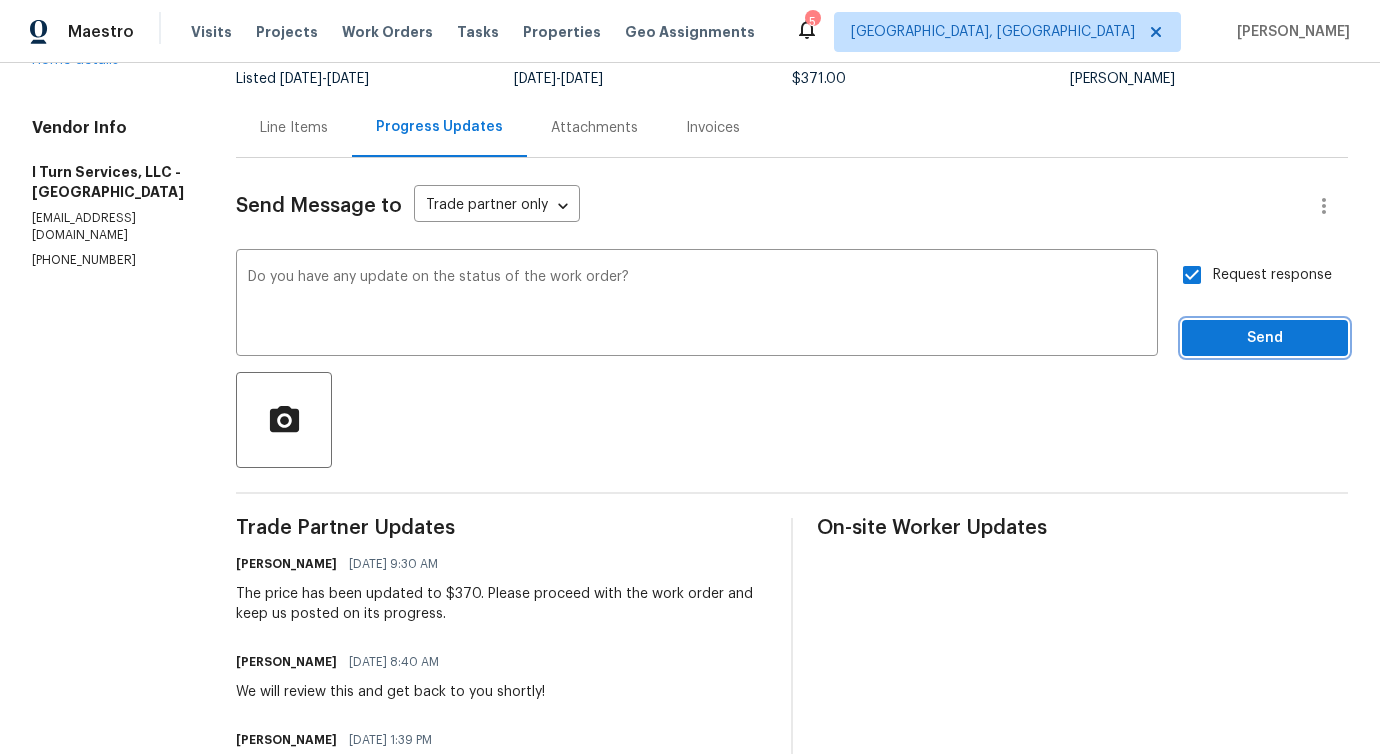 click on "Send" at bounding box center (1265, 338) 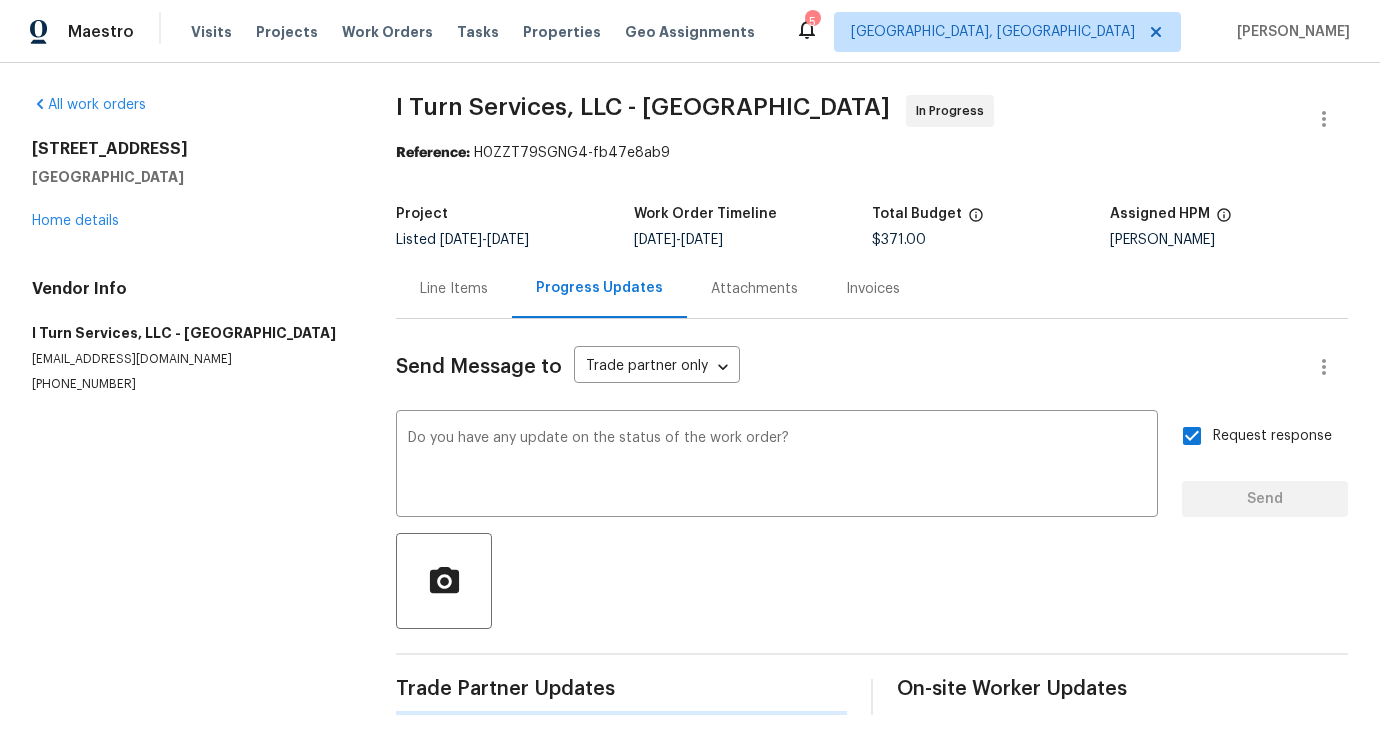 scroll, scrollTop: 0, scrollLeft: 0, axis: both 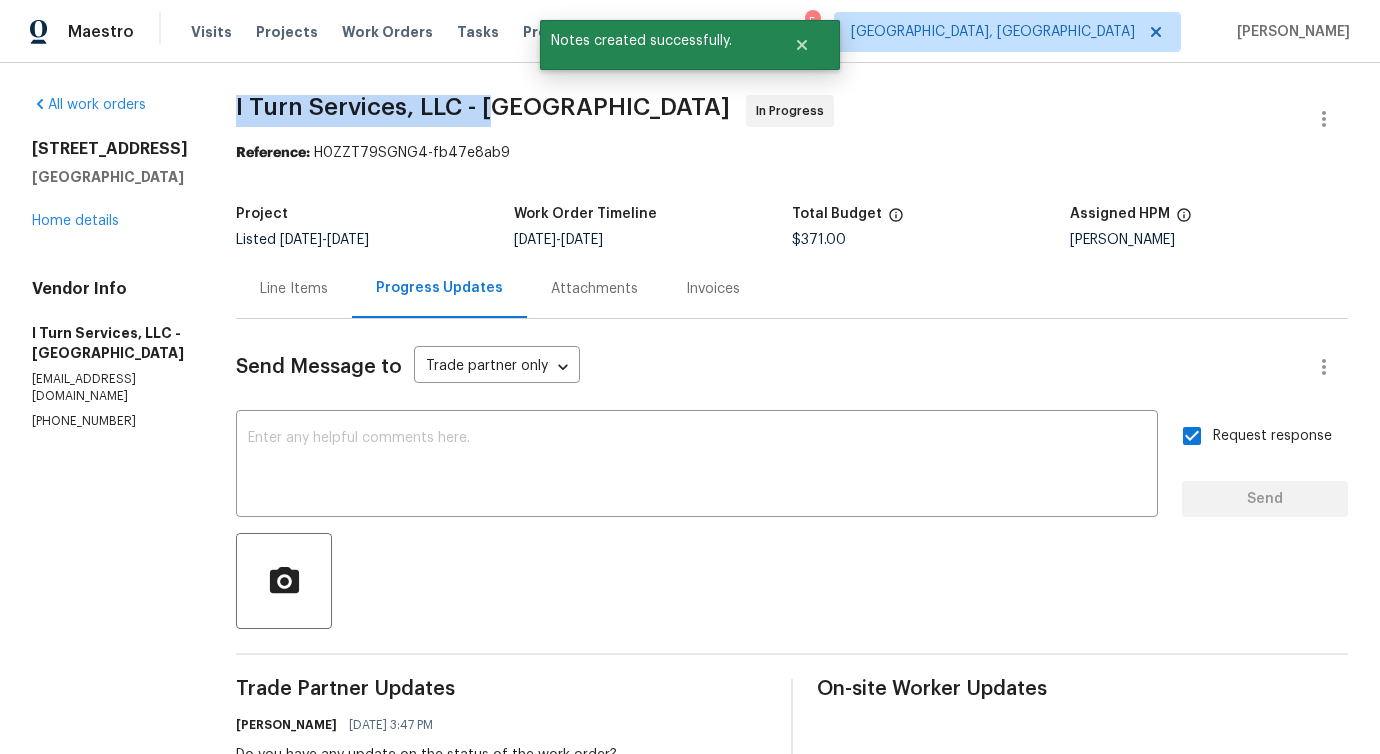 drag, startPoint x: 218, startPoint y: 97, endPoint x: 474, endPoint y: 109, distance: 256.2811 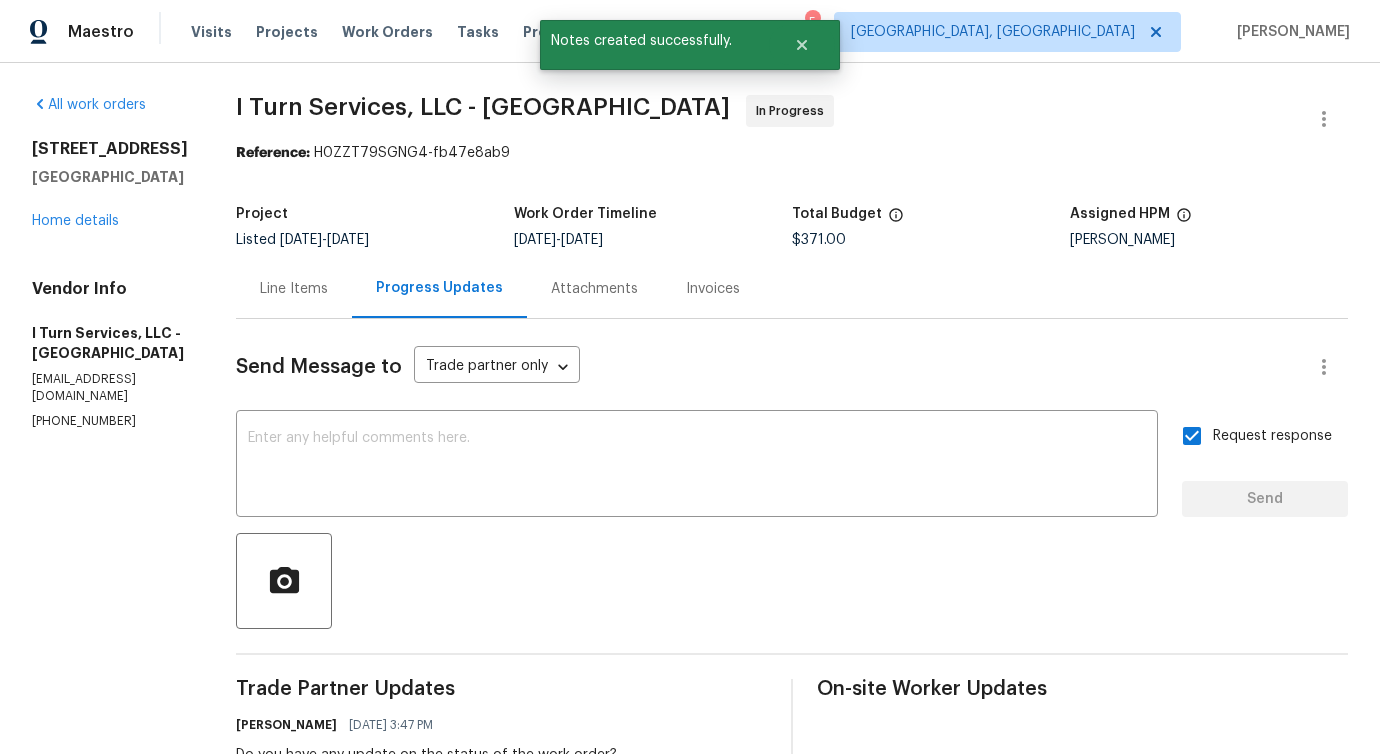 click on "I Turn Services, LLC - [GEOGRAPHIC_DATA]" at bounding box center (483, 107) 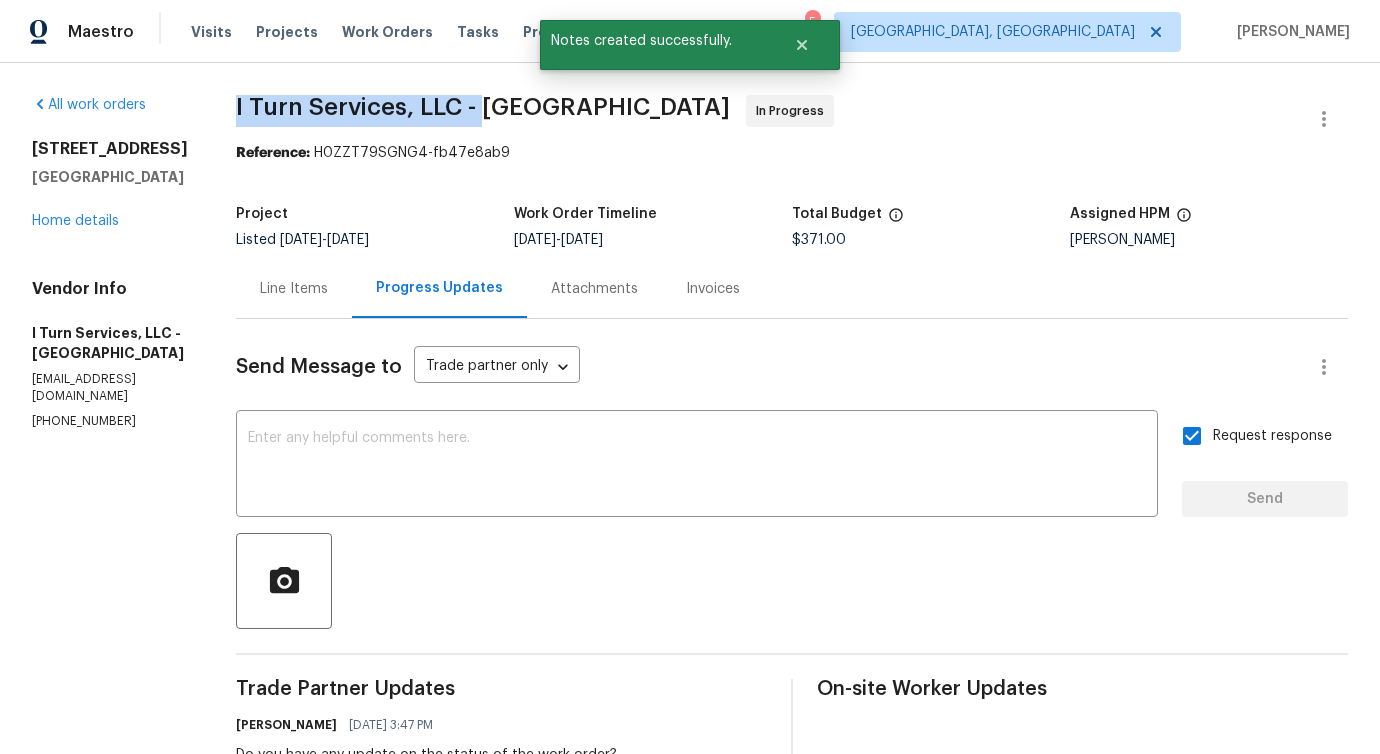 drag, startPoint x: 210, startPoint y: 103, endPoint x: 466, endPoint y: 107, distance: 256.03125 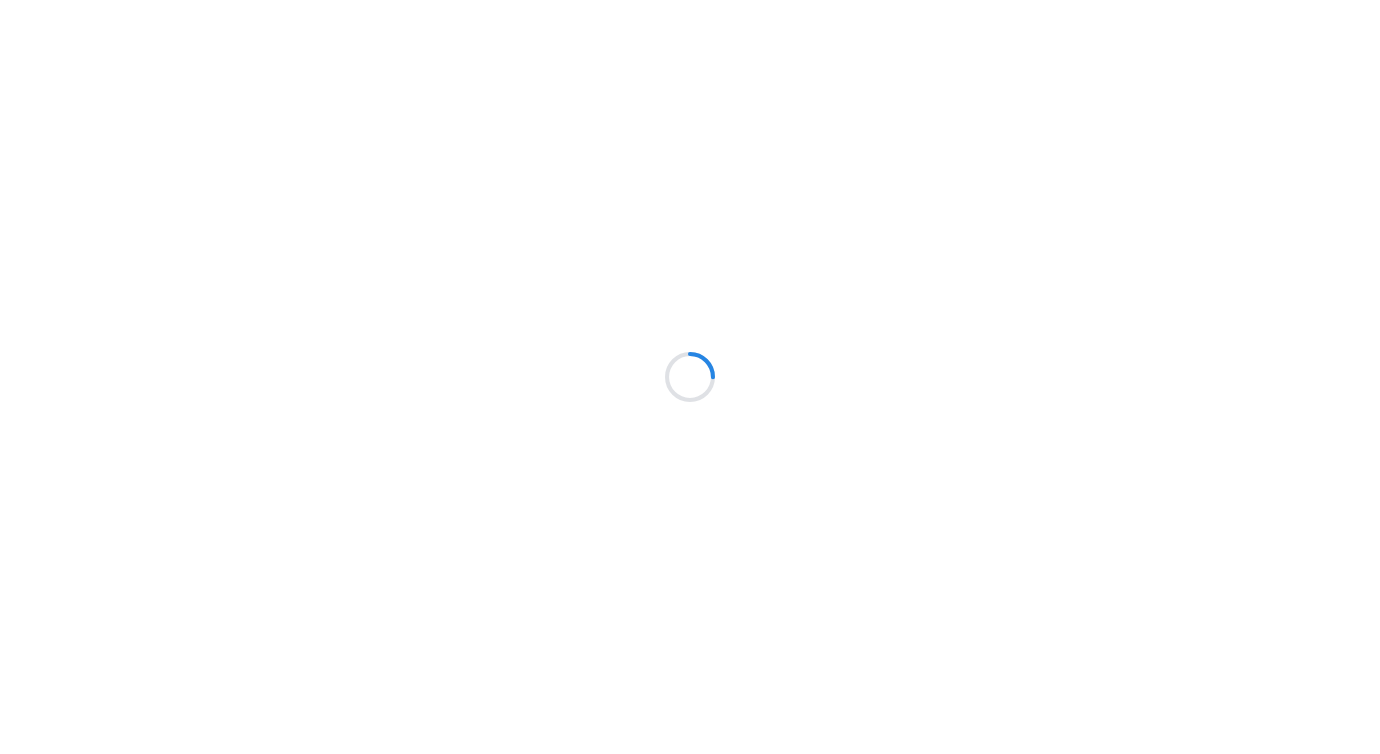 scroll, scrollTop: 0, scrollLeft: 0, axis: both 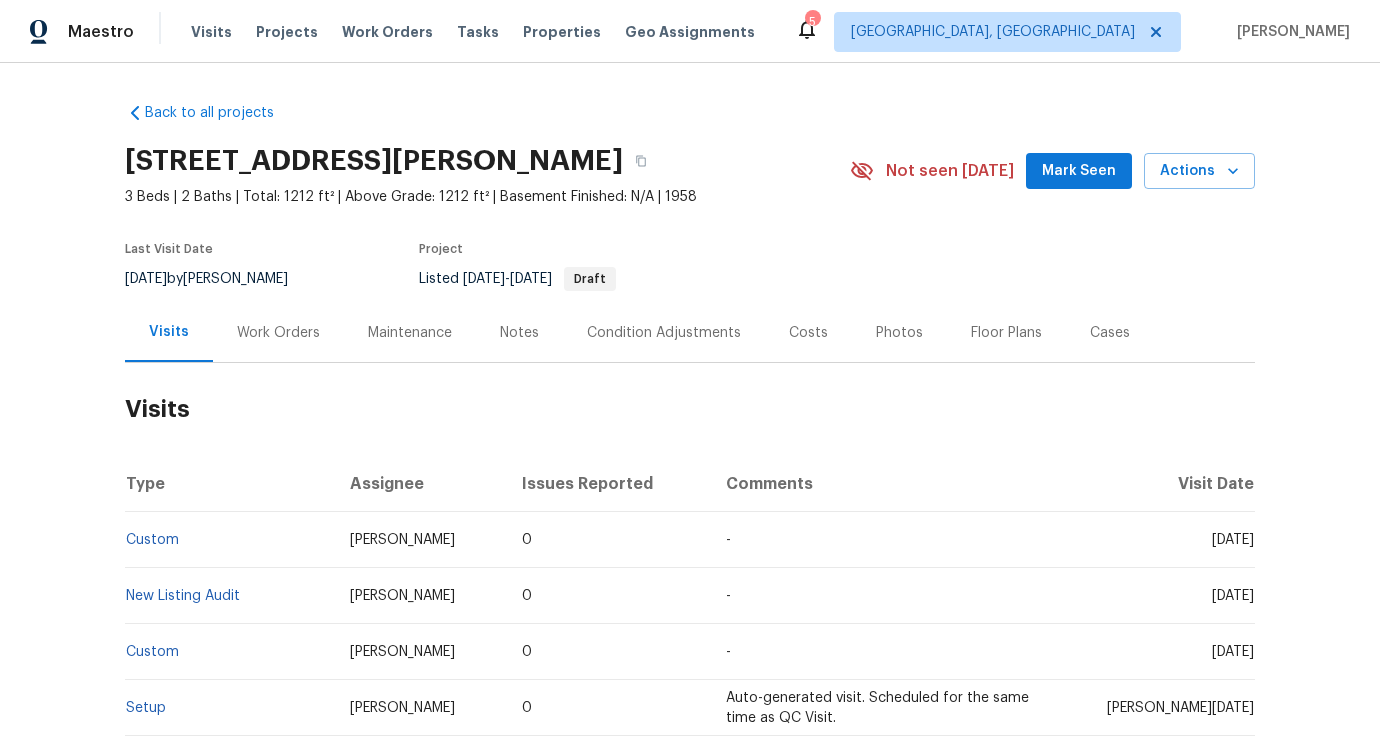 click on "Work Orders" at bounding box center (278, 332) 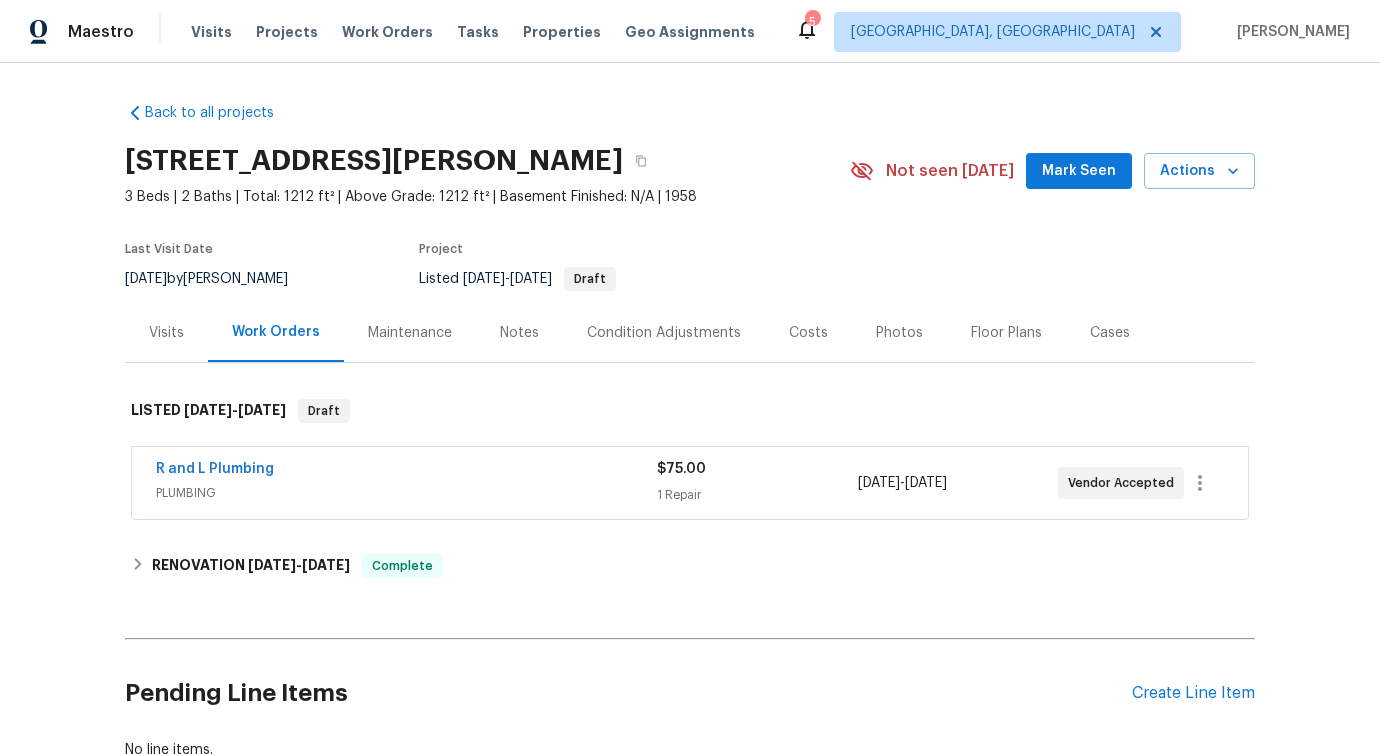 scroll, scrollTop: 157, scrollLeft: 0, axis: vertical 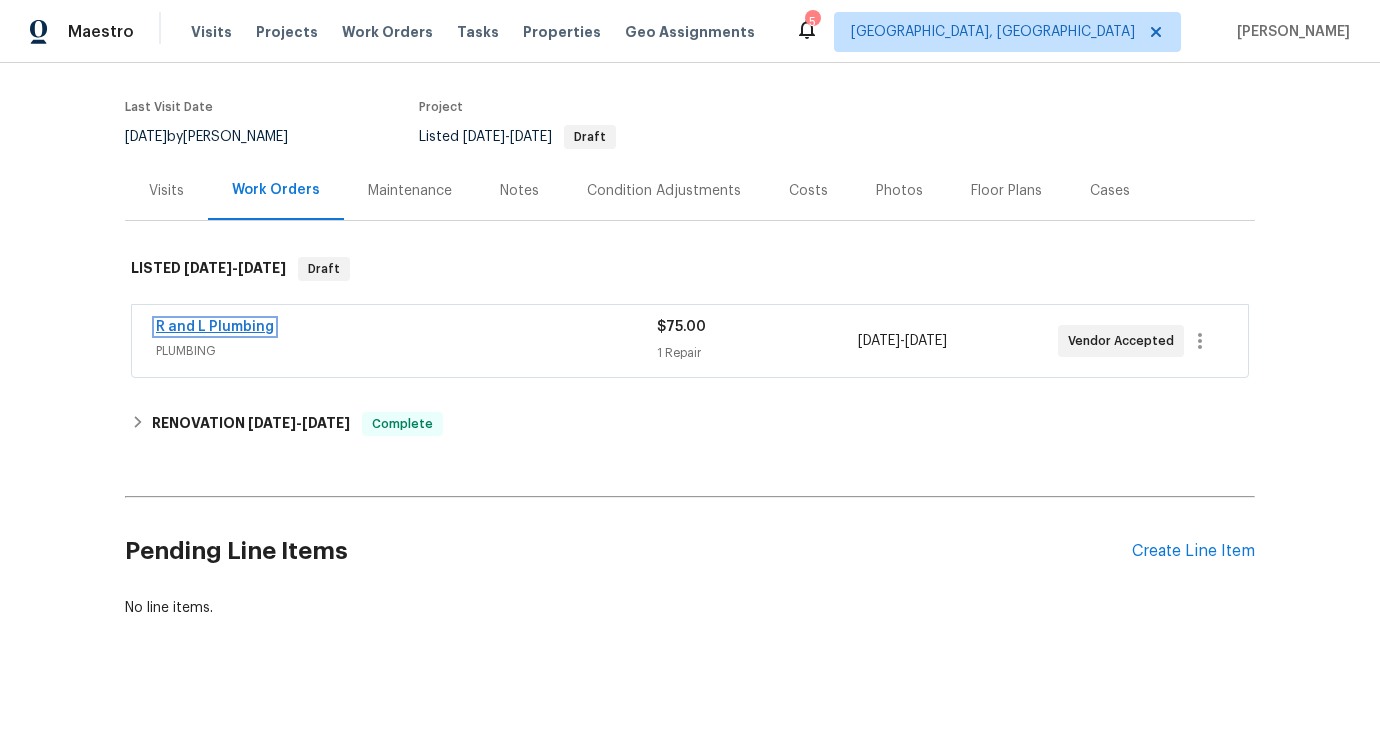 click on "R and L Plumbing" at bounding box center (215, 327) 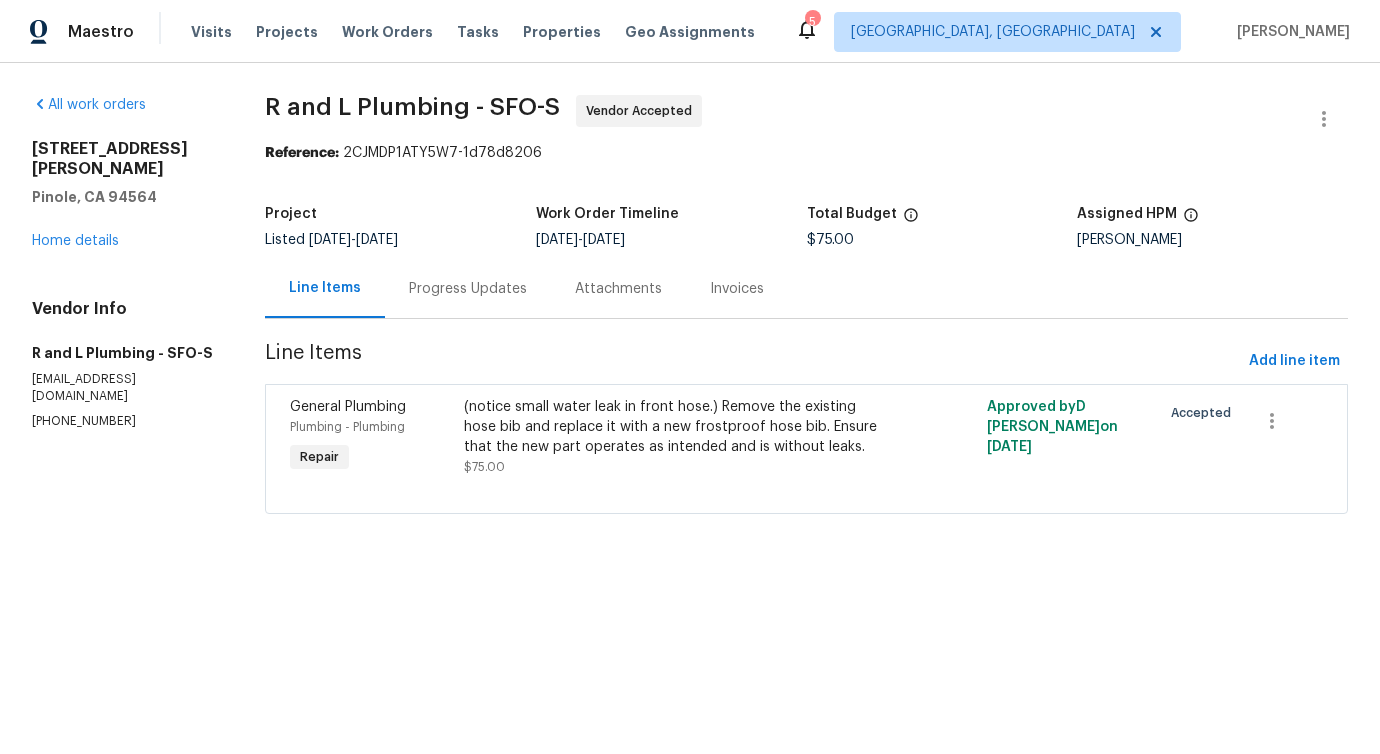 click on "Progress Updates" at bounding box center (468, 288) 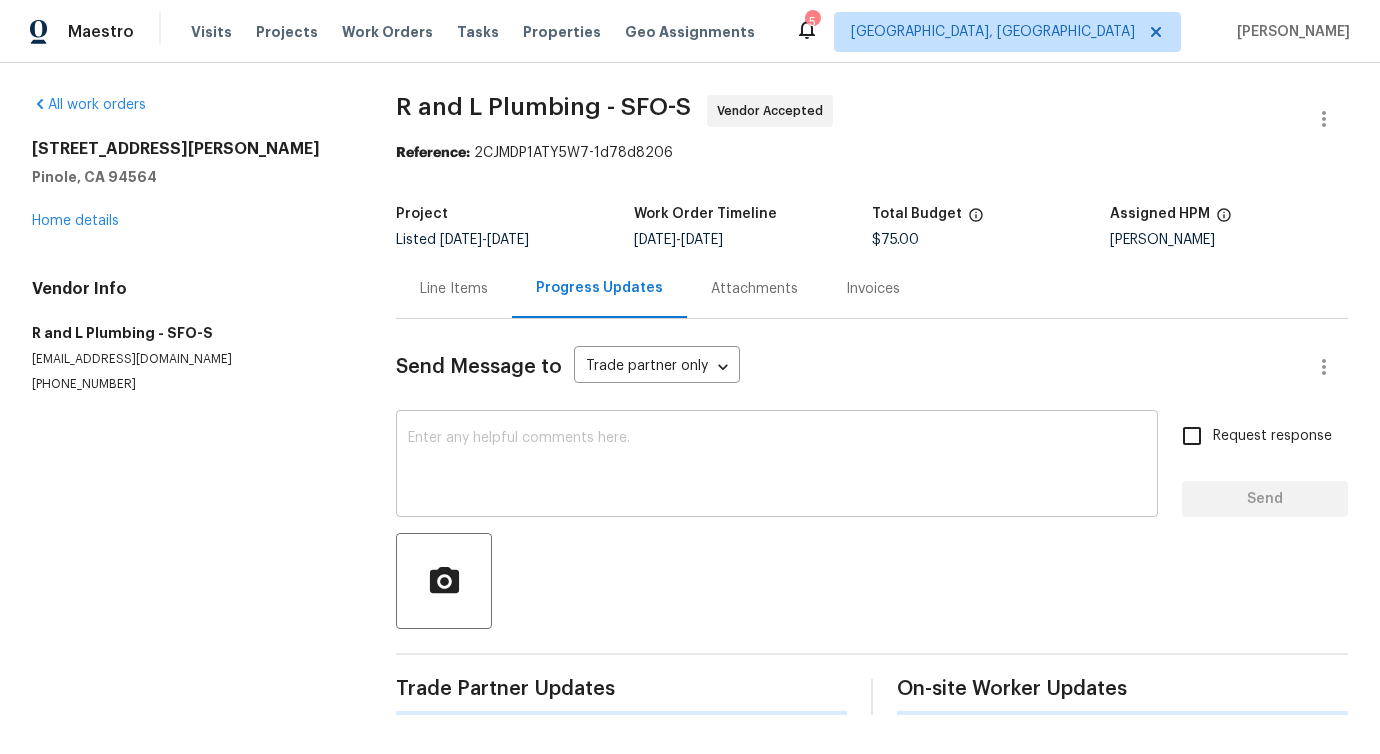 click at bounding box center [777, 466] 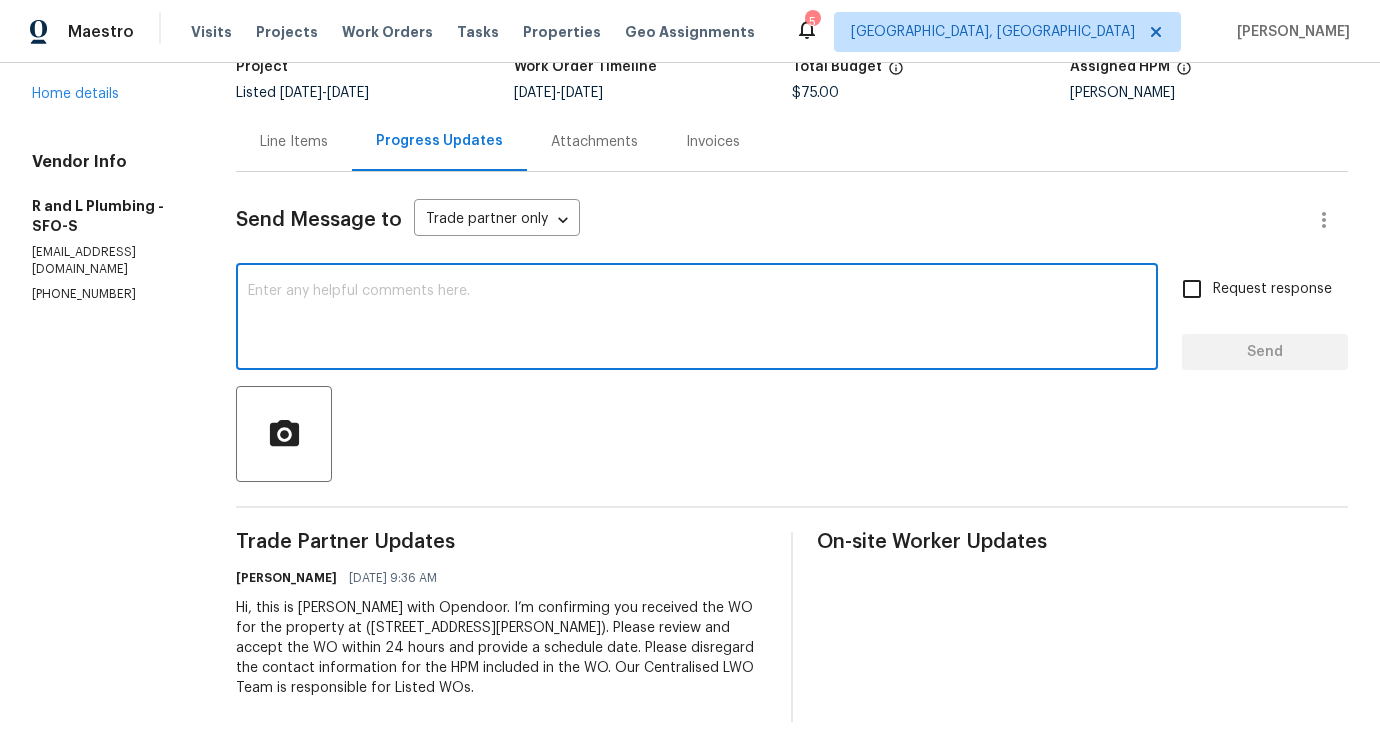 scroll, scrollTop: 0, scrollLeft: 0, axis: both 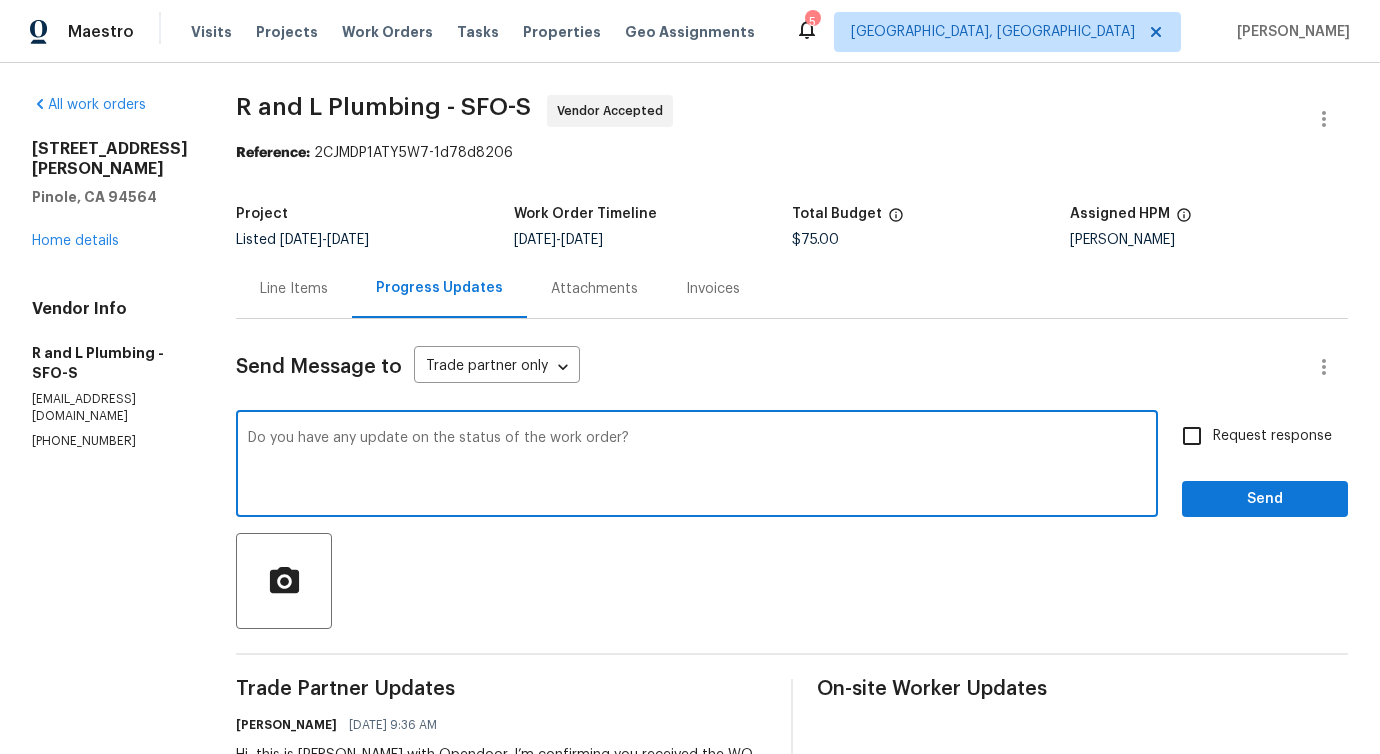 type on "Do you have any update on the status of the work order?" 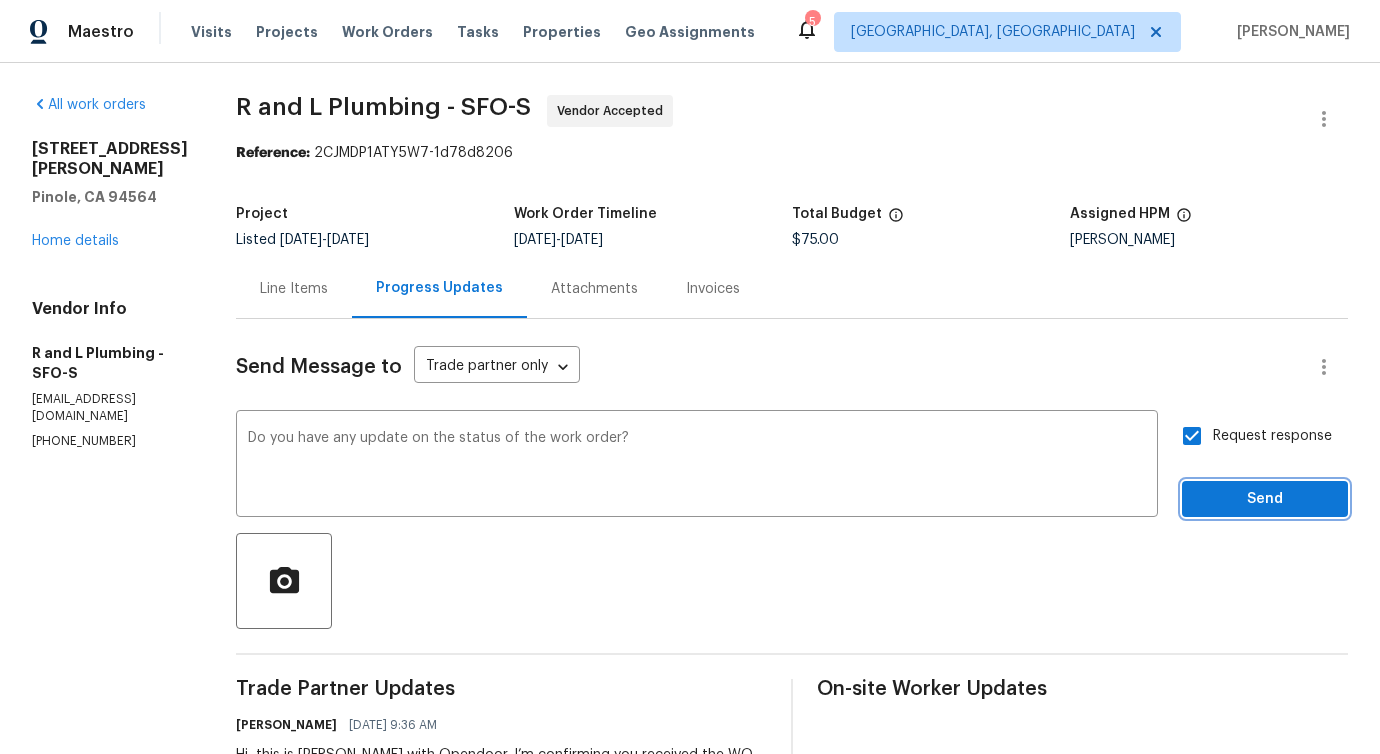 click on "Send" at bounding box center (1265, 499) 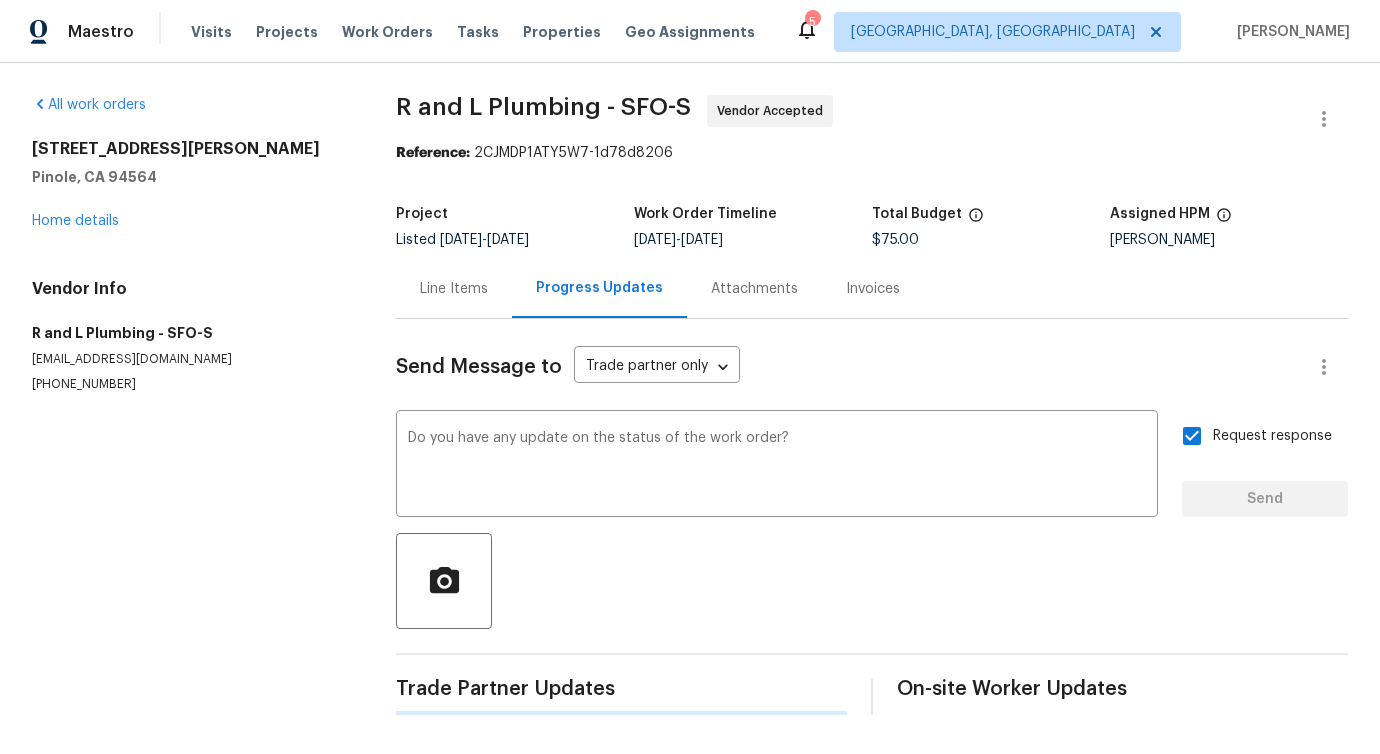 type 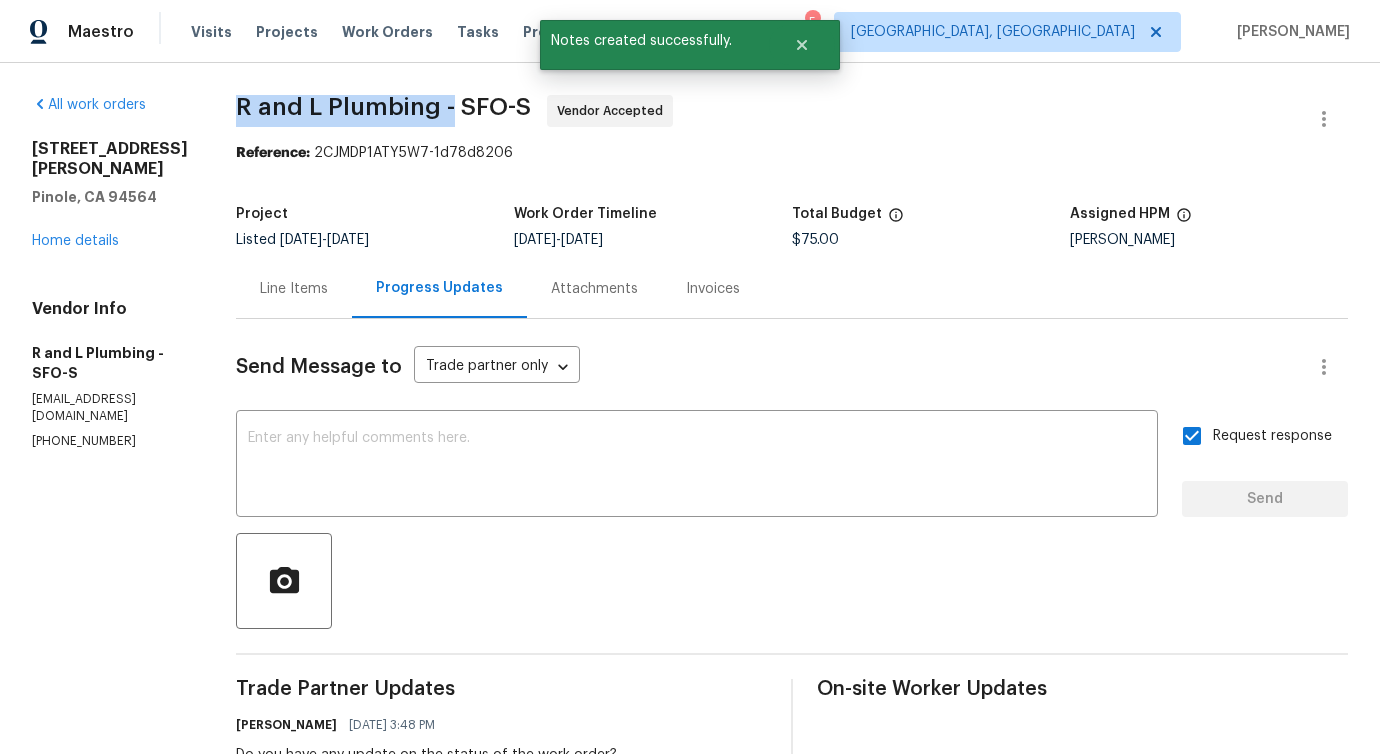 drag, startPoint x: 218, startPoint y: 99, endPoint x: 435, endPoint y: 112, distance: 217.38905 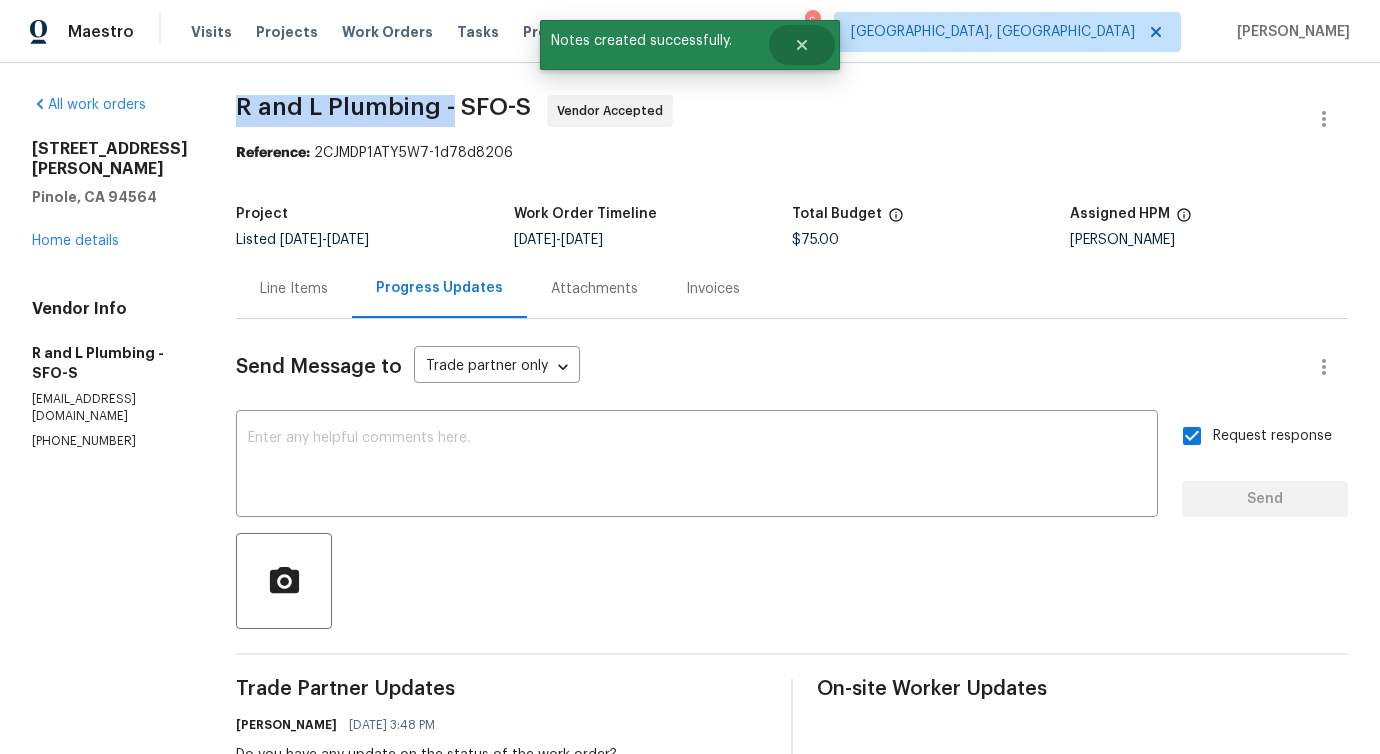 copy on "R and L Plumbing -" 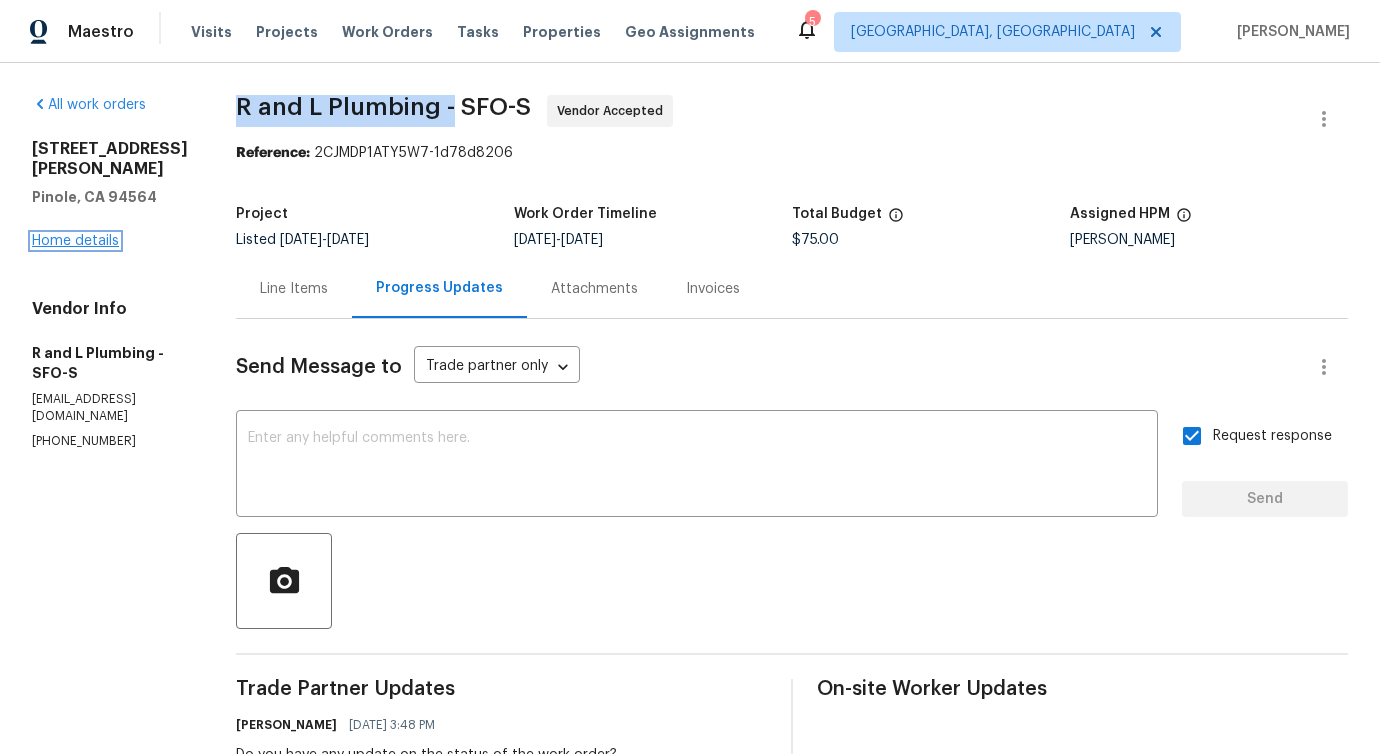 click on "Home details" at bounding box center (75, 241) 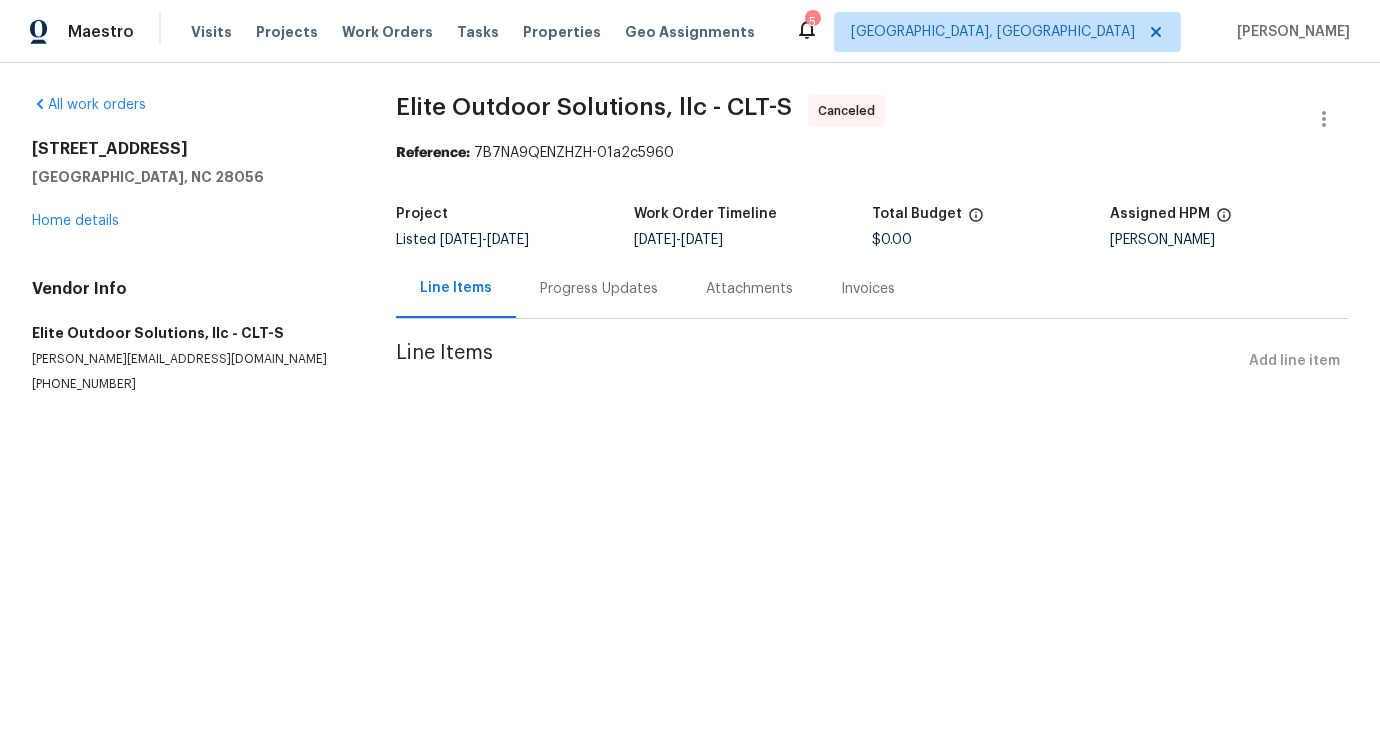 scroll, scrollTop: 0, scrollLeft: 0, axis: both 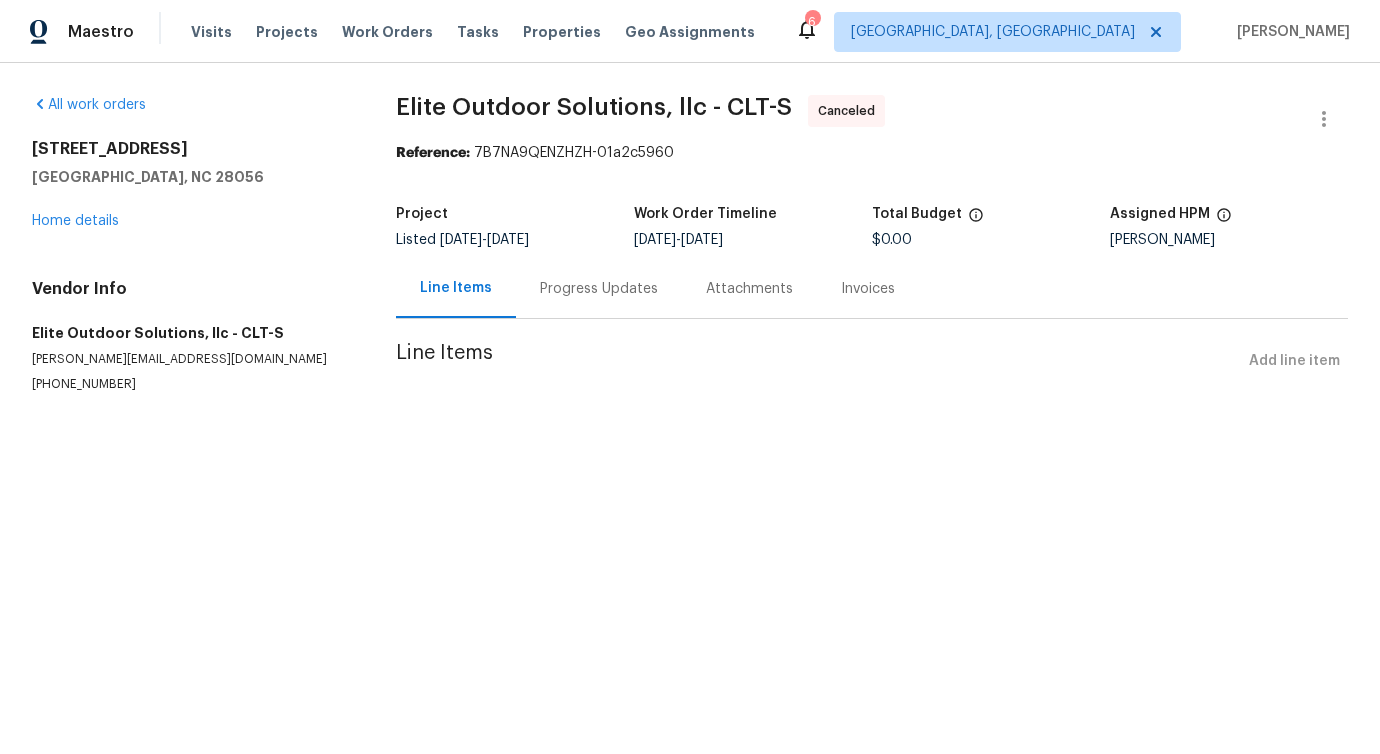 click on "All work orders 106 Cape Breton Trl Gastonia, NC 28056 Home details Vendor Info Elite Outdoor Solutions, llc - CLT-S walter@eosnc.com (704) 779-0386" at bounding box center (190, 244) 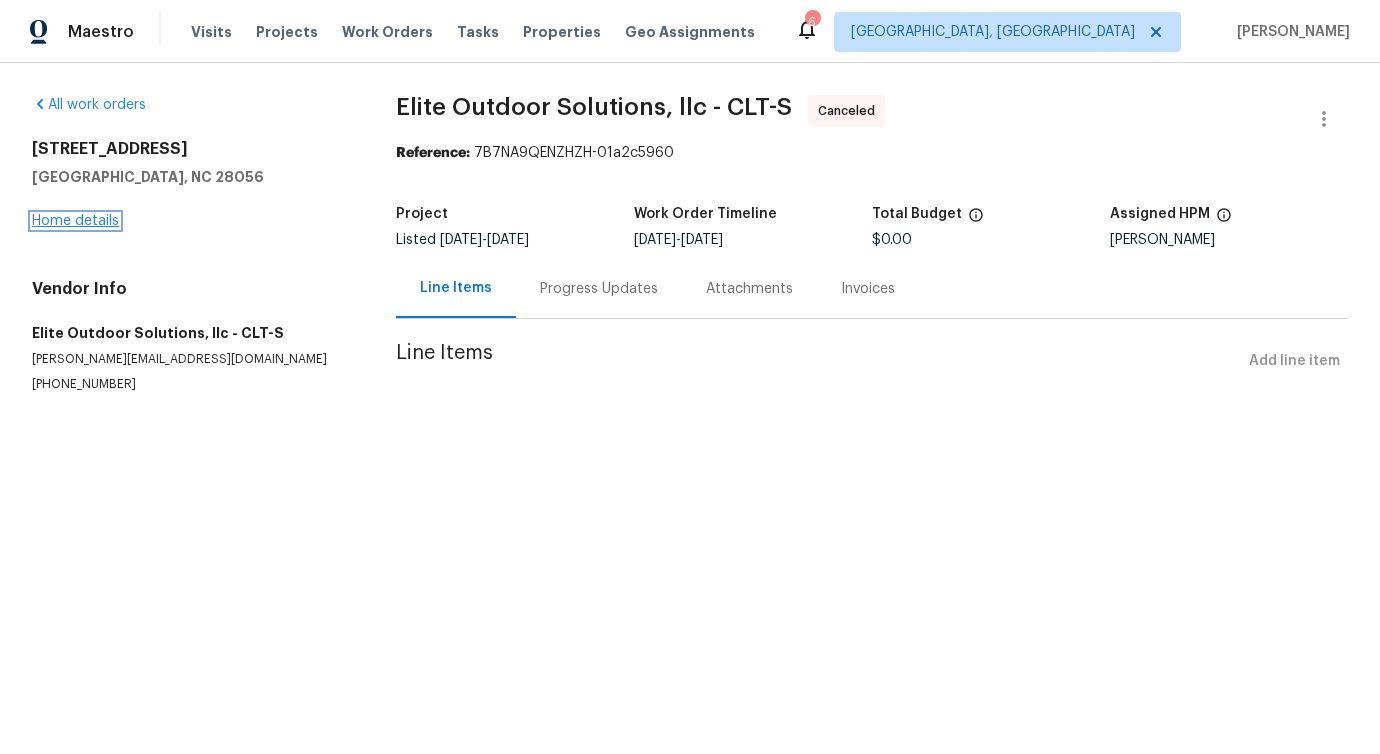 click on "Home details" at bounding box center [75, 221] 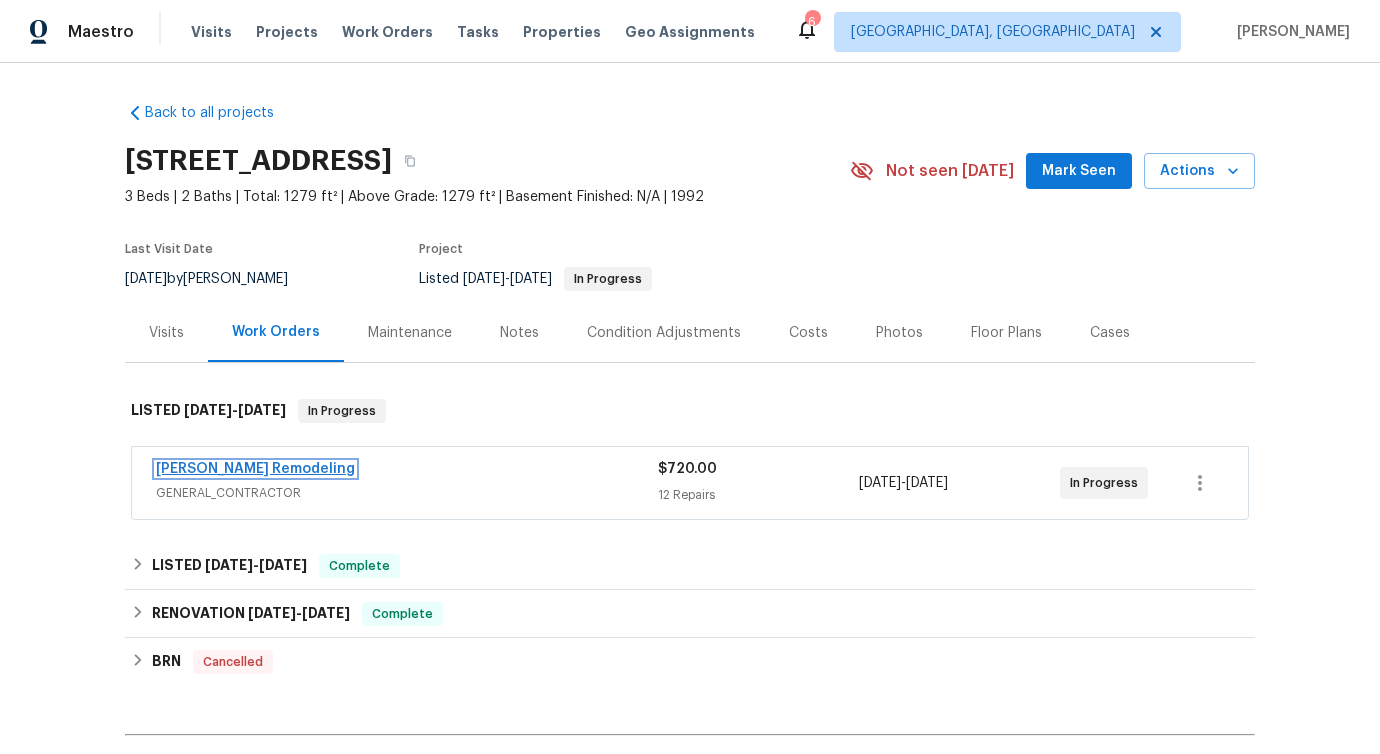 click on "[PERSON_NAME] Remodeling" at bounding box center [255, 469] 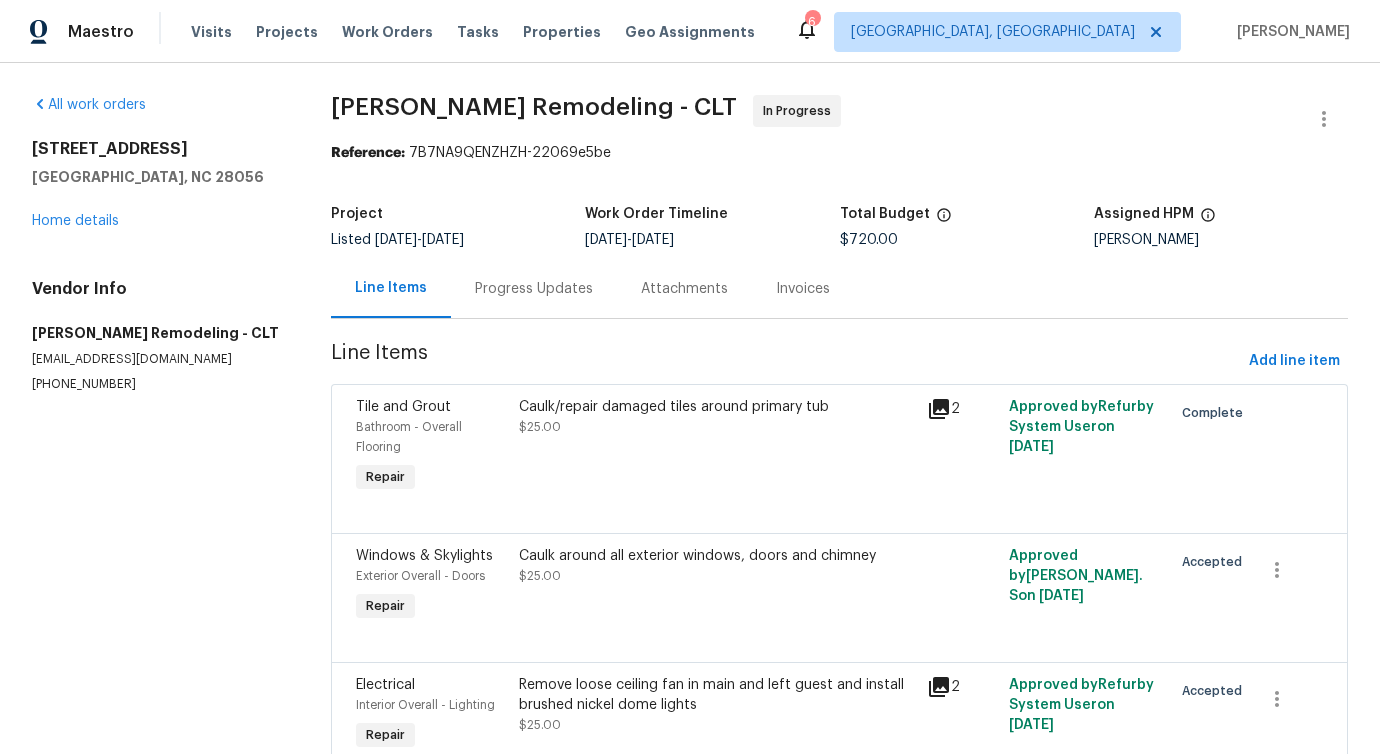 click on "Progress Updates" at bounding box center [534, 289] 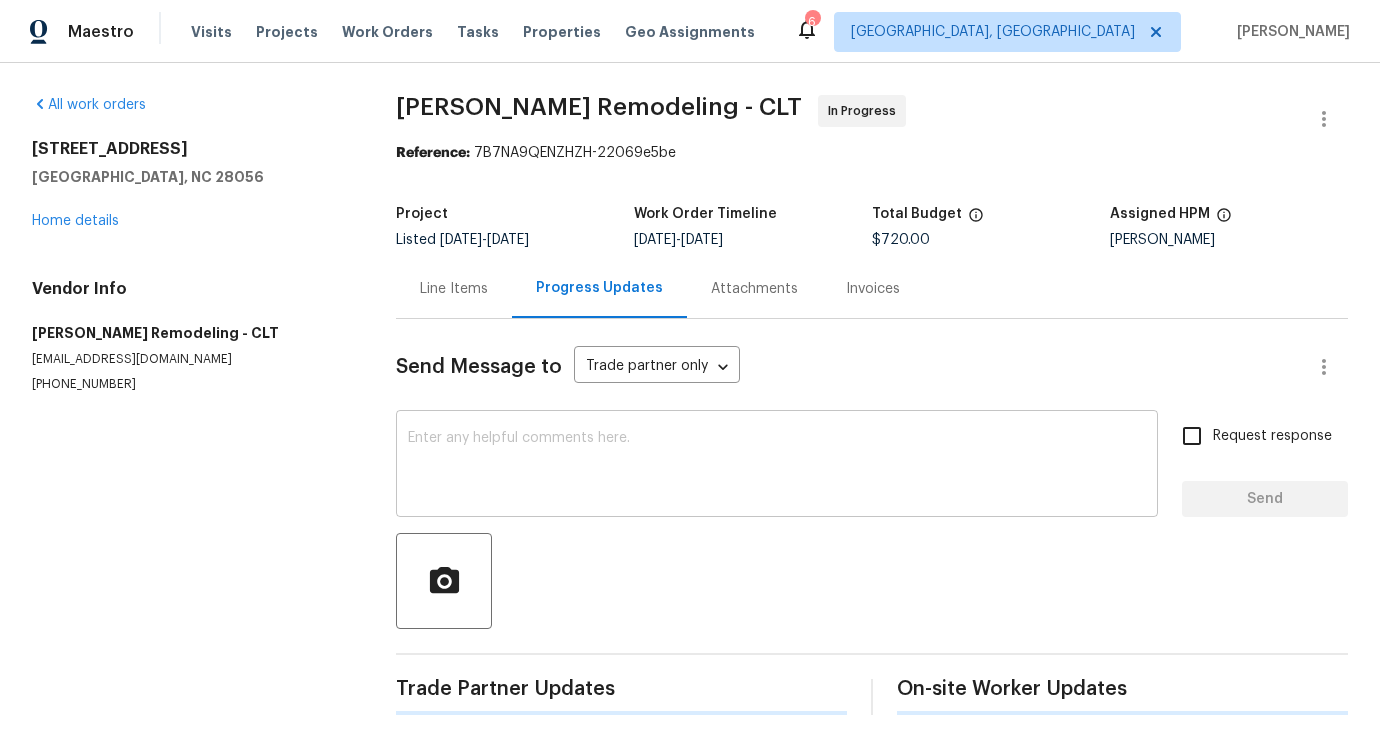 click at bounding box center [777, 466] 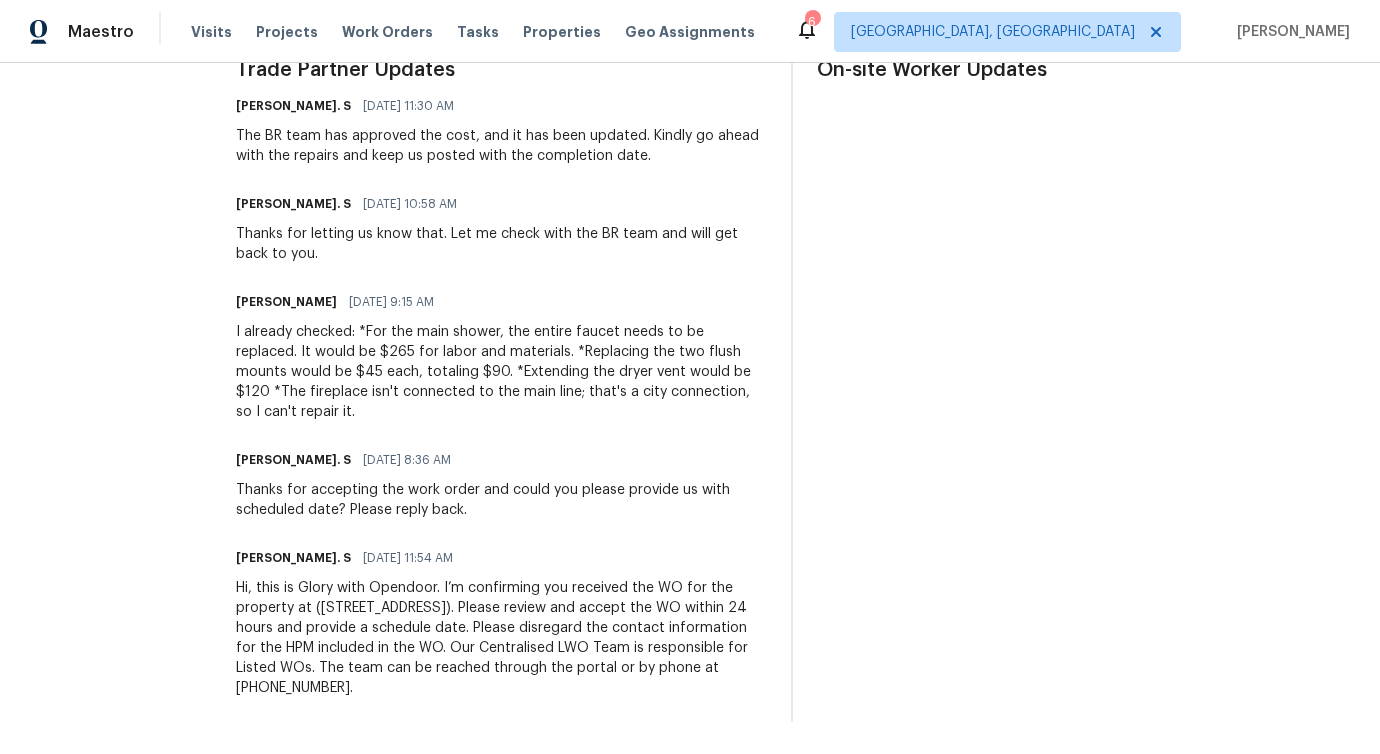 scroll, scrollTop: 0, scrollLeft: 0, axis: both 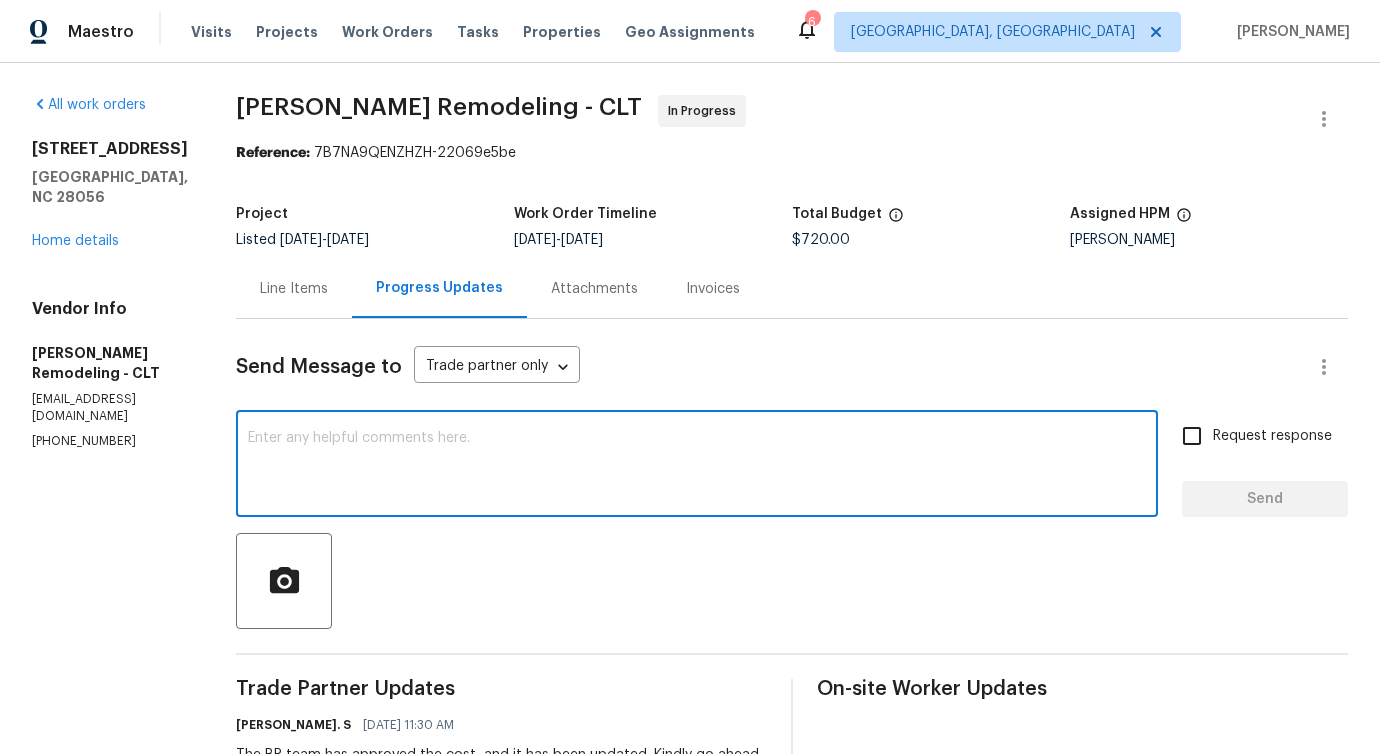 click on "All work orders 106 Cape Breton Trl Gastonia, NC 28056 Home details Vendor Info Pino Remodeling - CLT pinoremodeling@gmail.com (704) 977-3836" at bounding box center (110, 272) 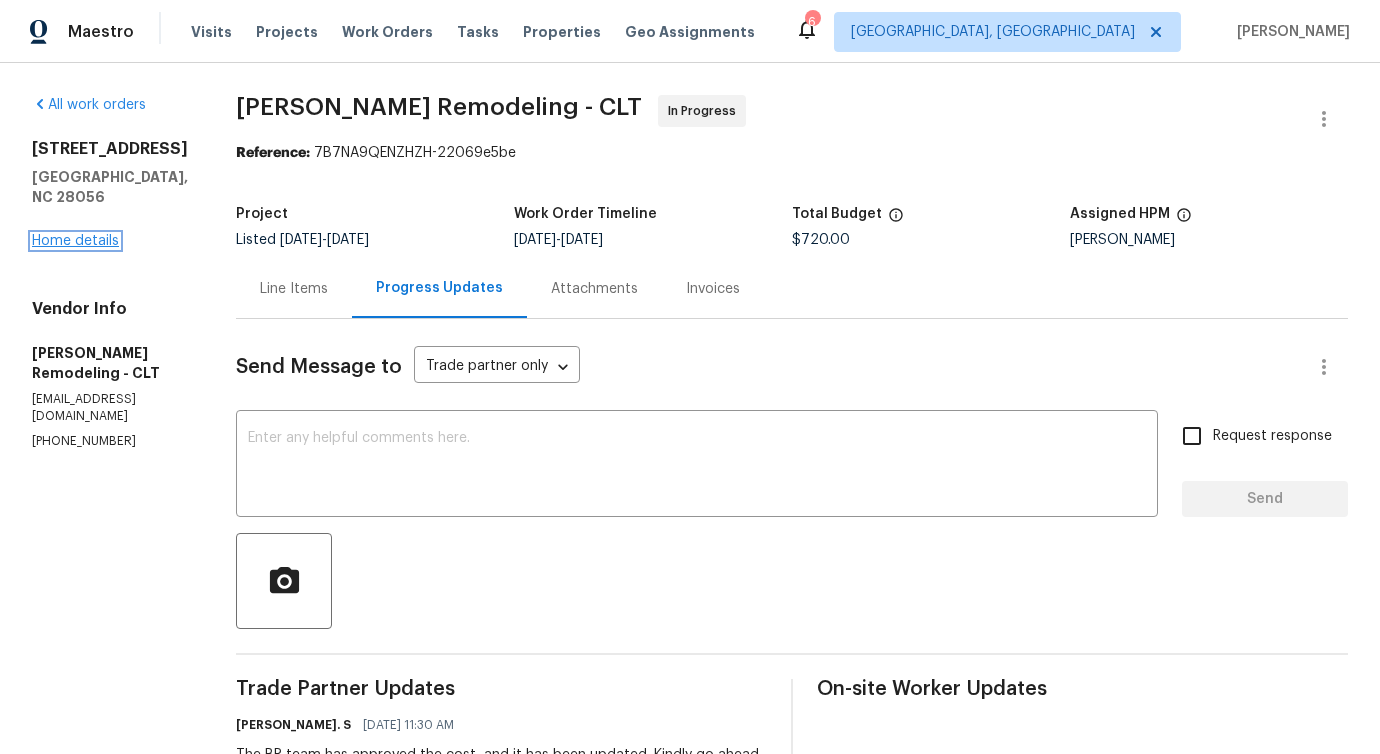 click on "Home details" at bounding box center [75, 241] 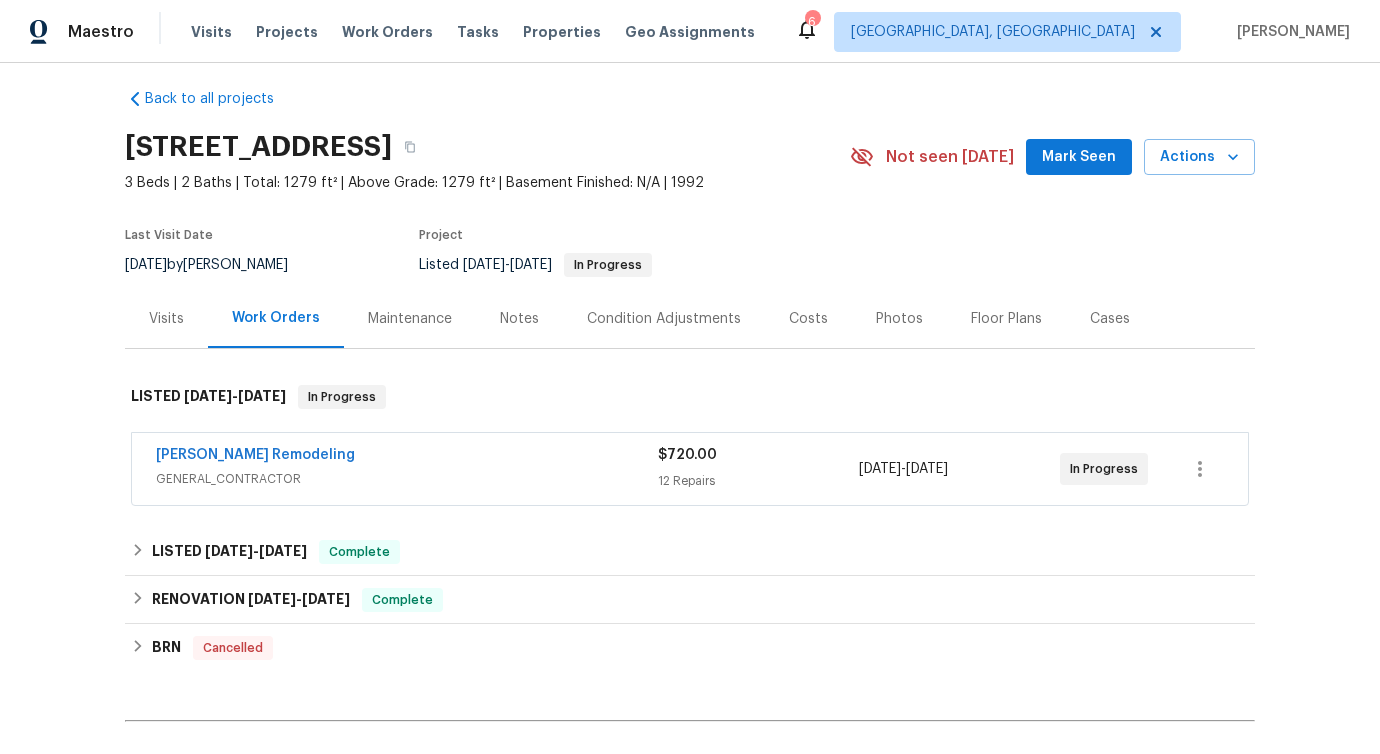 scroll, scrollTop: 0, scrollLeft: 0, axis: both 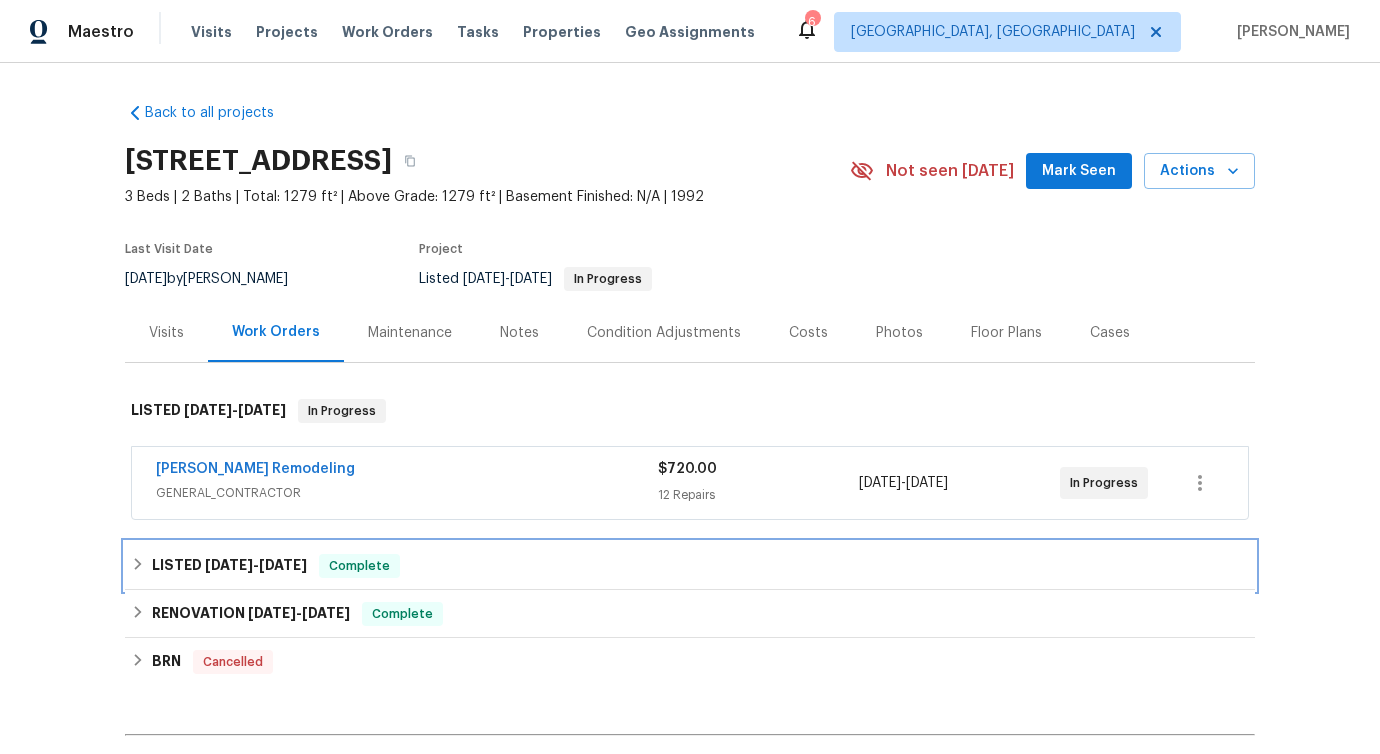 click on "1/14/25" at bounding box center [229, 565] 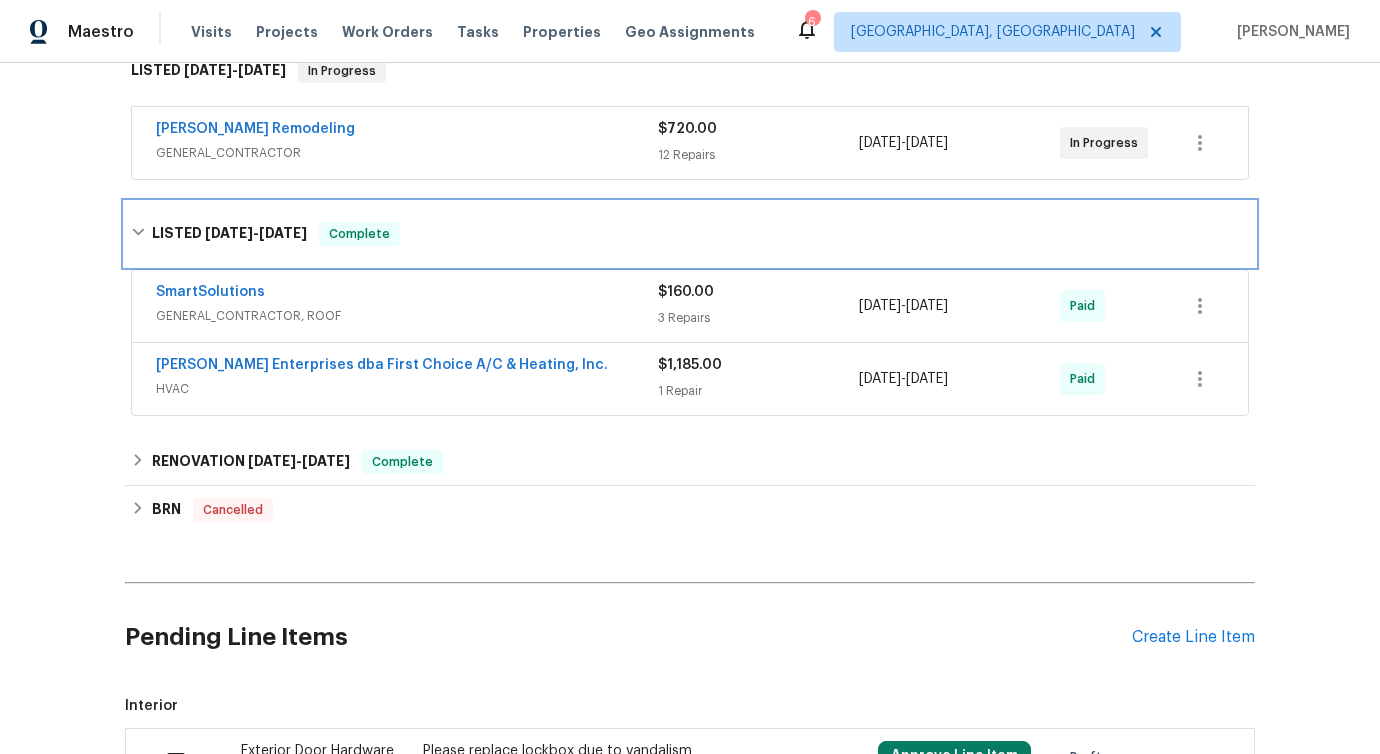 scroll, scrollTop: 0, scrollLeft: 0, axis: both 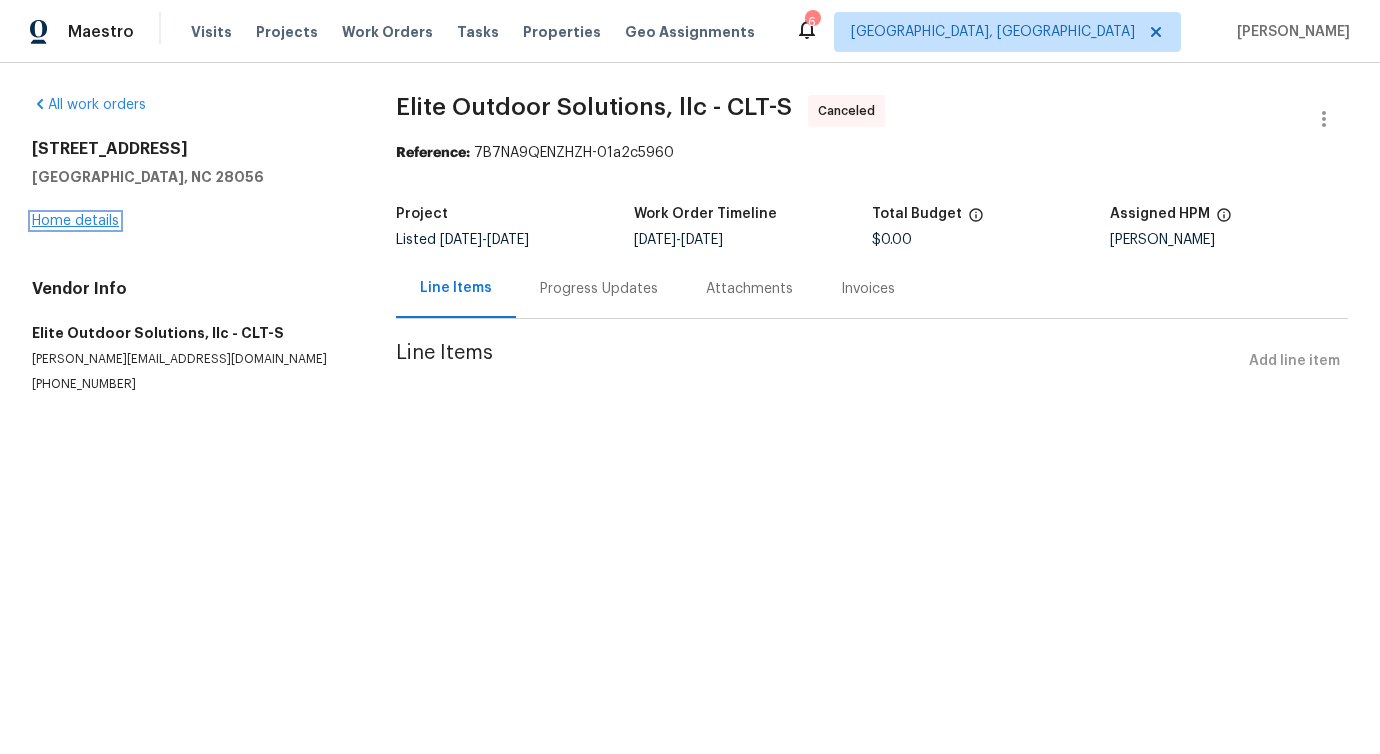 click on "Home details" at bounding box center (75, 221) 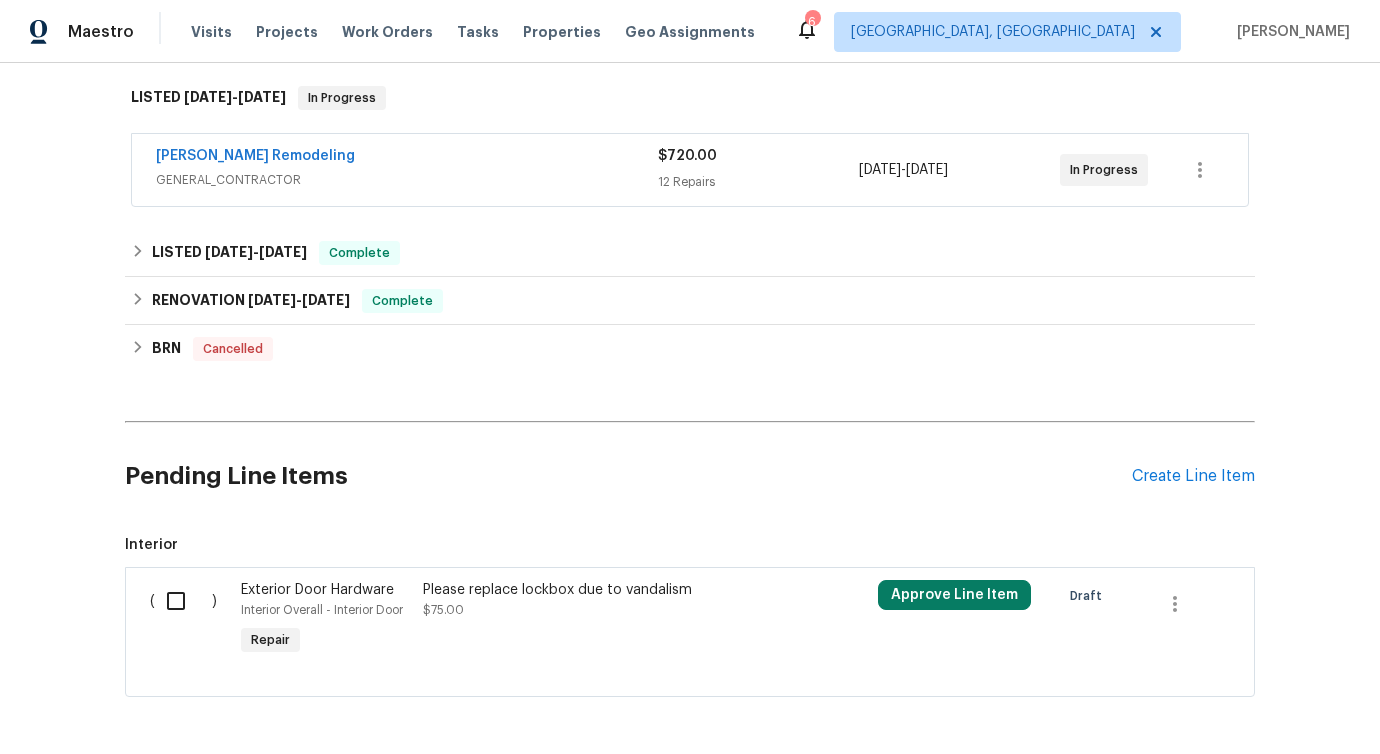 scroll, scrollTop: 407, scrollLeft: 0, axis: vertical 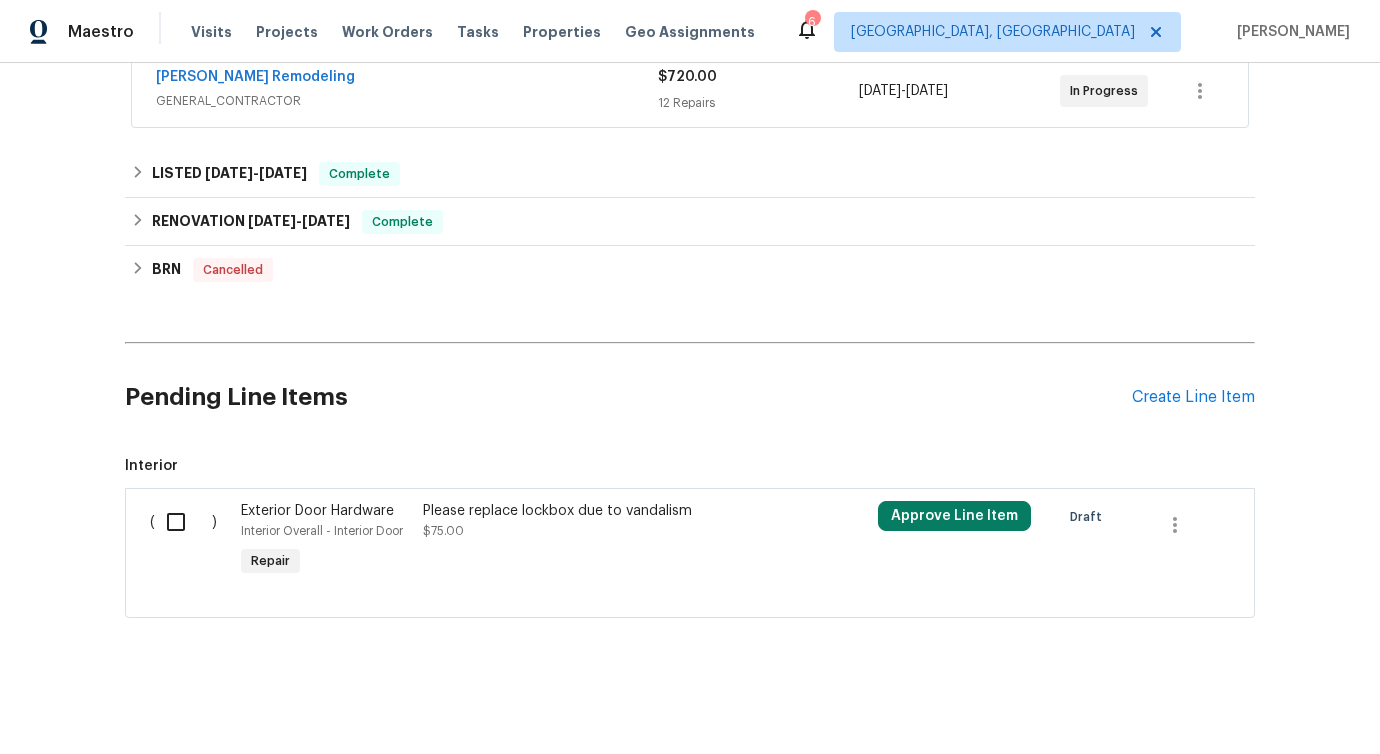 click at bounding box center (183, 522) 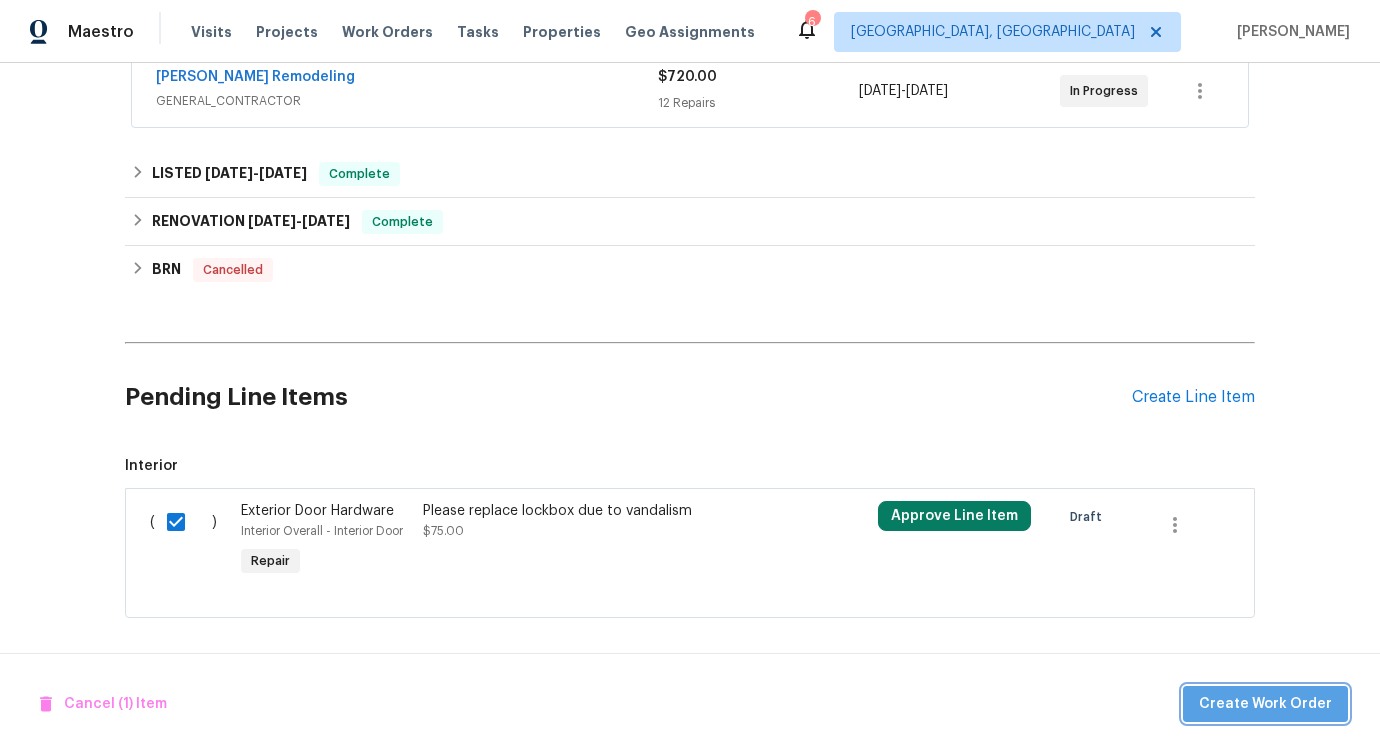 click on "Create Work Order" at bounding box center [1265, 704] 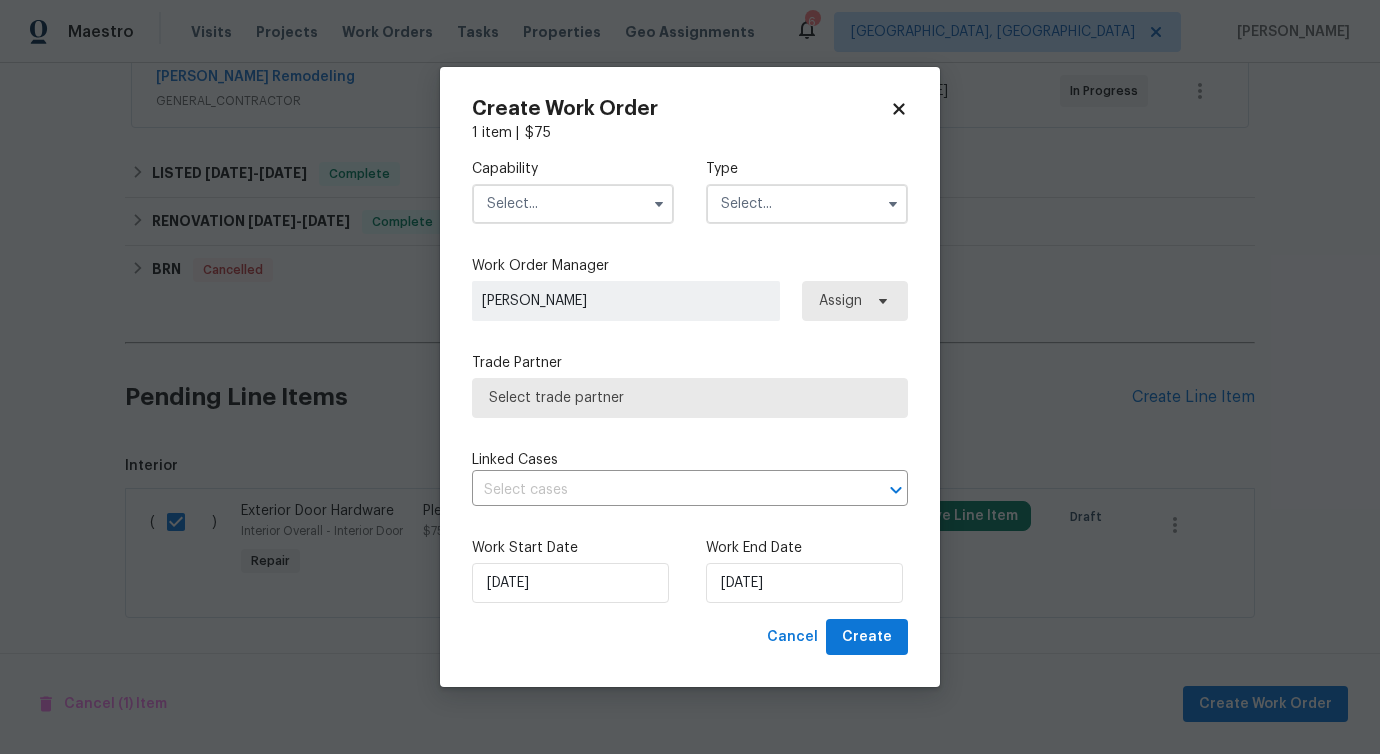 click at bounding box center (573, 204) 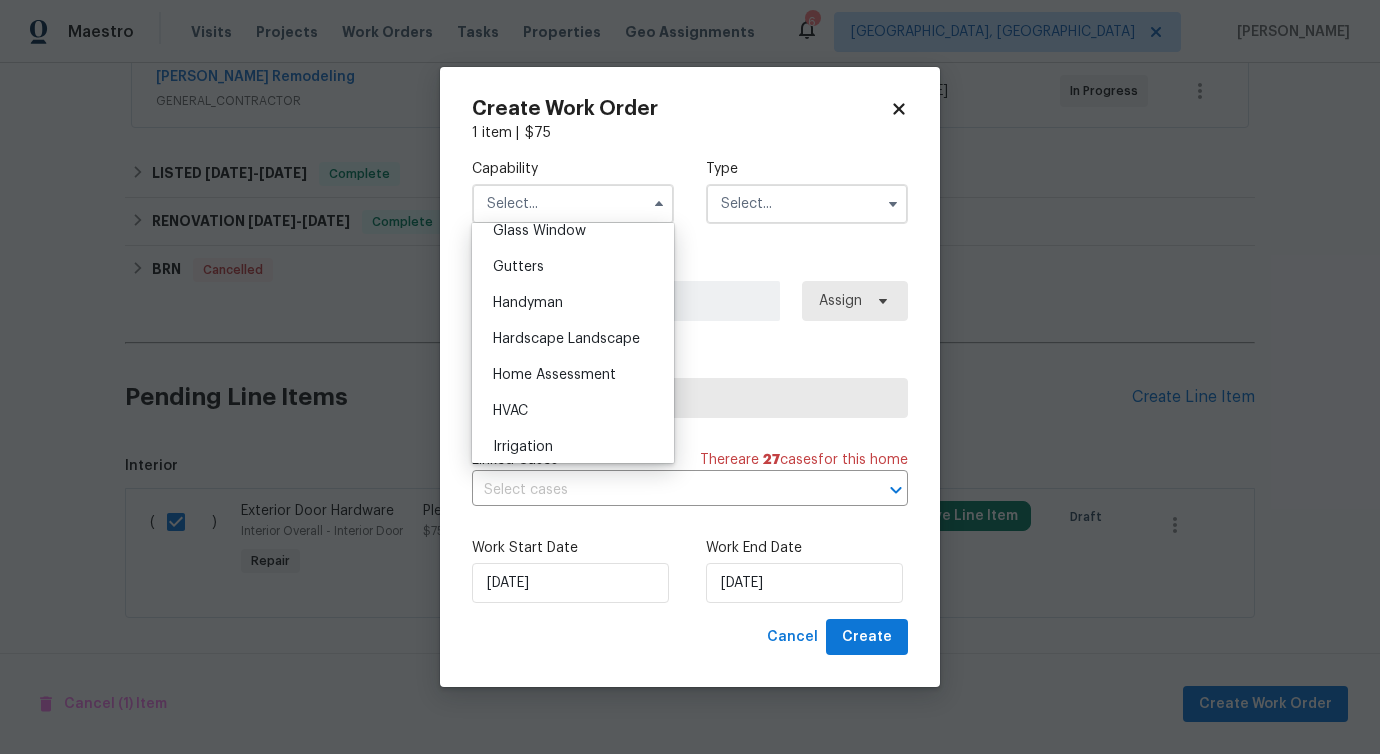 scroll, scrollTop: 1048, scrollLeft: 0, axis: vertical 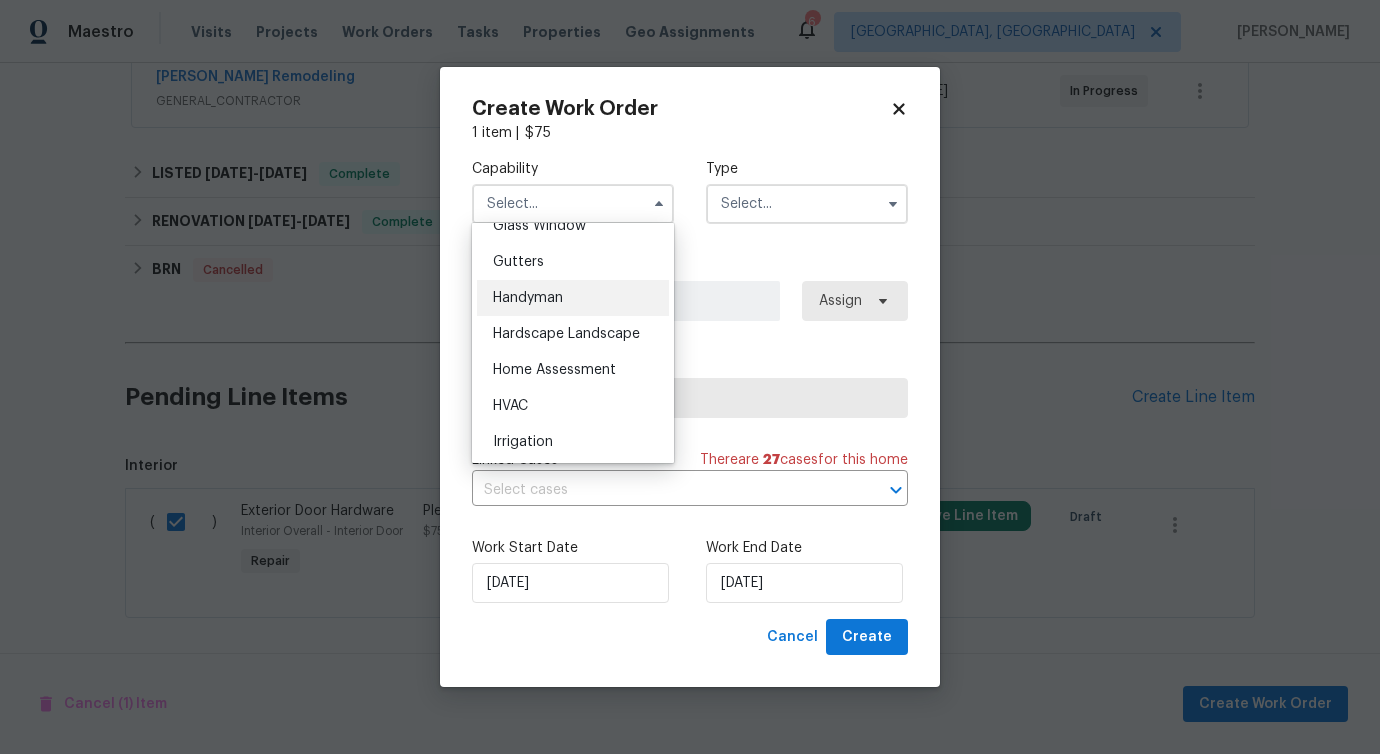 click on "Handyman" at bounding box center (528, 298) 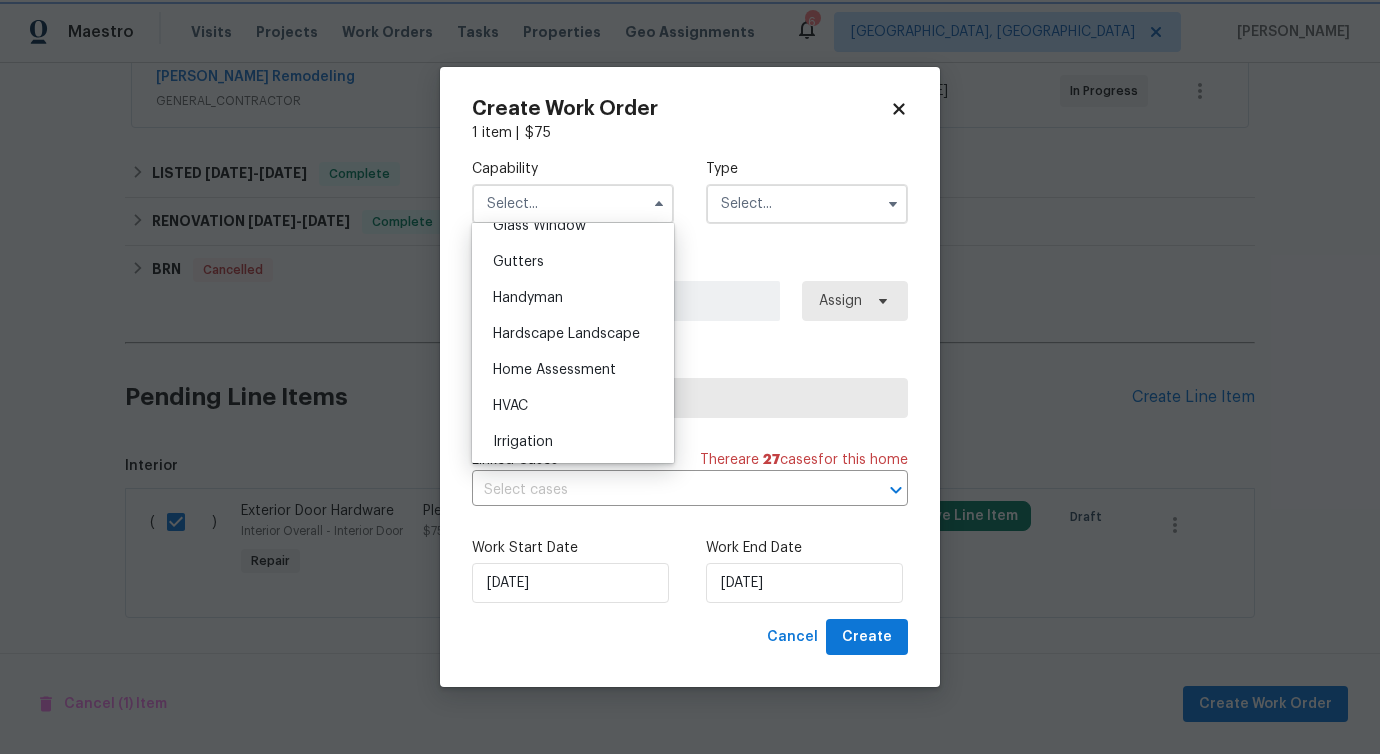 type on "Handyman" 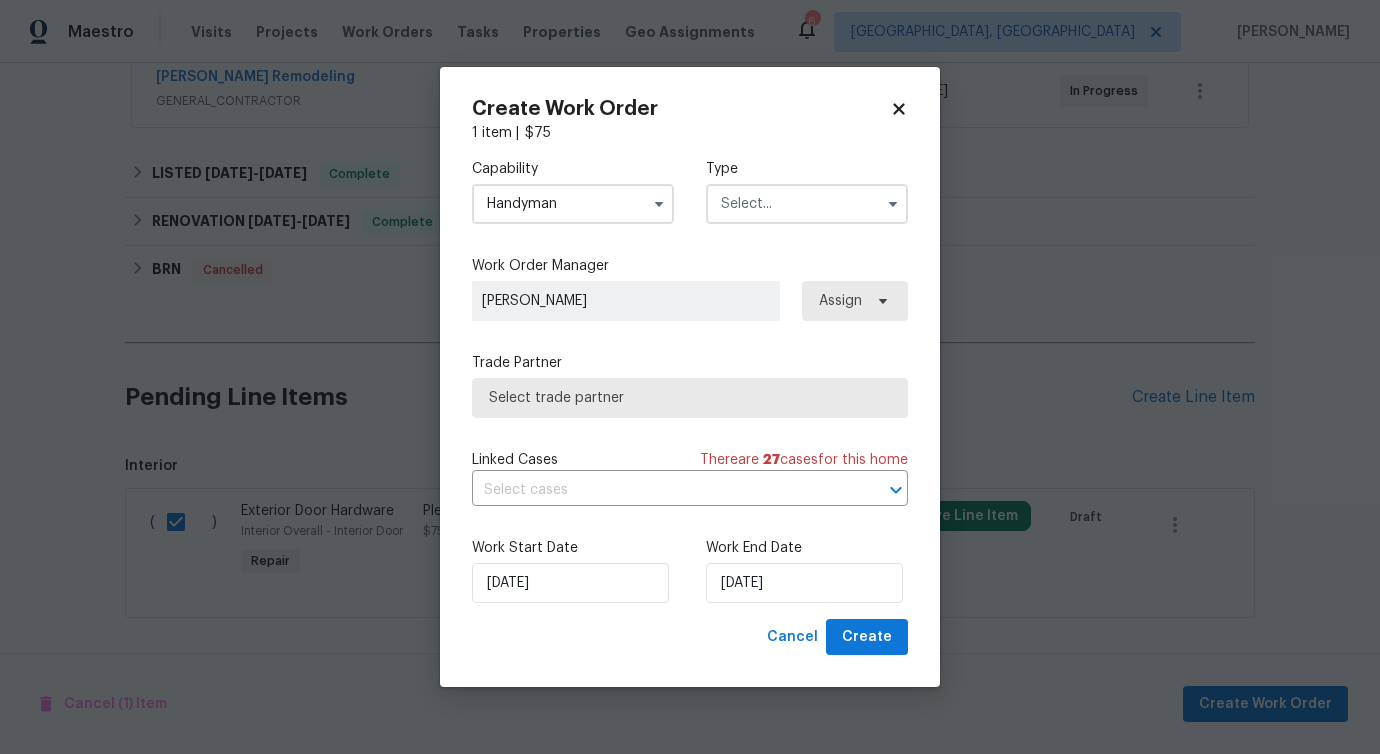 click at bounding box center (807, 204) 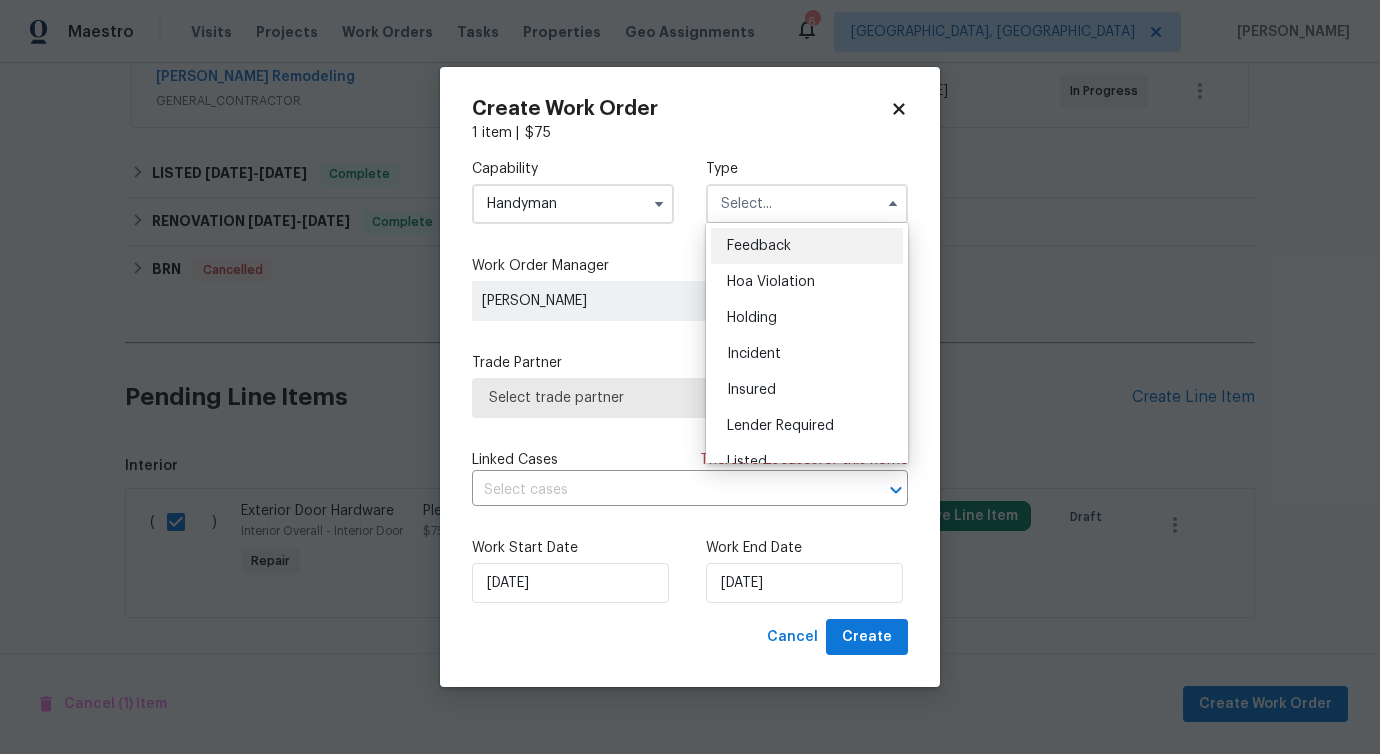 click on "Feedback" at bounding box center [807, 246] 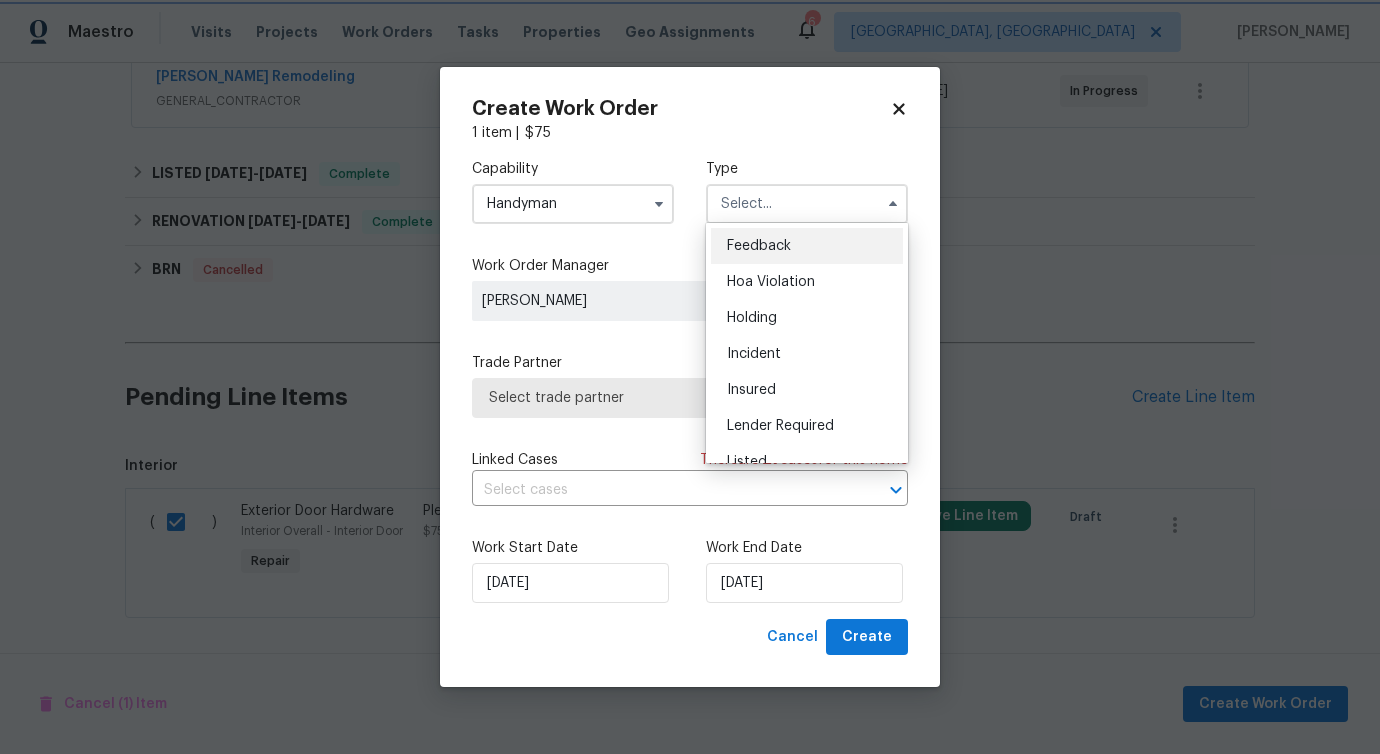 type on "Feedback" 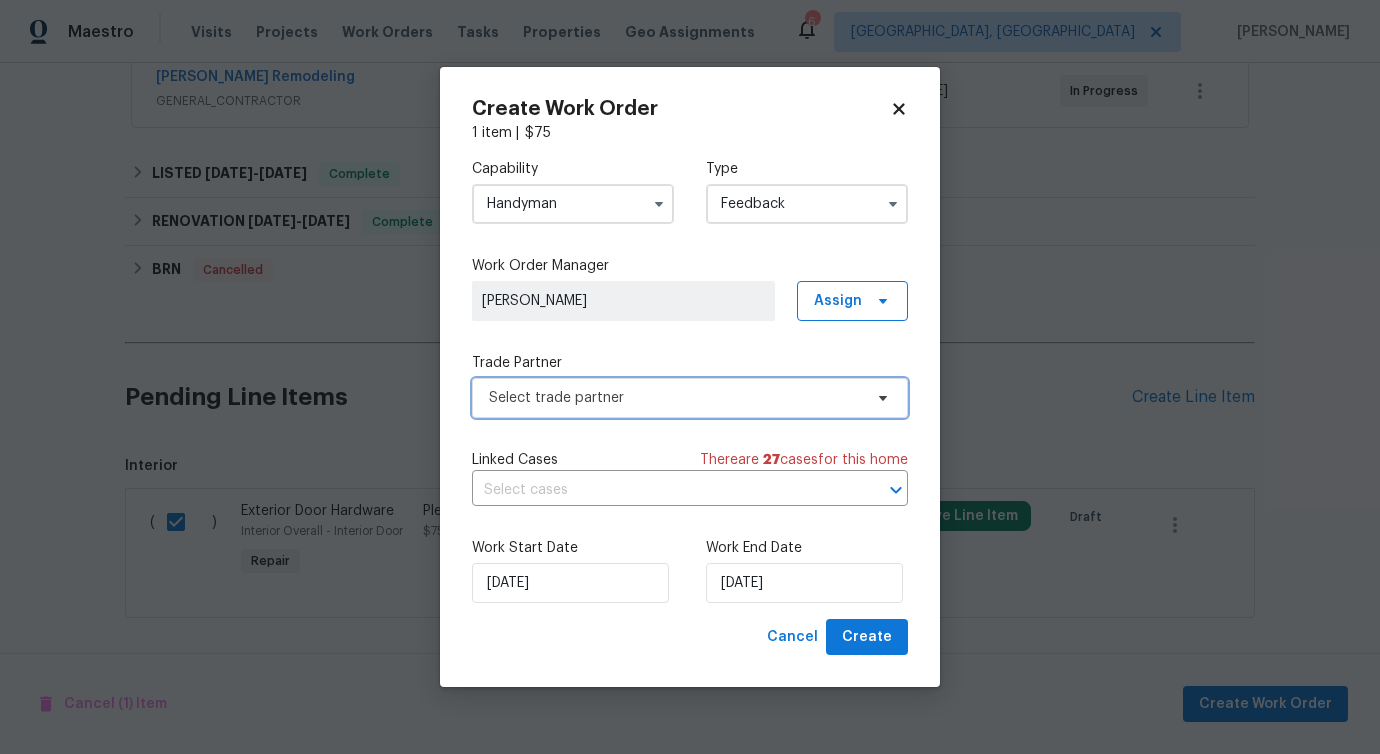 click on "Select trade partner" at bounding box center [675, 398] 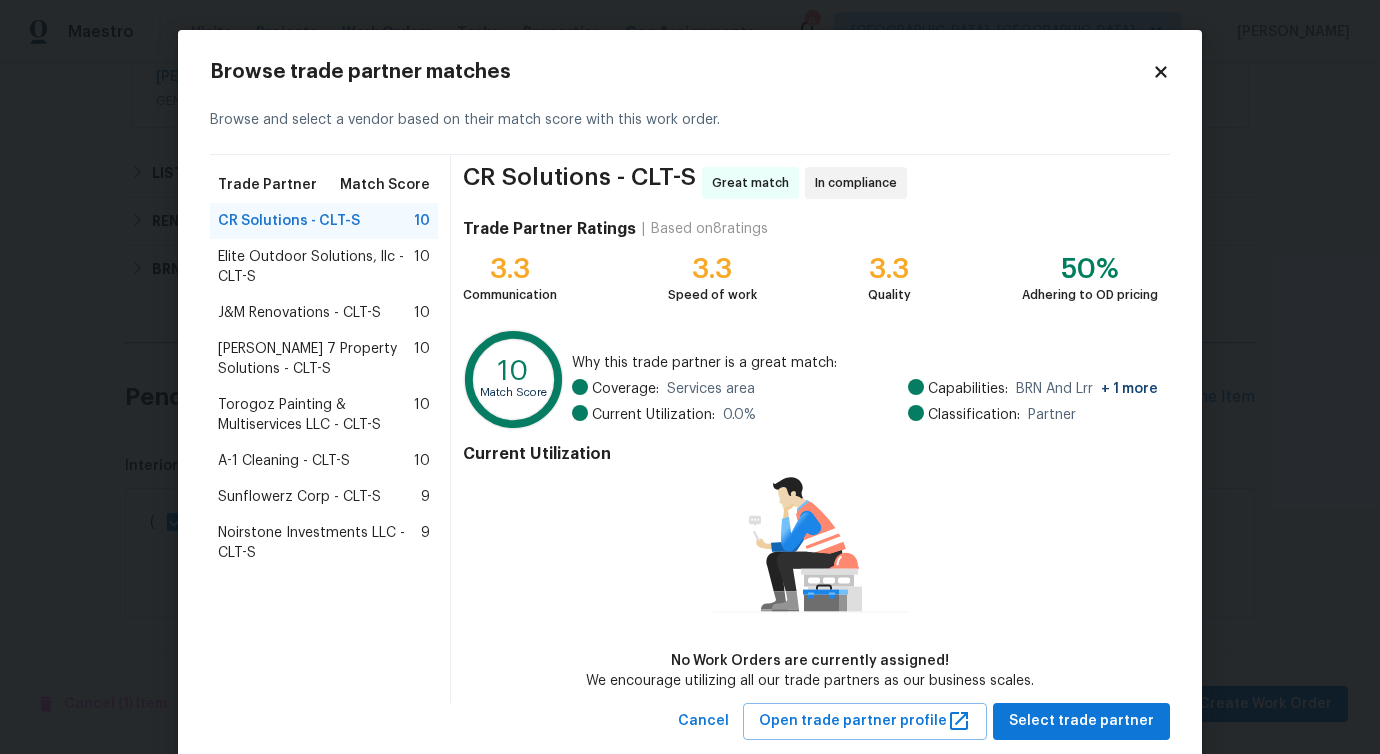 click on "Elite Outdoor Solutions, llc - CLT-S" at bounding box center [316, 267] 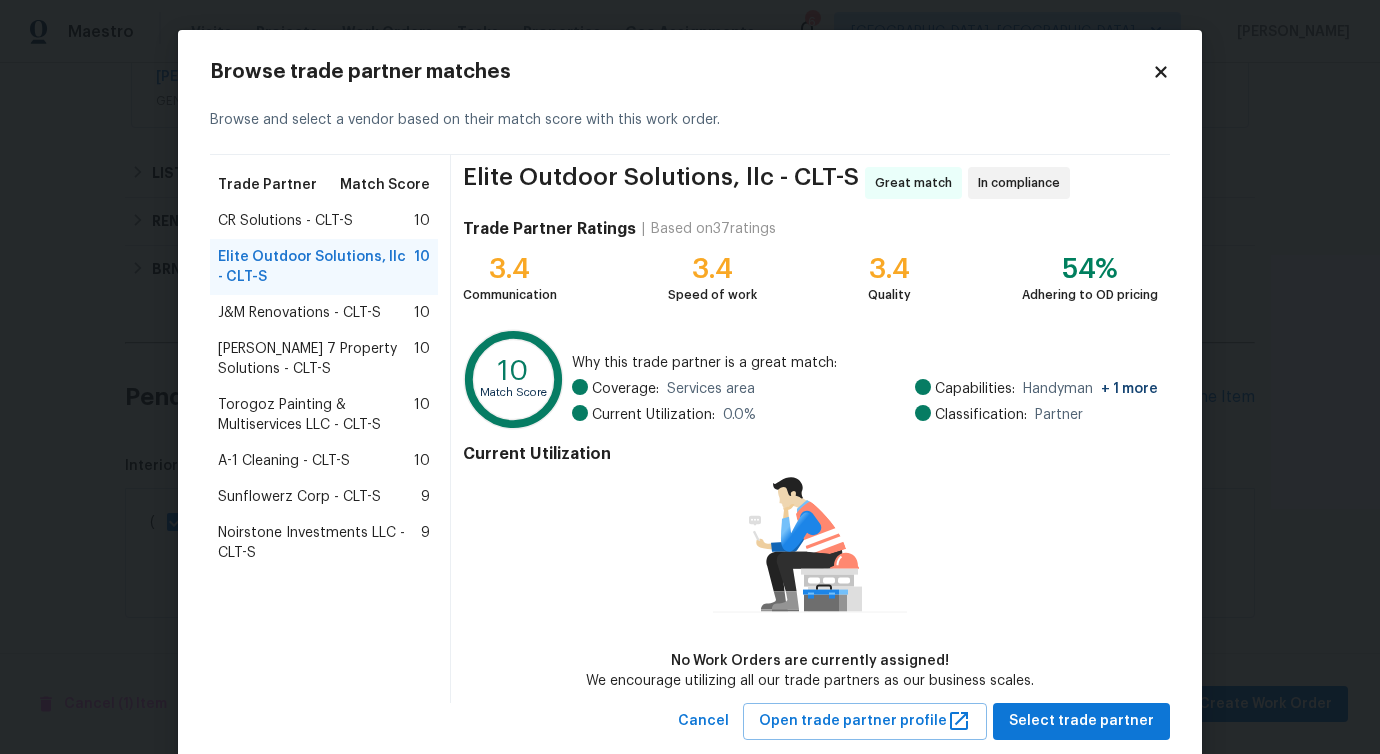 click on "J&M Renovations - CLT-S" at bounding box center (299, 313) 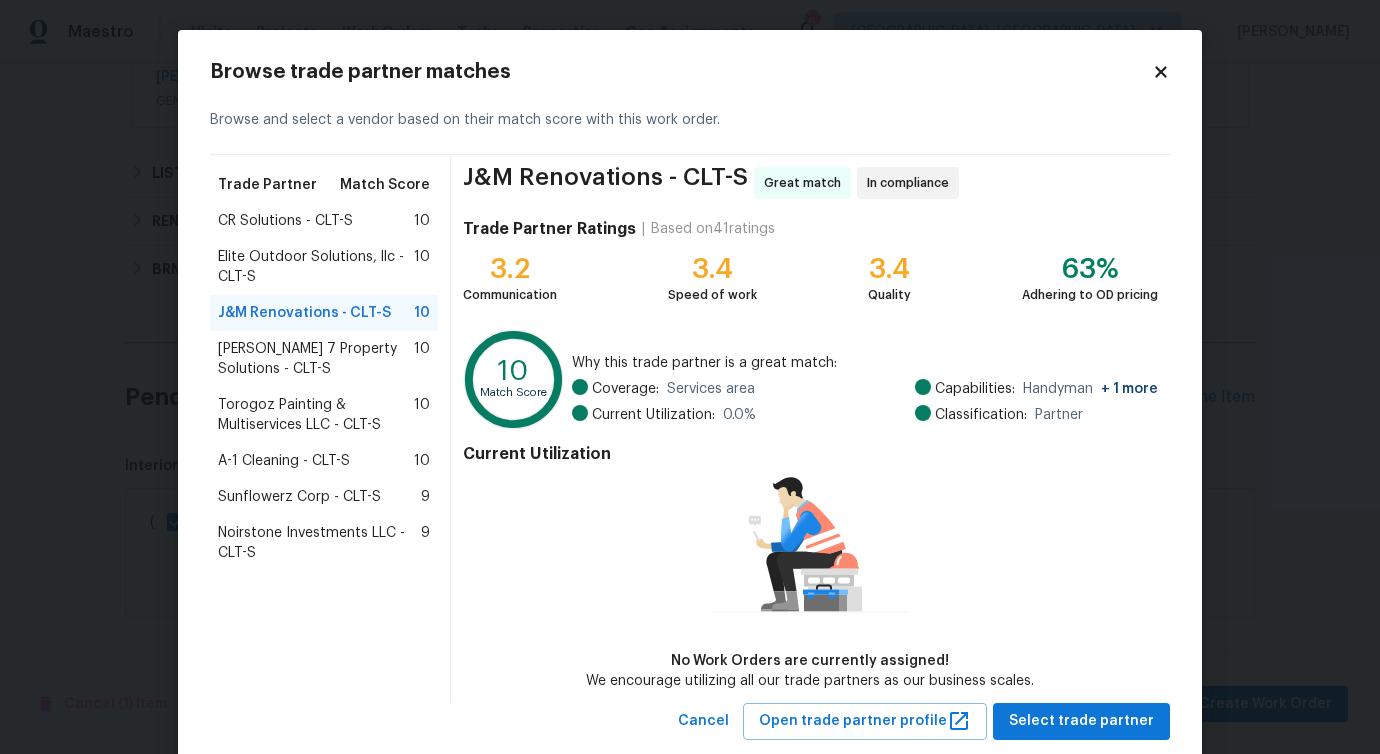 click on "Harris 7 Property Solutions - CLT-S" at bounding box center [316, 359] 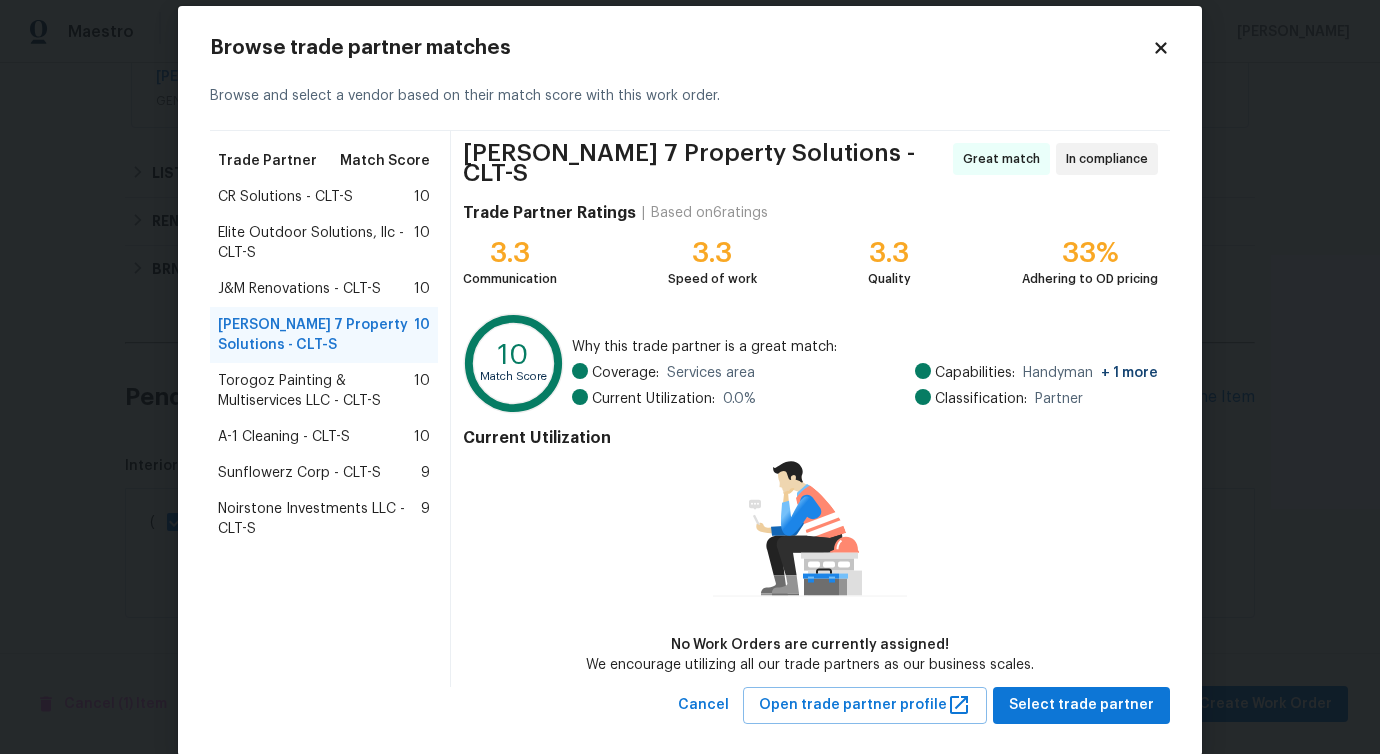 scroll, scrollTop: 46, scrollLeft: 0, axis: vertical 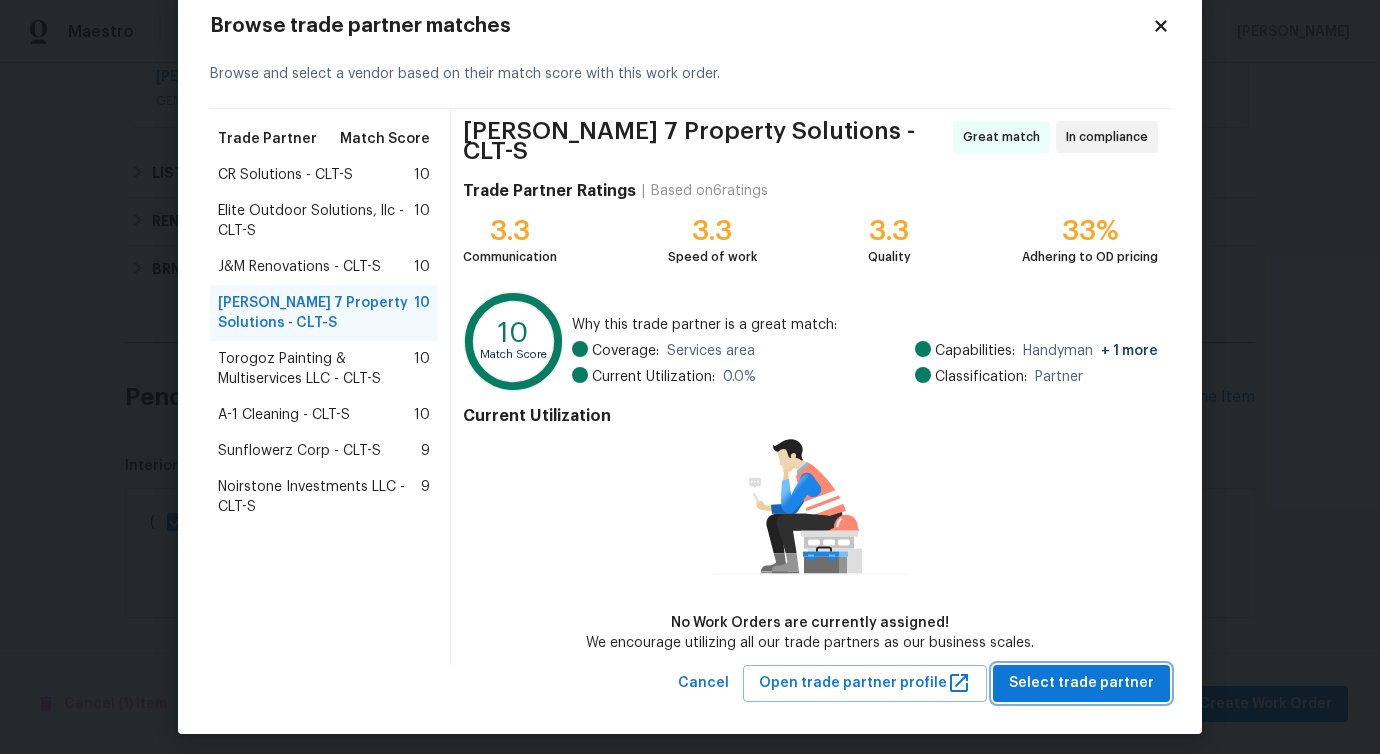 click on "Select trade partner" at bounding box center [1081, 683] 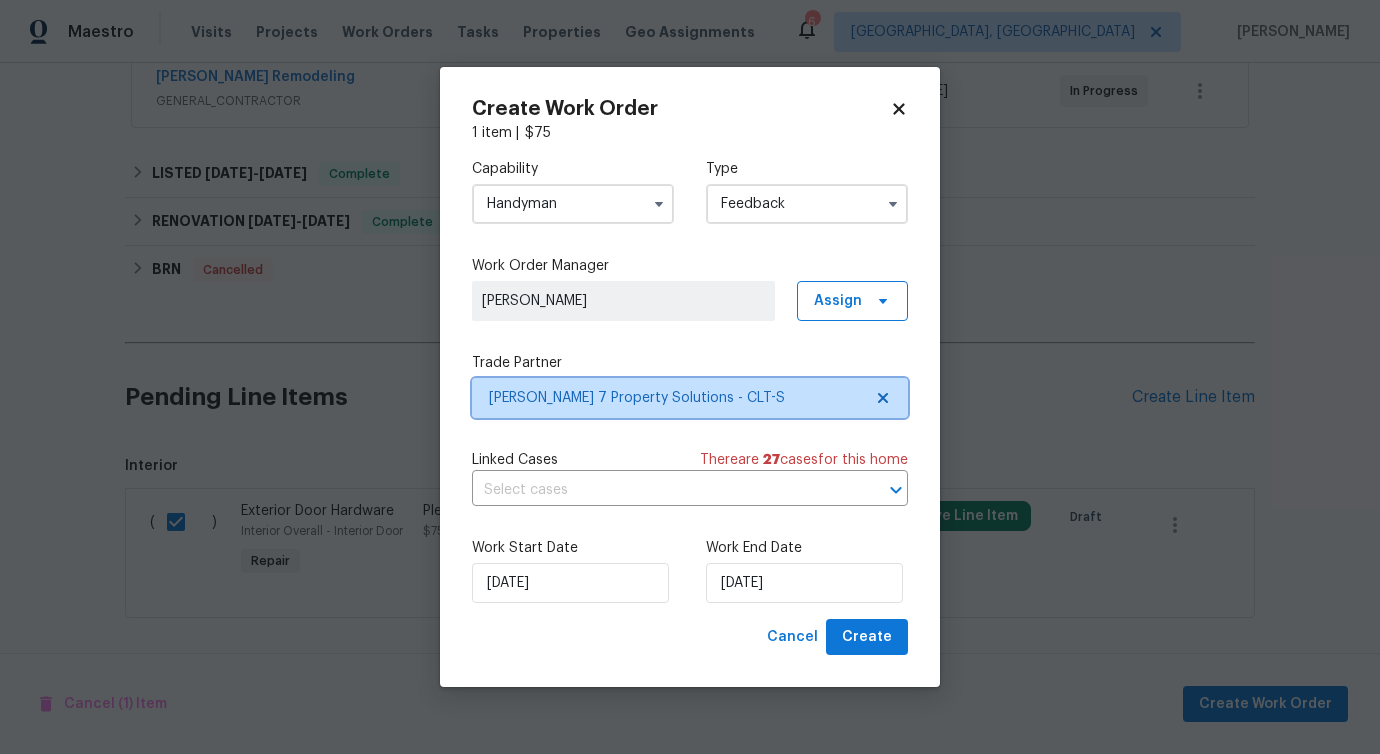 scroll, scrollTop: 0, scrollLeft: 0, axis: both 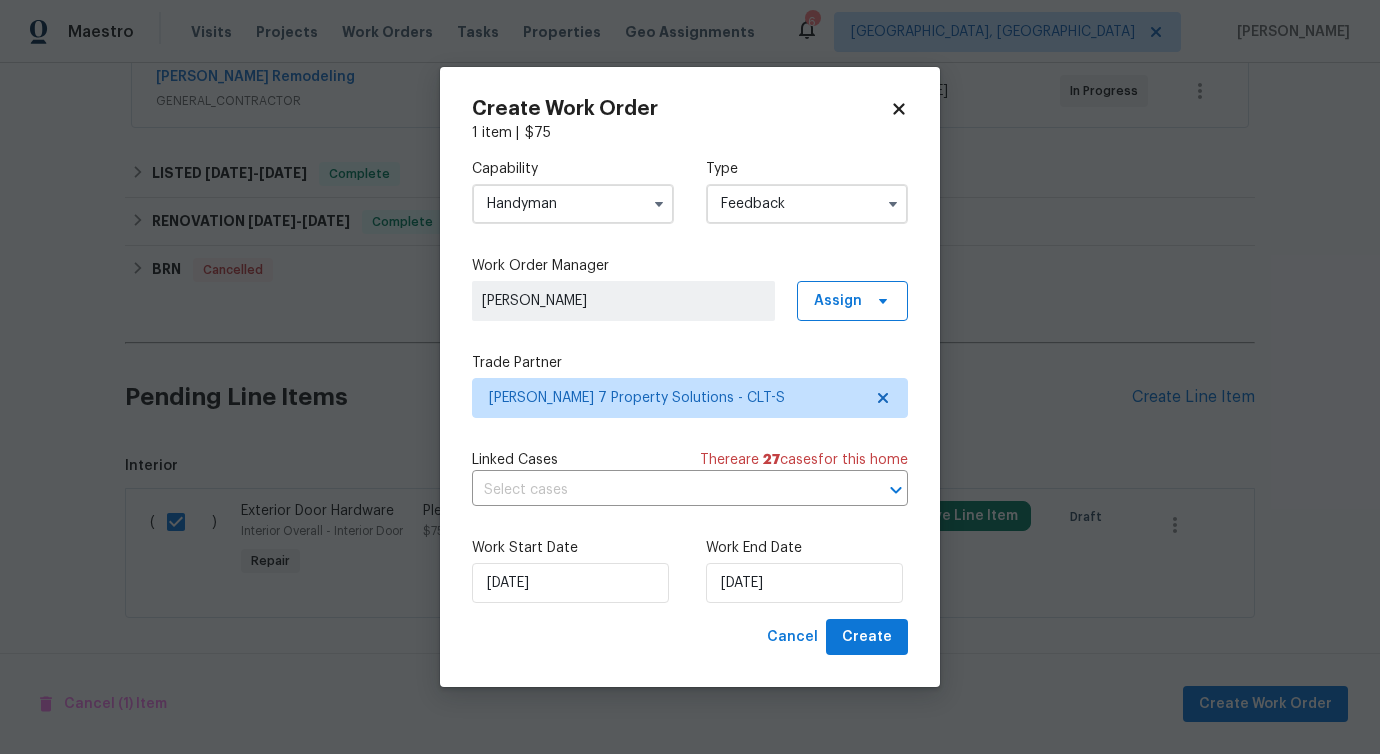 click on "Capability   Handyman Type   Feedback Work Order Manager   Pavithra Sekar Assign Trade Partner   Harris 7 Property Solutions - CLT-S Linked Cases There  are   27  case s  for this home   ​ Work Start Date   7/15/2025 Work End Date   7/15/2025" at bounding box center (690, 381) 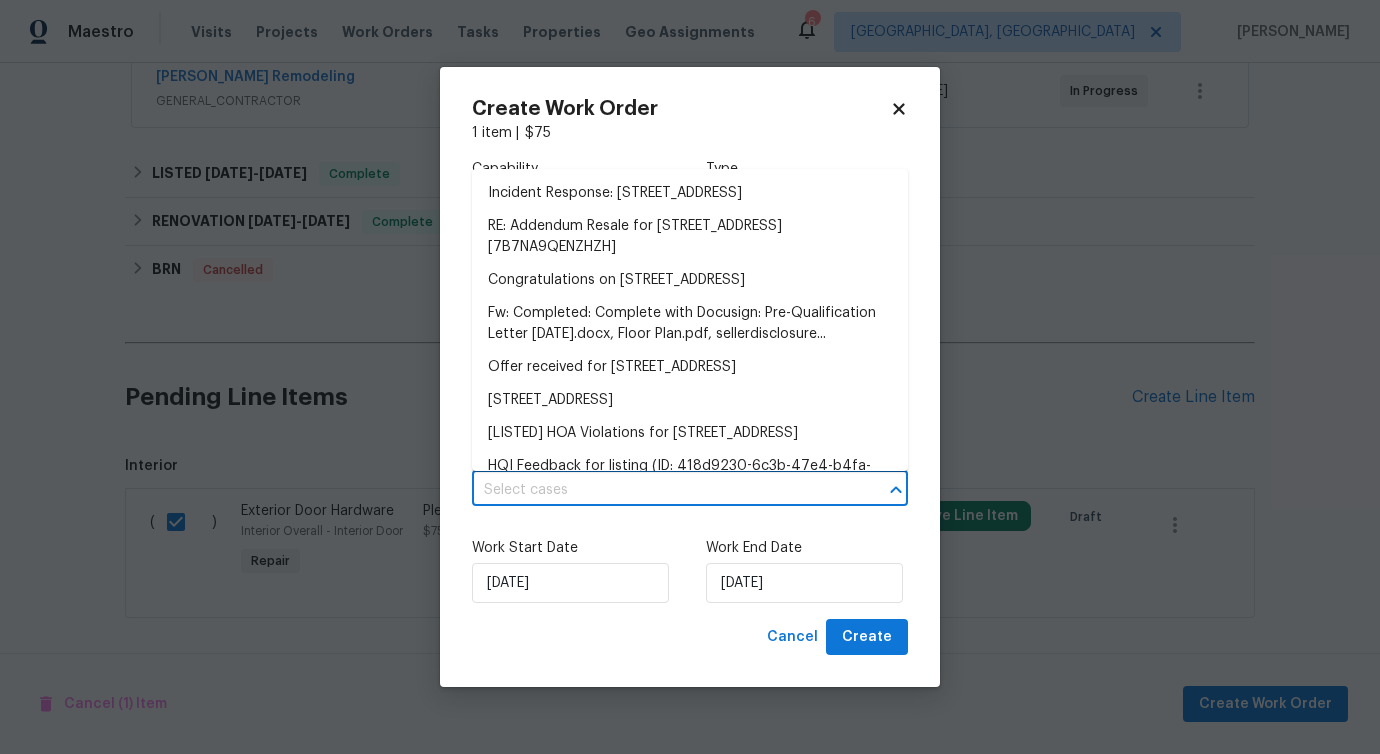 click at bounding box center (662, 490) 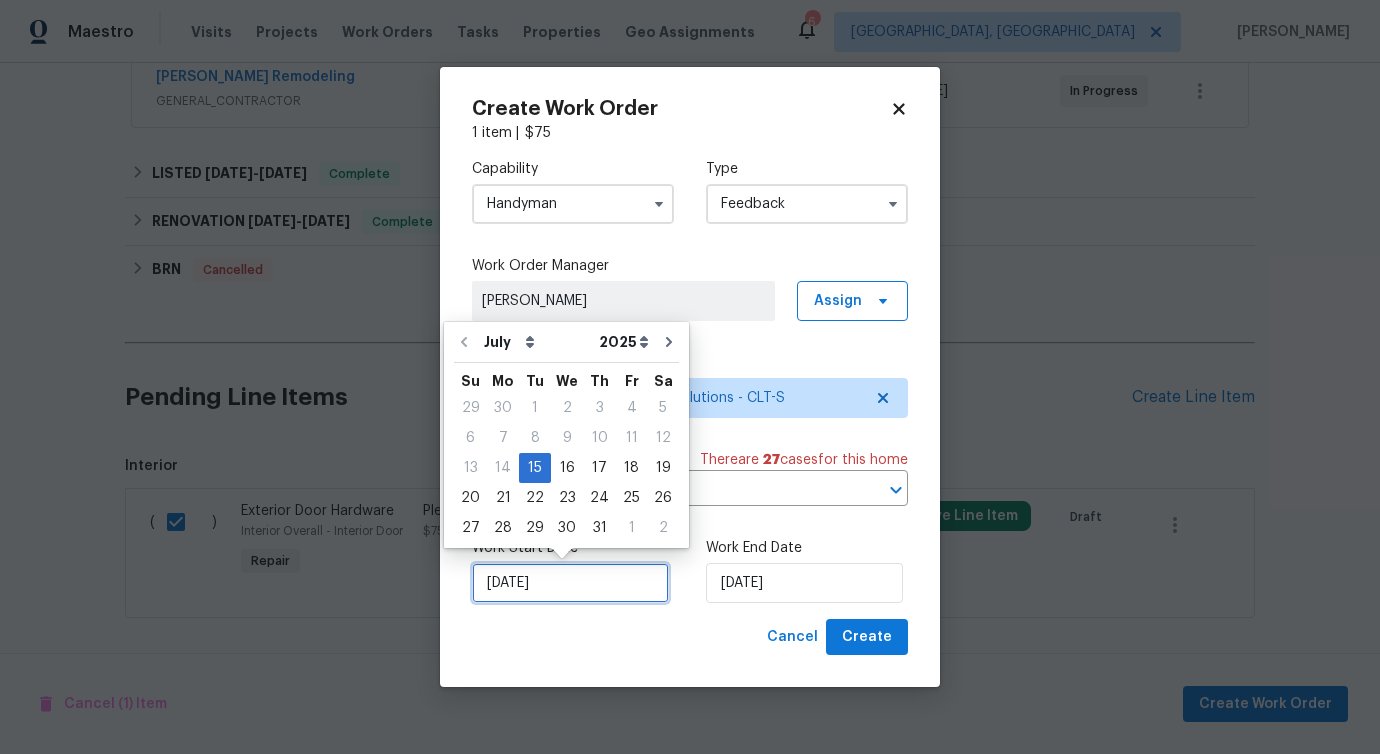 click on "[DATE]" at bounding box center (570, 583) 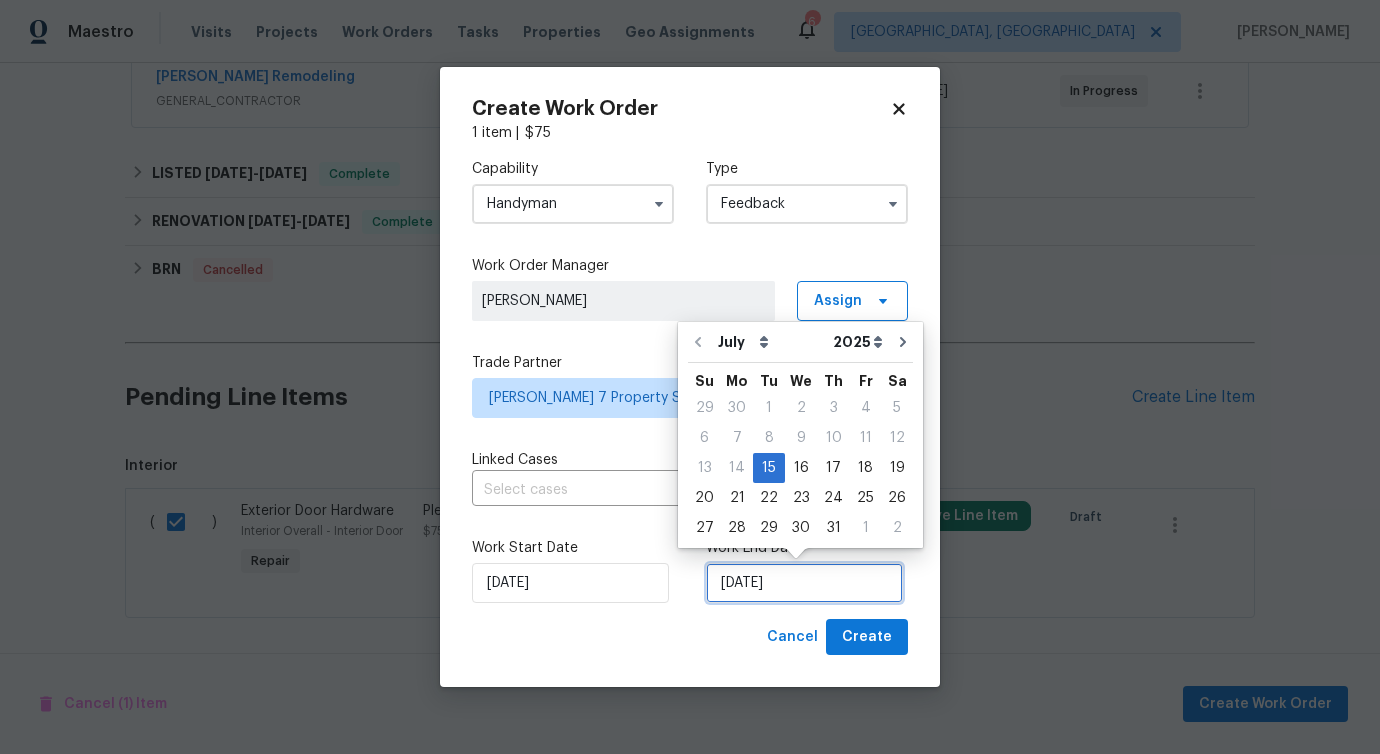 click on "[DATE]" at bounding box center [804, 583] 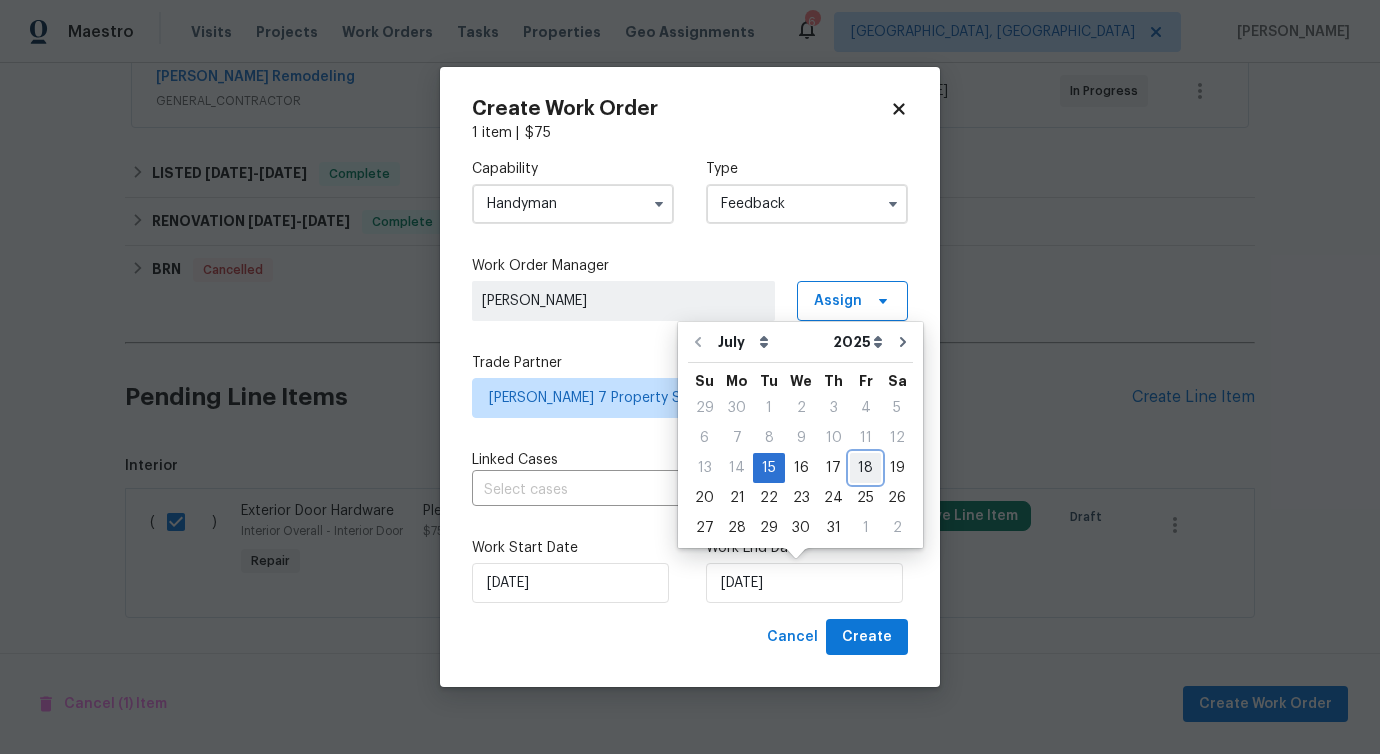 click on "18" at bounding box center [865, 468] 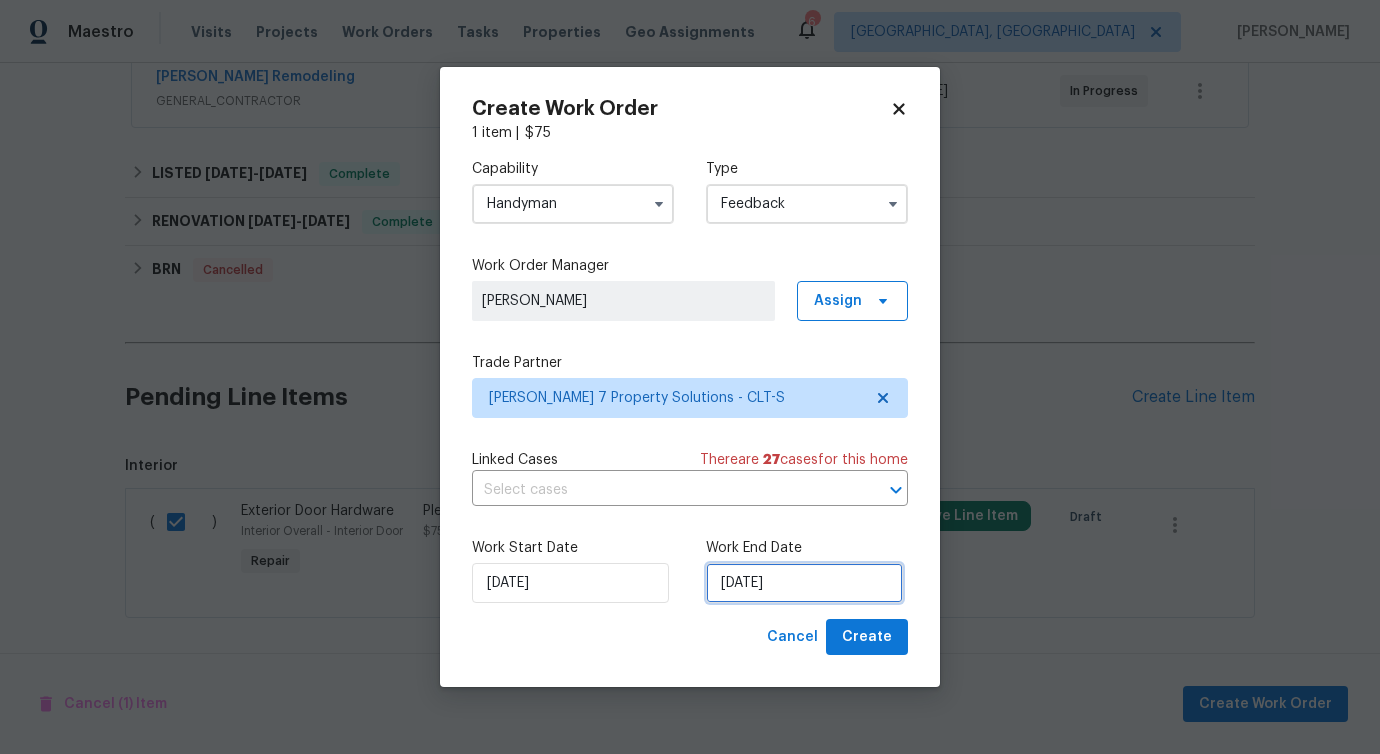click on "7/18/2025" at bounding box center [804, 583] 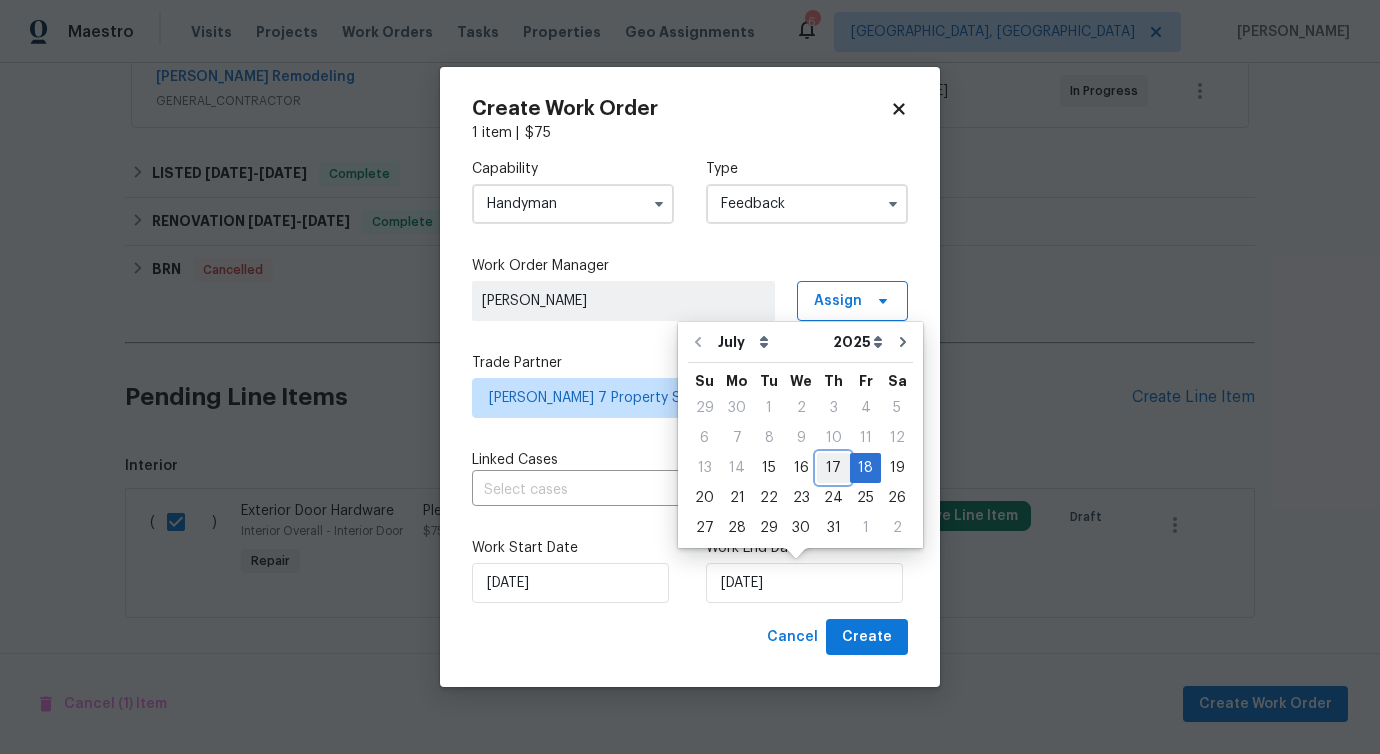 click on "17" at bounding box center (833, 468) 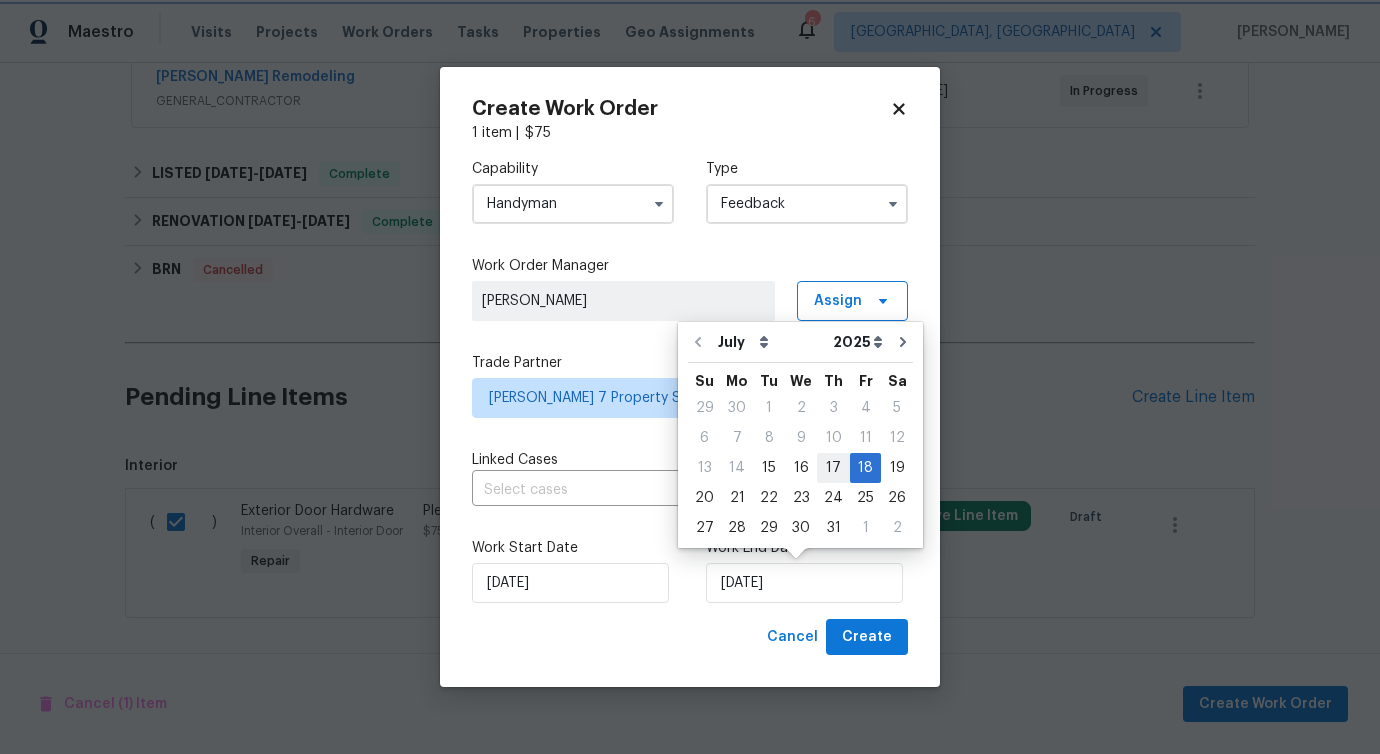 type on "[DATE]" 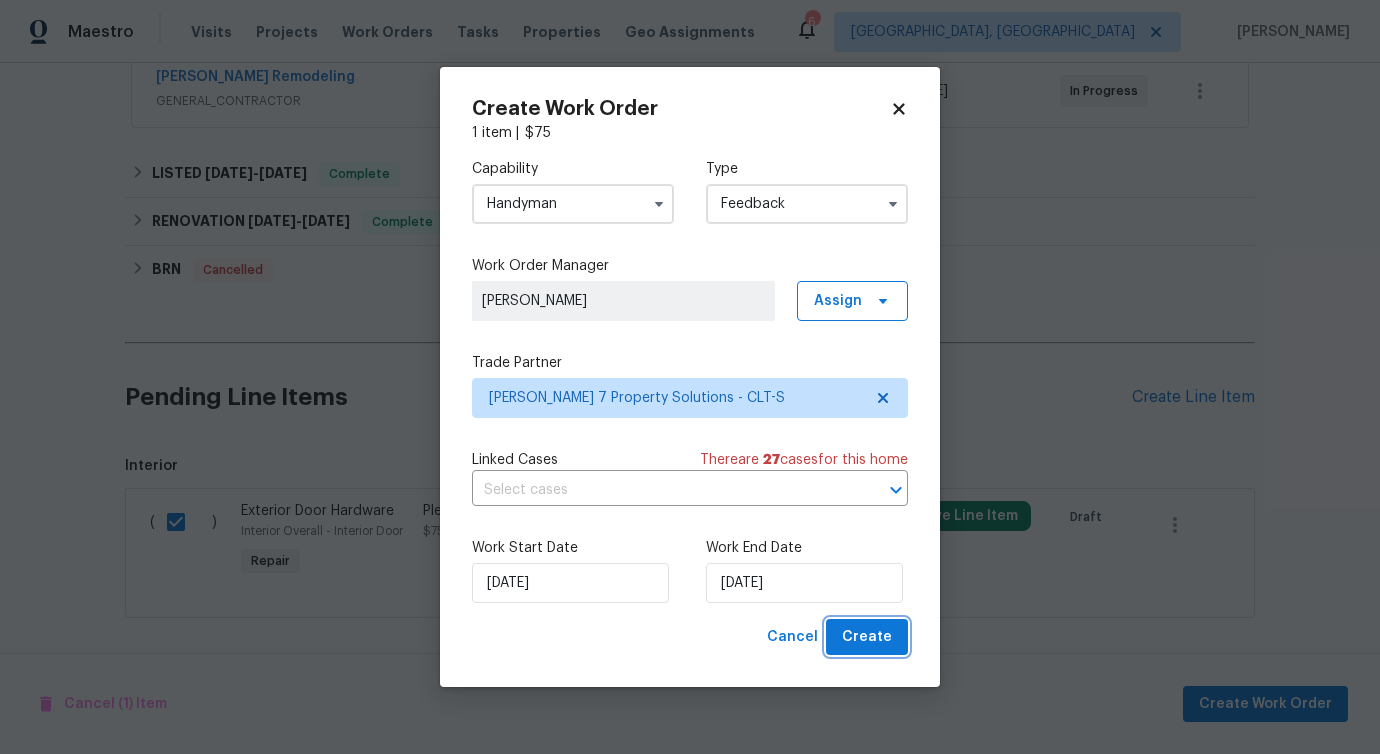 click on "Create" at bounding box center [867, 637] 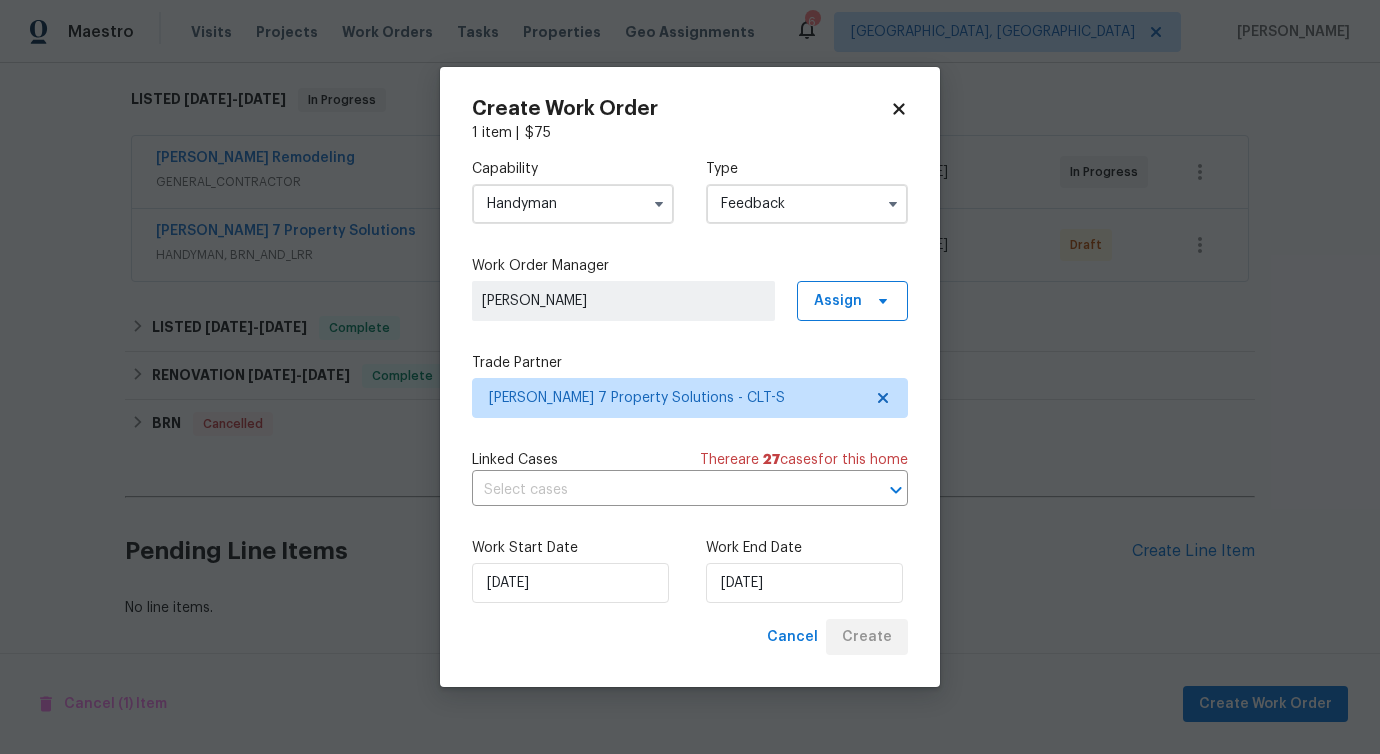 scroll, scrollTop: 326, scrollLeft: 0, axis: vertical 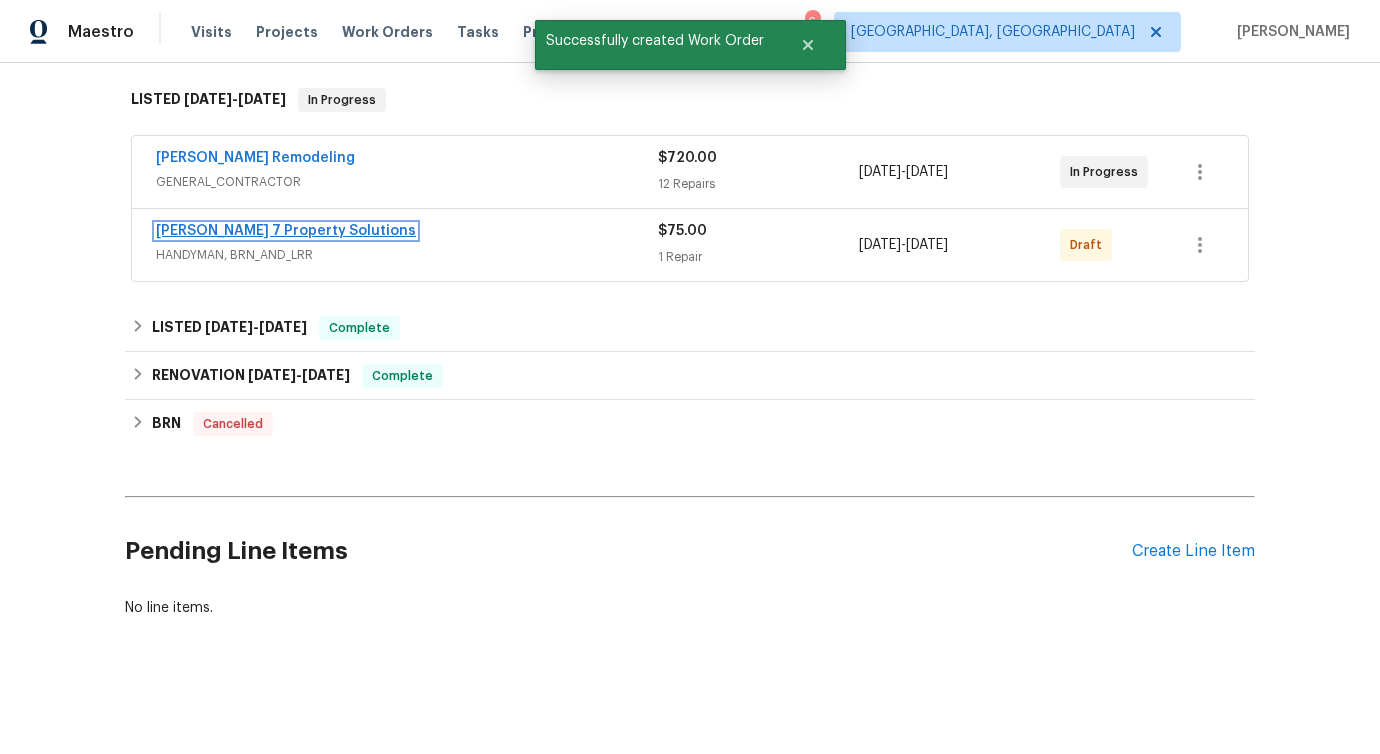 click on "Harris 7 Property Solutions" at bounding box center (286, 231) 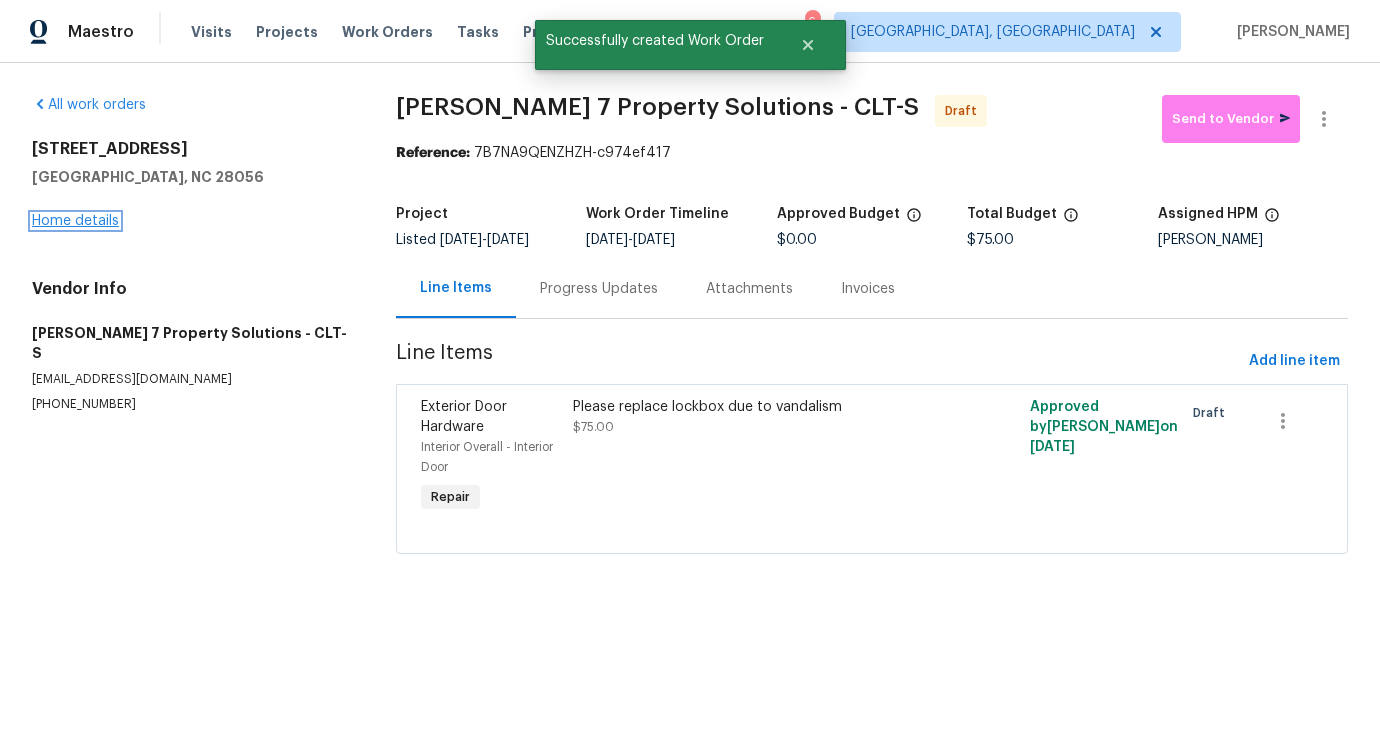 click on "Home details" at bounding box center [75, 221] 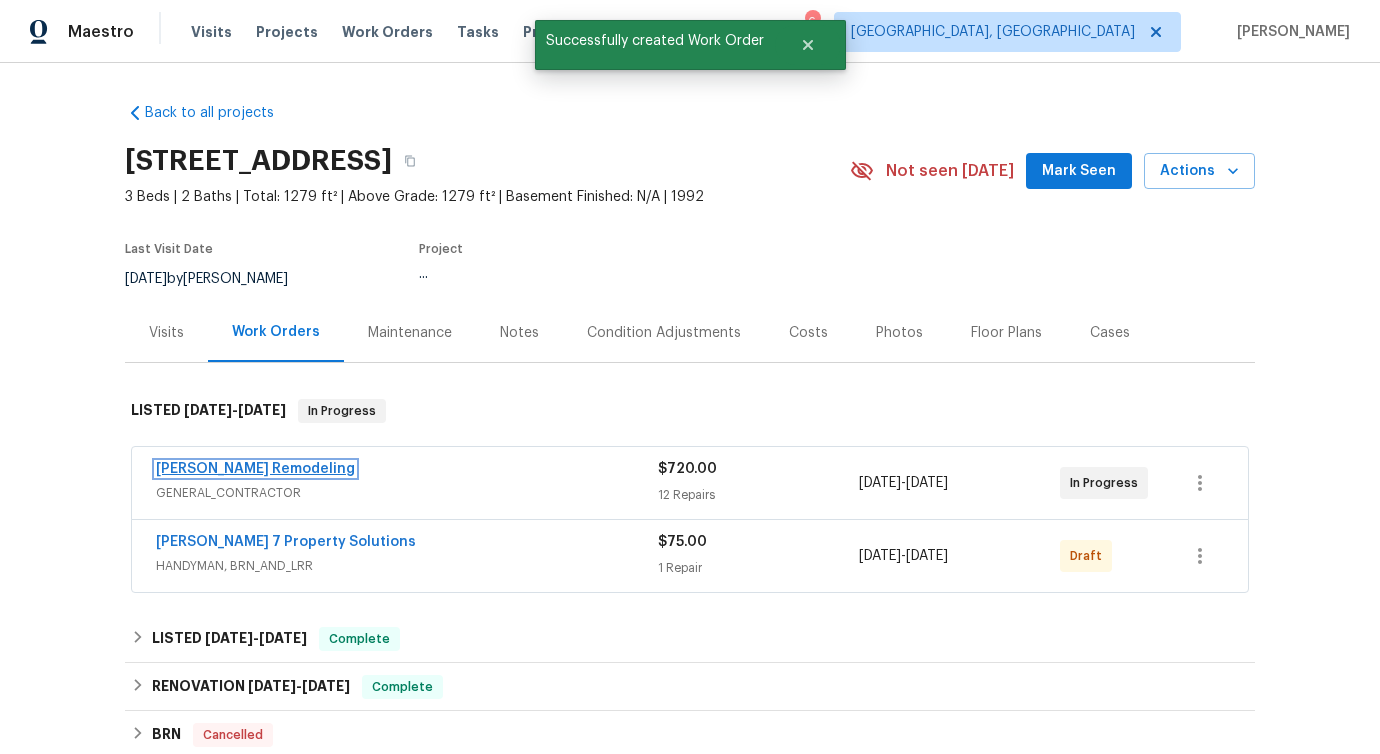 click on "Pino Remodeling" at bounding box center [255, 469] 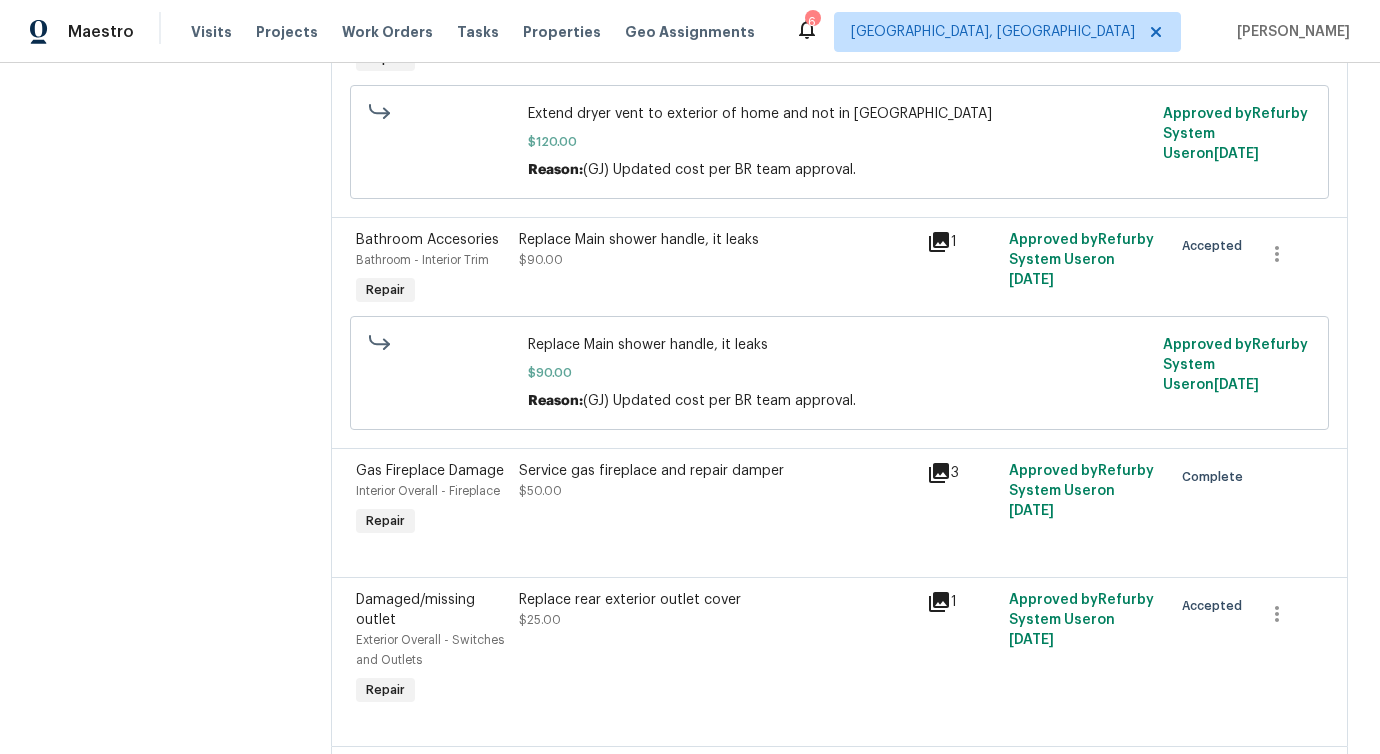 scroll, scrollTop: 1483, scrollLeft: 0, axis: vertical 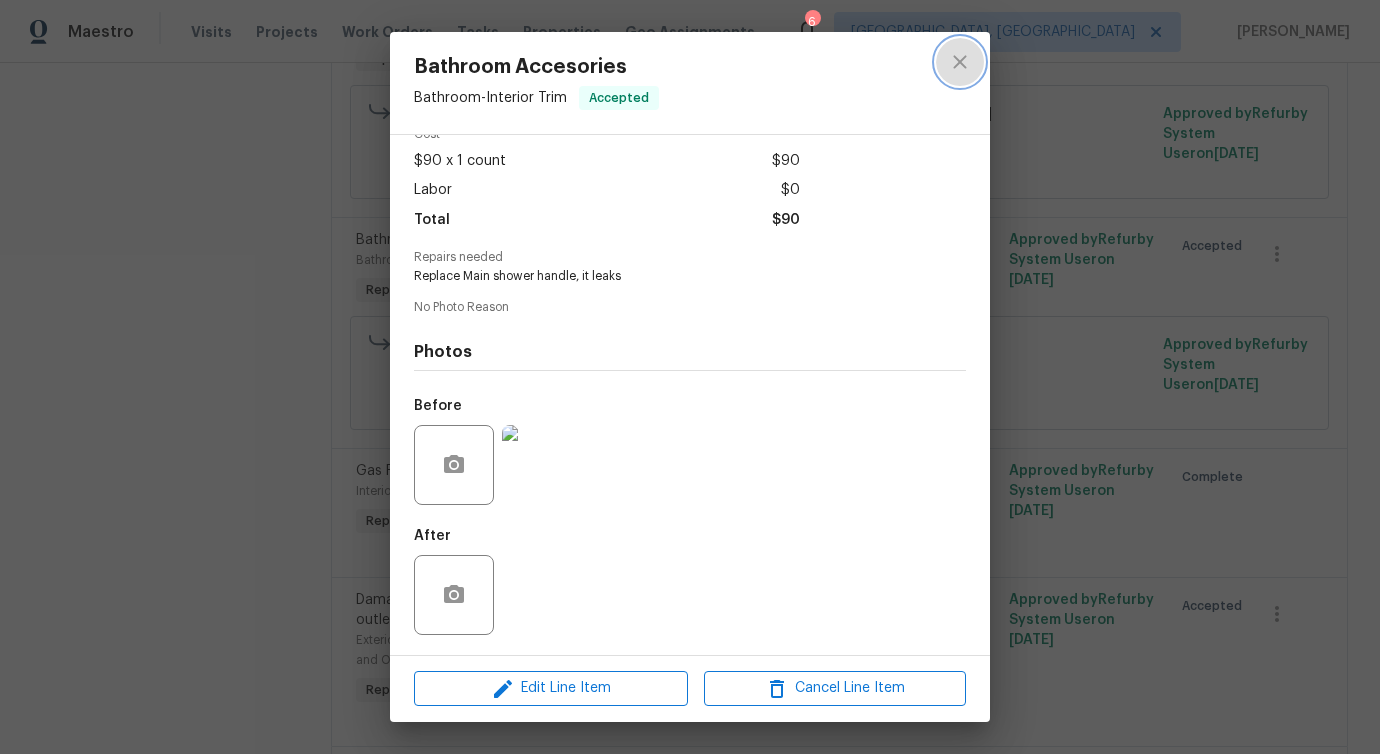 click 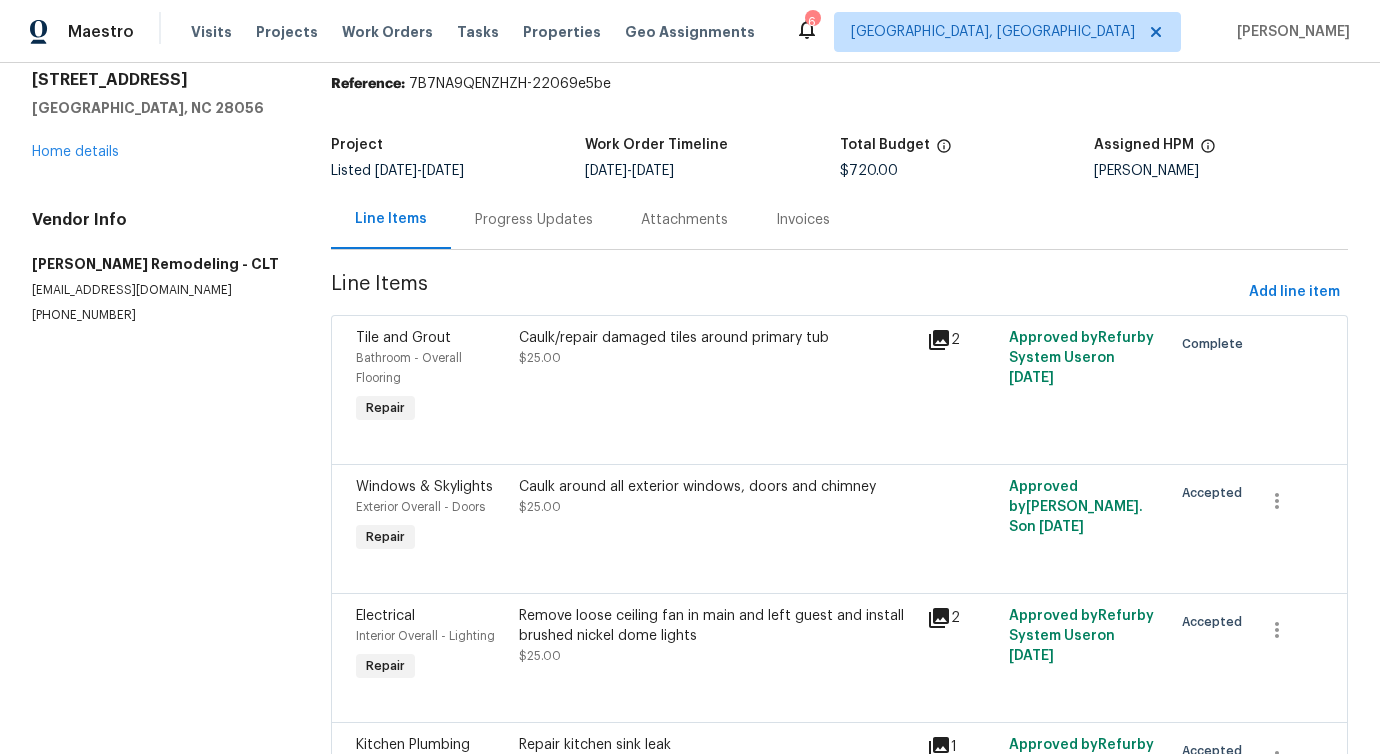 scroll, scrollTop: 0, scrollLeft: 0, axis: both 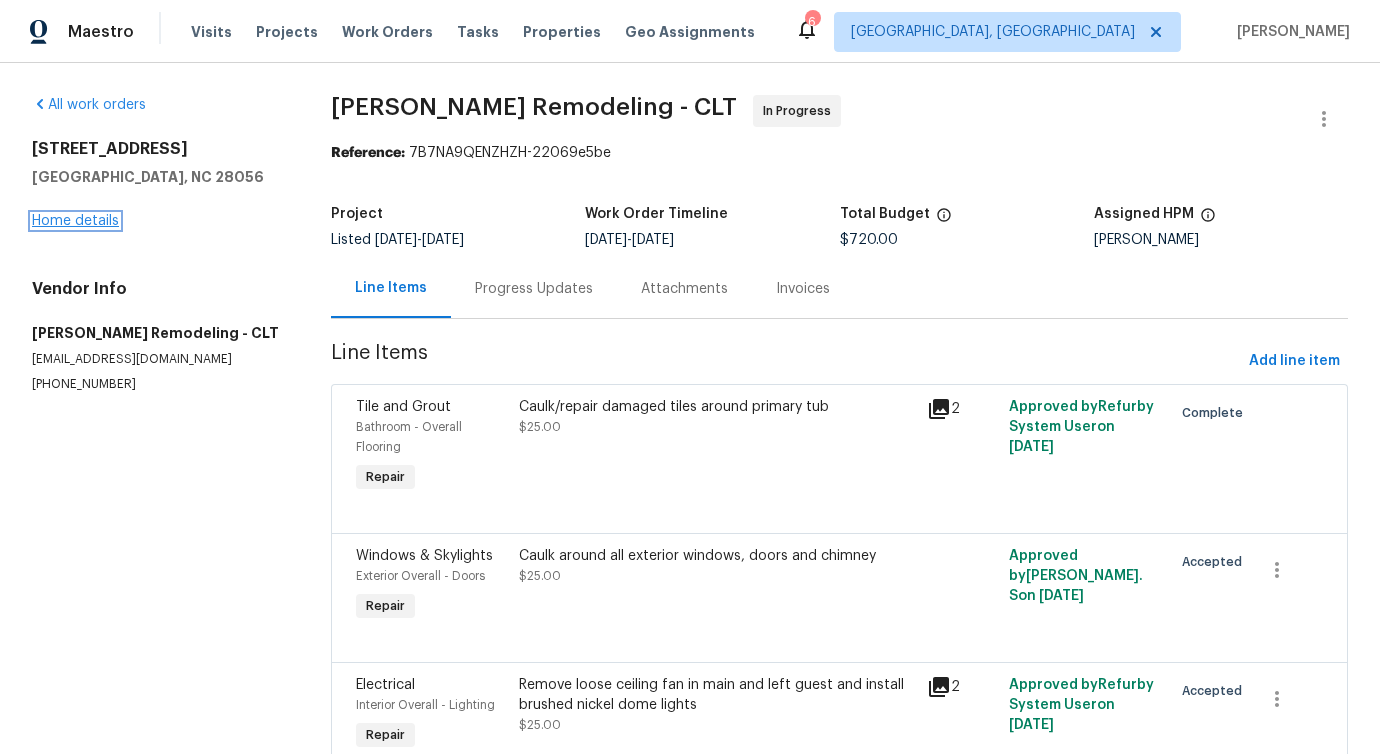 click on "Home details" at bounding box center (75, 221) 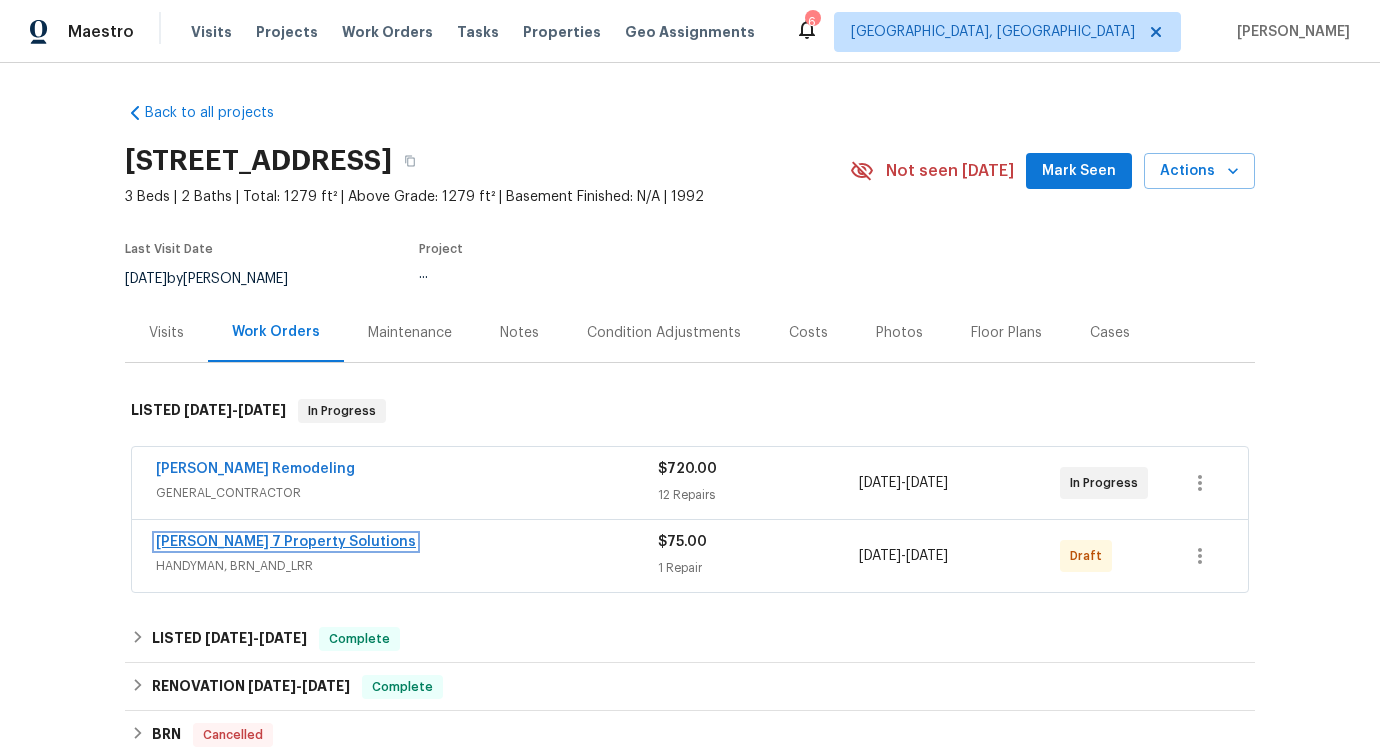 click on "Harris 7 Property Solutions" at bounding box center [286, 542] 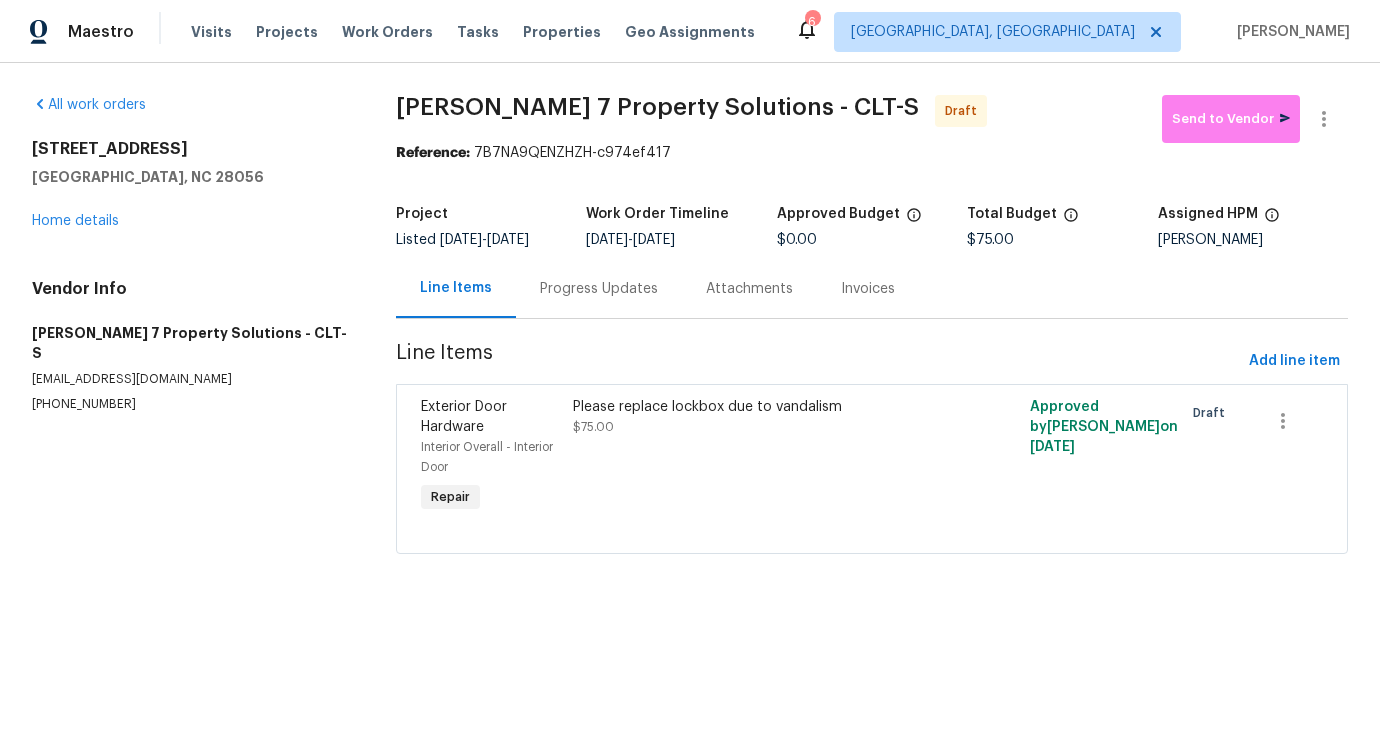 click on "Progress Updates" at bounding box center [599, 288] 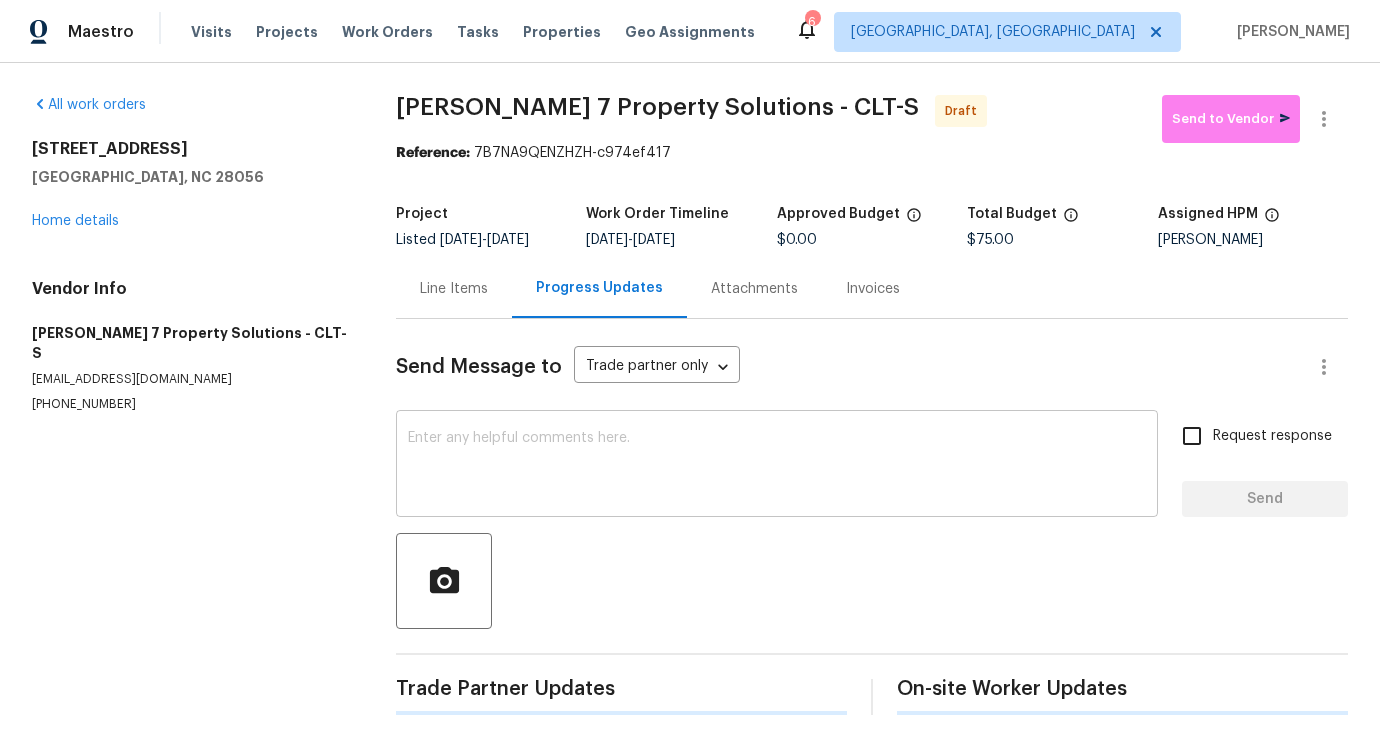click at bounding box center (777, 466) 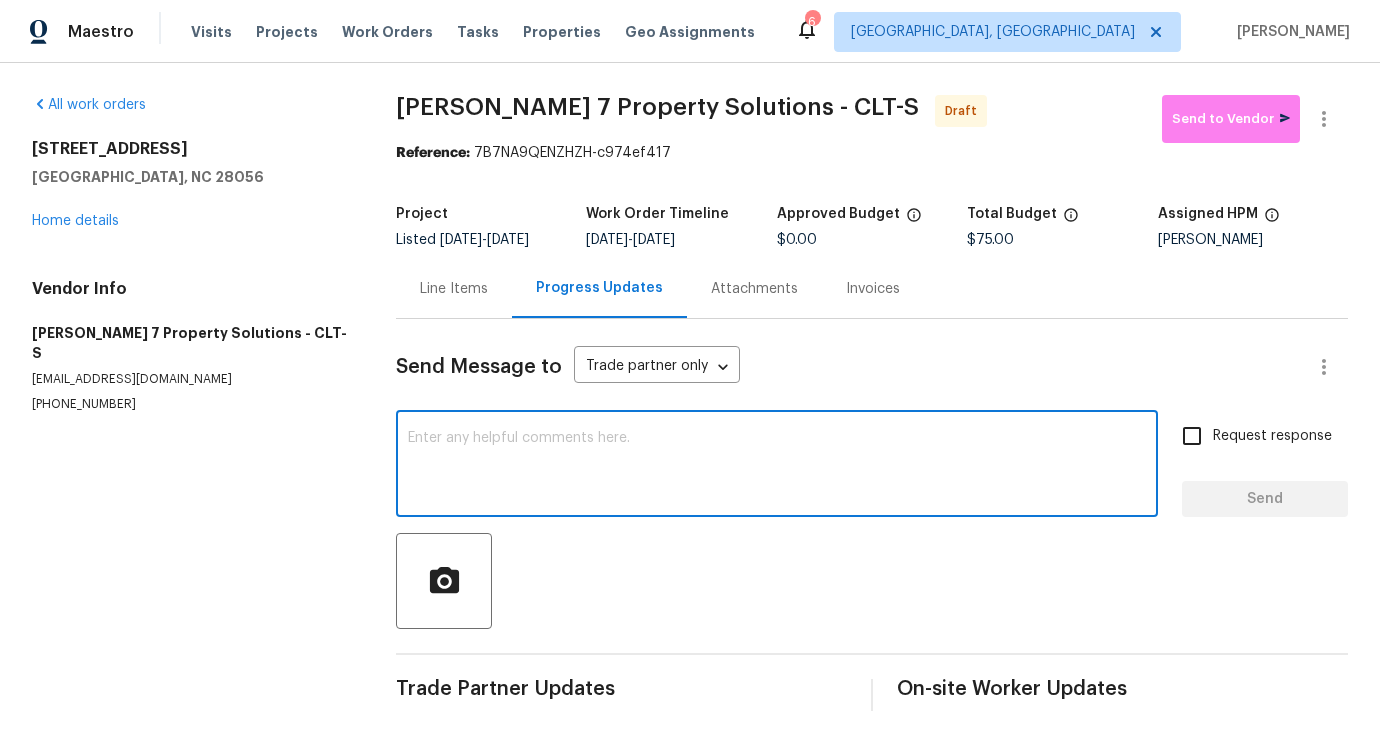 click at bounding box center (777, 466) 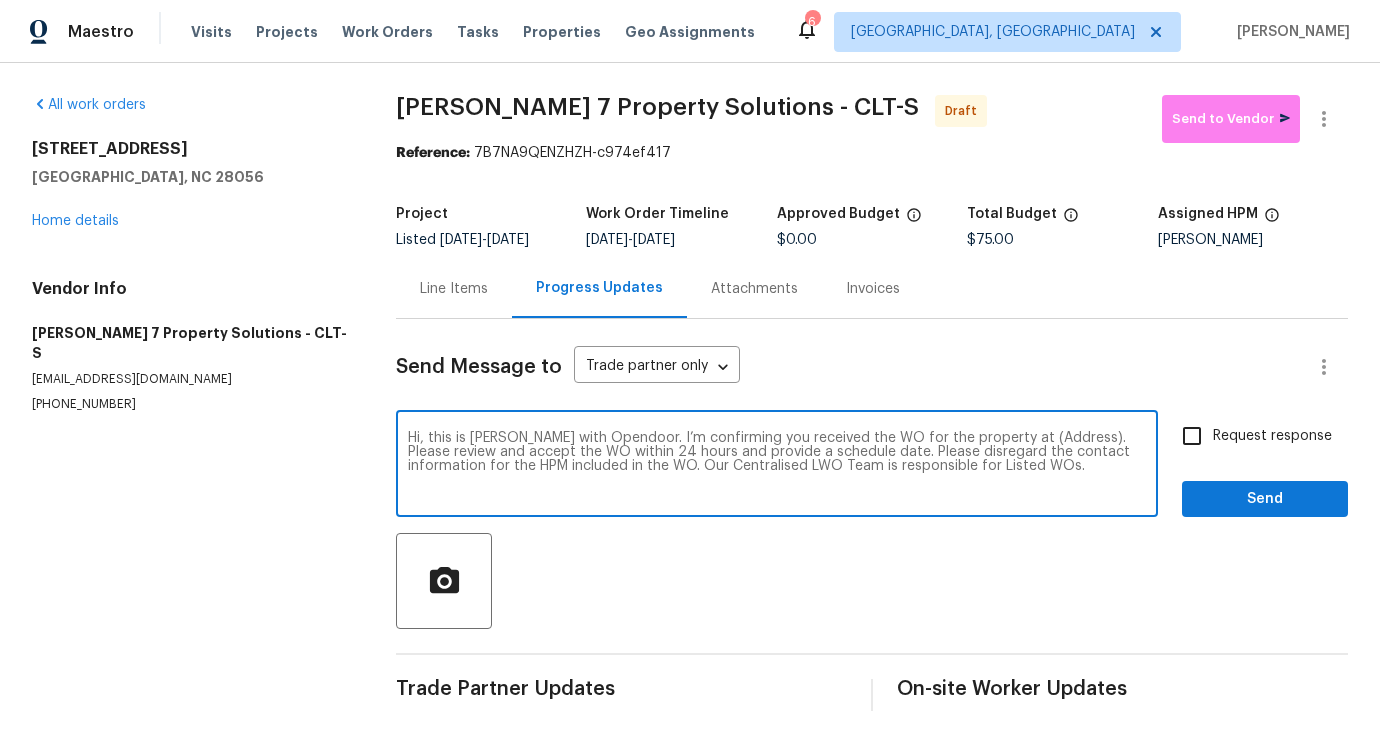 click on "Hi, this is Pavithra with Opendoor. I’m confirming you received the WO for the property at (Address). Please review and accept the WO within 24 hours and provide a schedule date. Please disregard the contact information for the HPM included in the WO. Our Centralised LWO Team is responsible for Listed WOs." at bounding box center (777, 466) 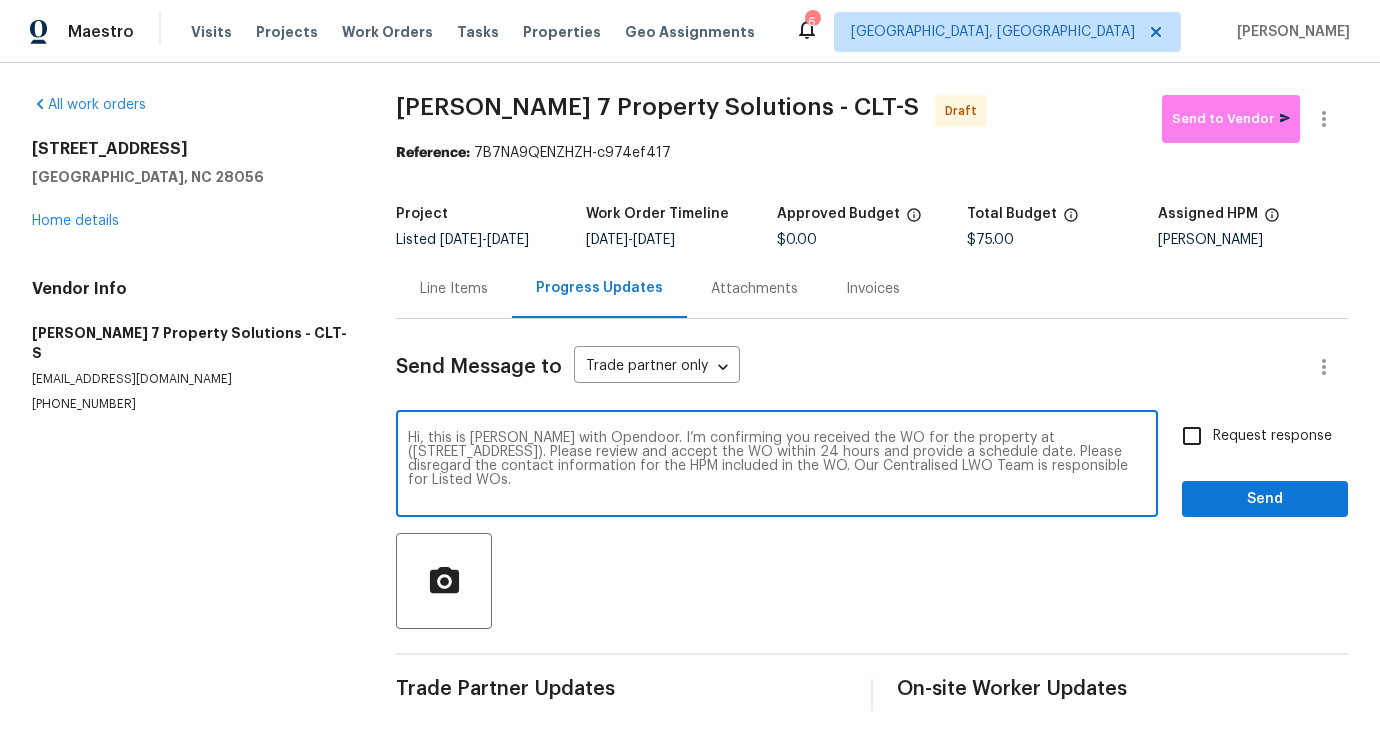 type on "Hi, this is Pavithra with Opendoor. I’m confirming you received the WO for the property at (106 Cape Breton Trl, Gastonia, NC 28056). Please review and accept the WO within 24 hours and provide a schedule date. Please disregard the contact information for the HPM included in the WO. Our Centralised LWO Team is responsible for Listed WOs." 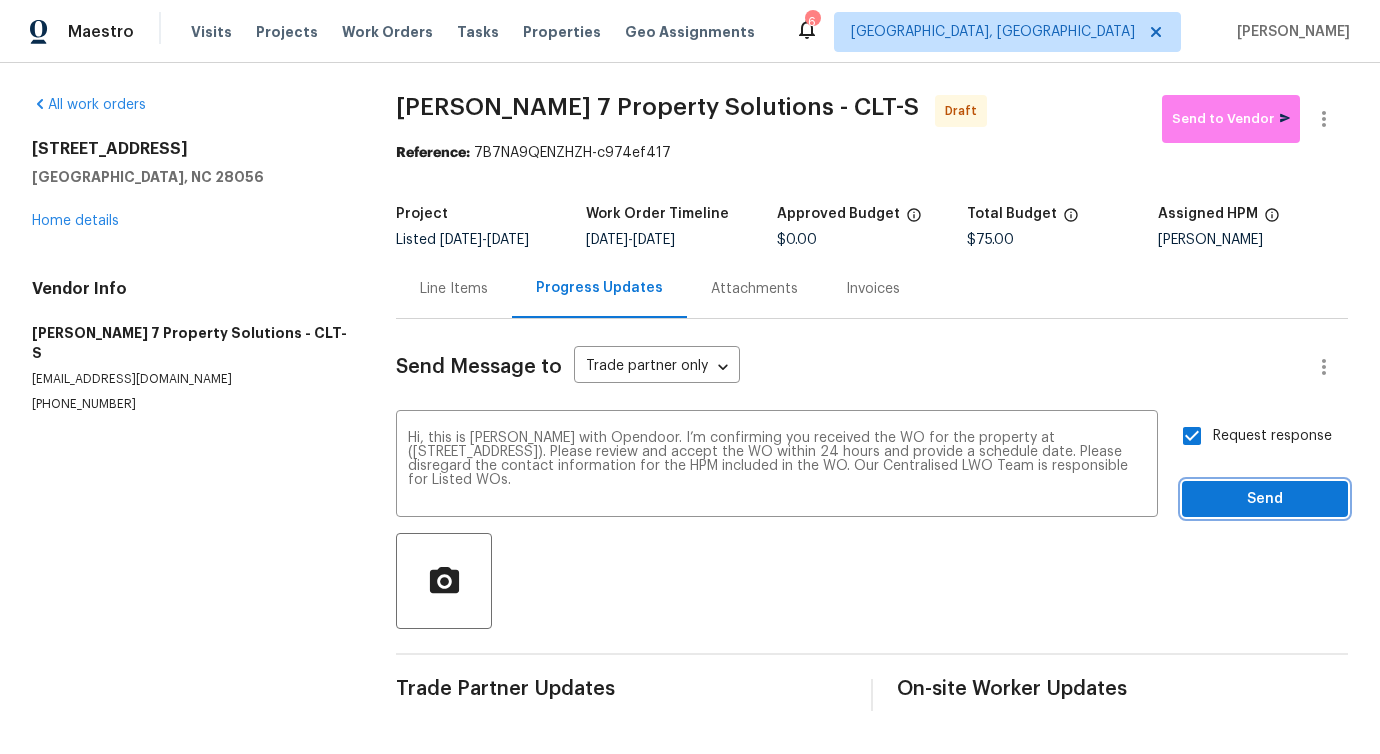 click on "Send" at bounding box center [1265, 499] 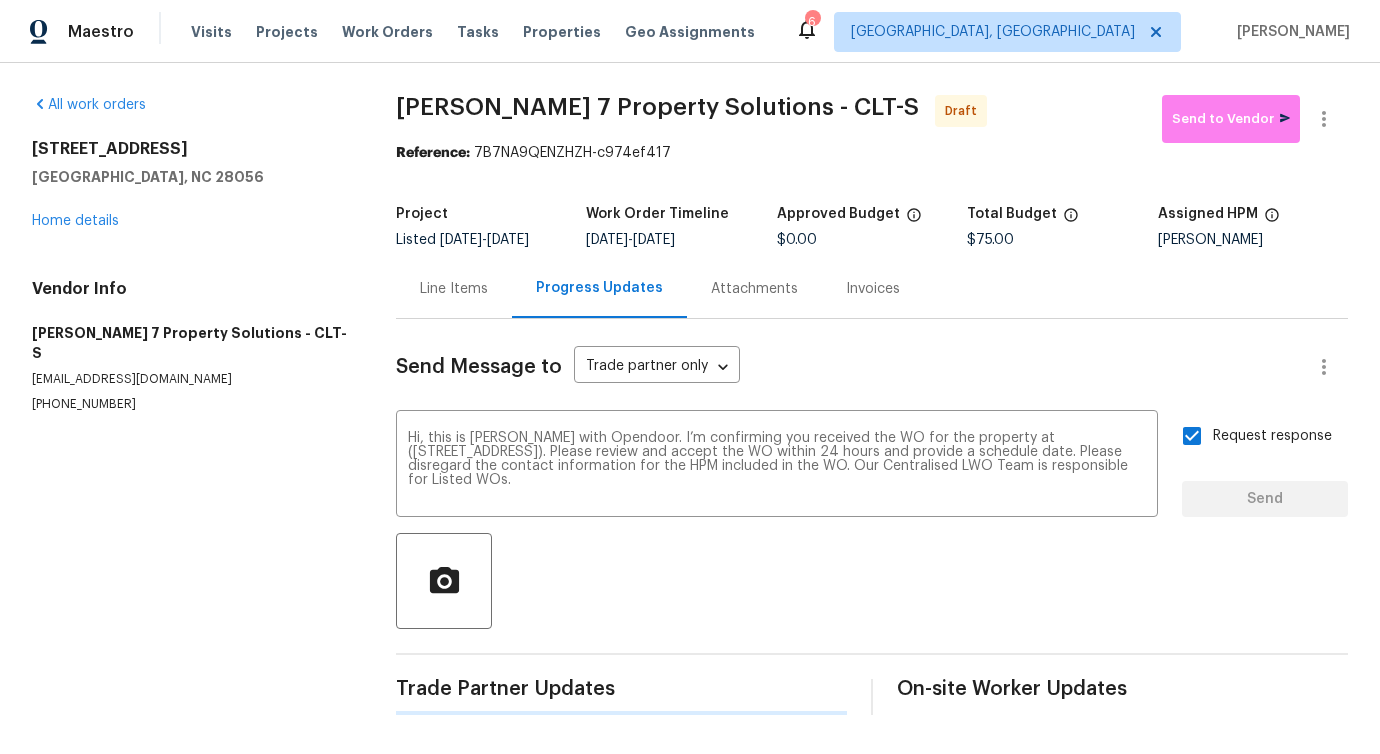 type 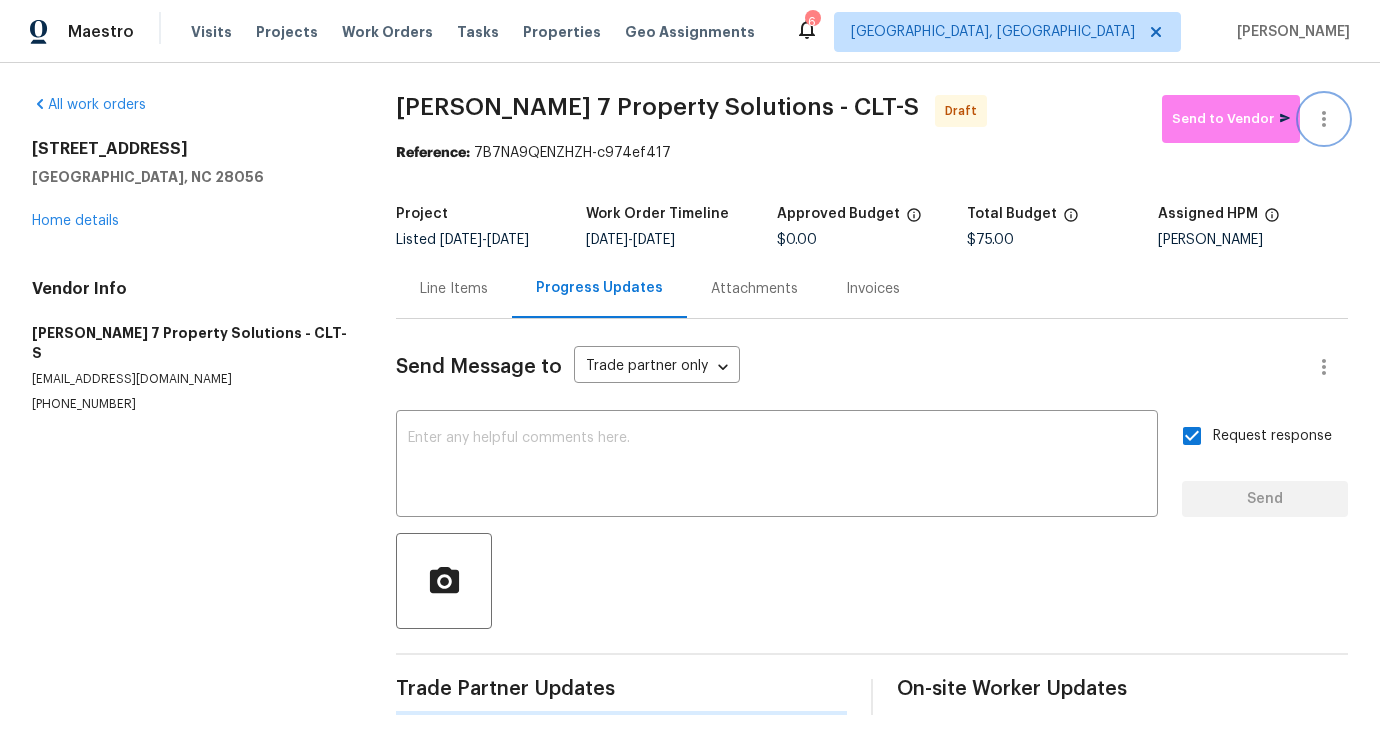 click 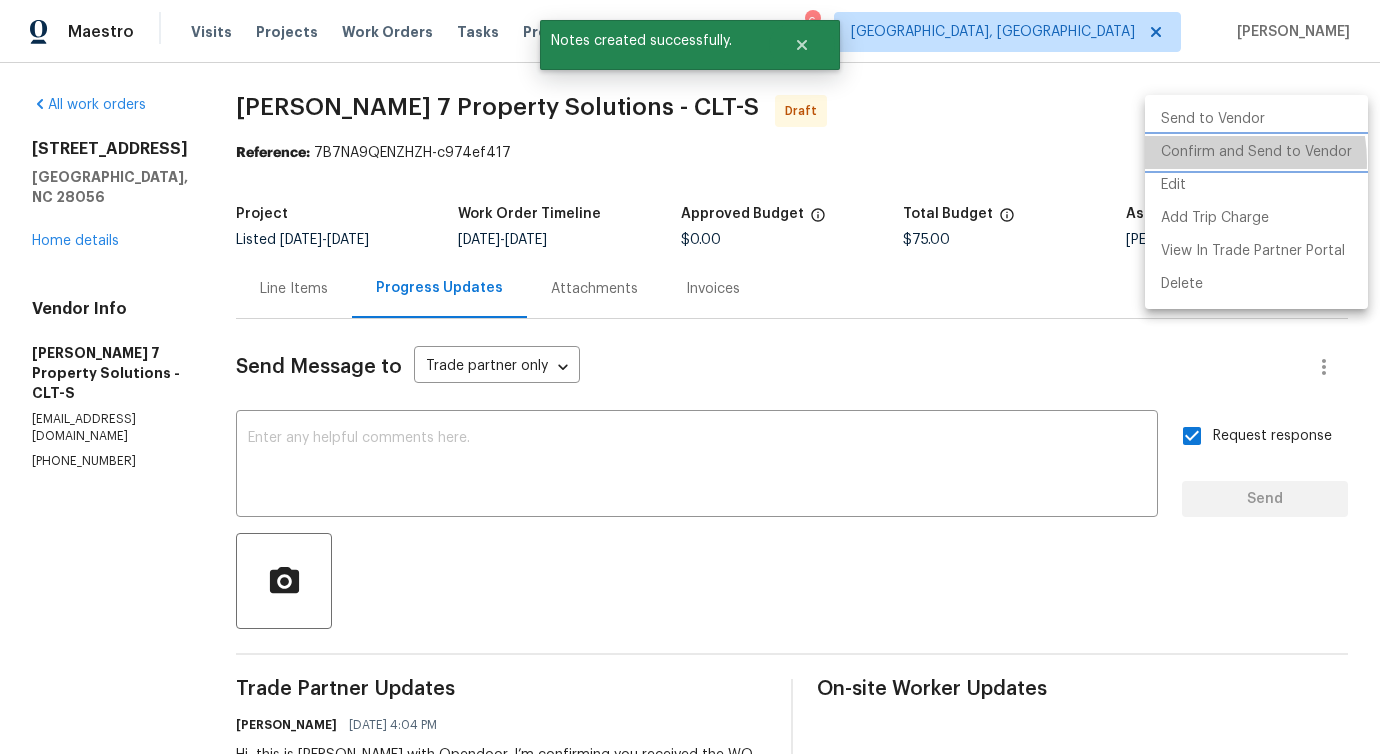 click on "Confirm and Send to Vendor" at bounding box center [1256, 152] 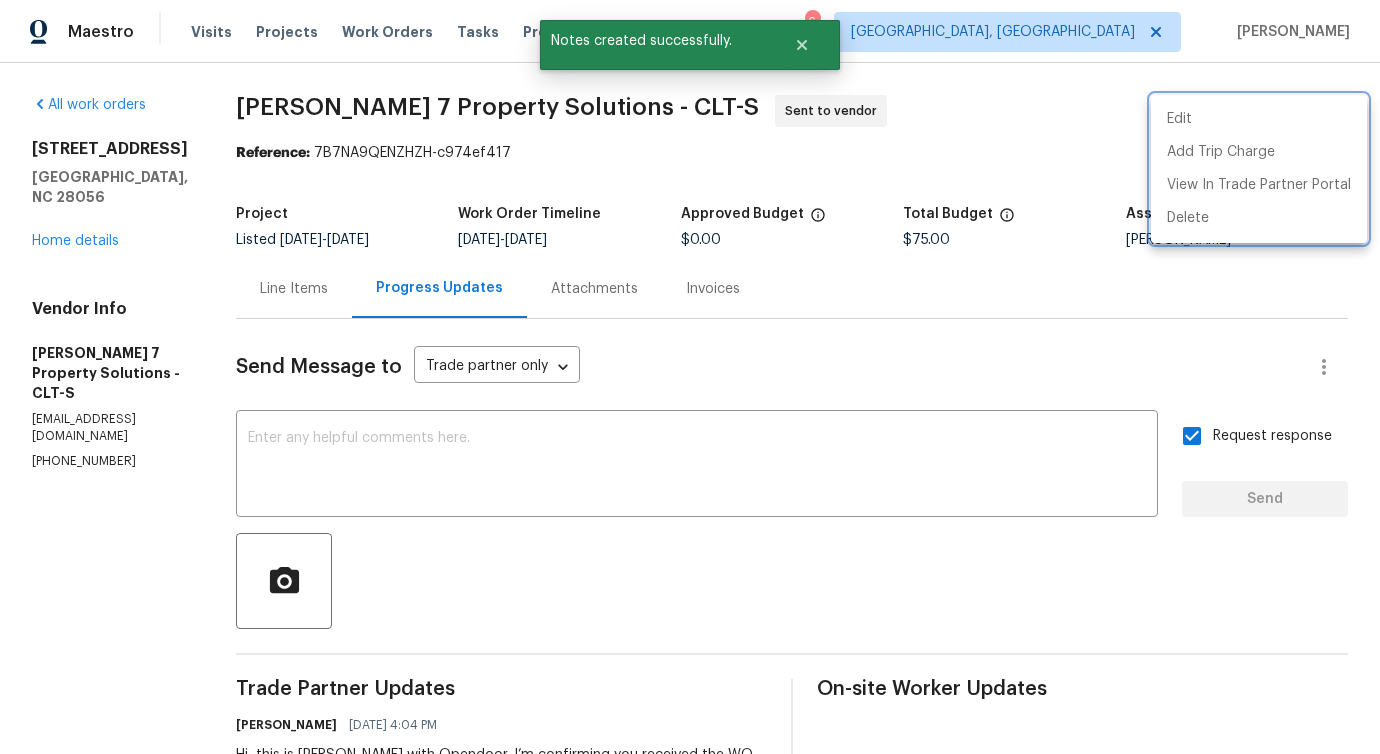 drag, startPoint x: 260, startPoint y: 102, endPoint x: 574, endPoint y: 99, distance: 314.01434 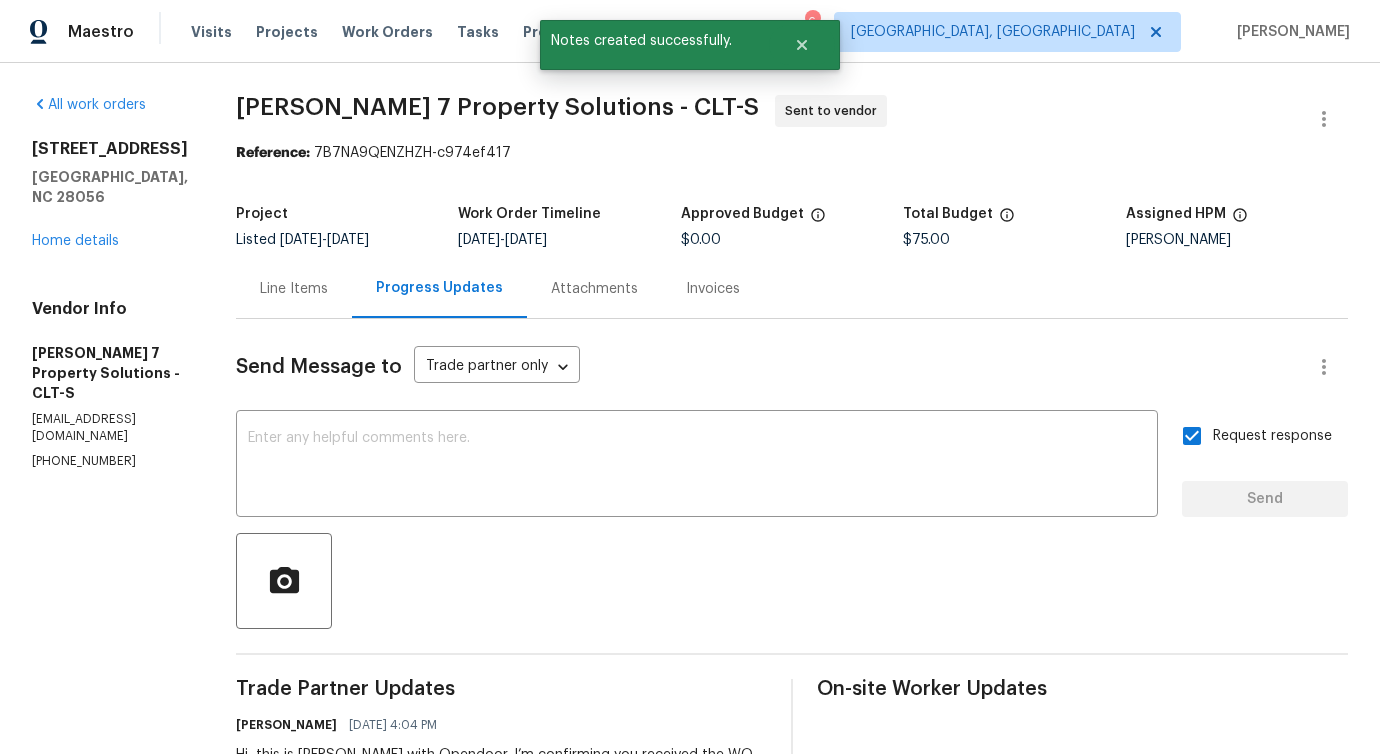 click on "Harris 7 Property Solutions - CLT-S" at bounding box center [497, 107] 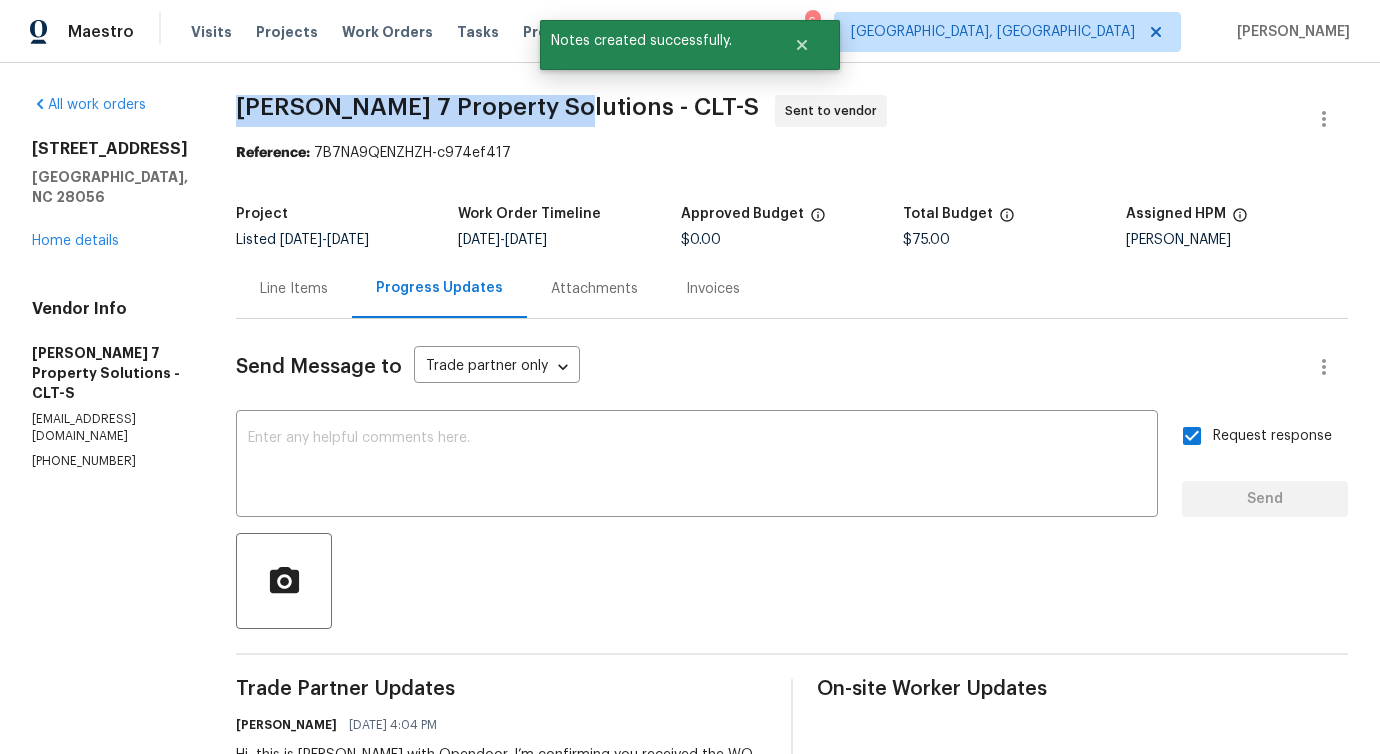 drag, startPoint x: 568, startPoint y: 109, endPoint x: 255, endPoint y: 109, distance: 313 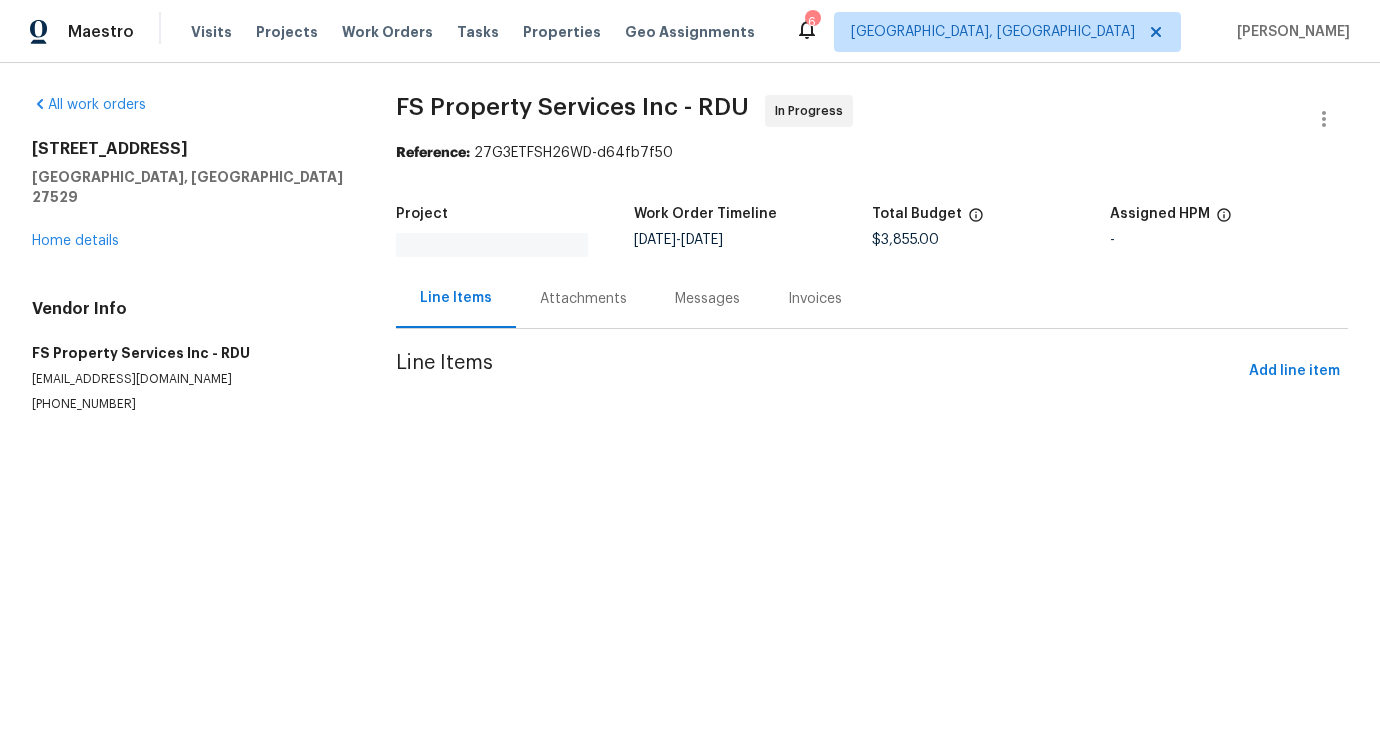scroll, scrollTop: 0, scrollLeft: 0, axis: both 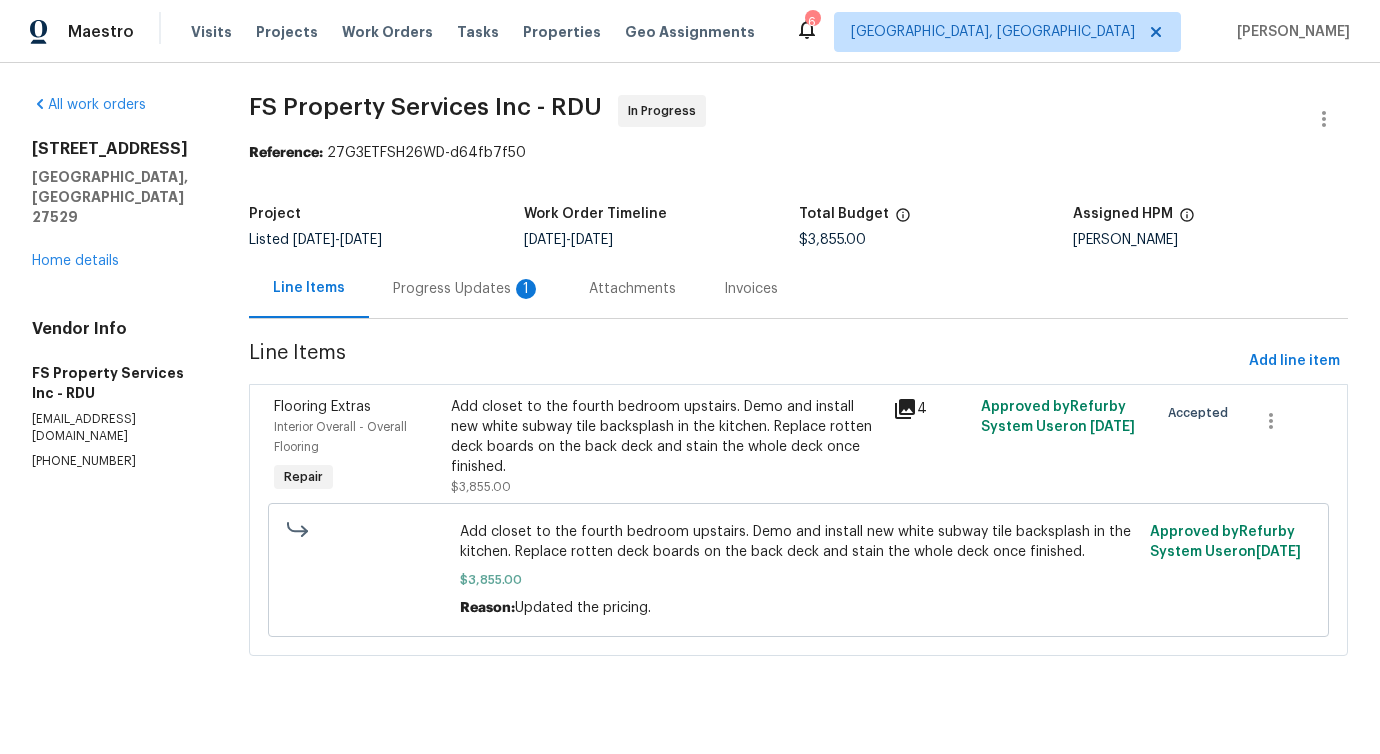 click on "Progress Updates 1" at bounding box center [467, 288] 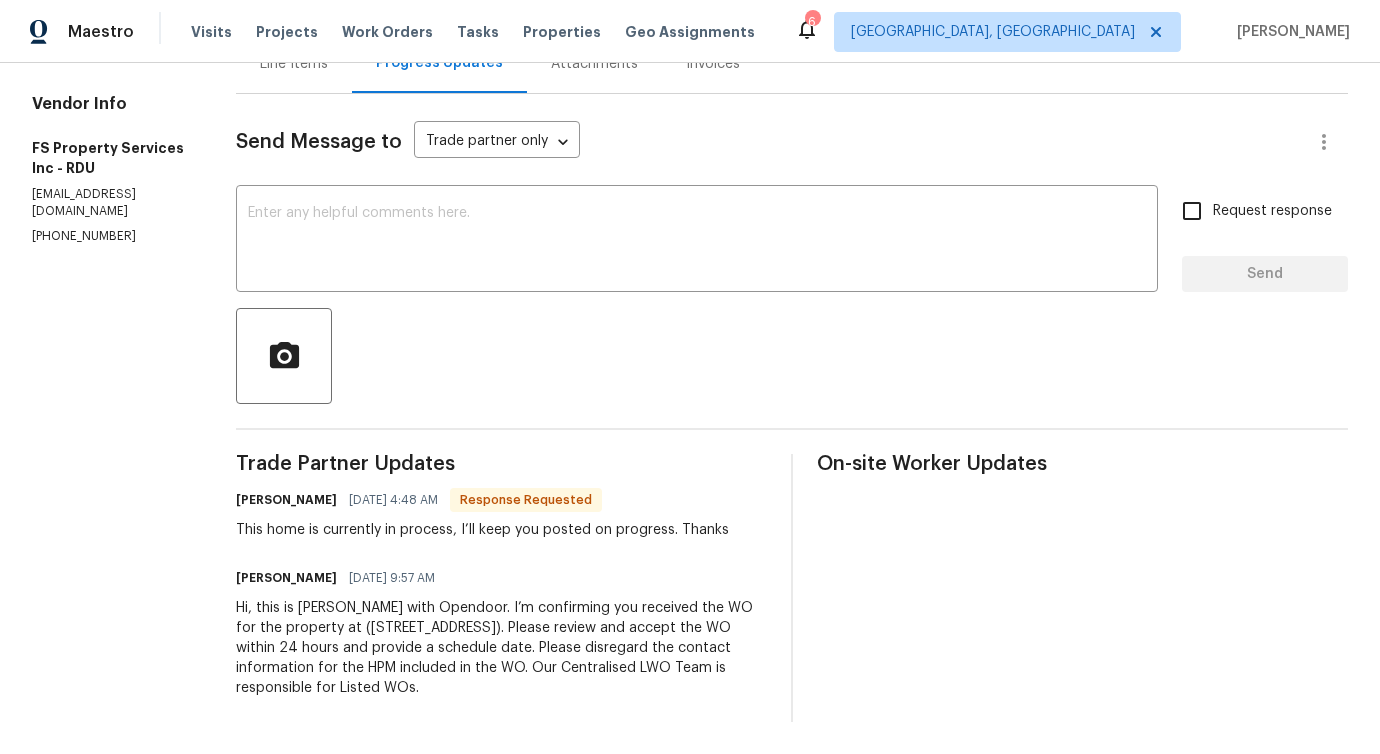 scroll, scrollTop: 240, scrollLeft: 0, axis: vertical 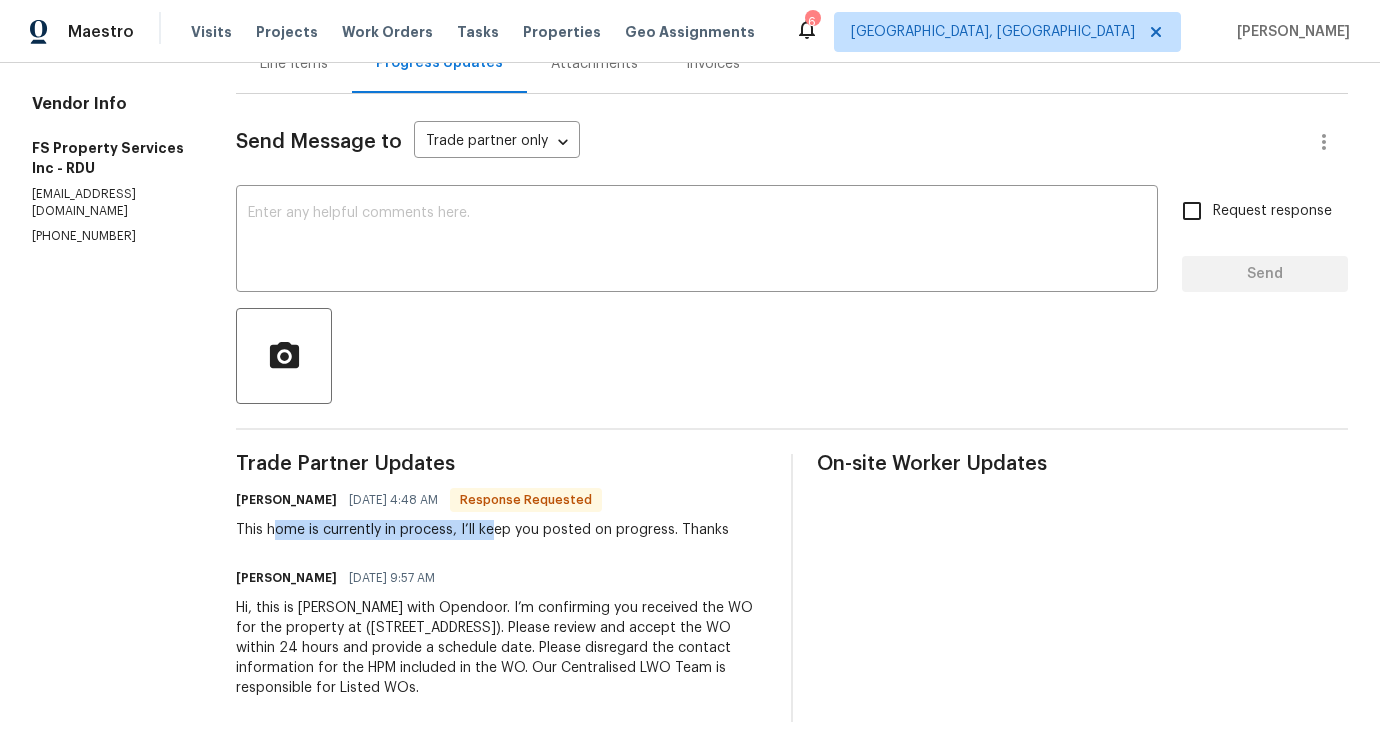 drag, startPoint x: 312, startPoint y: 517, endPoint x: 526, endPoint y: 521, distance: 214.03738 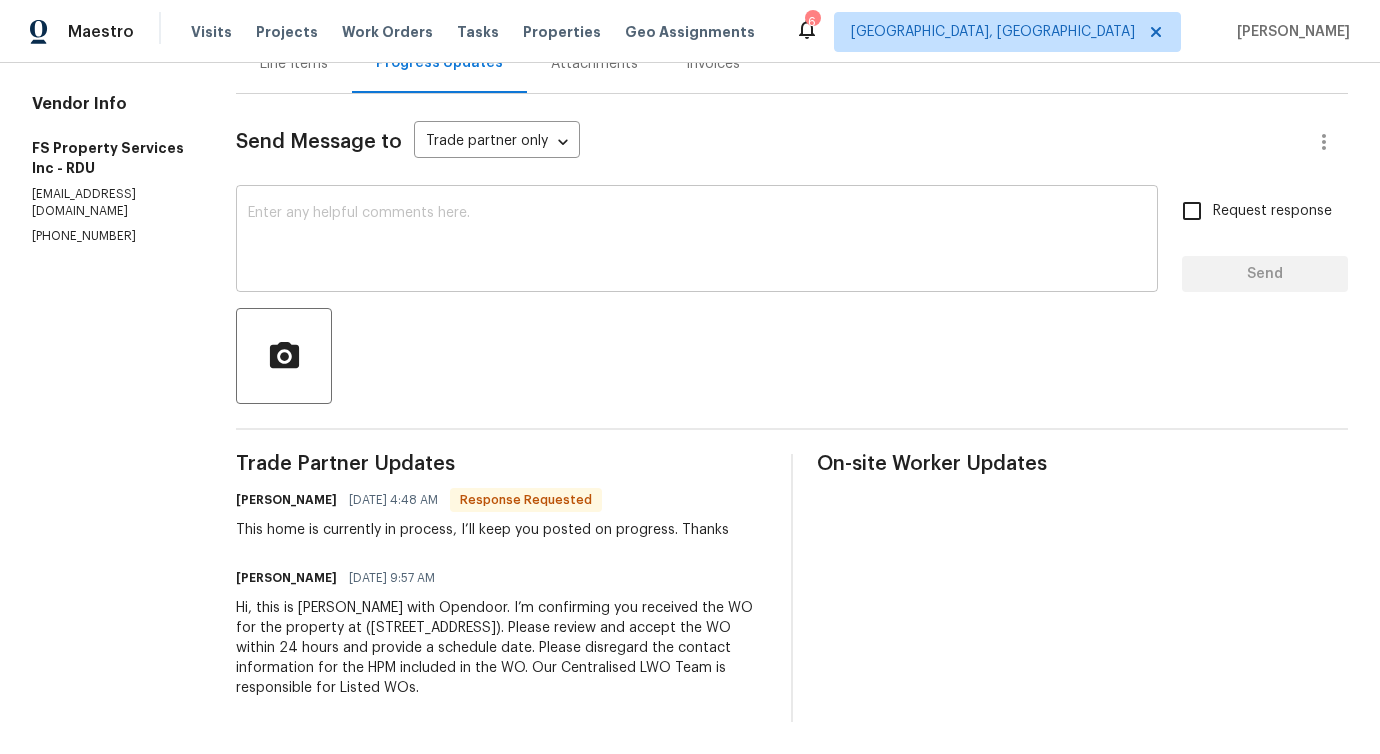 click at bounding box center [697, 241] 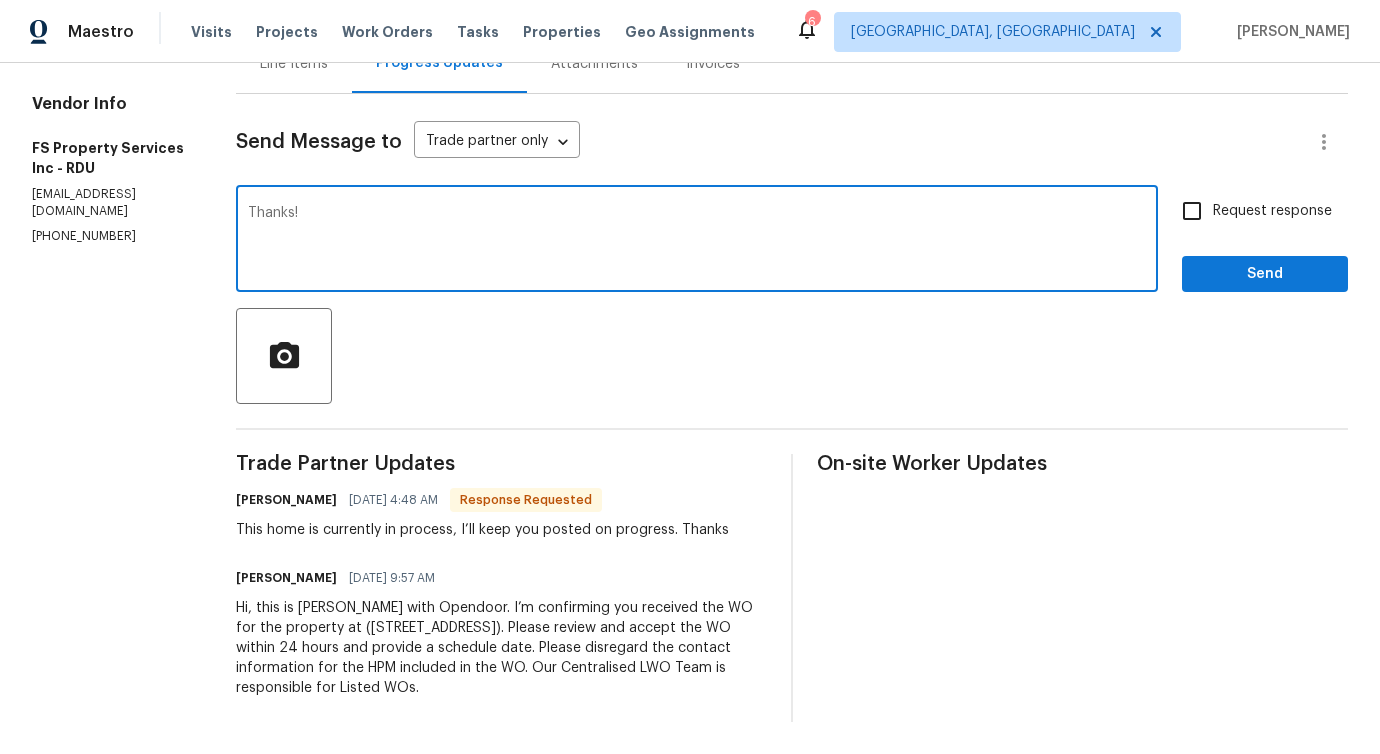 type on "Thanks!" 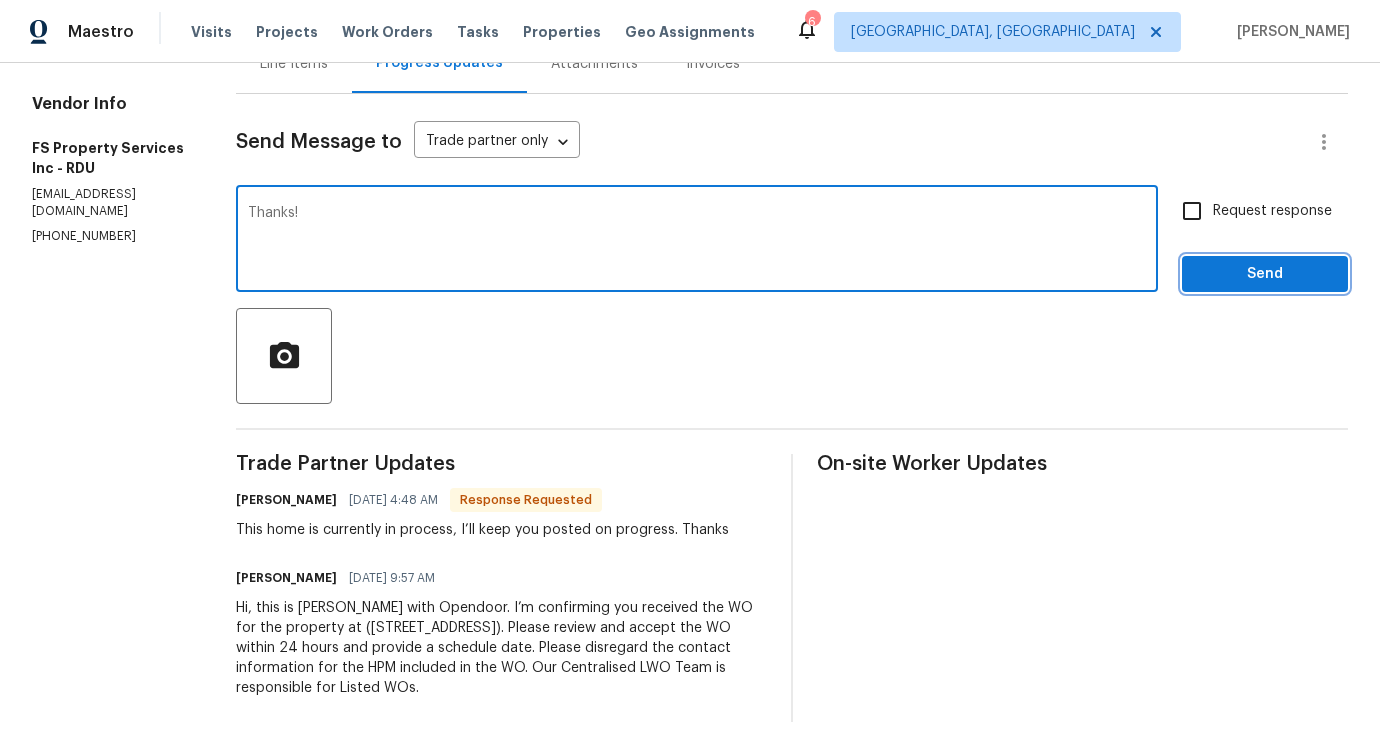 click on "Send" at bounding box center (1265, 274) 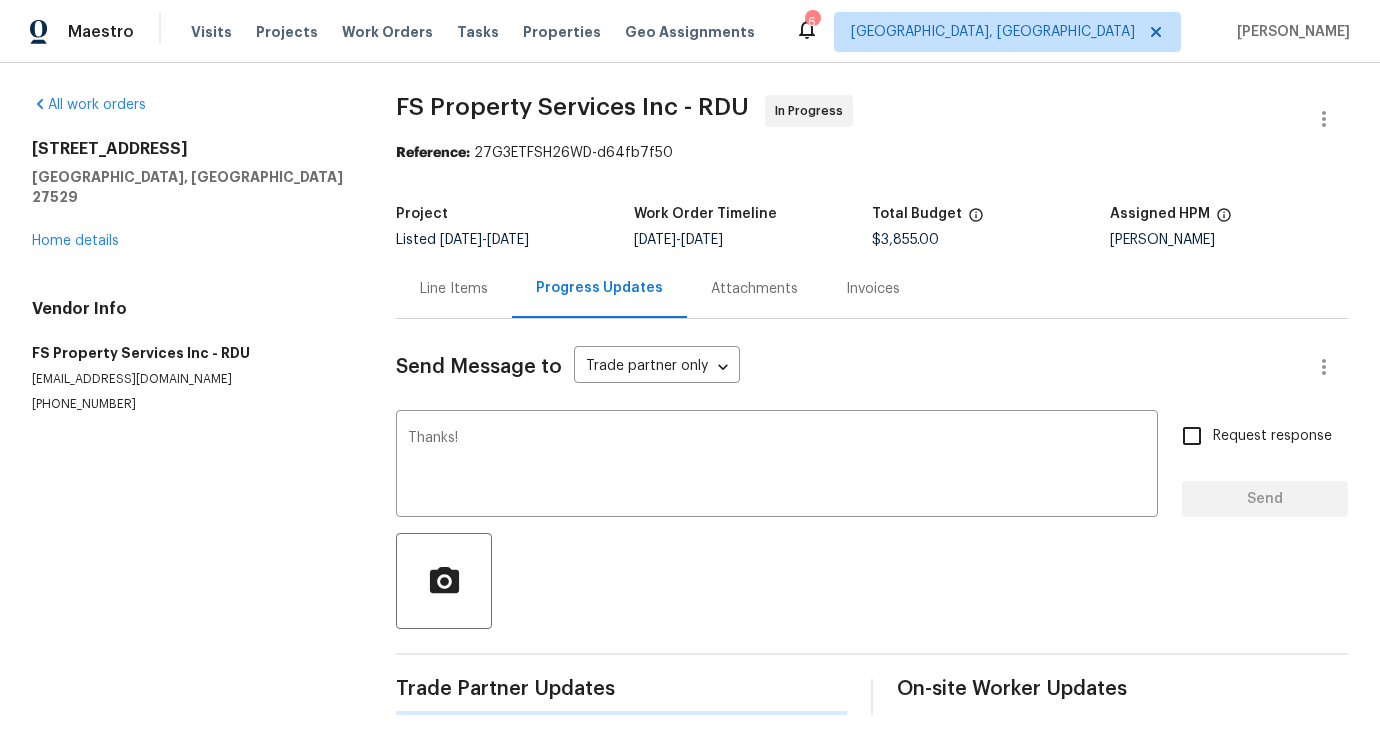 type 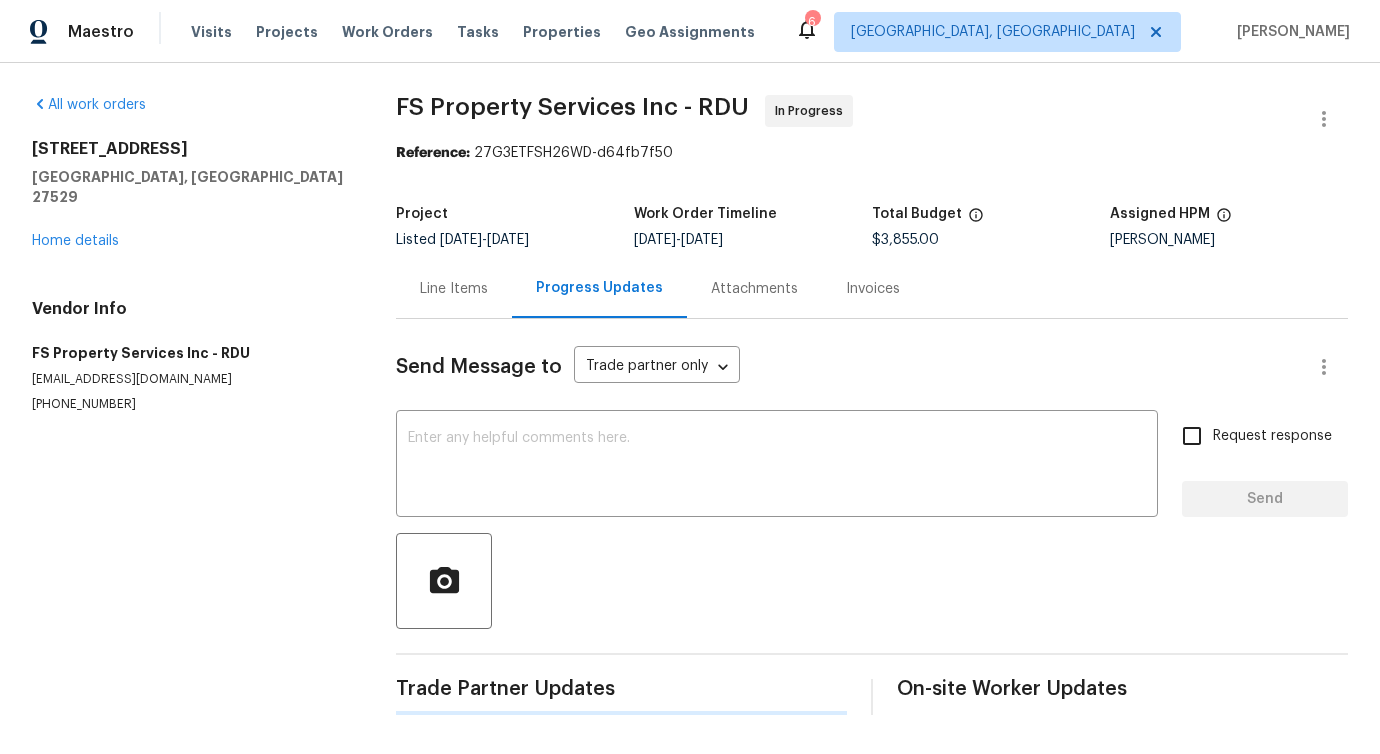 scroll, scrollTop: 0, scrollLeft: 0, axis: both 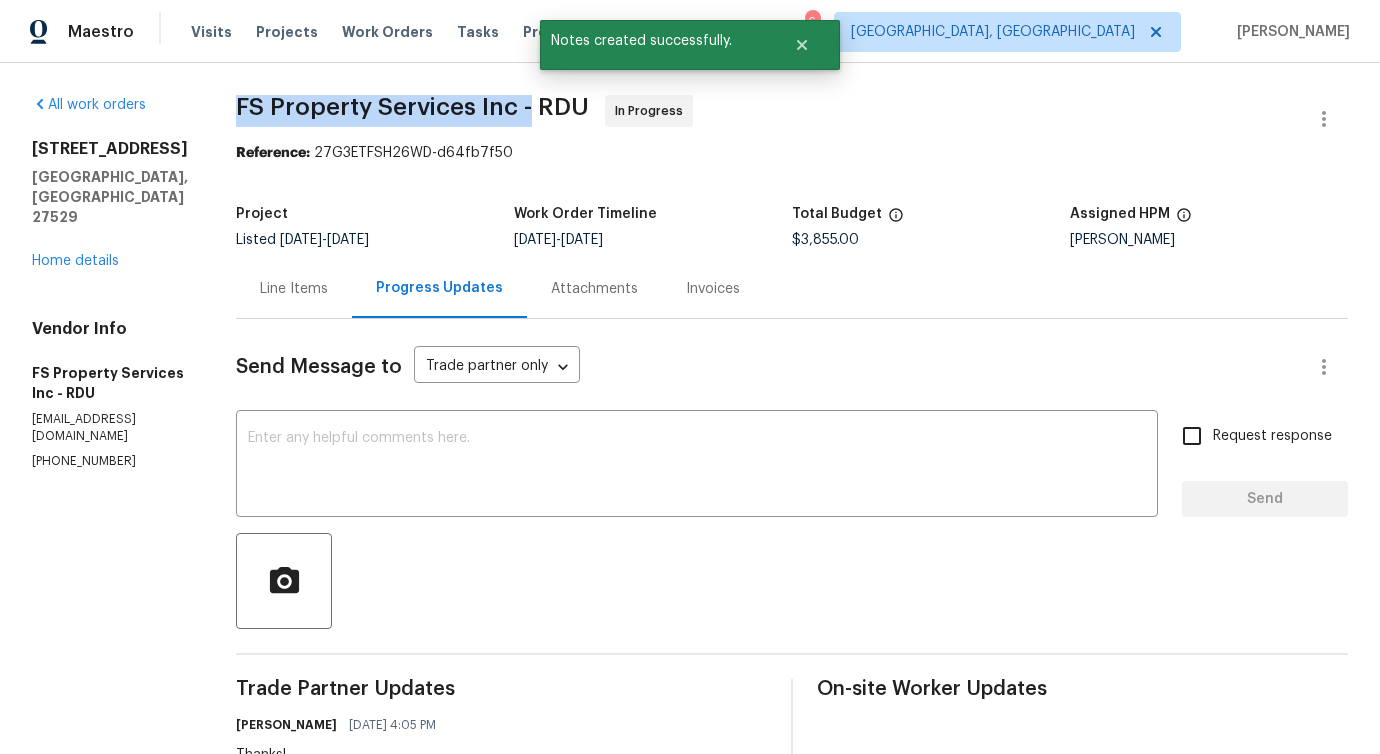 drag, startPoint x: 274, startPoint y: 110, endPoint x: 565, endPoint y: 111, distance: 291.0017 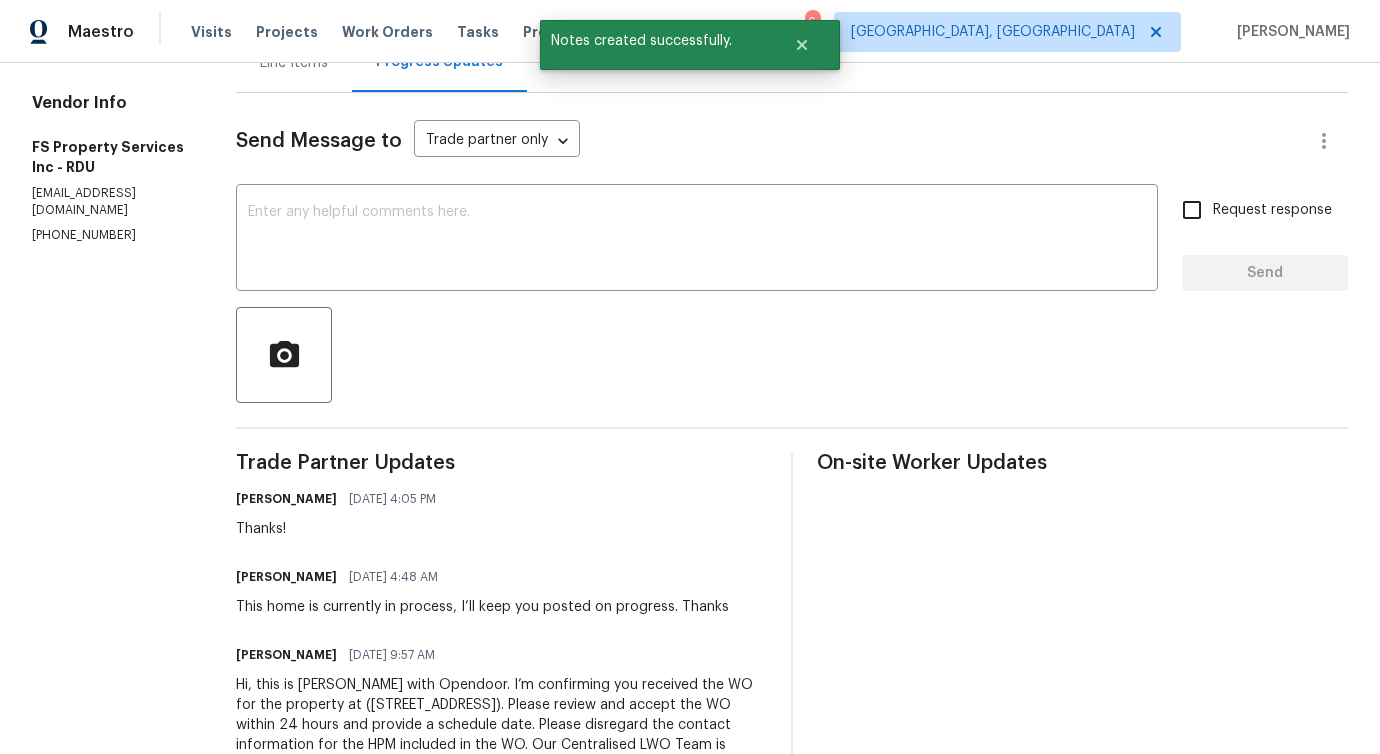 scroll, scrollTop: 318, scrollLeft: 0, axis: vertical 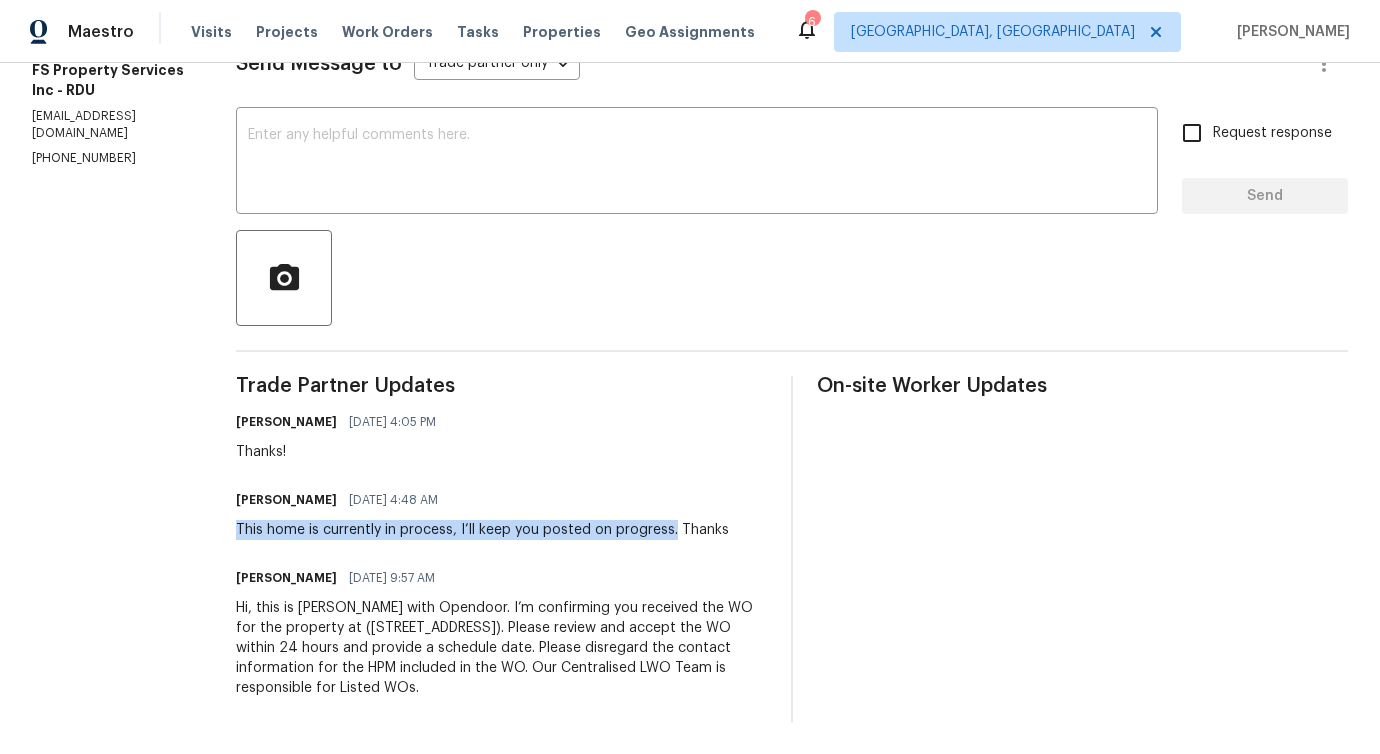 drag, startPoint x: 270, startPoint y: 512, endPoint x: 707, endPoint y: 515, distance: 437.01028 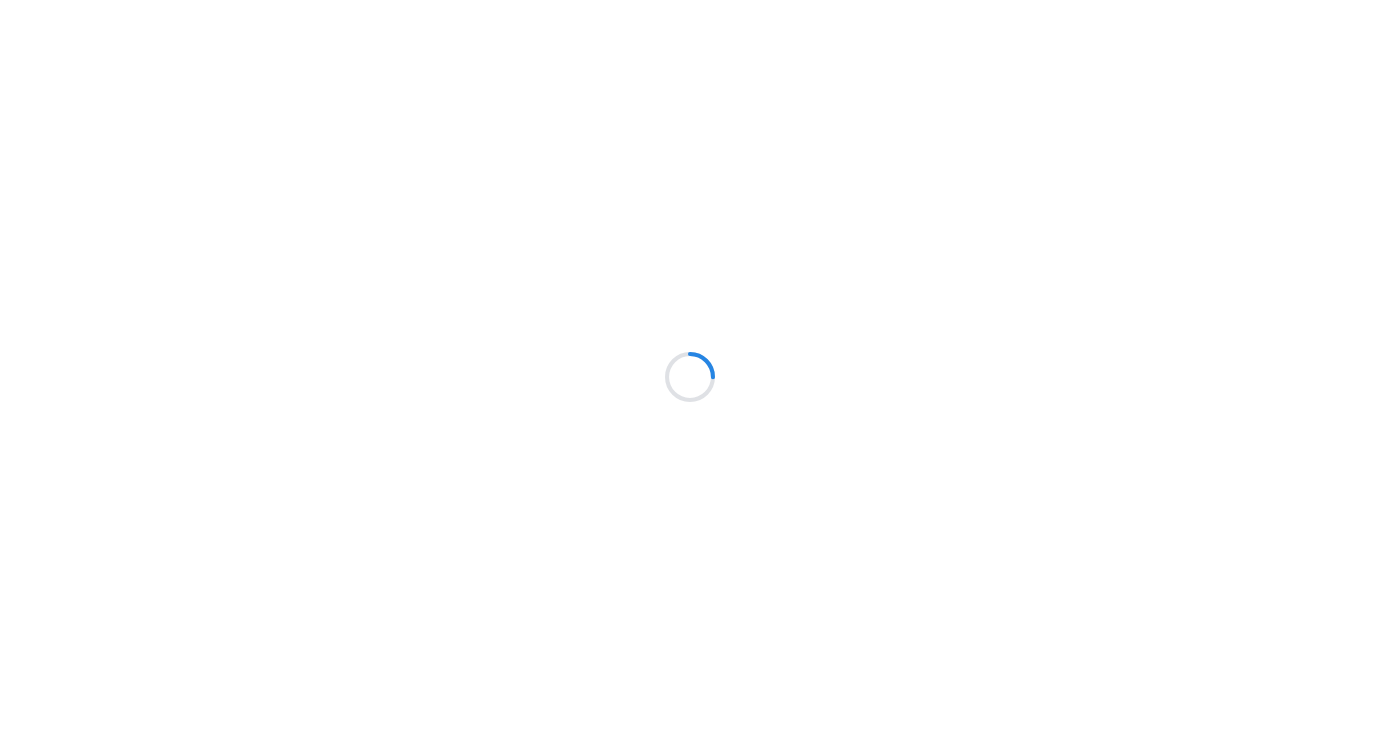 scroll, scrollTop: 0, scrollLeft: 0, axis: both 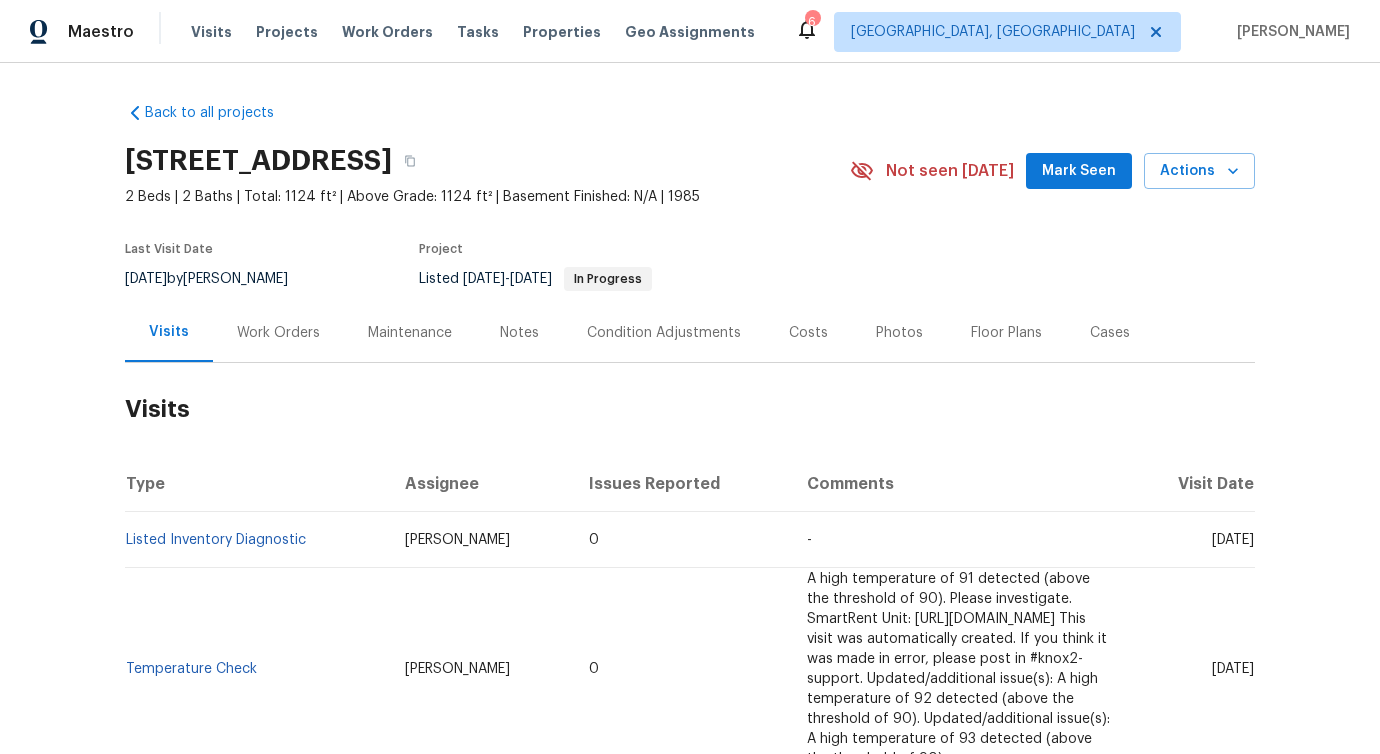 click on "Work Orders" at bounding box center [278, 333] 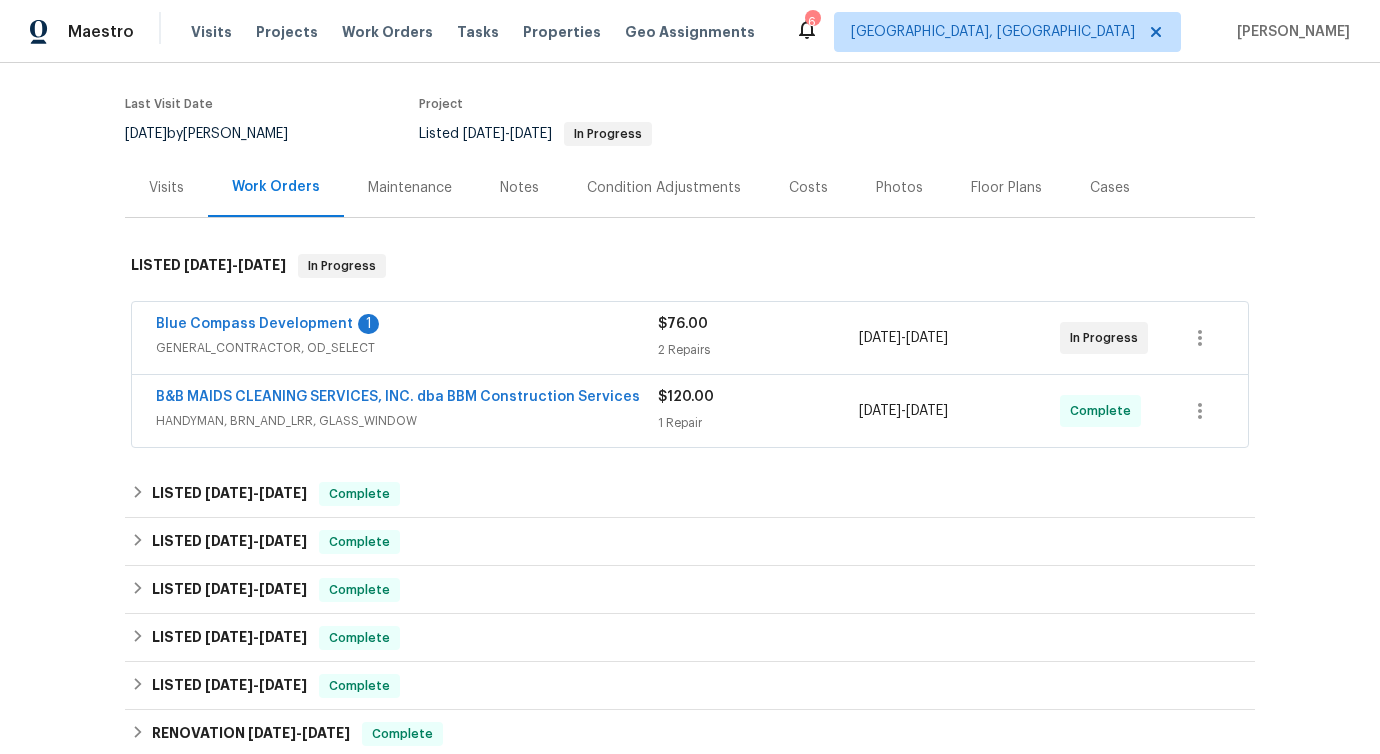 scroll, scrollTop: 185, scrollLeft: 0, axis: vertical 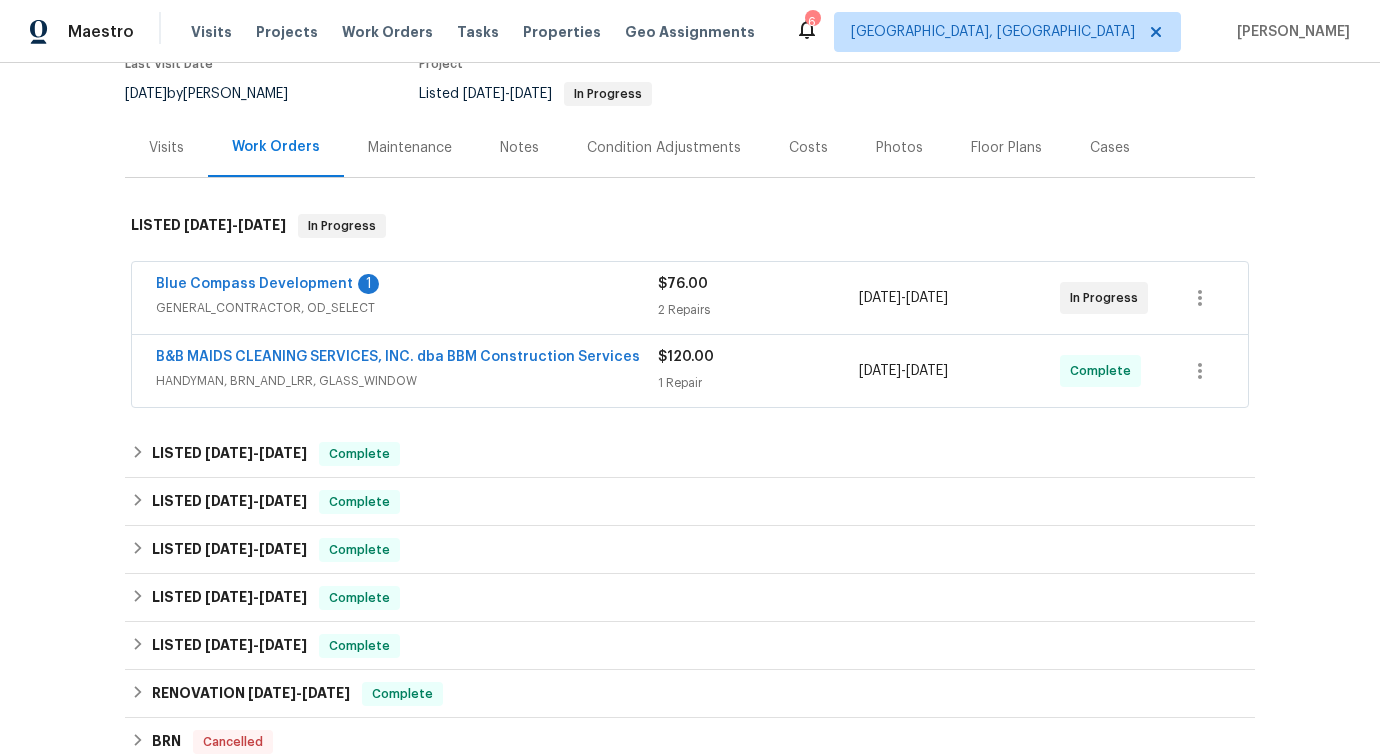 click on "Blue Compass Development" at bounding box center (254, 284) 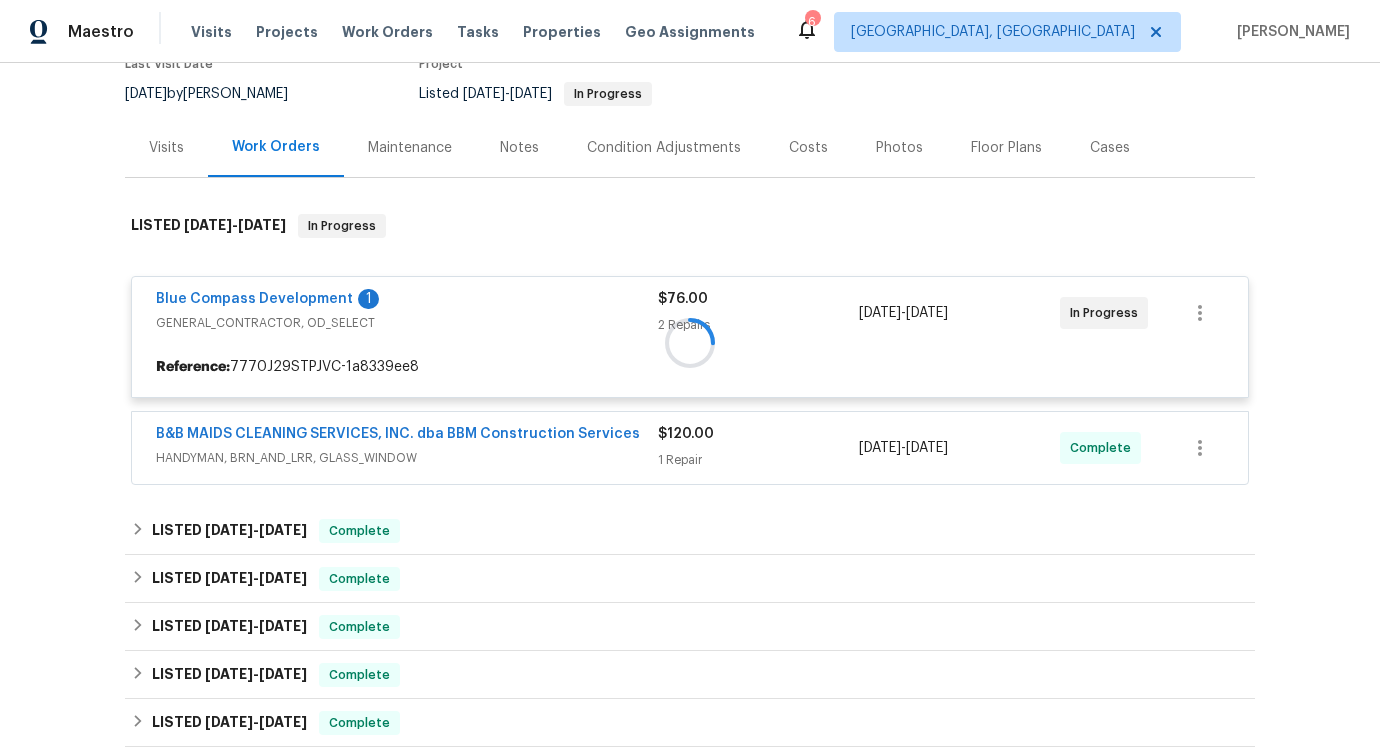click at bounding box center (690, 342) 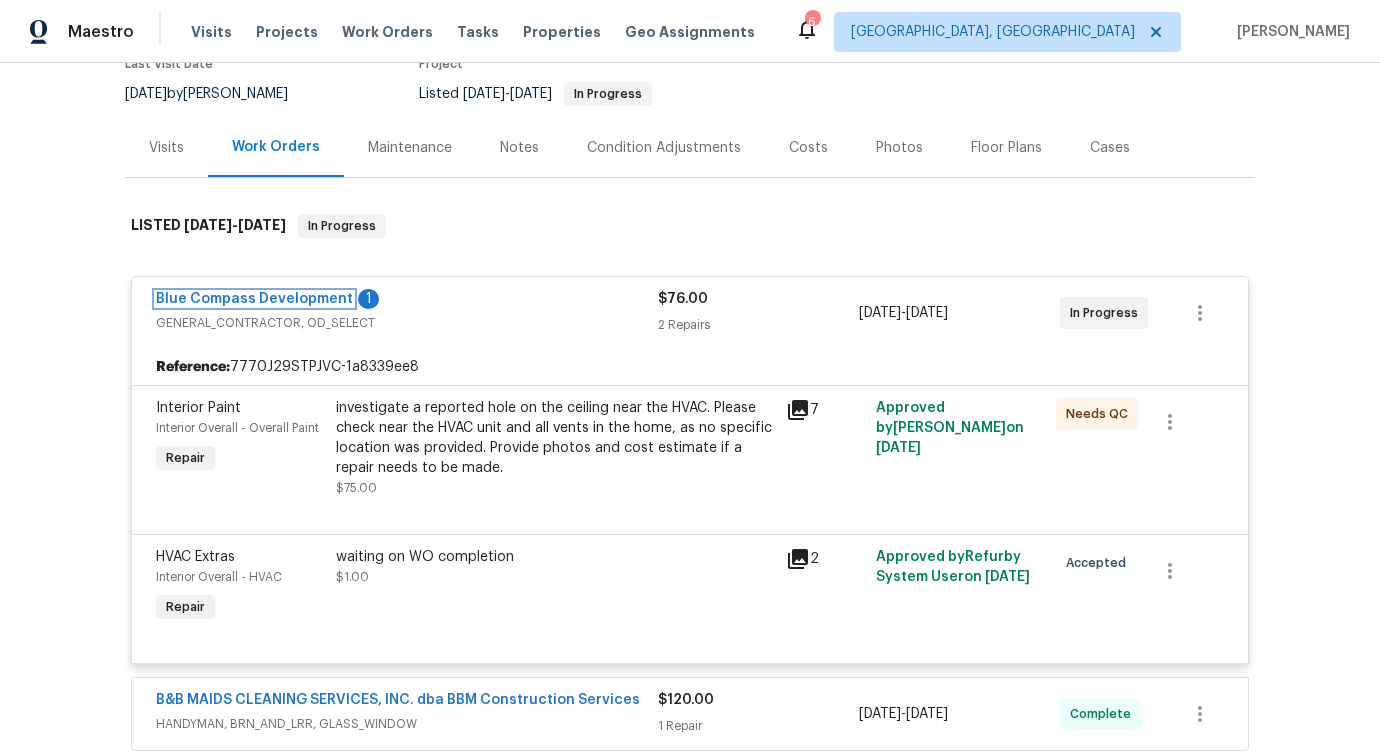 click on "Blue Compass Development" at bounding box center (254, 299) 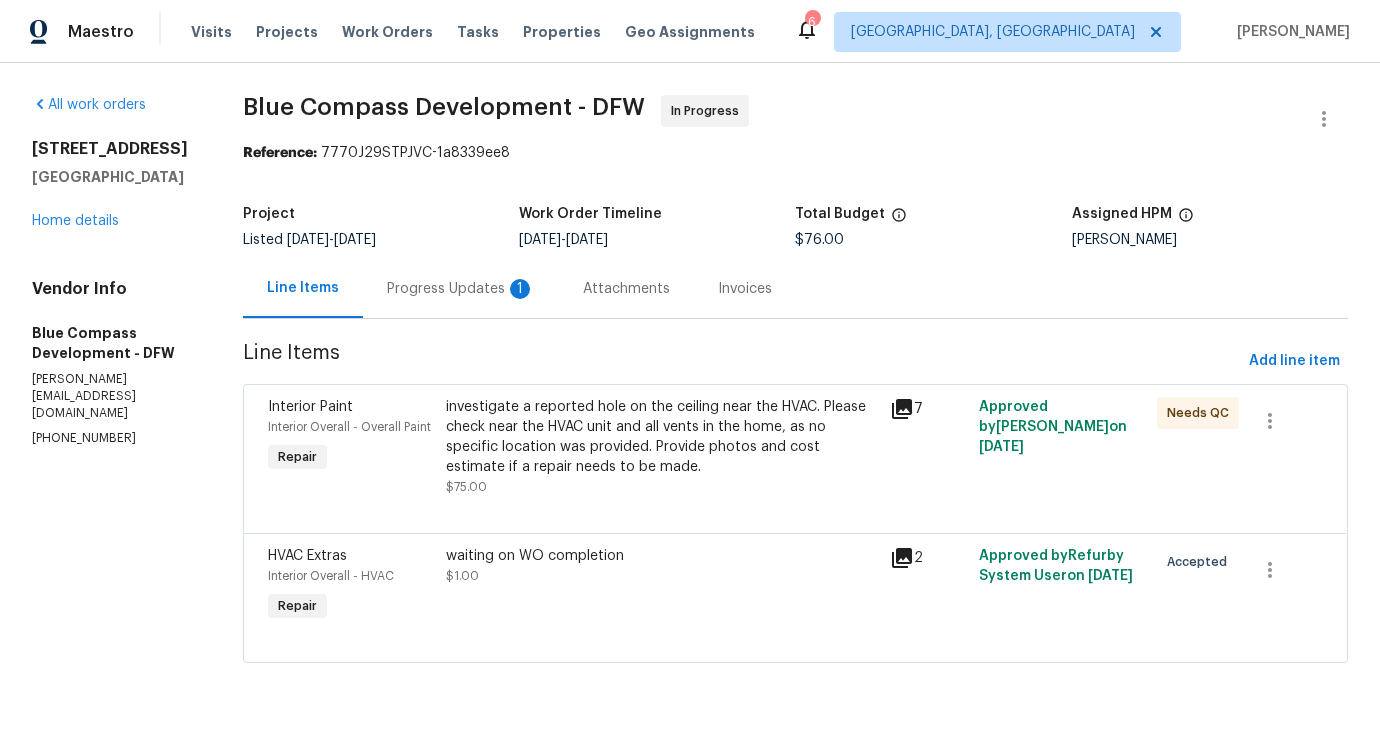 click on "Progress Updates 1" at bounding box center [461, 289] 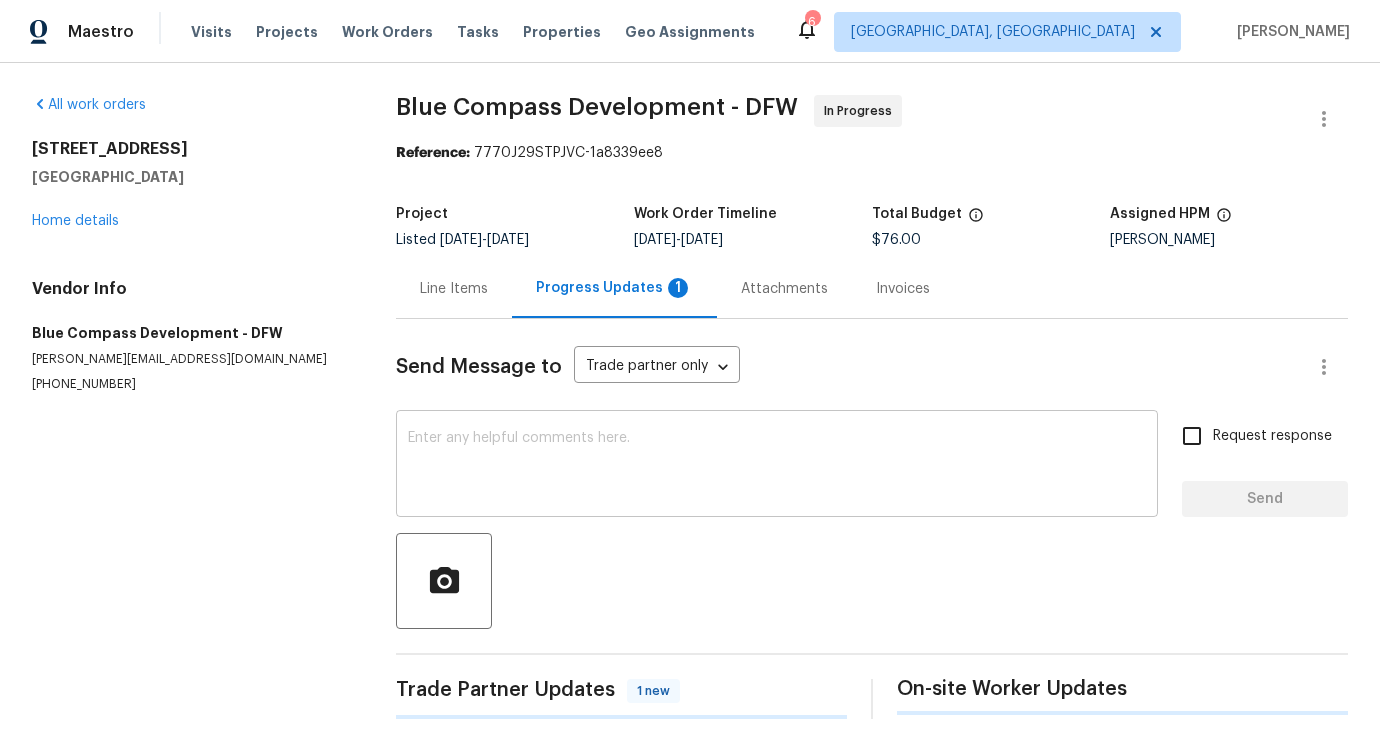click at bounding box center [777, 466] 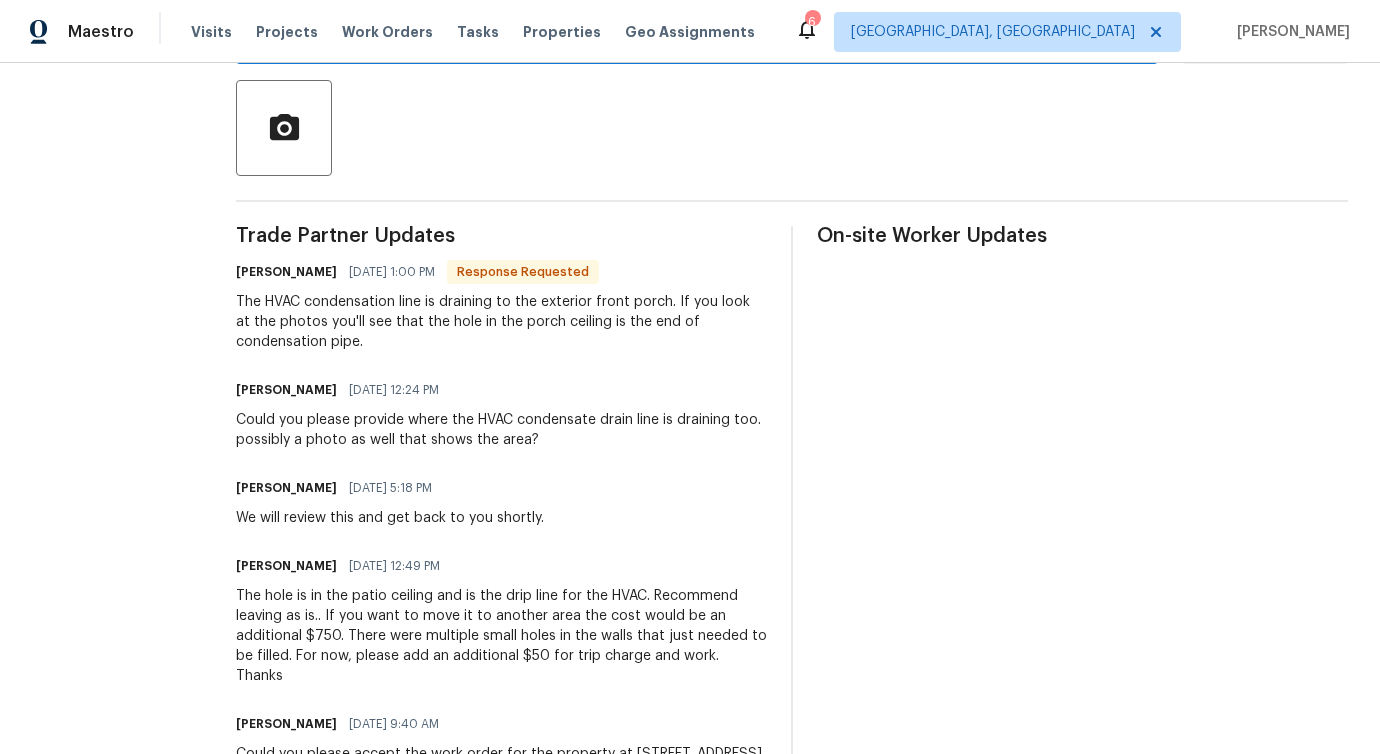 scroll, scrollTop: 459, scrollLeft: 0, axis: vertical 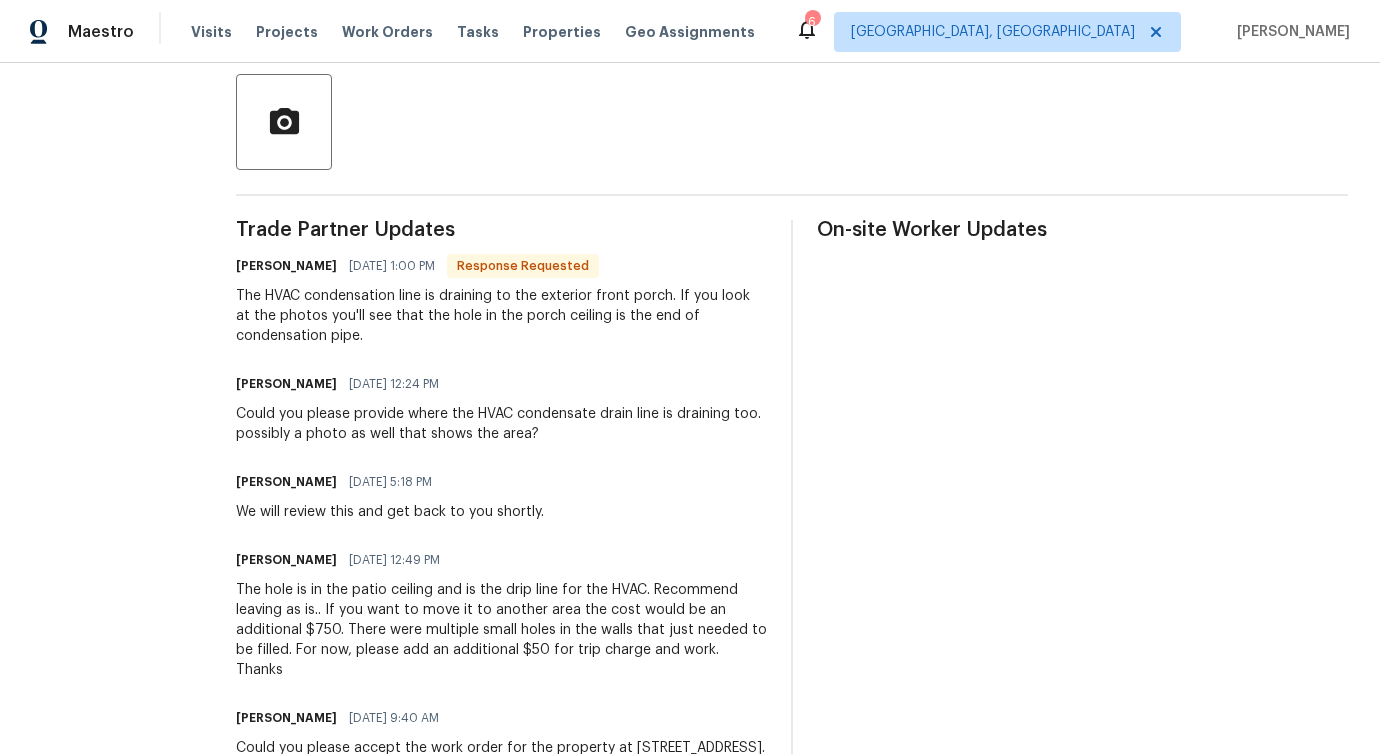 click on "Pavithra Sekar 07/11/2025 5:18 PM We will review this and get back to you shortly." at bounding box center (390, 495) 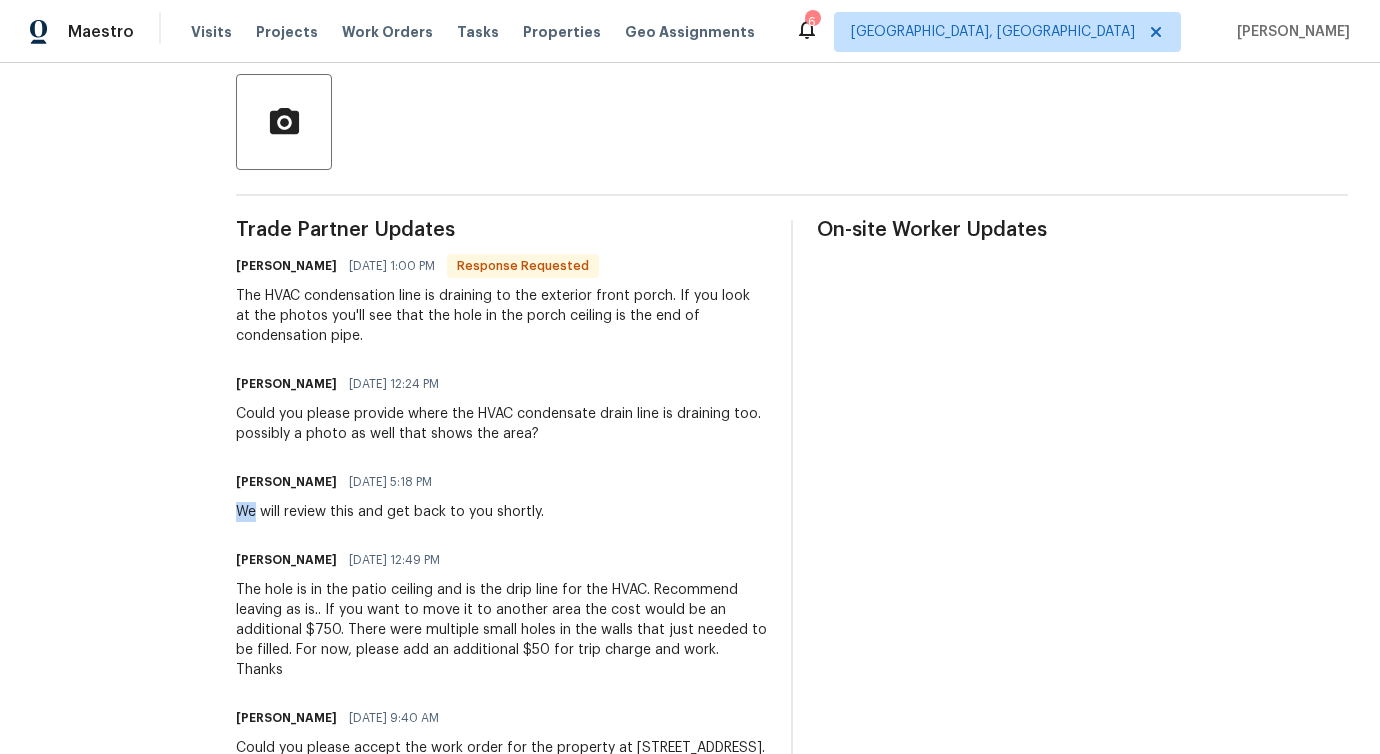 click on "Pavithra Sekar 07/11/2025 5:18 PM We will review this and get back to you shortly." at bounding box center (390, 495) 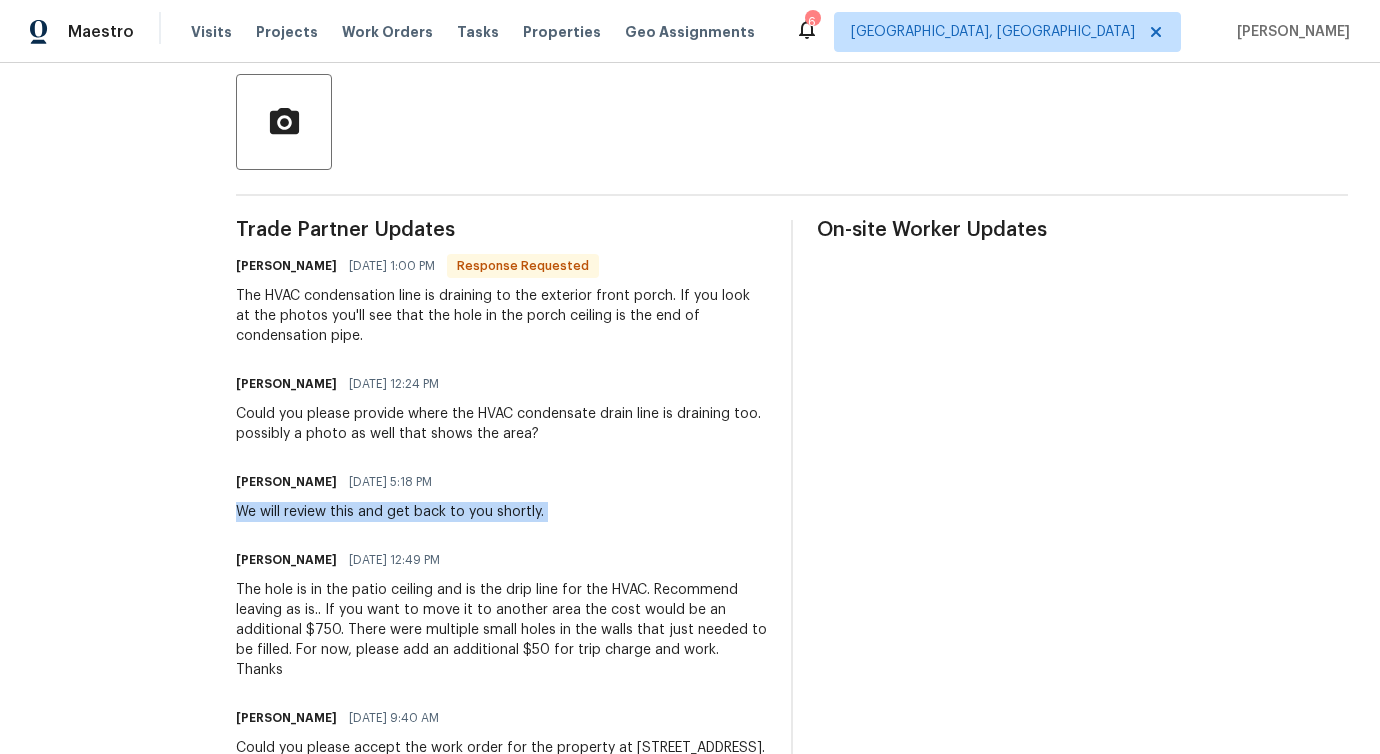 click on "Pavithra Sekar 07/11/2025 5:18 PM We will review this and get back to you shortly." at bounding box center [390, 495] 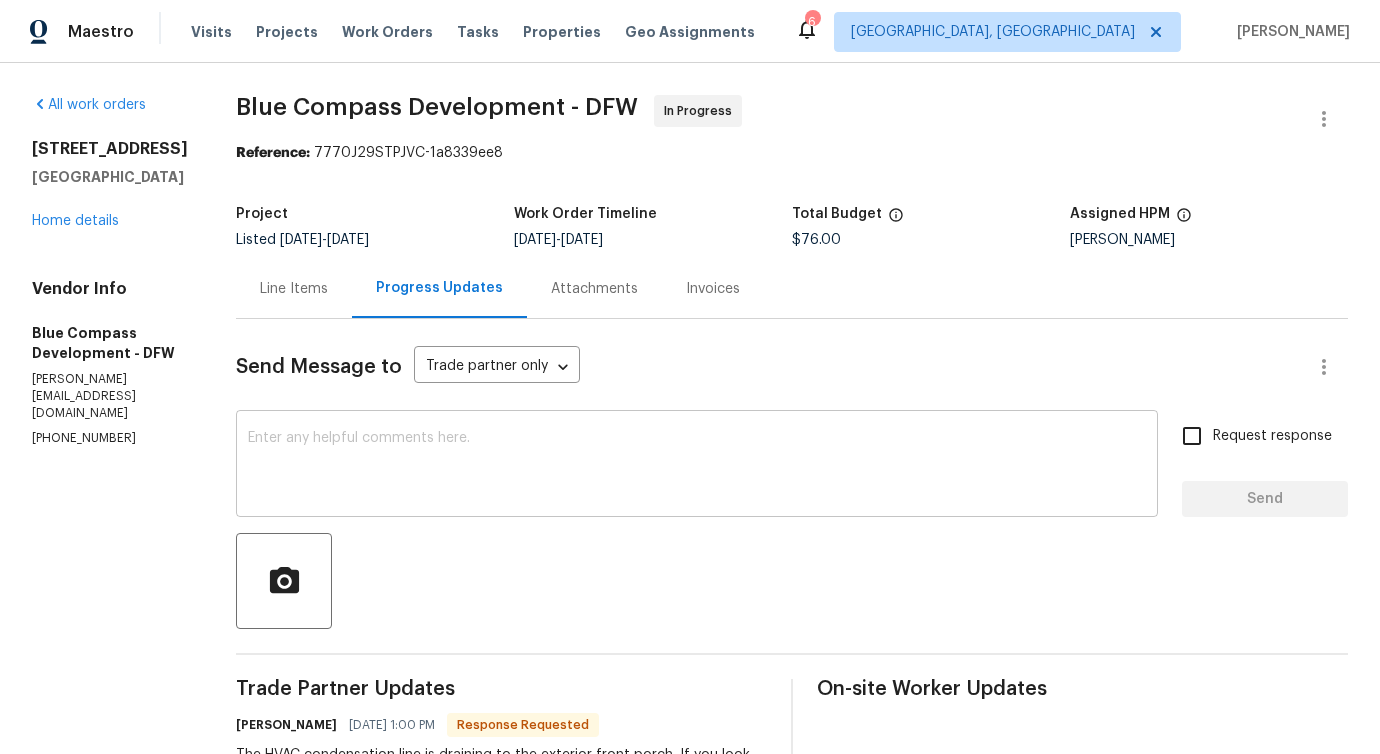 click at bounding box center (697, 466) 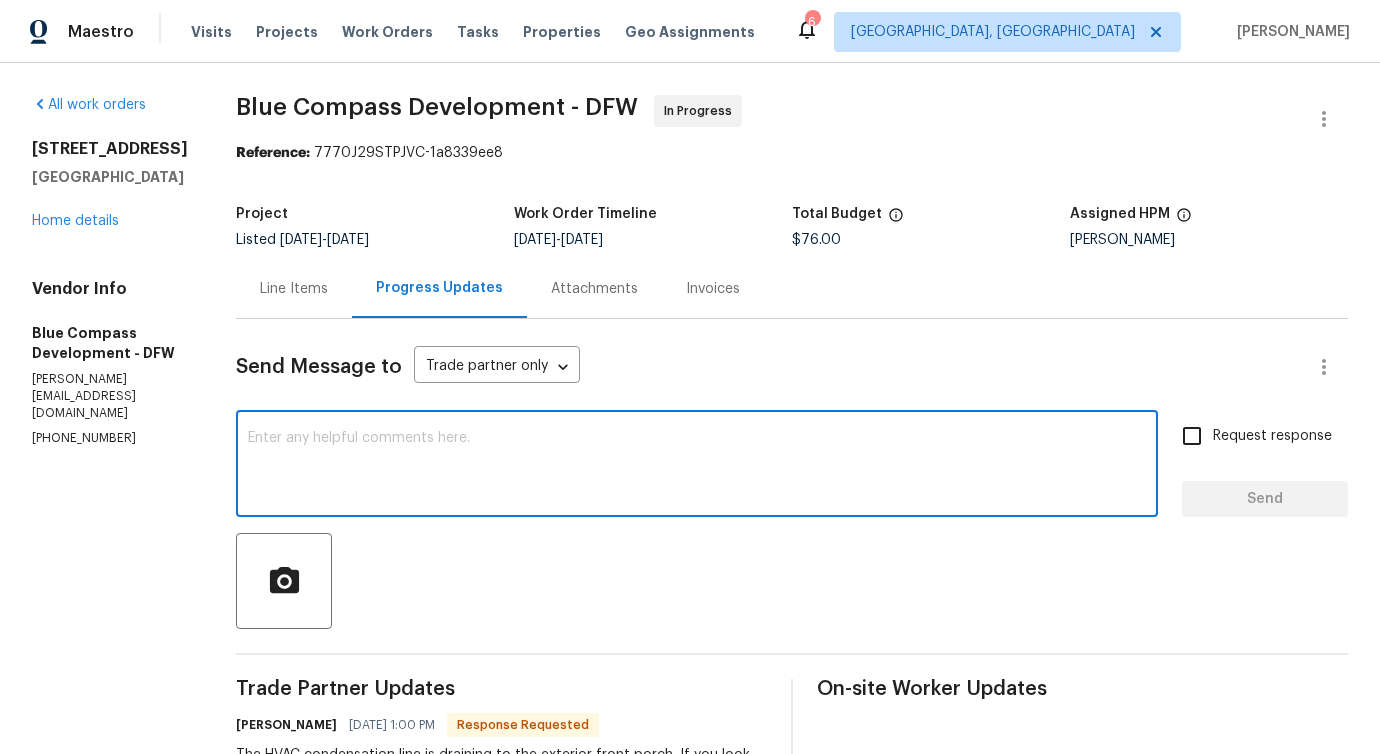 paste on "We will review this and get back to you shortly." 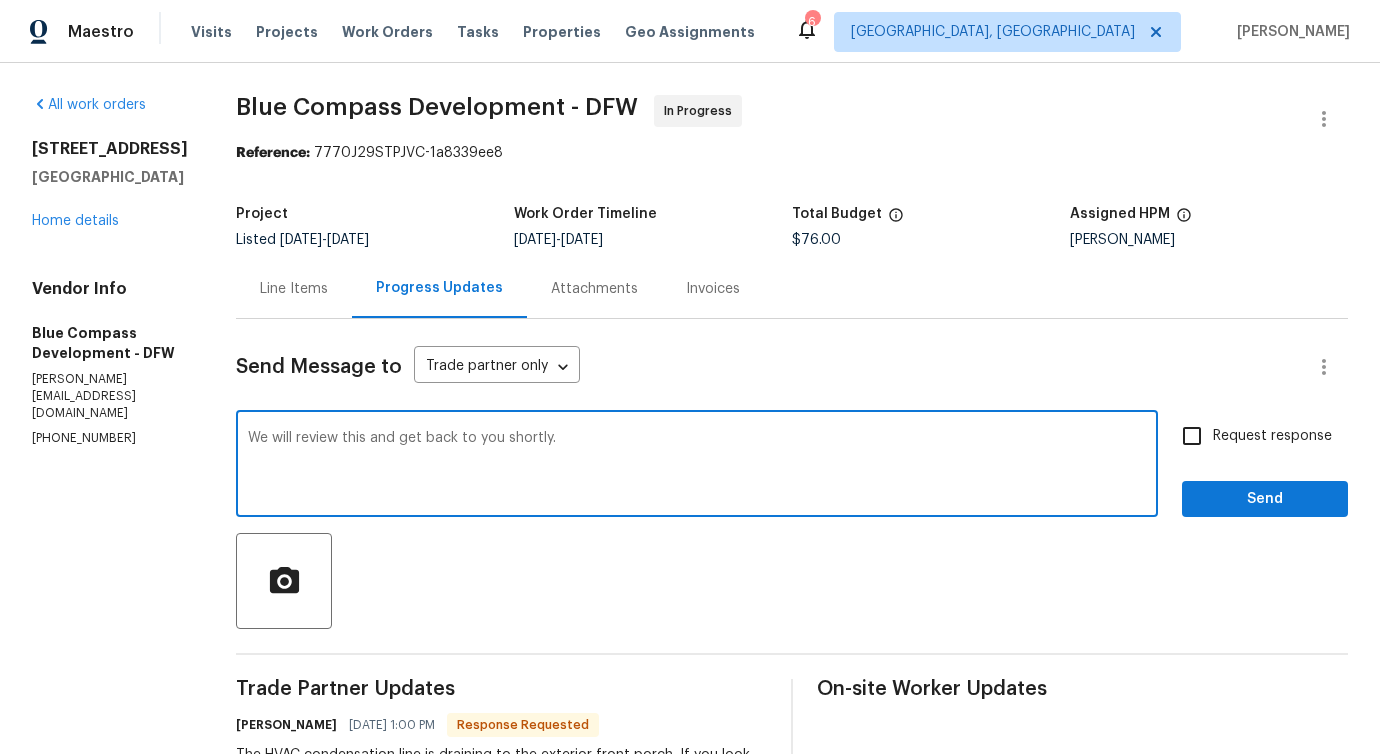 type on "We will review this and get back to you shortly." 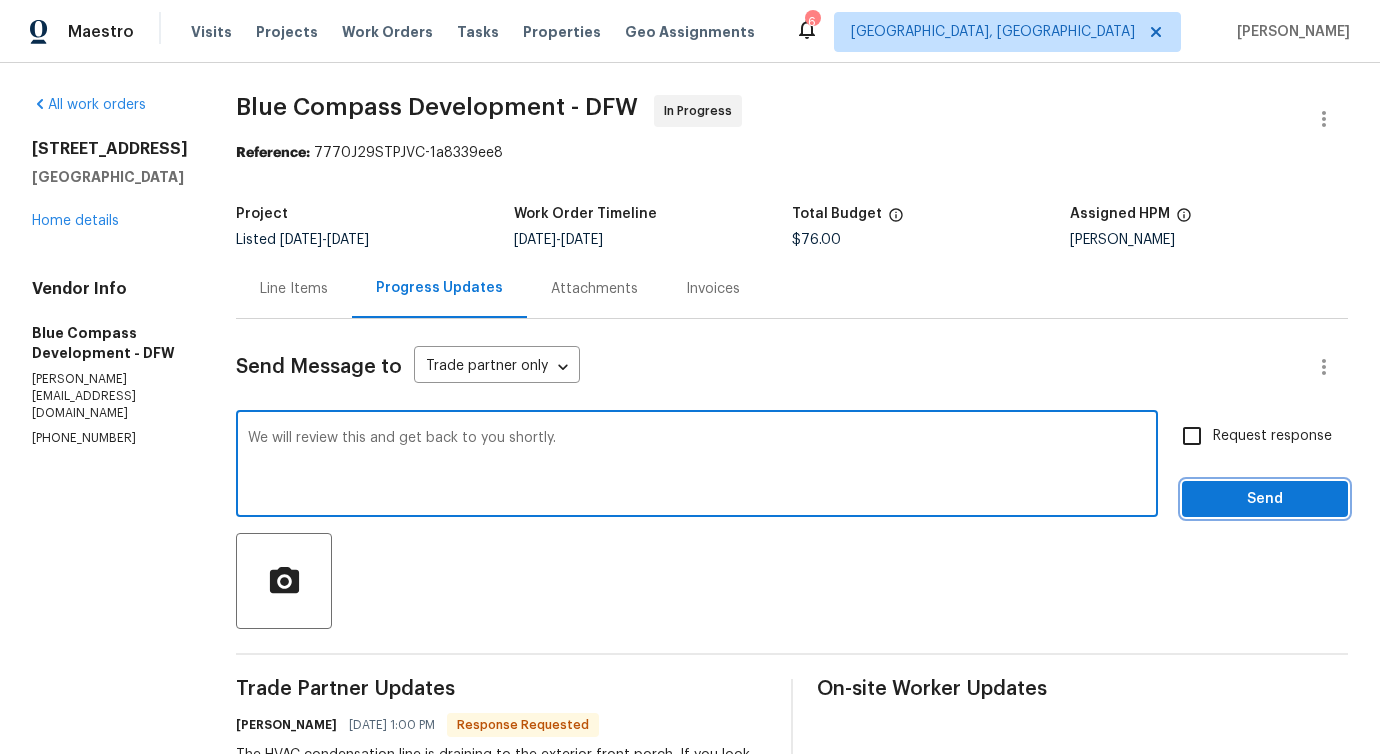click on "Send" at bounding box center [1265, 499] 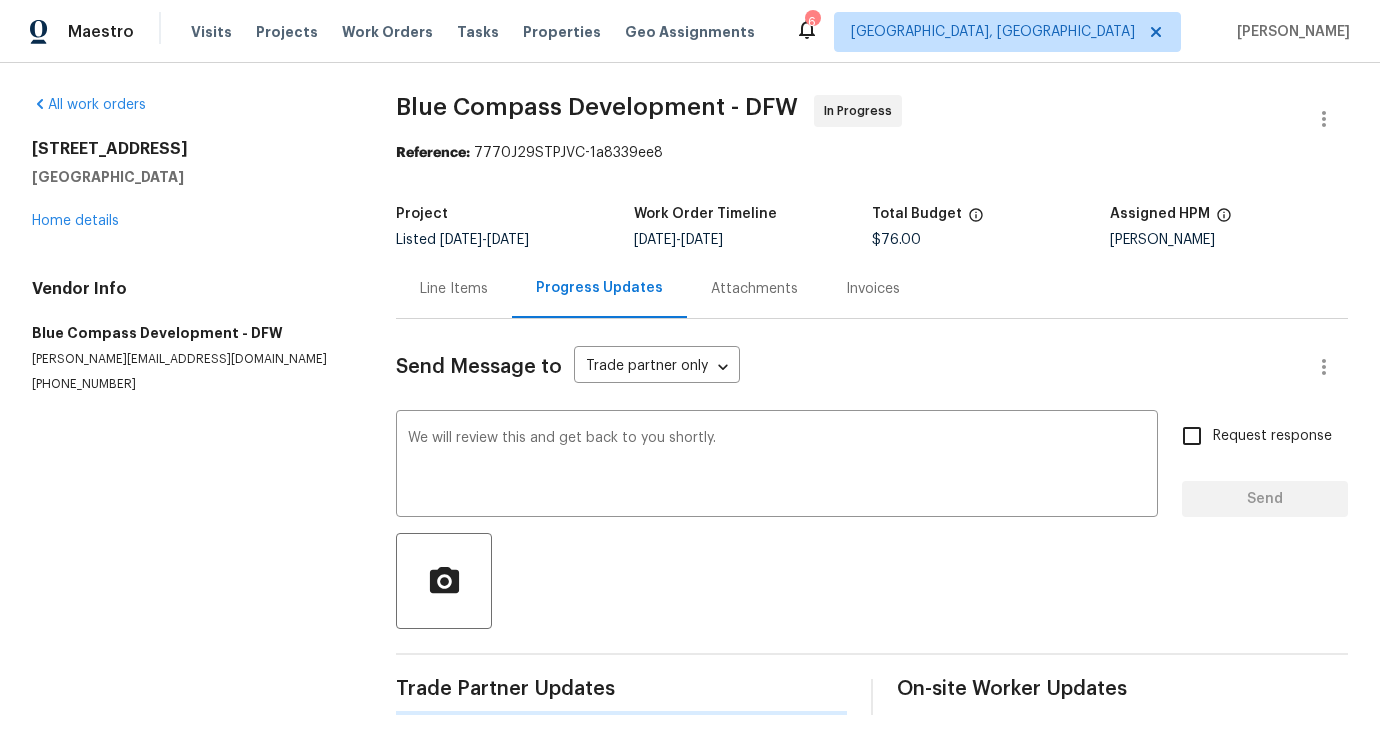 type 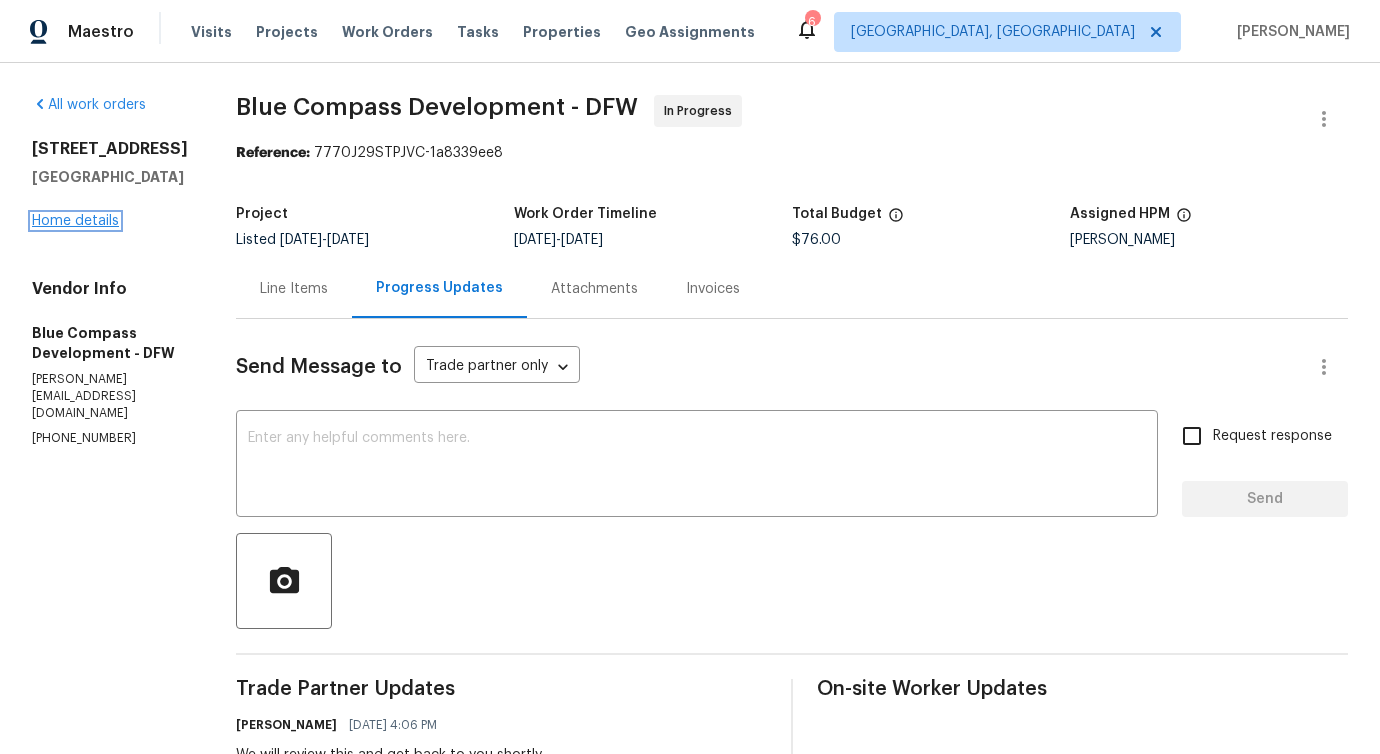click on "Home details" at bounding box center [75, 221] 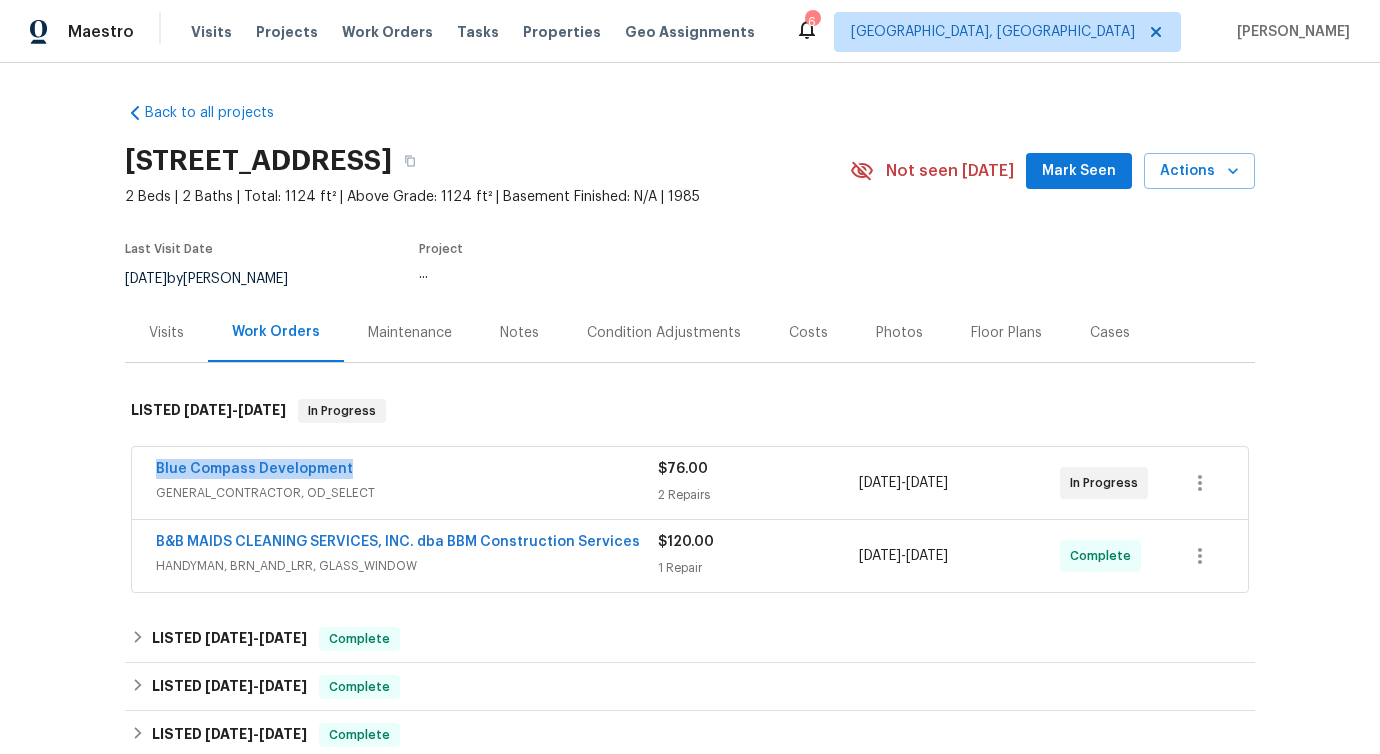 drag, startPoint x: 303, startPoint y: 477, endPoint x: 13, endPoint y: 447, distance: 291.5476 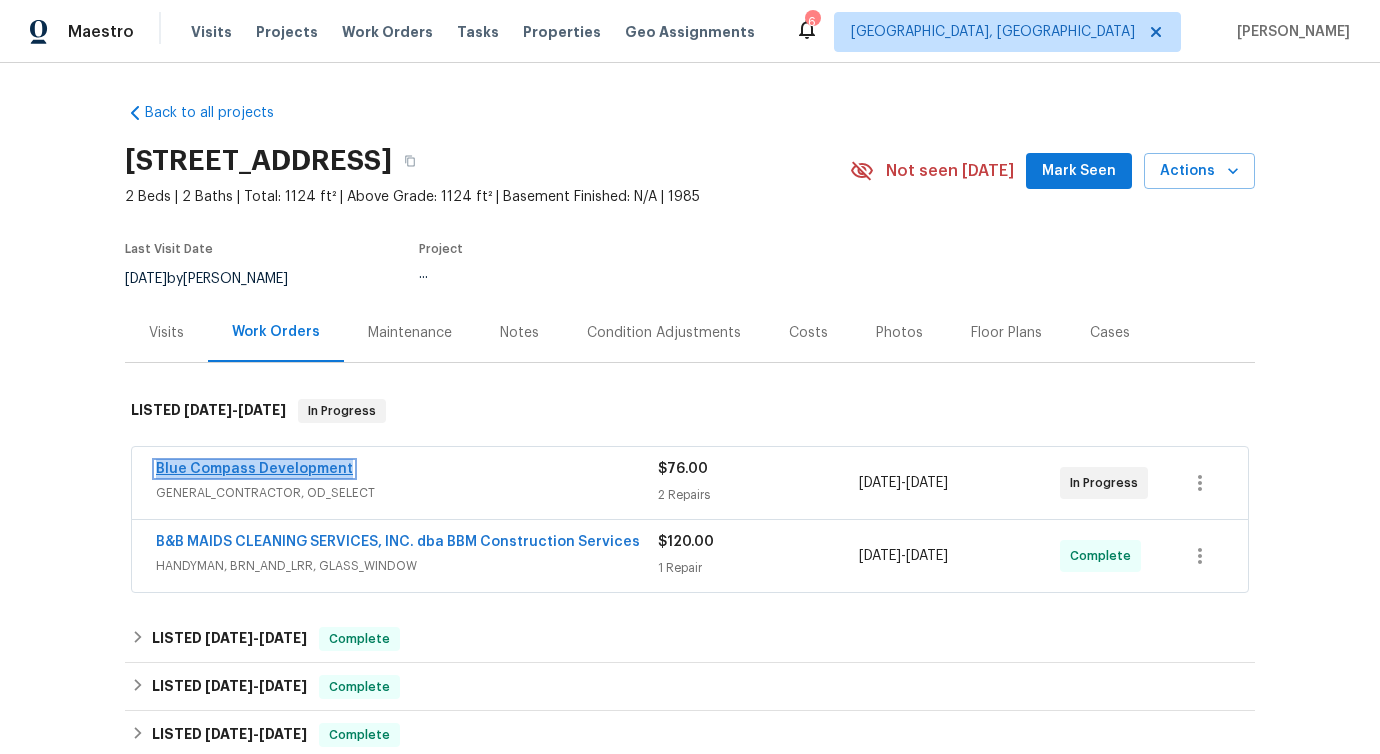 click on "Blue Compass Development" at bounding box center [254, 469] 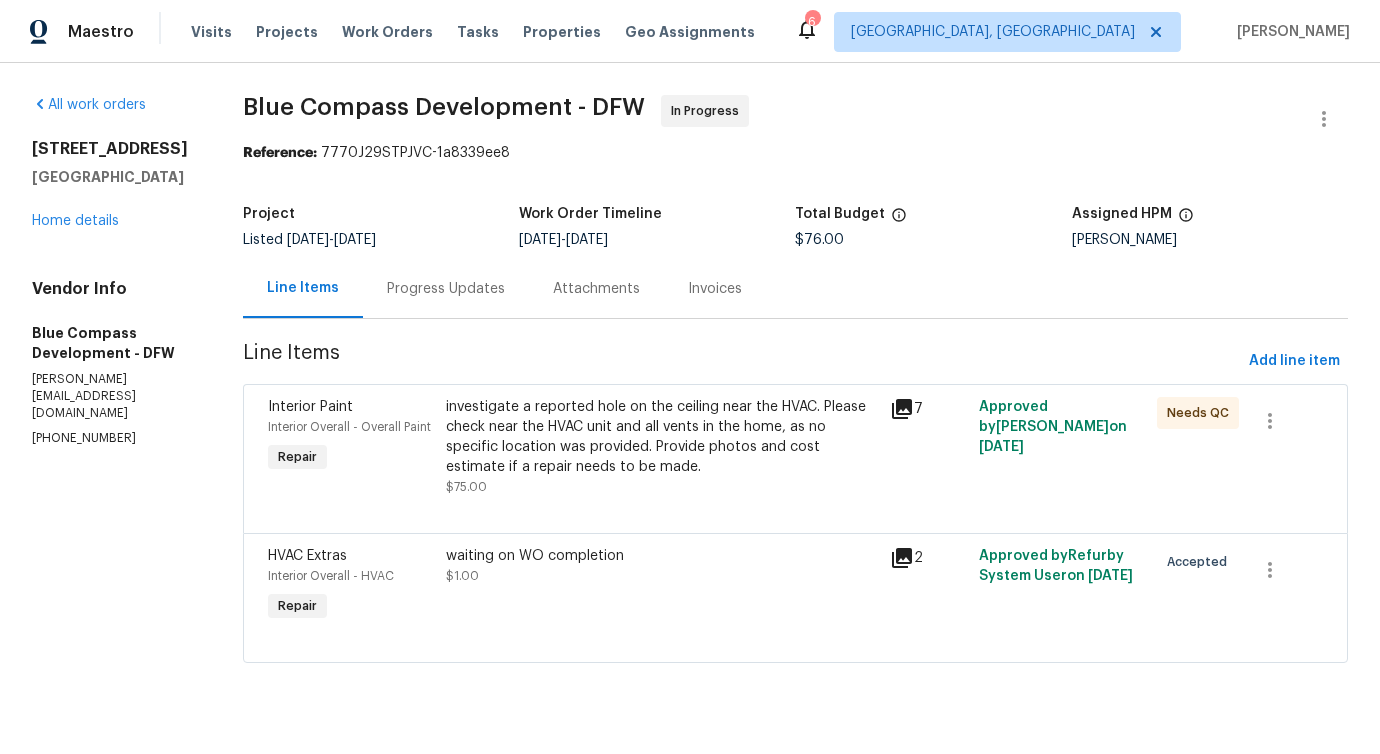 click on "Progress Updates" at bounding box center [446, 288] 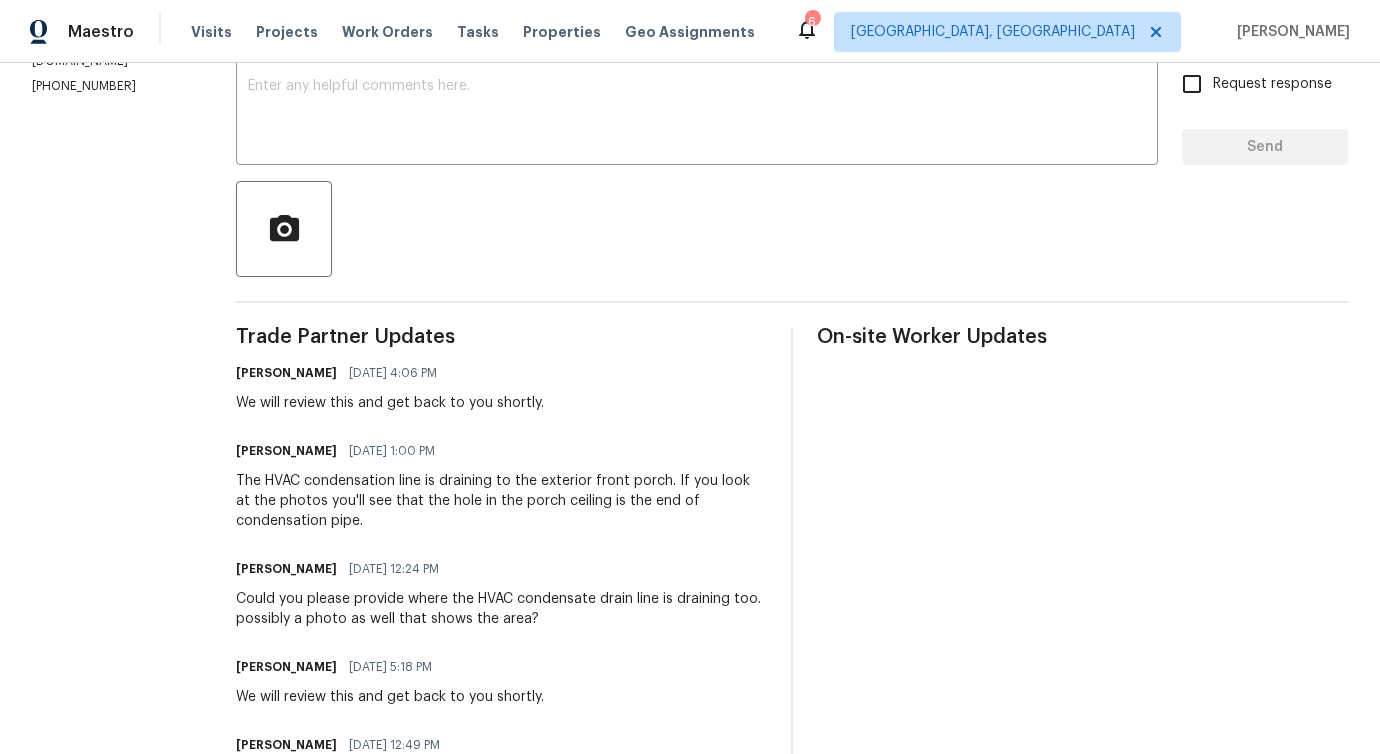 scroll, scrollTop: 615, scrollLeft: 0, axis: vertical 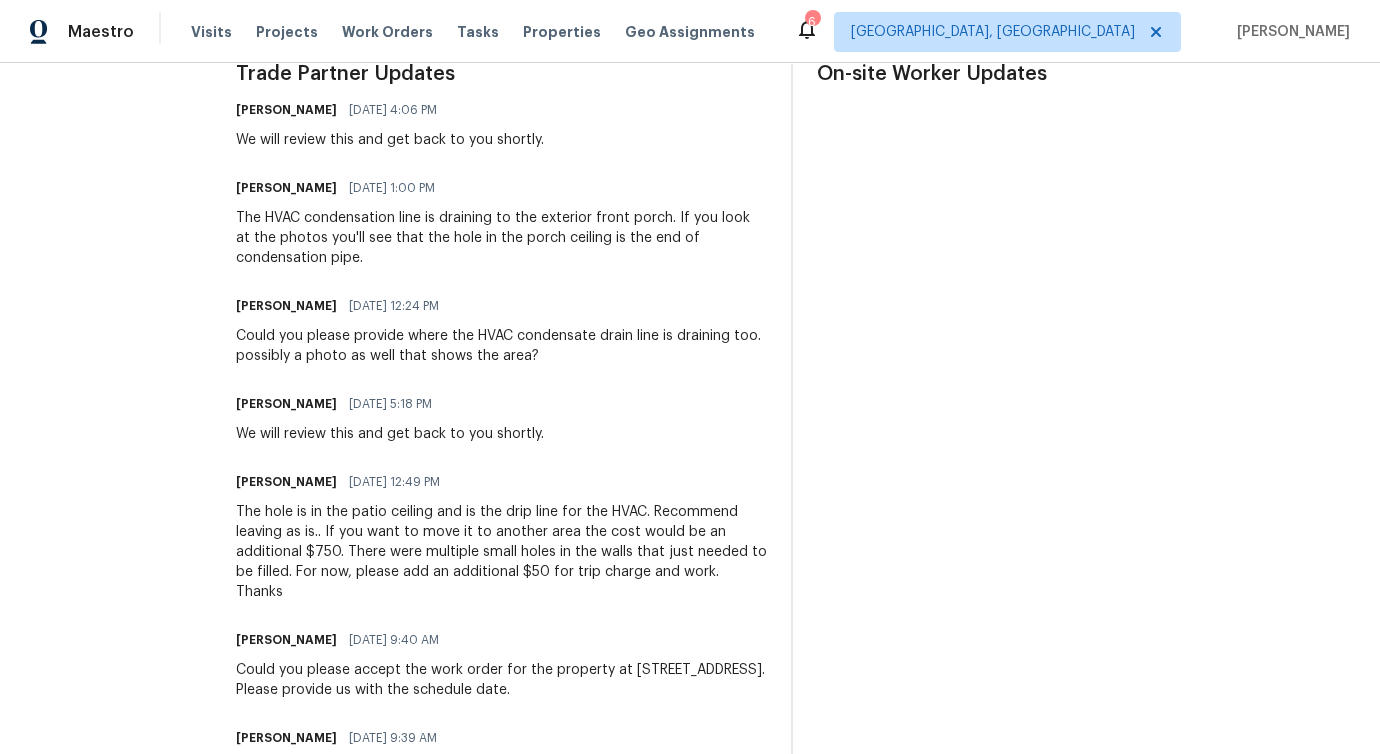 click on "The HVAC condensation line is draining to the exterior front porch. If you look at the photos you'll see that the hole in the porch ceiling is the end of condensation pipe." at bounding box center (501, 238) 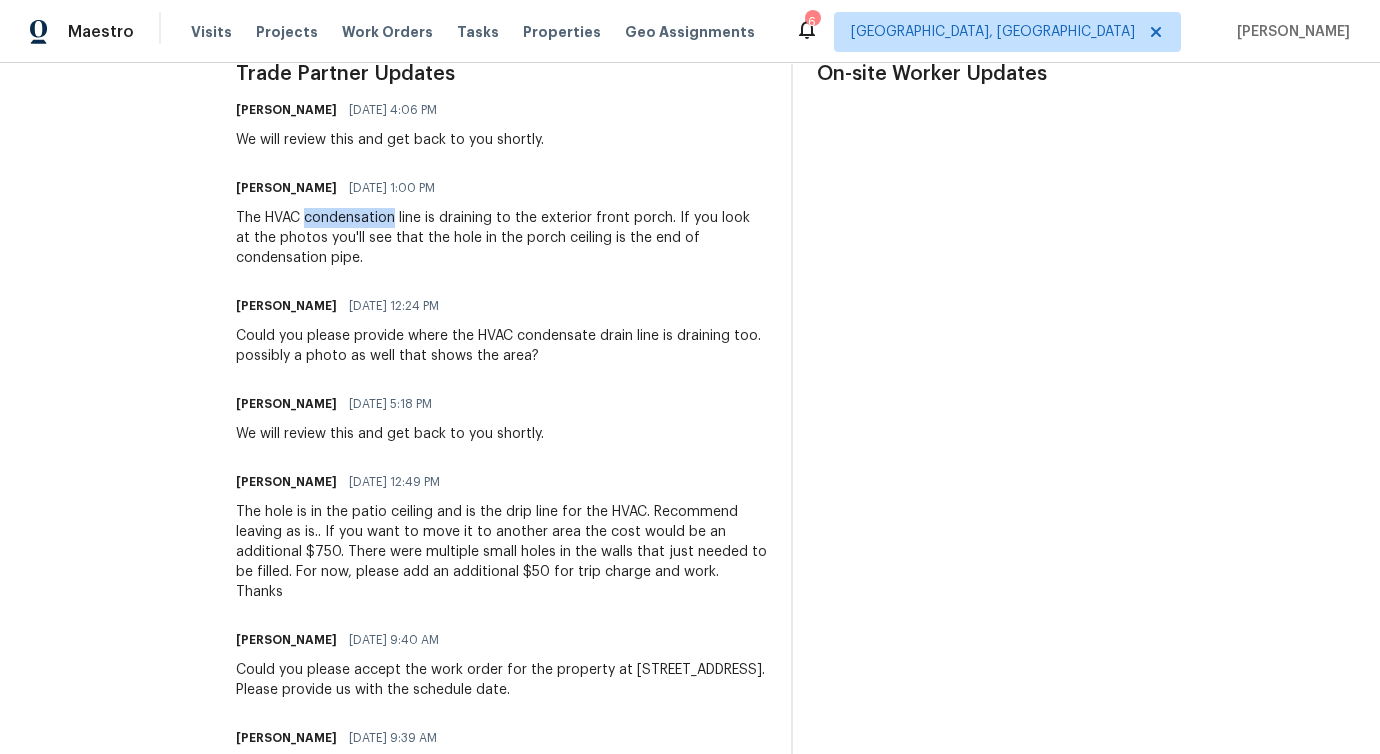 click on "The HVAC condensation line is draining to the exterior front porch. If you look at the photos you'll see that the hole in the porch ceiling is the end of condensation pipe." at bounding box center [501, 238] 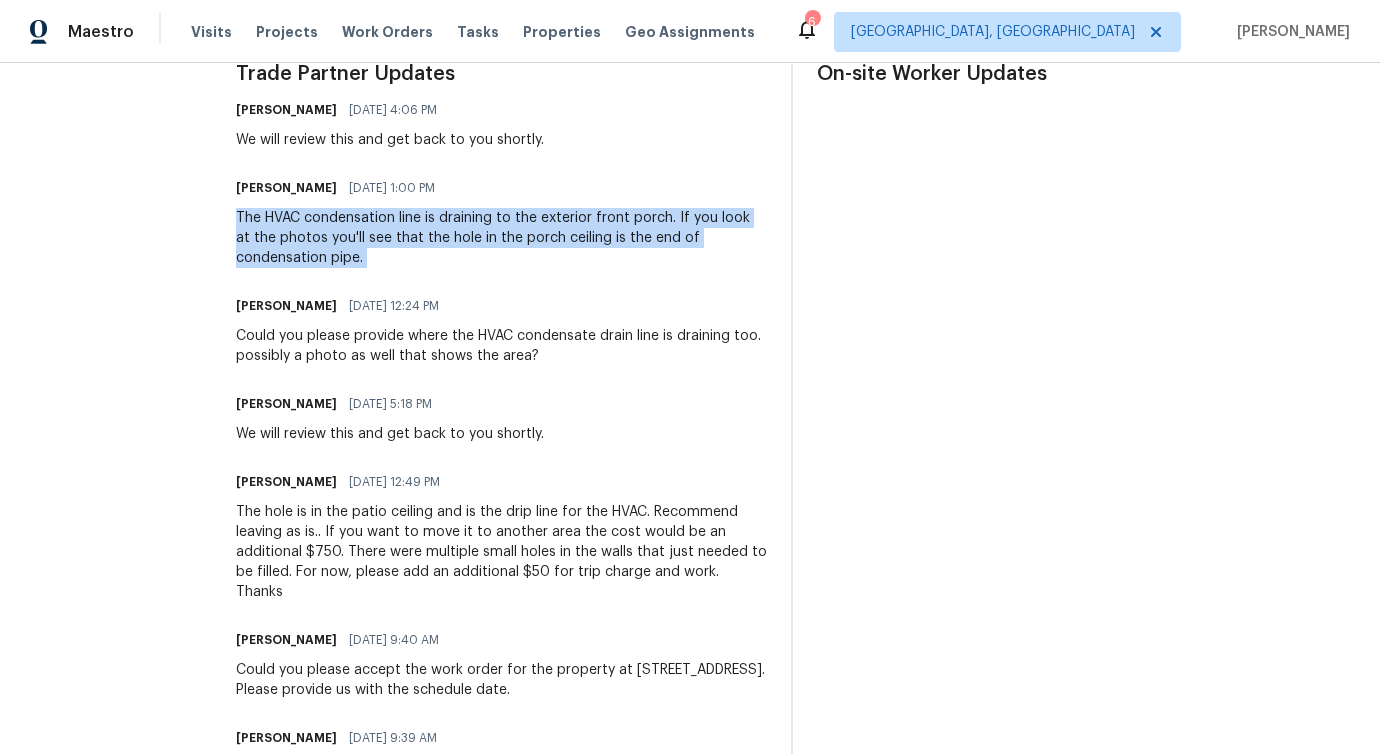 click on "The HVAC condensation line is draining to the exterior front porch. If you look at the photos you'll see that the hole in the porch ceiling is the end of condensation pipe." at bounding box center (501, 238) 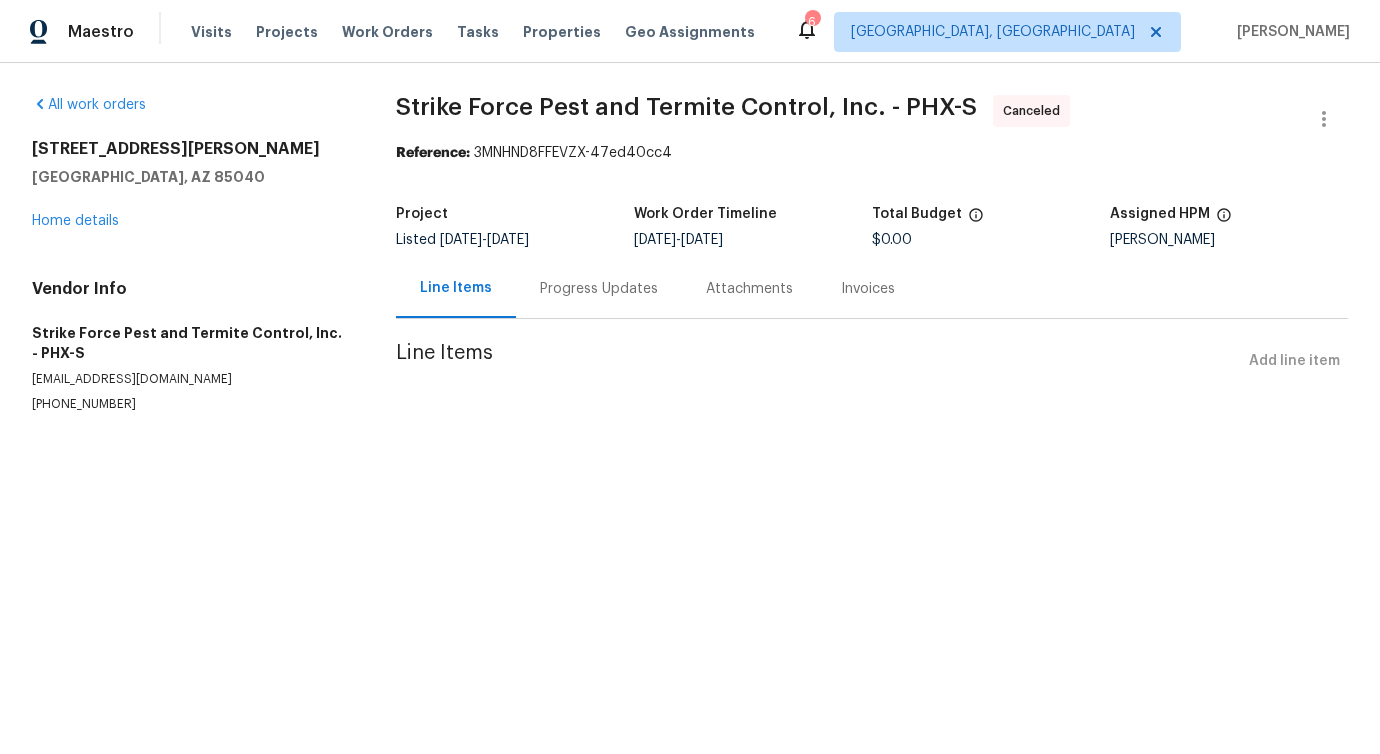 scroll, scrollTop: 0, scrollLeft: 0, axis: both 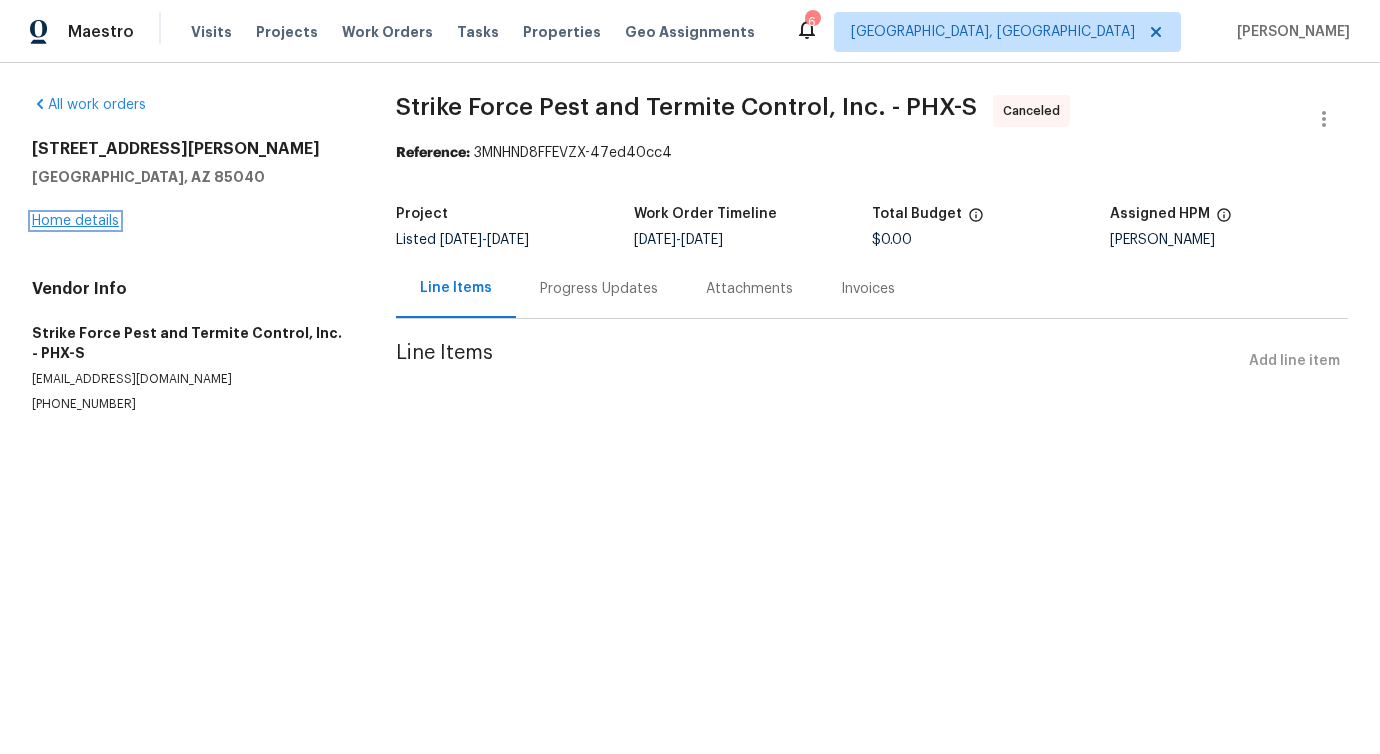 click on "Home details" at bounding box center (75, 221) 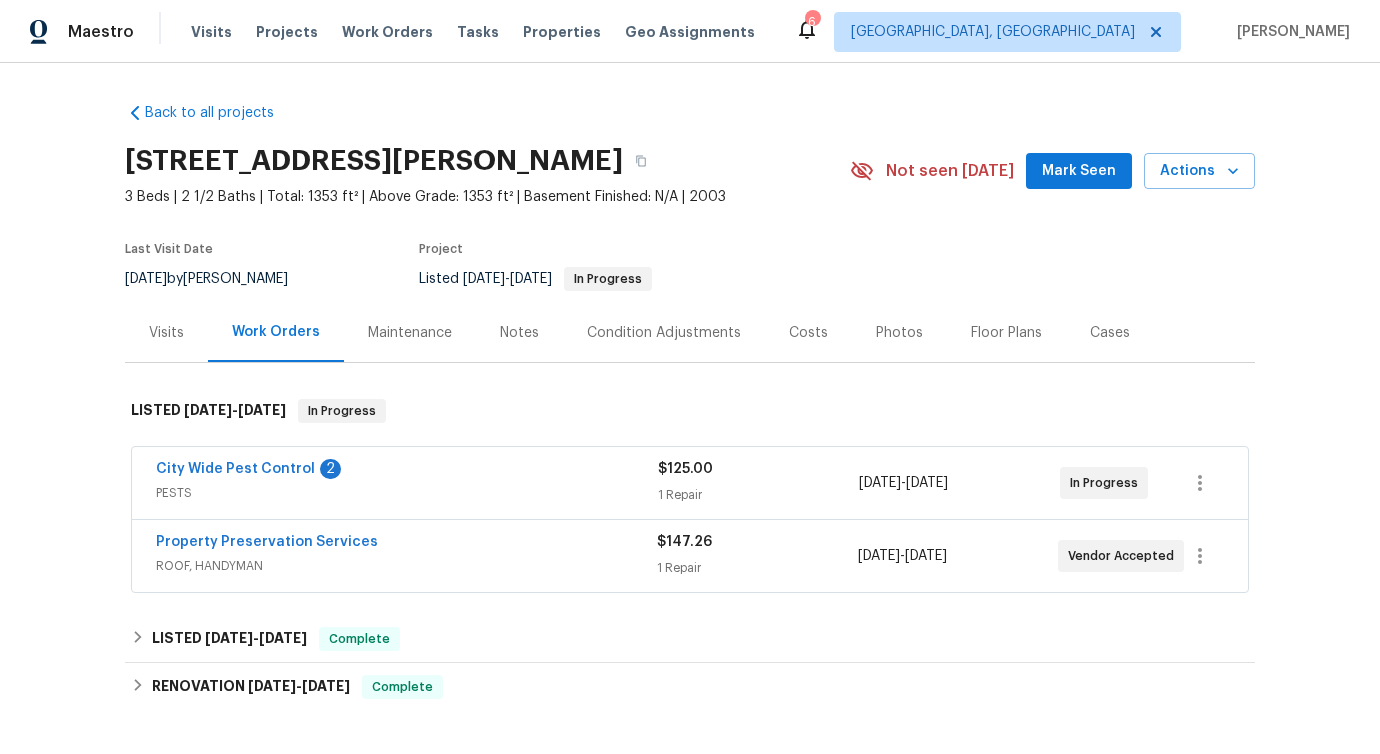 scroll, scrollTop: 5, scrollLeft: 0, axis: vertical 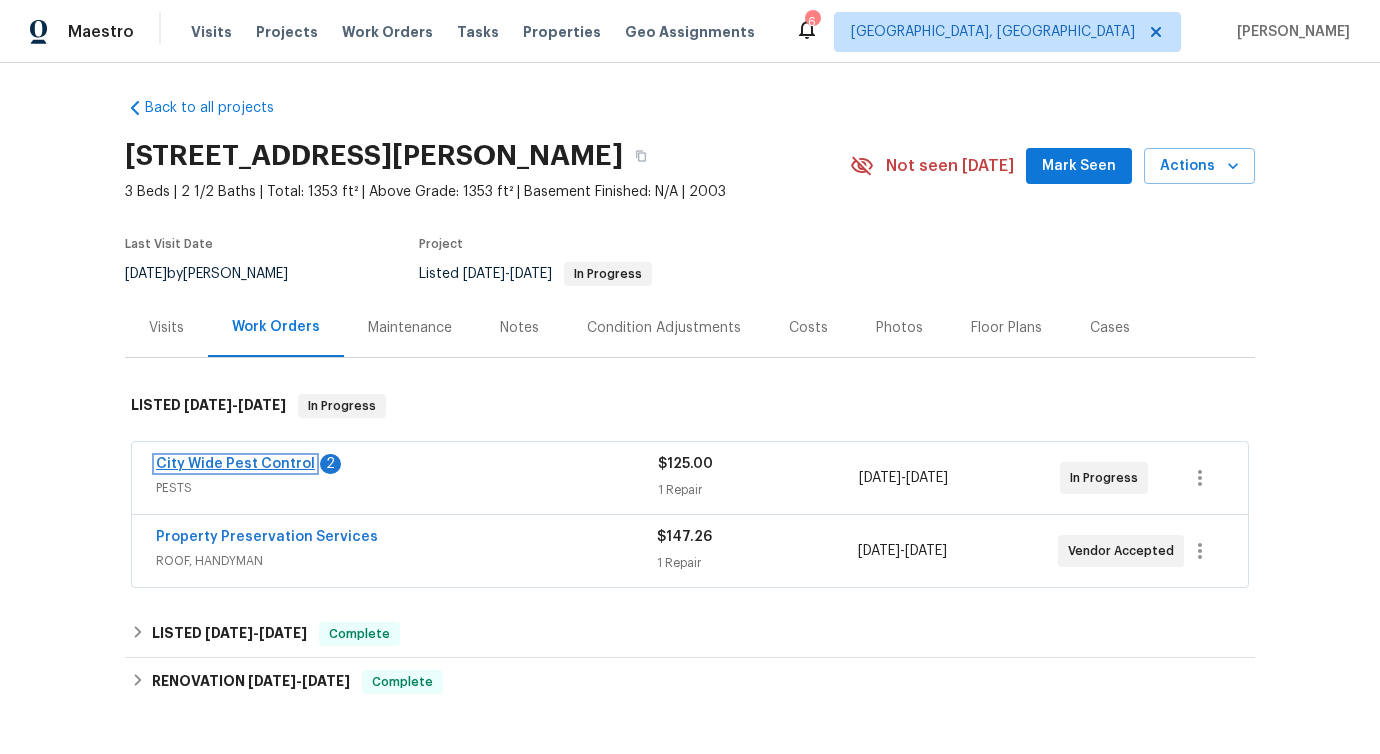 click on "City Wide Pest Control" at bounding box center [235, 464] 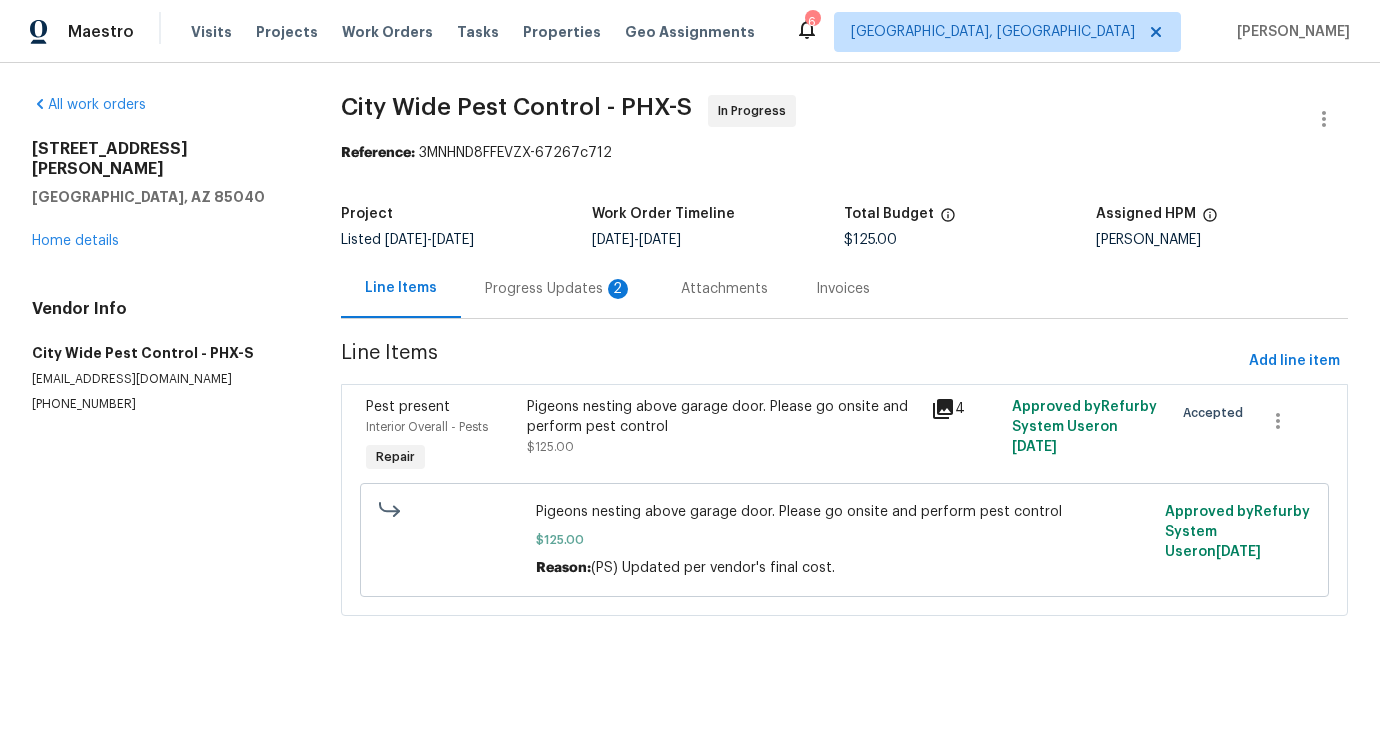 click on "Progress Updates 2" at bounding box center (559, 288) 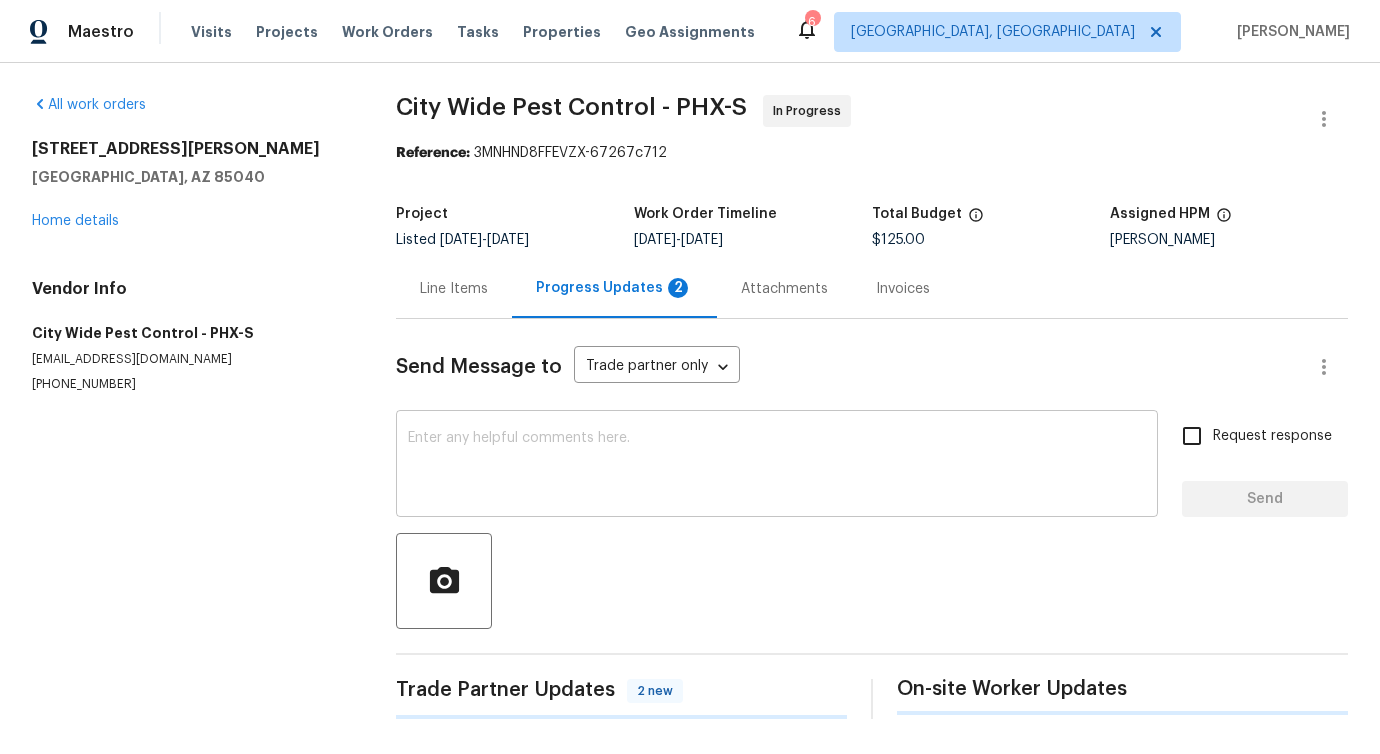 click at bounding box center [777, 466] 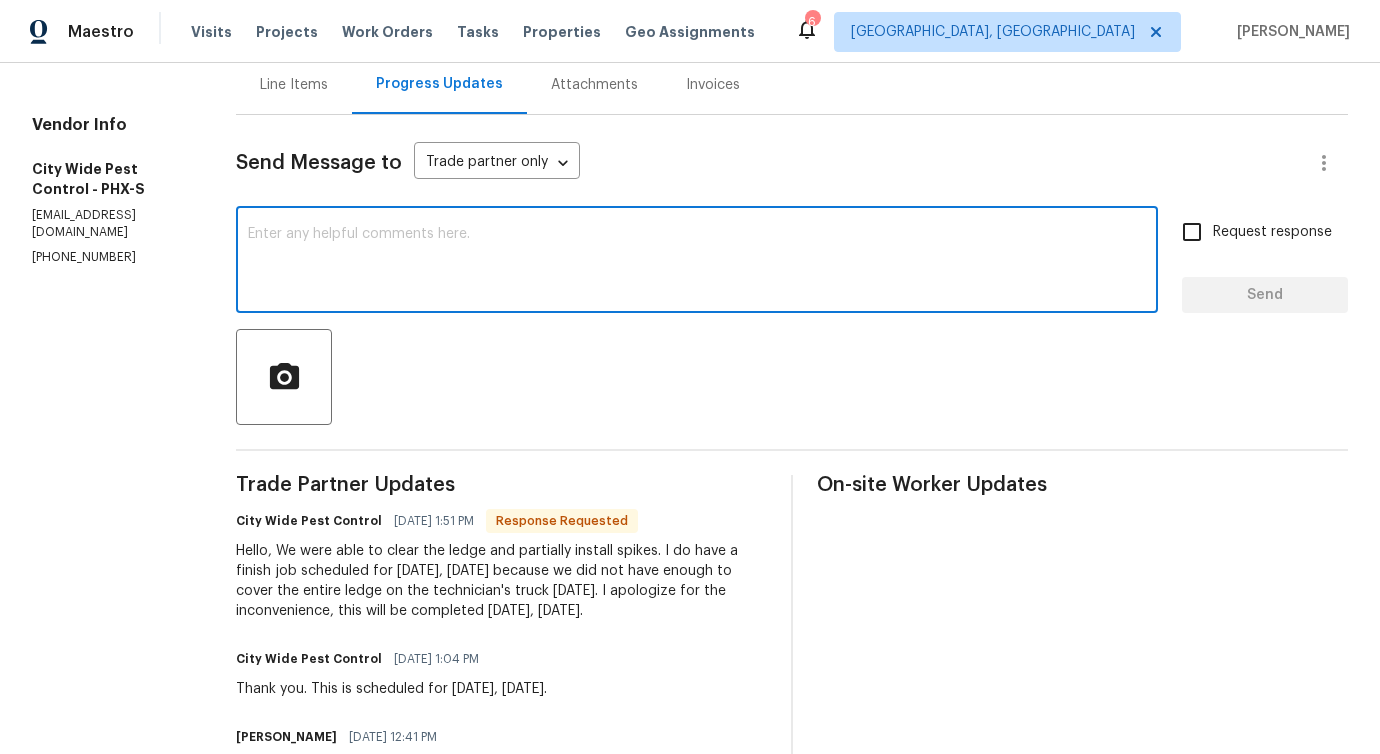 scroll, scrollTop: 0, scrollLeft: 0, axis: both 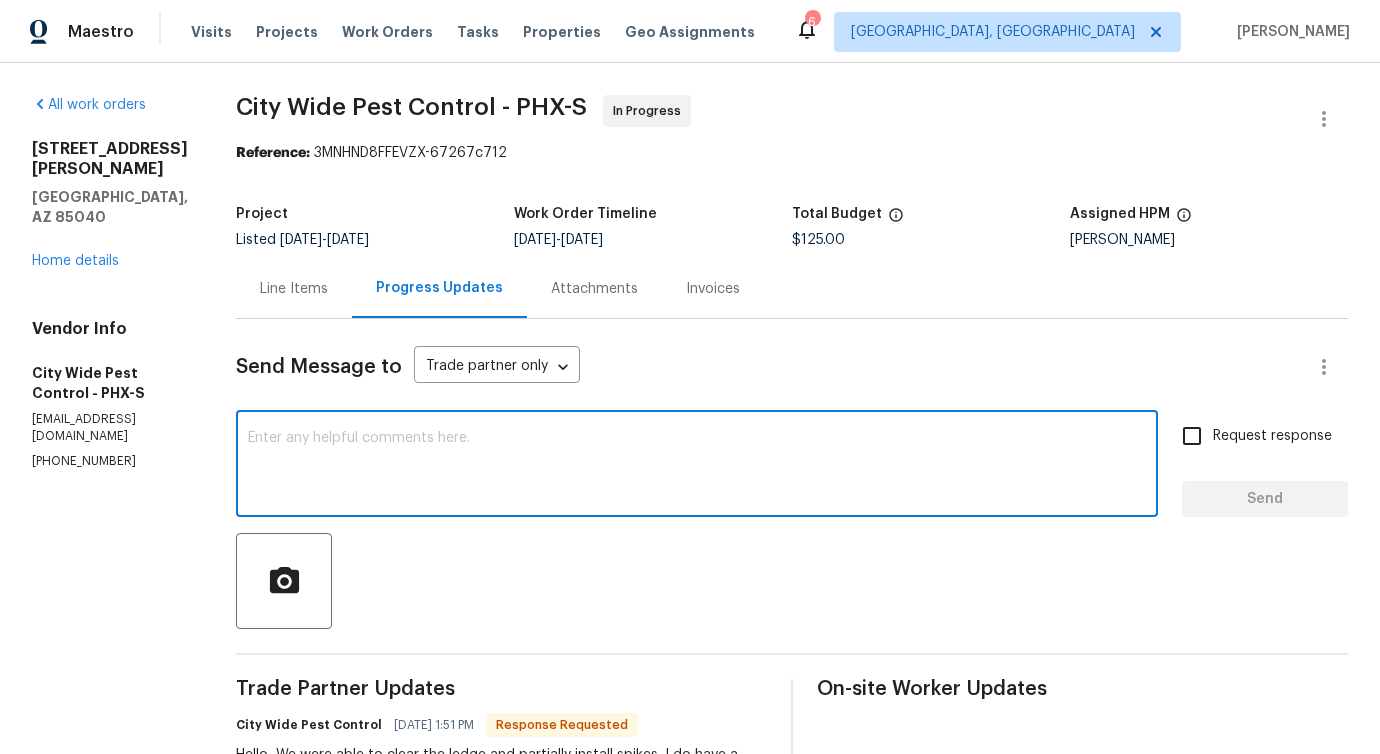 click on "Line Items" at bounding box center [294, 289] 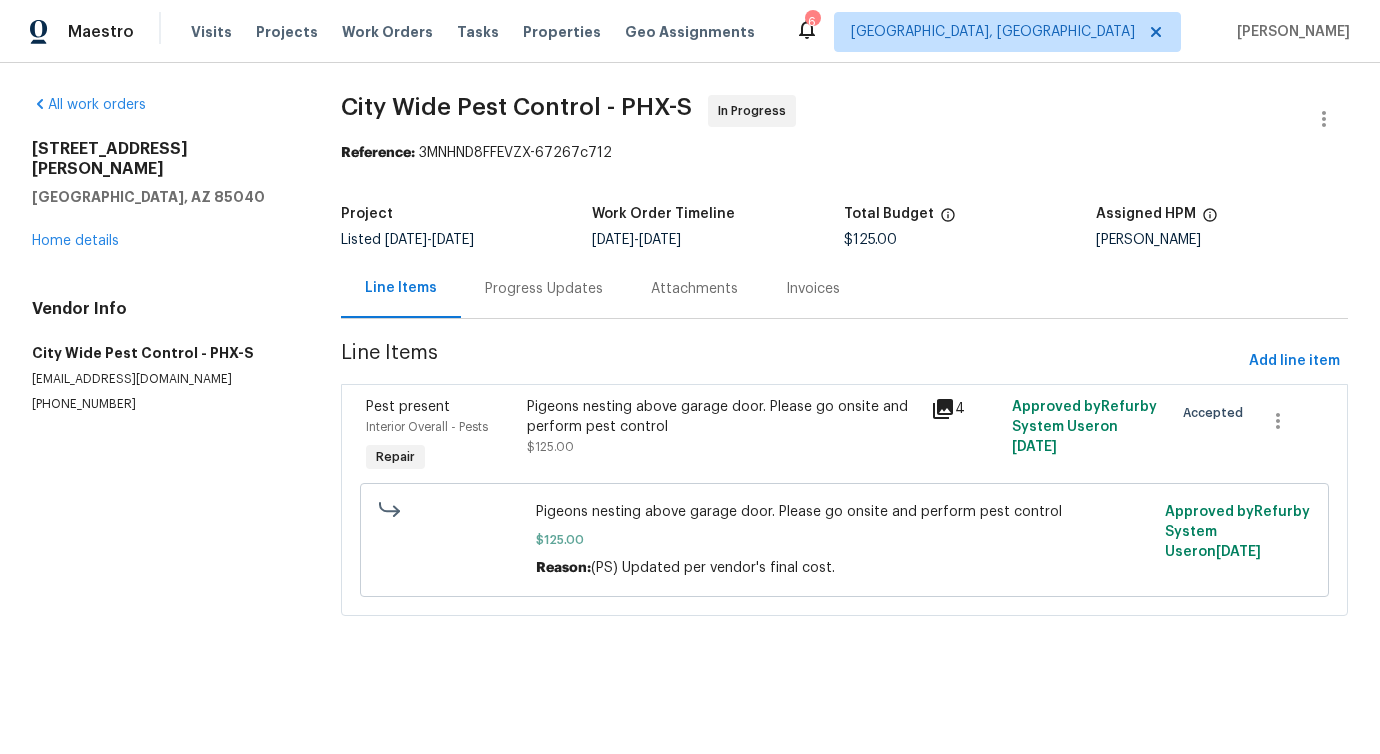 click on "Progress Updates" at bounding box center (544, 288) 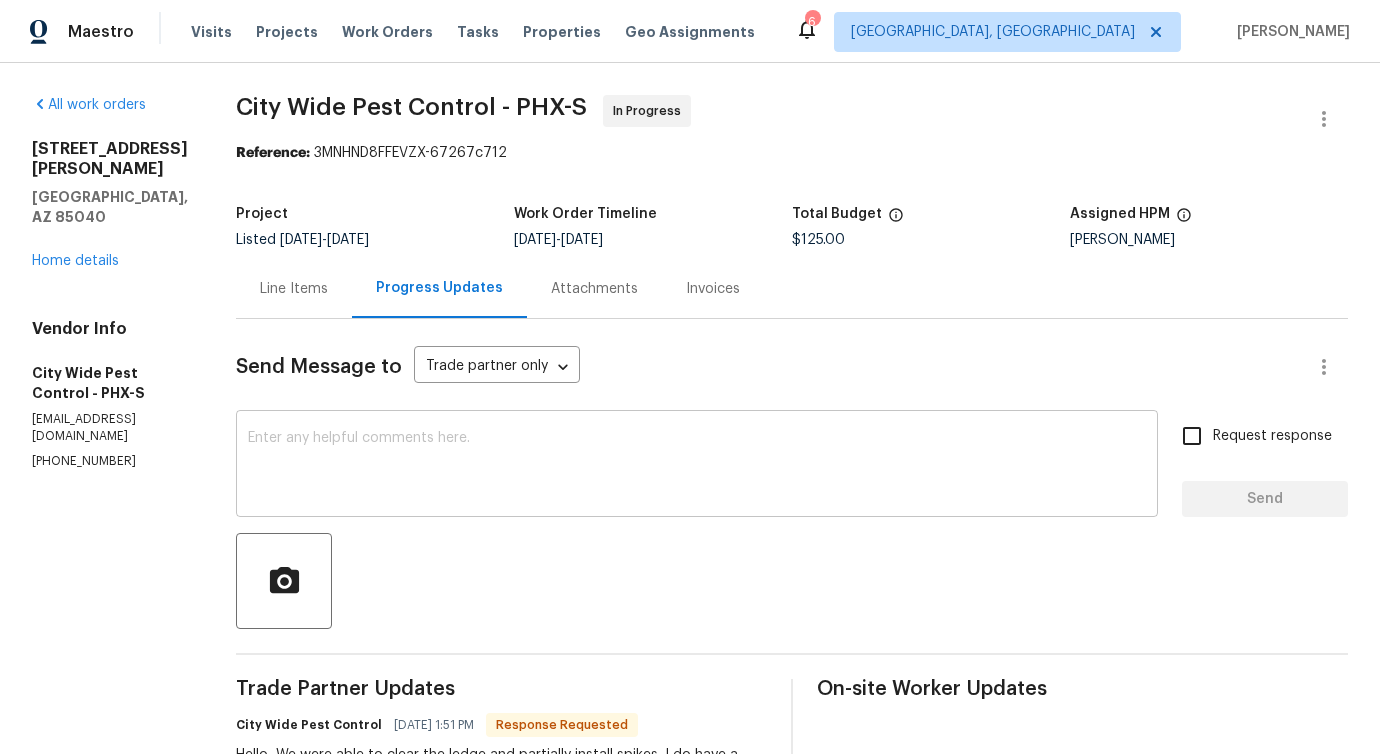 click on "x ​" at bounding box center (697, 466) 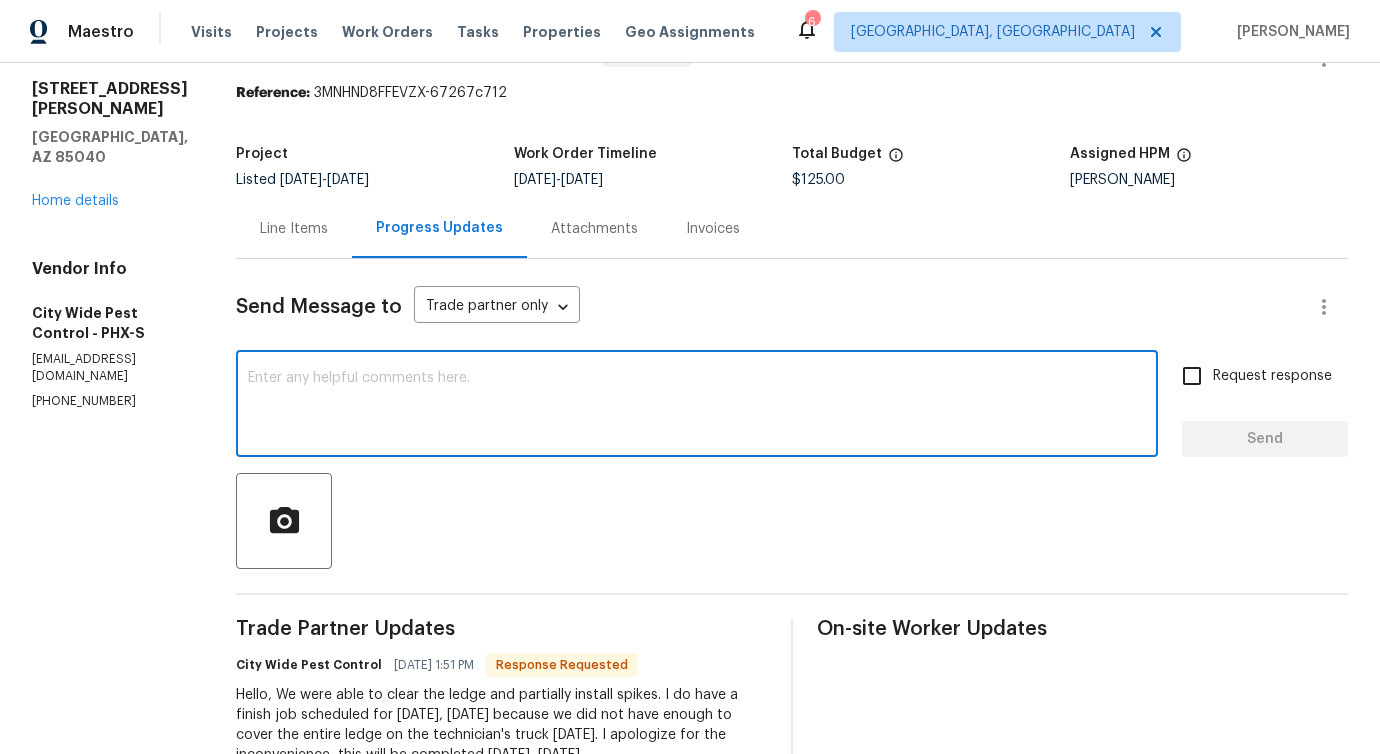 scroll, scrollTop: 0, scrollLeft: 0, axis: both 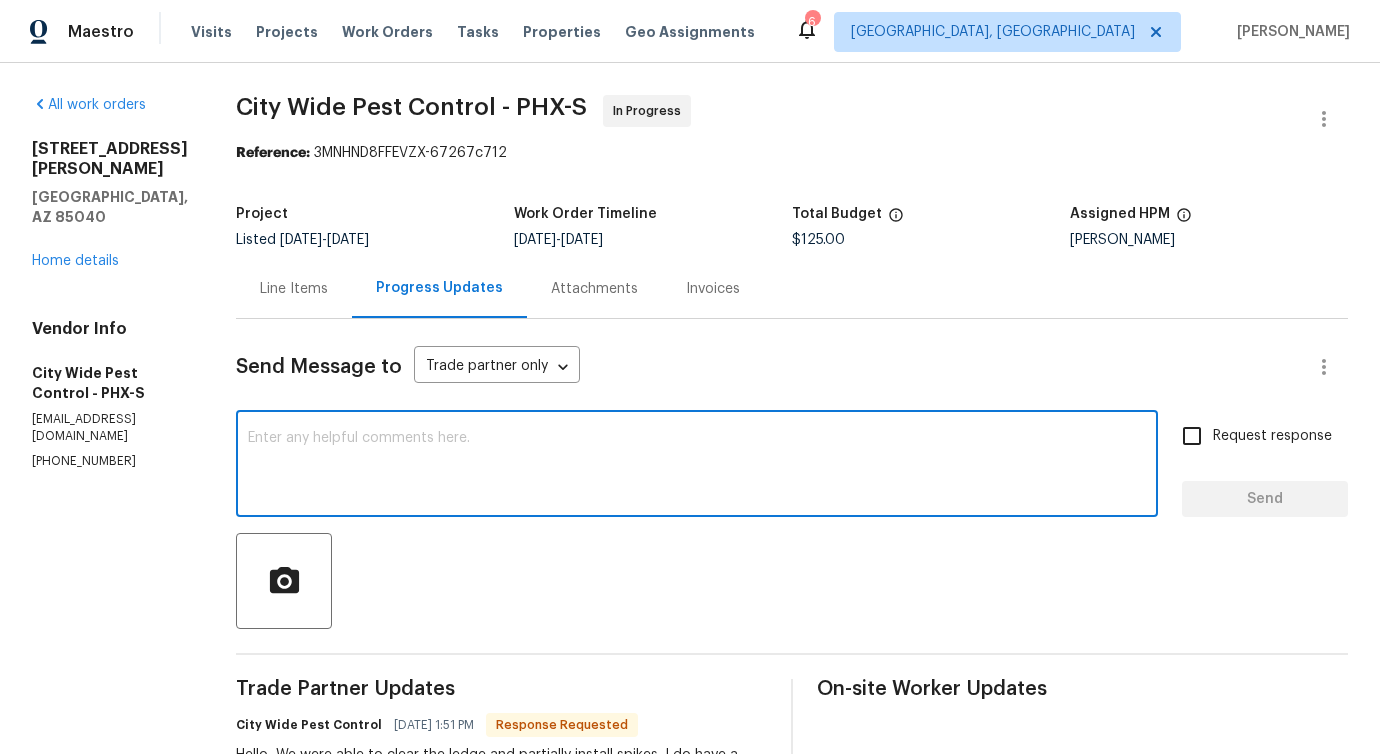 click at bounding box center [697, 466] 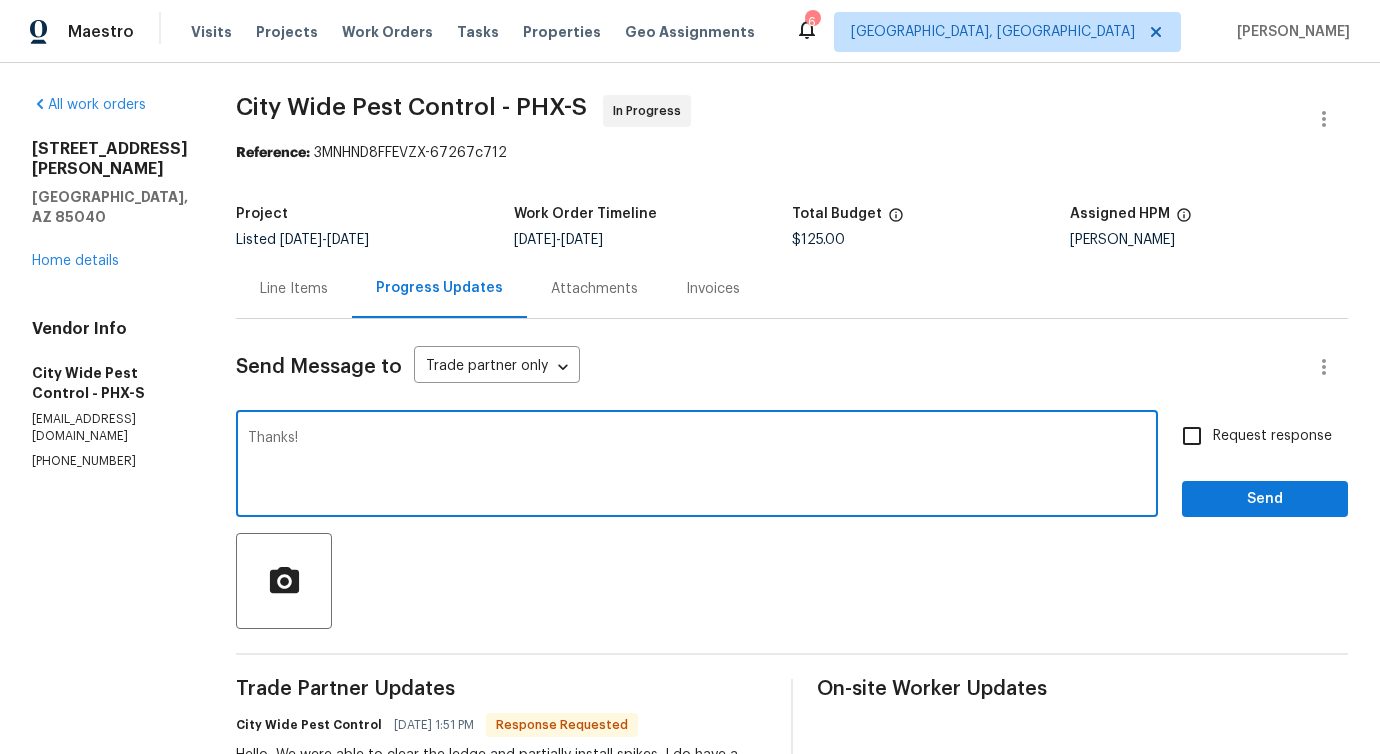 type on "Thanks!" 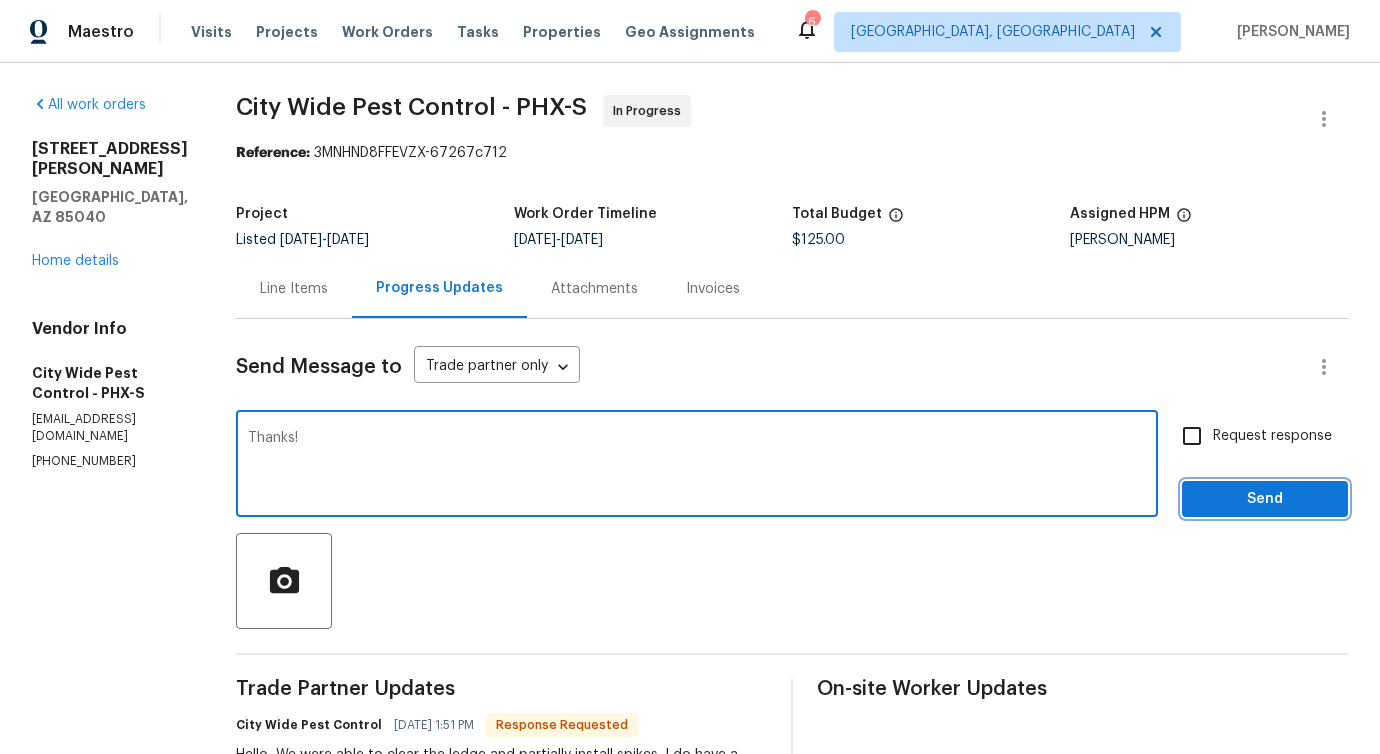 click on "Send" at bounding box center (1265, 499) 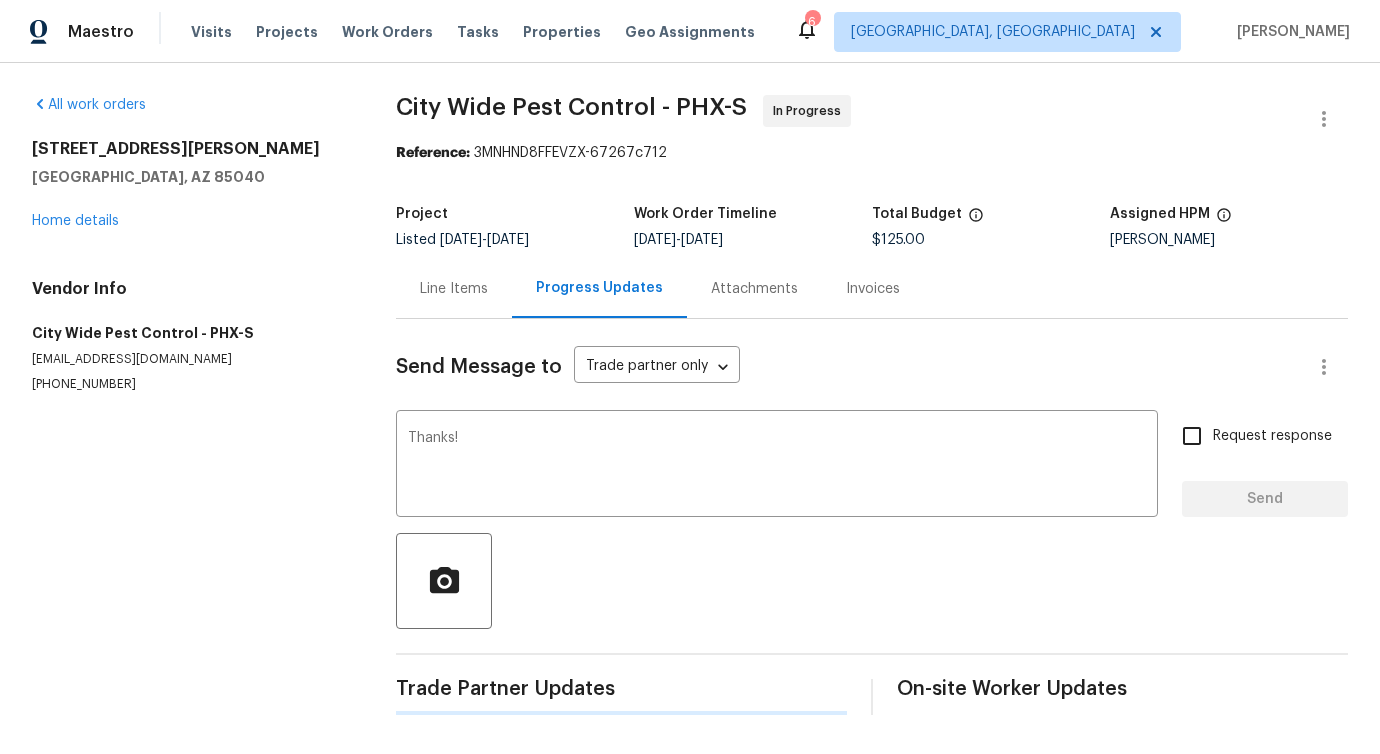 type 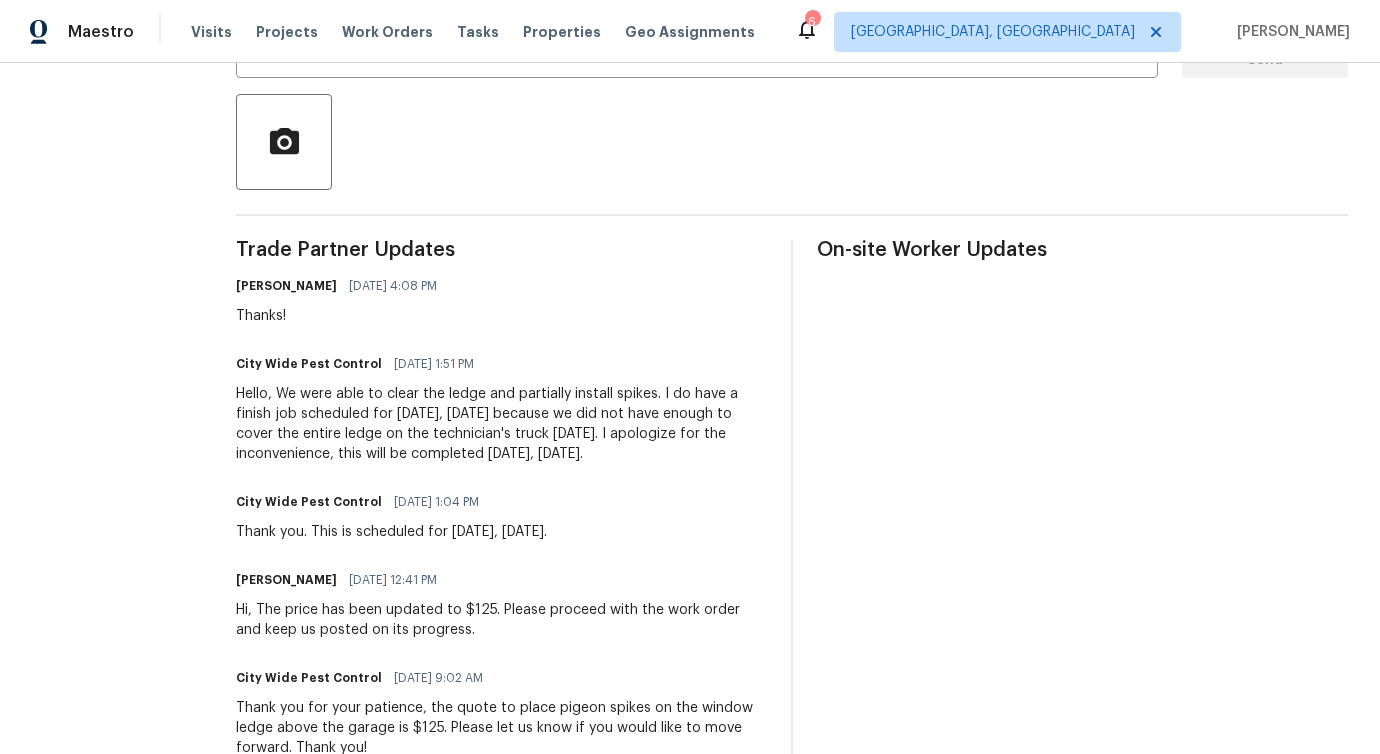 scroll, scrollTop: 656, scrollLeft: 0, axis: vertical 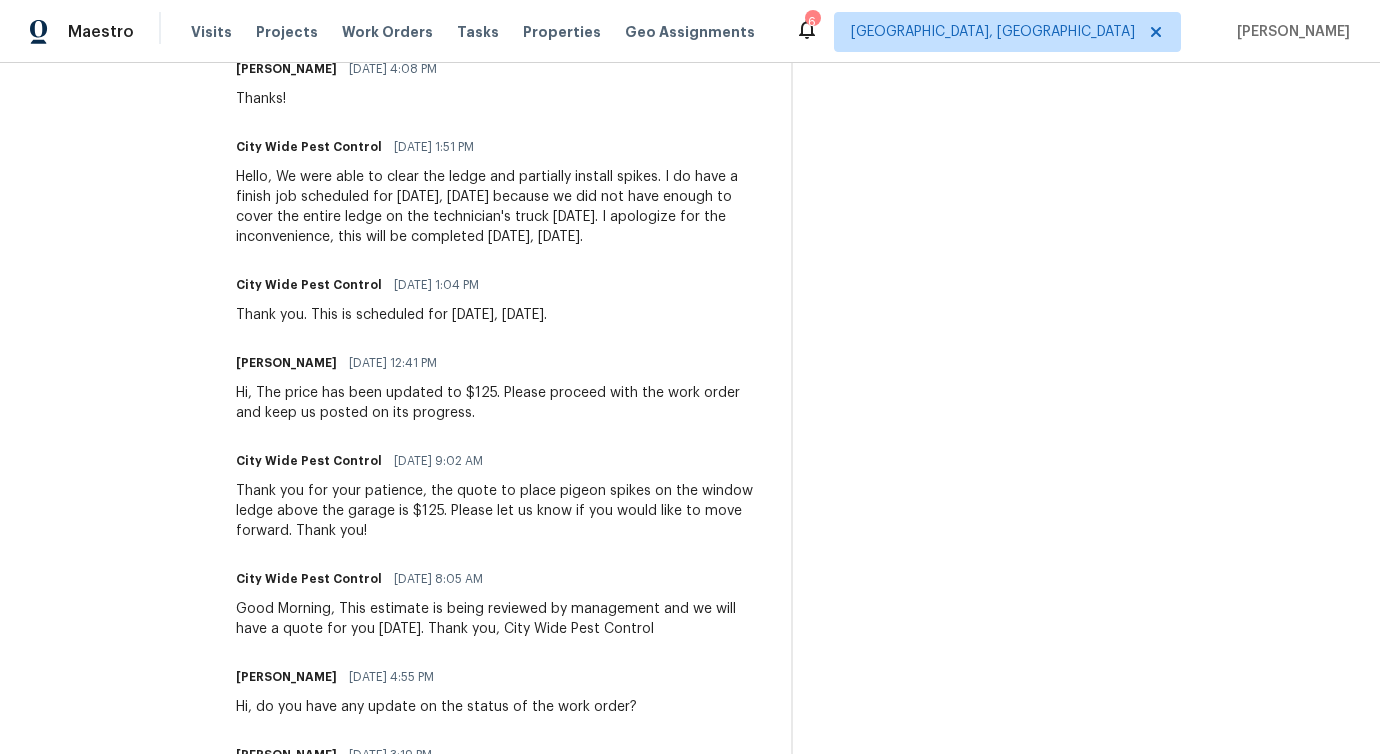 click on "Hello,
We were able to clear the ledge and partially install spikes. I do have a finish job scheduled for tomorrow, 7/16/25 because we did not have enough to cover the entire ledge on the technician's truck today. I apologize for the inconvenience, this will be completed tomorrow, 7/16/25." at bounding box center [501, 207] 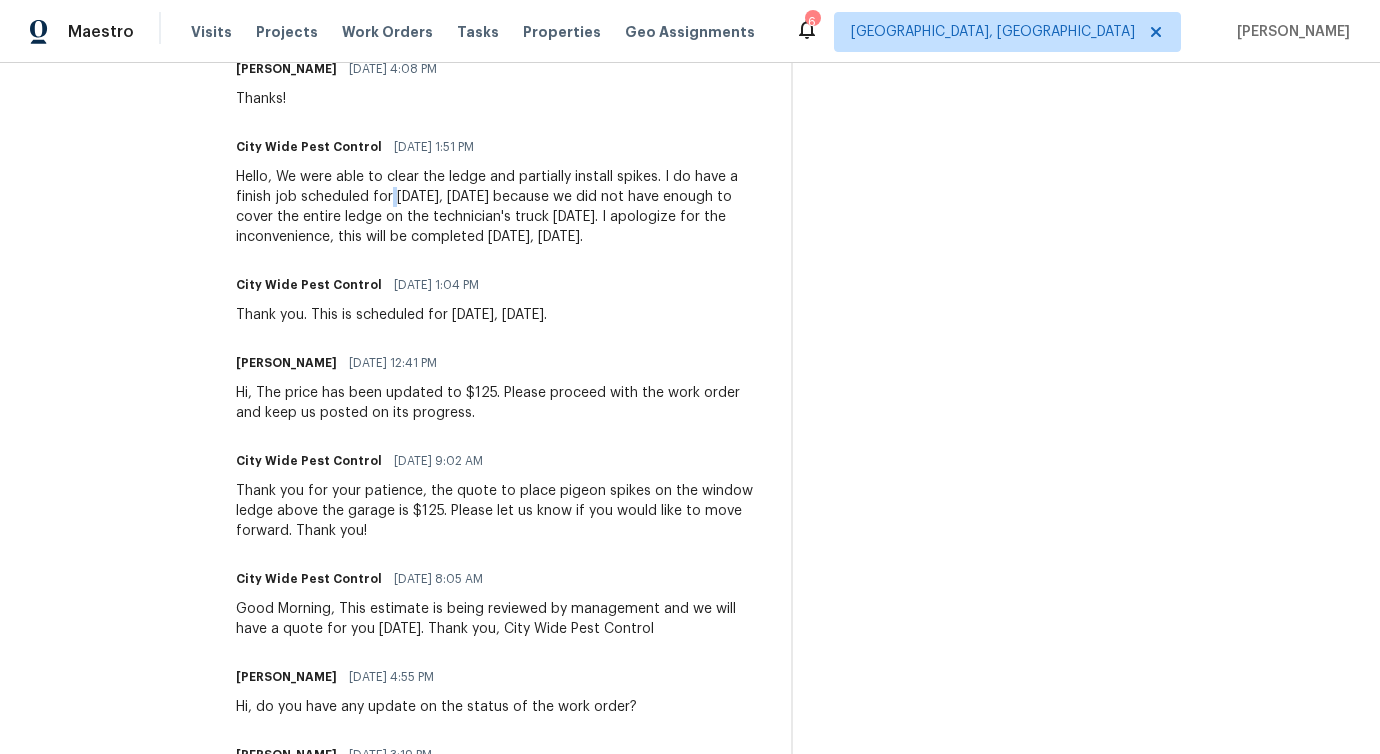 click on "Hello,
We were able to clear the ledge and partially install spikes. I do have a finish job scheduled for tomorrow, 7/16/25 because we did not have enough to cover the entire ledge on the technician's truck today. I apologize for the inconvenience, this will be completed tomorrow, 7/16/25." at bounding box center (501, 207) 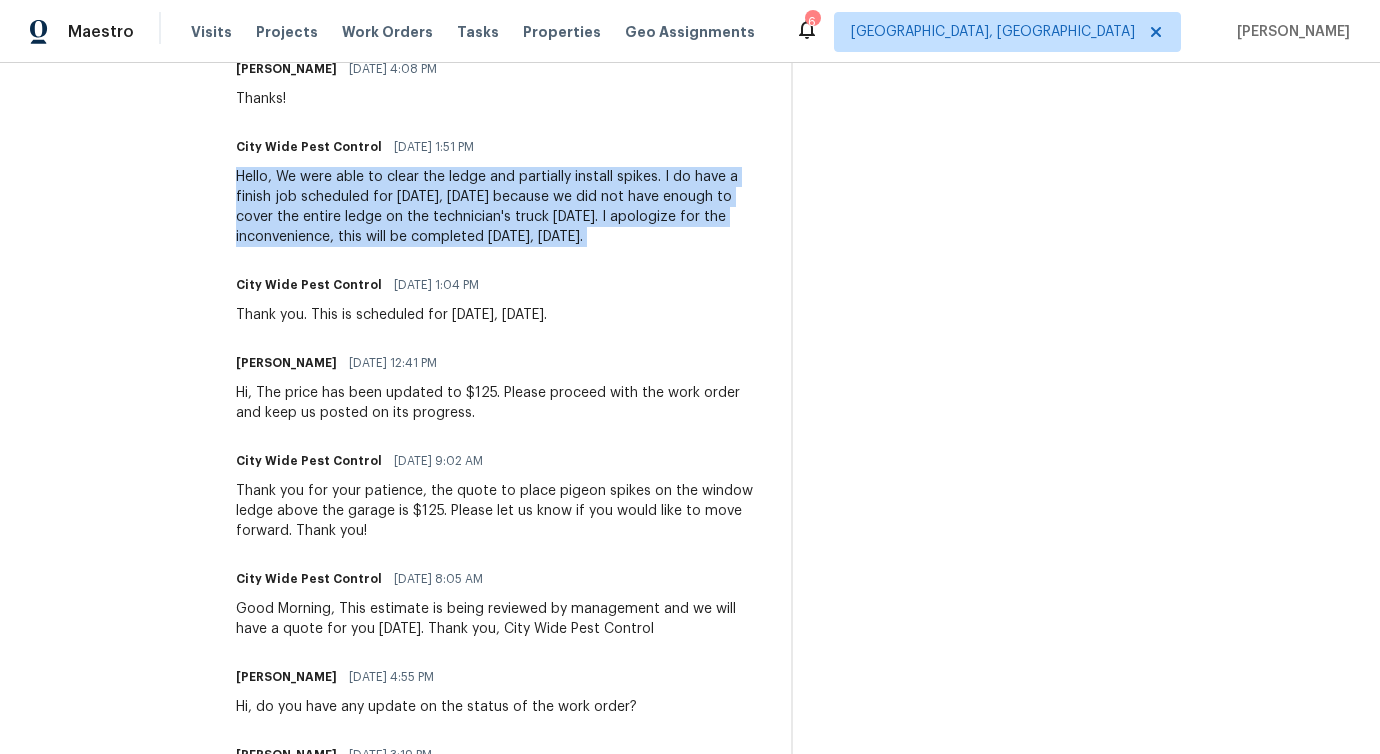 click on "Hello,
We were able to clear the ledge and partially install spikes. I do have a finish job scheduled for tomorrow, 7/16/25 because we did not have enough to cover the entire ledge on the technician's truck today. I apologize for the inconvenience, this will be completed tomorrow, 7/16/25." at bounding box center [501, 207] 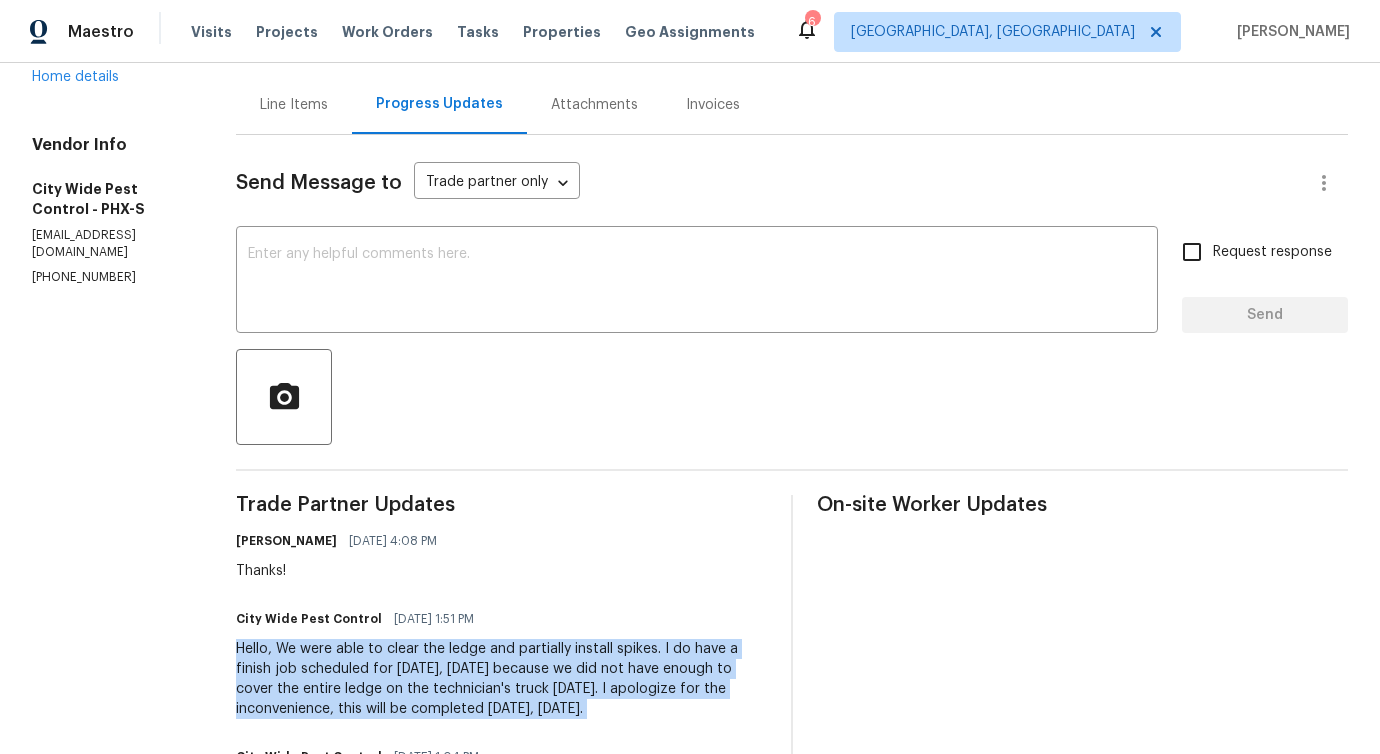 scroll, scrollTop: 0, scrollLeft: 0, axis: both 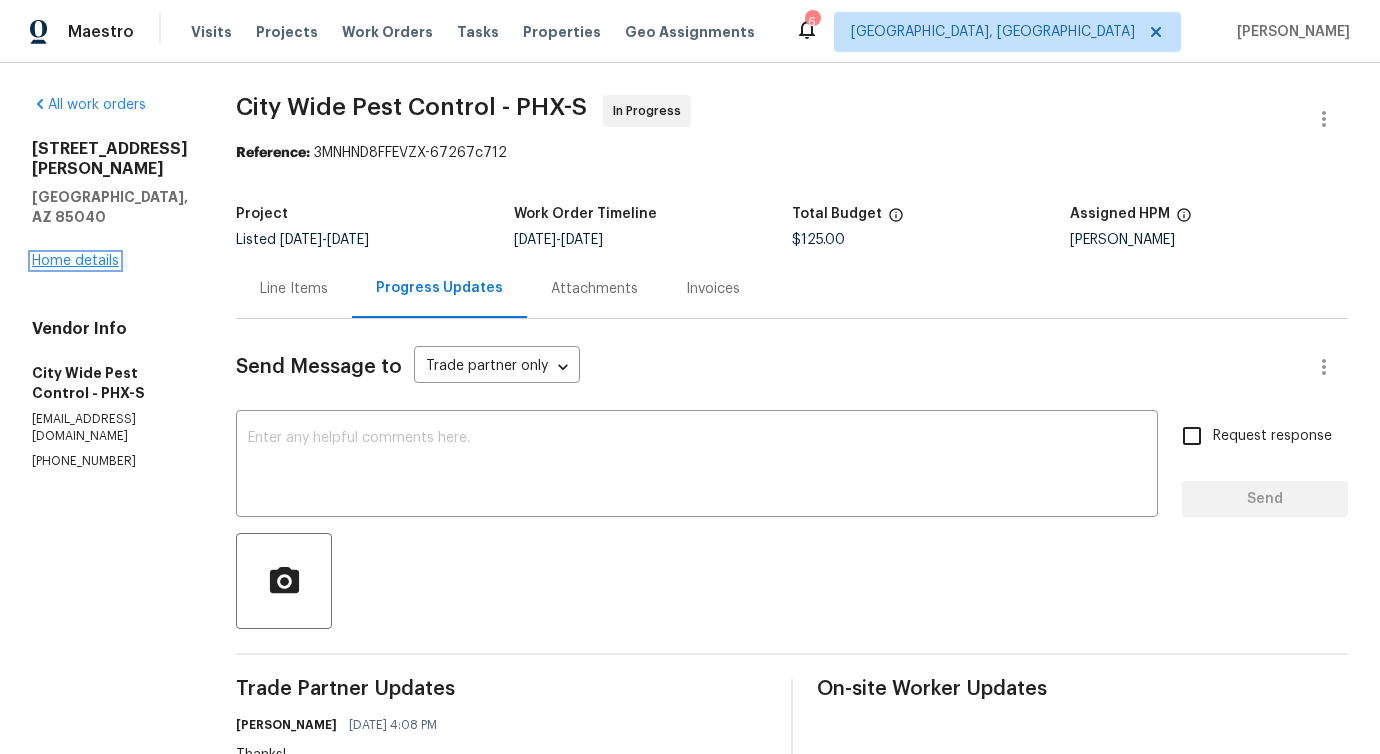 click on "Home details" at bounding box center (75, 261) 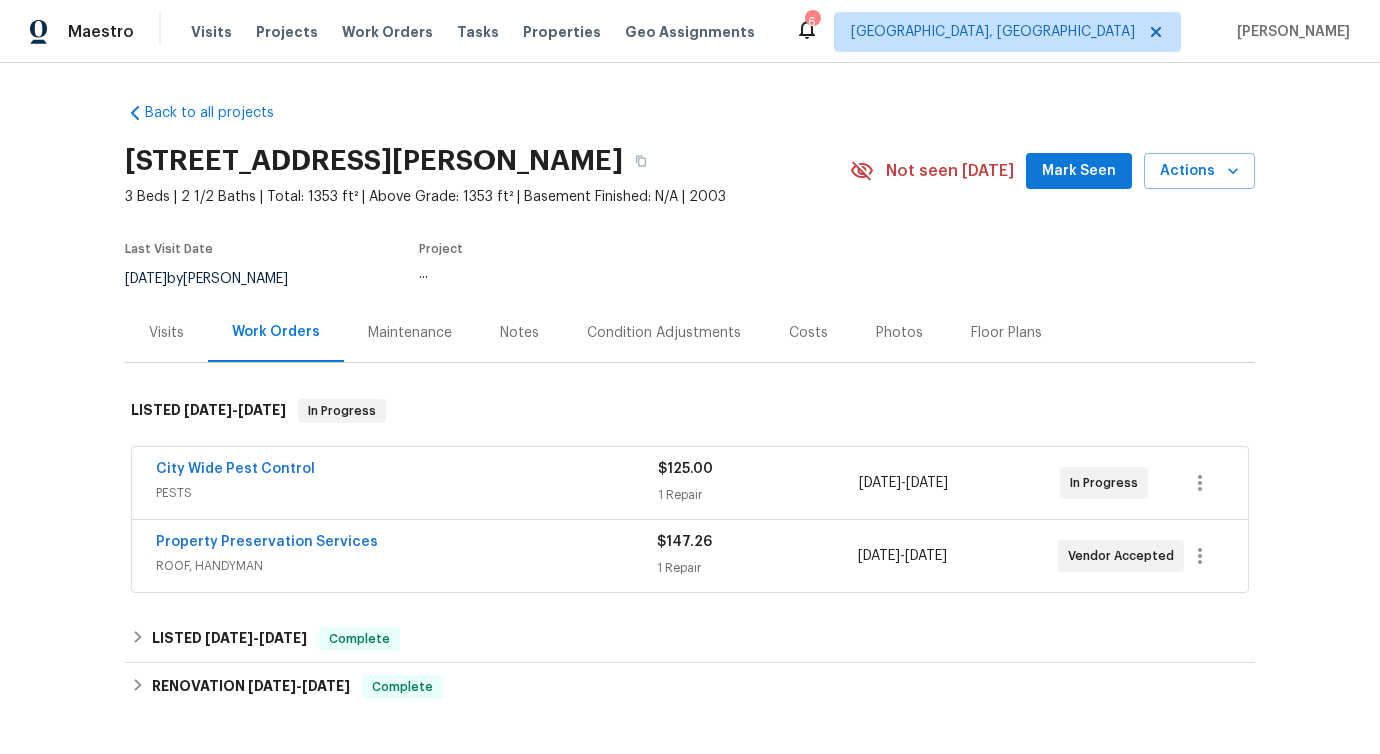 scroll, scrollTop: 189, scrollLeft: 0, axis: vertical 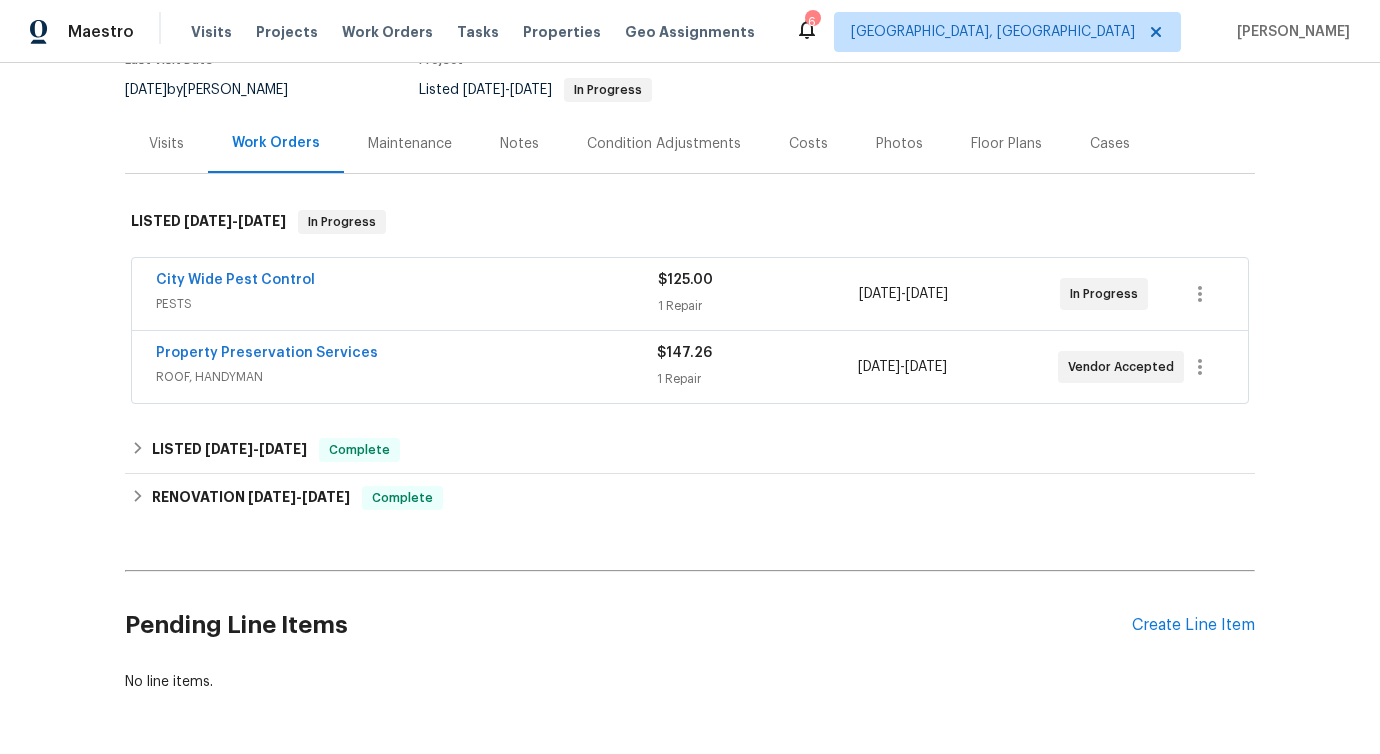 click on "Property Preservation Services" at bounding box center [267, 353] 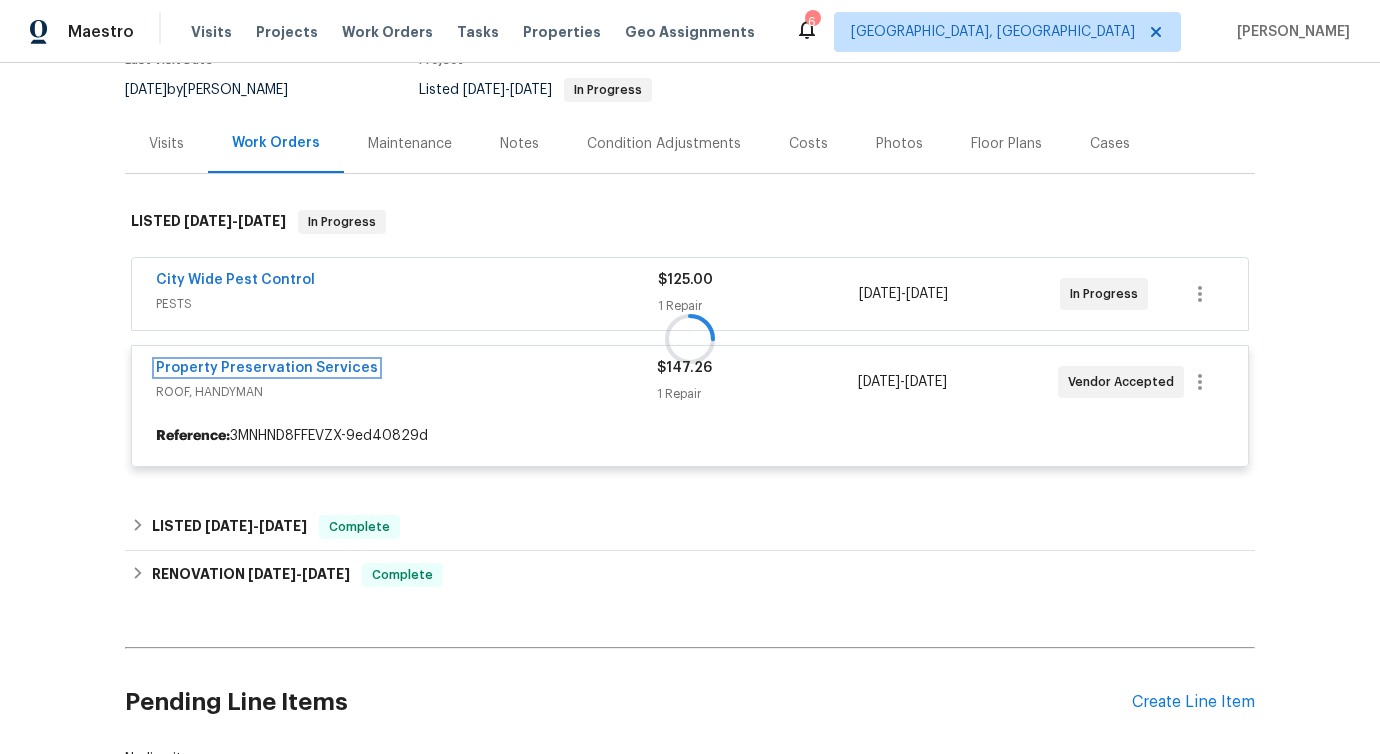 click on "Property Preservation Services" at bounding box center (267, 368) 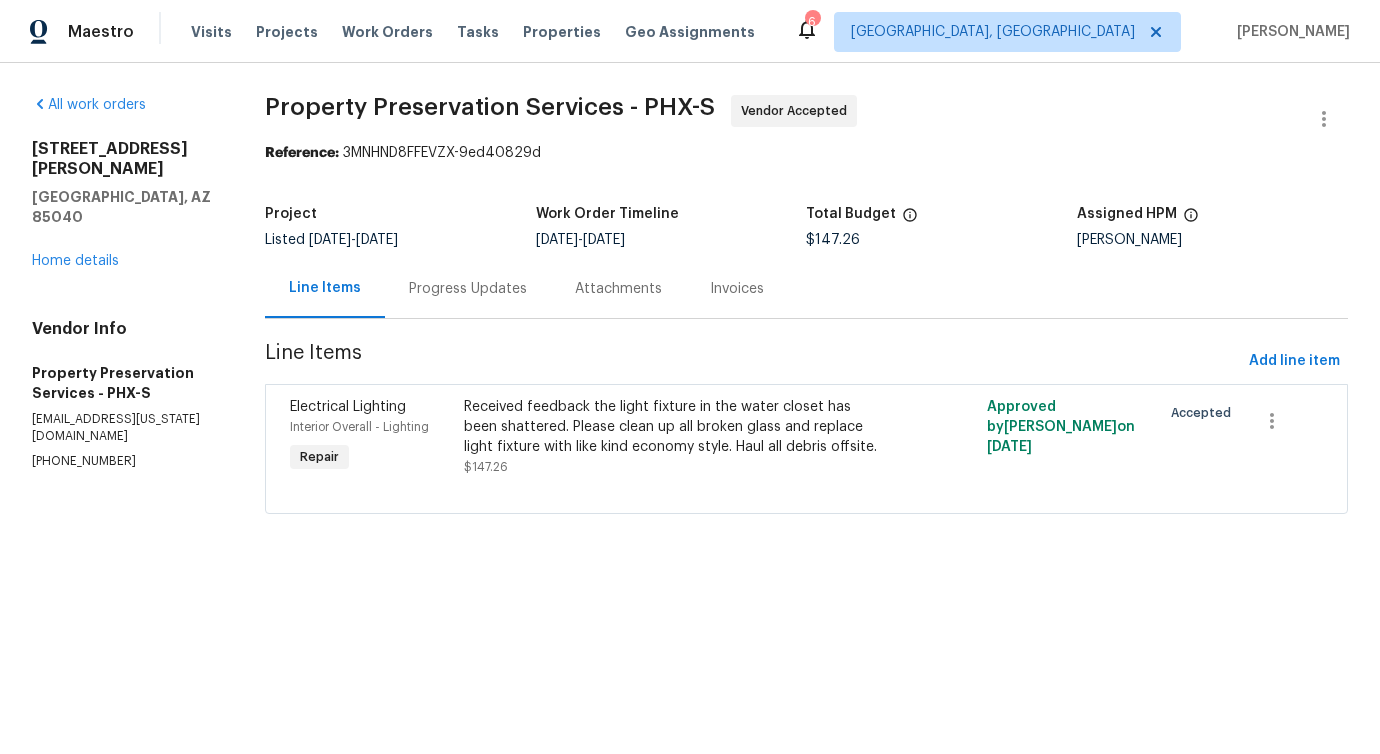 click on "Progress Updates" at bounding box center (468, 289) 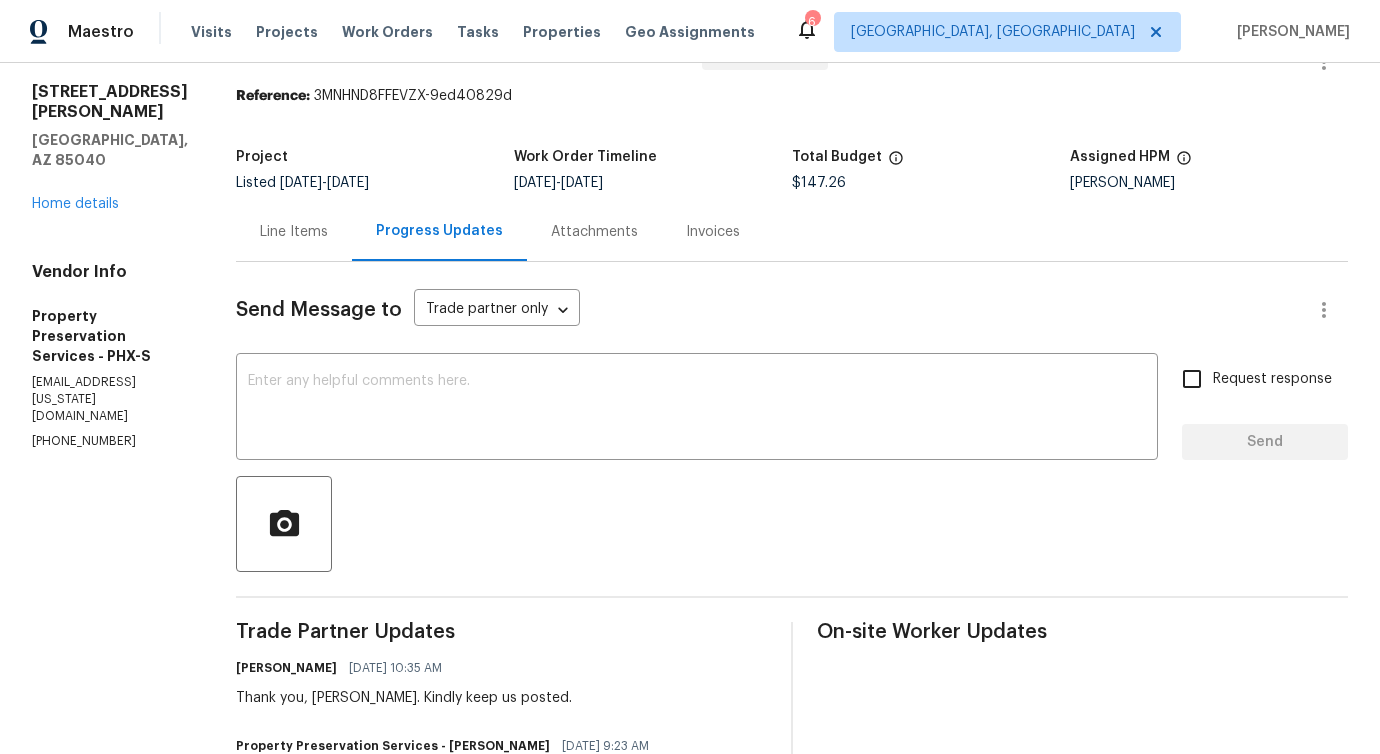 scroll, scrollTop: 0, scrollLeft: 0, axis: both 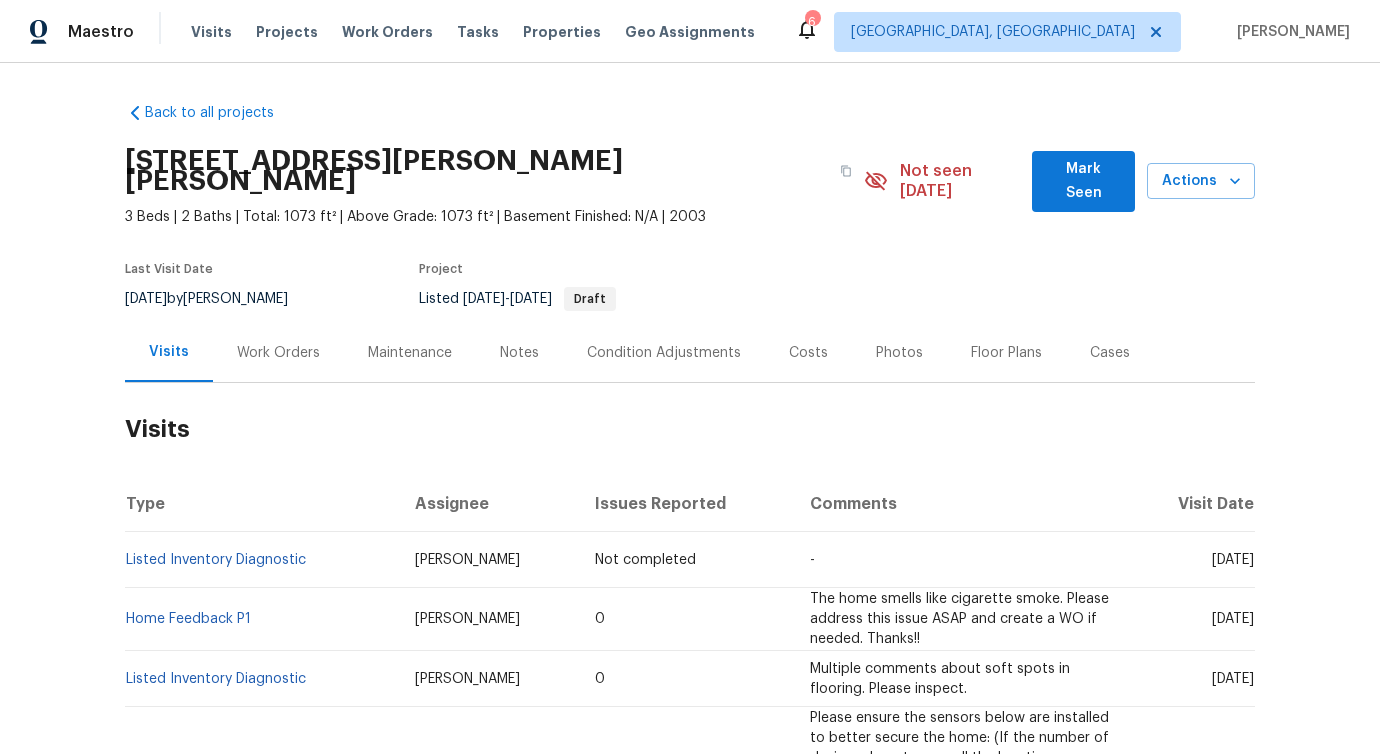 click on "Work Orders" at bounding box center [278, 353] 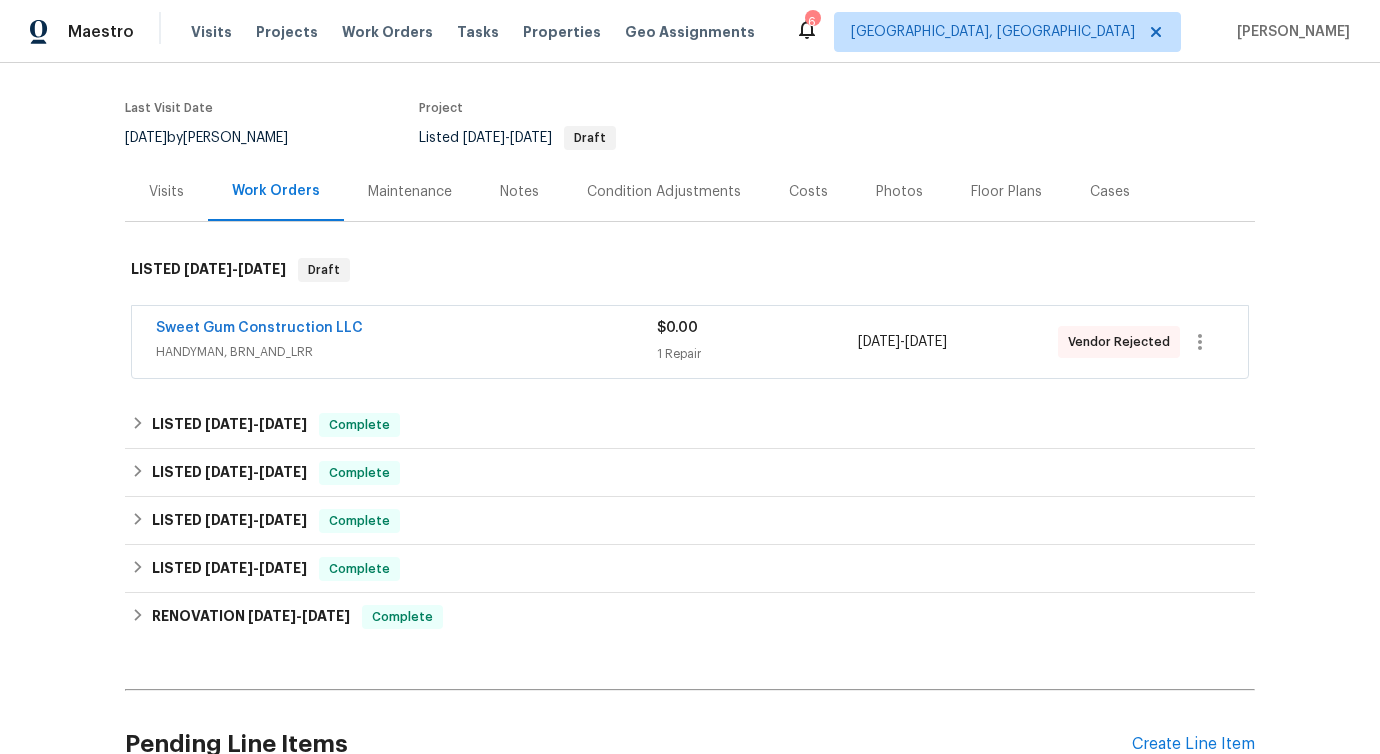 scroll, scrollTop: 194, scrollLeft: 0, axis: vertical 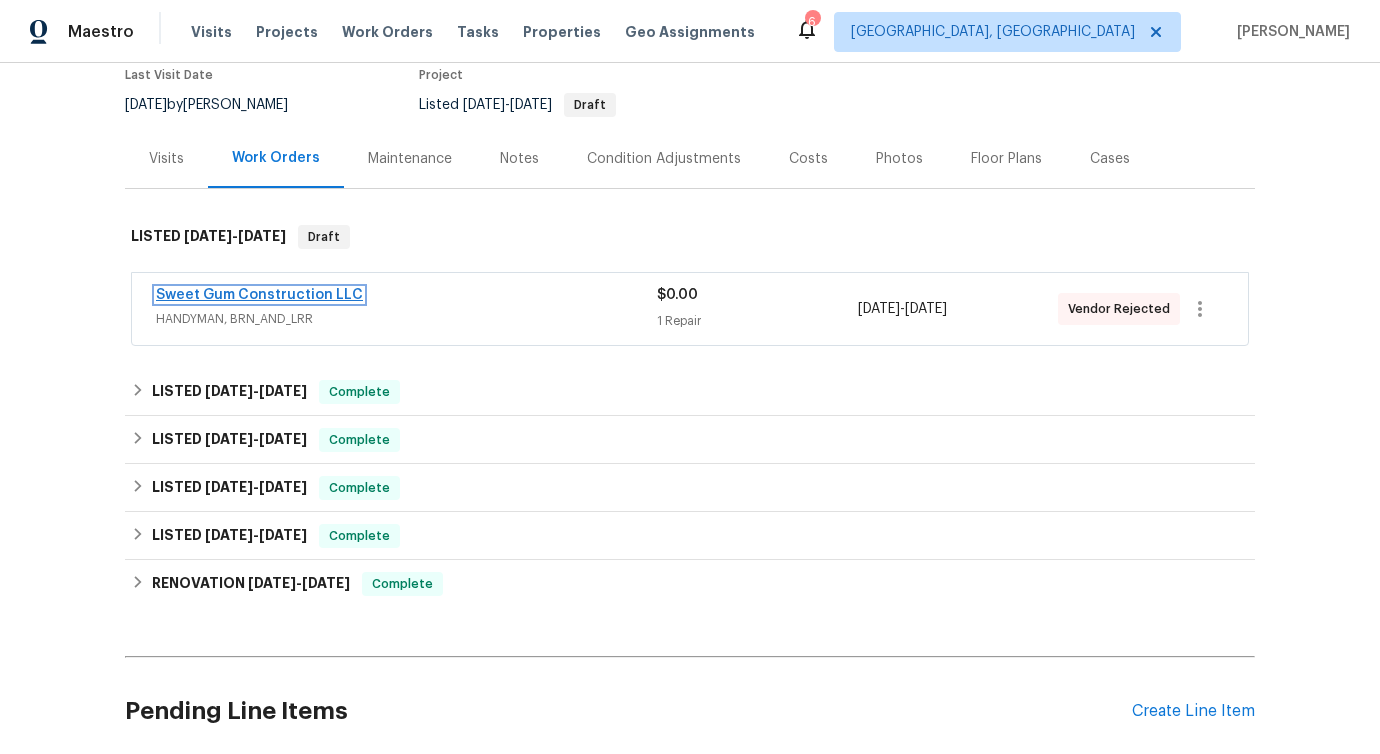 click on "Sweet Gum Construction LLC" at bounding box center [259, 295] 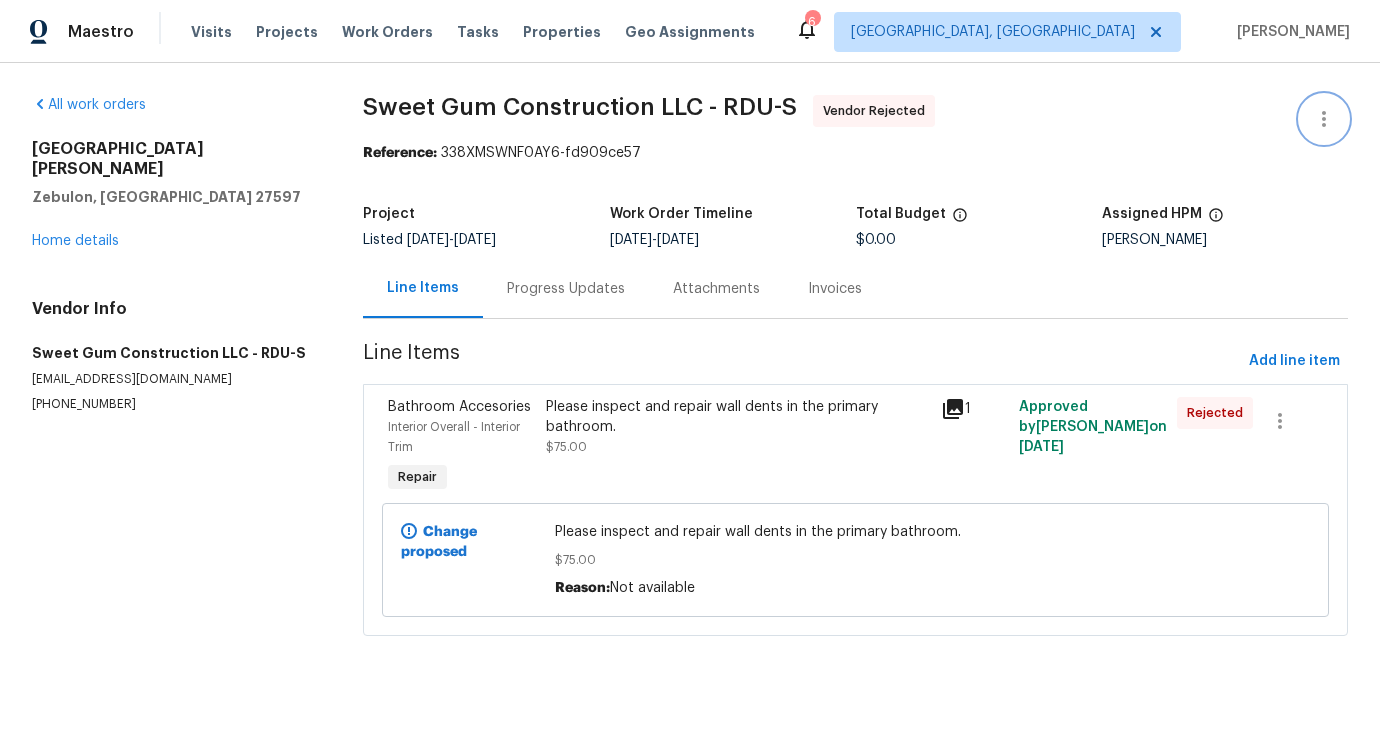 click 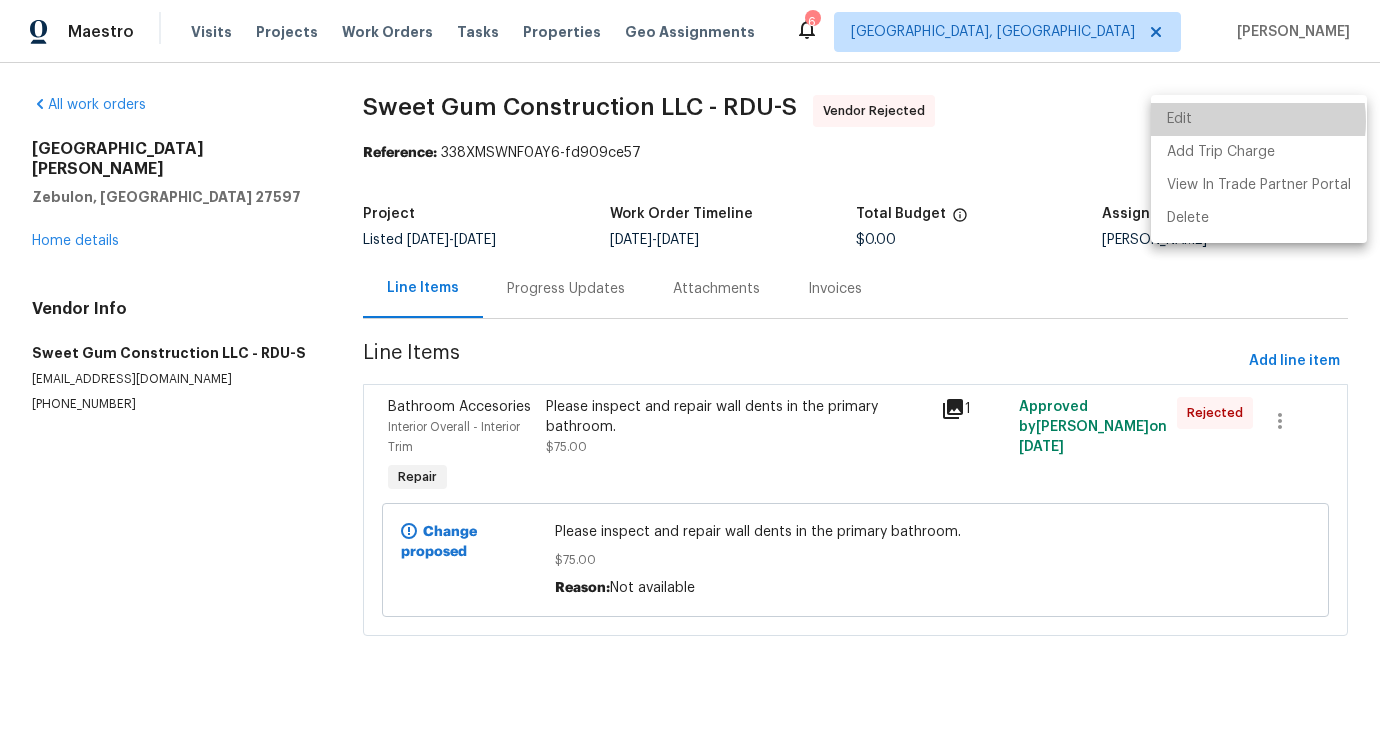 click on "Edit" at bounding box center (1259, 119) 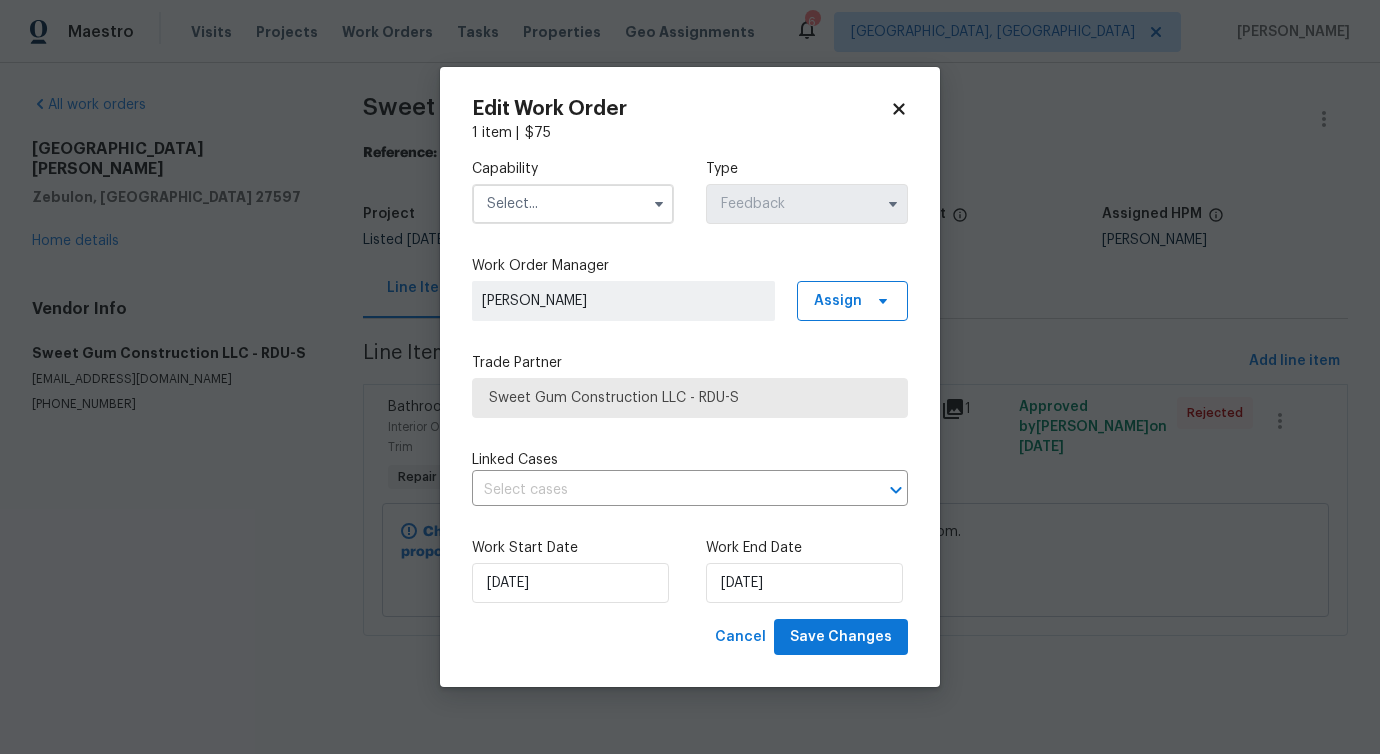 click at bounding box center (573, 204) 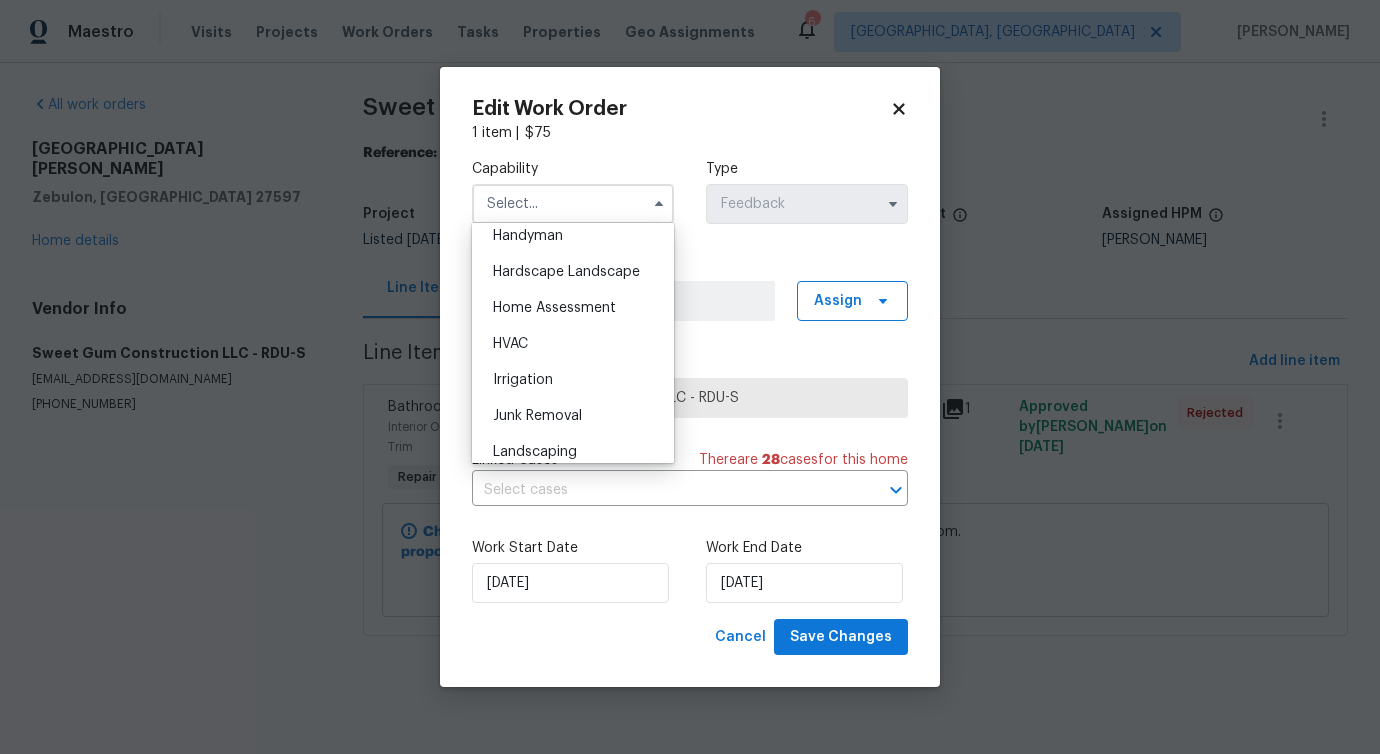 scroll, scrollTop: 1116, scrollLeft: 0, axis: vertical 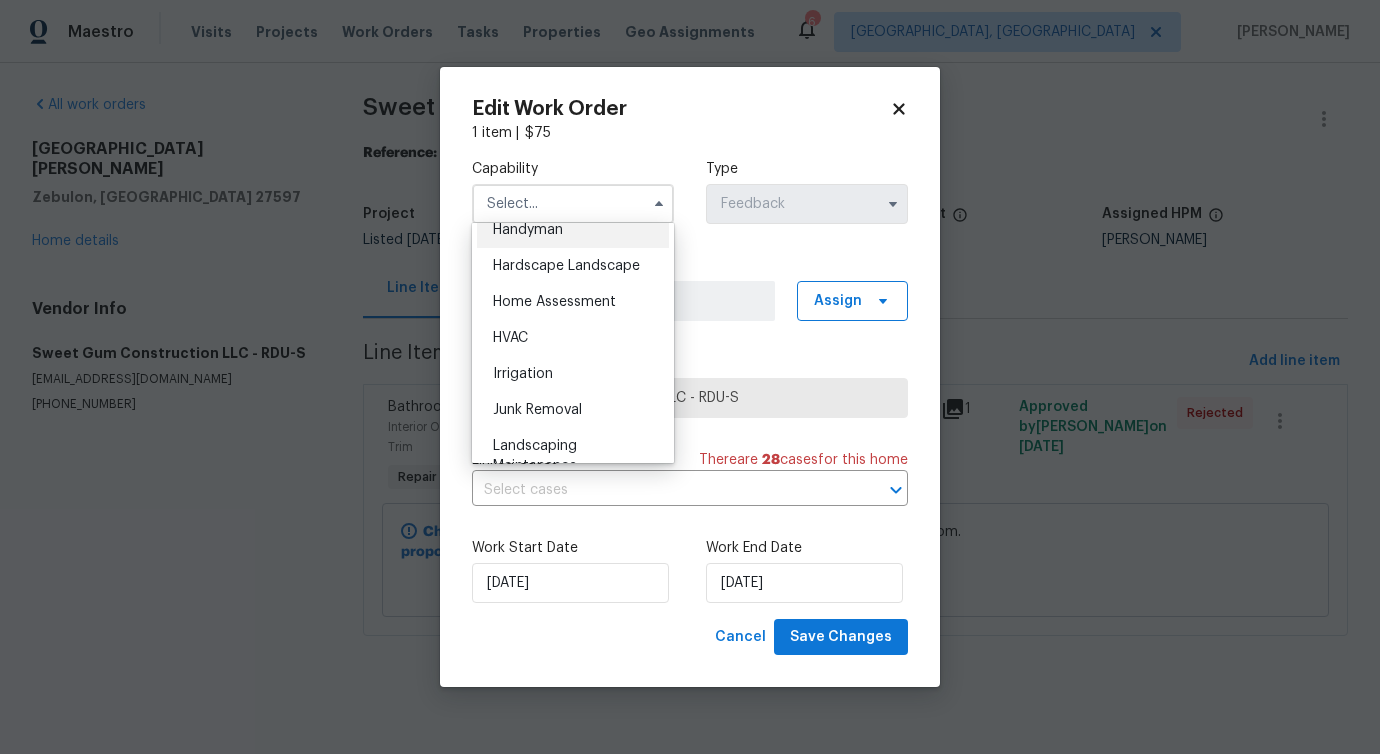 click on "Handyman" at bounding box center (528, 230) 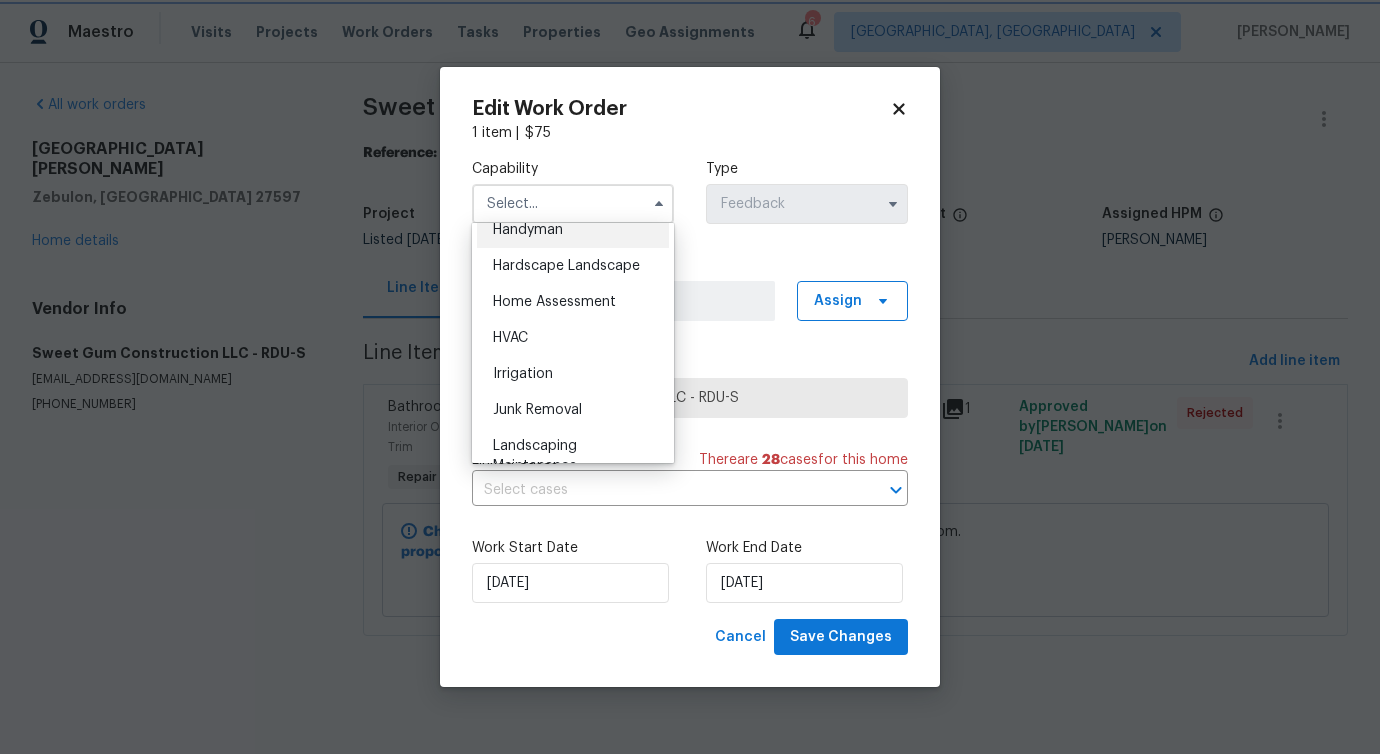 type on "Handyman" 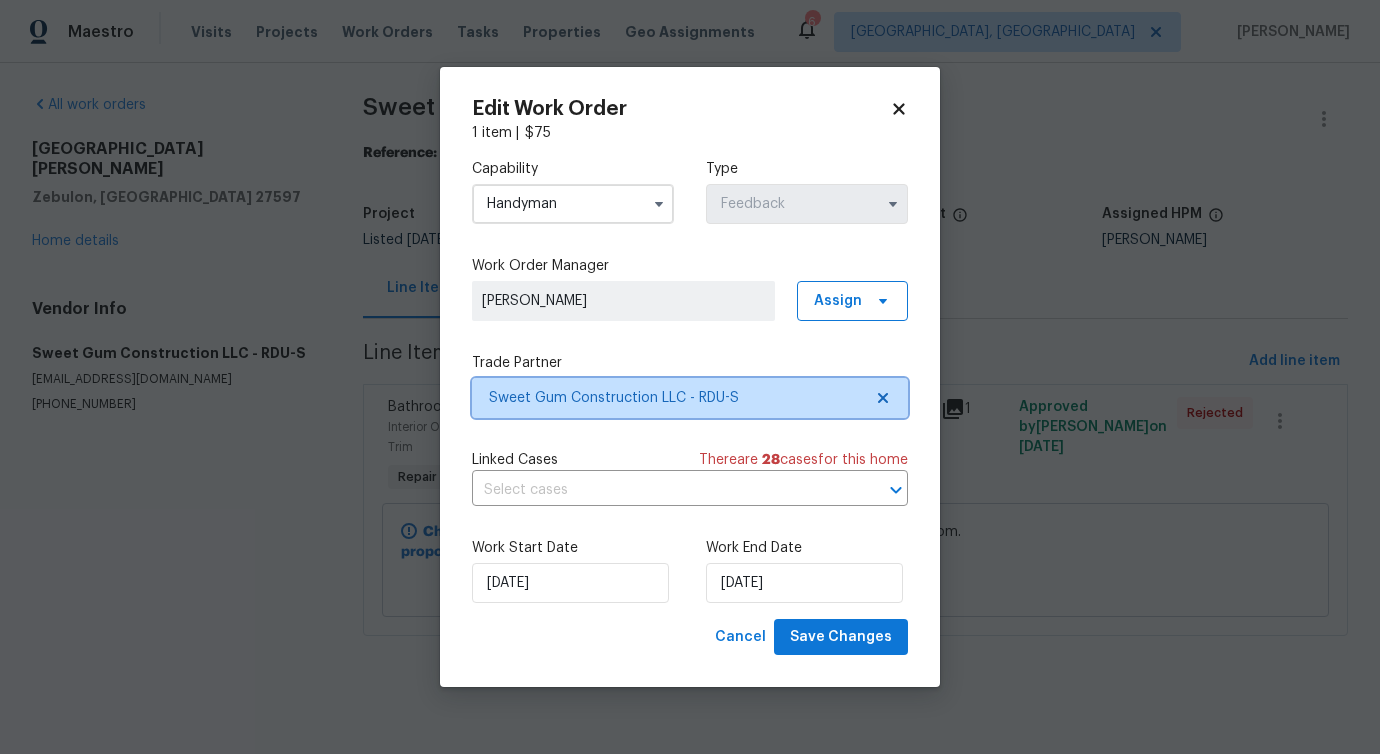 click on "Sweet Gum Construction LLC - RDU-S" at bounding box center [675, 398] 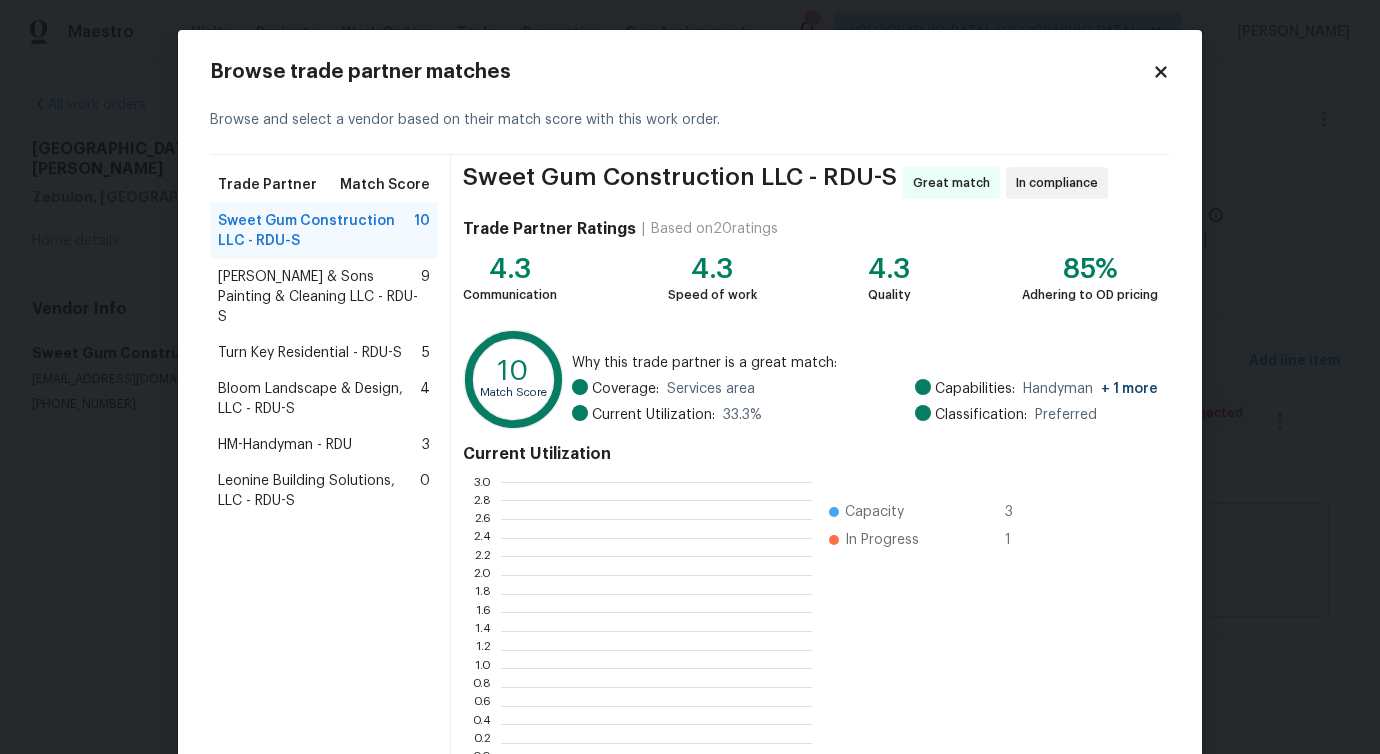 scroll, scrollTop: 2, scrollLeft: 2, axis: both 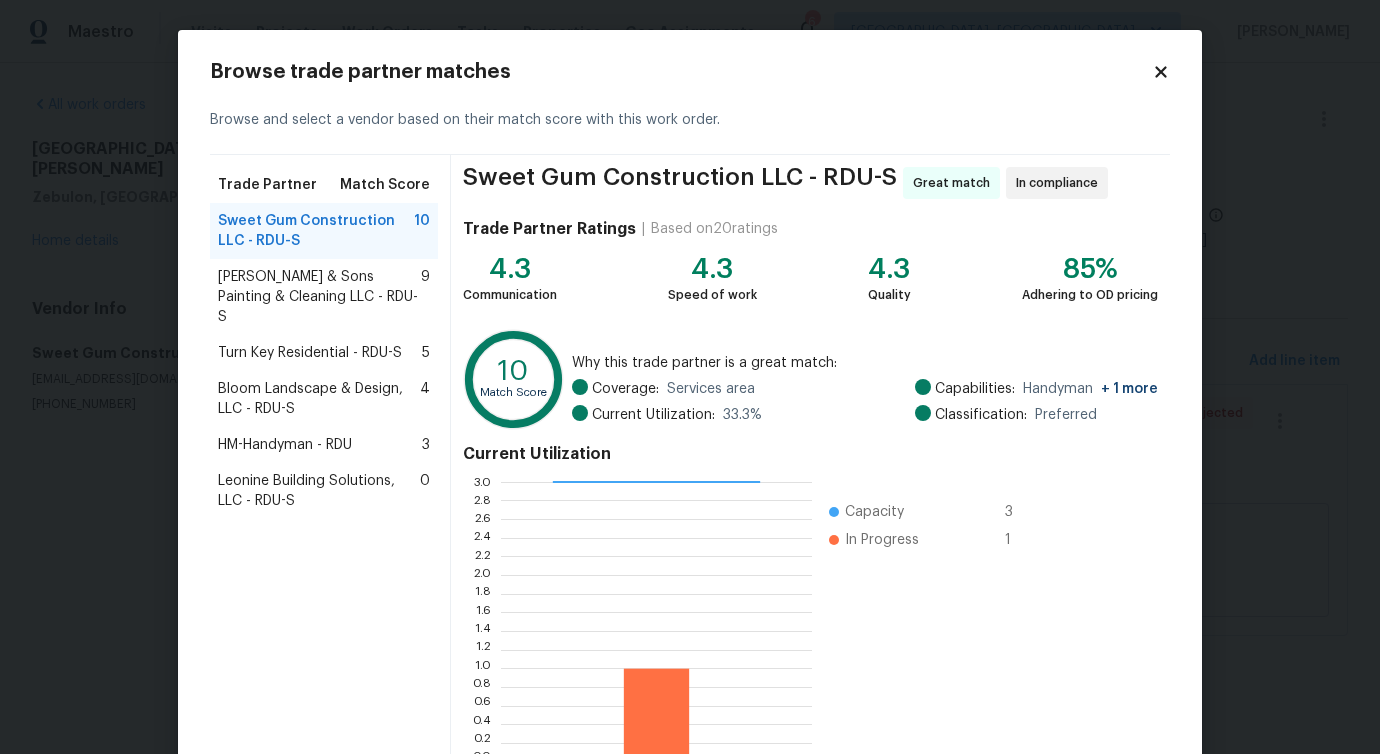click on "Turn Key Residential - RDU-S" at bounding box center [310, 353] 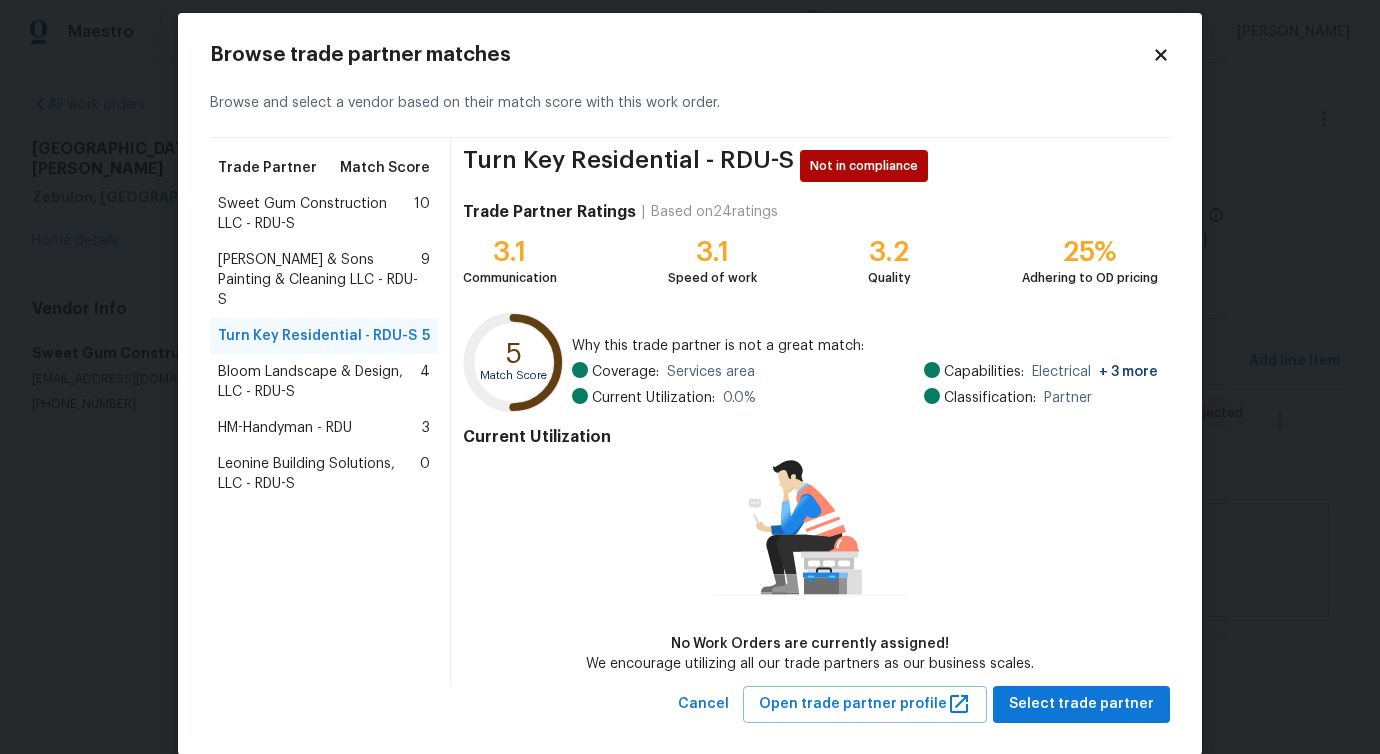scroll, scrollTop: 32, scrollLeft: 0, axis: vertical 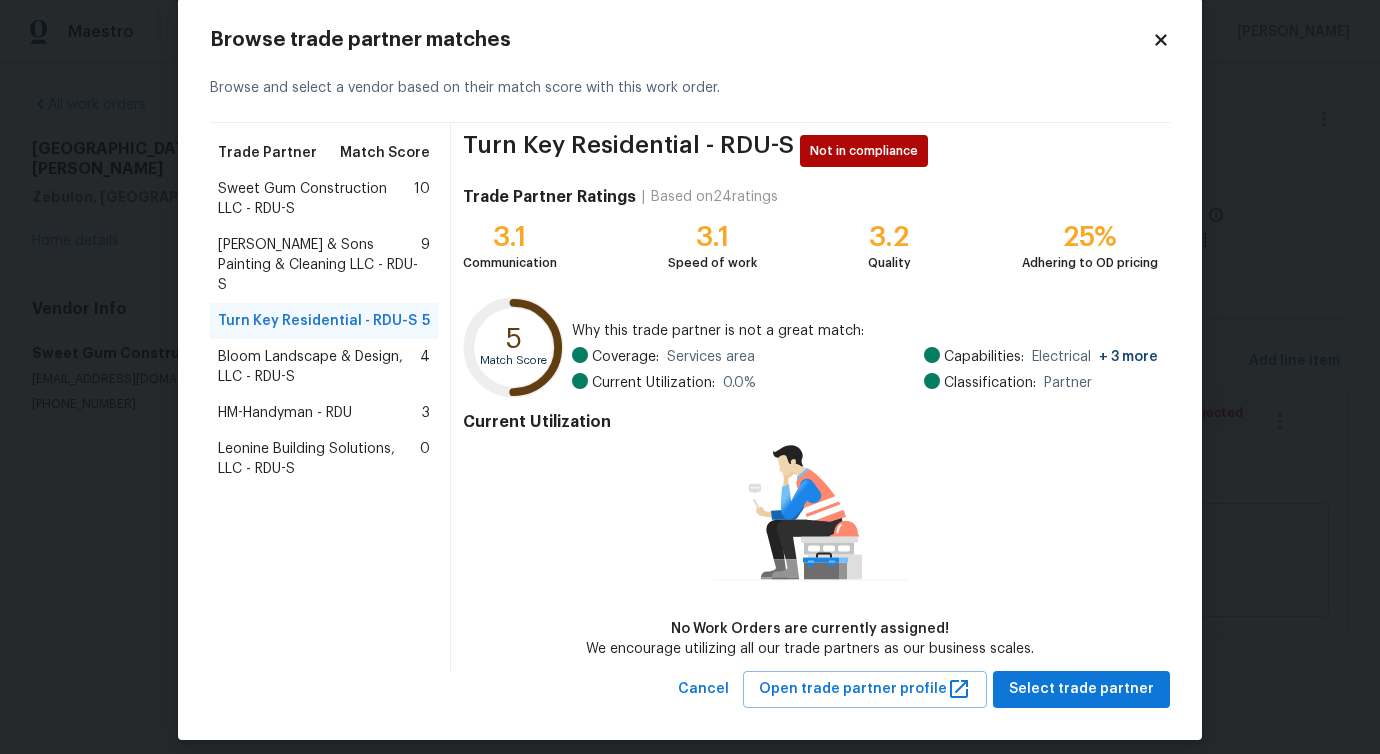 click on "Bloom Landscape & Design, LLC - RDU-S" at bounding box center (319, 367) 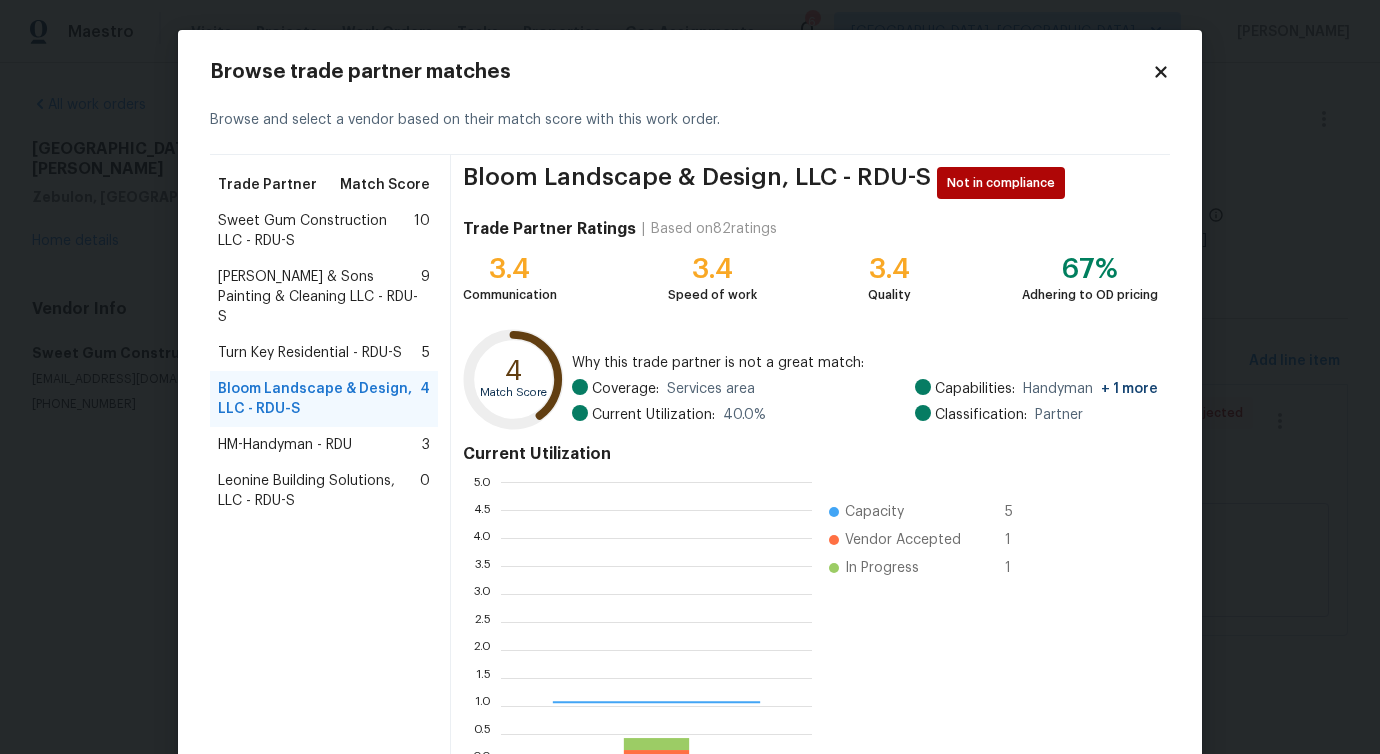 scroll, scrollTop: 2, scrollLeft: 2, axis: both 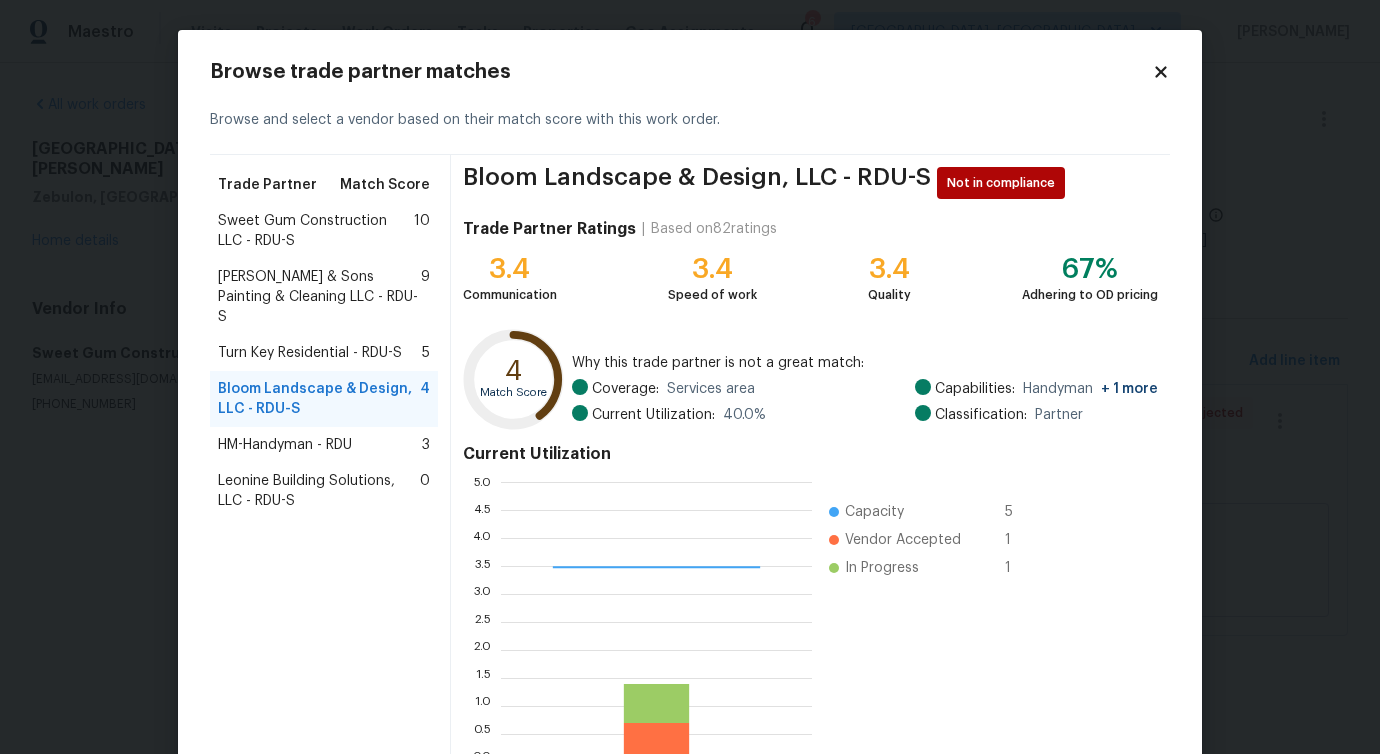 click on "Hodge & Sons Painting & Cleaning LLC - RDU-S" at bounding box center [319, 297] 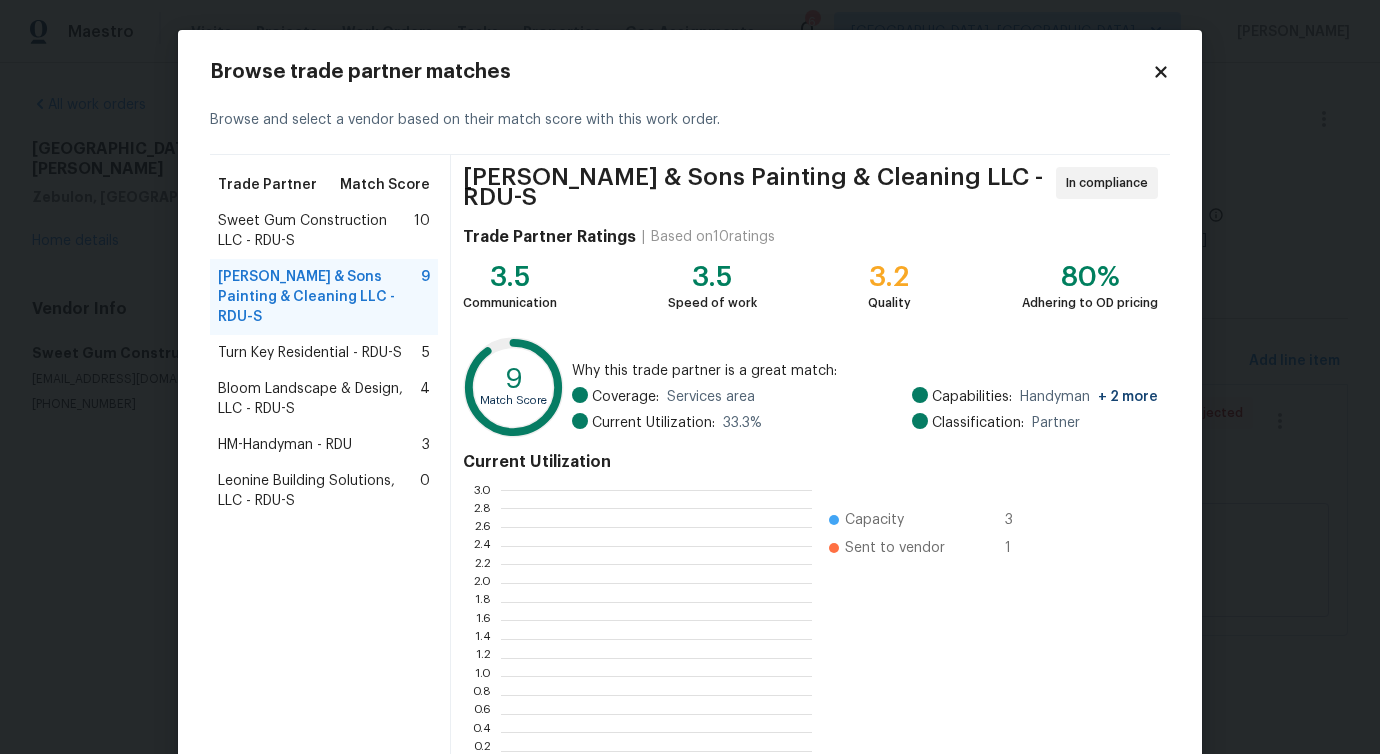 scroll, scrollTop: 2, scrollLeft: 2, axis: both 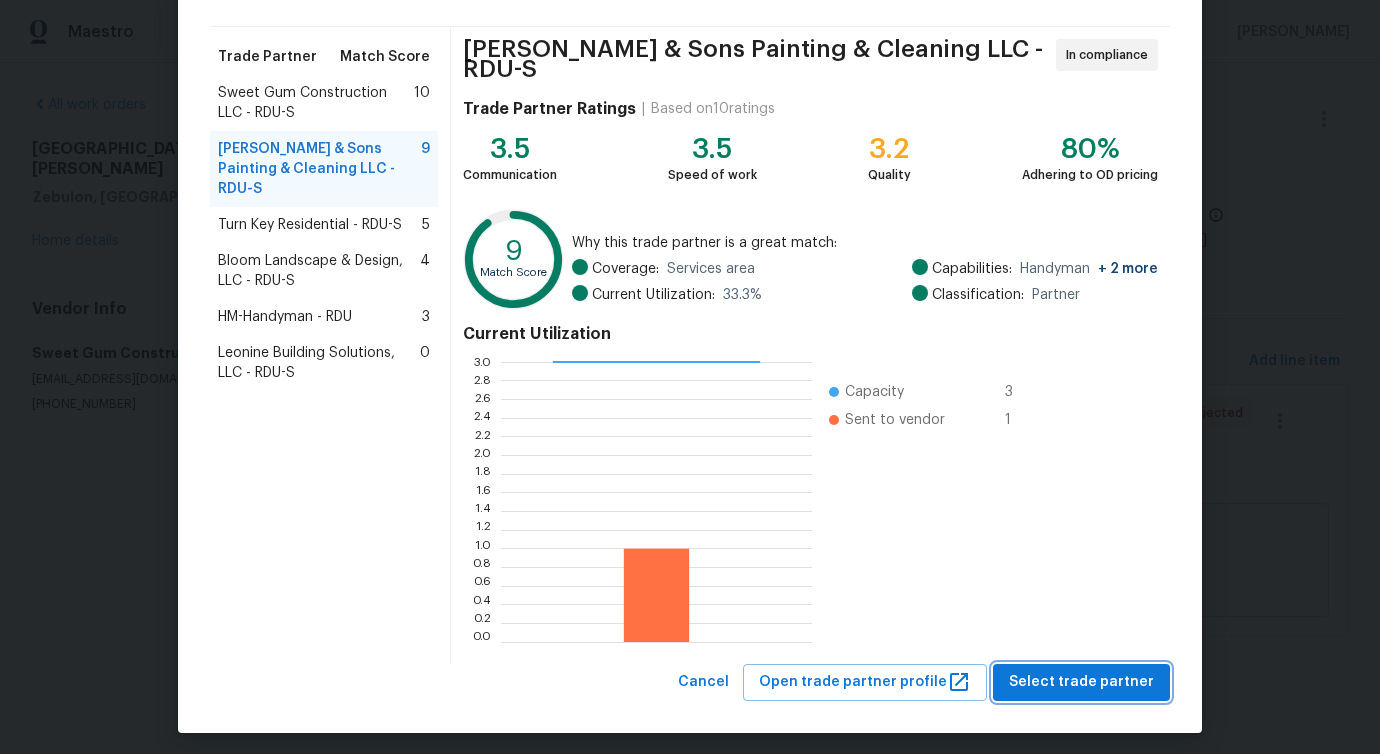 click on "Select trade partner" at bounding box center [1081, 682] 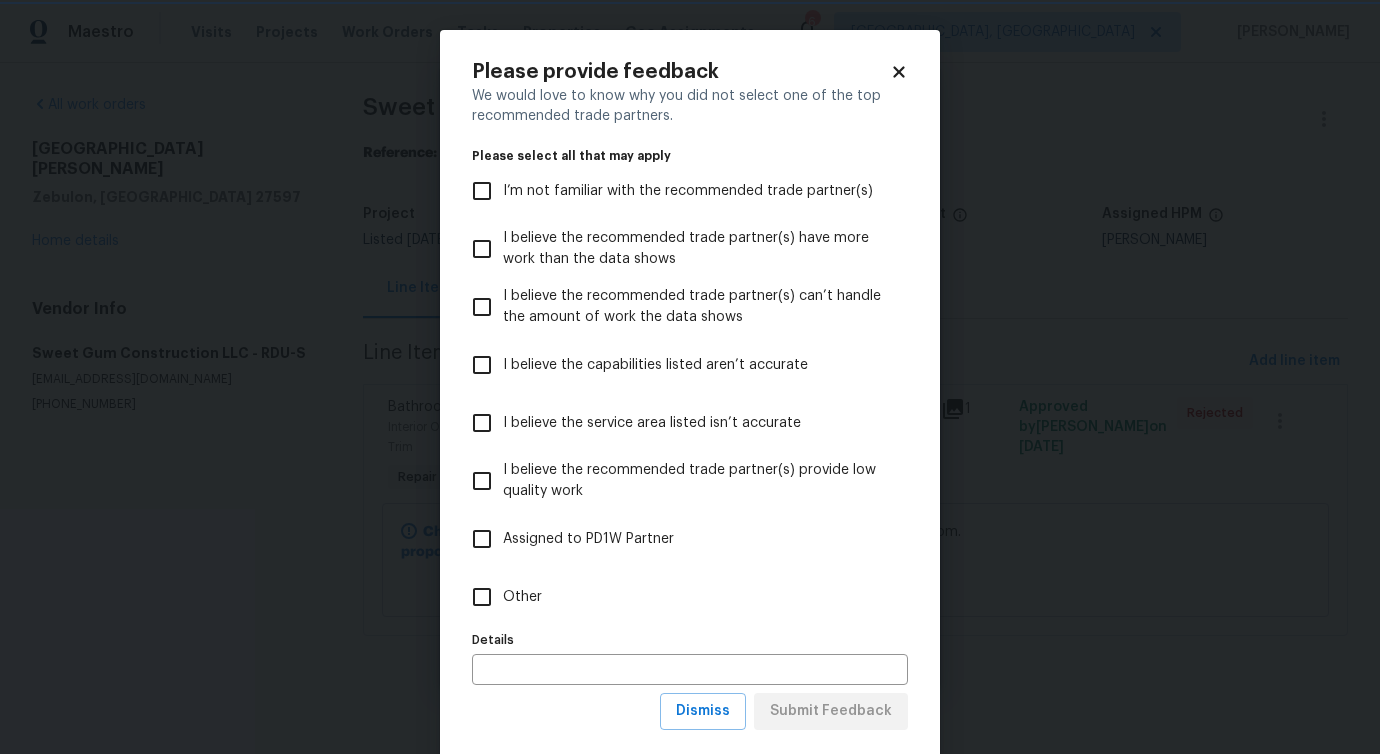 scroll, scrollTop: 0, scrollLeft: 0, axis: both 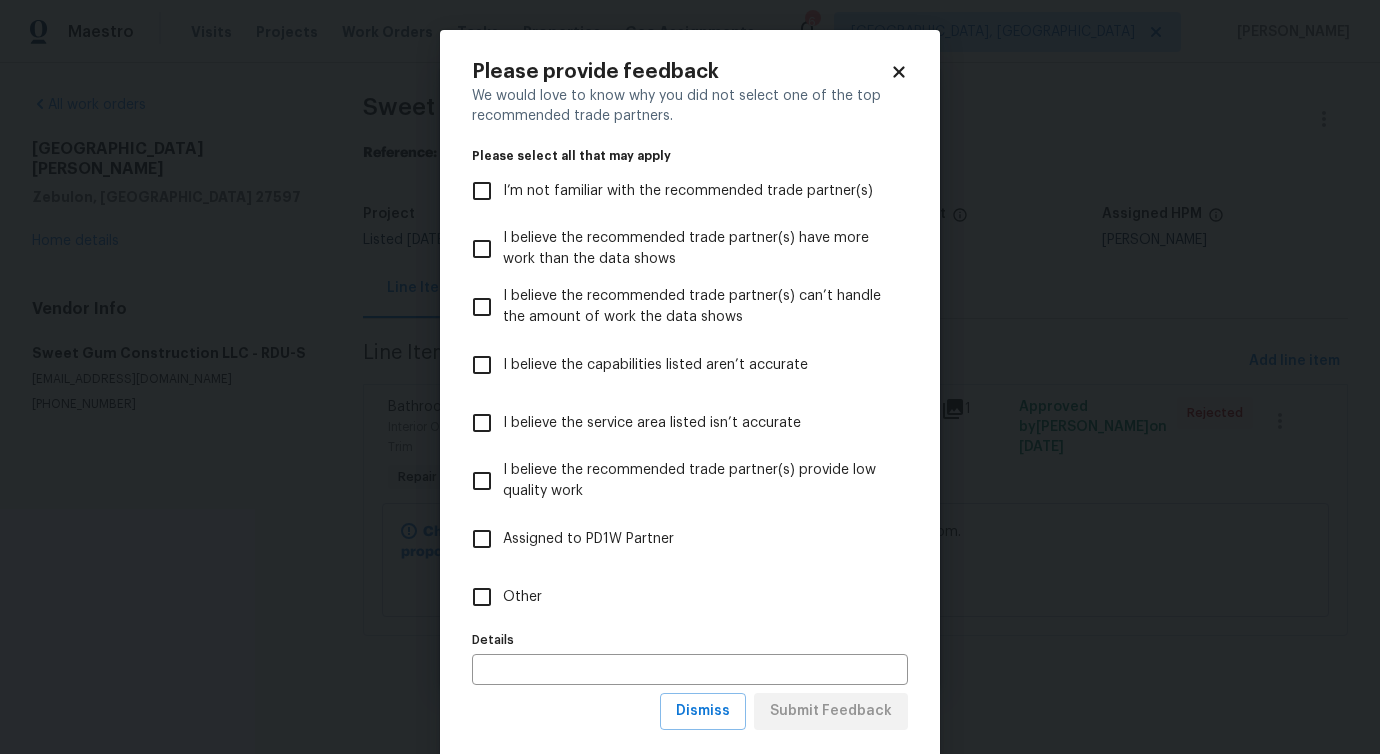 drag, startPoint x: 525, startPoint y: 594, endPoint x: 591, endPoint y: 650, distance: 86.55634 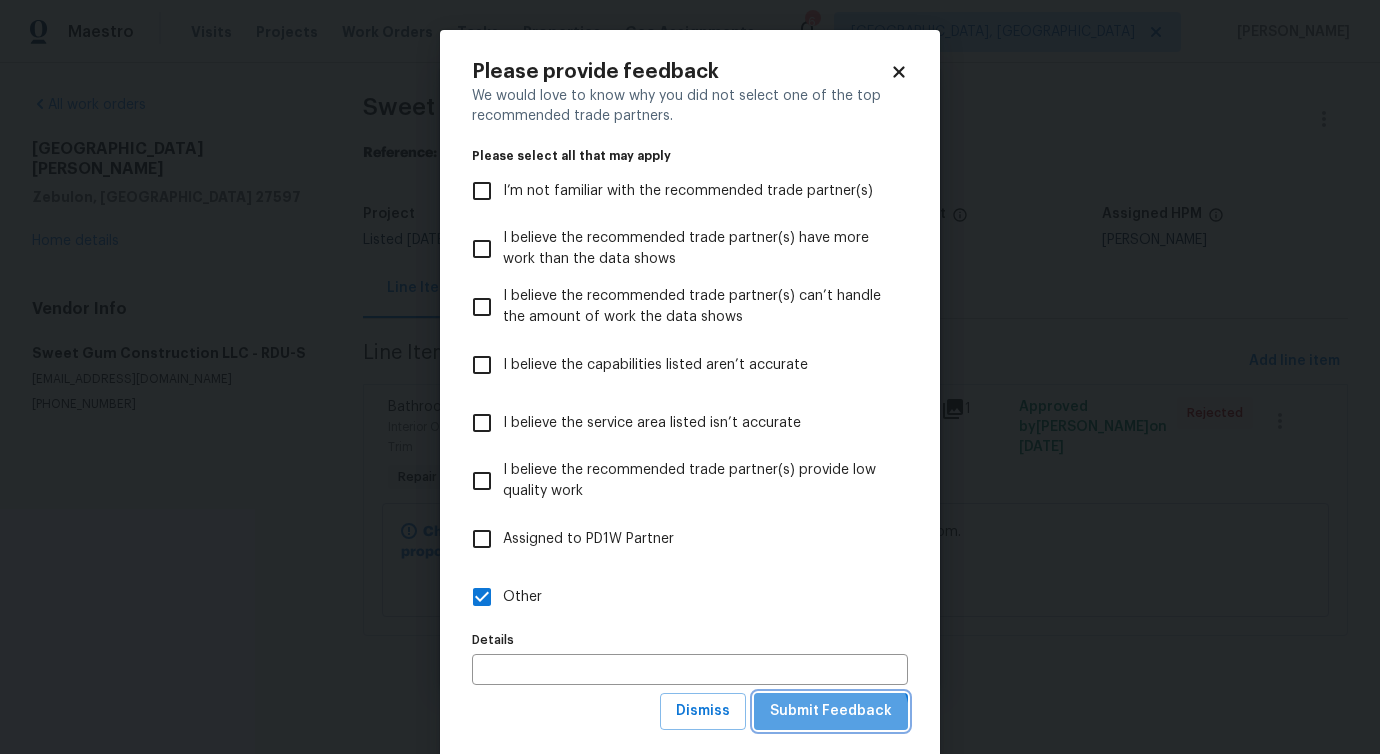 click on "Submit Feedback" at bounding box center (831, 711) 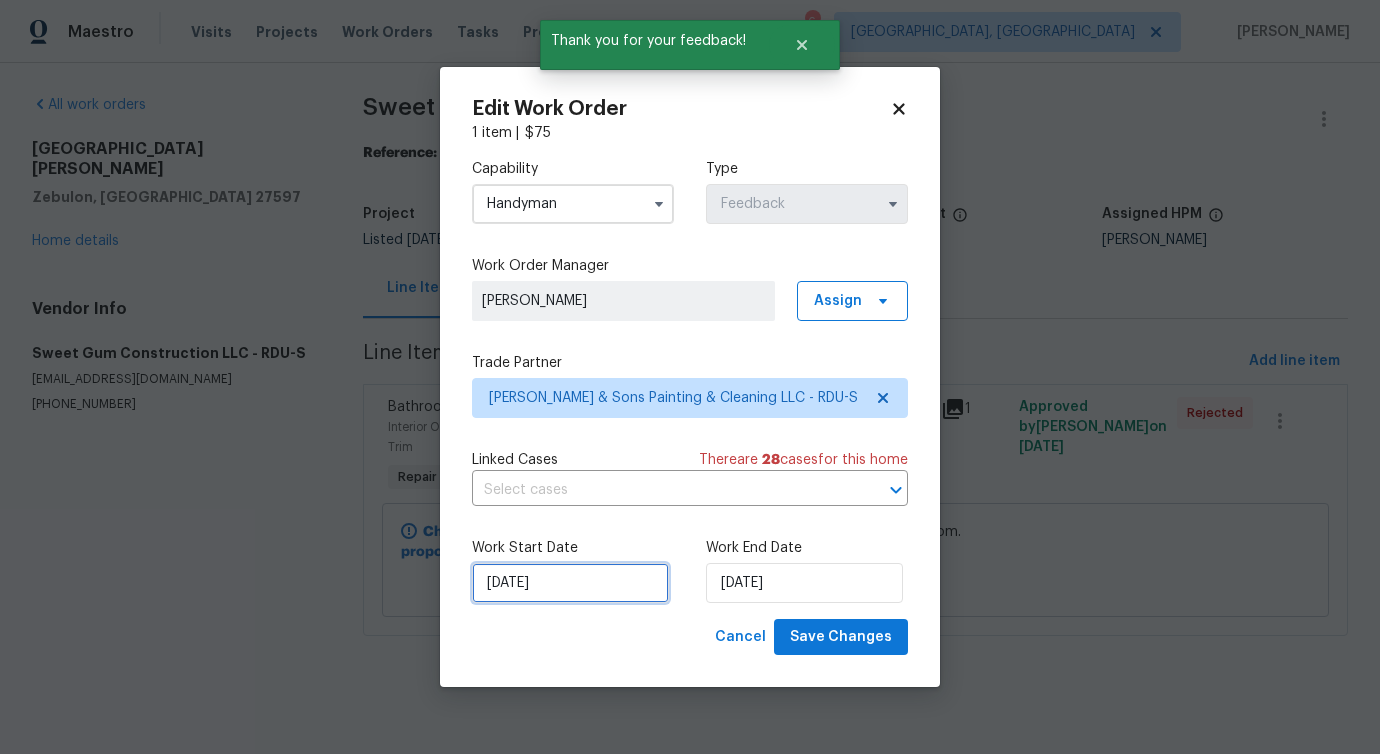click on "7/14/2025" at bounding box center [570, 583] 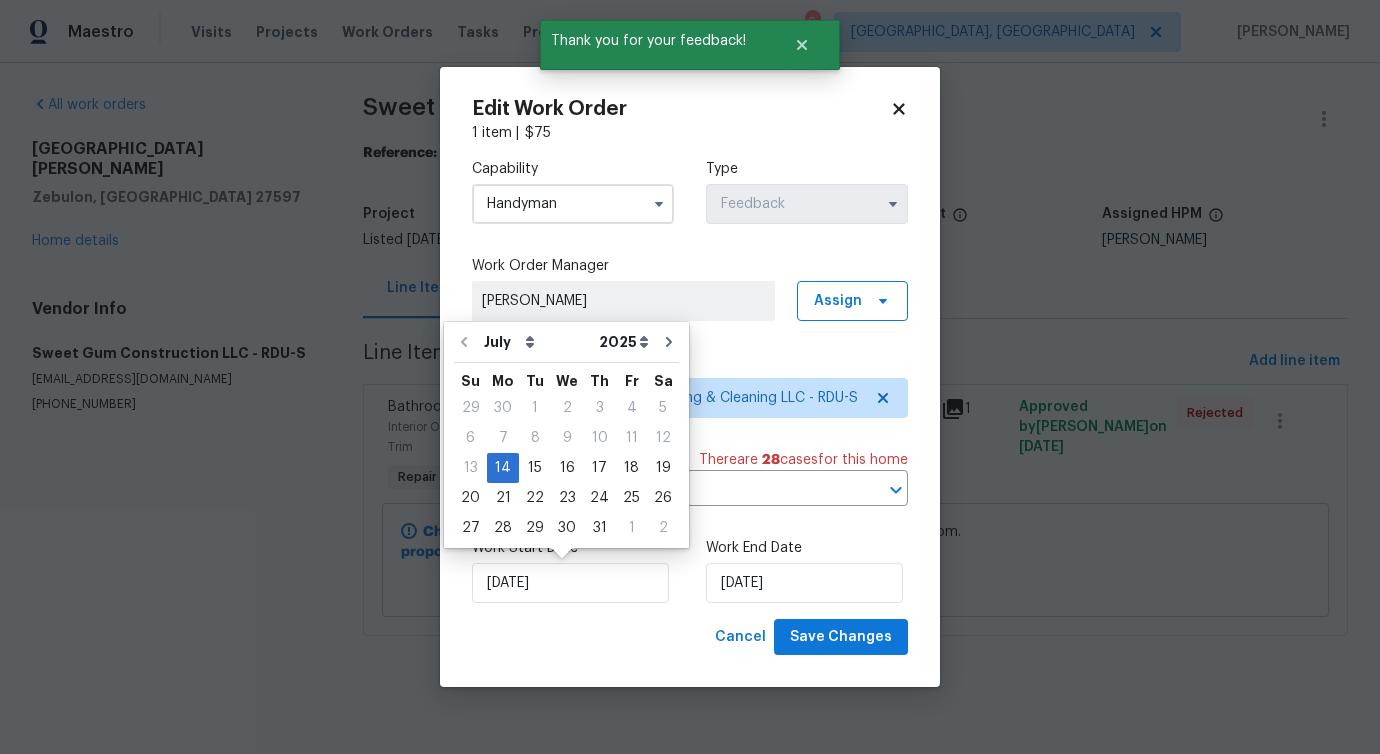 click on "Handyman" at bounding box center [573, 204] 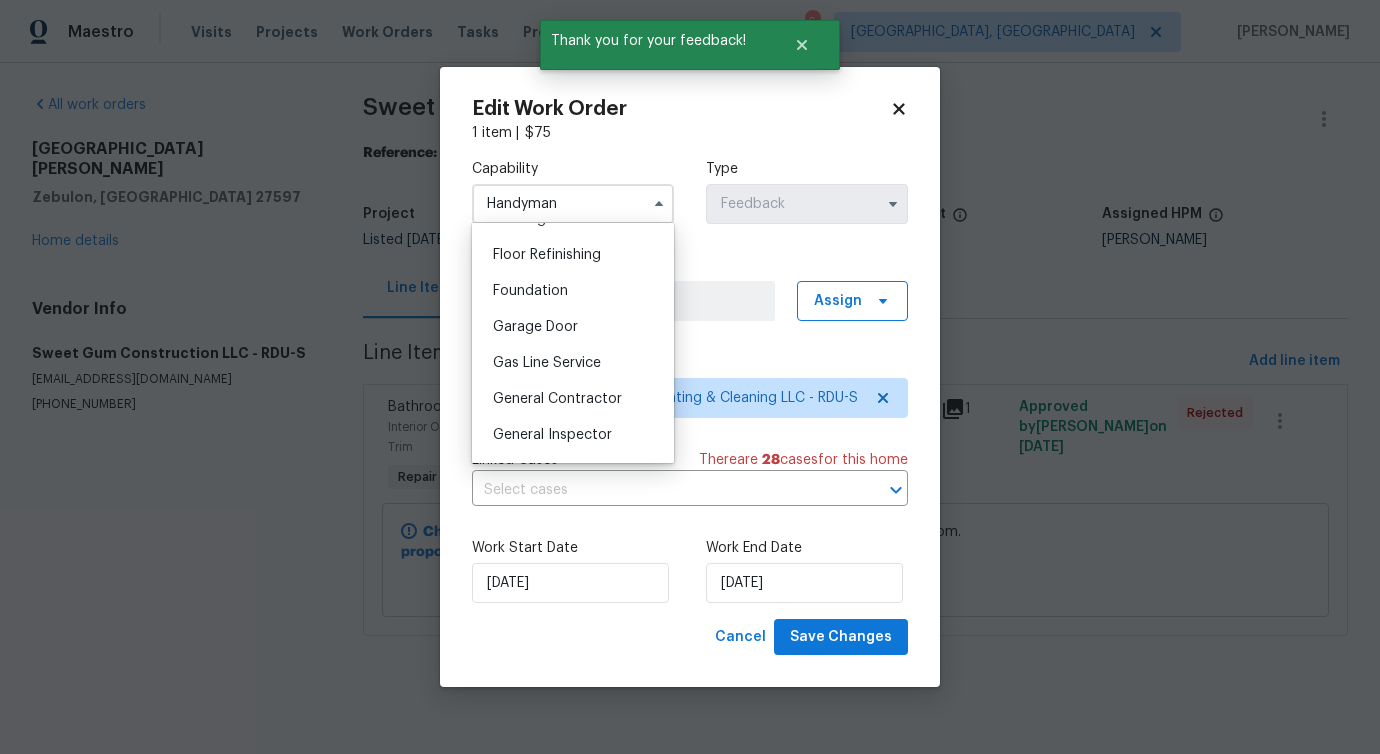 scroll, scrollTop: 844, scrollLeft: 0, axis: vertical 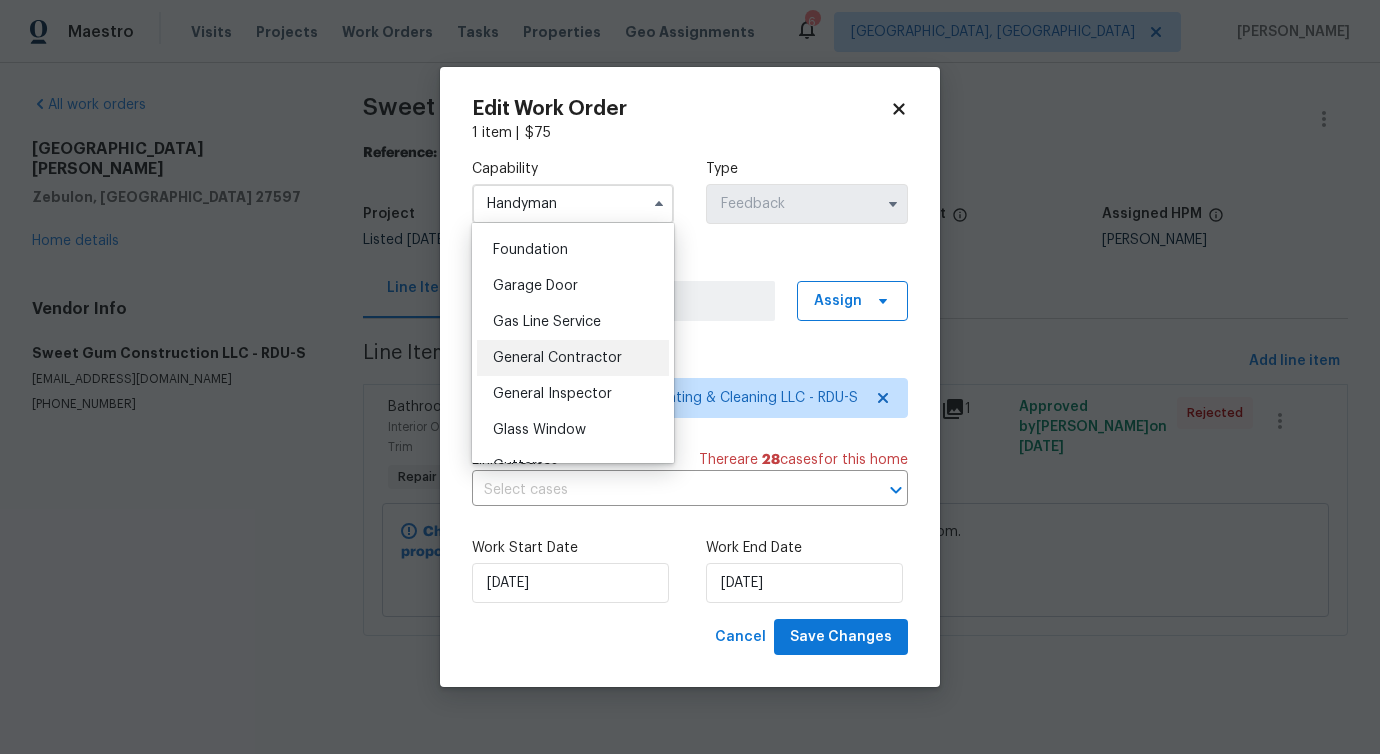 click on "General Contractor" at bounding box center (573, 358) 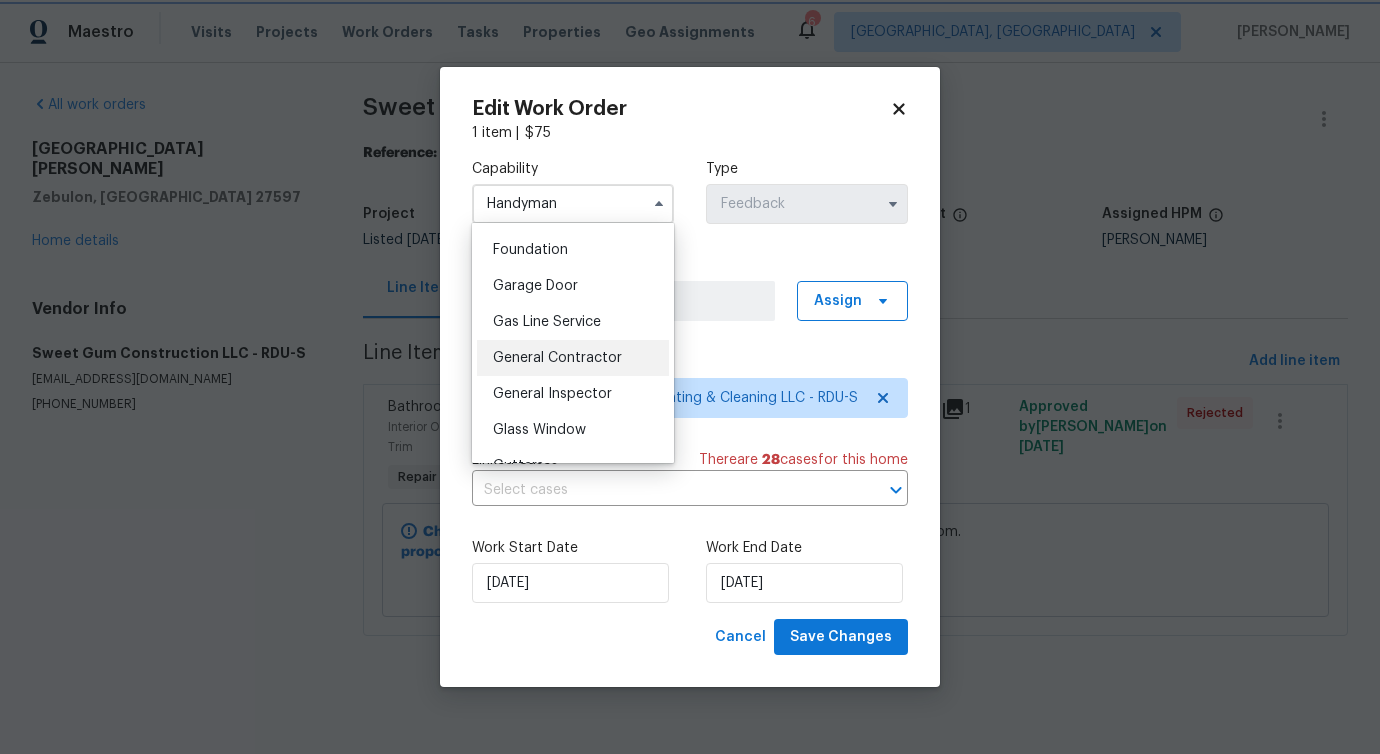 type on "General Contractor" 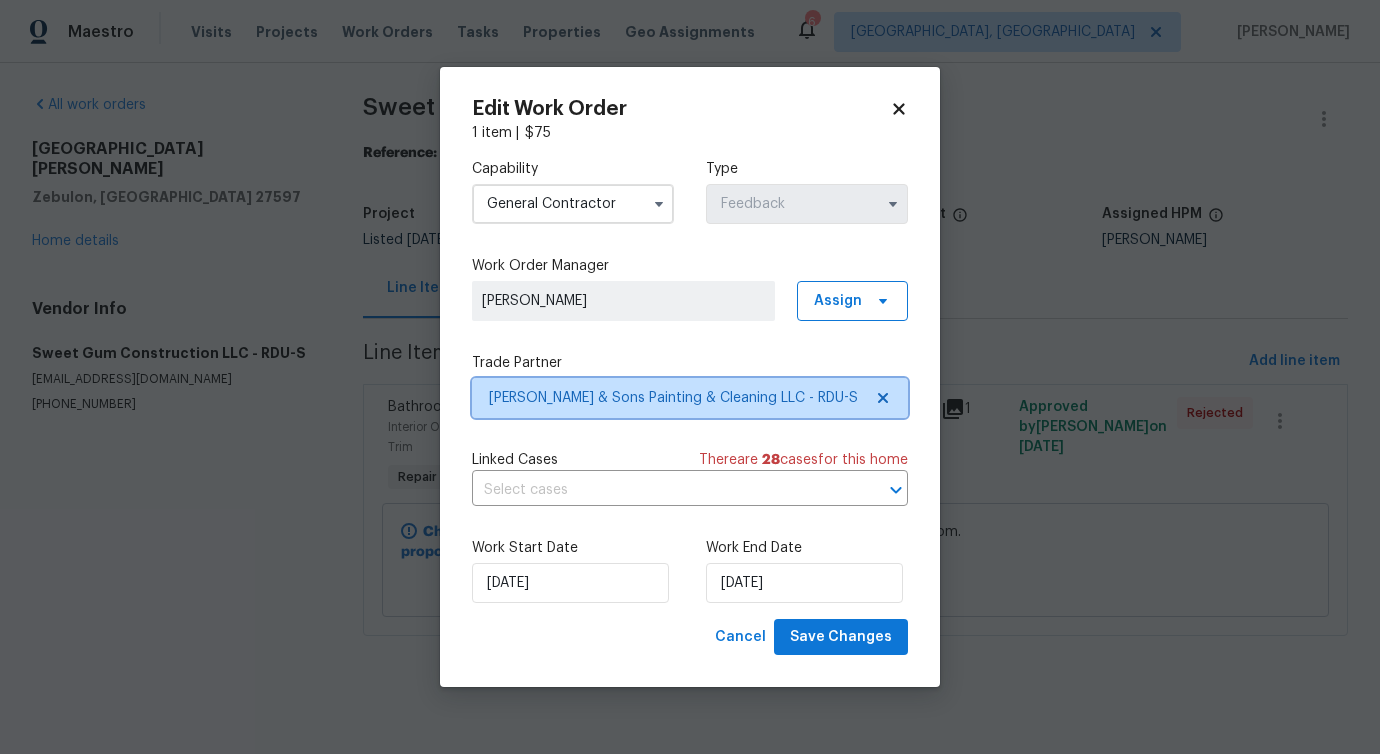 click on "Hodge & Sons Painting & Cleaning LLC - RDU-S" at bounding box center (675, 398) 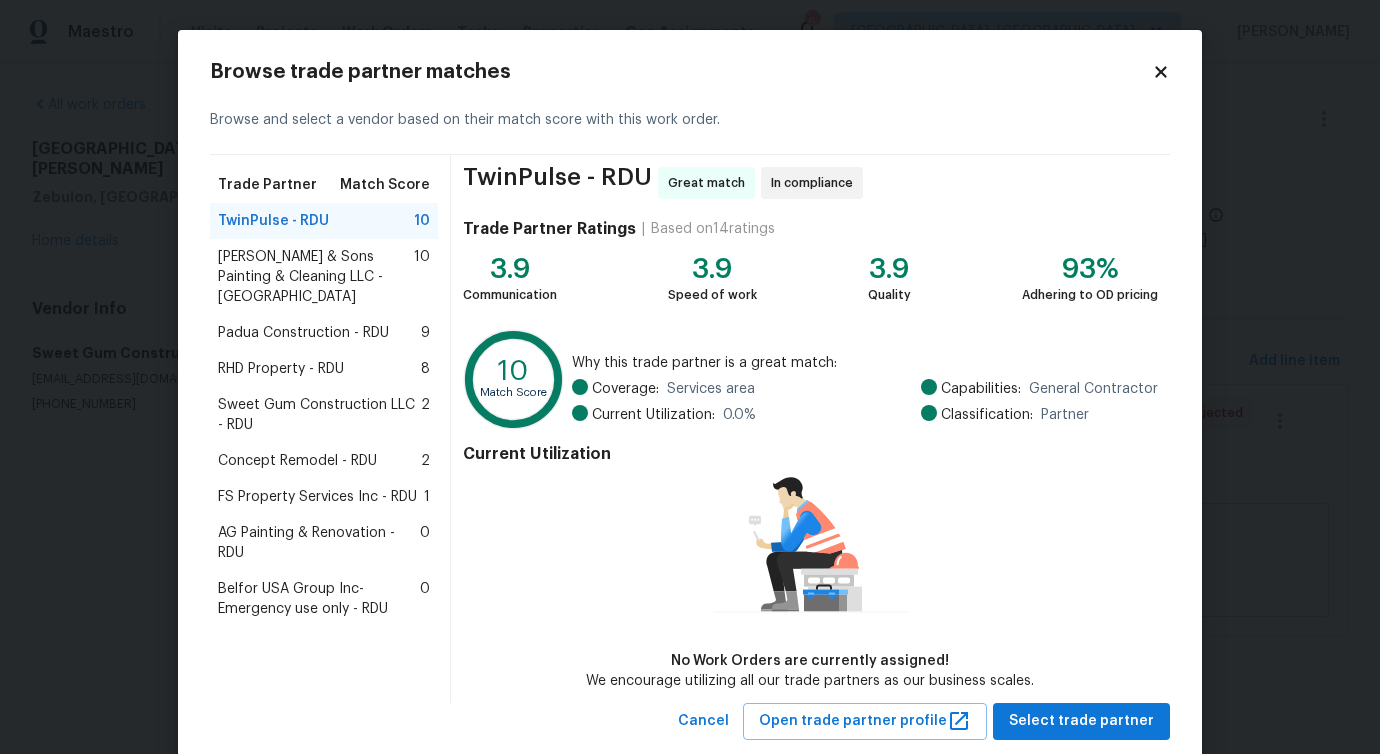 click on "Hodge & Sons Painting & Cleaning LLC - RDU" at bounding box center (316, 277) 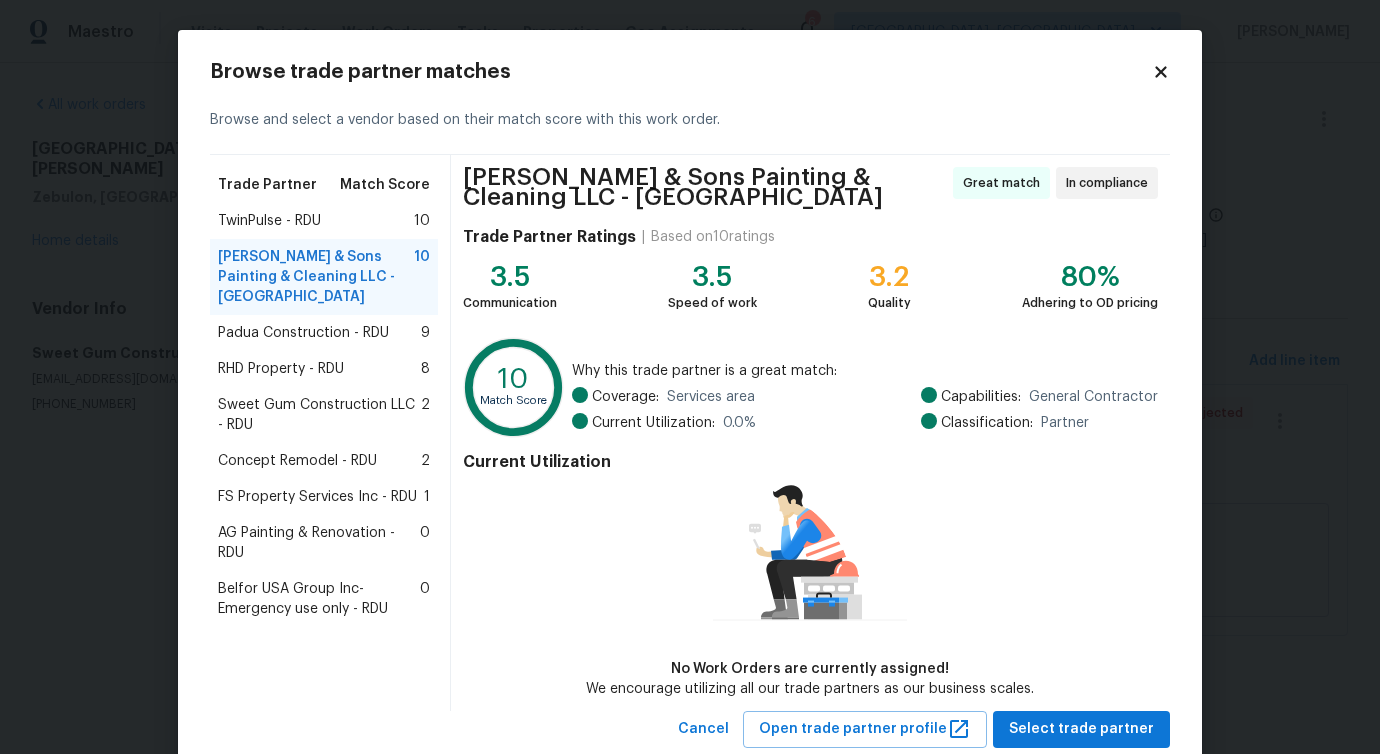 click on "TwinPulse - RDU" at bounding box center [269, 221] 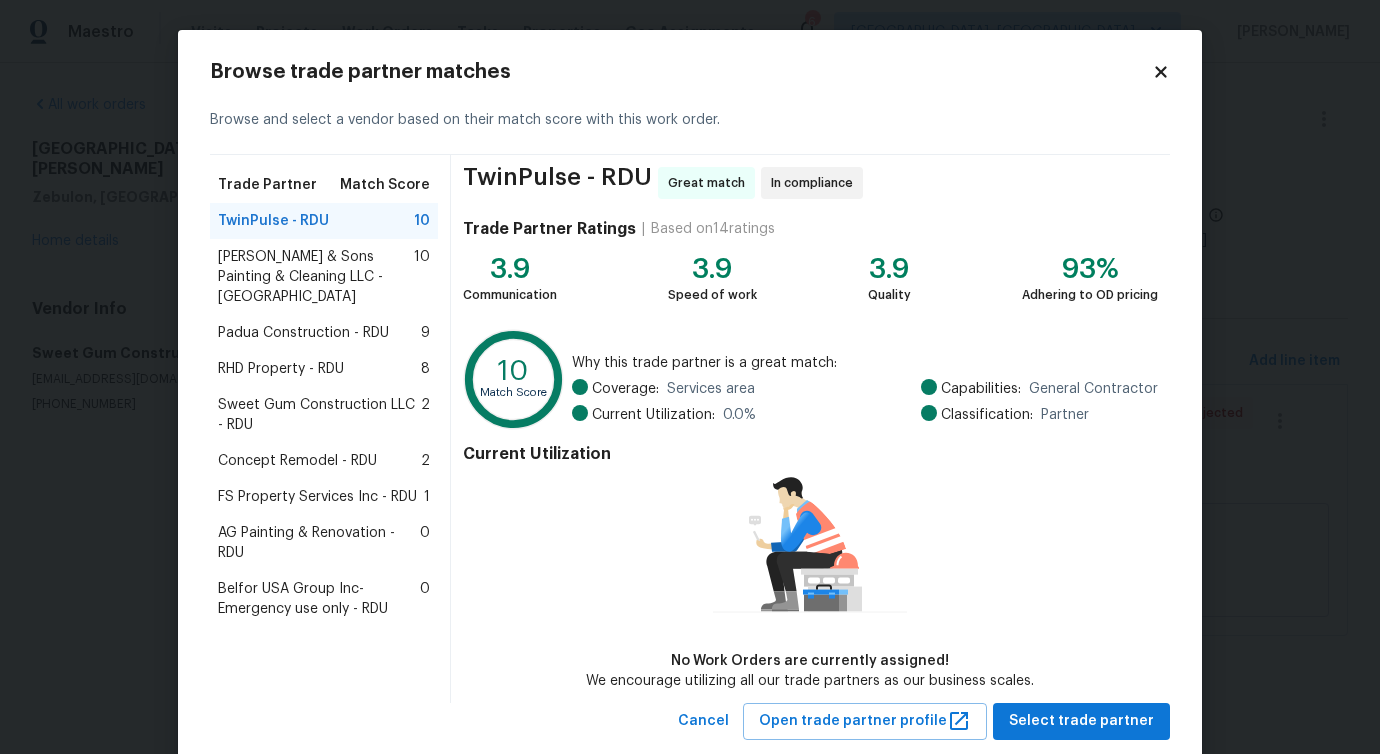 scroll, scrollTop: 46, scrollLeft: 0, axis: vertical 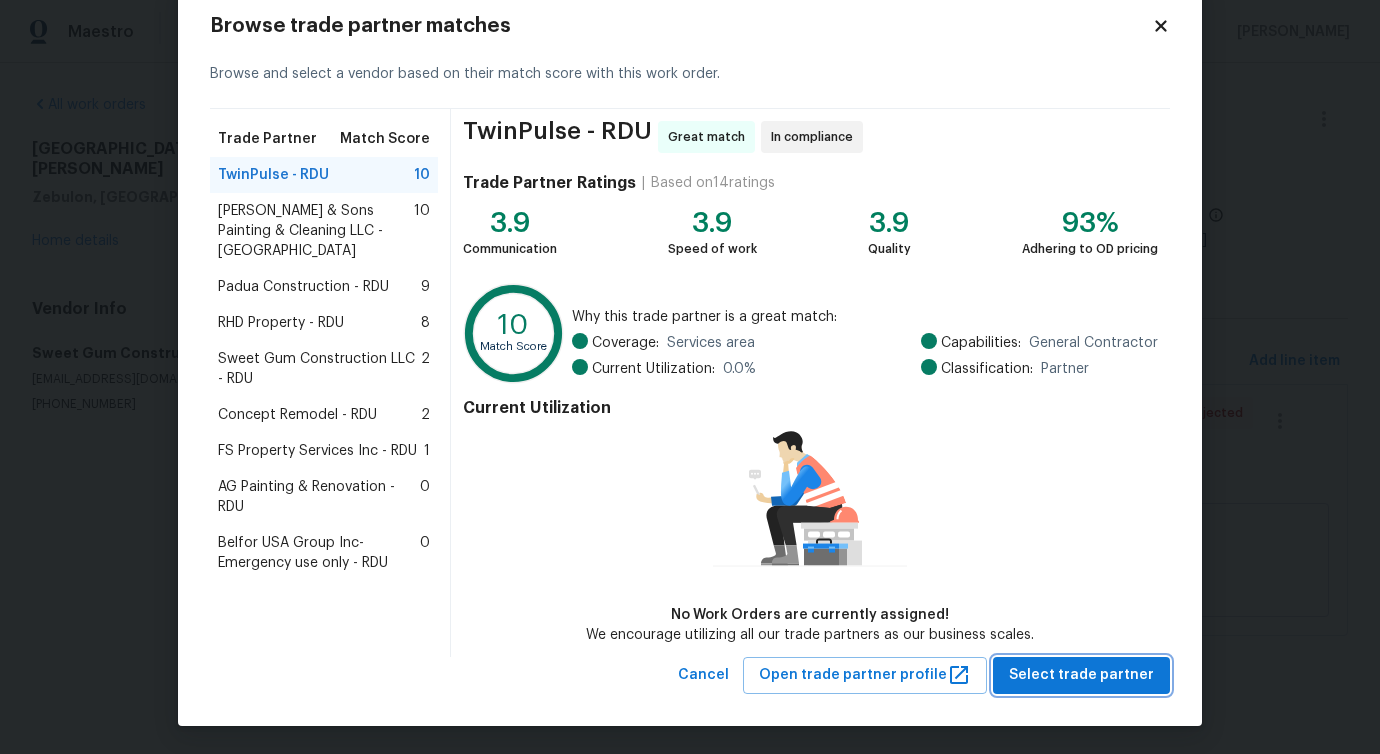 drag, startPoint x: 1039, startPoint y: 681, endPoint x: 997, endPoint y: 672, distance: 42.953465 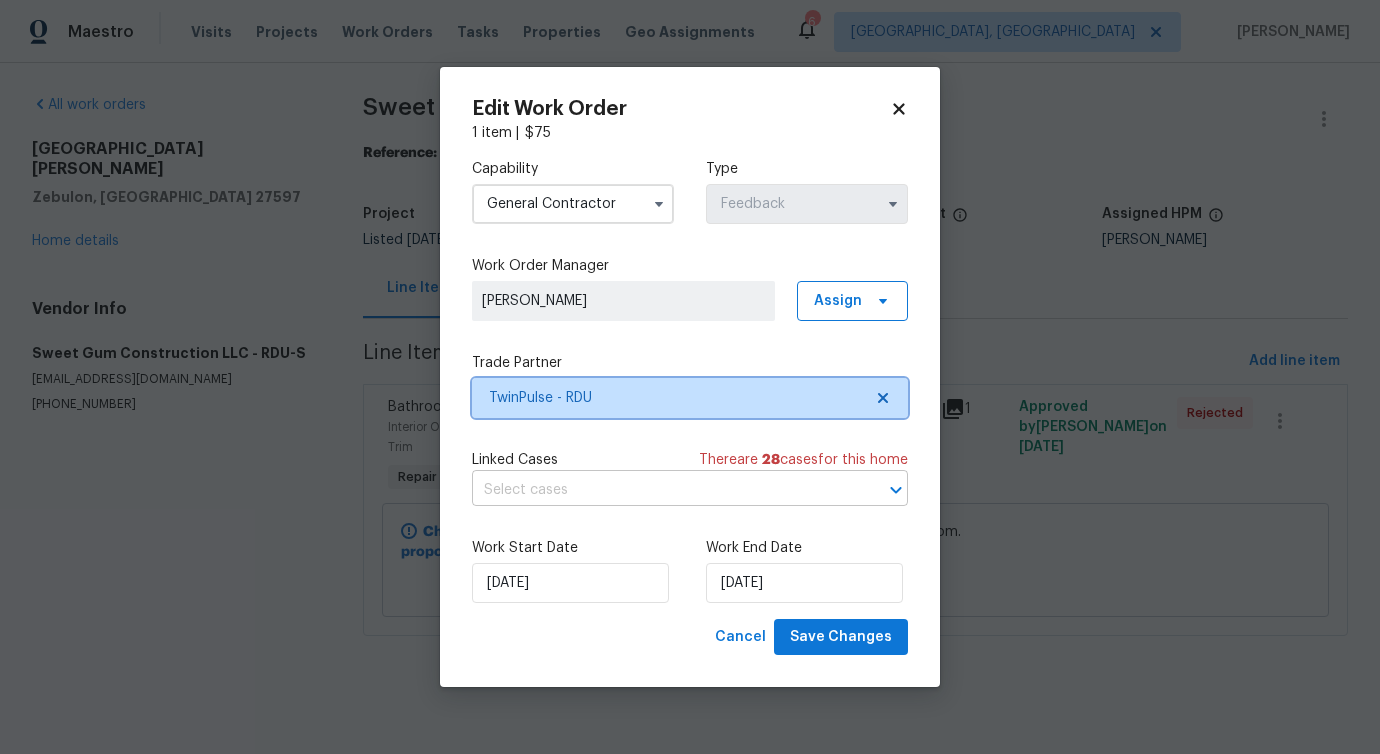 scroll, scrollTop: 0, scrollLeft: 0, axis: both 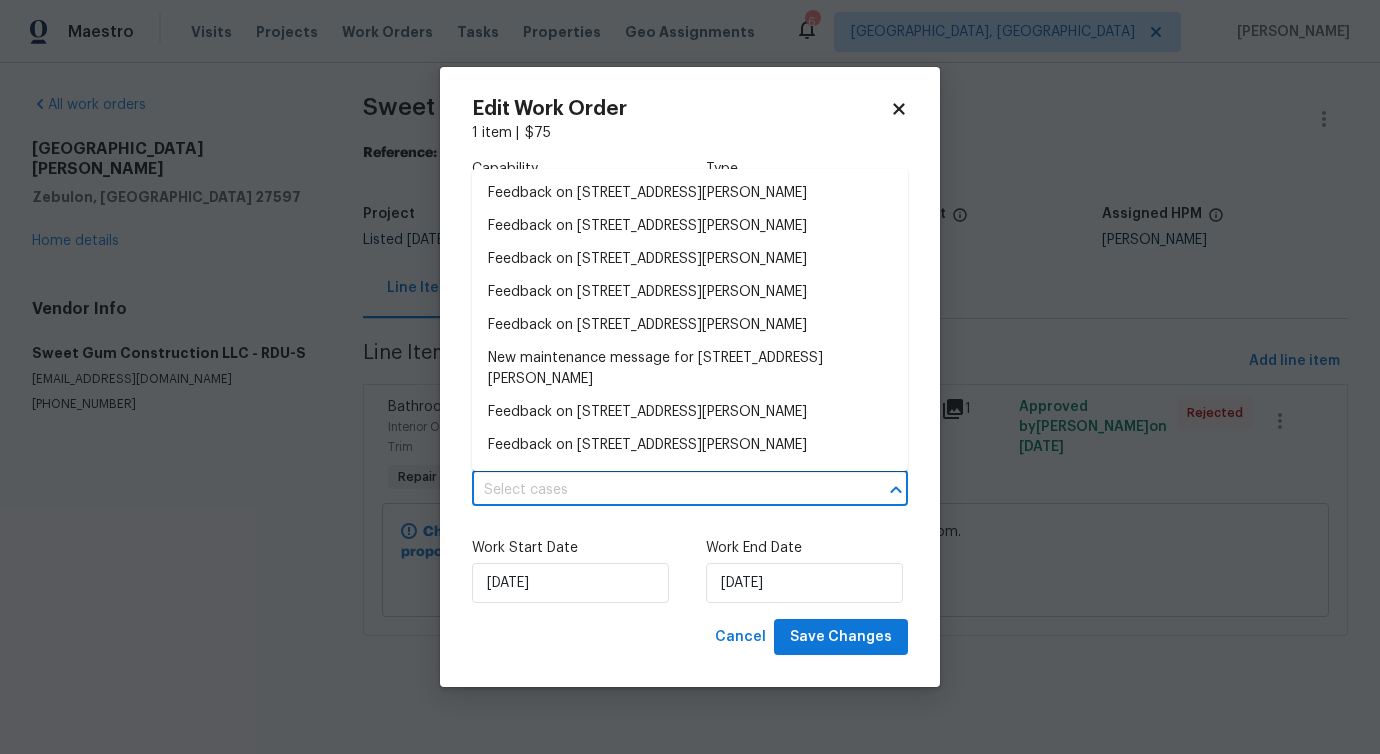 click at bounding box center [662, 490] 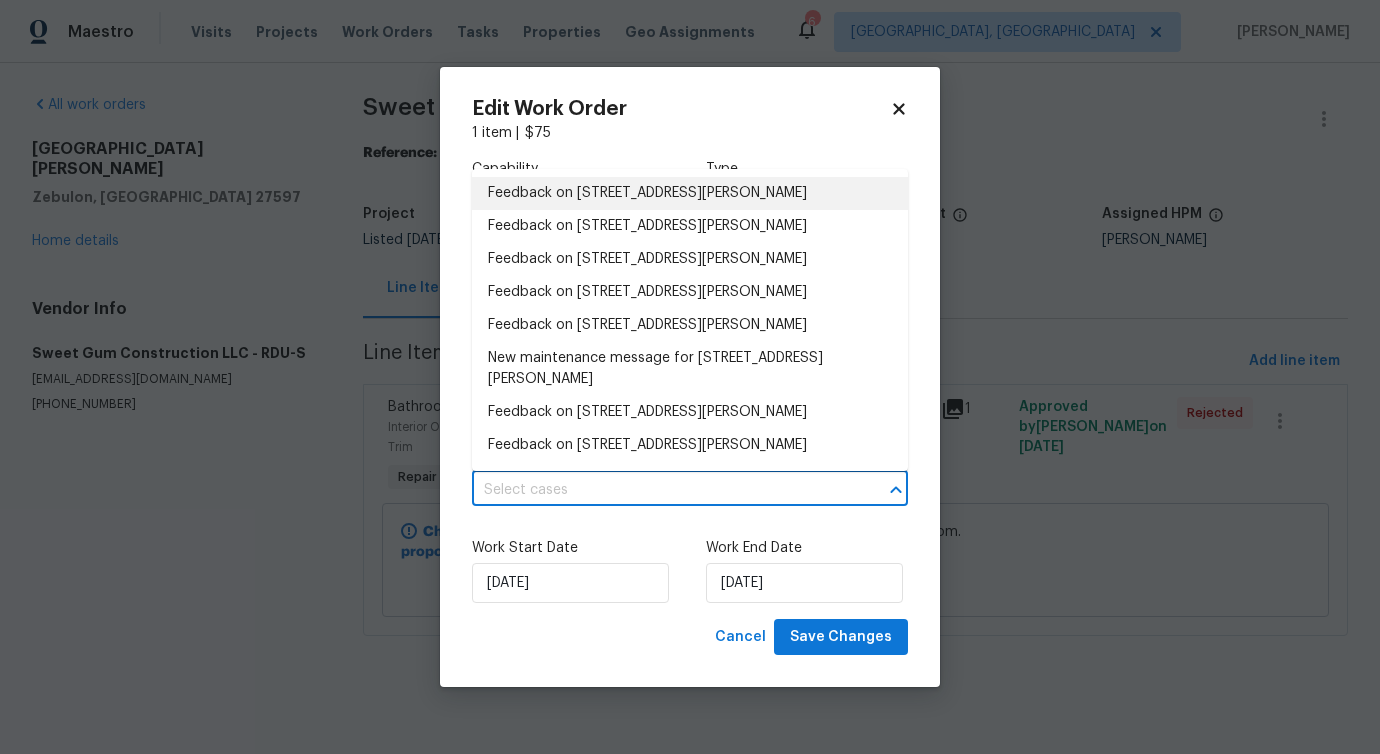 click on "Feedback on 1125 Field Meadows Dr, Zebulon, NC 27597" at bounding box center [690, 193] 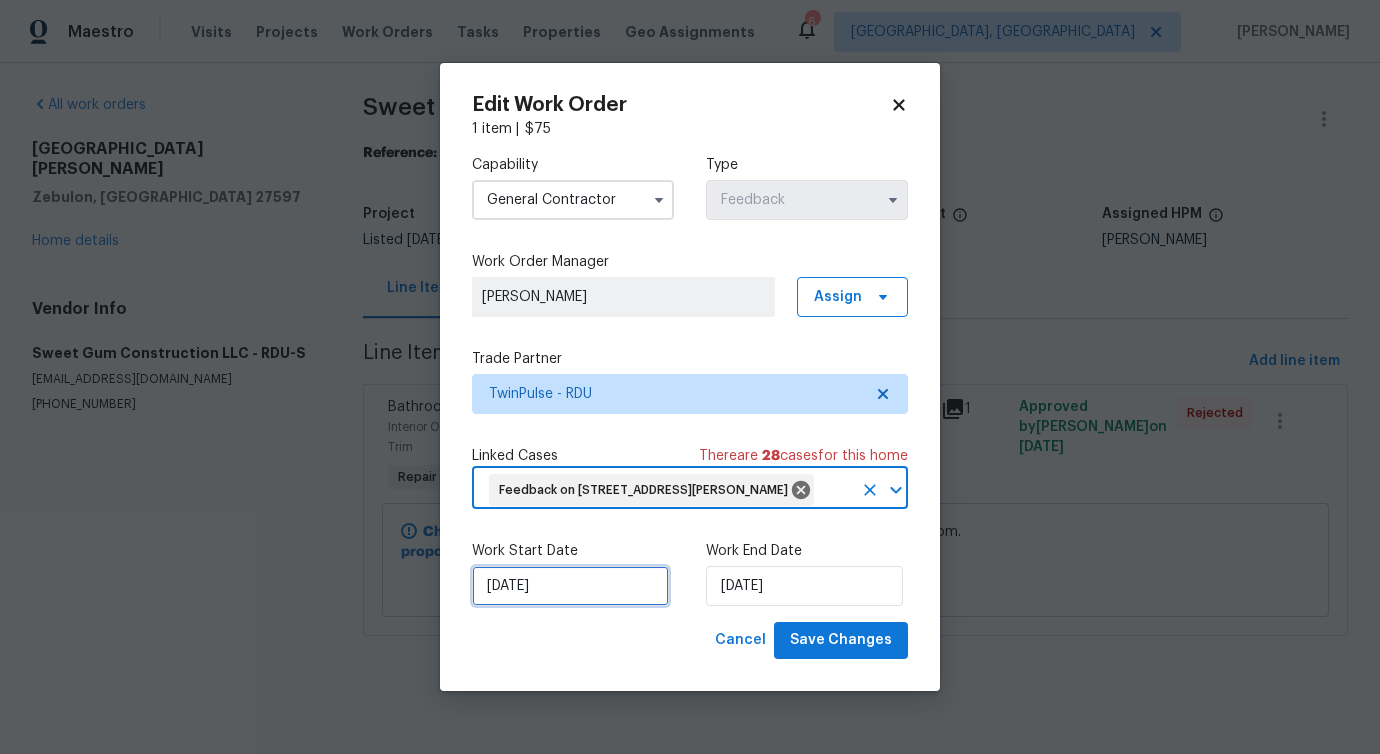 click on "7/14/2025" at bounding box center [570, 586] 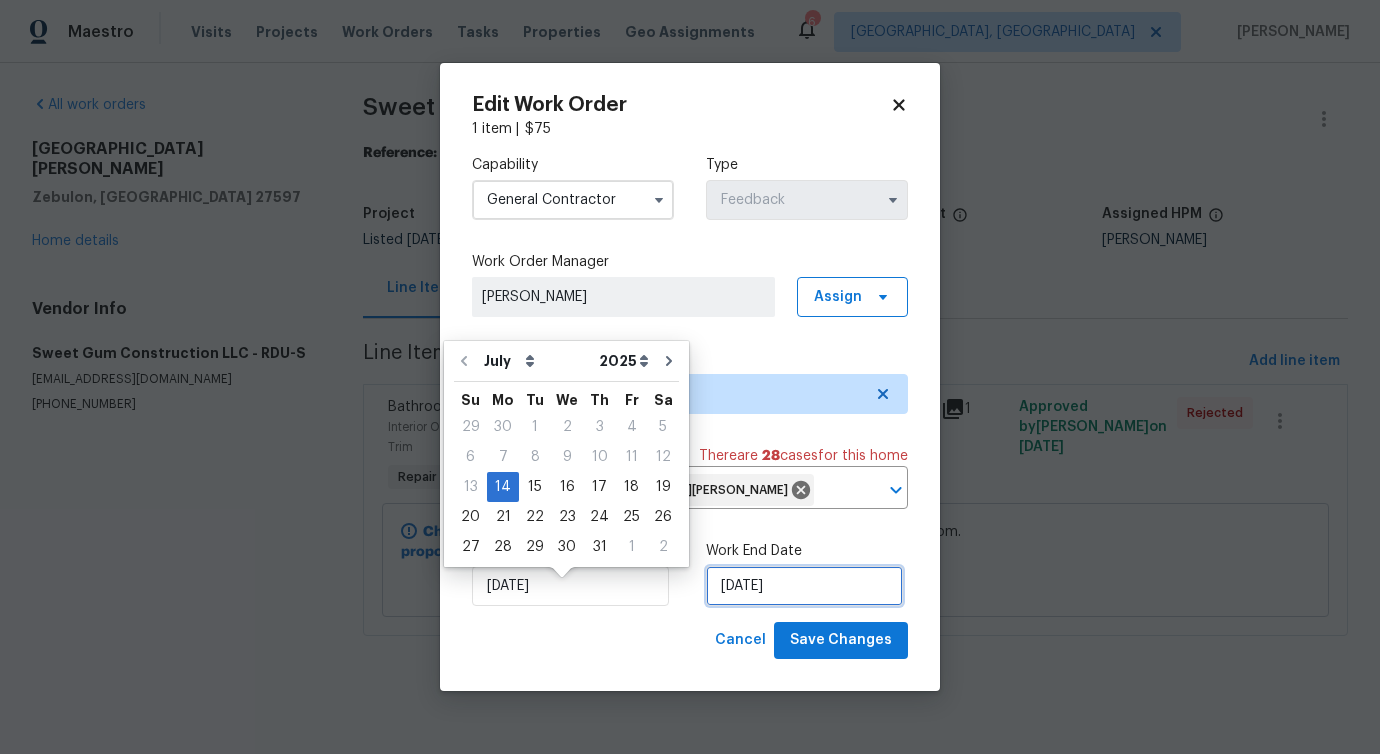 click on "7/16/2025" at bounding box center (804, 586) 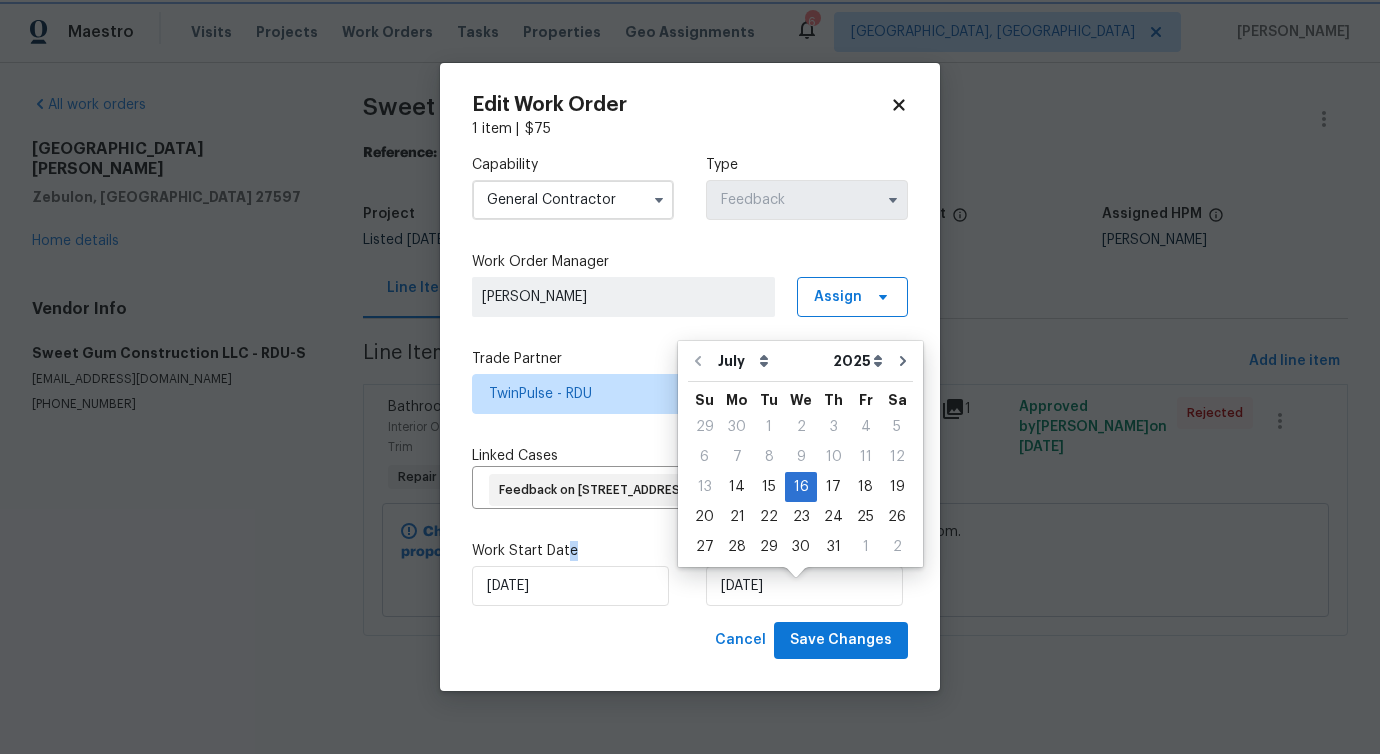 drag, startPoint x: 565, startPoint y: 579, endPoint x: 560, endPoint y: 606, distance: 27.45906 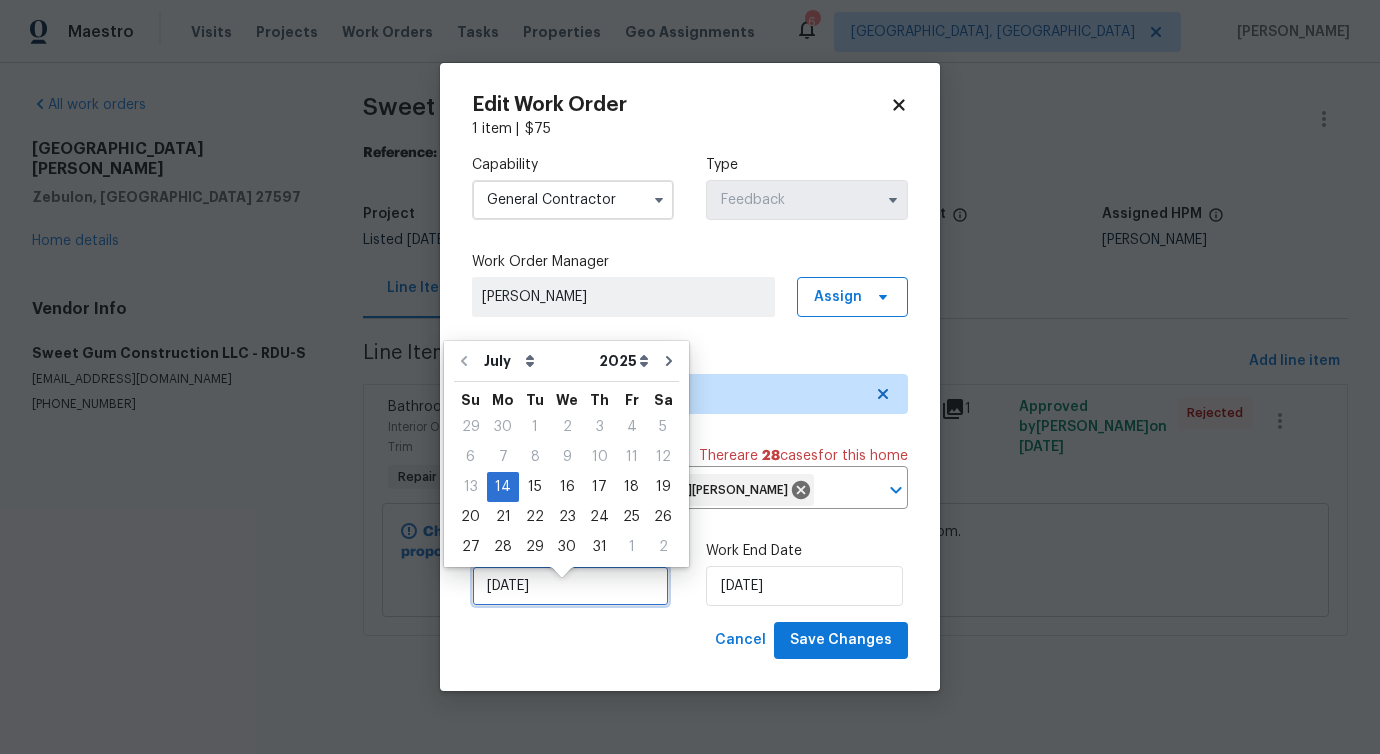 click on "7/14/2025" at bounding box center [570, 586] 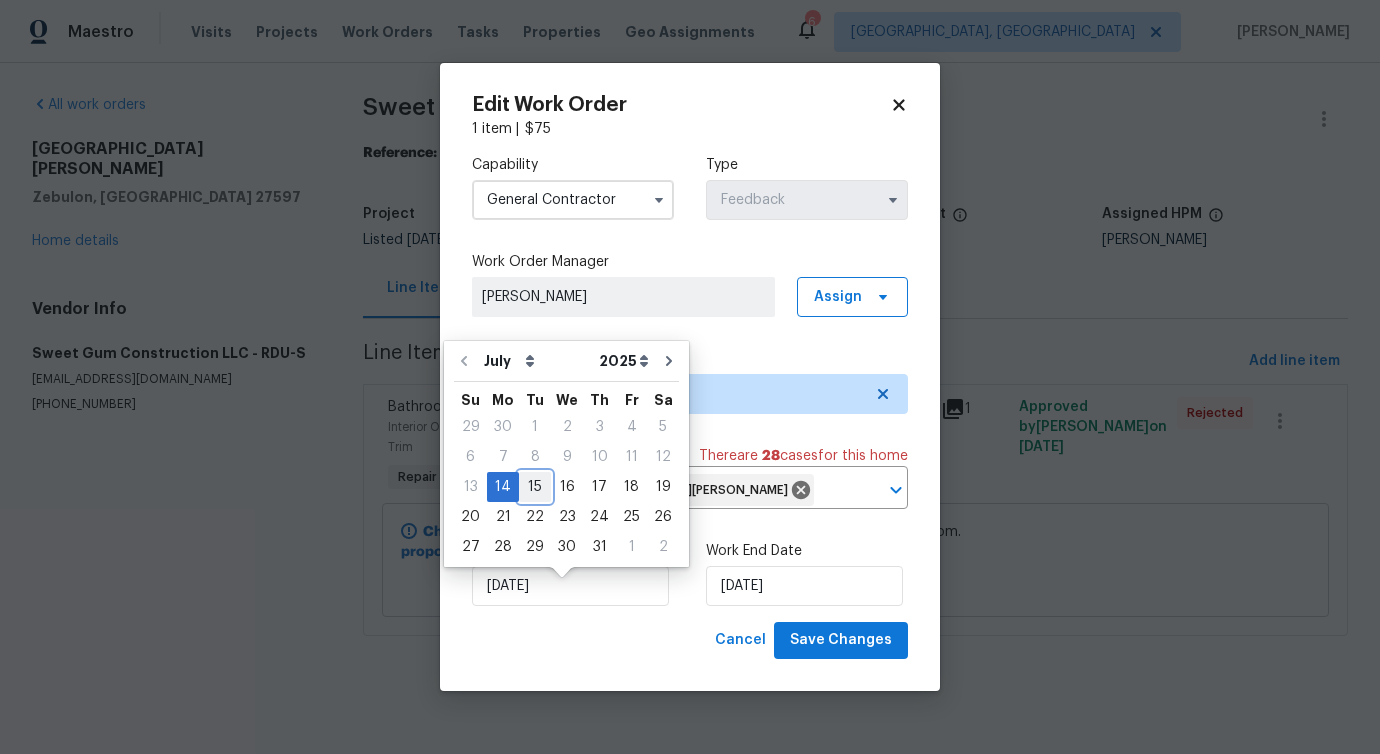 click on "15" at bounding box center (535, 487) 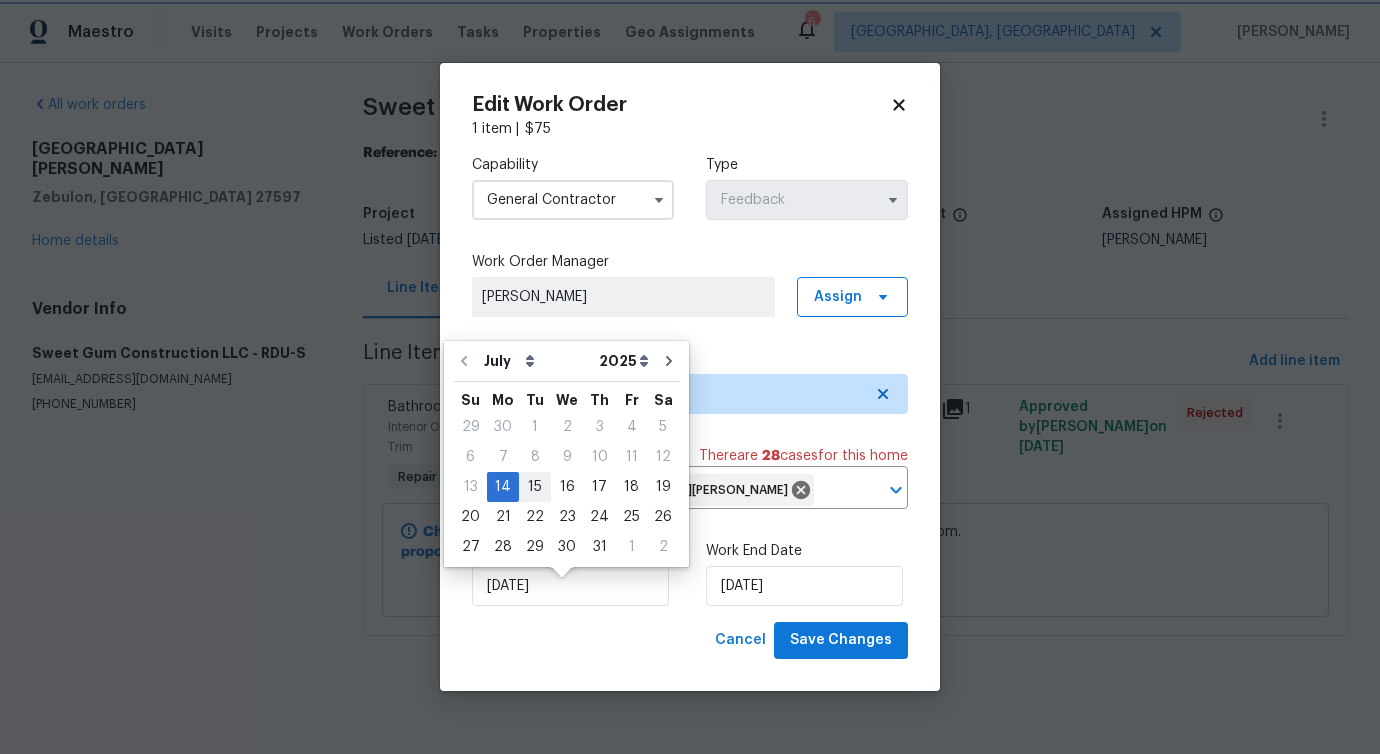 type on "7/15/2025" 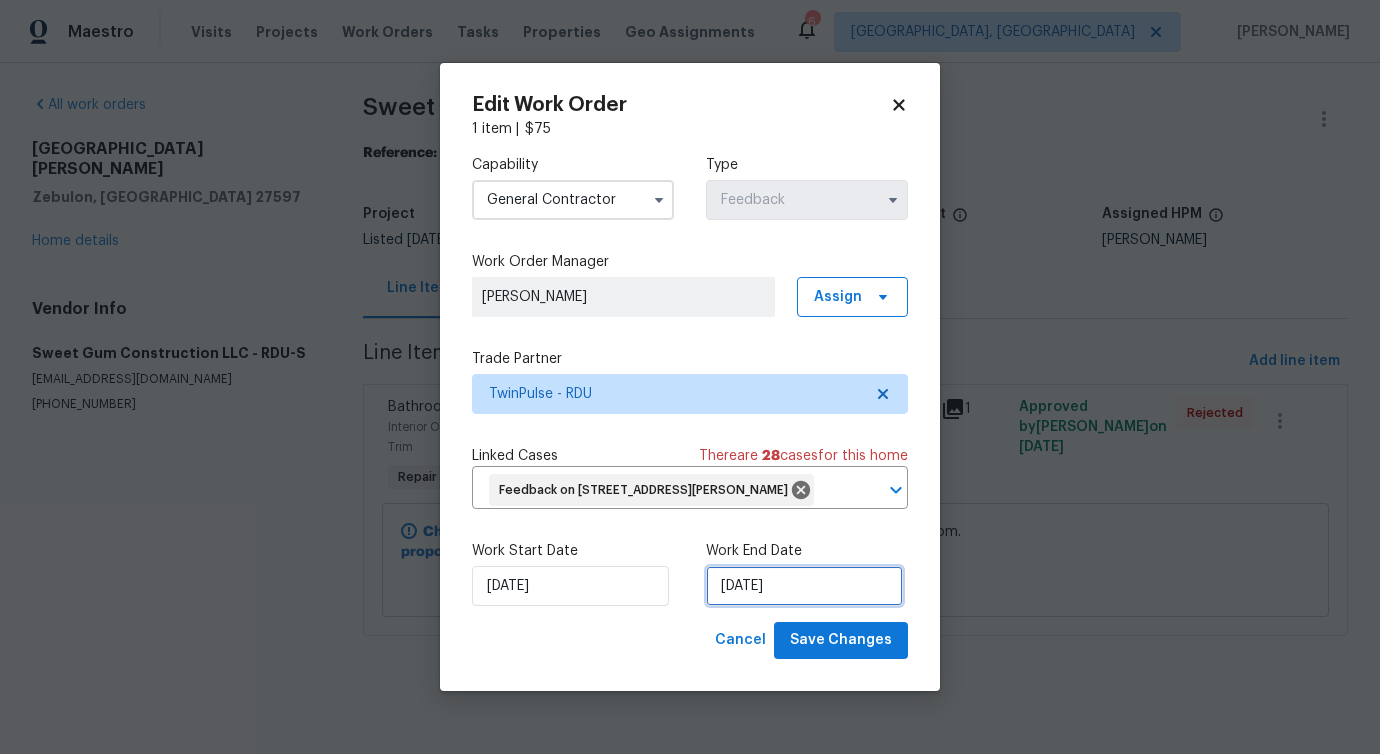 click on "7/16/2025" at bounding box center (804, 586) 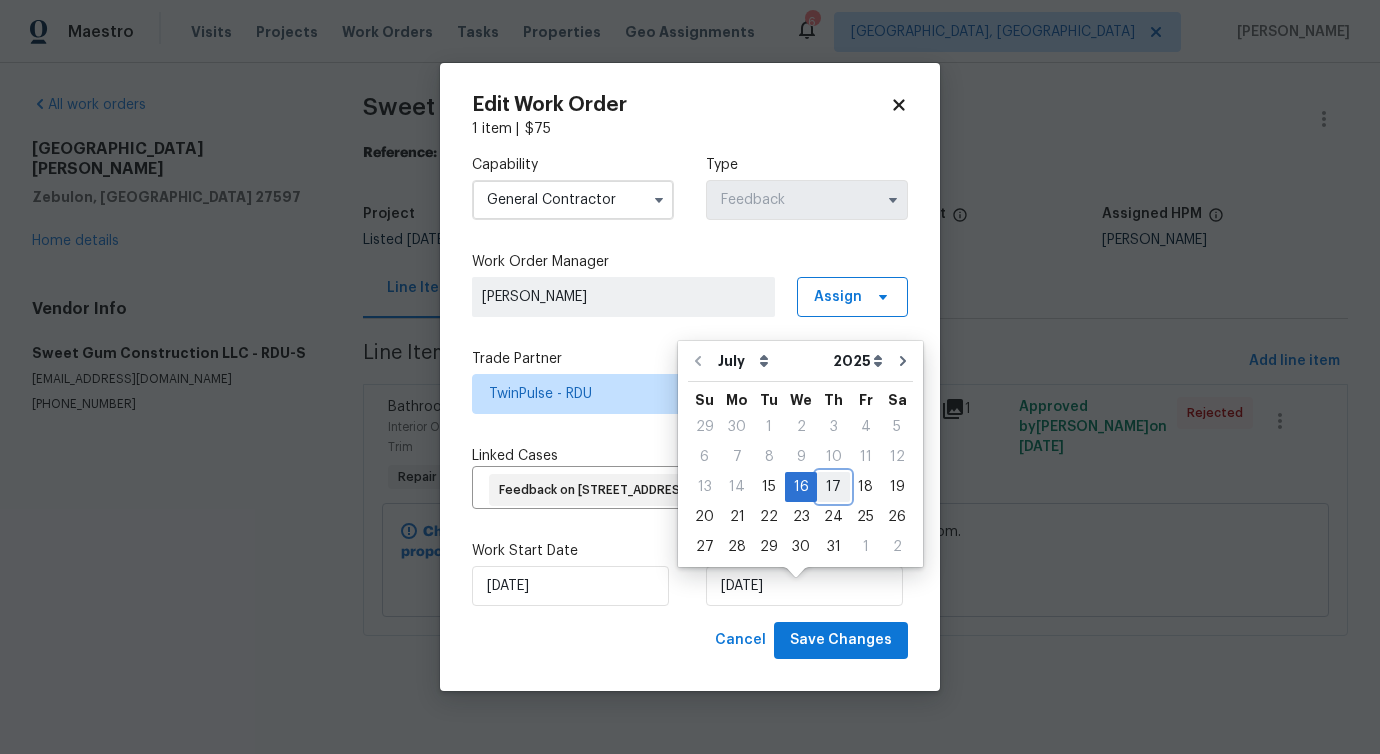 click on "17" at bounding box center [833, 487] 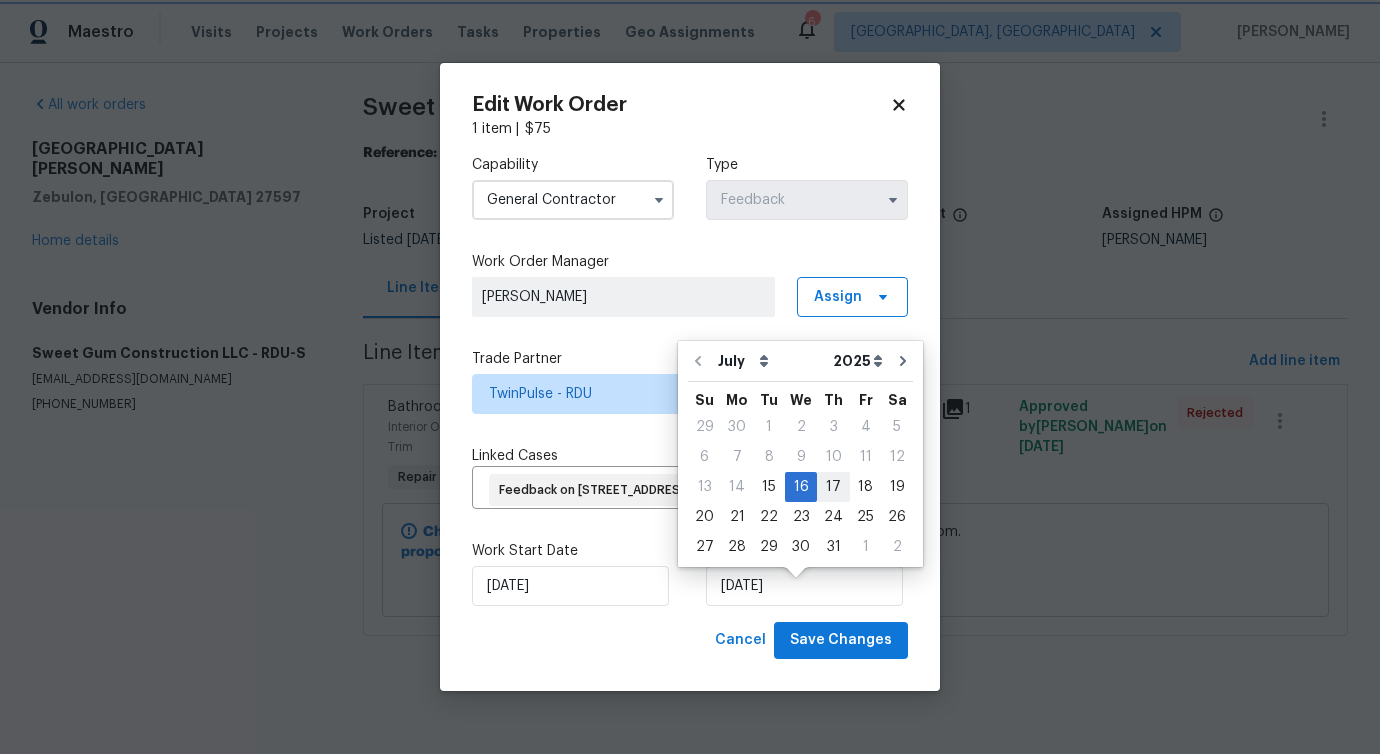 type on "7/17/2025" 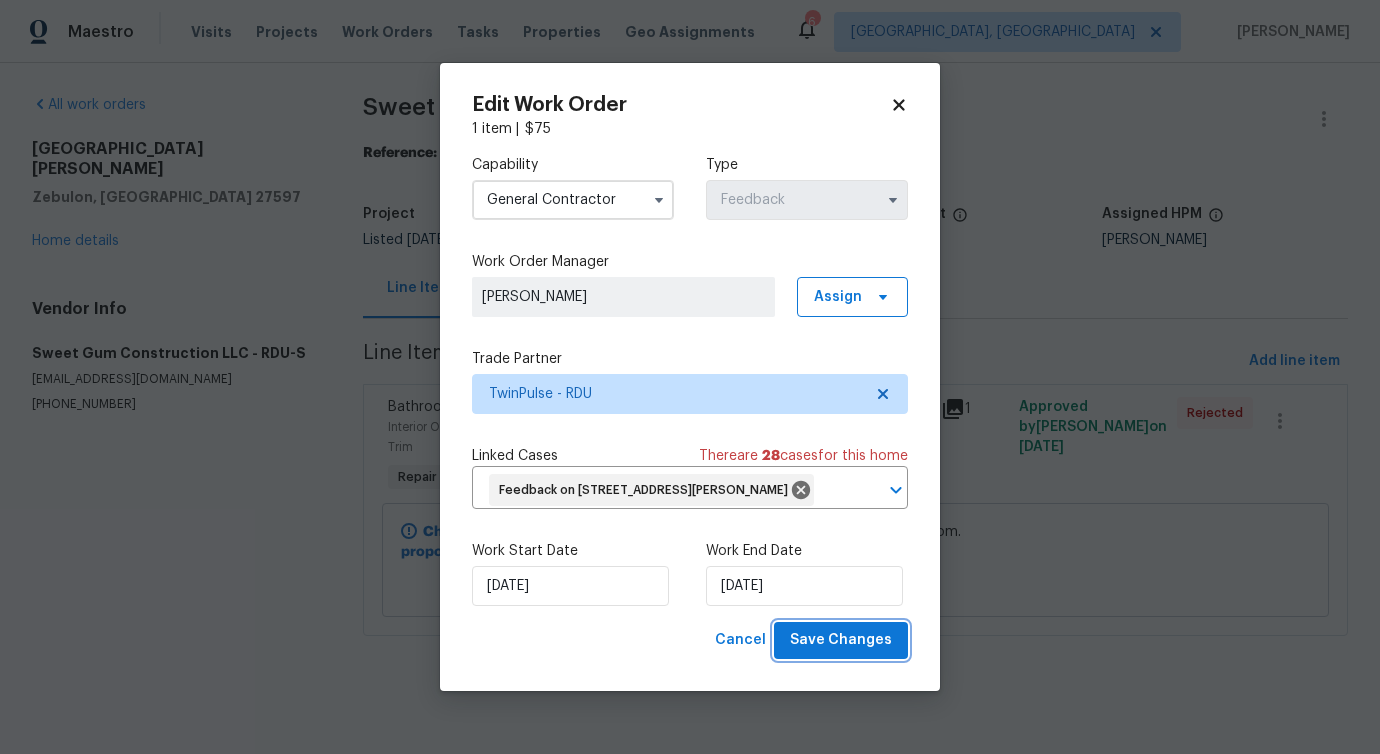 click on "Save Changes" at bounding box center (841, 640) 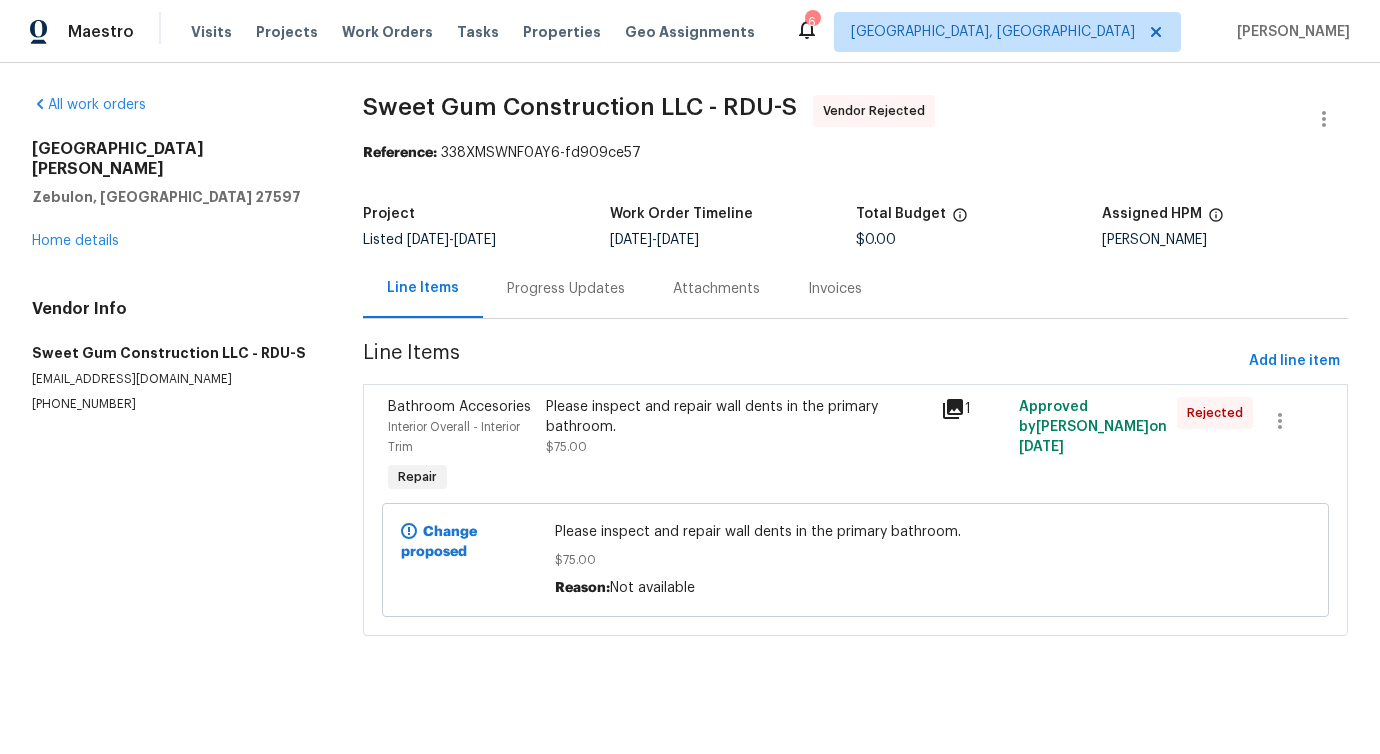 click on "Maestro Visits Projects Work Orders Tasks Properties Geo Assignments 6 Albuquerque, NM Pavithra Sekar All work orders 1125 Field Meadows Dr Zebulon, NC 27597 Home details Vendor Info Sweet Gum Construction LLC - RDU-S sweetgumconstruction@gmail.com (336) 592-5848 Sweet Gum Construction LLC - RDU-S Vendor Rejected Reference:   338XMSWNF0AY6-fd909ce57 Project Listed   7/14/2025  -  7/16/2025 Work Order Timeline 7/14/2025  -  7/16/2025 Total Budget $0.00 Assigned HPM Amanda Horton Line Items Progress Updates Attachments Invoices Line Items Add line item Bathroom Accesories Interior Overall - Interior Trim Repair Please inspect and repair wall dents in the primary bathroom. $75.00   1 Approved by  Pavithra Sekar  on   7/14/2025 Rejected Change proposed Please inspect and repair wall dents in the primary bathroom. $75.00 Reason:  Not available
Edit Work Order 1 item | $ 75 Capability   General Contractor Type   Feedback Work Order Manager   Pavithra Sekar Assign Trade Partner   TwinPulse - RDU Linked Cases" at bounding box center [690, 346] 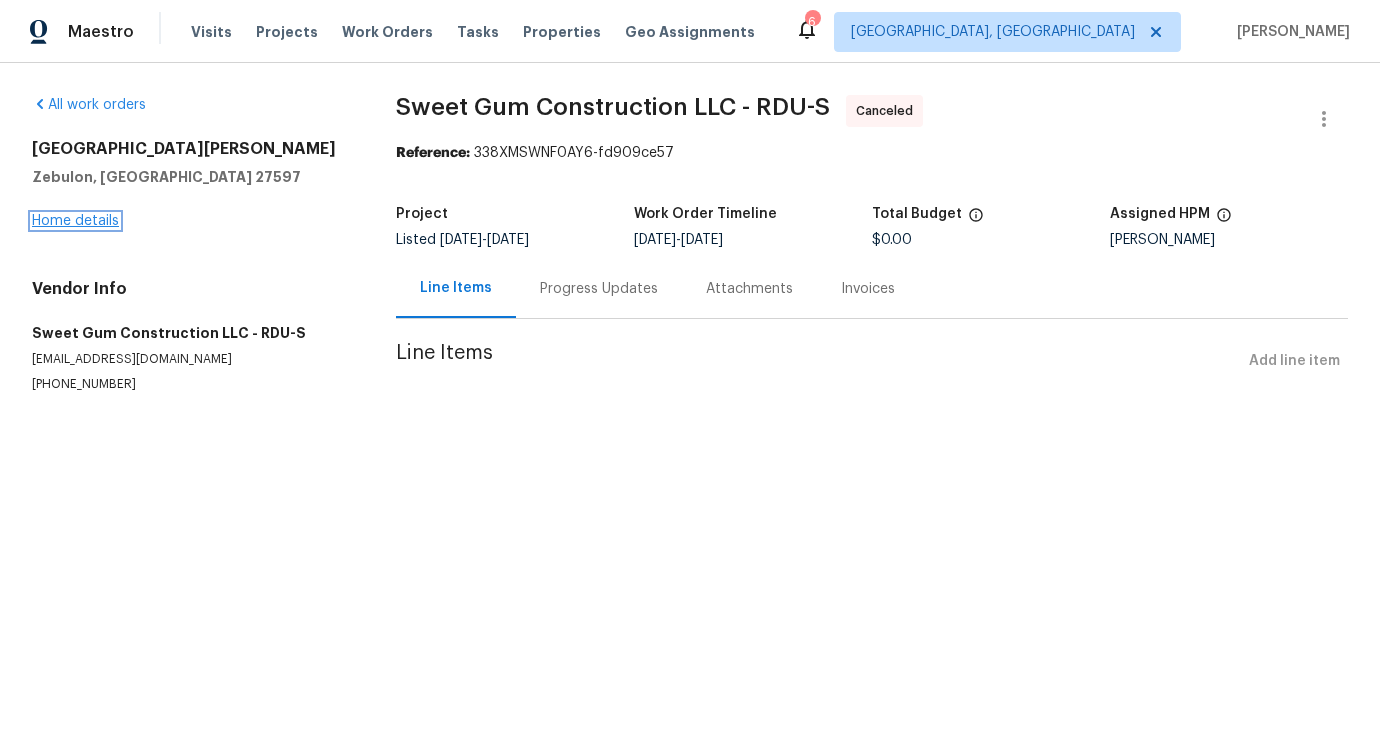 click on "Home details" at bounding box center [75, 221] 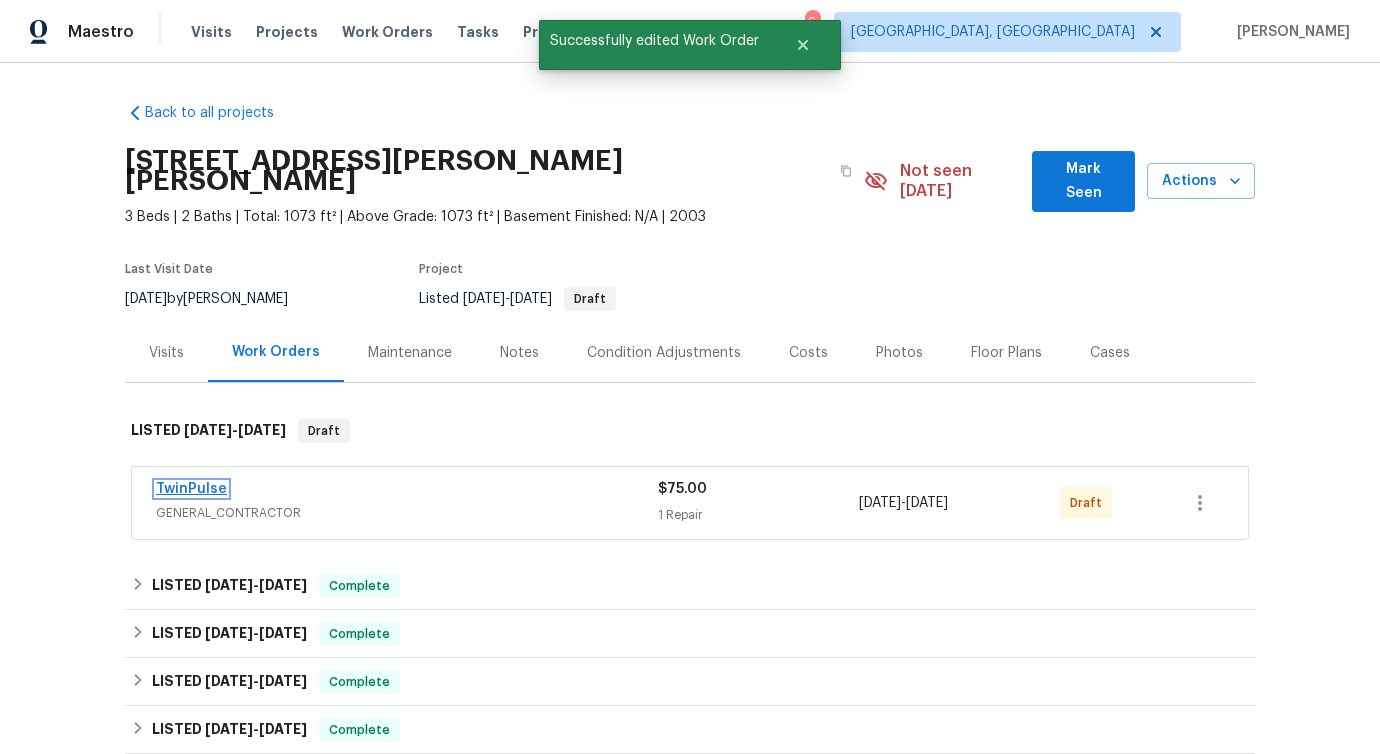 click on "TwinPulse" at bounding box center (191, 489) 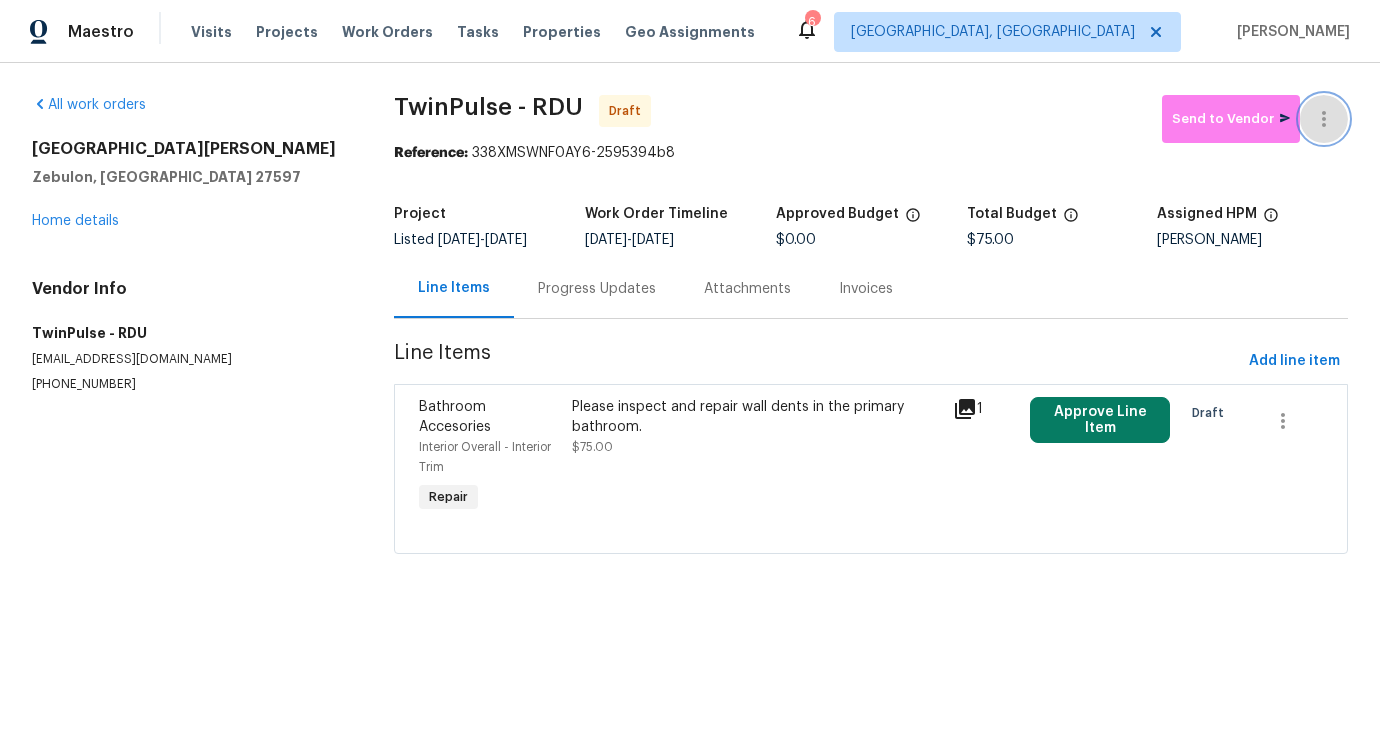 click 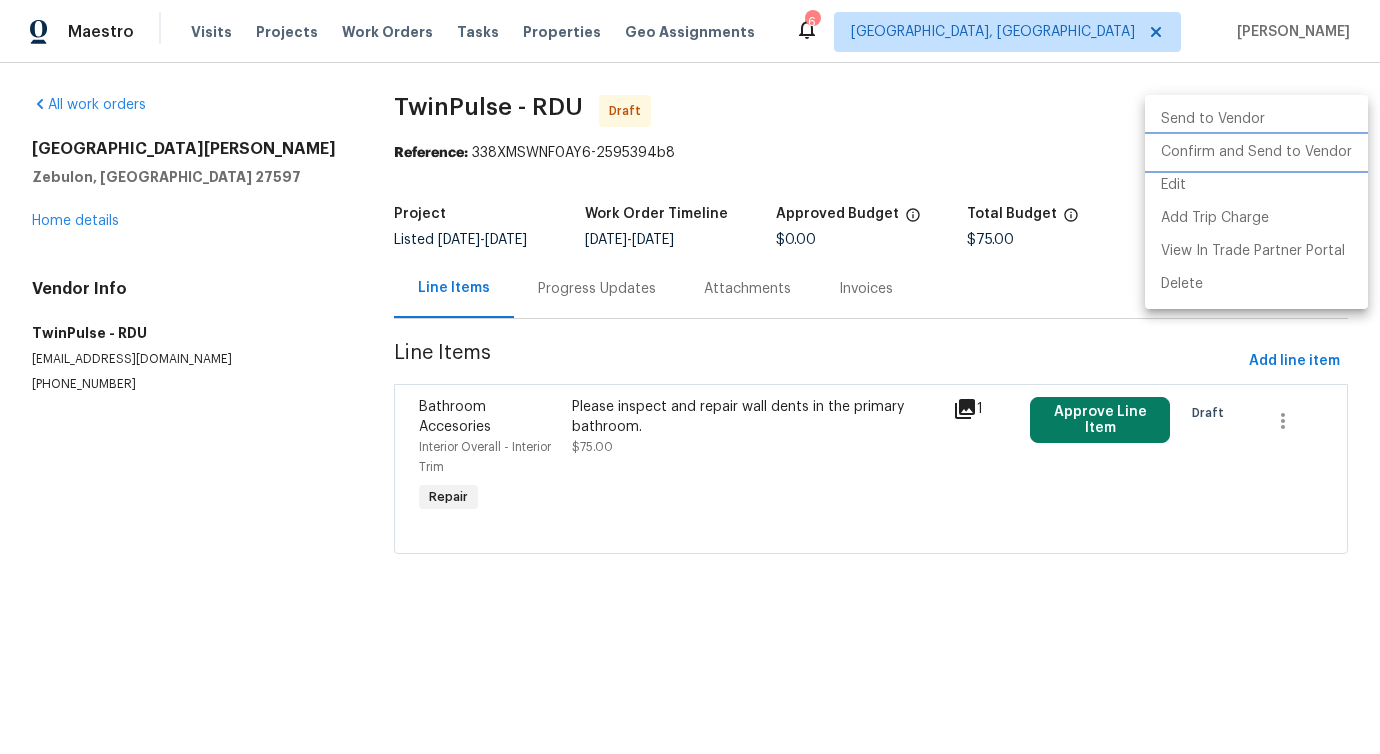 click on "Confirm and Send to Vendor" at bounding box center (1256, 152) 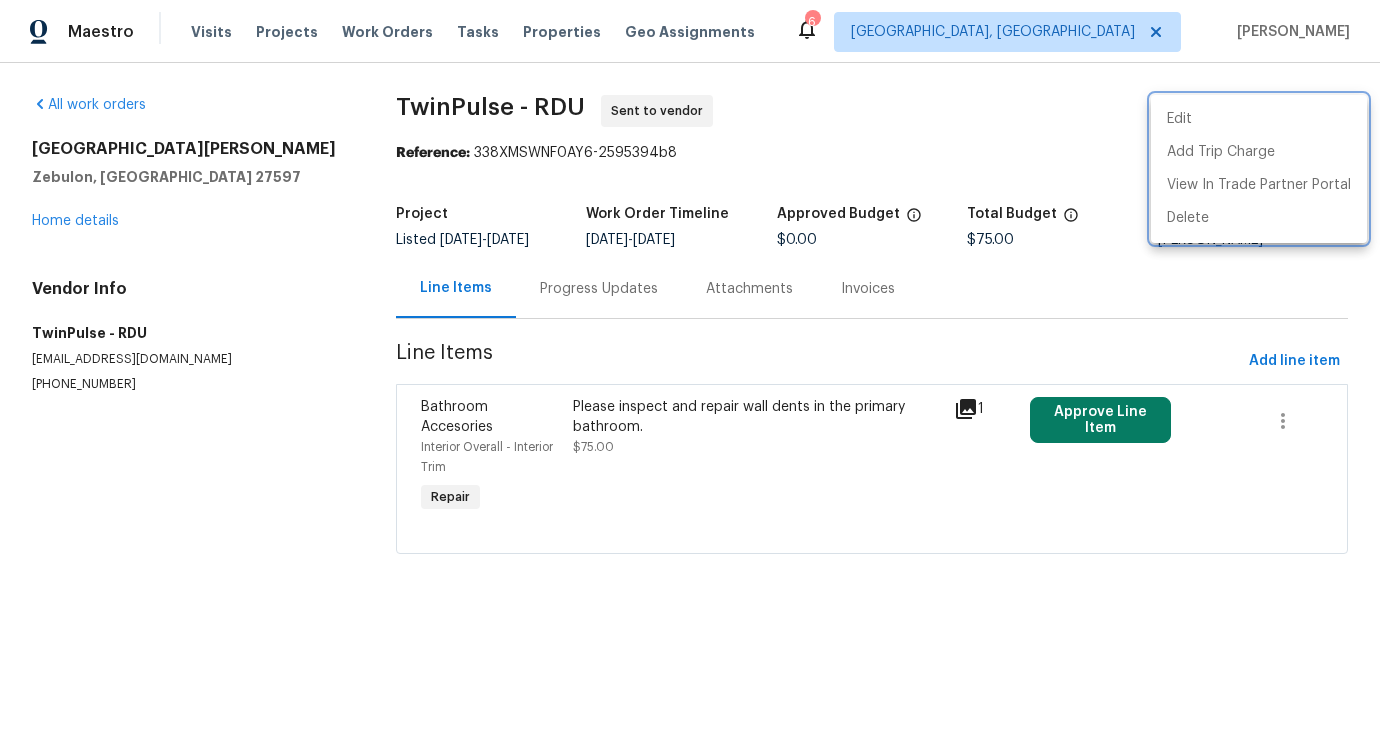 click at bounding box center (690, 377) 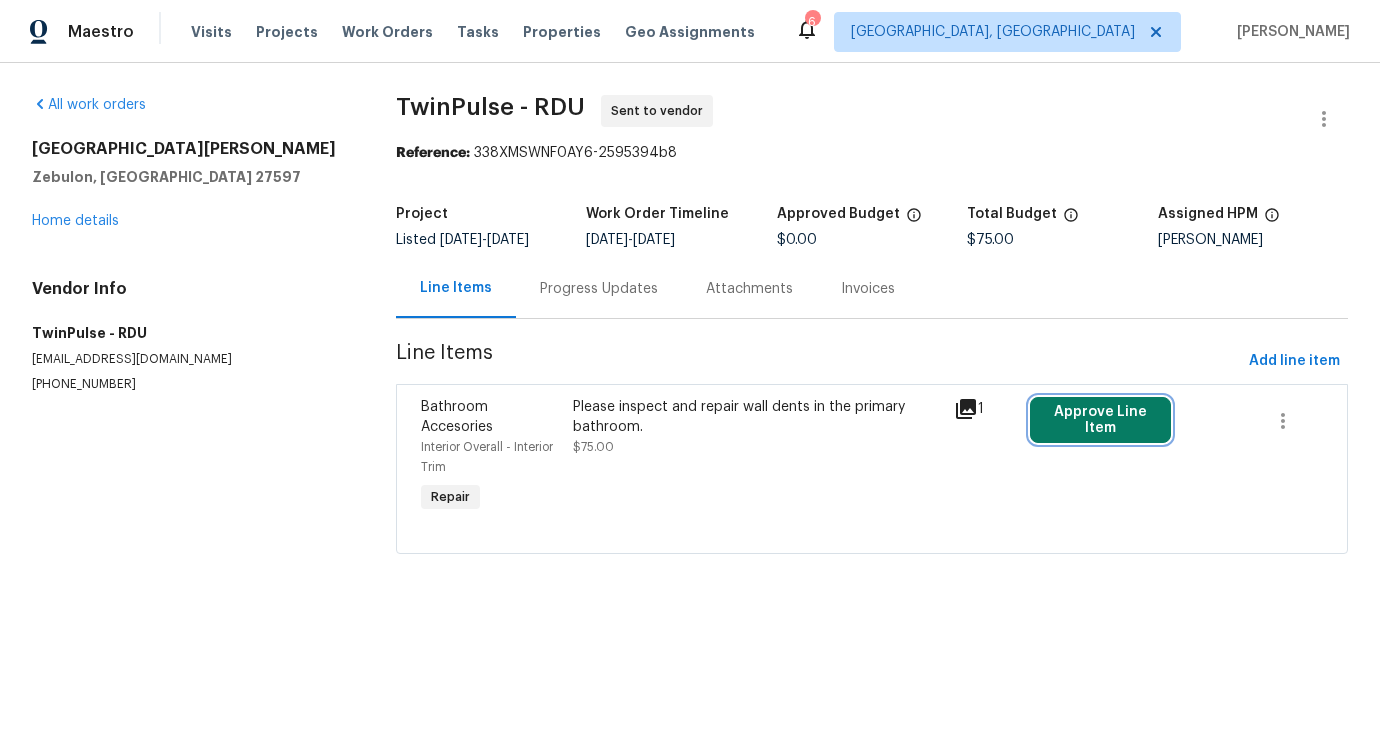 click on "Approve Line Item" at bounding box center (1100, 420) 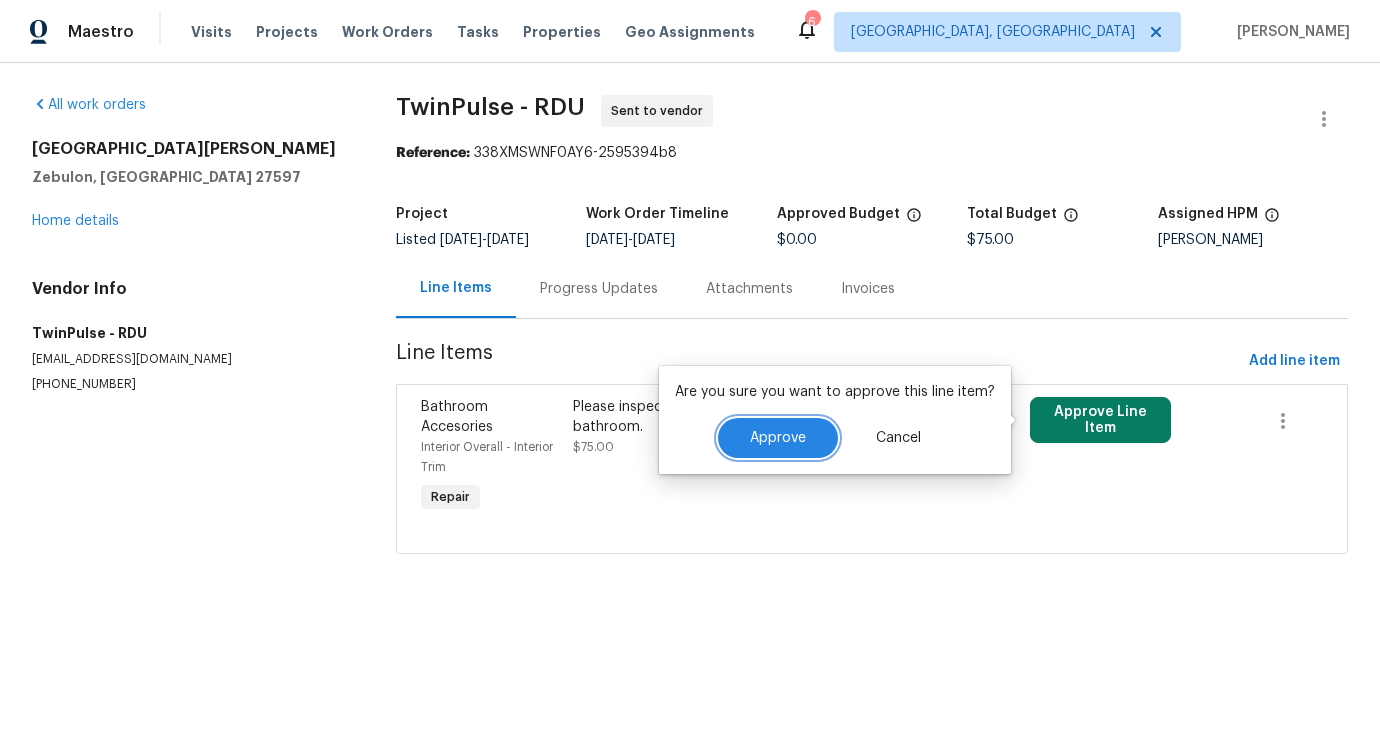click on "Approve" at bounding box center [778, 438] 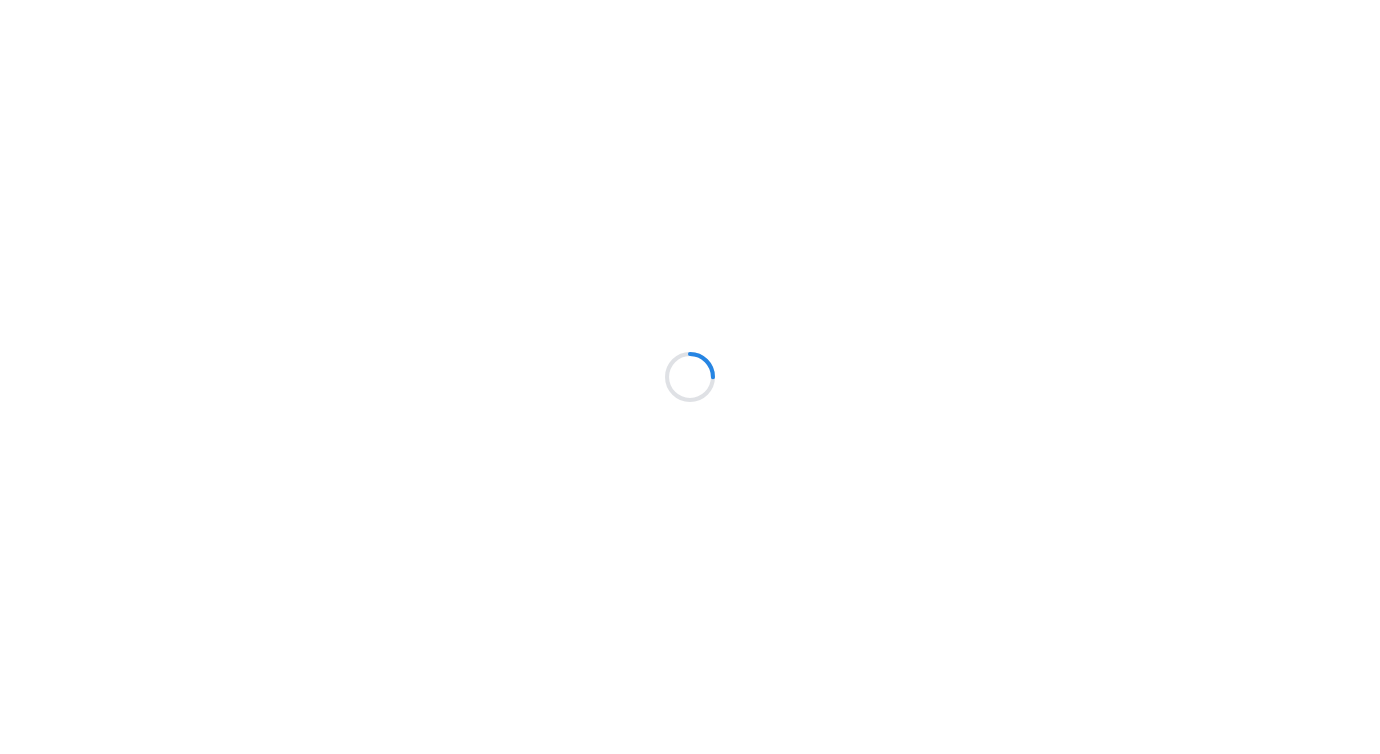 scroll, scrollTop: 0, scrollLeft: 0, axis: both 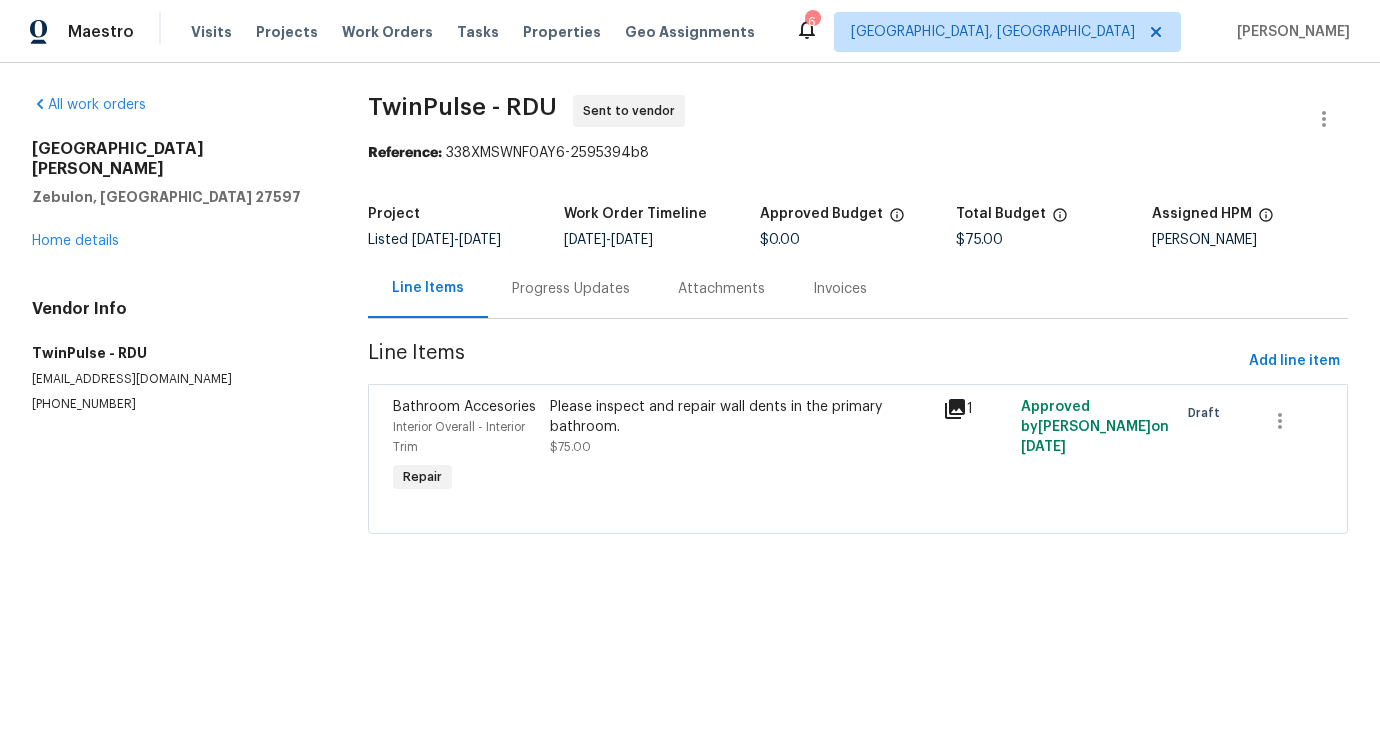 click on "Progress Updates" at bounding box center (571, 288) 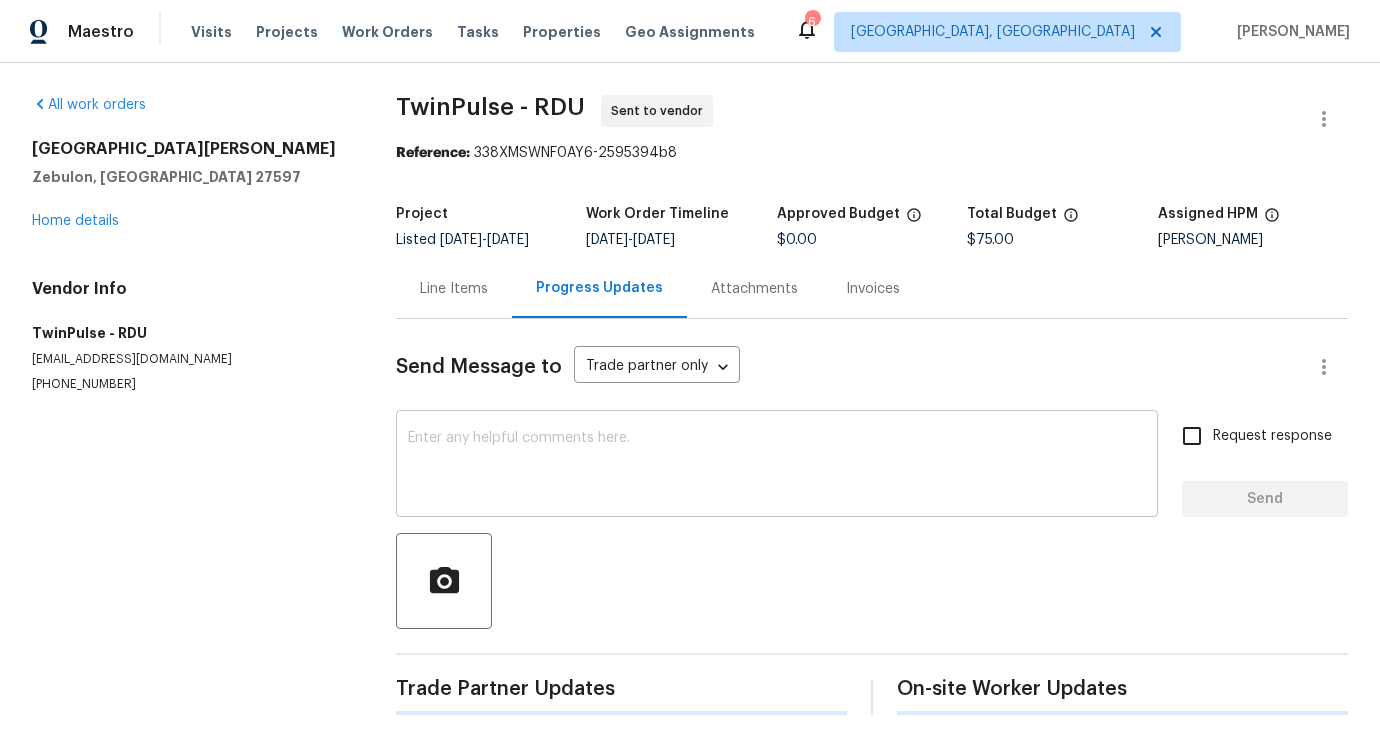 click at bounding box center [777, 466] 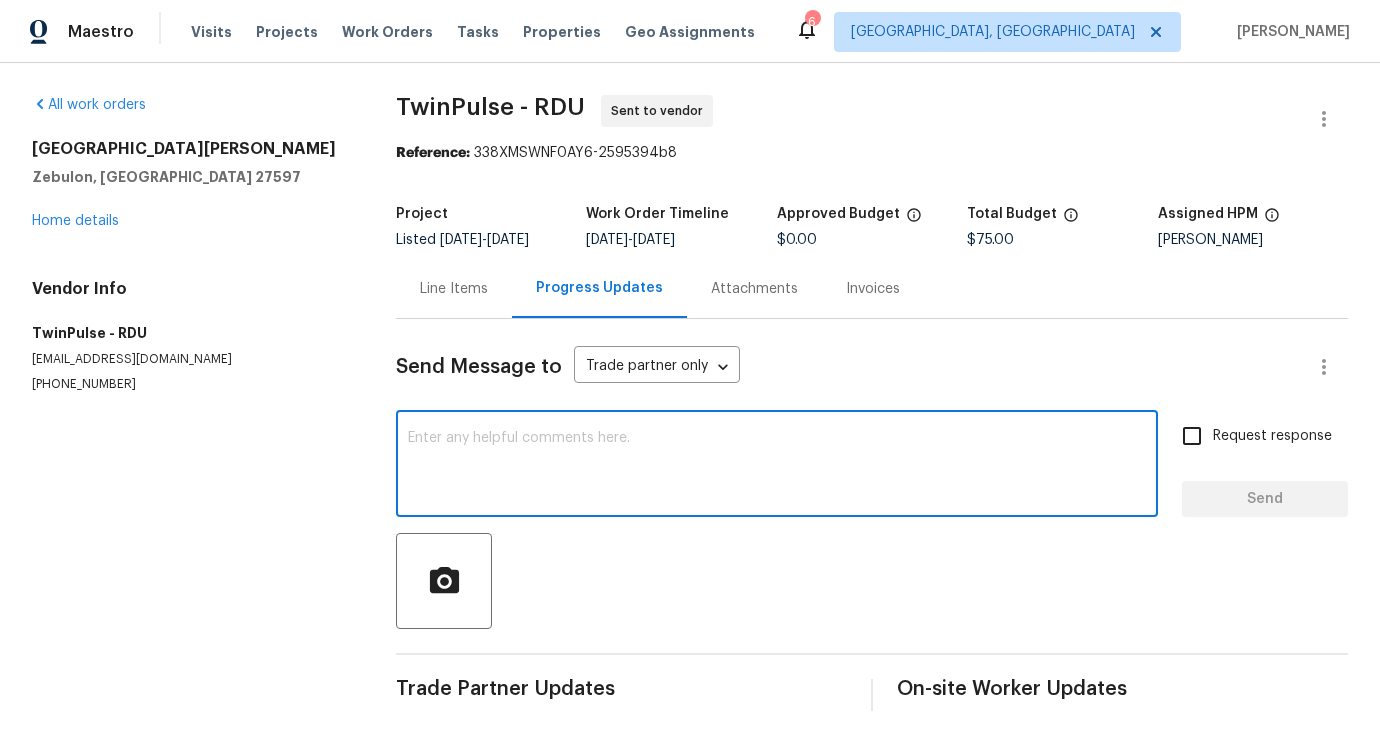 paste on "Hi, this is [PERSON_NAME] with Opendoor. I’m confirming you received the WO for the property at (Address). Please review and accept the WO within 24 hours and provide a schedule date. Please disregard the contact information for the HPM included in the WO. Our Centralised LWO Team is responsible for Listed WOs." 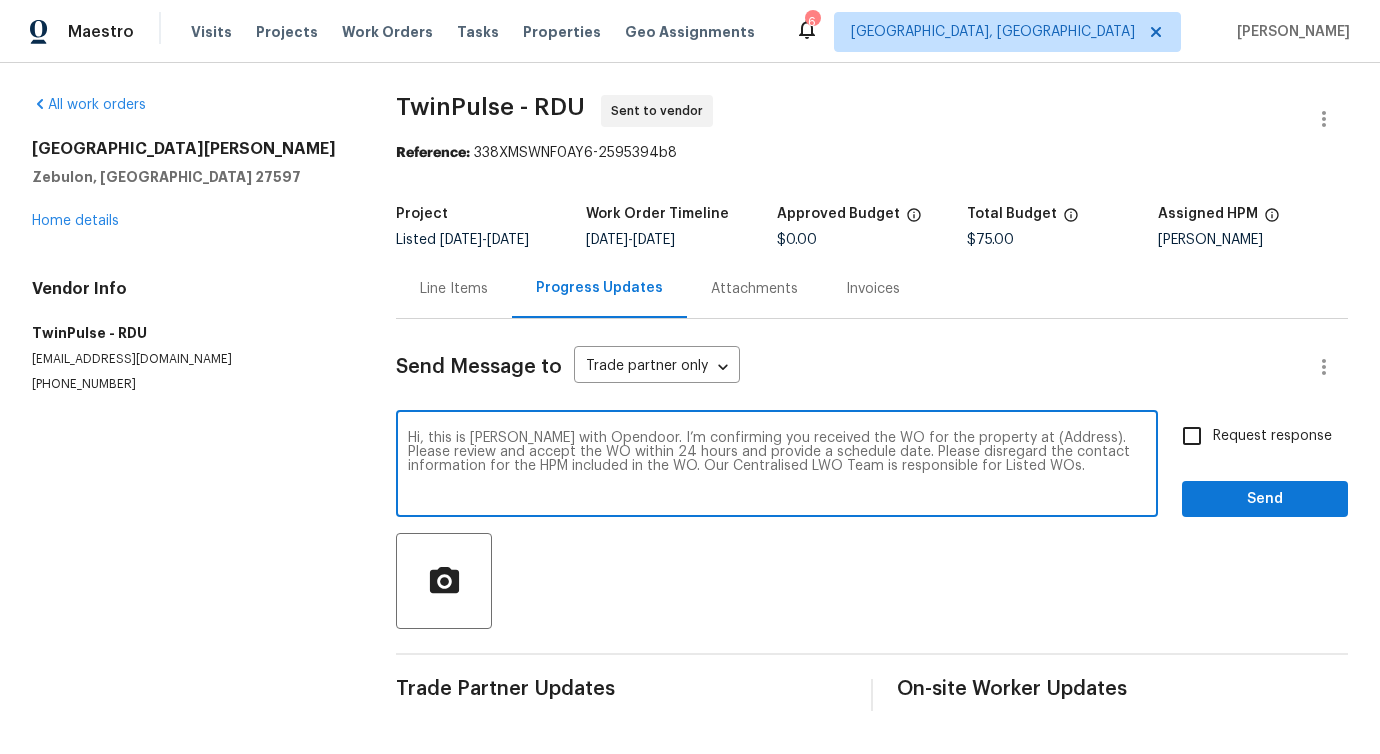 click on "Hi, this is [PERSON_NAME] with Opendoor. I’m confirming you received the WO for the property at (Address). Please review and accept the WO within 24 hours and provide a schedule date. Please disregard the contact information for the HPM included in the WO. Our Centralised LWO Team is responsible for Listed WOs." at bounding box center [777, 466] 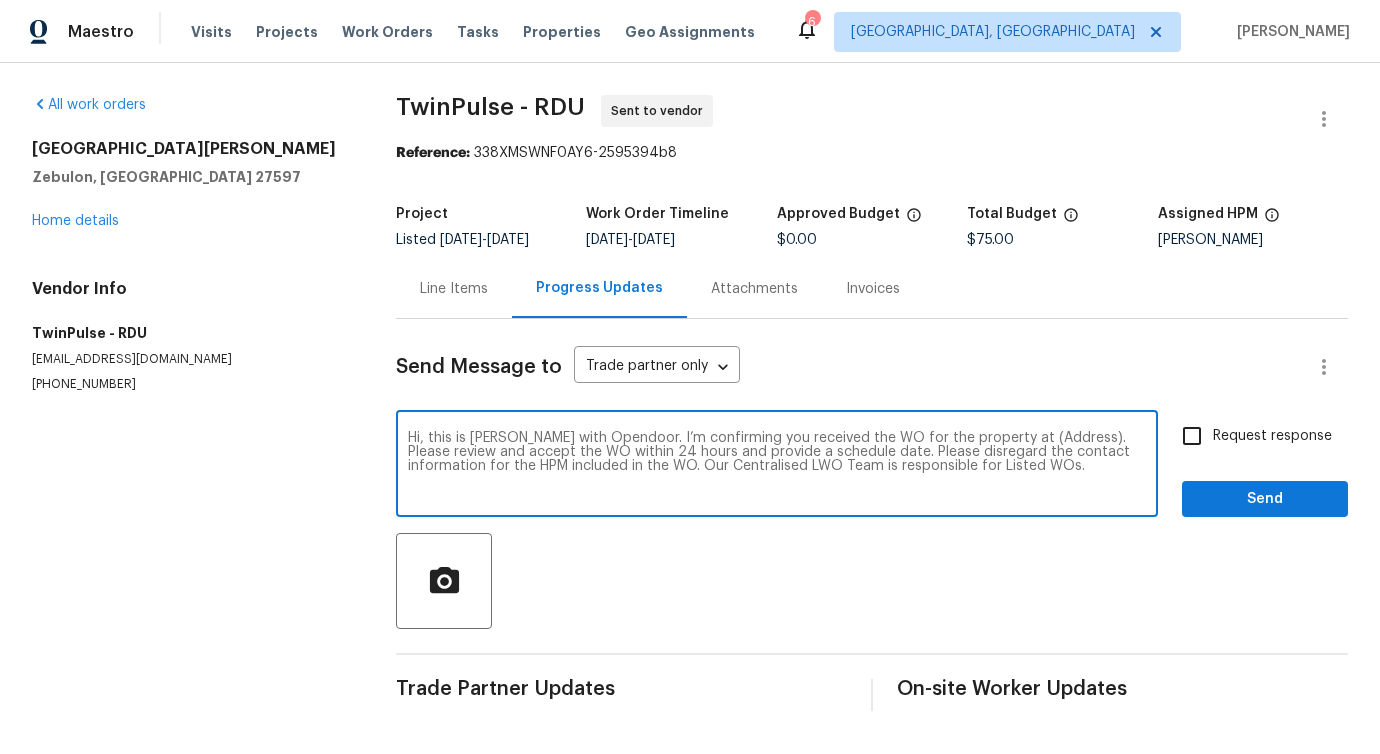 click on "Hi, this is [PERSON_NAME] with Opendoor. I’m confirming you received the WO for the property at (Address). Please review and accept the WO within 24 hours and provide a schedule date. Please disregard the contact information for the HPM included in the WO. Our Centralised LWO Team is responsible for Listed WOs." at bounding box center (777, 466) 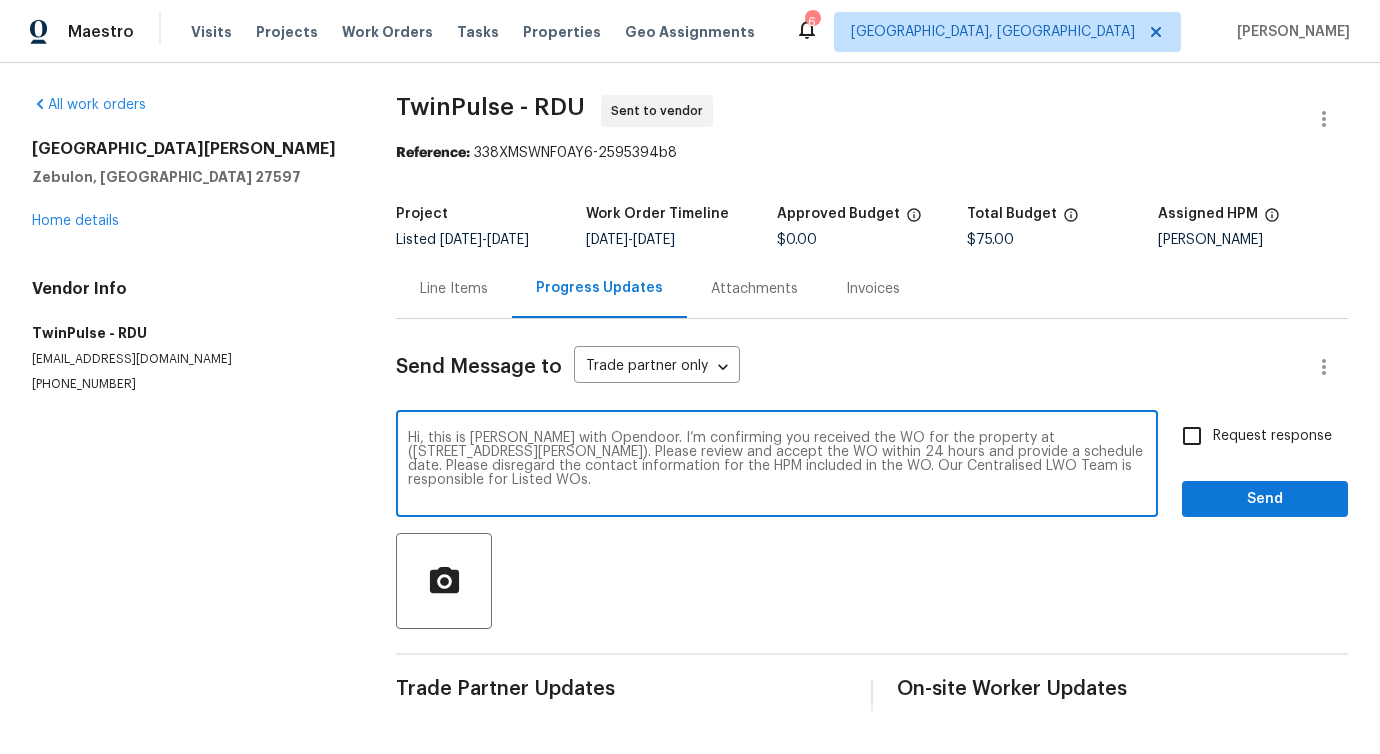 type on "Hi, this is Pavithra with Opendoor. I’m confirming you received the WO for the property at (1125 Field Meadows Dr, Zebulon, NC 27597). Please review and accept the WO within 24 hours and provide a schedule date. Please disregard the contact information for the HPM included in the WO. Our Centralised LWO Team is responsible for Listed WOs." 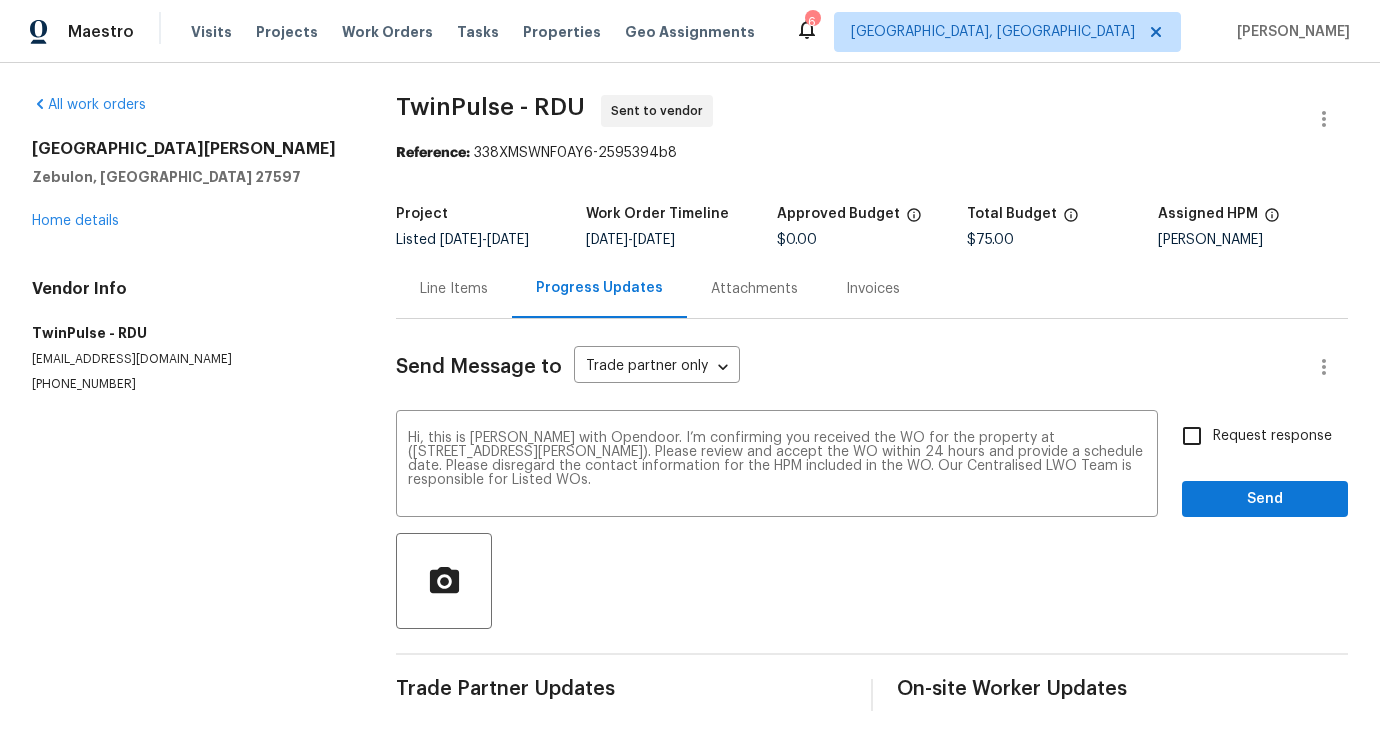 click on "Request response" at bounding box center (1251, 436) 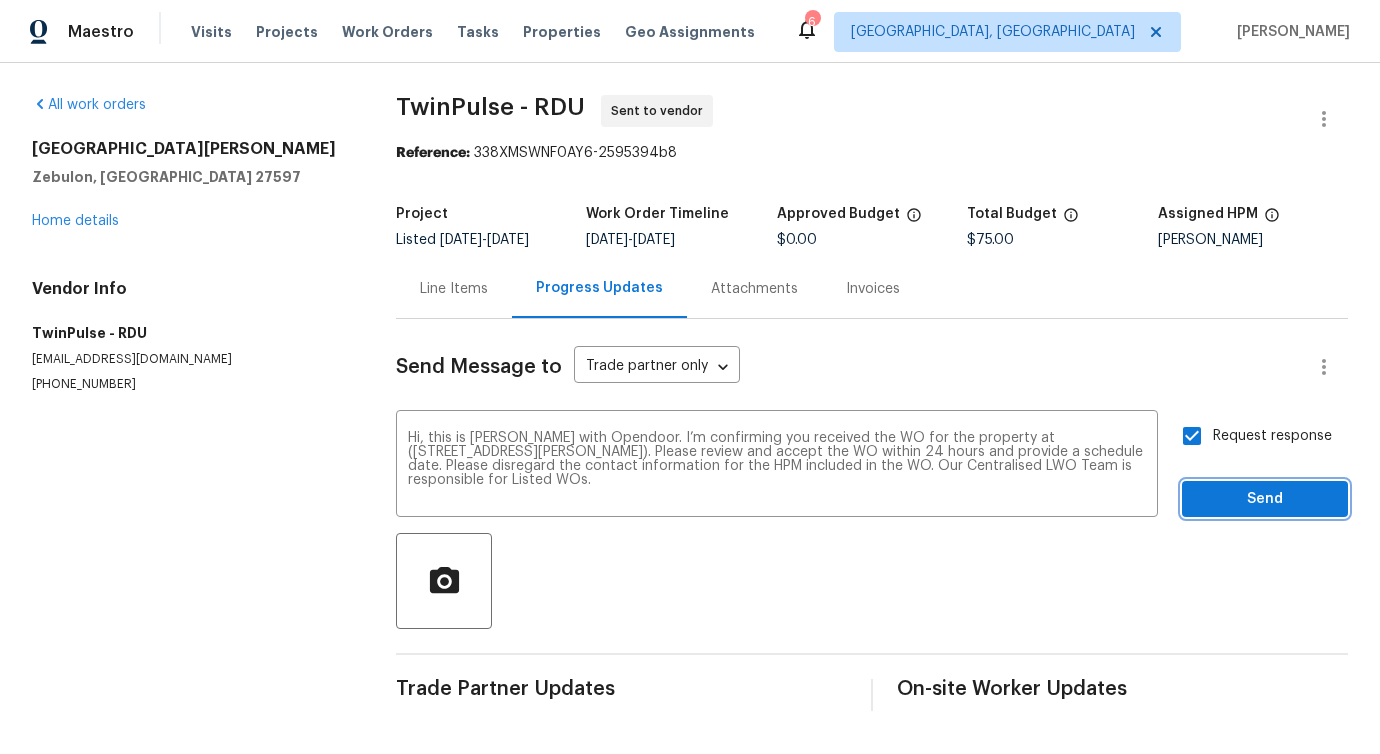 click on "Send" at bounding box center (1265, 499) 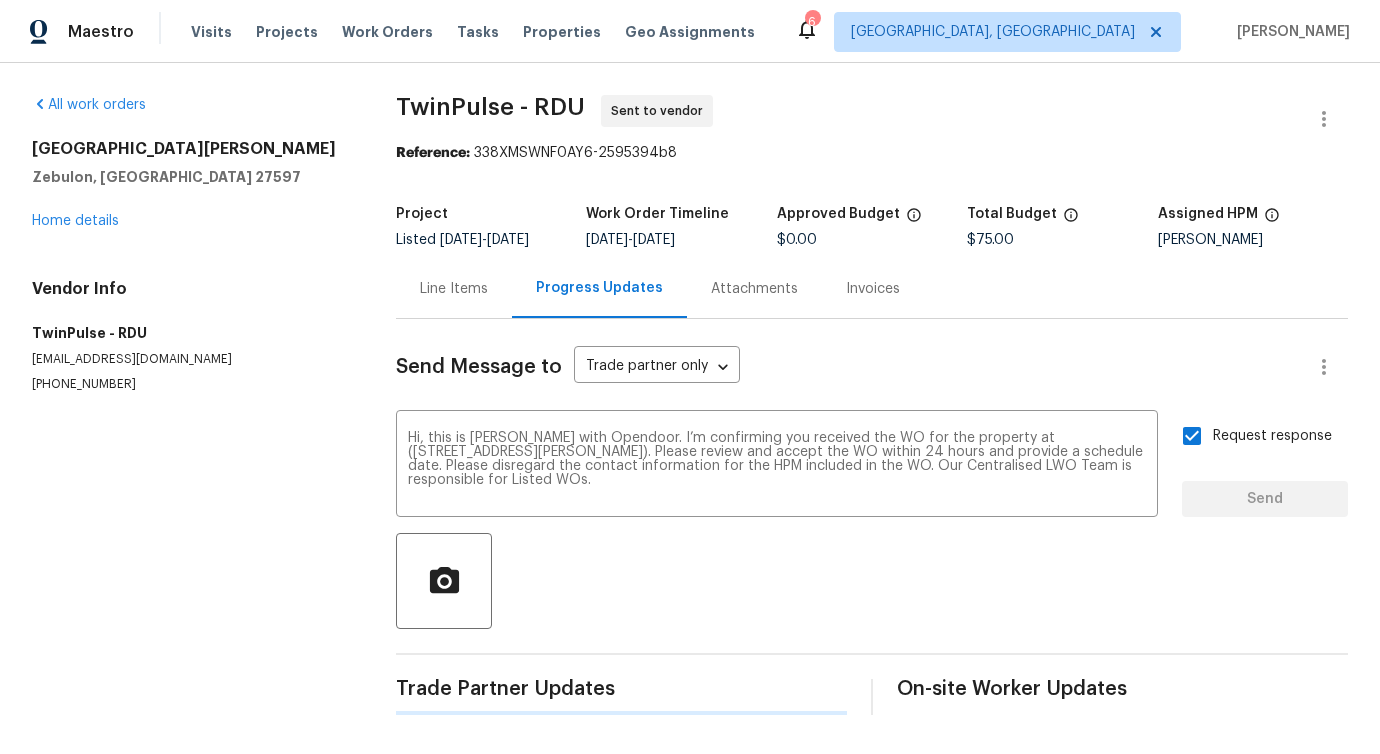 type 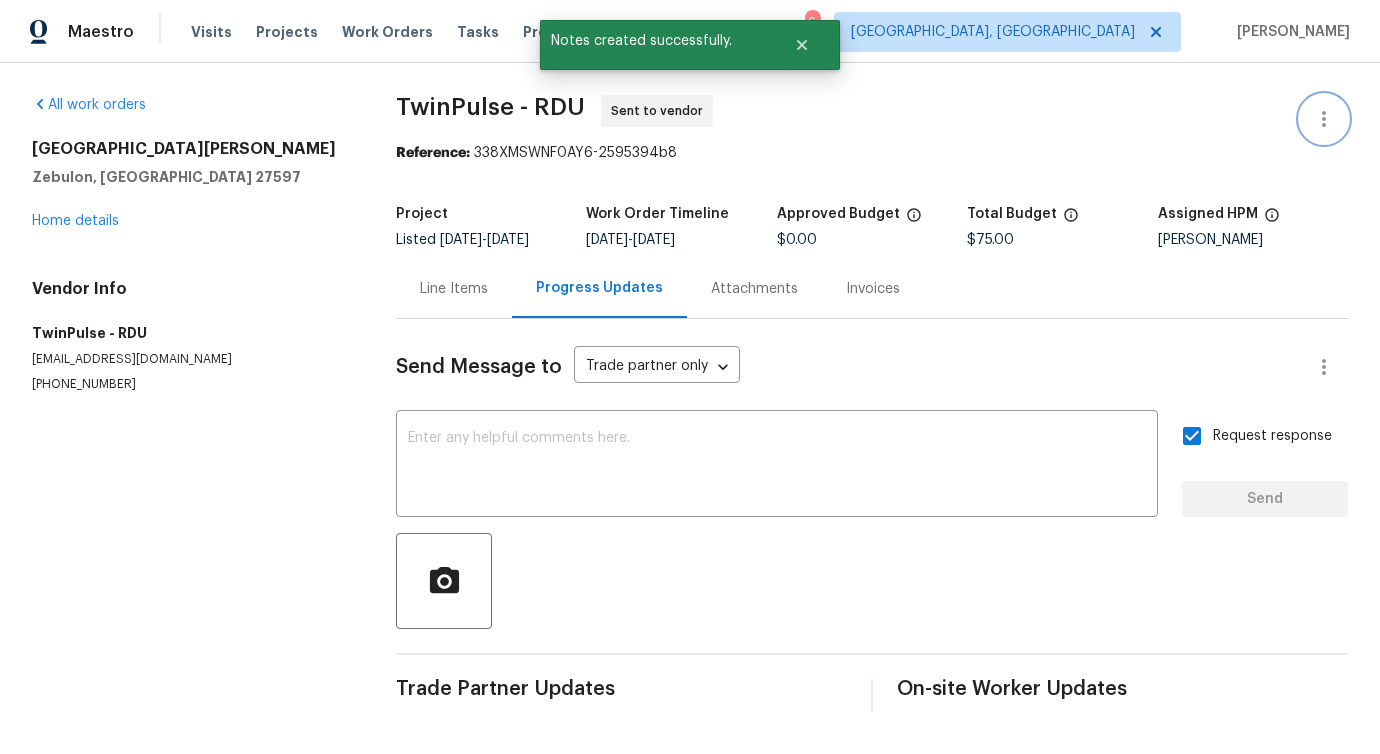 click 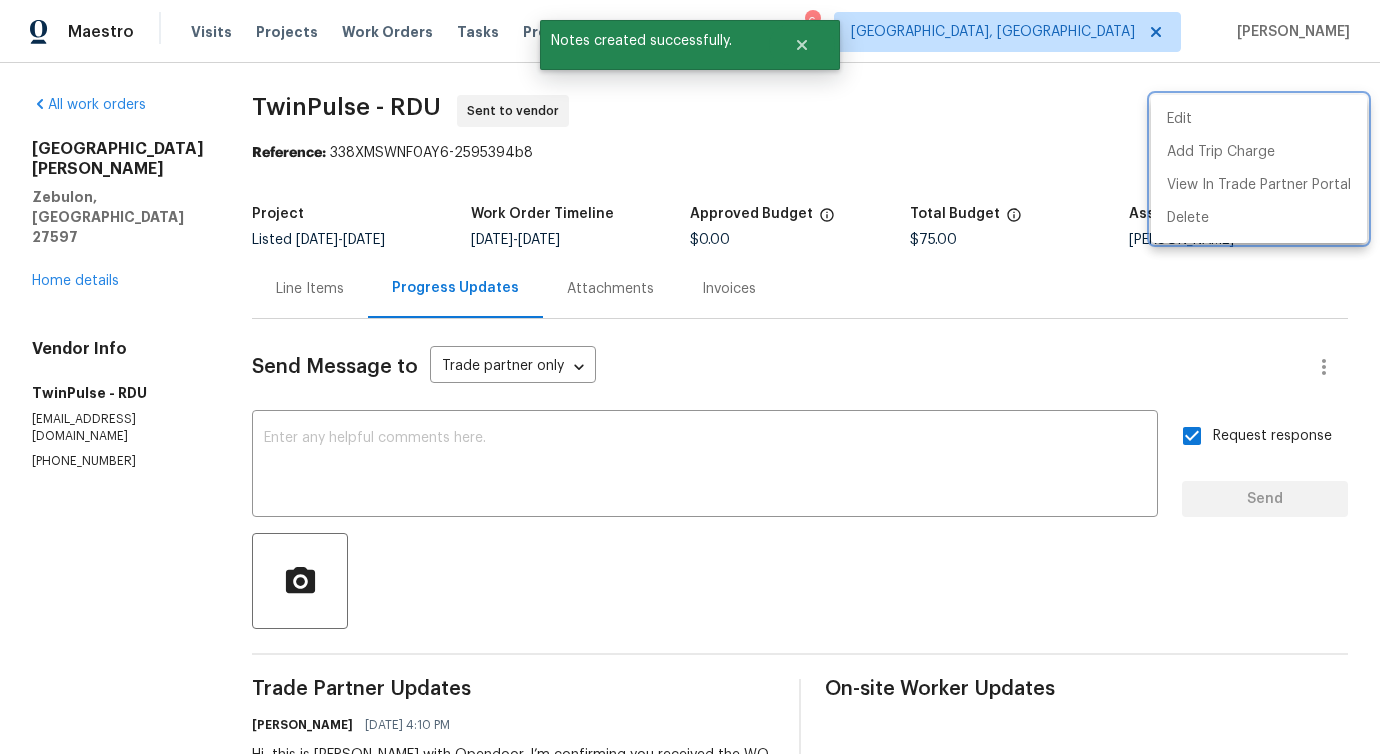 click at bounding box center [690, 377] 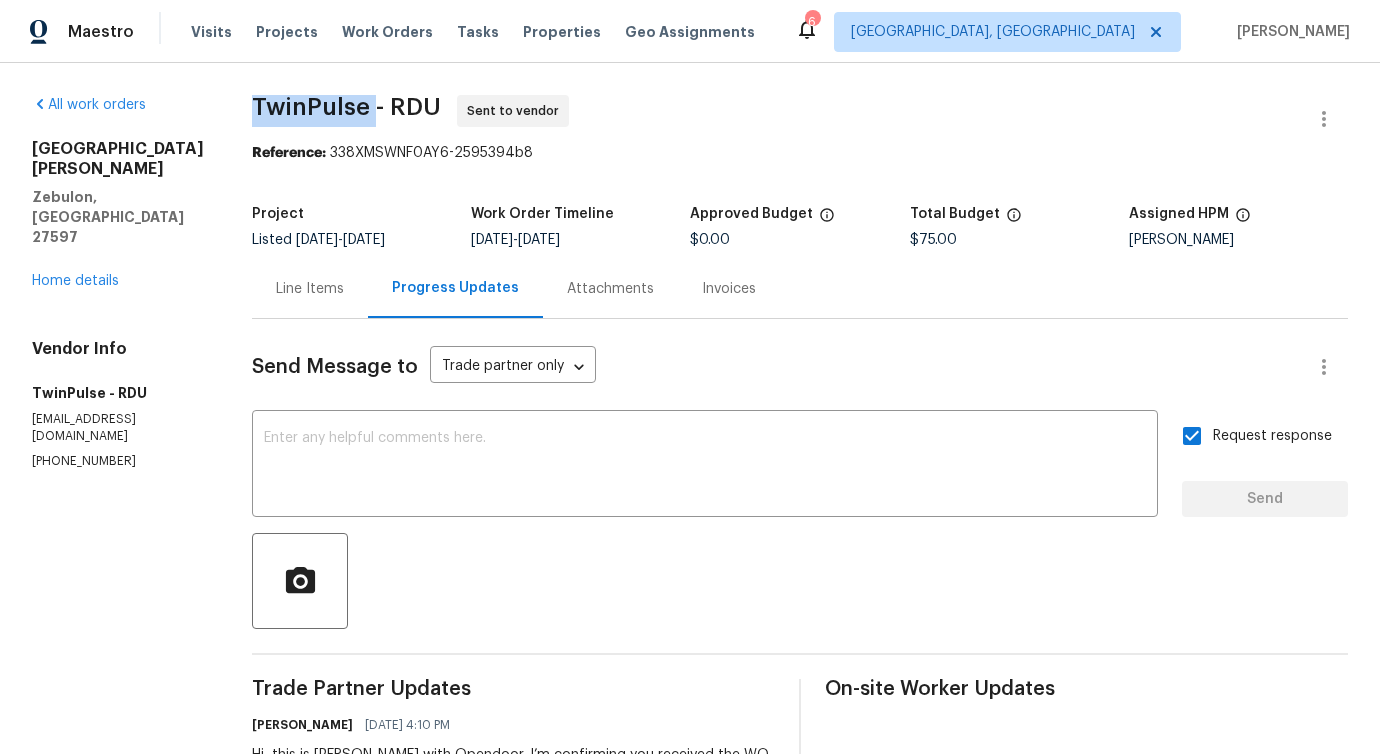 drag, startPoint x: 213, startPoint y: 102, endPoint x: 353, endPoint y: 117, distance: 140.80128 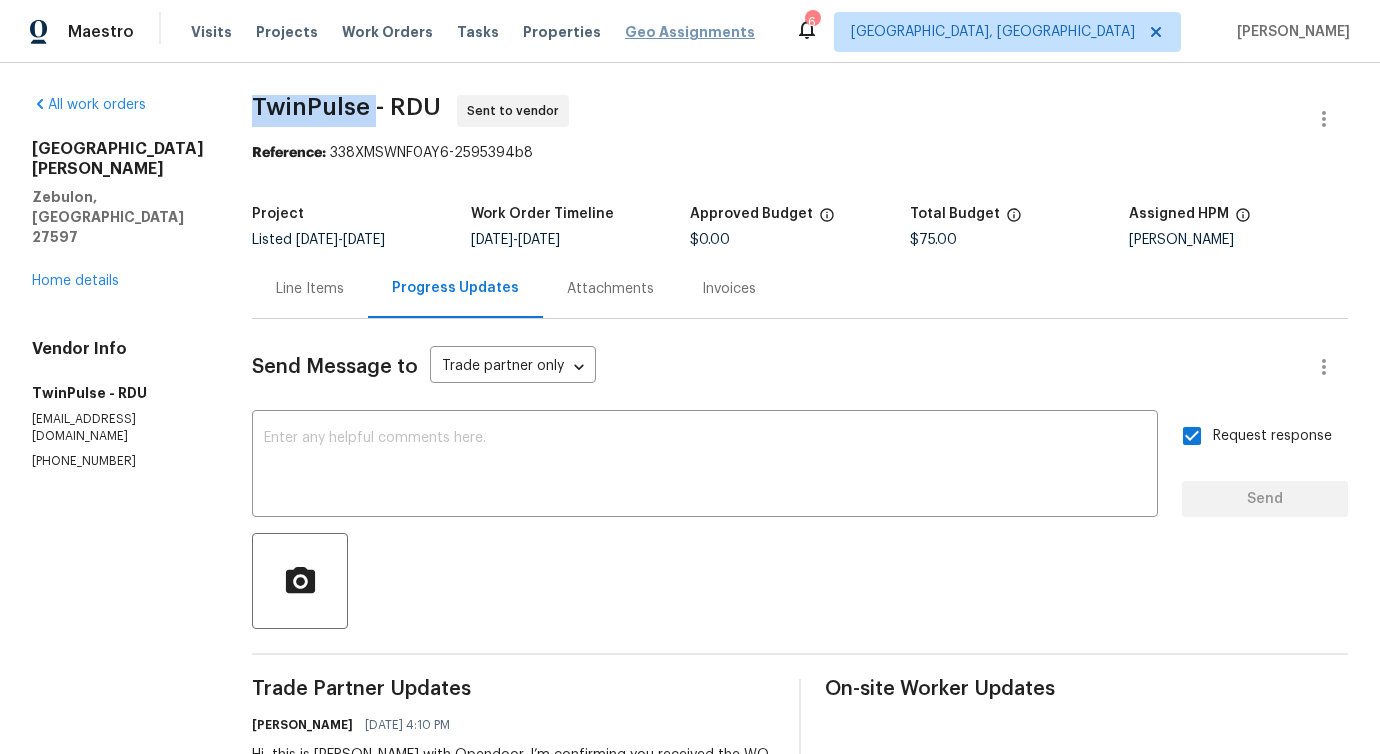 copy on "TwinPulse" 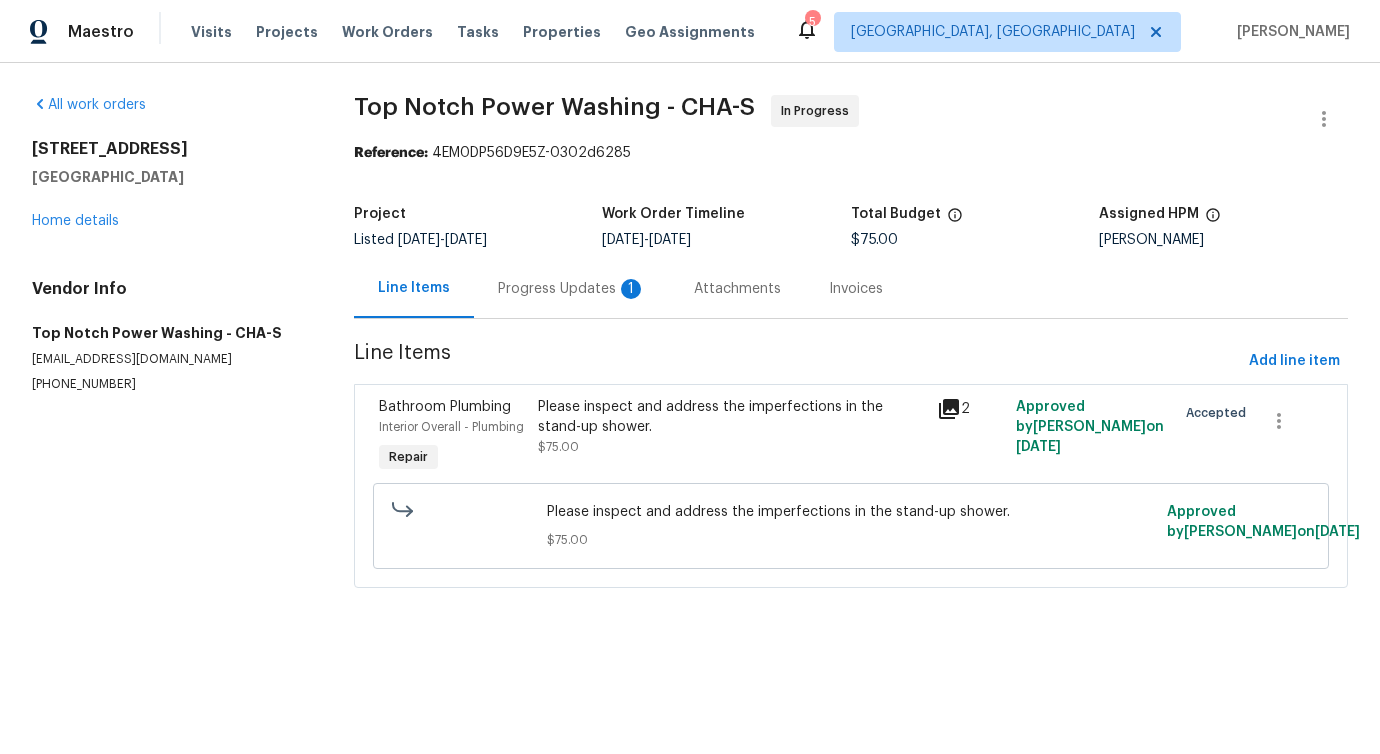 scroll, scrollTop: 0, scrollLeft: 0, axis: both 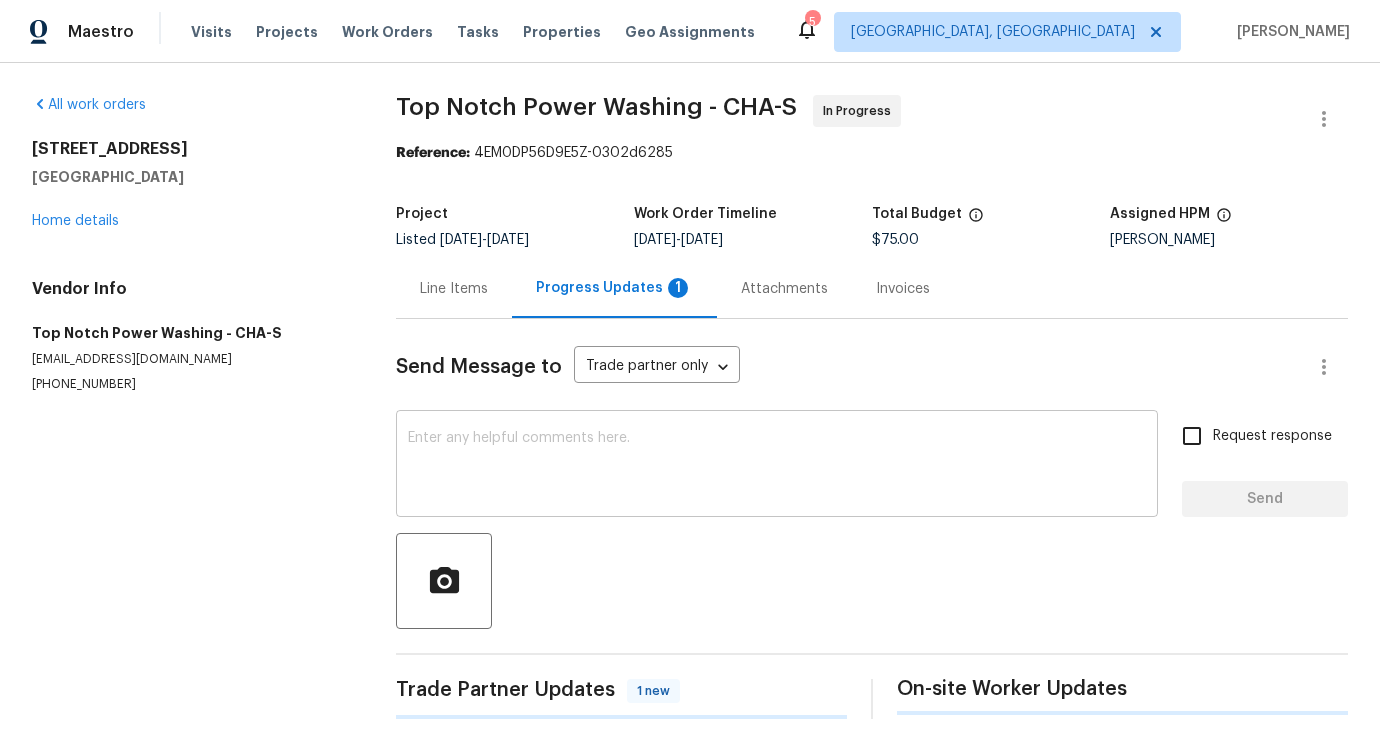 click at bounding box center (777, 466) 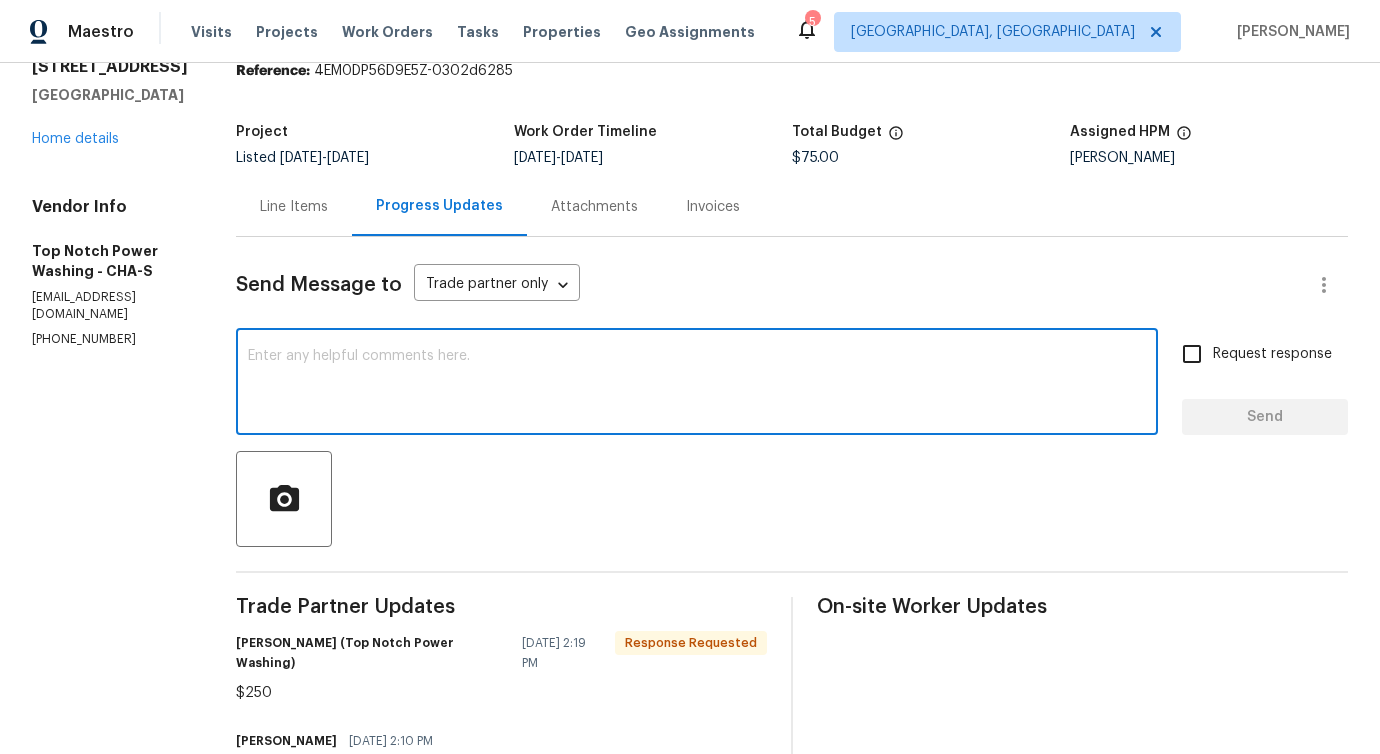 scroll, scrollTop: 318, scrollLeft: 0, axis: vertical 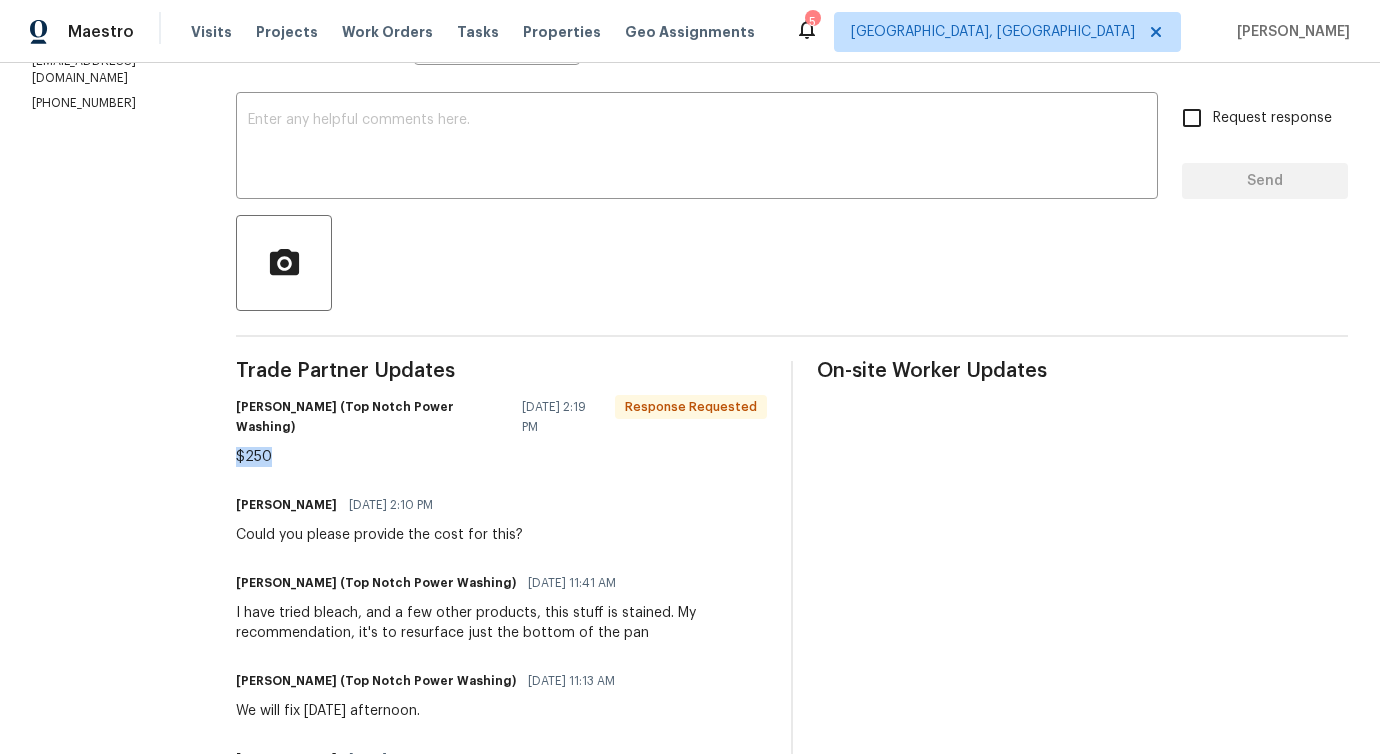 drag, startPoint x: 225, startPoint y: 457, endPoint x: 318, endPoint y: 463, distance: 93.193344 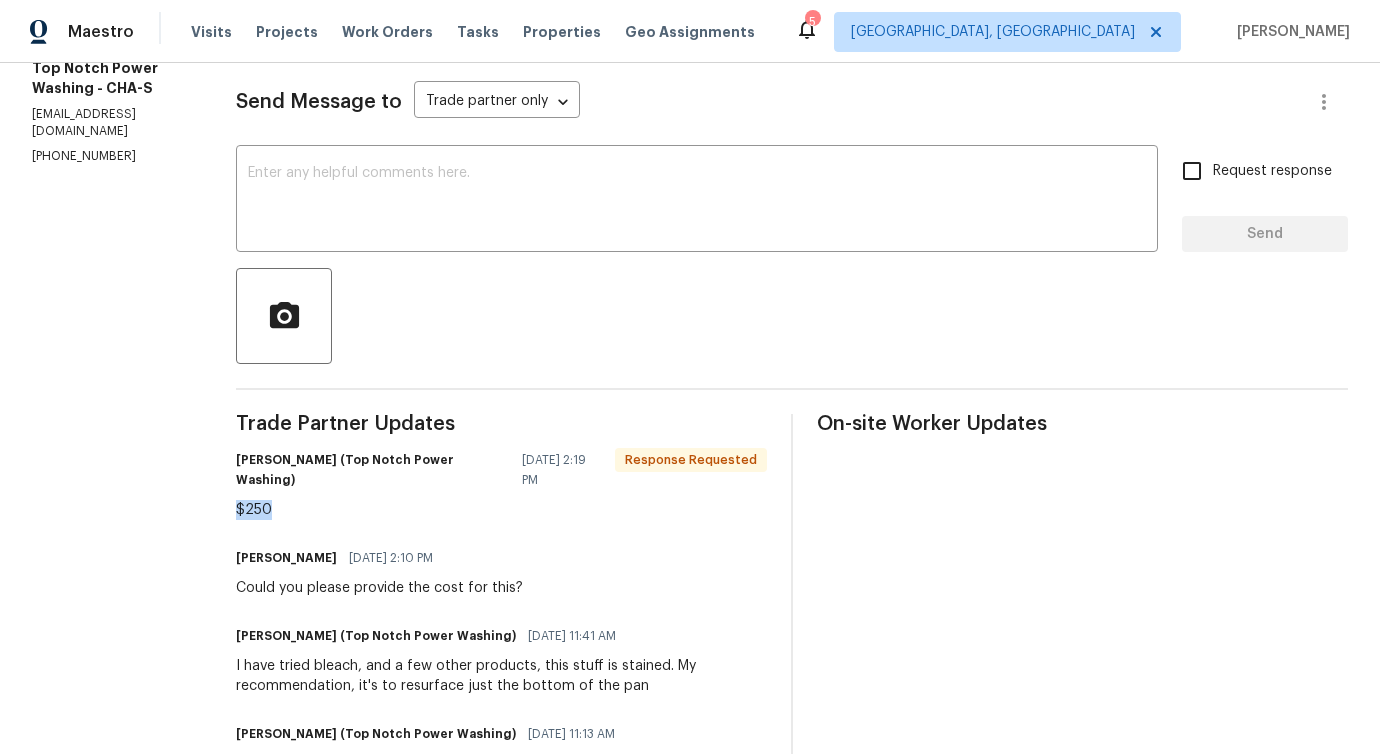scroll, scrollTop: 0, scrollLeft: 0, axis: both 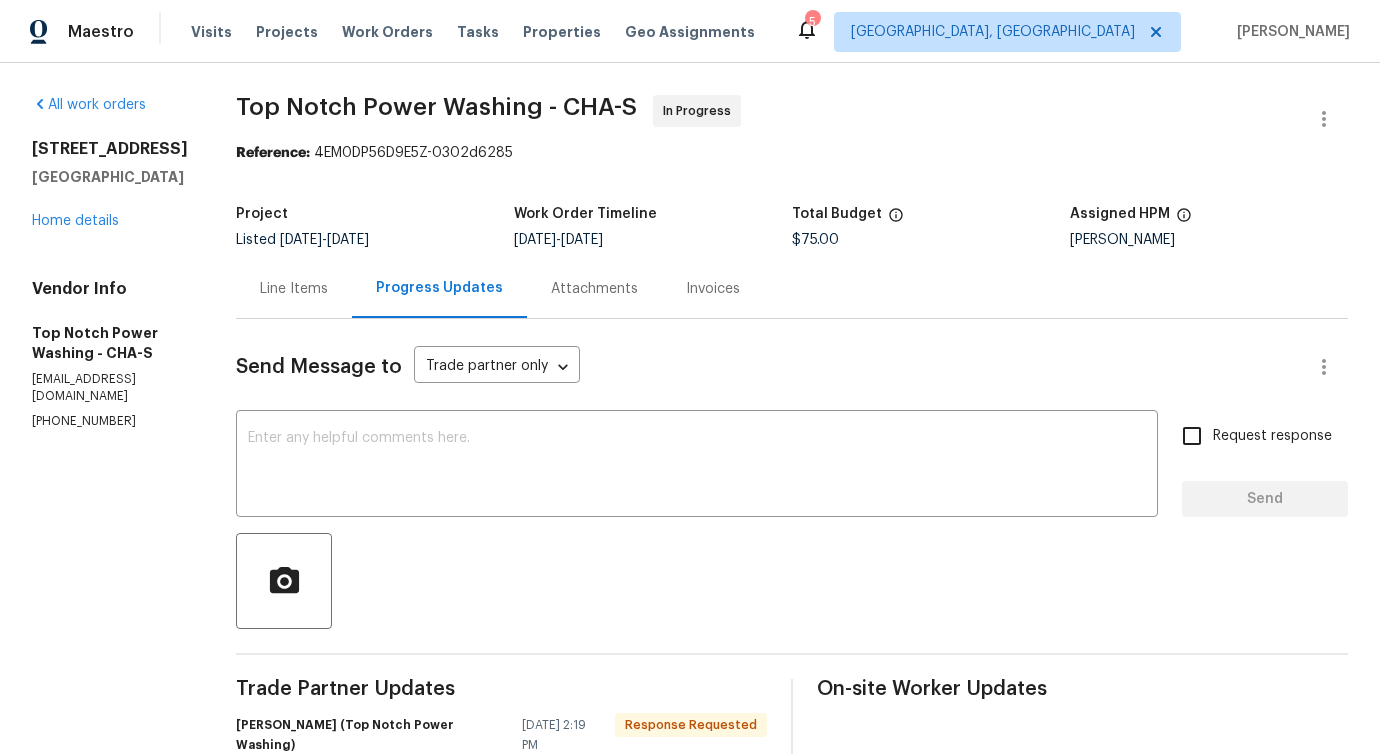 click on "Line Items" at bounding box center (294, 289) 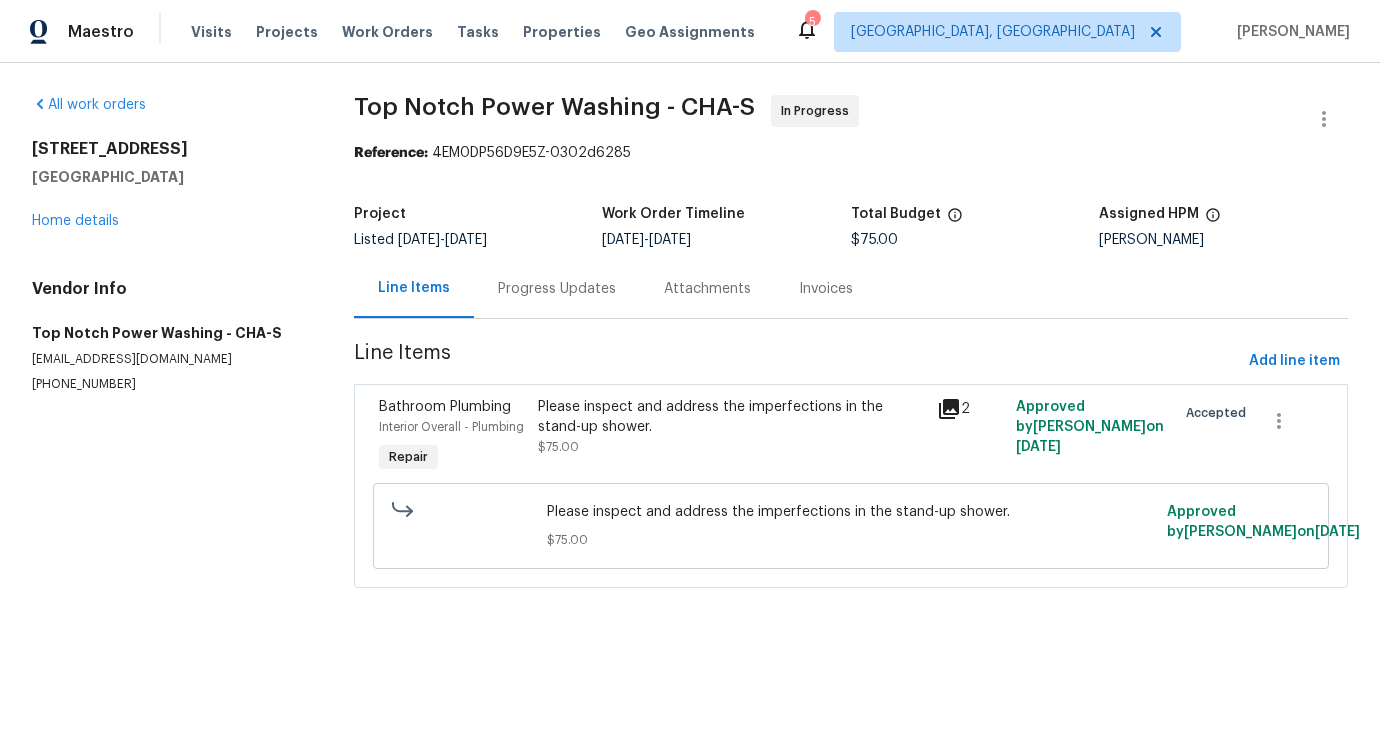 click on "Please inspect and address the imperfections in the stand-up shower." at bounding box center [731, 417] 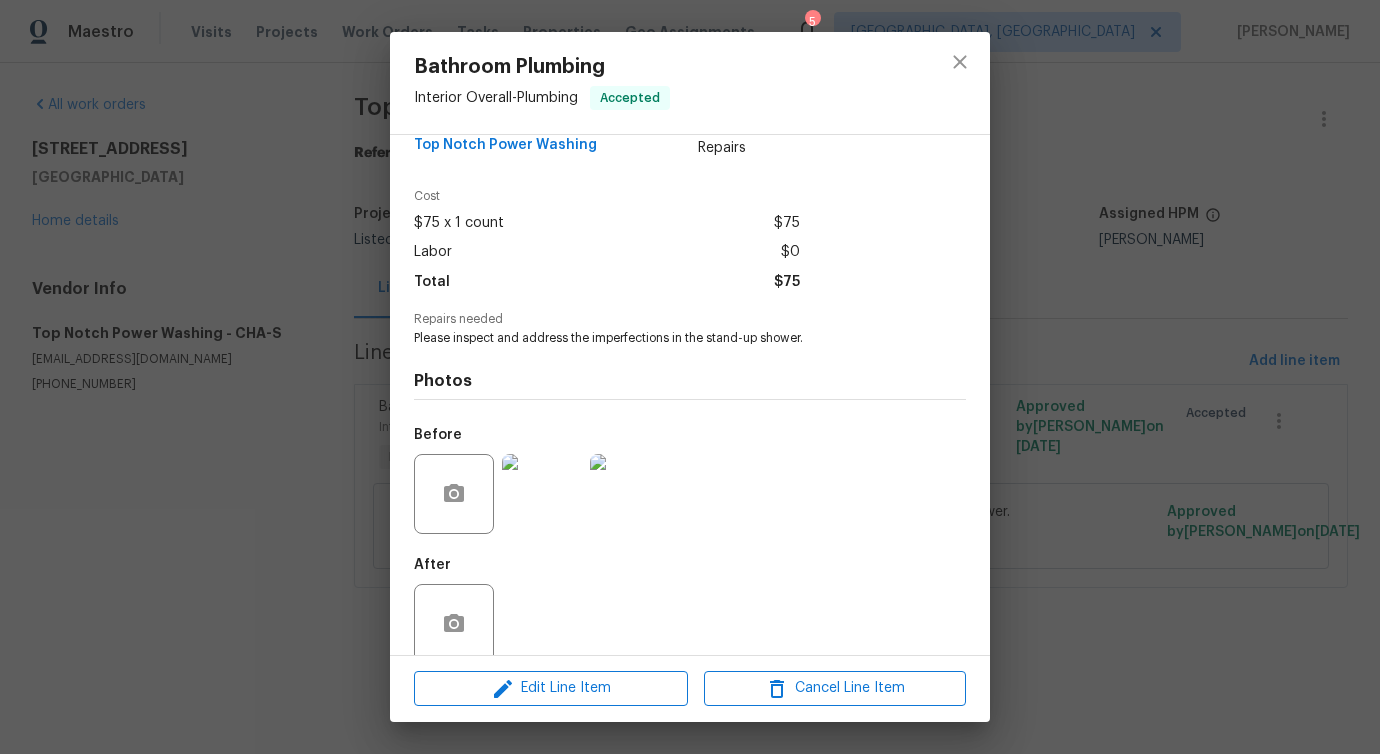 scroll, scrollTop: 67, scrollLeft: 0, axis: vertical 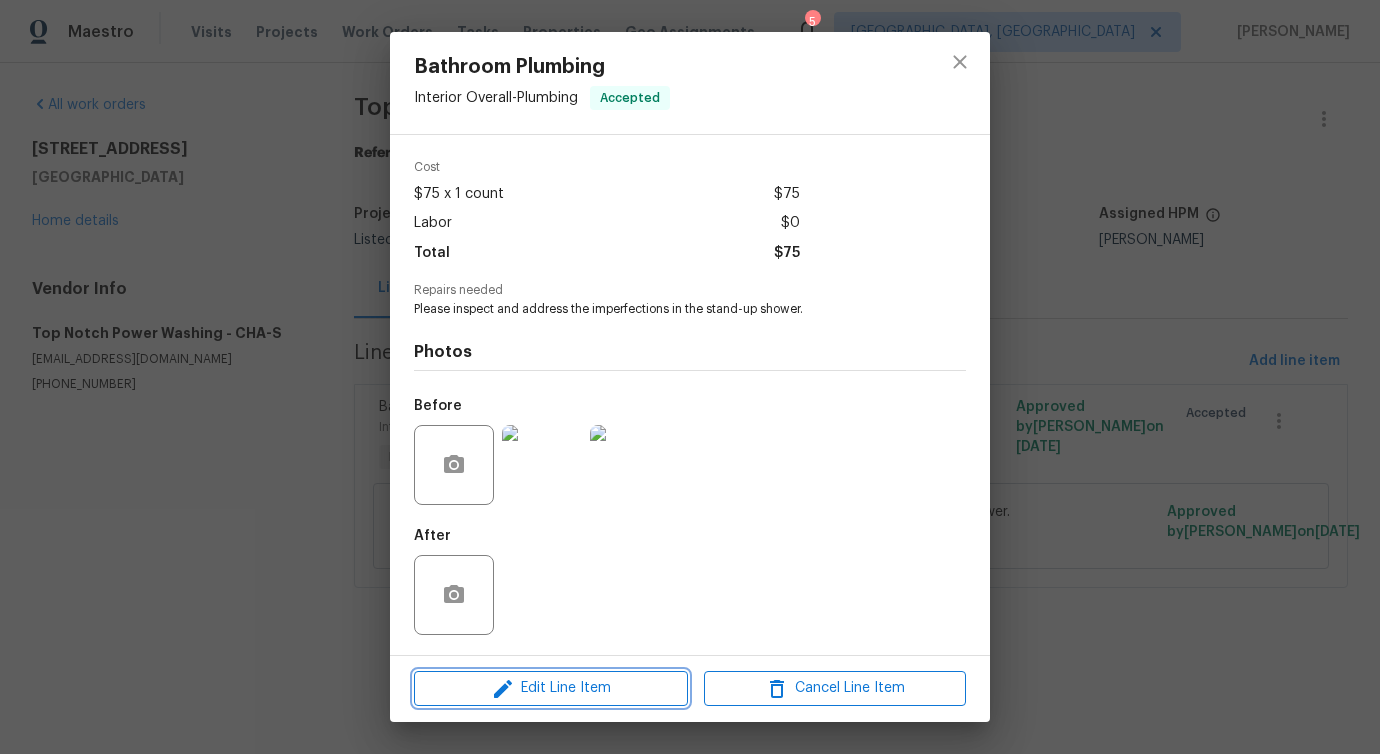 click on "Edit Line Item" at bounding box center (551, 688) 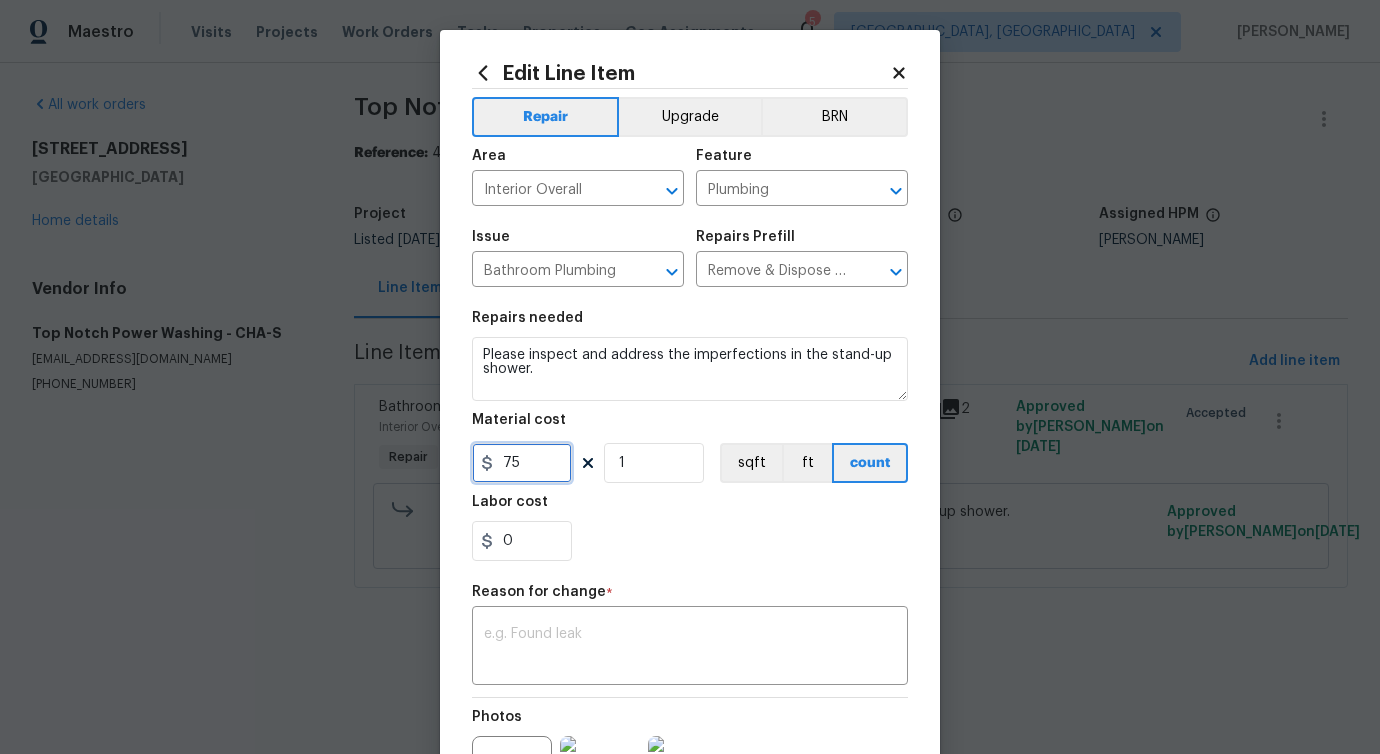 click on "75" at bounding box center [522, 463] 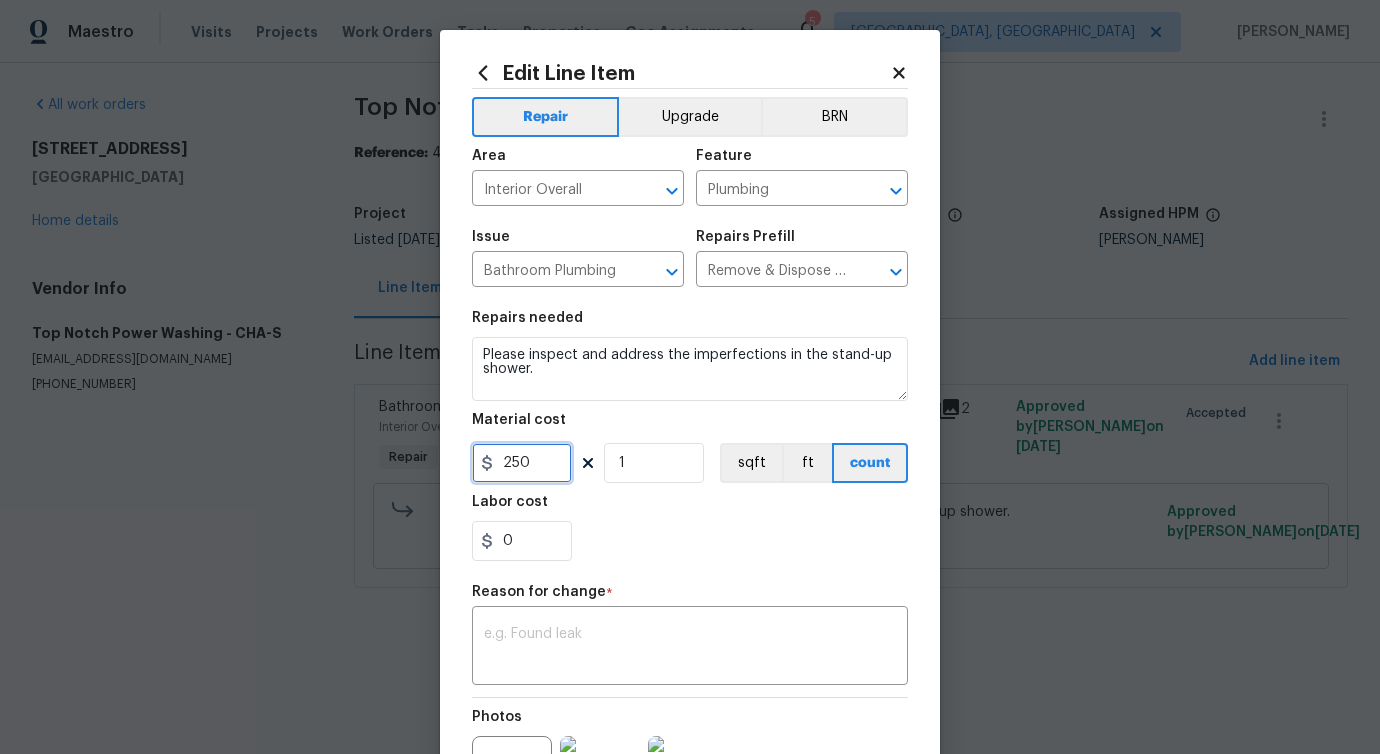 type on "250" 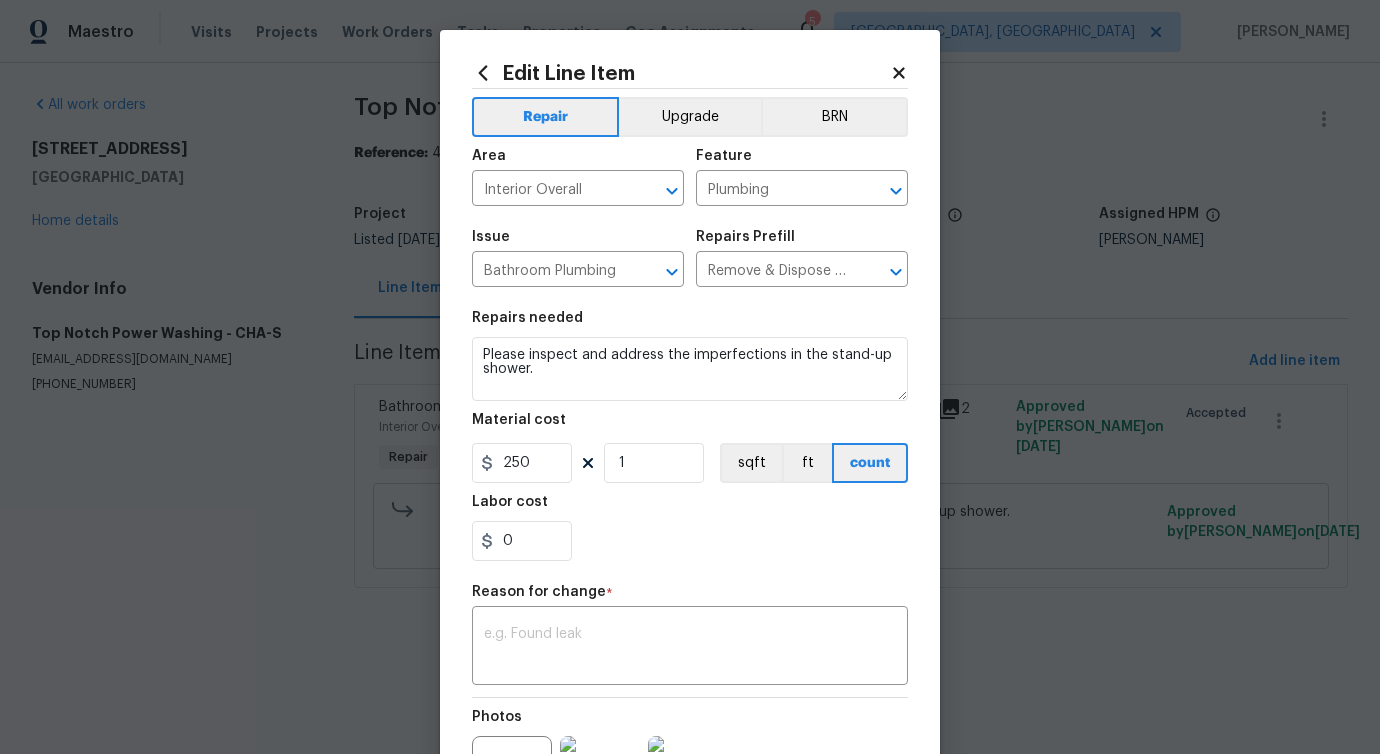 click on "Reason for change *" at bounding box center (690, 598) 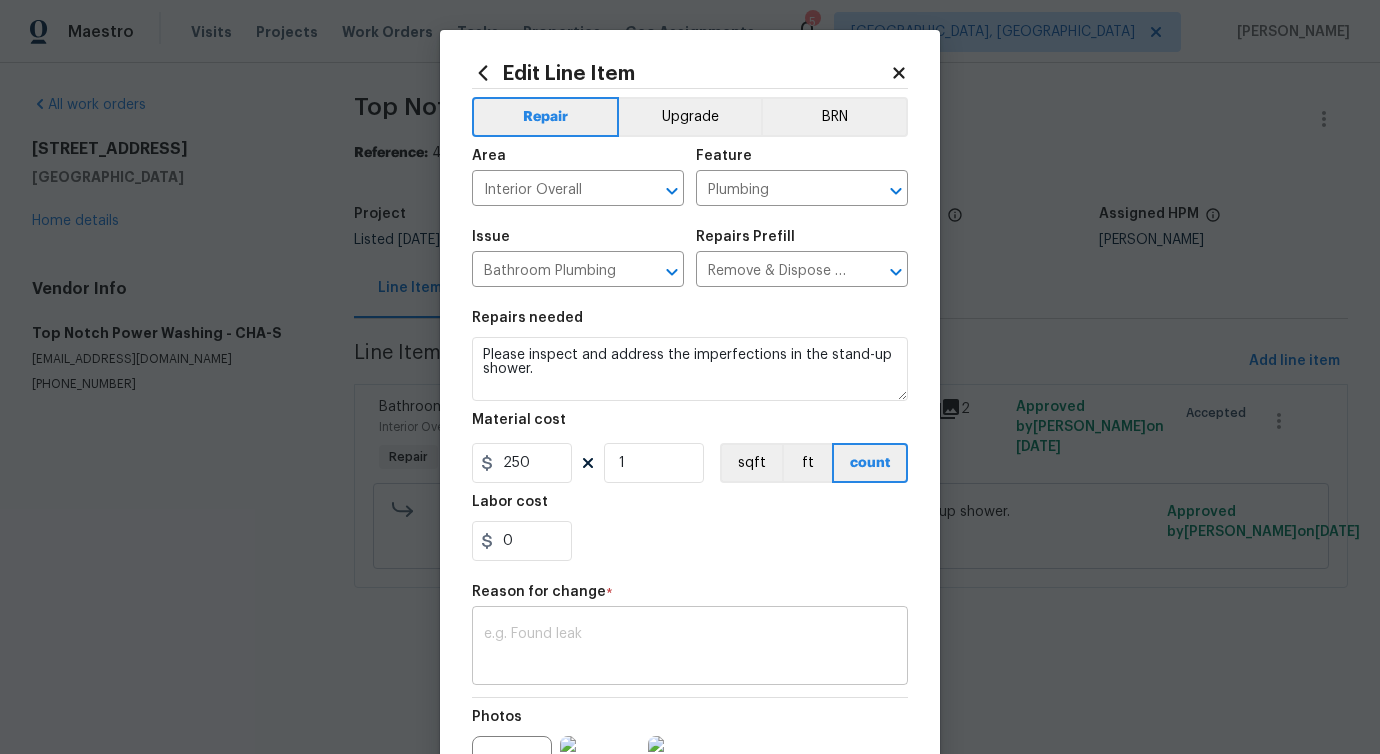 click on "x ​" at bounding box center (690, 648) 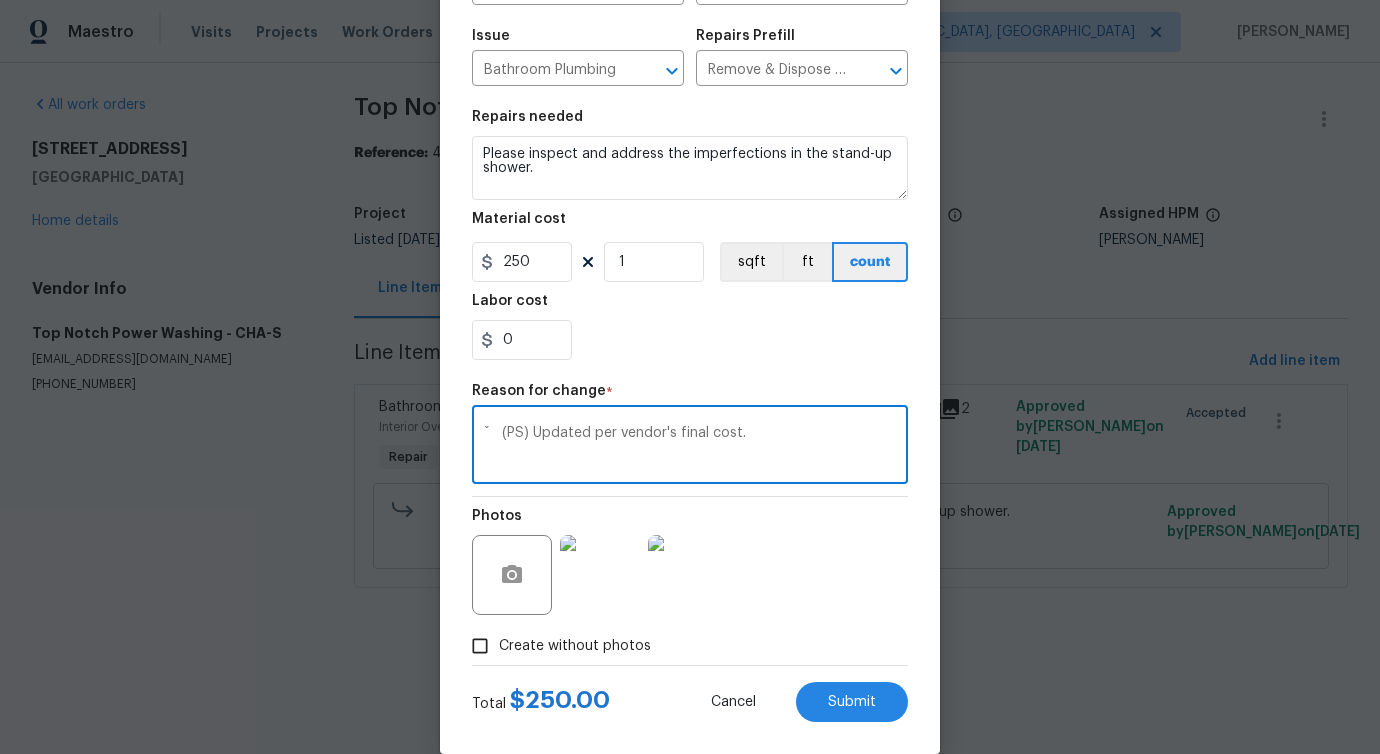 scroll, scrollTop: 232, scrollLeft: 0, axis: vertical 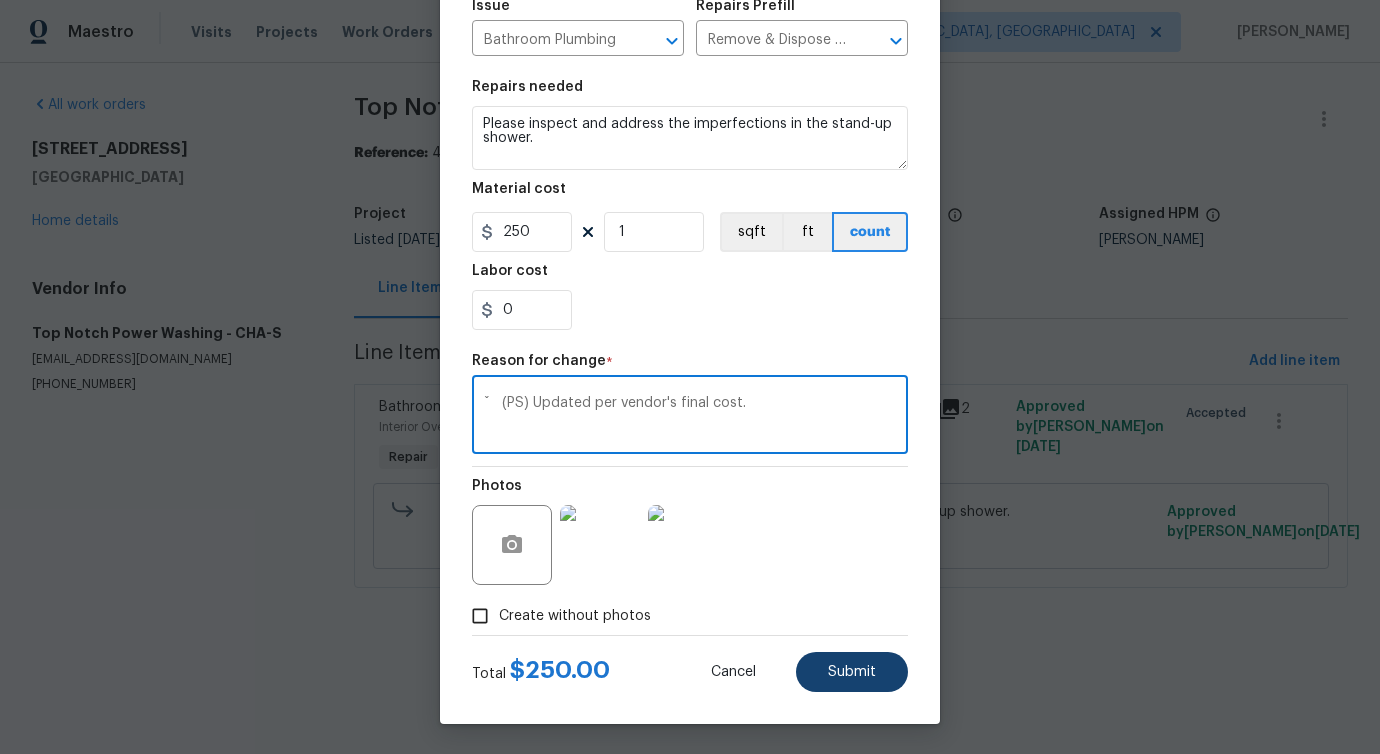 type on "ˇ   (PS) Updated per vendor's final cost." 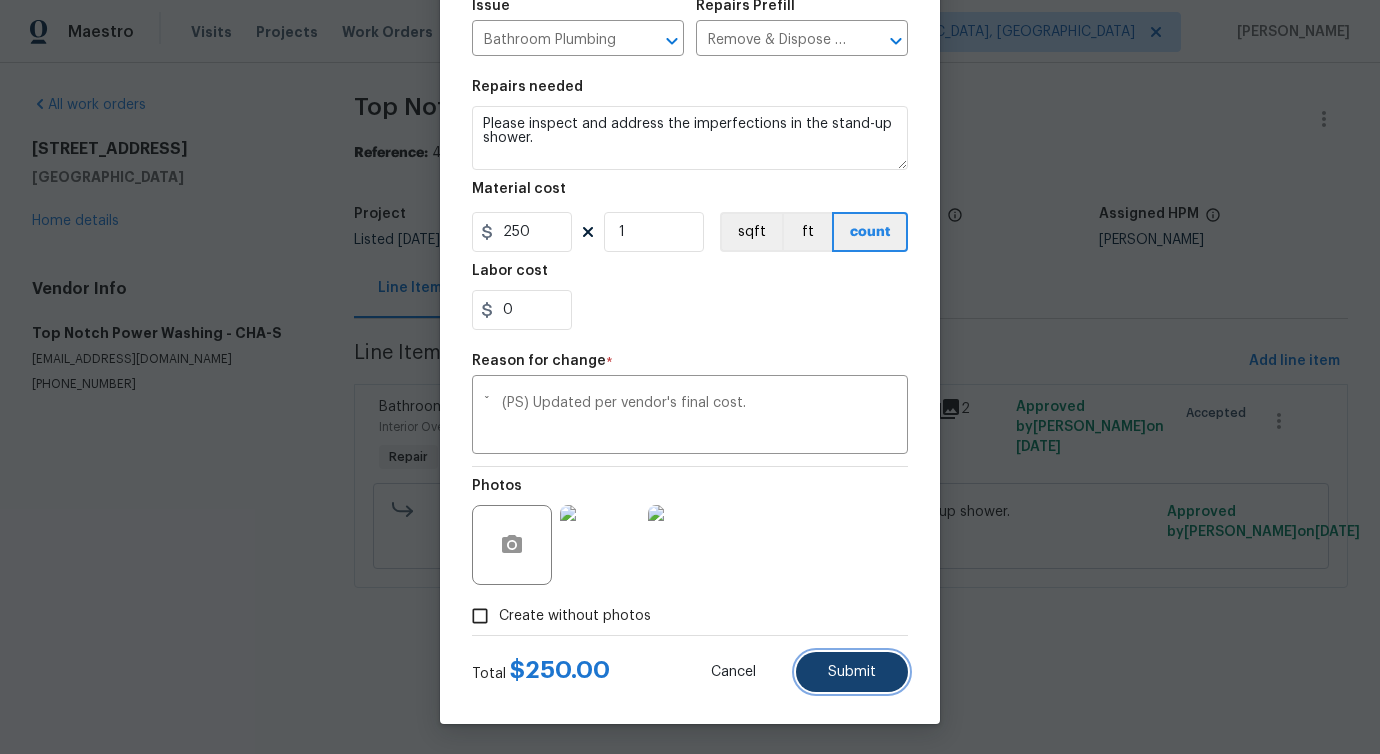 click on "Submit" at bounding box center (852, 672) 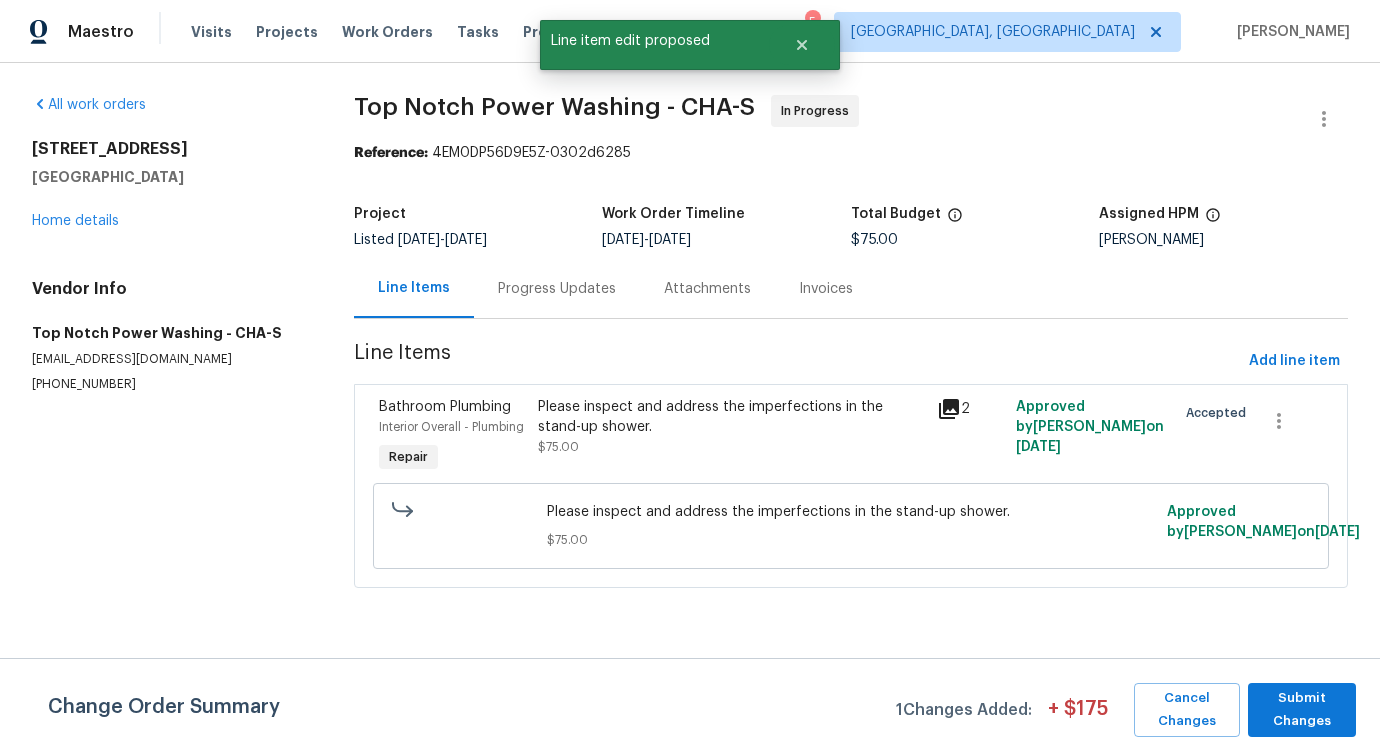 scroll, scrollTop: 0, scrollLeft: 0, axis: both 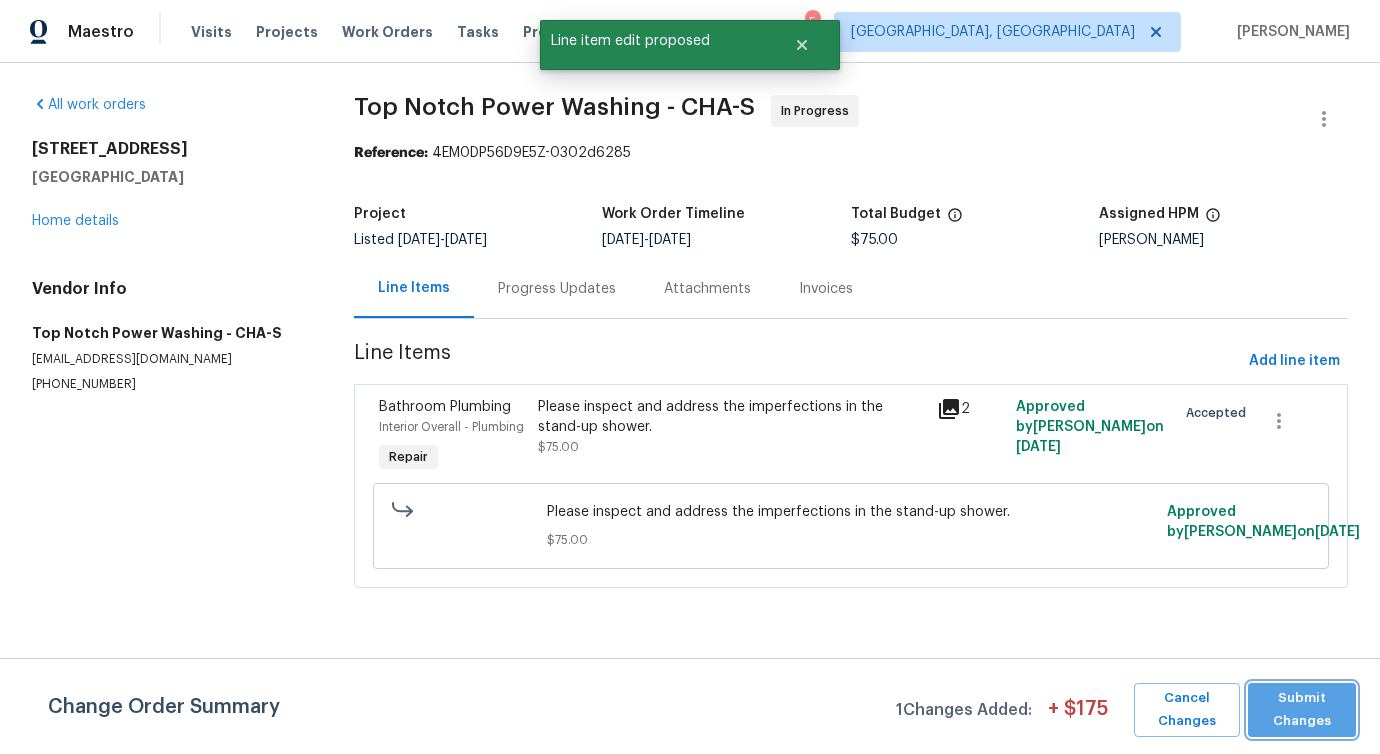 click on "Submit Changes" at bounding box center (1302, 710) 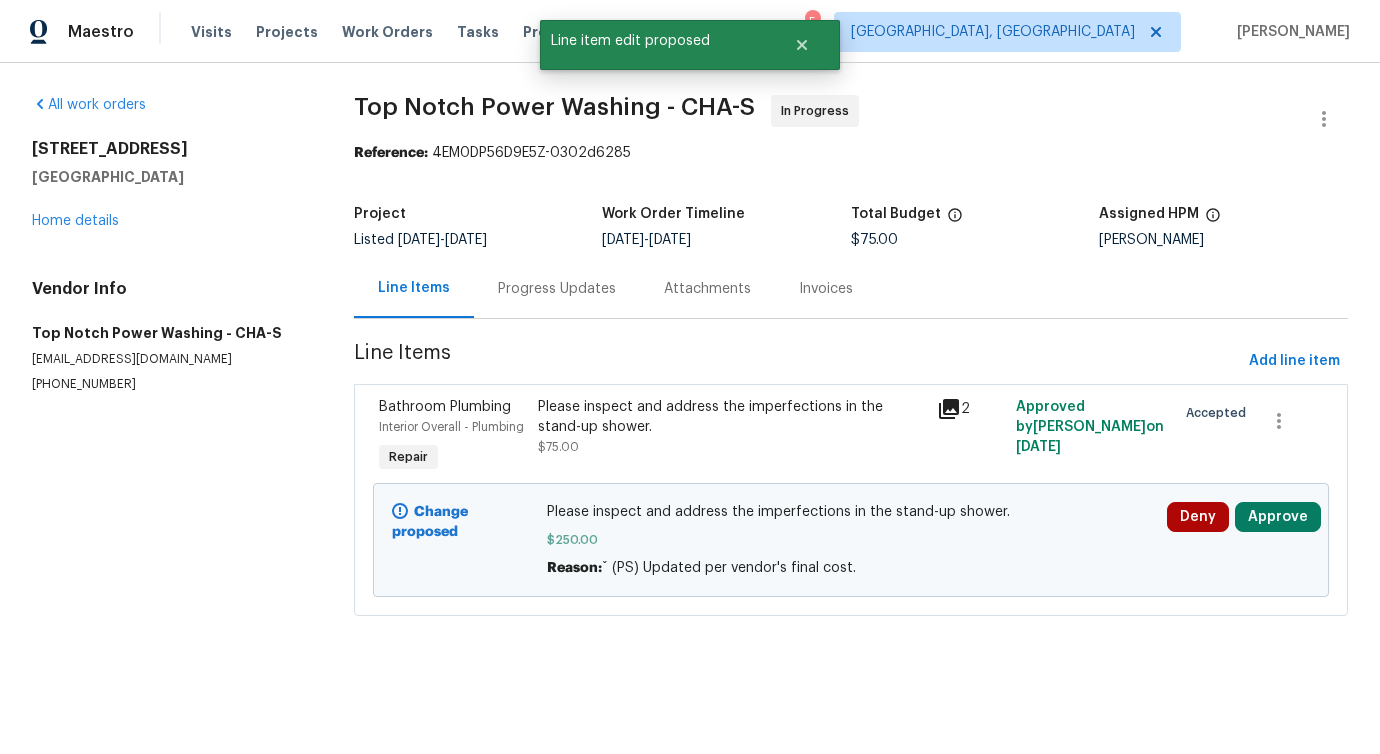 click on "Progress Updates" at bounding box center (557, 288) 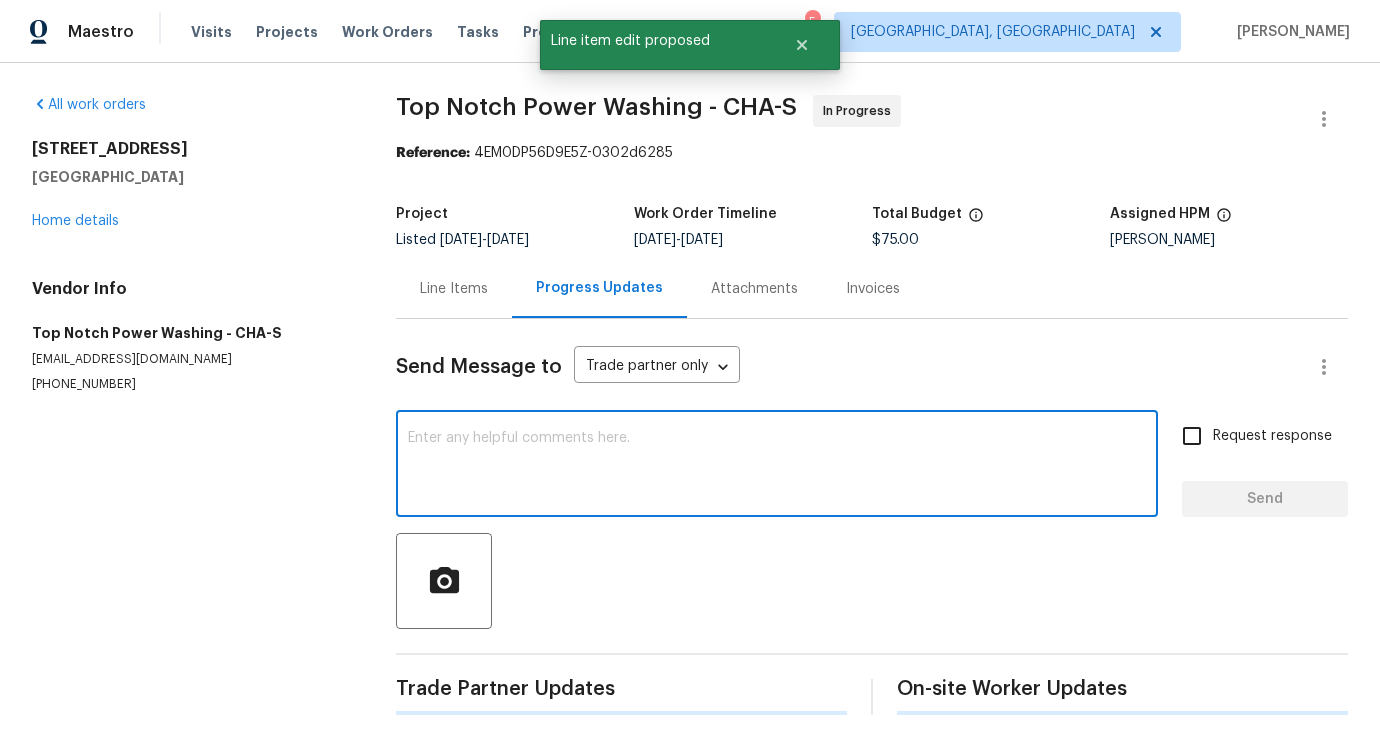 click at bounding box center [777, 466] 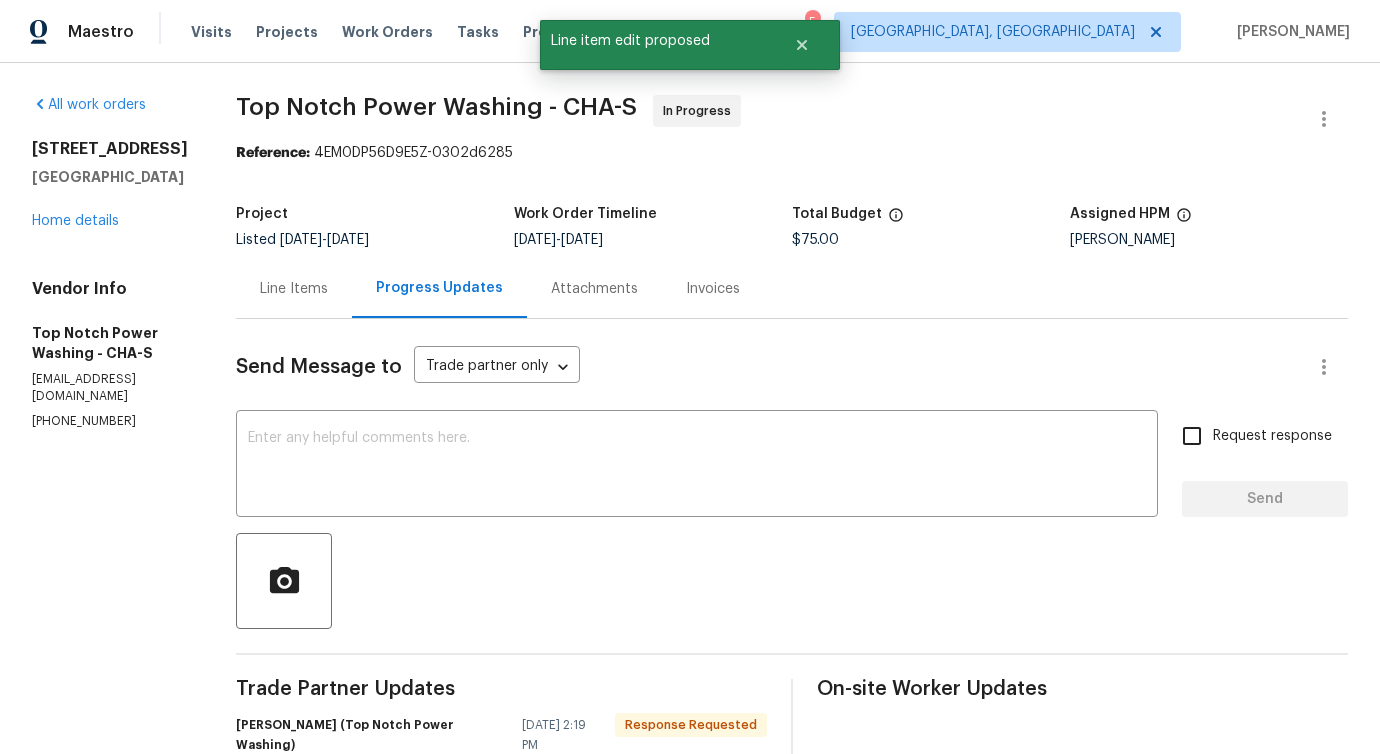click on "Line Items" at bounding box center [294, 289] 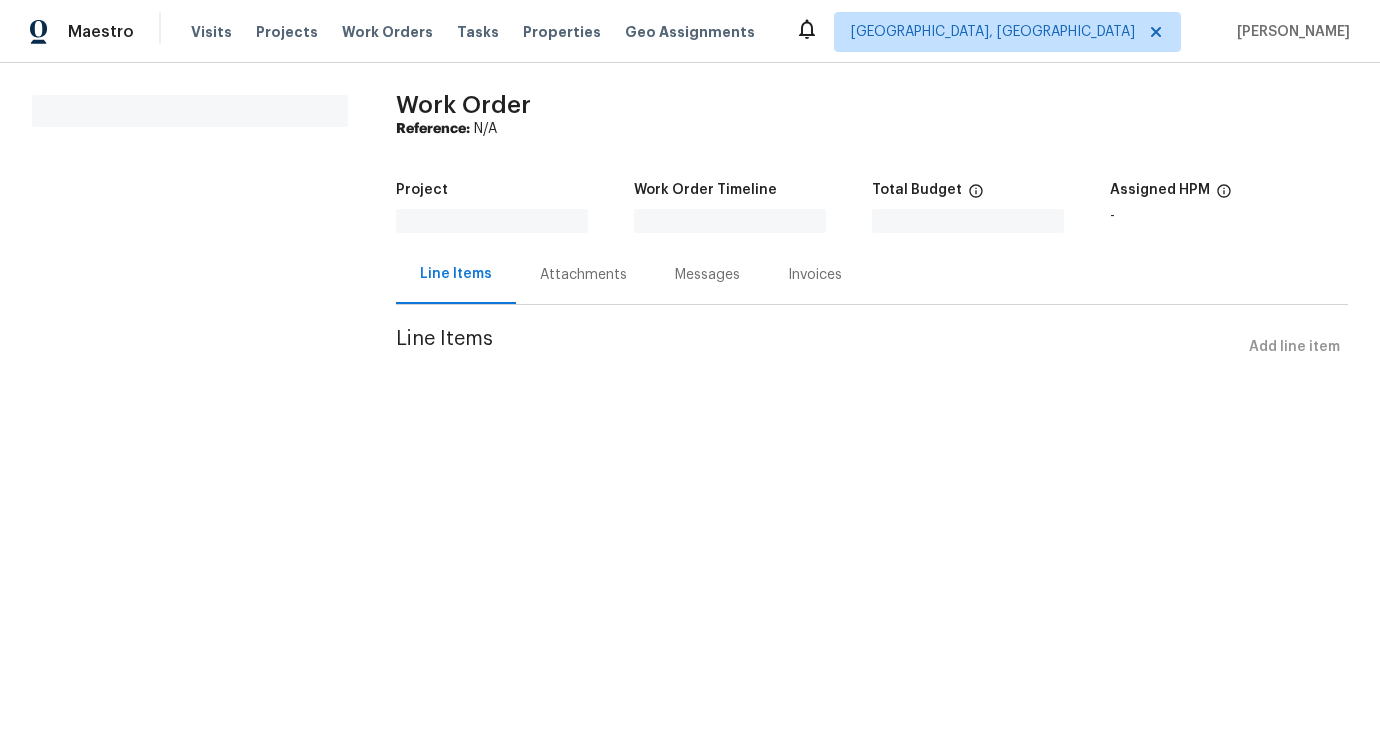 scroll, scrollTop: 0, scrollLeft: 0, axis: both 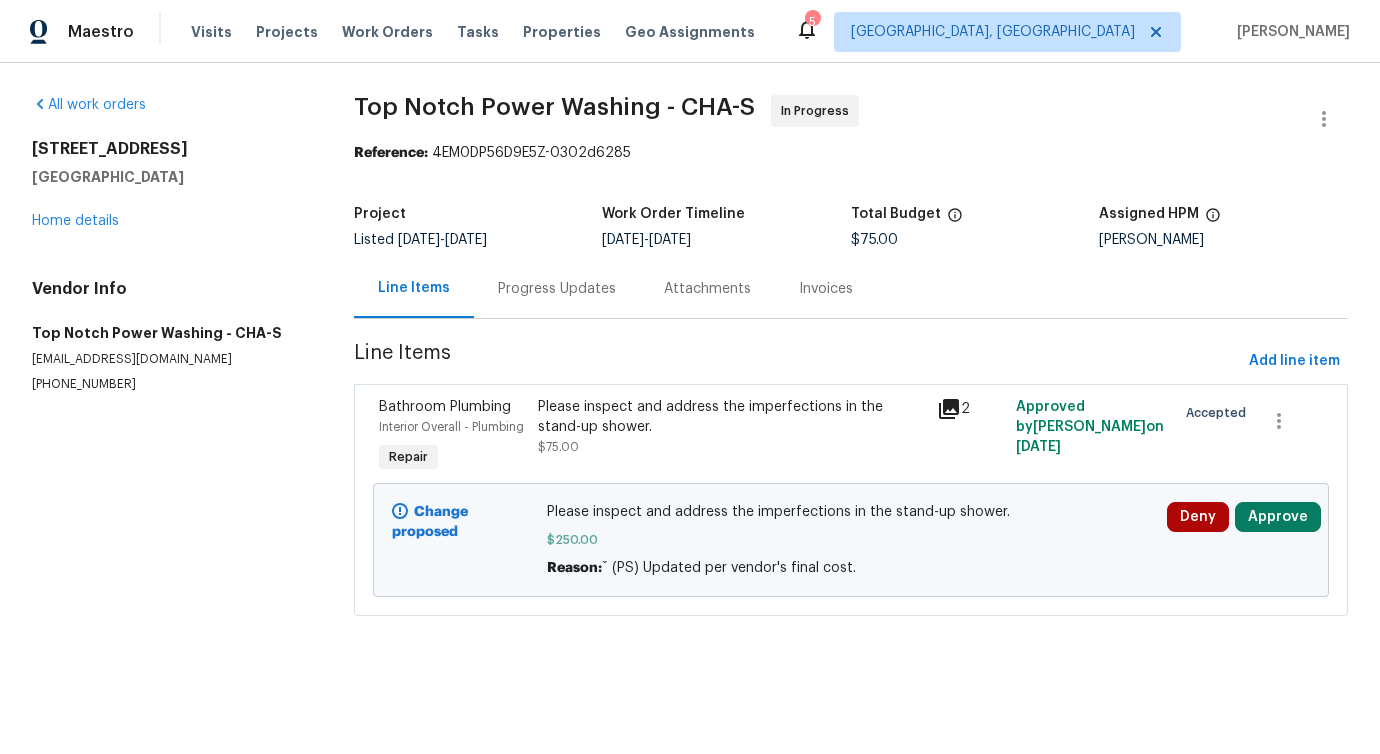 click on "Progress Updates" at bounding box center (557, 288) 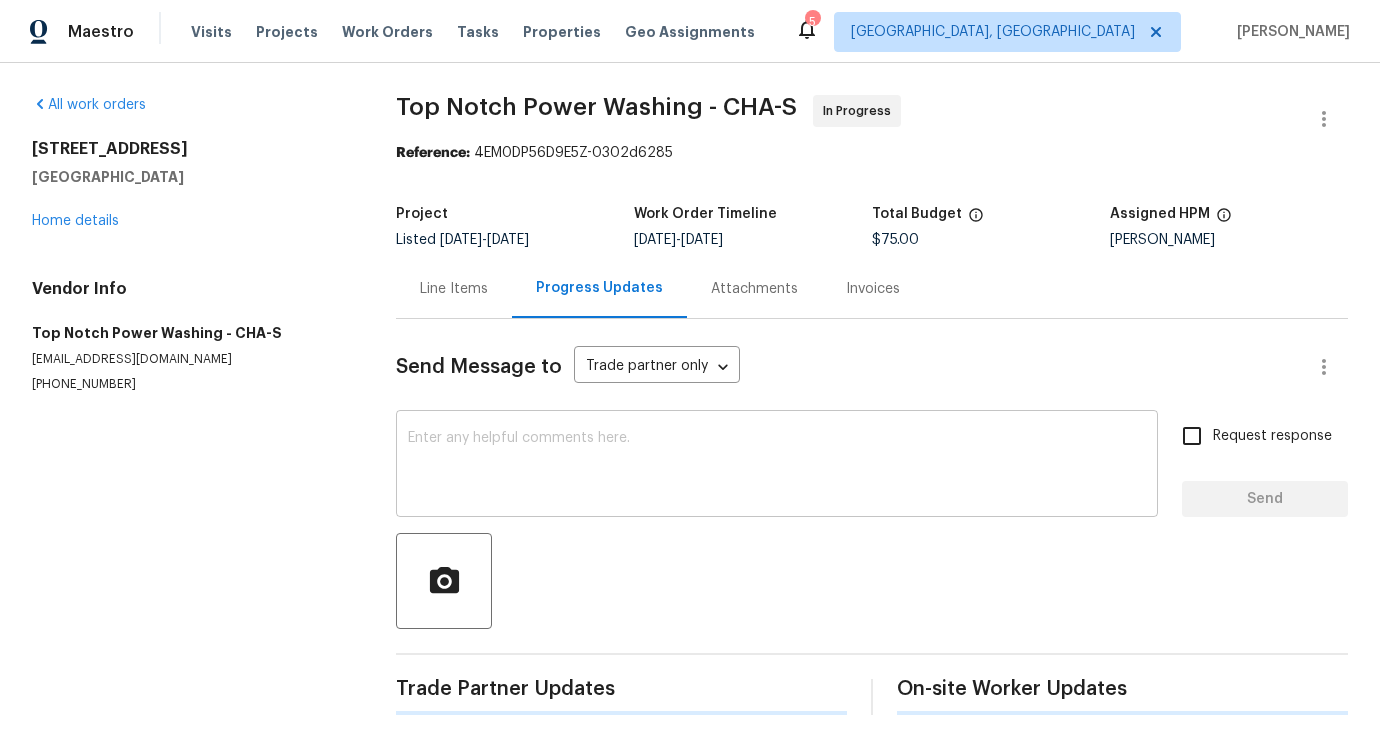 click at bounding box center [777, 466] 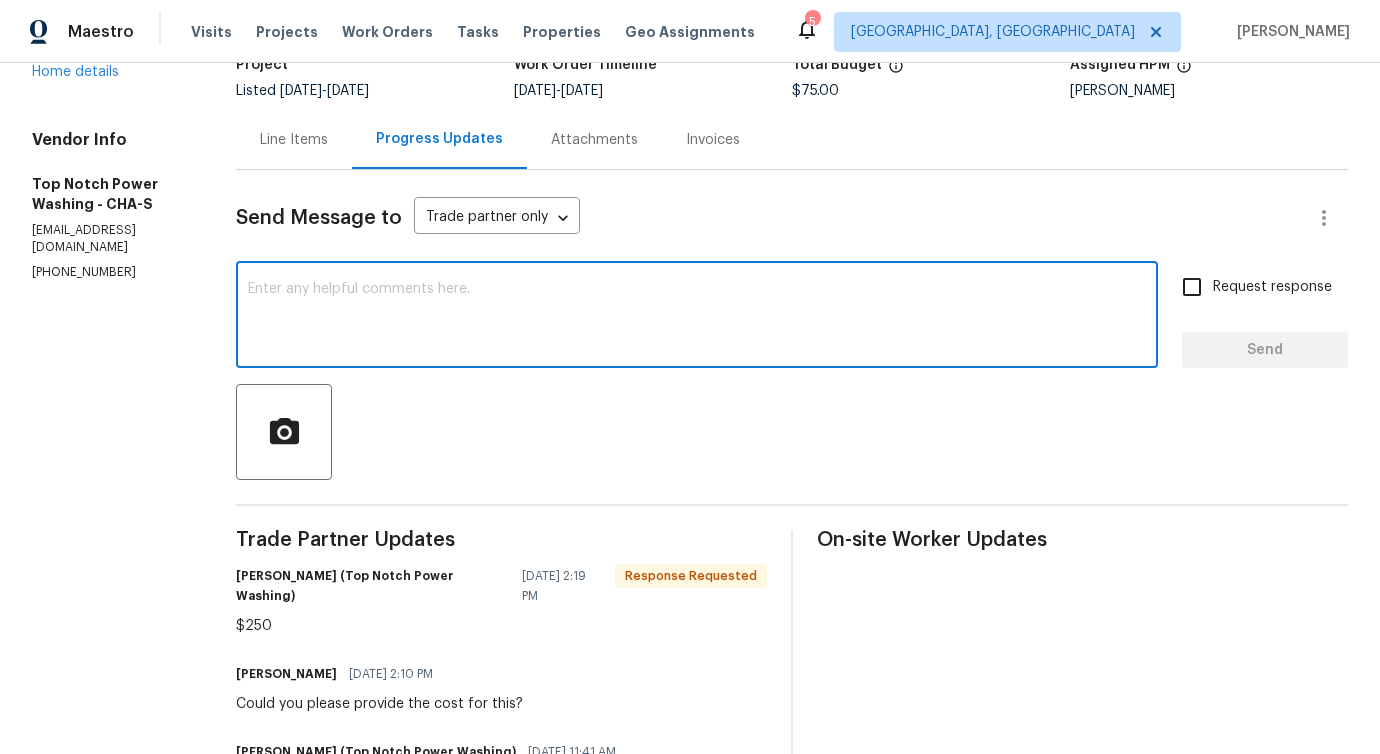 scroll, scrollTop: 0, scrollLeft: 0, axis: both 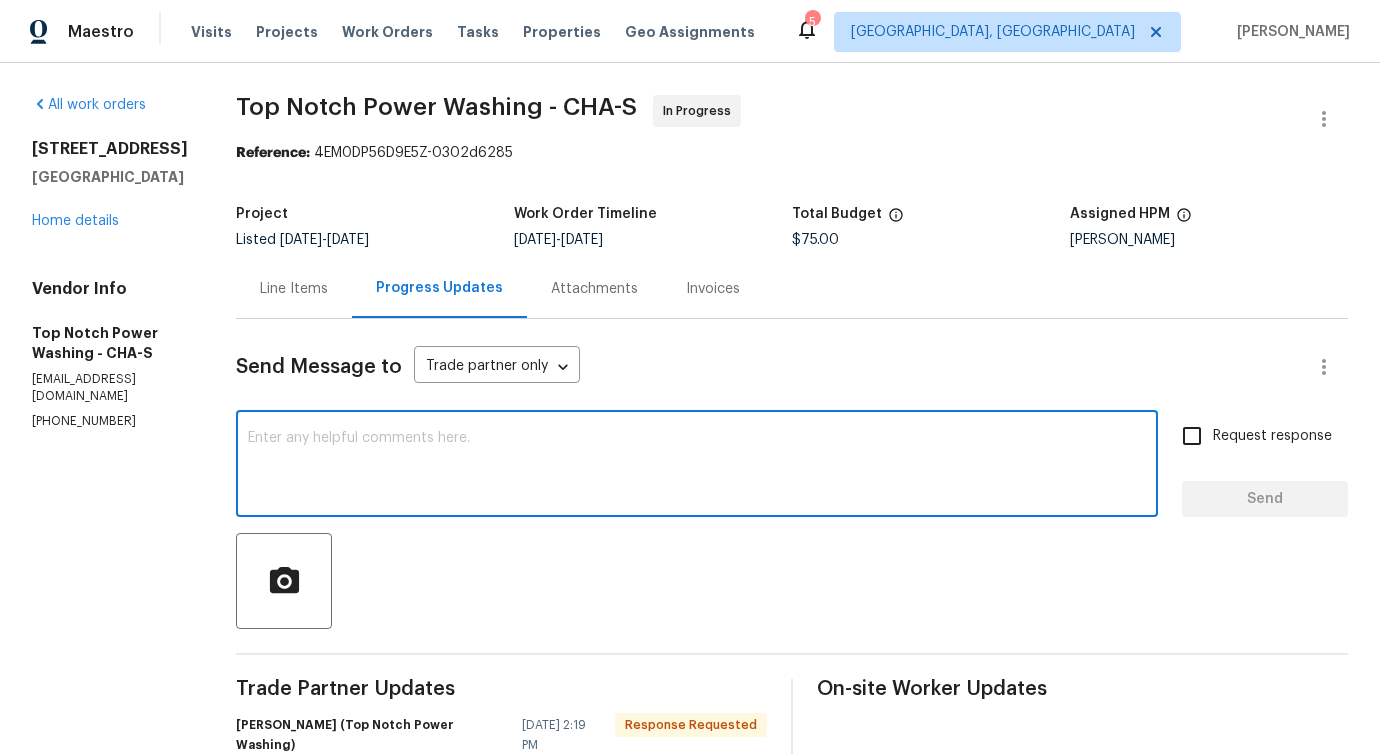 click at bounding box center (697, 466) 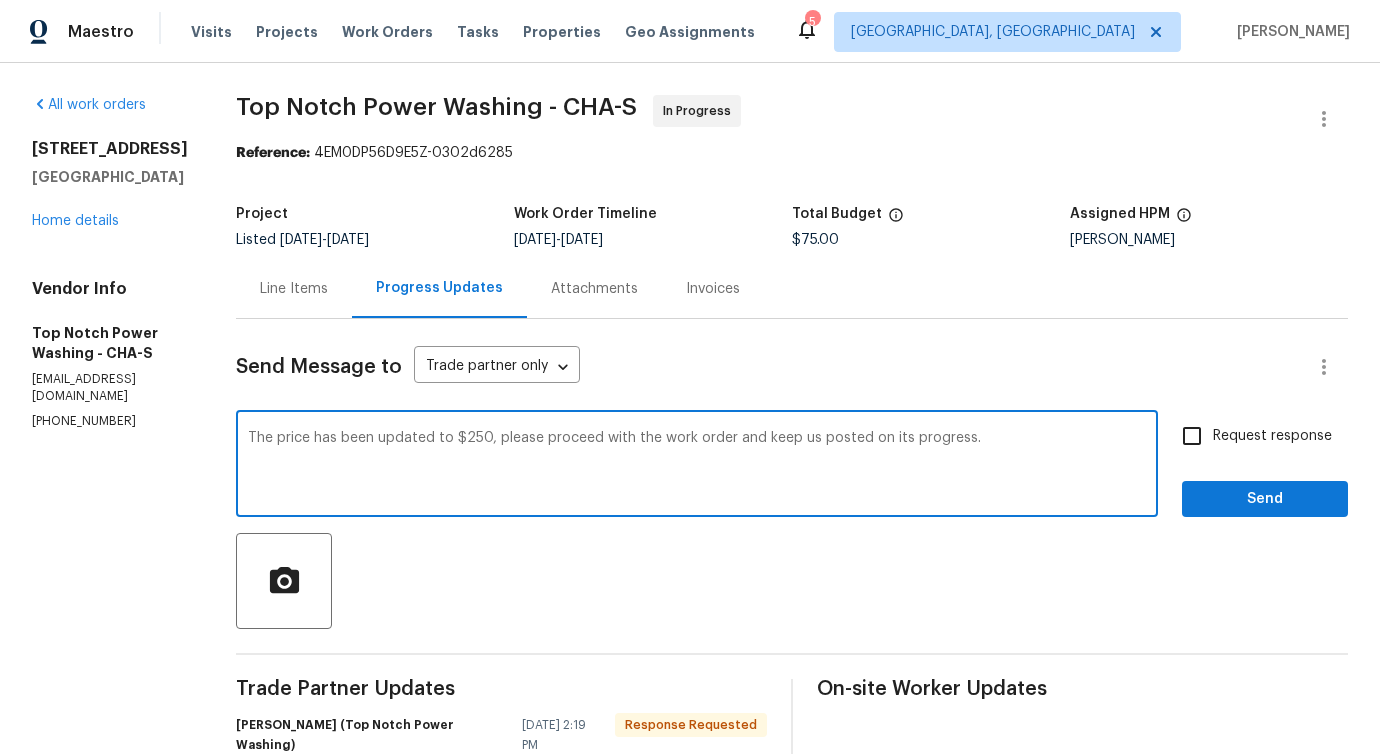 type on "The price has been updated to $250, please proceed with the work order and keep us posted on its progress." 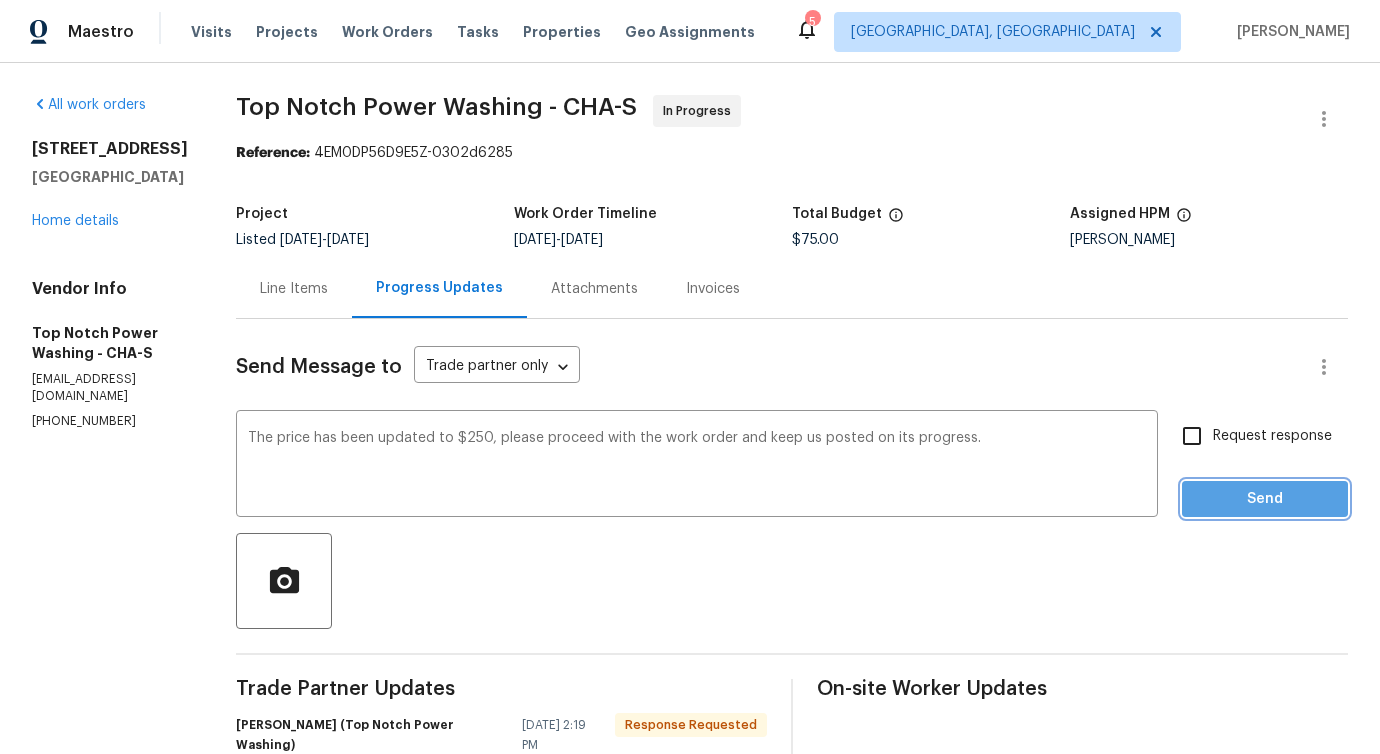 click on "Send" at bounding box center [1265, 499] 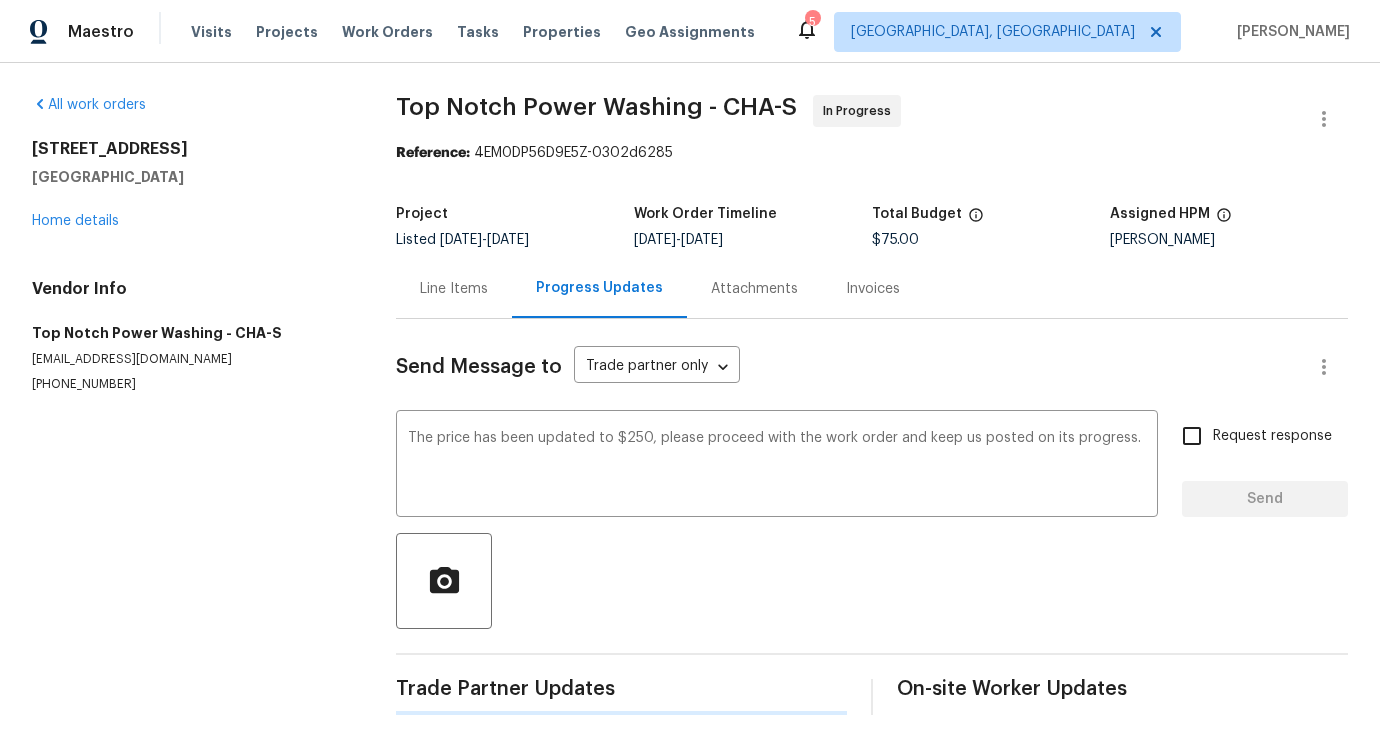 type 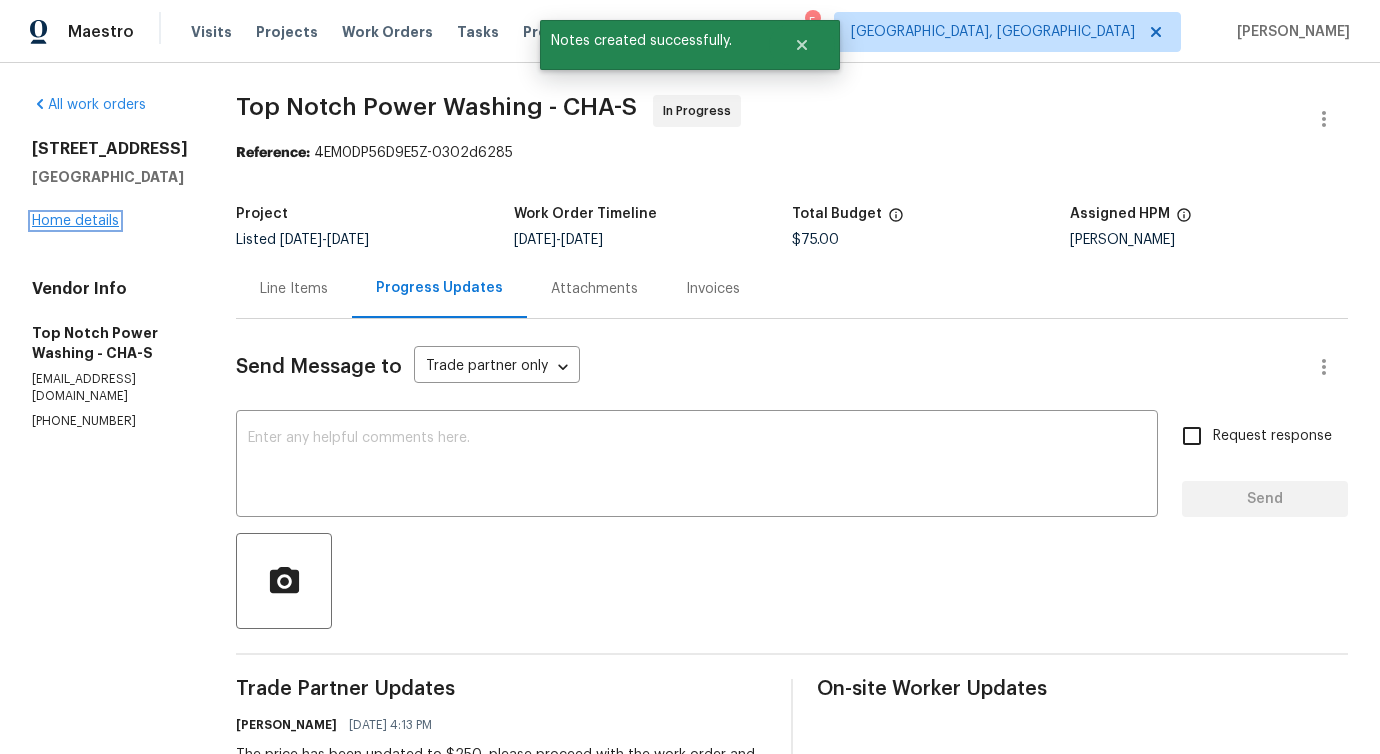 click on "Home details" at bounding box center (75, 221) 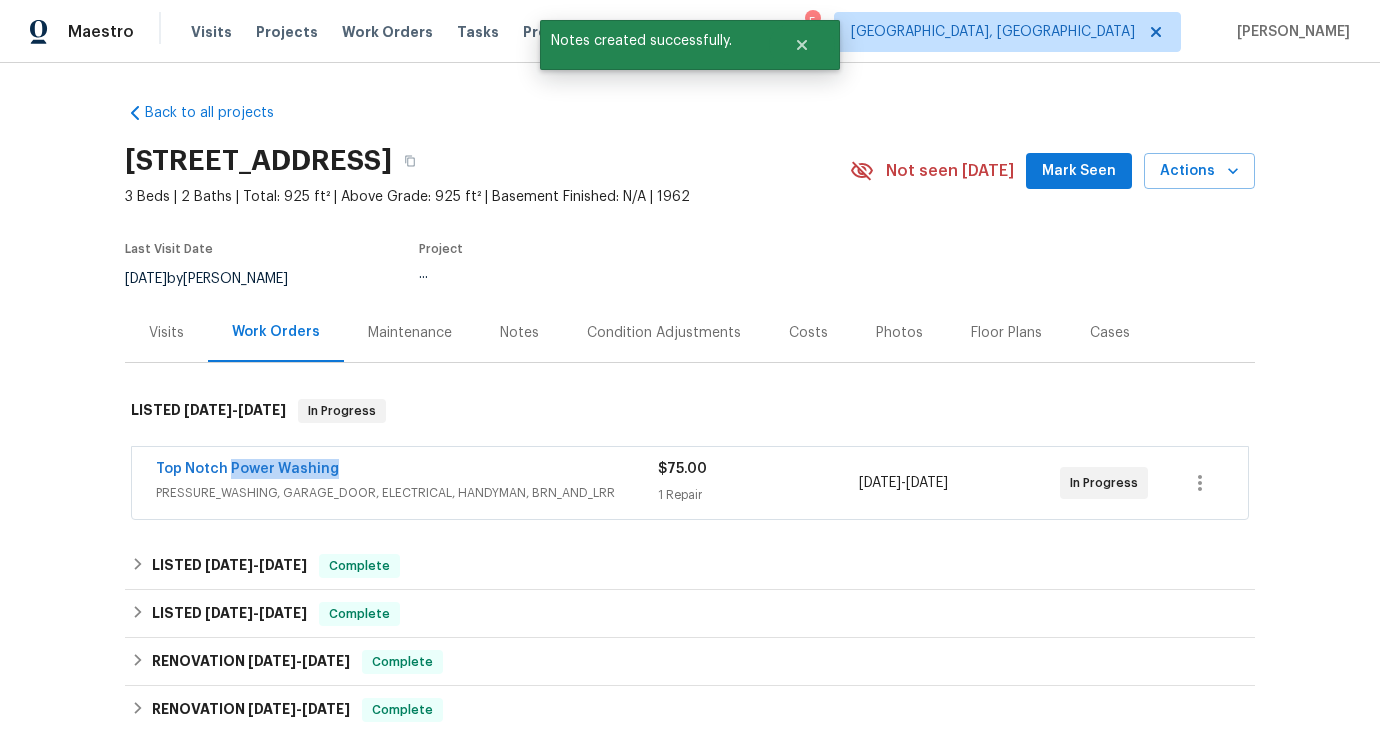 drag, startPoint x: 356, startPoint y: 459, endPoint x: 0, endPoint y: 446, distance: 356.23727 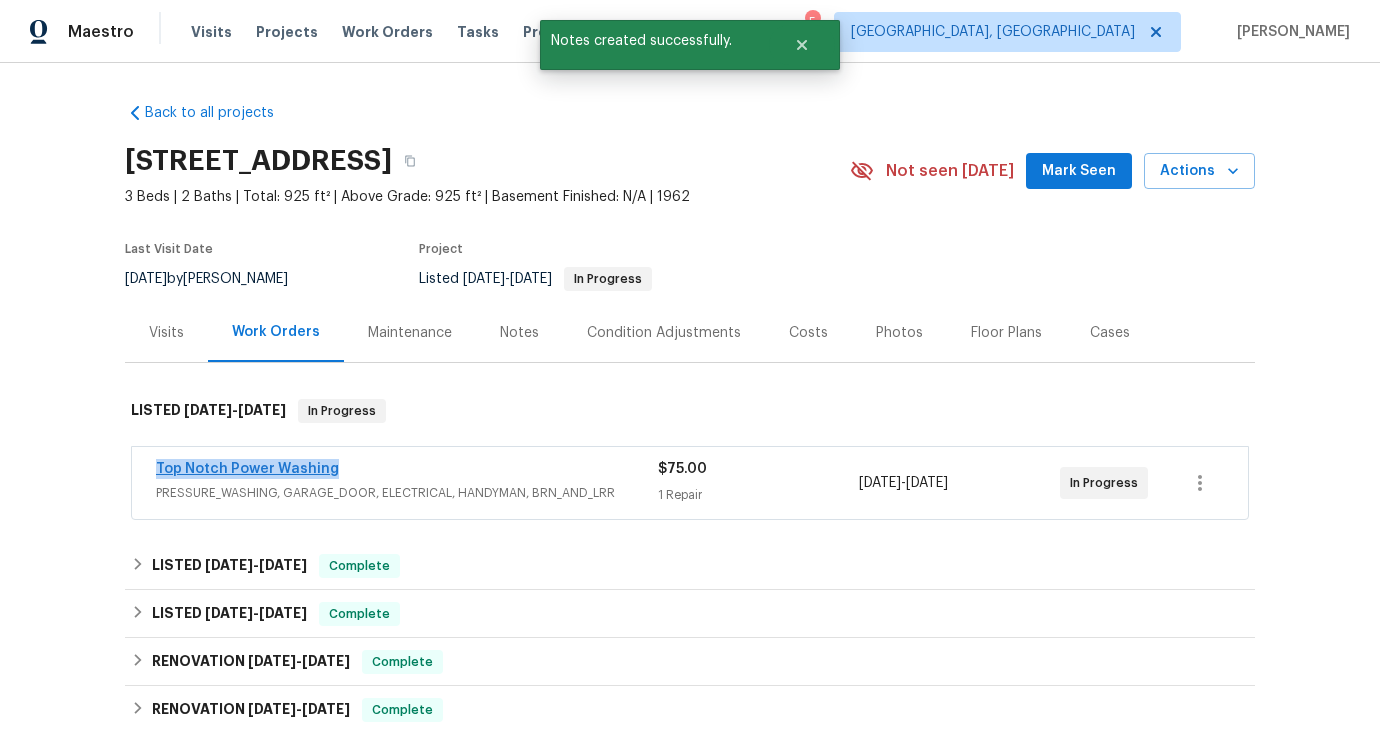 copy on "Top Notch Power Washing" 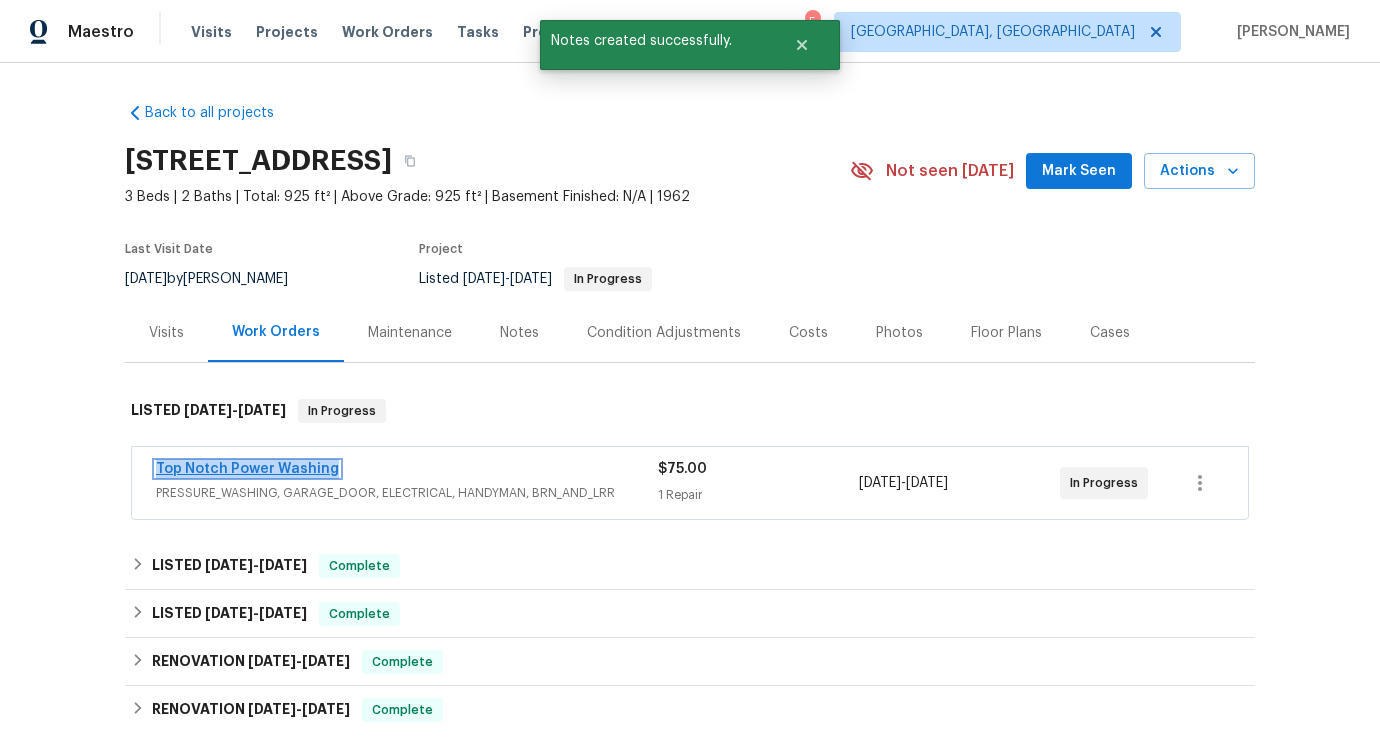 click on "Top Notch Power Washing" at bounding box center [247, 469] 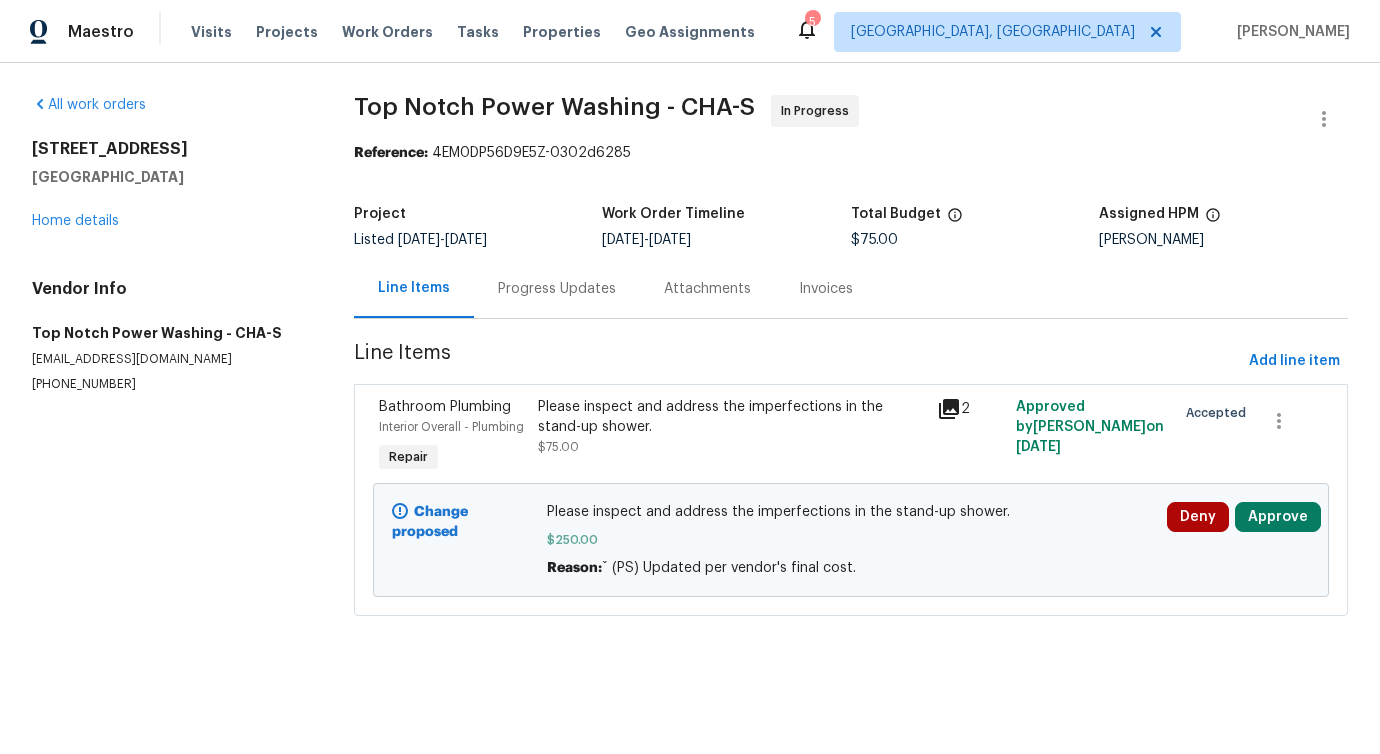 click on "Progress Updates" at bounding box center [557, 288] 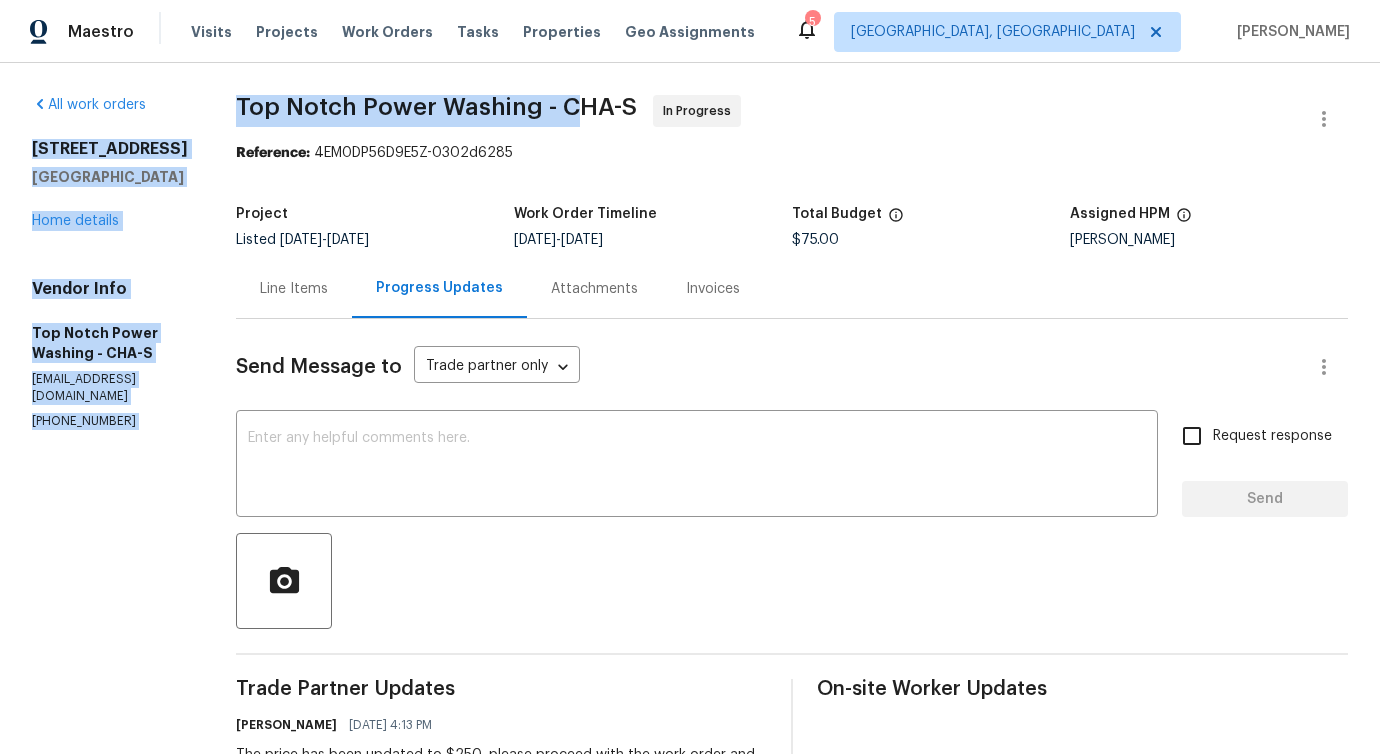 drag, startPoint x: 196, startPoint y: 105, endPoint x: 561, endPoint y: 105, distance: 365 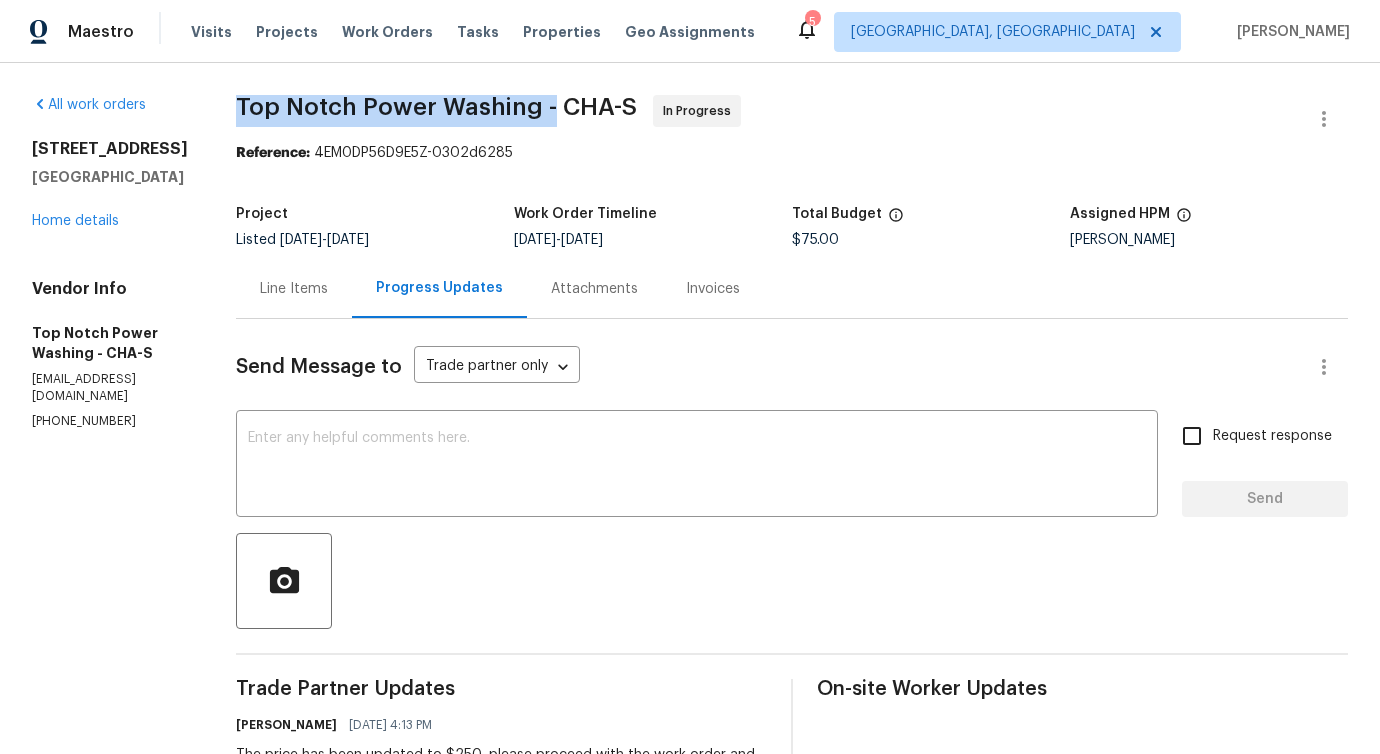 drag, startPoint x: 237, startPoint y: 108, endPoint x: 546, endPoint y: 112, distance: 309.02588 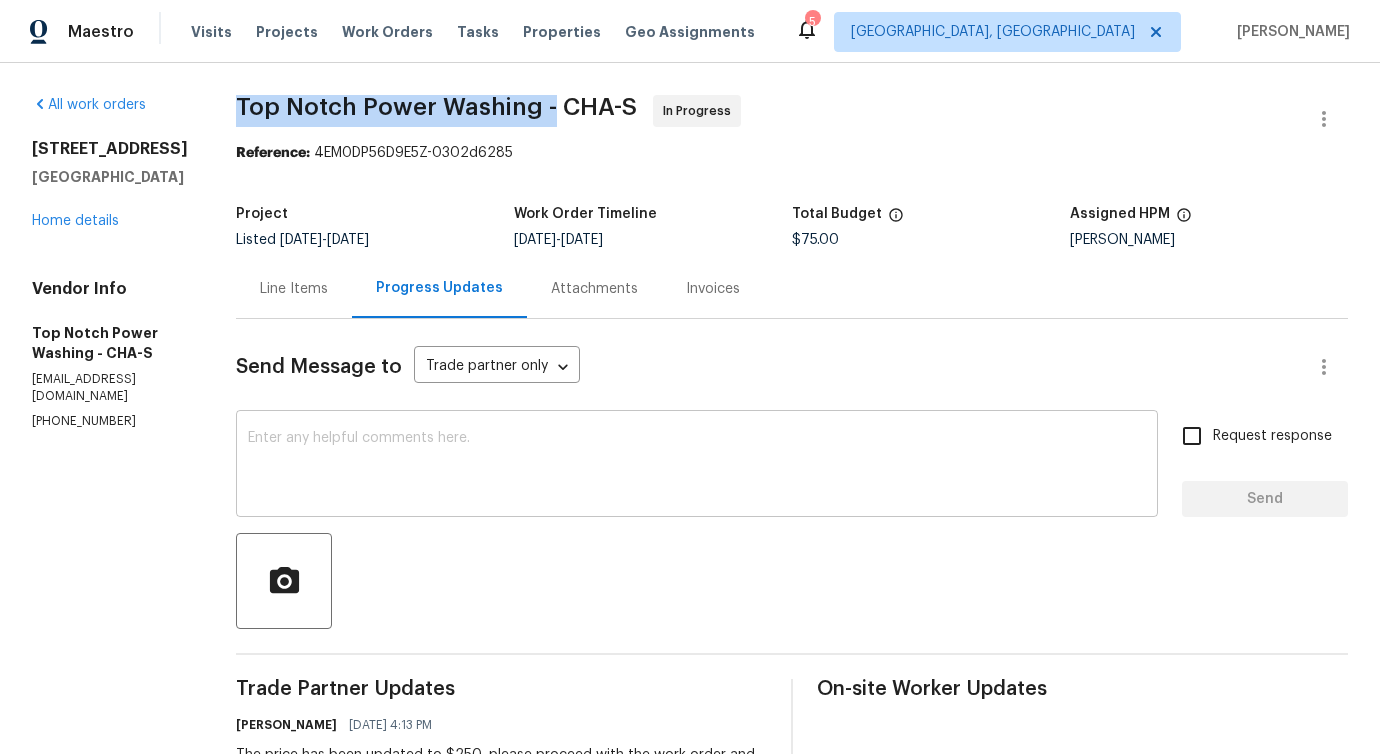 scroll, scrollTop: 439, scrollLeft: 0, axis: vertical 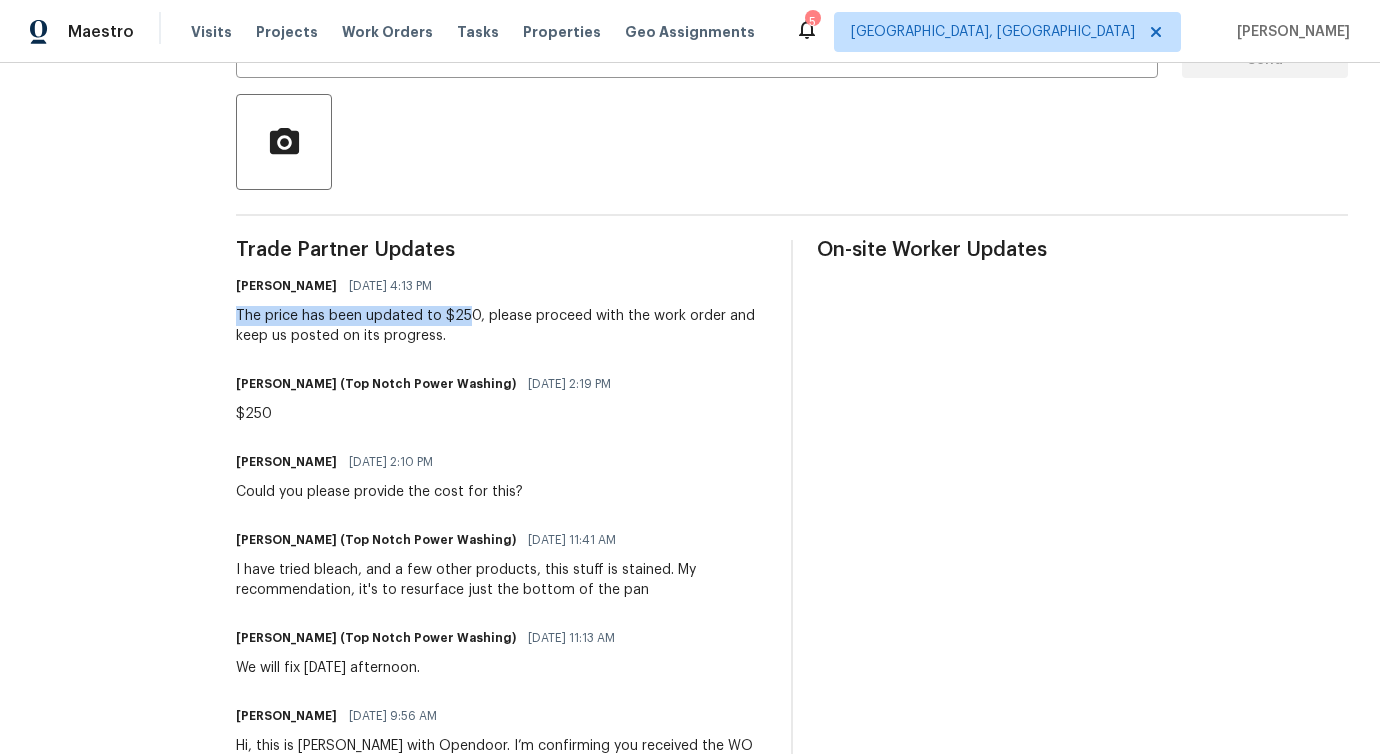 drag, startPoint x: 219, startPoint y: 318, endPoint x: 466, endPoint y: 313, distance: 247.0506 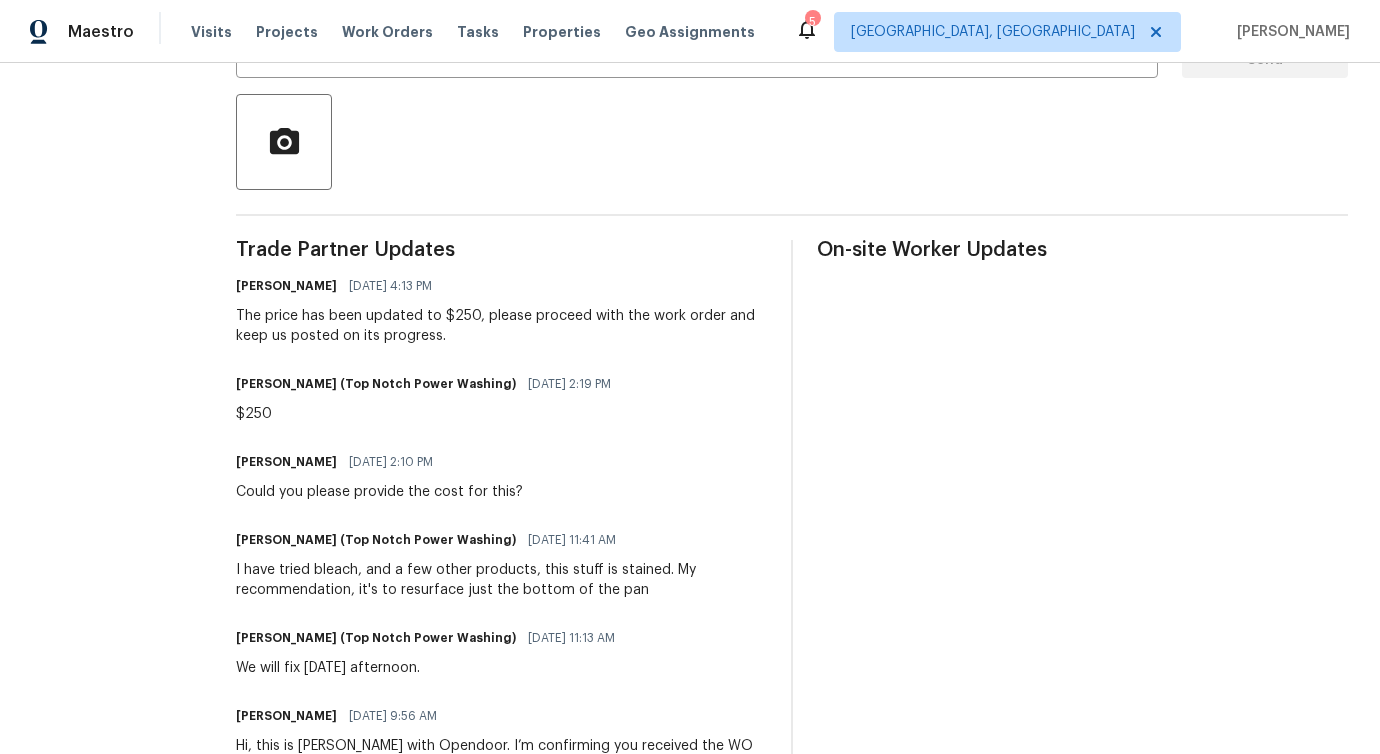 click on "Trade Partner Updates Pavithra Sekar 07/15/2025 4:13 PM The price has been updated to $250, please proceed with the work order and keep us posted on its progress. Jonathan Lecroy (Top Notch Power Washing) 07/14/2025 2:19 PM $250 Pavithra Sekar 07/14/2025 2:10 PM Could you please provide the cost for this? Jonathan Lecroy (Top Notch Power Washing) 07/14/2025 11:41 AM I have tried bleach,  and a few other products, this stuff is stained. My recommendation, it's to resurface just the bottom of the pan Jonathan Lecroy (Top Notch Power Washing) 07/13/2025 11:13 AM We will fix tomorrow afternoon. Pavithra Sekar 07/11/2025 9:56 AM Hi, this is Pavithra with Opendoor. I’m confirming you received the WO for the property at (1102 Chestnut St, La Fayette, GA 30728). Please review and accept the WO within 24 hours and provide a schedule date. Please disregard the contact information for the HPM included in the WO. Our Centralised LWO Team is responsible for Listed WOs." at bounding box center [501, 550] 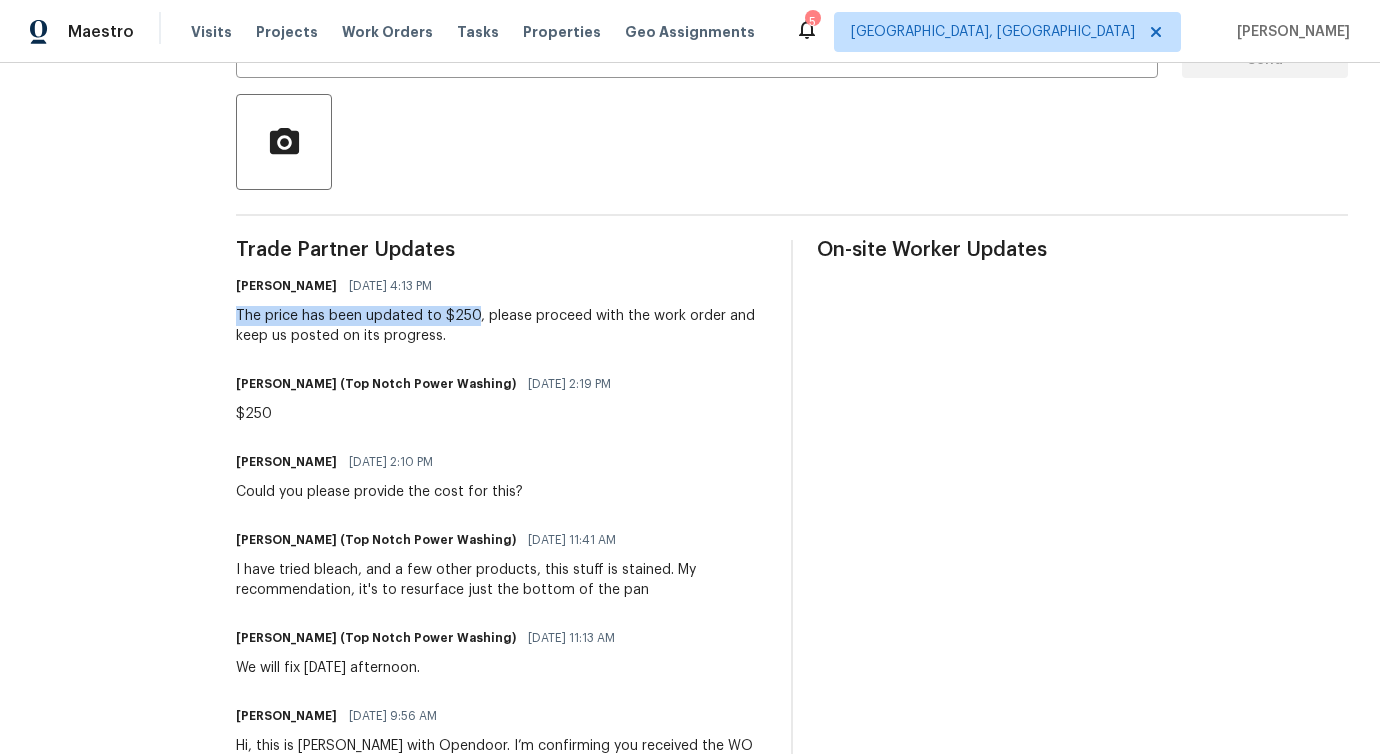 drag, startPoint x: 232, startPoint y: 316, endPoint x: 471, endPoint y: 320, distance: 239.03348 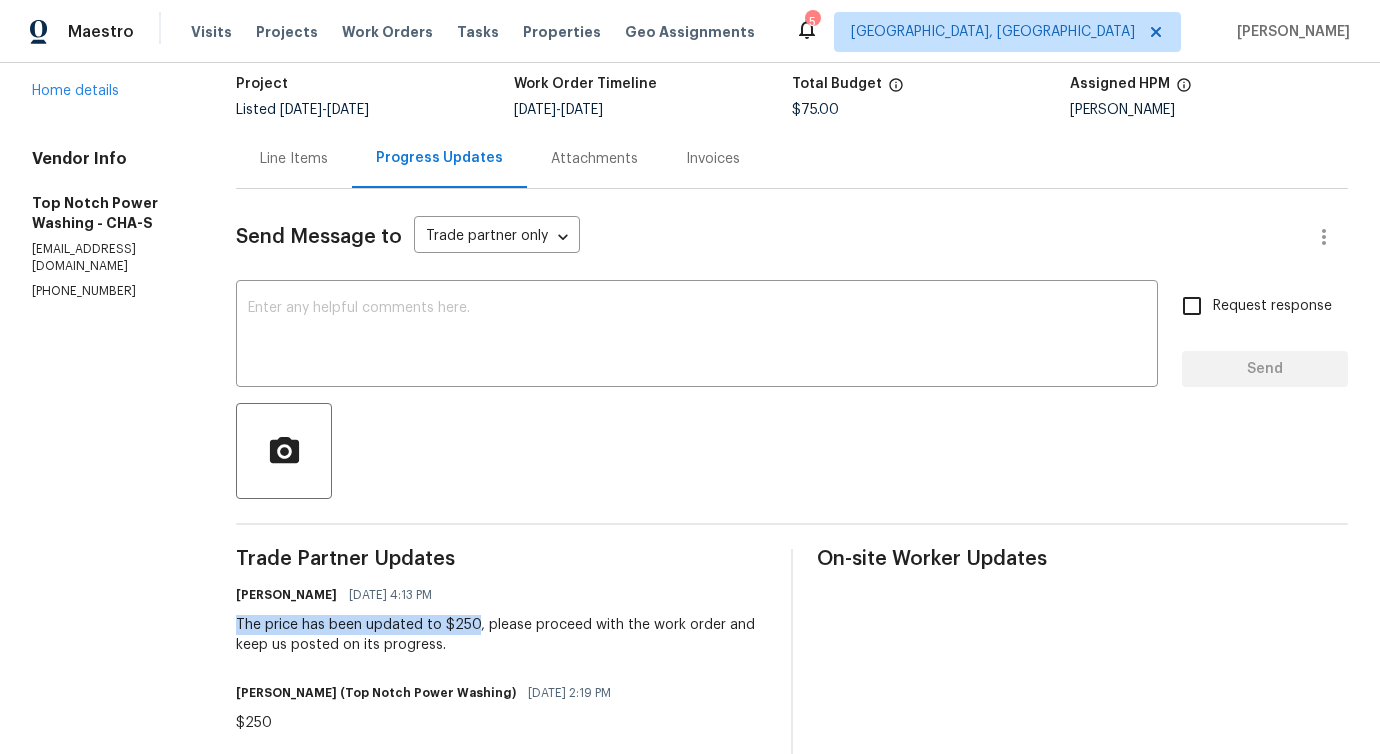scroll, scrollTop: 0, scrollLeft: 0, axis: both 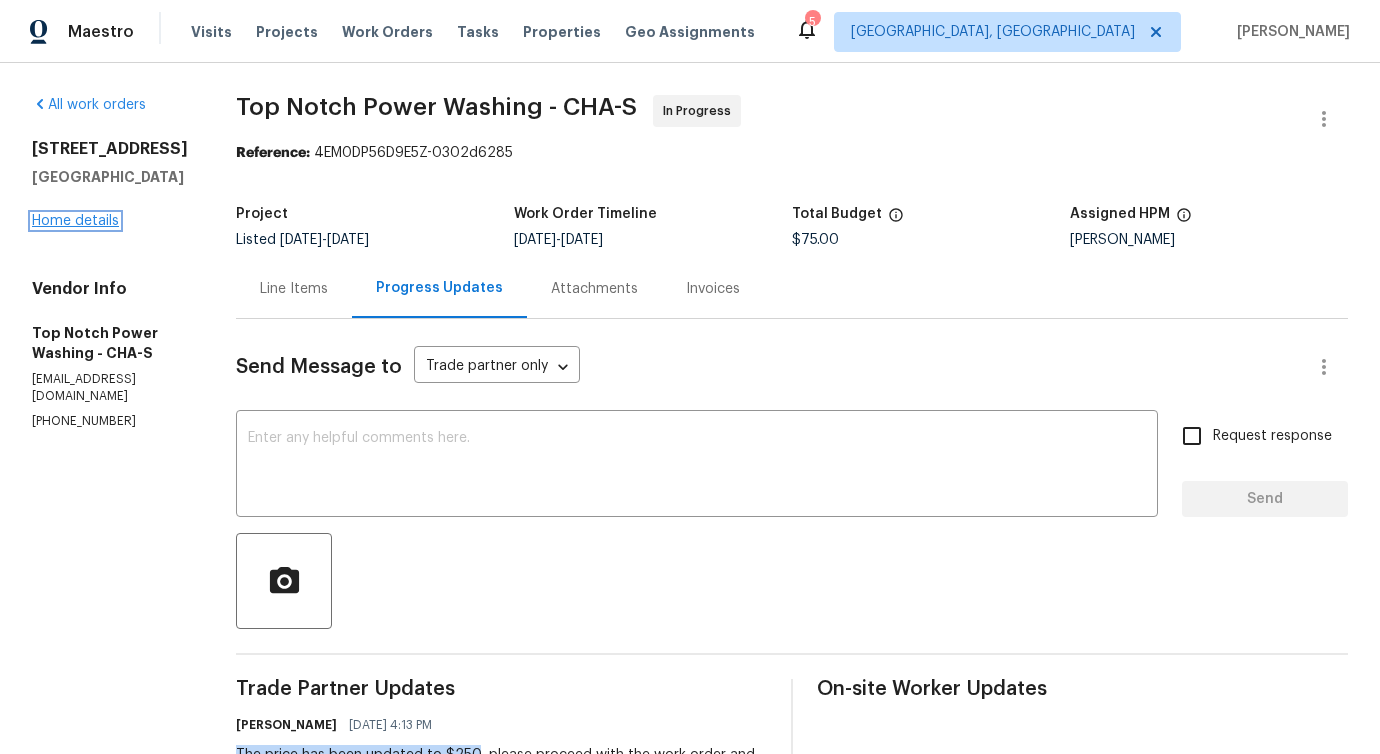click on "Home details" at bounding box center [75, 221] 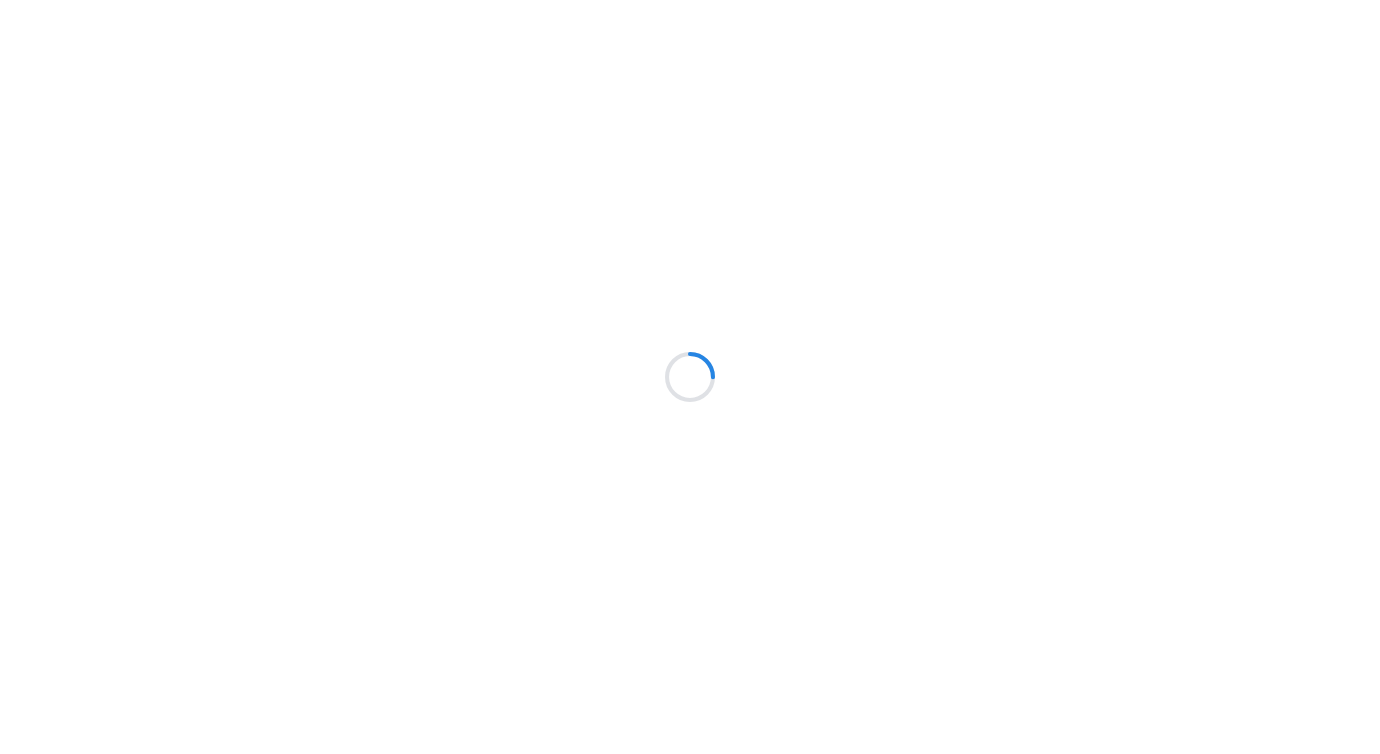 scroll, scrollTop: 0, scrollLeft: 0, axis: both 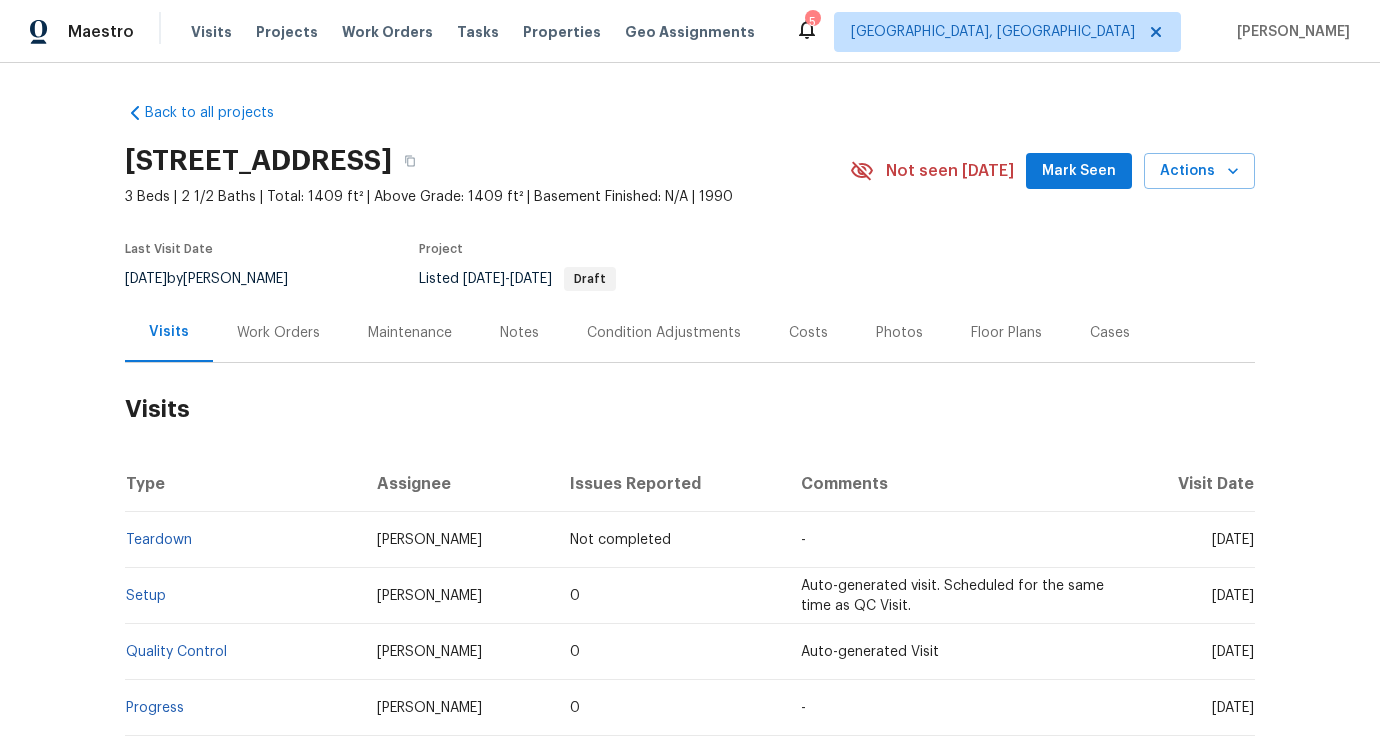 click on "Visits" at bounding box center (690, 409) 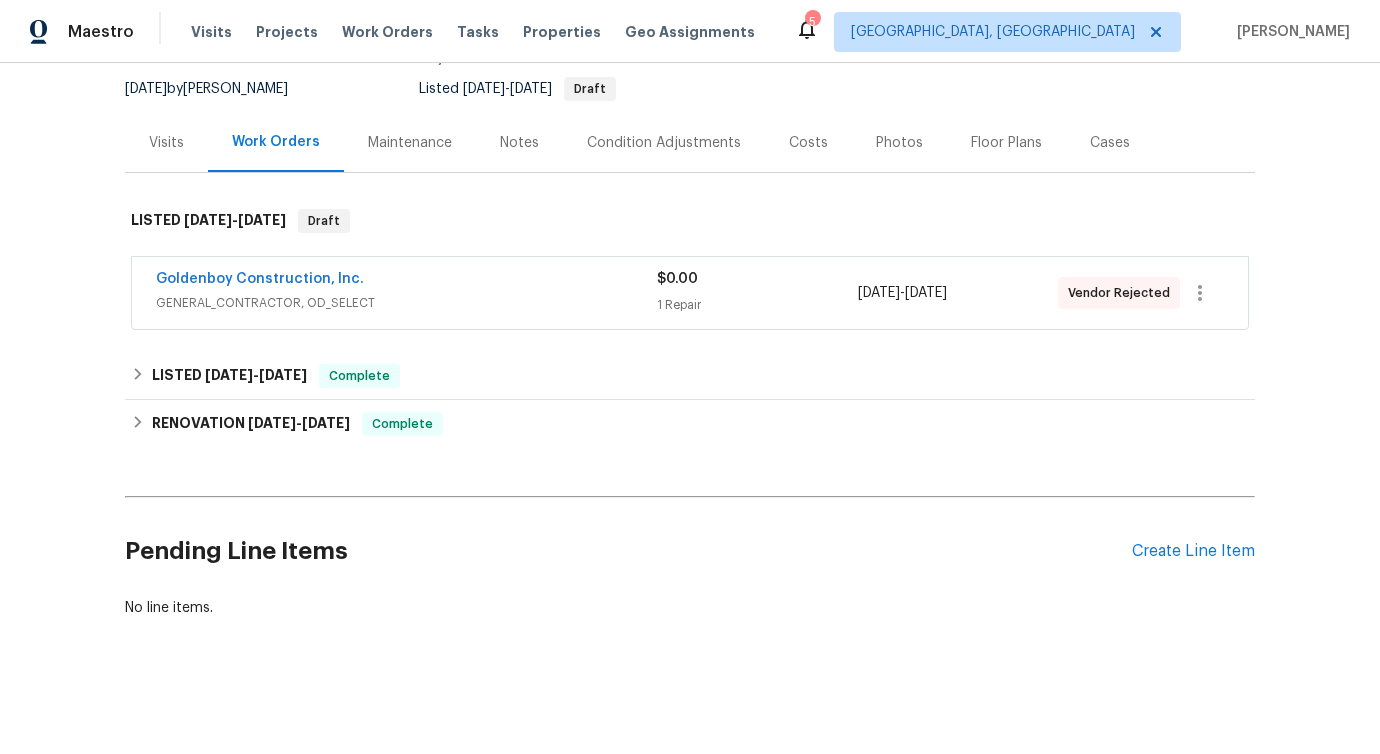 scroll, scrollTop: 0, scrollLeft: 0, axis: both 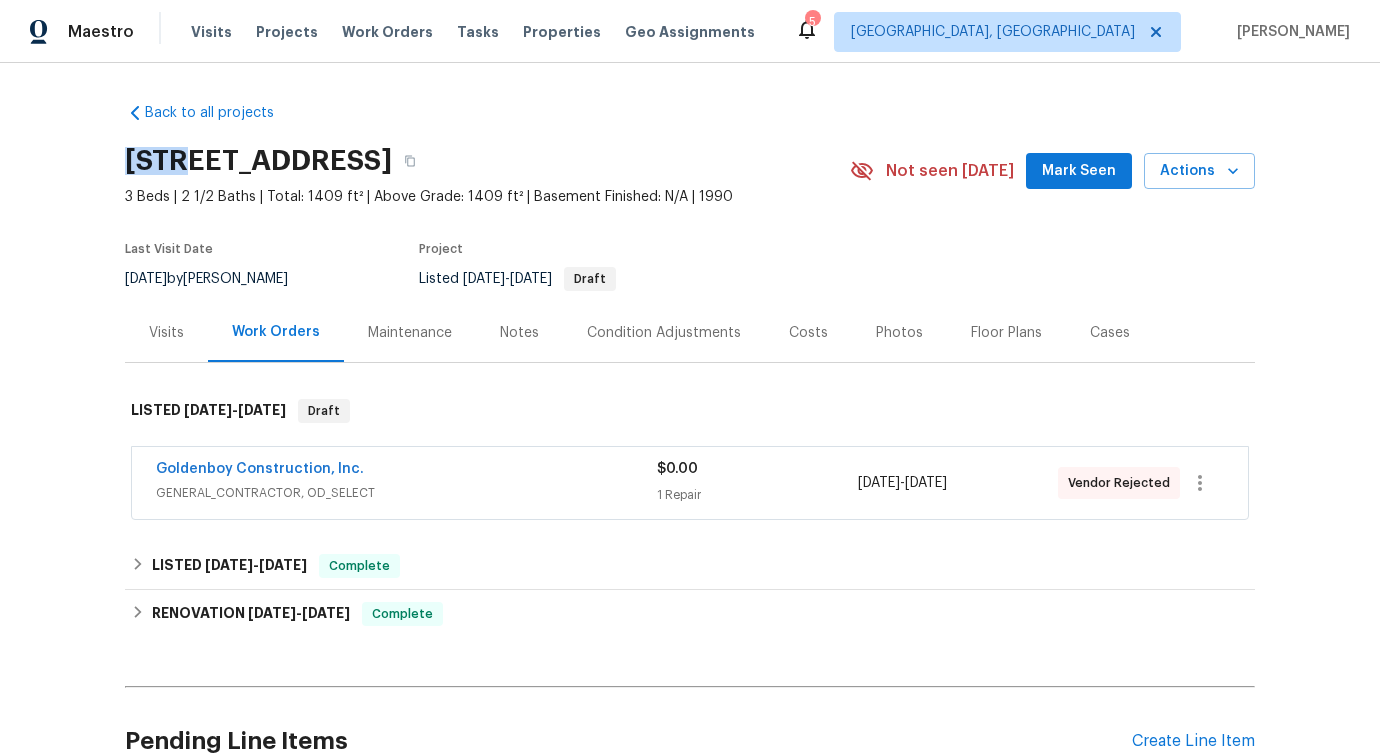 drag, startPoint x: 111, startPoint y: 155, endPoint x: 180, endPoint y: 155, distance: 69 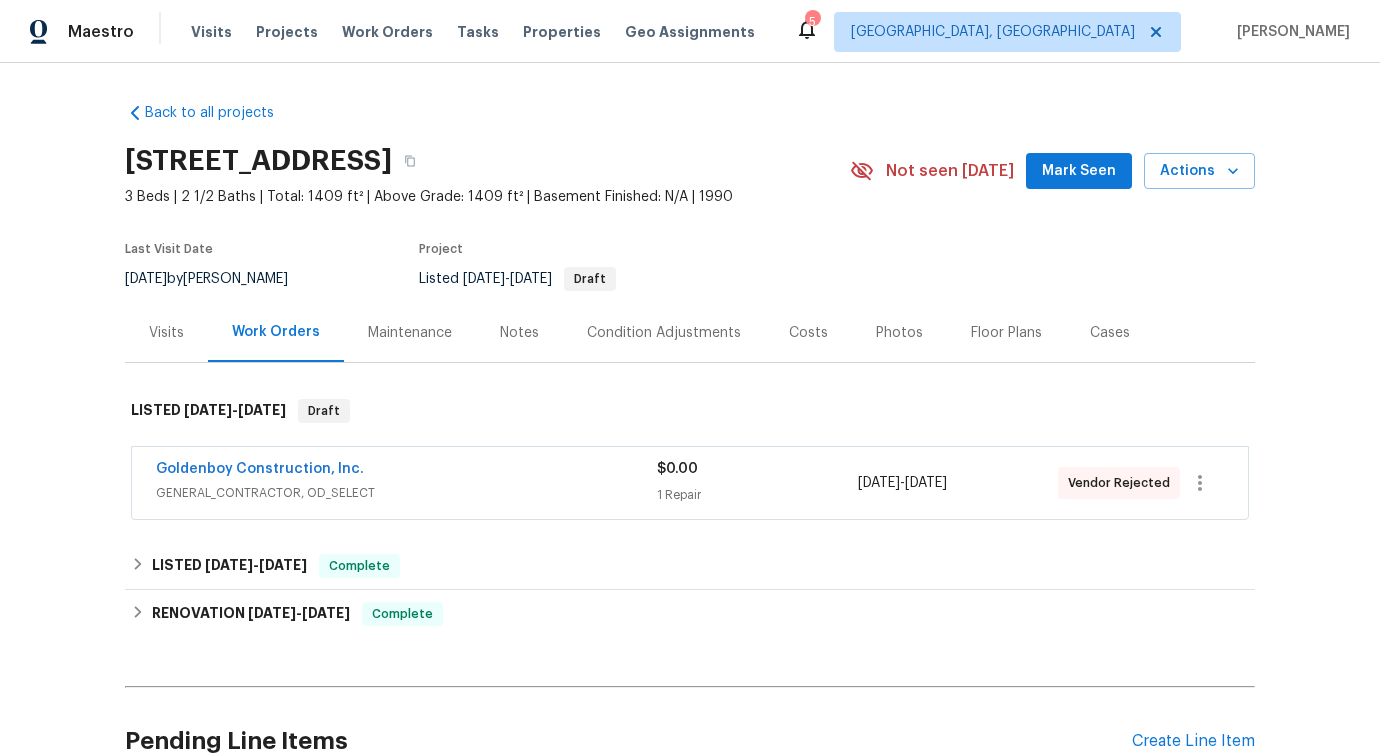 click on "[STREET_ADDRESS]" at bounding box center [258, 161] 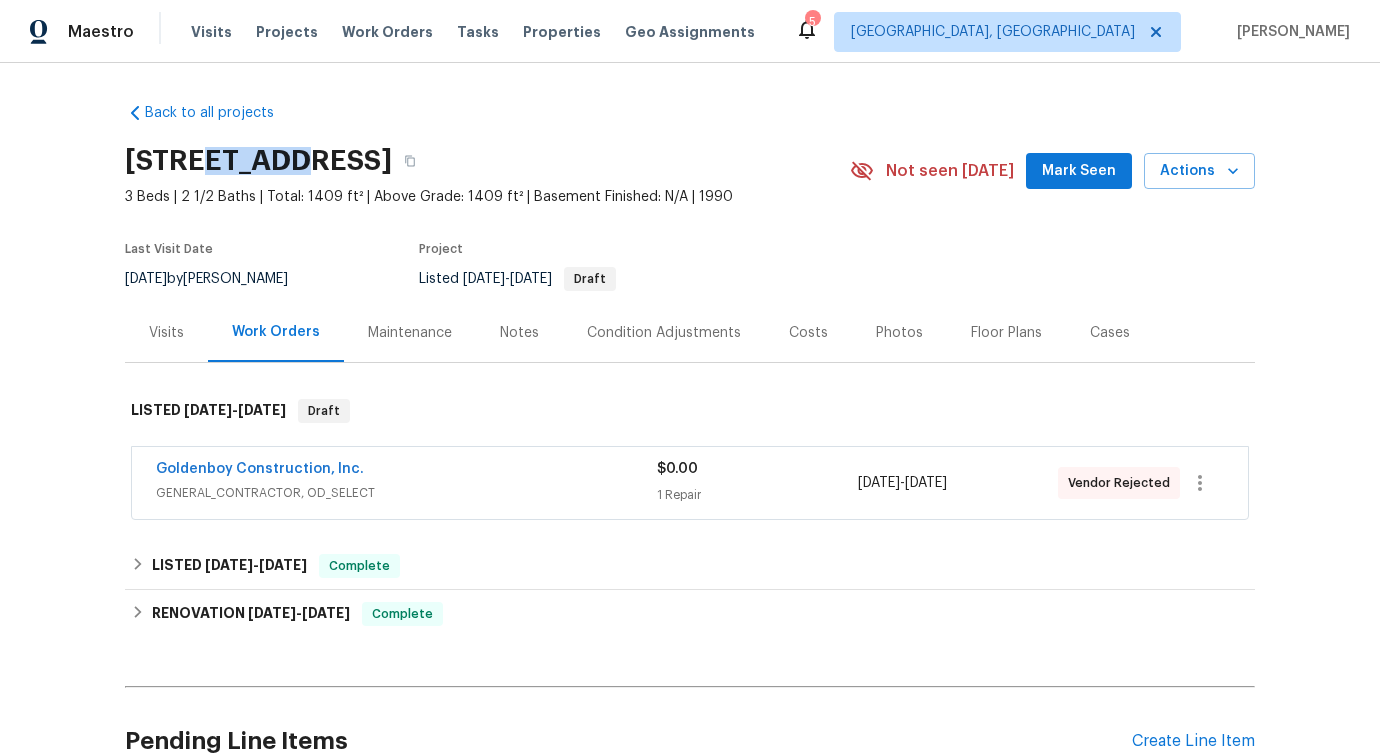 click on "[STREET_ADDRESS]" at bounding box center (258, 161) 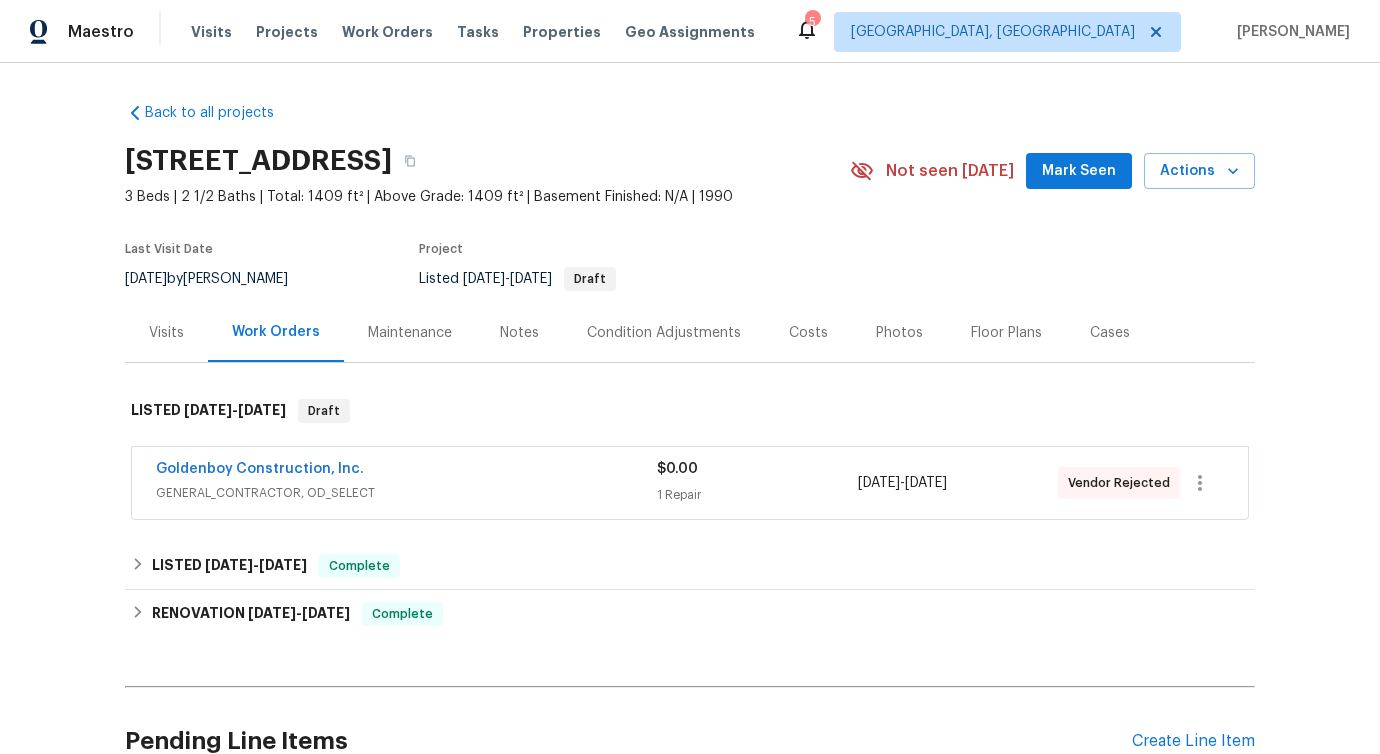 click on "[STREET_ADDRESS]" at bounding box center [258, 161] 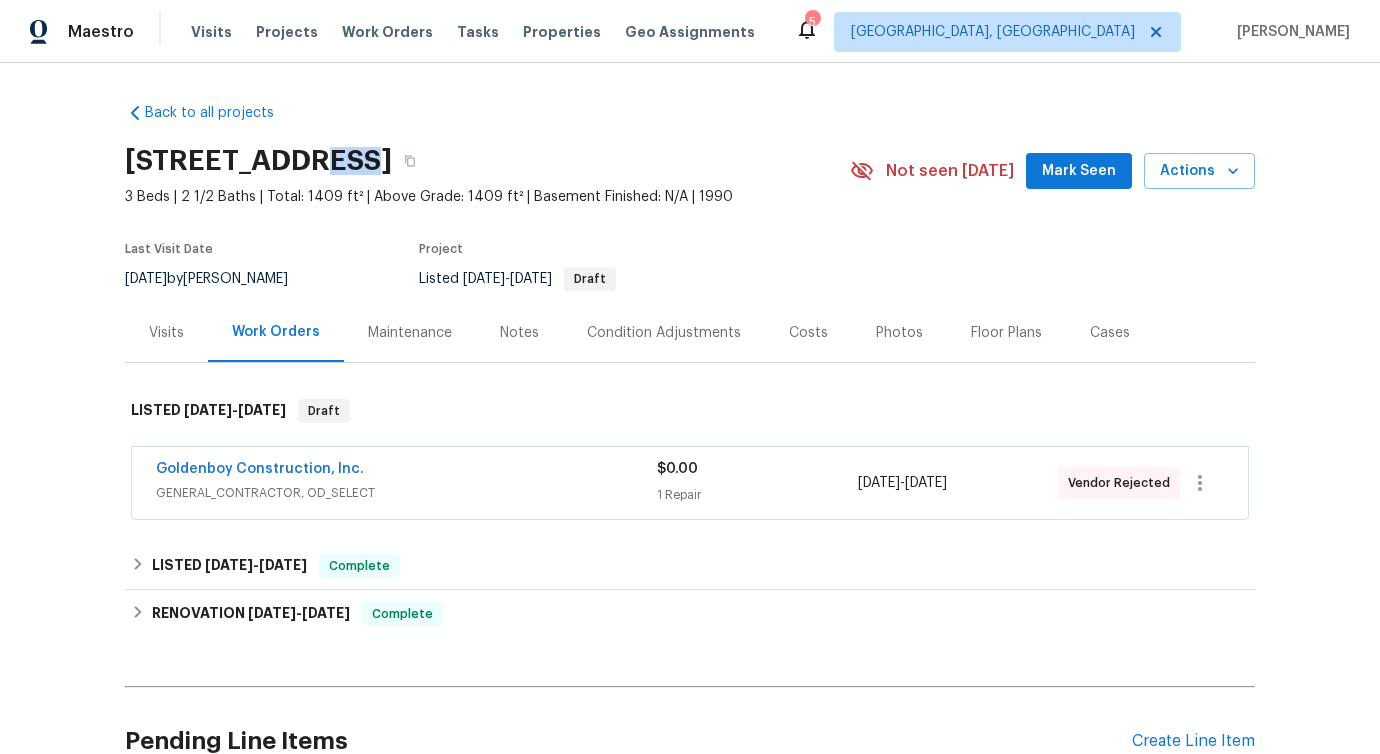 click on "[STREET_ADDRESS]" at bounding box center [258, 161] 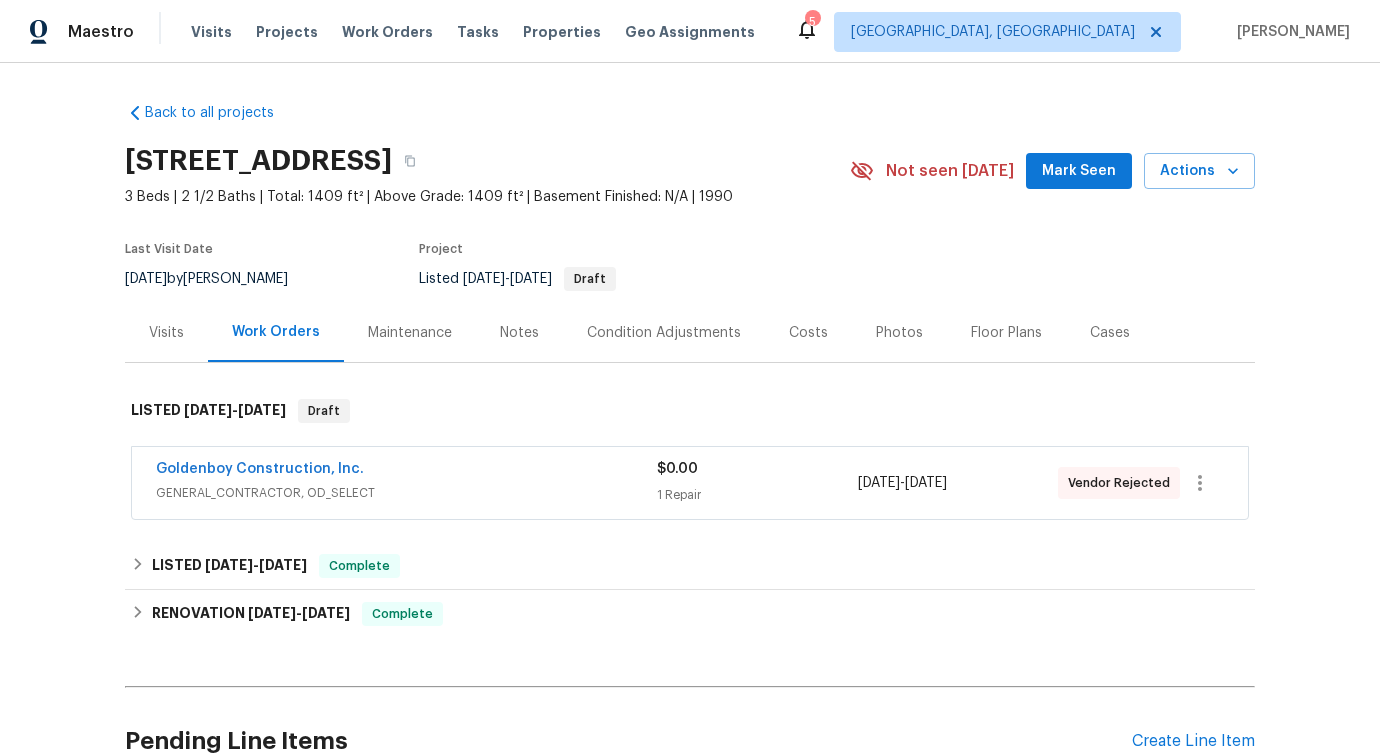 click on "[STREET_ADDRESS]" at bounding box center [258, 161] 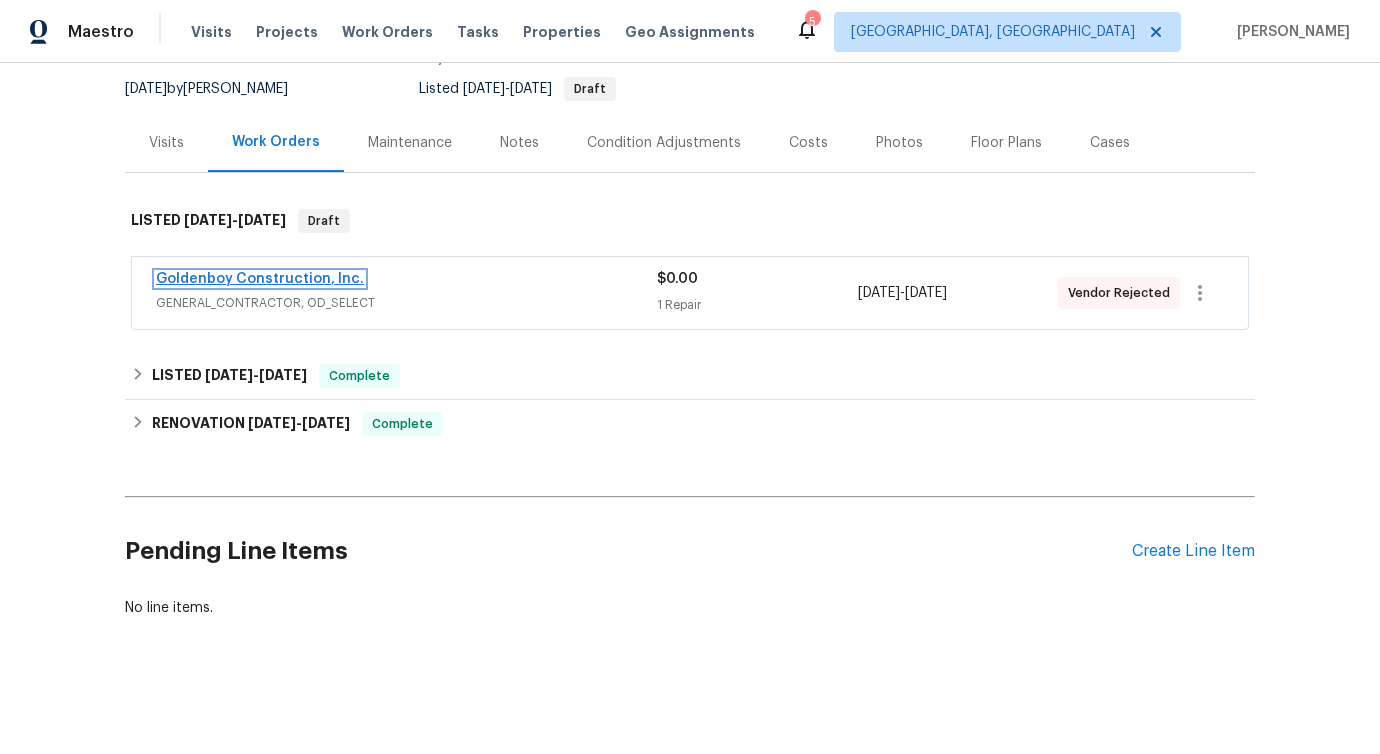 click on "Goldenboy Construction, Inc." at bounding box center (260, 279) 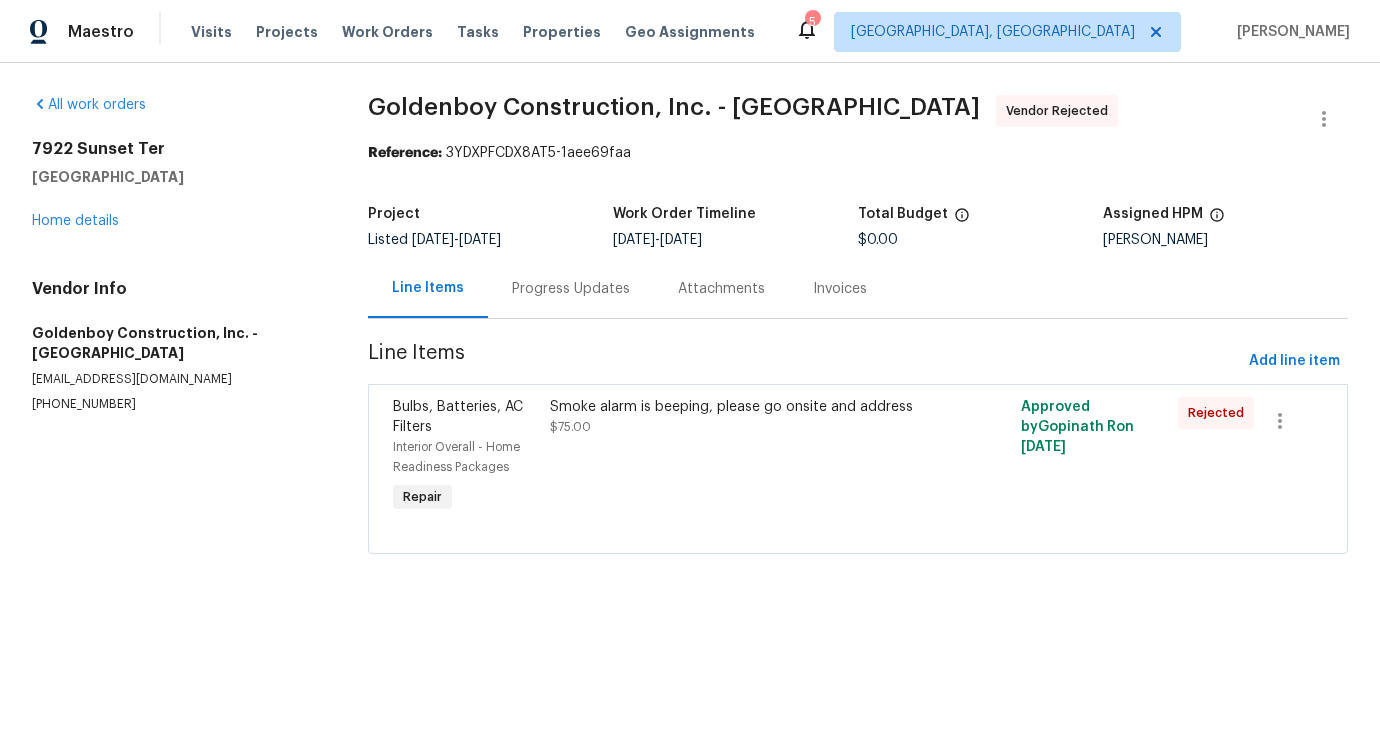 click on "Progress Updates" at bounding box center [571, 289] 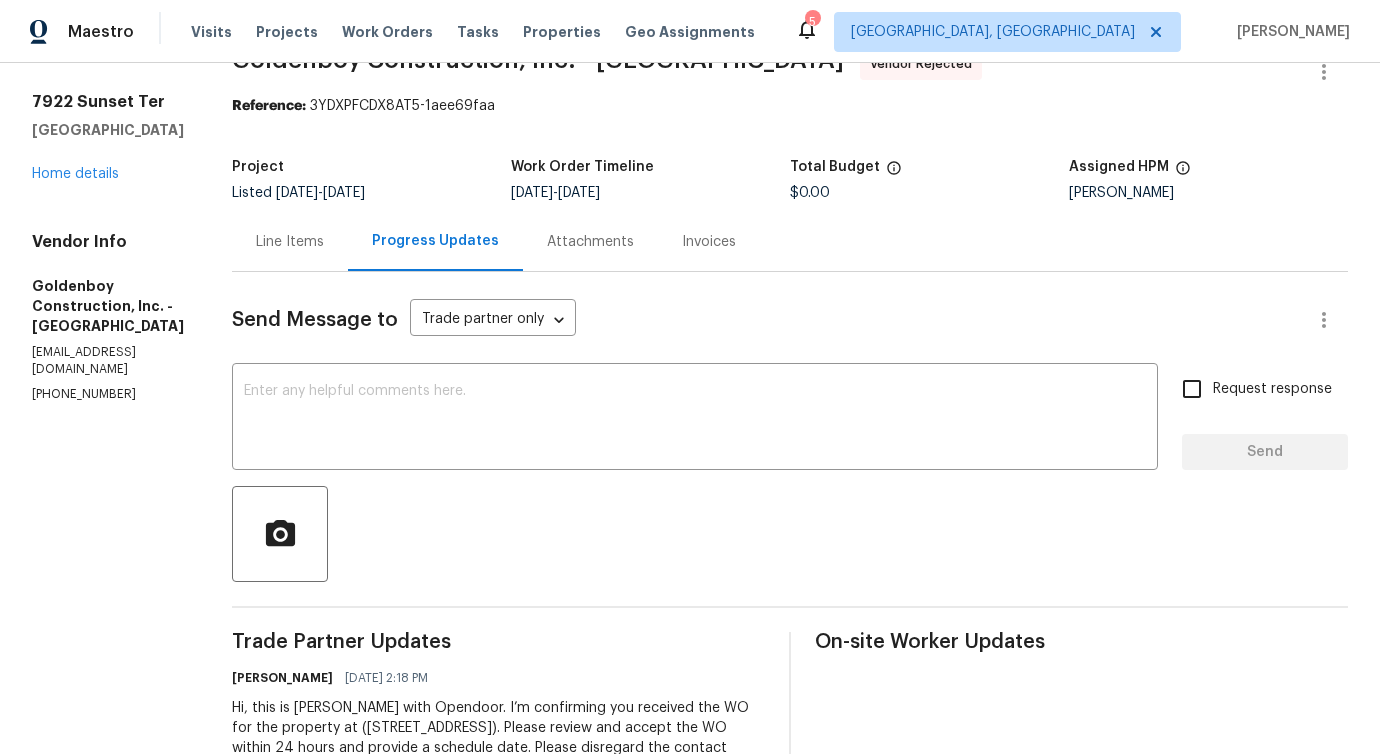 scroll, scrollTop: 0, scrollLeft: 0, axis: both 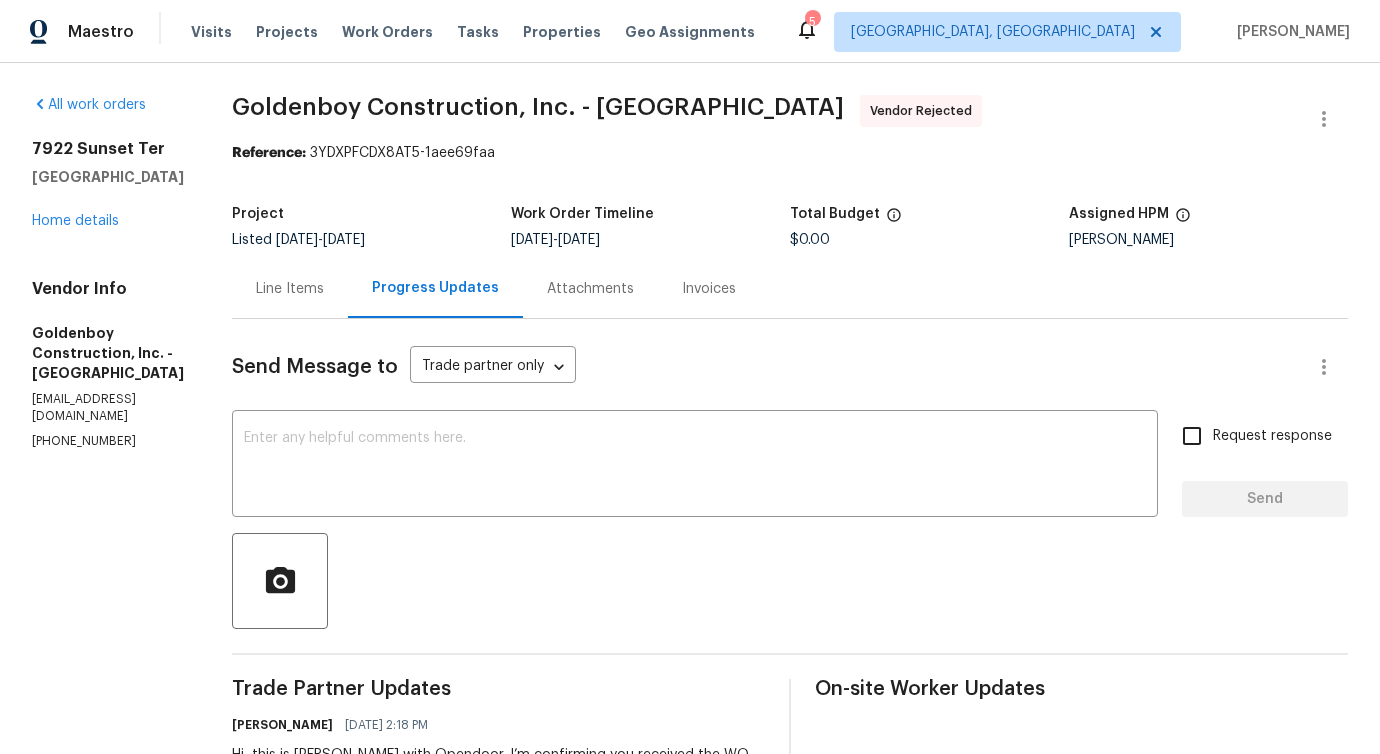 click on "Line Items" at bounding box center (290, 288) 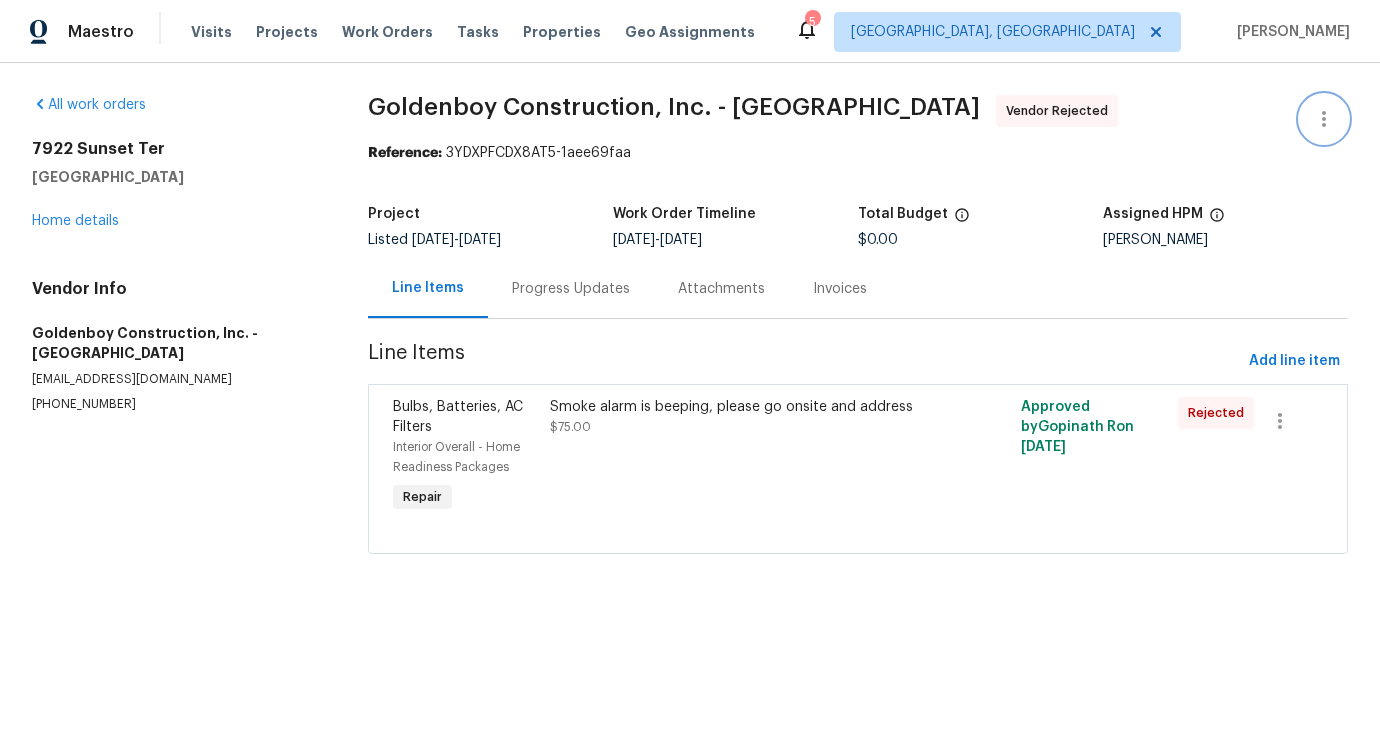 click 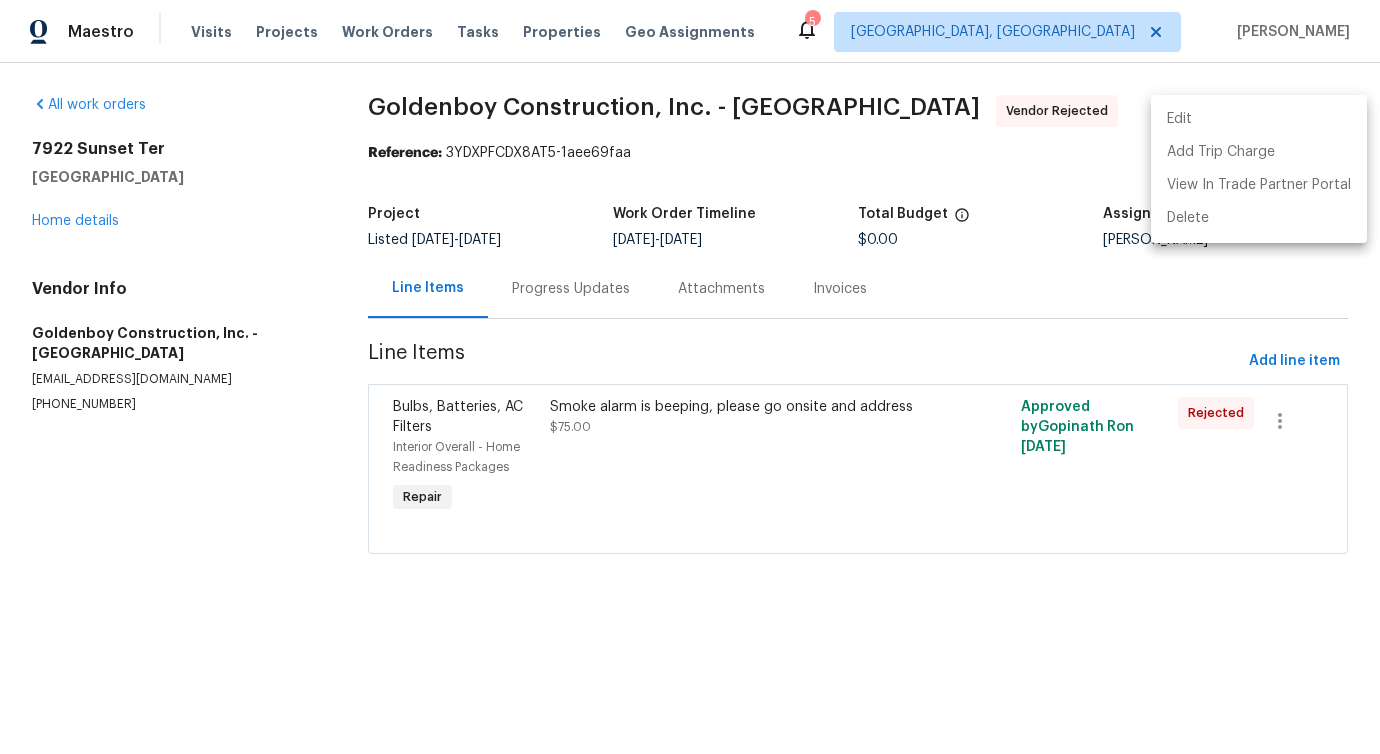 click on "Edit" at bounding box center (1259, 119) 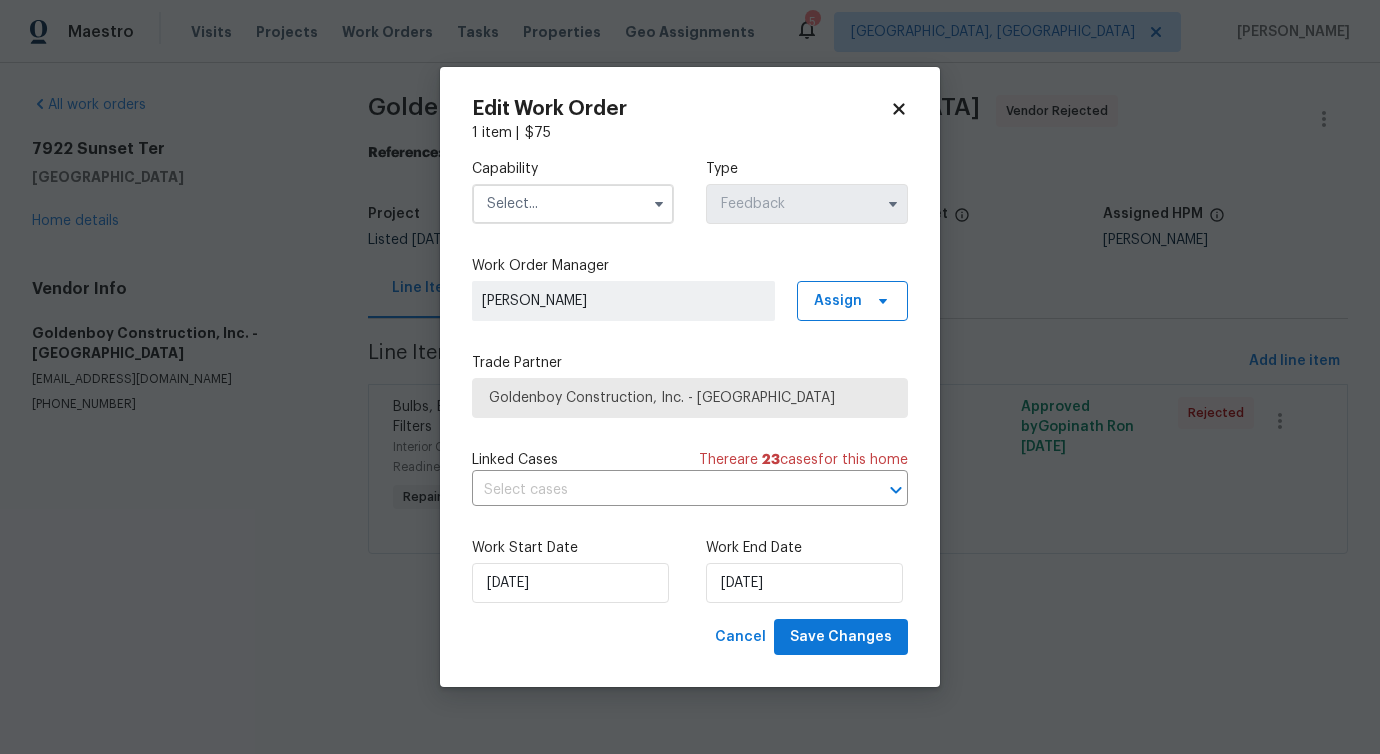 click at bounding box center (573, 204) 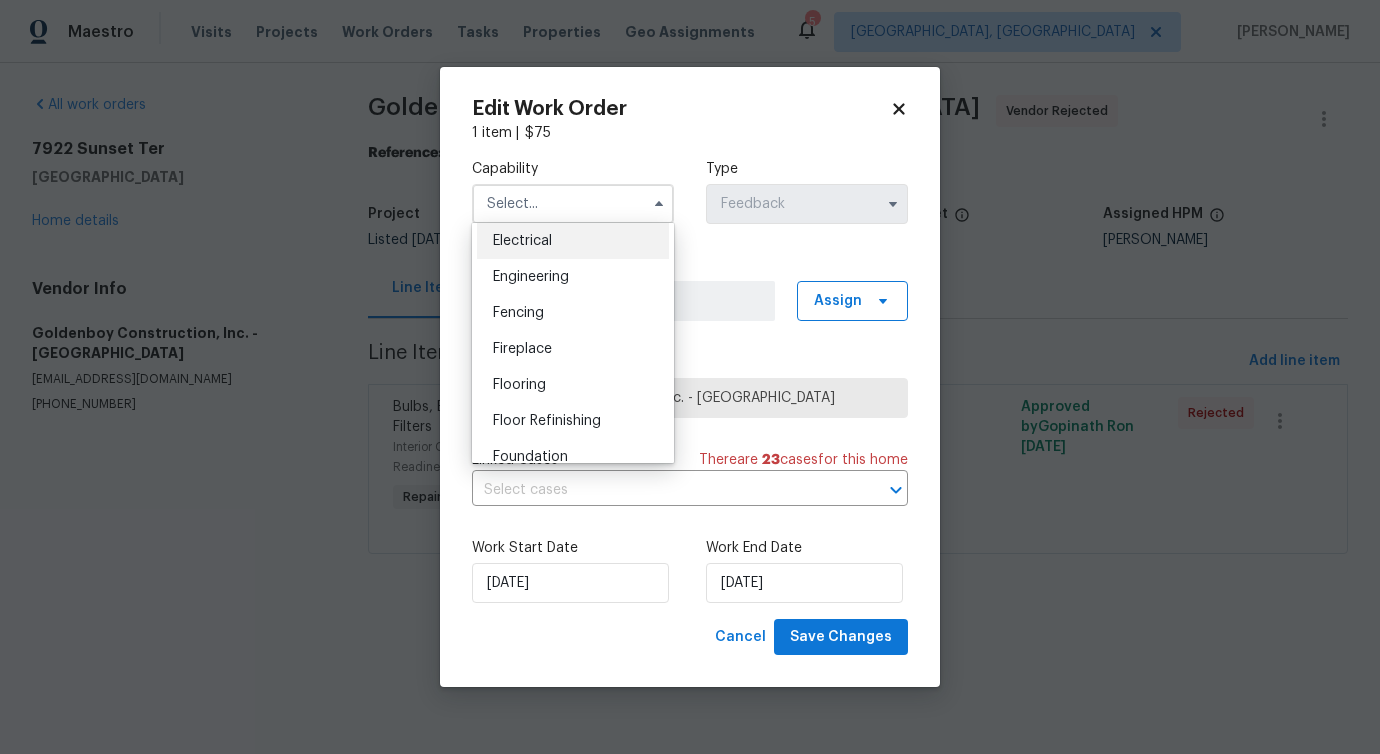 scroll, scrollTop: 931, scrollLeft: 0, axis: vertical 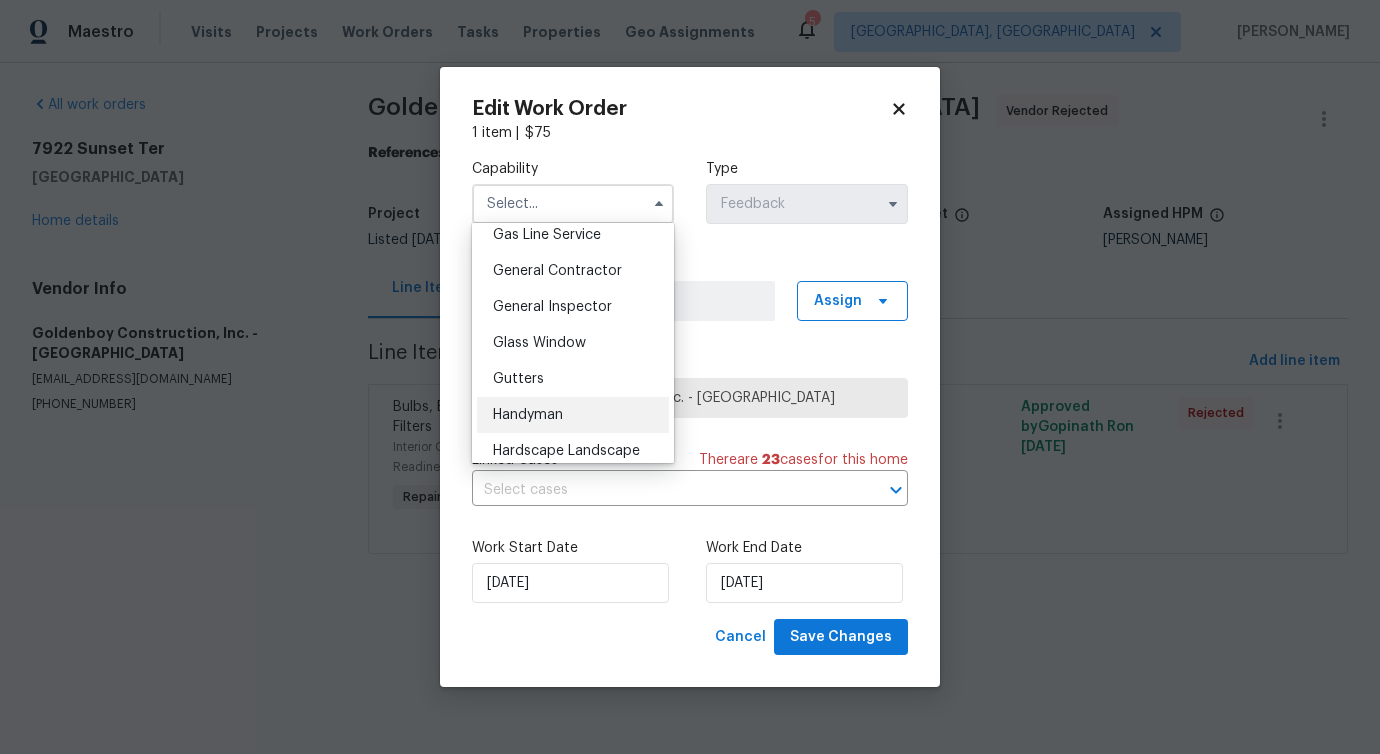 click on "Handyman" at bounding box center [573, 415] 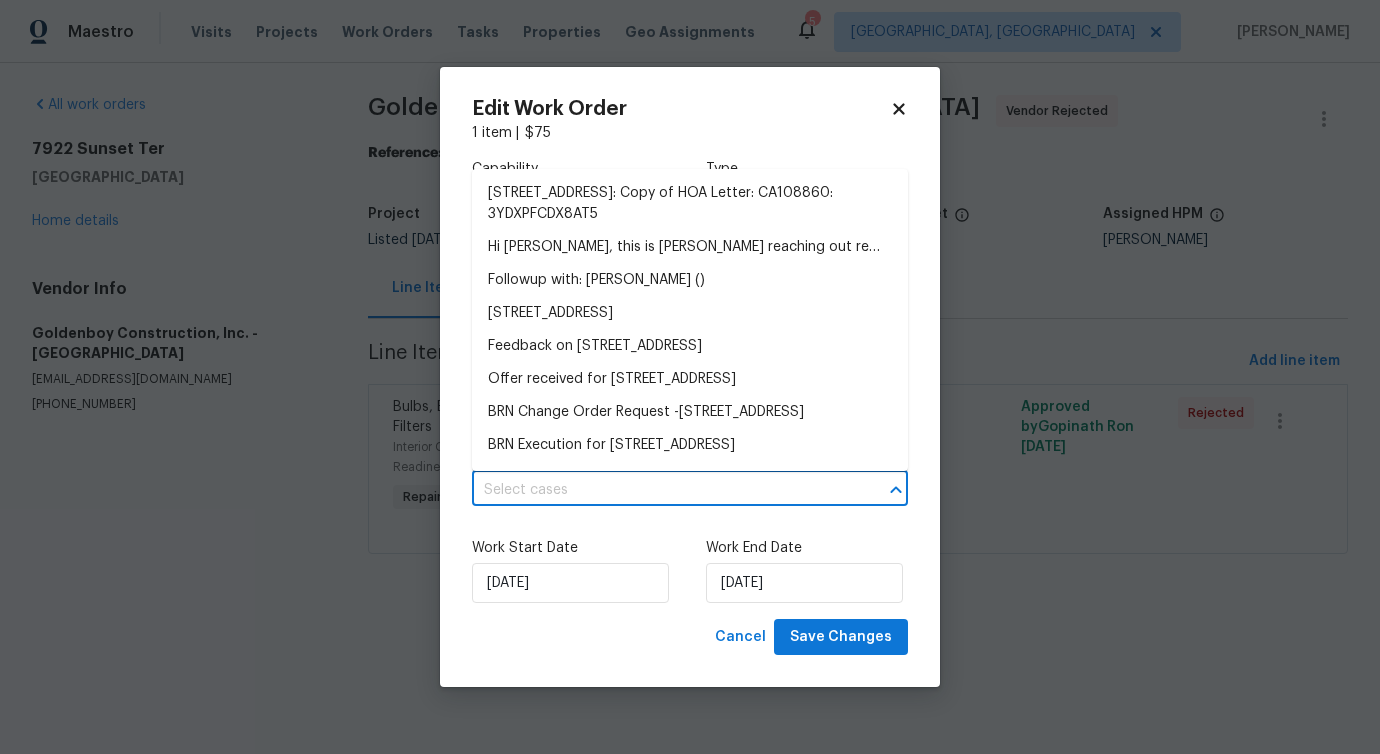 click at bounding box center [662, 490] 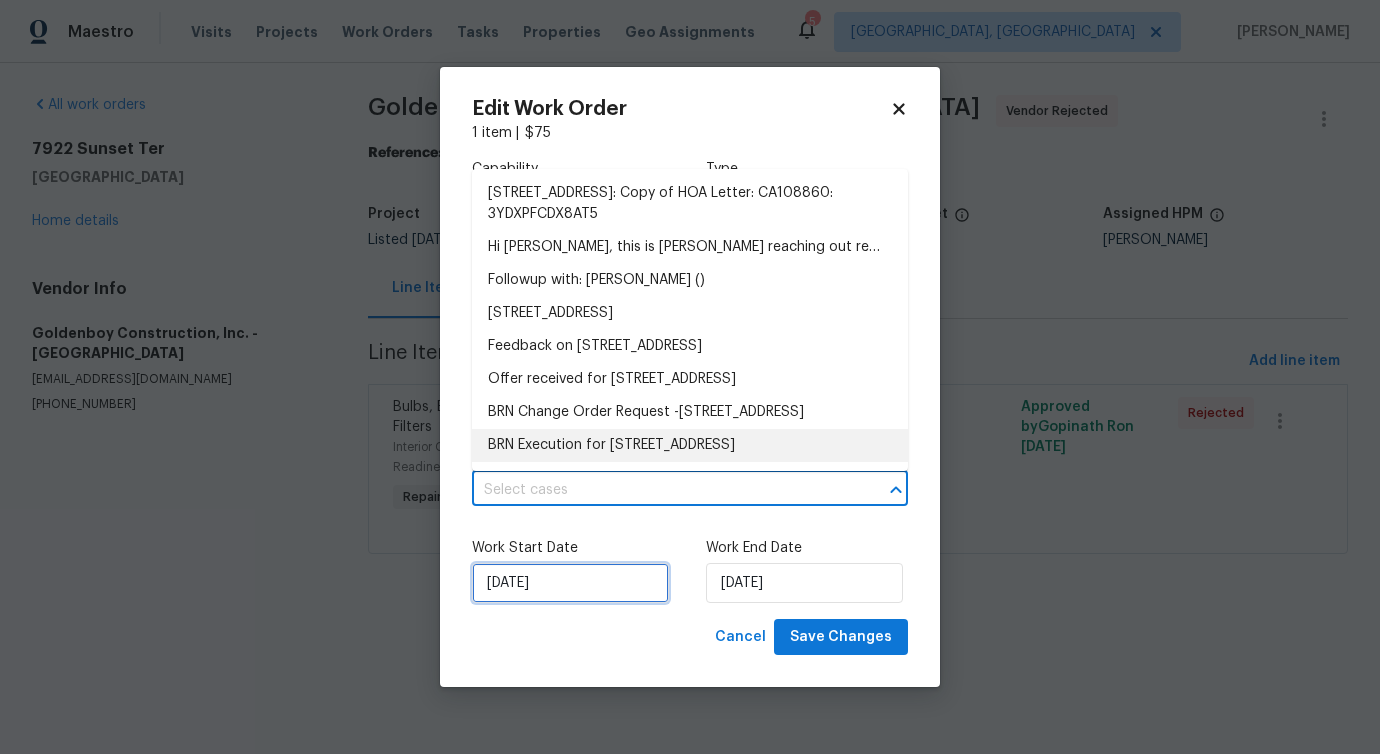 click on "[DATE]" at bounding box center (570, 583) 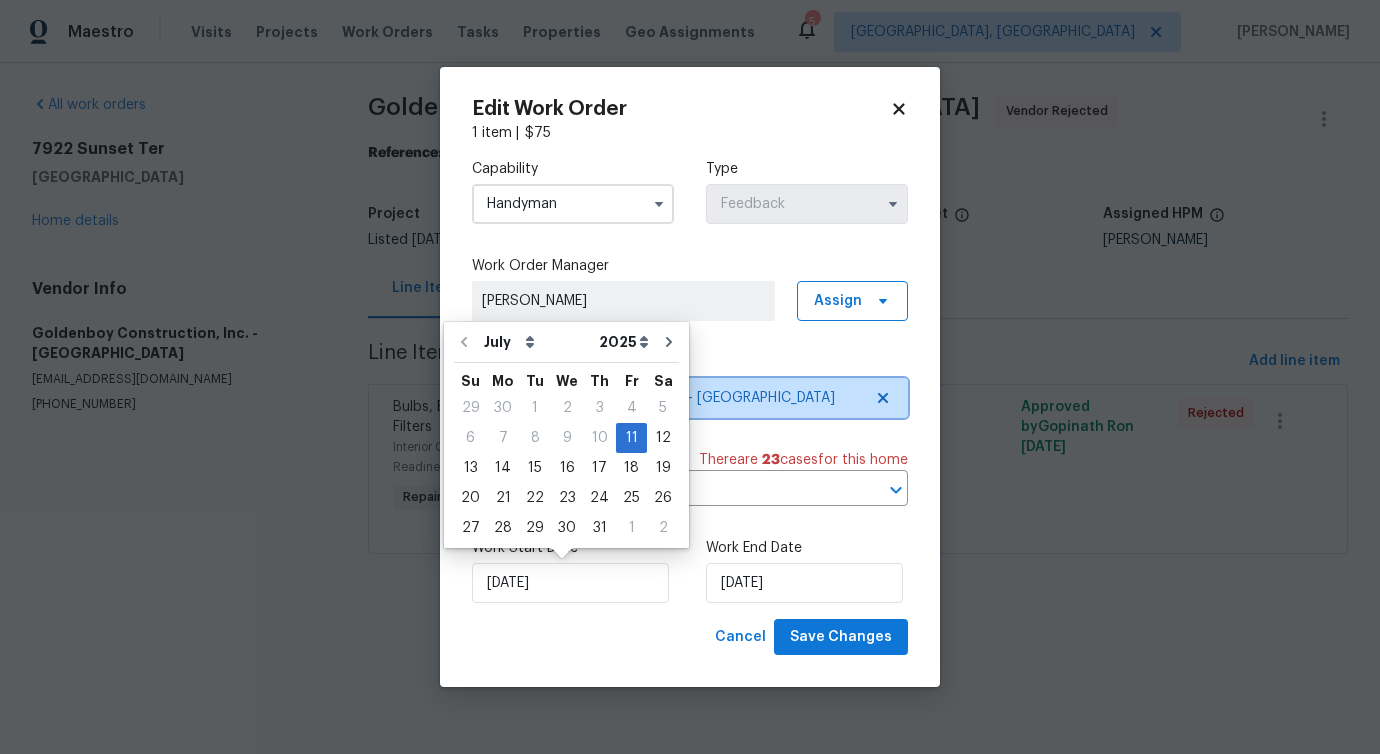 click on "Goldenboy Construction, Inc. - SAN" at bounding box center (675, 398) 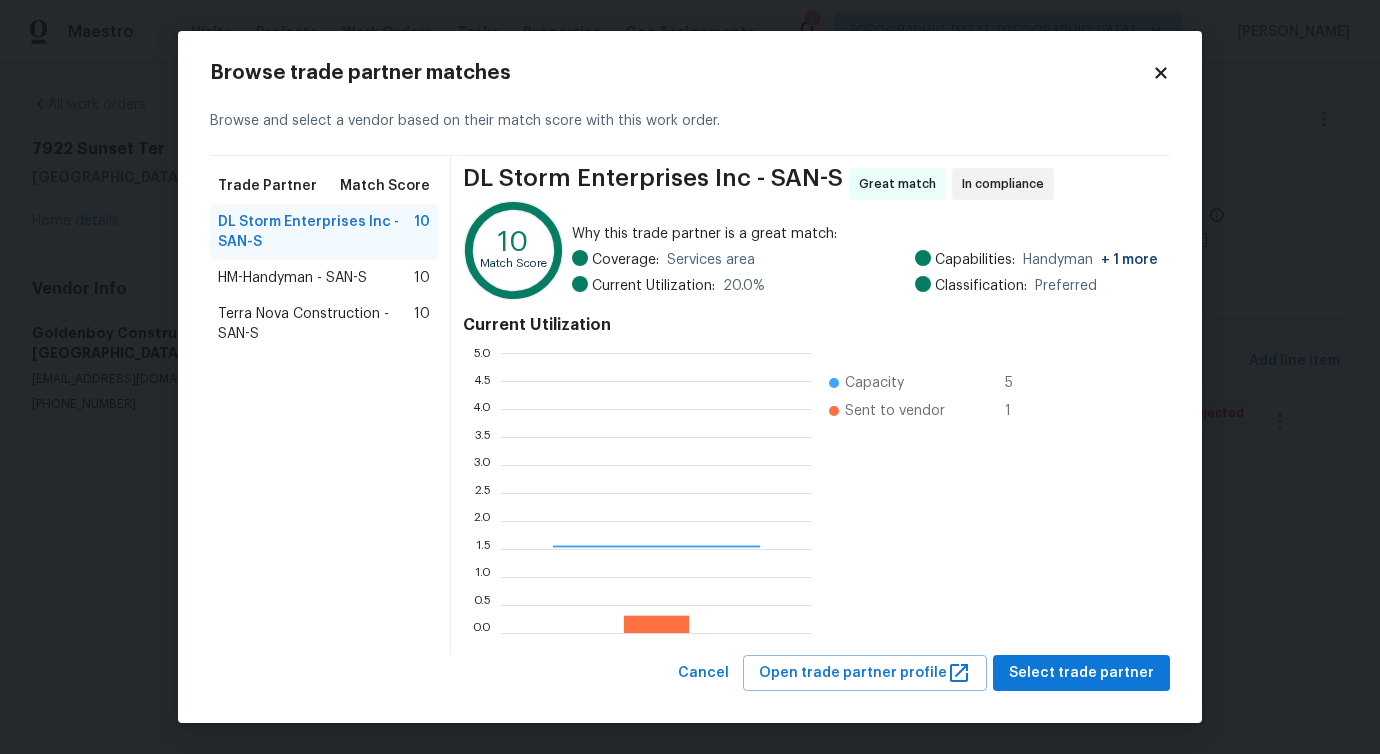 scroll, scrollTop: 2, scrollLeft: 2, axis: both 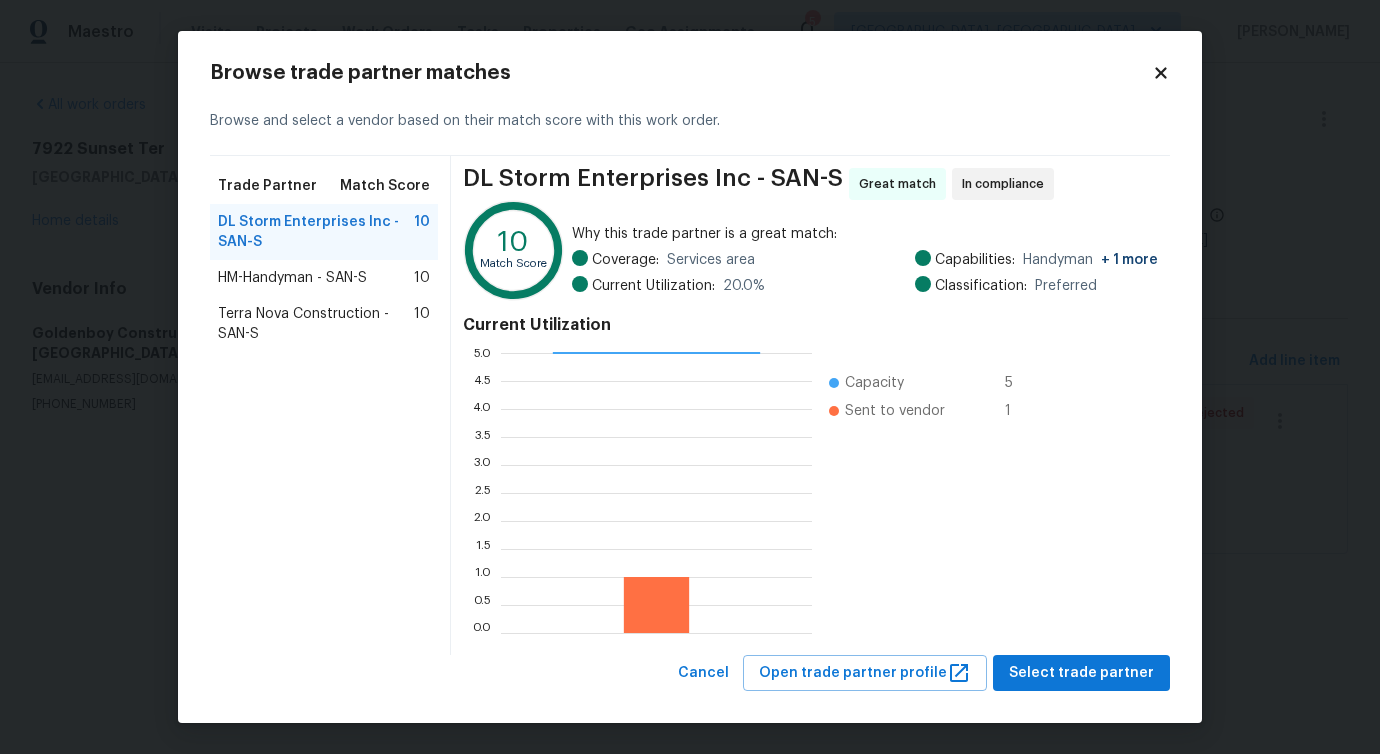 click 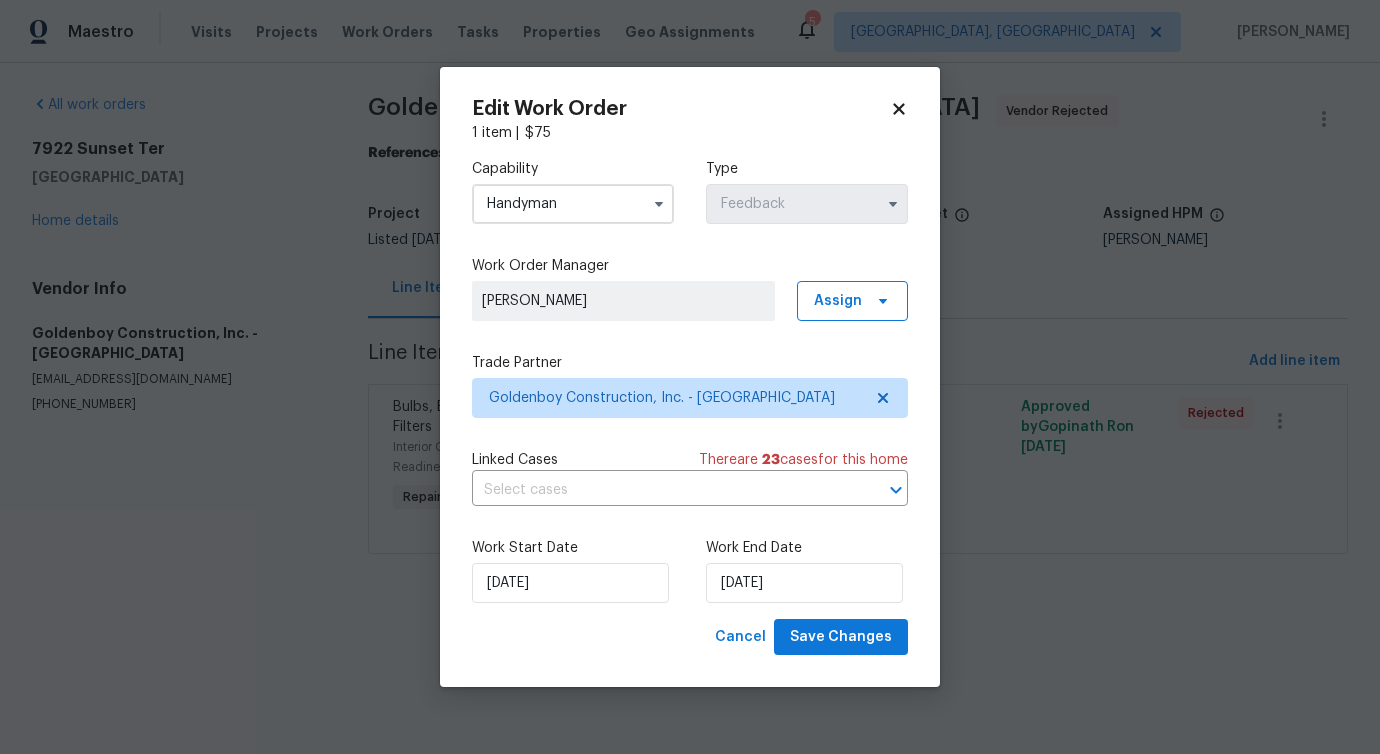 click on "Handyman" at bounding box center (573, 204) 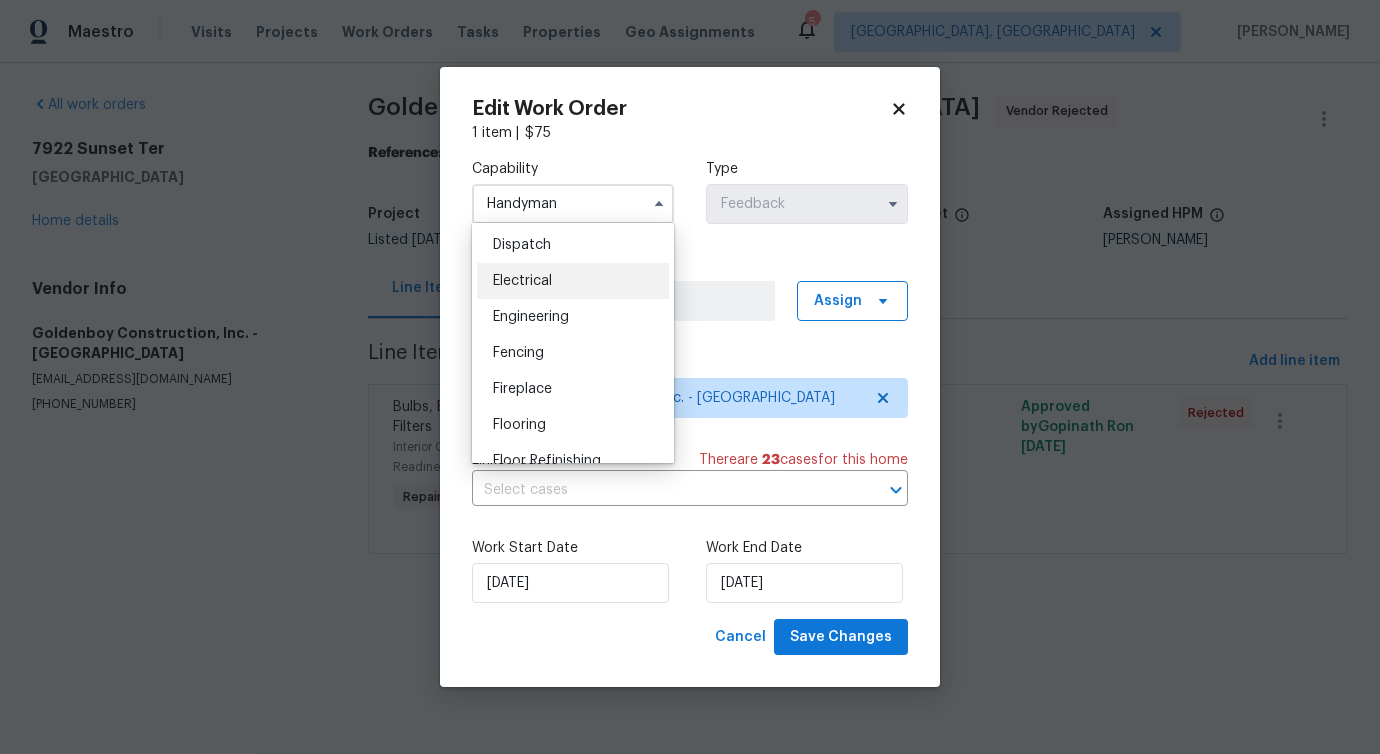 scroll, scrollTop: 868, scrollLeft: 0, axis: vertical 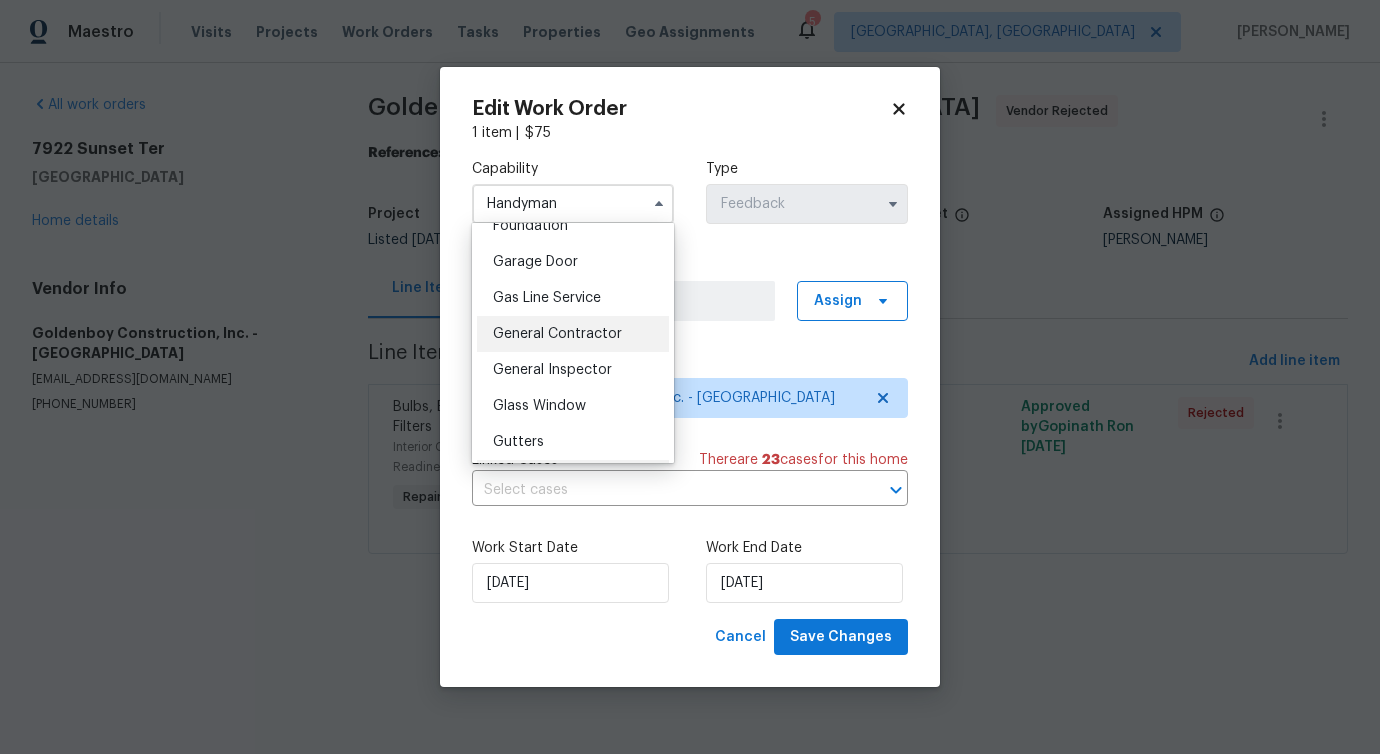 click on "General Contractor" at bounding box center [557, 334] 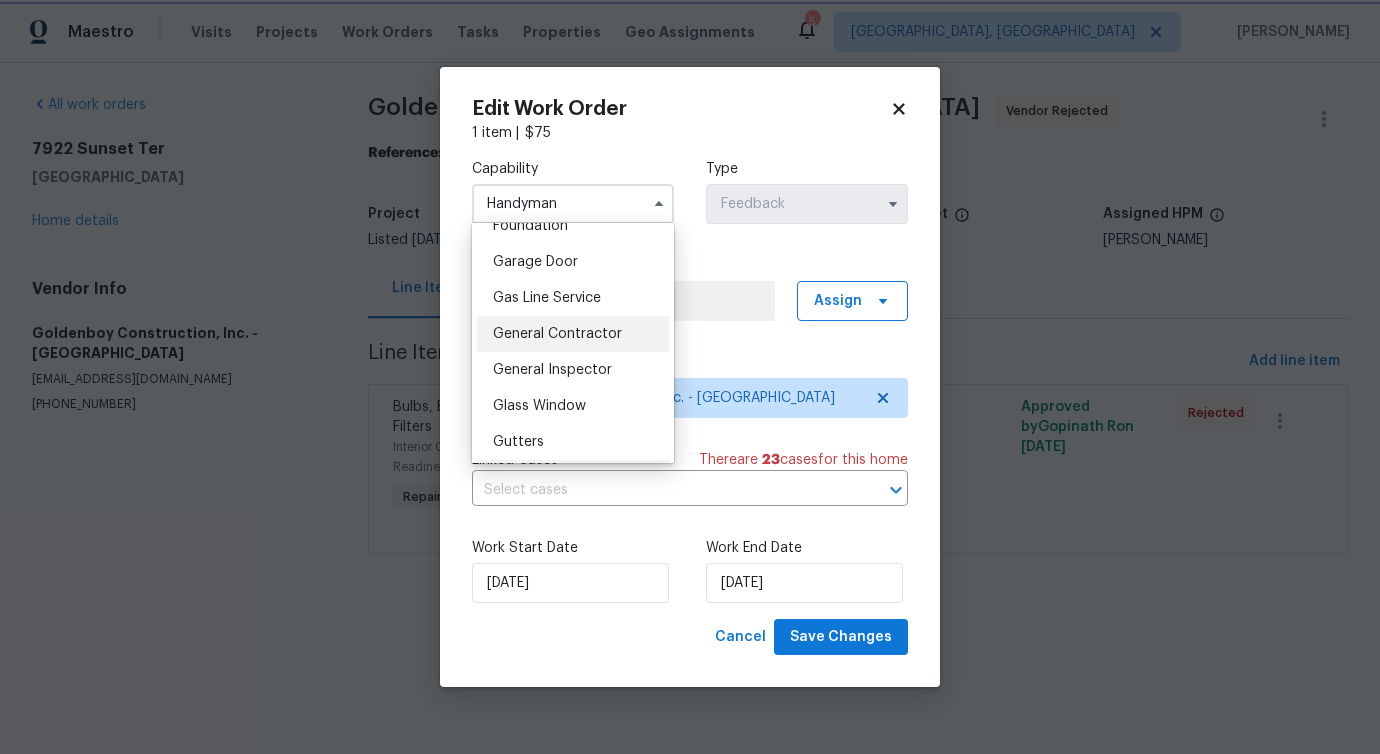 type on "General Contractor" 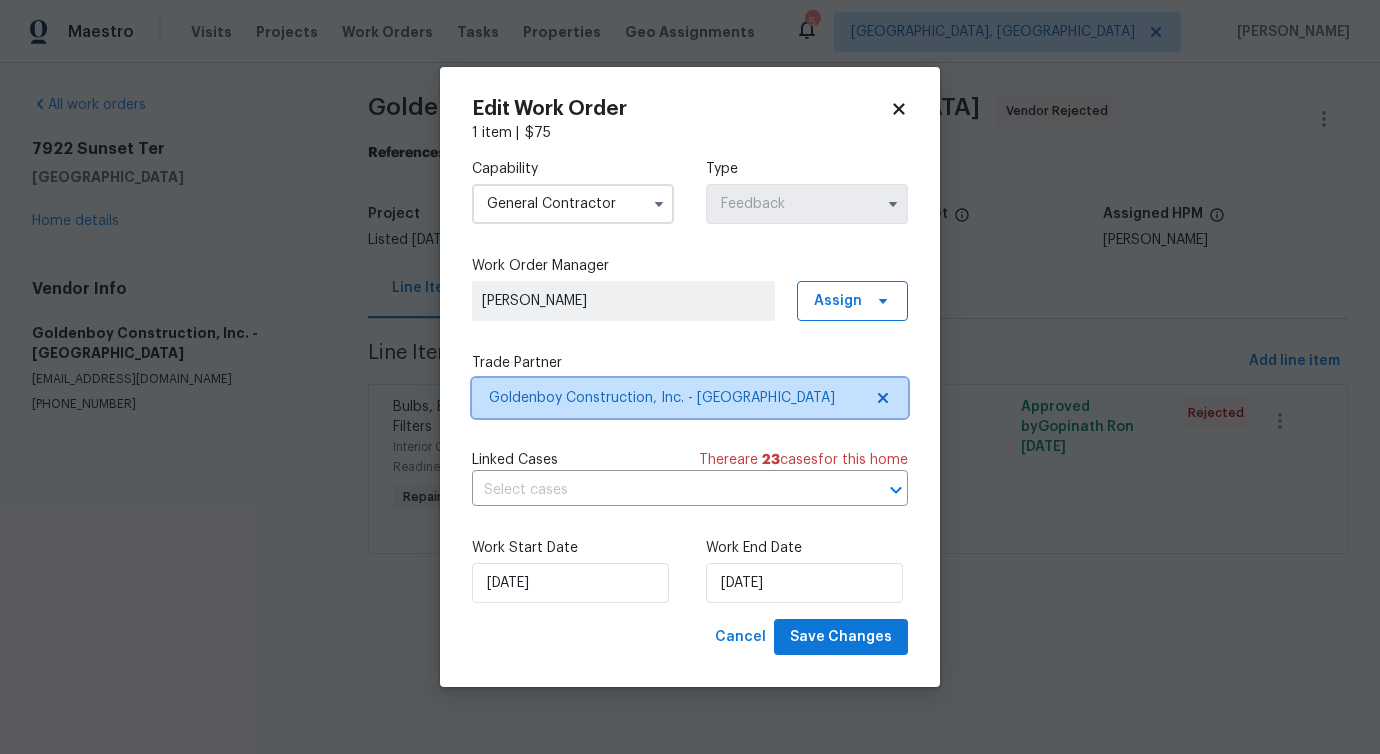 click on "Goldenboy Construction, Inc. - SAN" at bounding box center (675, 398) 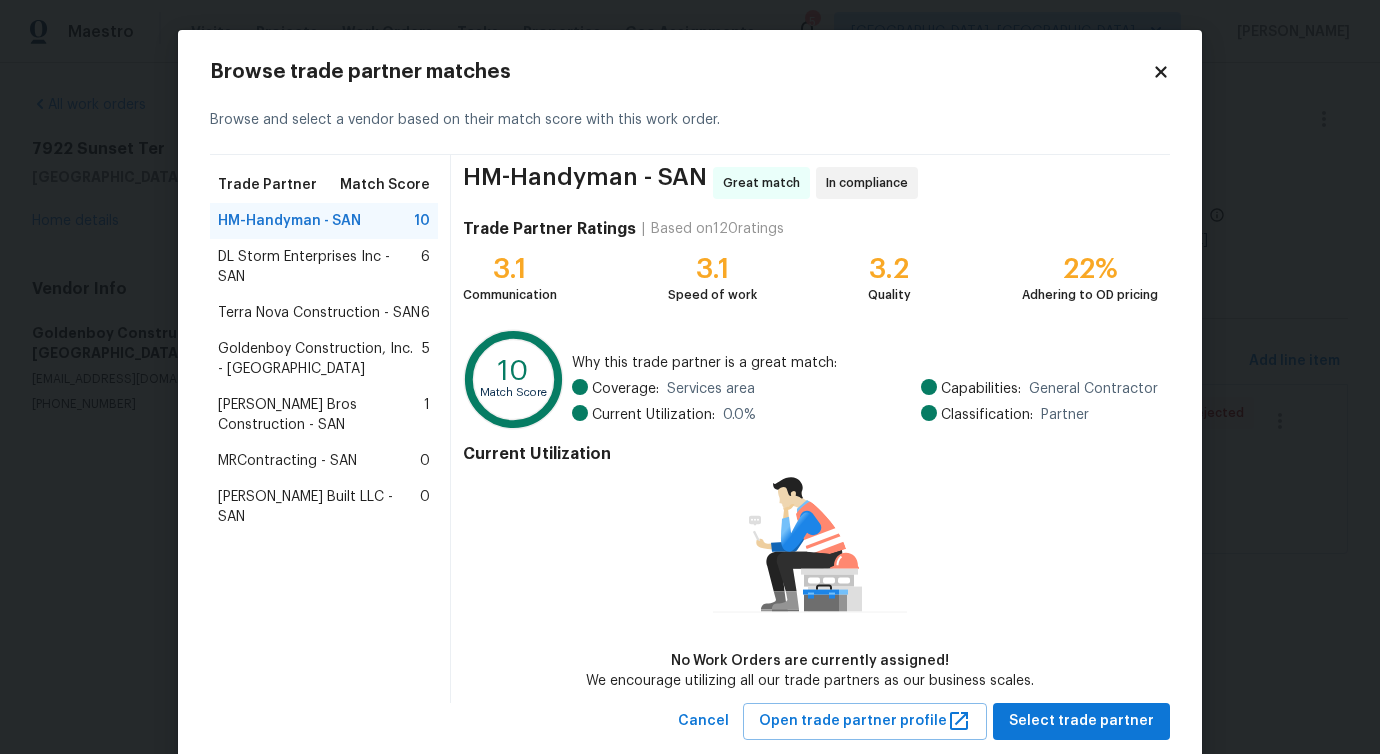 click on "Terra Nova Construction - SAN" at bounding box center (319, 313) 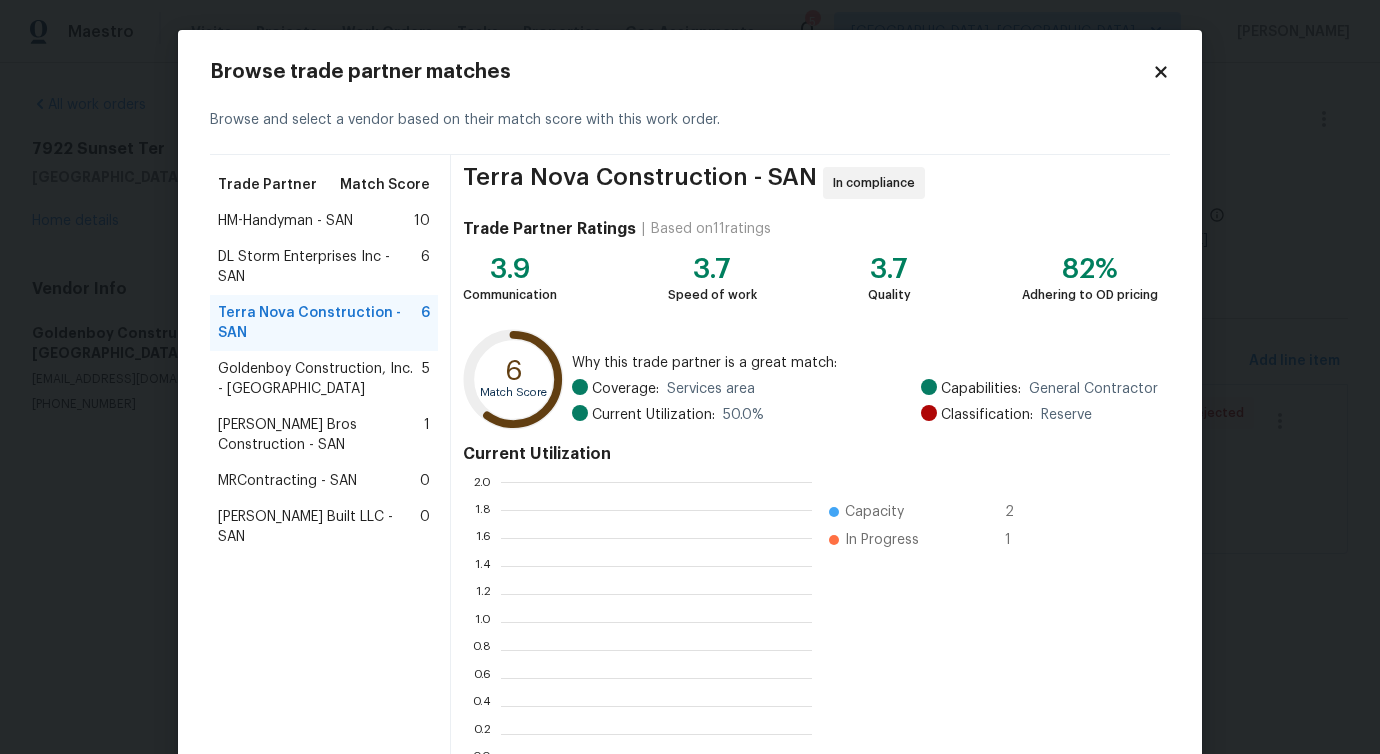 scroll, scrollTop: 2, scrollLeft: 2, axis: both 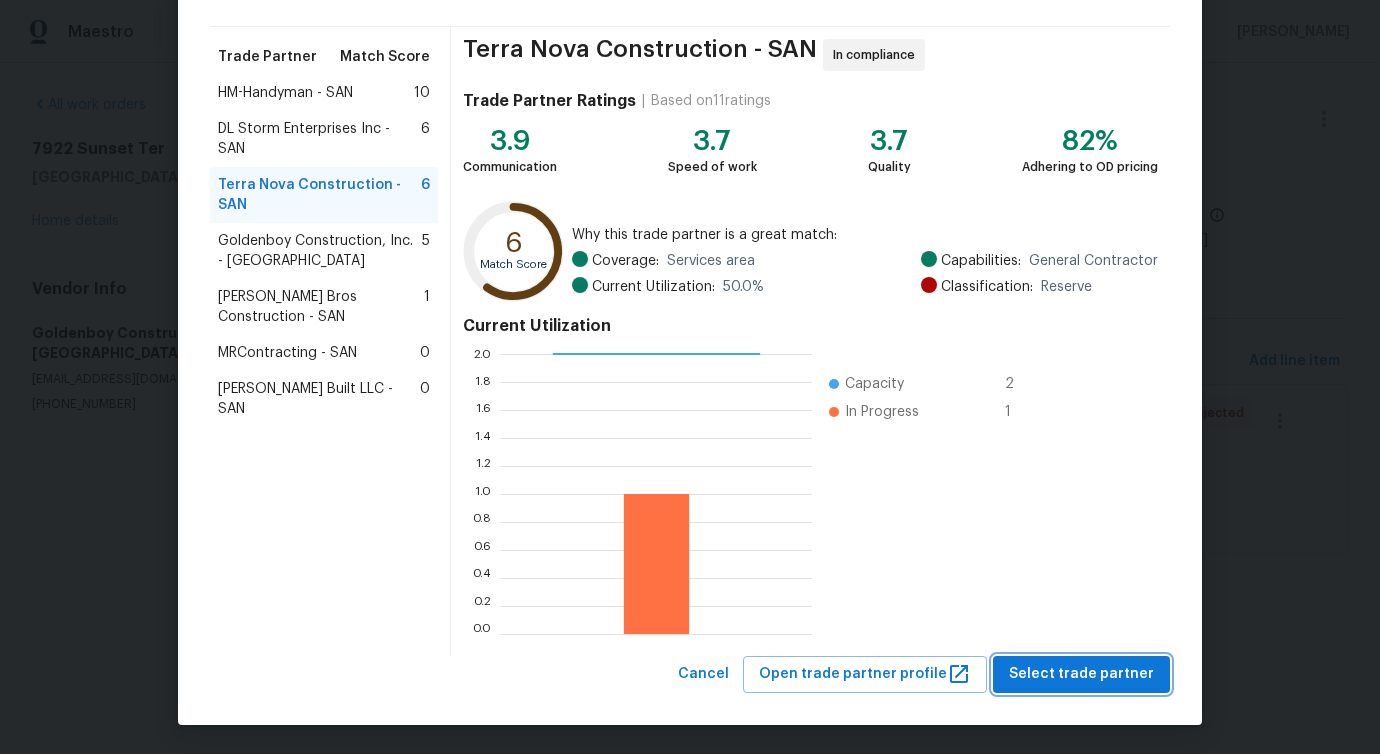 click on "Select trade partner" at bounding box center (1081, 674) 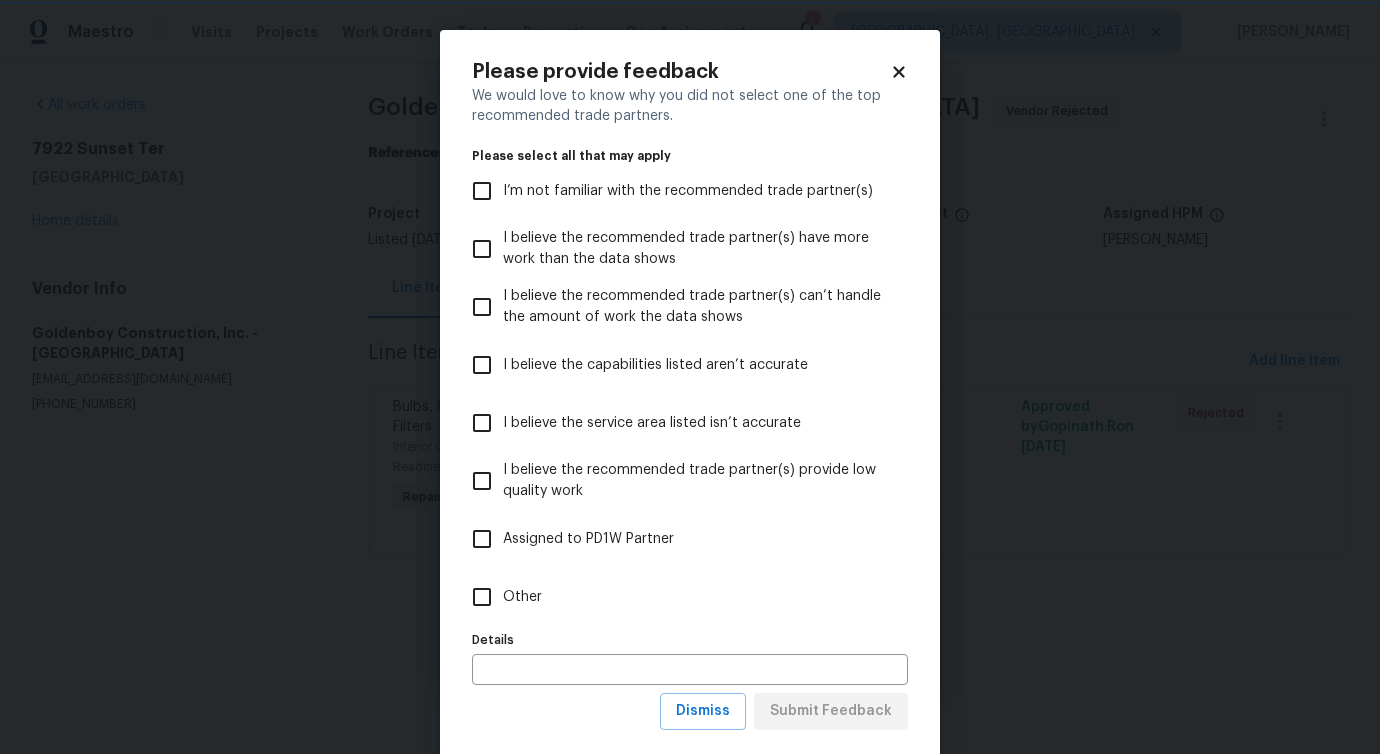 scroll, scrollTop: 0, scrollLeft: 0, axis: both 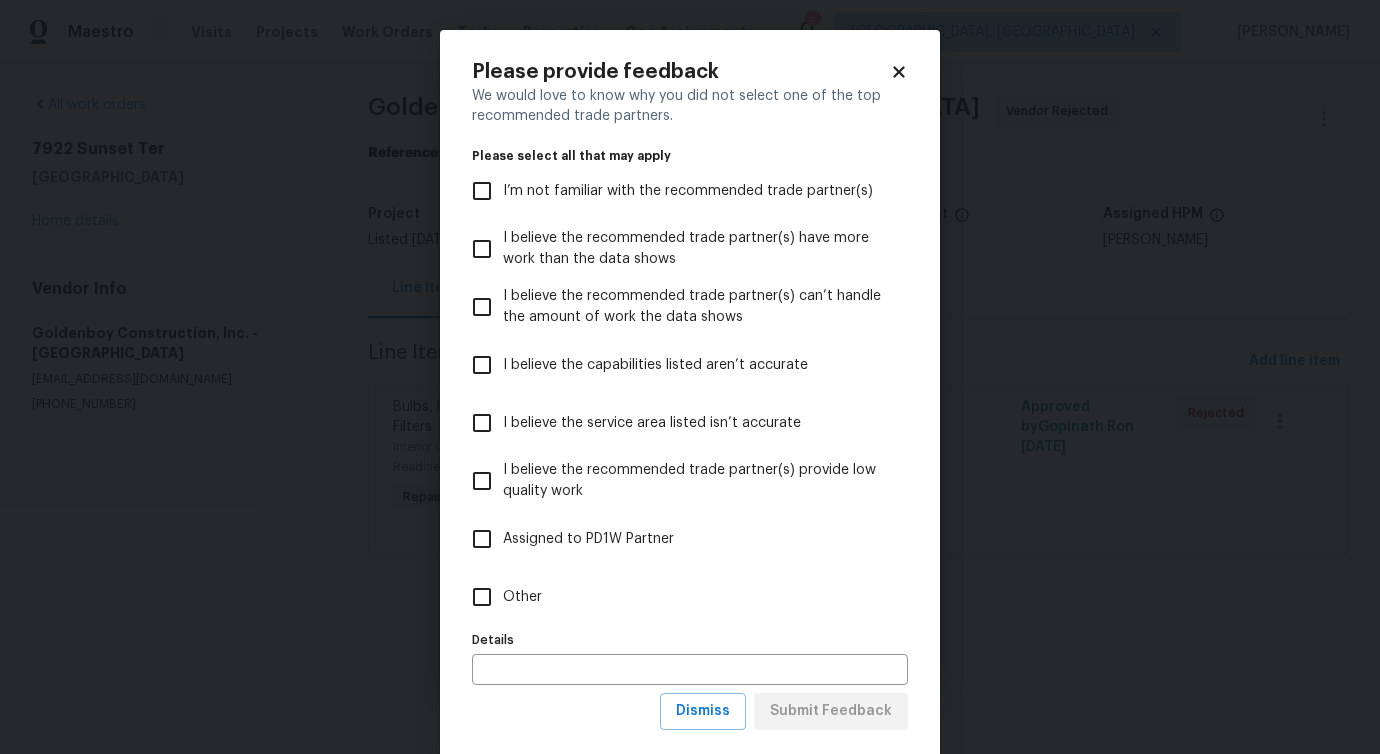 drag, startPoint x: 514, startPoint y: 605, endPoint x: 544, endPoint y: 617, distance: 32.31099 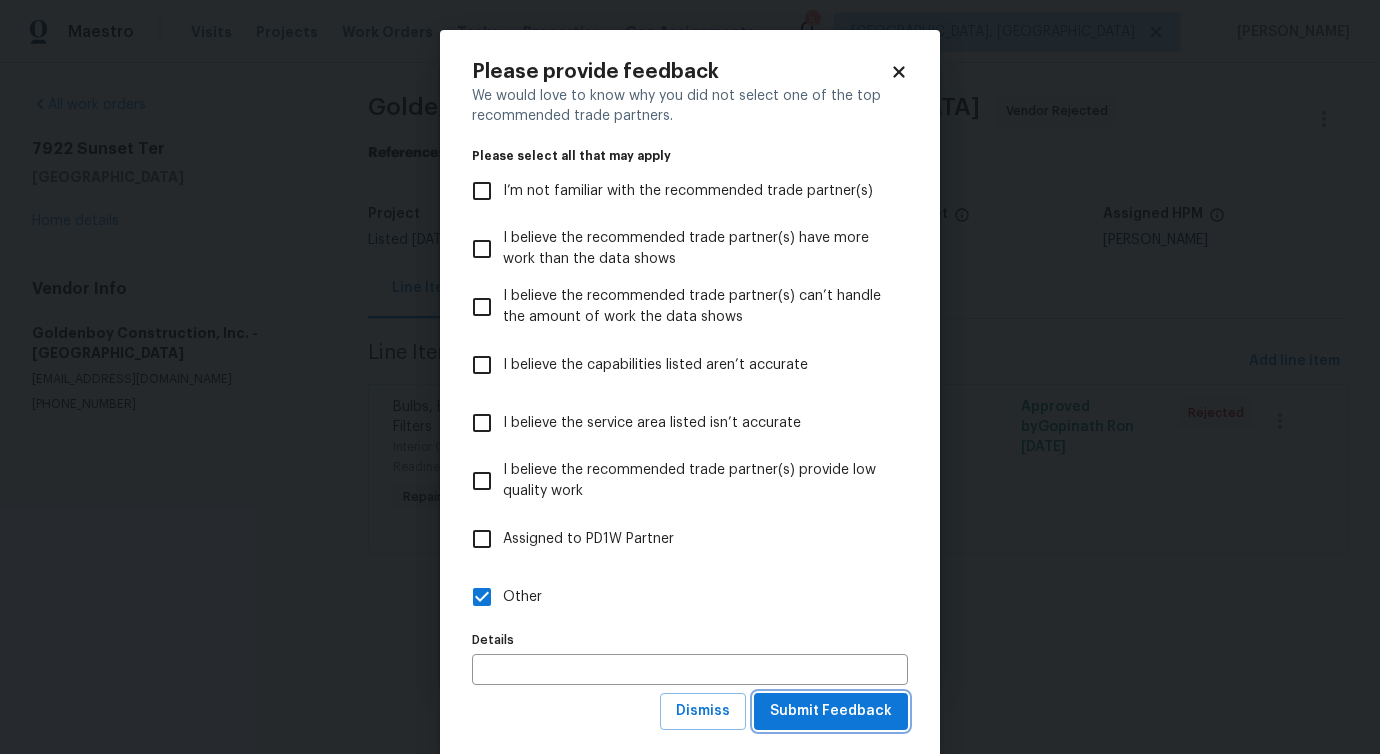 click on "Submit Feedback" at bounding box center (831, 711) 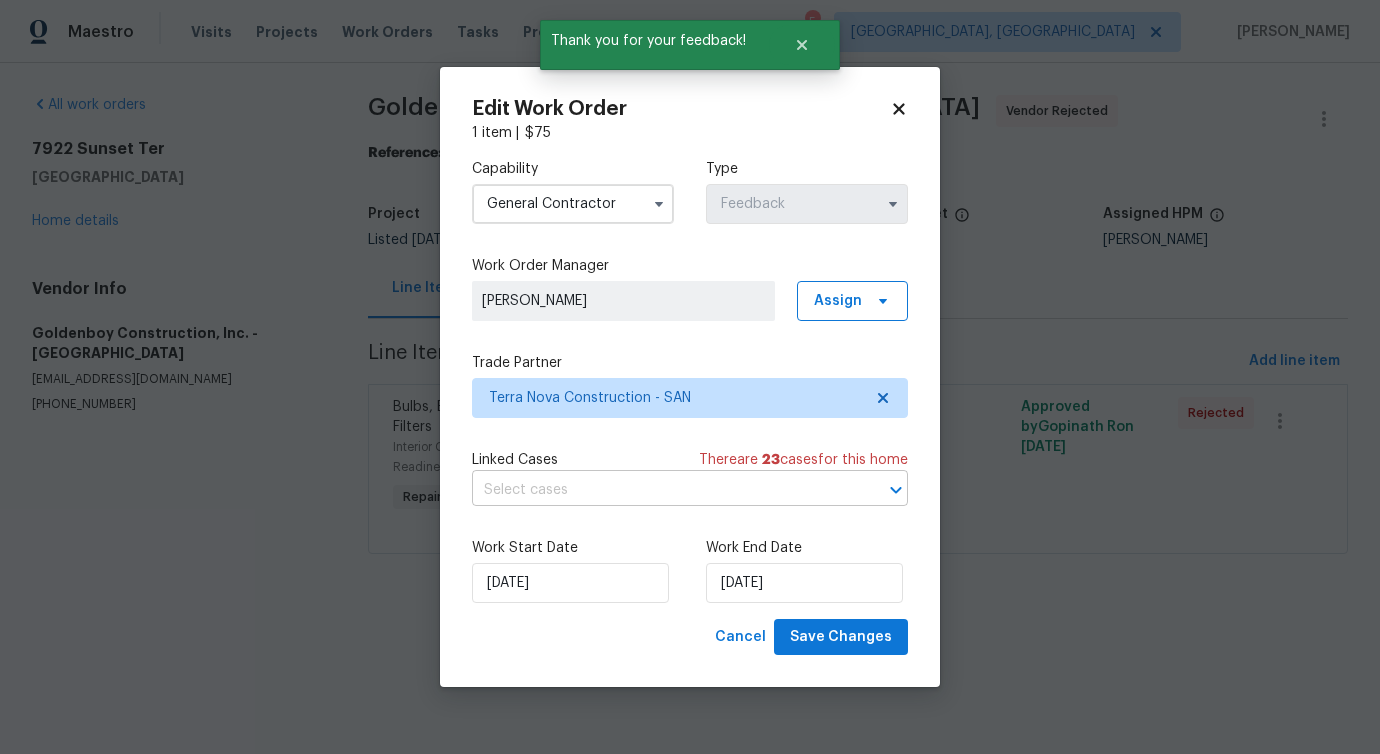 click at bounding box center [662, 490] 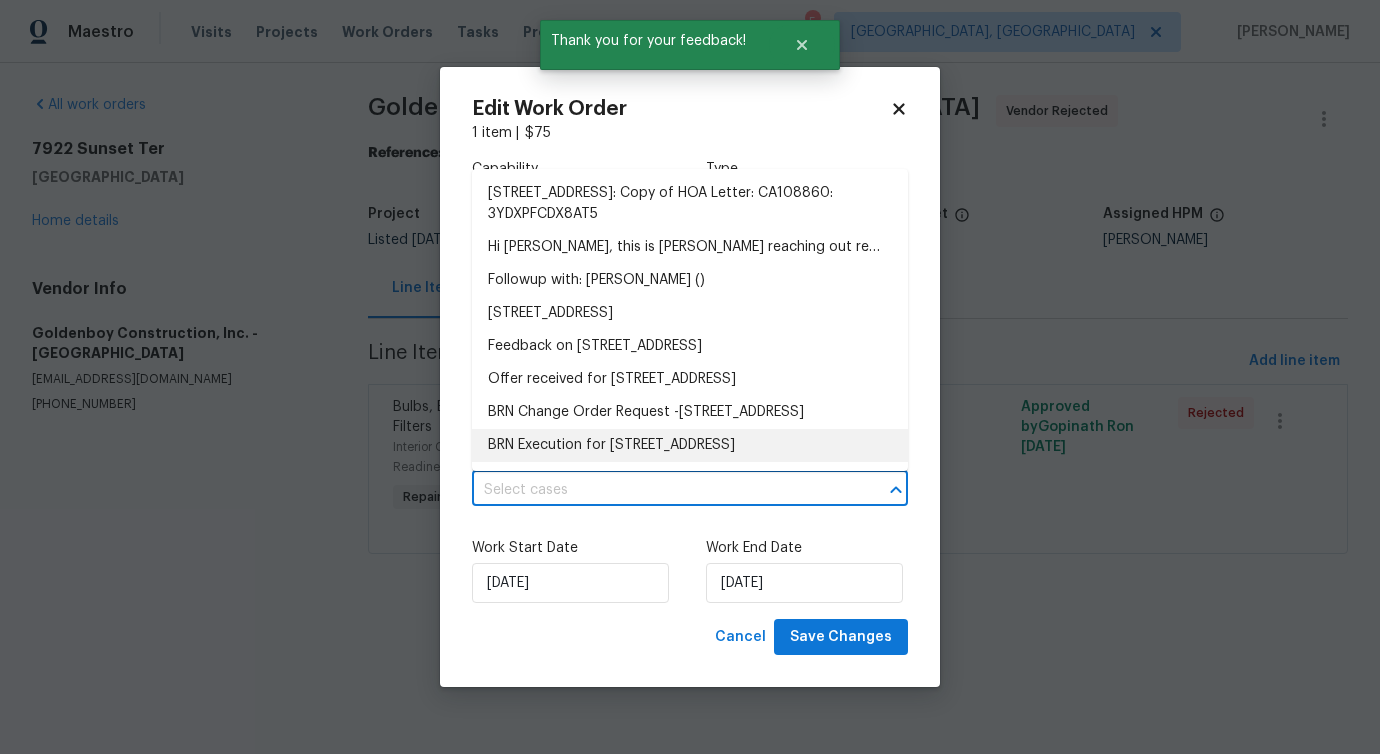 scroll, scrollTop: 33, scrollLeft: 0, axis: vertical 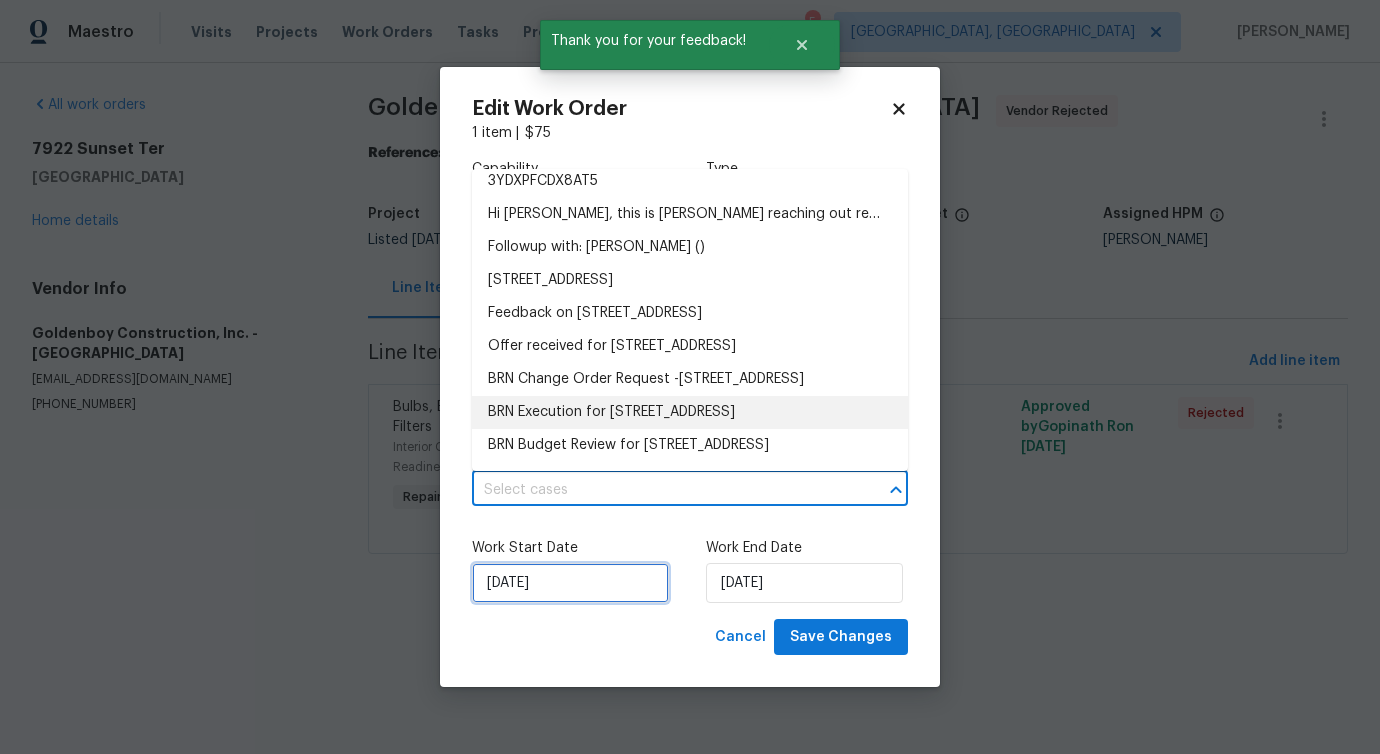 click on "[DATE]" at bounding box center (570, 583) 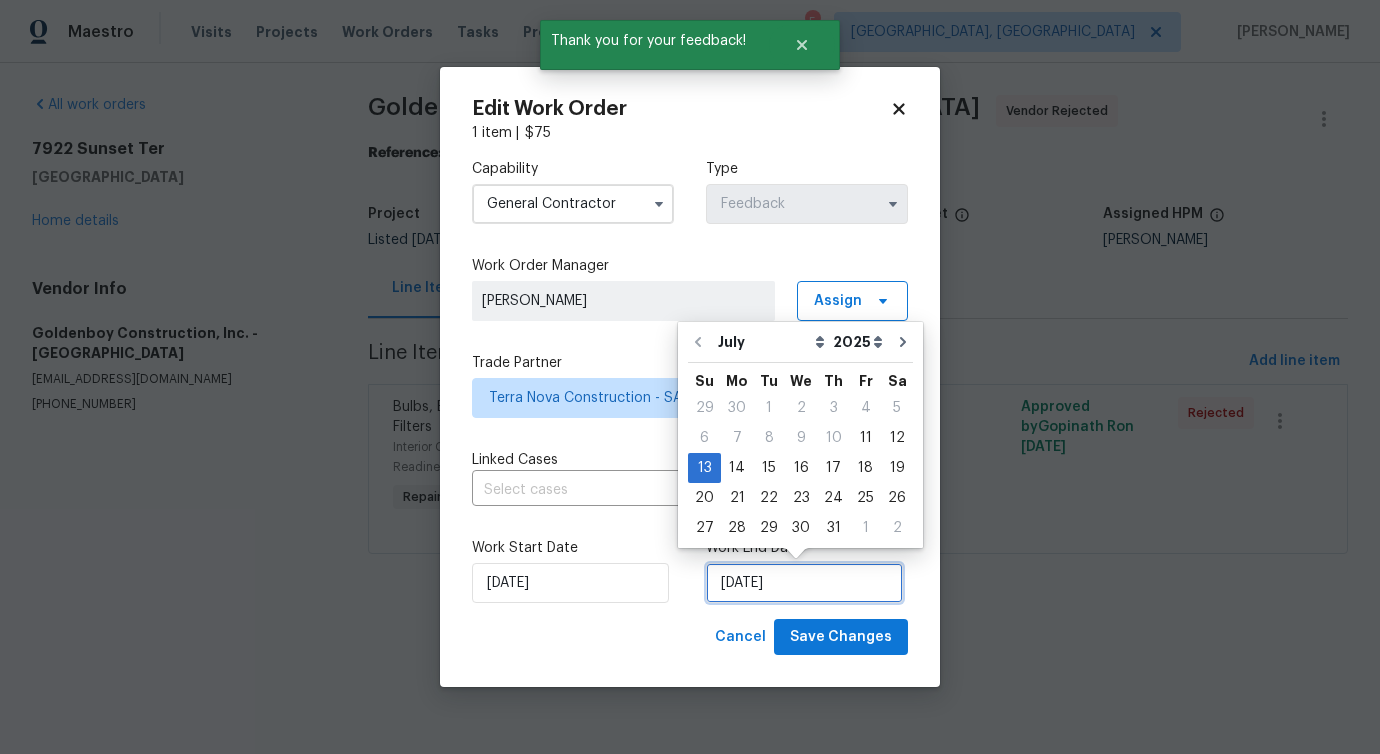 click on "7/13/2025" at bounding box center (804, 583) 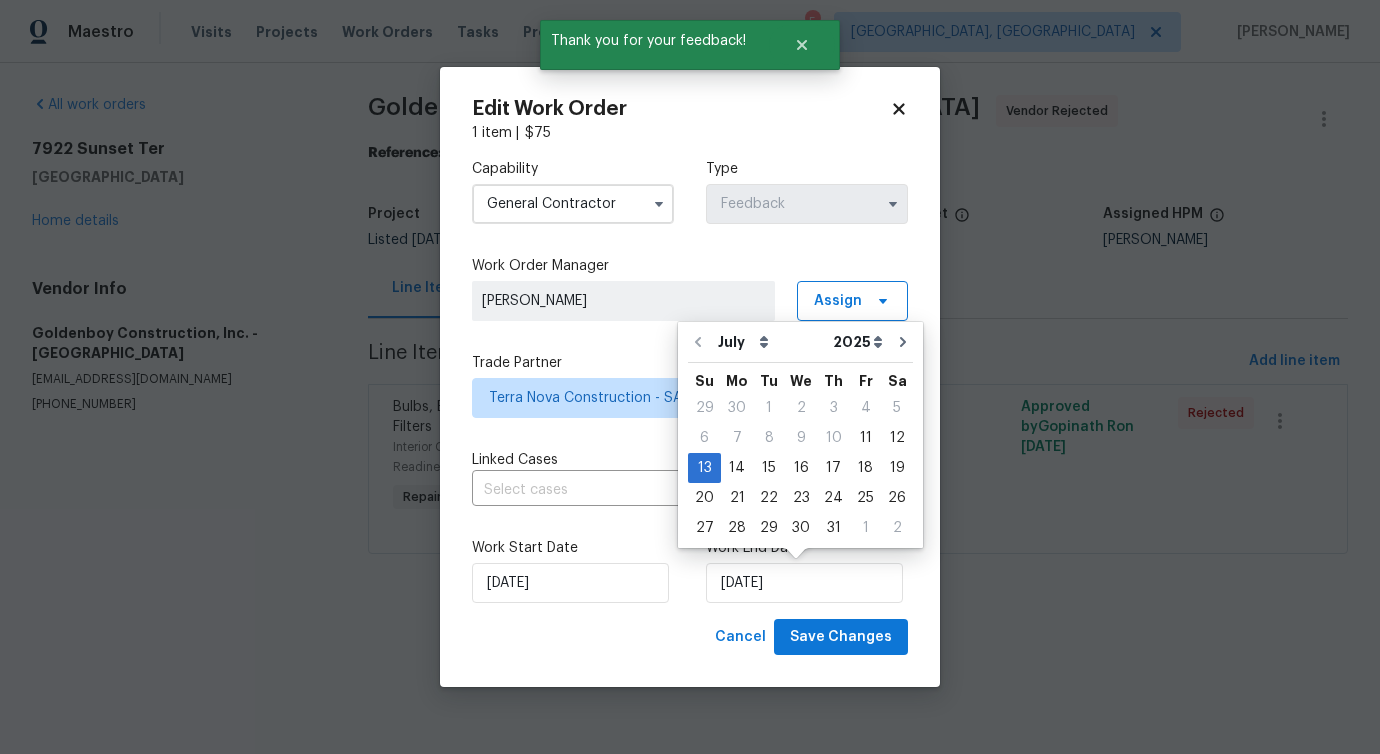 click on "Work Start Date" at bounding box center [573, 548] 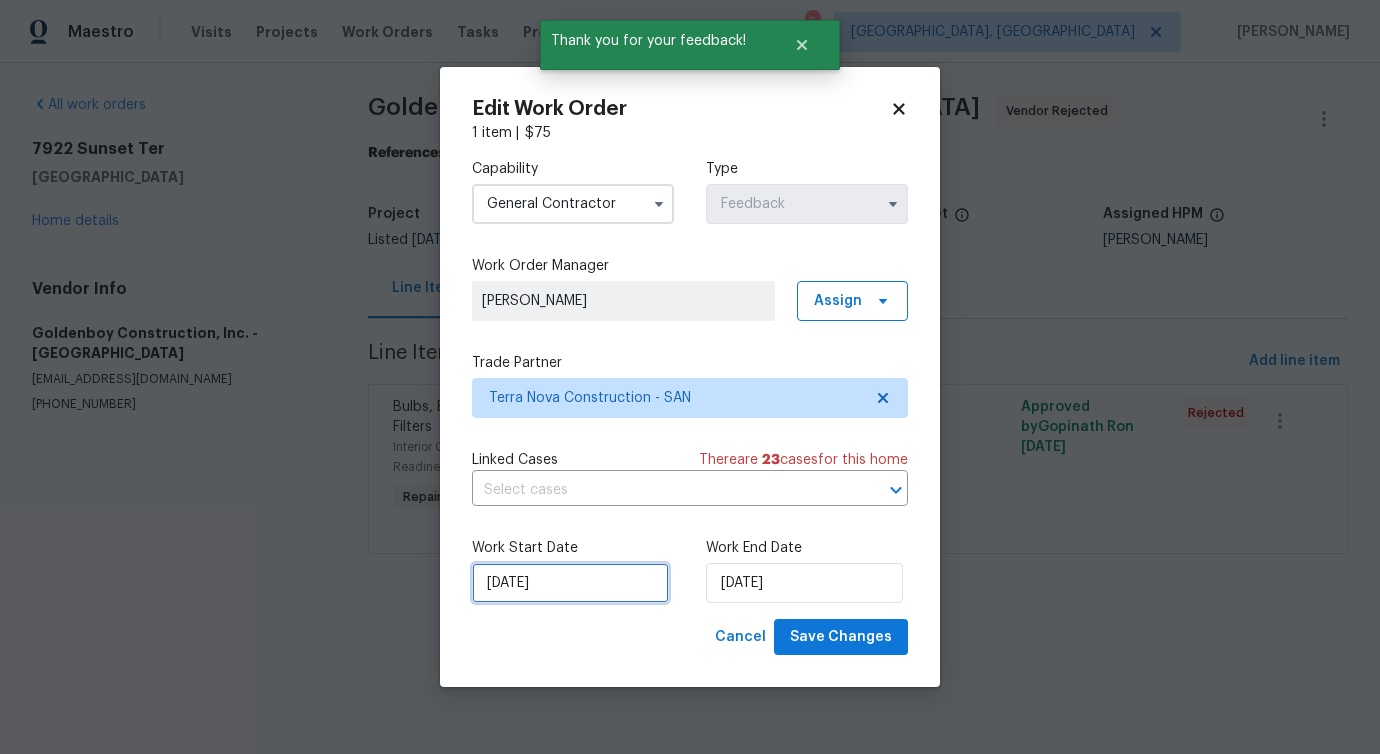 click on "[DATE]" at bounding box center [570, 583] 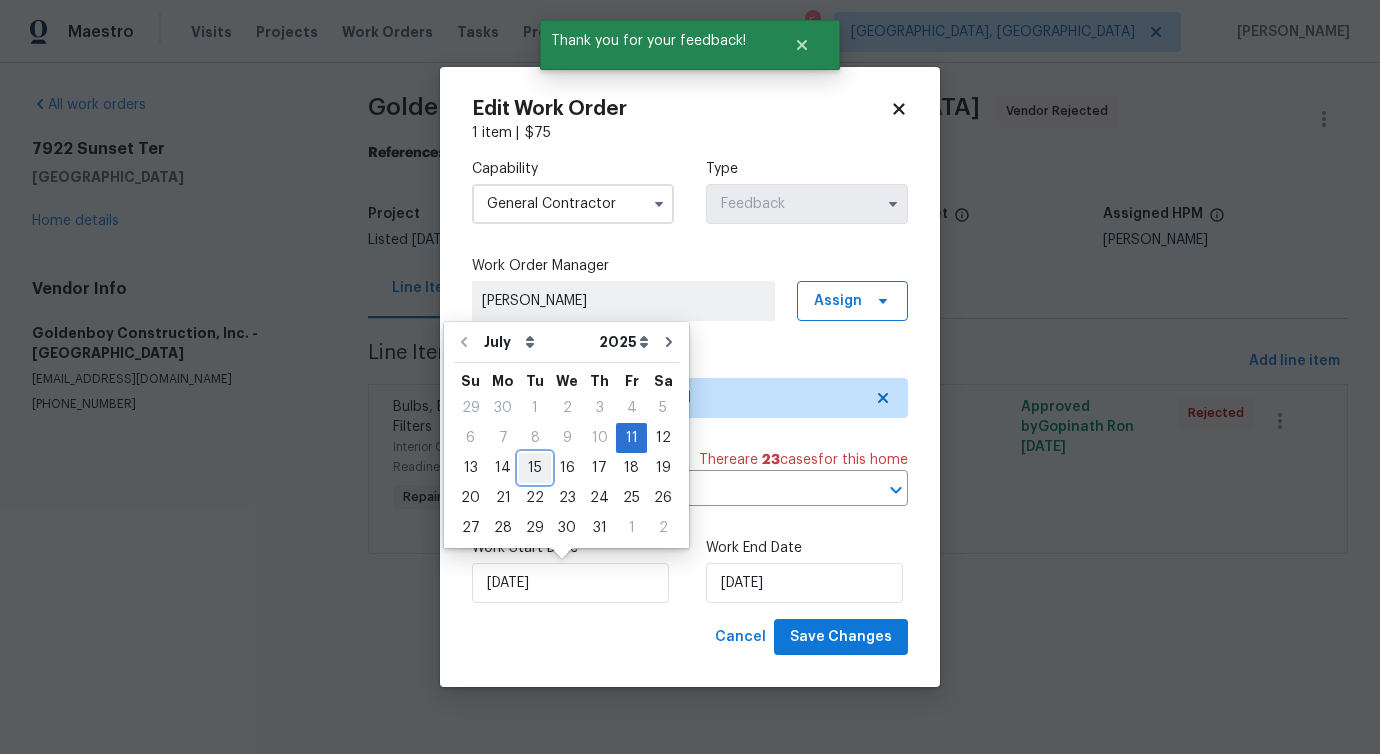 click on "15" at bounding box center [535, 468] 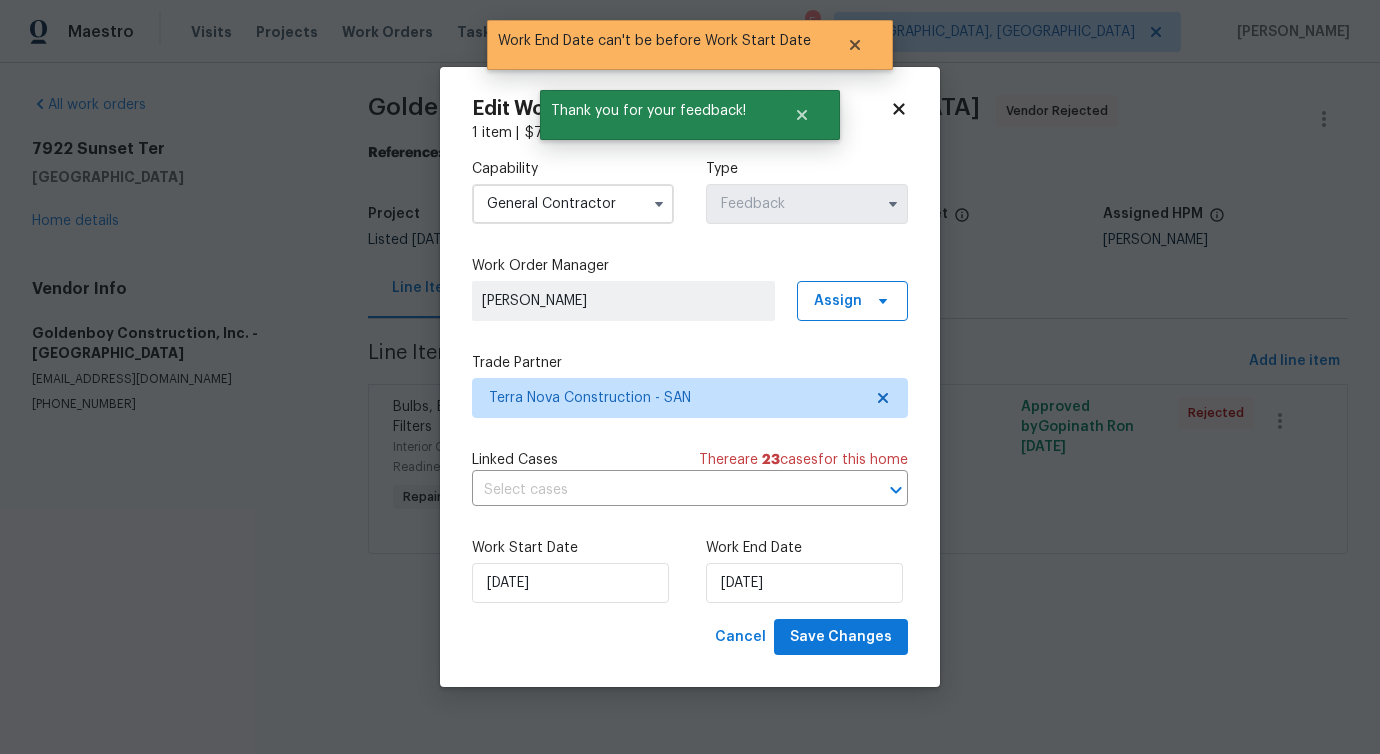 click on "Work Start Date   7/15/2025 Work End Date   7/15/2025" at bounding box center [690, 570] 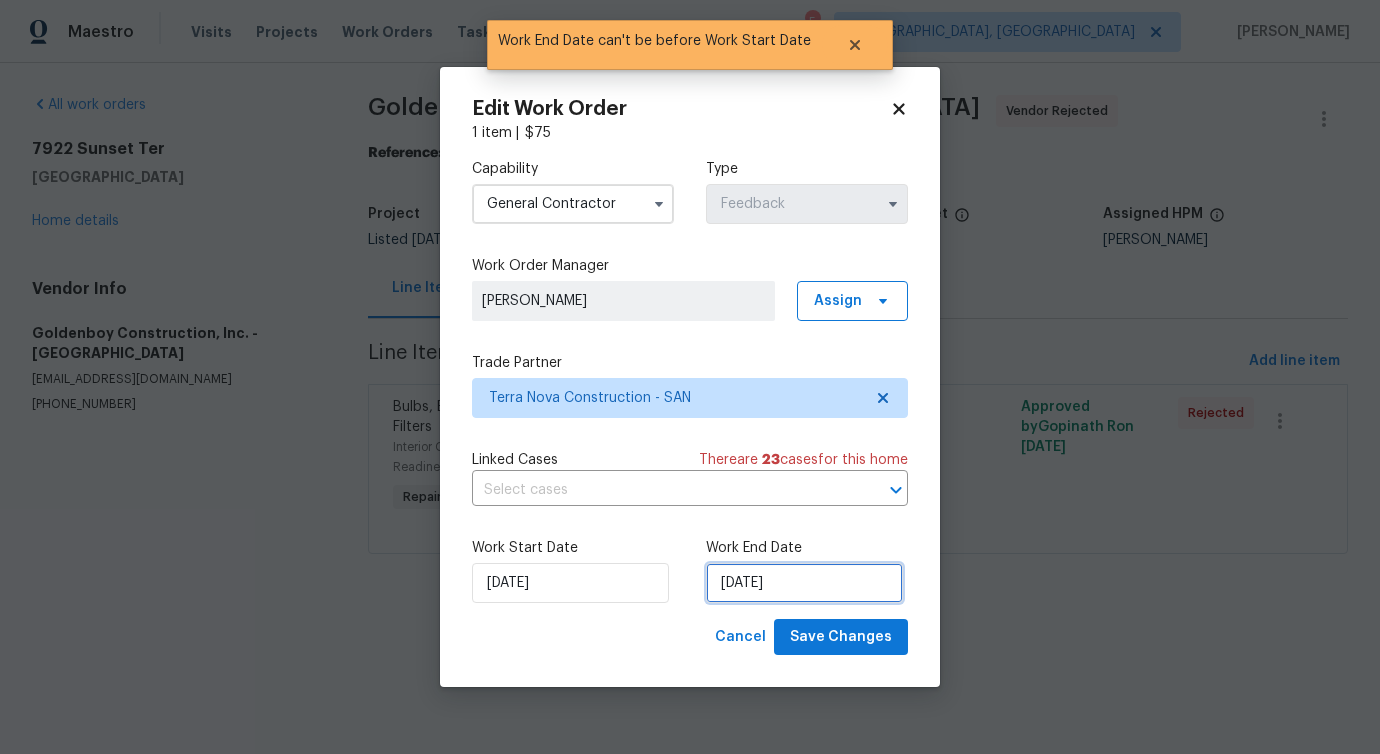 click on "7/15/2025" at bounding box center [804, 583] 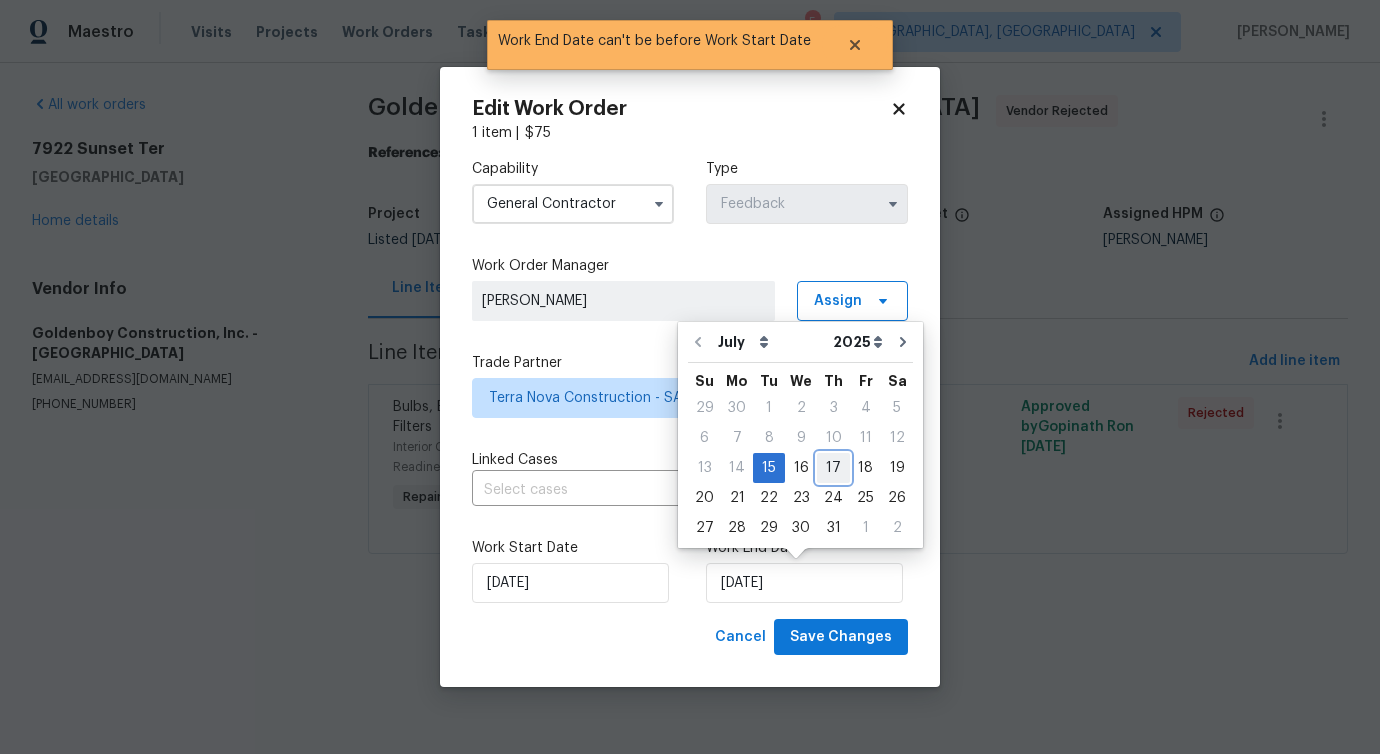 click on "17" at bounding box center (833, 468) 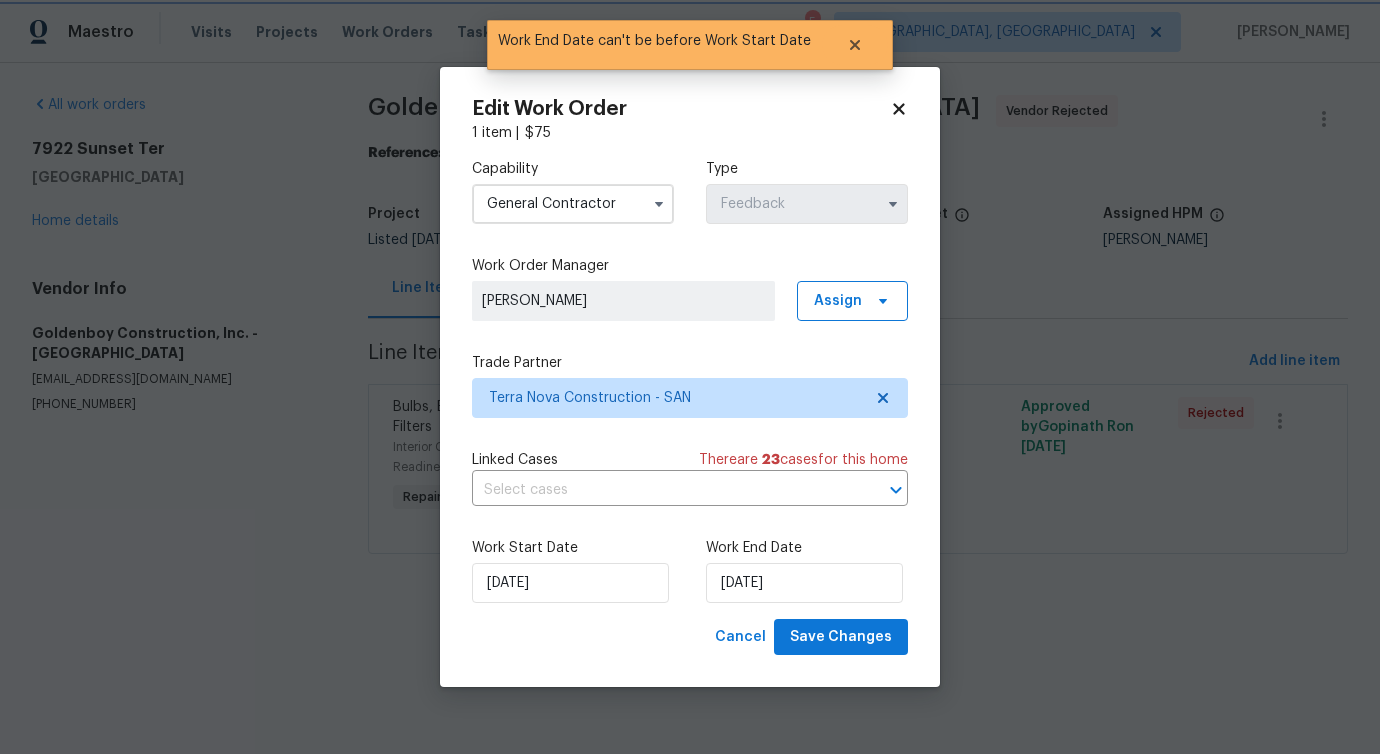 click on "Edit Work Order 1 item | $ 75 Capability   General Contractor Type   Feedback Work Order Manager   Pavithra Sekar Assign Trade Partner   Terra Nova Construction - SAN Linked Cases There  are   23  case s  for this home   ​ Work Start Date   7/15/2025 Work End Date   7/17/2025 Cancel Save Changes" at bounding box center [690, 377] 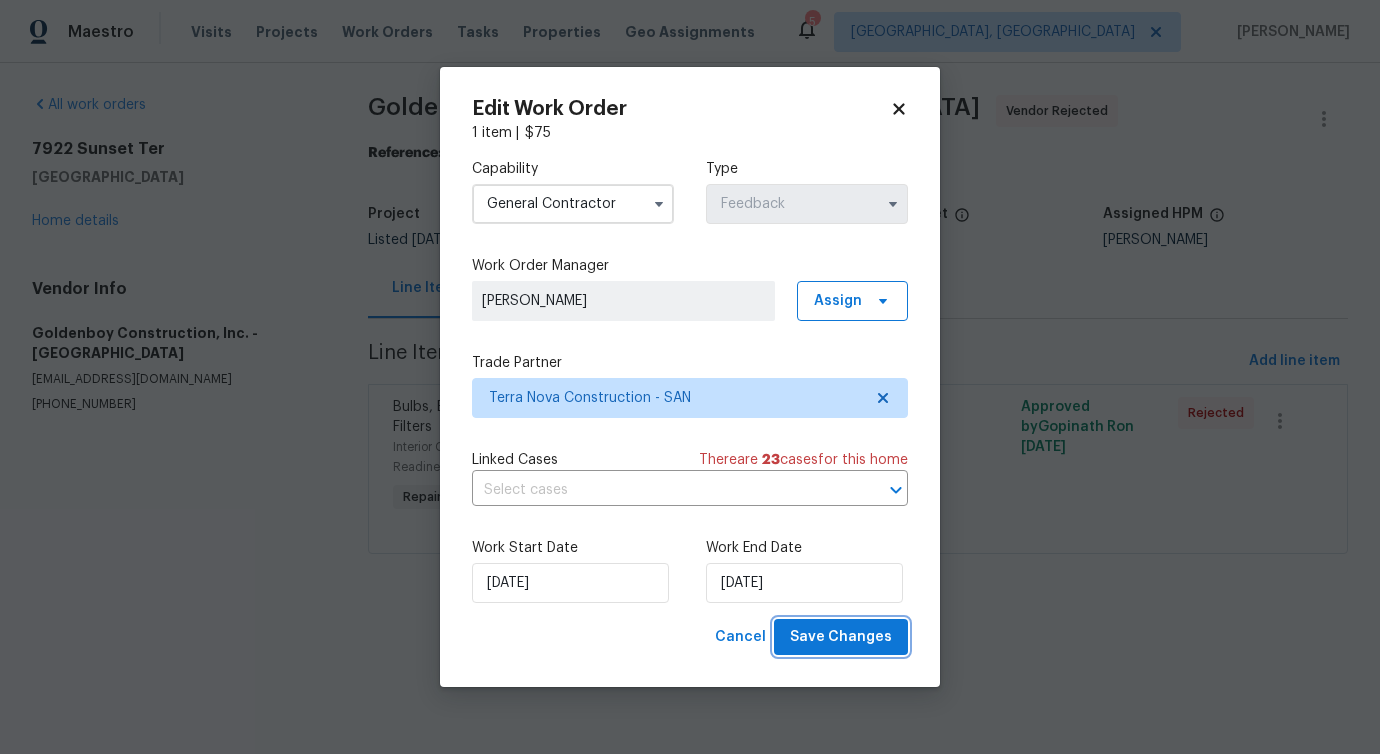 click on "Save Changes" at bounding box center [841, 637] 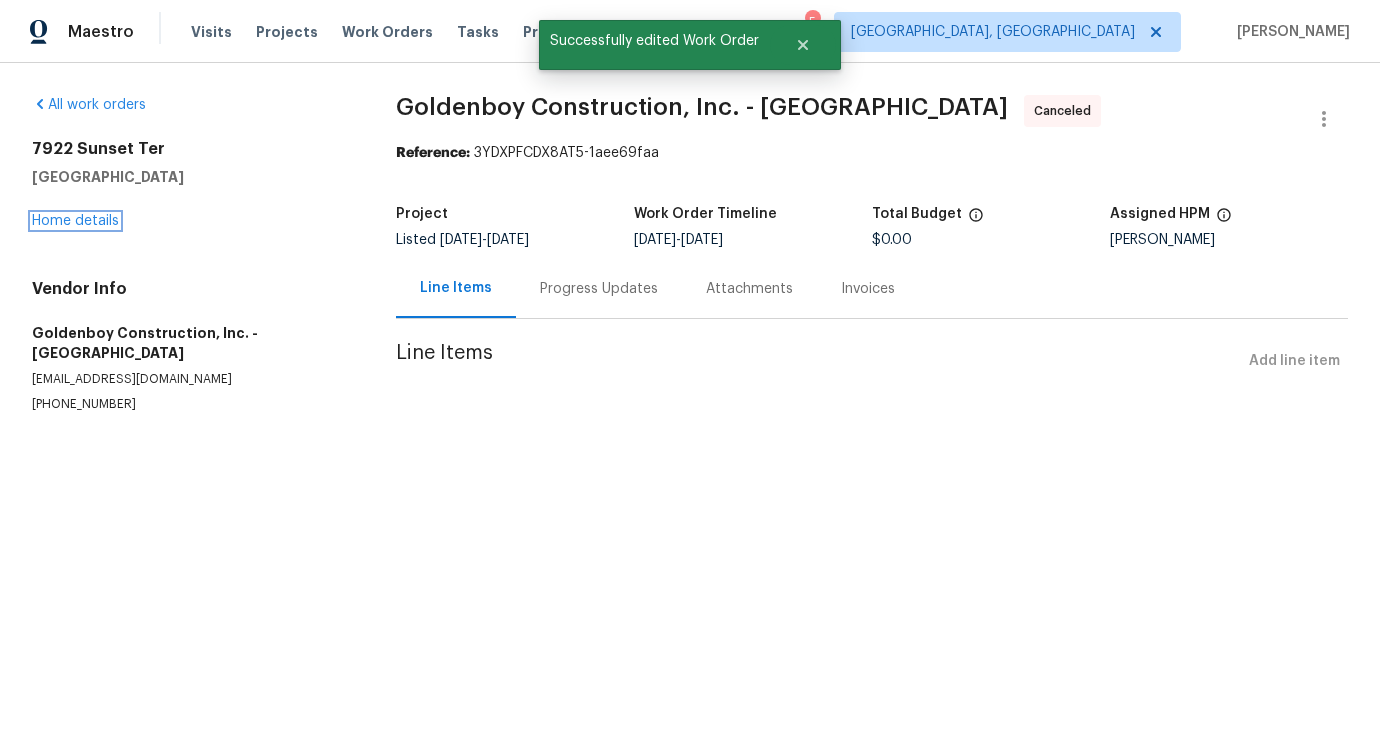 click on "Home details" at bounding box center (75, 221) 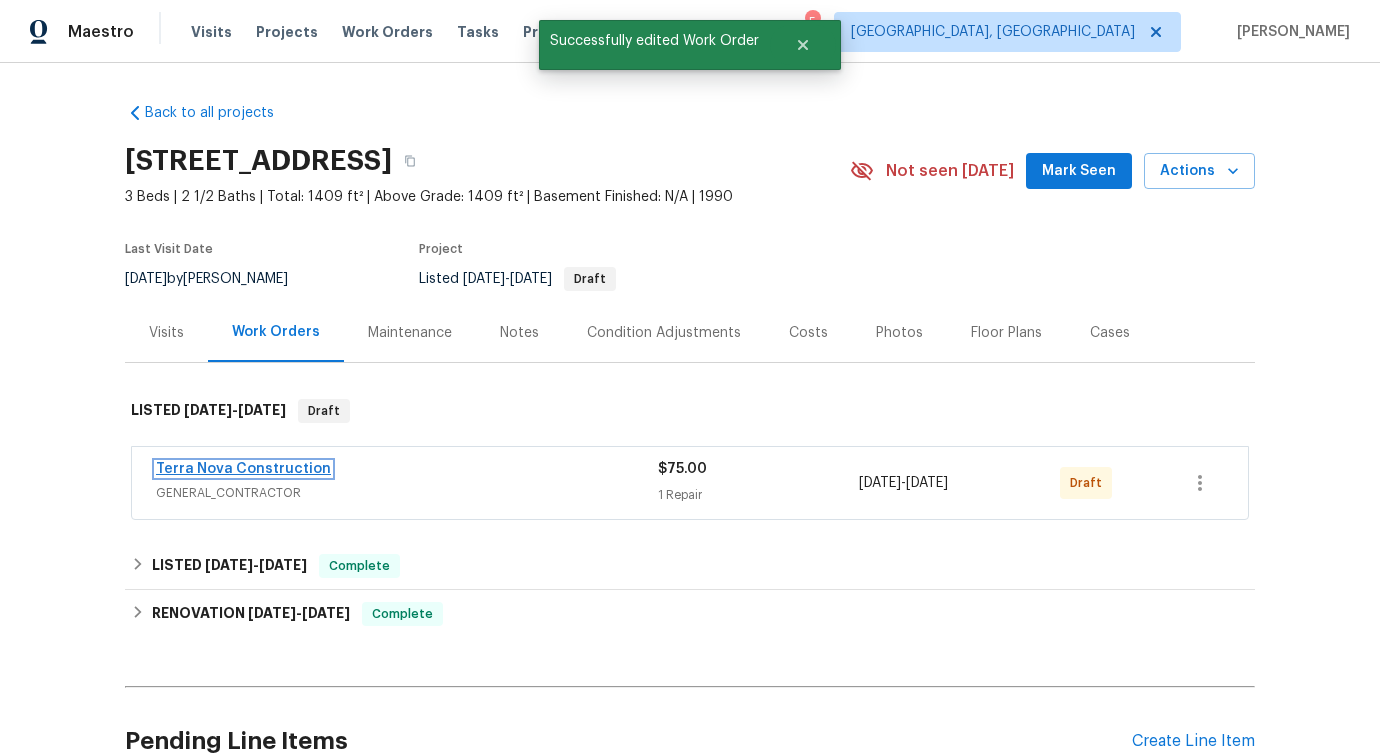 click on "Terra Nova Construction" at bounding box center [243, 469] 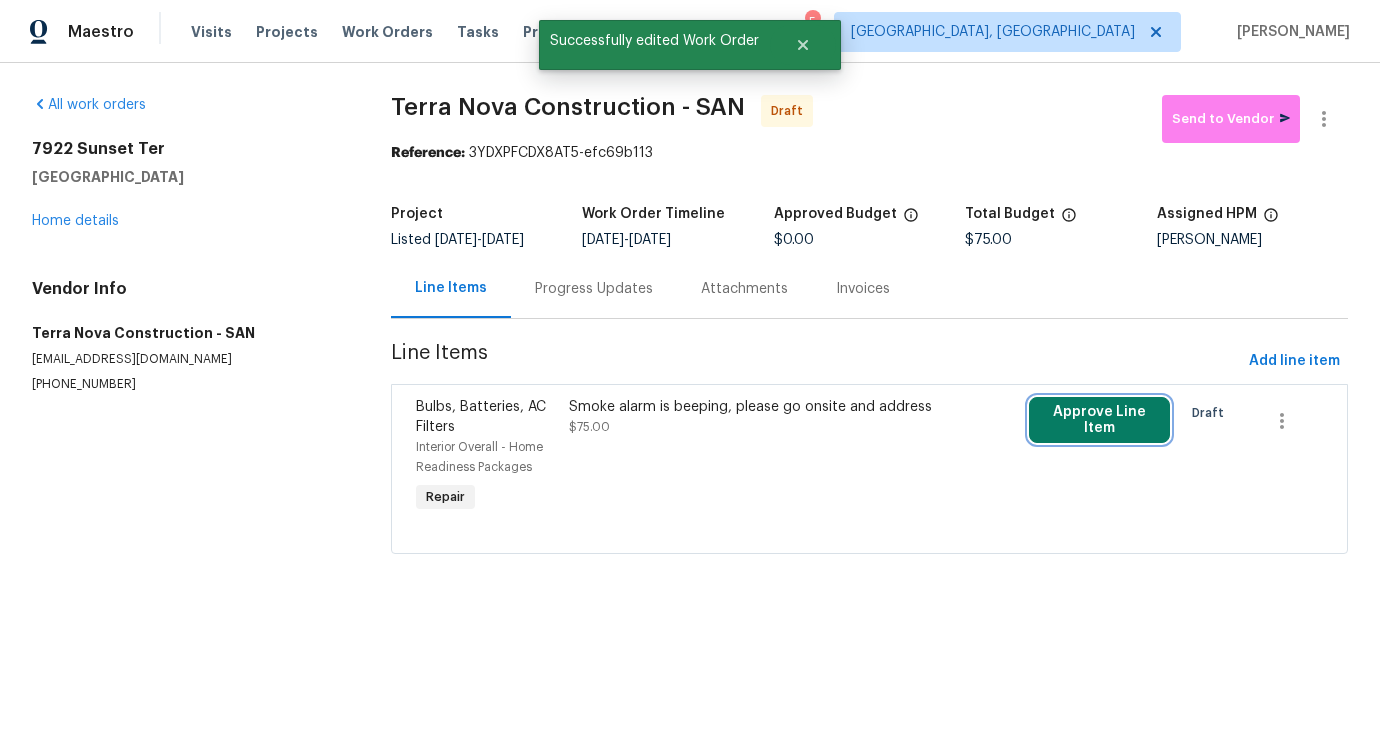 click on "Approve Line Item" at bounding box center [1099, 420] 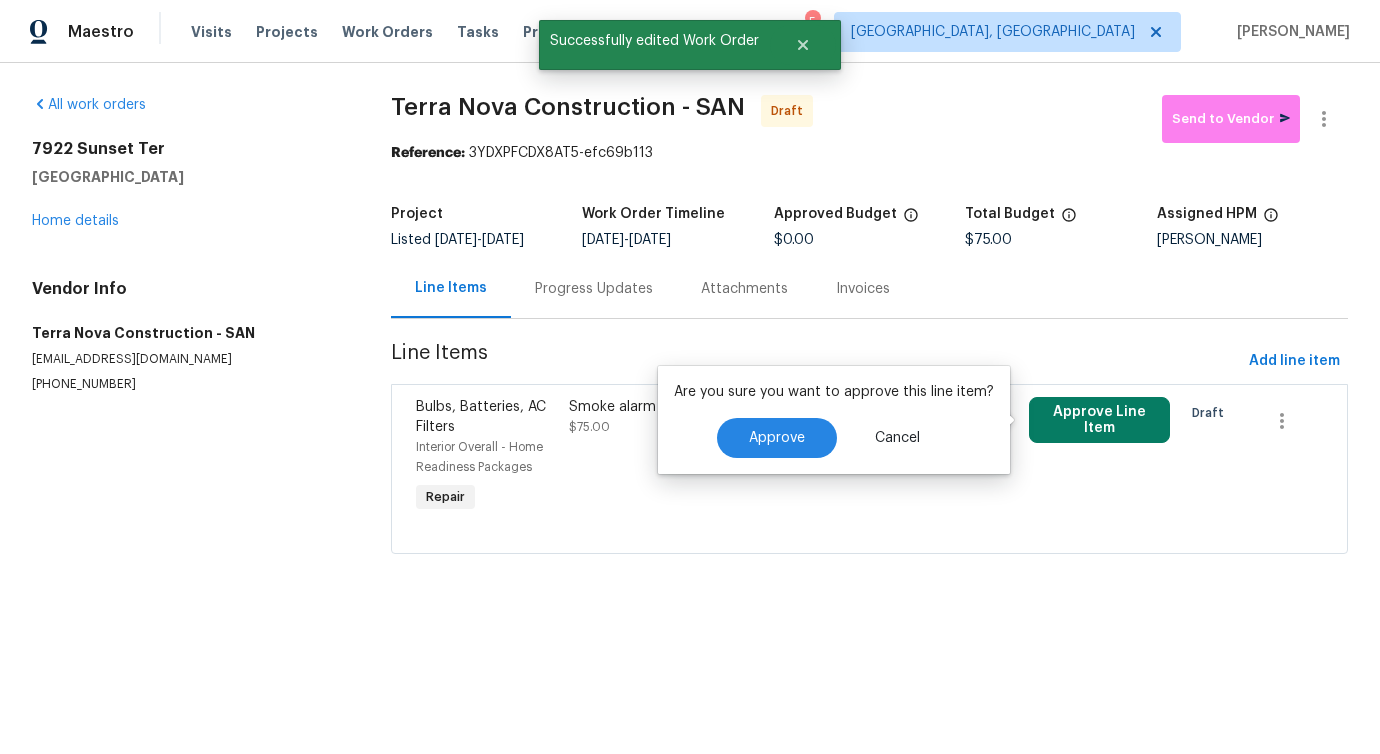 click on "Line Items Progress Updates Attachments Invoices" at bounding box center (869, 289) 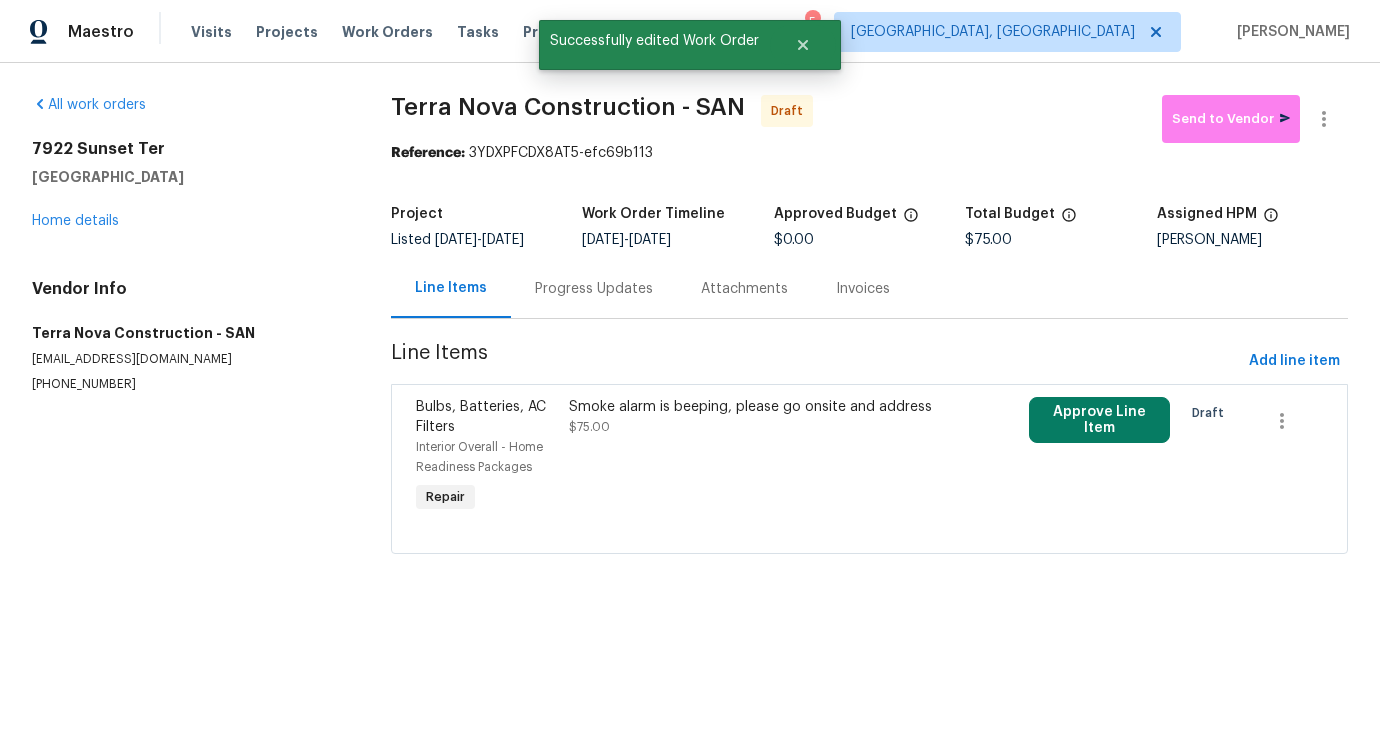 click on "All work orders 7922 Sunset Ter Lemon Grove, CA 91945 Home details Vendor Info Terra Nova Construction - SAN terranovaconstructionca@gmail.com (562) 832-8884 Terra Nova Construction - SAN Draft Send to Vendor   Reference:   3YDXPFCDX8AT5-efc69b113 Project Listed   7/9/2025  -  7/15/2025 Work Order Timeline 7/15/2025  -  7/17/2025 Approved Budget $0.00 Total Budget $75.00 Assigned HPM Kaden Peterson Line Items Progress Updates Attachments Invoices Line Items Add line item Bulbs, Batteries, AC Filters Interior Overall - Home Readiness Packages Repair Smoke alarm is beeping, please go onsite and address $75.00 Approve Line Item Draft" at bounding box center (690, 336) 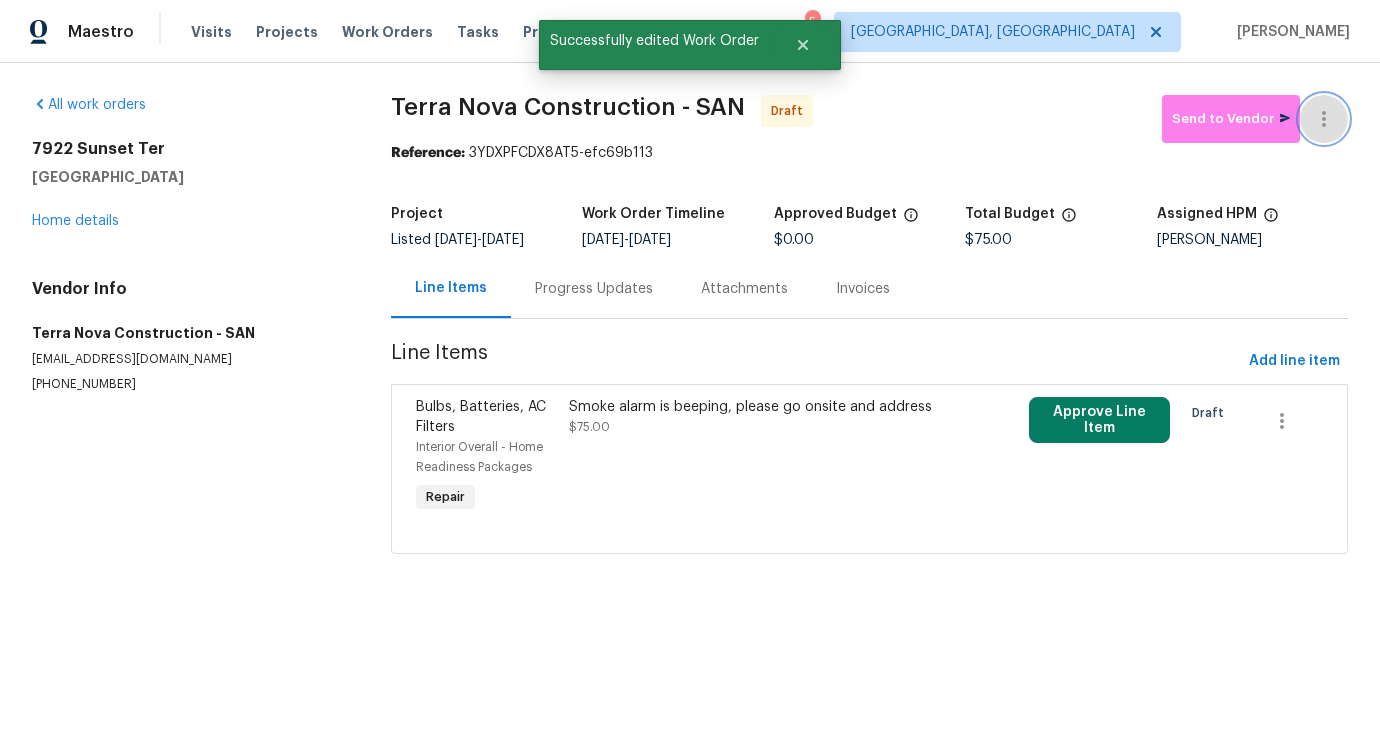 click 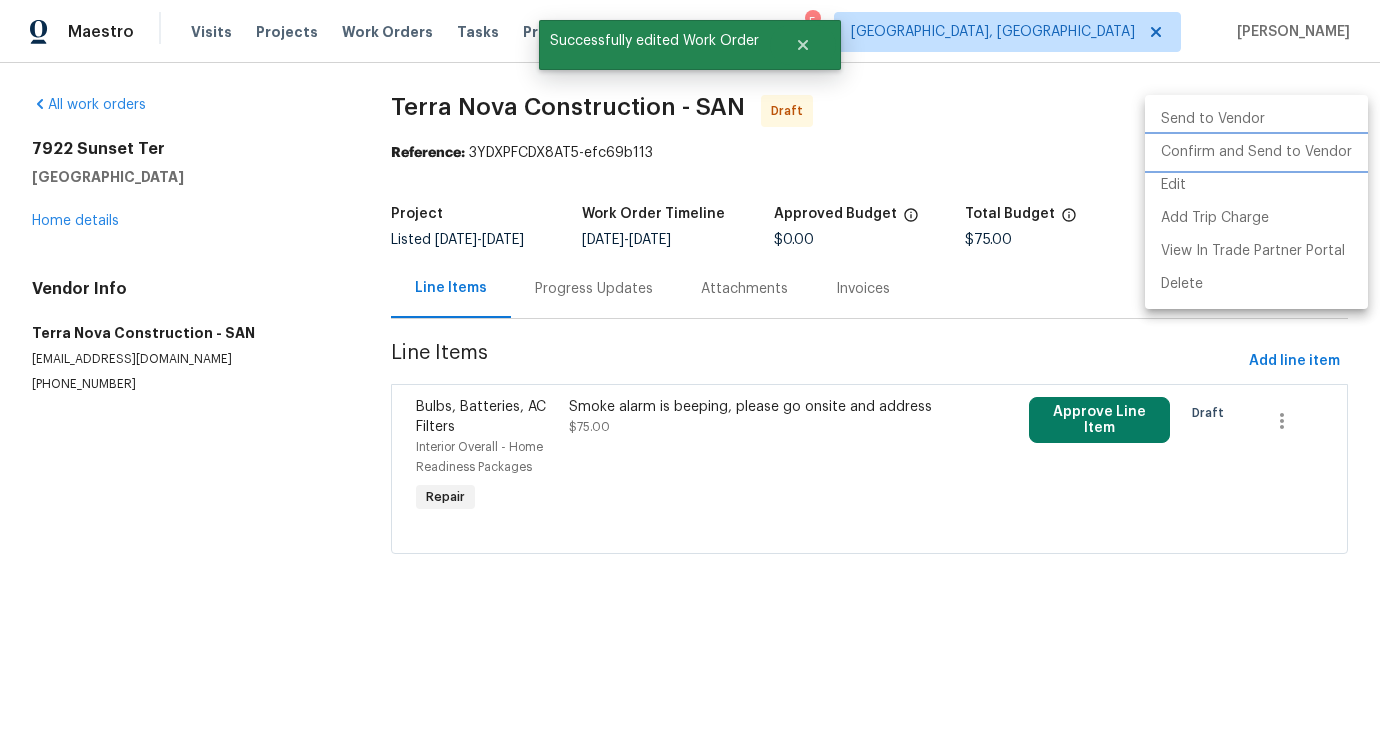 click on "Confirm and Send to Vendor" at bounding box center [1256, 152] 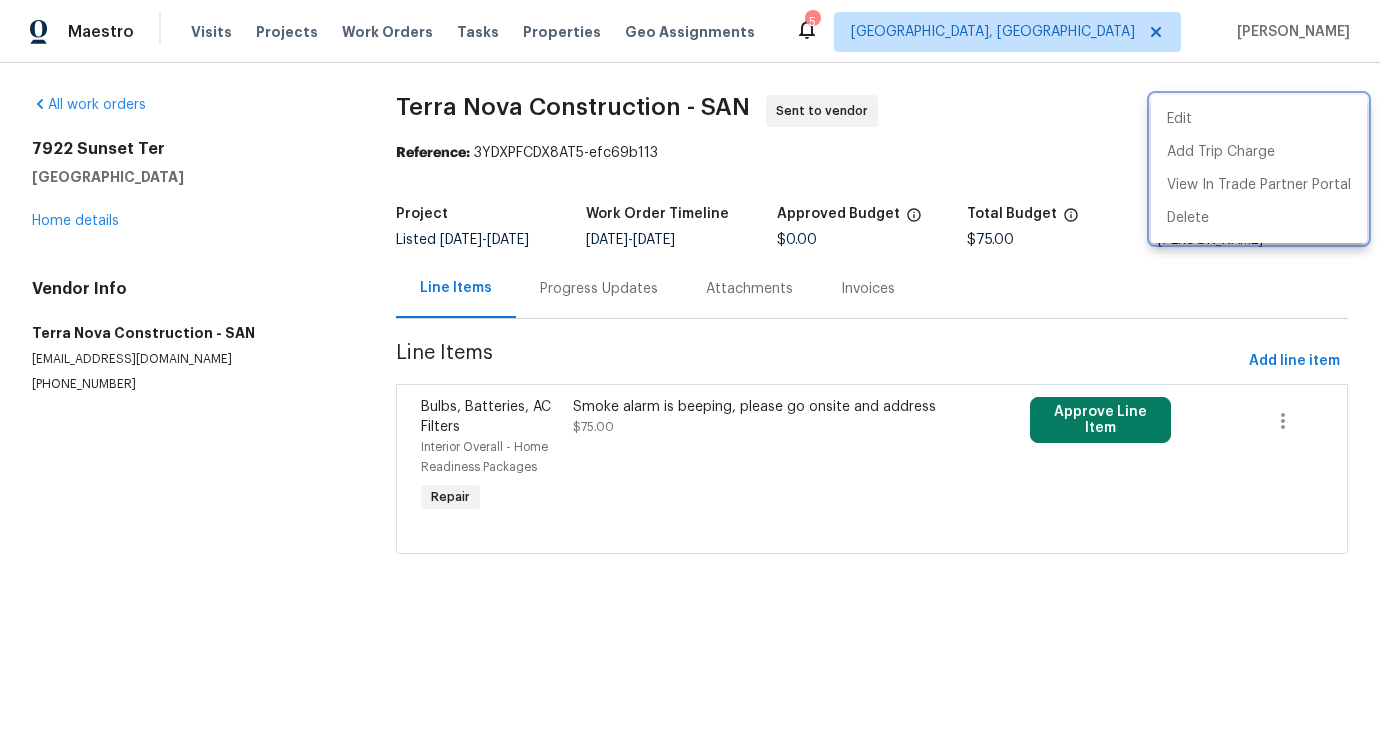 click at bounding box center [690, 377] 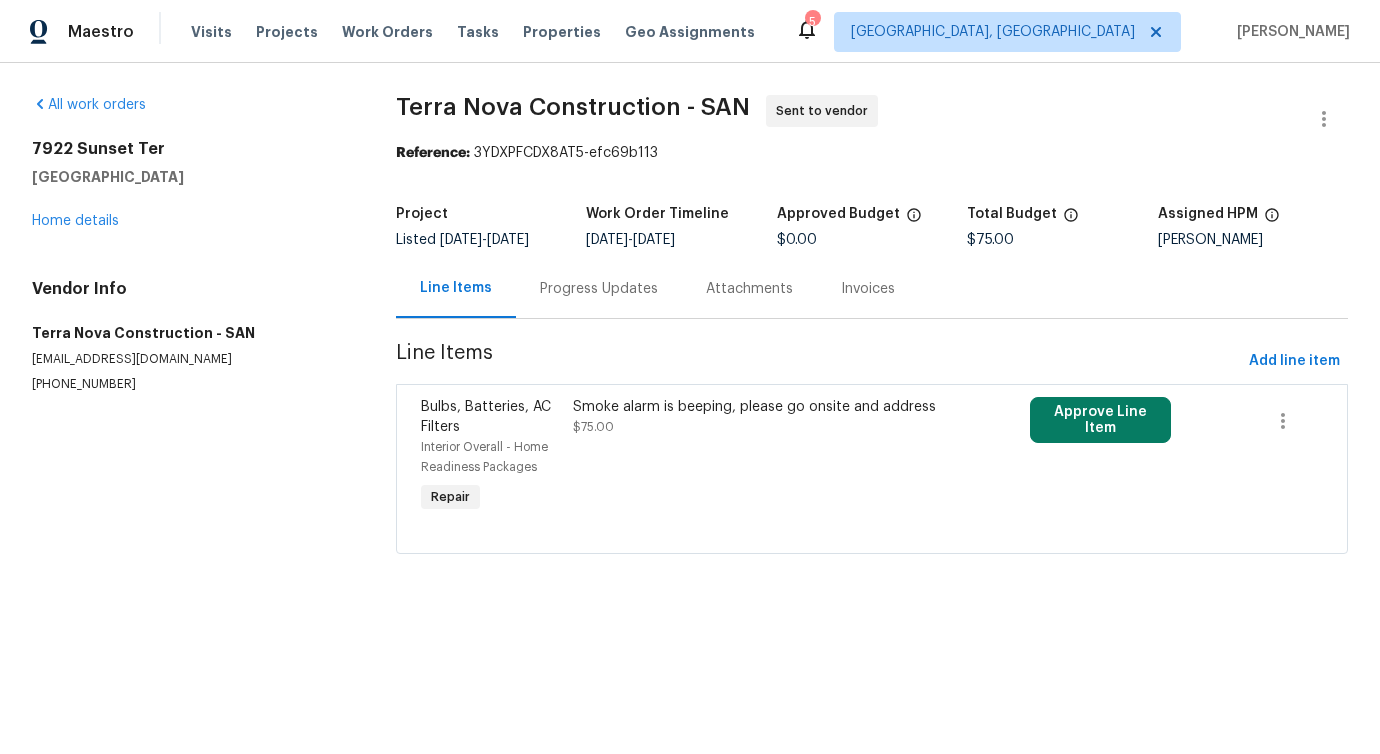 click on "Progress Updates" at bounding box center (599, 289) 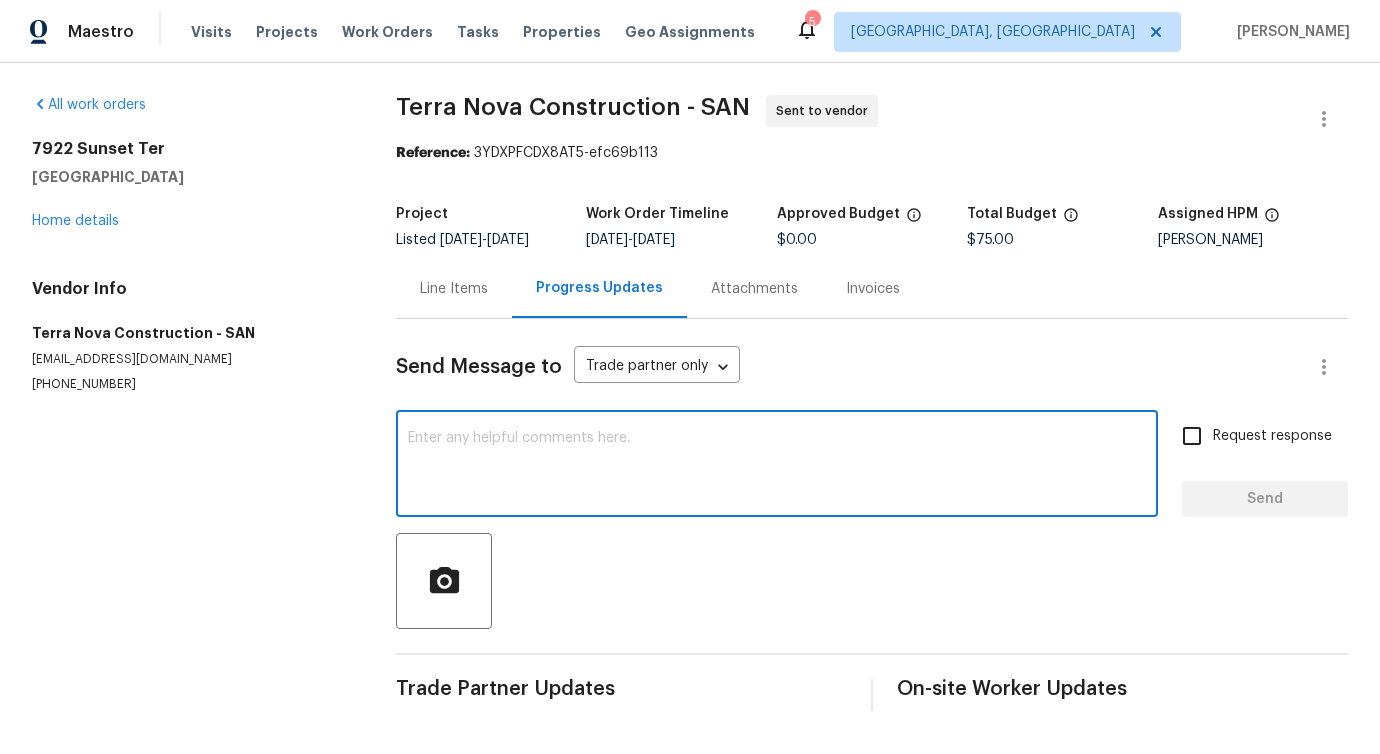 click at bounding box center (777, 466) 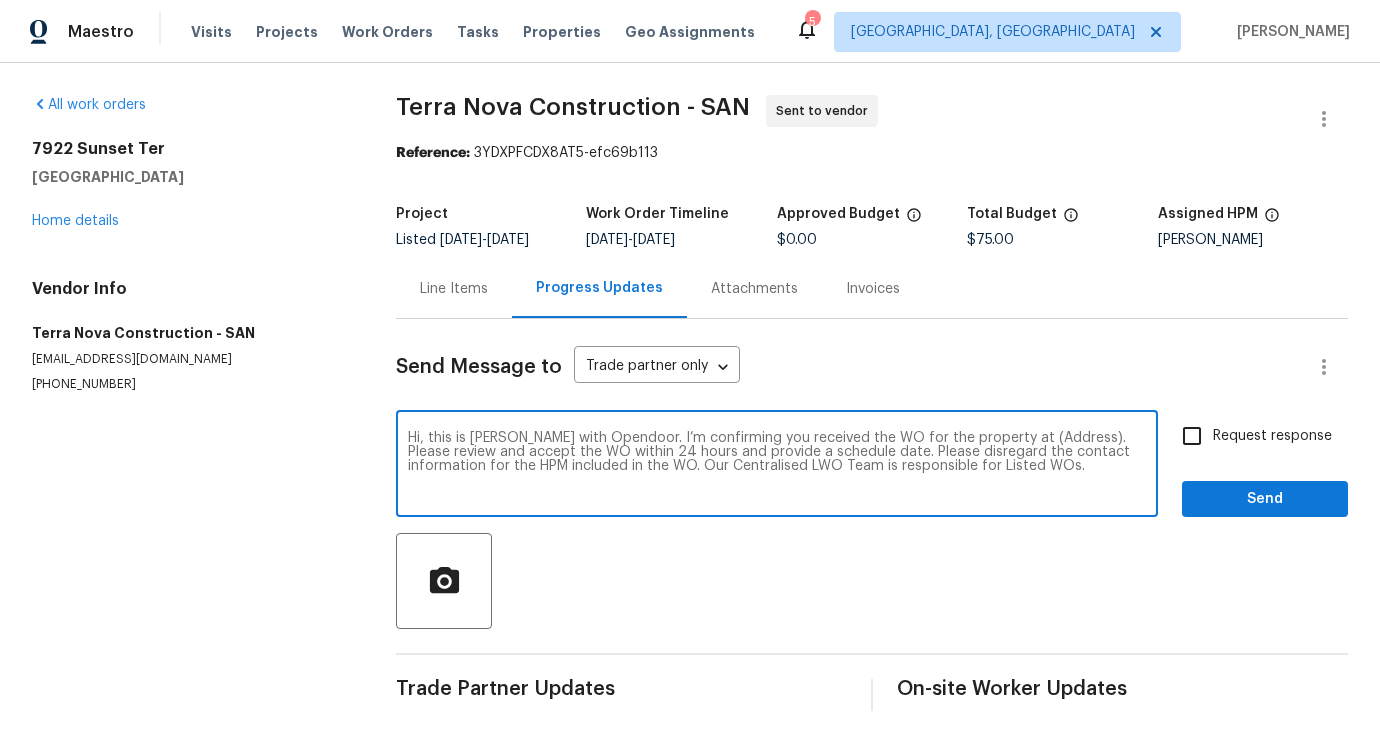 click on "Hi, this is Pavithra with Opendoor. I’m confirming you received the WO for the property at (Address). Please review and accept the WO within 24 hours and provide a schedule date. Please disregard the contact information for the HPM included in the WO. Our Centralised LWO Team is responsible for Listed WOs." at bounding box center (777, 466) 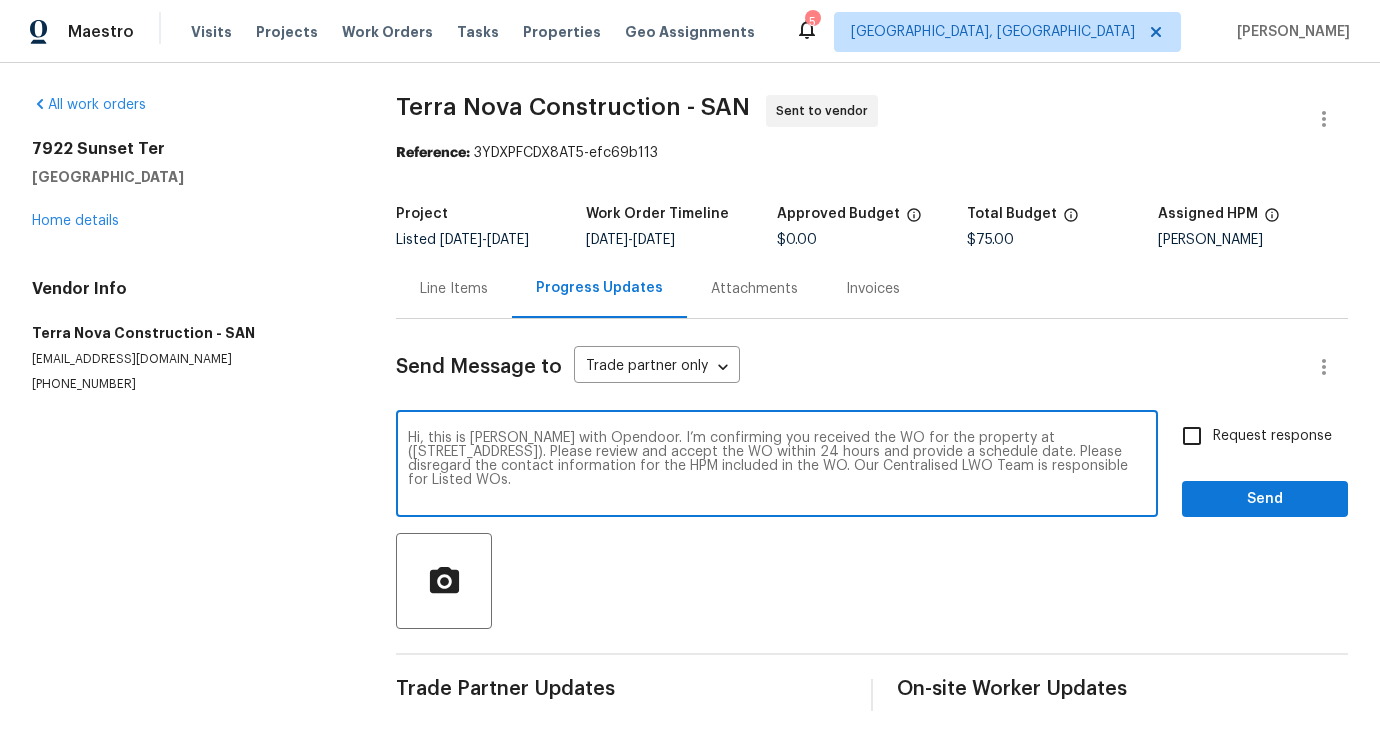 type on "Hi, this is Pavithra with Opendoor. I’m confirming you received the WO for the property at (7922 Sunset Ter, Lemon Grove, CA 91945). Please review and accept the WO within 24 hours and provide a schedule date. Please disregard the contact information for the HPM included in the WO. Our Centralised LWO Team is responsible for Listed WOs." 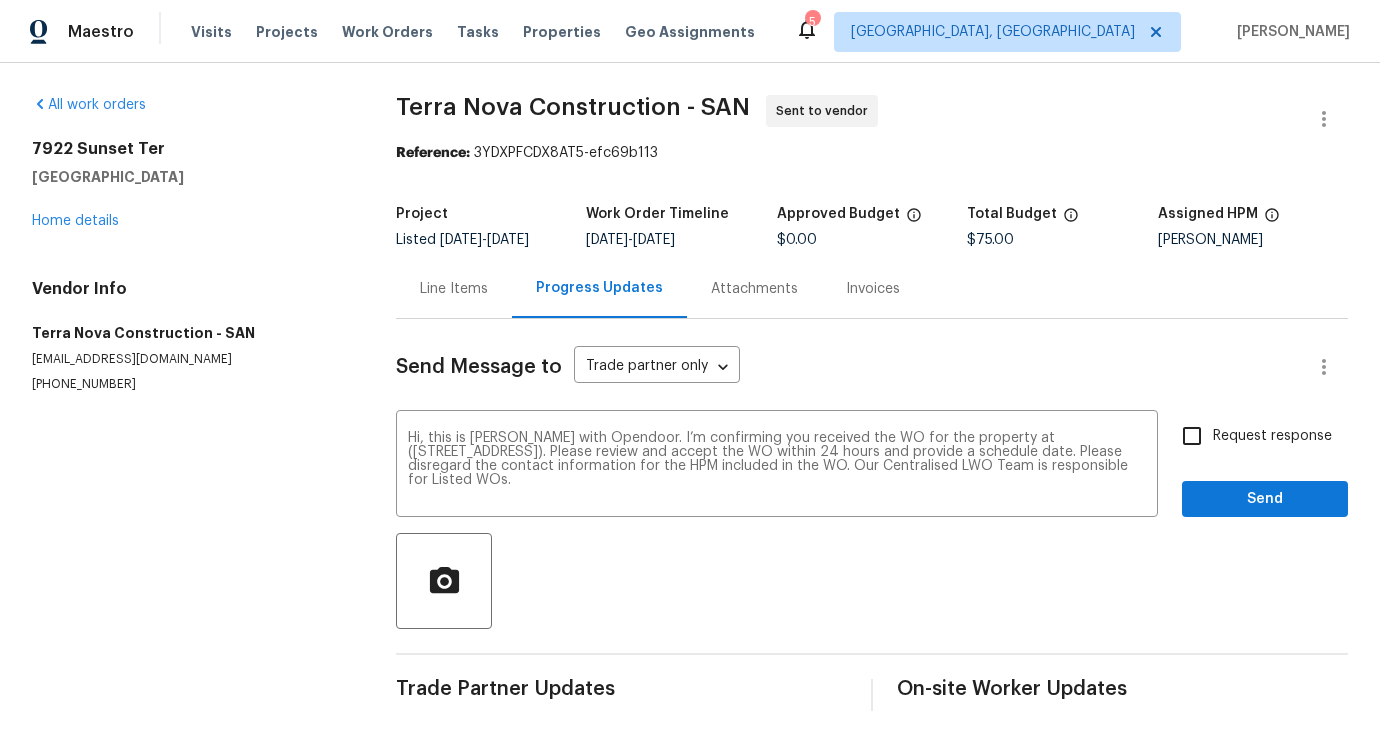 click on "Request response" at bounding box center (1272, 436) 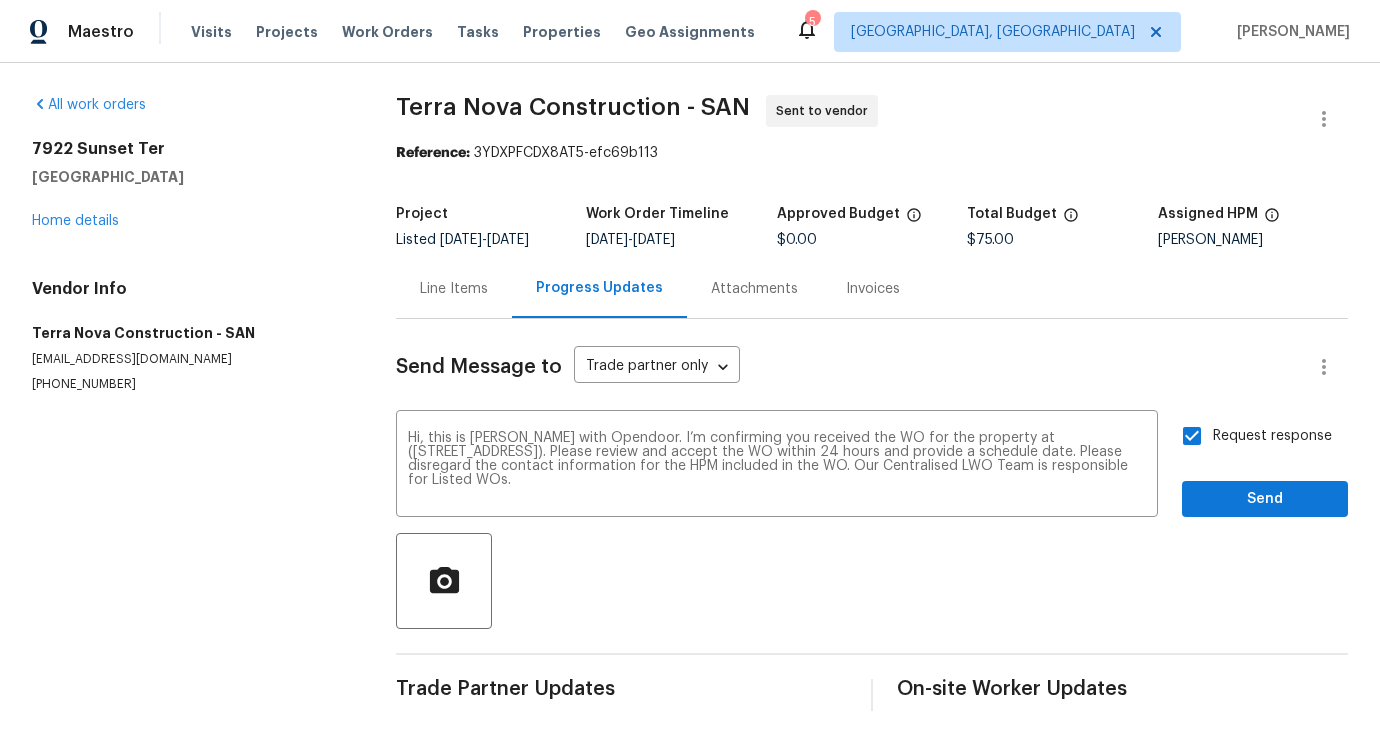 click on "Send Message to Trade partner only Trade partner only ​ Hi, this is Pavithra with Opendoor. I’m confirming you received the WO for the property at (7922 Sunset Ter, Lemon Grove, CA 91945). Please review and accept the WO within 24 hours and provide a schedule date. Please disregard the contact information for the HPM included in the WO. Our Centralised LWO Team is responsible for Listed WOs.
x ​ Request response Send Trade Partner Updates On-site Worker Updates" at bounding box center (872, 515) 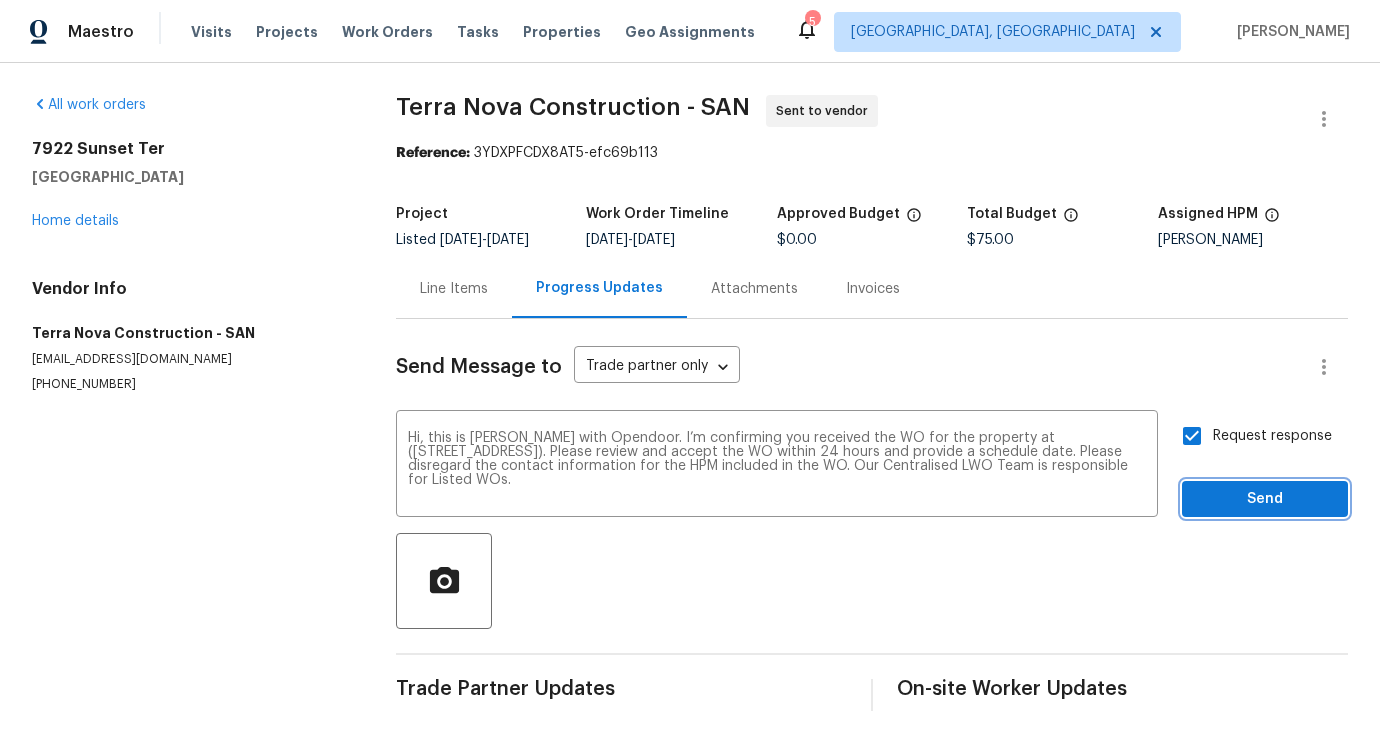 click on "Send" at bounding box center [1265, 499] 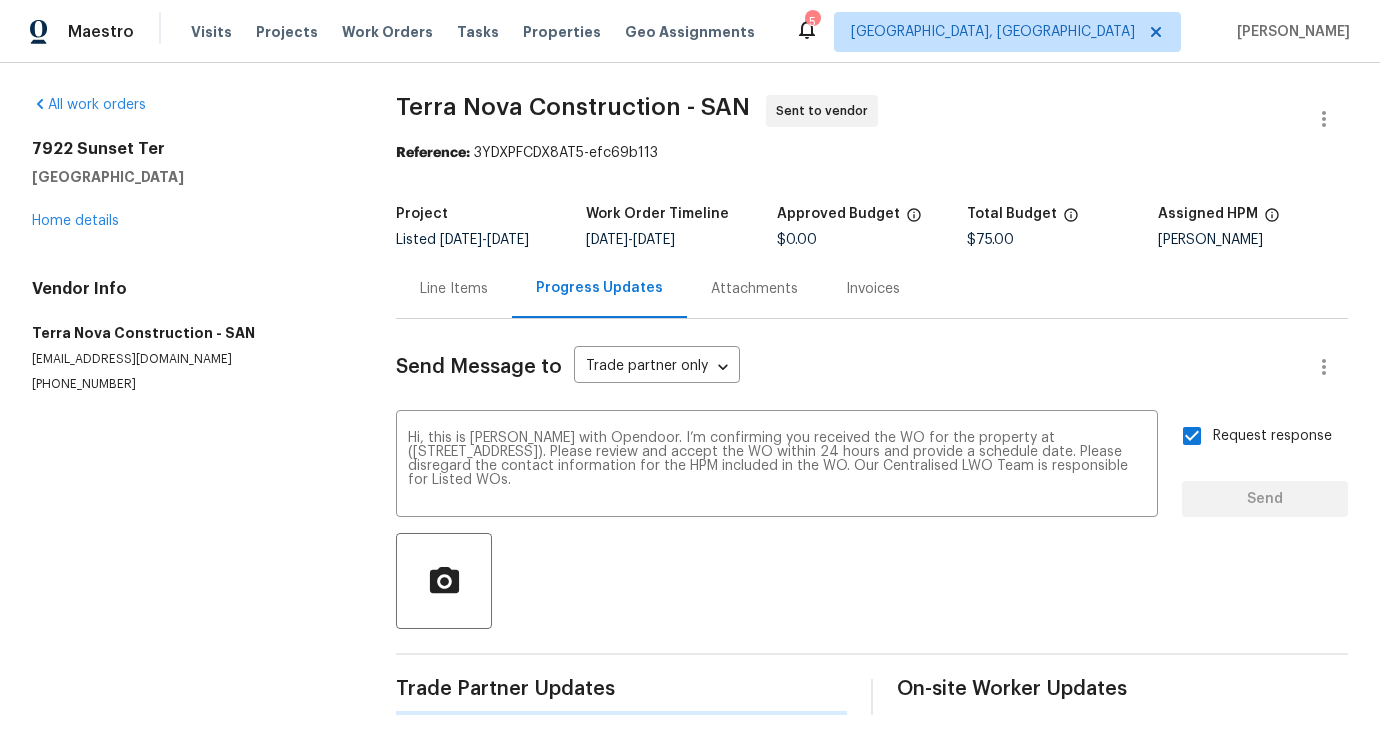 type 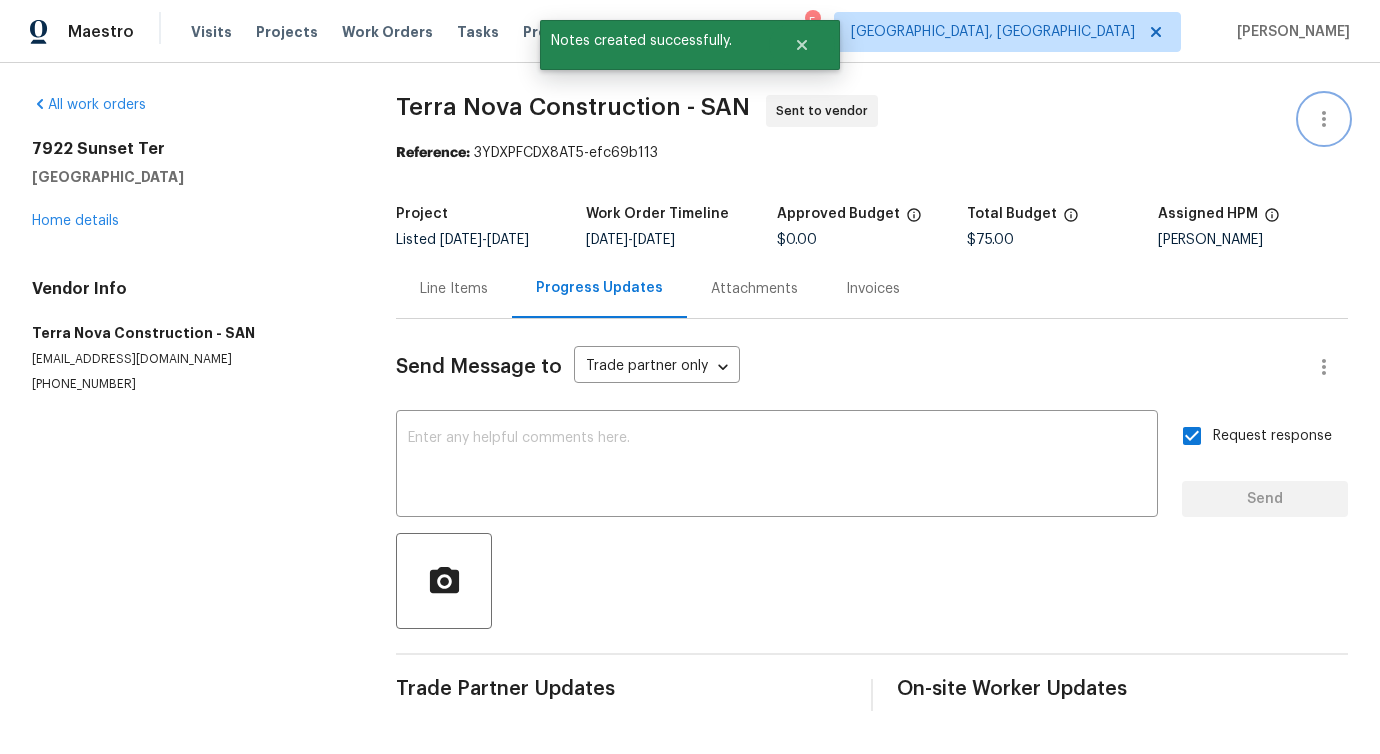 click 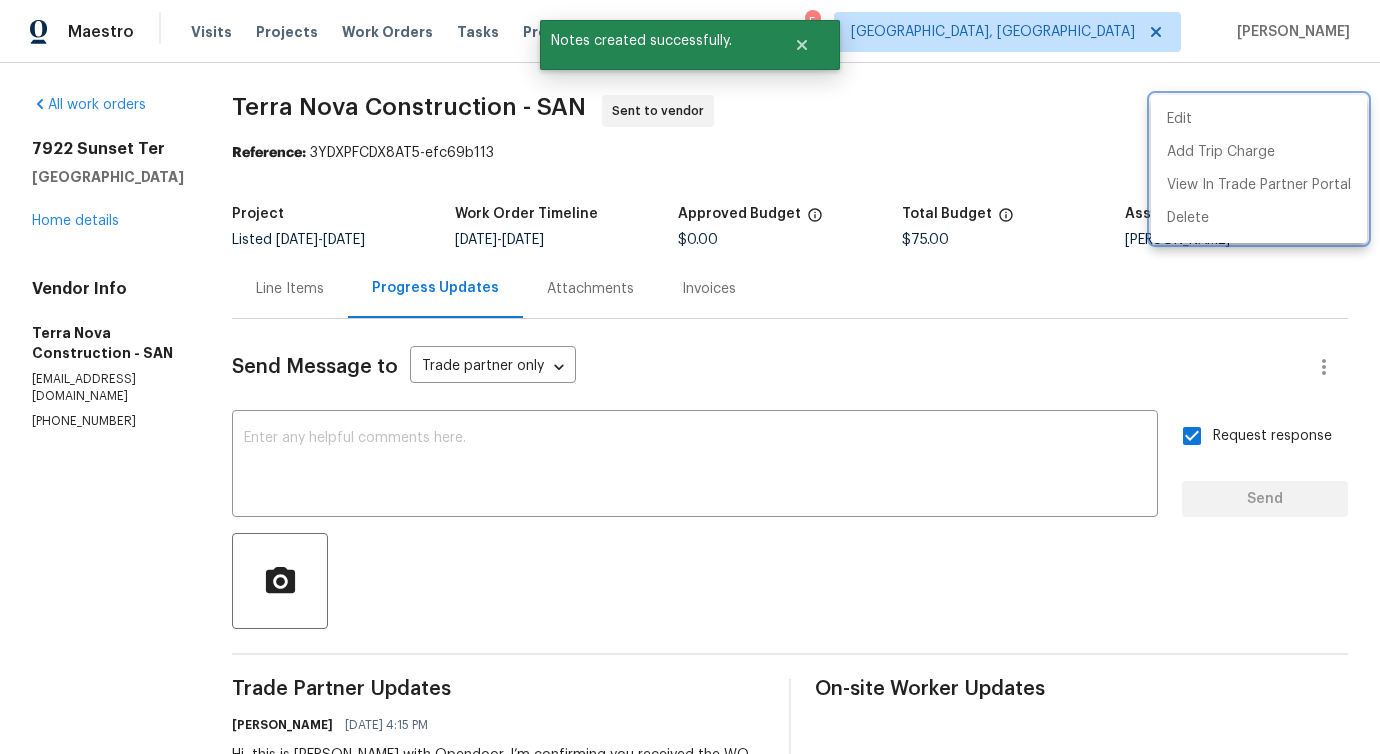 click at bounding box center (690, 377) 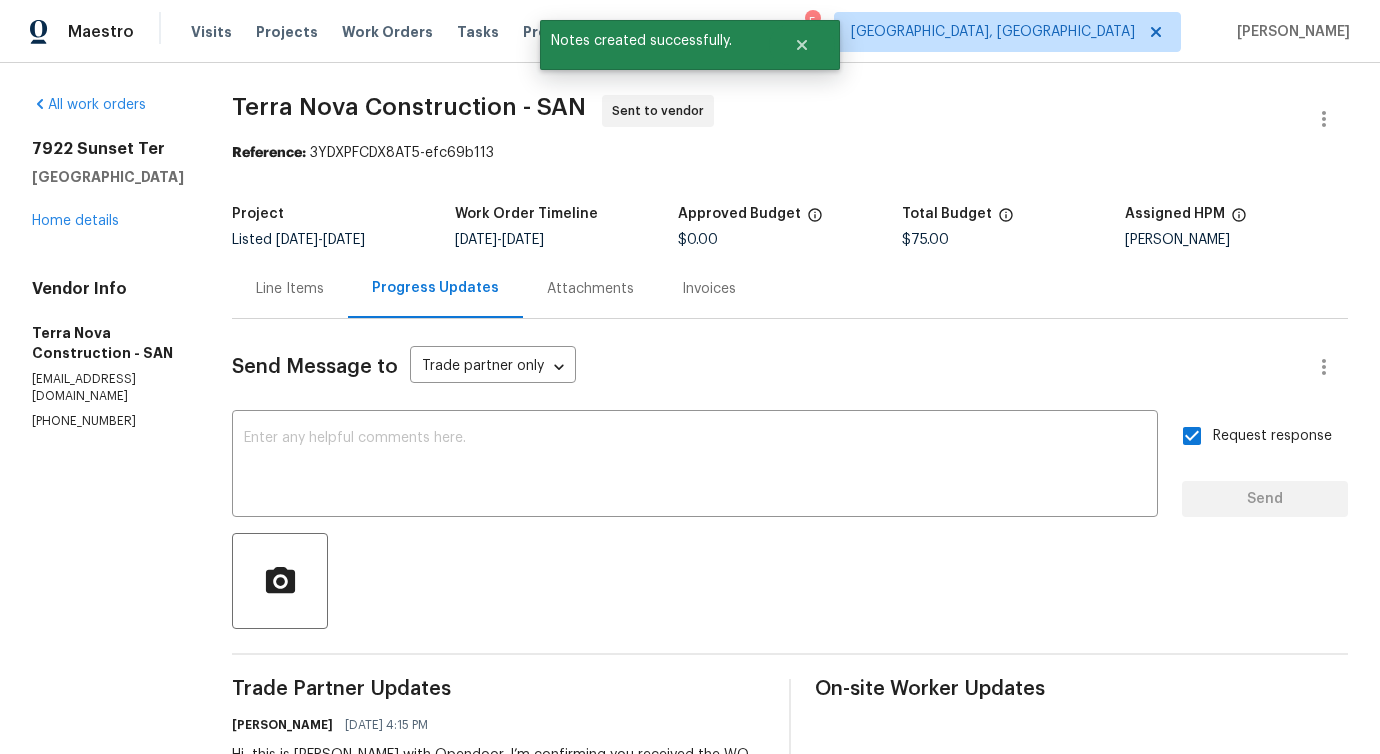 click on "Send Message to Trade partner only Trade partner only ​ x ​ Request response Send Trade Partner Updates Pavithra Sekar 07/15/2025 4:15 PM Hi, this is Pavithra with Opendoor. I’m confirming you received the WO for the property at (7922 Sunset Ter, Lemon Grove, CA 91945). Please review and accept the WO within 24 hours and provide a schedule date. Please disregard the contact information for the HPM included in the WO. Our Centralised LWO Team is responsible for Listed WOs. On-site Worker Updates" at bounding box center (790, 594) 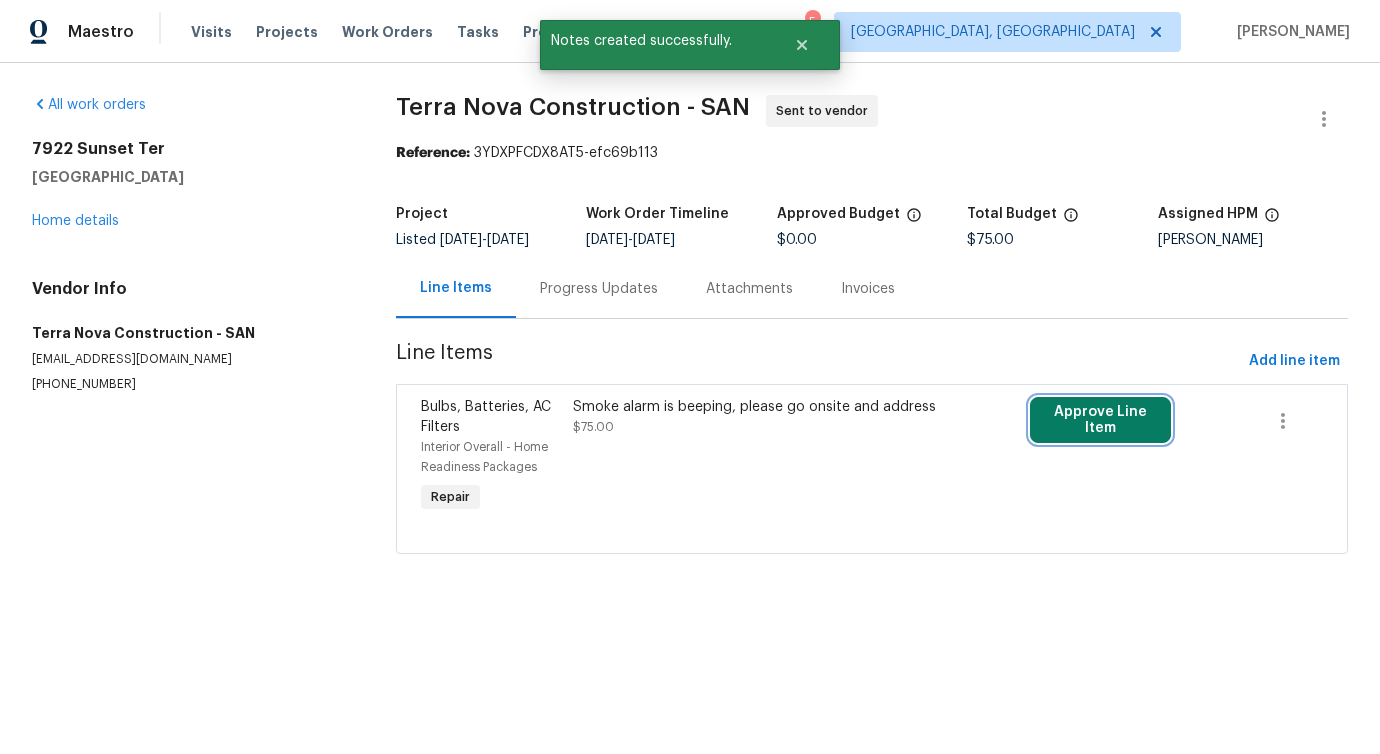 click on "Approve Line Item" at bounding box center (1100, 420) 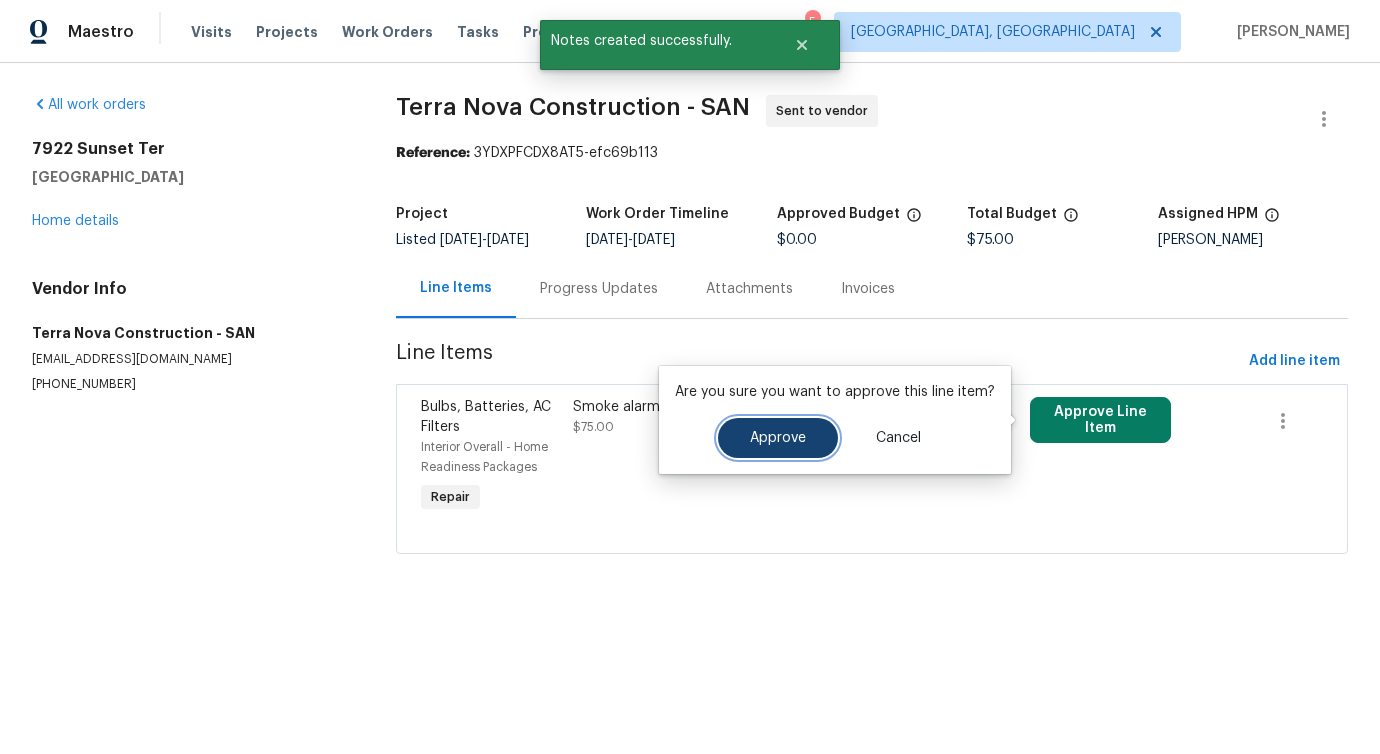 click on "Approve" at bounding box center (778, 438) 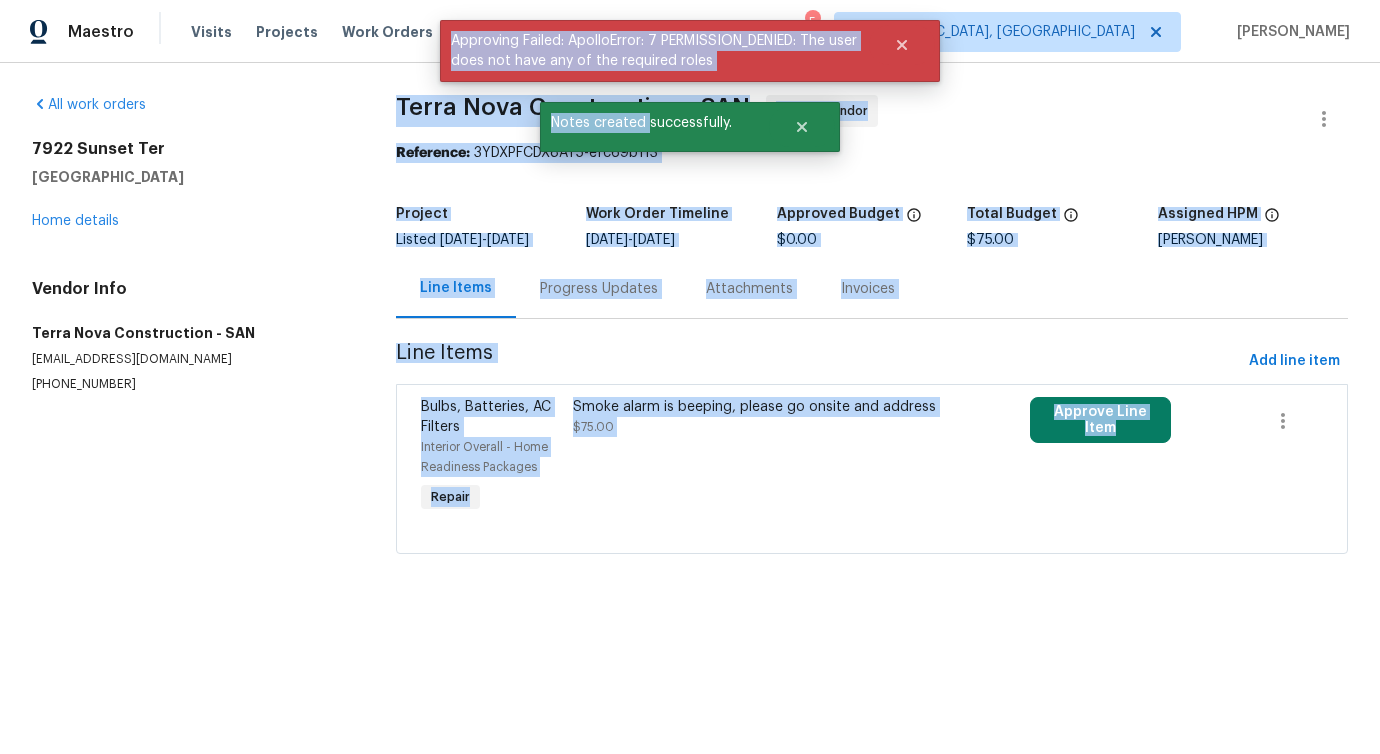 drag, startPoint x: 378, startPoint y: 102, endPoint x: 649, endPoint y: 116, distance: 271.3614 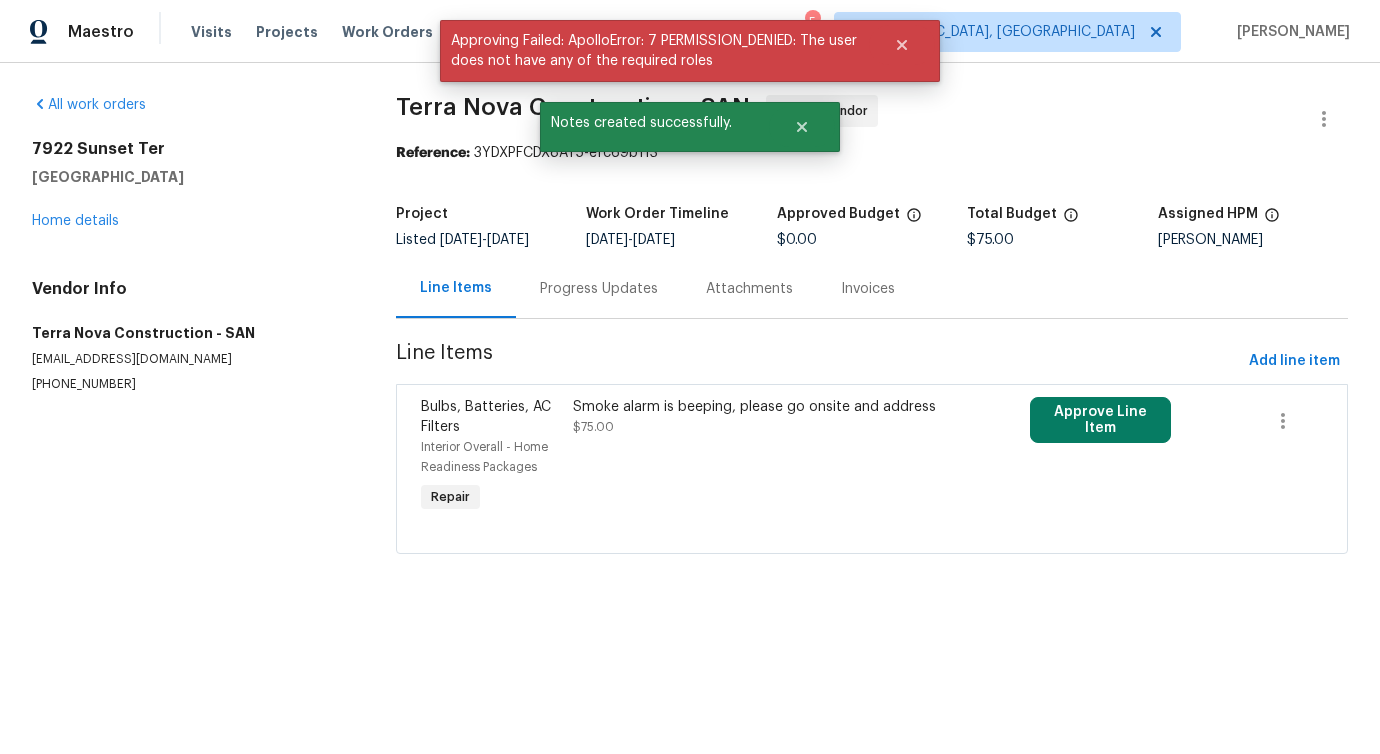 click on "All work orders 7922 Sunset Ter Lemon Grove, CA 91945 Home details Vendor Info Terra Nova Construction - SAN terranovaconstructionca@gmail.com (562) 832-8884 Terra Nova Construction - SAN Sent to vendor Reference:   3YDXPFCDX8AT5-efc69b113 Project Listed   7/9/2025  -  7/15/2025 Work Order Timeline 7/15/2025  -  7/17/2025 Approved Budget $0.00 Total Budget $75.00 Assigned HPM Kaden Peterson Line Items Progress Updates Attachments Invoices Line Items Add line item Bulbs, Batteries, AC Filters Interior Overall - Home Readiness Packages Repair Smoke alarm is beeping, please go onsite and address $75.00 Approve Line Item" at bounding box center [690, 336] 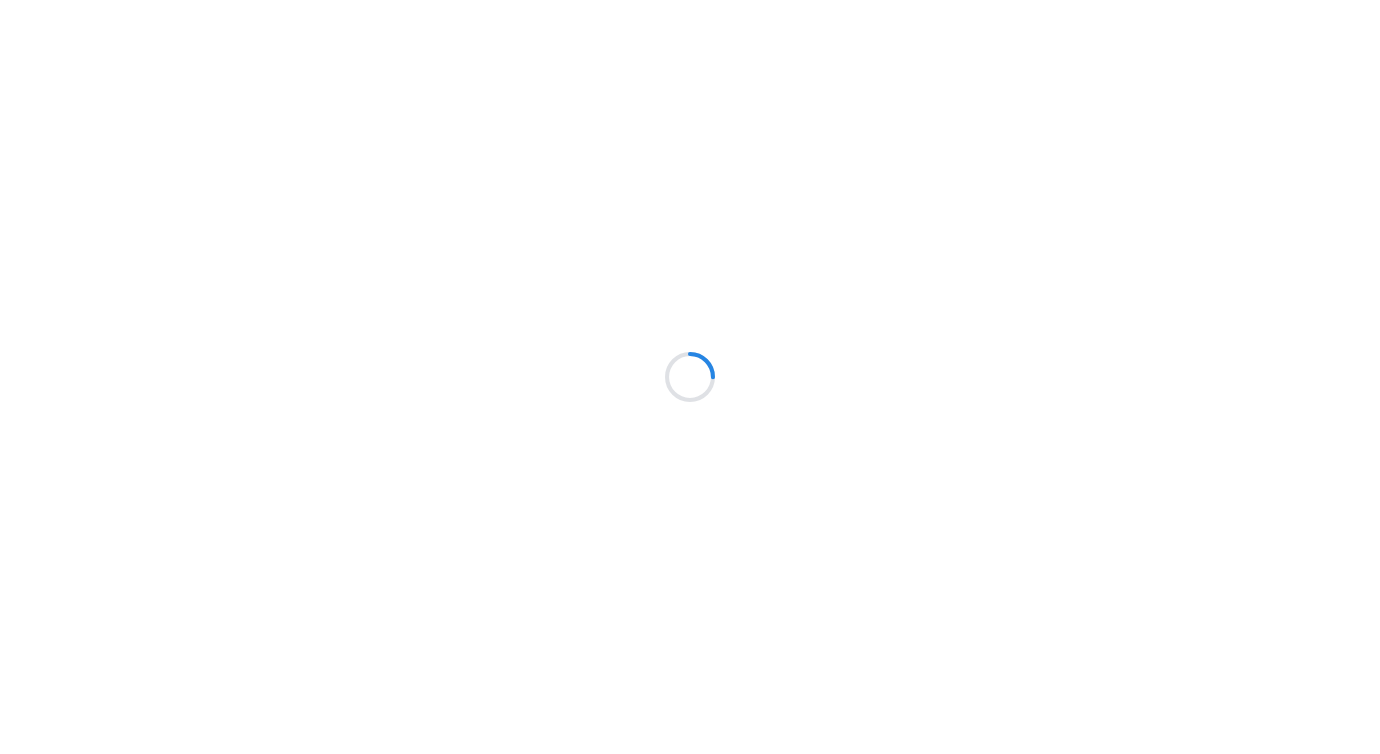scroll, scrollTop: 0, scrollLeft: 0, axis: both 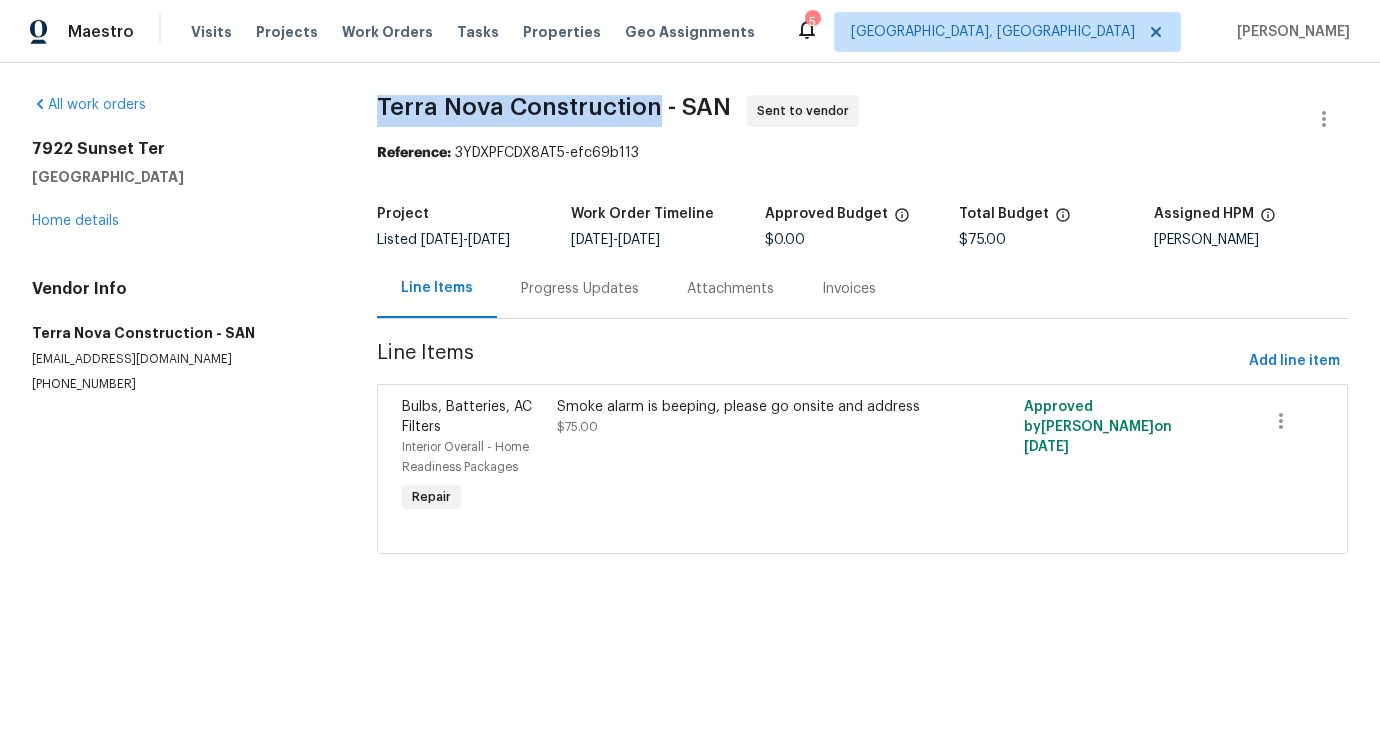 drag, startPoint x: 361, startPoint y: 104, endPoint x: 652, endPoint y: 110, distance: 291.06186 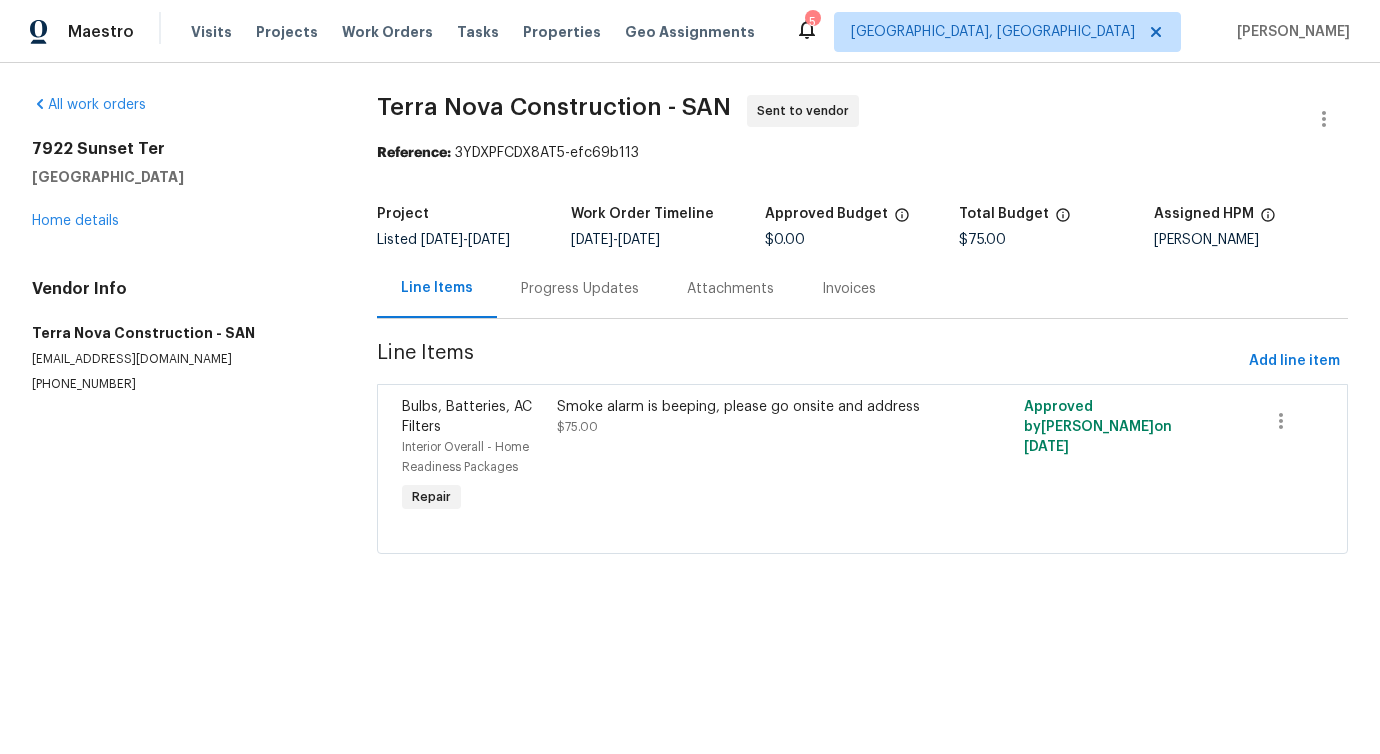 click on "All work orders [STREET_ADDRESS] Home details Vendor Info Terra Nova Construction - SAN [EMAIL_ADDRESS][DOMAIN_NAME] [PHONE_NUMBER] Terra Nova Construction - [GEOGRAPHIC_DATA] to vendor Reference:   3YDXPFCDX8AT5-efc69b113 Project Listed   [DATE]  -  [DATE] Work Order Timeline [DATE]  -  [DATE] Approved Budget $0.00 Total Budget $75.00 Assigned HPM [PERSON_NAME] Line Items Progress Updates Attachments Invoices Line Items Add line item Bulbs, Batteries, AC Filters Interior Overall - Home Readiness Packages Repair Smoke alarm is beeping, please go onsite and address $75.00 Approved by  [PERSON_NAME]  on   [DATE]" at bounding box center [690, 336] 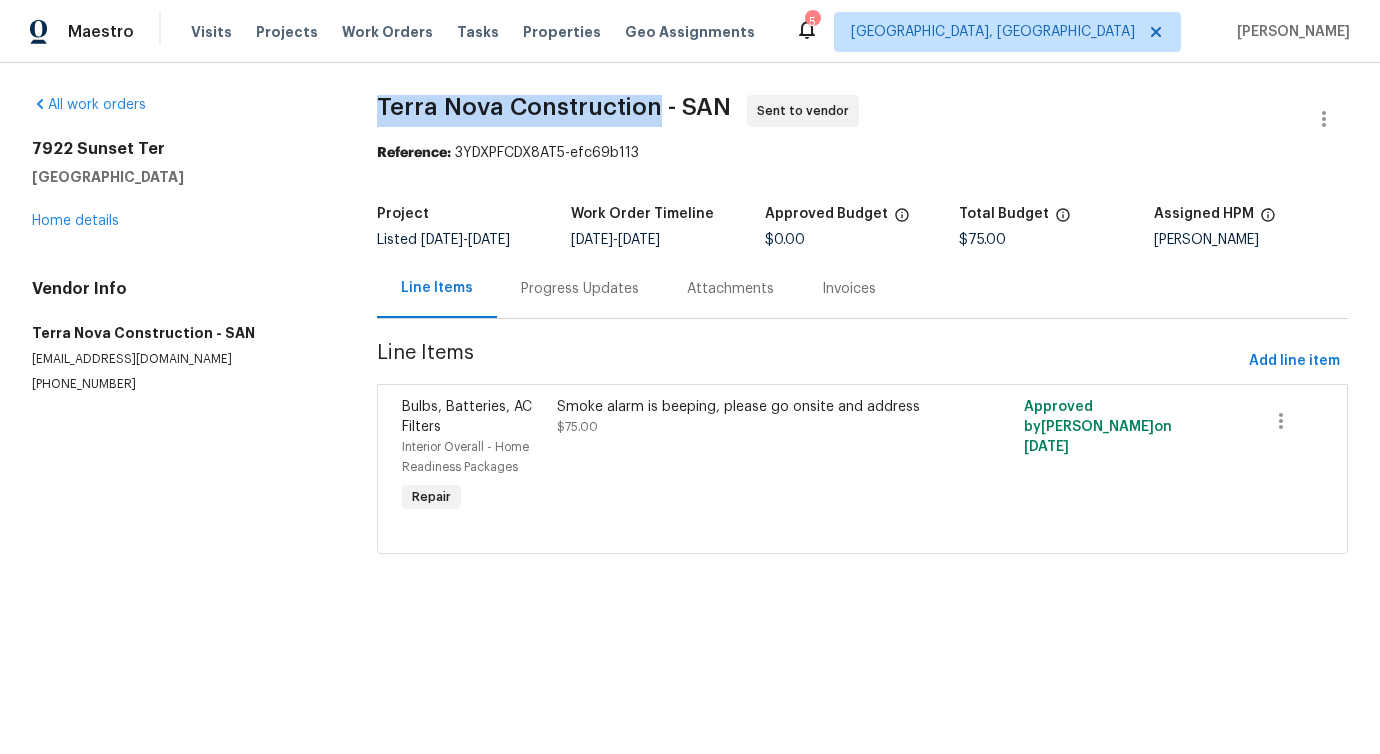 drag, startPoint x: 366, startPoint y: 104, endPoint x: 650, endPoint y: 106, distance: 284.00705 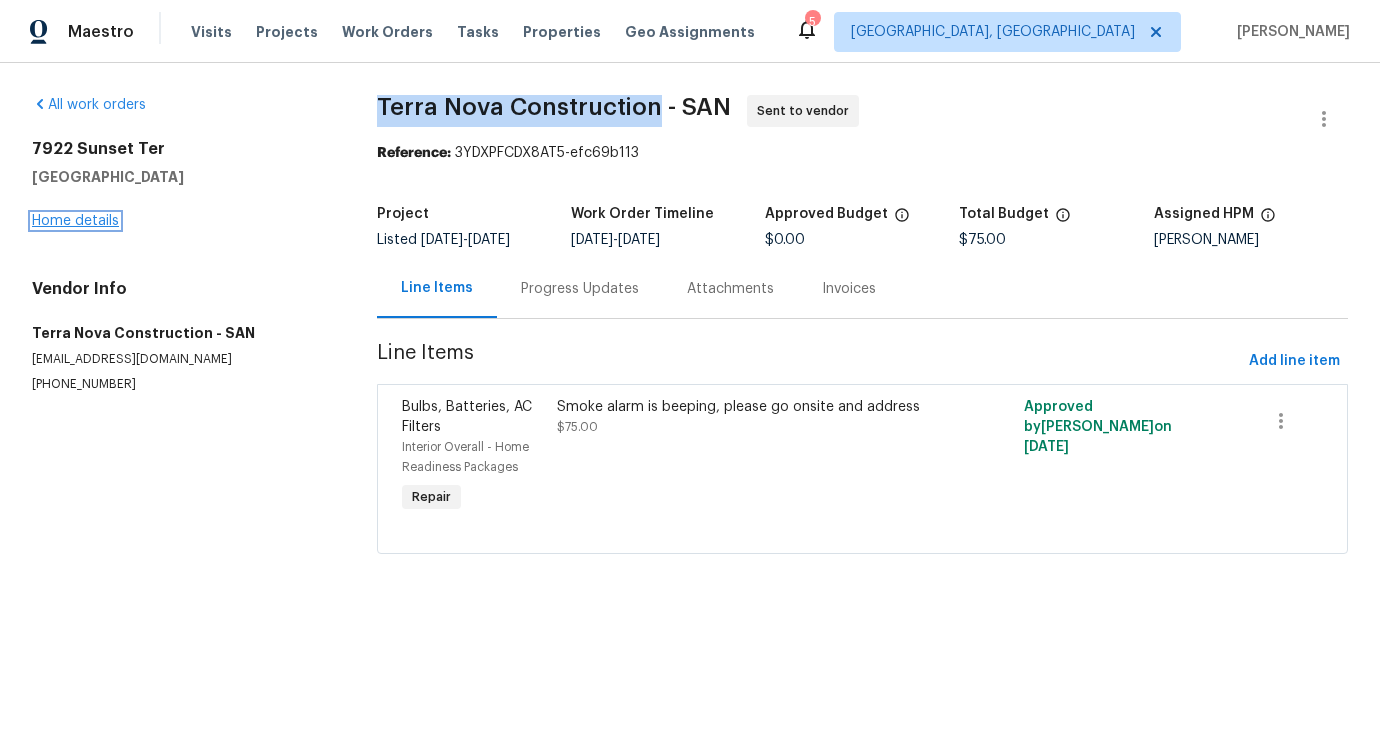 click on "Home details" at bounding box center (75, 221) 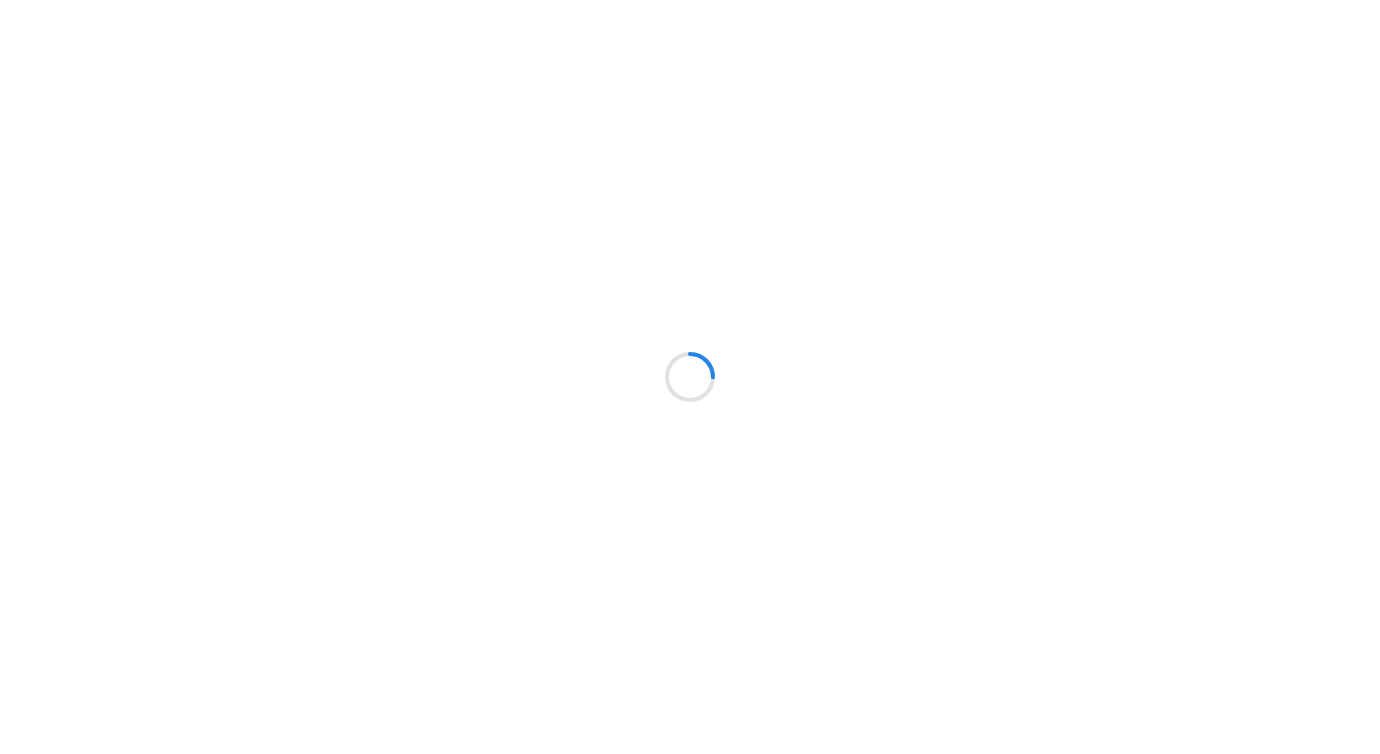 scroll, scrollTop: 0, scrollLeft: 0, axis: both 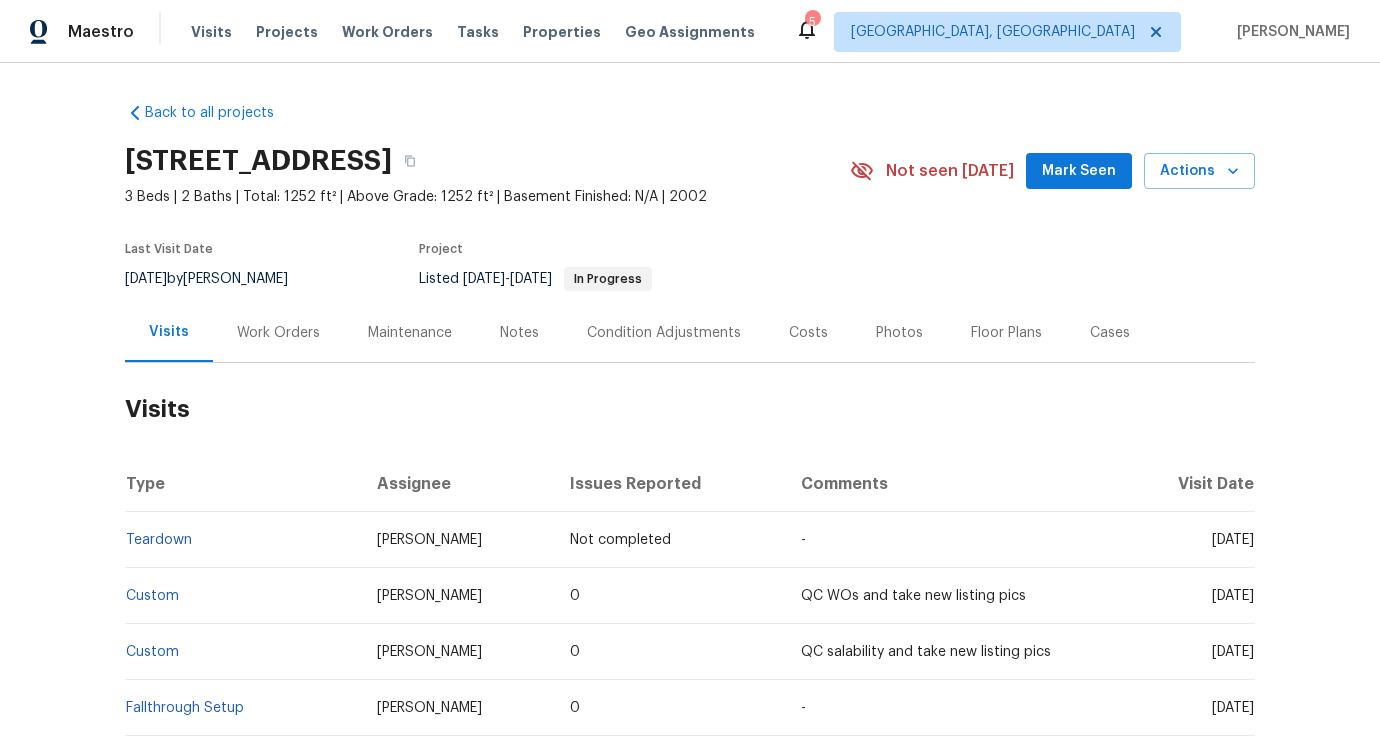 click on "Work Orders" at bounding box center (278, 333) 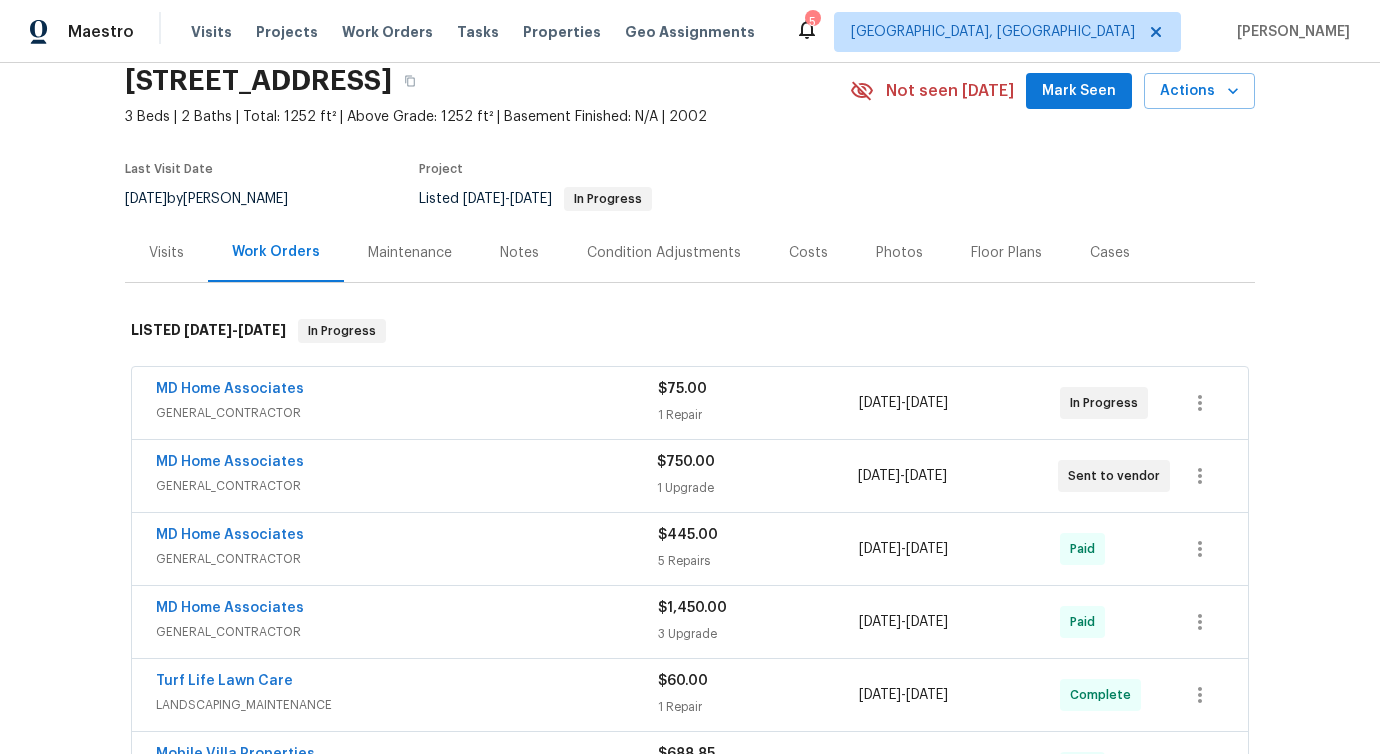 scroll, scrollTop: 80, scrollLeft: 0, axis: vertical 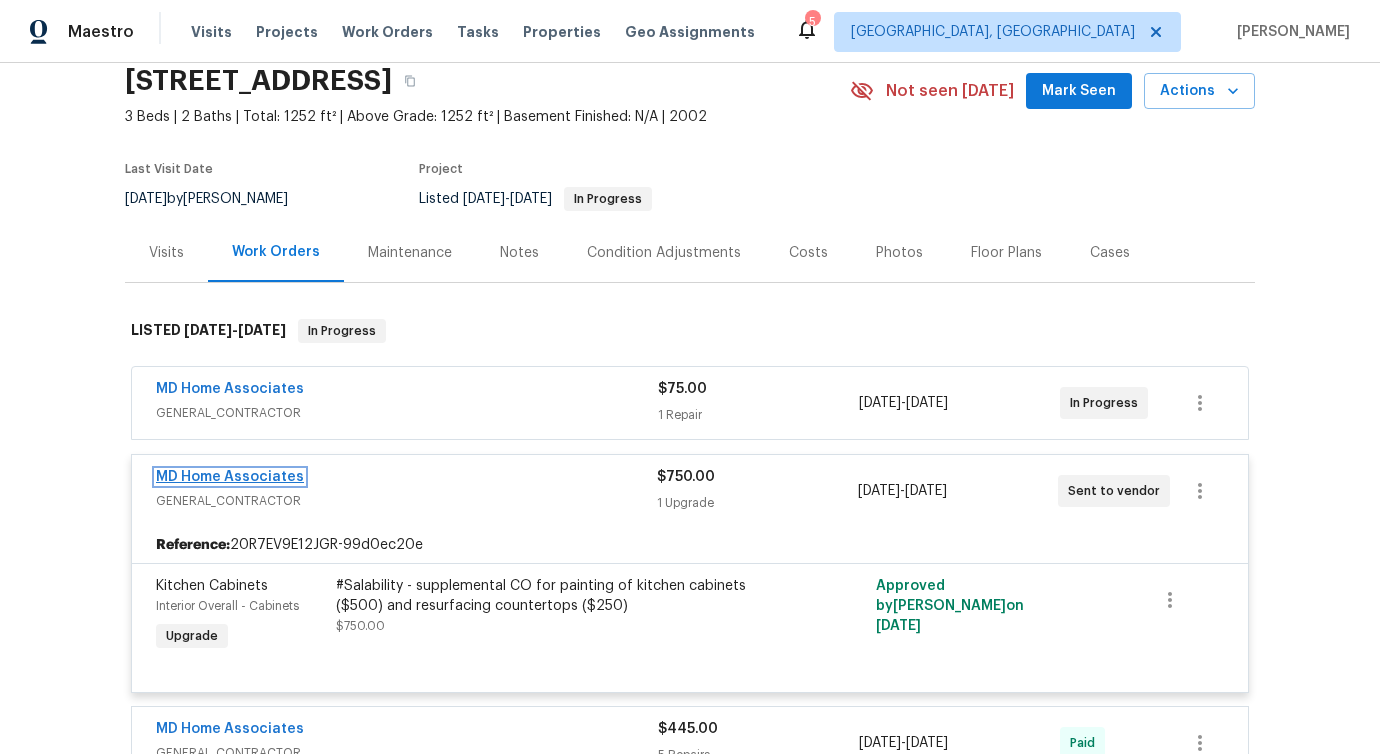 click on "MD Home Associates" at bounding box center [230, 477] 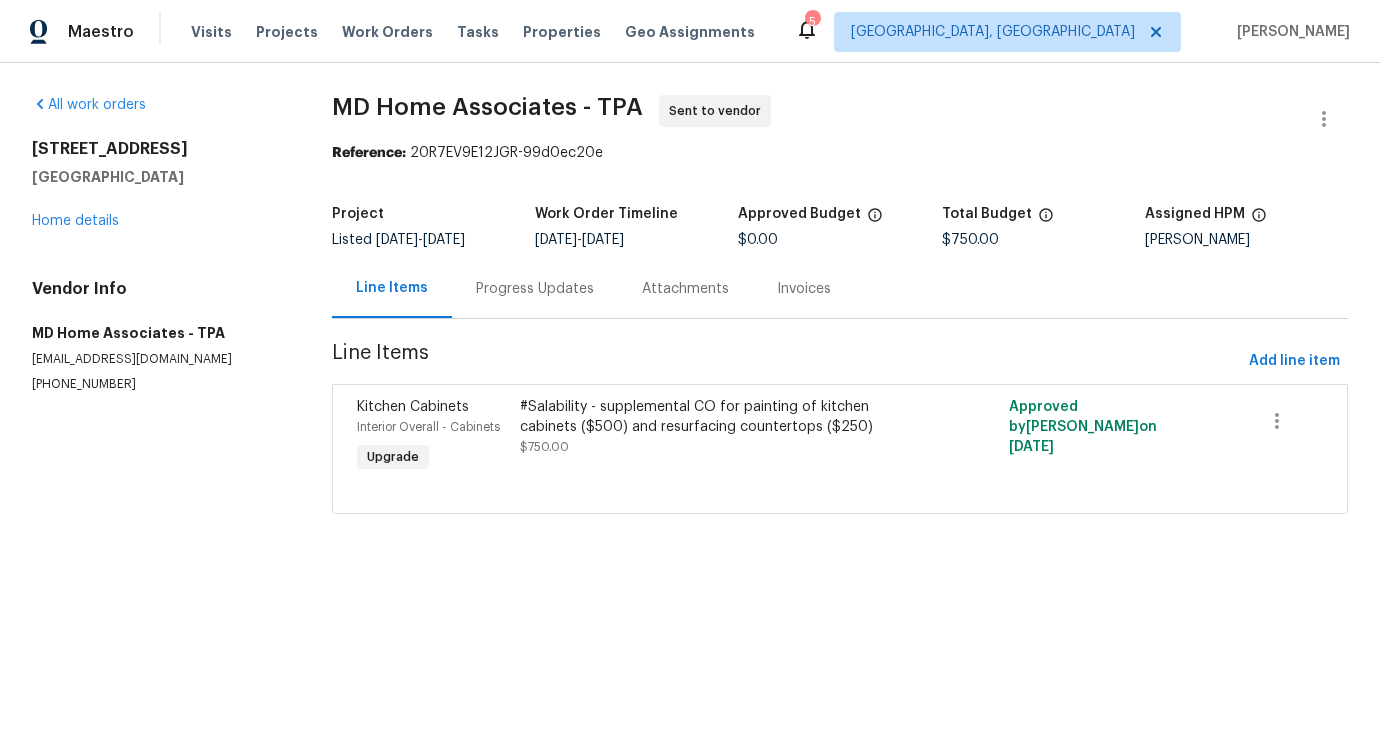 click on "Progress Updates" at bounding box center (535, 289) 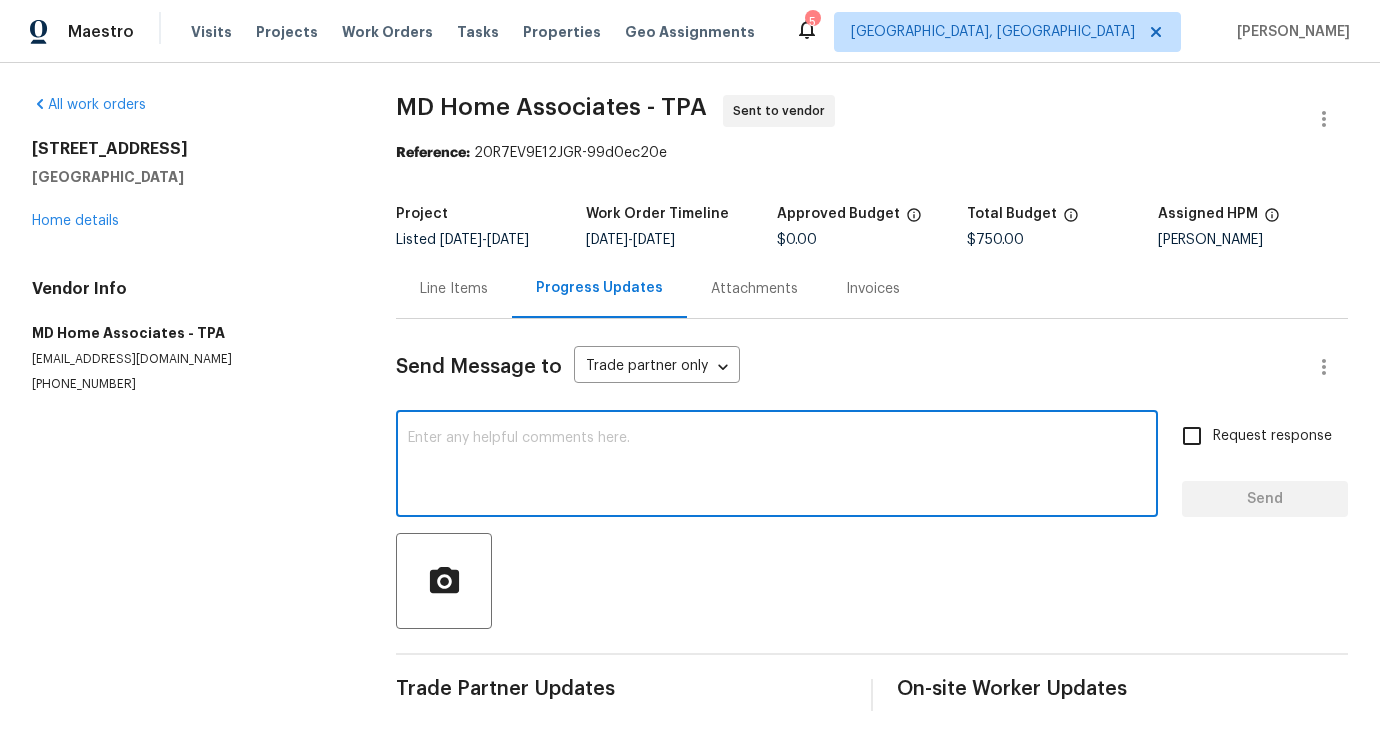 click at bounding box center [777, 466] 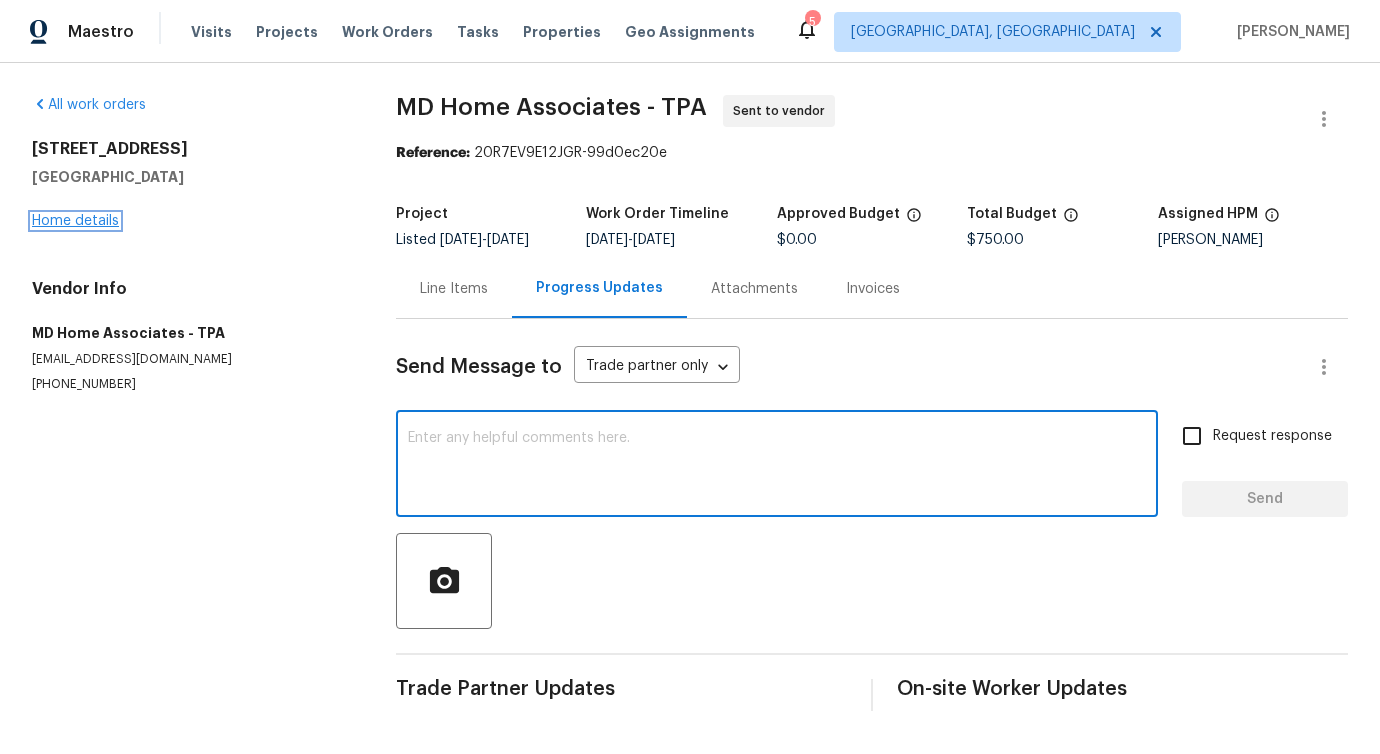 click on "Home details" at bounding box center (75, 221) 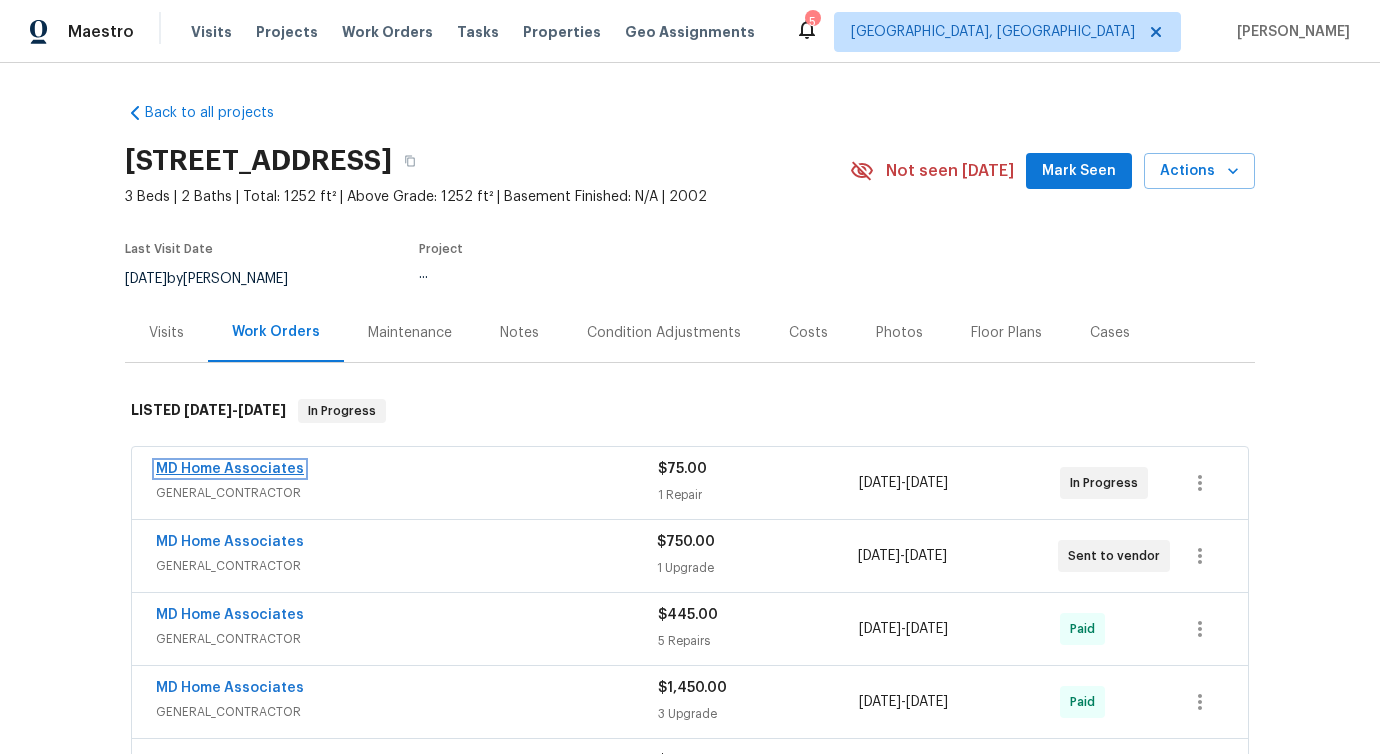 click on "MD Home Associates" at bounding box center [230, 469] 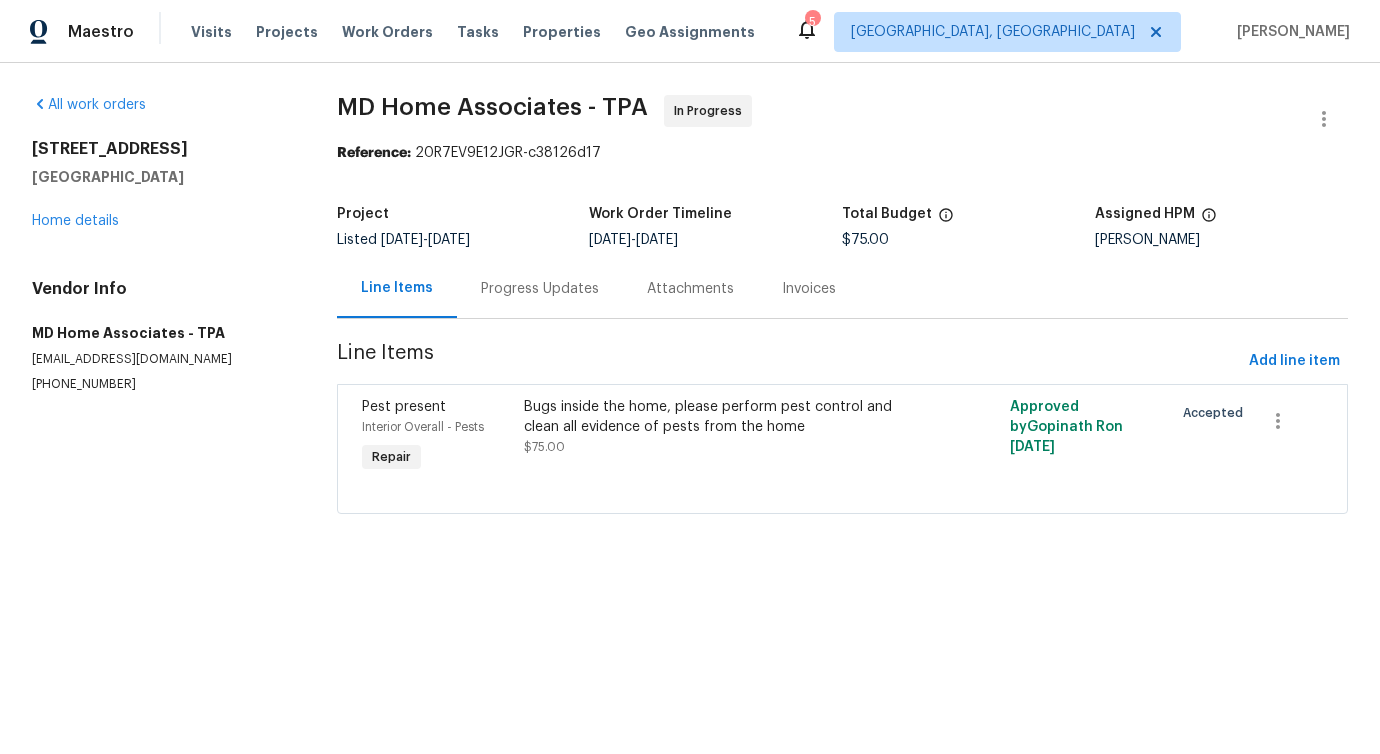 click on "Progress Updates" at bounding box center [540, 289] 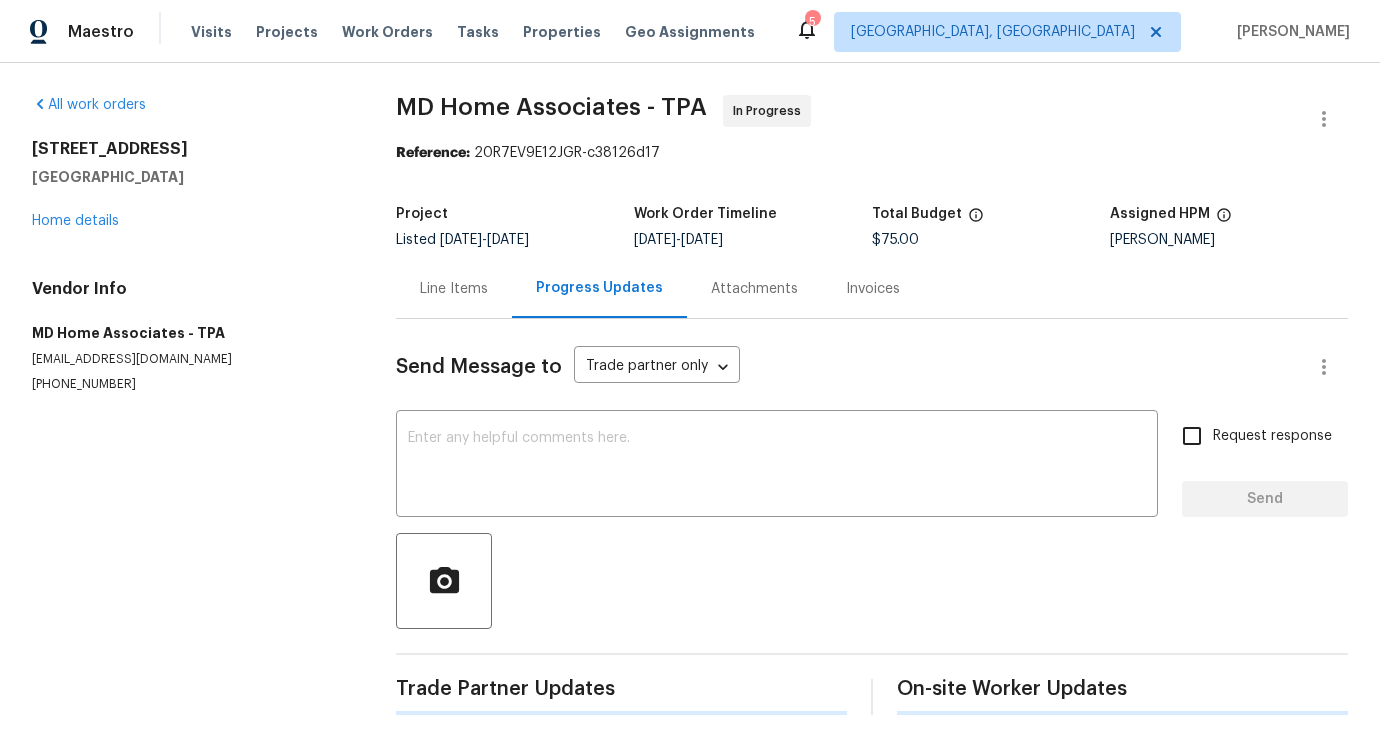 click on "Send Message to Trade partner only Trade partner only ​ x ​ Request response Send Trade Partner Updates On-site Worker Updates" at bounding box center [872, 517] 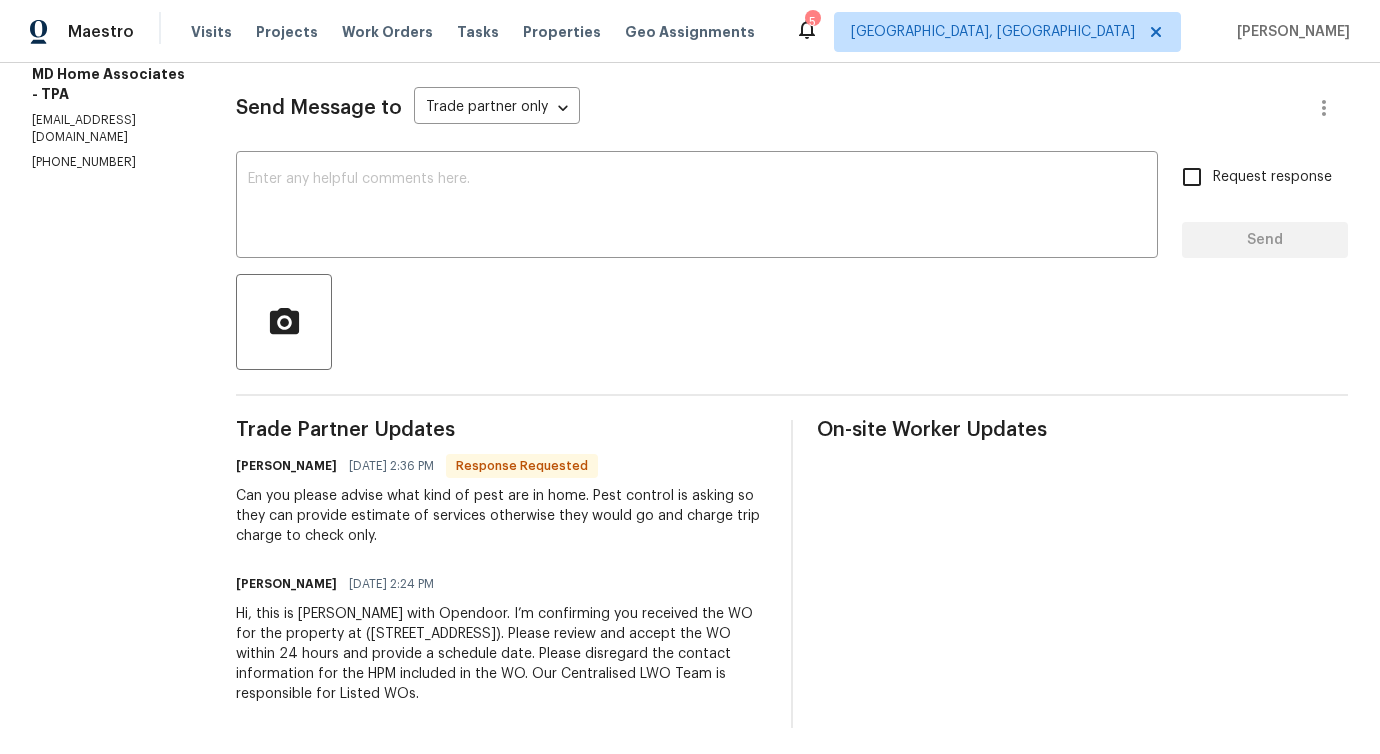 scroll, scrollTop: 255, scrollLeft: 0, axis: vertical 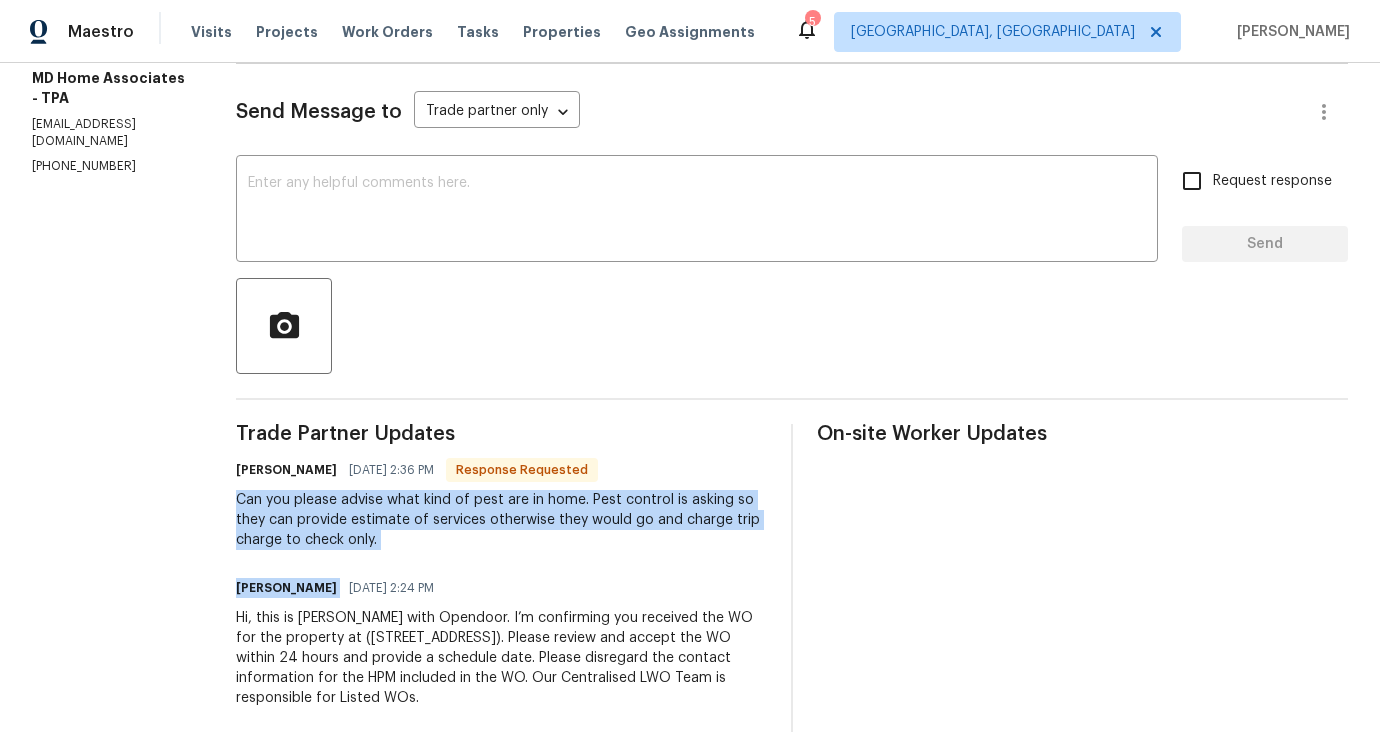 drag, startPoint x: 259, startPoint y: 495, endPoint x: 576, endPoint y: 562, distance: 324.00308 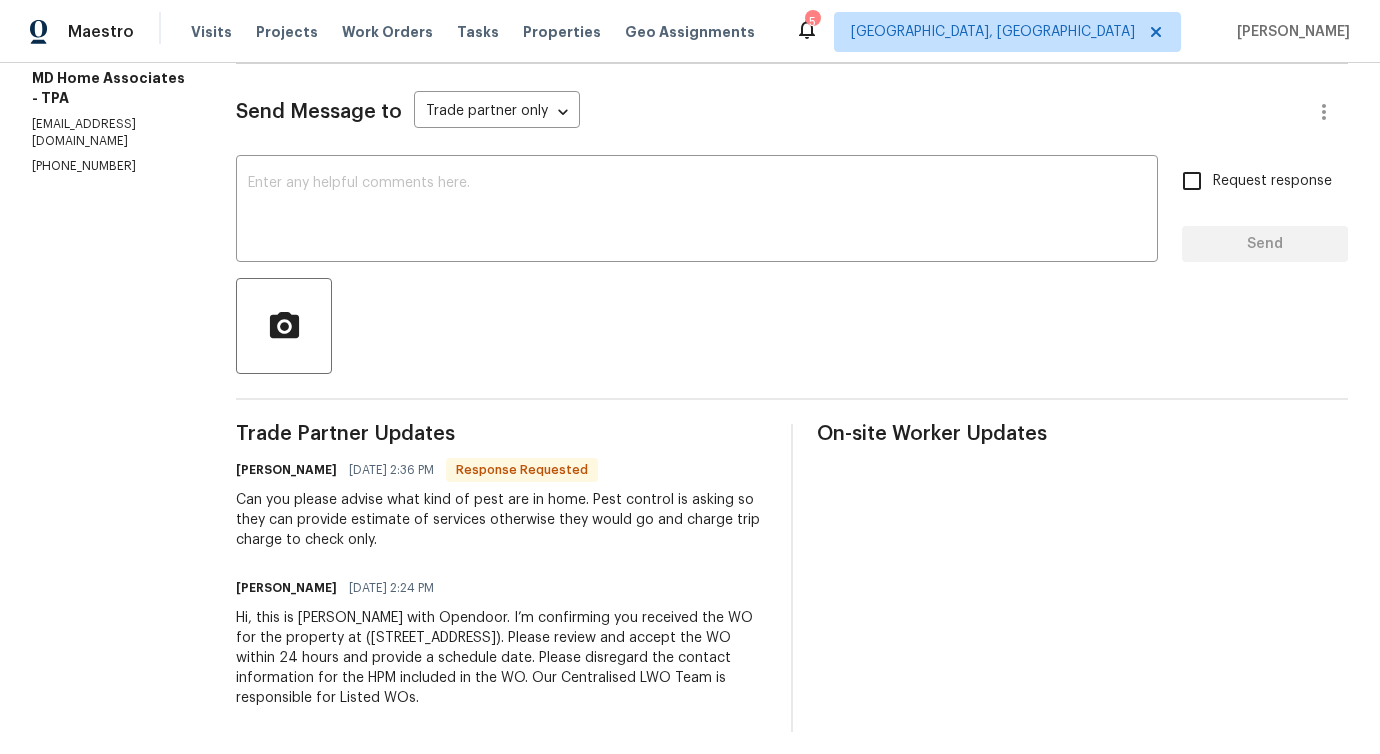 click on "07/14/2025 2:24 PM" at bounding box center [391, 588] 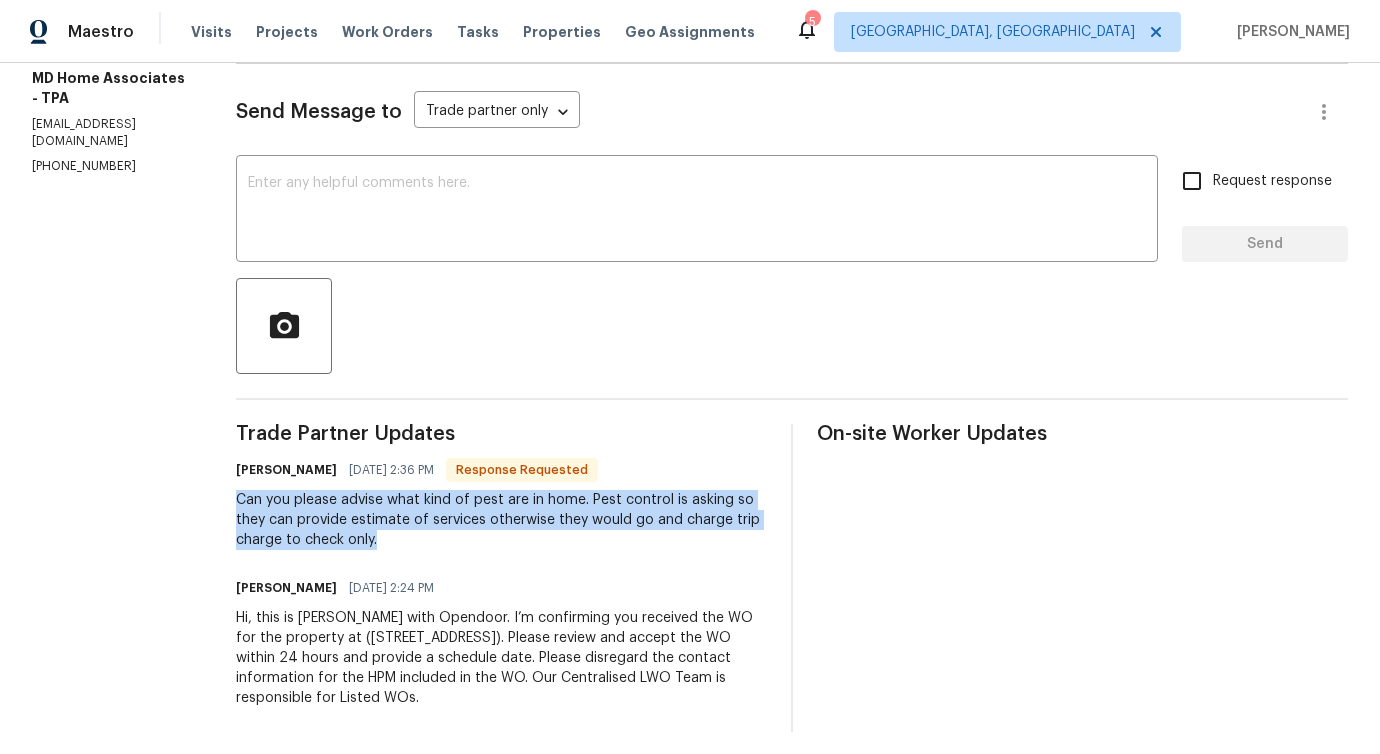 drag, startPoint x: 260, startPoint y: 501, endPoint x: 501, endPoint y: 533, distance: 243.1152 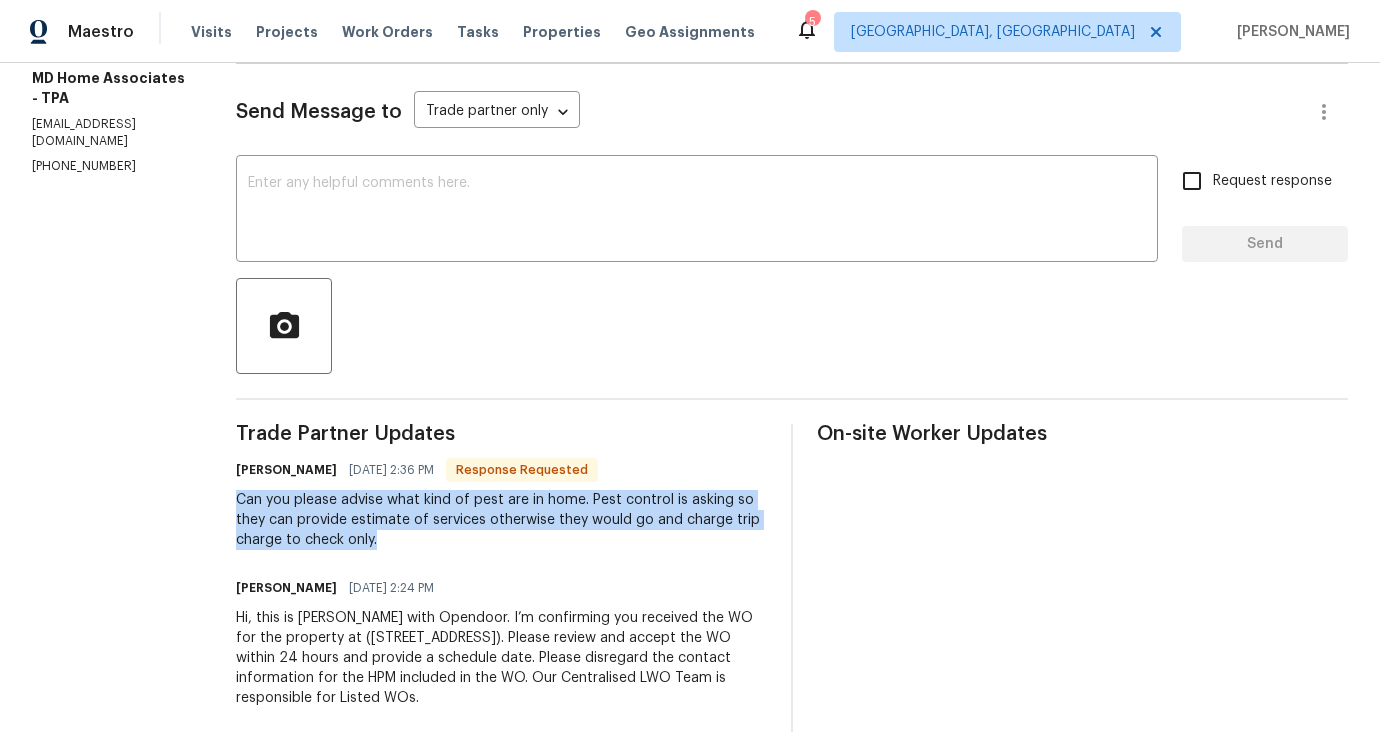 scroll, scrollTop: 0, scrollLeft: 0, axis: both 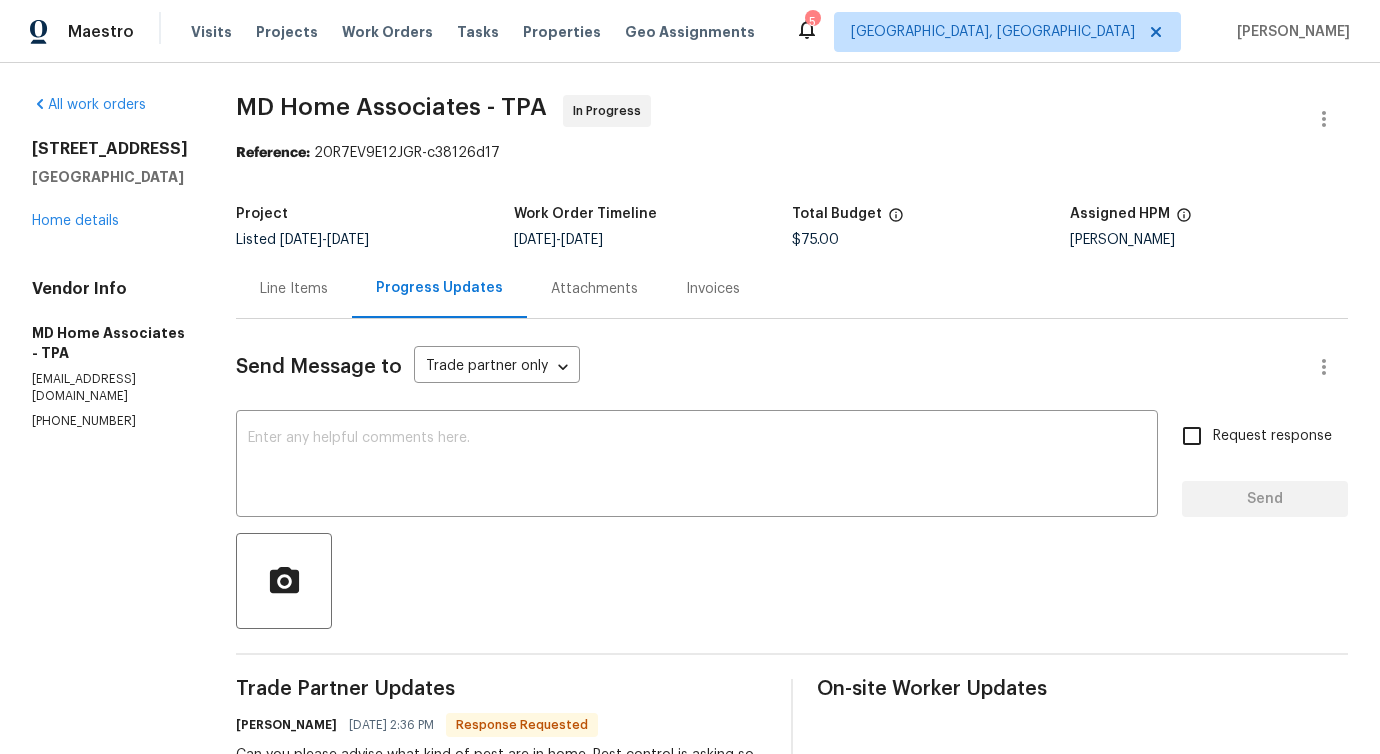 click on "Send Message to Trade partner only Trade partner only ​ x ​ Request response Send Trade Partner Updates Majela Zelaya 07/15/2025 2:36 PM Response Requested Can you please advise what kind of pest are in home. Pest control is asking so they can provide estimate of services otherwise they would go and charge trip charge to check only. Pavithra Sekar 07/14/2025 2:24 PM Hi, this is Pavithra with Opendoor. I’m confirming you received the WO for the property at (3593 Junction St, North Port, FL 34288). Please review and accept the WO within 24 hours and provide a schedule date. Please disregard the contact information for the HPM included in the WO. Our Centralised LWO Team is responsible for Listed WOs. On-site Worker Updates" at bounding box center (792, 653) 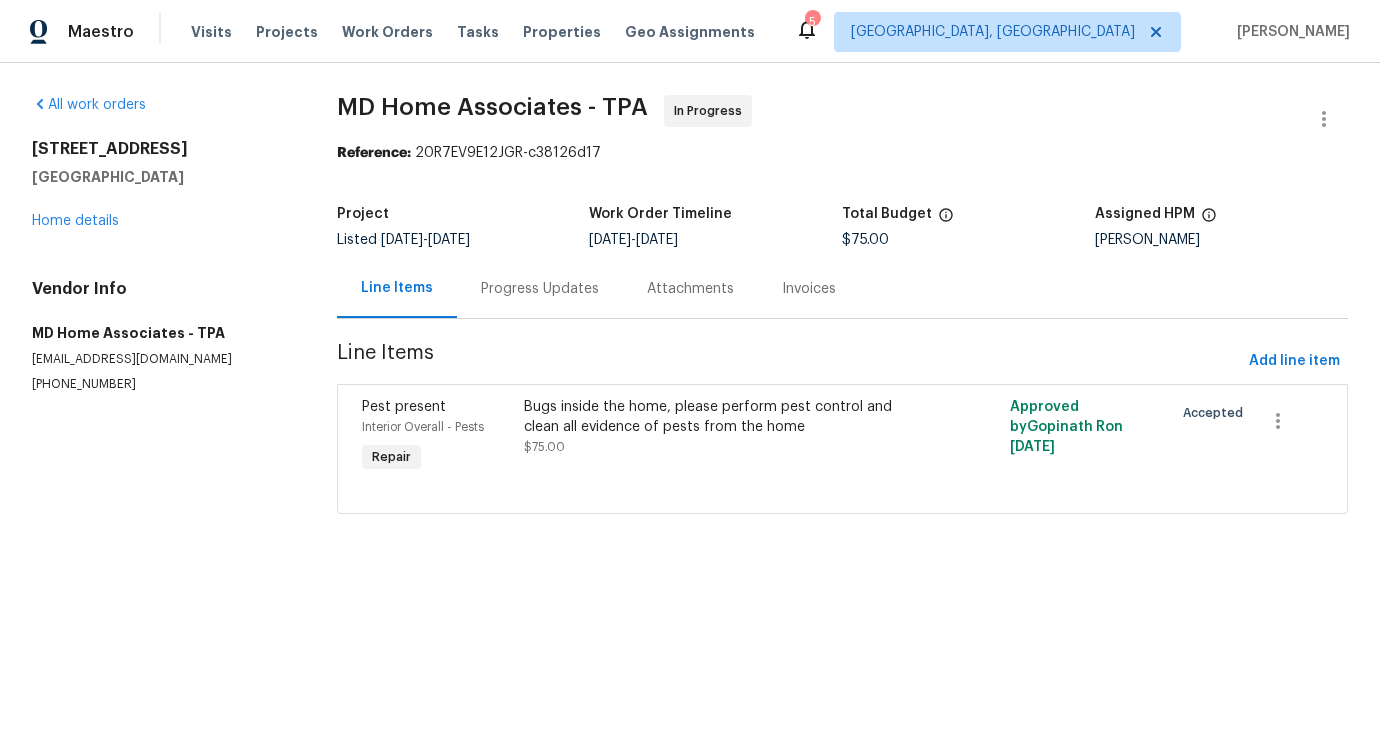 click on "MD Home Associates - TPA In Progress Reference:   20R7EV9E12JGR-c38126d17 Project Listed   5/27/2025  -  7/15/2025 Work Order Timeline 7/11/2025  -  7/13/2025 Total Budget $75.00 Assigned HPM Naomi Ferreira Line Items Progress Updates Attachments Invoices Line Items Add line item Pest present Interior Overall - Pests Repair Bugs inside the home, please perform pest control and clean all evidence of pests from the home $75.00 Approved by  Gopinath R  on   7/14/2025 Accepted" at bounding box center (842, 316) 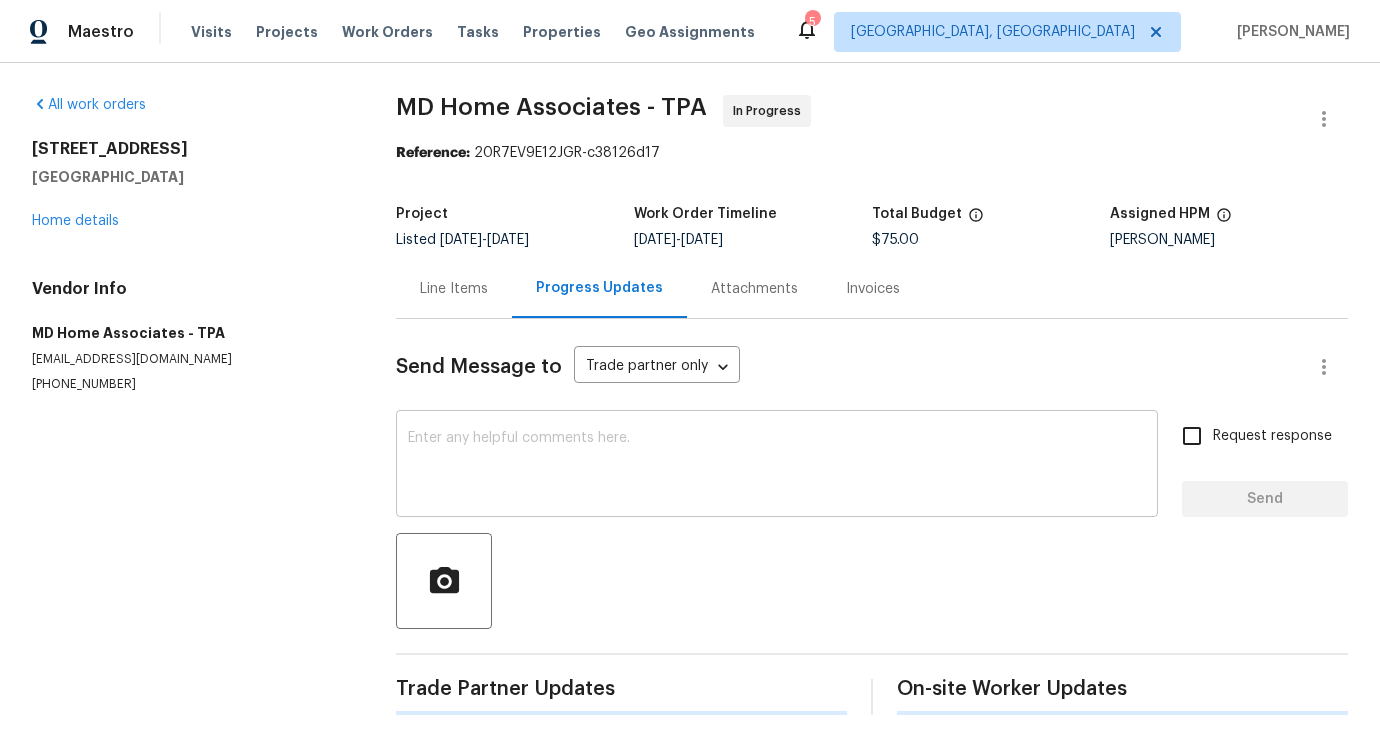 click on "x ​" at bounding box center [777, 466] 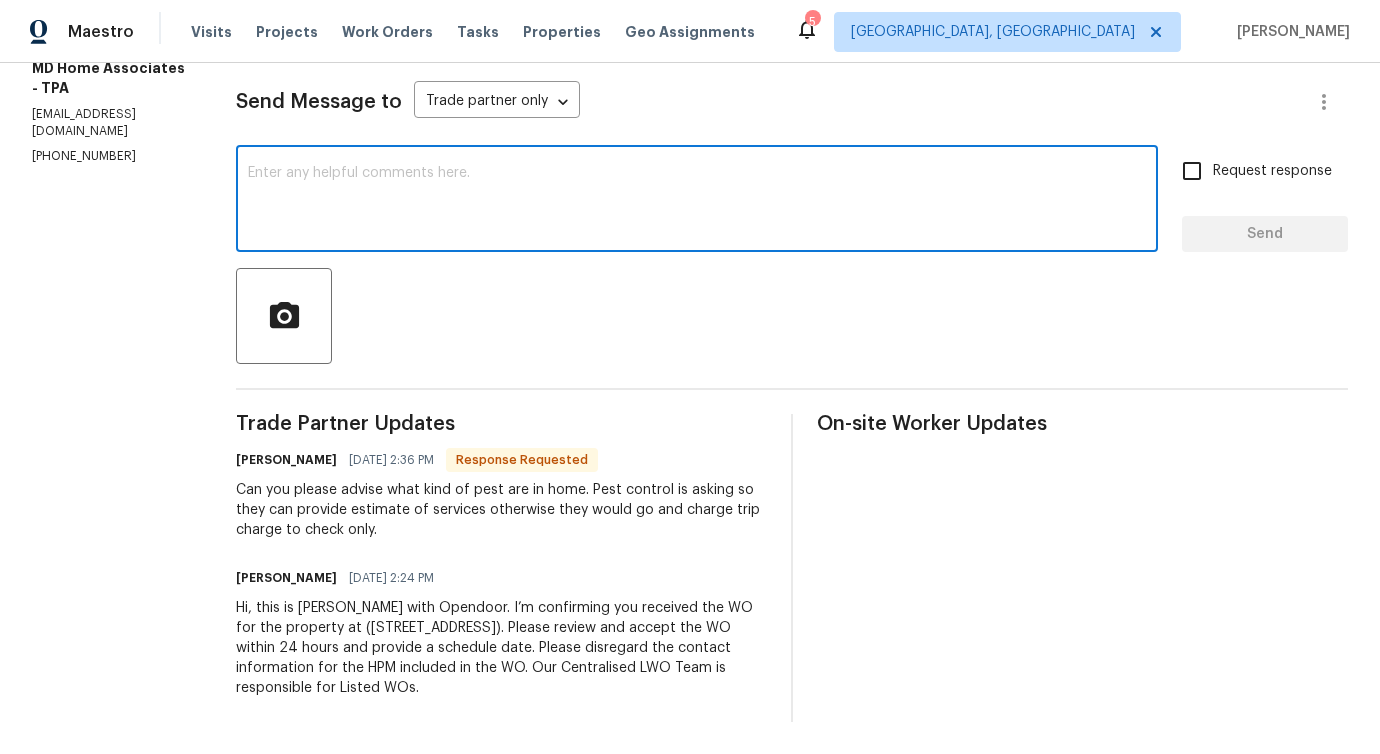 scroll, scrollTop: 280, scrollLeft: 0, axis: vertical 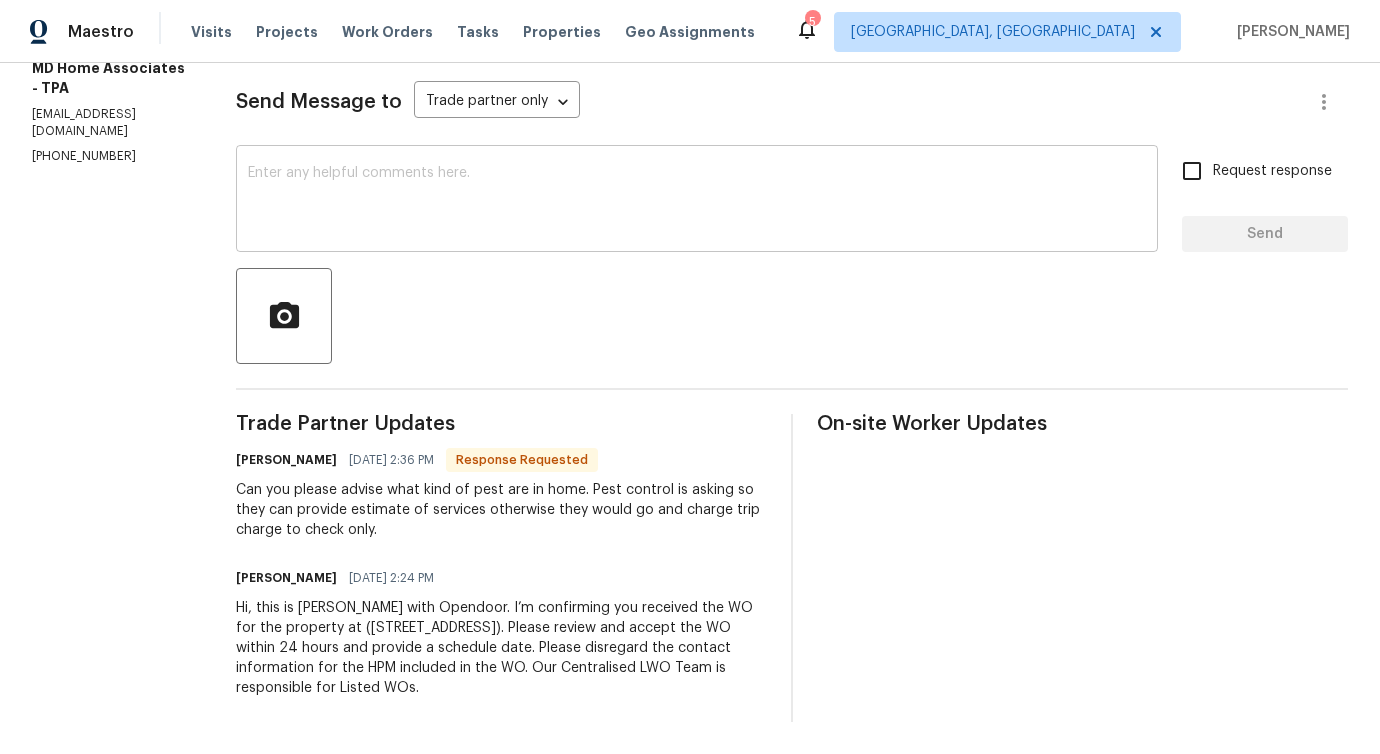 click on "Send Message to Trade partner only Trade partner only ​ x ​ Request response Send Trade Partner Updates Majela Zelaya 07/15/2025 2:36 PM Response Requested Can you please advise what kind of pest are in home. Pest control is asking so they can provide estimate of services otherwise they would go and charge trip charge to check only. Pavithra Sekar 07/14/2025 2:24 PM Hi, this is Pavithra with Opendoor. I’m confirming you received the WO for the property at (3593 Junction St, North Port, FL 34288). Please review and accept the WO within 24 hours and provide a schedule date. Please disregard the contact information for the HPM included in the WO. Our Centralised LWO Team is responsible for Listed WOs. On-site Worker Updates" at bounding box center (792, 388) 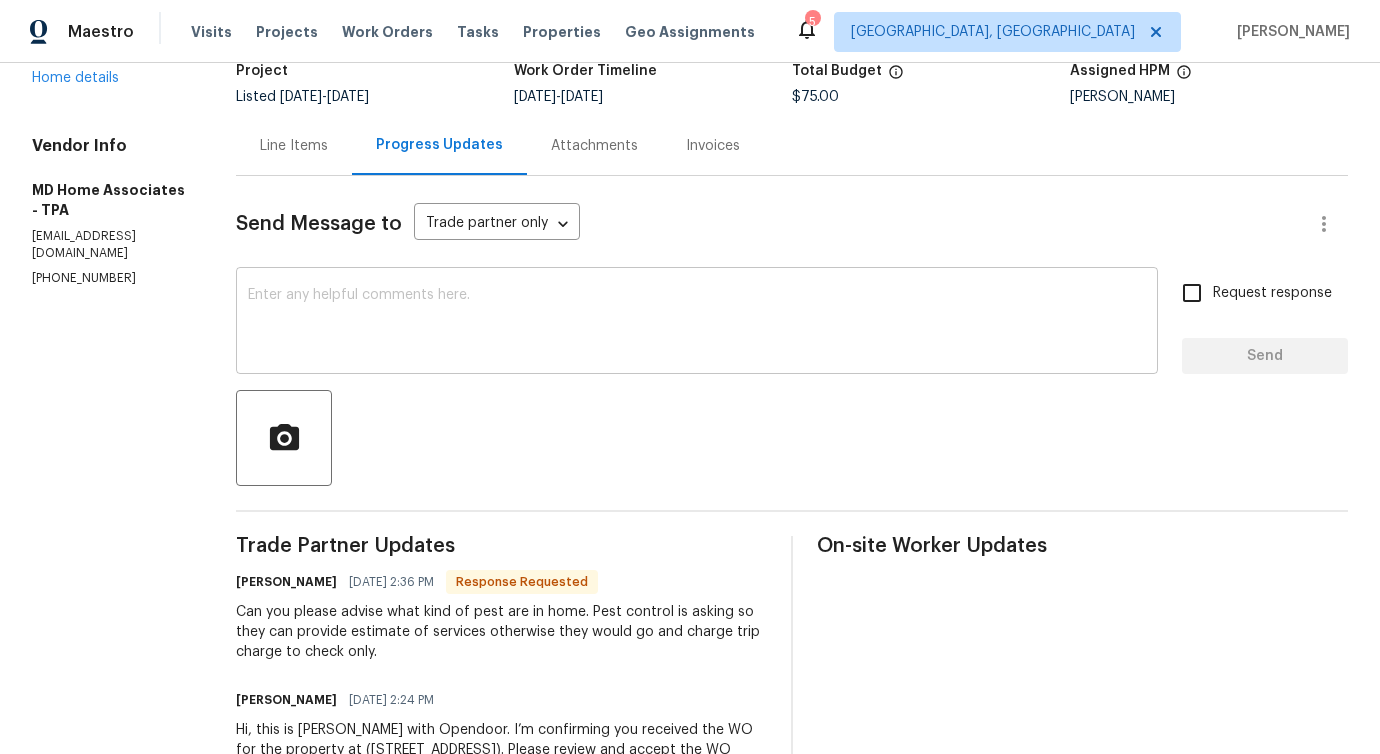 scroll, scrollTop: 150, scrollLeft: 0, axis: vertical 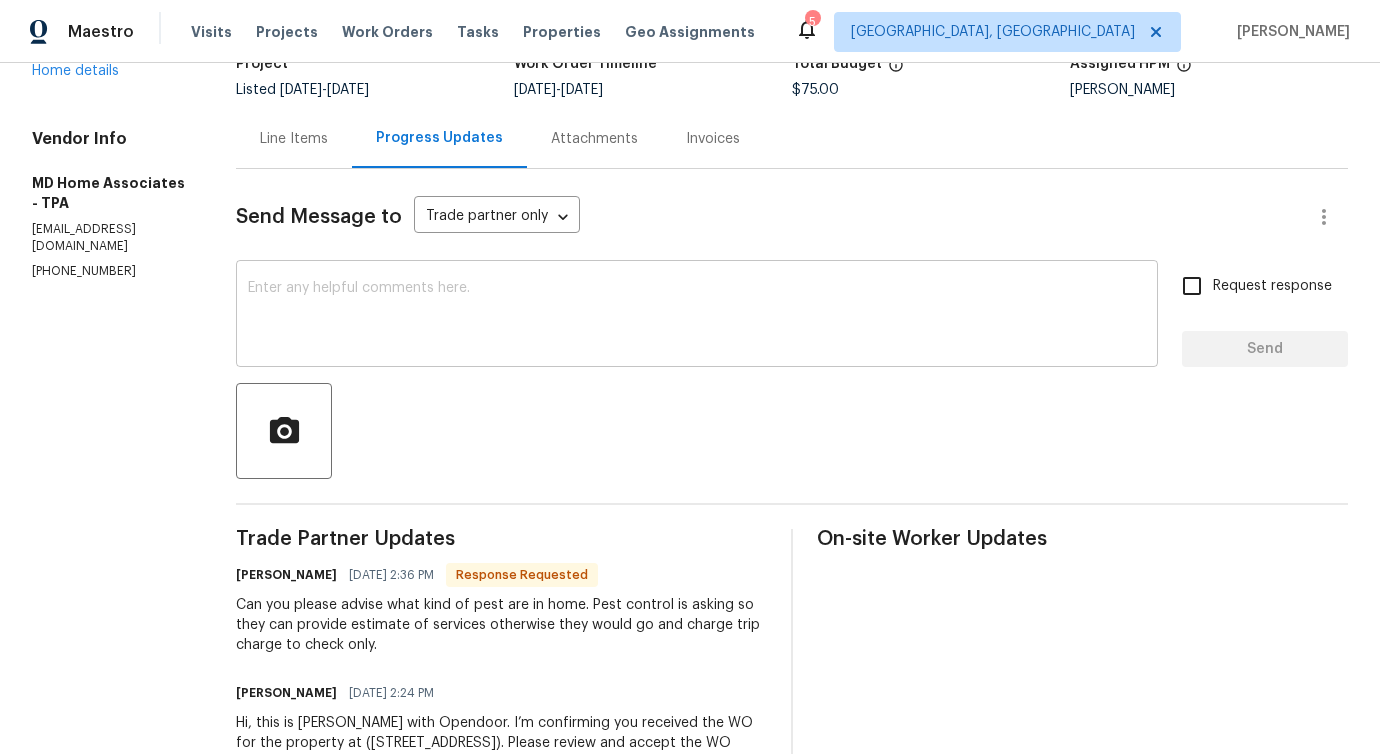 click at bounding box center [697, 316] 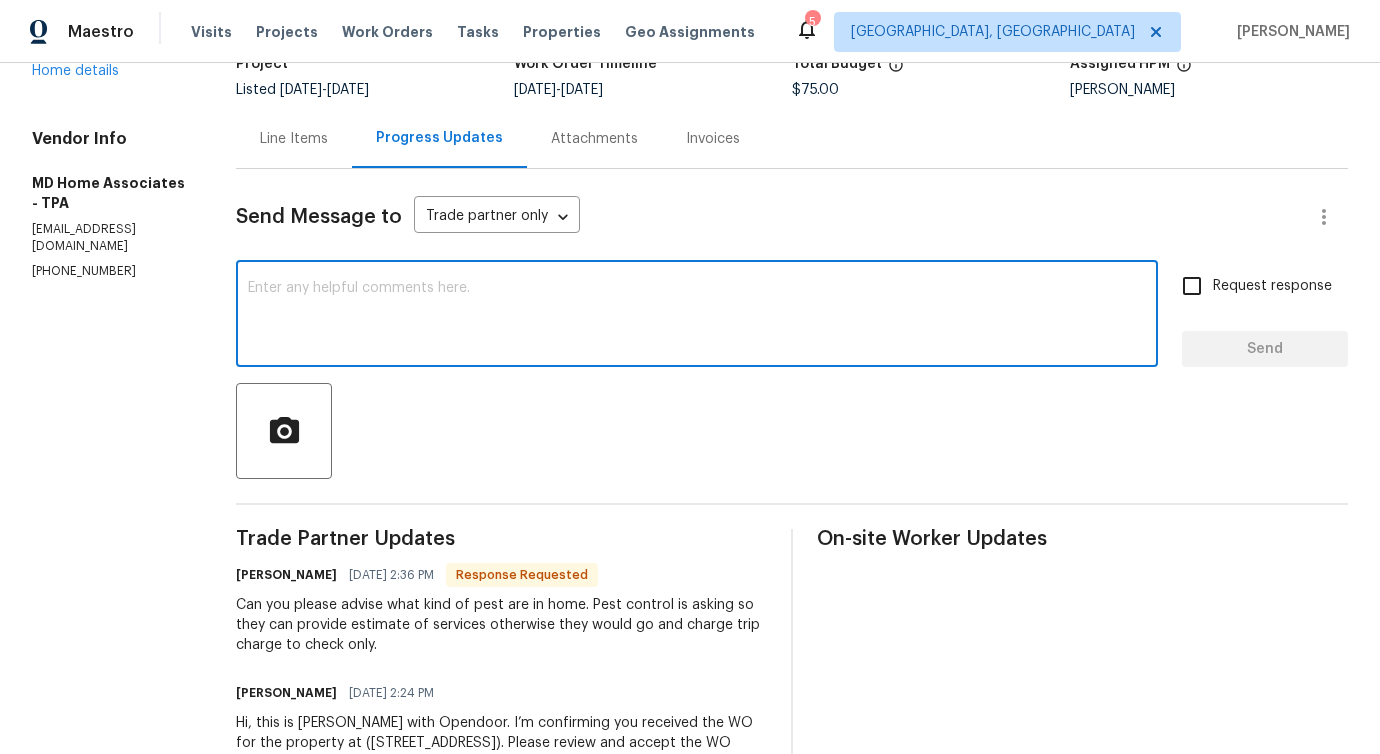 paste on "As there is no exact update available, please inspect the property and take the necessary steps based on your assessment." 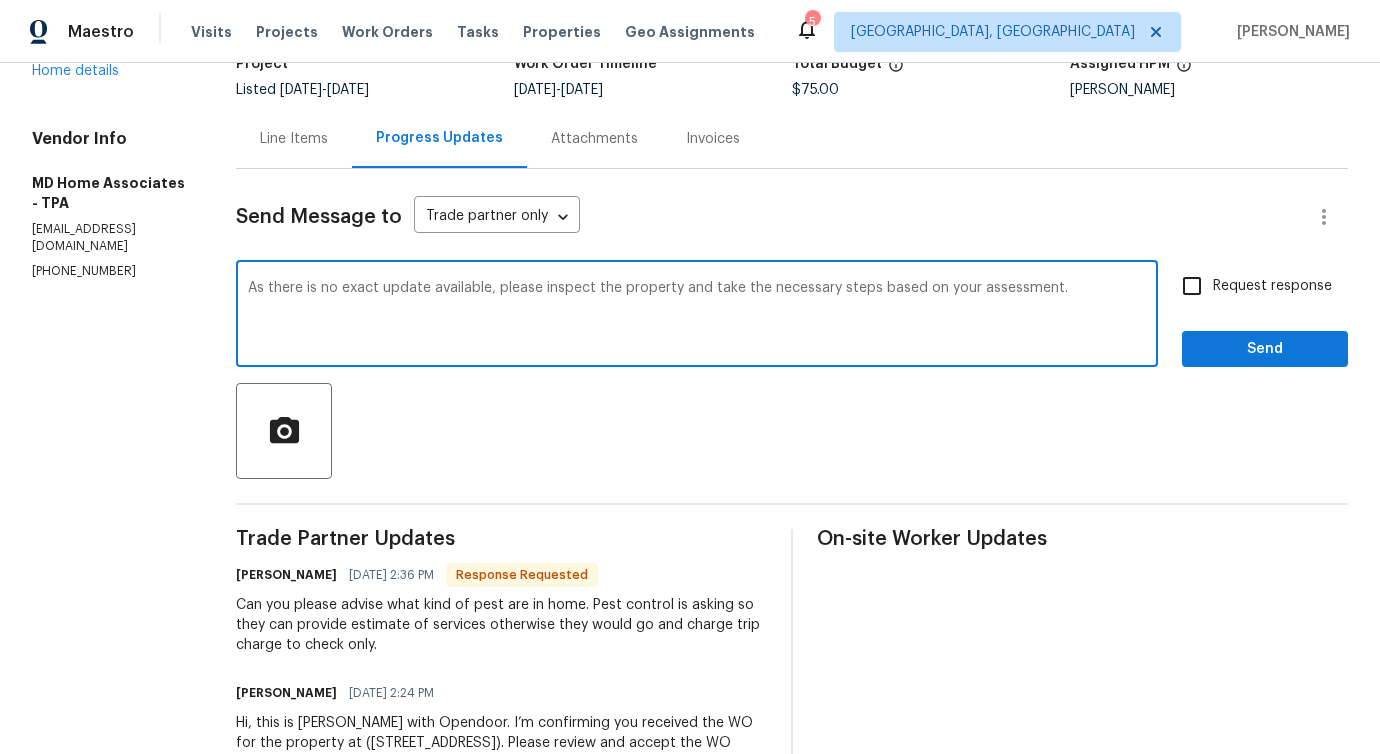 drag, startPoint x: 545, startPoint y: 292, endPoint x: 869, endPoint y: 292, distance: 324 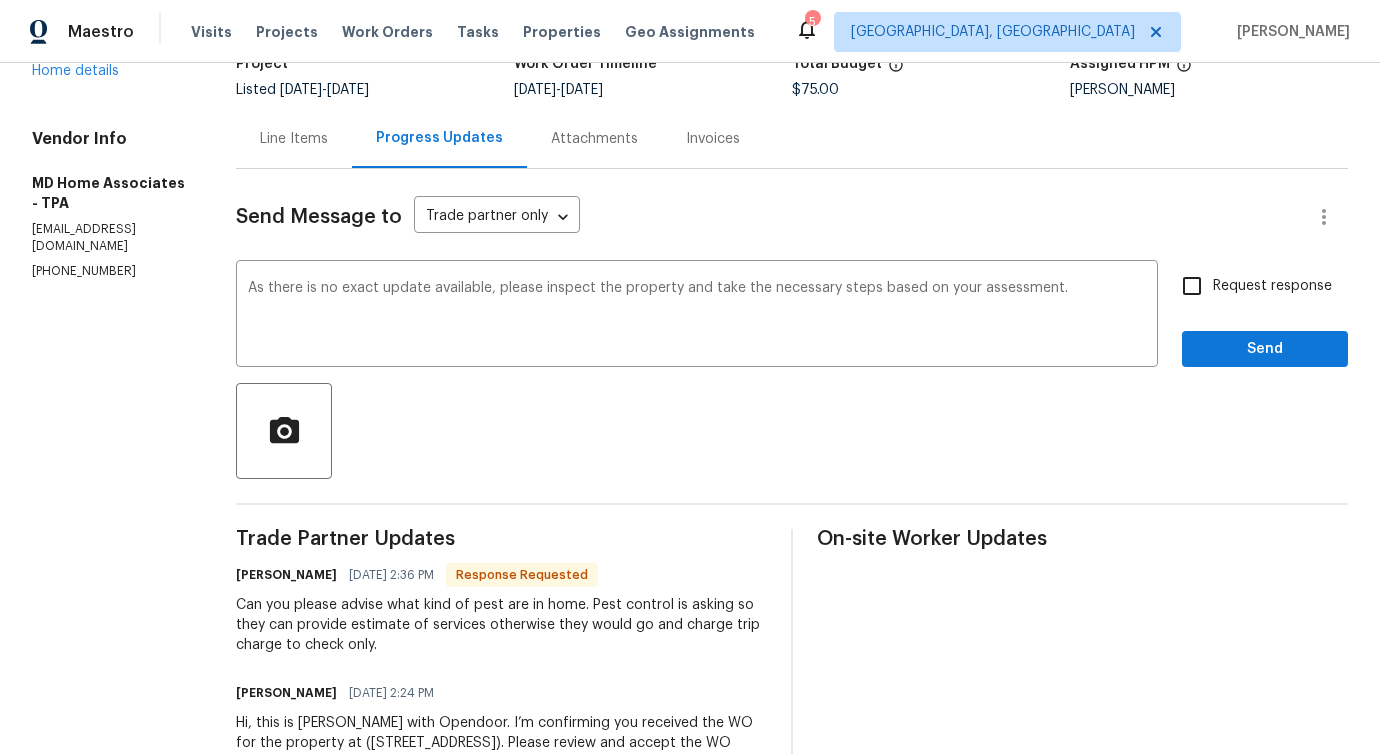 click on "Request response" at bounding box center (1251, 286) 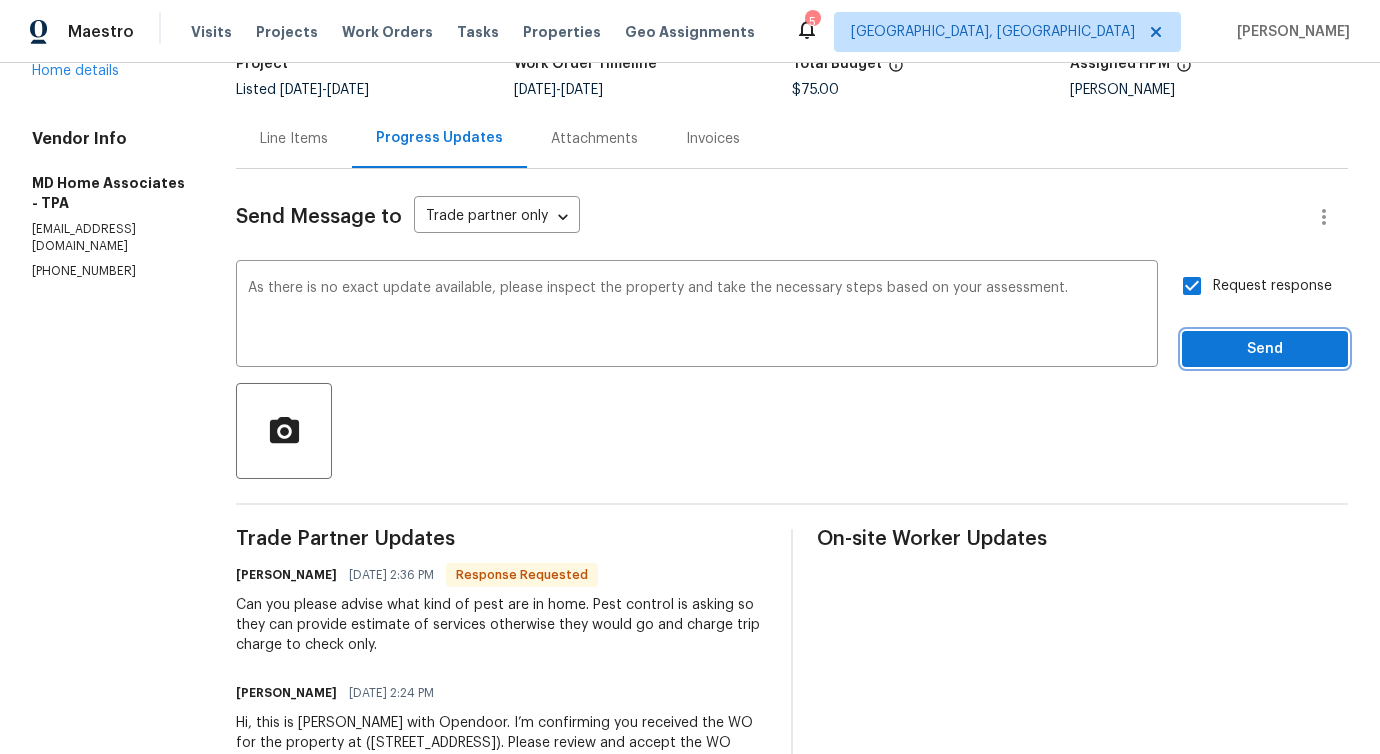 click on "Send" at bounding box center (1265, 349) 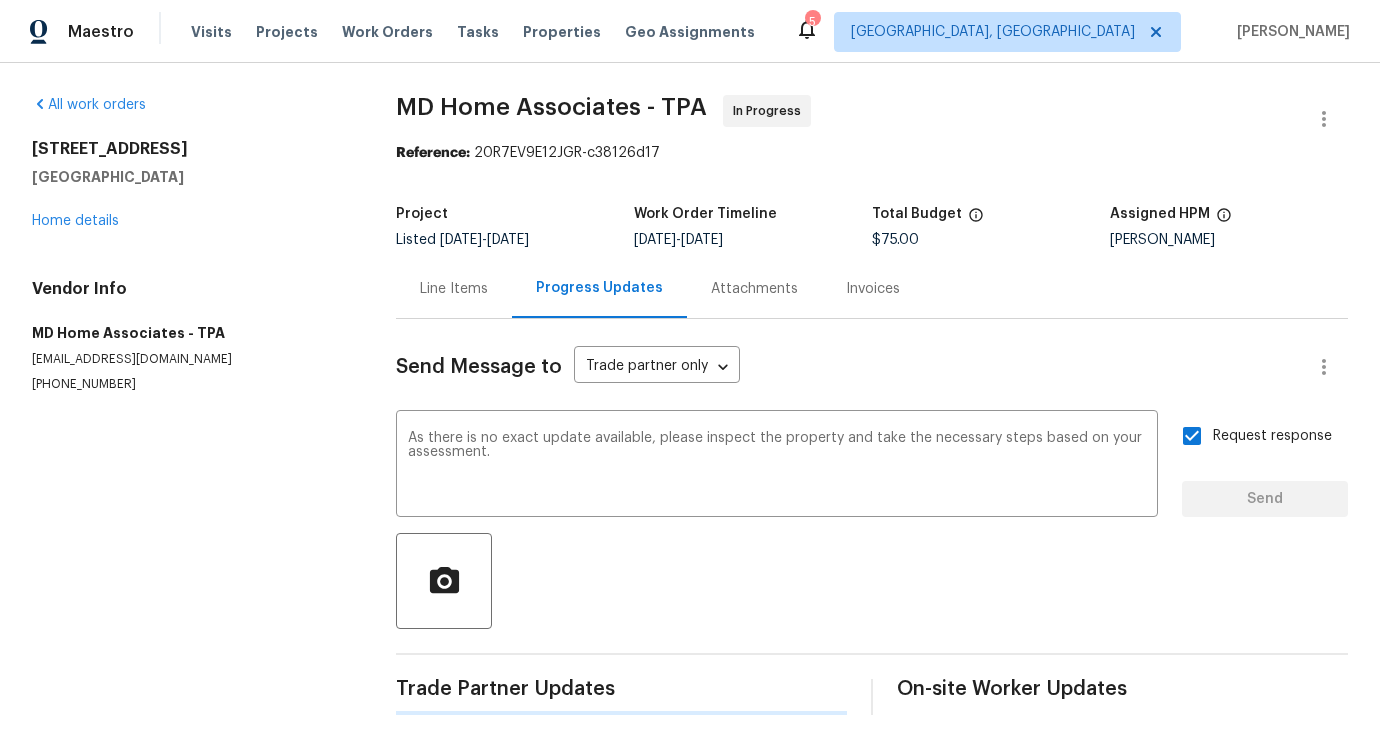 scroll, scrollTop: 0, scrollLeft: 0, axis: both 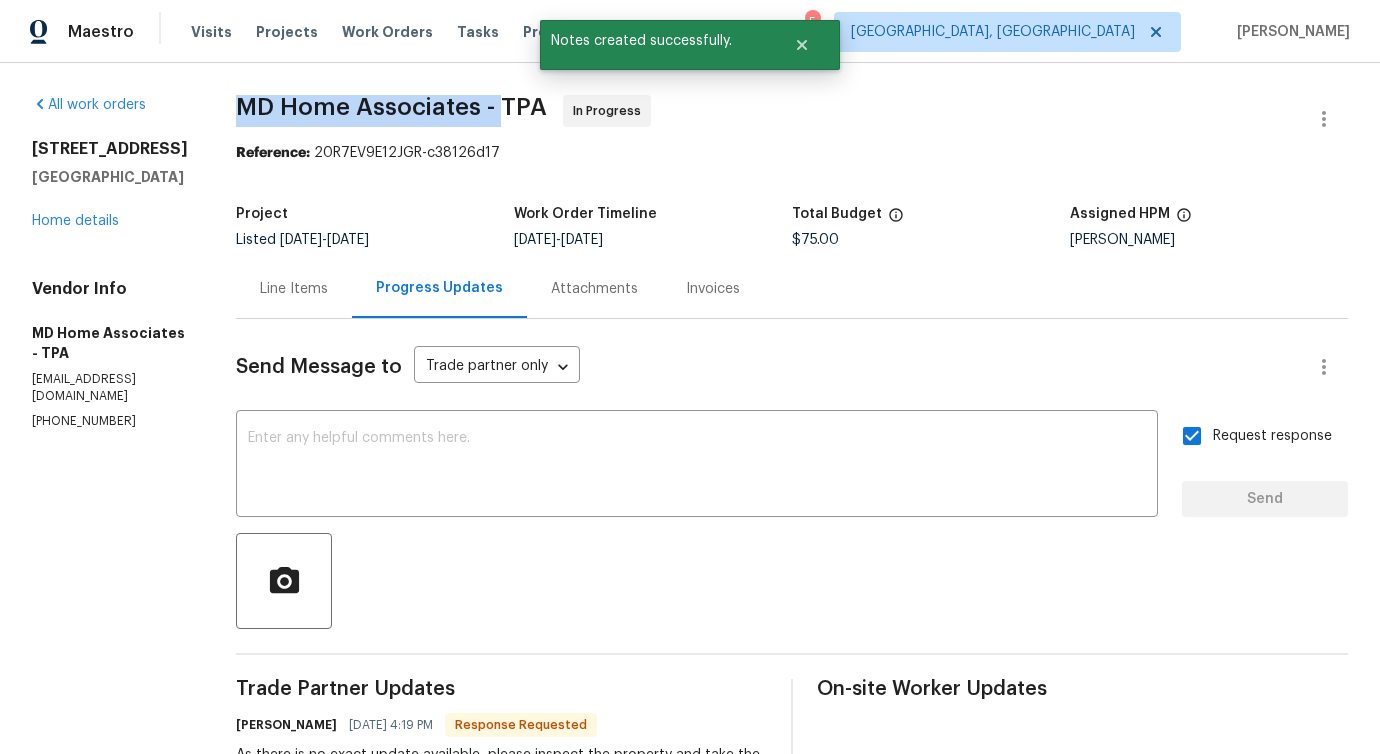 drag, startPoint x: 252, startPoint y: 105, endPoint x: 521, endPoint y: 108, distance: 269.01672 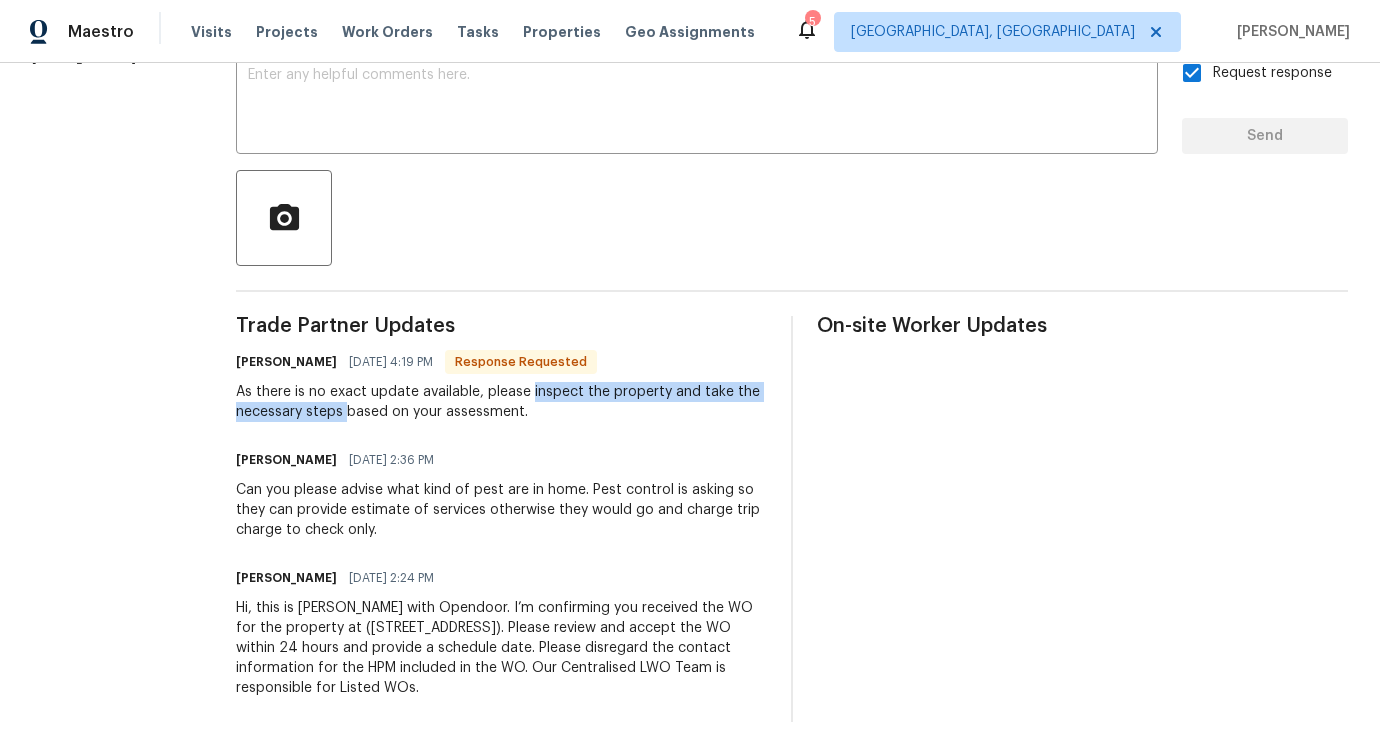 drag, startPoint x: 552, startPoint y: 374, endPoint x: 368, endPoint y: 400, distance: 185.82788 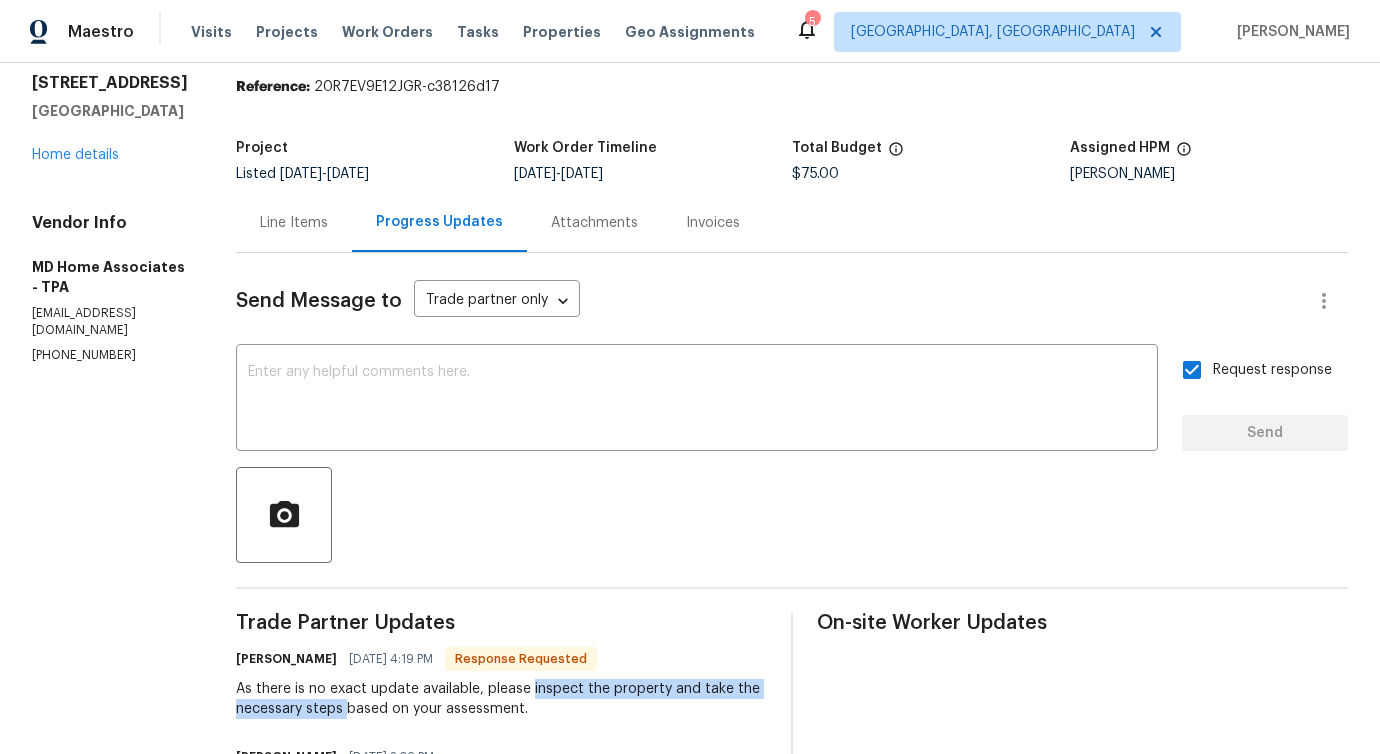 scroll, scrollTop: 0, scrollLeft: 0, axis: both 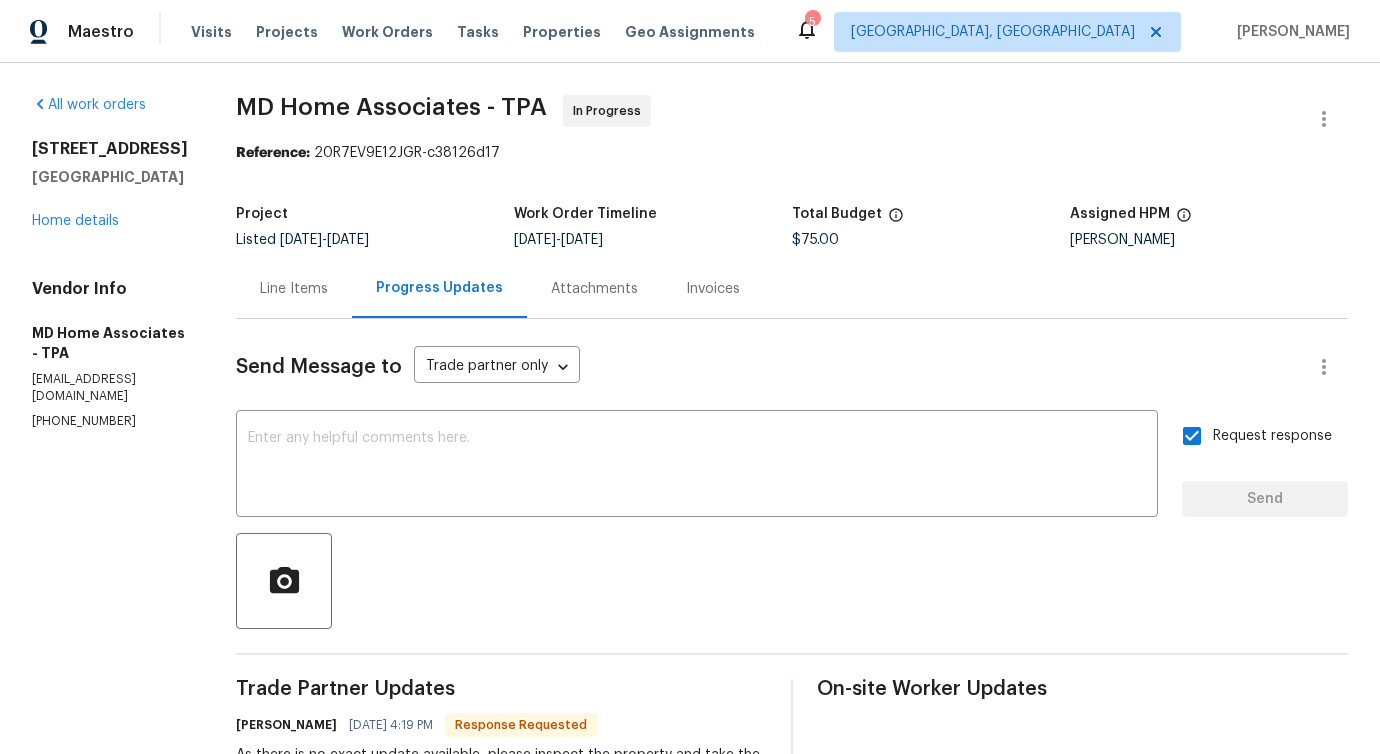 click on "3593 Junction St North Port, FL 34288 Home details" at bounding box center (110, 185) 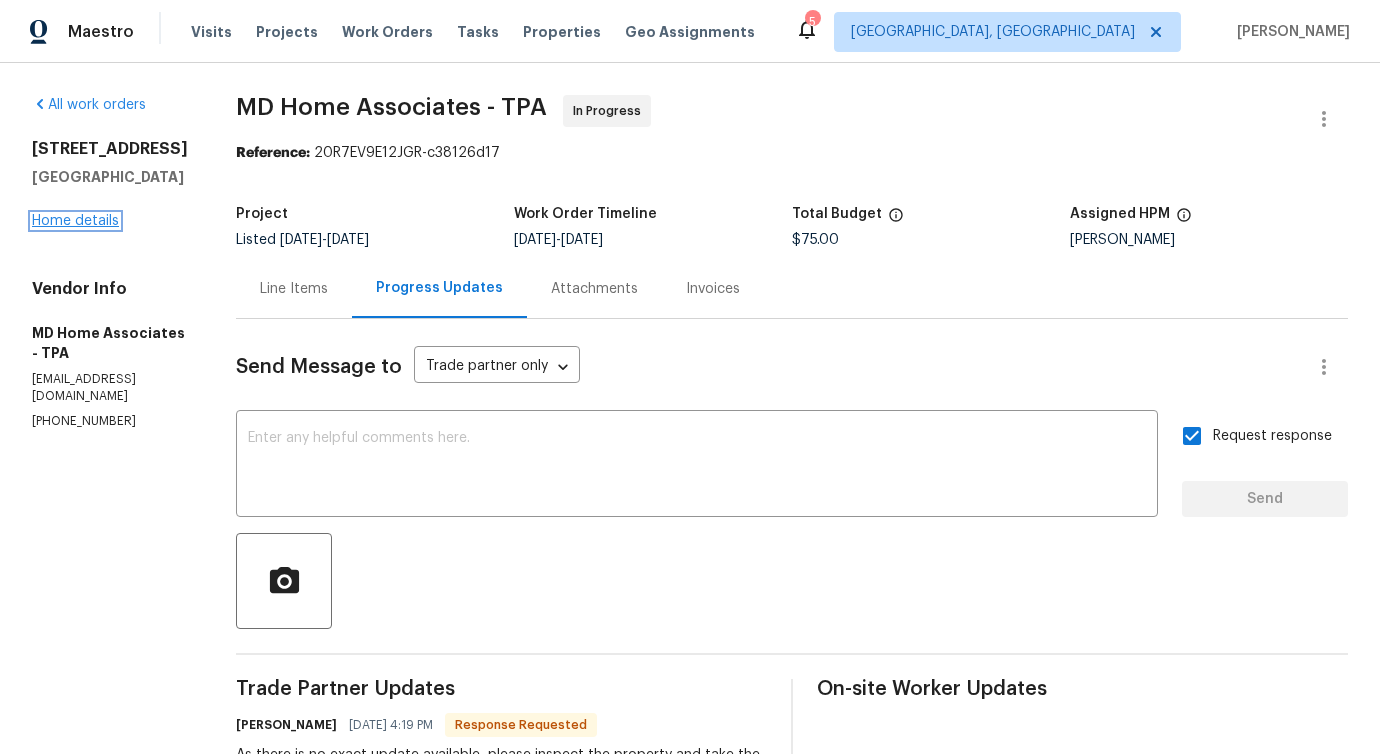 click on "Home details" at bounding box center [75, 221] 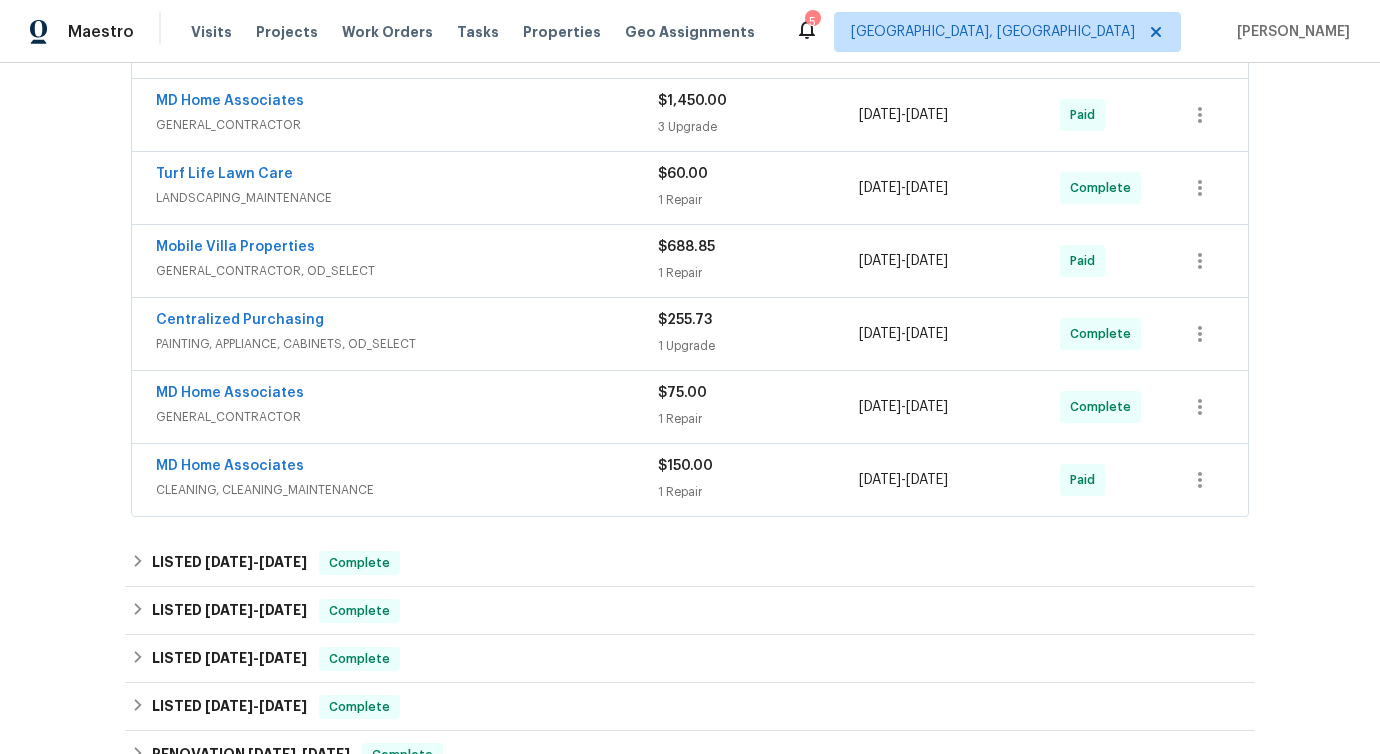 scroll, scrollTop: 296, scrollLeft: 0, axis: vertical 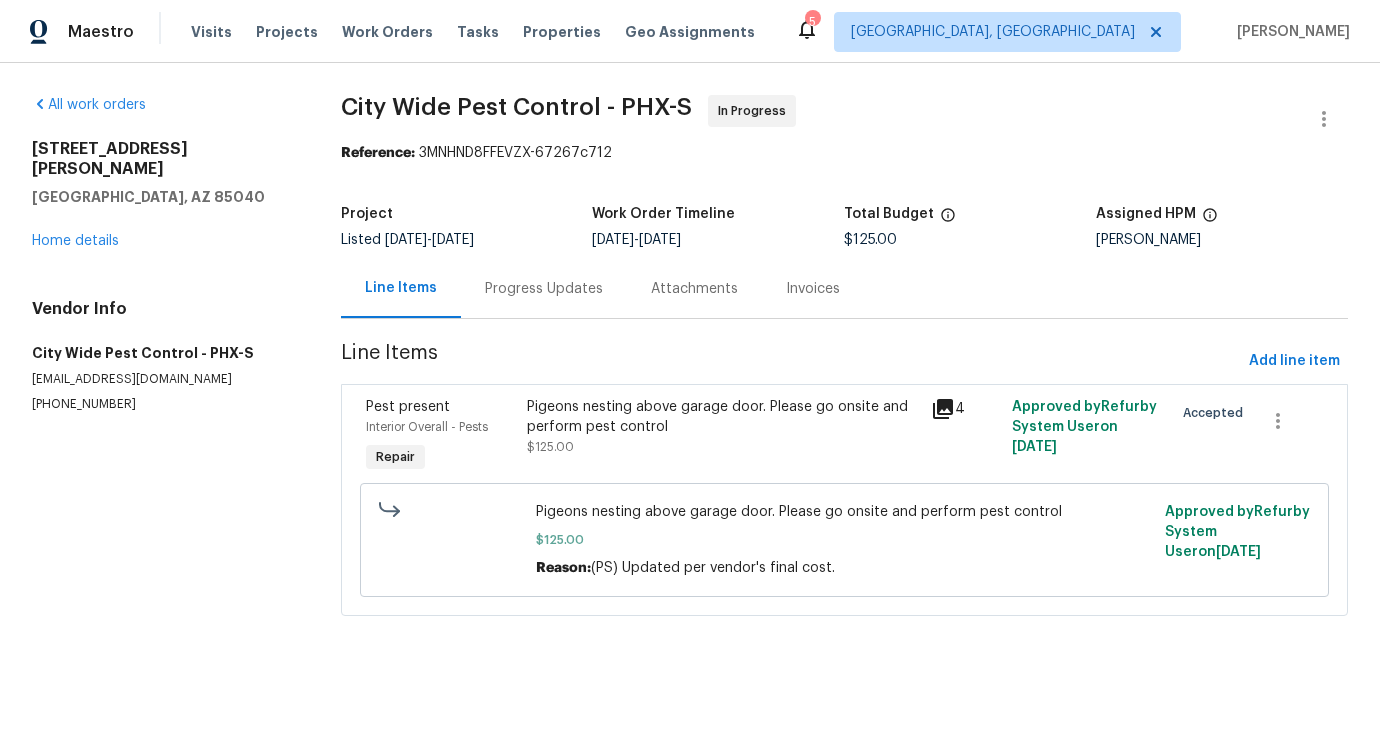 click on "Progress Updates" at bounding box center [544, 289] 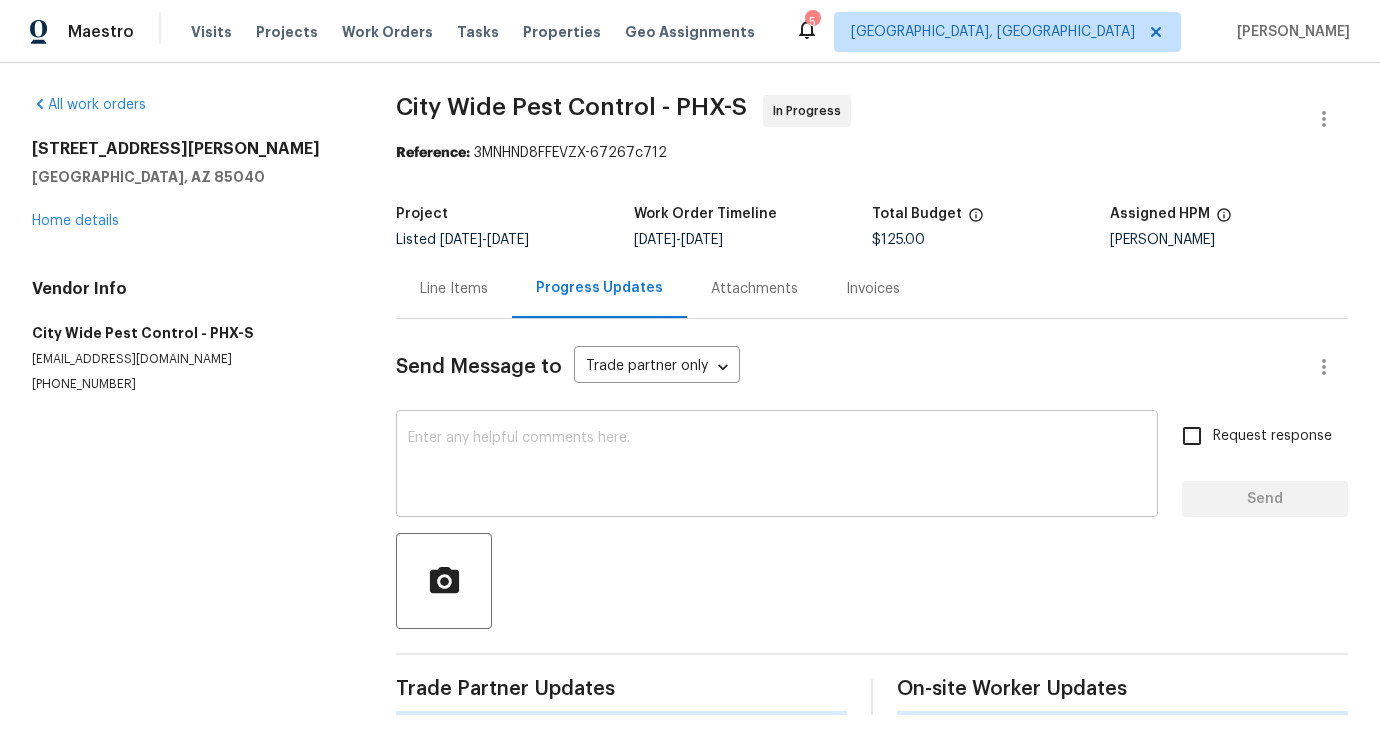 click on "x ​" at bounding box center (777, 466) 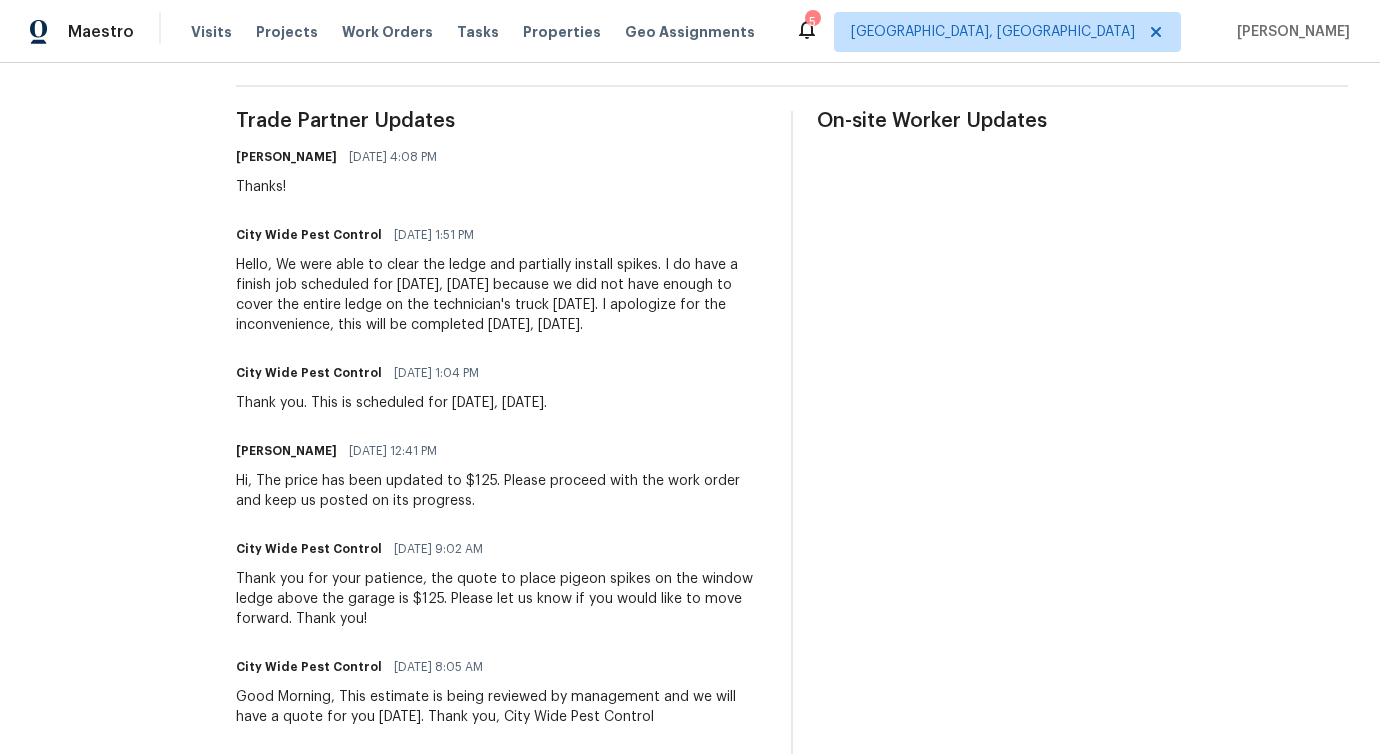 scroll, scrollTop: 0, scrollLeft: 0, axis: both 